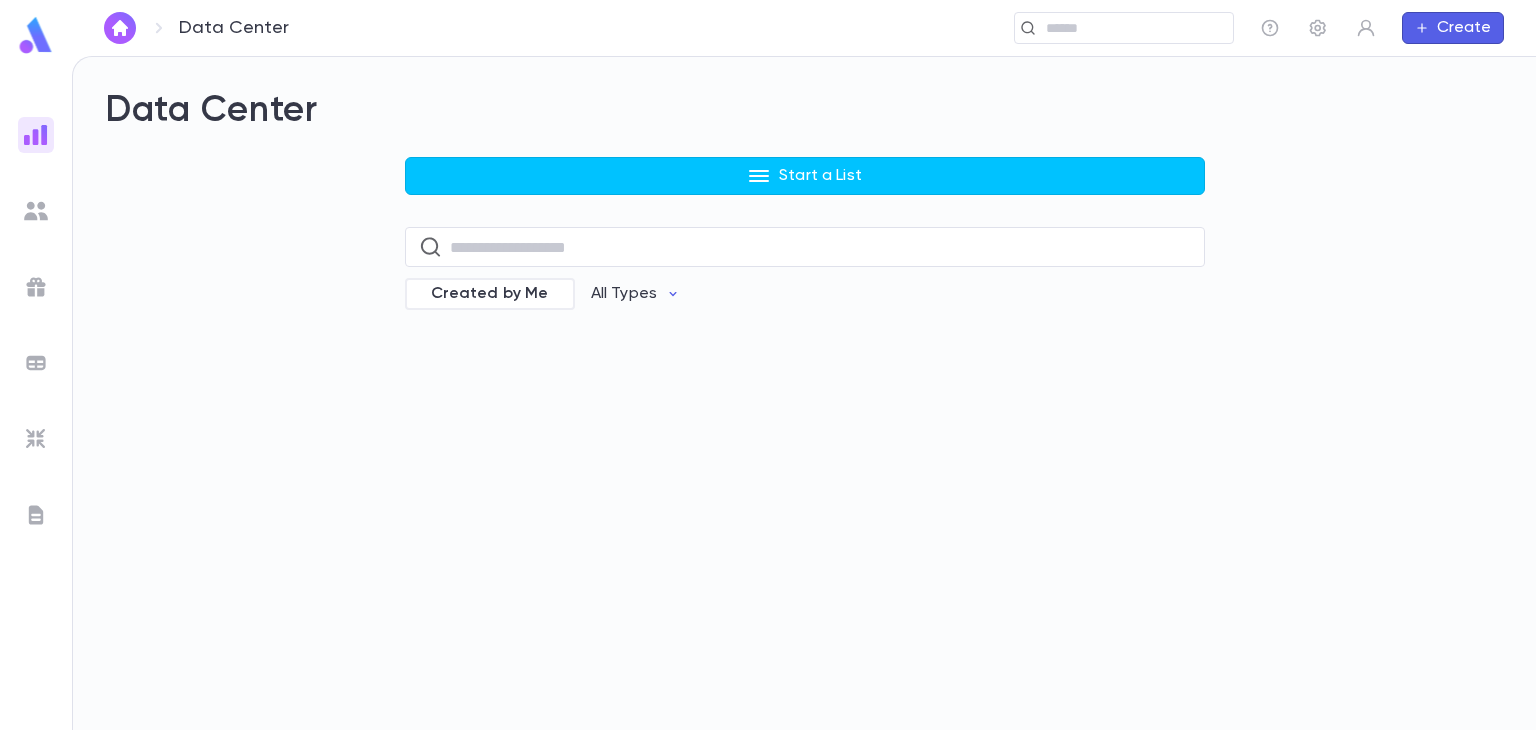 scroll, scrollTop: 0, scrollLeft: 0, axis: both 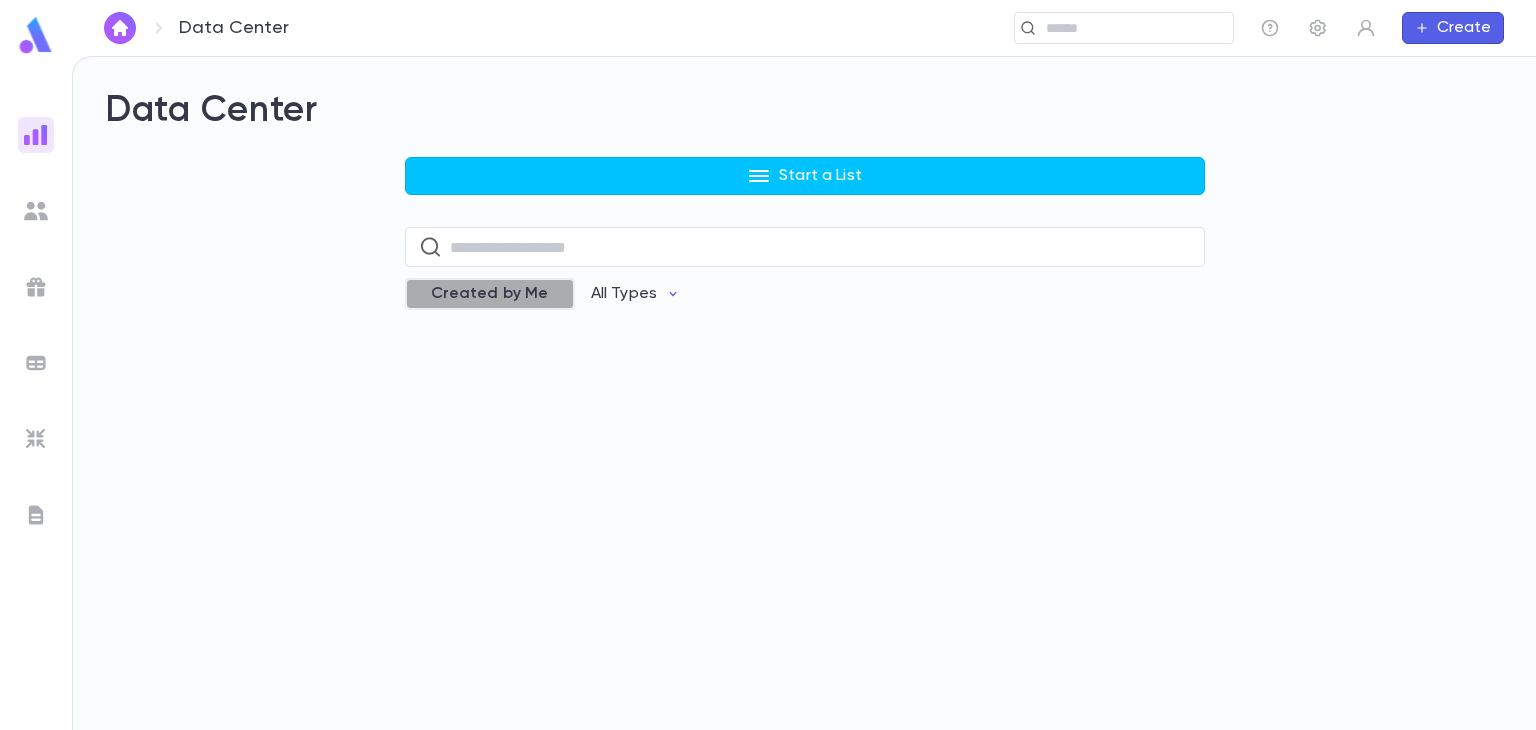 click on "Created by Me" at bounding box center [490, 294] 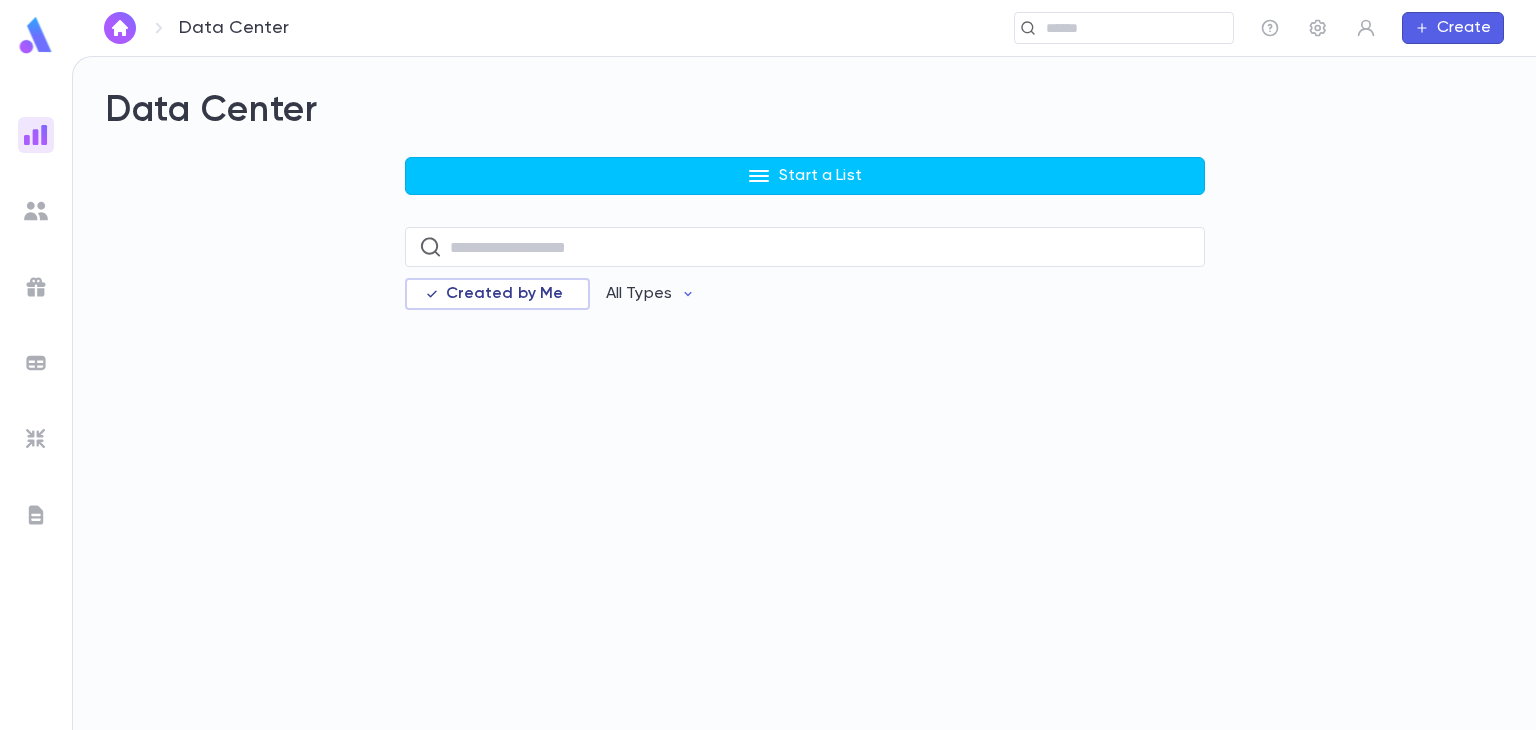 click at bounding box center (36, 287) 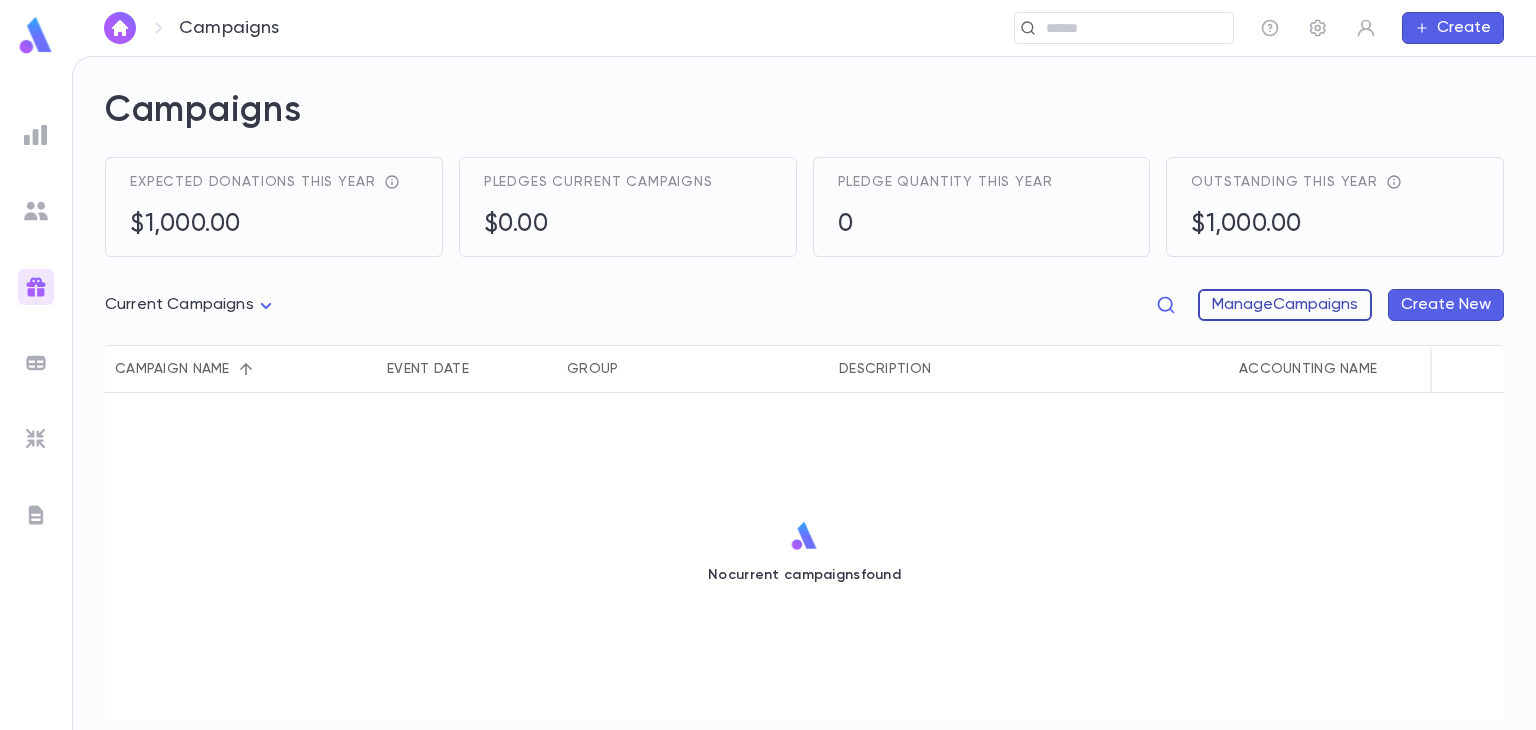click on "Manage  Campaigns" at bounding box center (1285, 305) 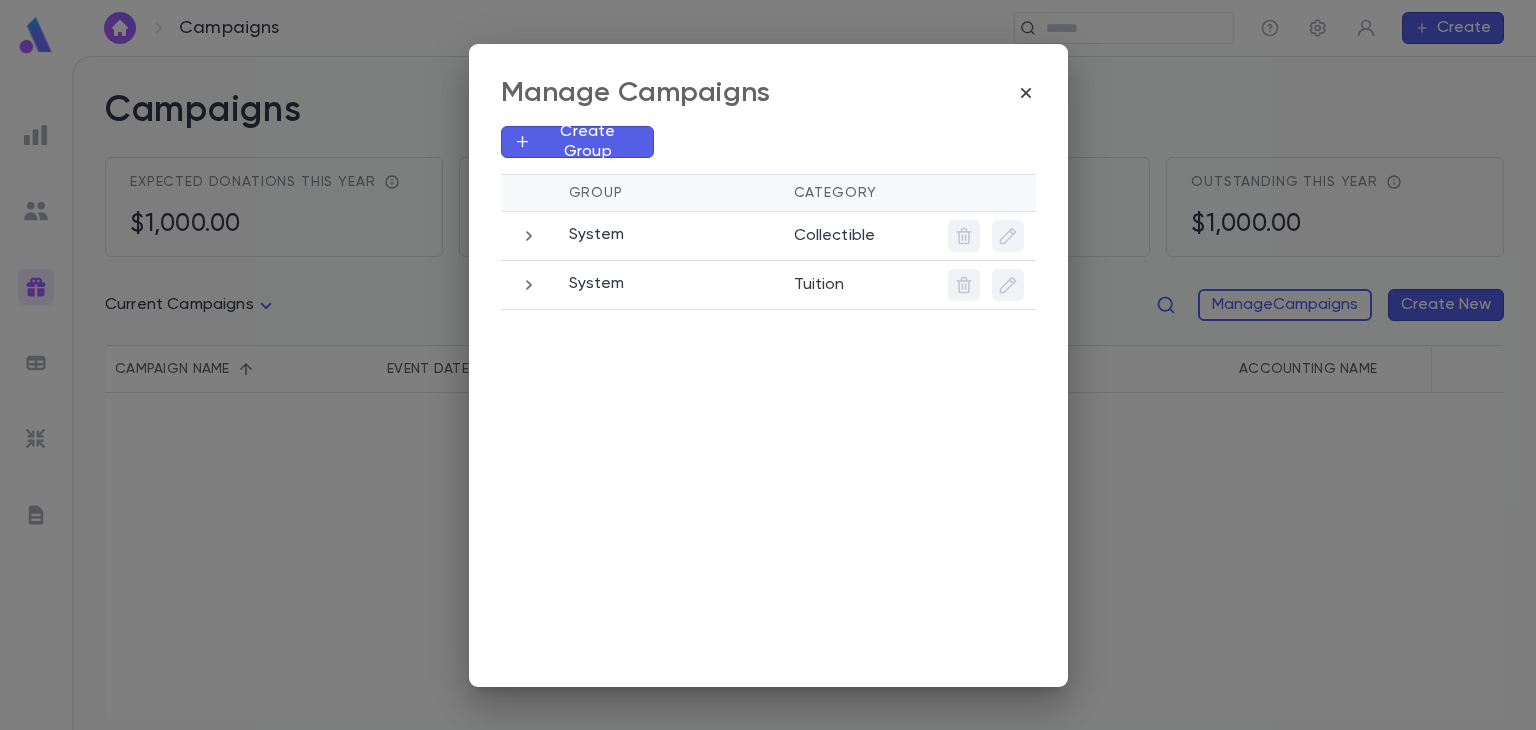 click 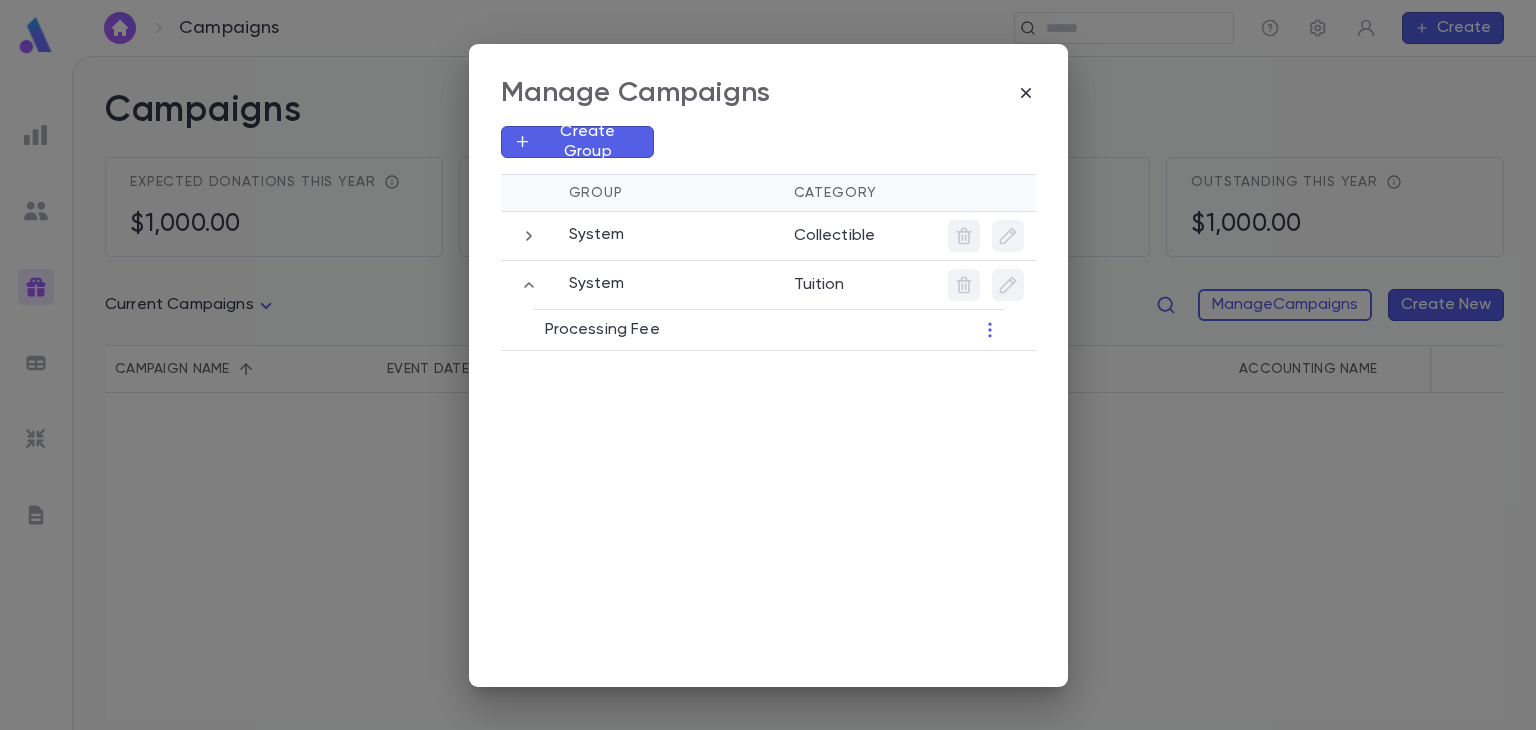 click on "Tuition" at bounding box center [859, 282] 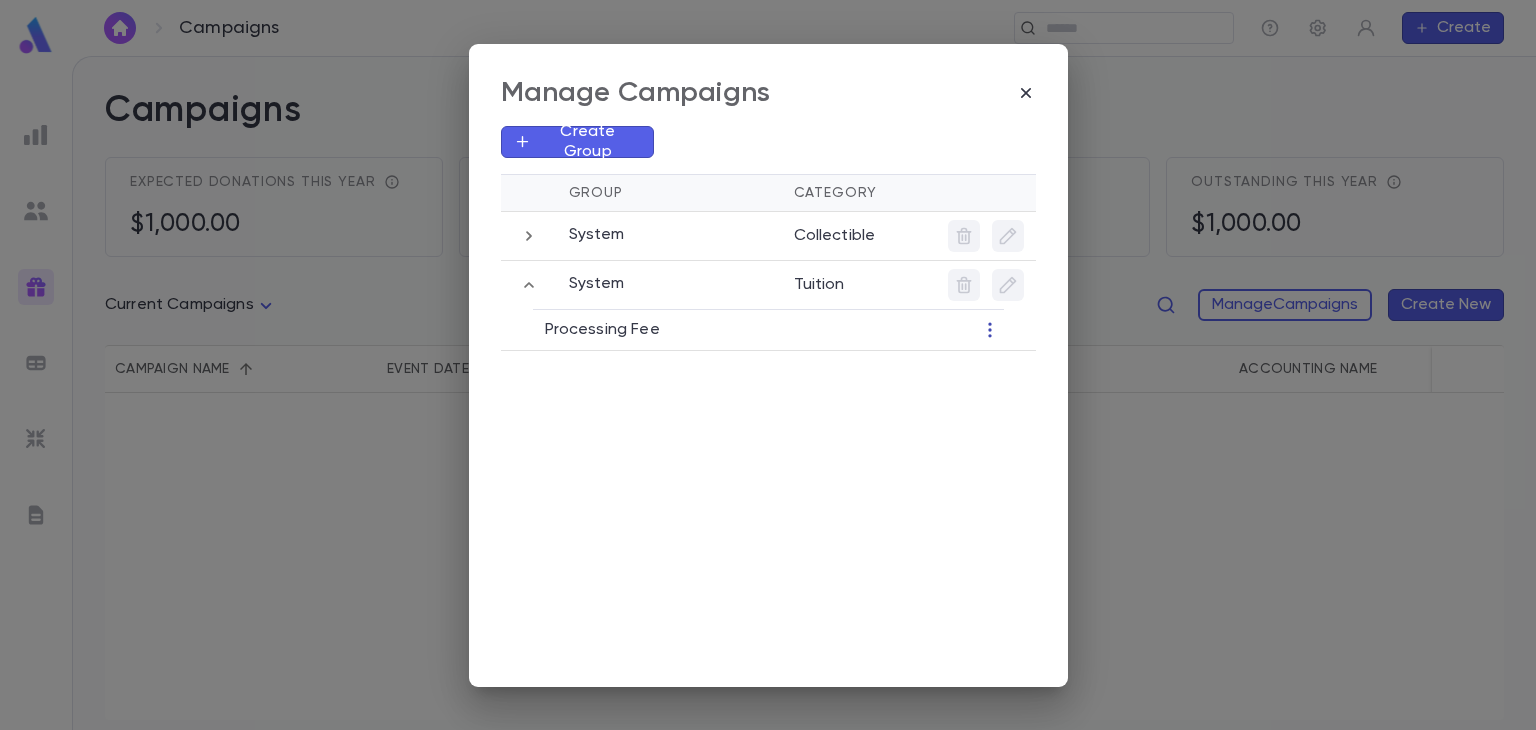 click 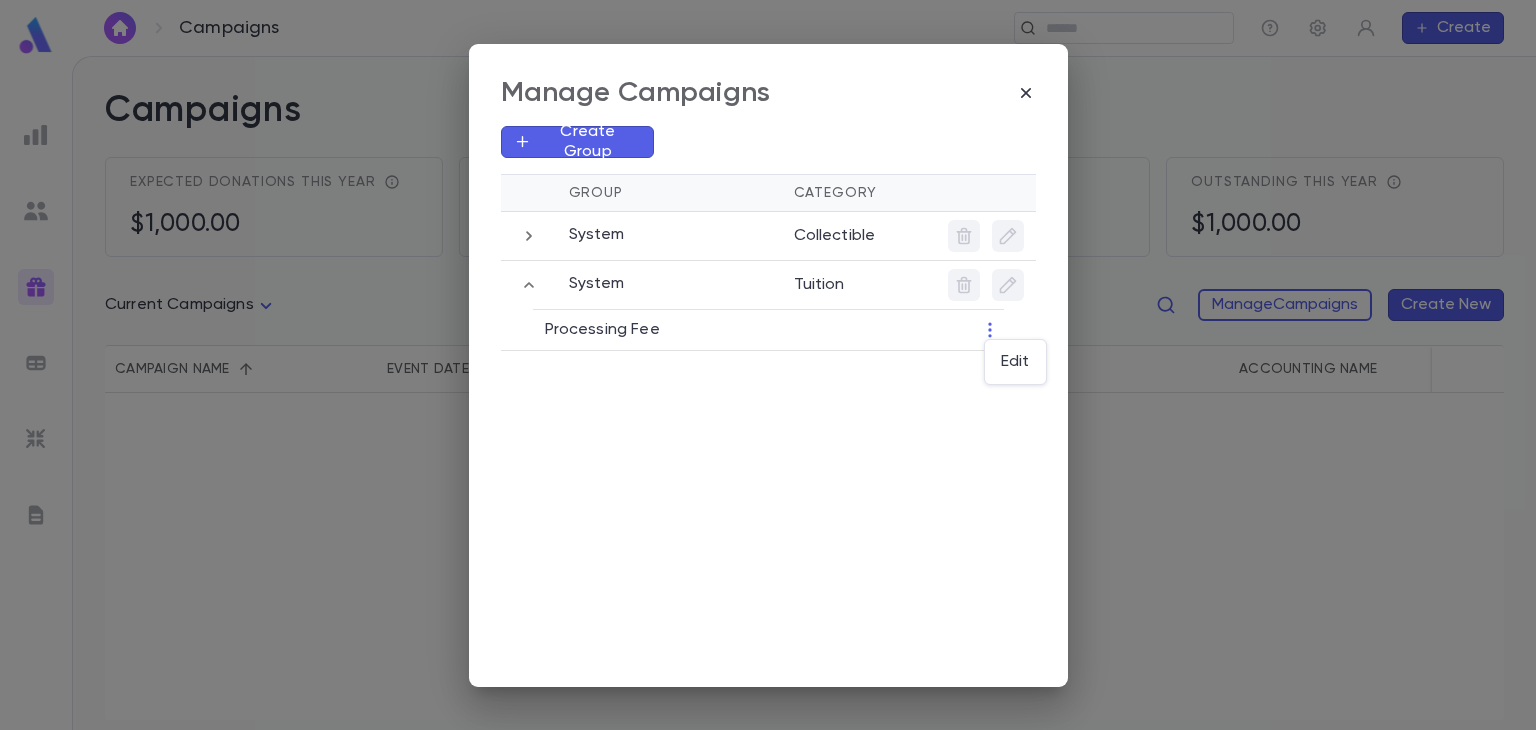 click at bounding box center [768, 365] 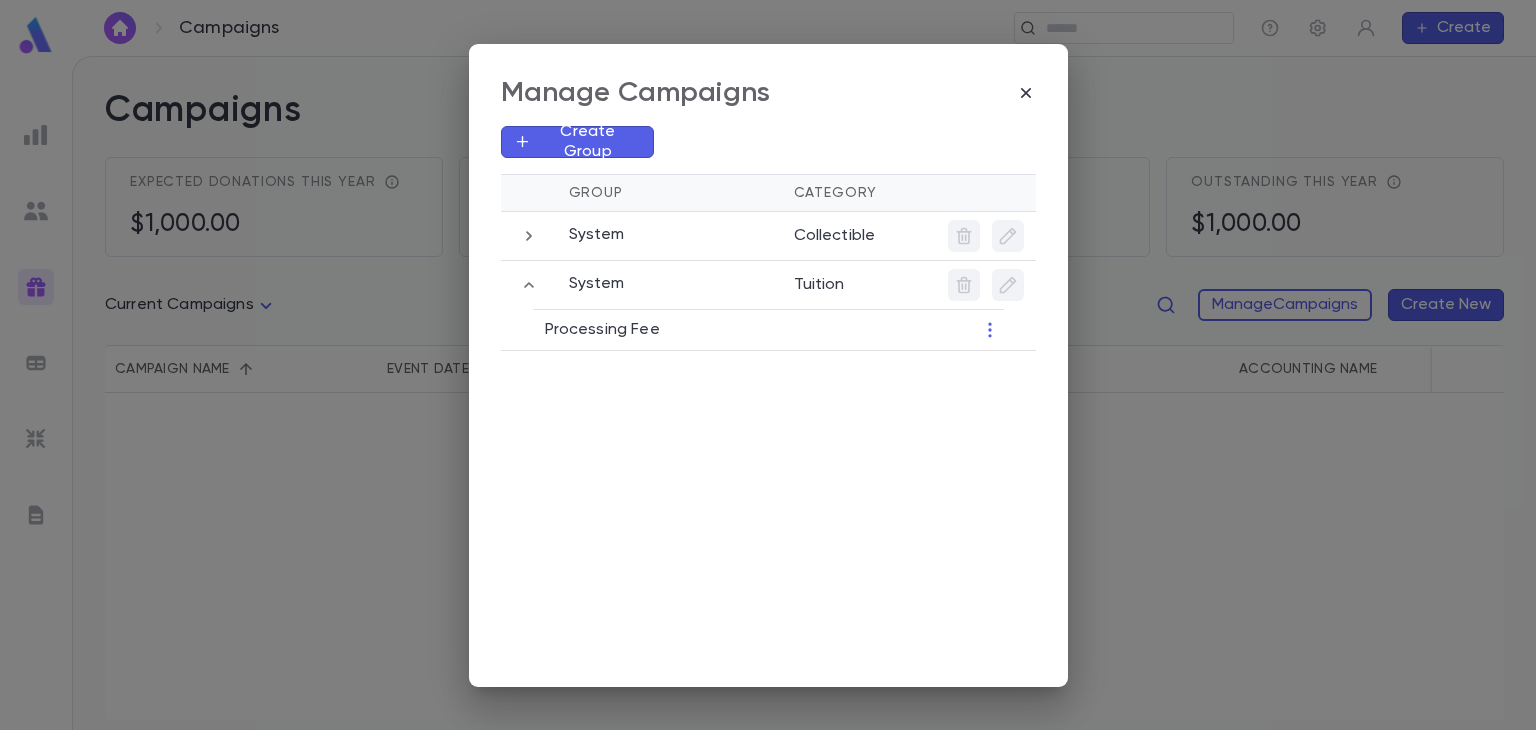 click 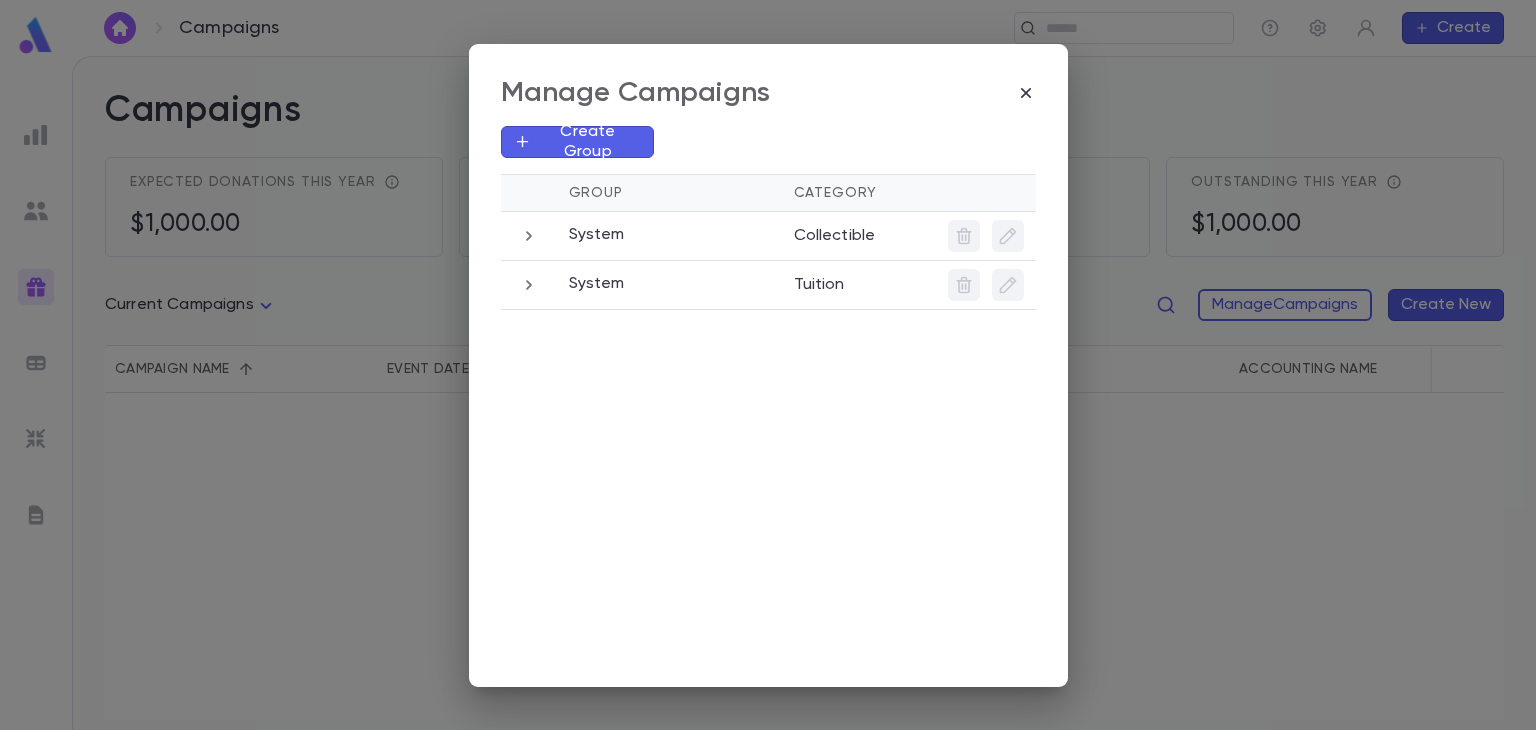 click on "Manage Campaigns Create Group Group Category System Collectible System Tuition" at bounding box center [768, 365] 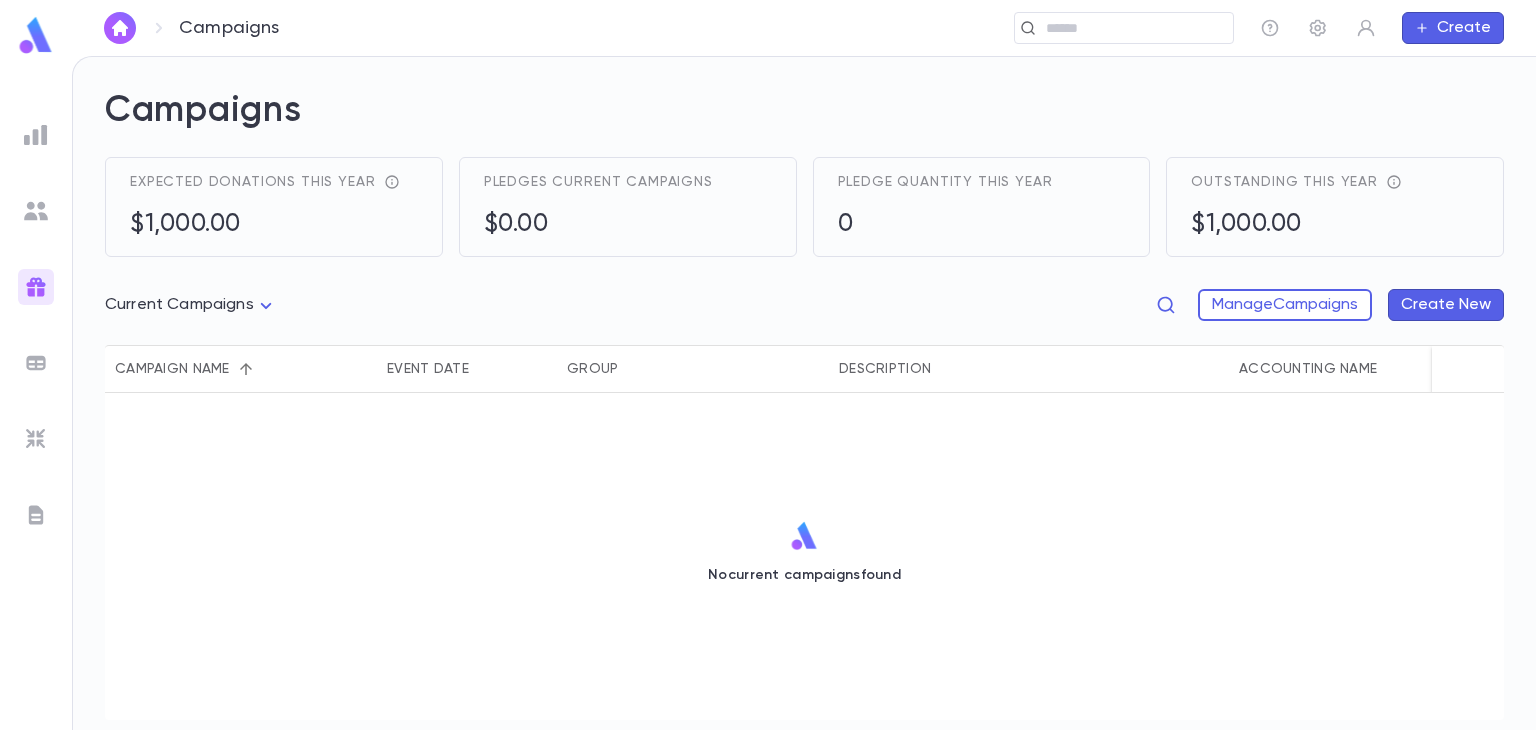 click on "Campaign name" at bounding box center [241, 369] 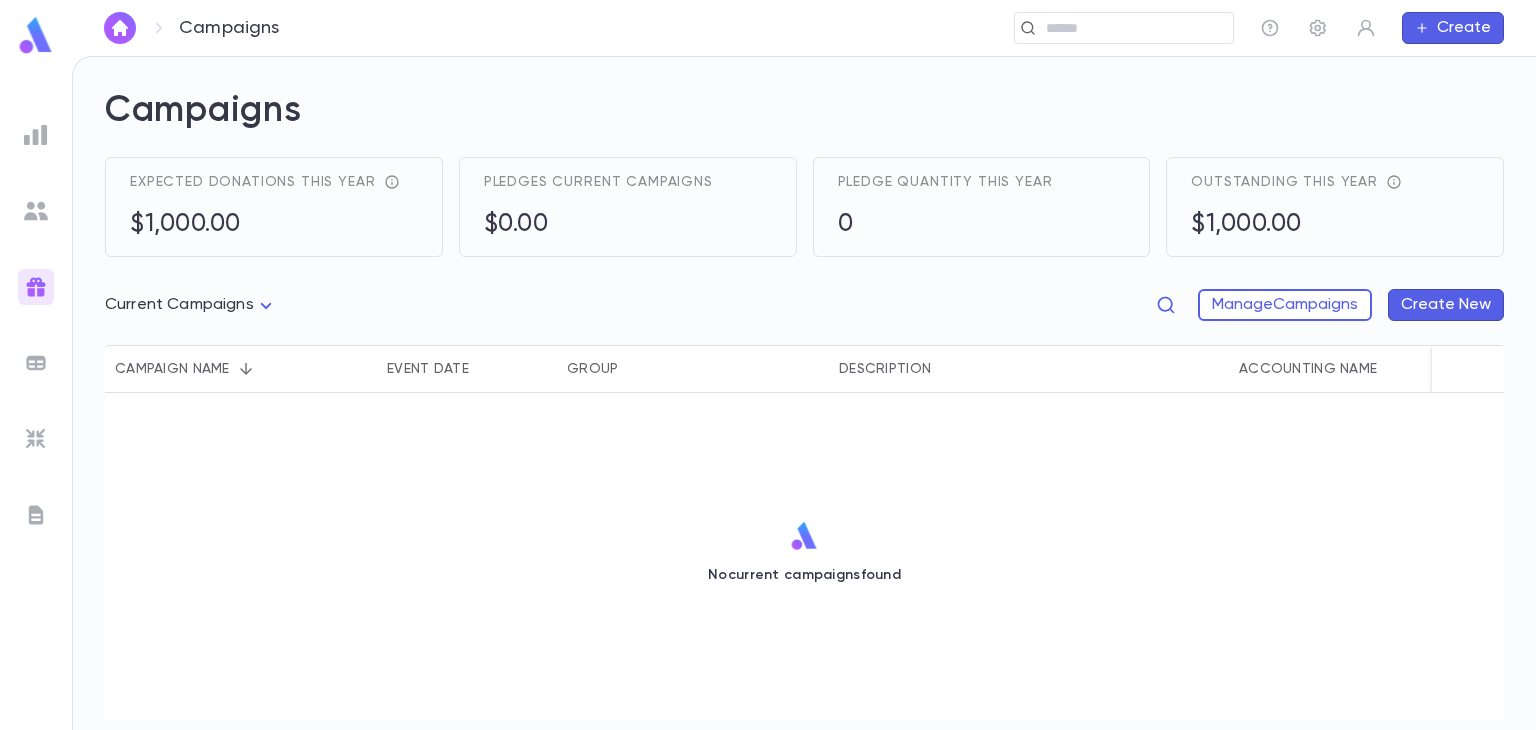 click at bounding box center (36, 211) 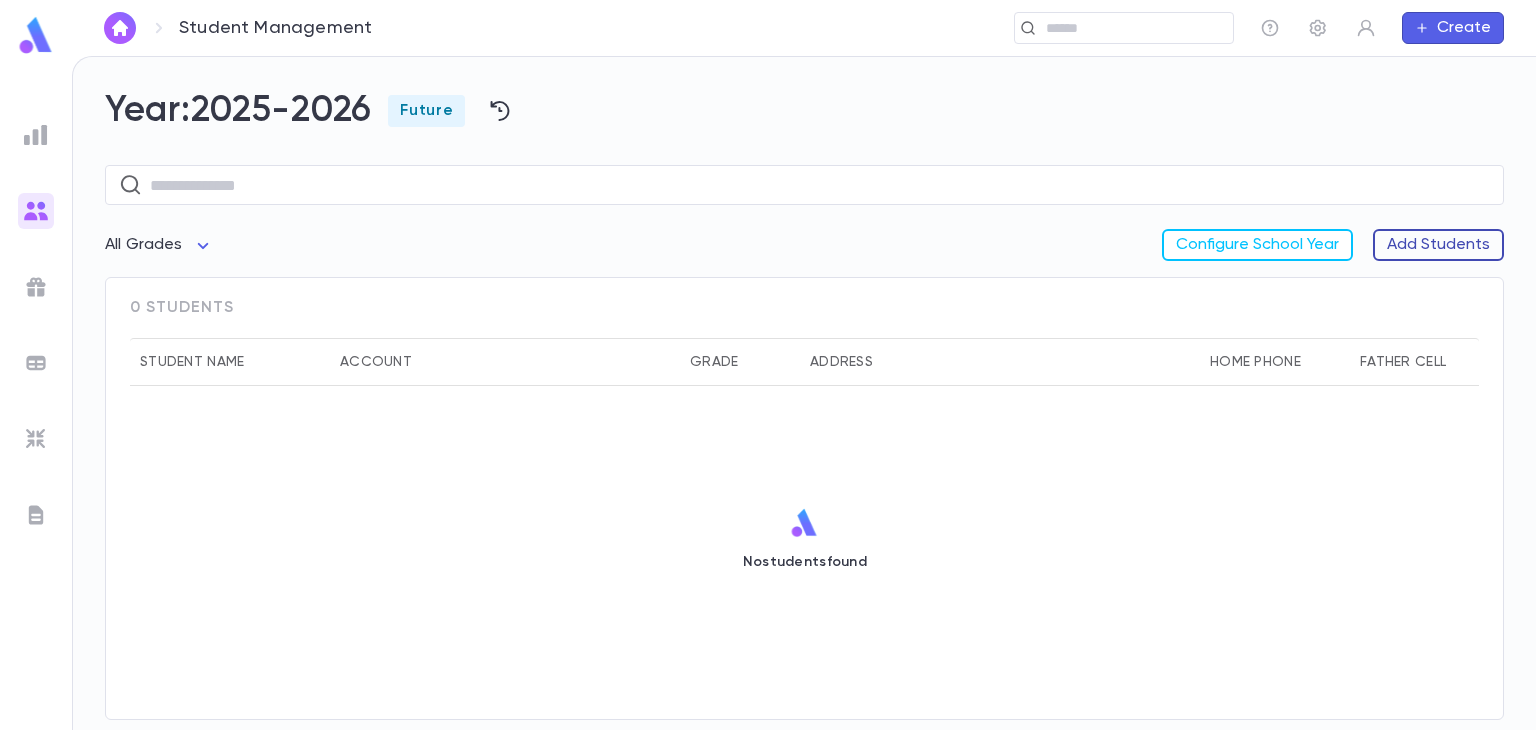 click on "Add Students" at bounding box center (1438, 245) 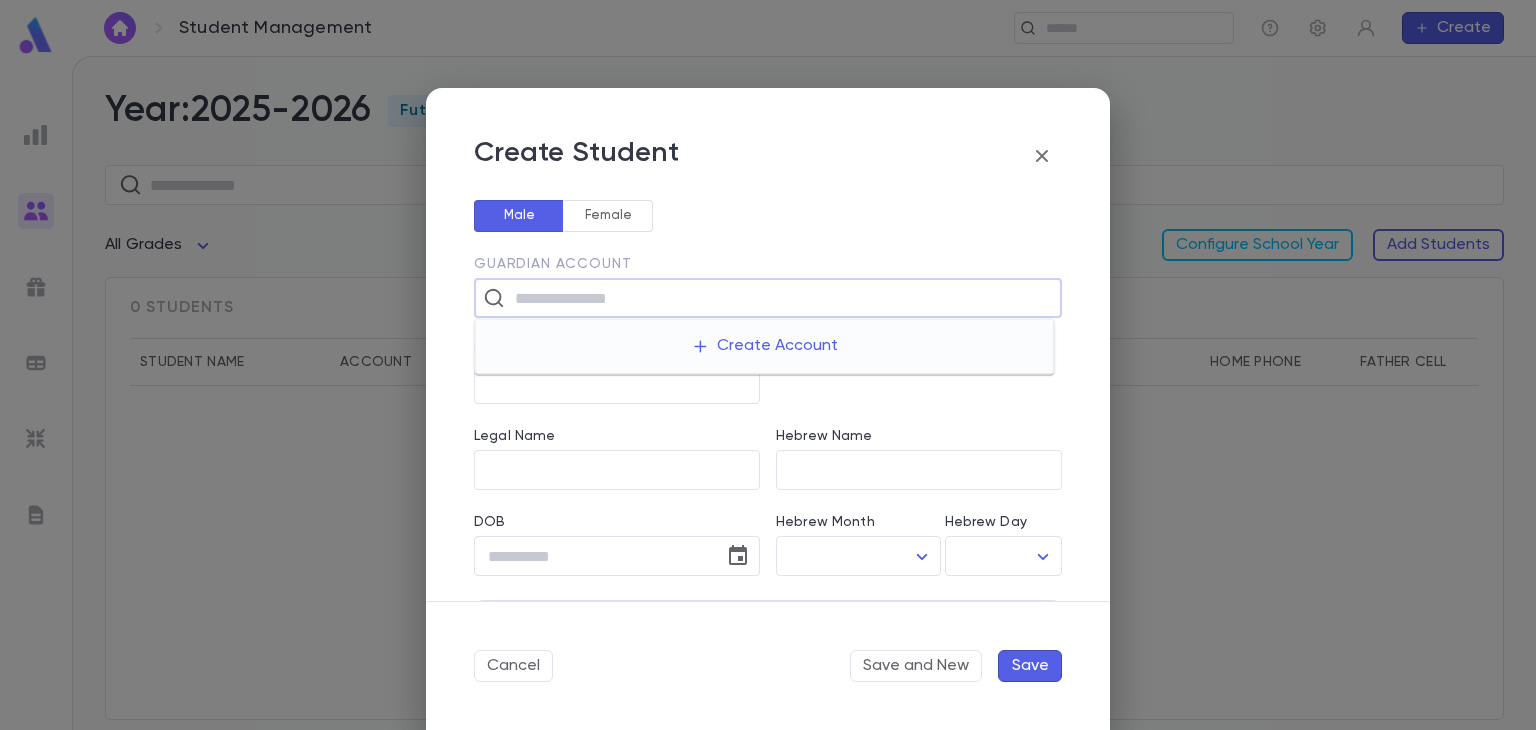 click at bounding box center (781, 298) 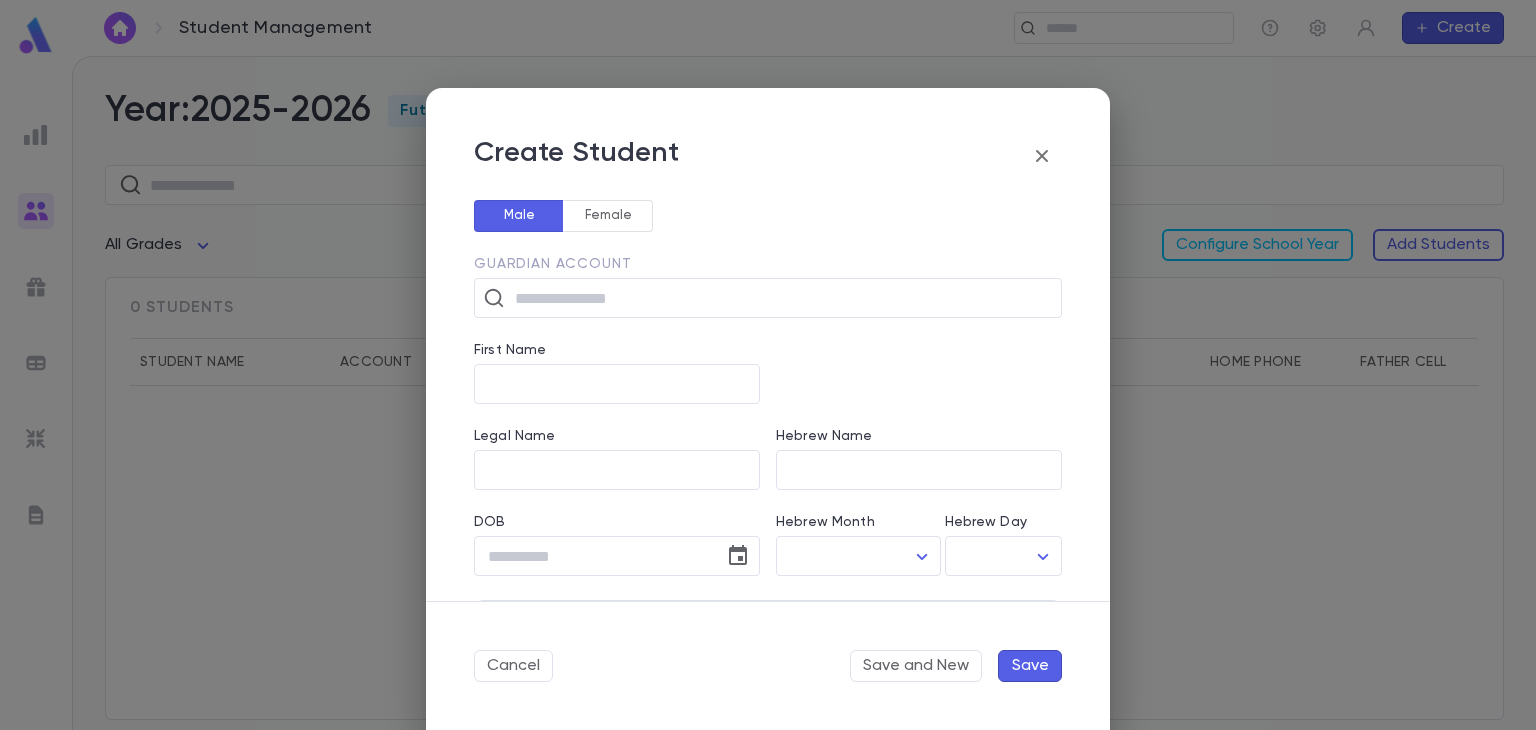 click on "Guardian Account ​" at bounding box center (760, 275) 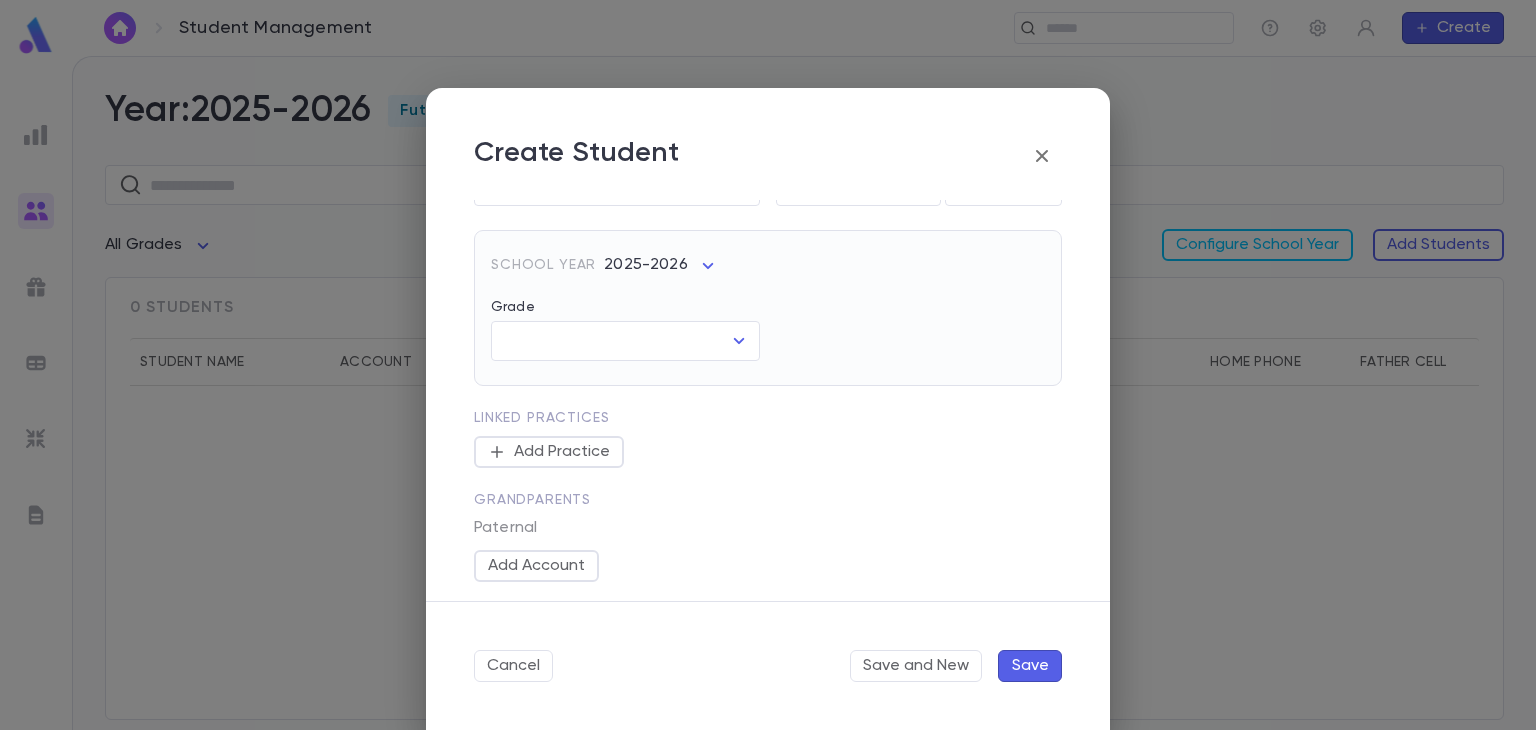 scroll, scrollTop: 372, scrollLeft: 0, axis: vertical 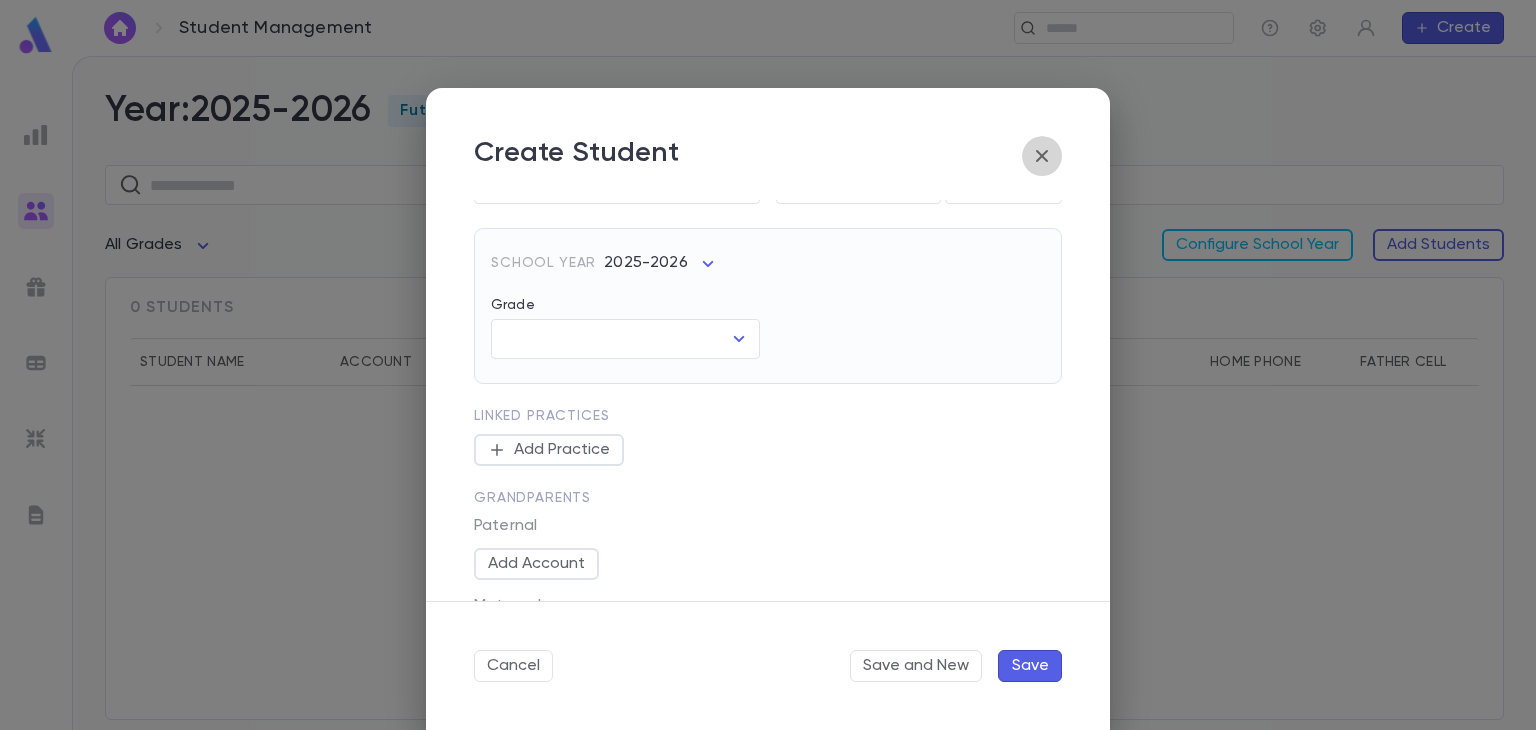 click 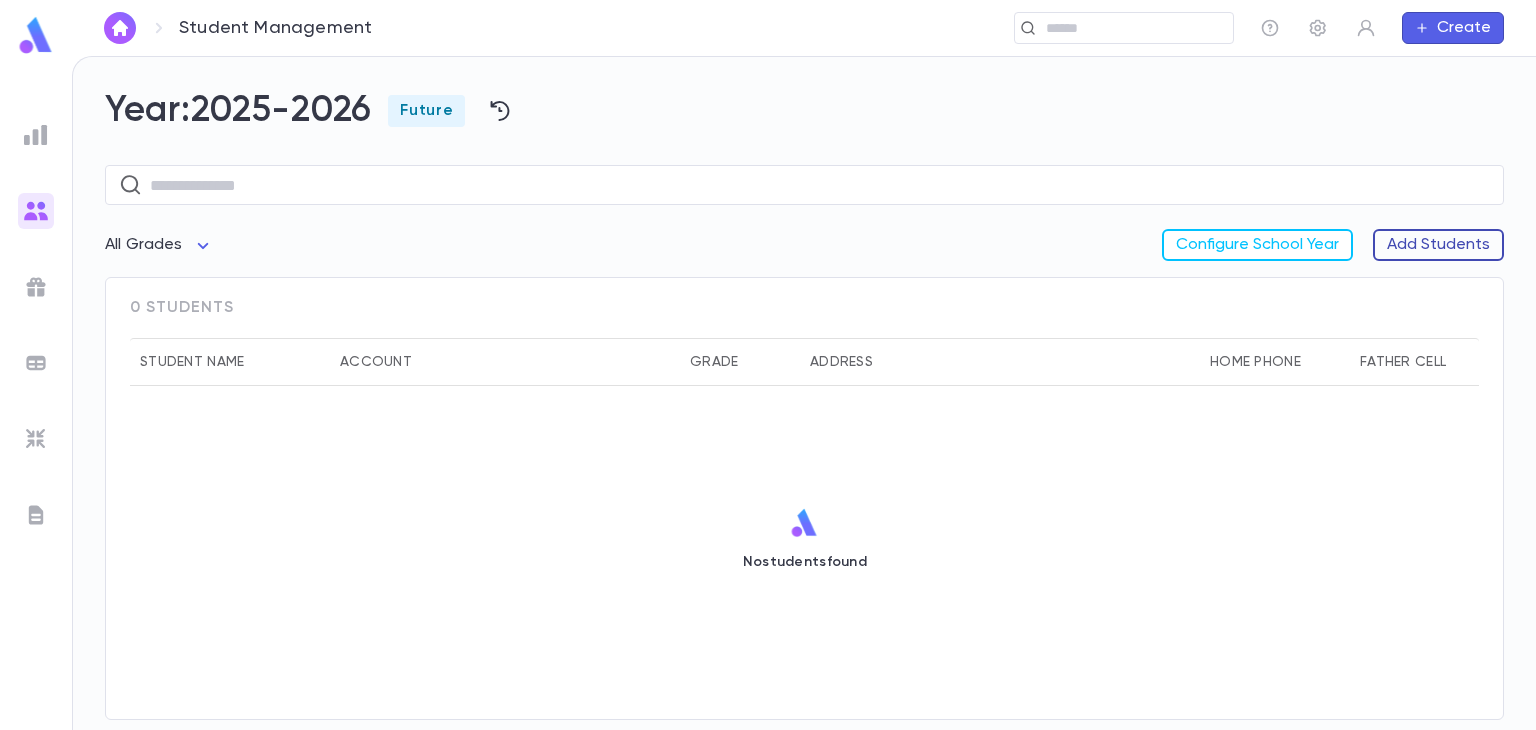 click on "Add Students" at bounding box center [1438, 245] 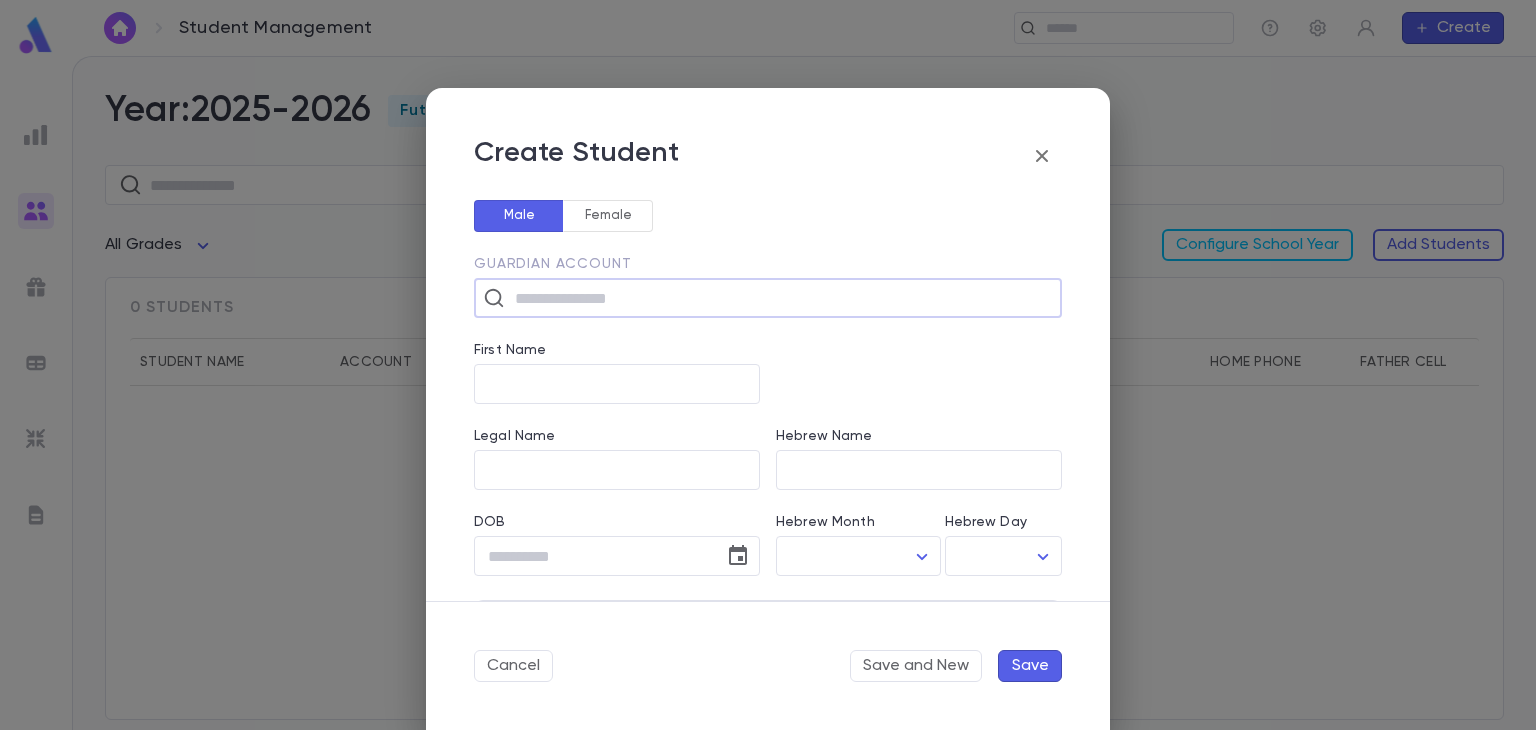 click at bounding box center (781, 298) 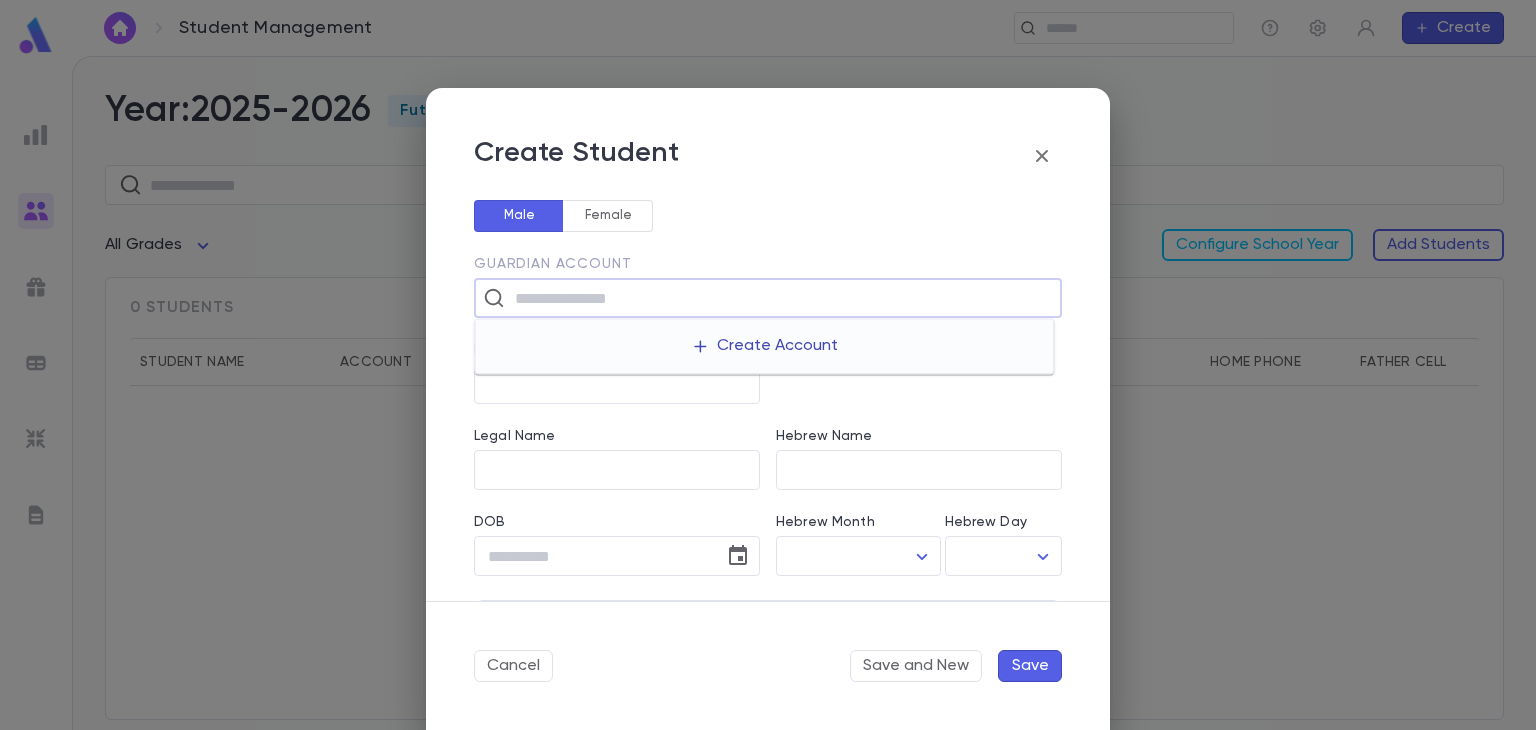 click on "Create Account" at bounding box center (764, 346) 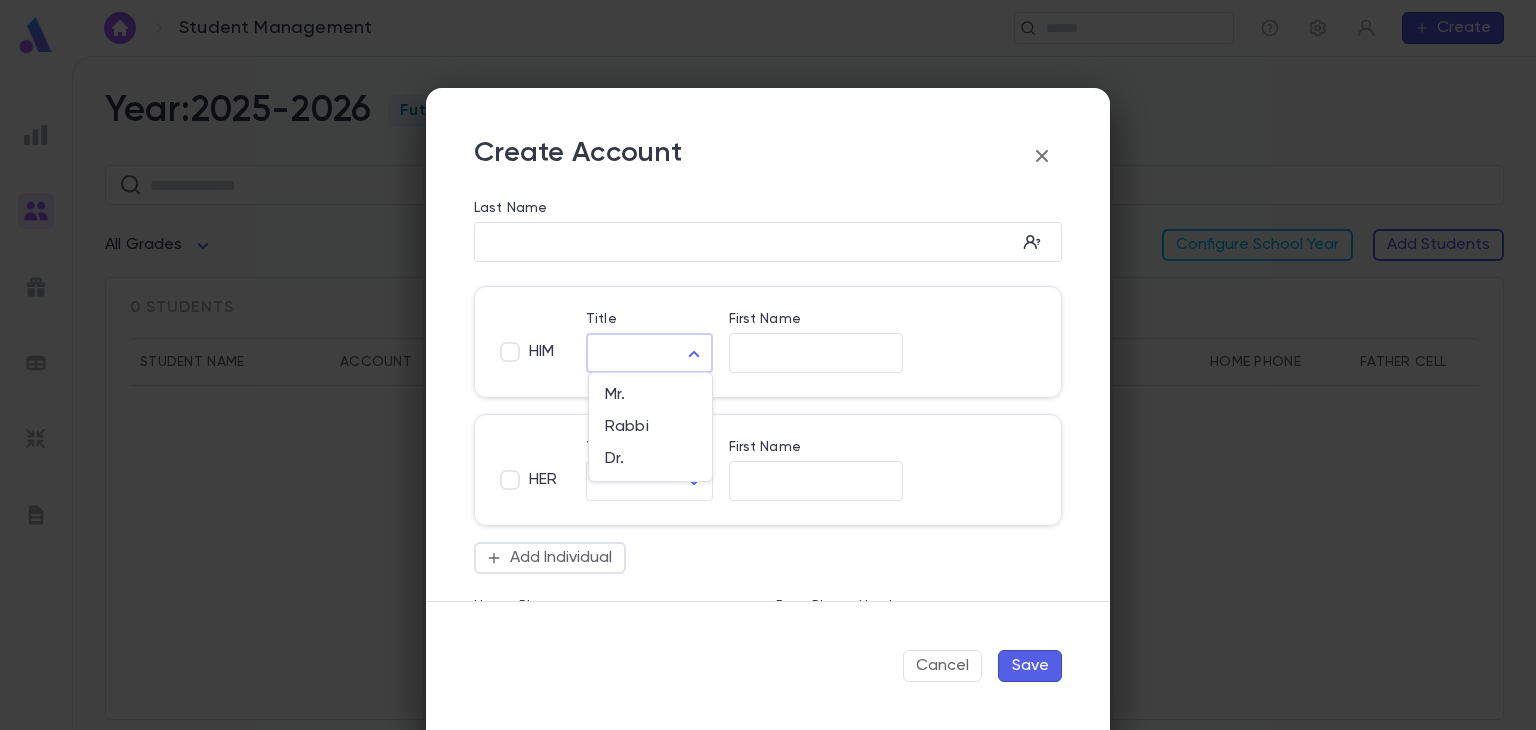 click on "Student Management ​  Create Year:  2025-2026 Future ​ All Grades Configure School Year Add Students 0   students Student Name Account Grade Address Home Phone Father Cell Mother Cell No  students  found Profile Log out Account Pledge Payment 2025-2026 Create Student Male Female Guardian Account ​ First Name ​ Legal Name ​ Hebrew Name ​ DOB ​ Hebrew Month ​ ​ Hebrew Day ​ ​ School Year 2025-2026 ** Grade ​ Linked Practices  Add Practice Grandparents Paternal Add Account Maternal Add Account Student Image Upload Image Allergies ​ Cancel Save and New Save Create Account Last Name ​ HIM Title ​ ​ First Name ​ HER Title ​ ​ First Name ​ Add Individual Home Phone ​ Best Phone Number ​ ​ Address ​ ​ City ​ State ​ Zip ​ Country ​ Note * ​ Add Address Salutation ​ Cancel Save
Powered by Mapbox
Mr. Rabbi Dr." at bounding box center (768, 393) 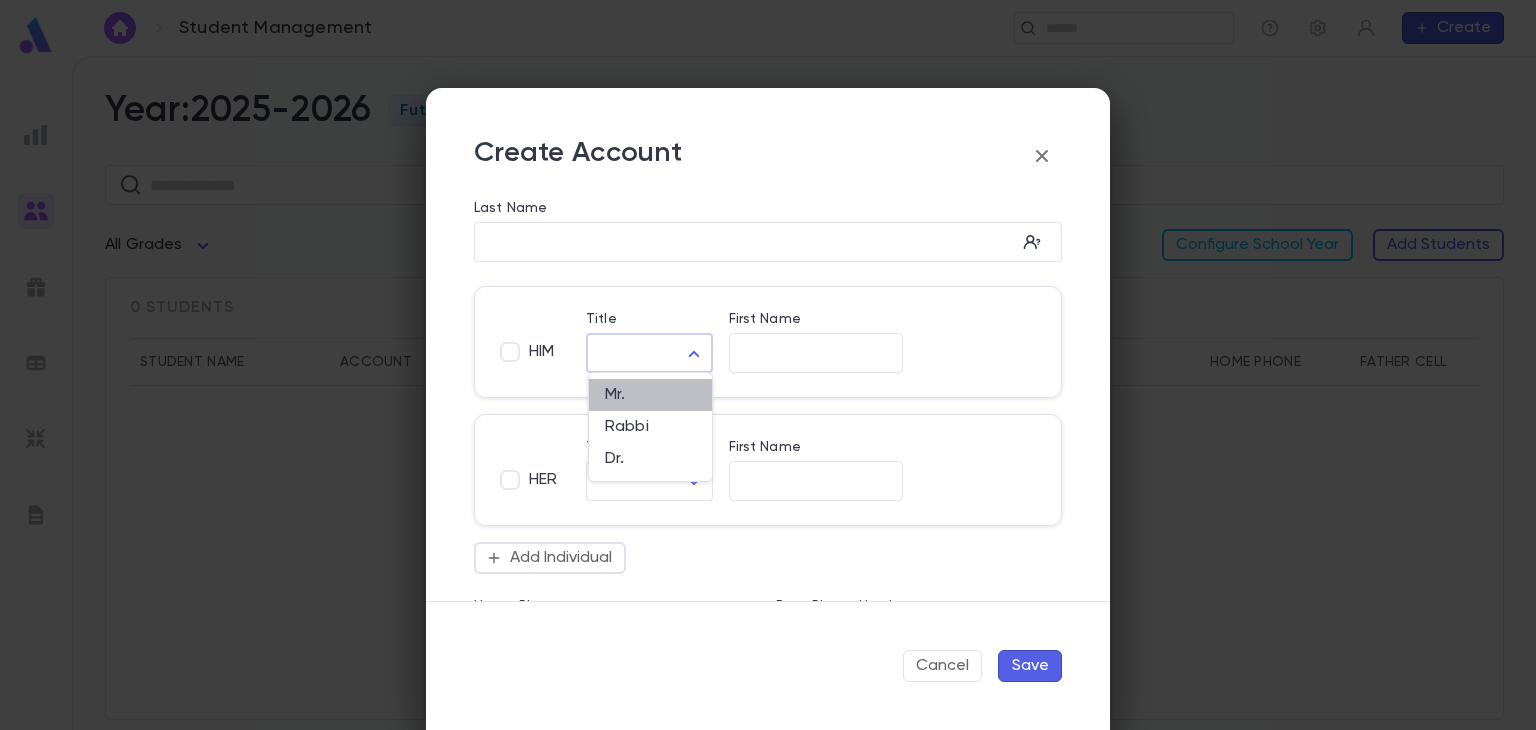 click on "Mr." at bounding box center (650, 395) 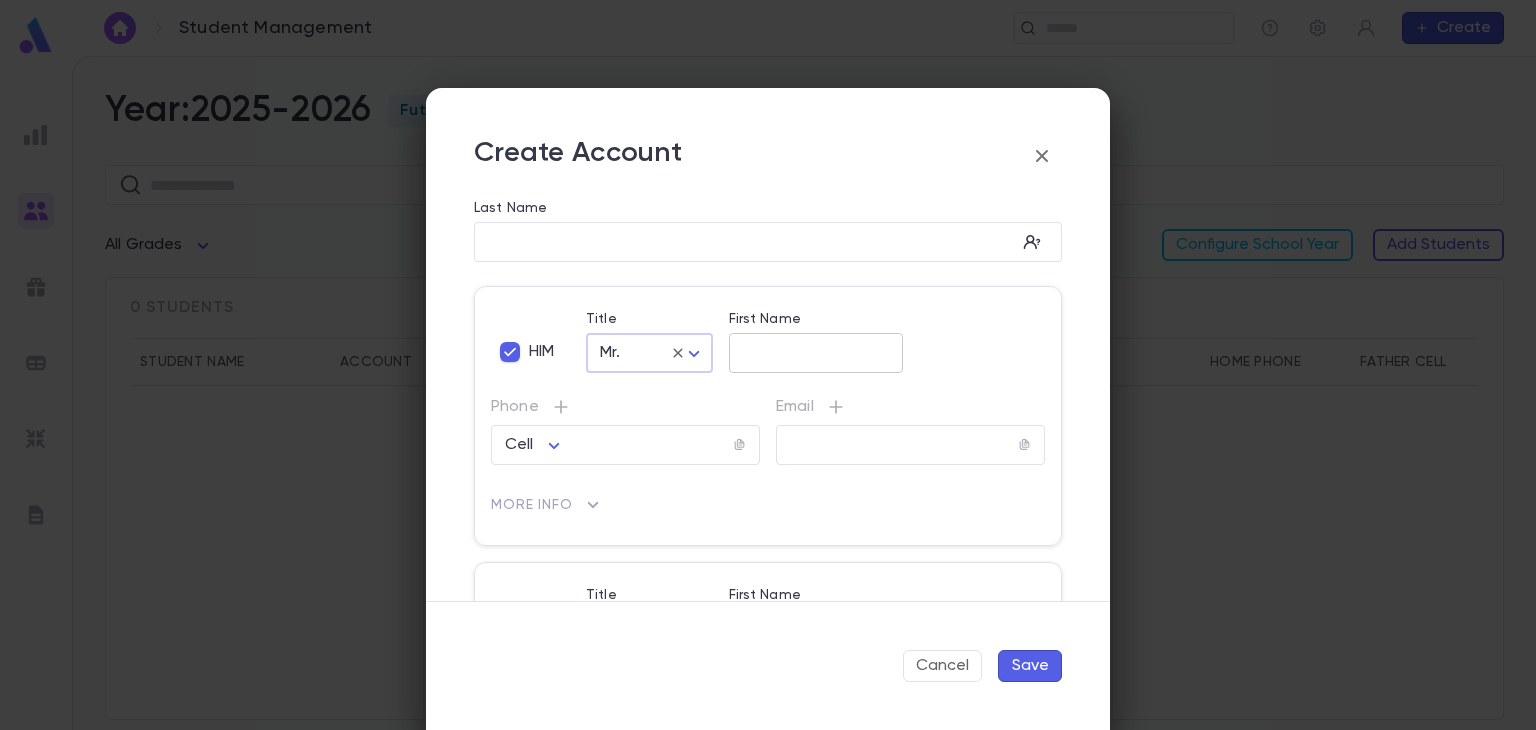 click on "First Name" at bounding box center [816, 353] 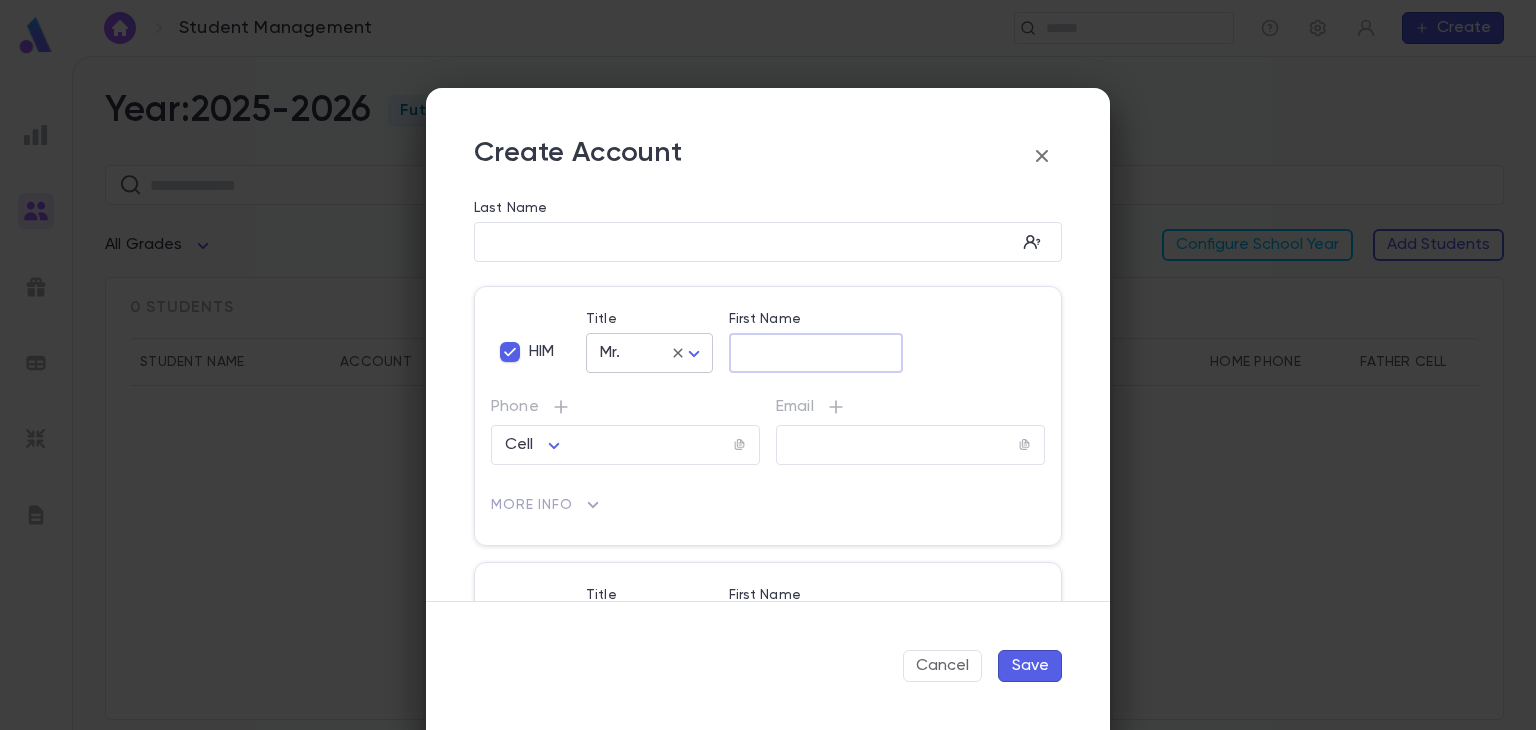 click on "Student Management ​  Create Year:  2025-2026 Future ​ All Grades Configure School Year Add Students 0   students Student Name Account Grade Address Home Phone Father Cell Mother Cell No  students  found Profile Log out Account Pledge Payment 2025-2026 Create Student Male Female Guardian Account ​ First Name ​ Legal Name ​ Hebrew Name ​ DOB ​ Hebrew Month ​ ​ Hebrew Day ​ ​ School Year 2025-2026 ** Grade ​ Linked Practices  Add Practice Grandparents Paternal Add Account Maternal Add Account Student Image Upload Image Allergies ​ Cancel Save and New Save Create Account Last Name ​ HIM Title Mr. *** ​ First Name ​ Phone   Cell **** ​ Email   ​ More Info Date of Birth ​ Occupation ​ Linked Entities Add Entity HER Title ​ ​ First Name ​ Add Individual Home Phone ​ Best Phone Number ​ ​ Address ​ ​ City ​ State ​ Zip ​ Country ​ Note * ​ Add Address Salutation ​ Cancel Save" at bounding box center [768, 393] 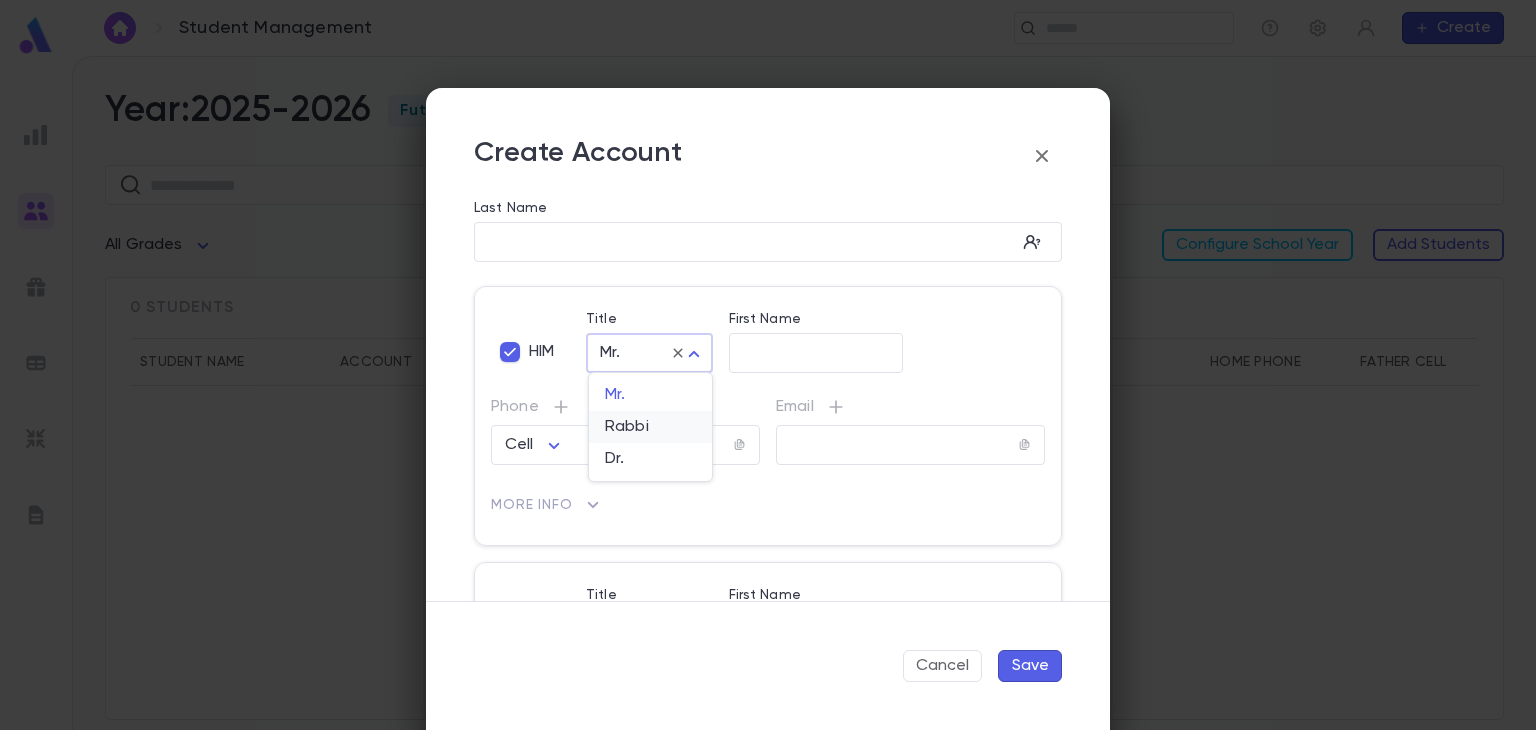 click on "Rabbi" at bounding box center [650, 427] 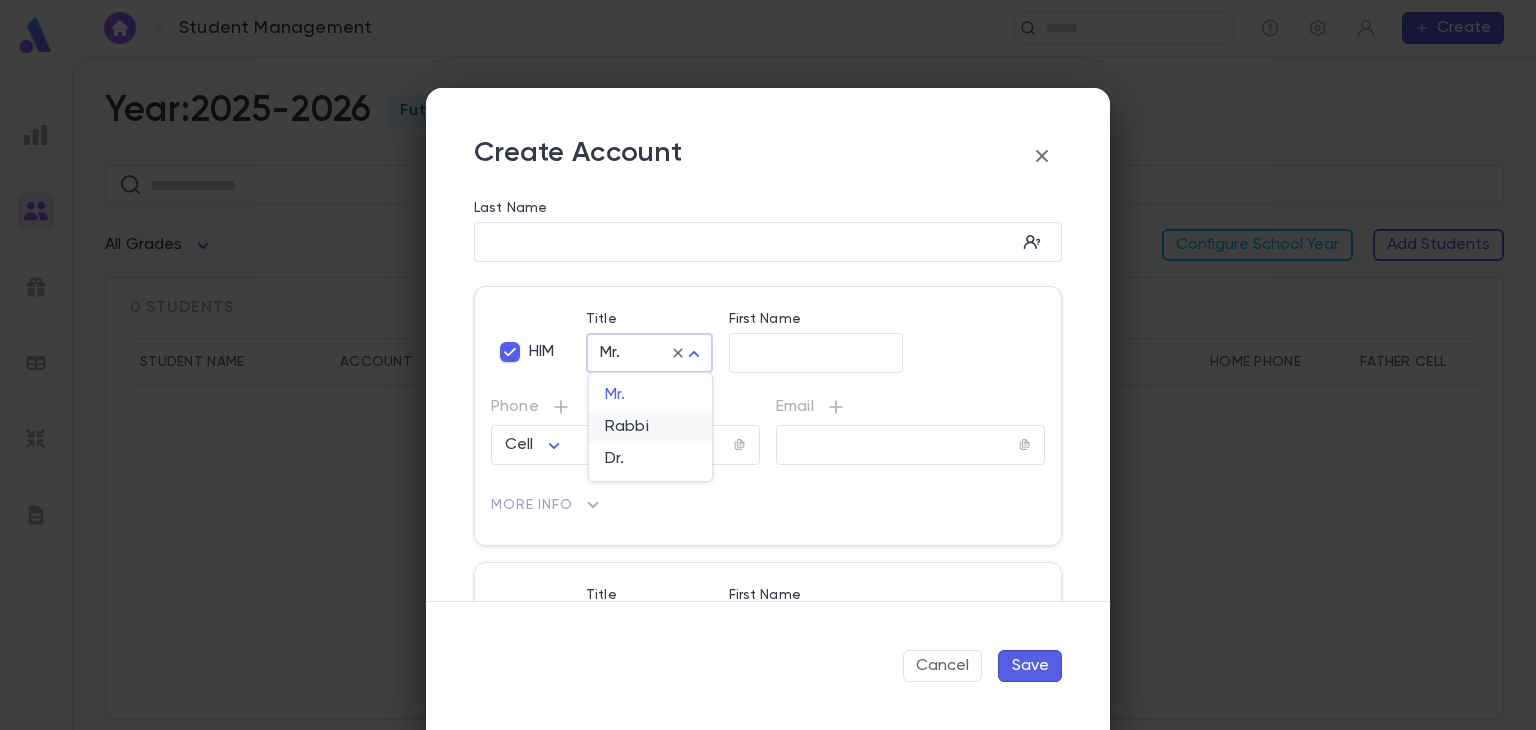 type on "*****" 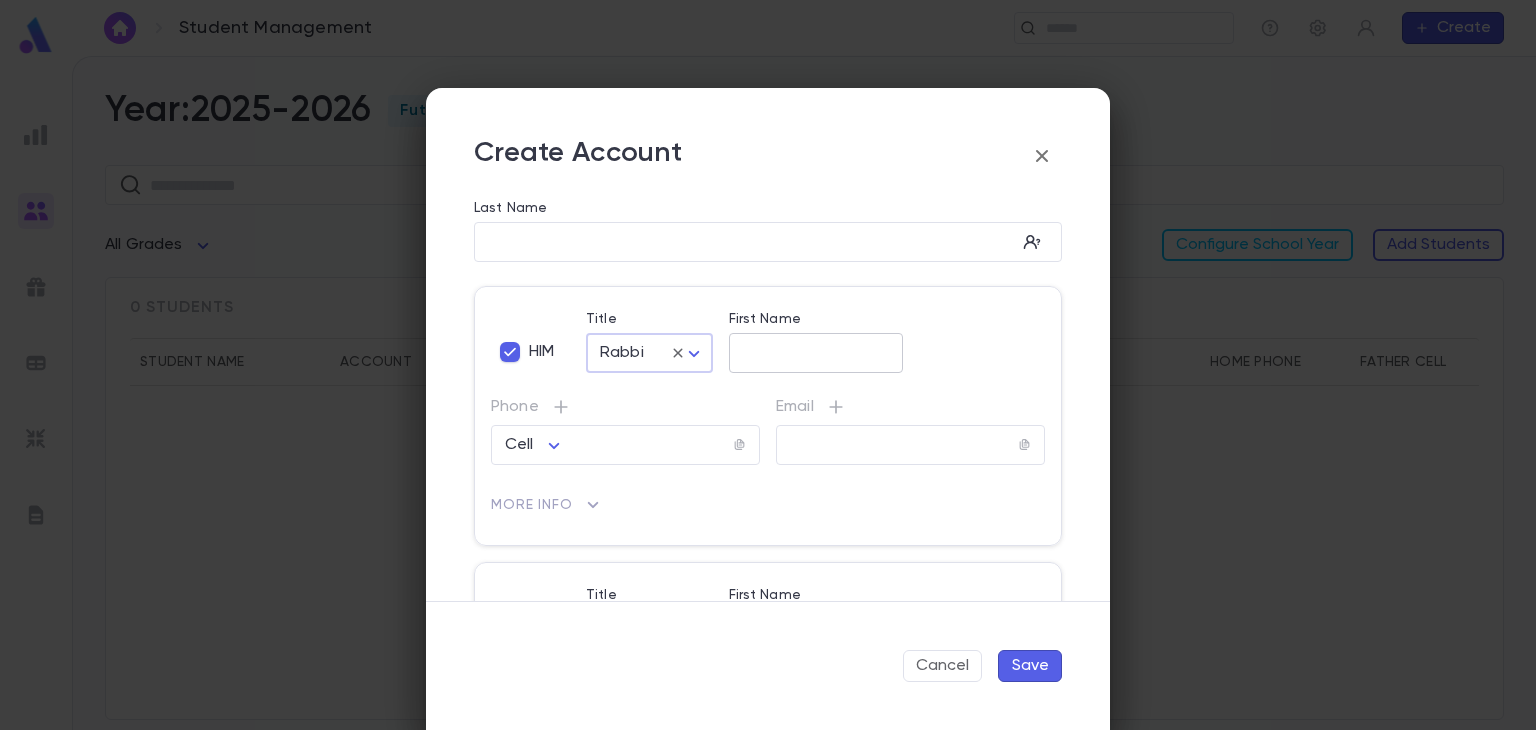 click on "First Name" at bounding box center [816, 353] 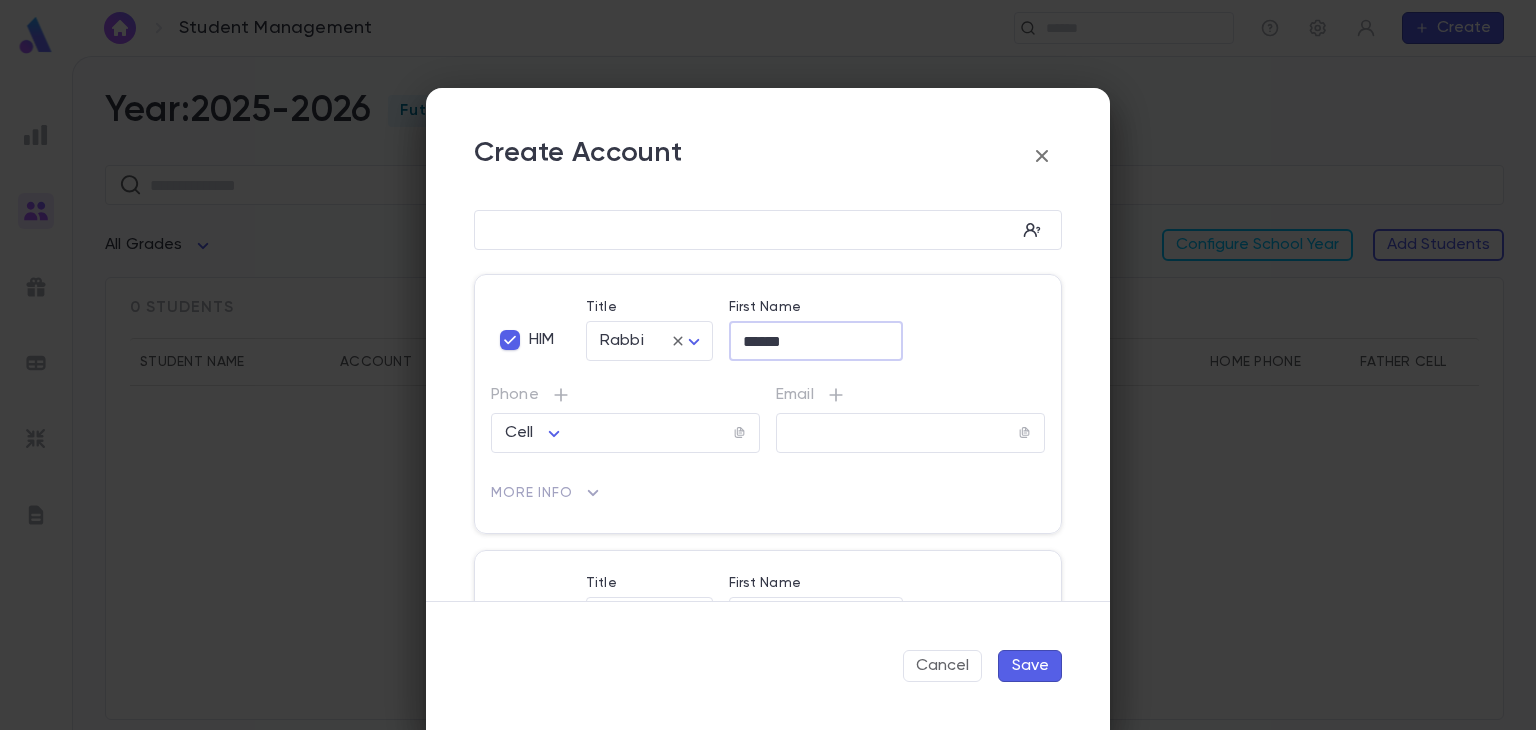 scroll, scrollTop: 0, scrollLeft: 0, axis: both 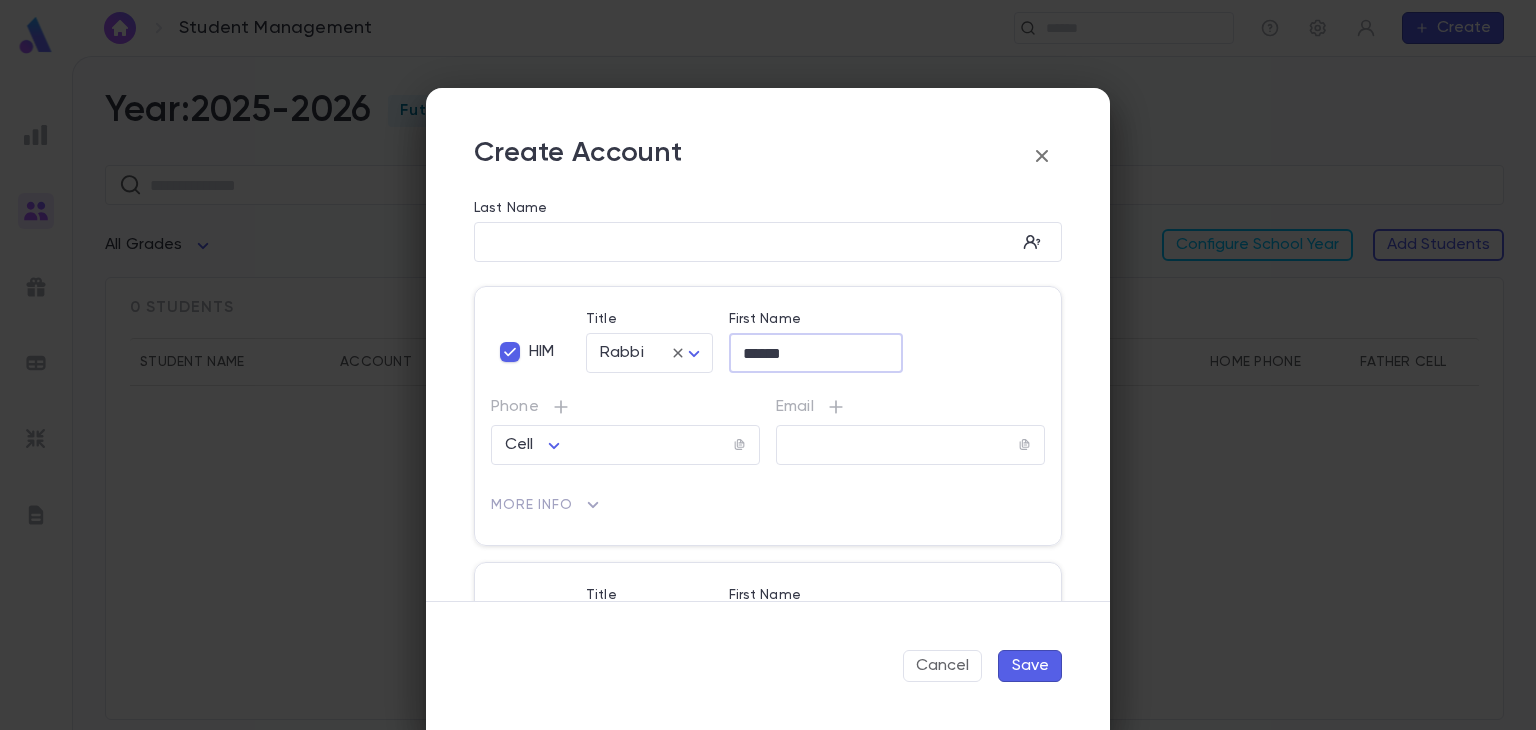 type on "*****" 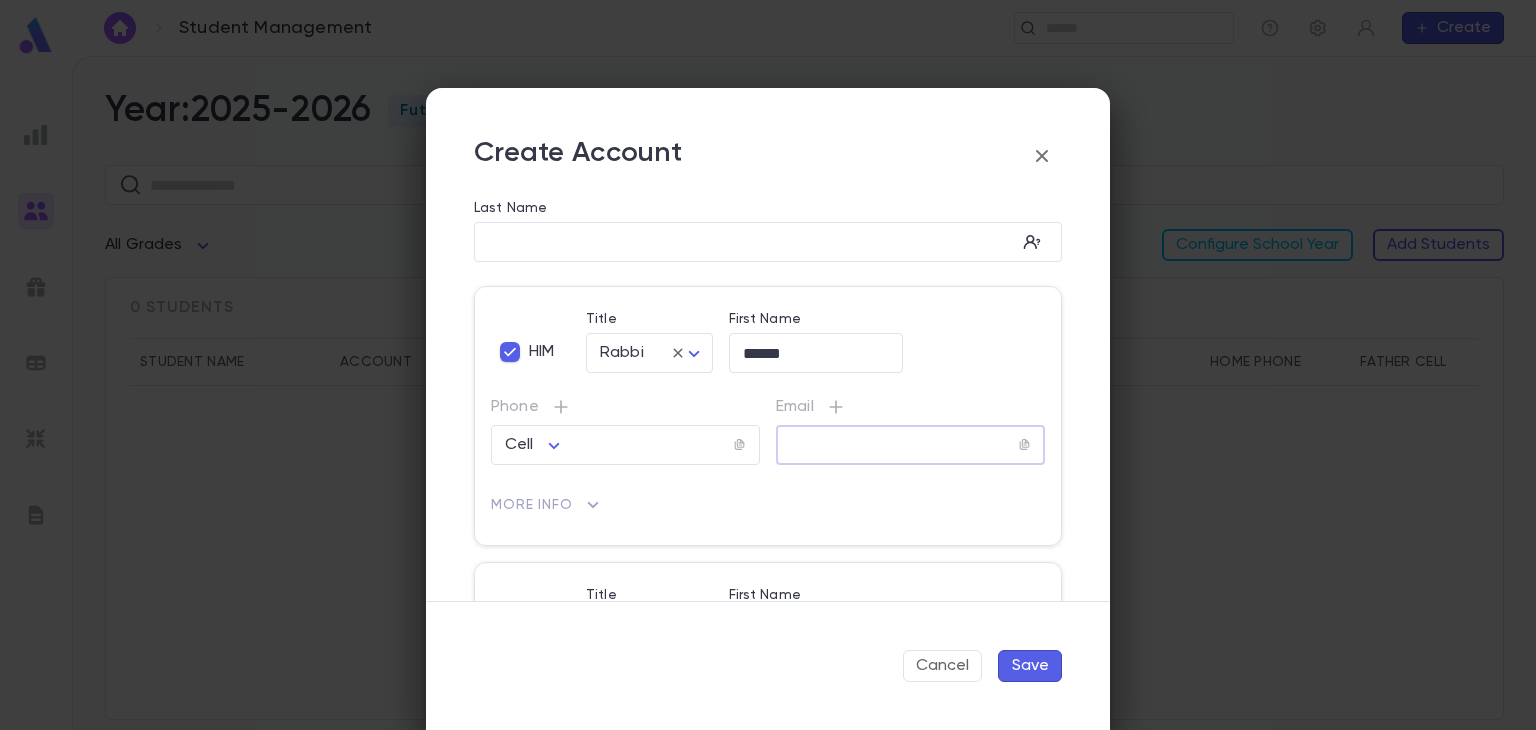 click at bounding box center (897, 445) 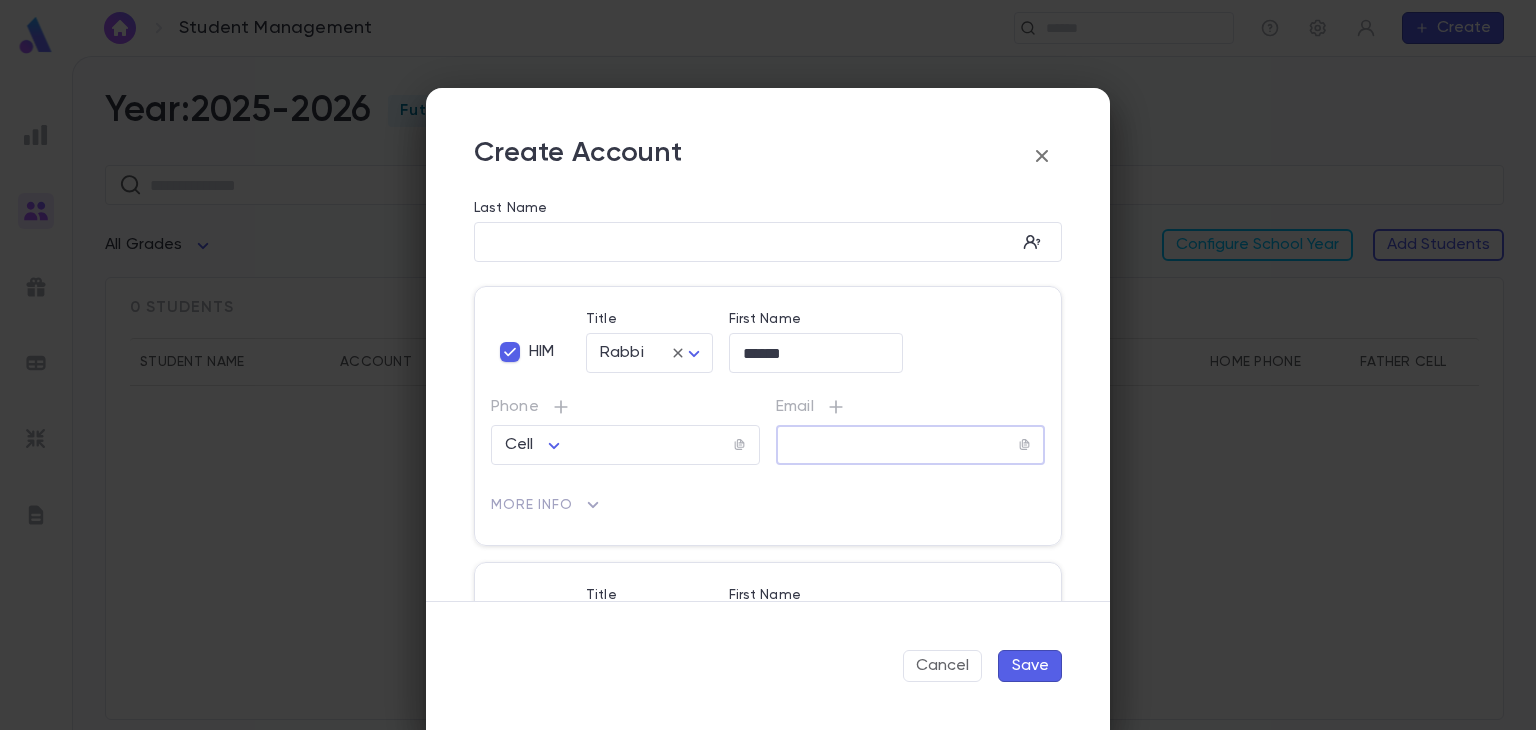 type on "**********" 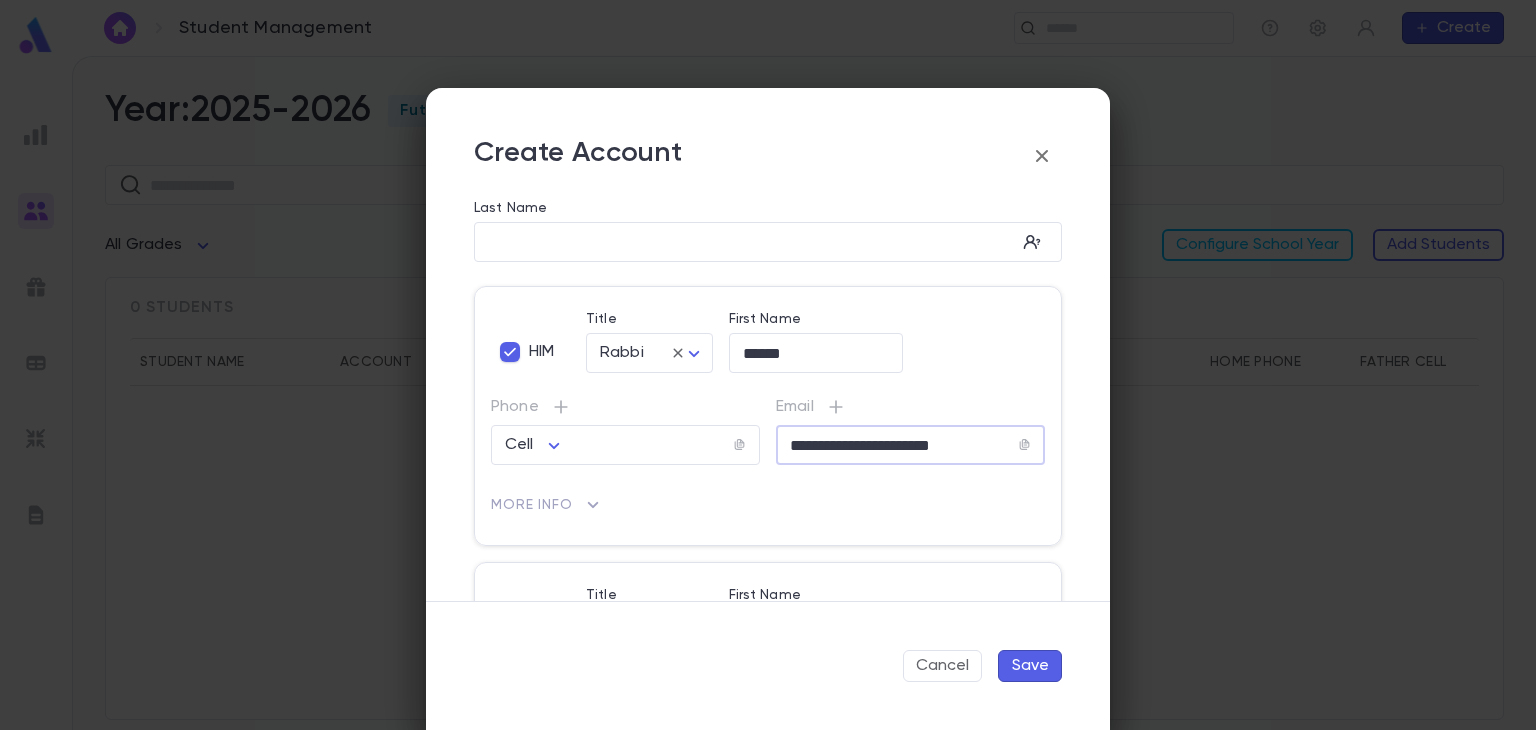 type on "**********" 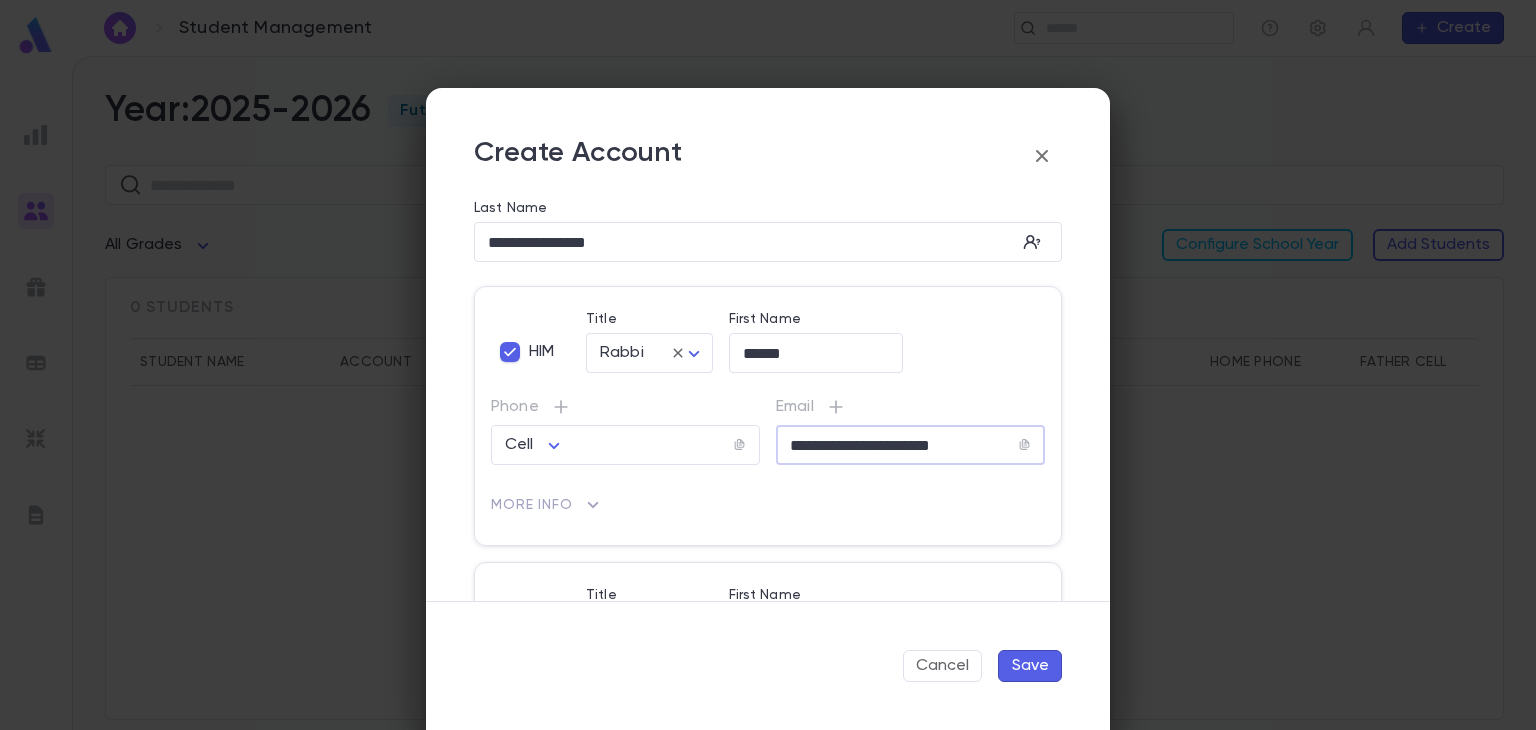 type on "**********" 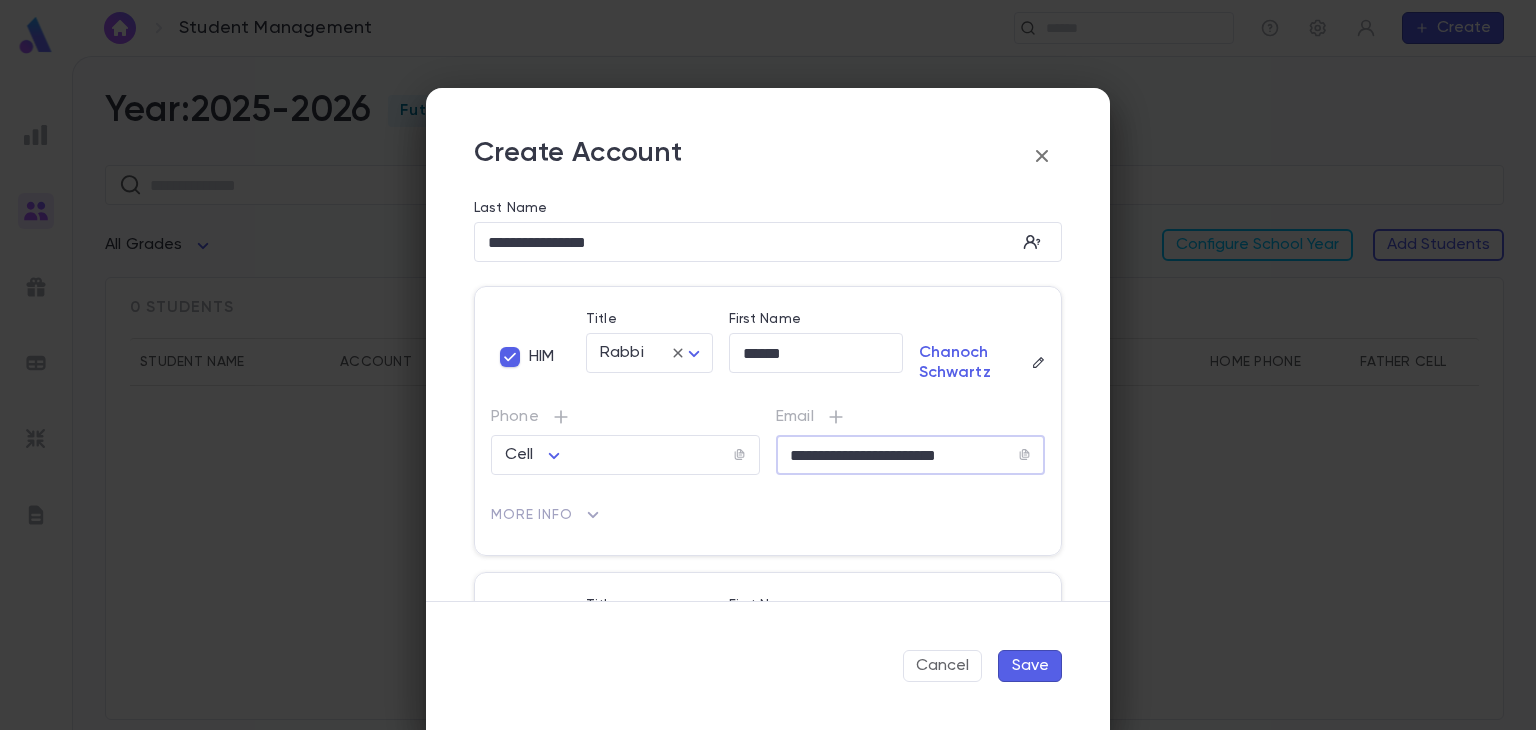 type on "**********" 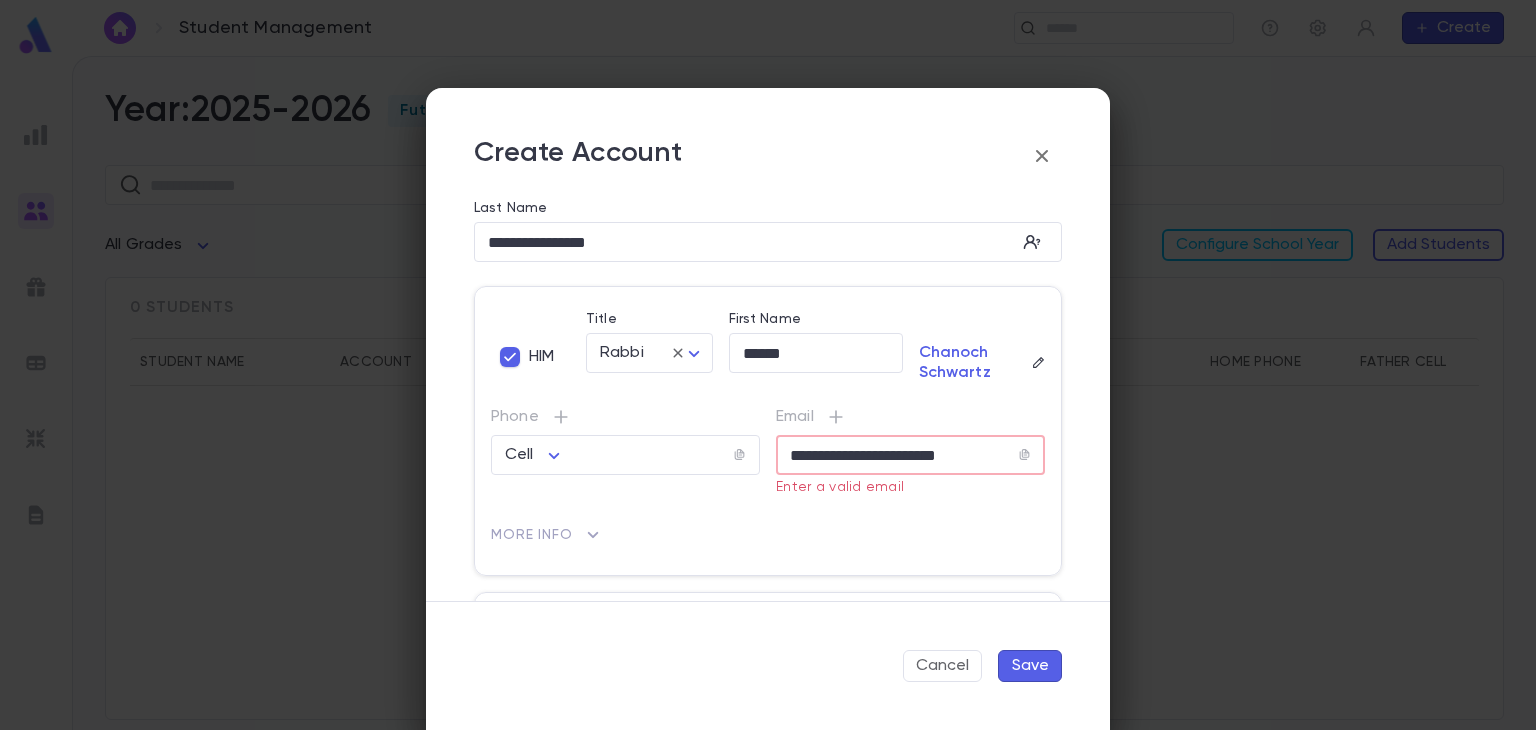 click 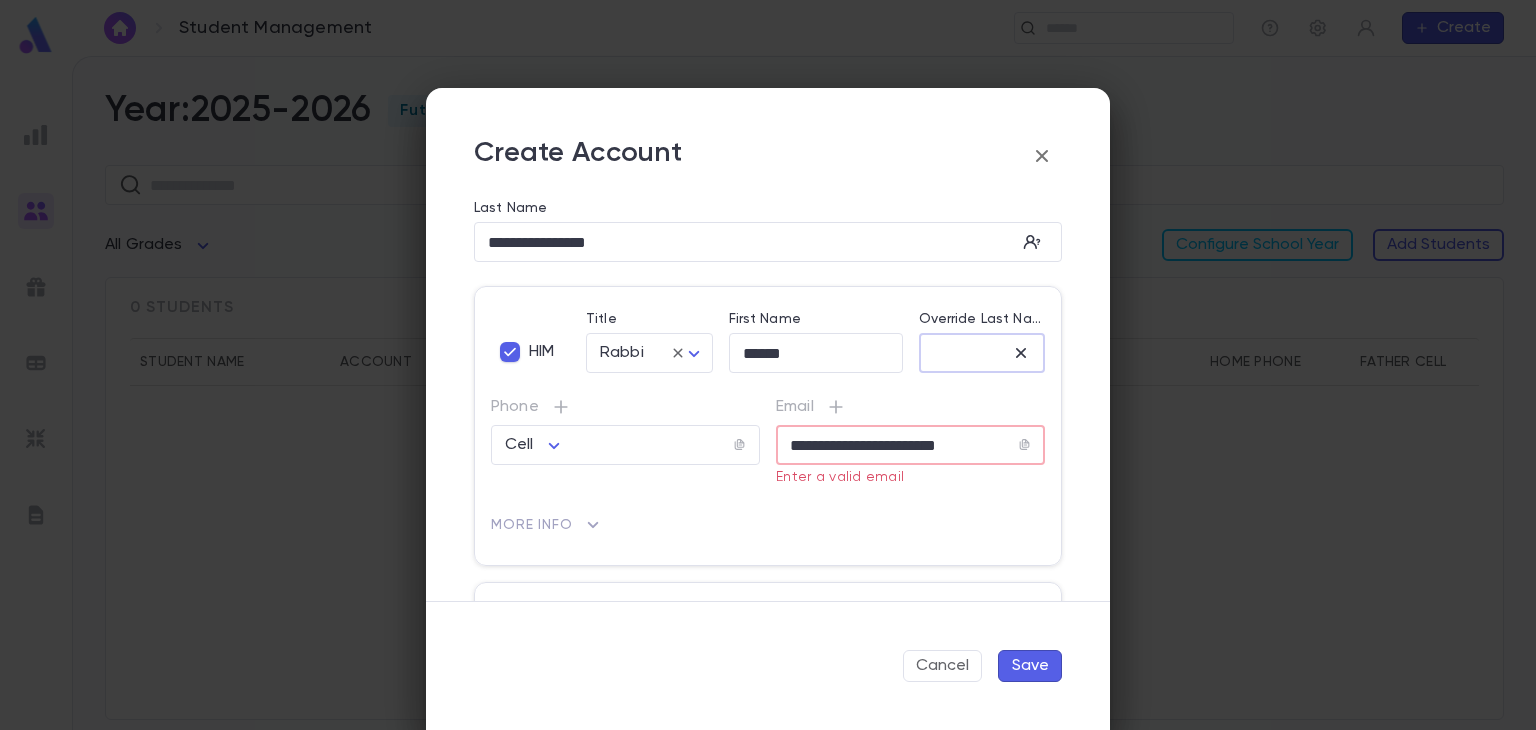 click on "Override Last Name" at bounding box center [965, 353] 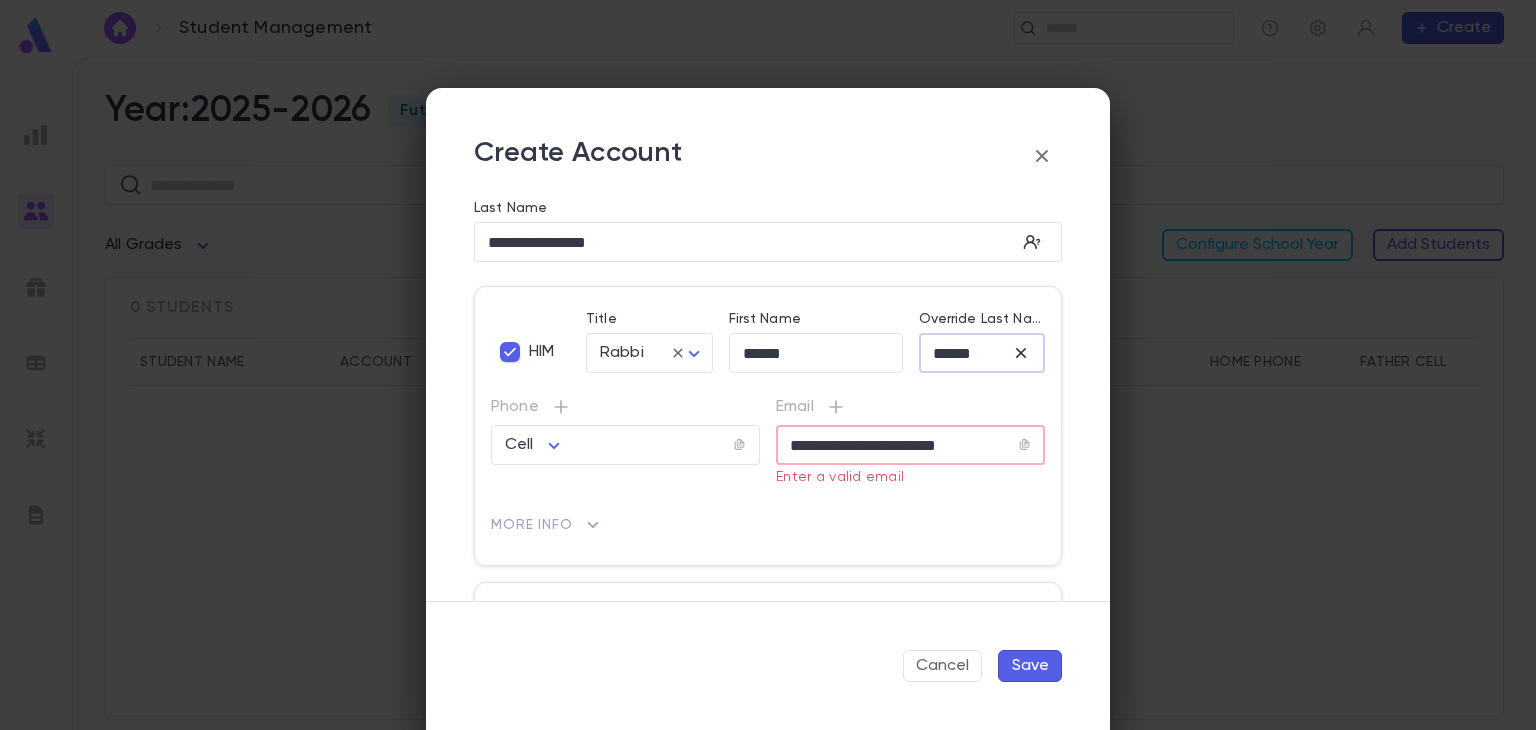 type on "******" 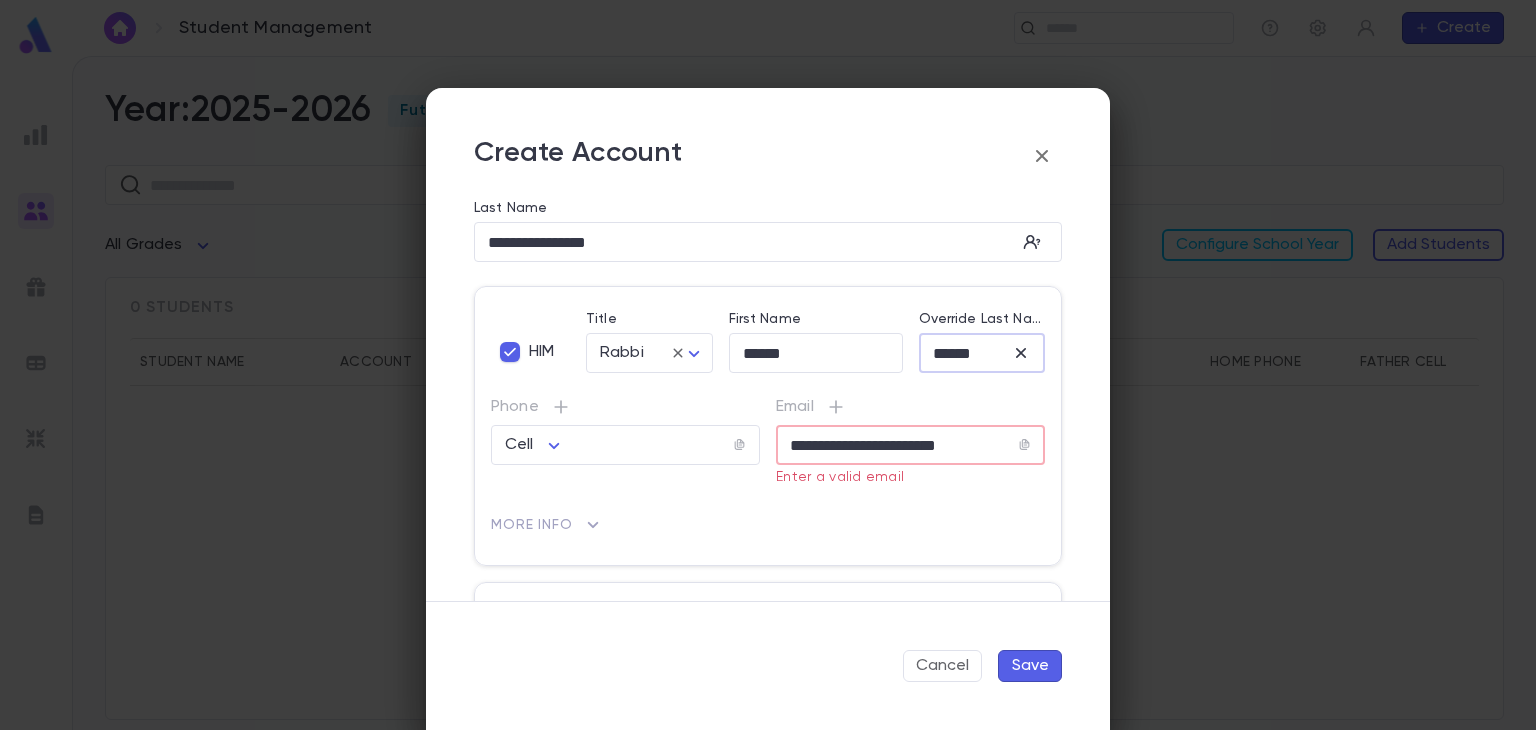 click on "More Info" at bounding box center [768, 525] 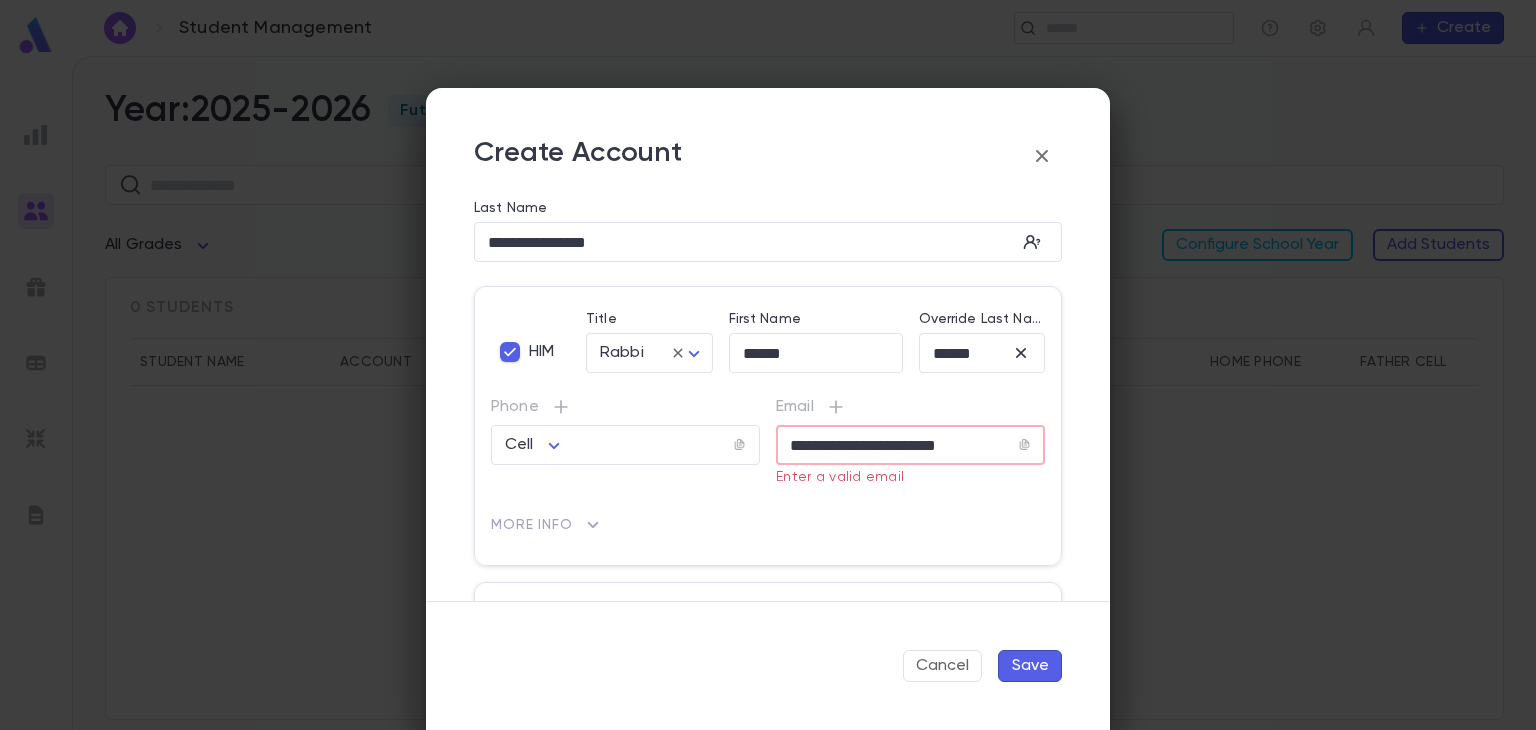 click on "**********" at bounding box center [897, 445] 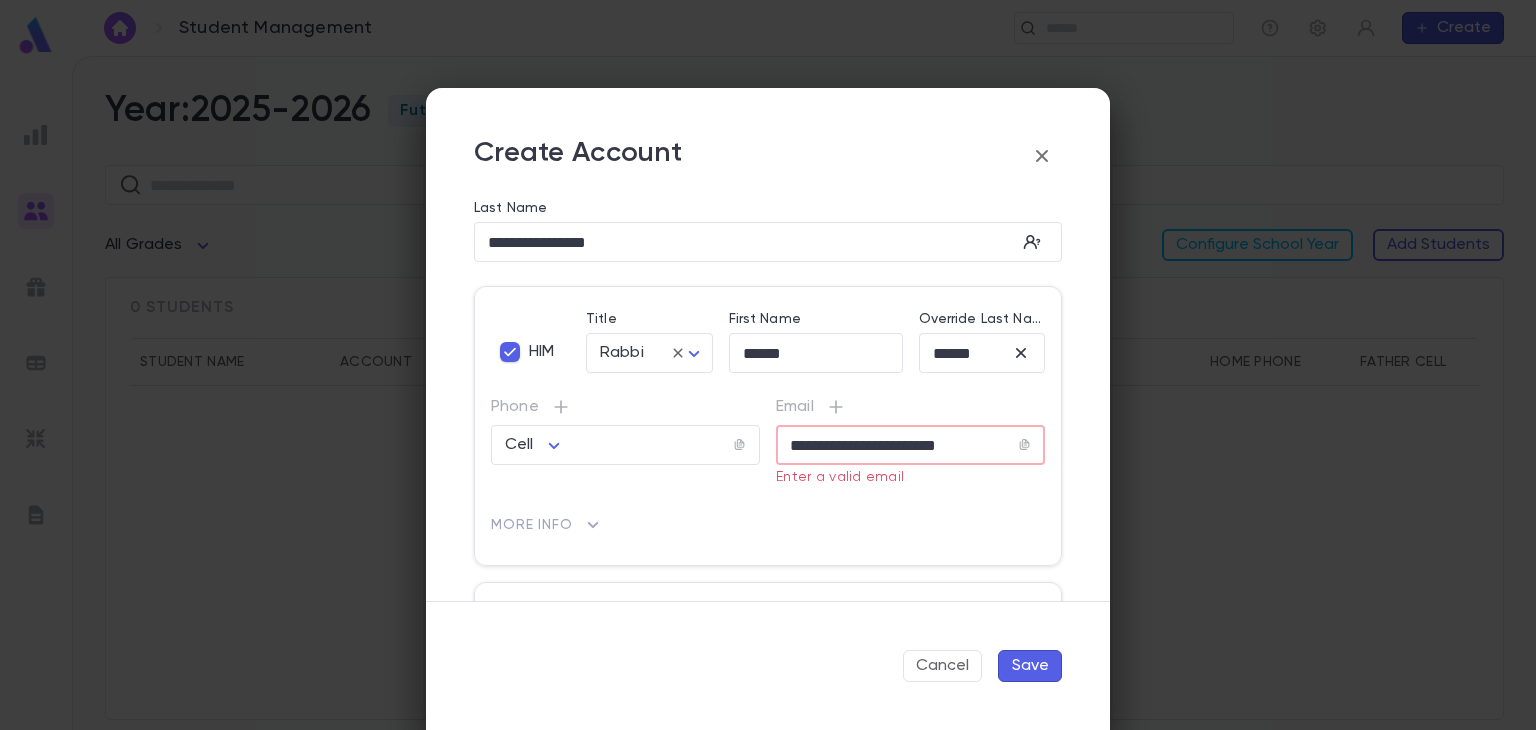 click on "More Info Date of Birth ​ Occupation ​ Linked Entities Add Entity" at bounding box center [760, 513] 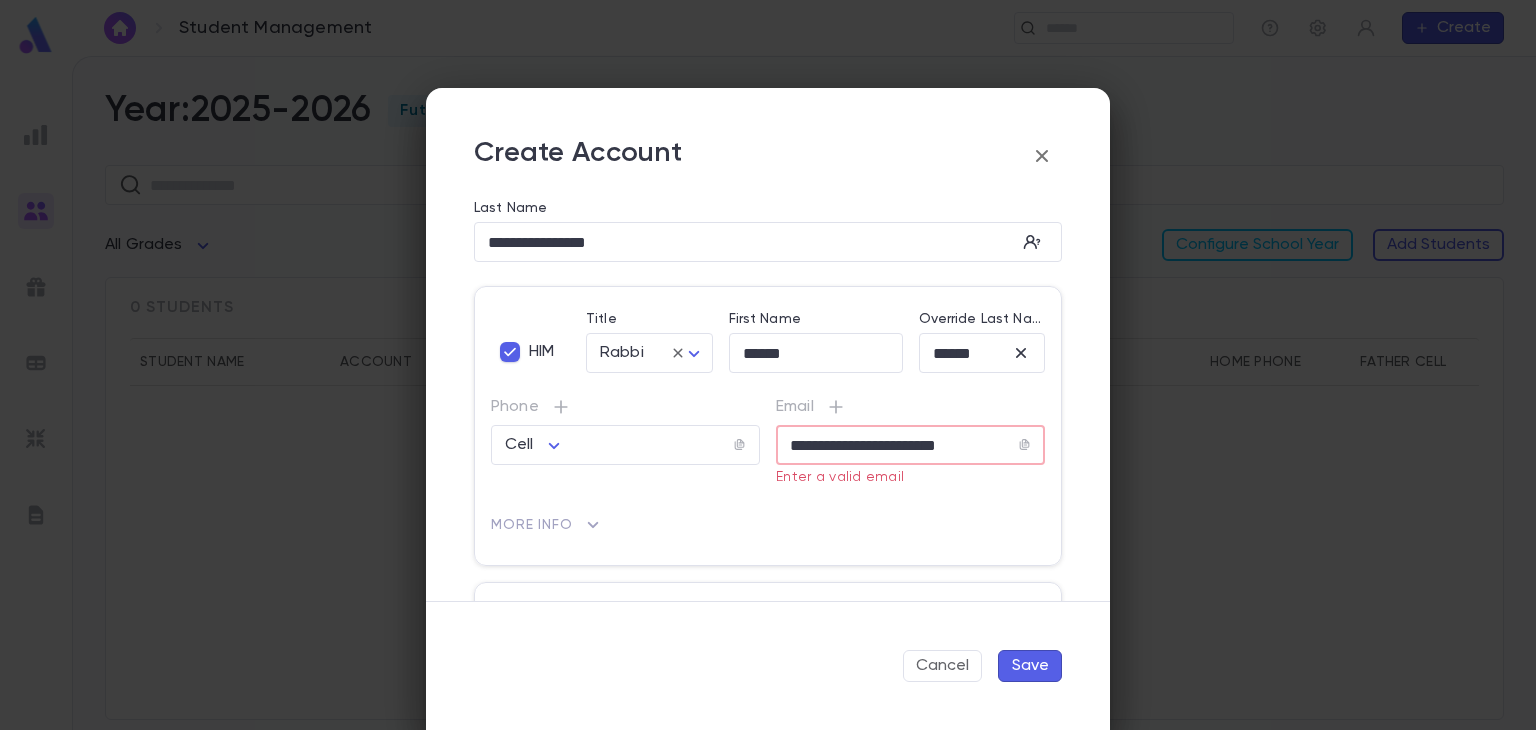 click on "**********" at bounding box center [897, 445] 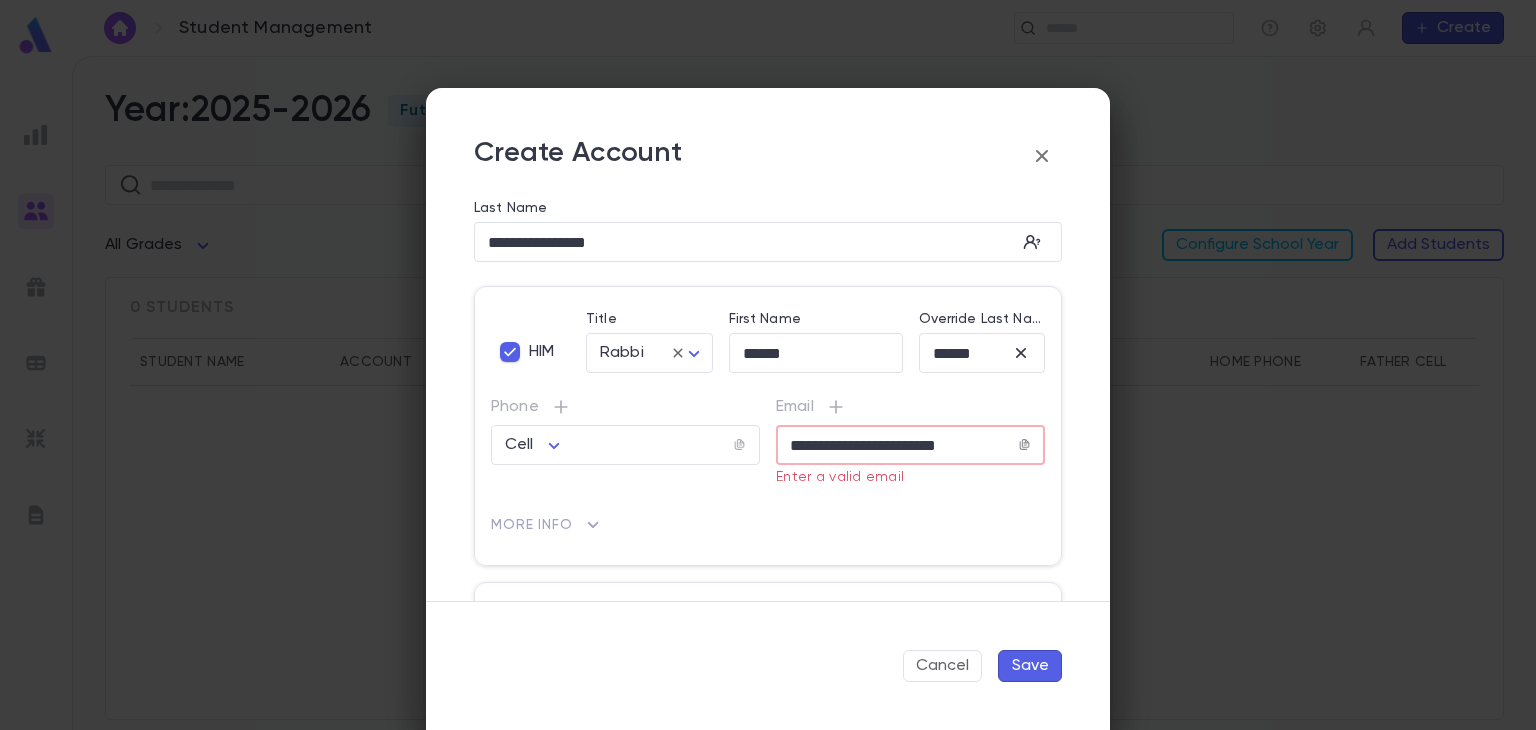 click 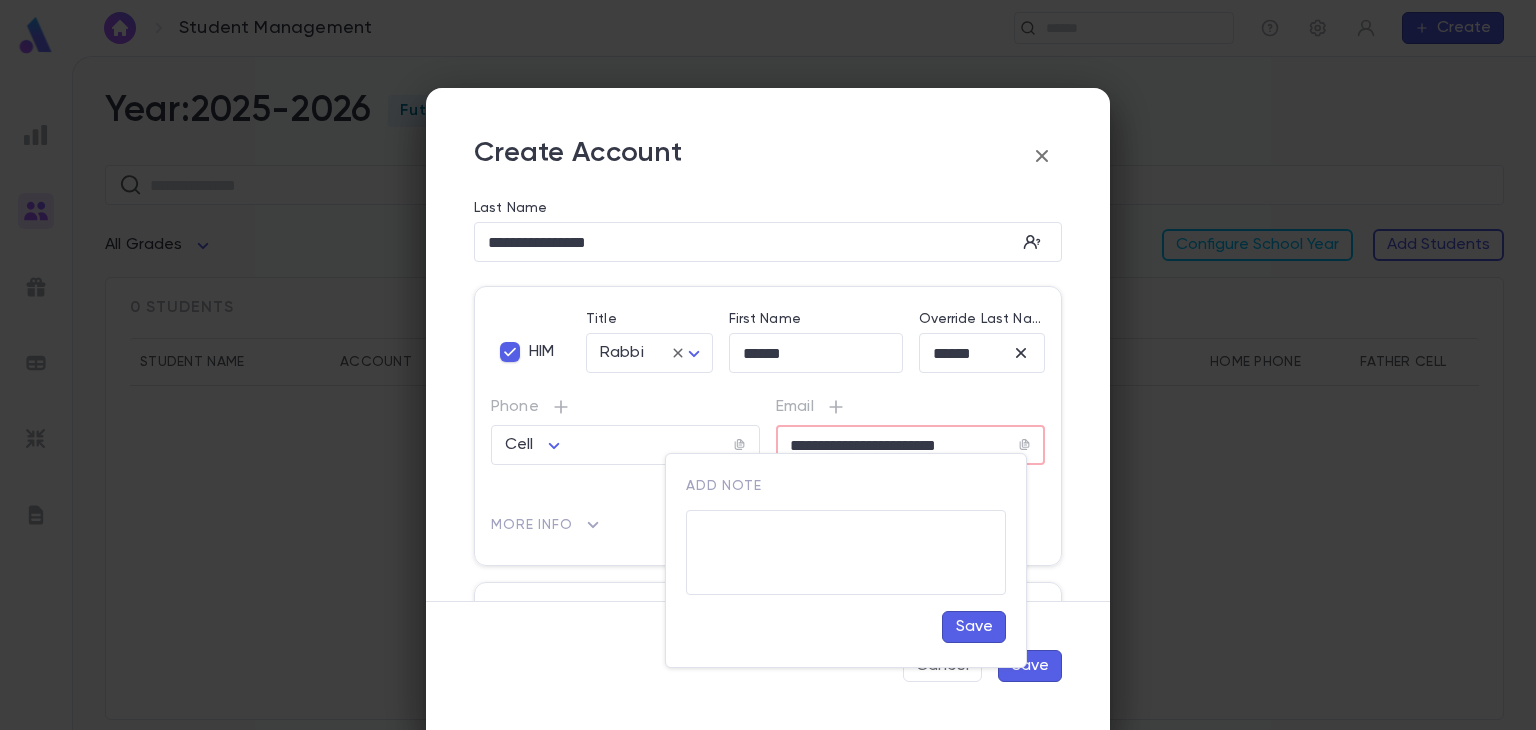 click at bounding box center (768, 365) 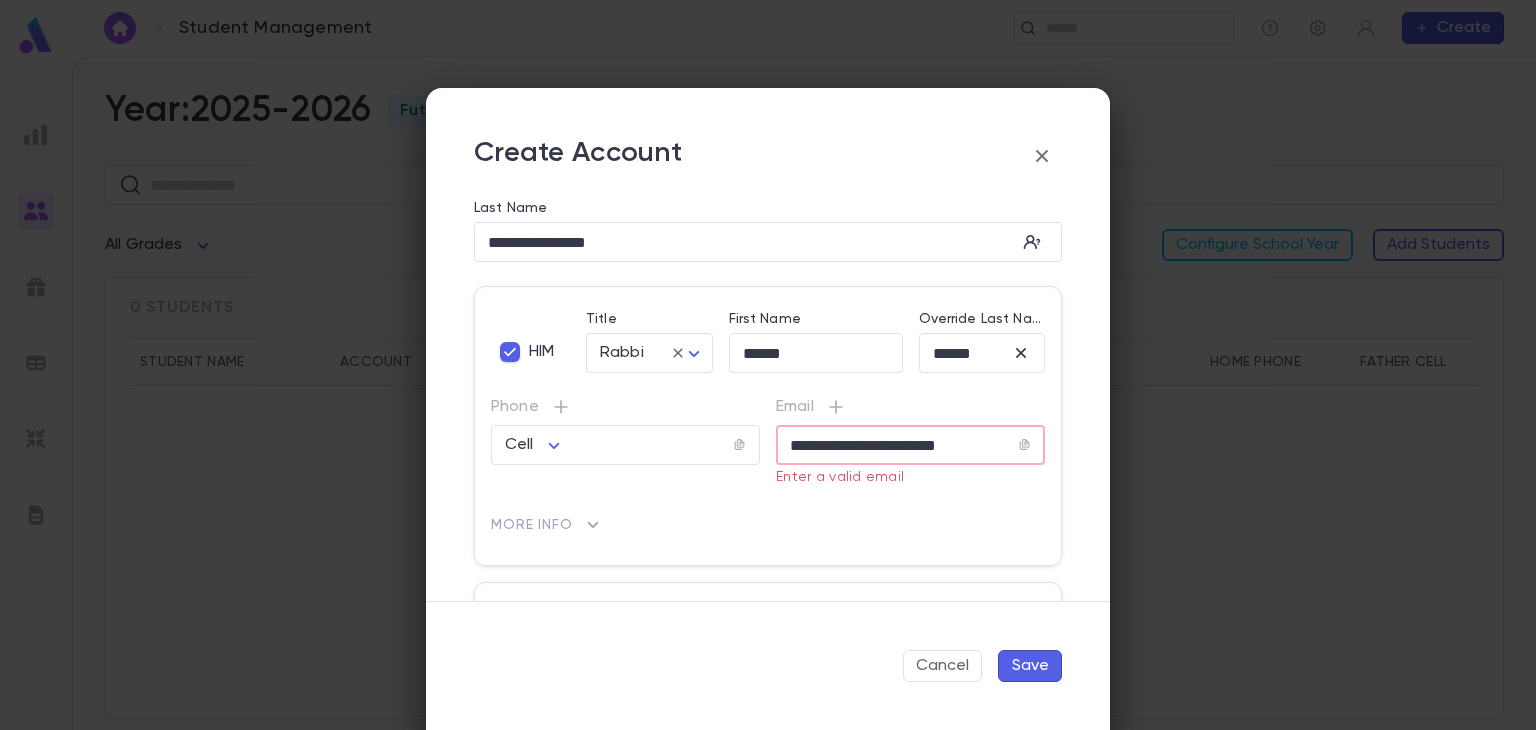 drag, startPoint x: 989, startPoint y: 440, endPoint x: 792, endPoint y: 457, distance: 197.73215 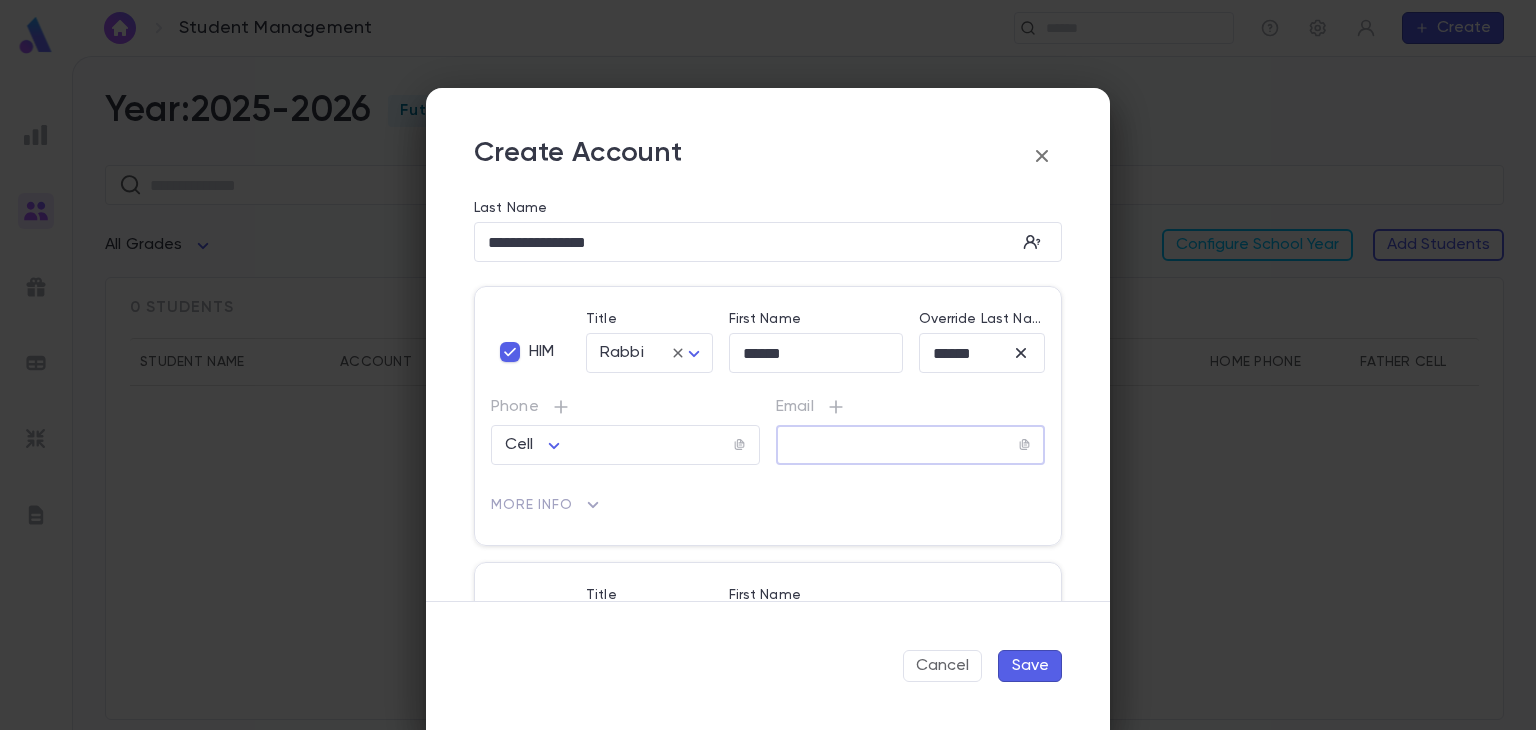 click at bounding box center (897, 445) 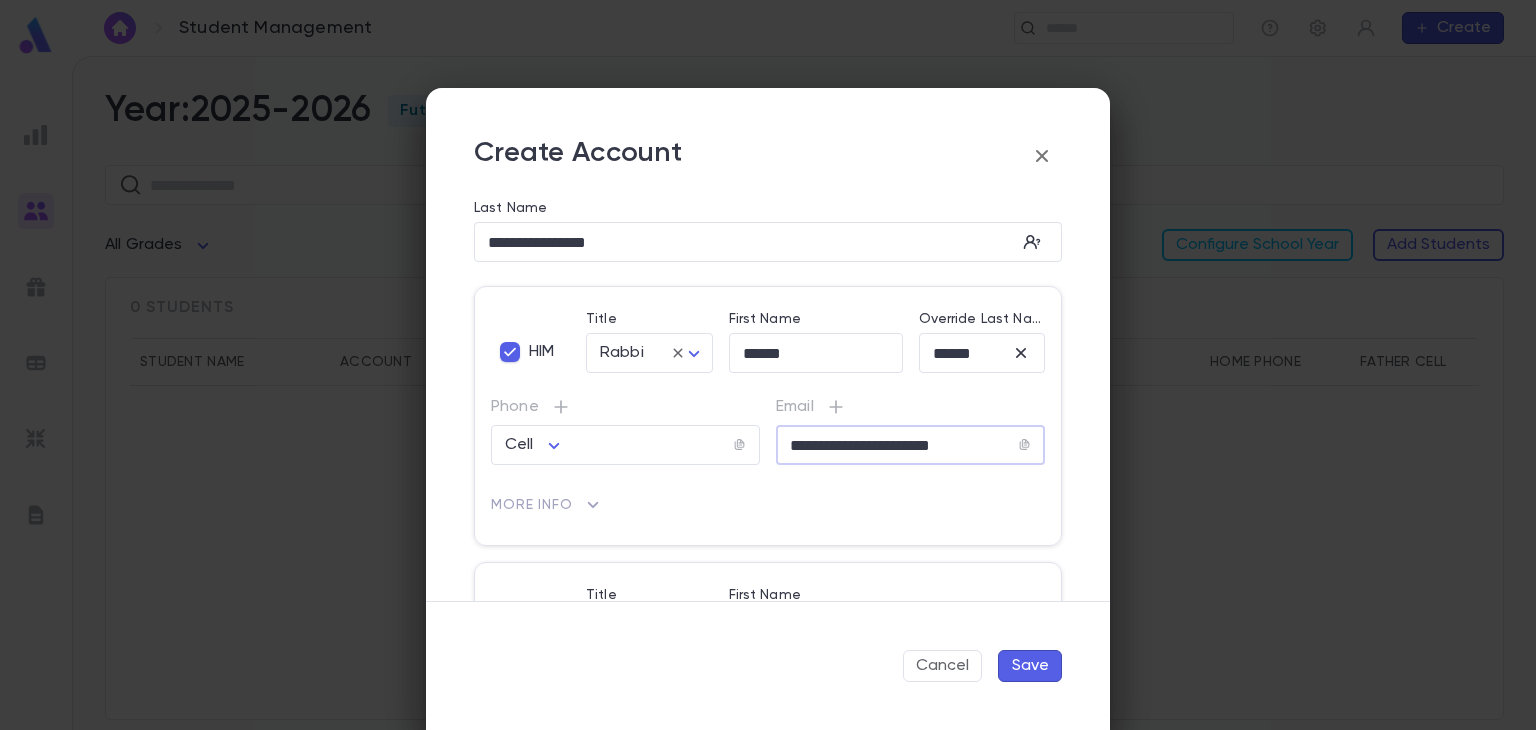 type on "**********" 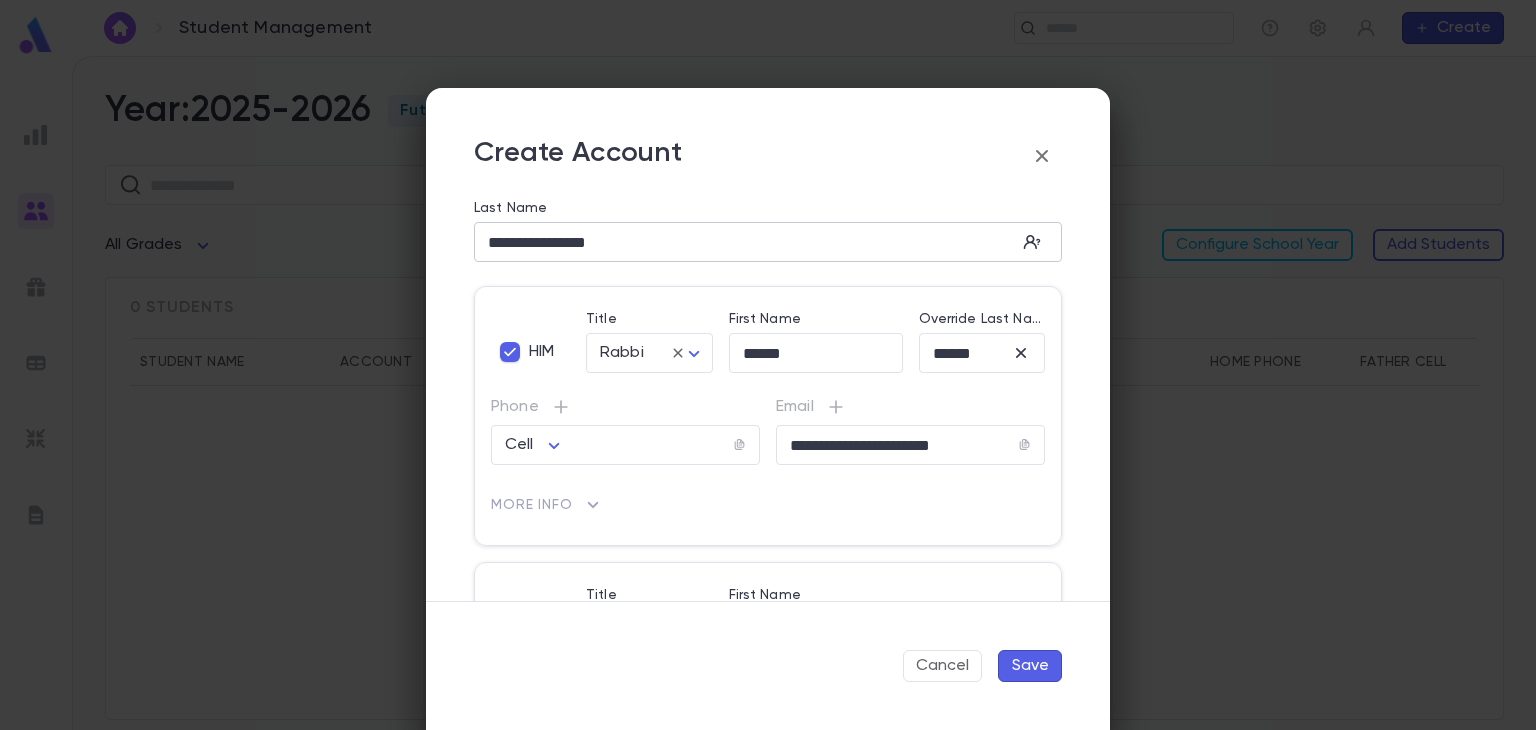 click on "**********" at bounding box center (745, 242) 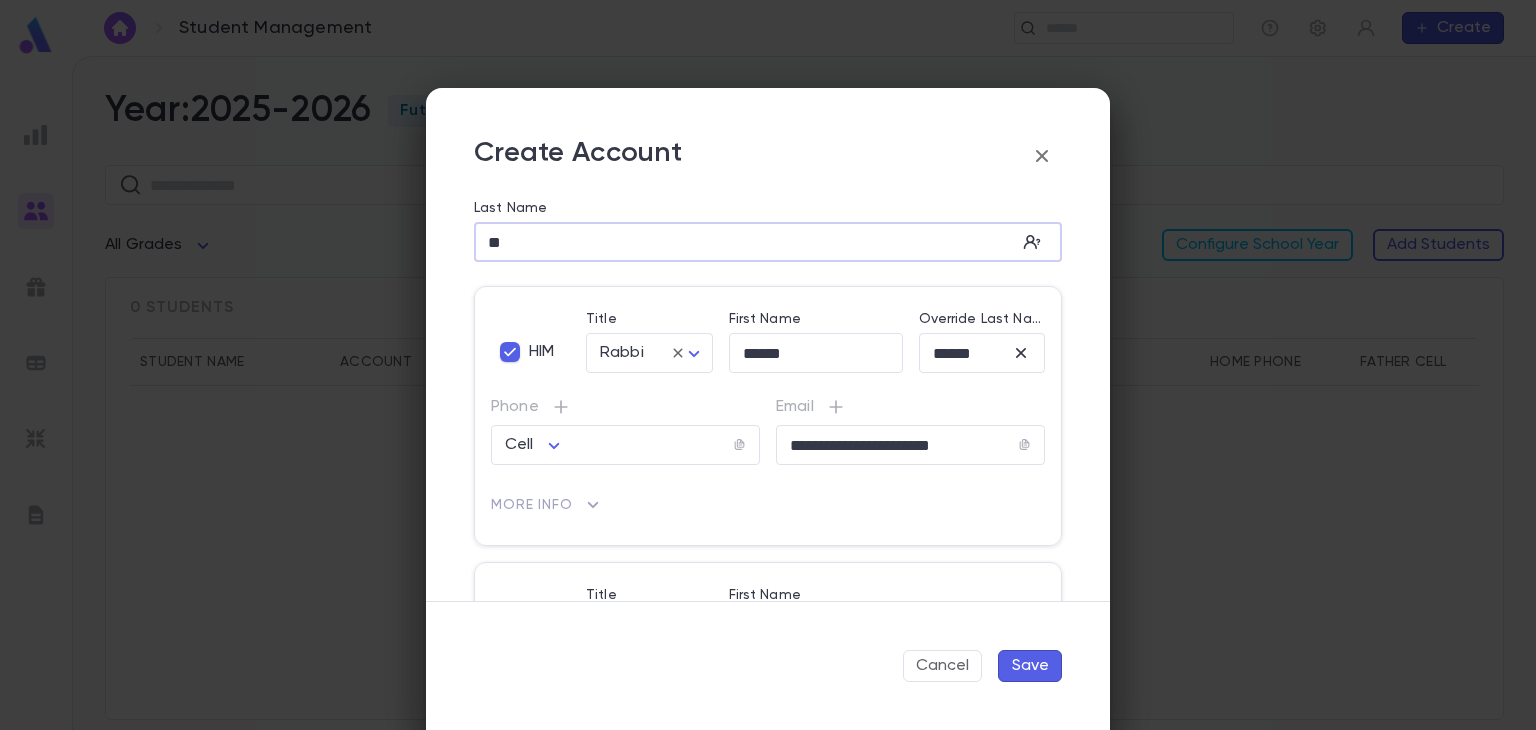 type on "*" 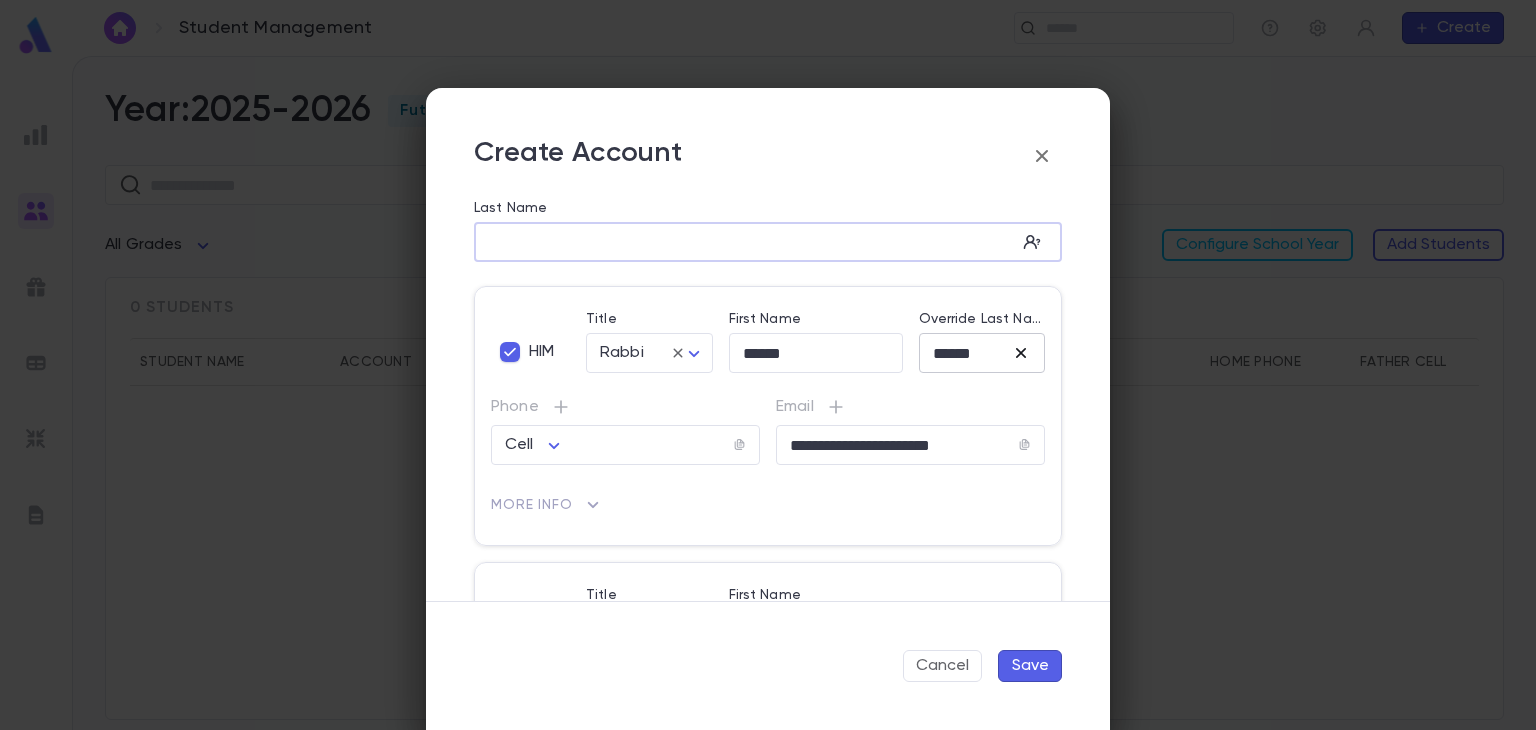 click on "****** ​" at bounding box center (982, 353) 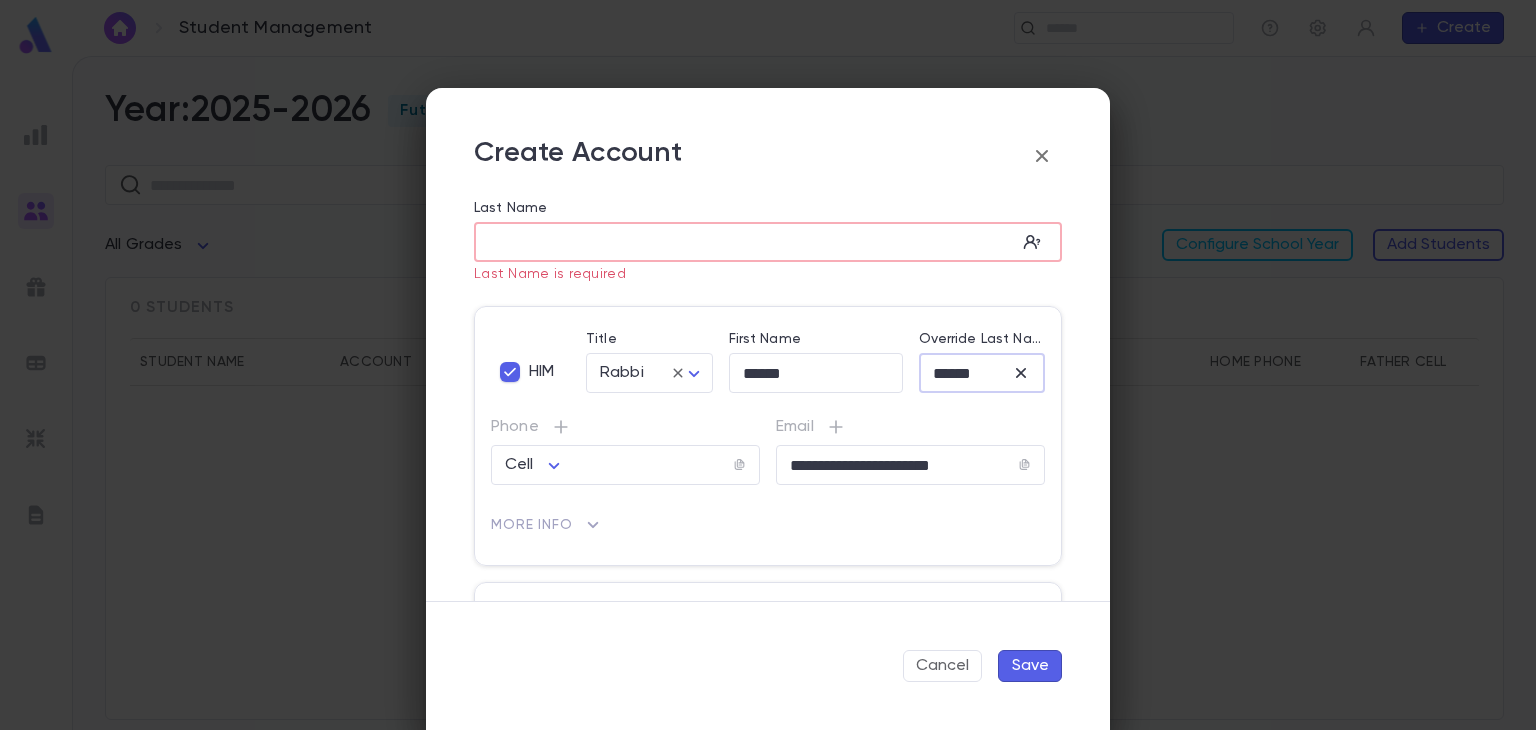 click on "Last Name" at bounding box center [745, 242] 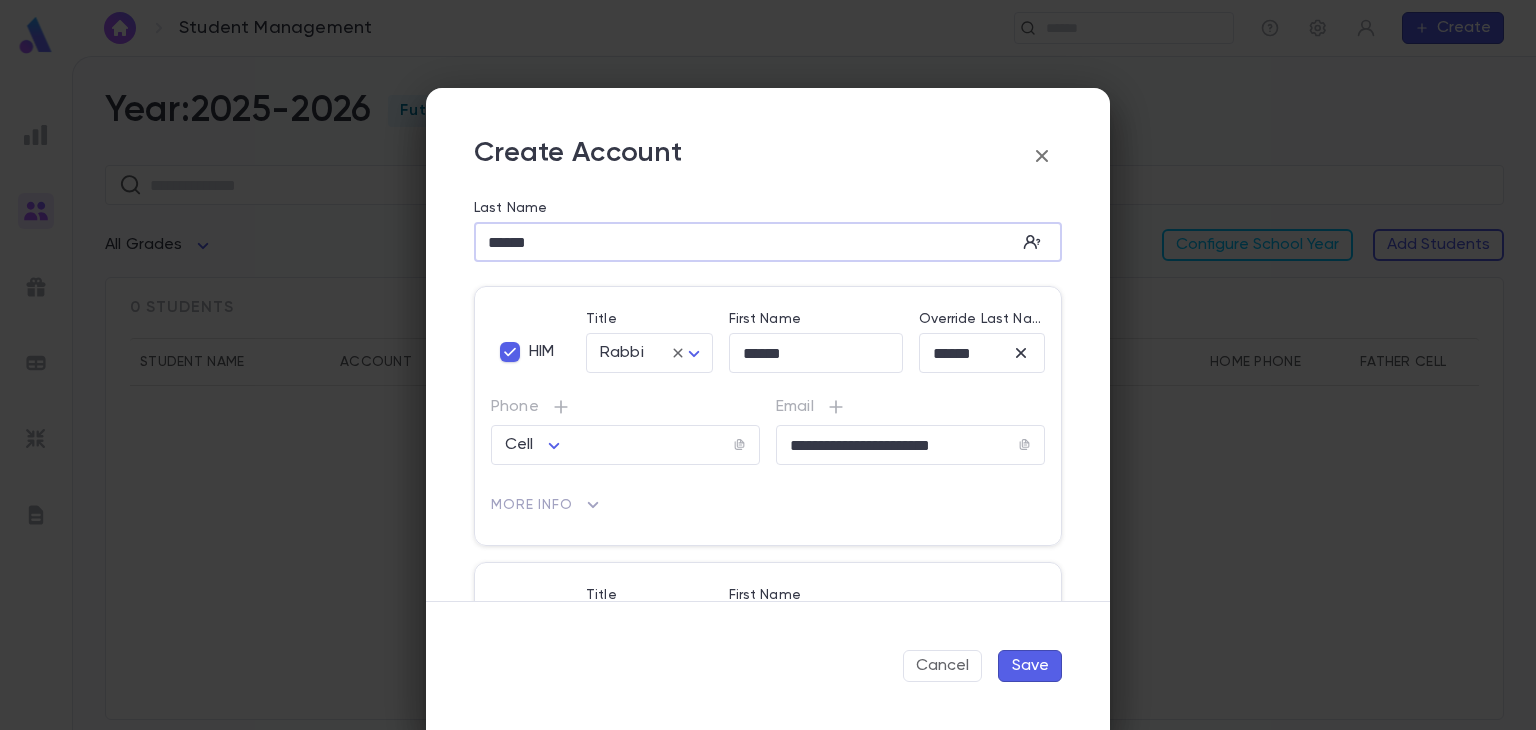 type on "******" 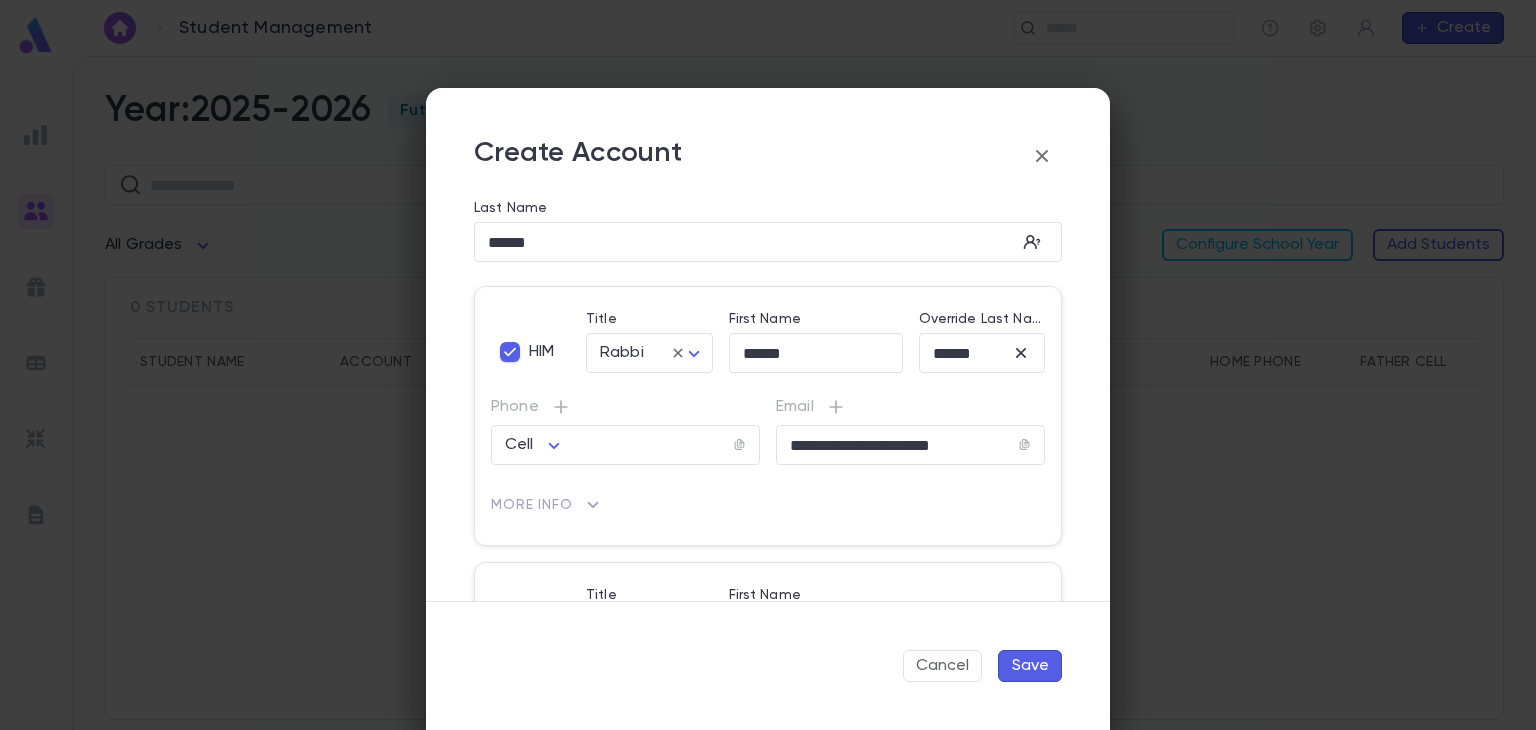 click on "Create Account" at bounding box center [768, 156] 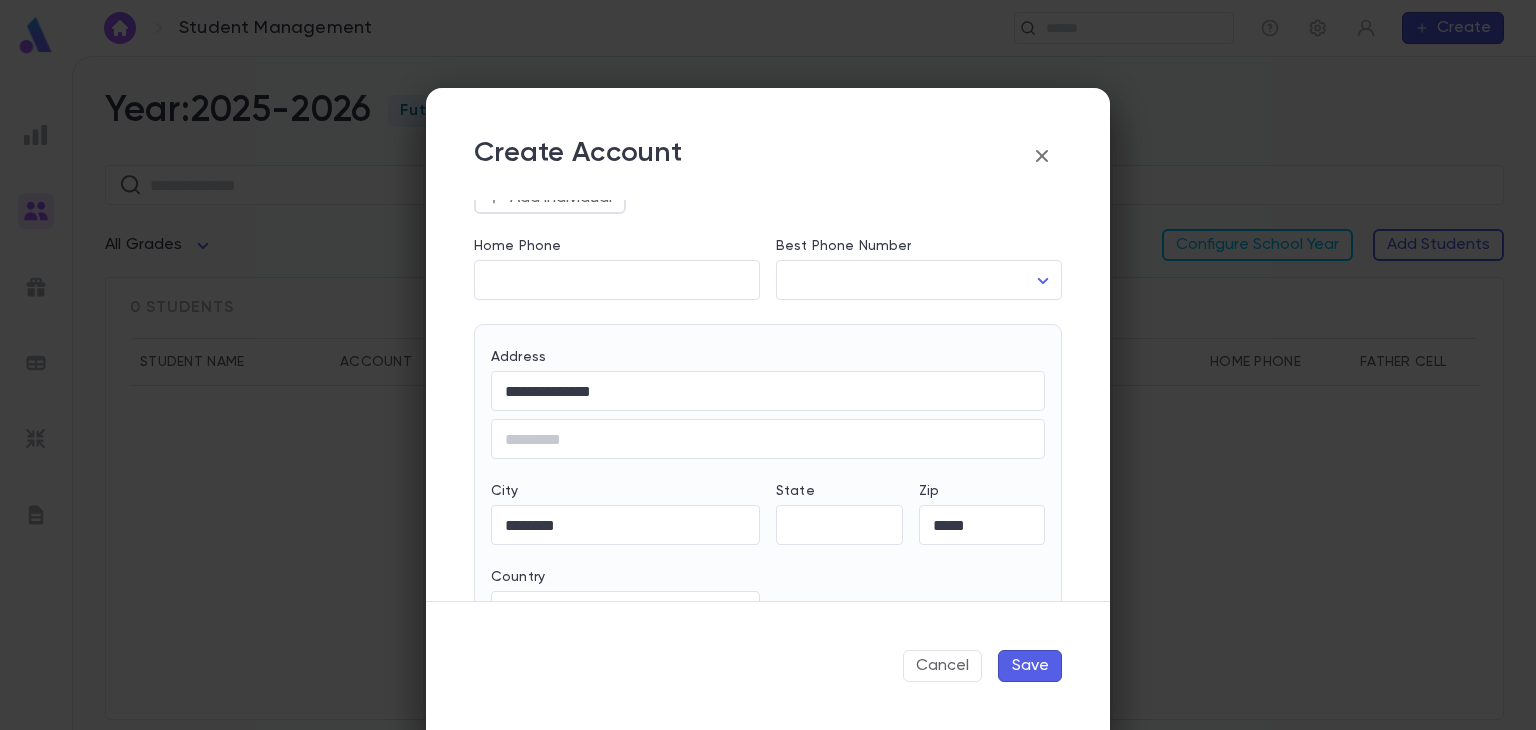 scroll, scrollTop: 510, scrollLeft: 0, axis: vertical 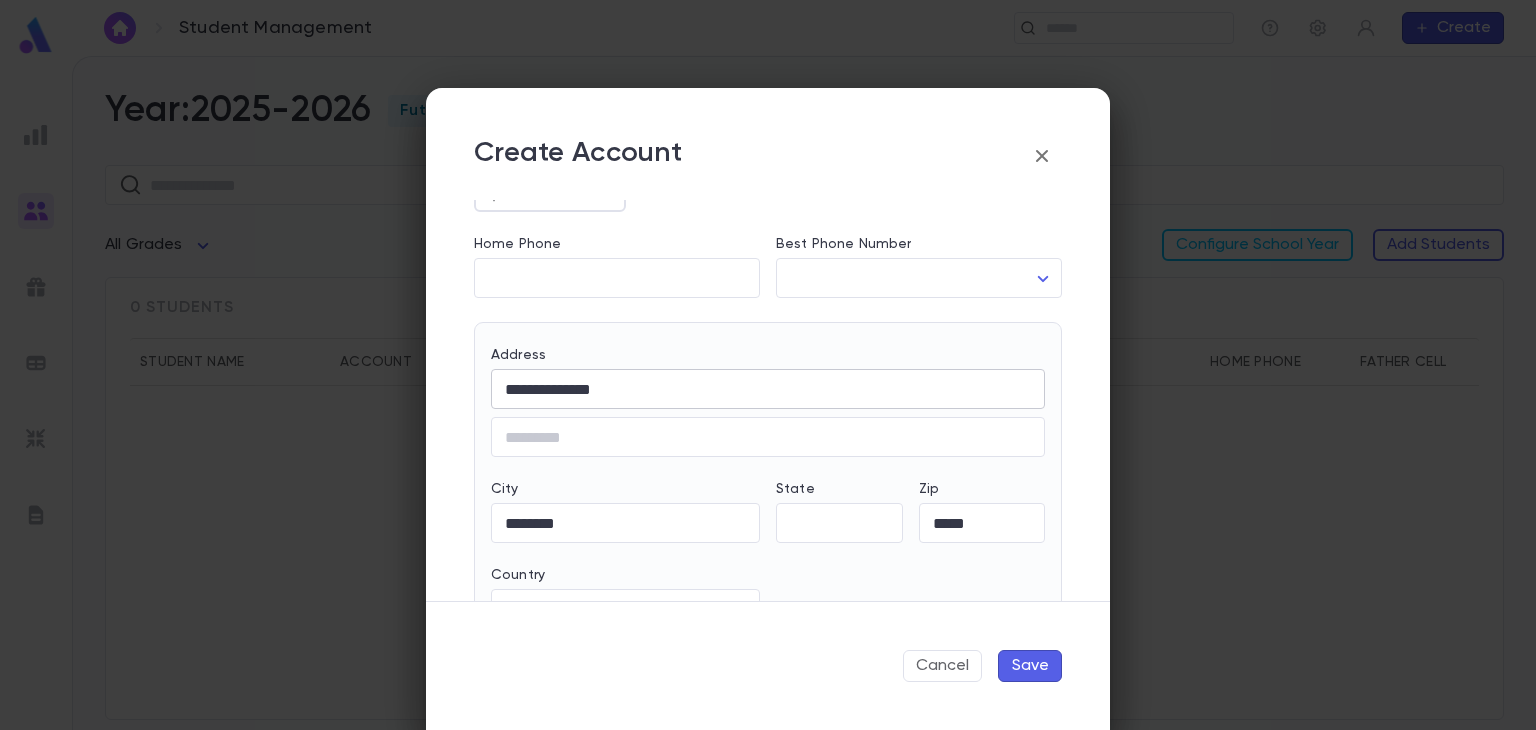 click on "**********" at bounding box center [768, 389] 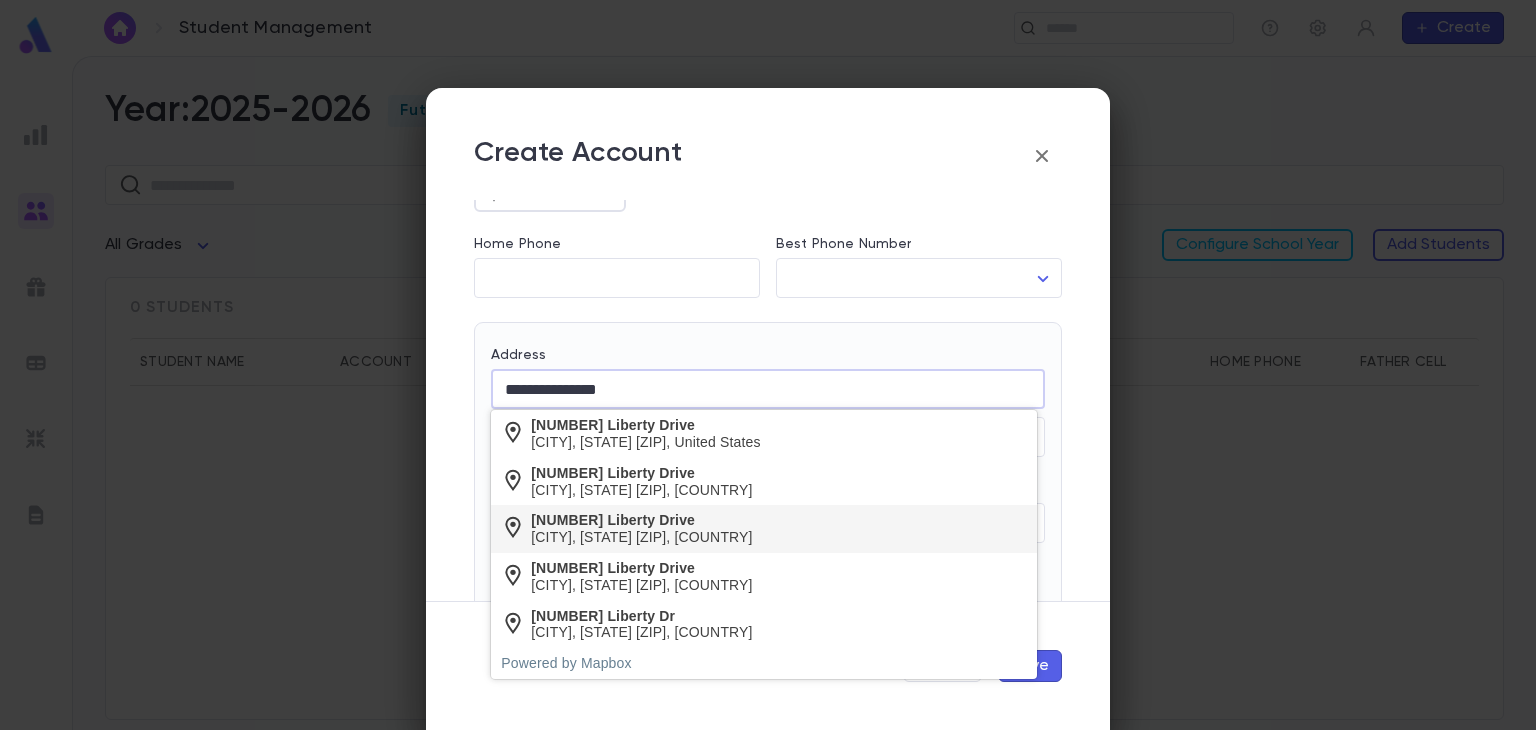 click on "[CITY], [STATE] [ZIP], [COUNTRY]" at bounding box center (641, 537) 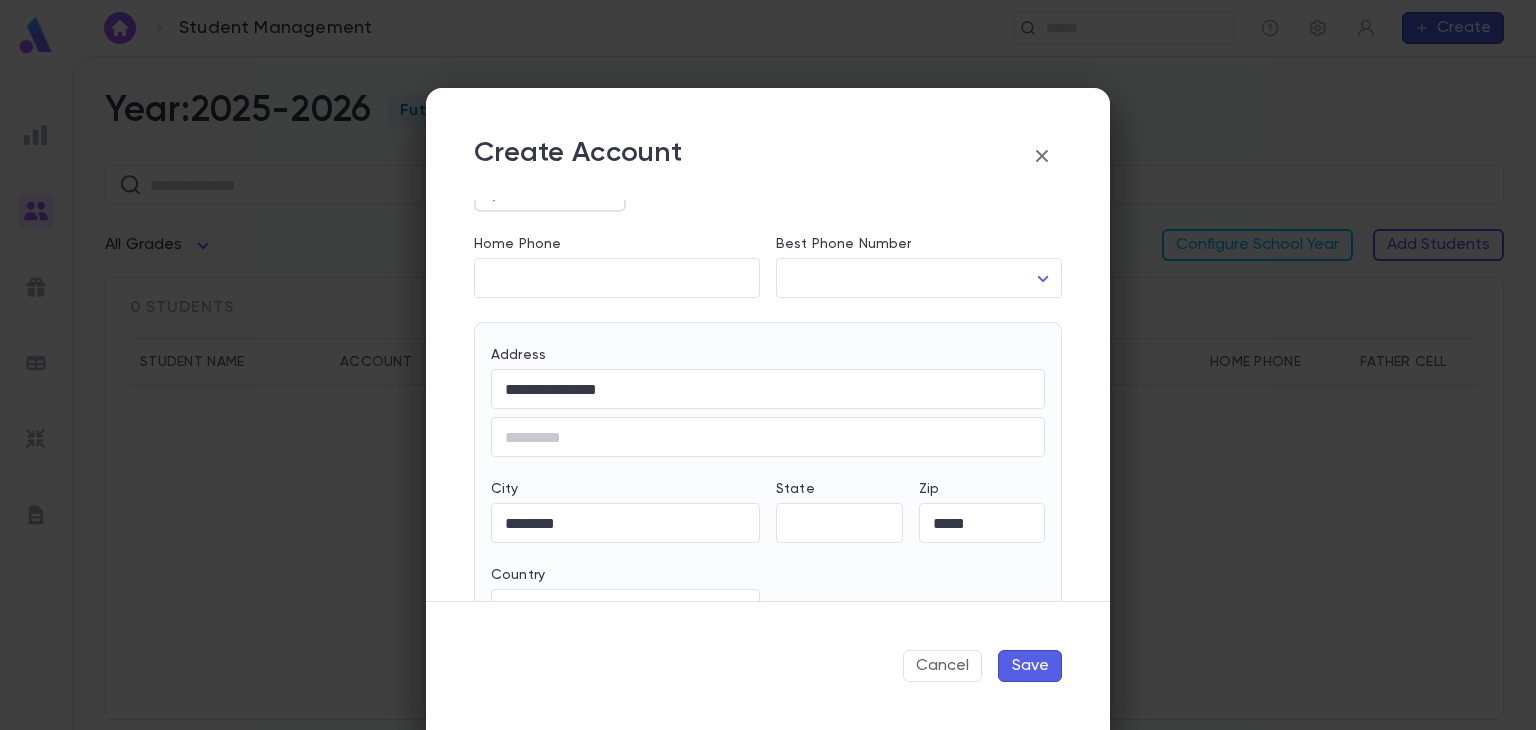 type on "**********" 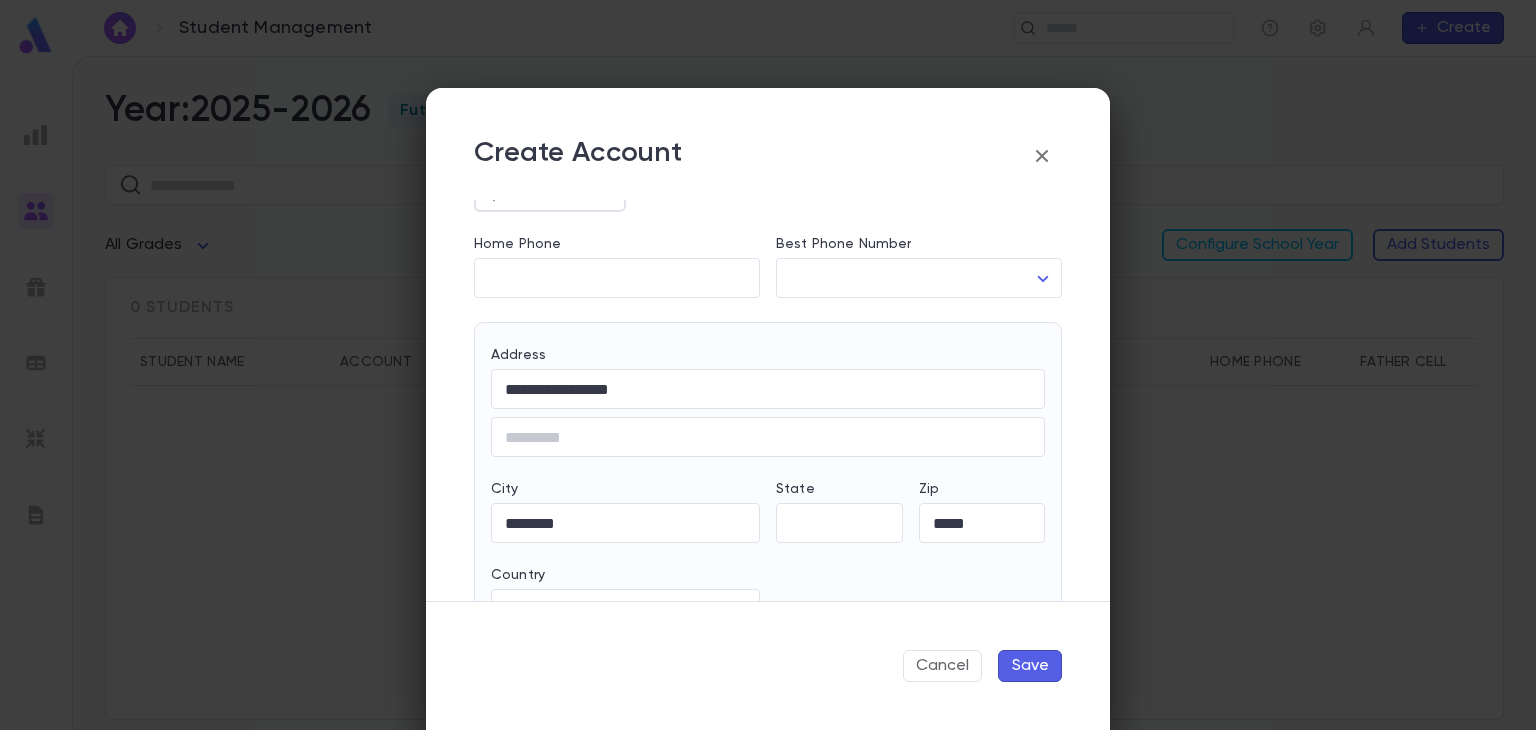 type on "**" 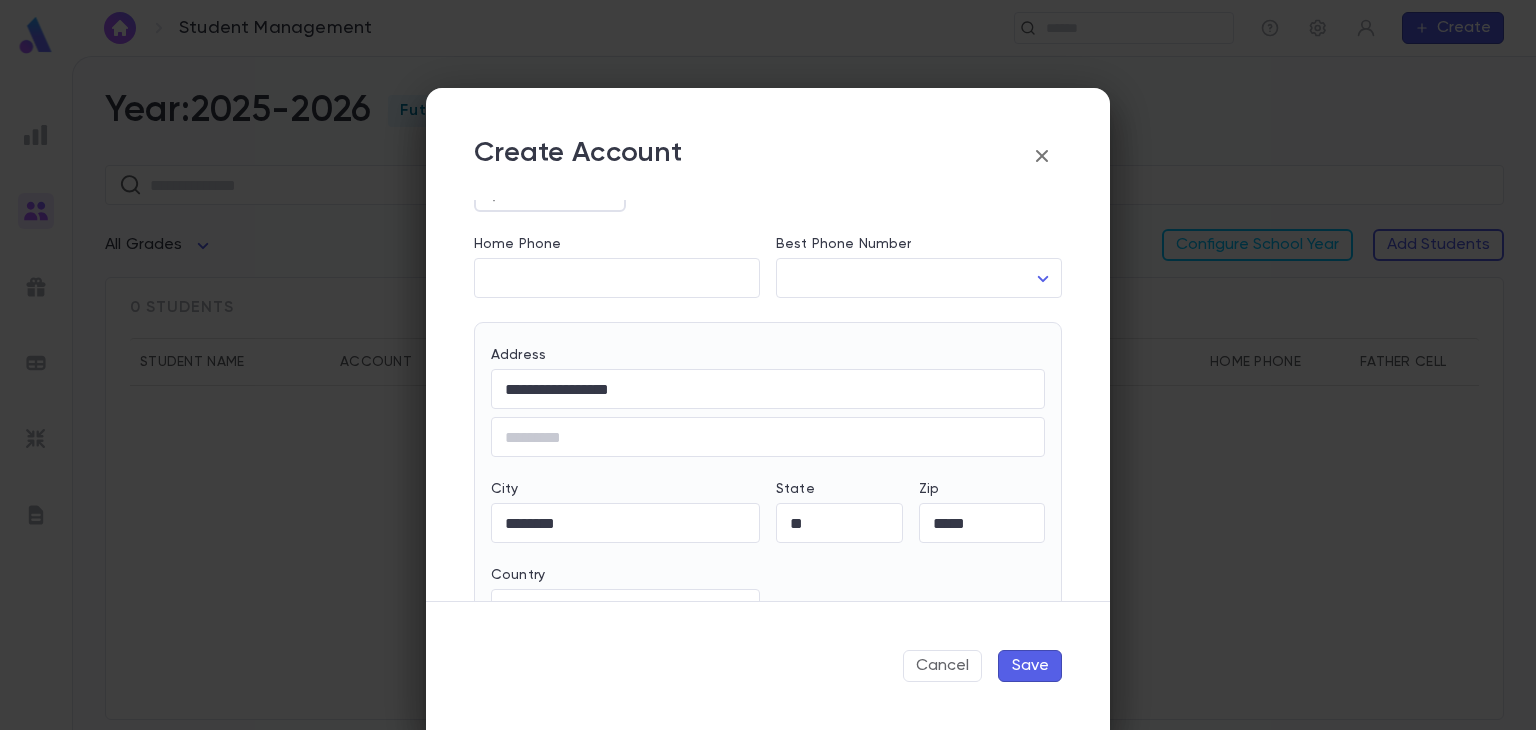 type on "**********" 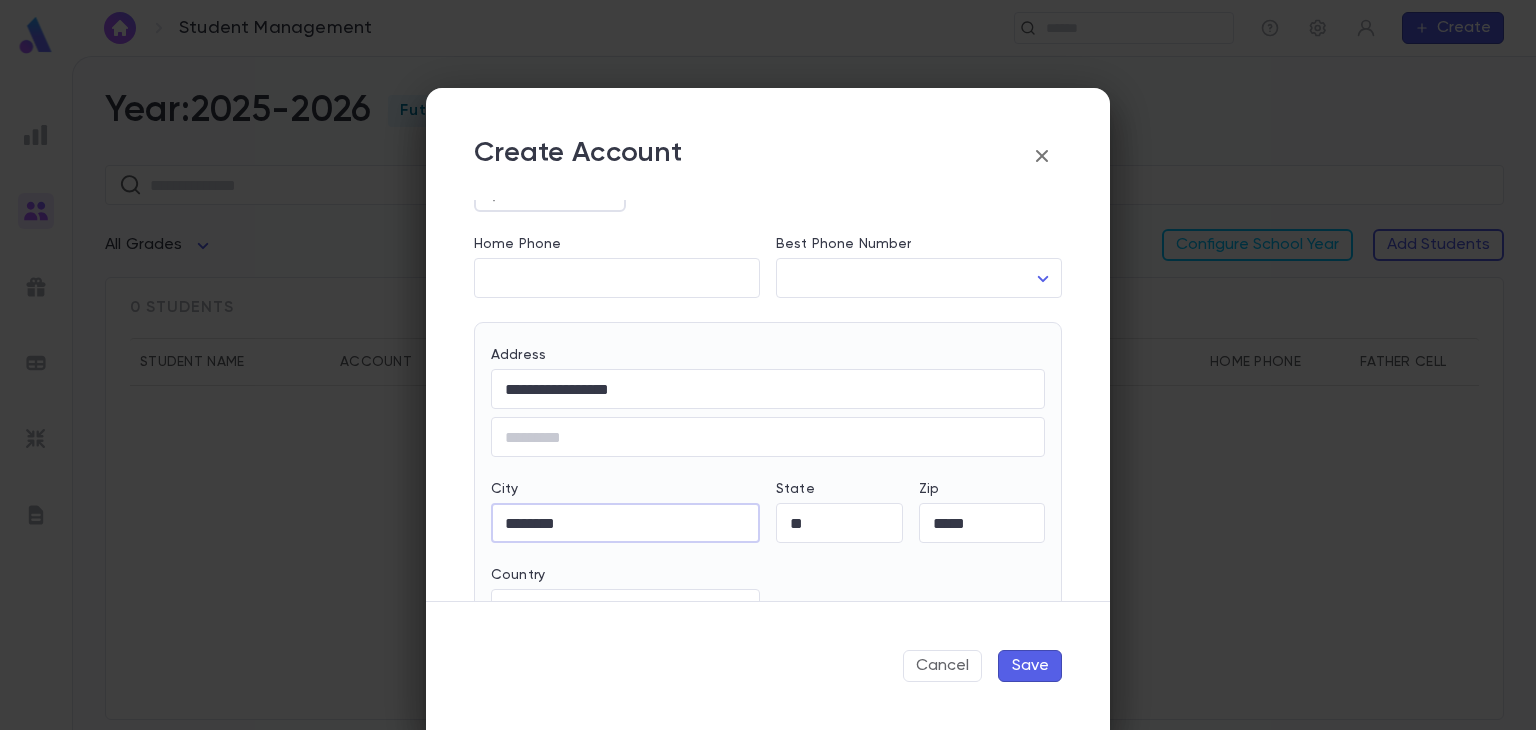 click on "********" at bounding box center (625, 523) 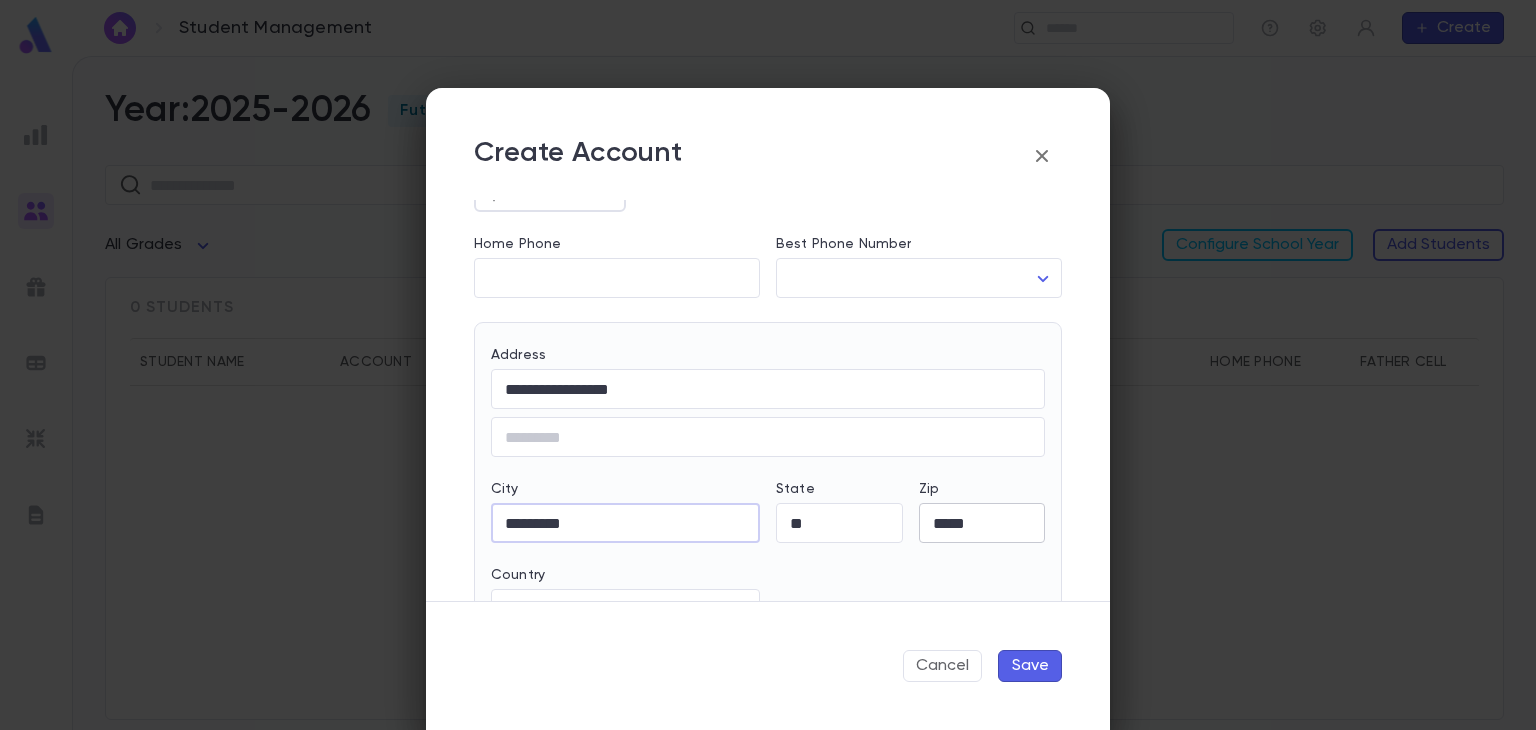 type on "********" 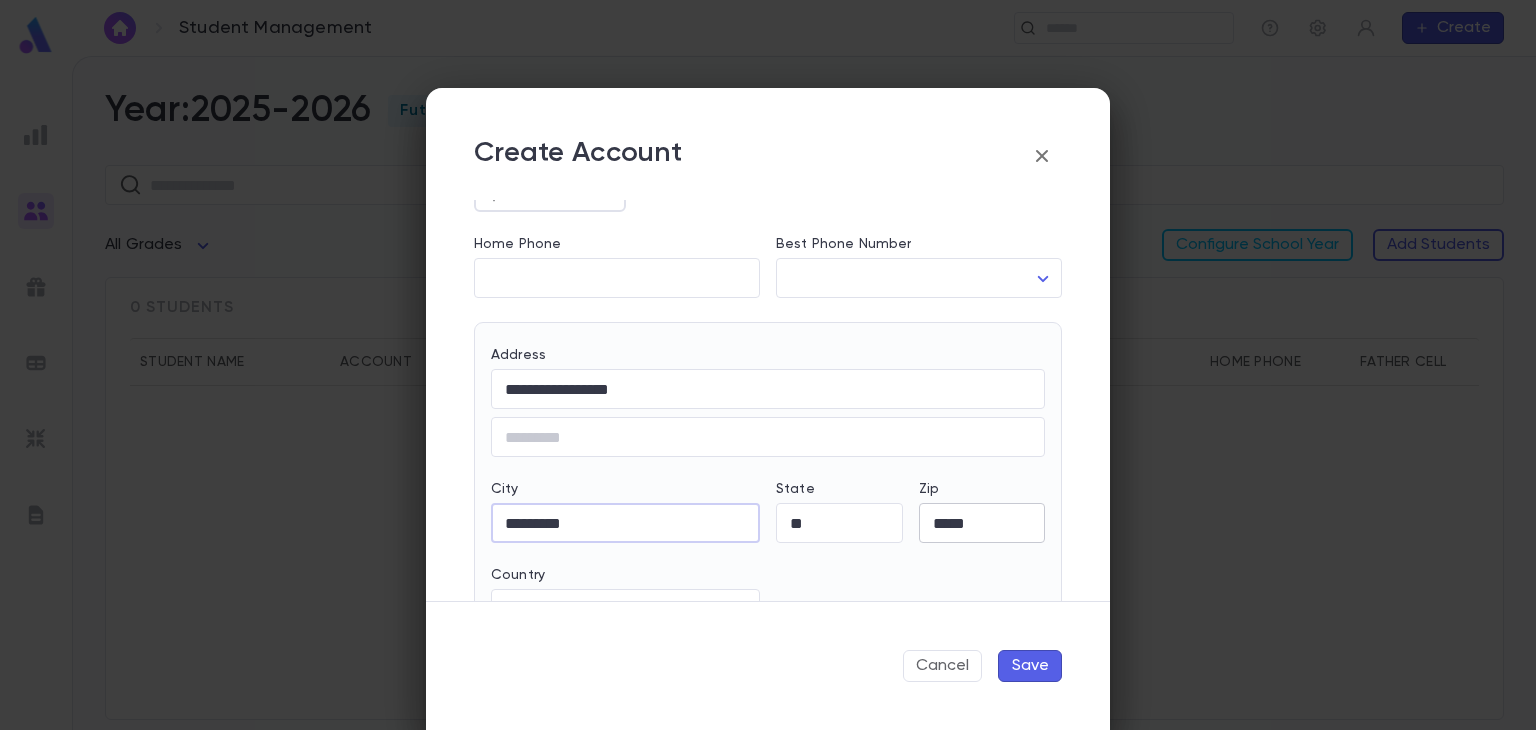 click on "*****" at bounding box center (982, 523) 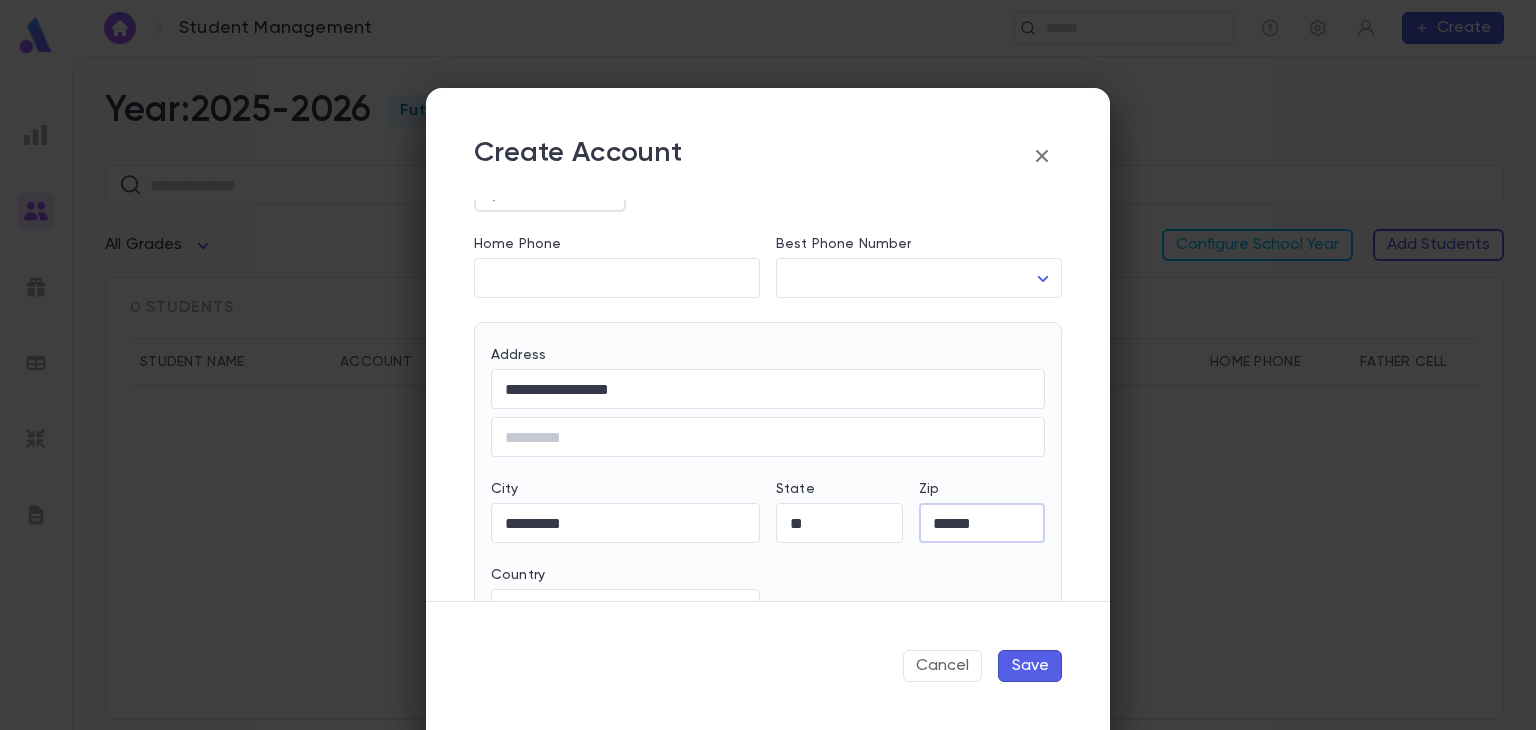 type on "*****" 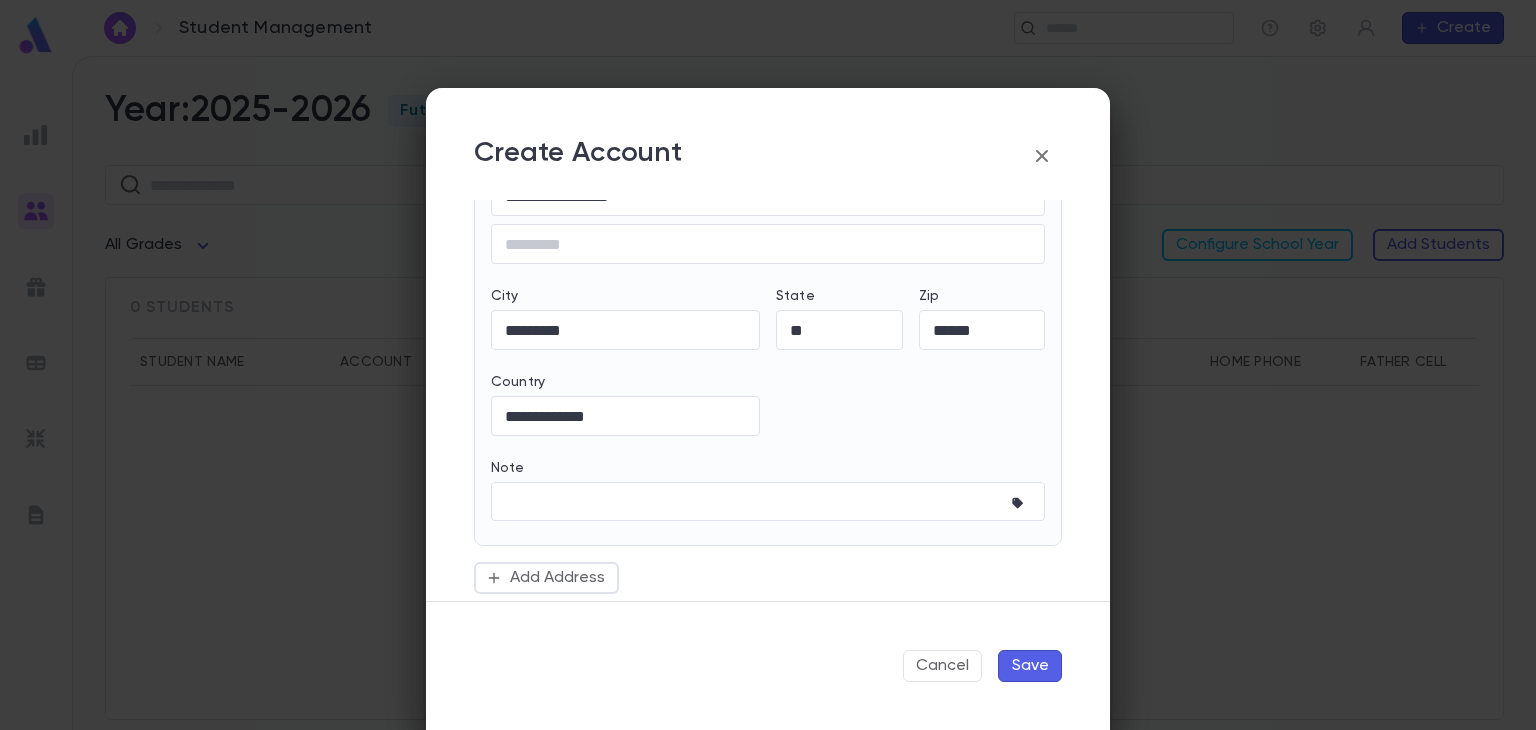 scroll, scrollTop: 806, scrollLeft: 0, axis: vertical 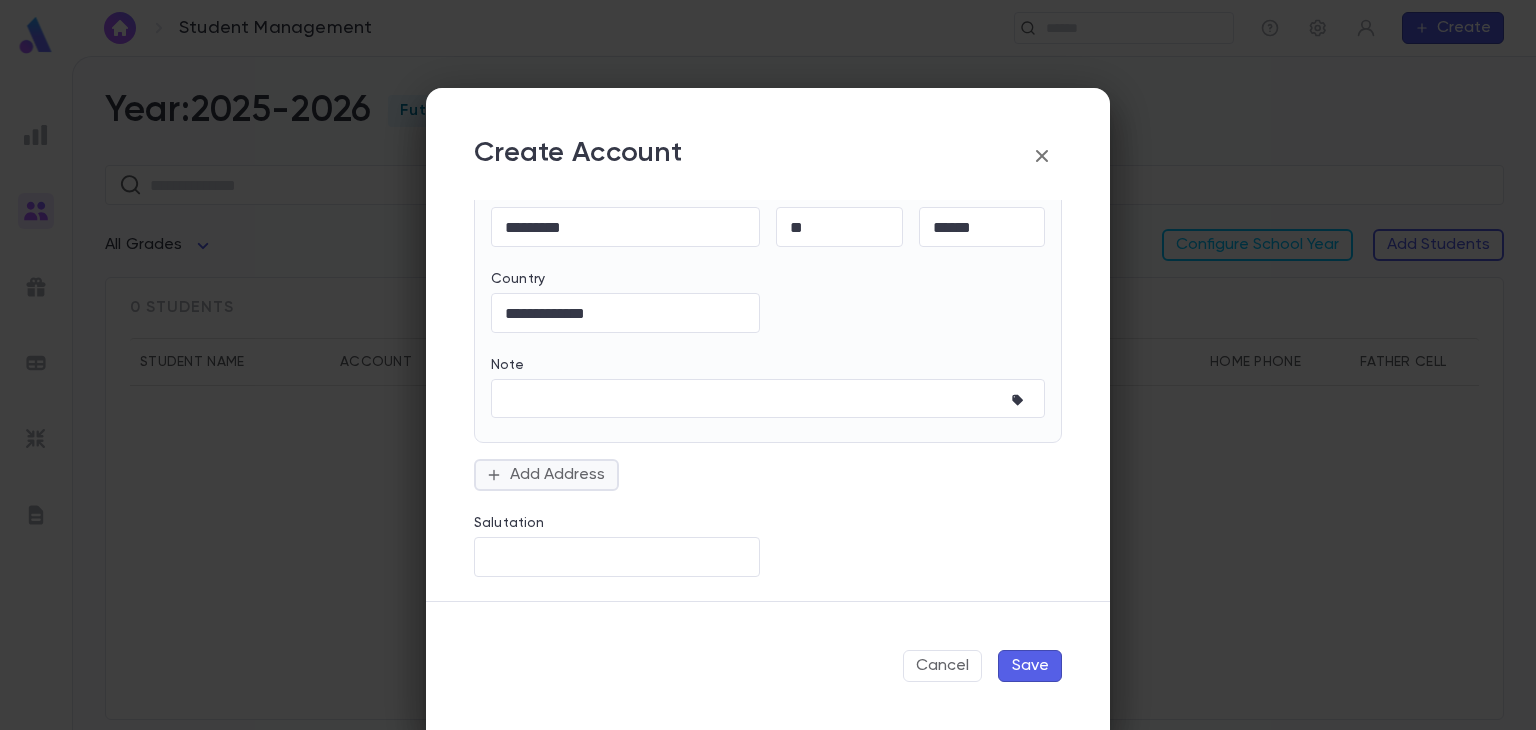 click on "Add Address" at bounding box center [546, 475] 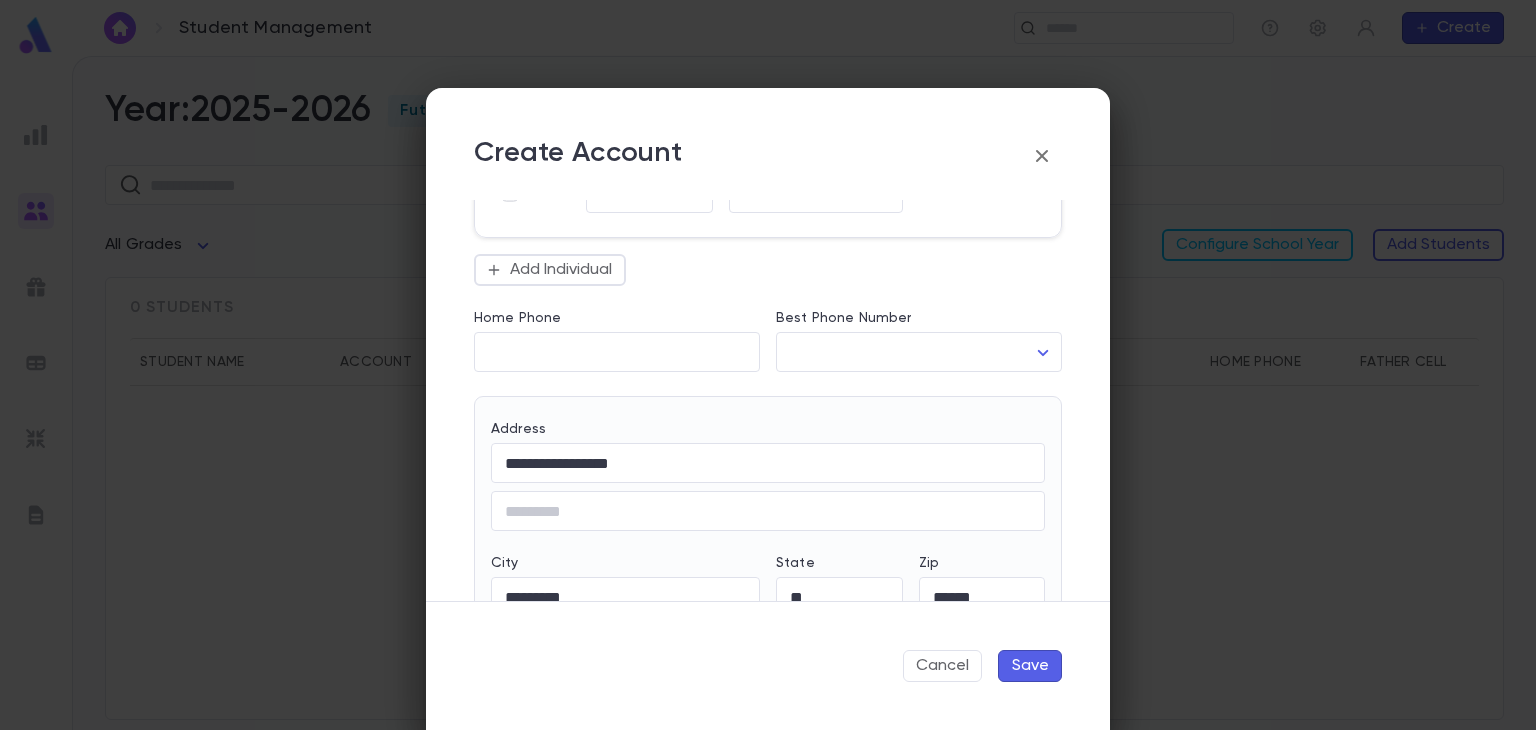 scroll, scrollTop: 434, scrollLeft: 0, axis: vertical 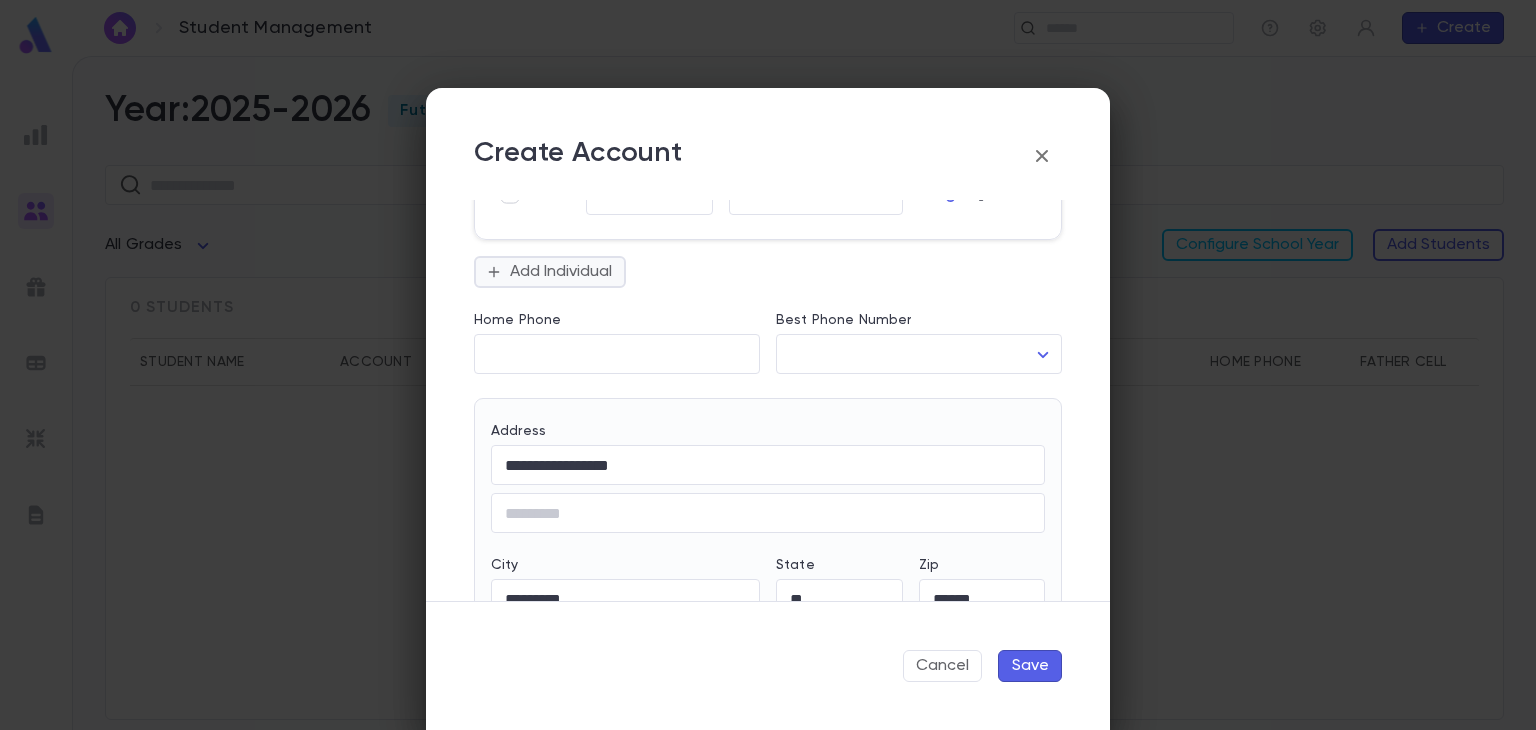 click on "Add Individual" at bounding box center (550, 272) 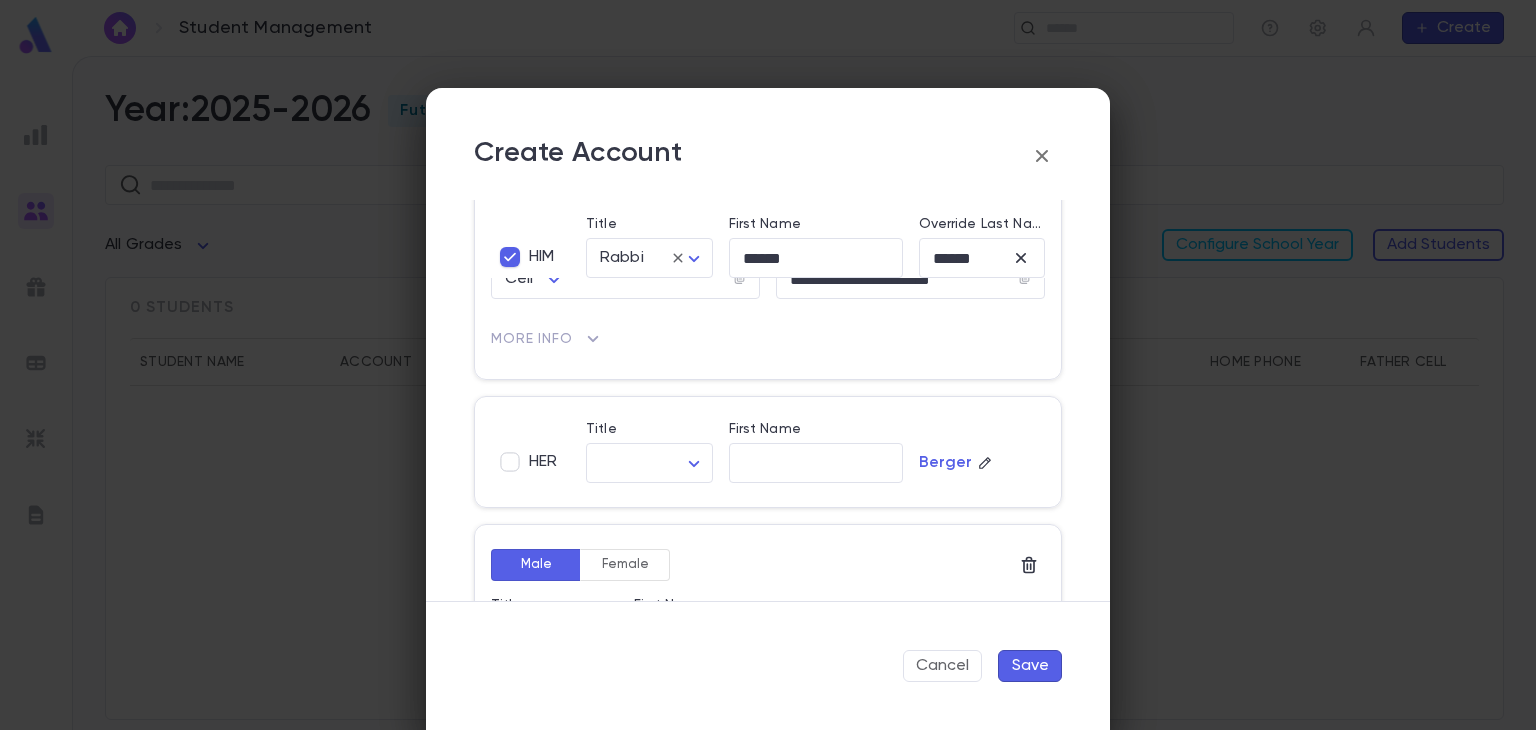 scroll, scrollTop: 0, scrollLeft: 0, axis: both 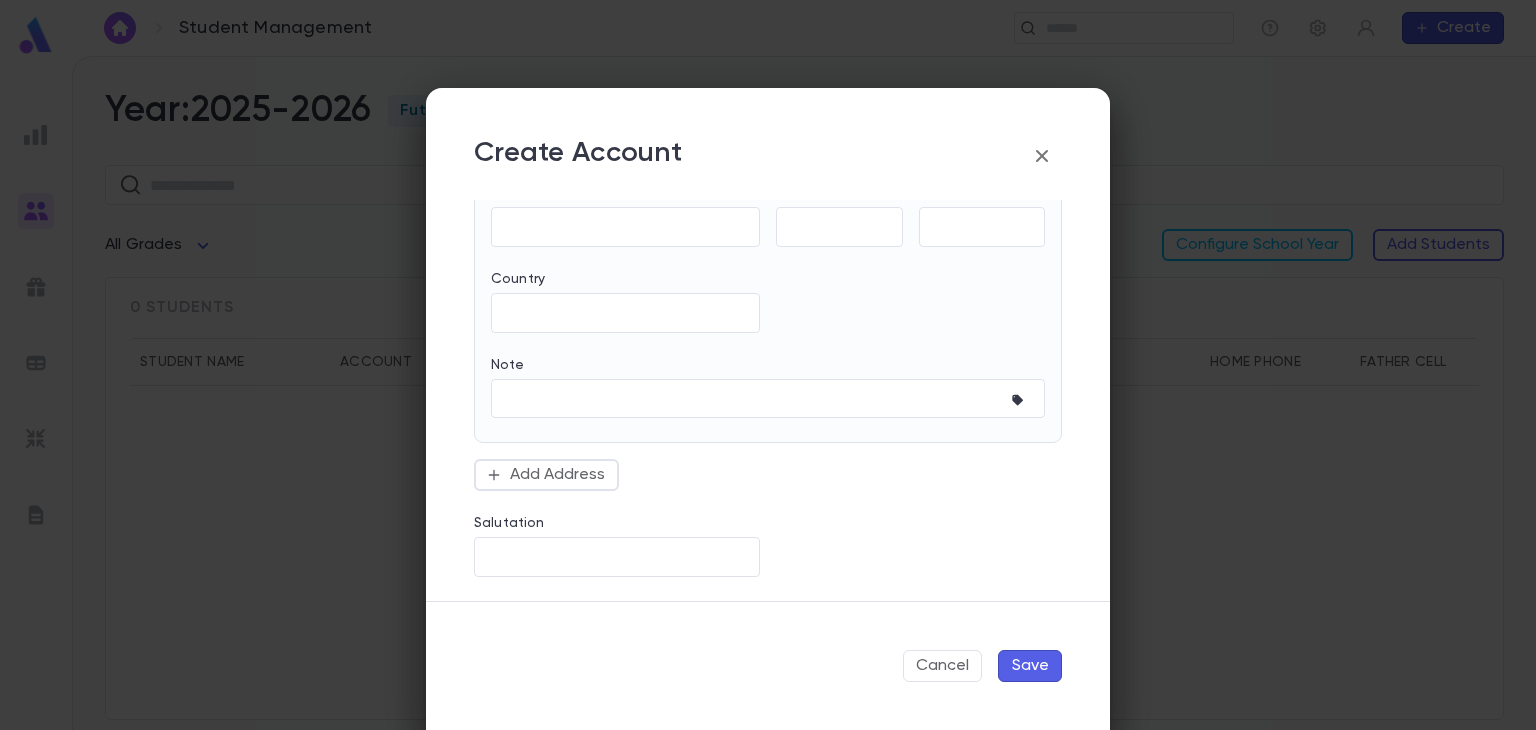 click on "Save" at bounding box center (1030, 666) 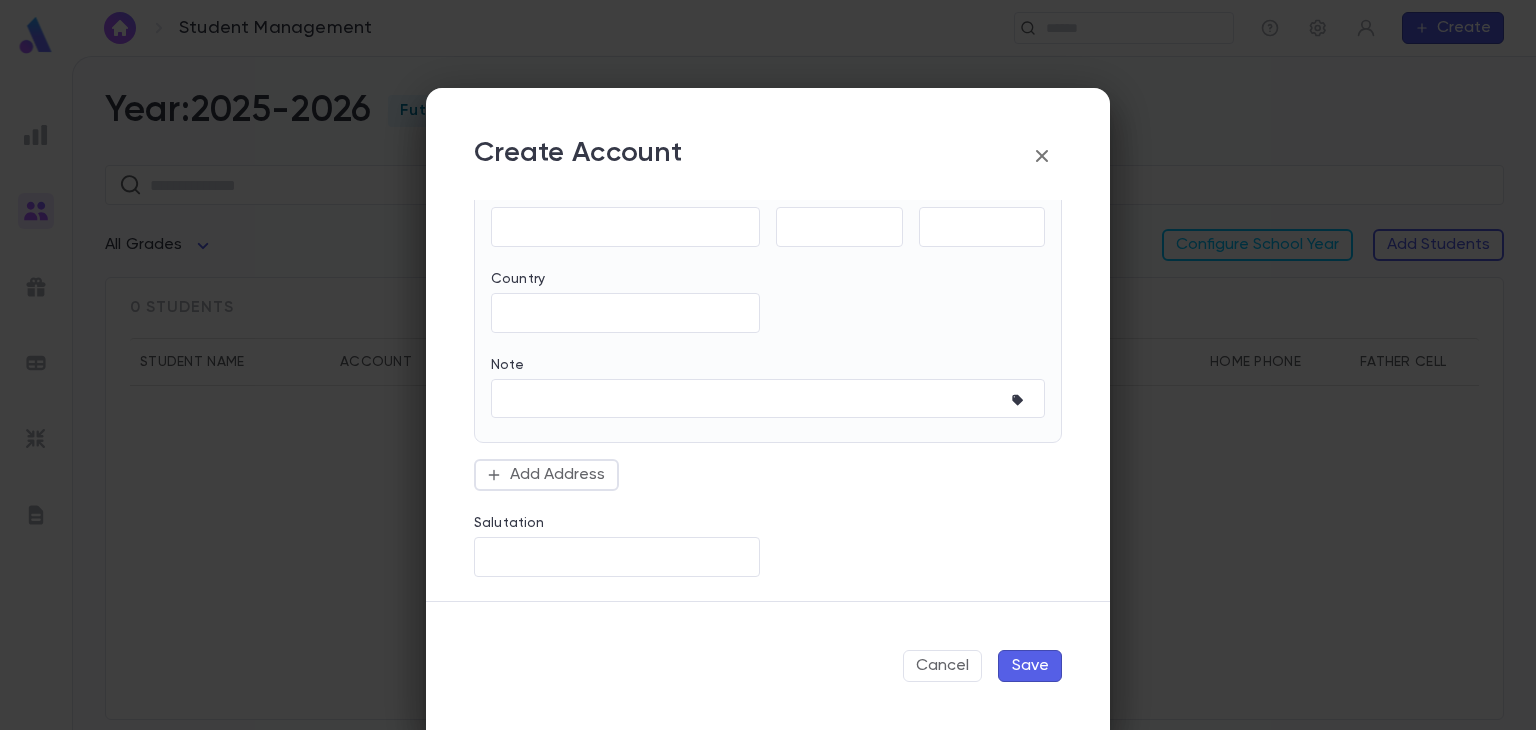 click on "Save" at bounding box center (1030, 666) 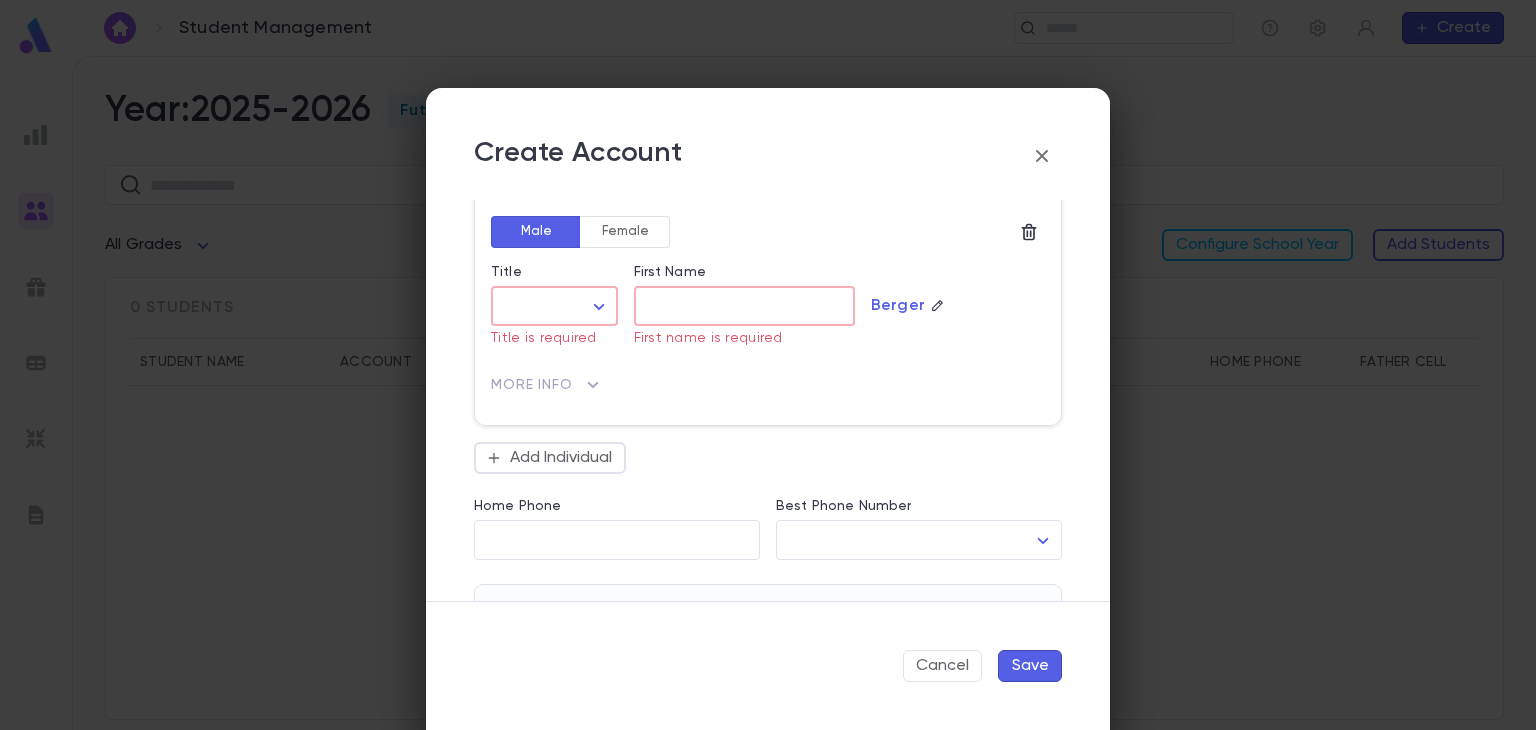 scroll, scrollTop: 584, scrollLeft: 0, axis: vertical 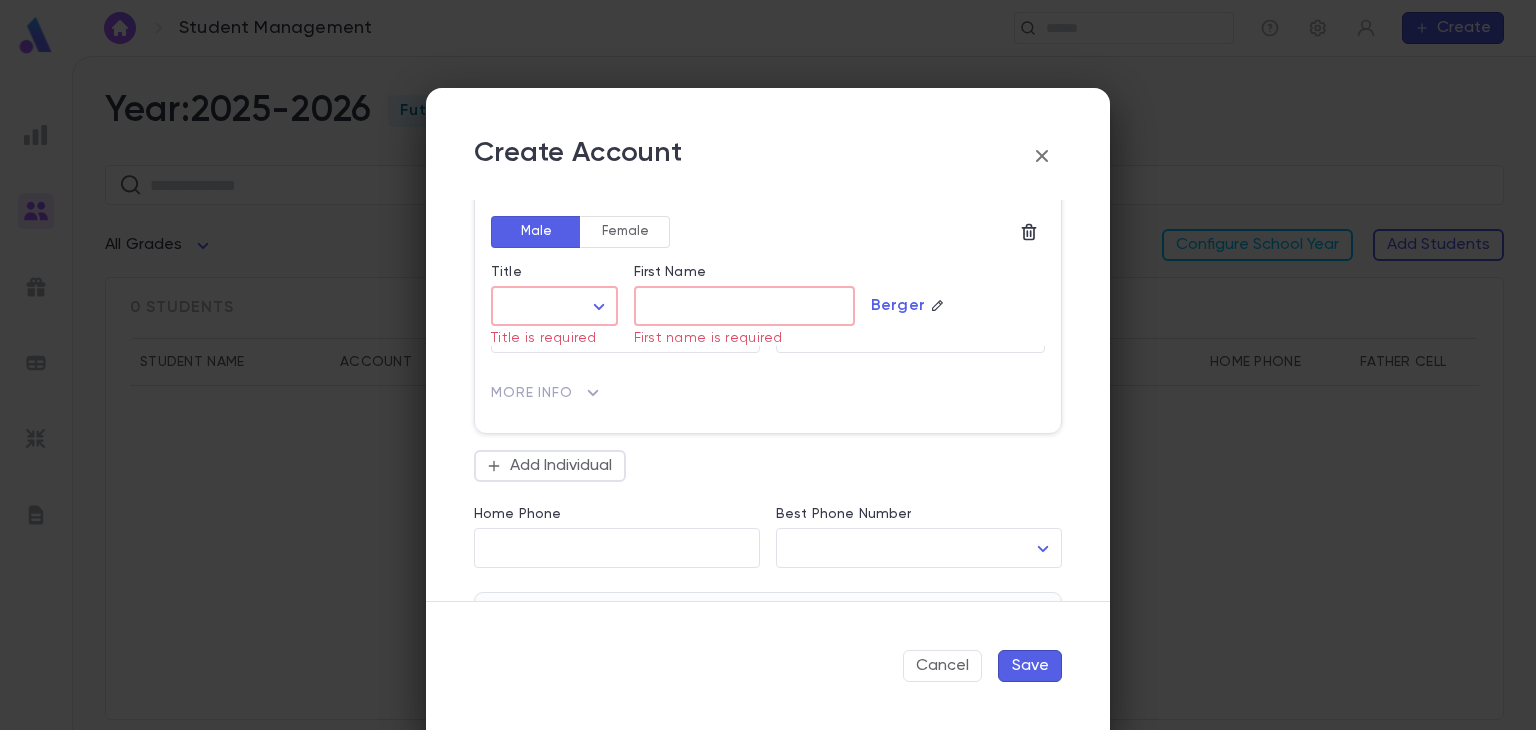 click 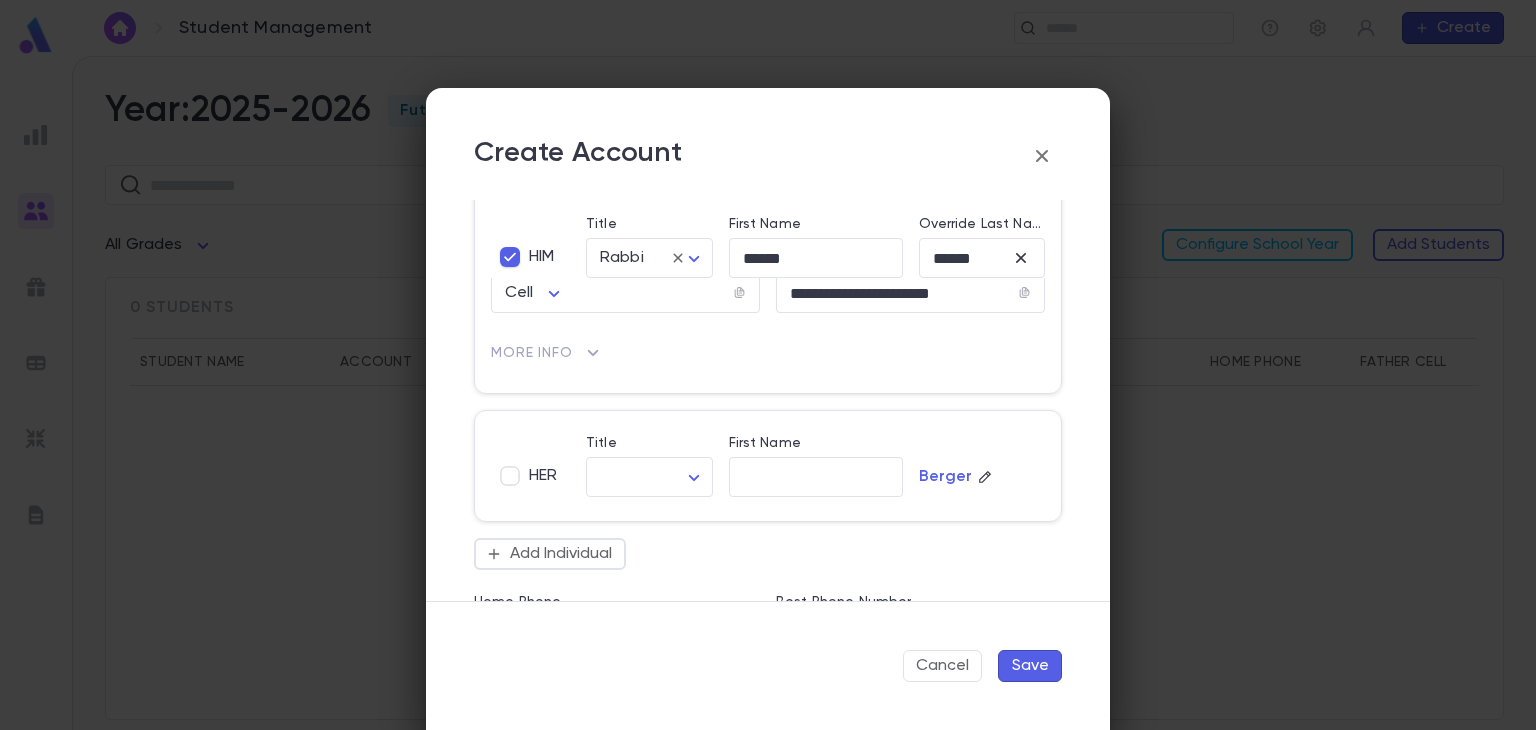 scroll, scrollTop: 150, scrollLeft: 0, axis: vertical 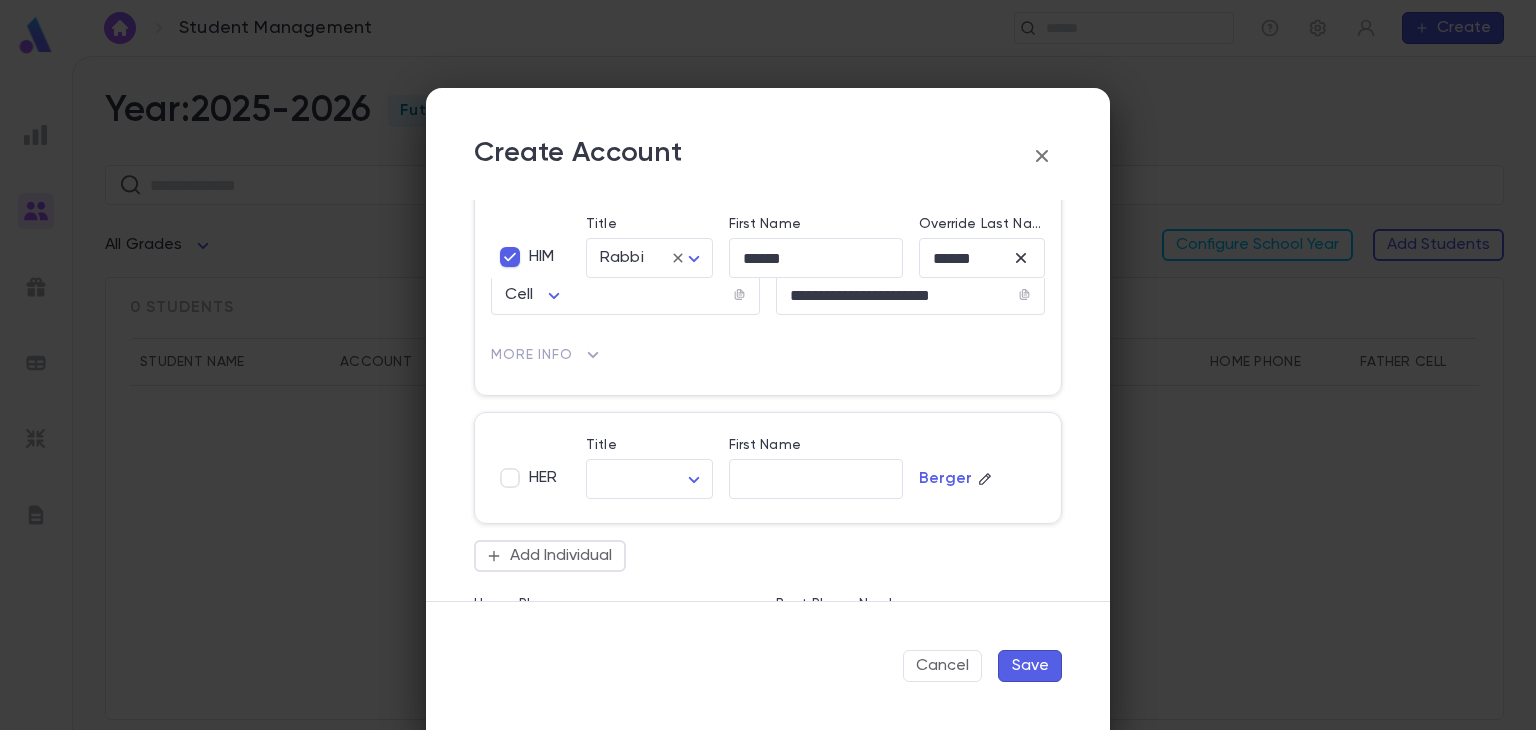 click on "Save" at bounding box center (1030, 666) 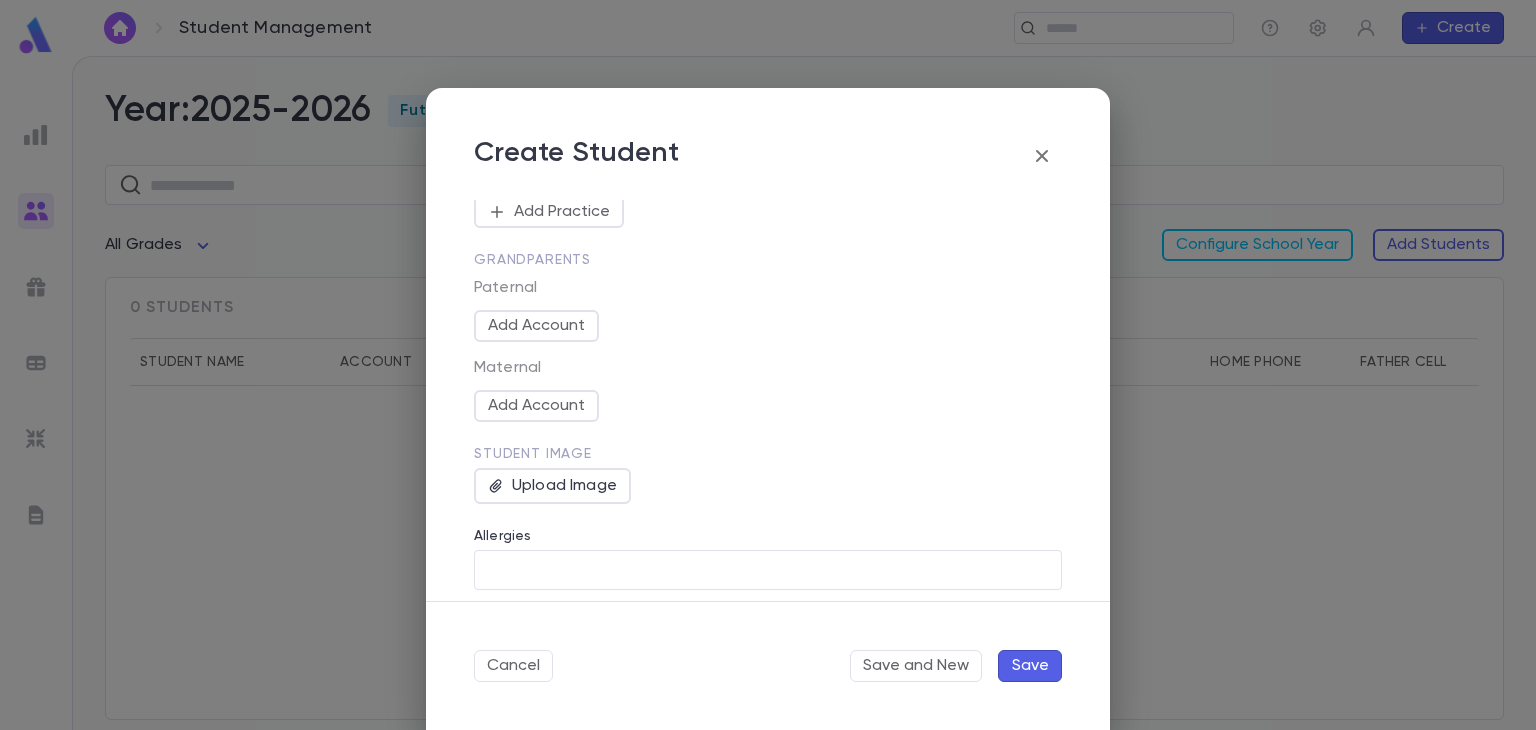 scroll, scrollTop: 817, scrollLeft: 0, axis: vertical 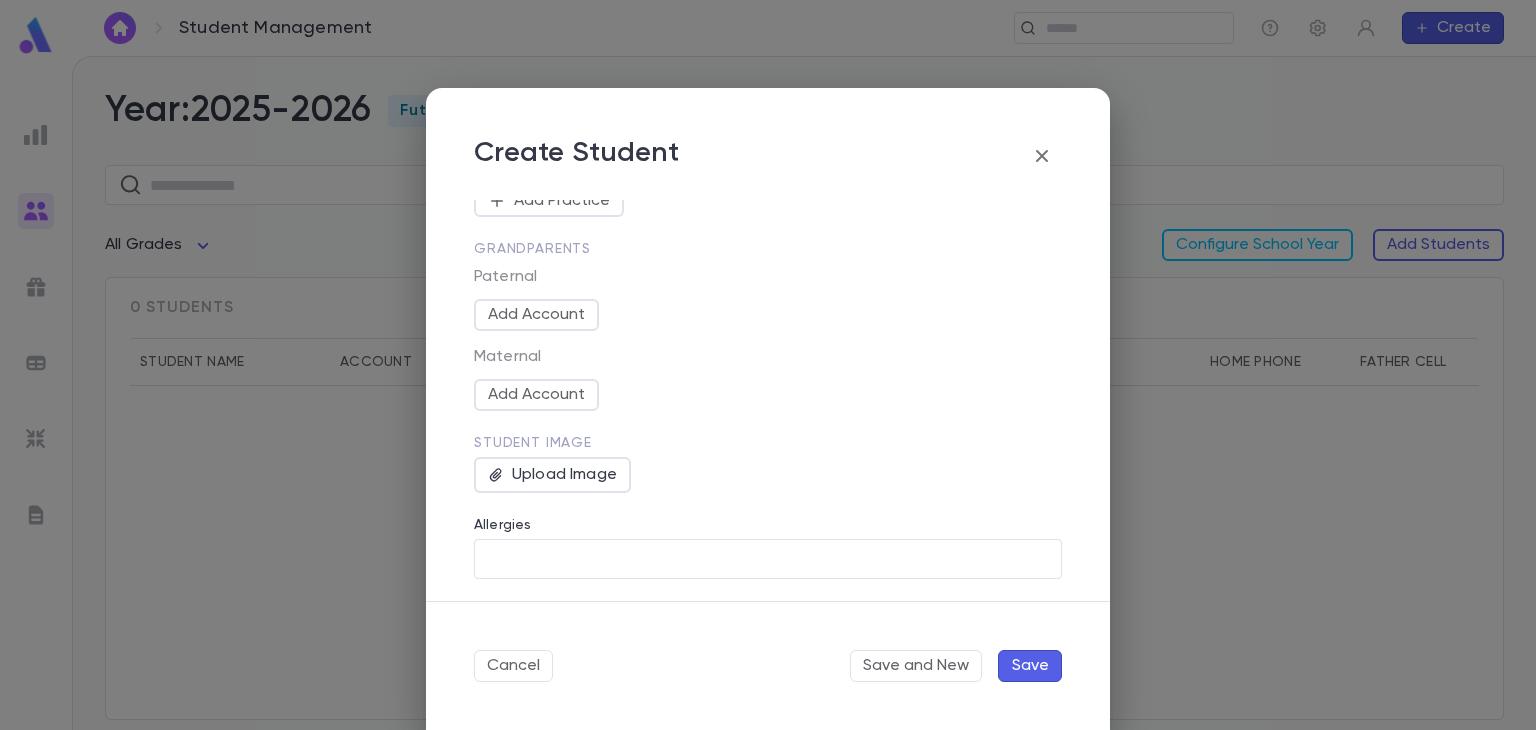 click on "Save" at bounding box center [1030, 666] 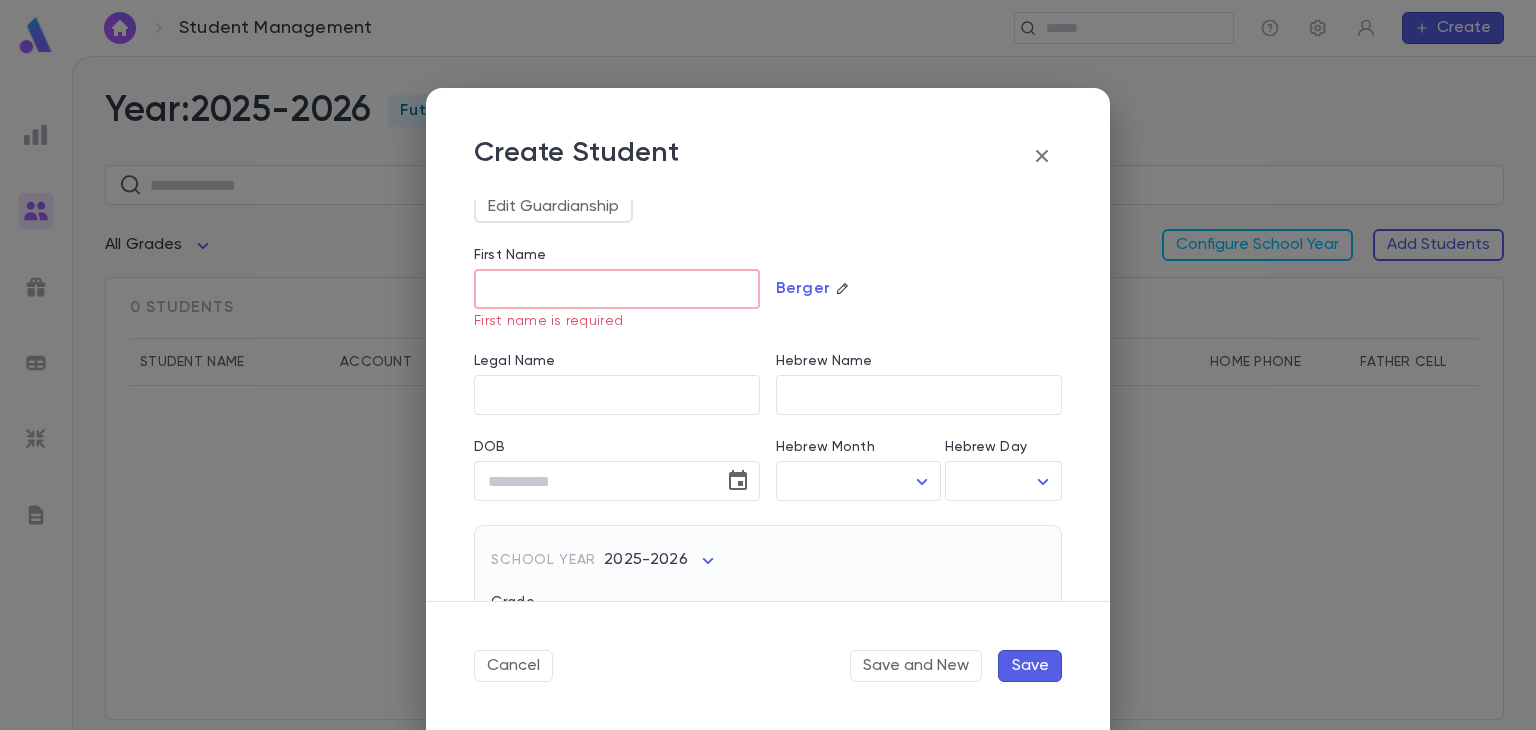 scroll, scrollTop: 0, scrollLeft: 0, axis: both 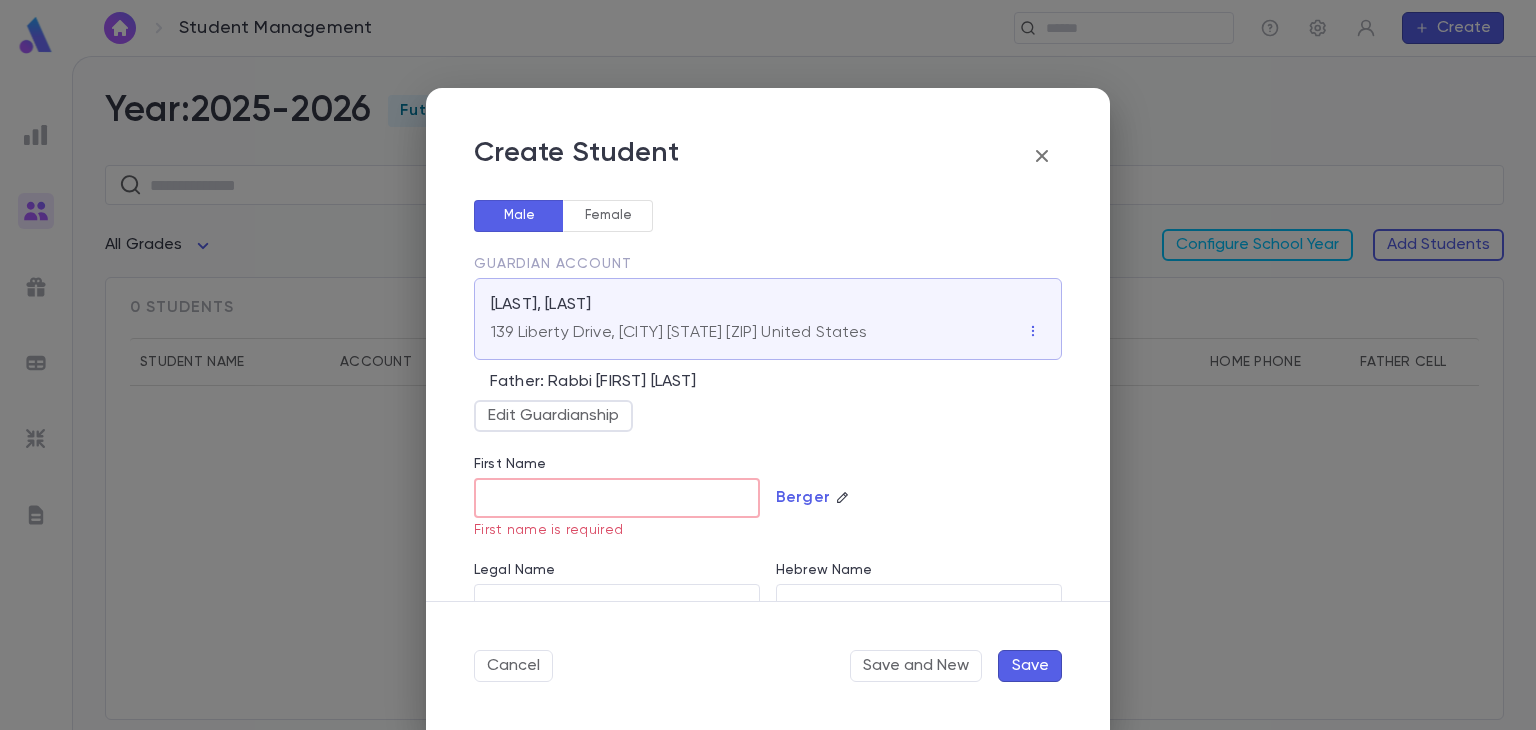 click on "First Name" at bounding box center [617, 498] 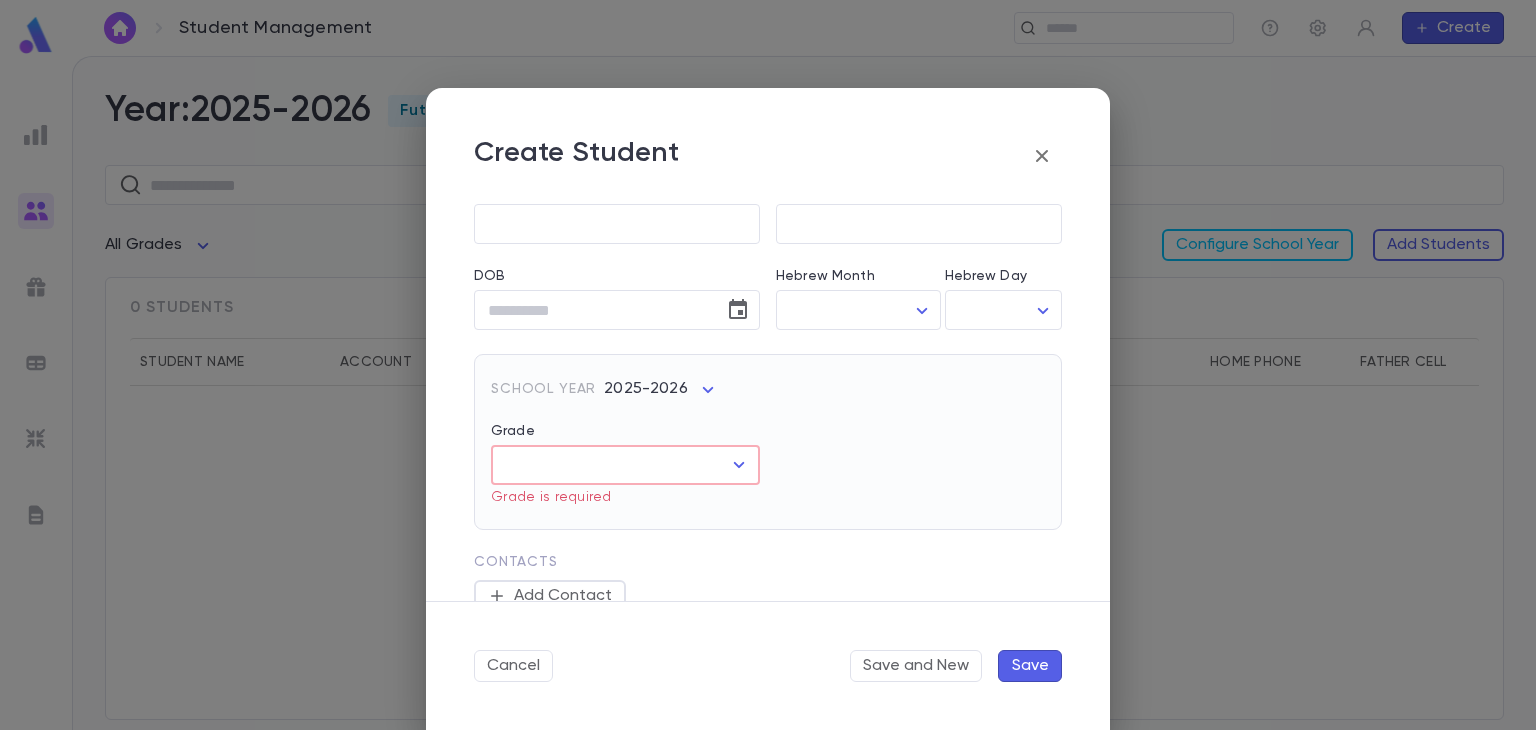 scroll, scrollTop: 382, scrollLeft: 0, axis: vertical 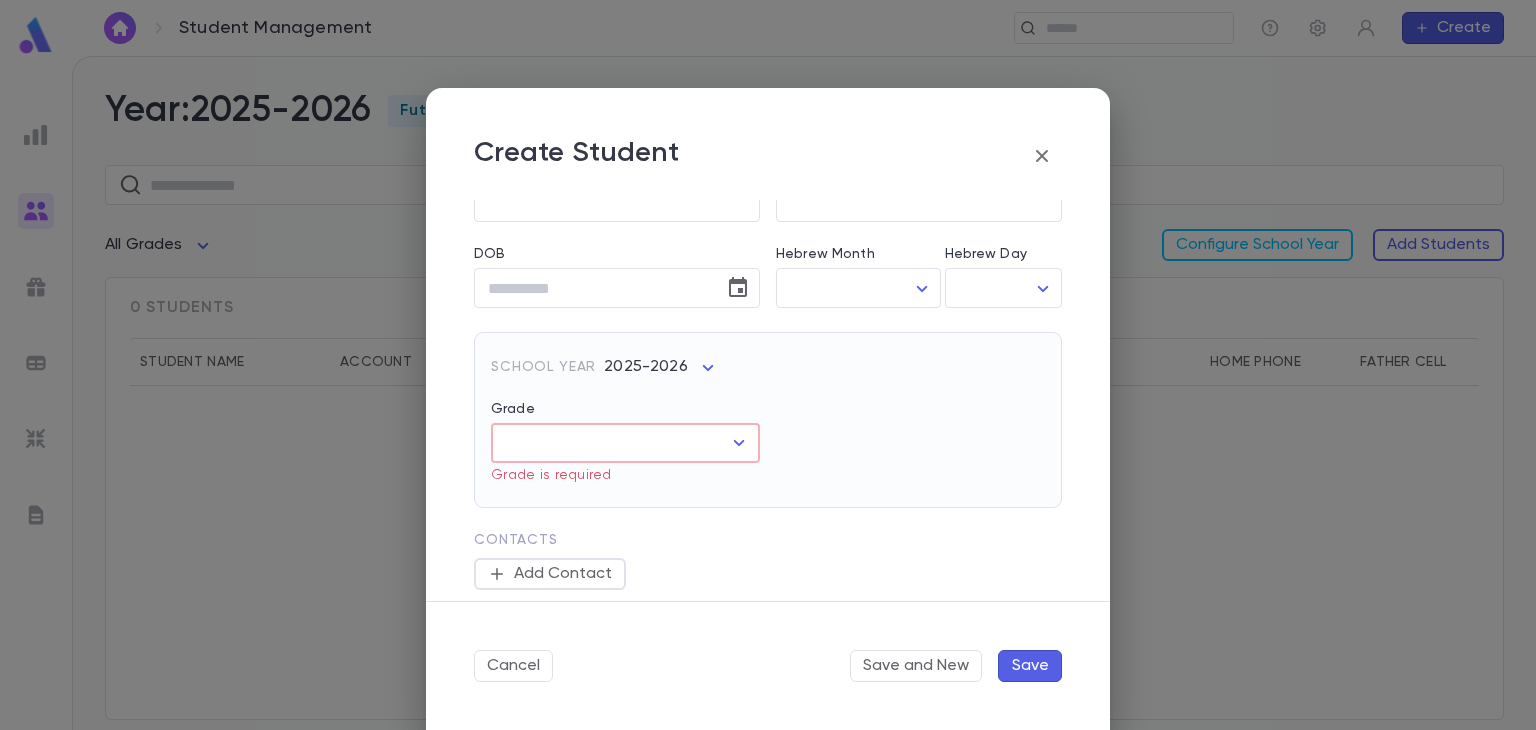 type on "******" 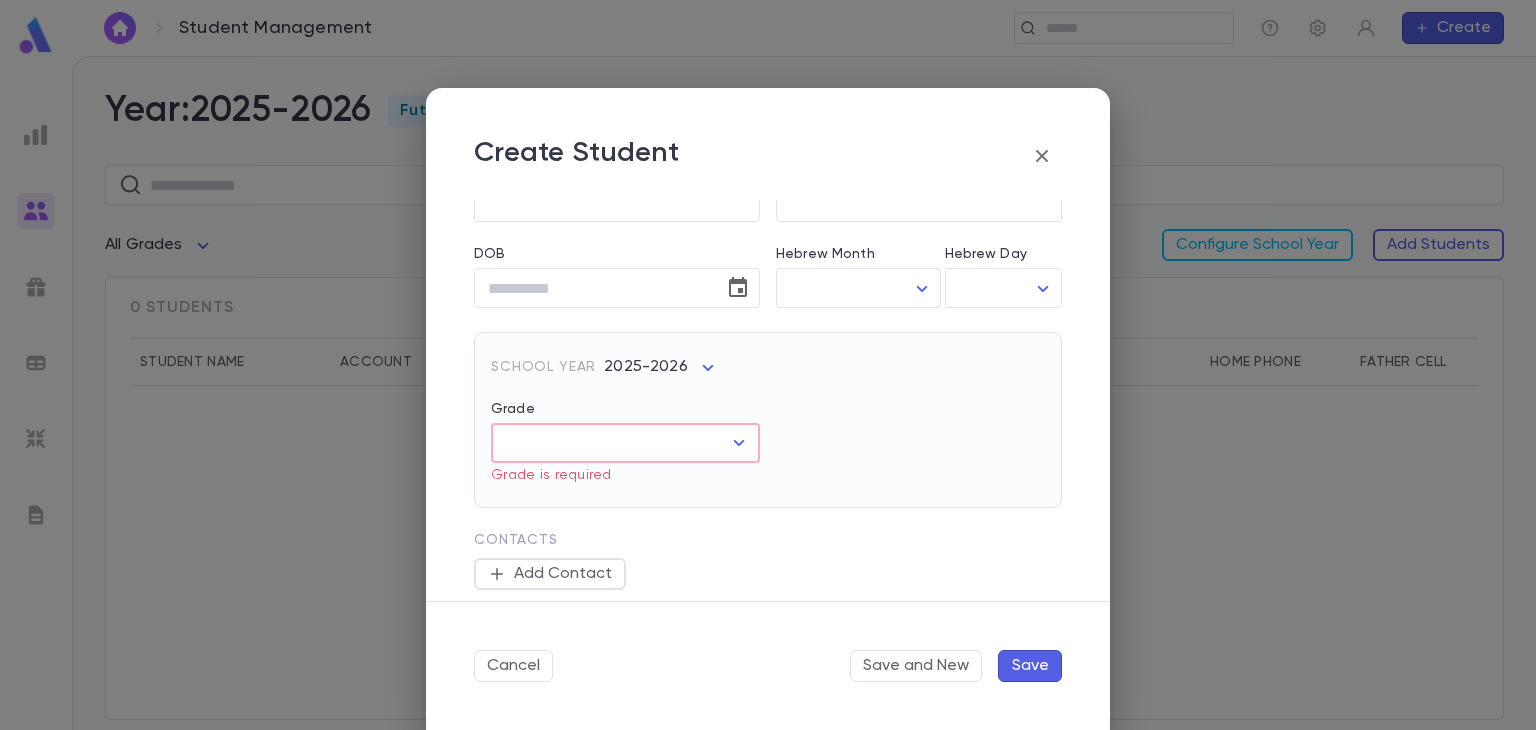 click on "Grade" at bounding box center (610, 443) 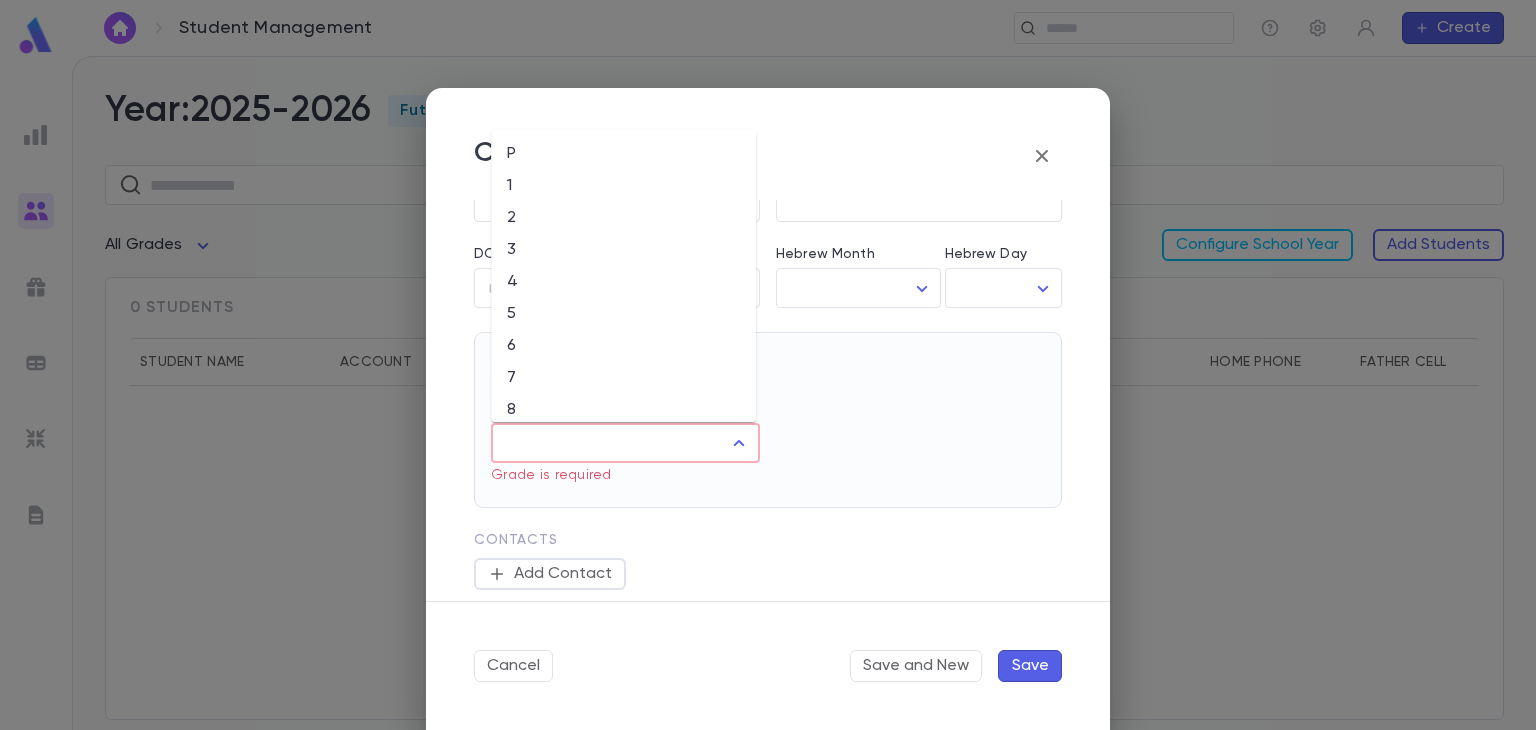scroll, scrollTop: 140, scrollLeft: 0, axis: vertical 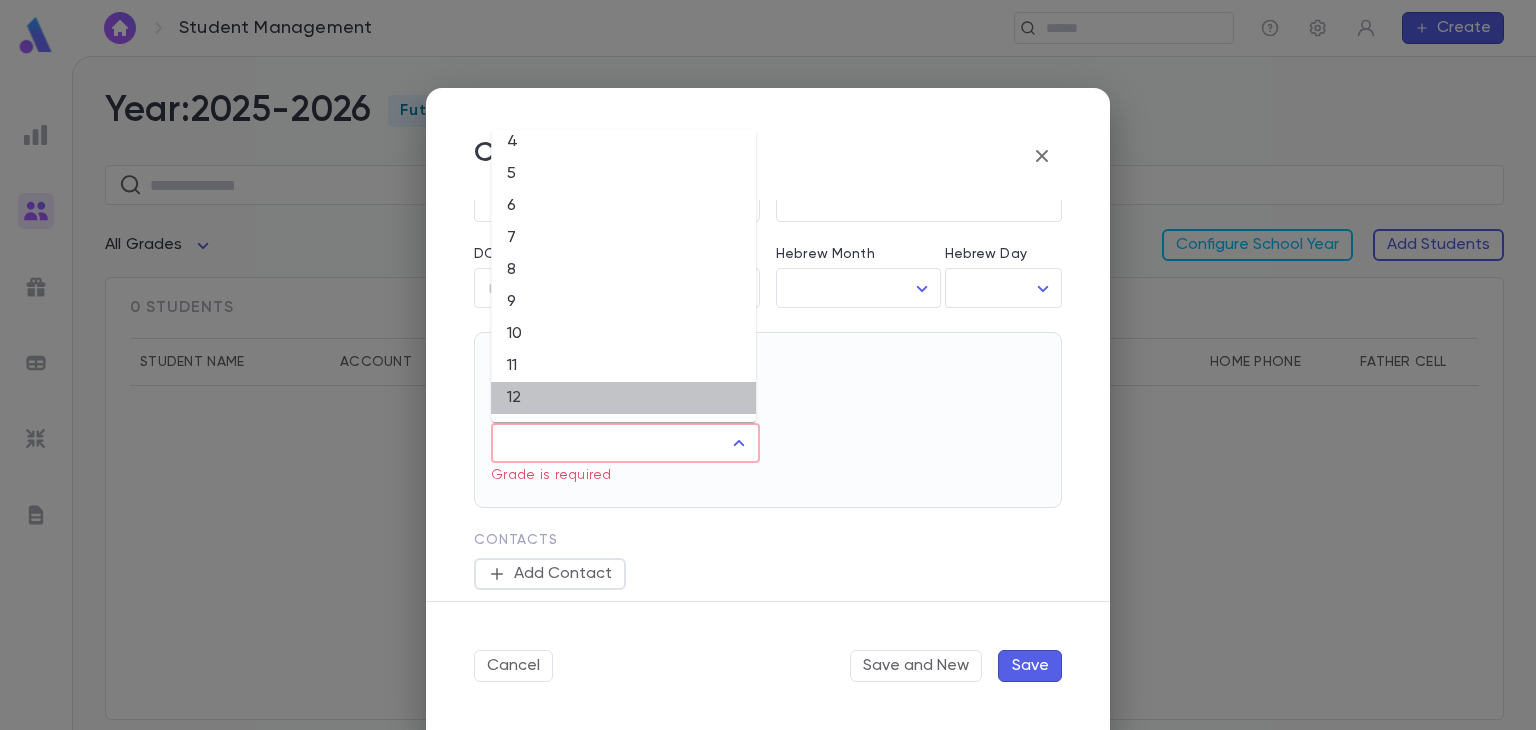 click on "12" at bounding box center (623, 398) 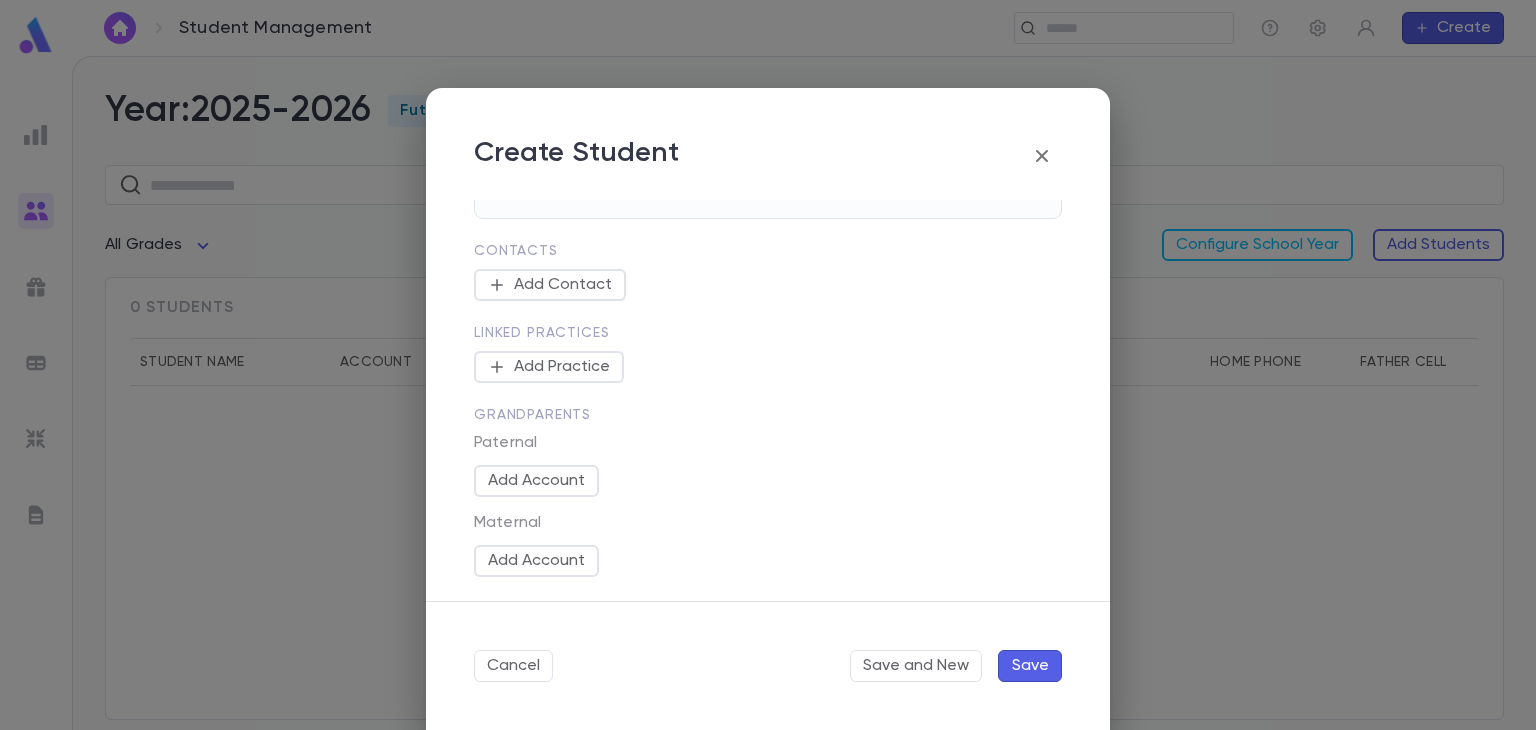 scroll, scrollTop: 817, scrollLeft: 0, axis: vertical 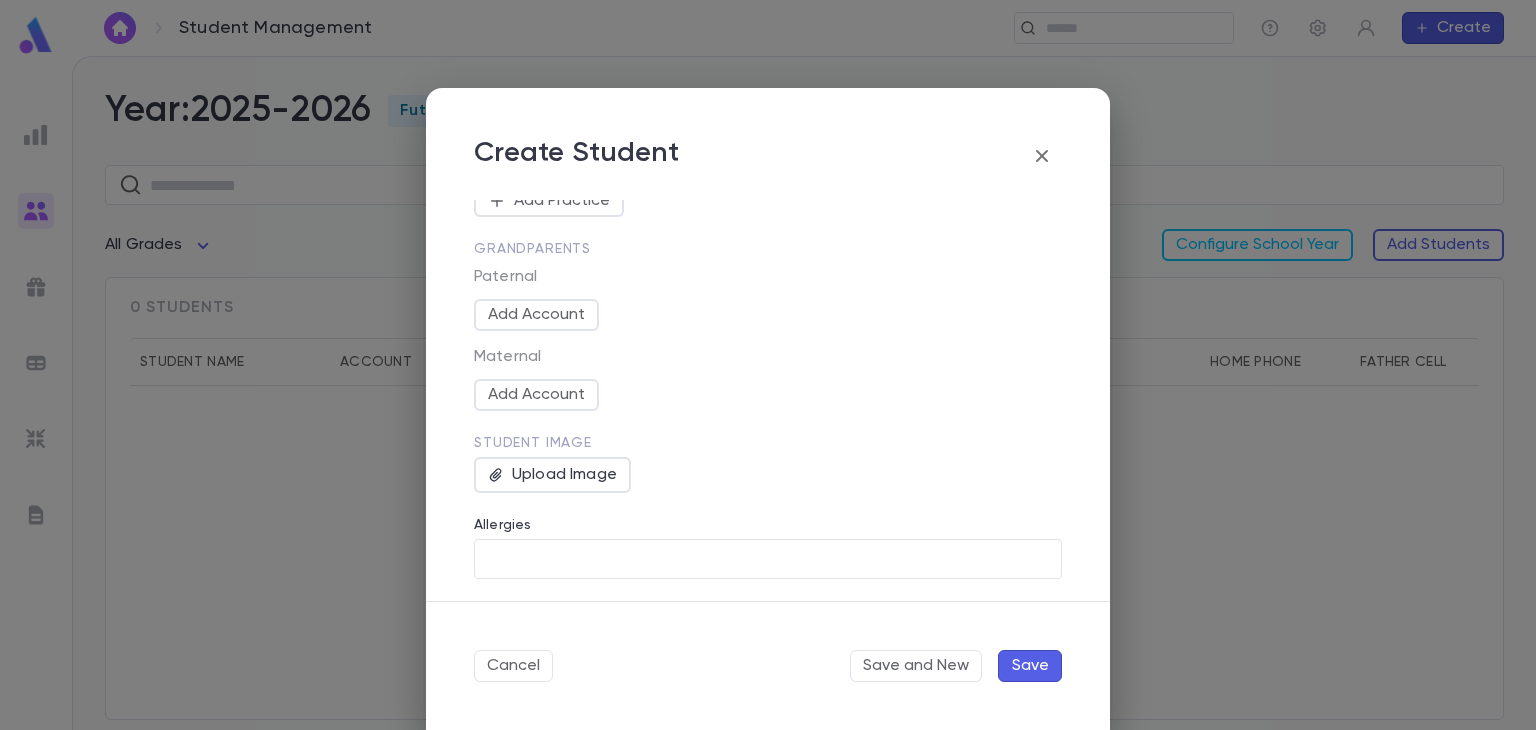 click on "Save" at bounding box center [1030, 666] 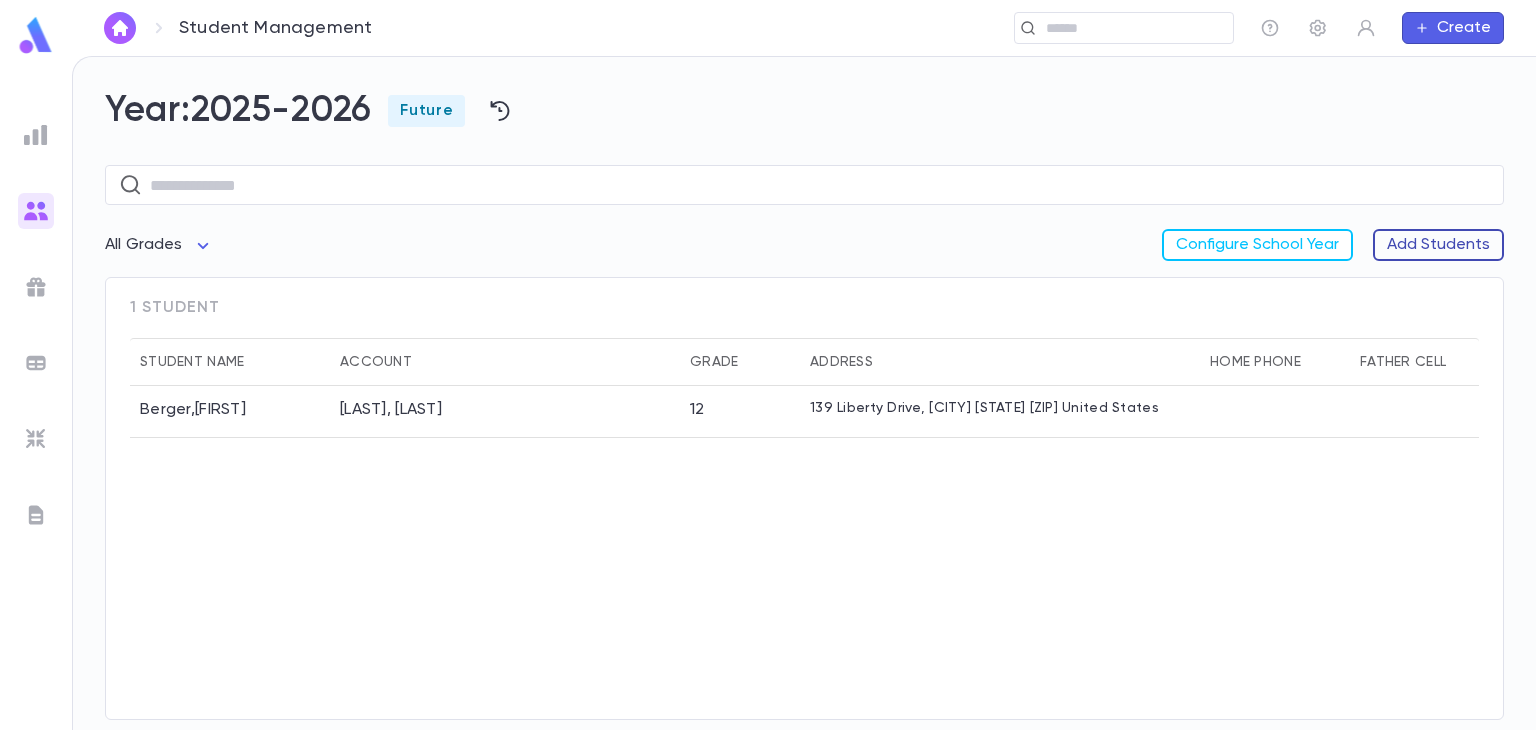 click on "Add Students" at bounding box center (1438, 245) 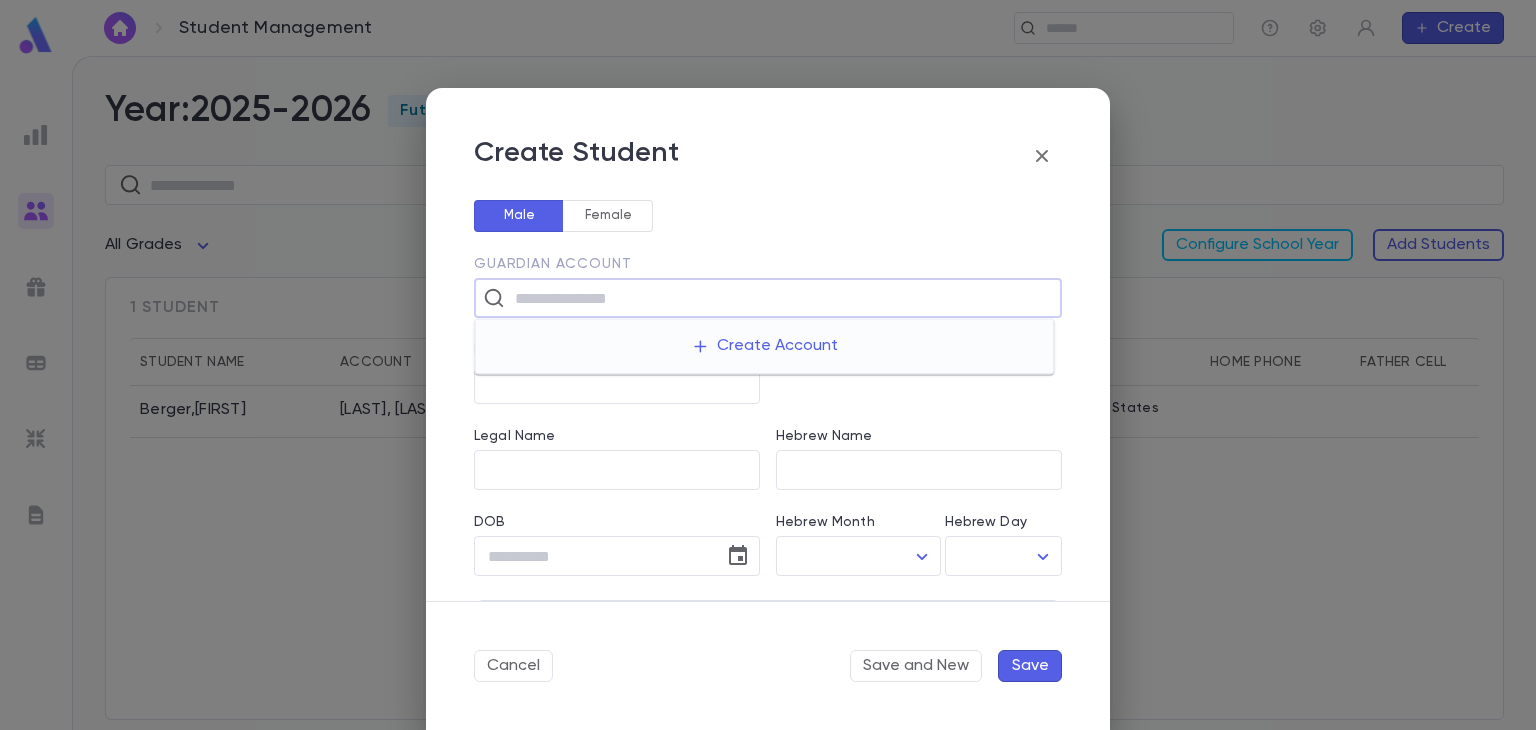 click at bounding box center (781, 298) 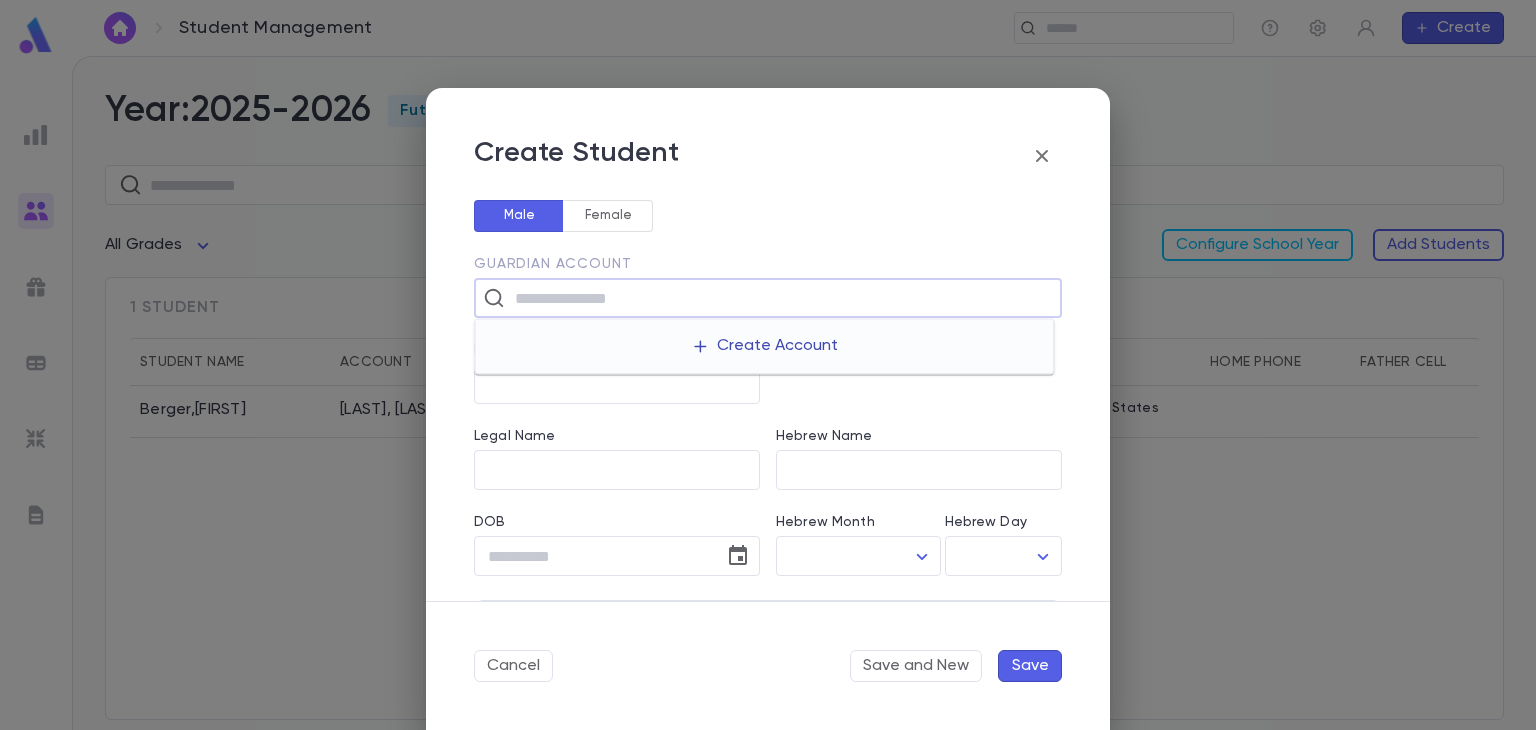 click on "Create Account" at bounding box center (764, 346) 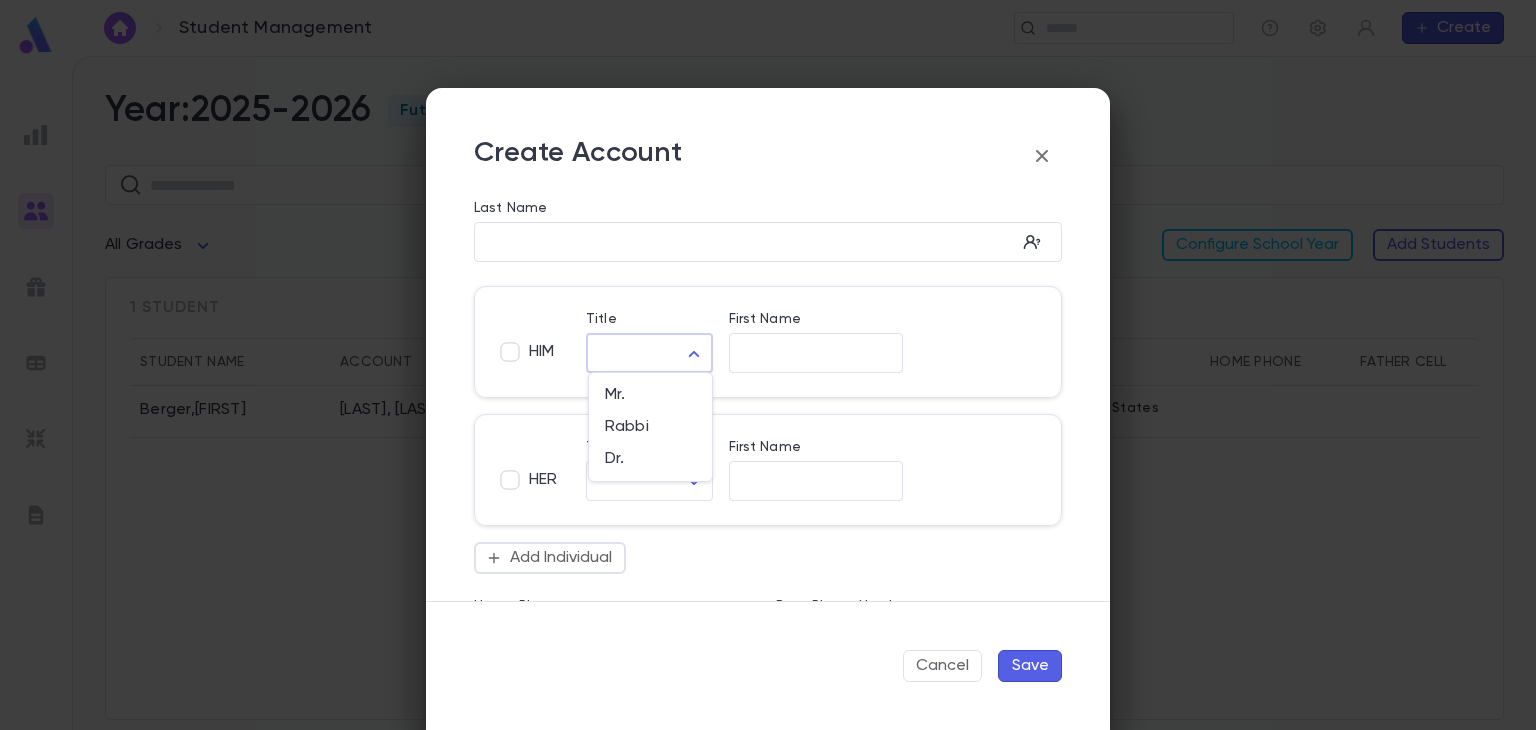 click on "Student Management ​  Create Year:  2025-2026 Future ​ All Grades Configure School Year Add Students 1   student Student Name Account Grade Address Home Phone Father Cell Mother Cell [LAST] ,  Aharon [LAST], Dovid 12 139 Liberty Drive, Lakewood [CITY] [STATE] [ZIP] United States Profile Log out Account Pledge Payment 2025-2026 Create Student Male Female Guardian Account ​ First Name ​ Legal Name ​ Hebrew Name ​ DOB ​ Hebrew Month ​ ​ Hebrew Day ​ ​ School Year 2025-2026 ** Grade ​ Linked Practices  Add Practice Grandparents Paternal Add Account Maternal Add Account Student Image Upload Image Allergies ​ Cancel Save and New Save Create Account Last Name ​ HIM Title ​ ​ First Name ​ HER Title ​ ​ First Name ​ Add Individual Home Phone ​ Best Phone Number ​ ​ Address ​ ​ City ​ State ​ Zip ​ Country ​ Note * ​ Add Address Salutation ​ Cancel Save
Powered by Mapbox
Mr. Rabbi" at bounding box center [768, 393] 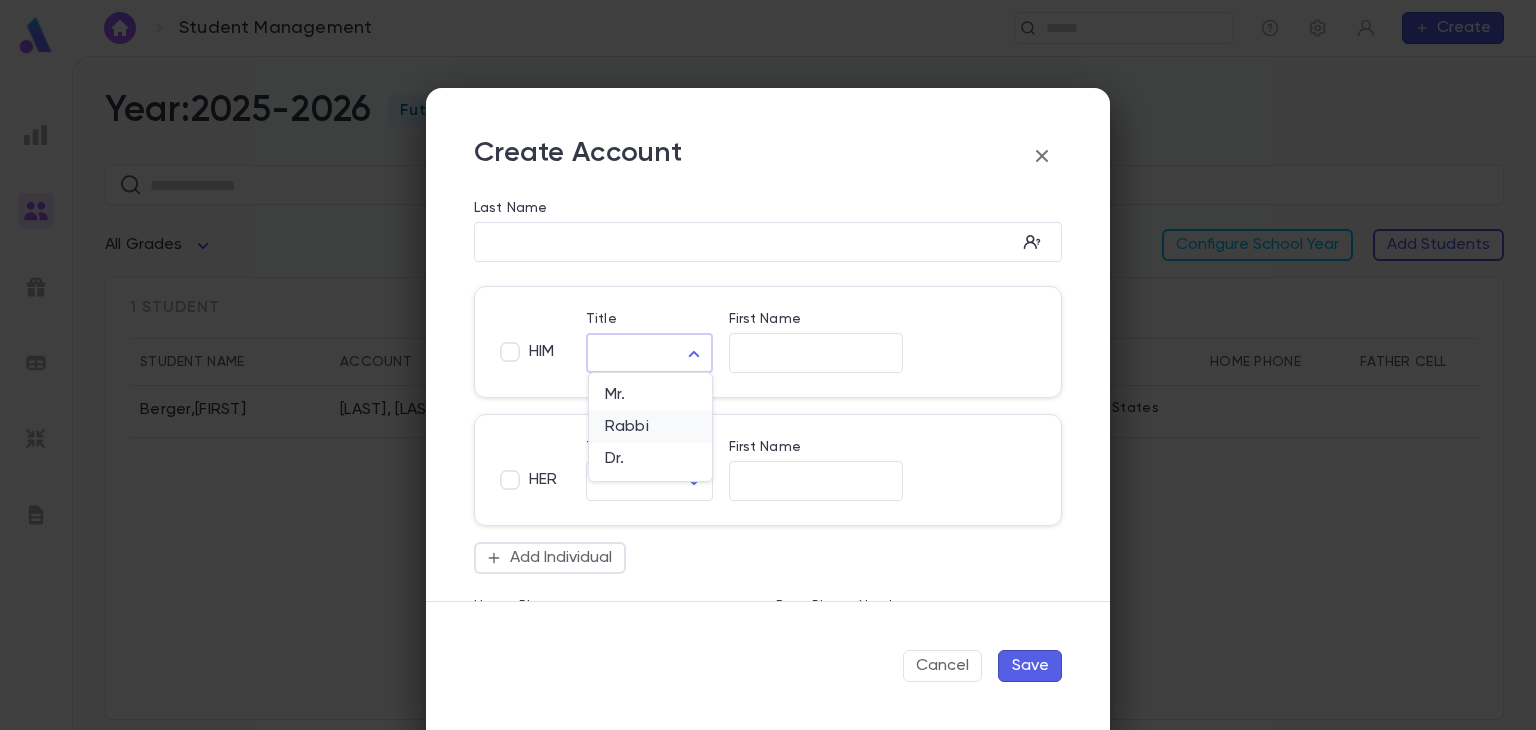 click on "Rabbi" at bounding box center (650, 427) 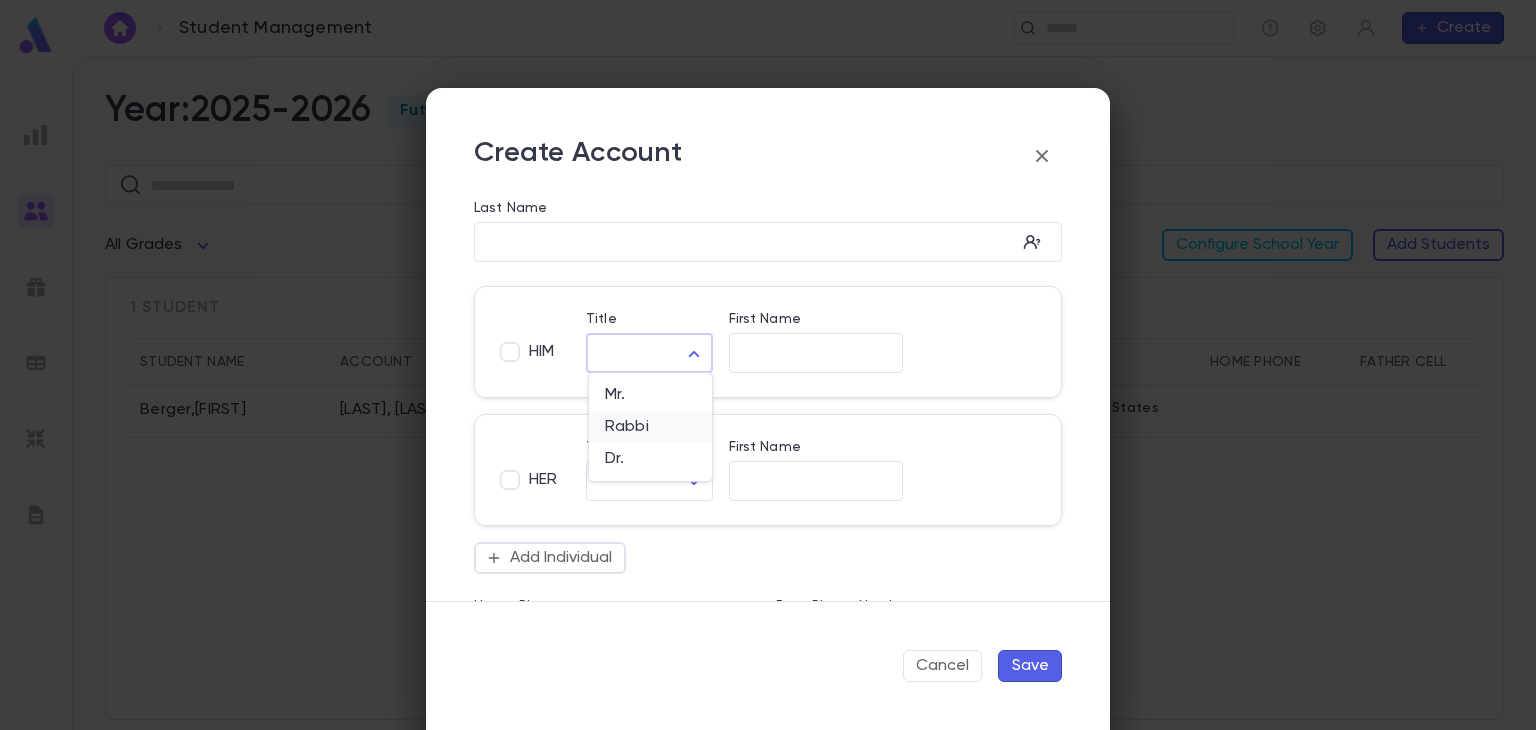 type on "*****" 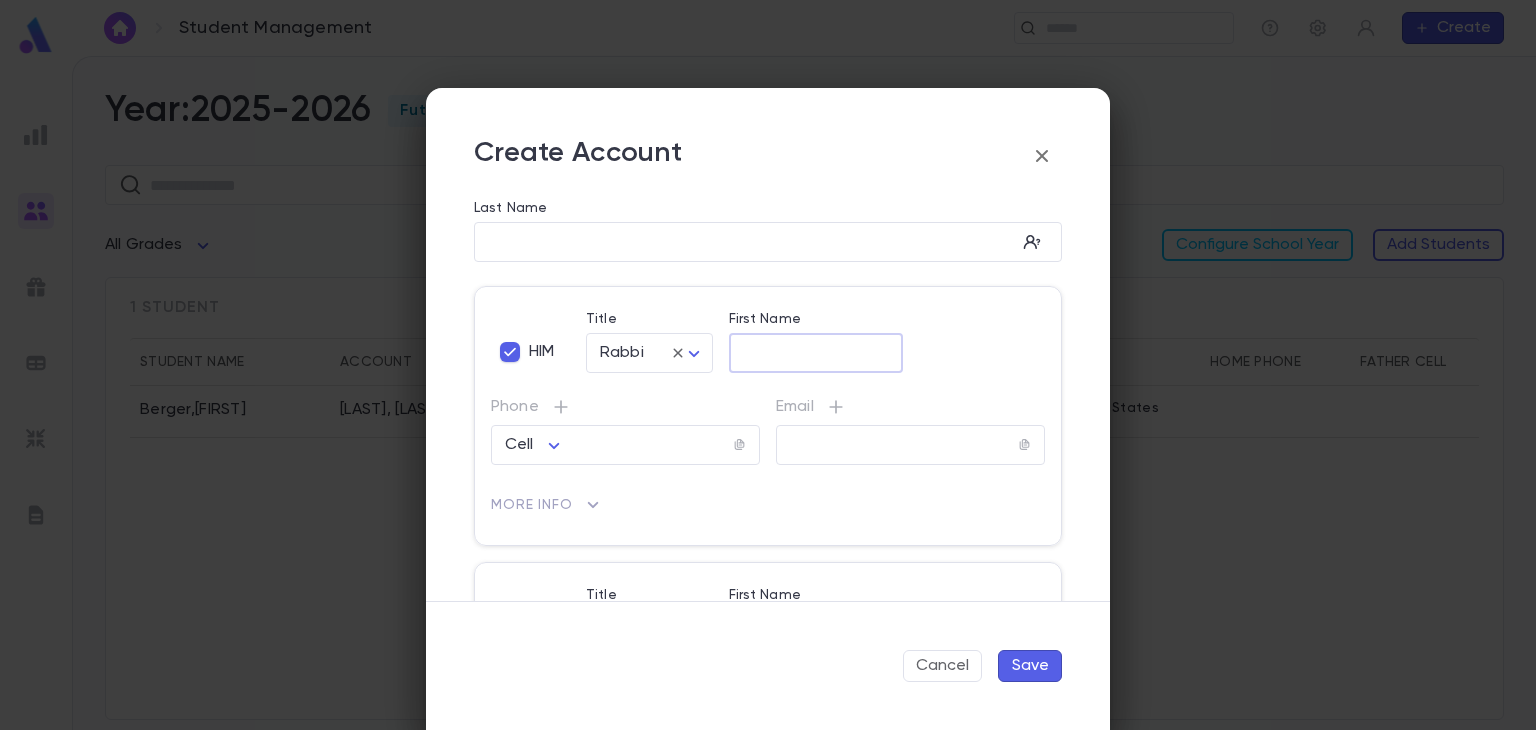 click on "First Name" at bounding box center (816, 353) 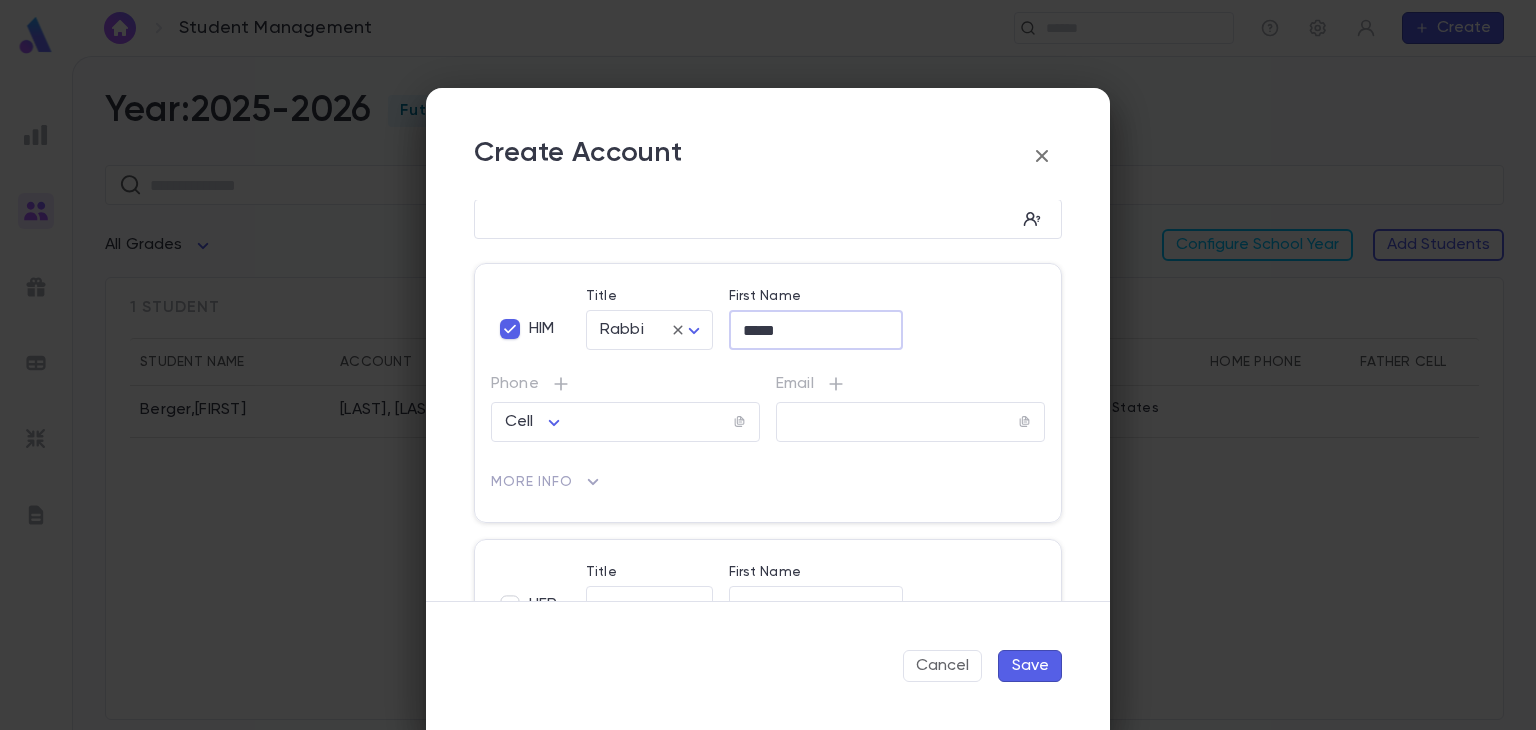 scroll, scrollTop: 20, scrollLeft: 0, axis: vertical 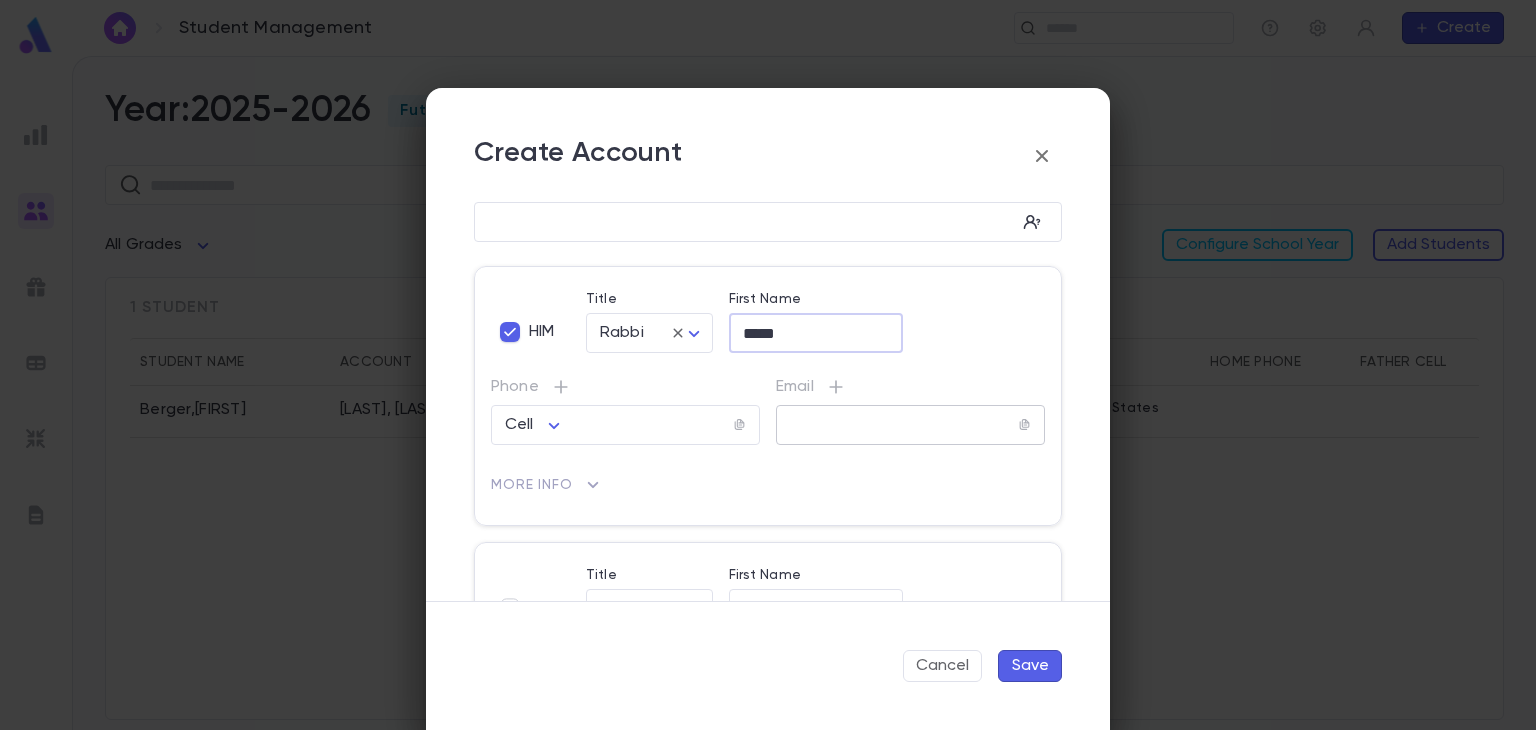 type on "*****" 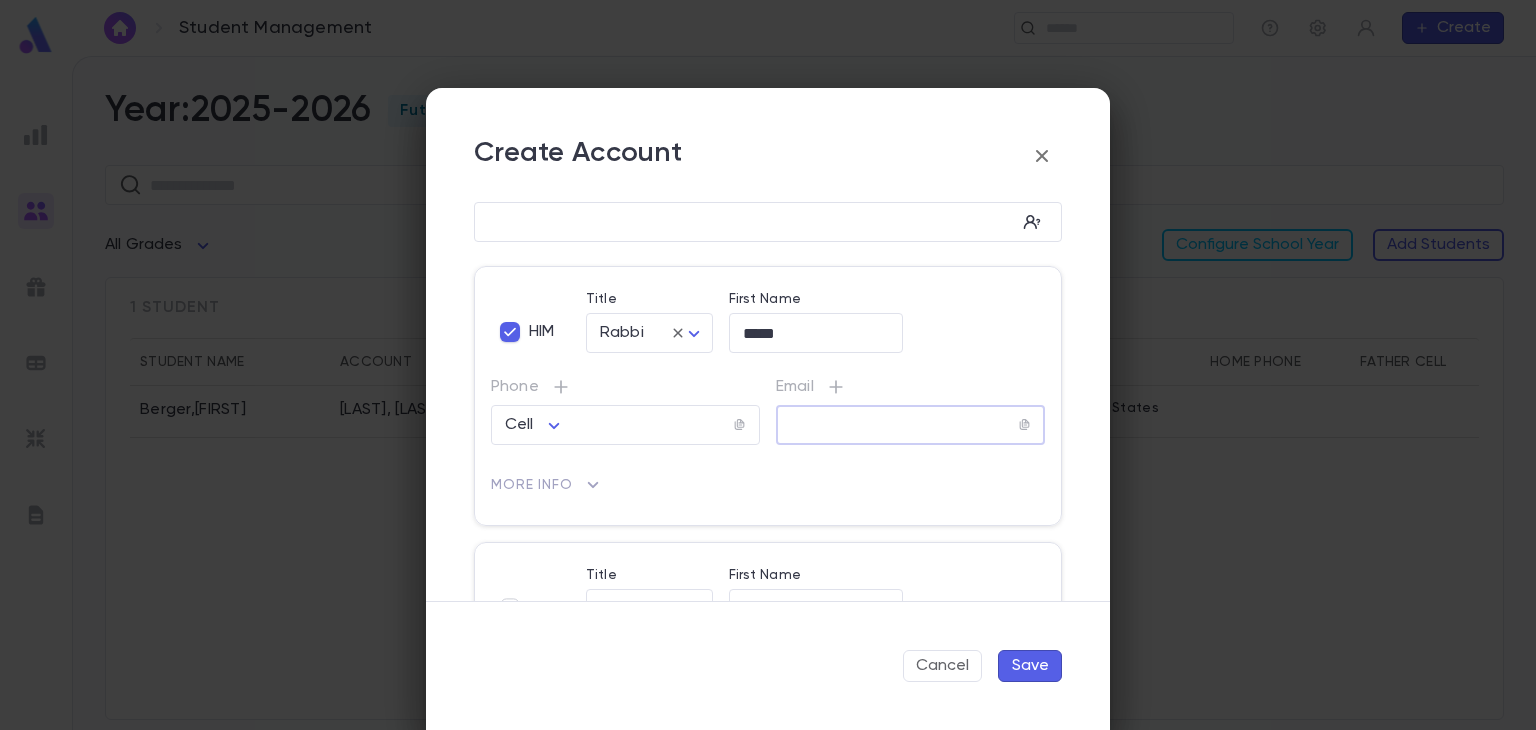 paste on "**********" 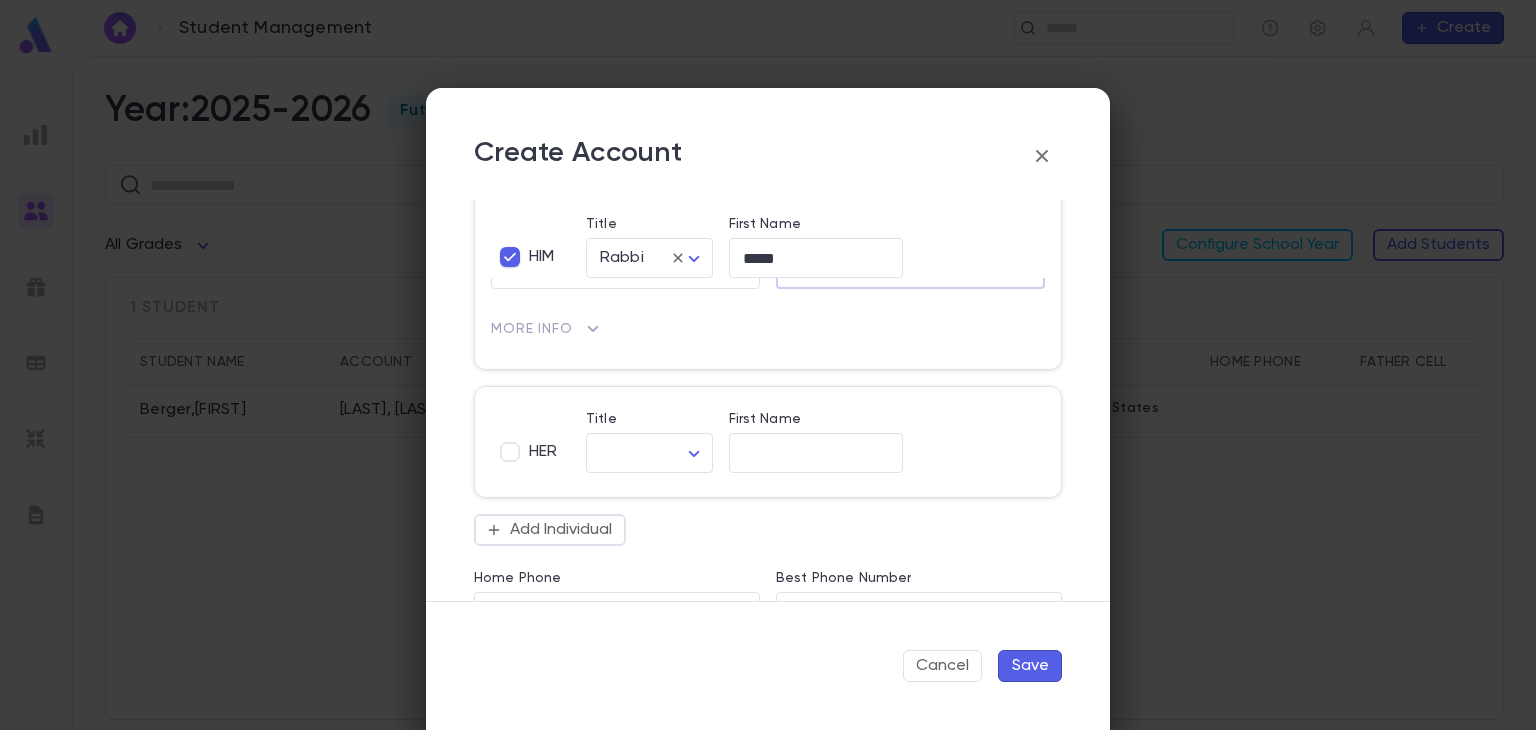 scroll, scrollTop: 182, scrollLeft: 0, axis: vertical 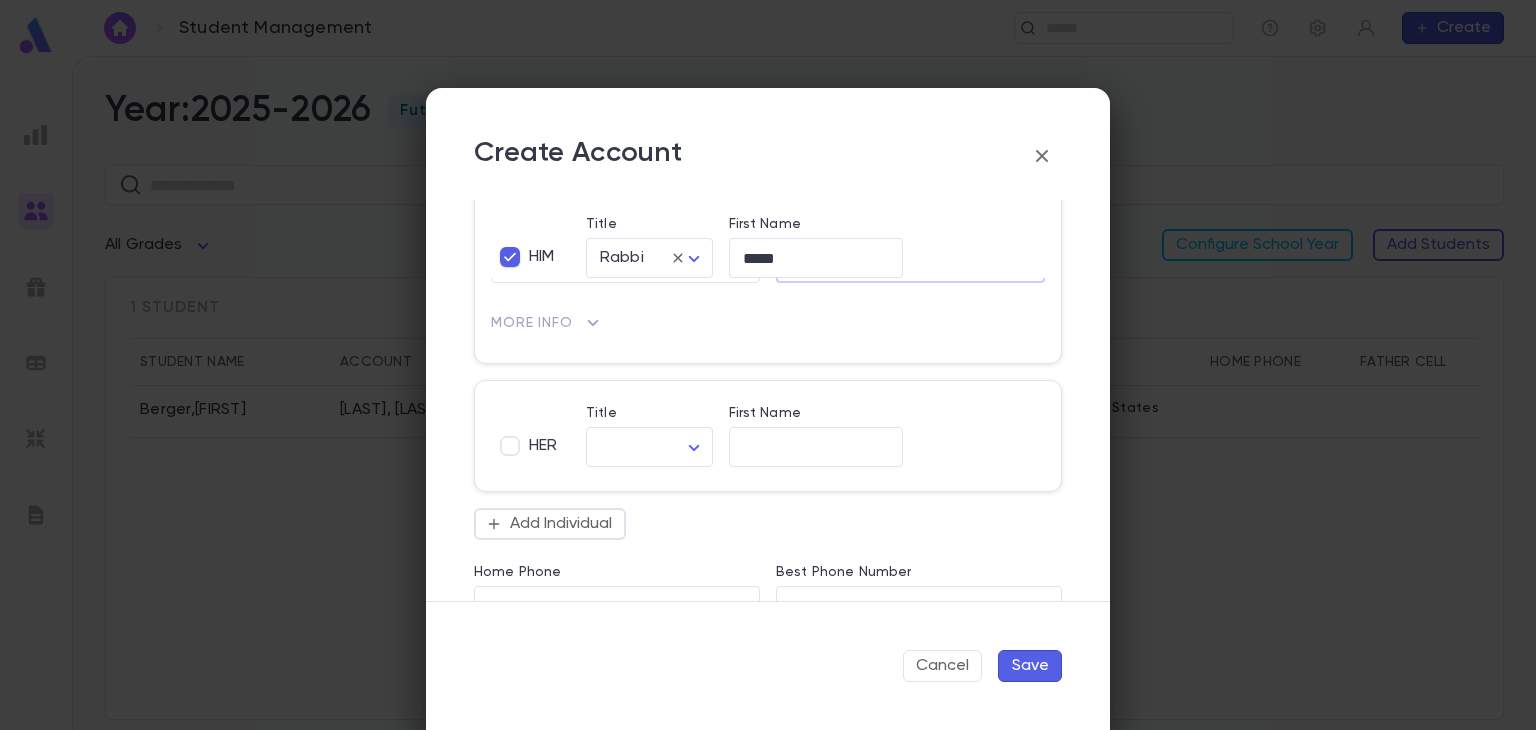 type on "**********" 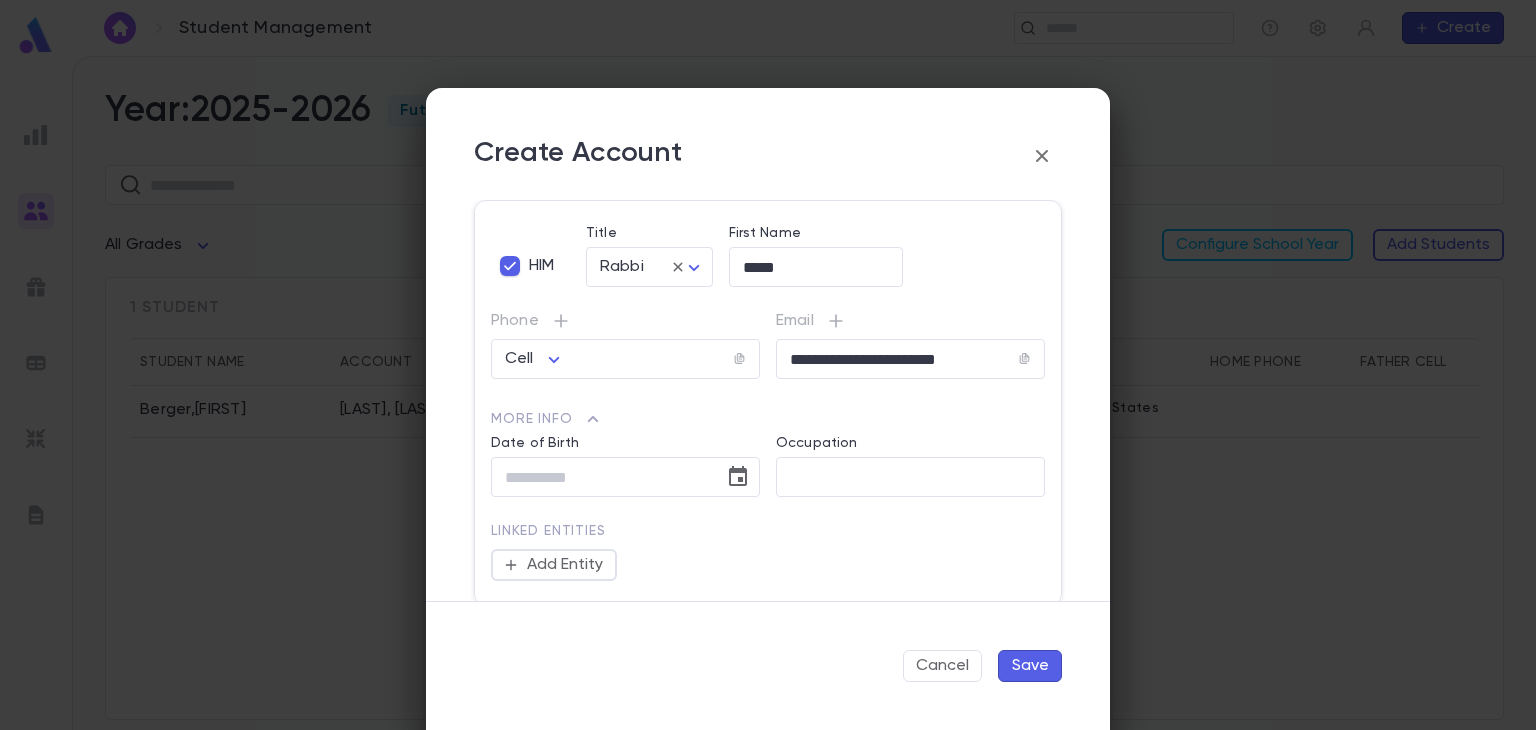 scroll, scrollTop: 0, scrollLeft: 0, axis: both 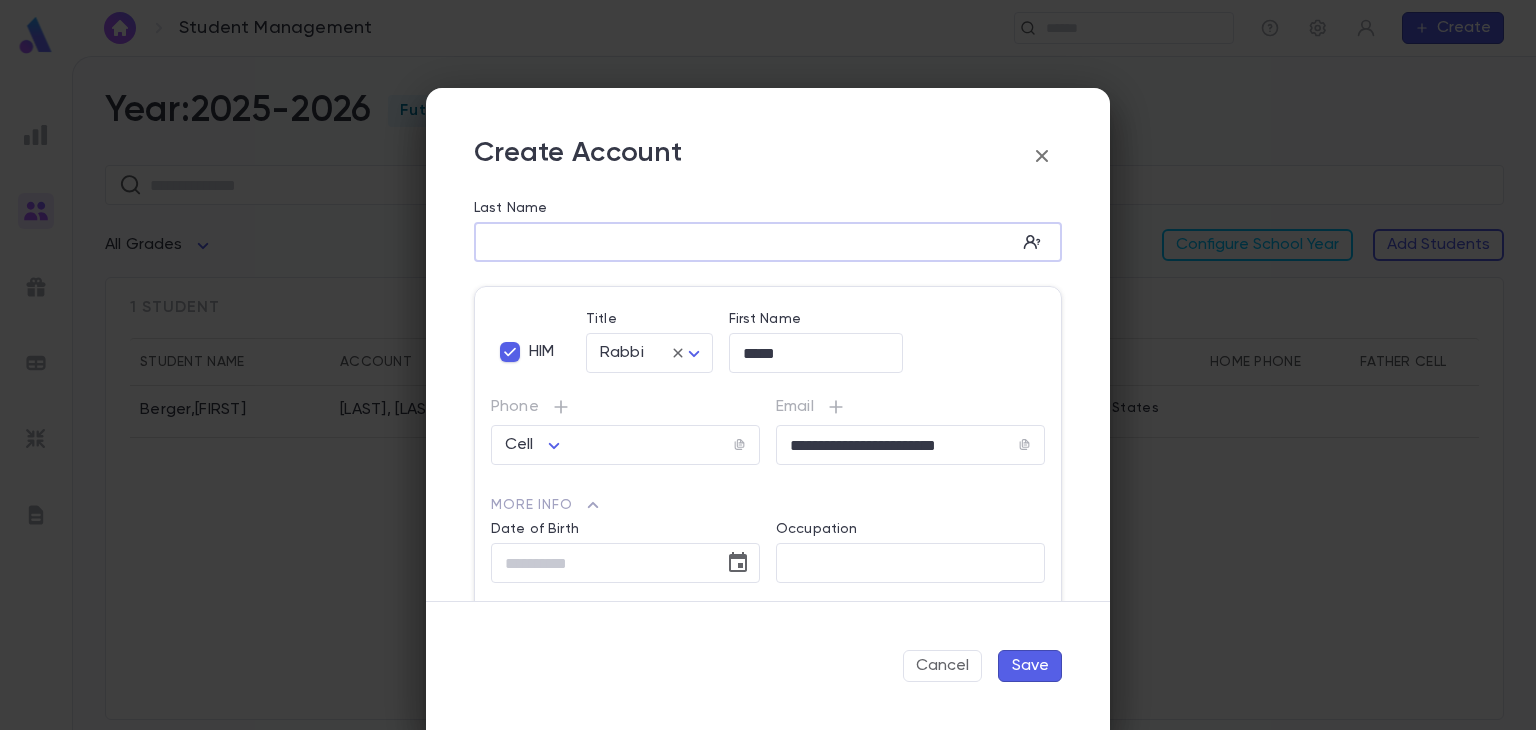 click on "Last Name" at bounding box center [745, 242] 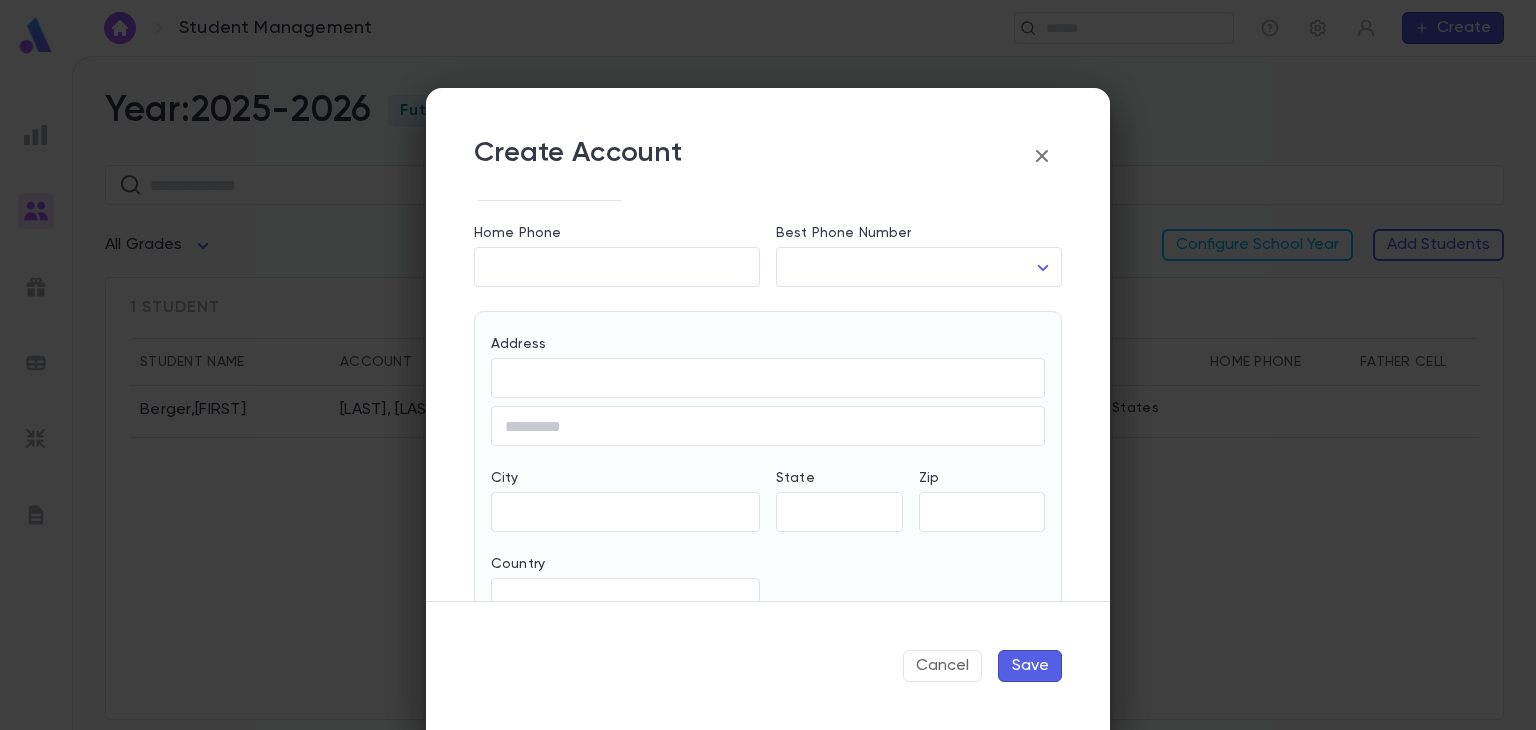 scroll, scrollTop: 670, scrollLeft: 0, axis: vertical 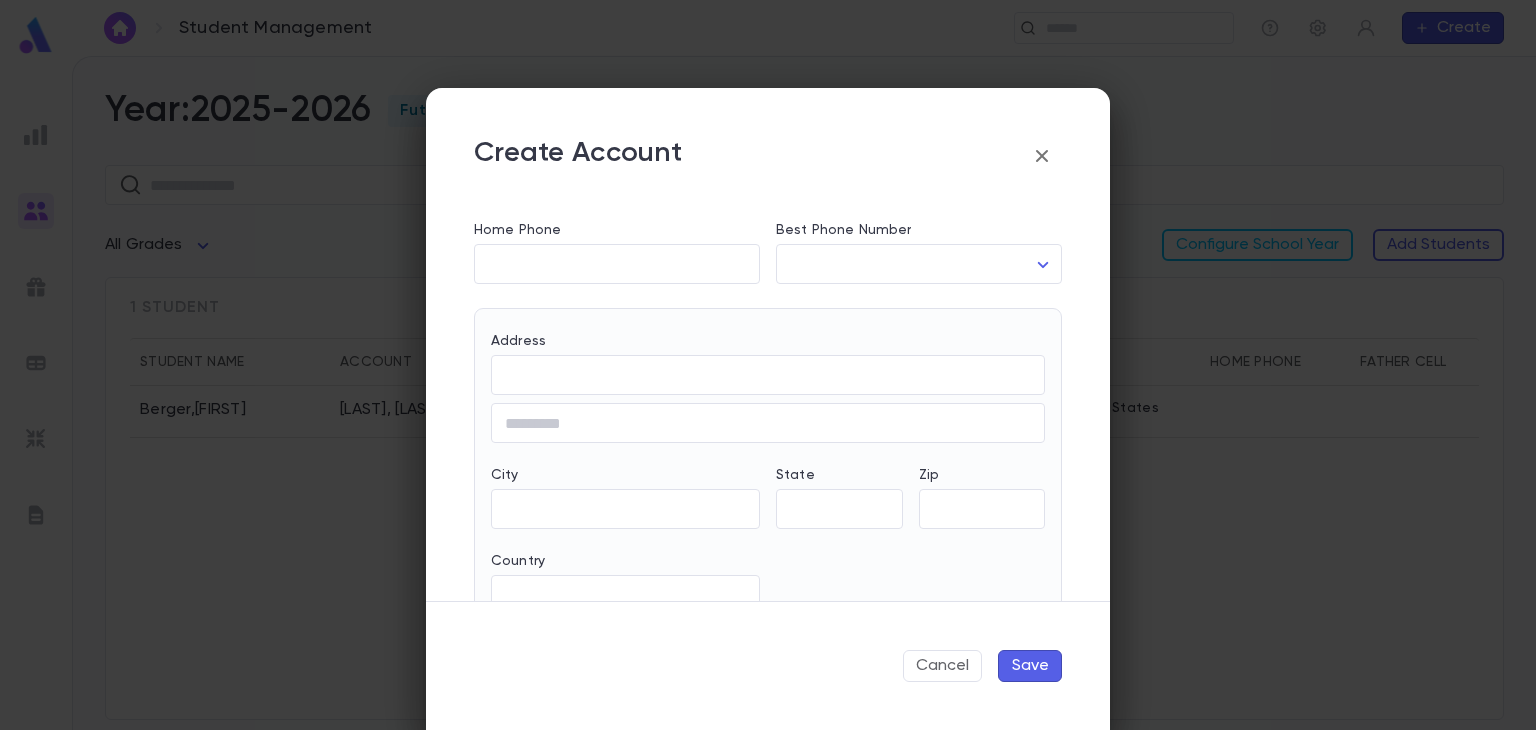 type on "******" 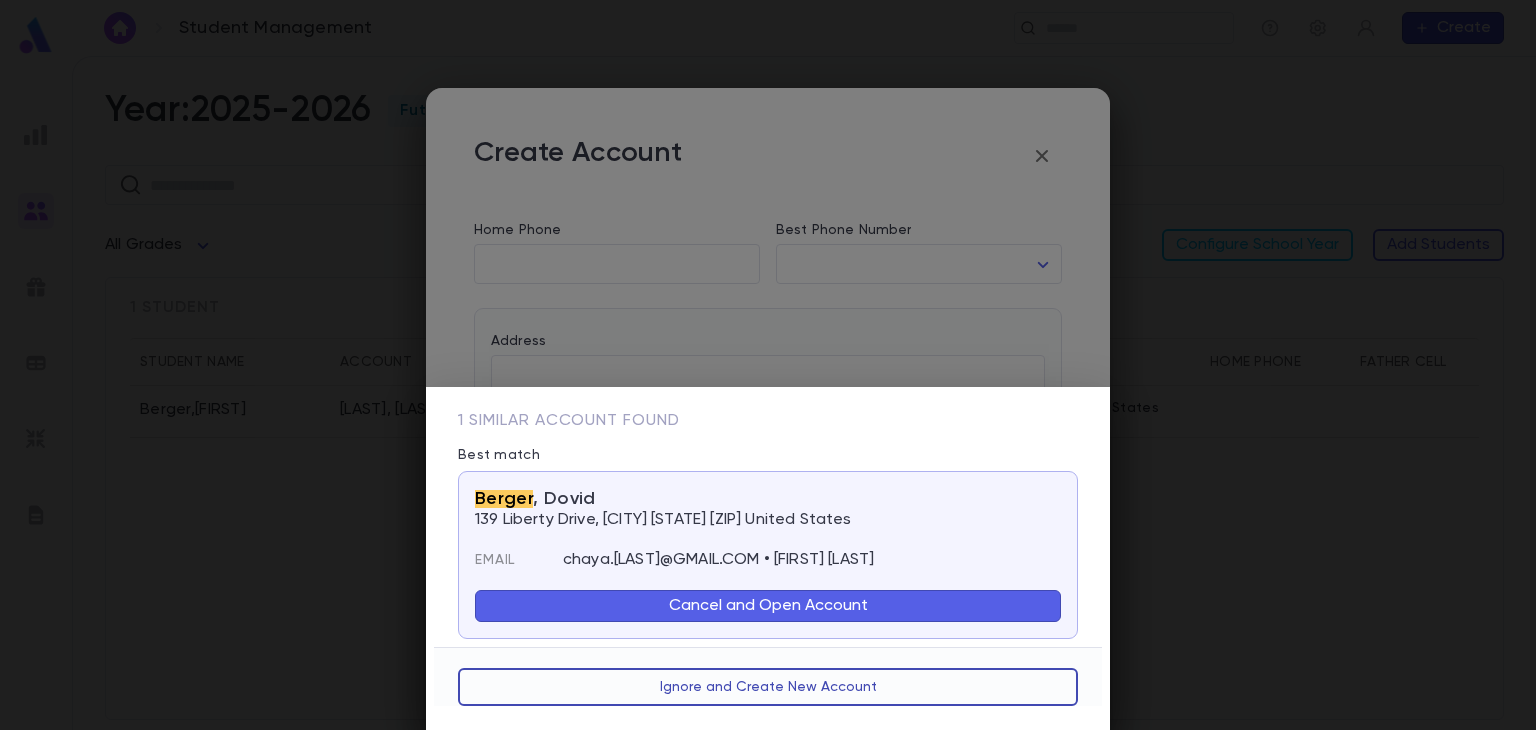 click on "Ignore and Create New Account" at bounding box center [768, 687] 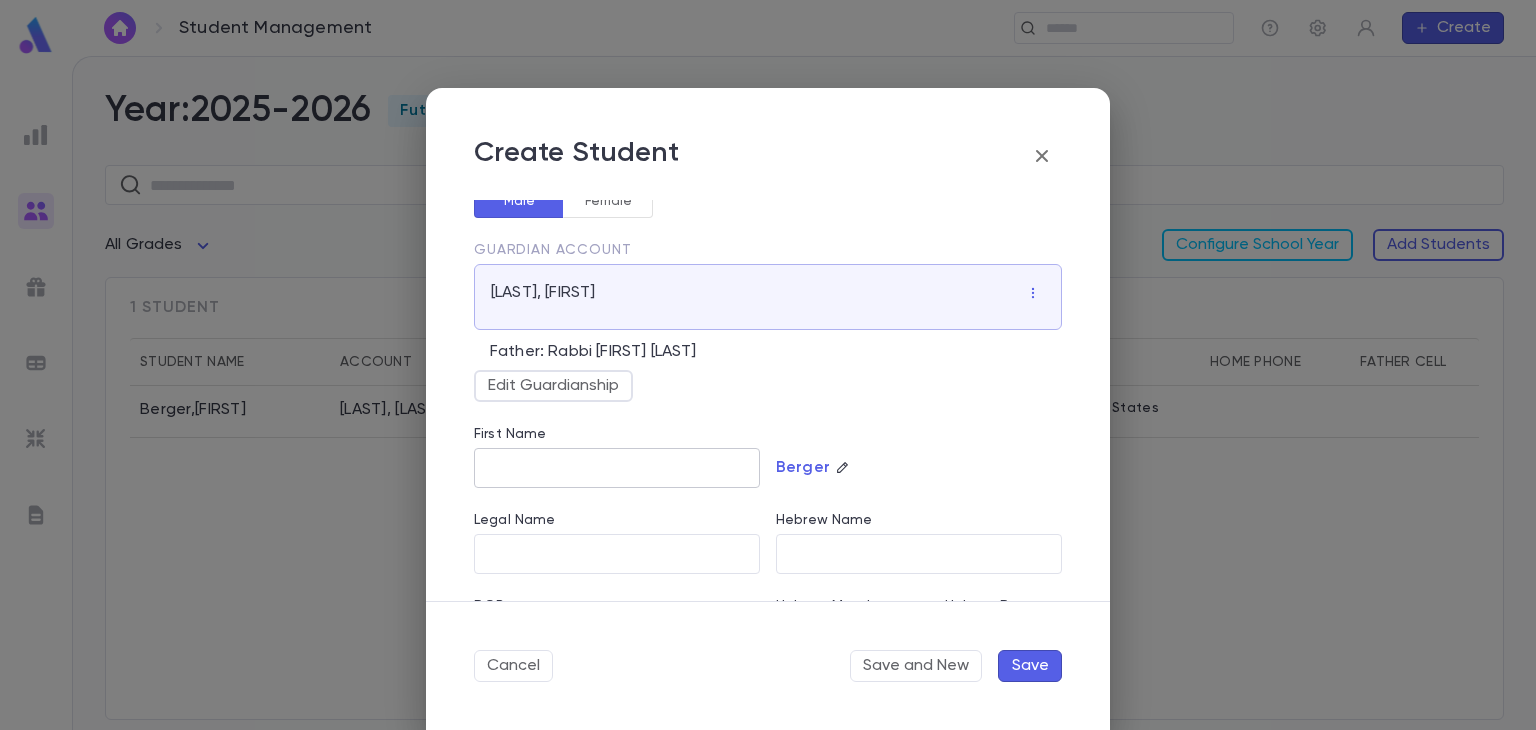 scroll, scrollTop: 15, scrollLeft: 0, axis: vertical 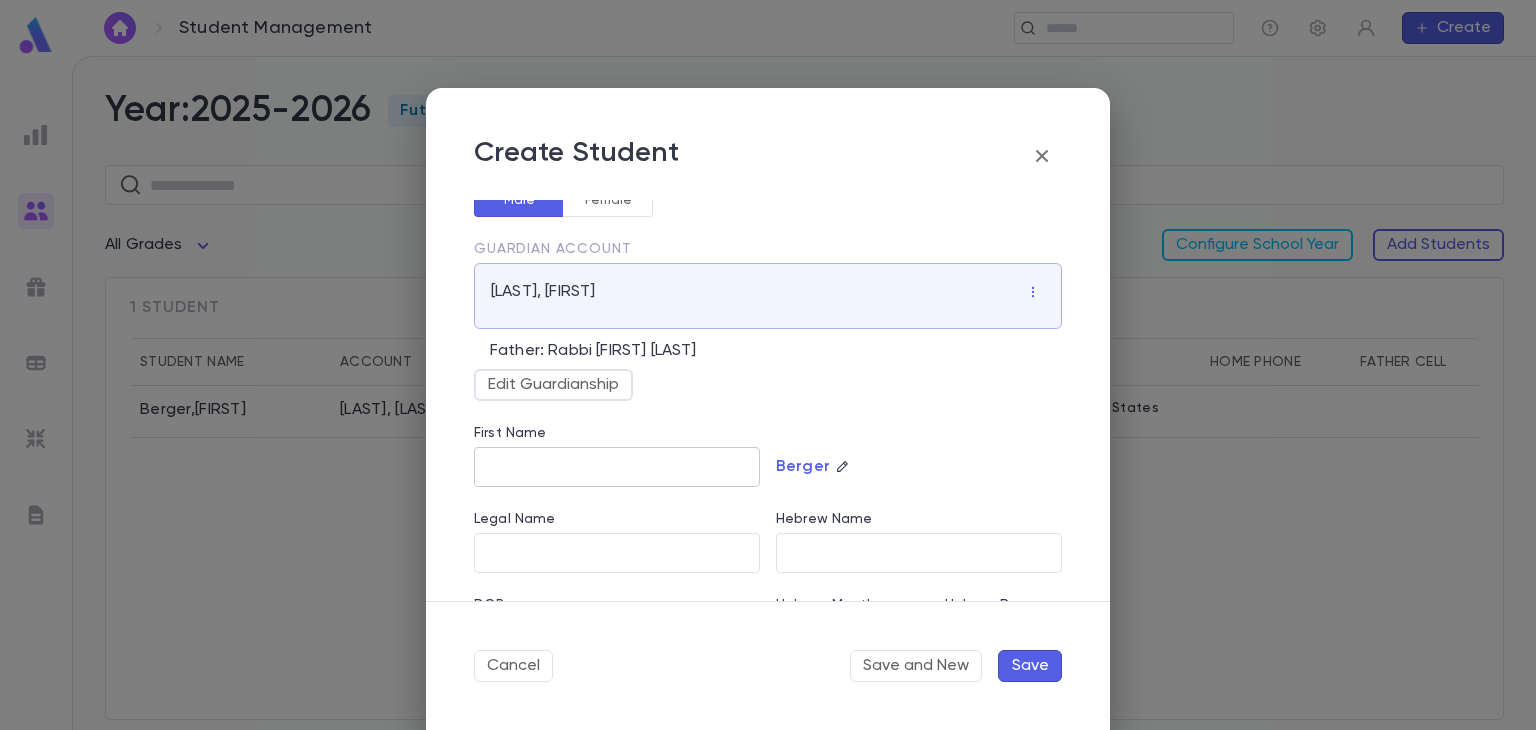 click on "First Name" at bounding box center [617, 467] 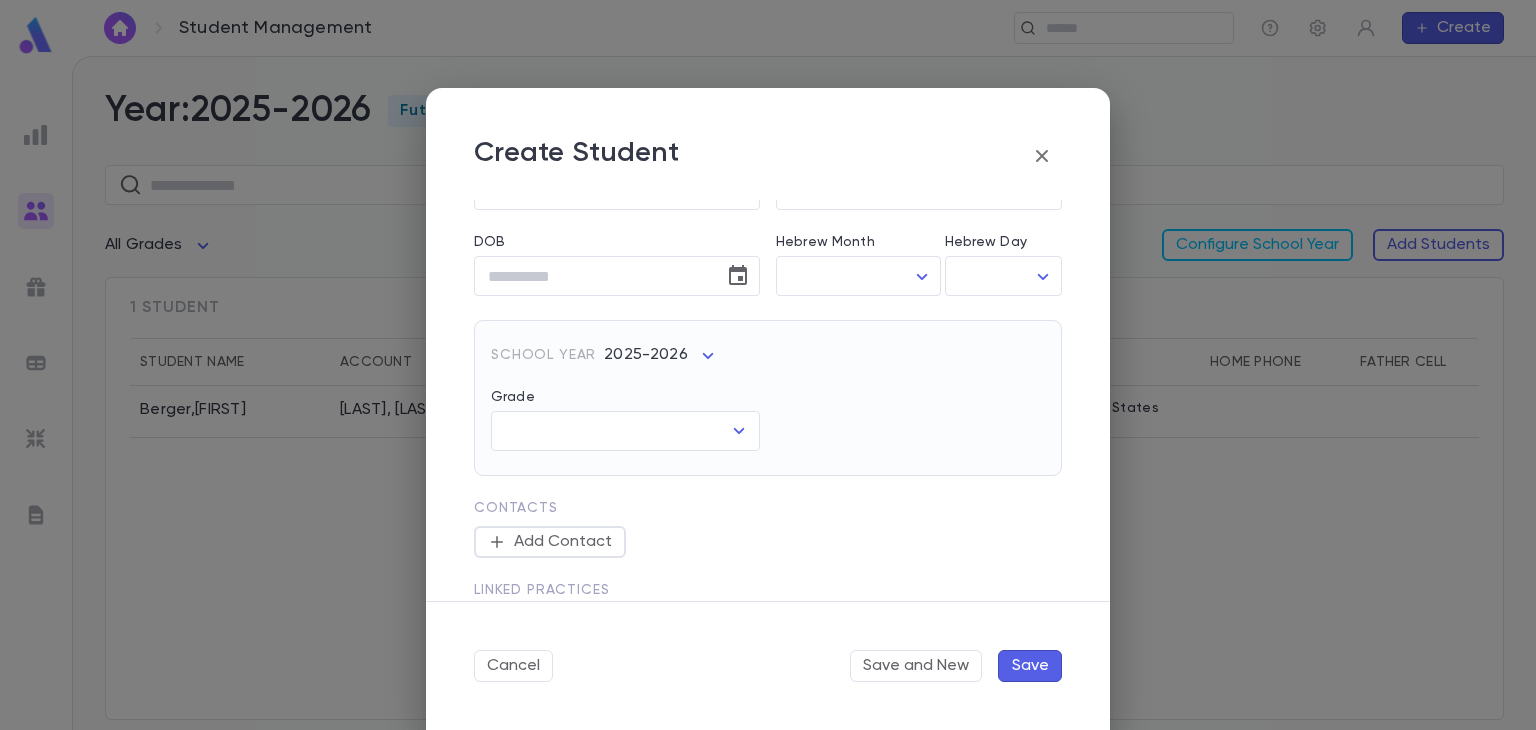 scroll, scrollTop: 379, scrollLeft: 0, axis: vertical 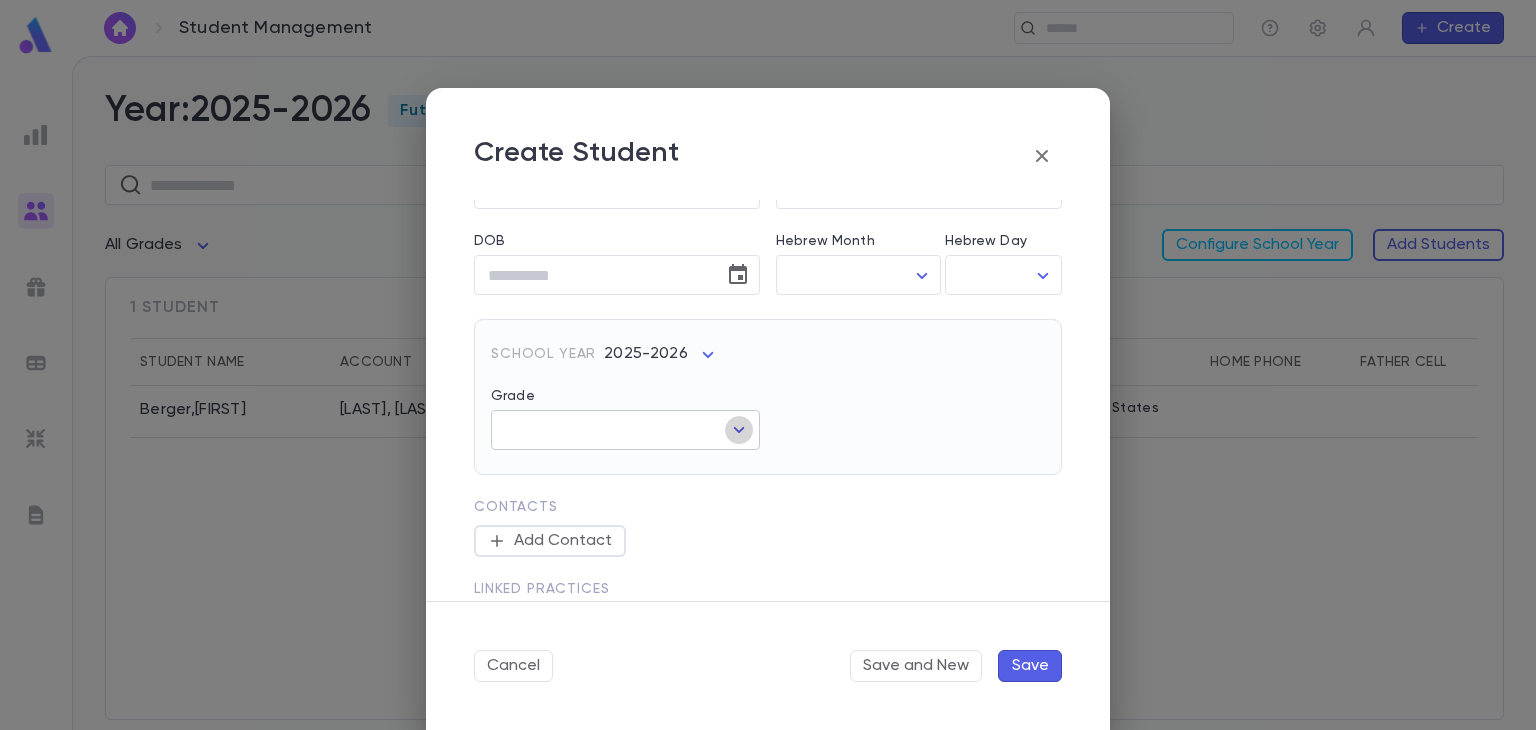 click 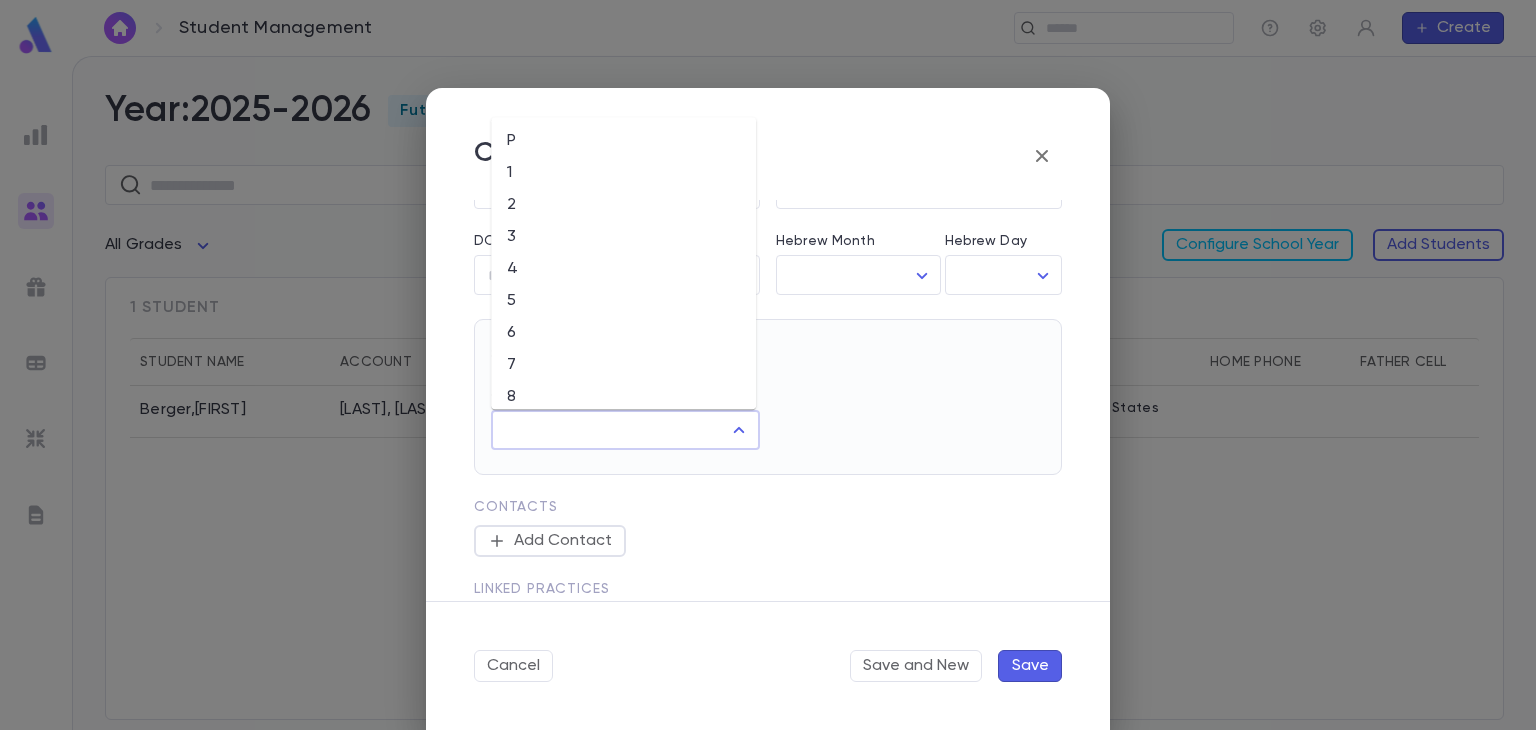 scroll, scrollTop: 140, scrollLeft: 0, axis: vertical 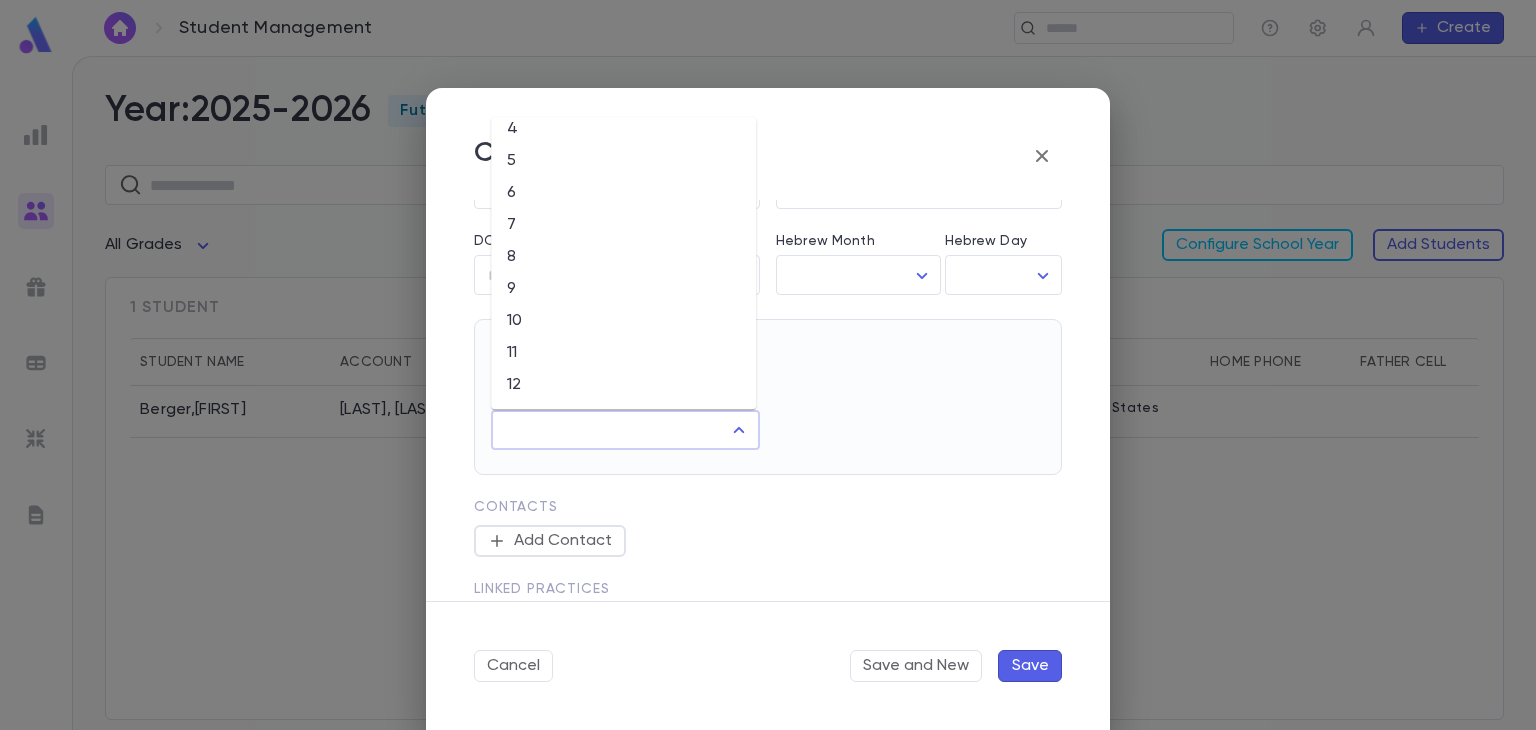 click on "12" at bounding box center [623, 385] 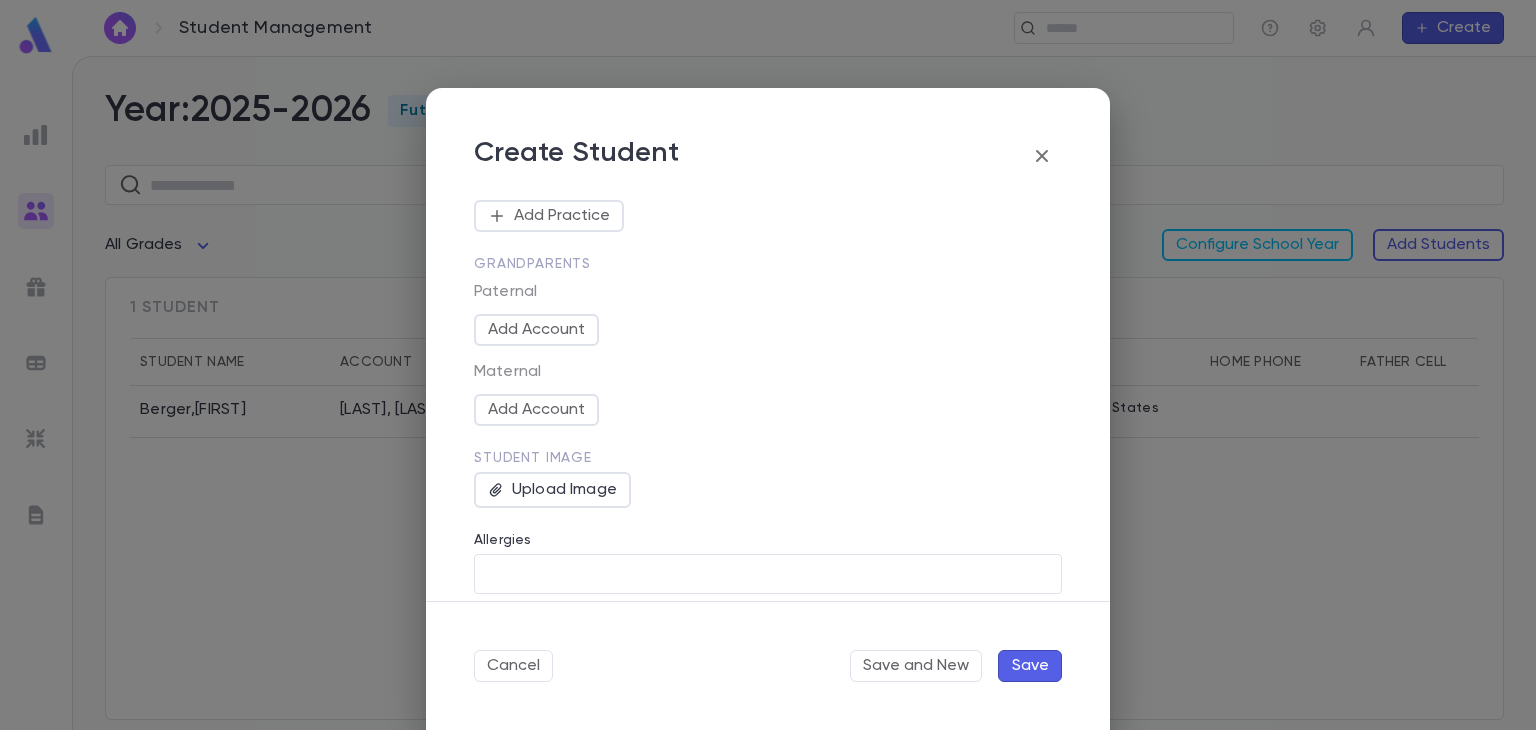 scroll, scrollTop: 801, scrollLeft: 0, axis: vertical 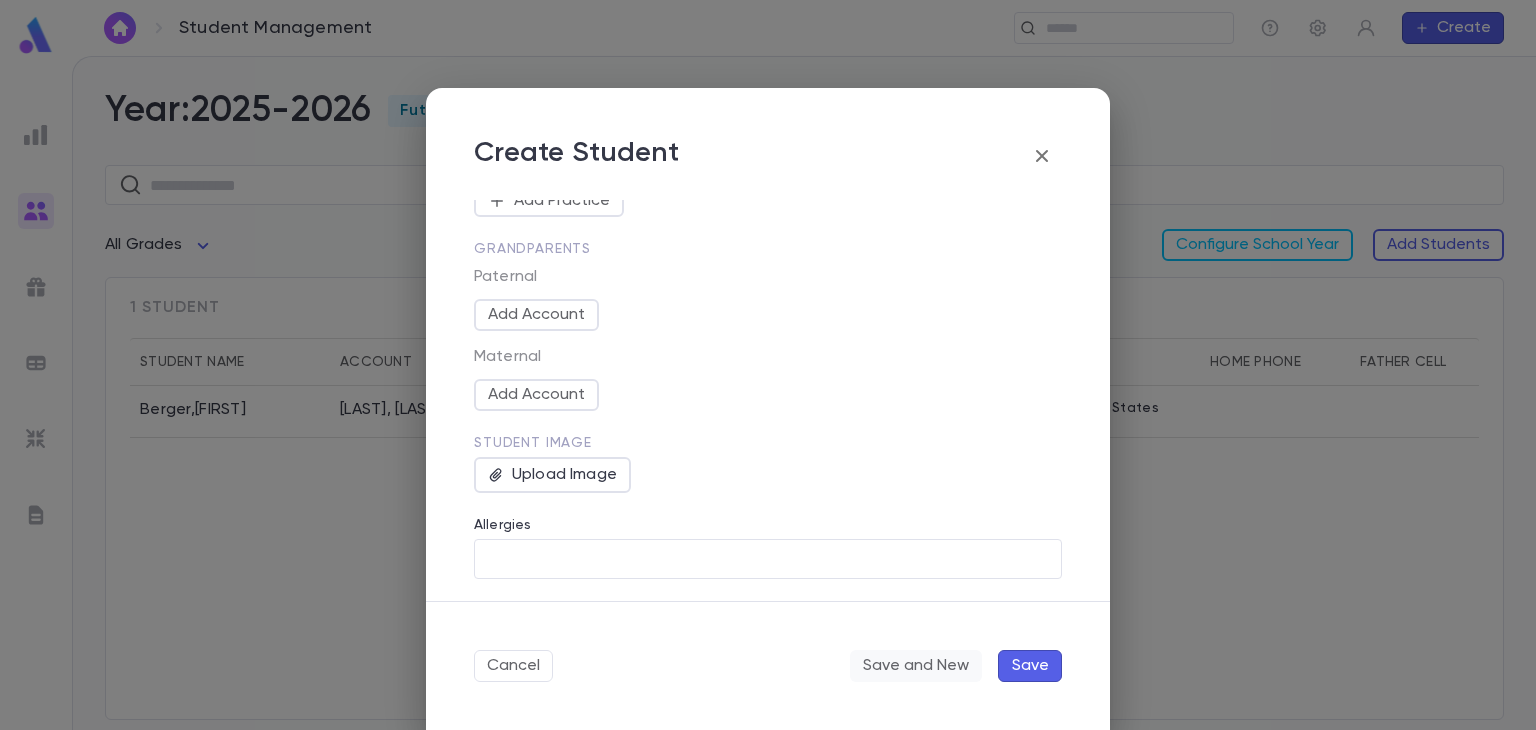 click on "Save and New" at bounding box center [916, 666] 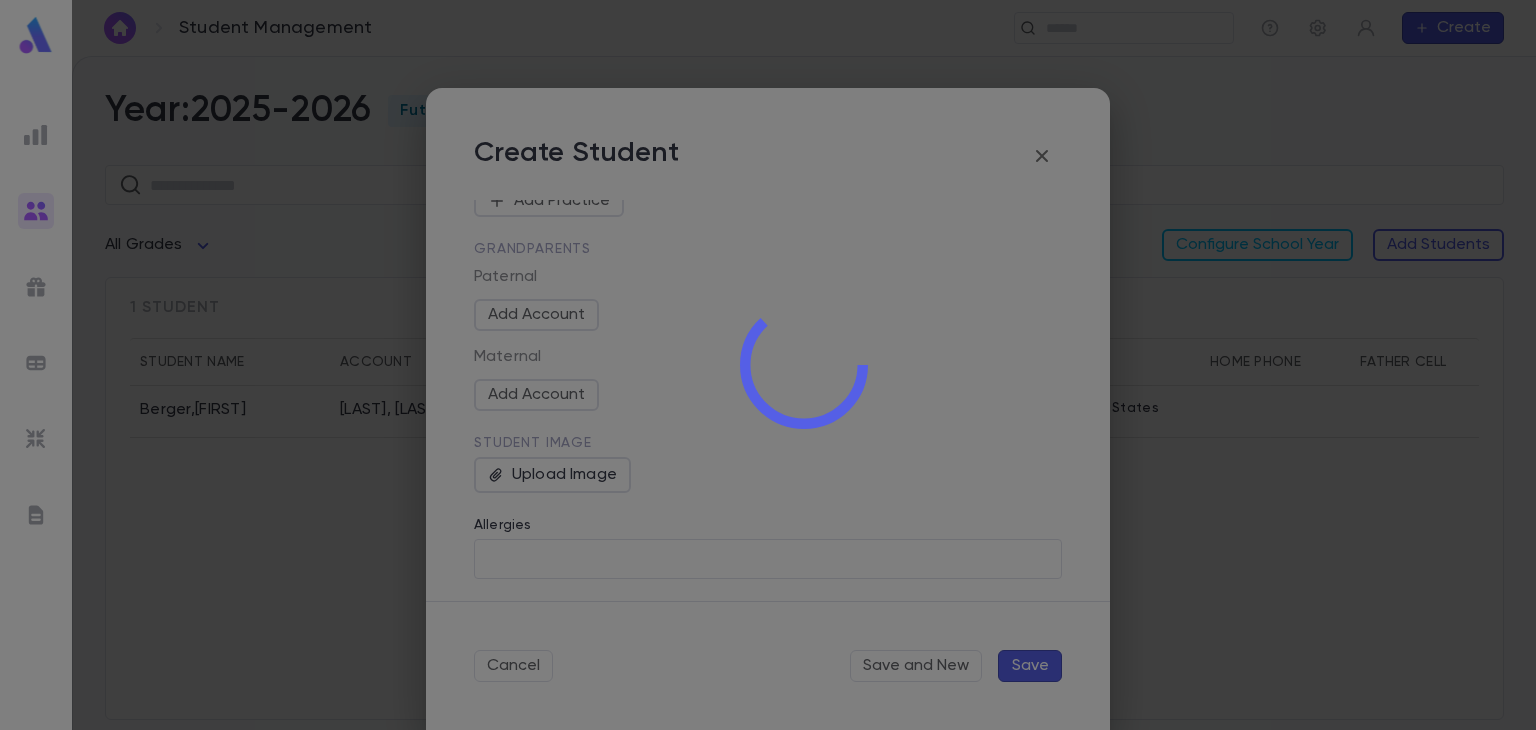 type 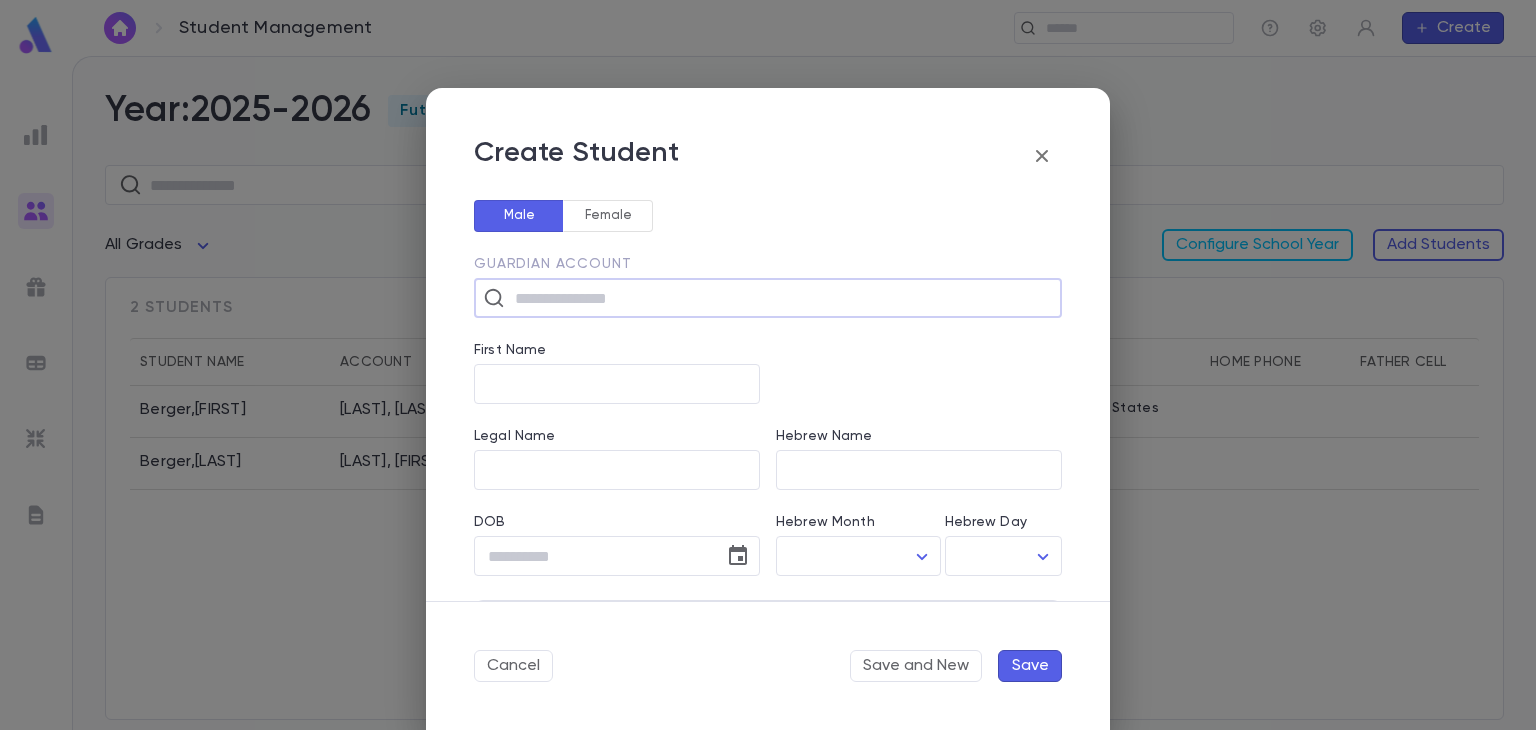 click at bounding box center [781, 298] 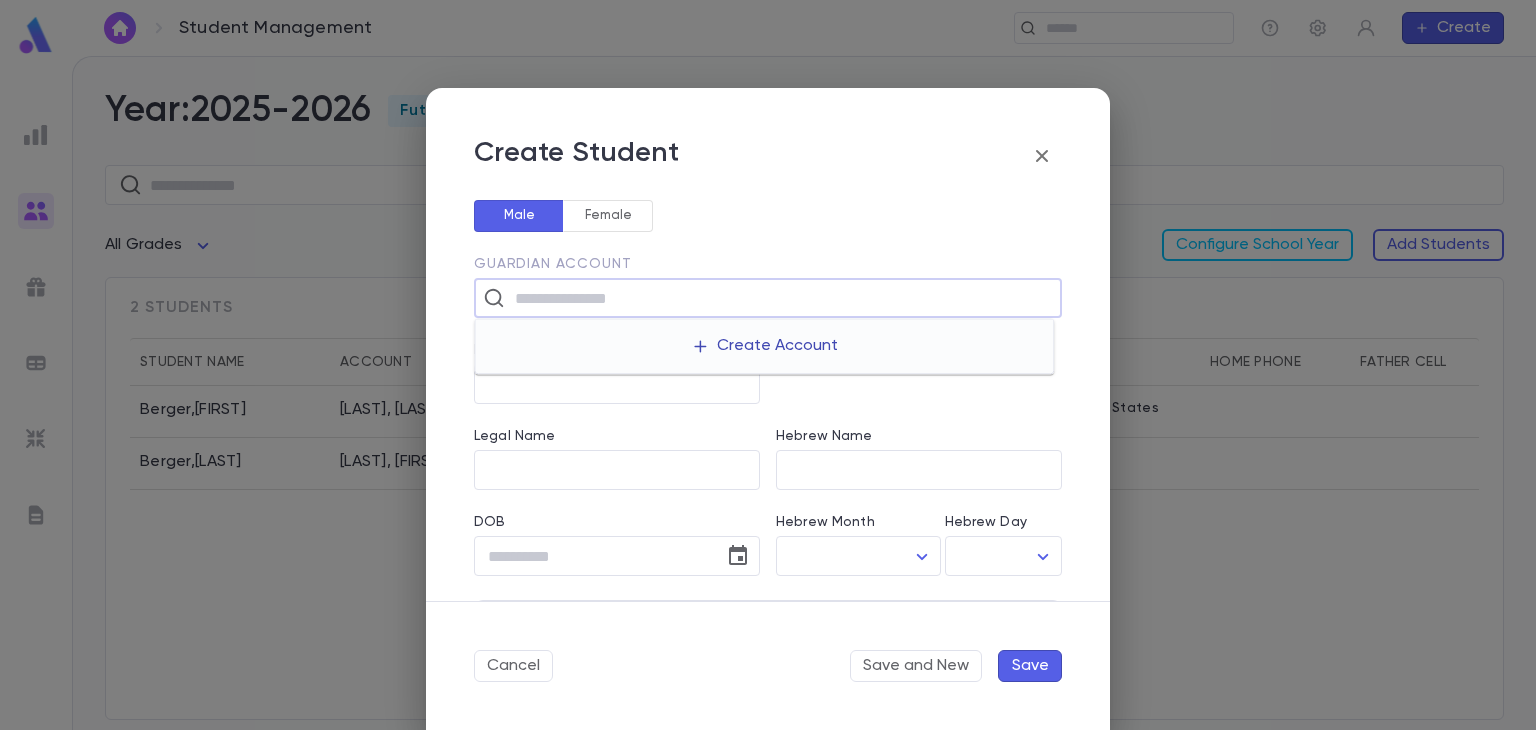click on "Create Account" at bounding box center [764, 346] 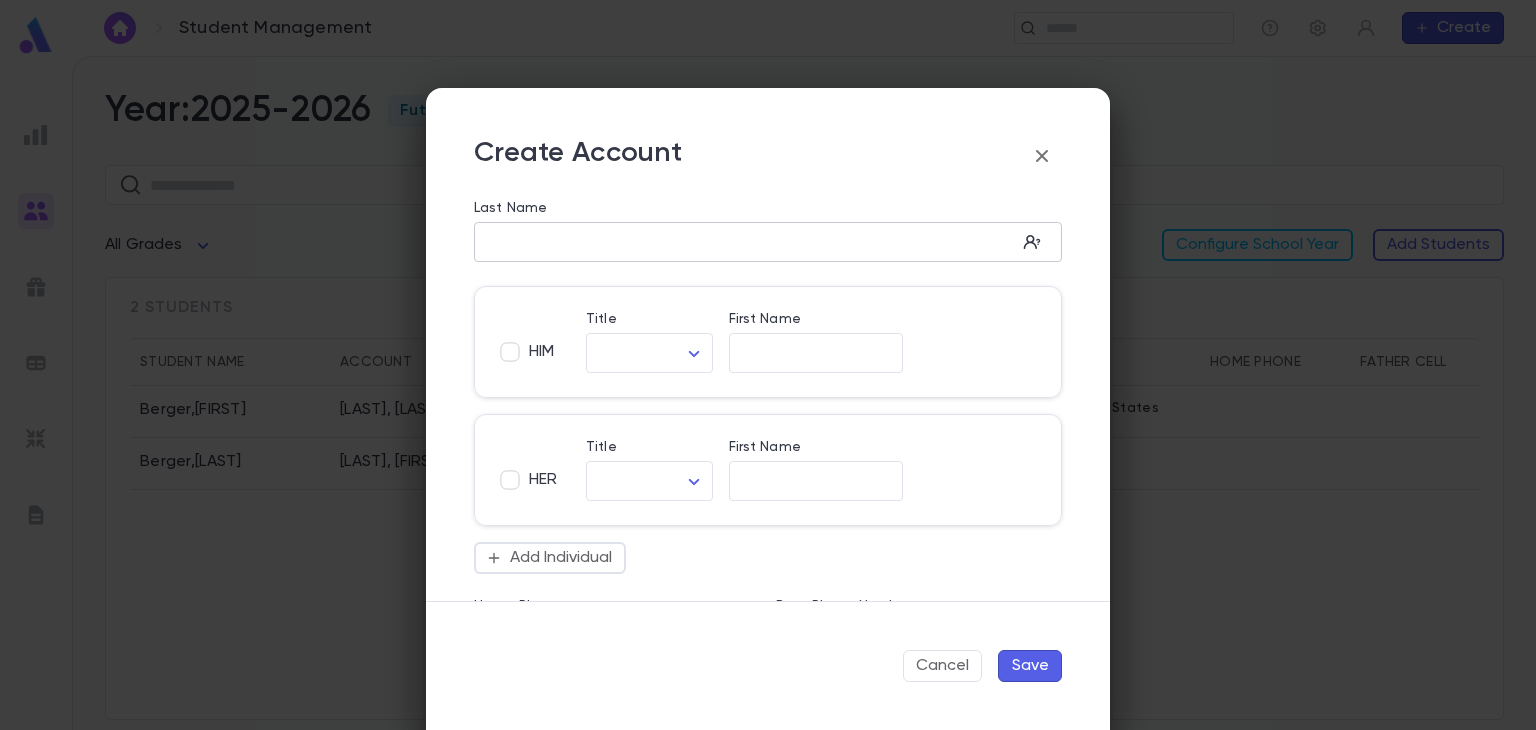 click on "Last Name" at bounding box center (745, 242) 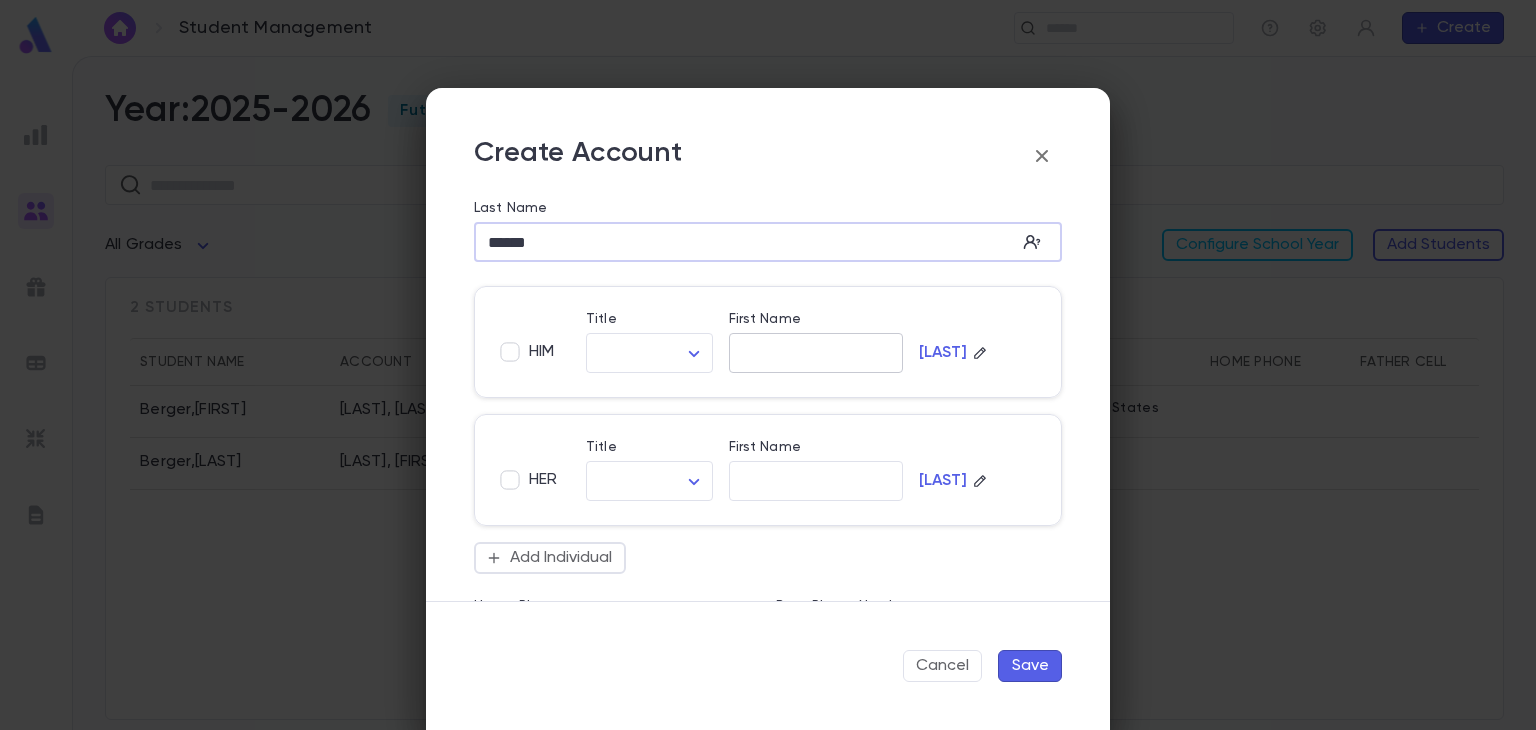 type on "******" 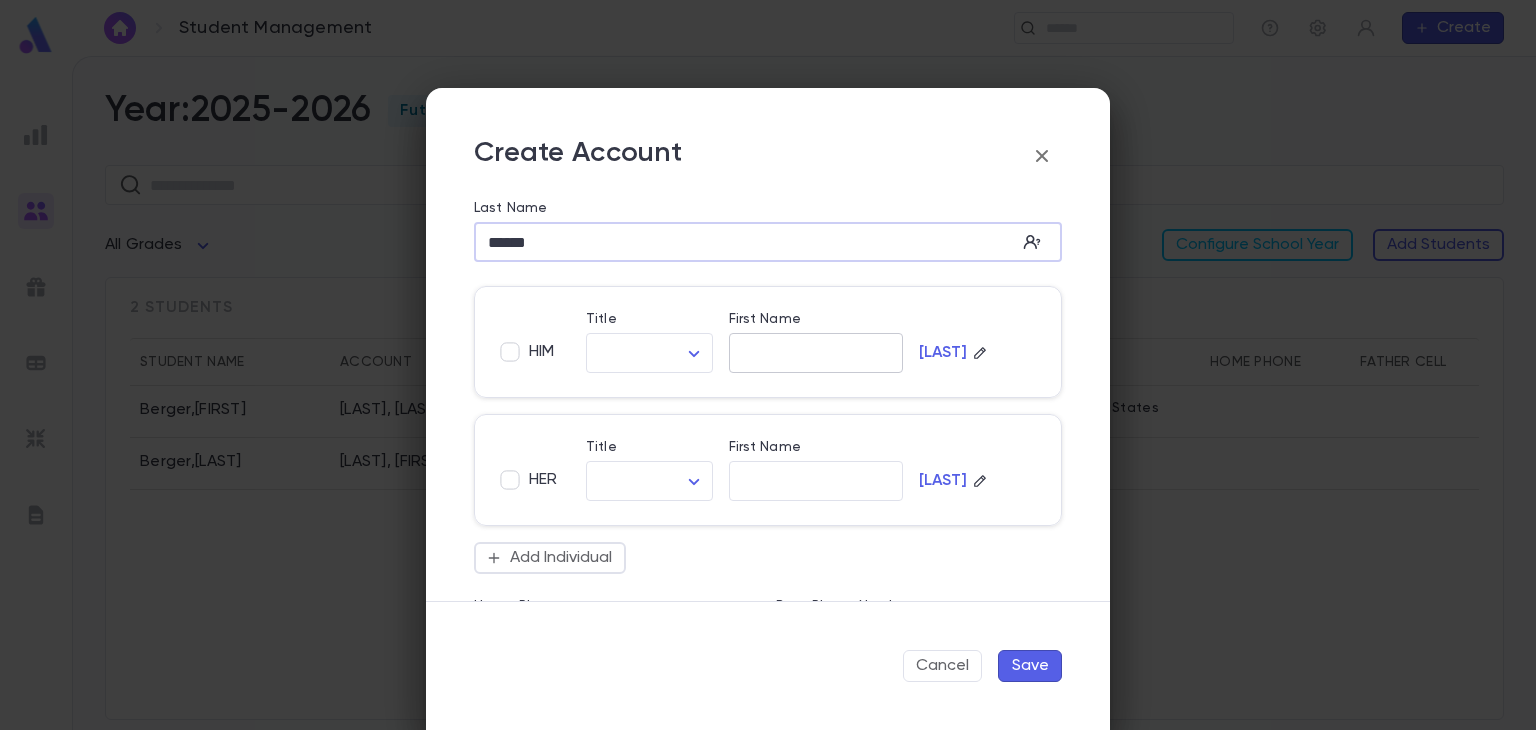 click on "First Name" at bounding box center [816, 353] 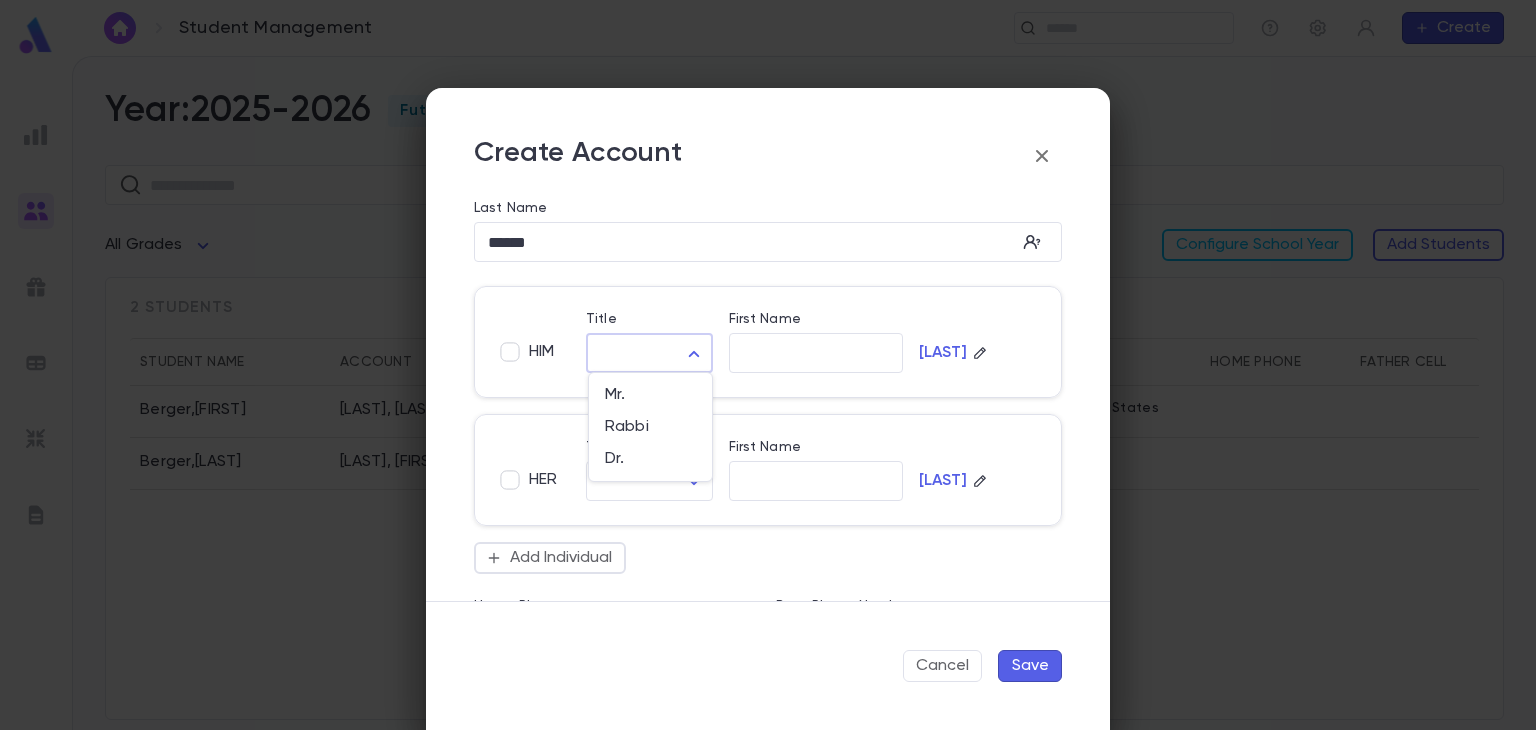 click on "Student Management ​  Create Year:  2025-2026 Future ​ All Grades Configure School Year Add Students 2   students Student Name Account Grade Address Home Phone Father Cell Mother Cell Berger ,  Aharon Berger, Dovid 12 139 Liberty Drive, [CITY], [STATE] [ZIP] United States Berger ,  Baroch Berger, Aryeh 12 Profile Log out Account Pledge Payment 2025-2026 Create Student Male Female Guardian Account ​ First Name ​ Legal Name ​ Hebrew Name ​ DOB ​ Hebrew Month ​ ​ Hebrew Day ​ ​ School Year 2025-2026 ** Grade ​ Linked Practices  Add Practice Grandparents Paternal Add Account Maternal Add Account Student Image Upload Image Allergies ​ Cancel Save and New Save Create Account Last Name ****** ​ HIM Title ​ ​ First Name ​ Heller HER Title ​ ​ First Name ​ Heller Add Individual Home Phone ​ Best Phone Number ​ ​ Address ​ ​ City ​ State ​ Zip ​ Country ​ Note * ​ Add Address Salutation ​ Cancel Save" at bounding box center (768, 393) 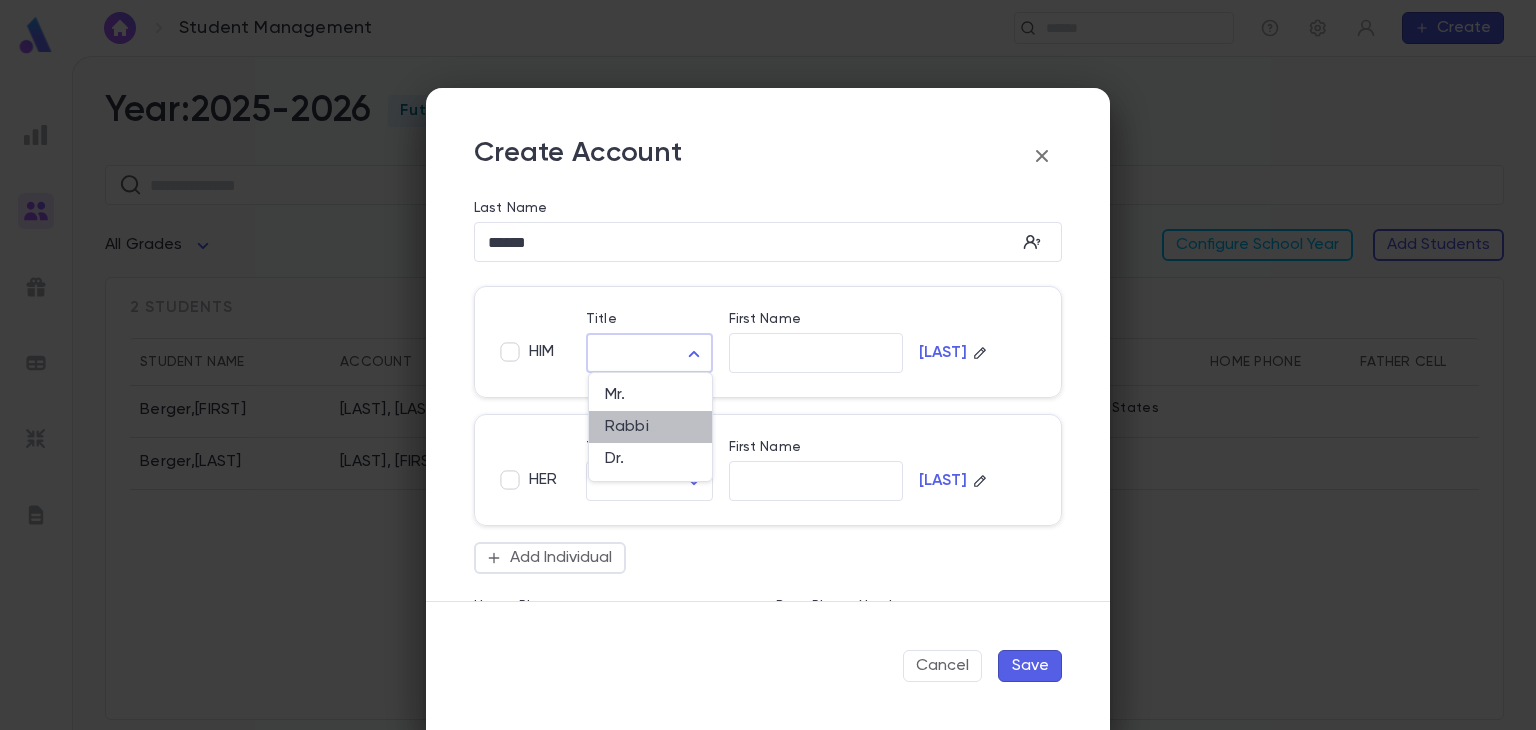 click on "Rabbi" at bounding box center [650, 427] 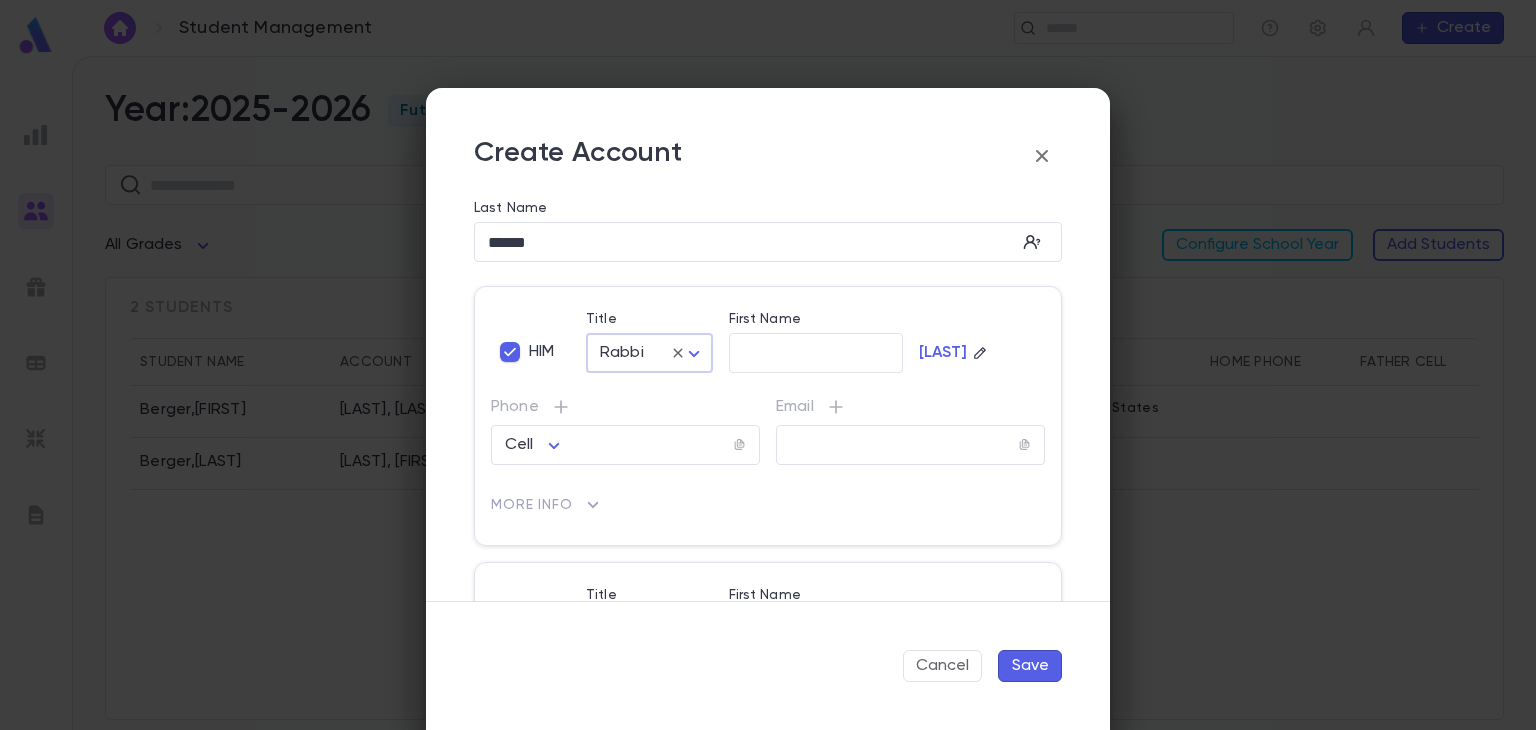 click on "Save" at bounding box center (1030, 666) 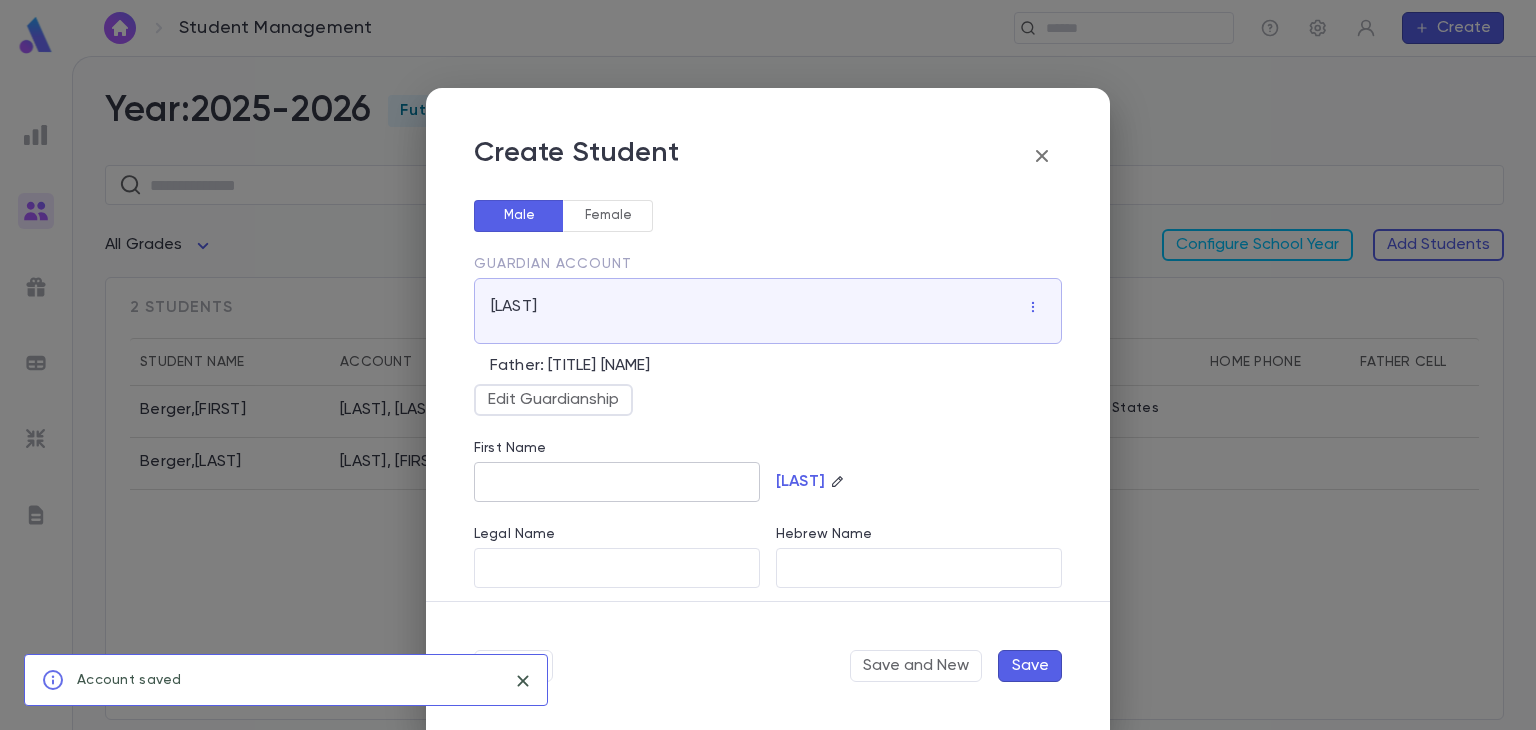 click on "First Name" at bounding box center [617, 482] 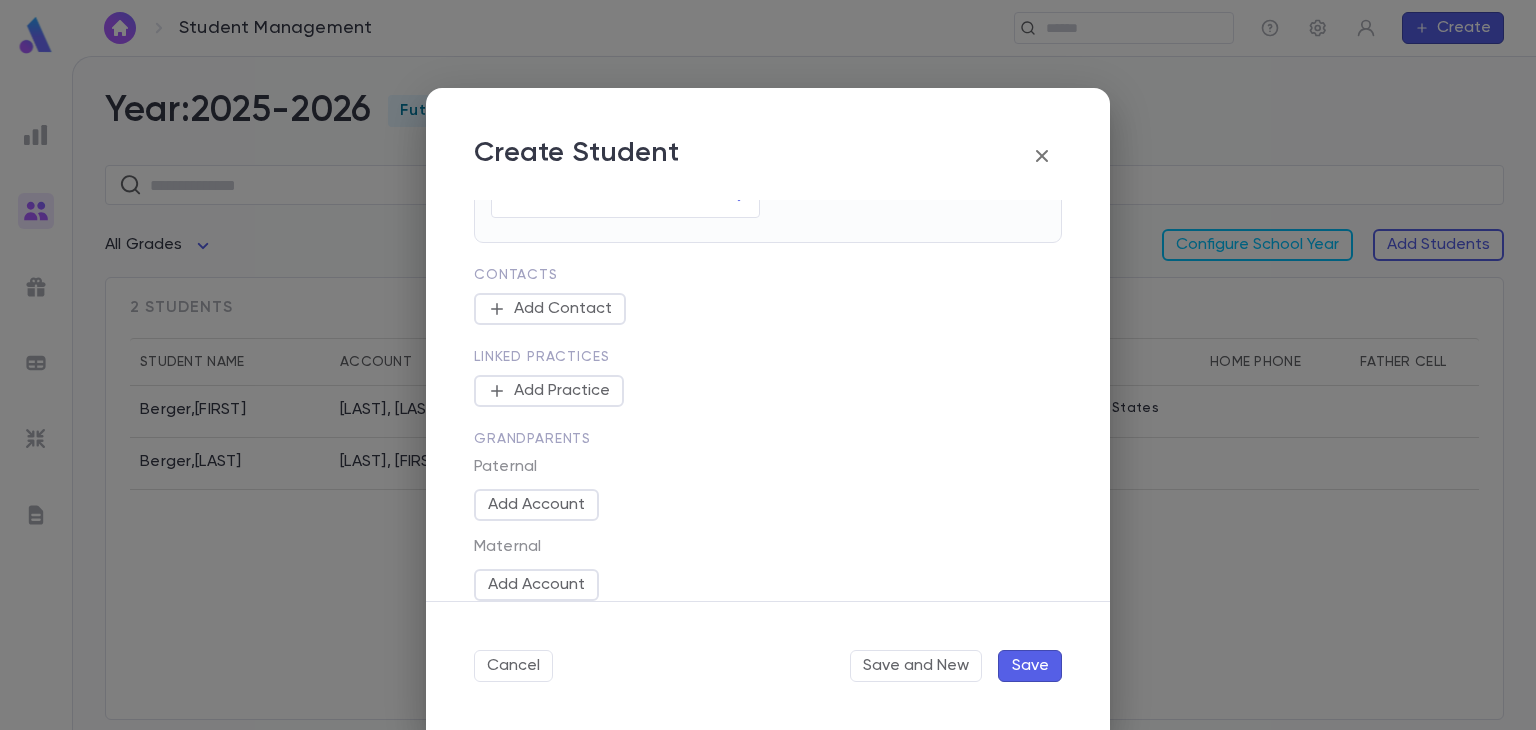 scroll, scrollTop: 528, scrollLeft: 0, axis: vertical 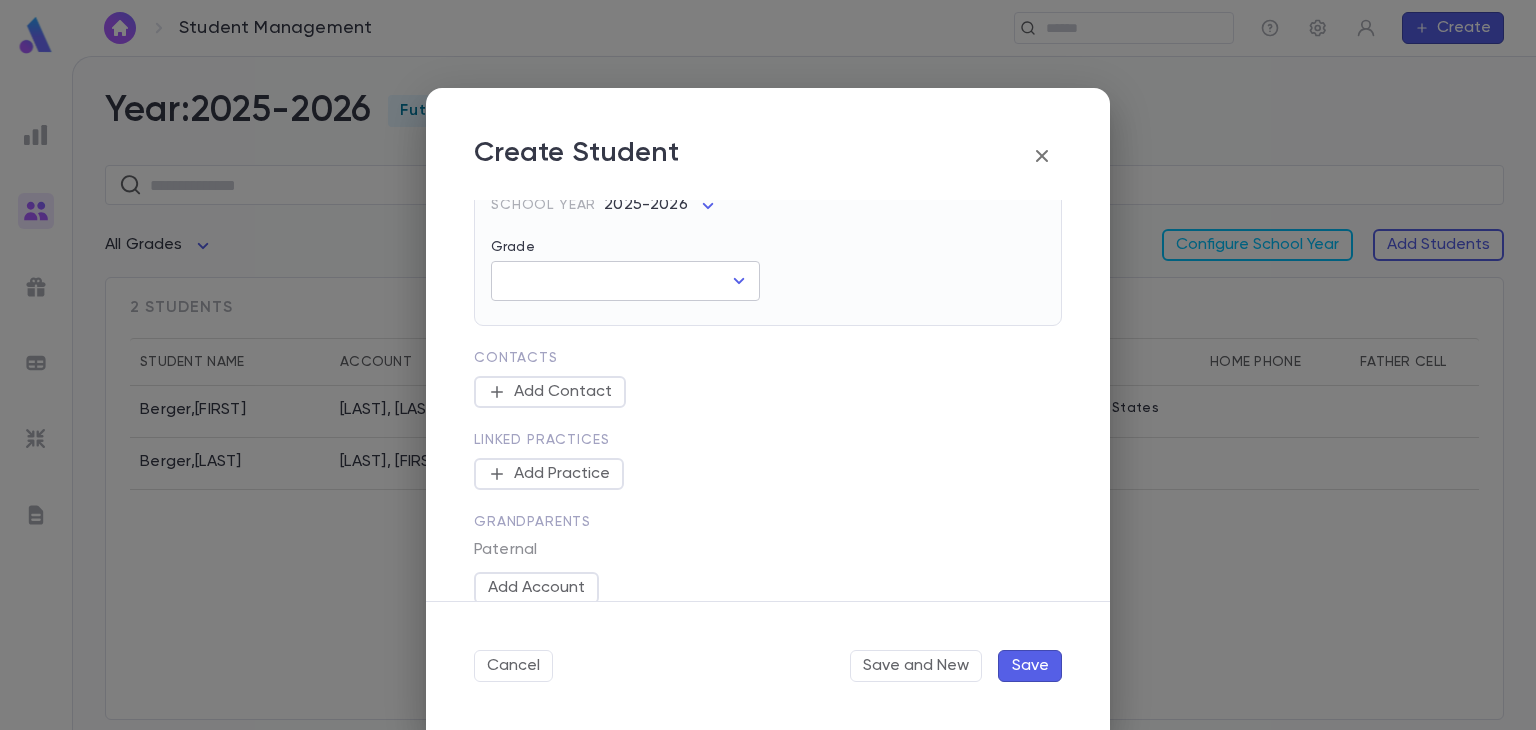click 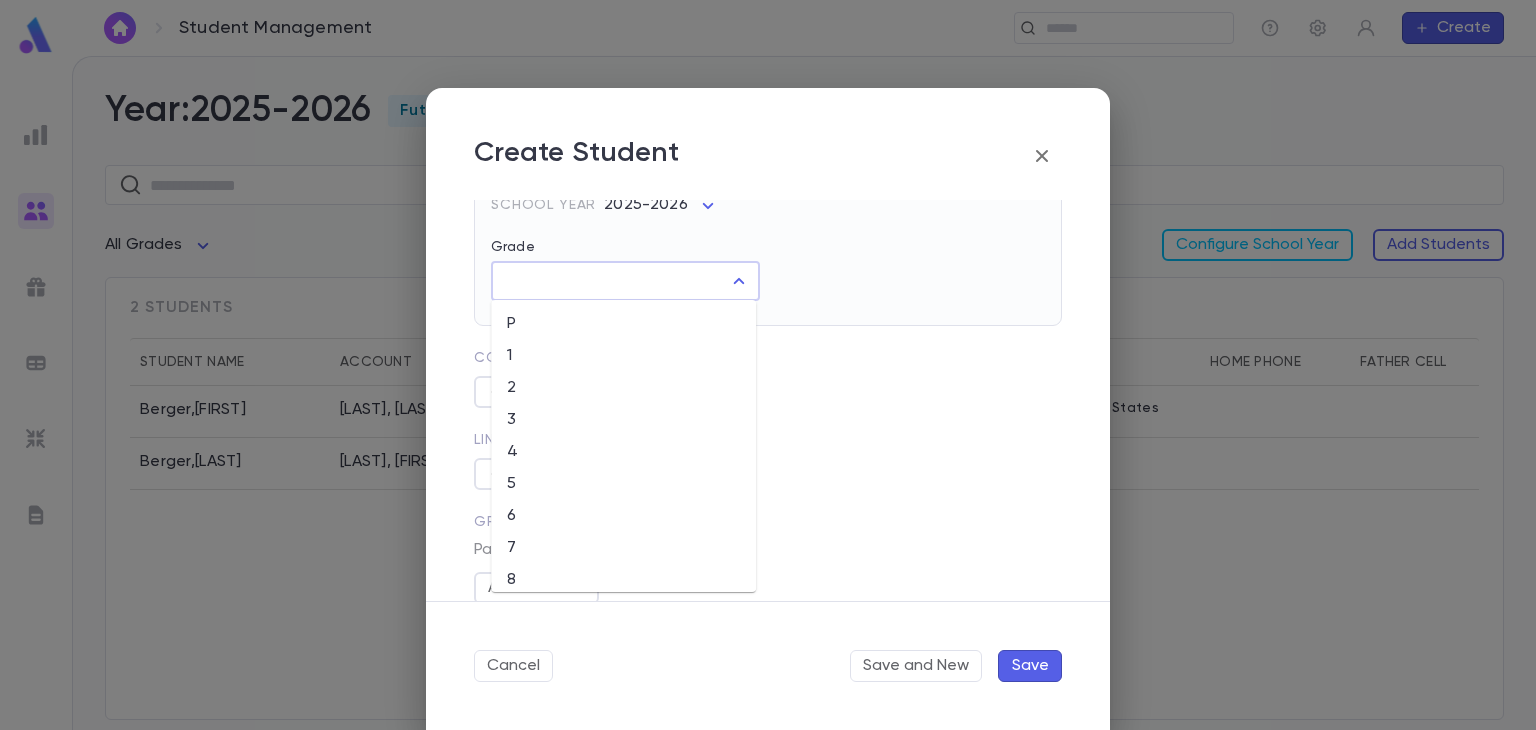 scroll, scrollTop: 140, scrollLeft: 0, axis: vertical 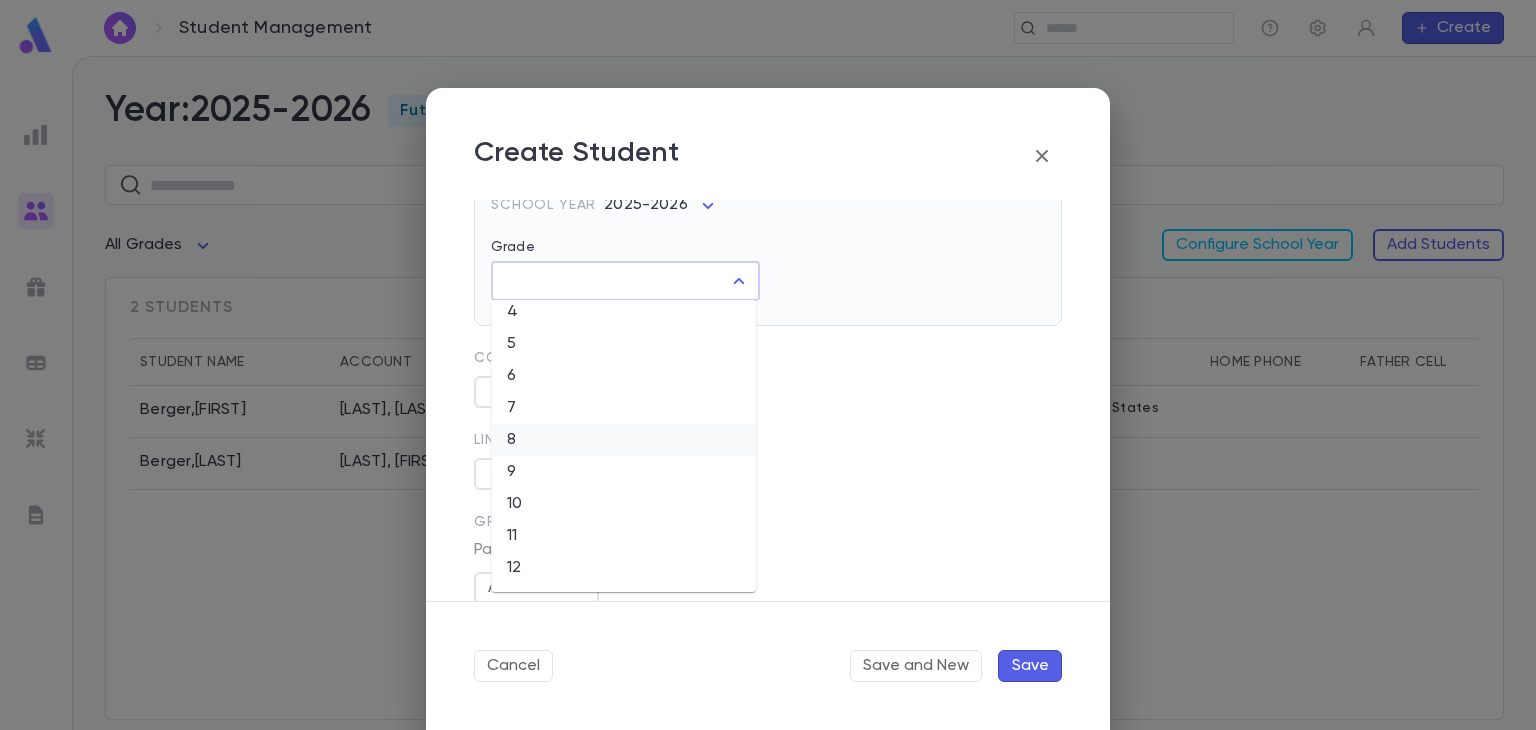 click on "12" at bounding box center (623, 568) 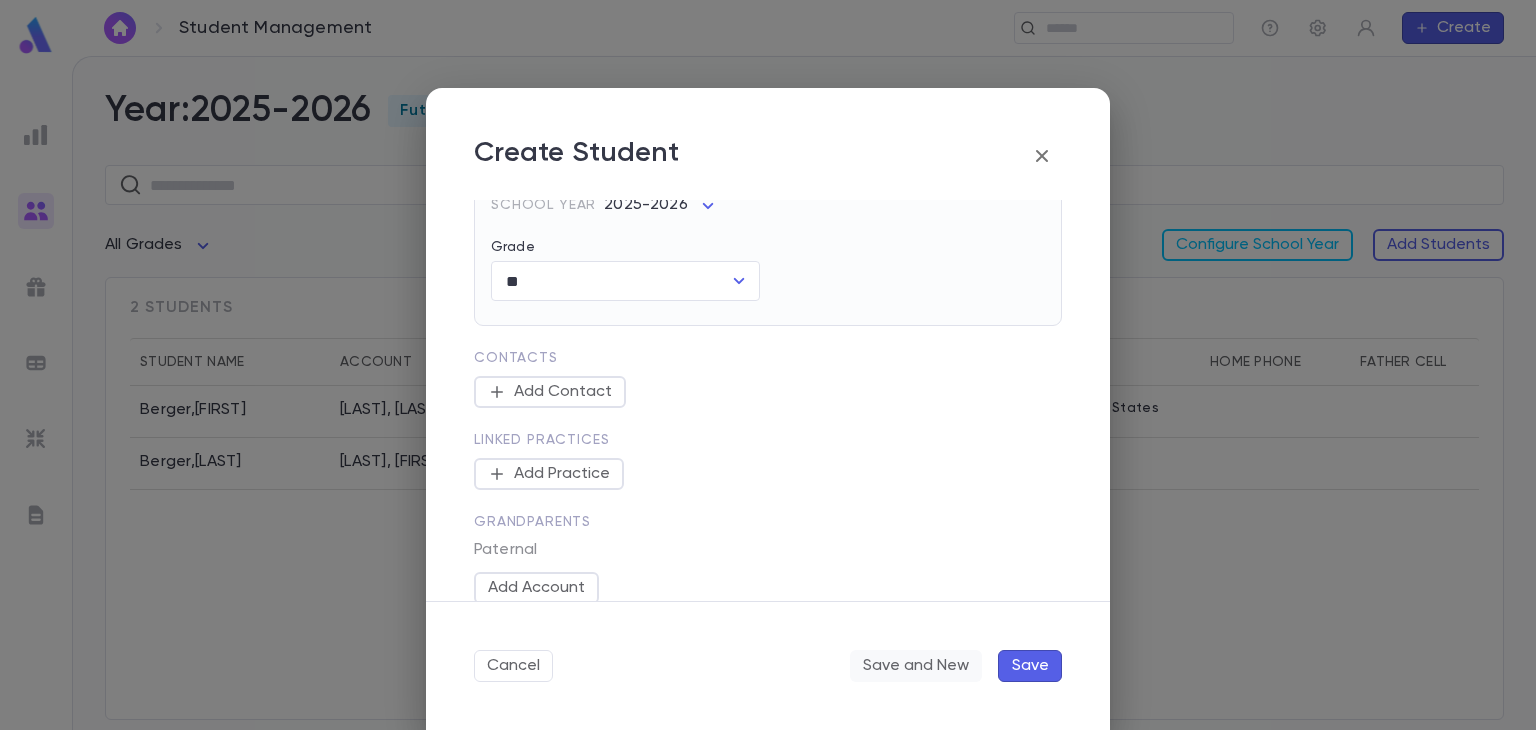 click on "Save and New" at bounding box center [916, 666] 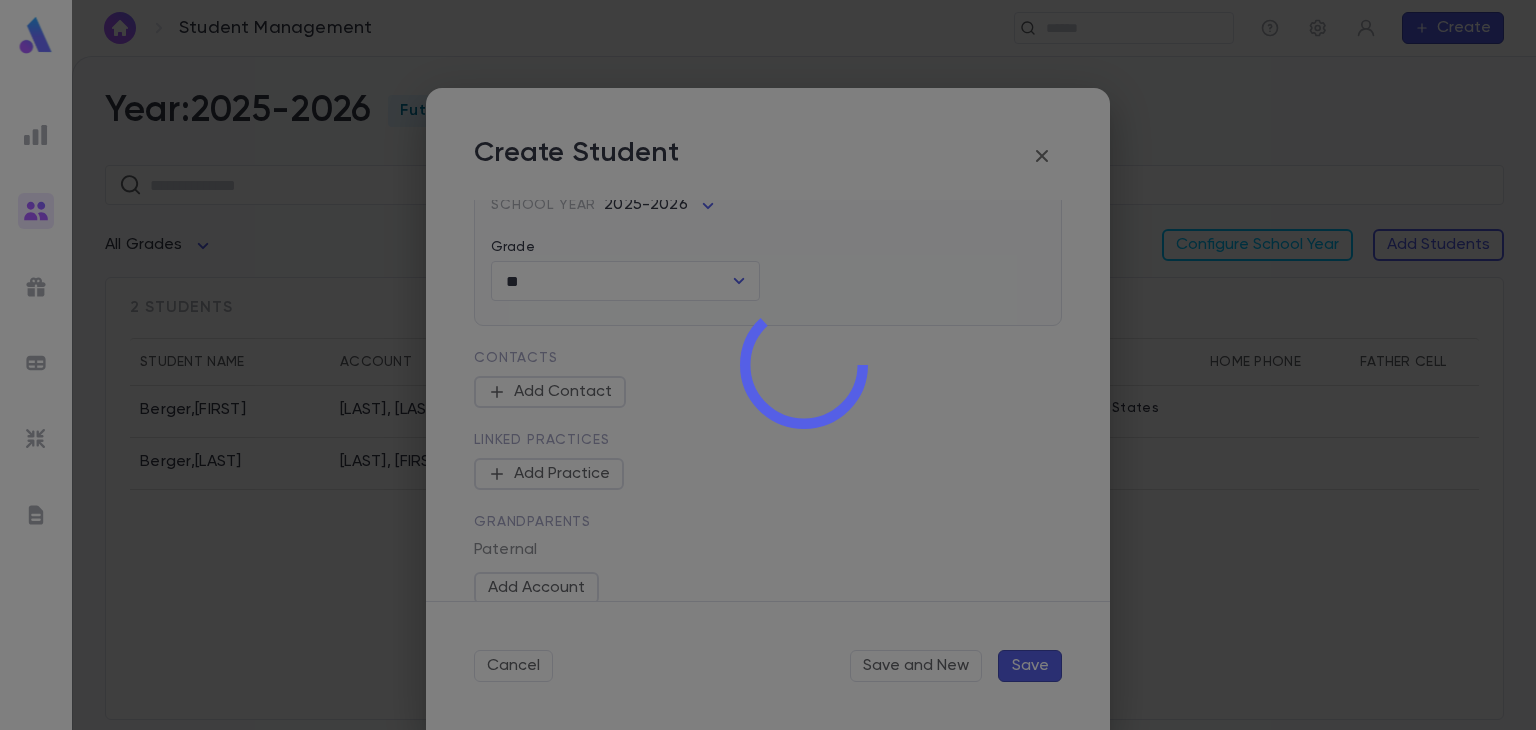 type 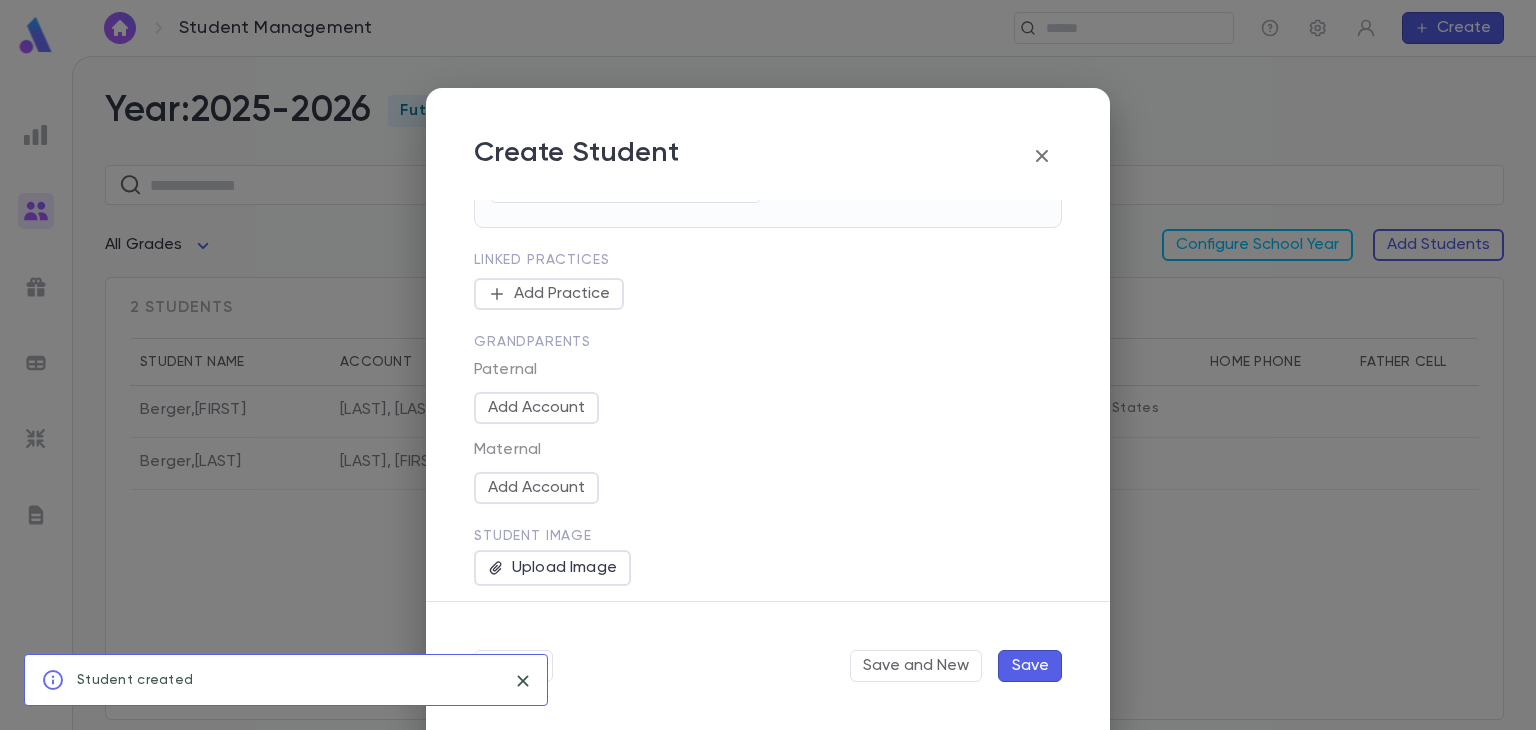 scroll, scrollTop: 0, scrollLeft: 0, axis: both 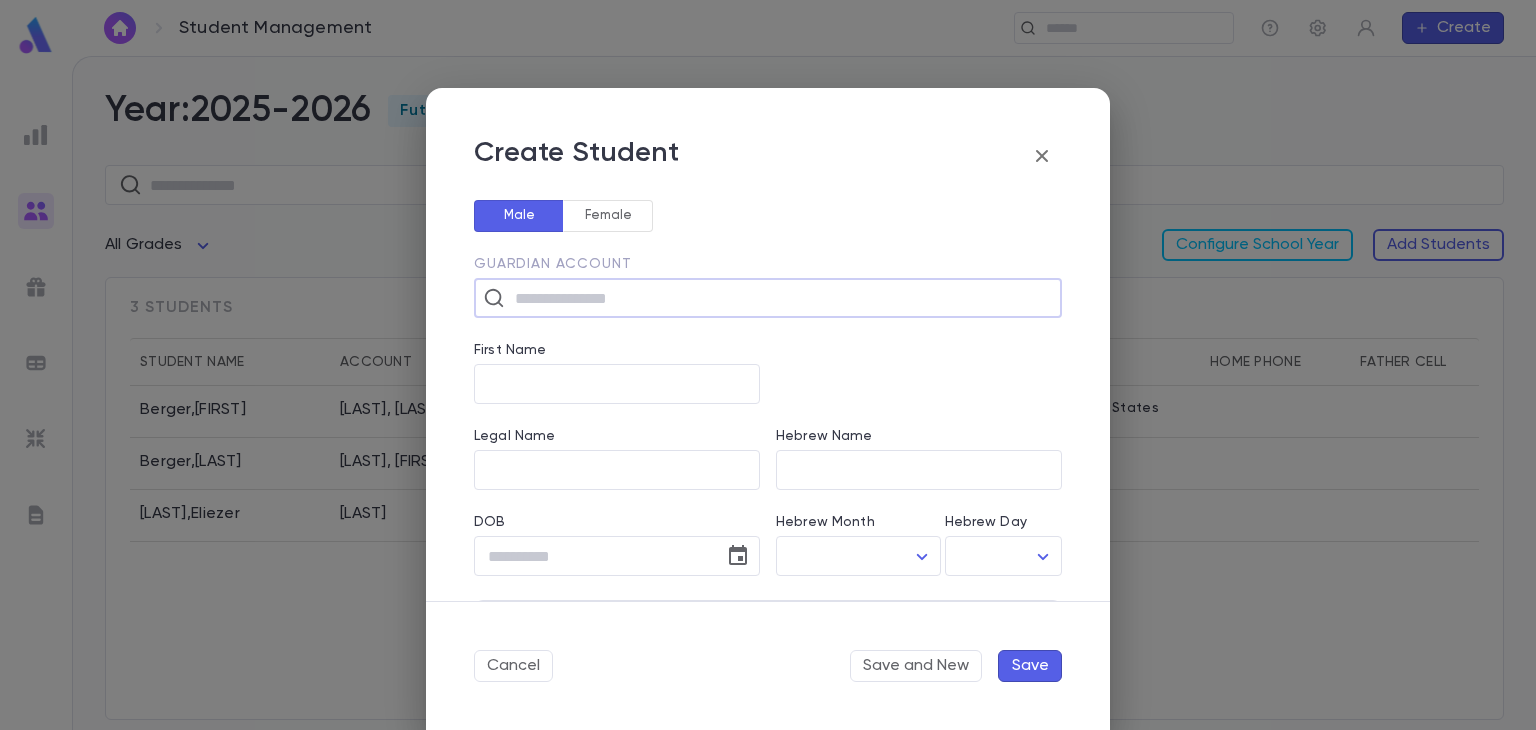 click at bounding box center (781, 298) 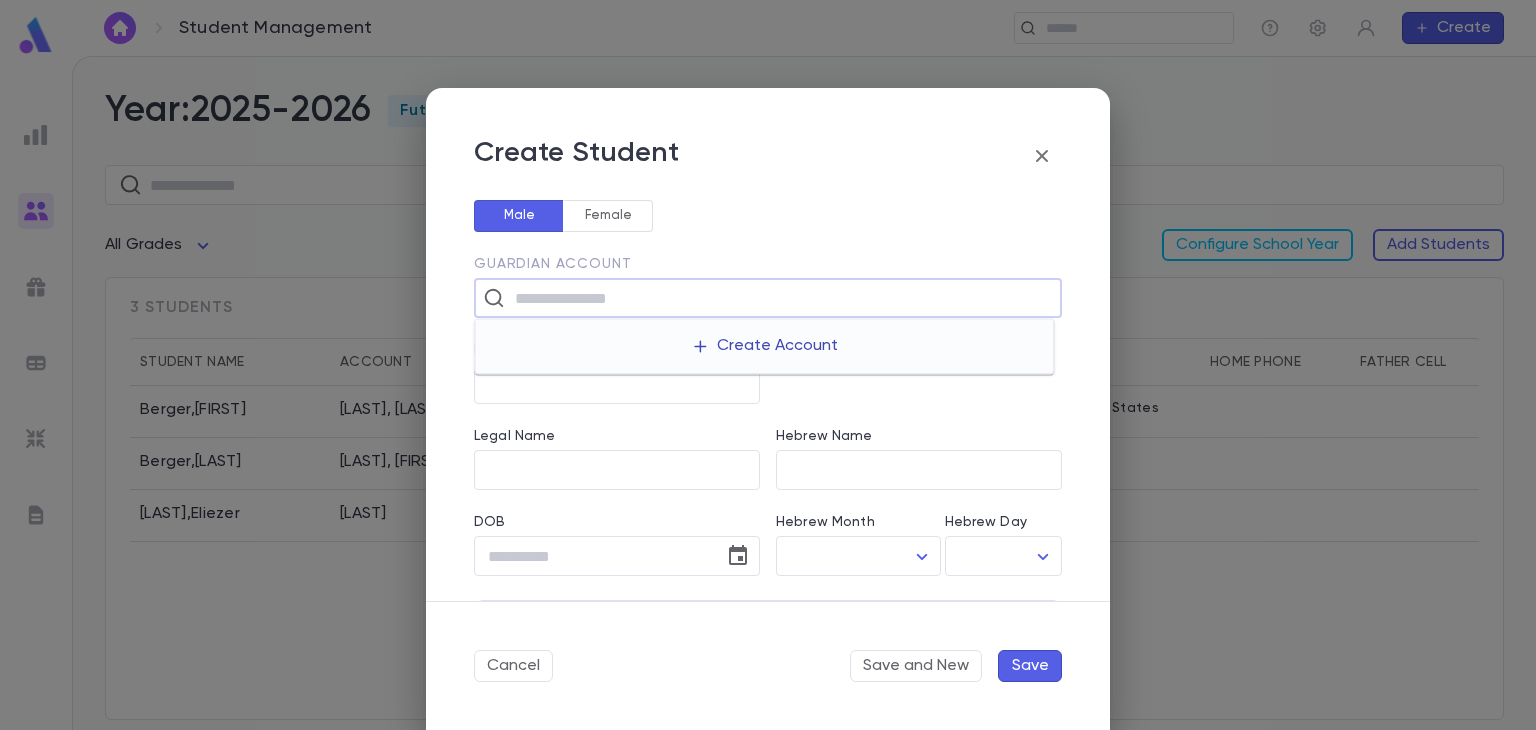 click on "Create Account" at bounding box center (764, 346) 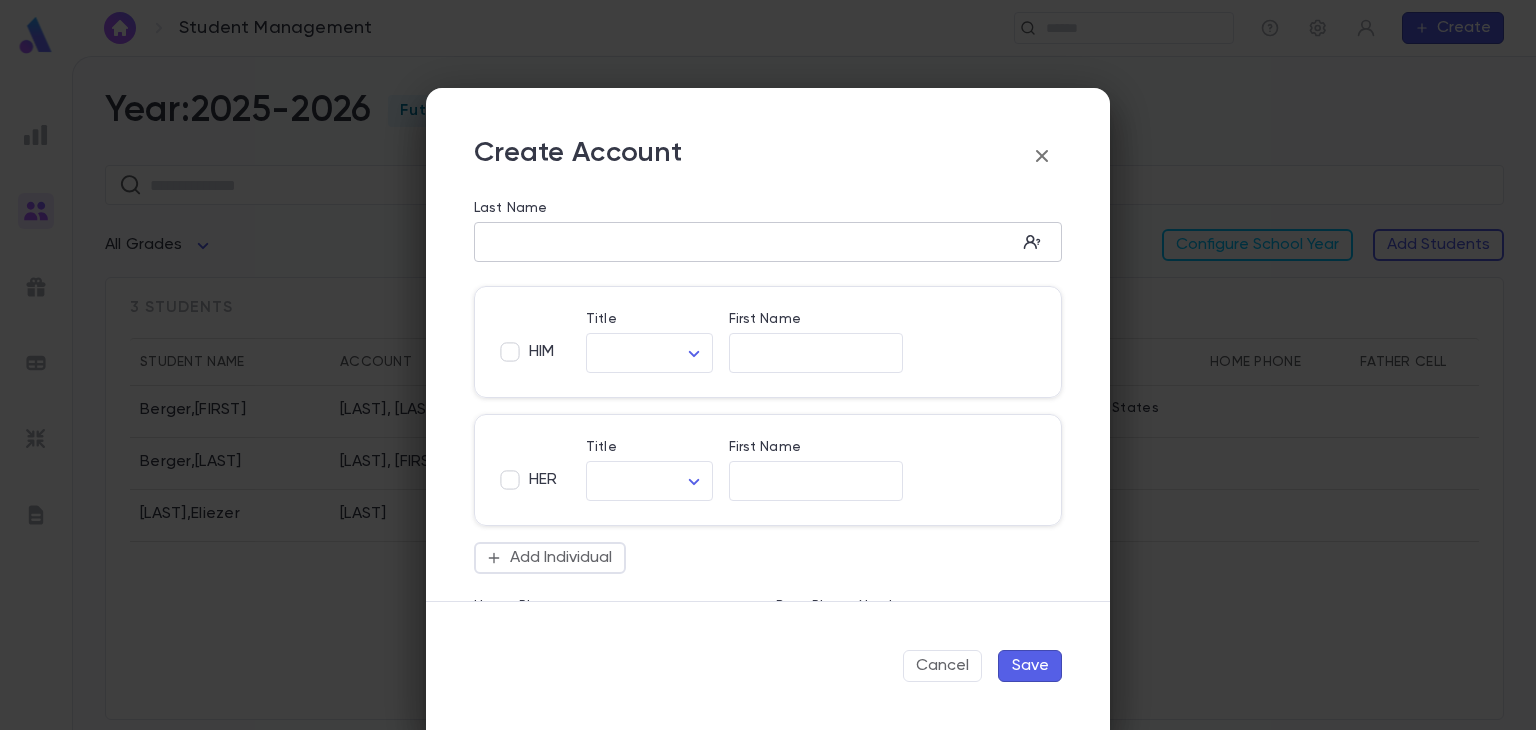 click on "​" at bounding box center (768, 242) 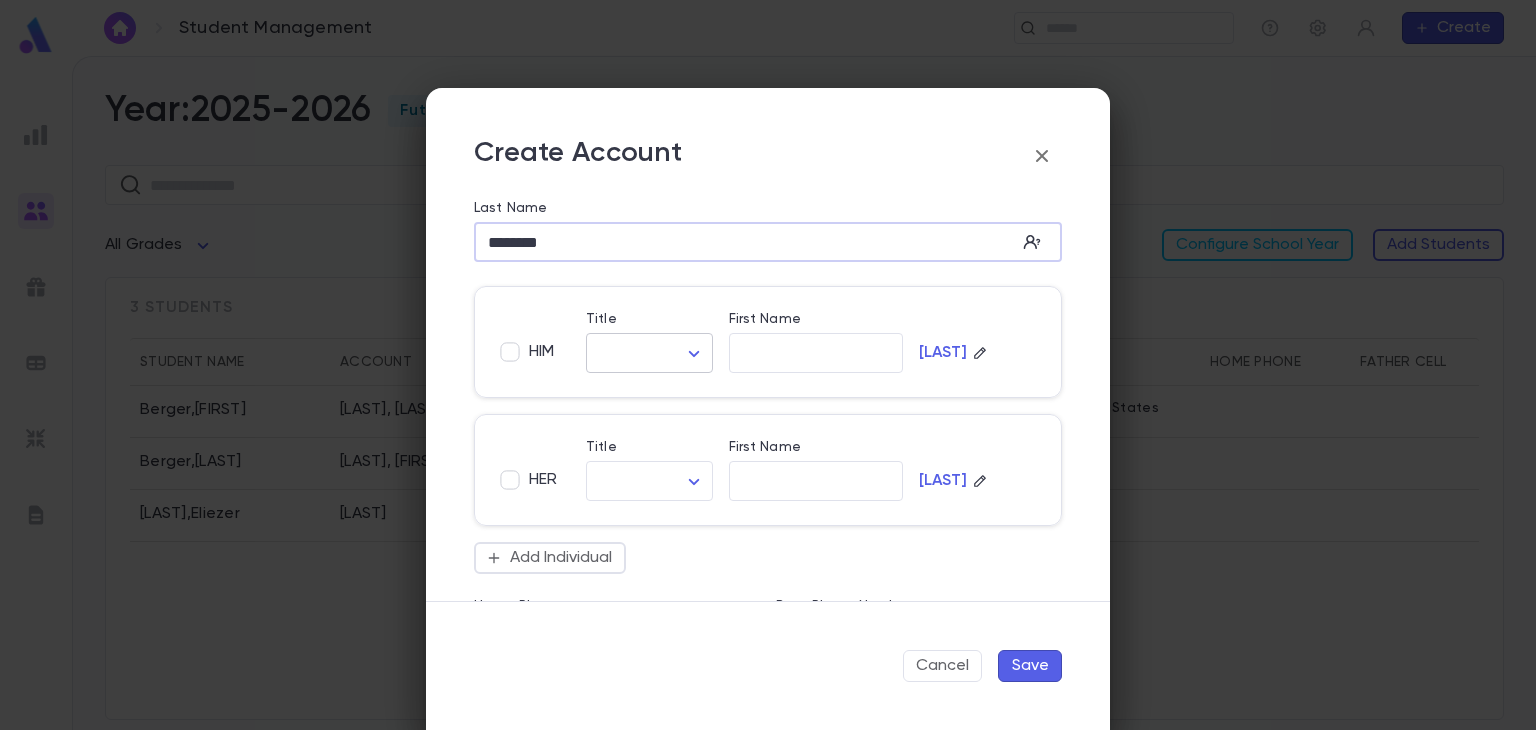 type on "********" 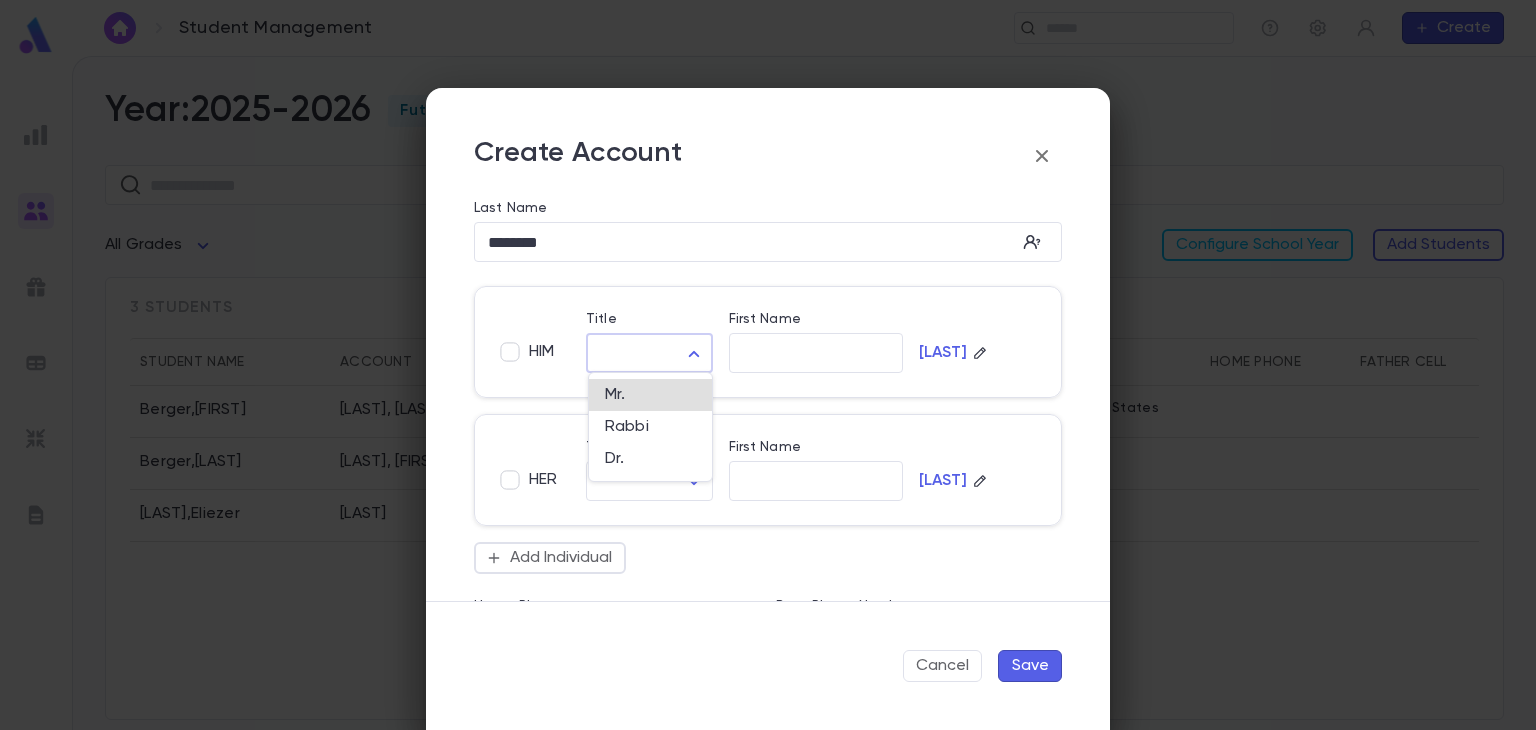 click on "Student Management ​  Create Year:  2025-2026 Future ​ All Grades Configure School Year Add Students 3   students Student Name Account Grade Address Home Phone Father Cell Mother Cell Berger ,  Aharon Berger, Dovid 12 139 Liberty Drive, [CITY] [STATE] [ZIP] United States Berger ,  Baroch Berger, Aryeh 12 Heller ,  Eliezer Heller 12 Profile Log out Account Pledge Payment 2025-2026 Create Student Male Female Guardian Account ​ First Name ​ Legal Name ​ Hebrew Name ​ DOB ​ Hebrew Month ​ ​ Hebrew Day ​ ​ School Year 2025-2026 ** Grade ​ Linked Practices  Add Practice Grandparents Paternal Add Account Maternal Add Account Student Image Upload Image Allergies ​ Cancel Save and New Save Create Account Last Name ******** ​ HIM Title ​ ​ First Name ​ Kirstein HER Title ​ ​ First Name ​ Kirstein Add Individual Home Phone ​ Best Phone Number ​ ​ Address ​ ​ City ​ State ​ Zip ​ Country ​ Note * ​ Add Address Salutation ​ Cancel Save" at bounding box center (768, 393) 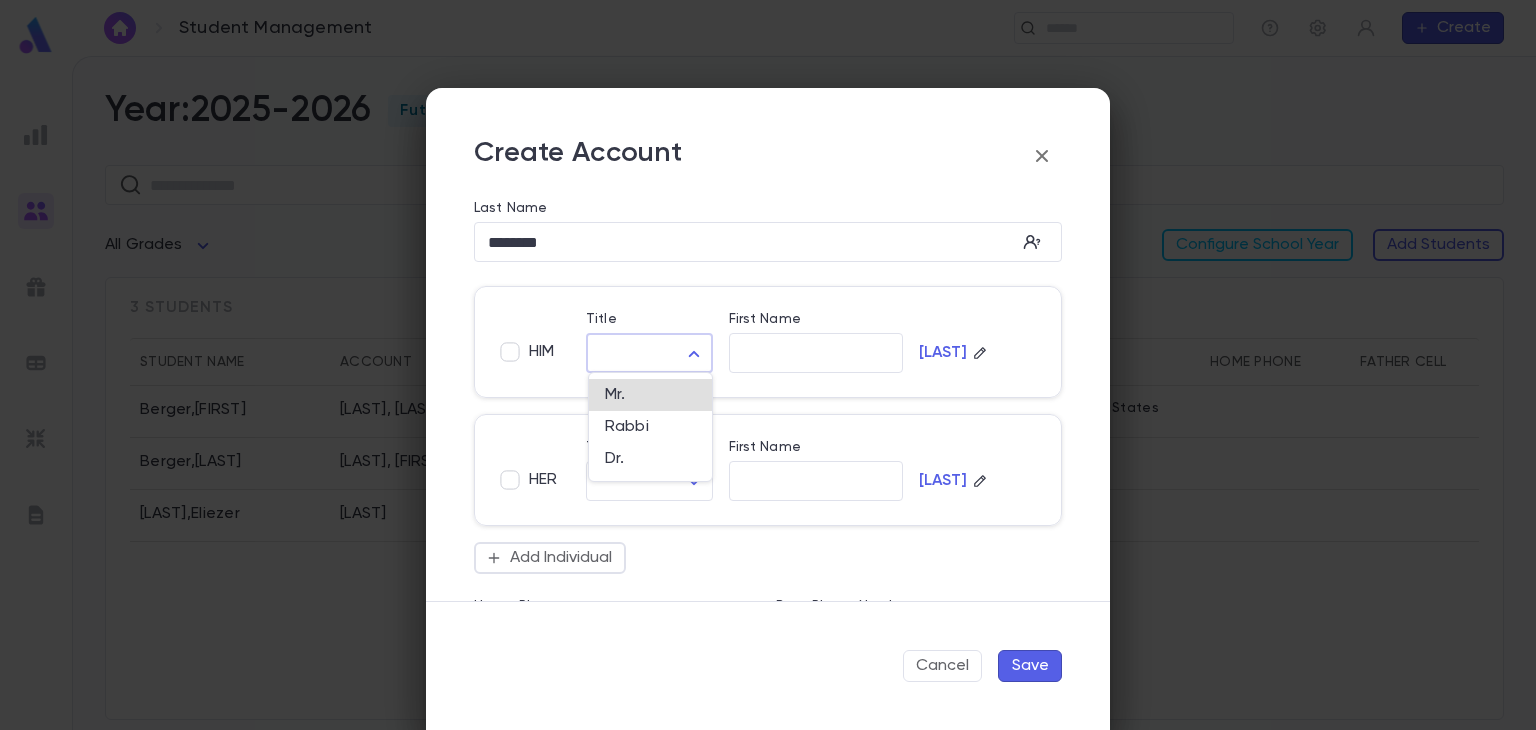click at bounding box center [768, 365] 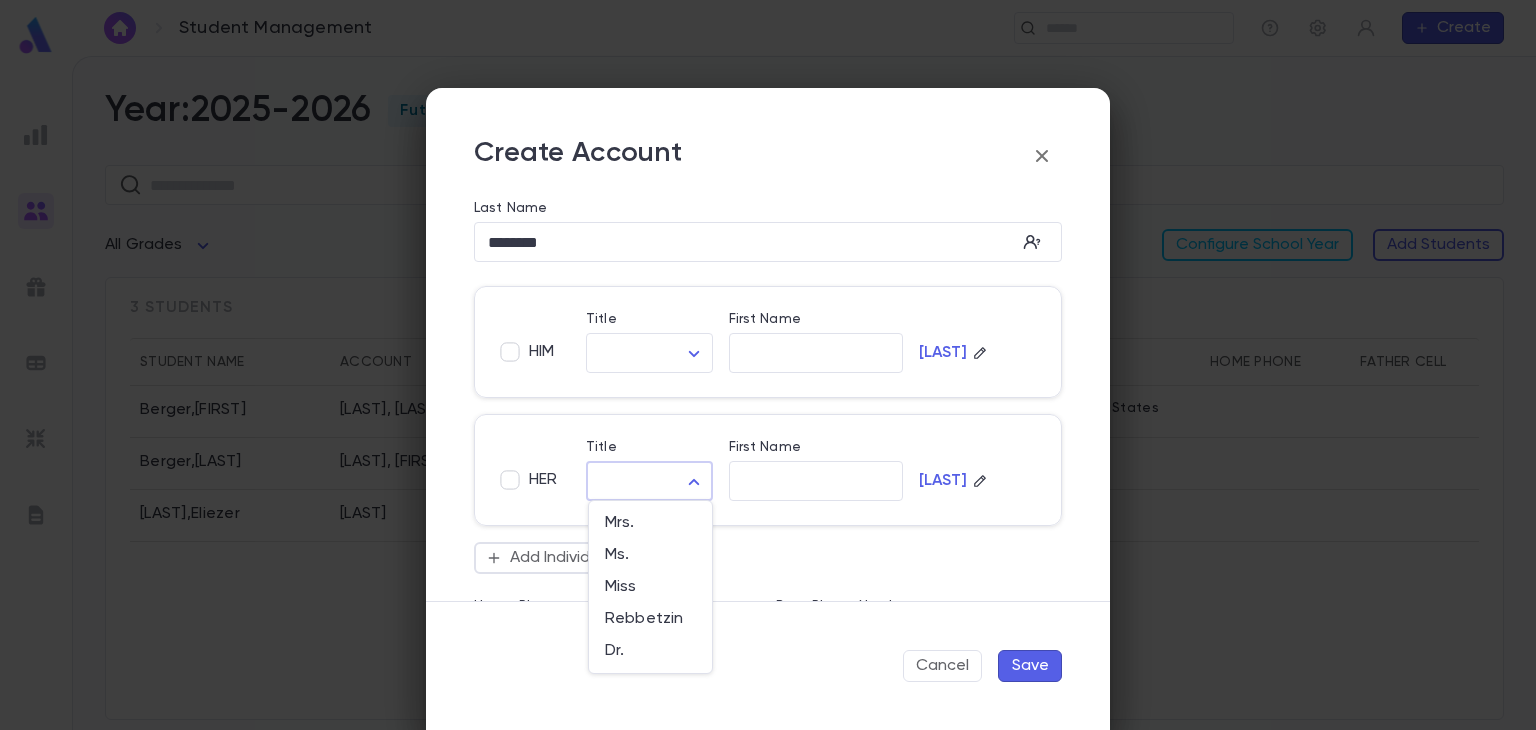 click on "Student Management ​  Create Year:  2025-2026 Future ​ All Grades Configure School Year Add Students 3   students Student Name Account Grade Address Home Phone Father Cell Mother Cell Berger ,  Aharon Berger, Dovid 12 139 Liberty Drive, [CITY] [STATE] [ZIP] United States Berger ,  Baroch Berger, Aryeh 12 Heller ,  Eliezer Heller 12 Profile Log out Account Pledge Payment 2025-2026 Create Student Male Female Guardian Account ​ First Name ​ Legal Name ​ Hebrew Name ​ DOB ​ Hebrew Month ​ ​ Hebrew Day ​ ​ School Year 2025-2026 ** Grade ​ Linked Practices  Add Practice Grandparents Paternal Add Account Maternal Add Account Student Image Upload Image Allergies ​ Cancel Save and New Save Create Account Last Name ******** ​ HIM Title ​ ​ First Name ​ Kirstein HER Title ​ ​ First Name ​ Kirstein Add Individual Home Phone ​ Best Phone Number ​ ​ Address ​ ​ City ​ State ​ Zip ​ Country ​ Note * ​ Add Address Salutation ​ Cancel Save" at bounding box center [768, 393] 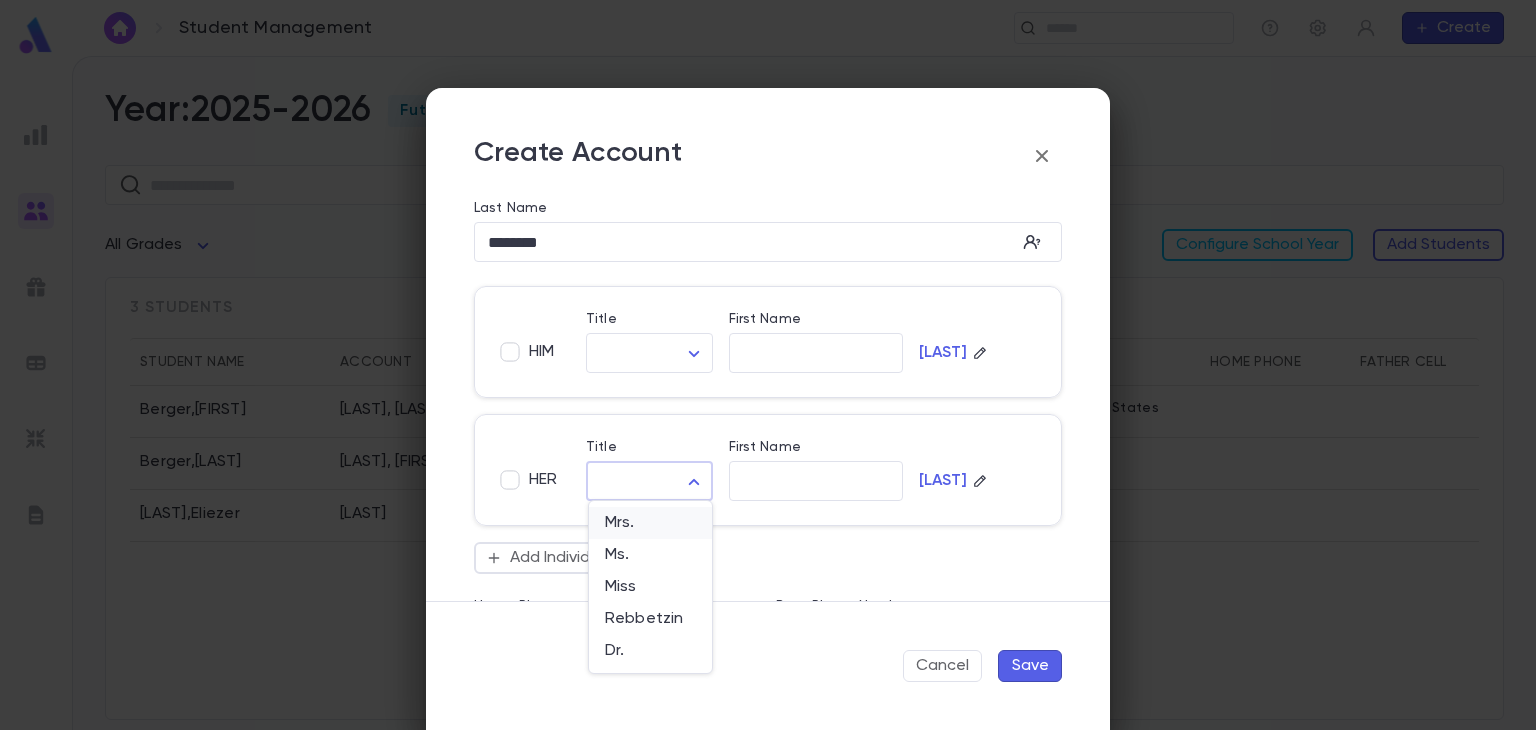 click on "Mrs." at bounding box center (650, 523) 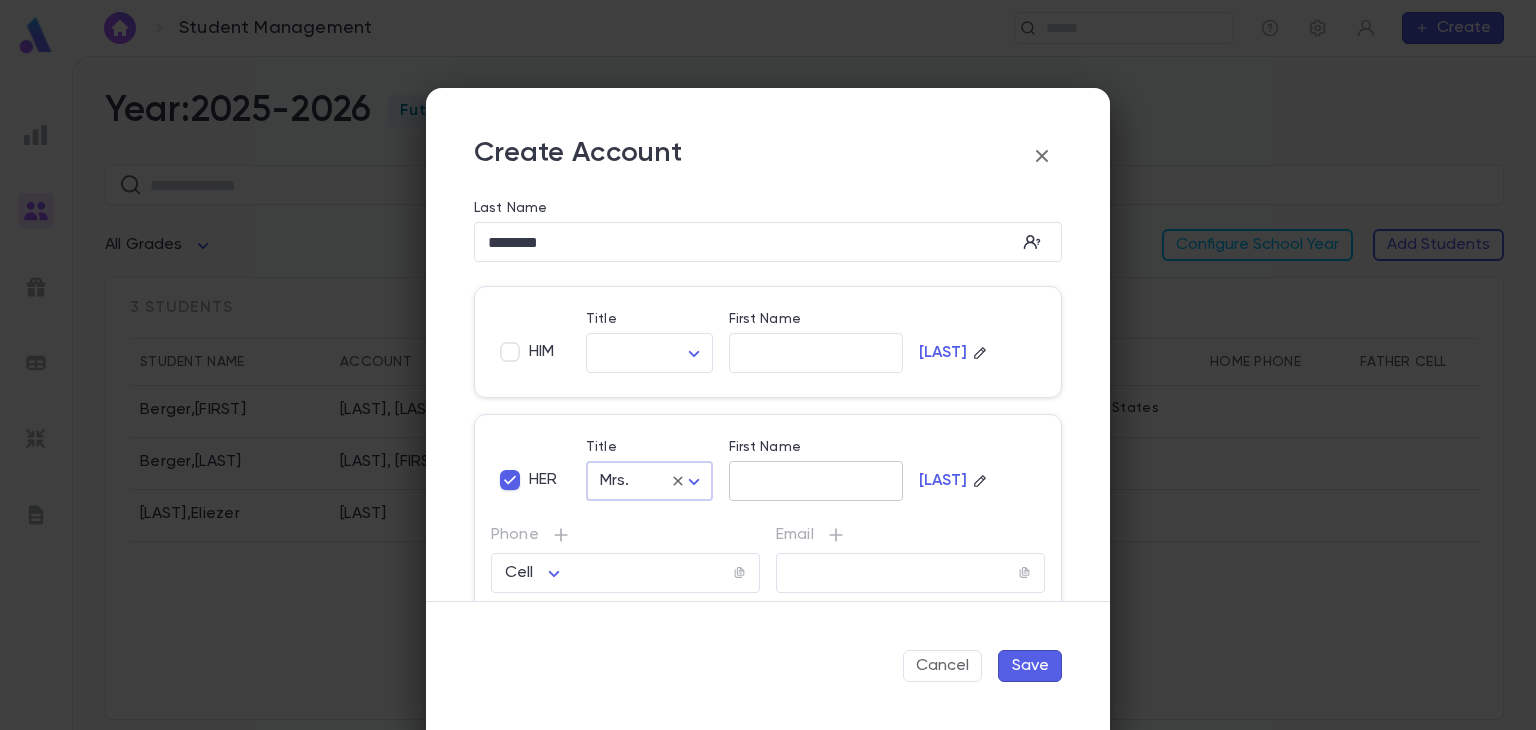 click on "First Name" at bounding box center [816, 481] 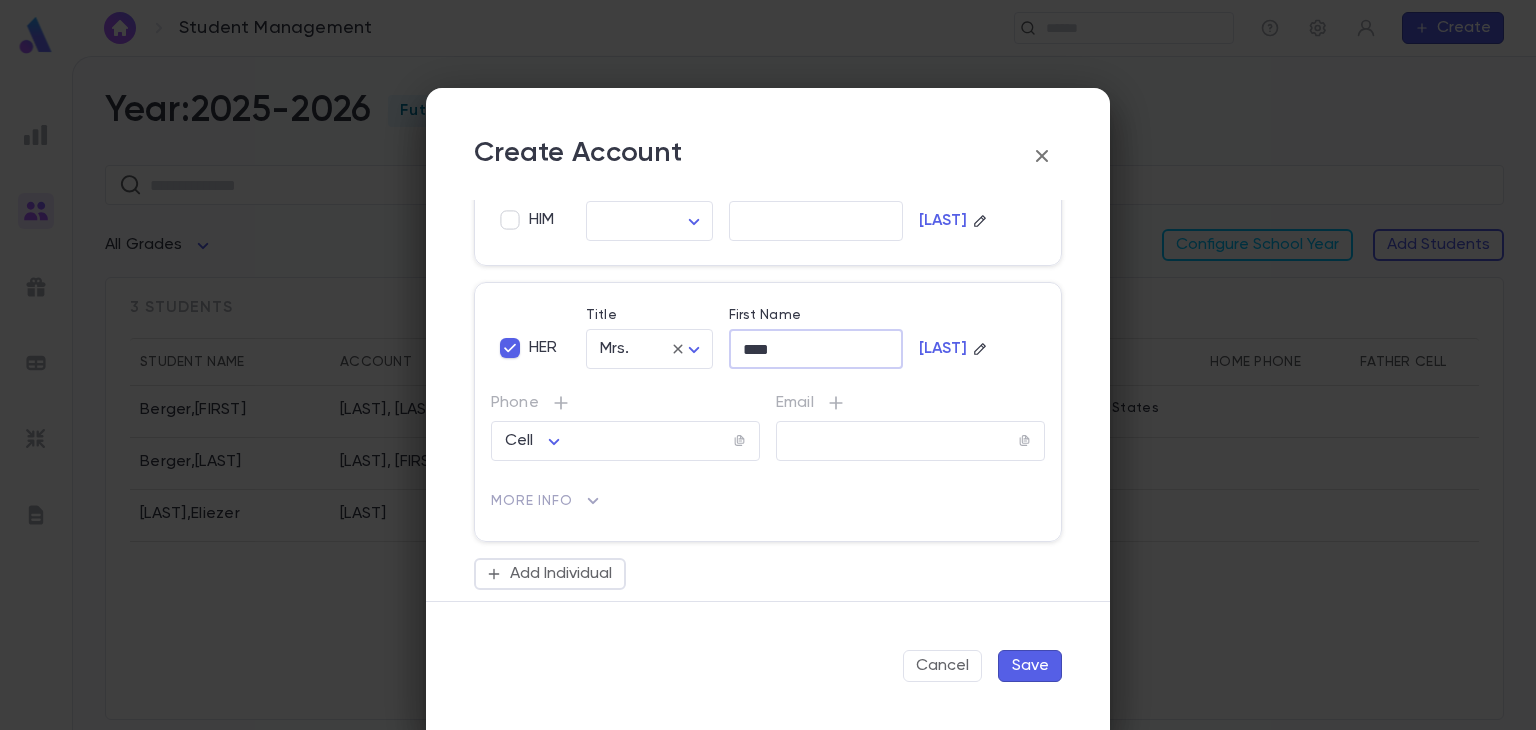 scroll, scrollTop: 134, scrollLeft: 0, axis: vertical 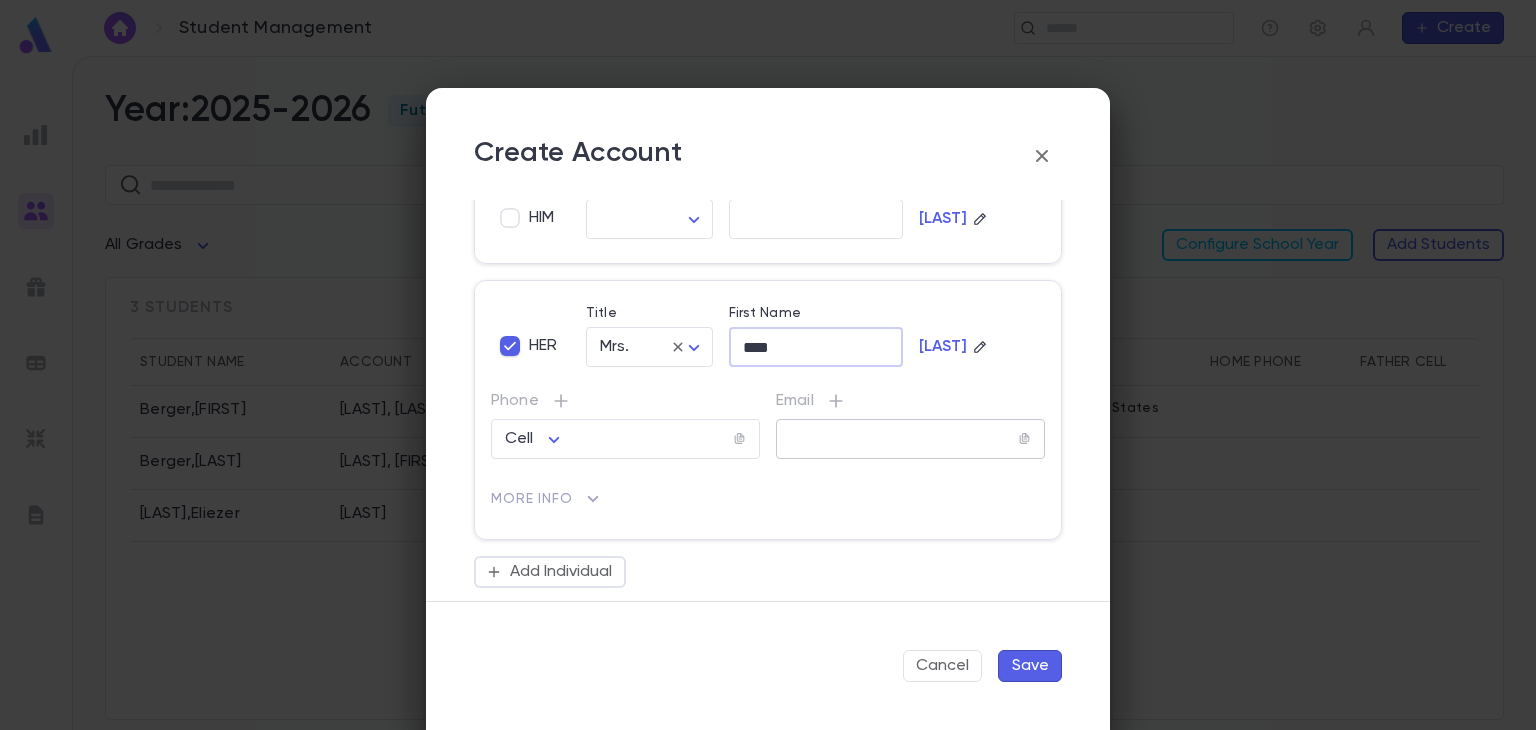type on "****" 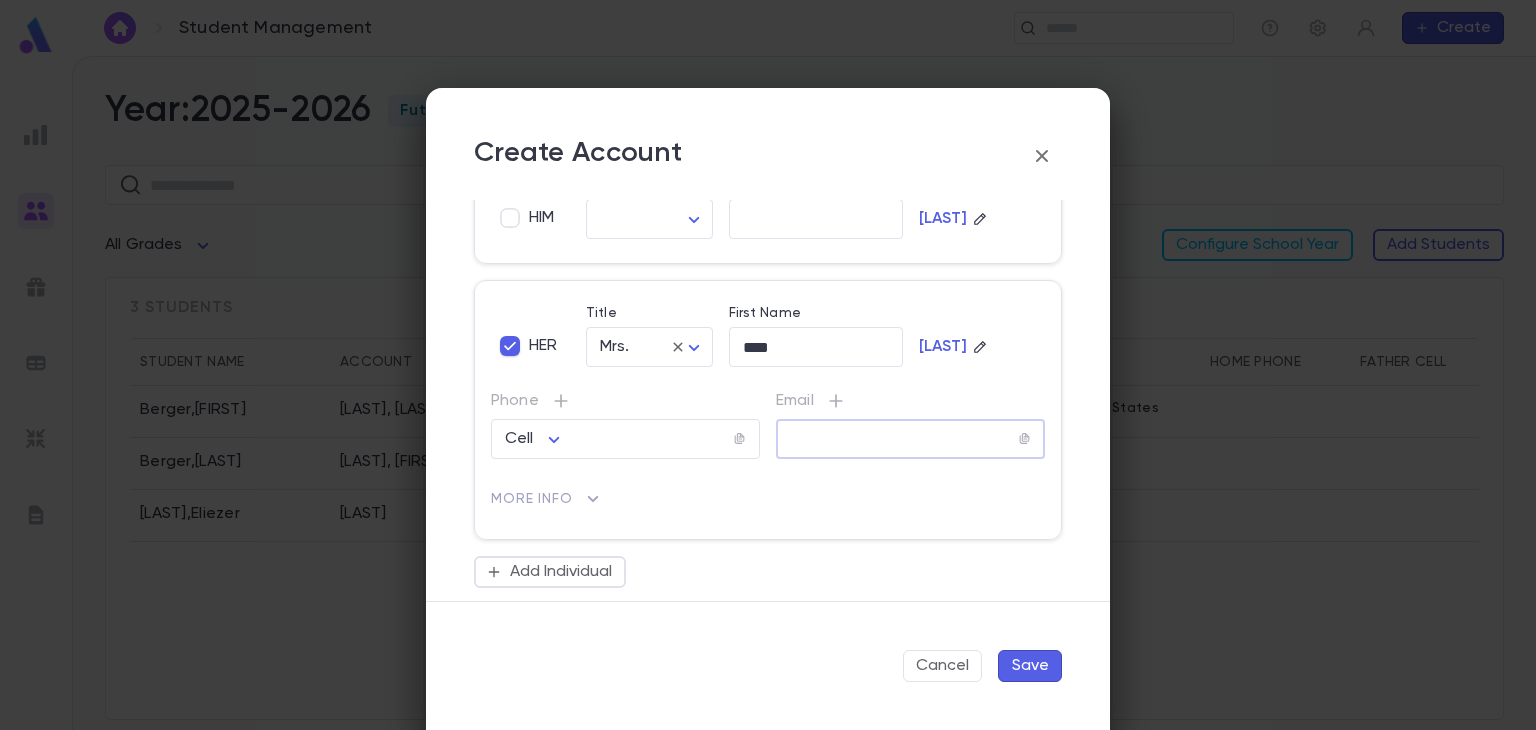 click at bounding box center (897, 439) 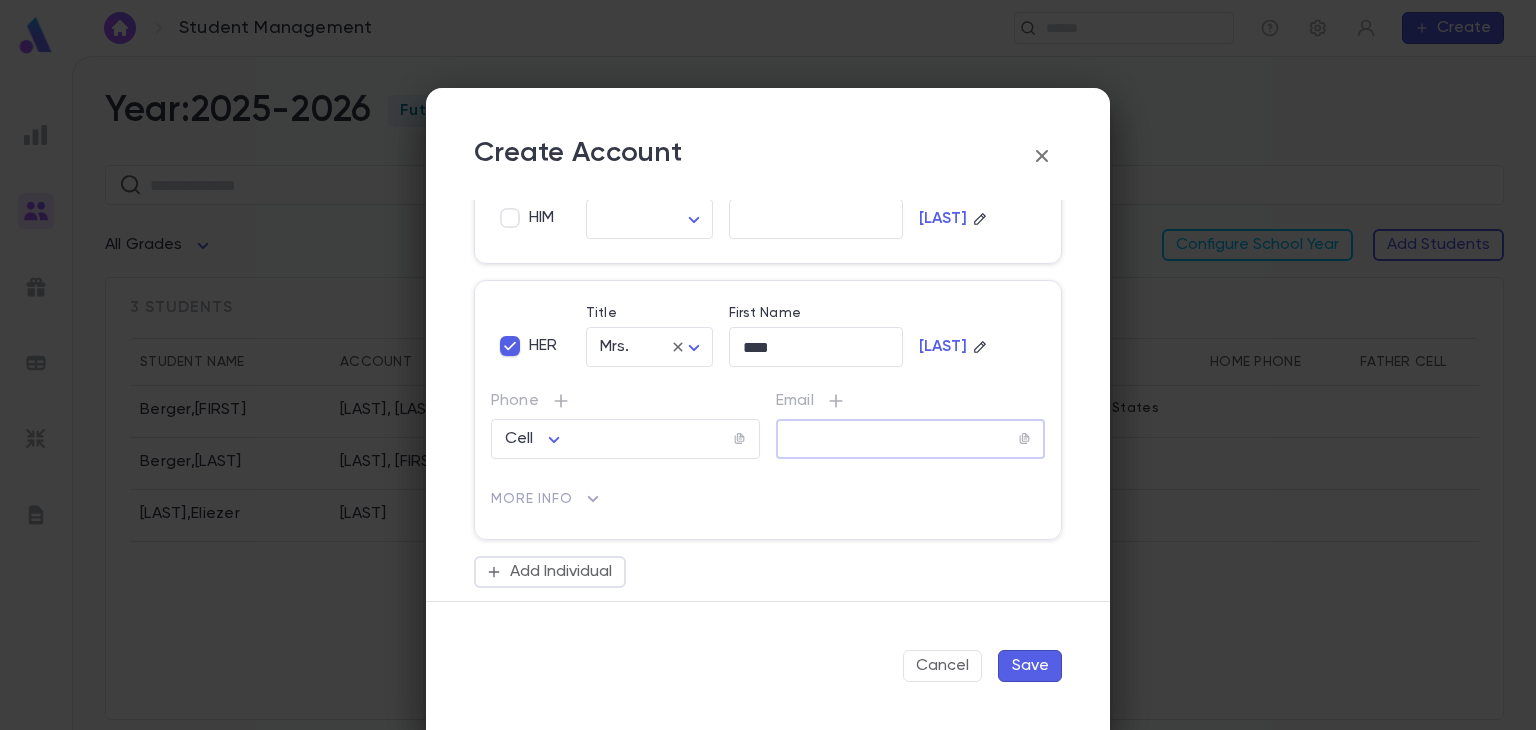 paste on "**********" 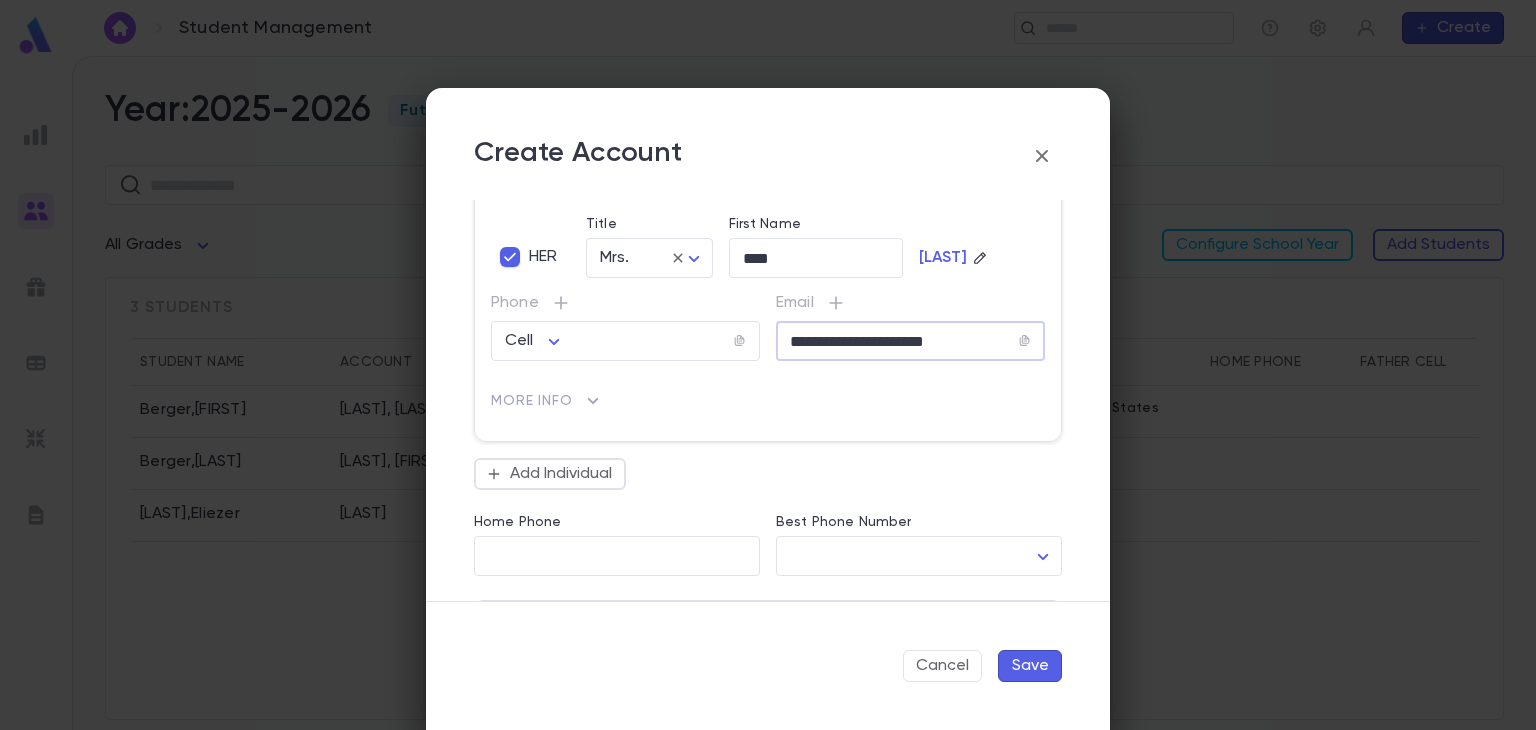 scroll, scrollTop: 234, scrollLeft: 0, axis: vertical 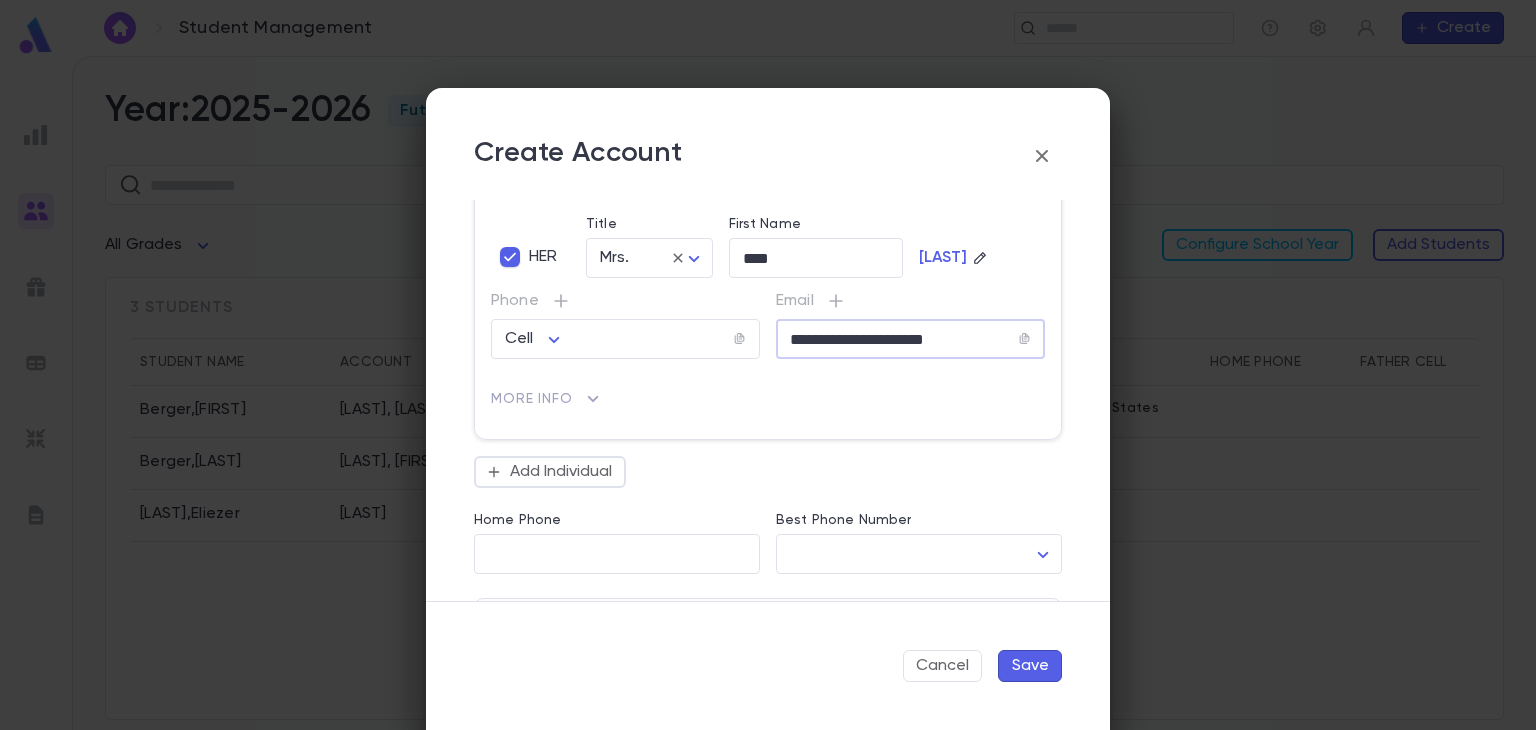 type on "**********" 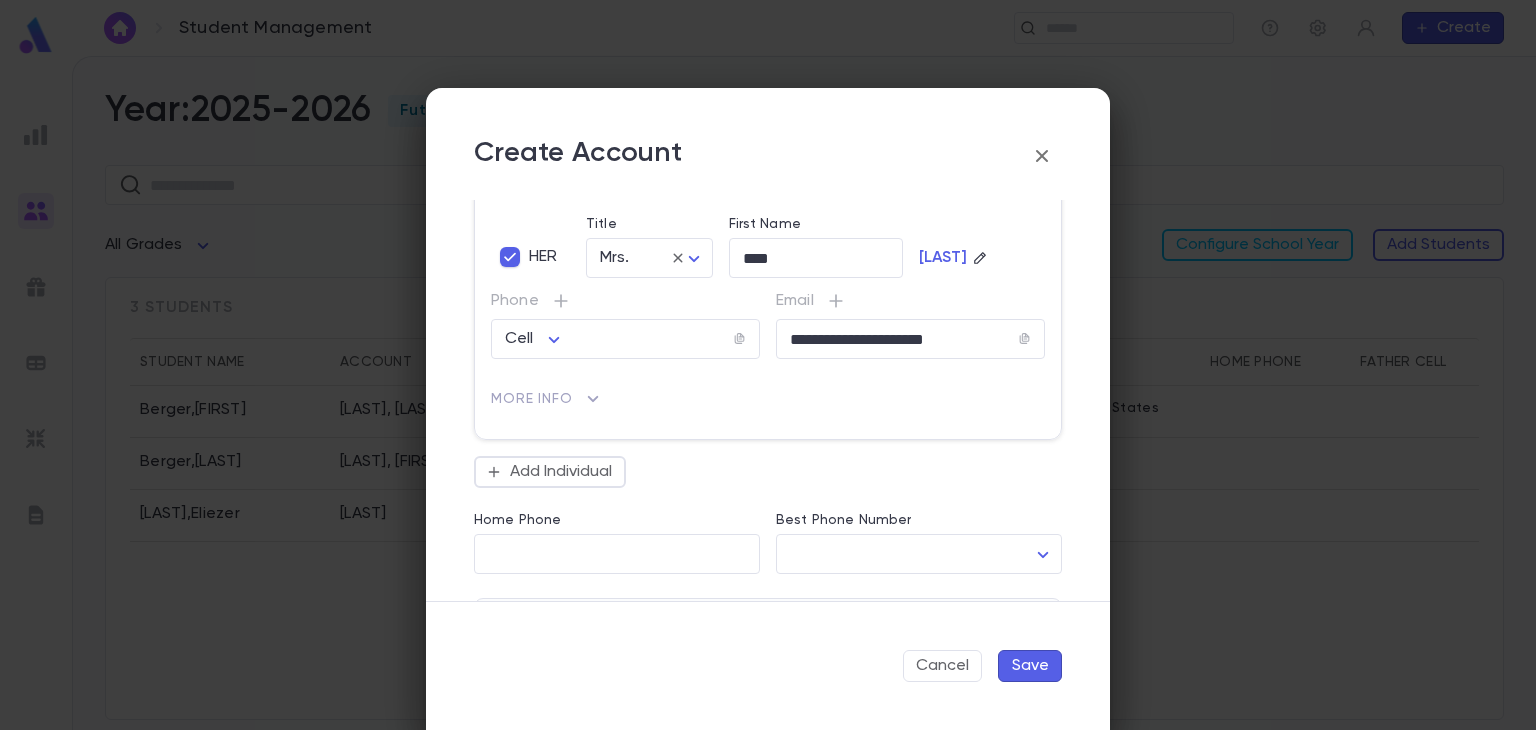click 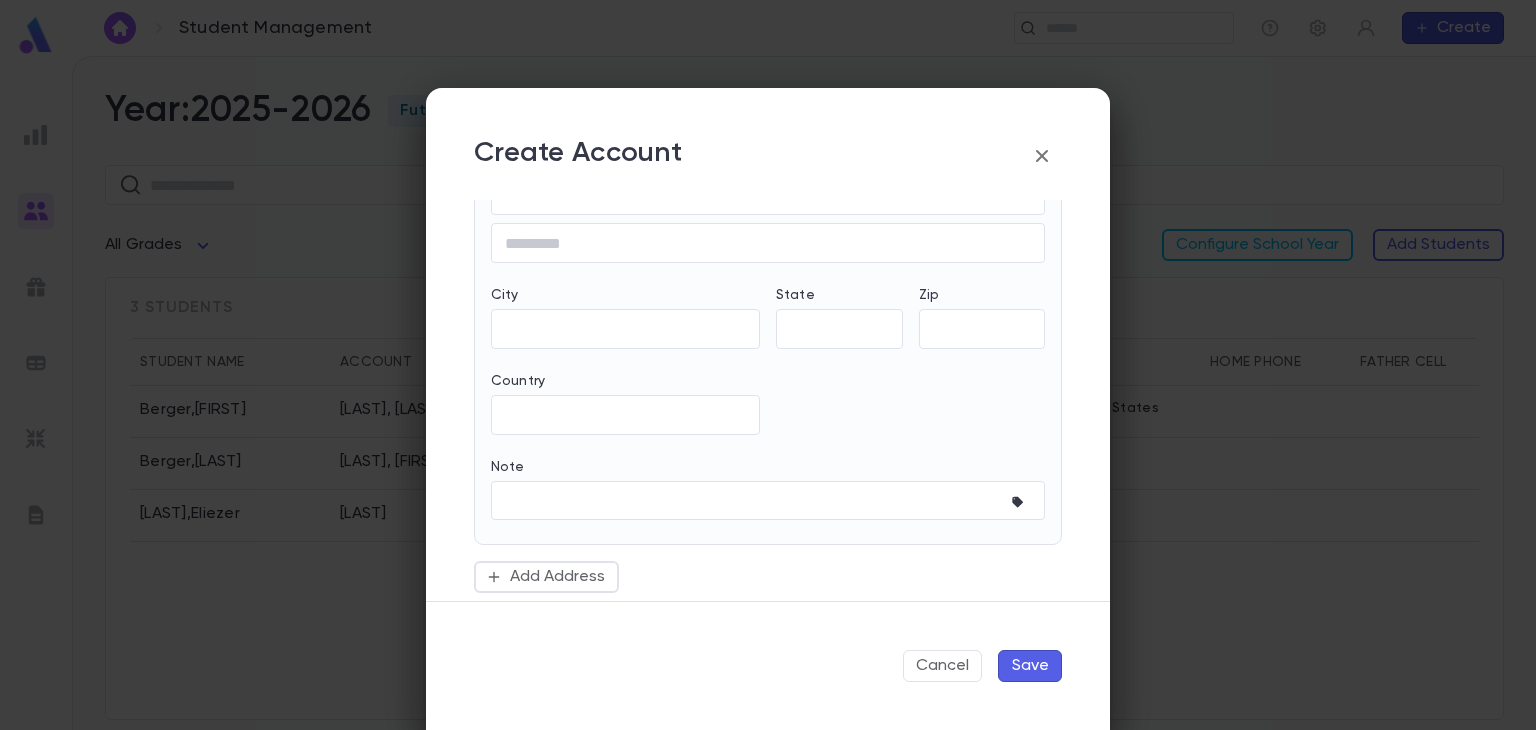 scroll, scrollTop: 1030, scrollLeft: 0, axis: vertical 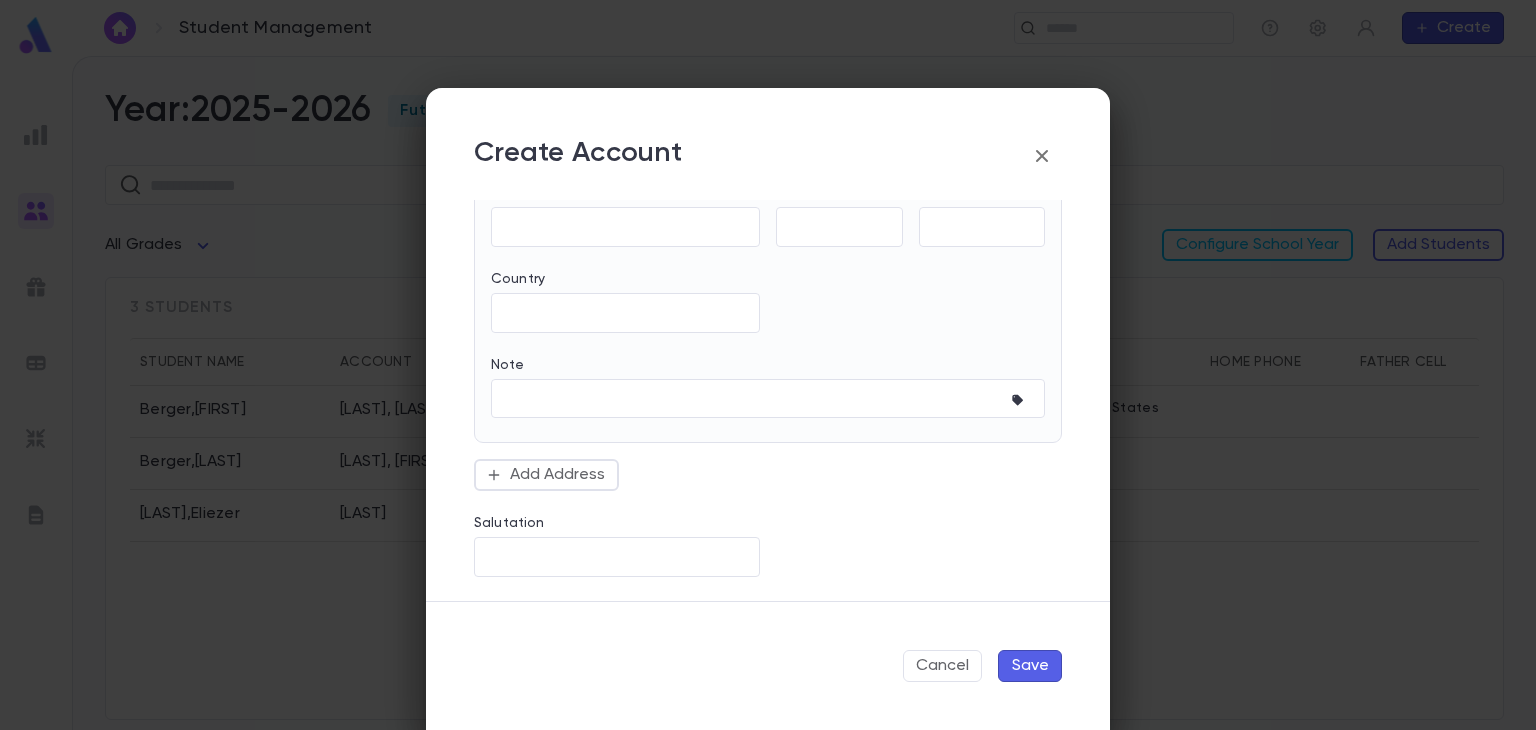 click on "Save" at bounding box center [1030, 666] 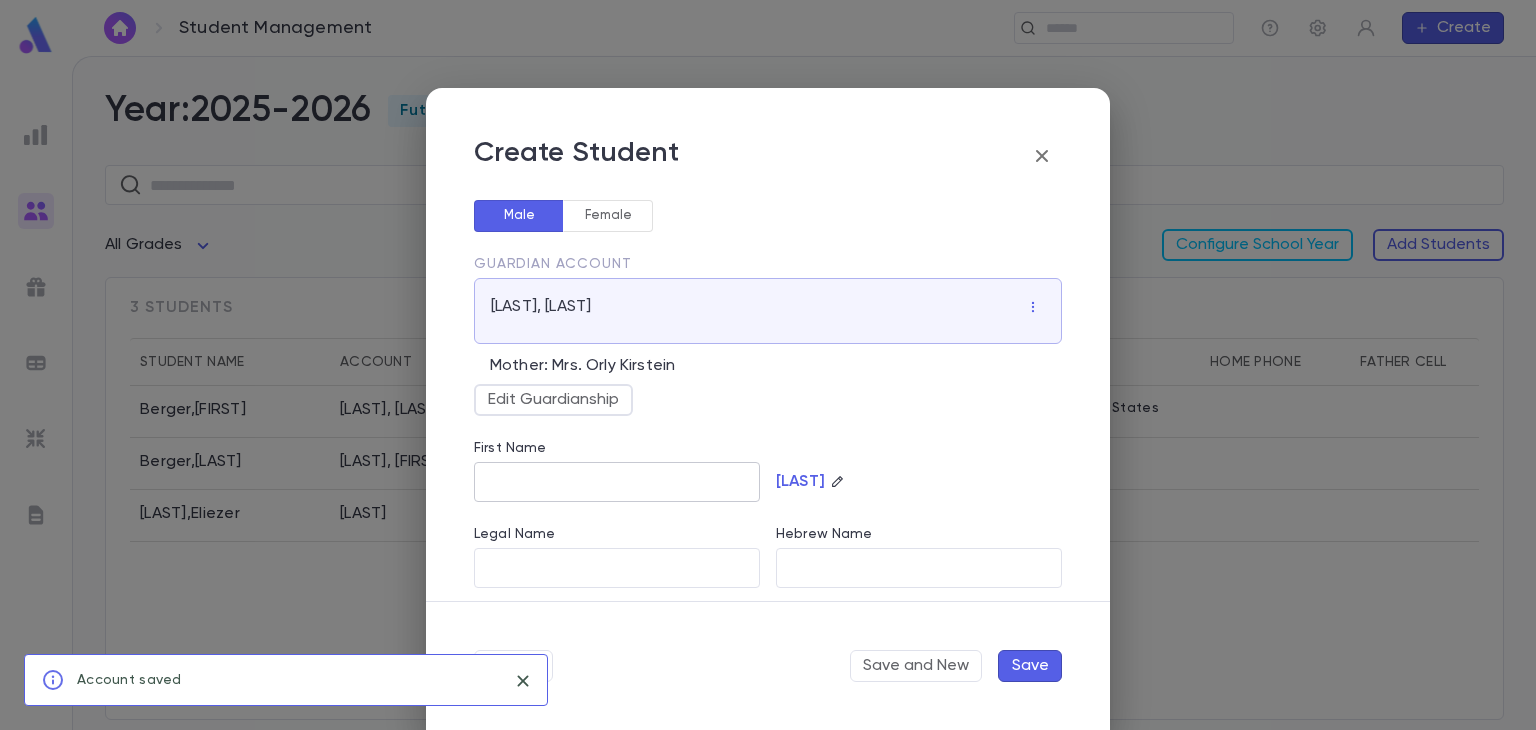 click on "First Name" at bounding box center [617, 482] 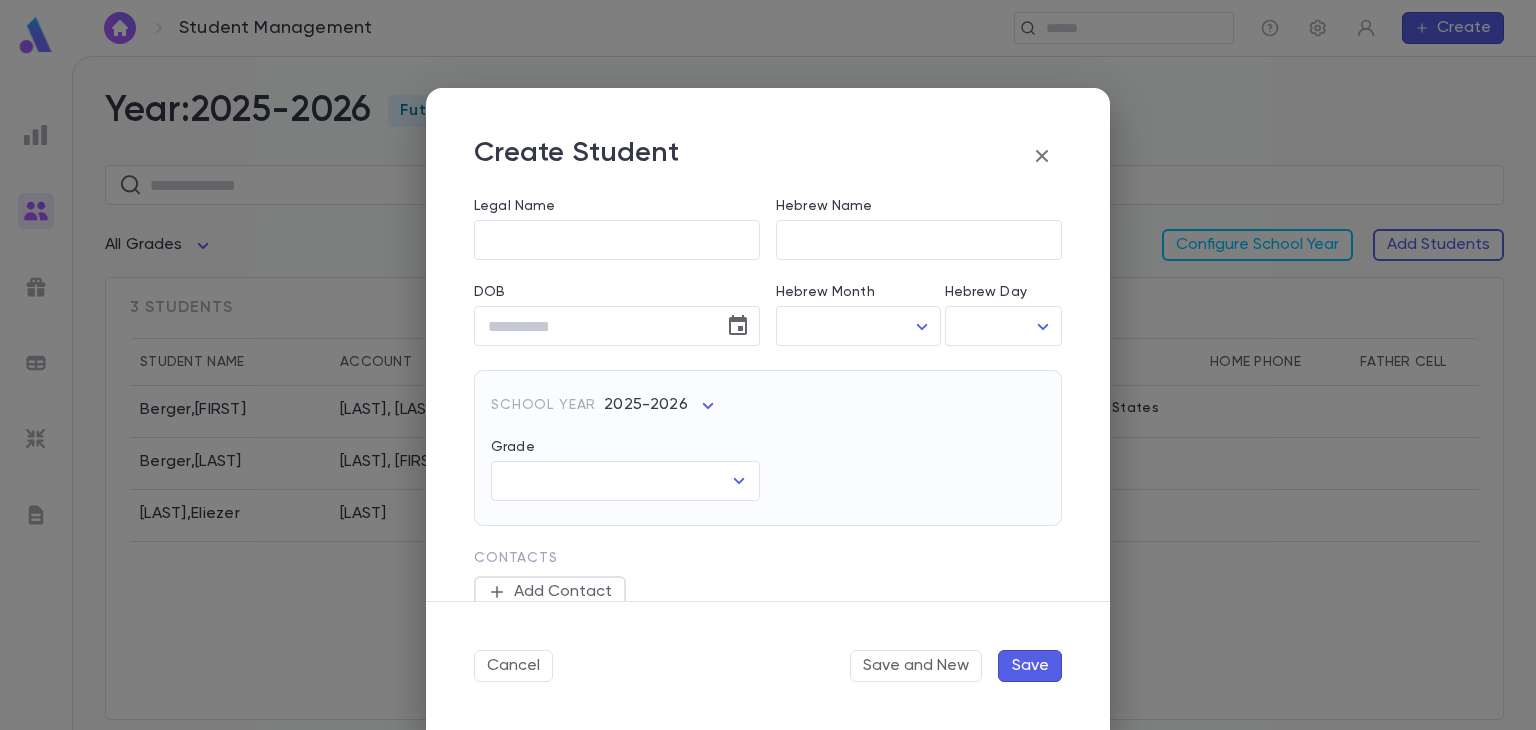 scroll, scrollTop: 332, scrollLeft: 0, axis: vertical 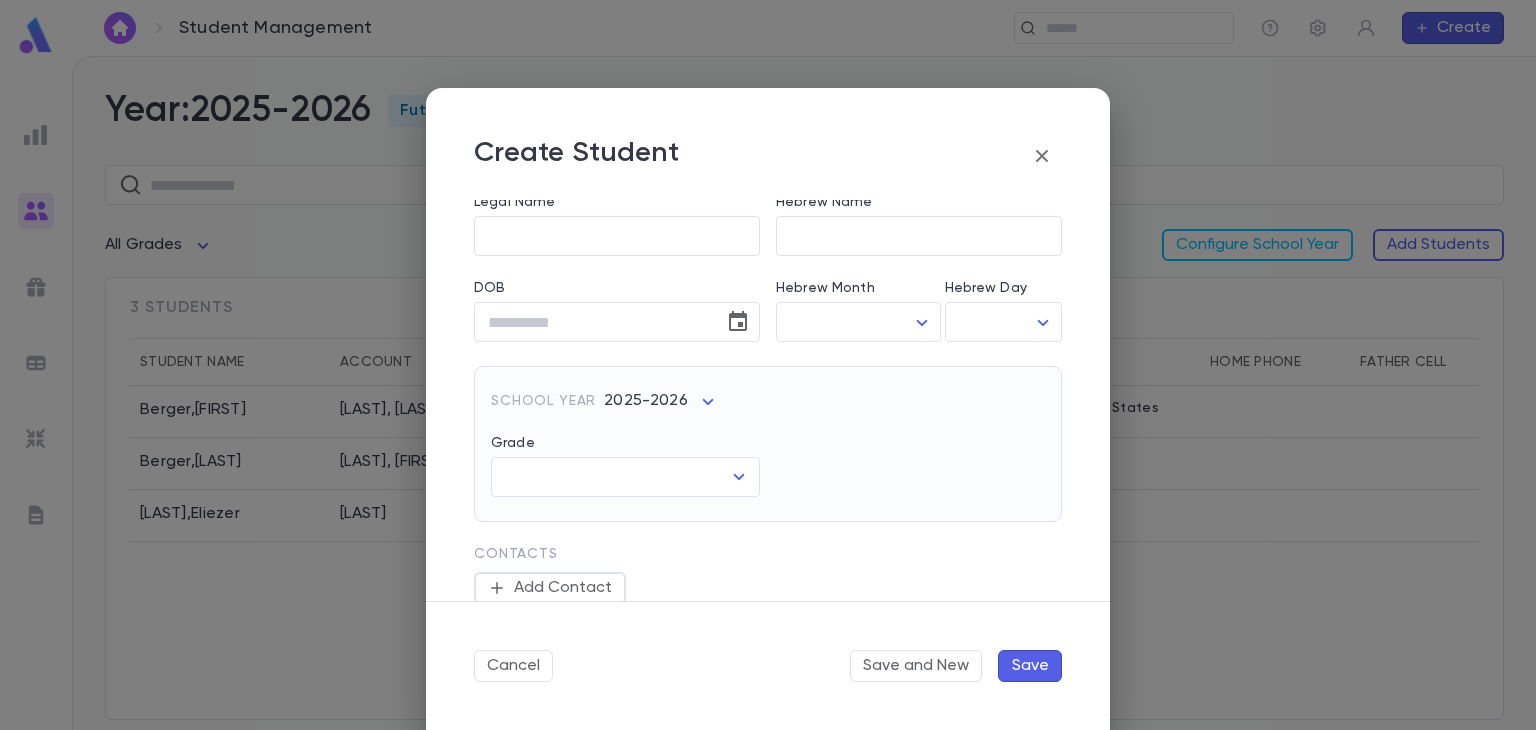 type on "******" 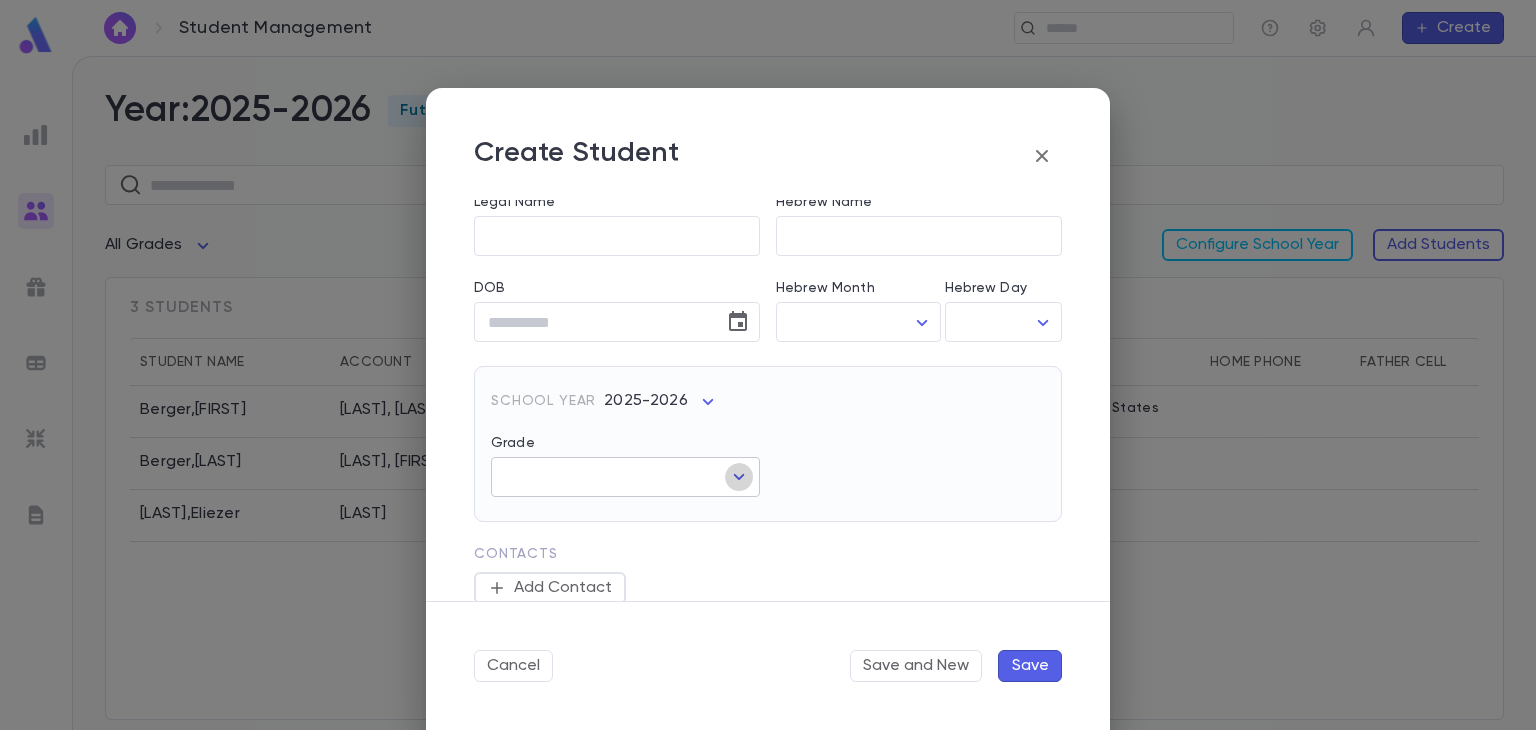 click 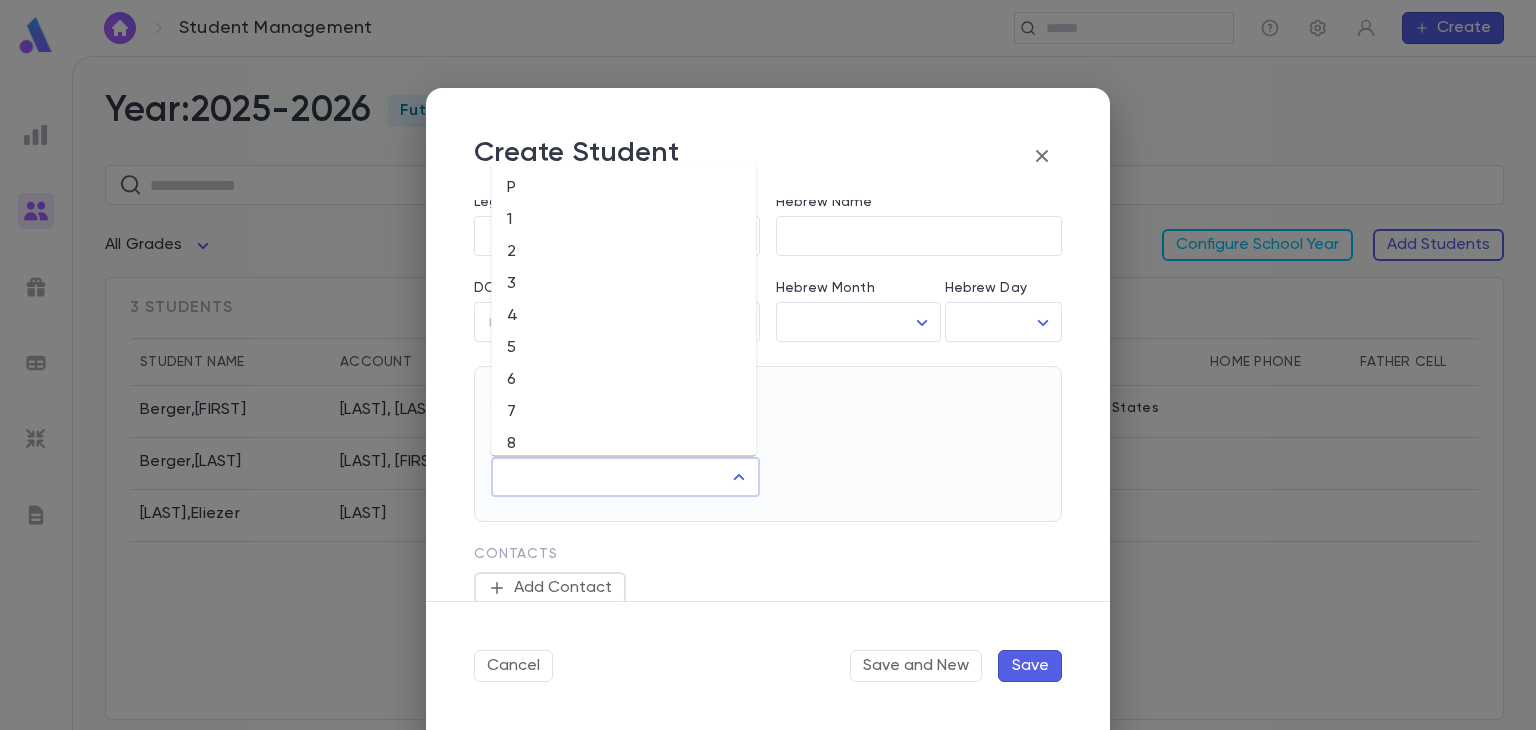 scroll, scrollTop: 140, scrollLeft: 0, axis: vertical 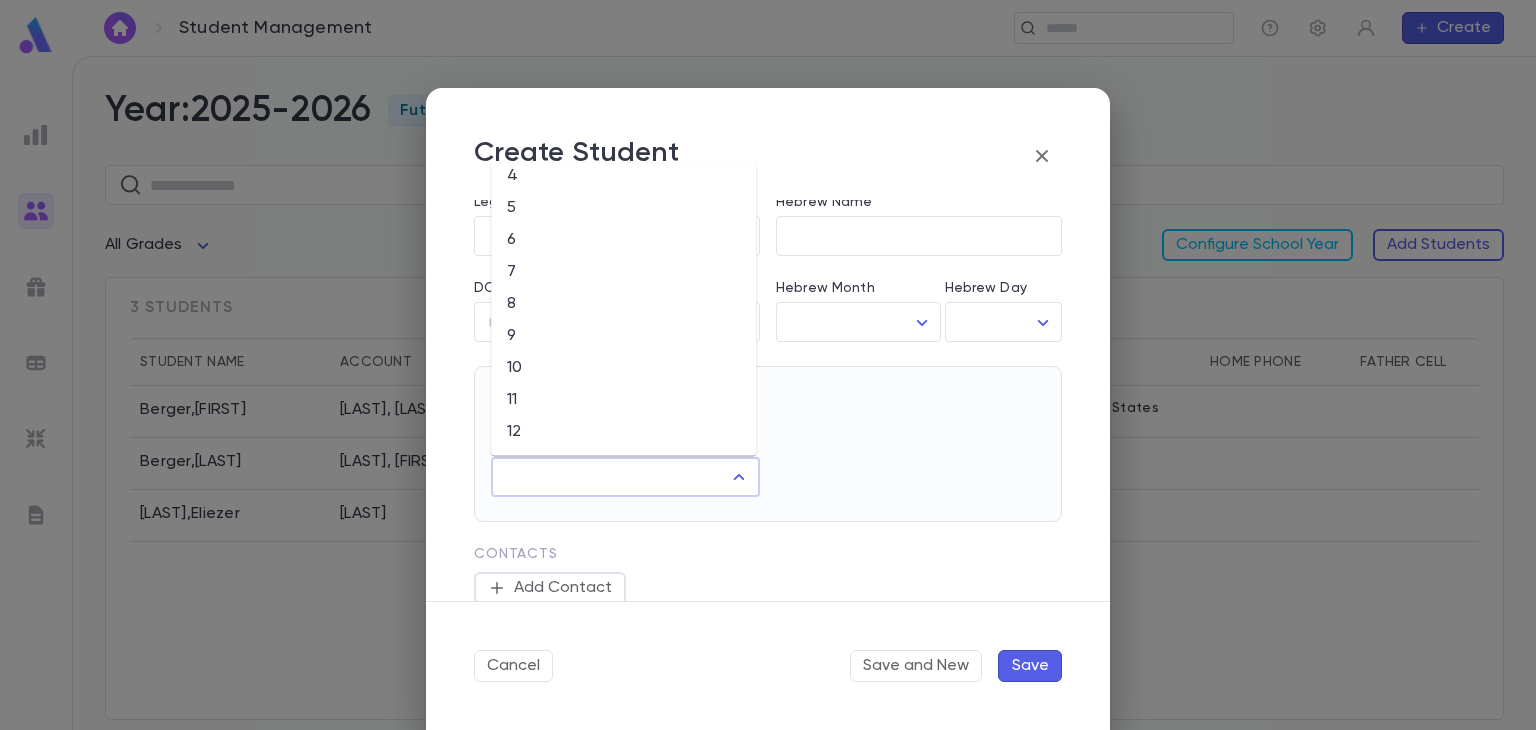 click on "12" at bounding box center (623, 432) 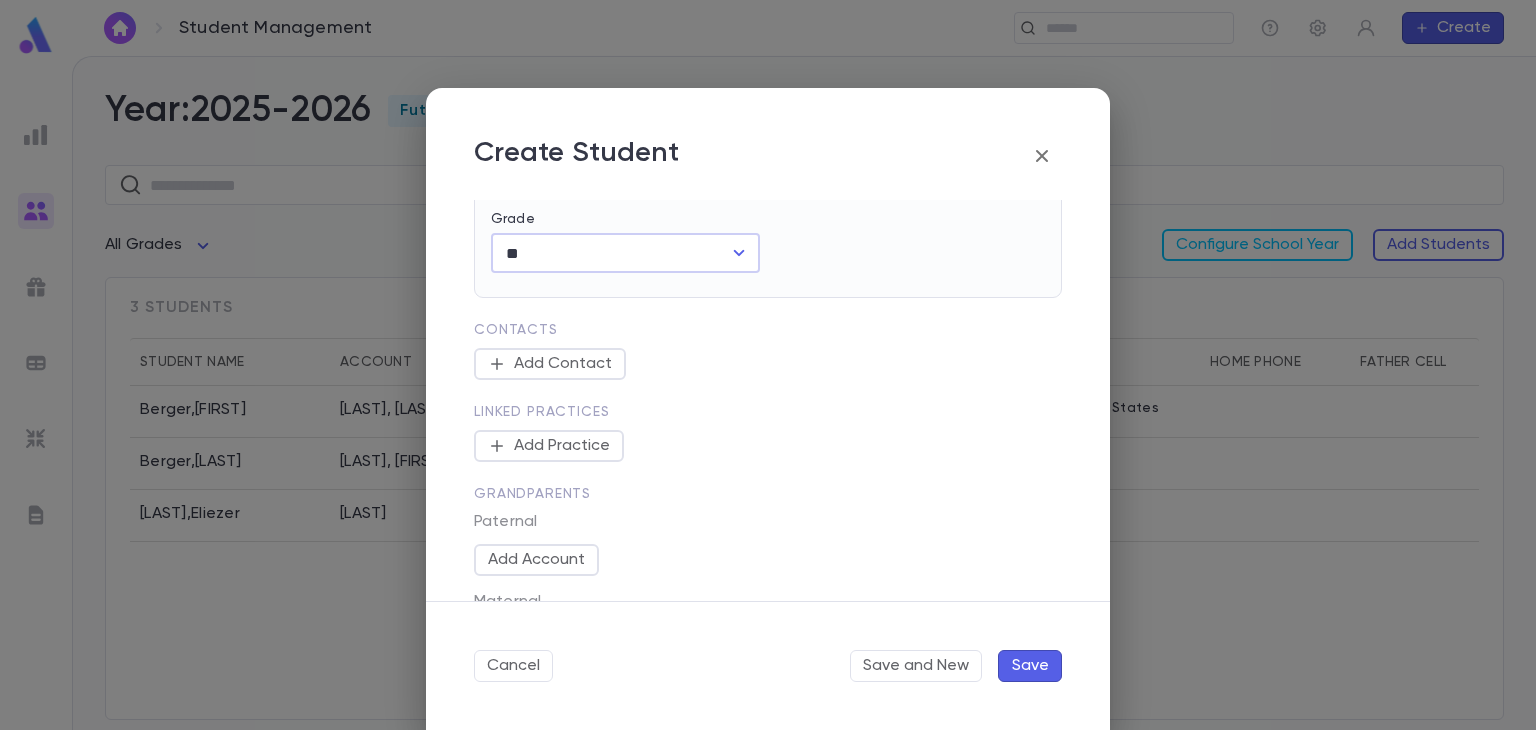 scroll, scrollTop: 801, scrollLeft: 0, axis: vertical 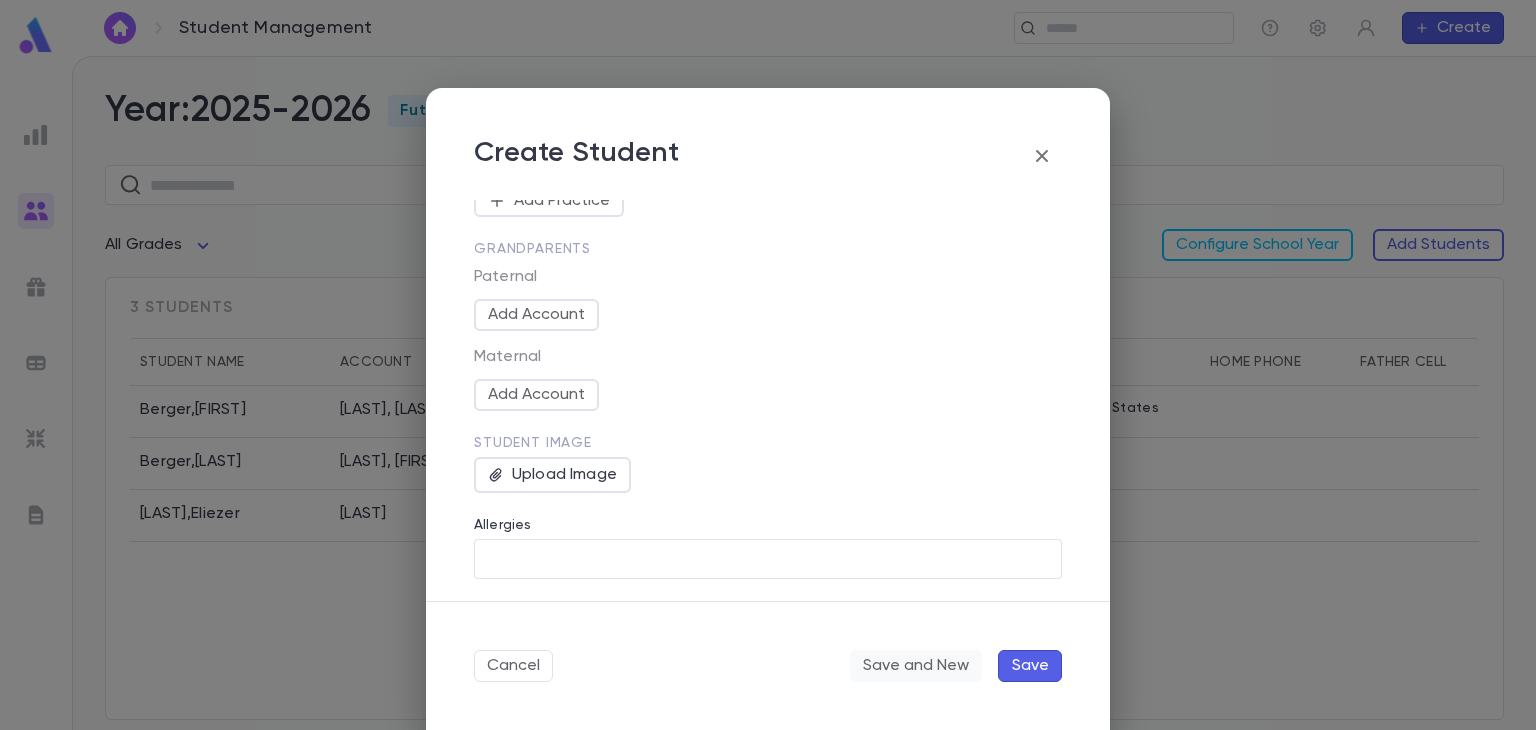 click on "Save and New" at bounding box center [916, 666] 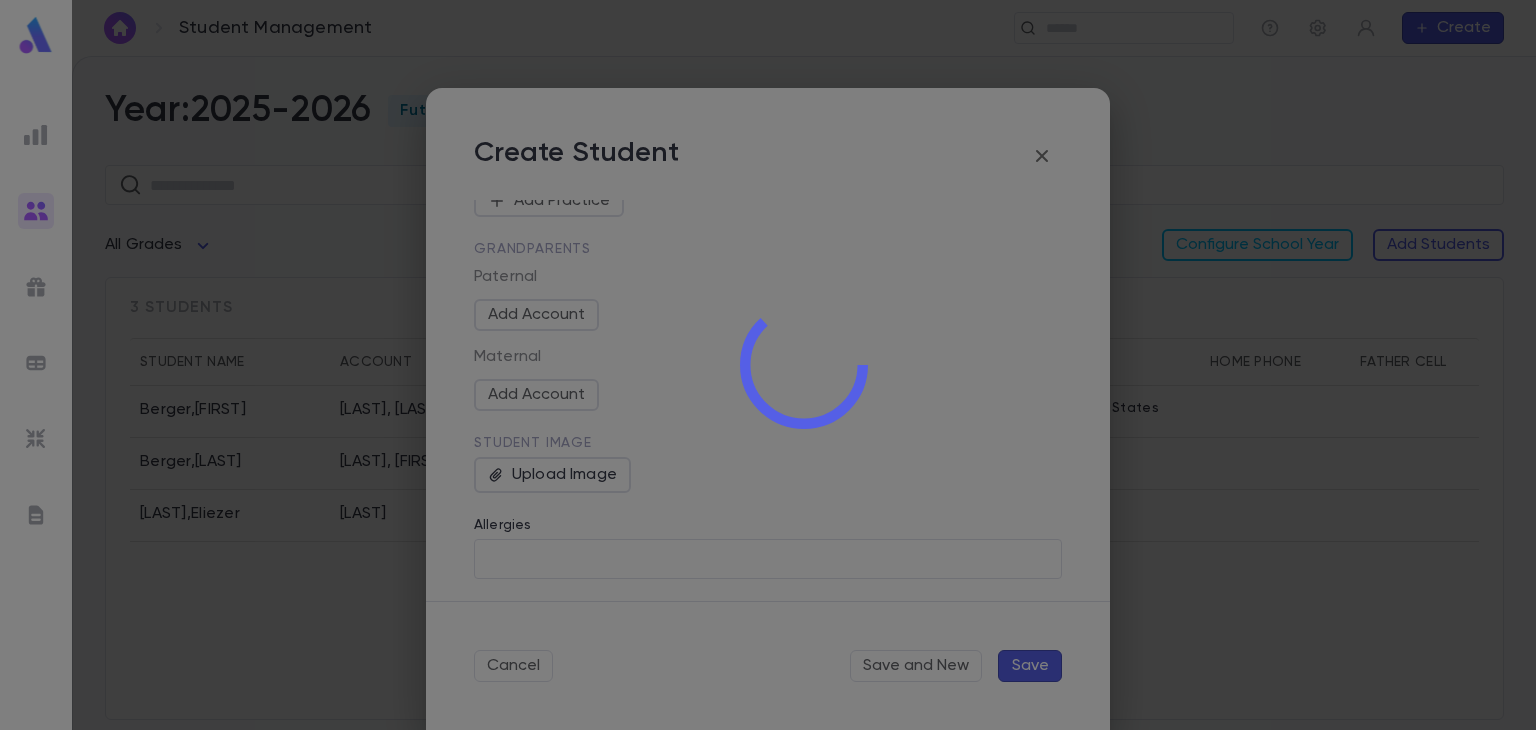 type 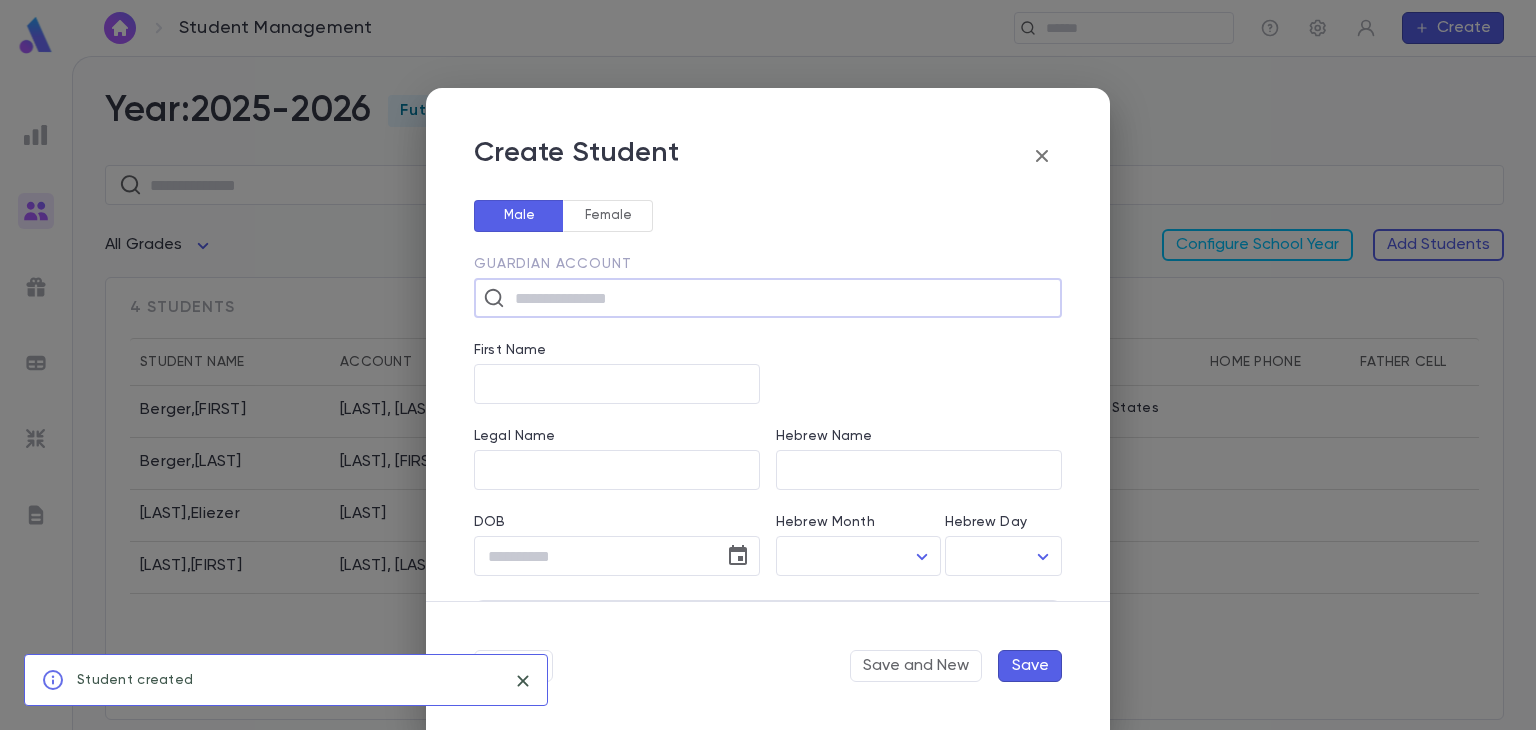 click at bounding box center (781, 298) 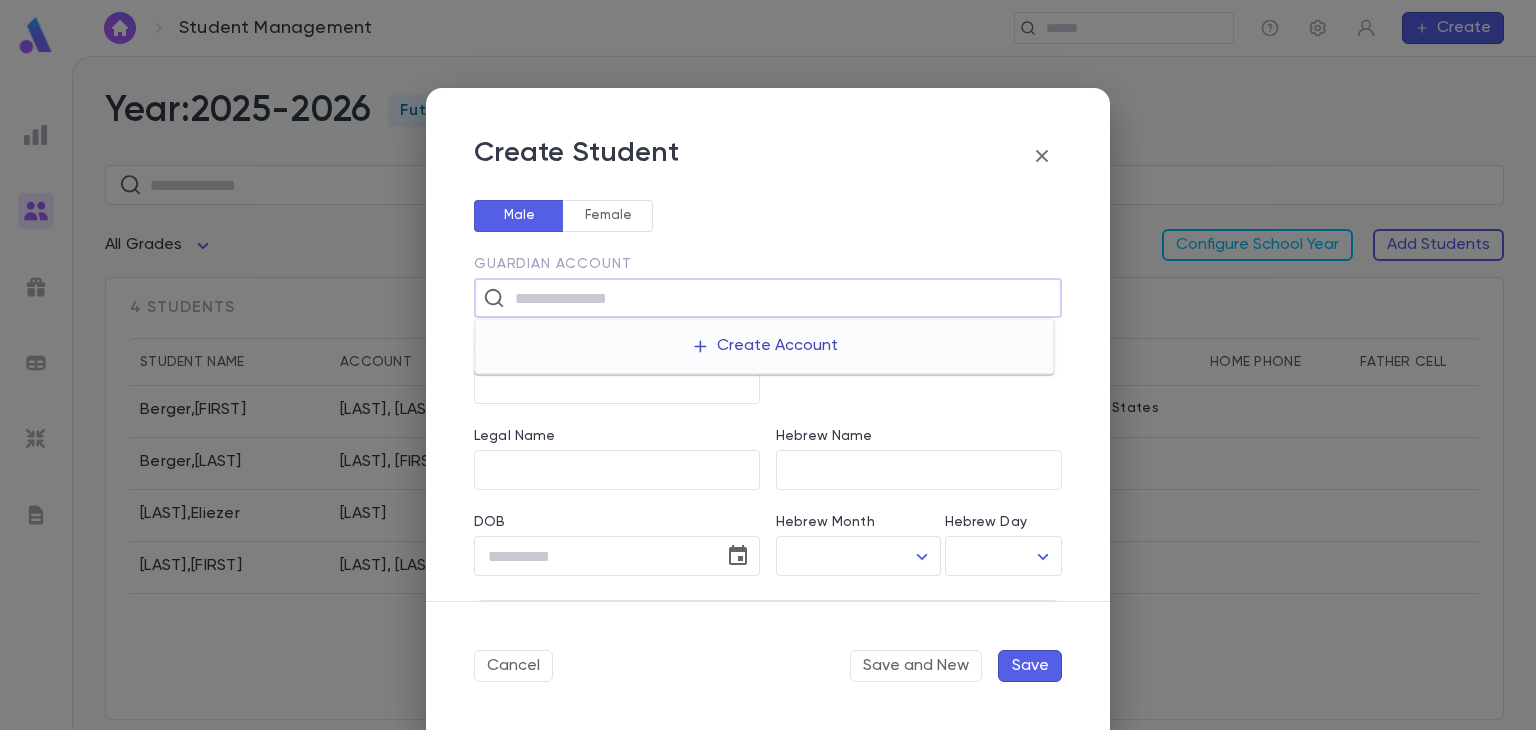click on "Create Account" at bounding box center (764, 346) 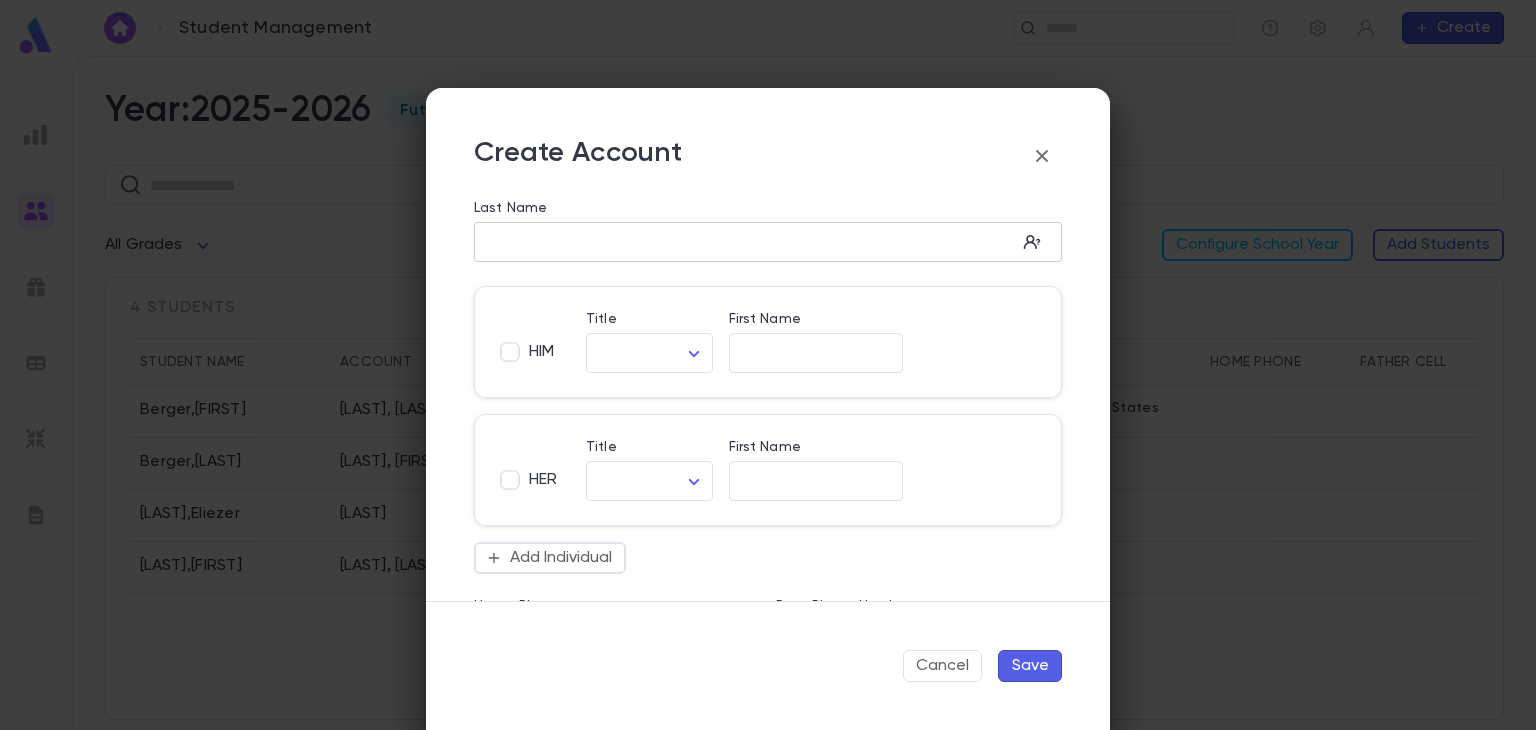 click on "​" at bounding box center (768, 242) 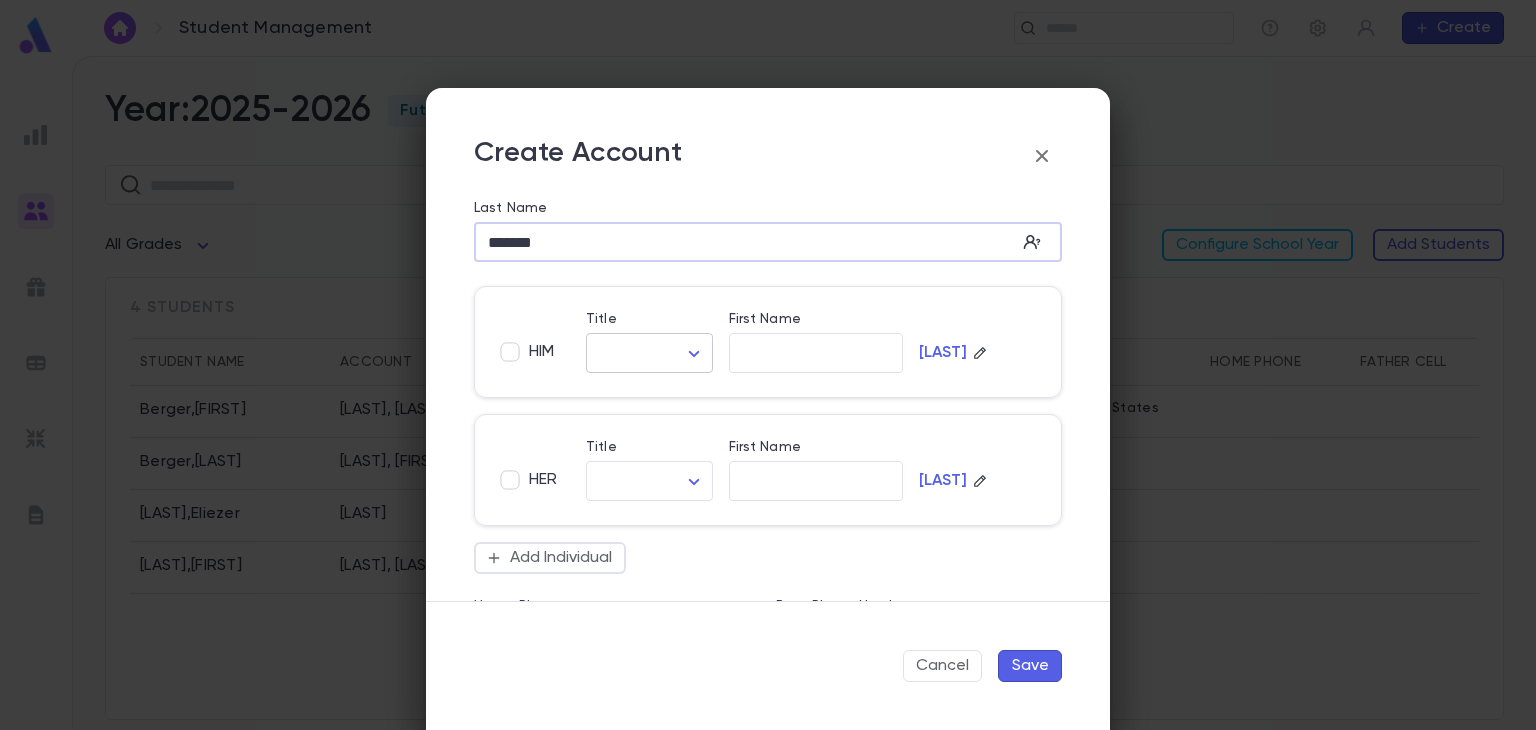 type on "*******" 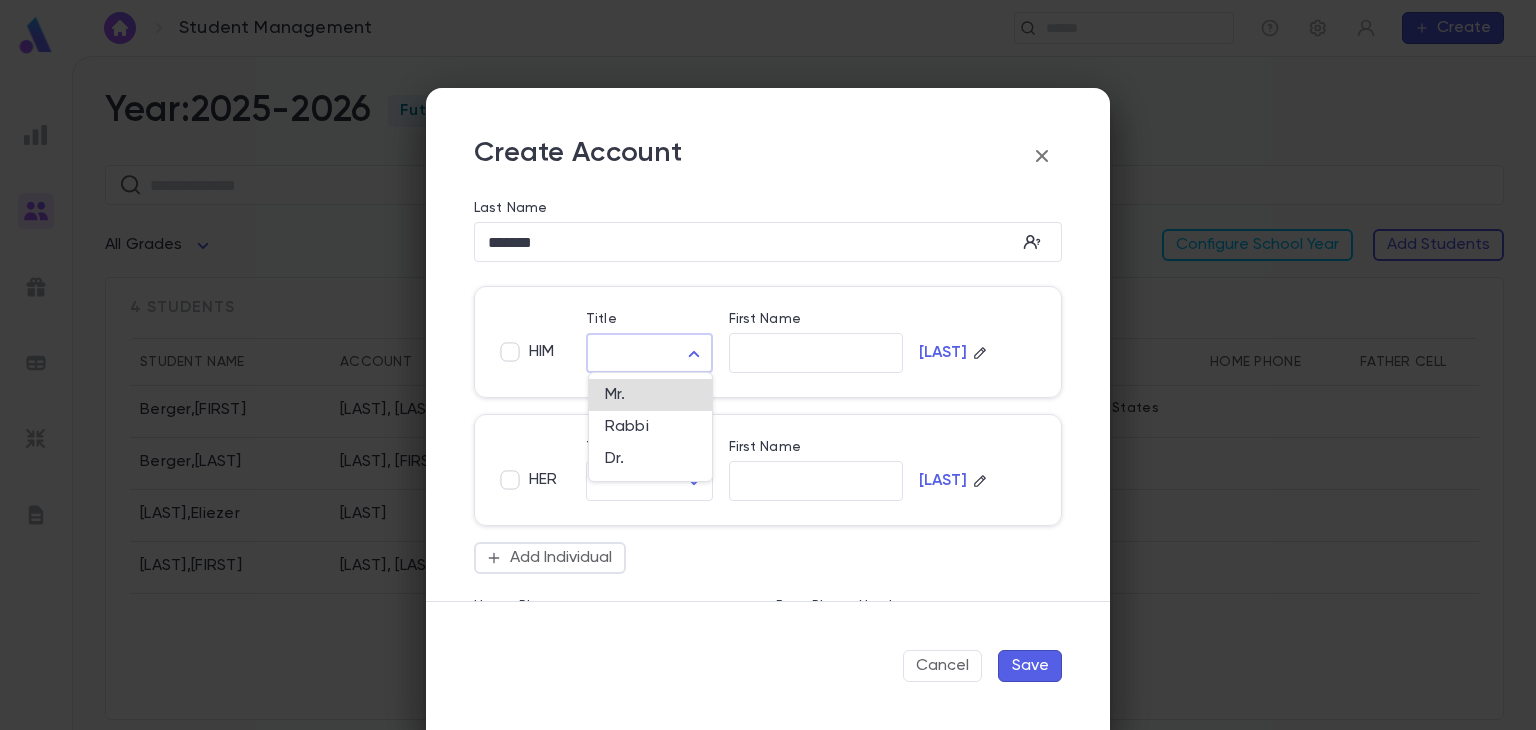 click on "Student Management ​  Create Year:  2025-2026 Future ​ All Grades Configure School Year Add Students 4   students Student Name Account Grade Address Home Phone Father Cell Mother Cell Berger ,  Aharon Berger, Dovid 12 139 Liberty Drive, [CITY], [STATE] [ZIP] United States Berger ,  Baroch Berger, Aryeh 12 Heller ,  Eliezer Heller 12 Kirstein ,  Shalom Kirstein, Orly 12 Profile Log out Account Pledge Payment 2025-2026 Create Student Male Female Guardian Account ​ First Name ​ Legal Name ​ Hebrew Name ​ DOB ​ Hebrew Month ​ ​ Hebrew Day ​ ​ School Year 2025-2026 ** Grade ​ Linked Practices  Add Practice Grandparents Paternal Add Account Maternal Add Account Student Image Upload Image Allergies ​ Cancel Save and New Save Create Account Last Name ******* ​ HIM Title ​ ​ First Name ​ Medrash HER Title ​ ​ First Name ​ Medrash Add Individual Home Phone ​ Best Phone Number ​ ​ Address ​ ​ City ​ State ​ Zip ​ Country ​ Note * ​ Add Address Salutation ​ Cancel" at bounding box center (768, 393) 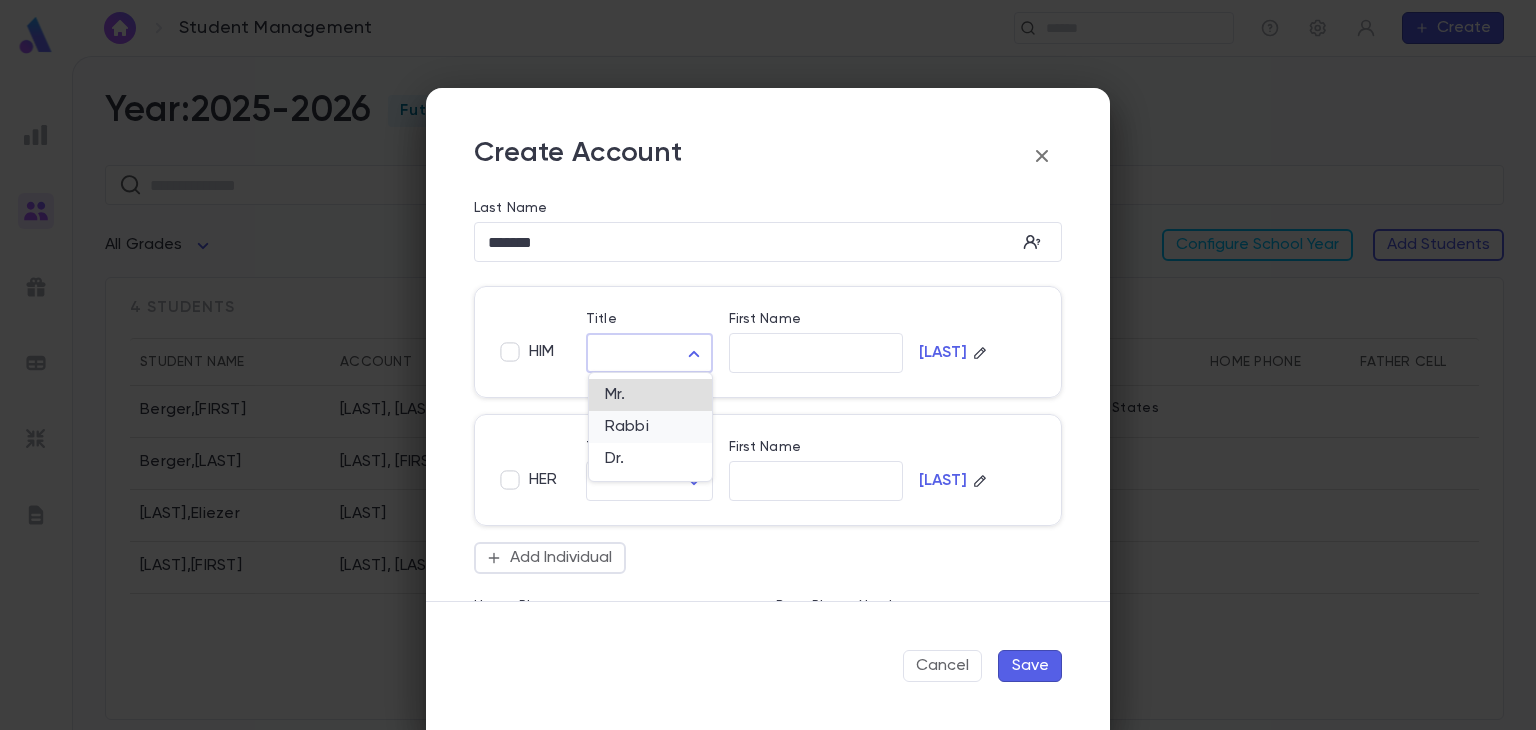 click on "Rabbi" at bounding box center (650, 427) 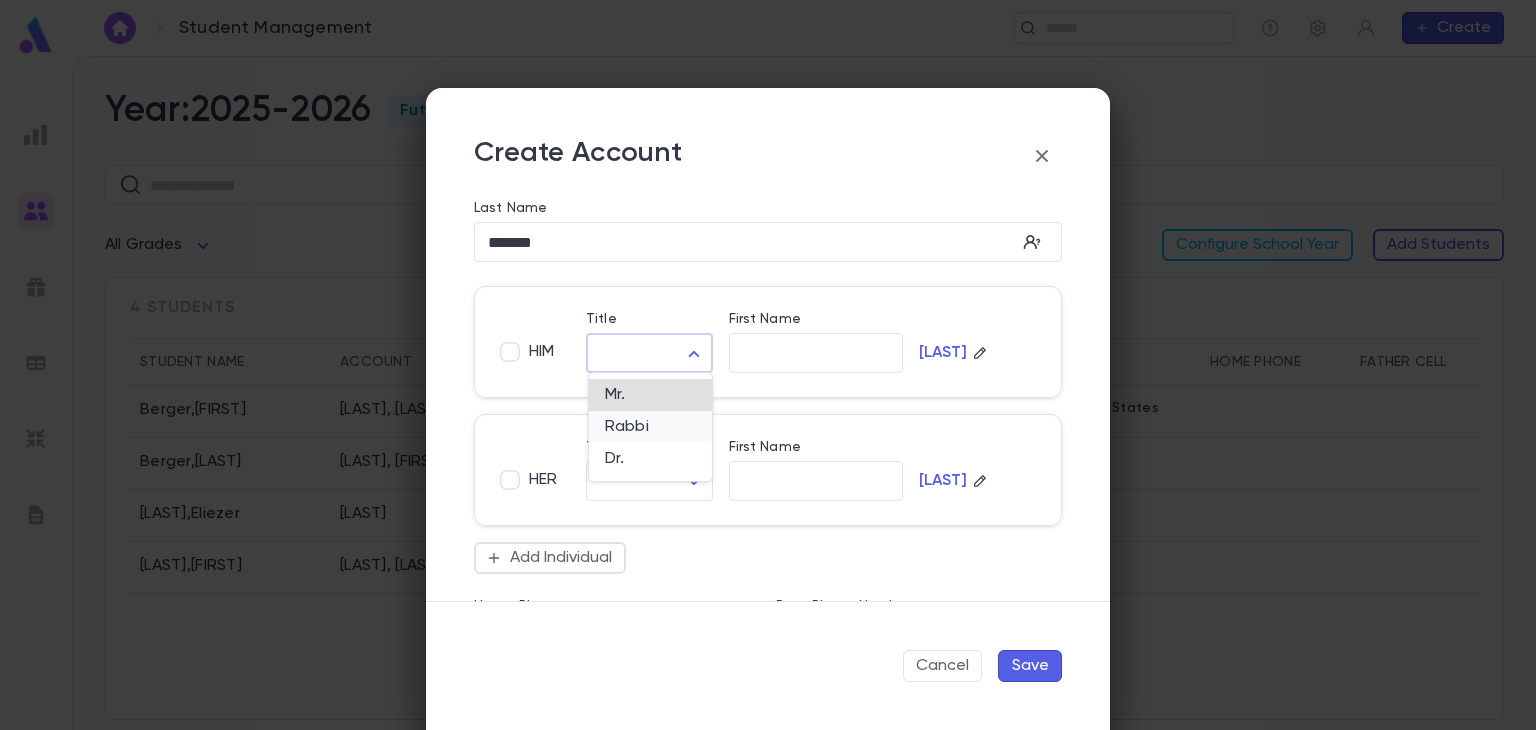 type on "*****" 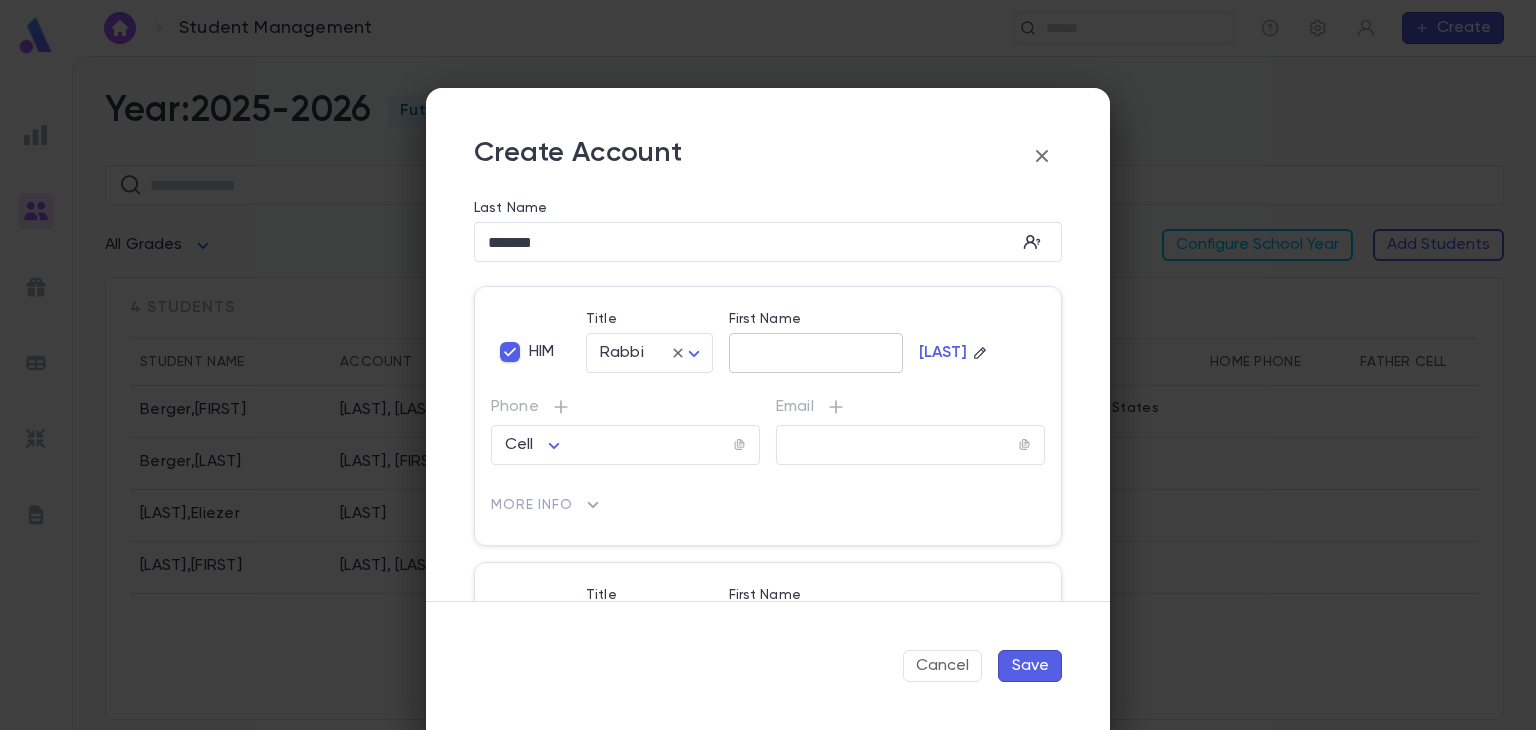 click on "​" at bounding box center (816, 353) 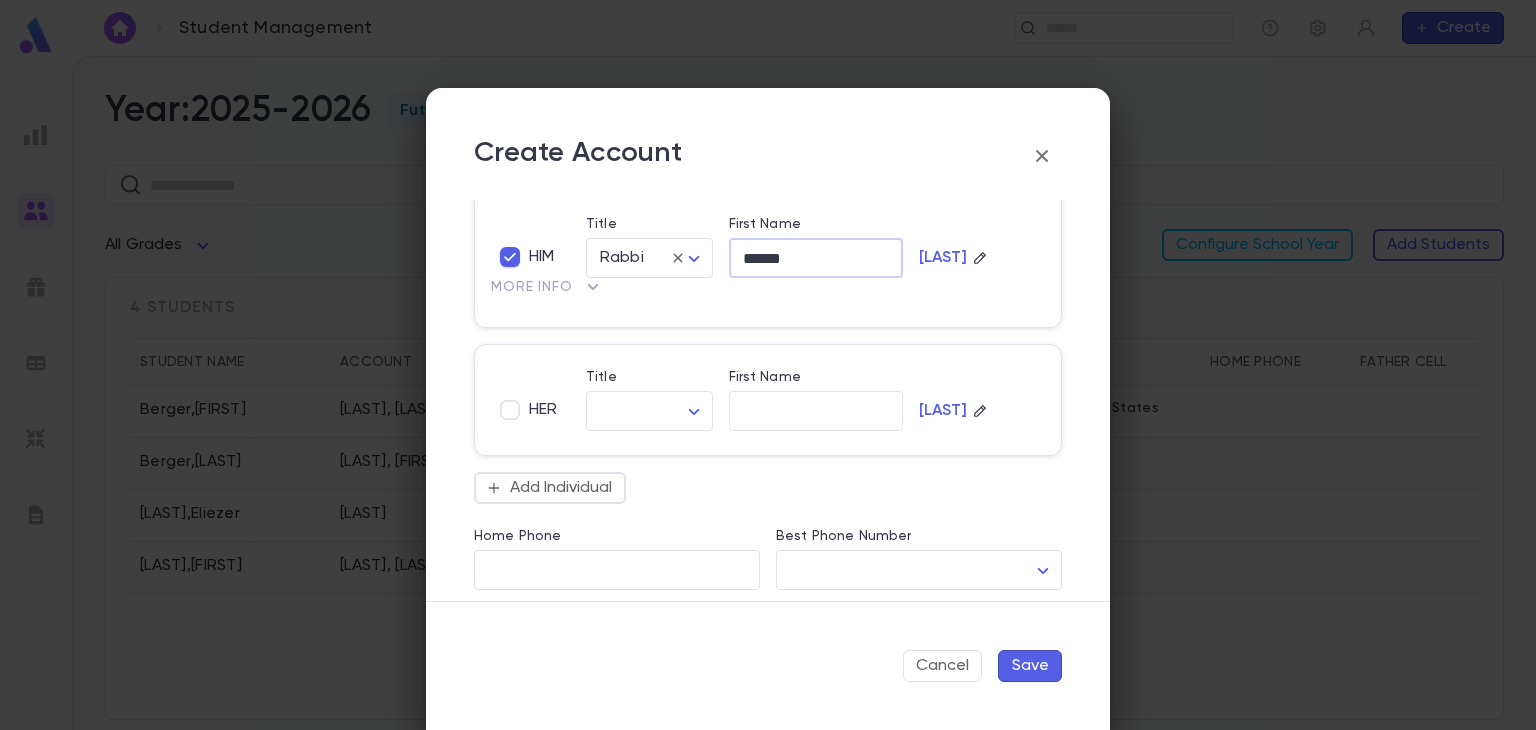 scroll, scrollTop: 0, scrollLeft: 0, axis: both 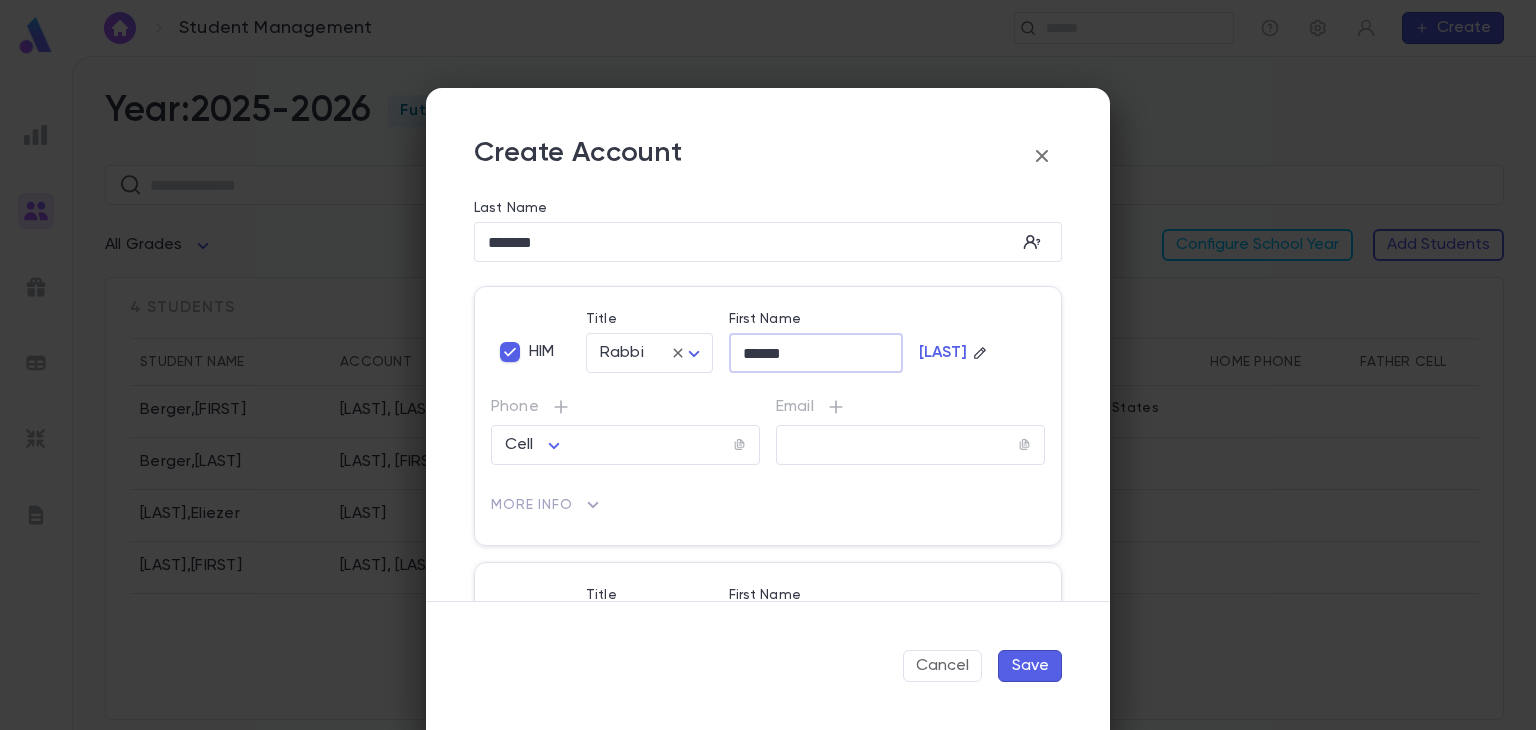 type on "******" 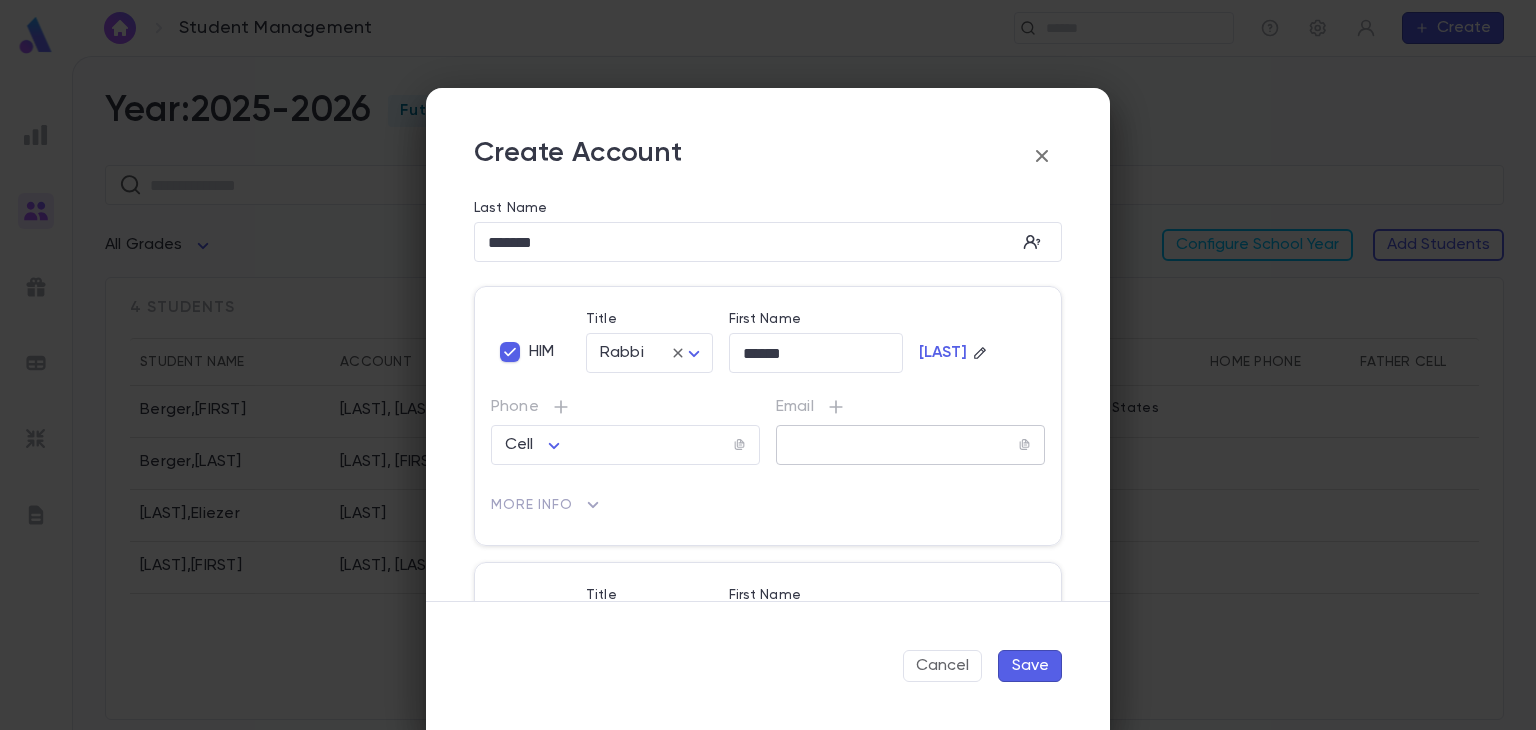 click on "​" at bounding box center (910, 445) 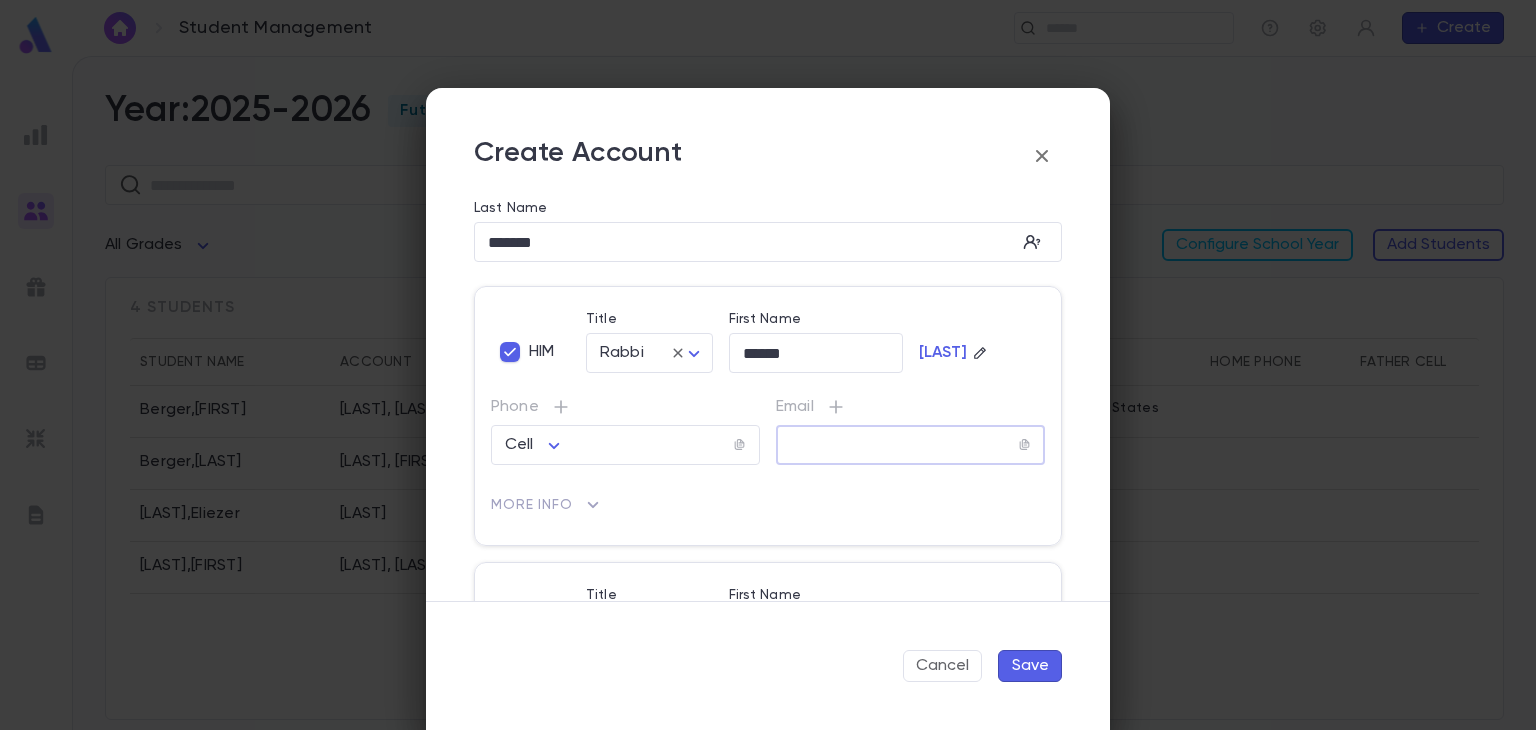paste on "**********" 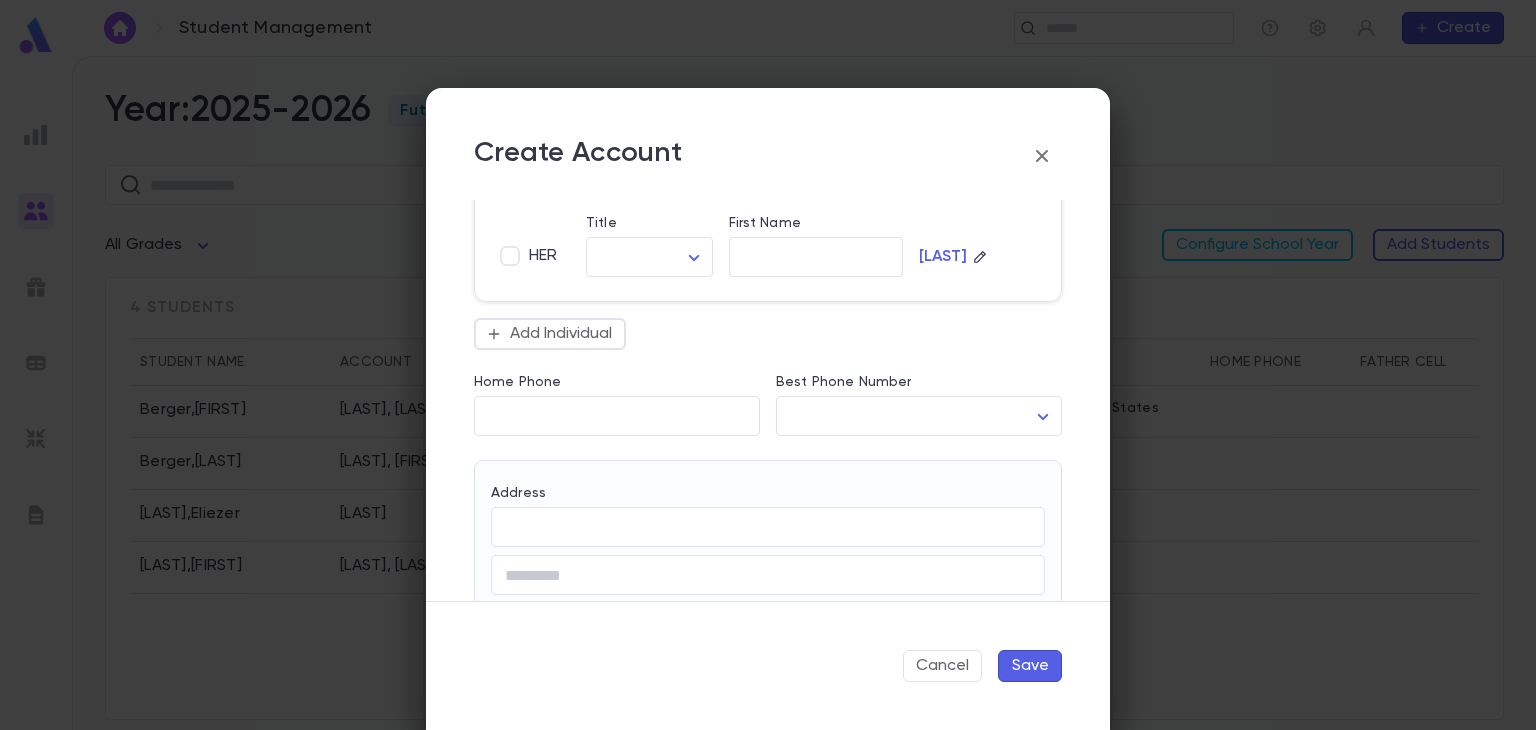 scroll, scrollTop: 806, scrollLeft: 0, axis: vertical 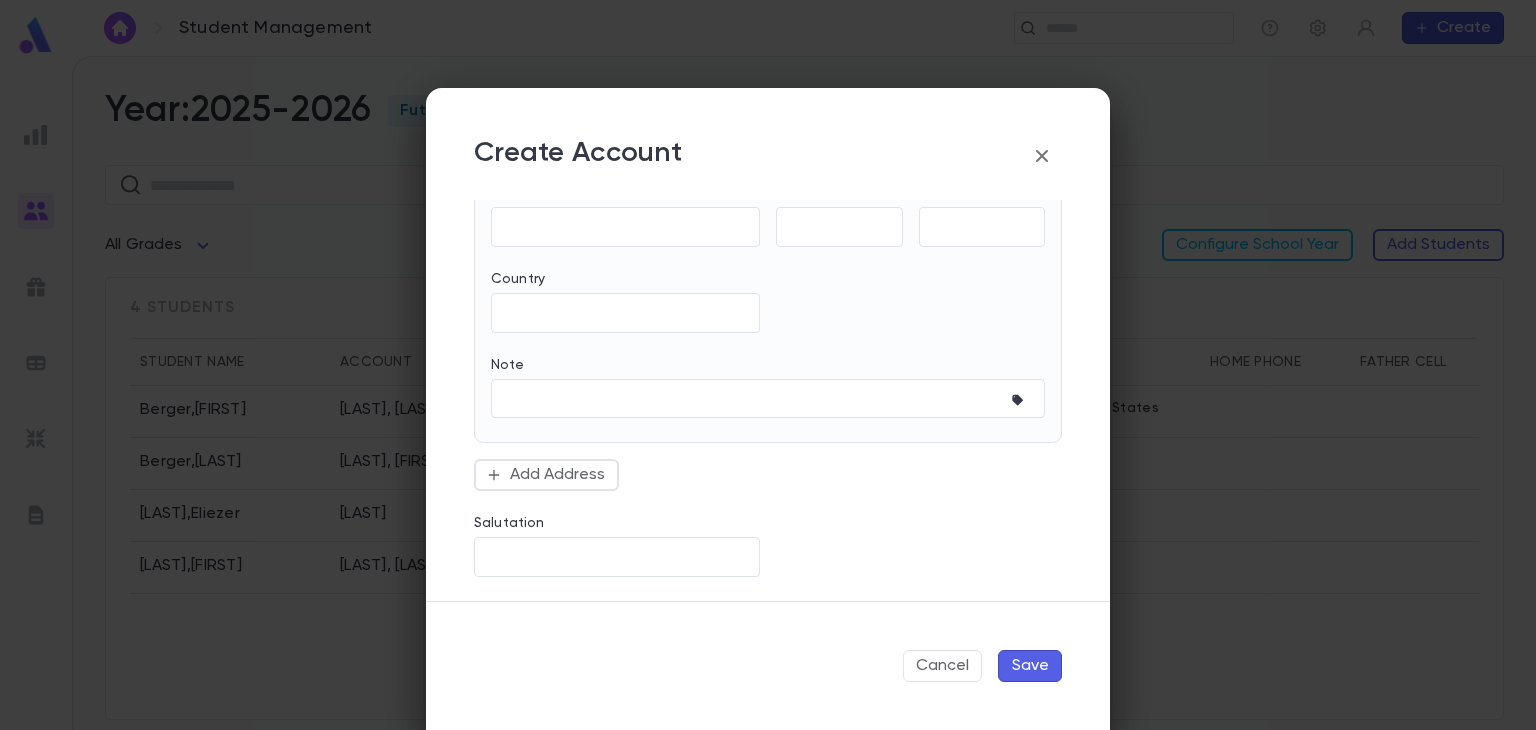 type on "**********" 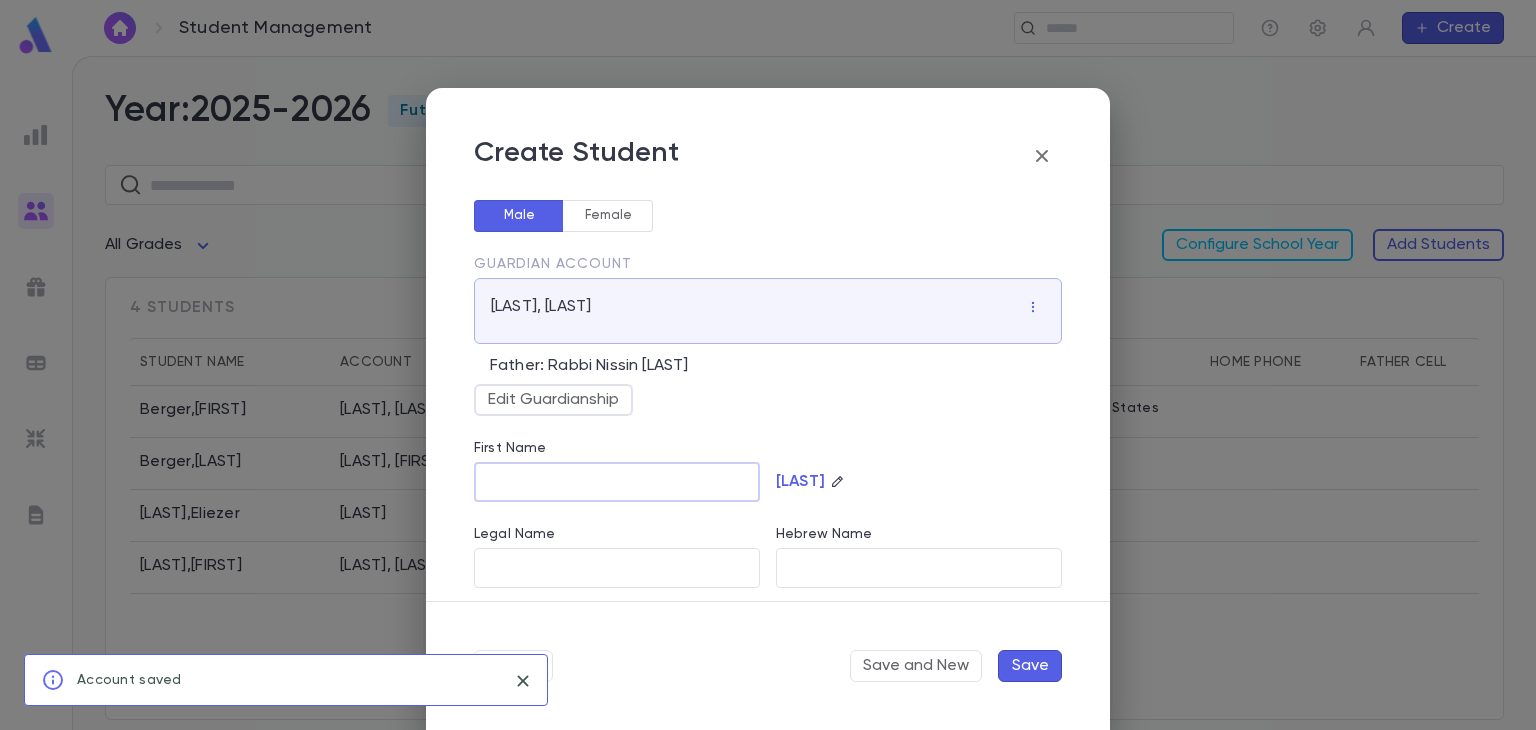 click on "First Name" at bounding box center [617, 482] 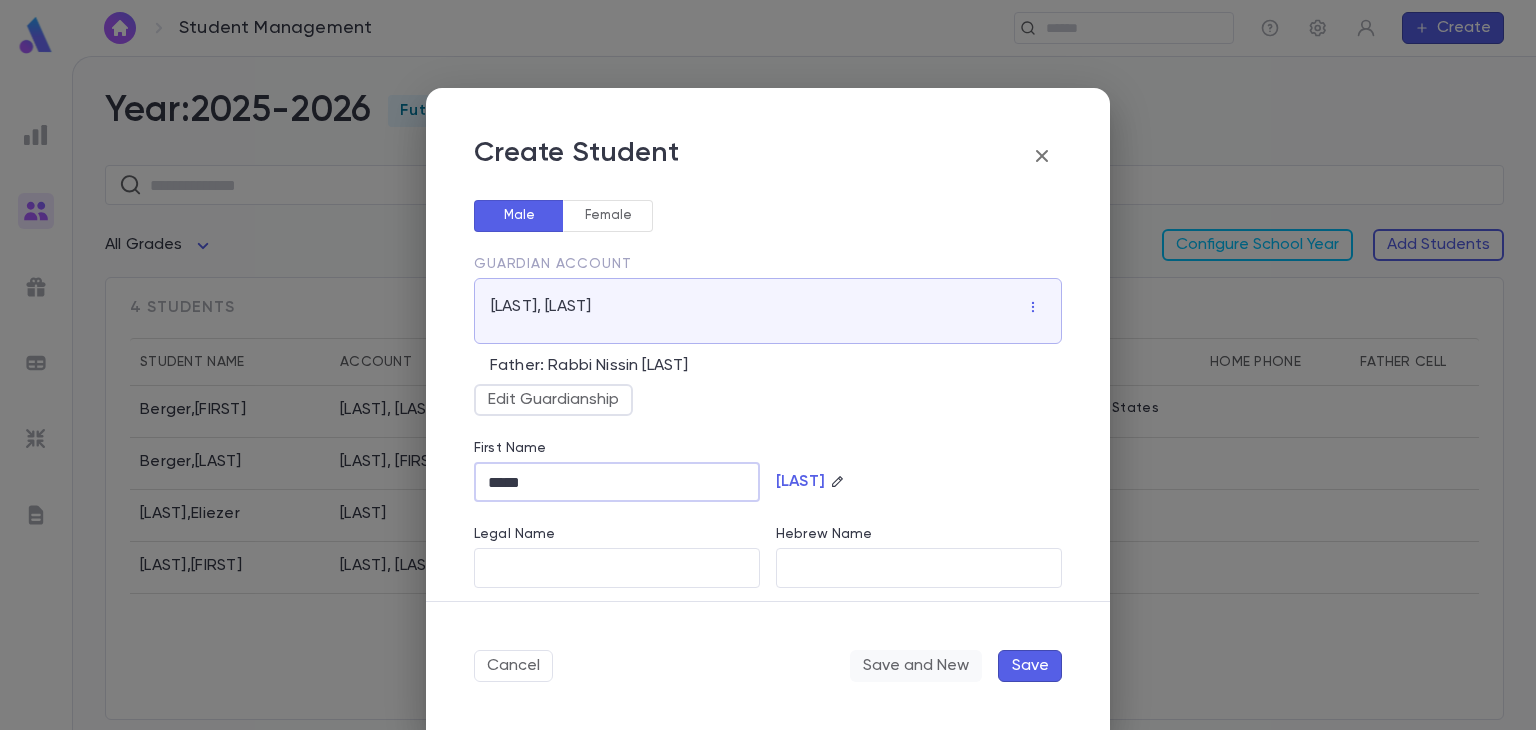 type on "*****" 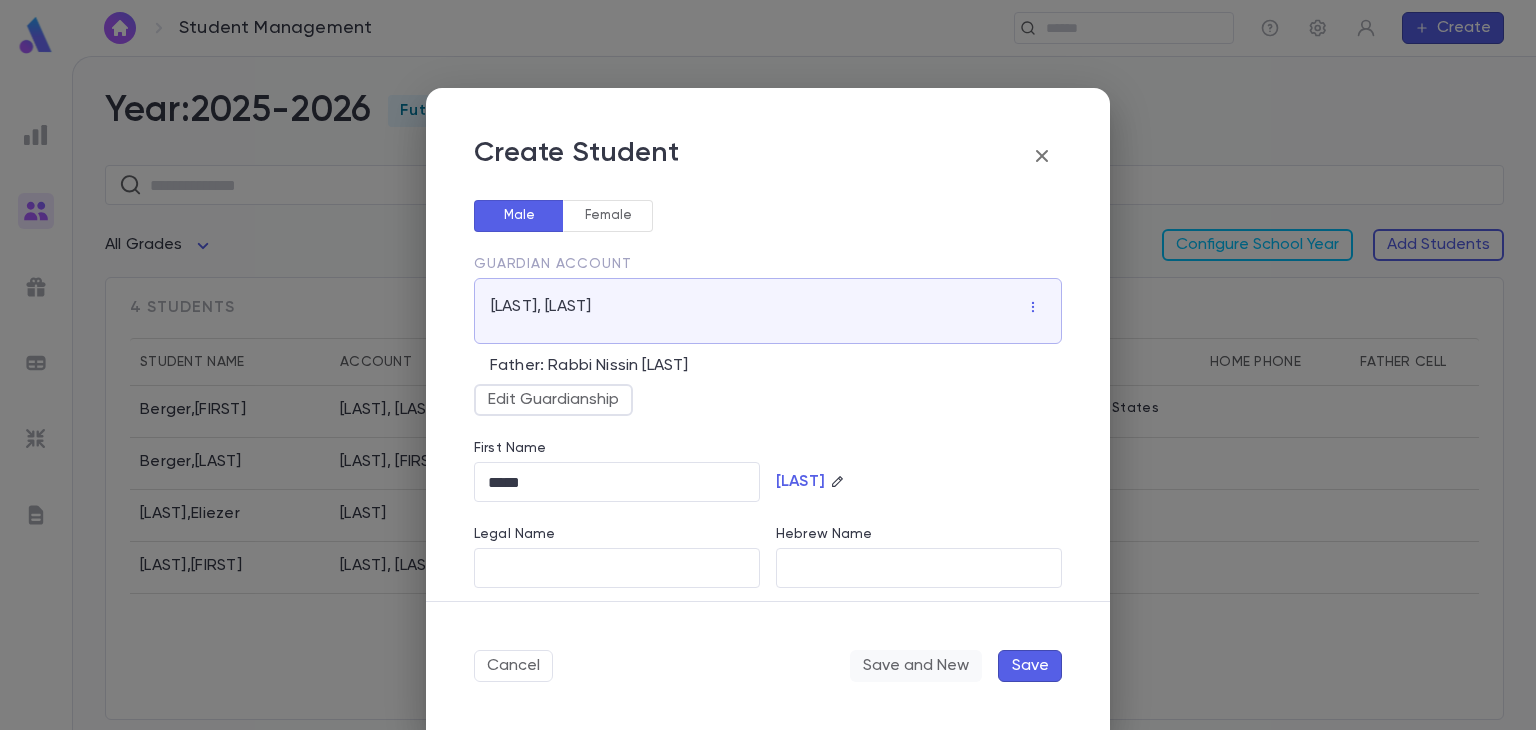 click on "Save and New" at bounding box center [916, 666] 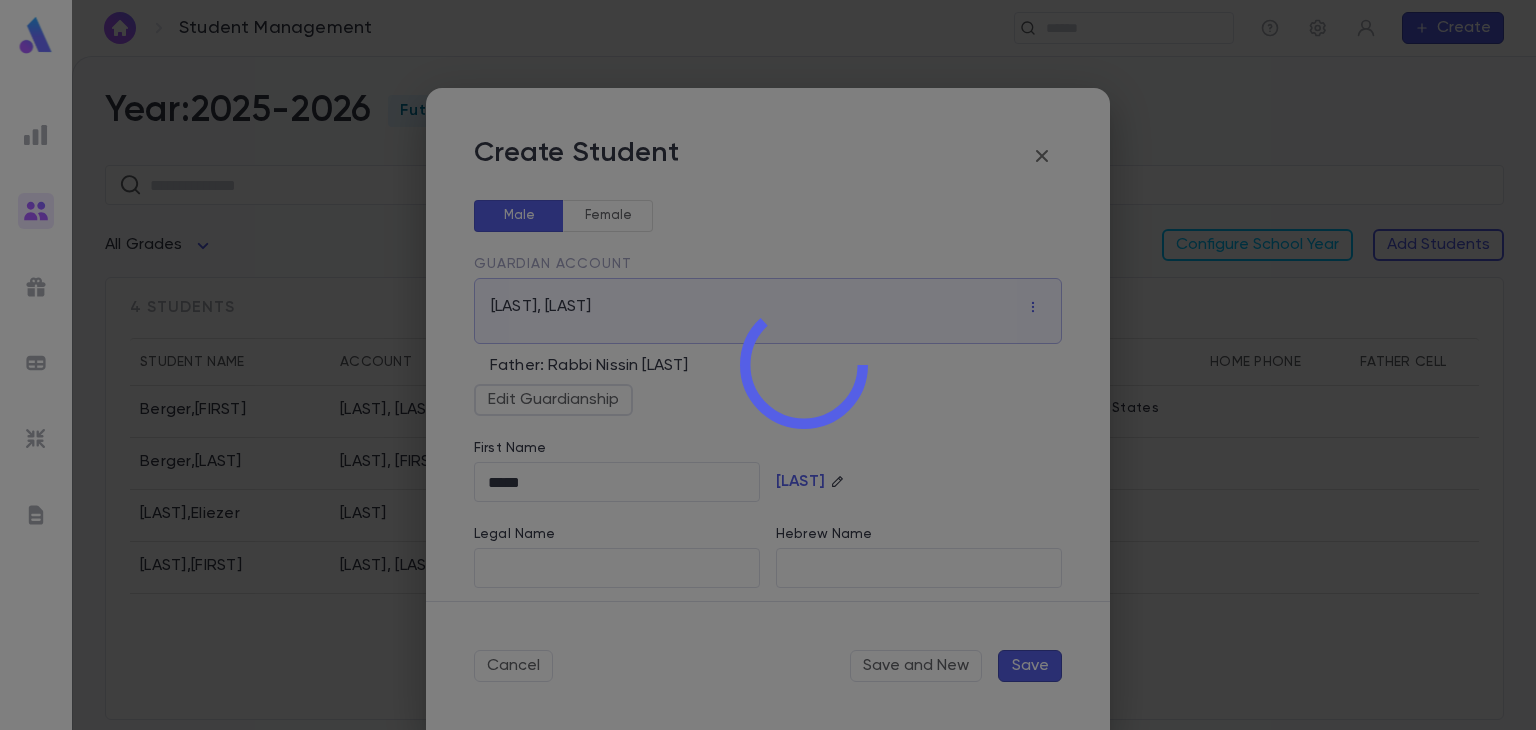 type 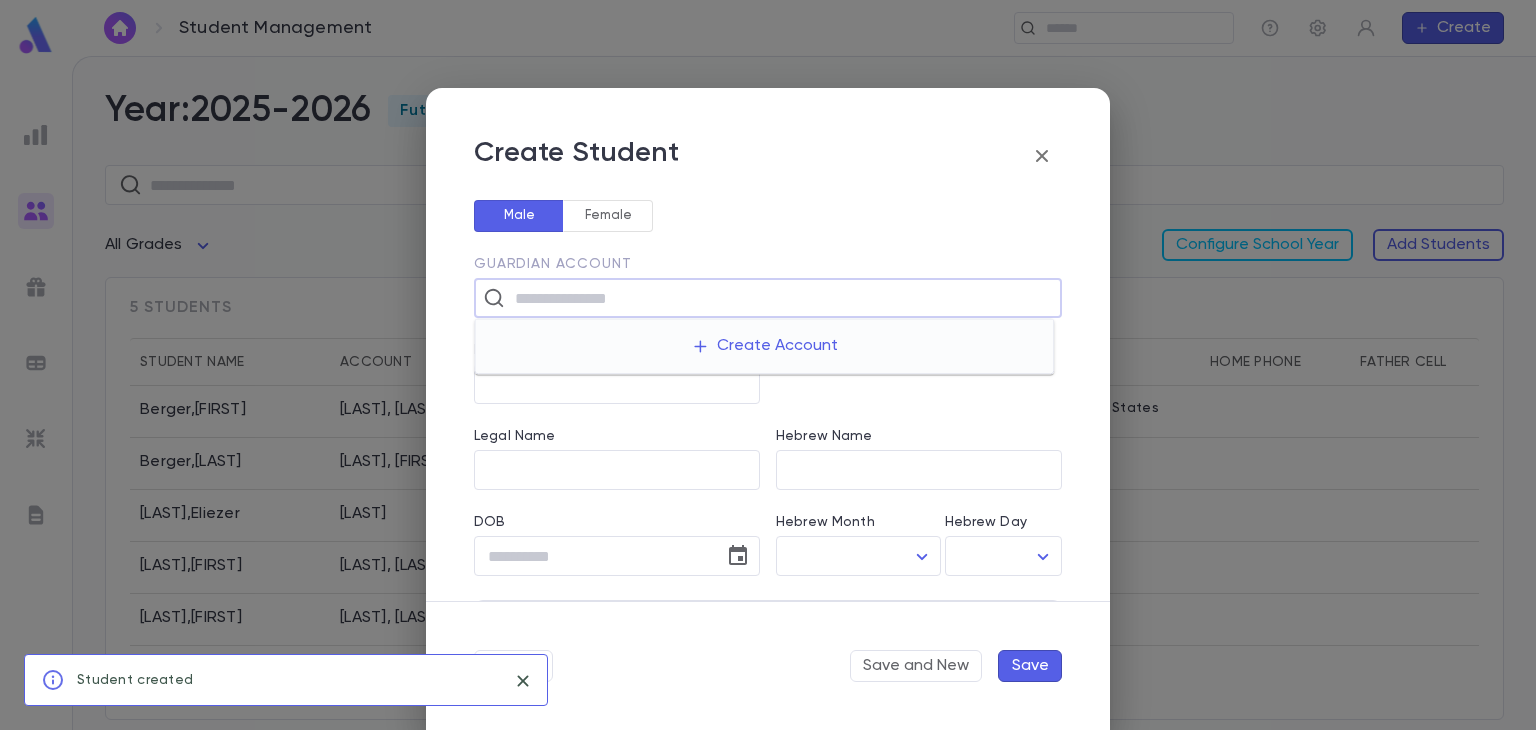 click at bounding box center (781, 298) 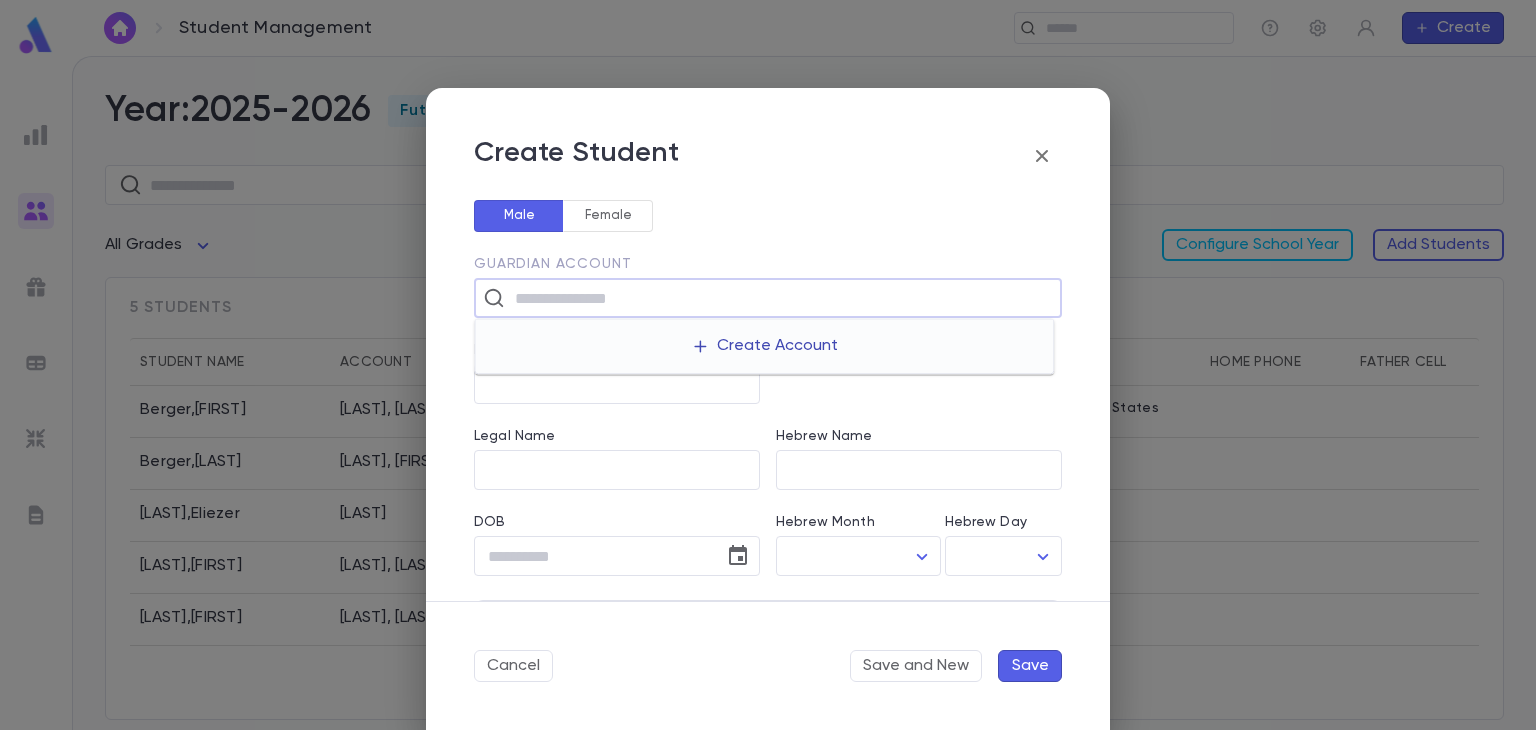 click on "Create Account" at bounding box center (764, 346) 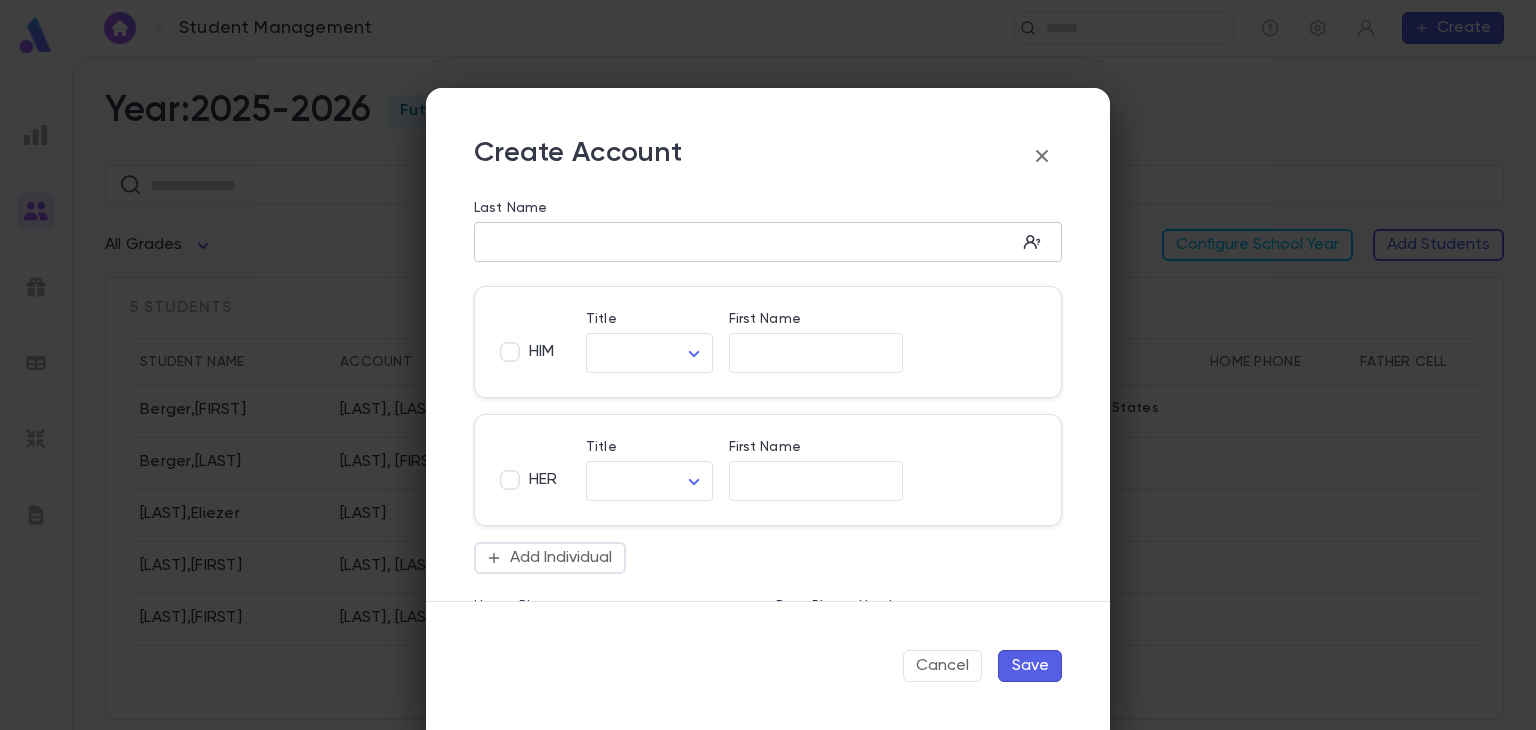 click on "​" at bounding box center (768, 242) 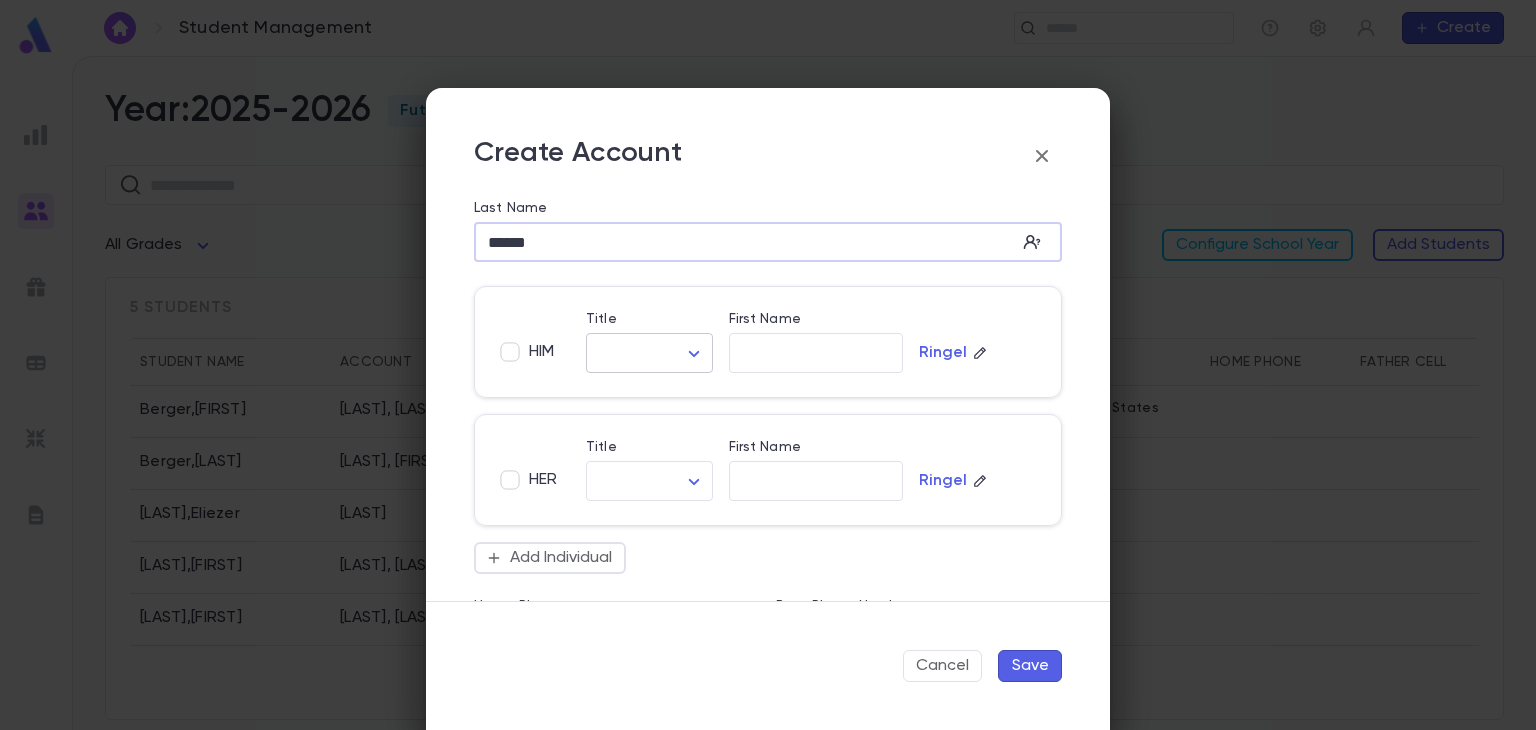 type on "******" 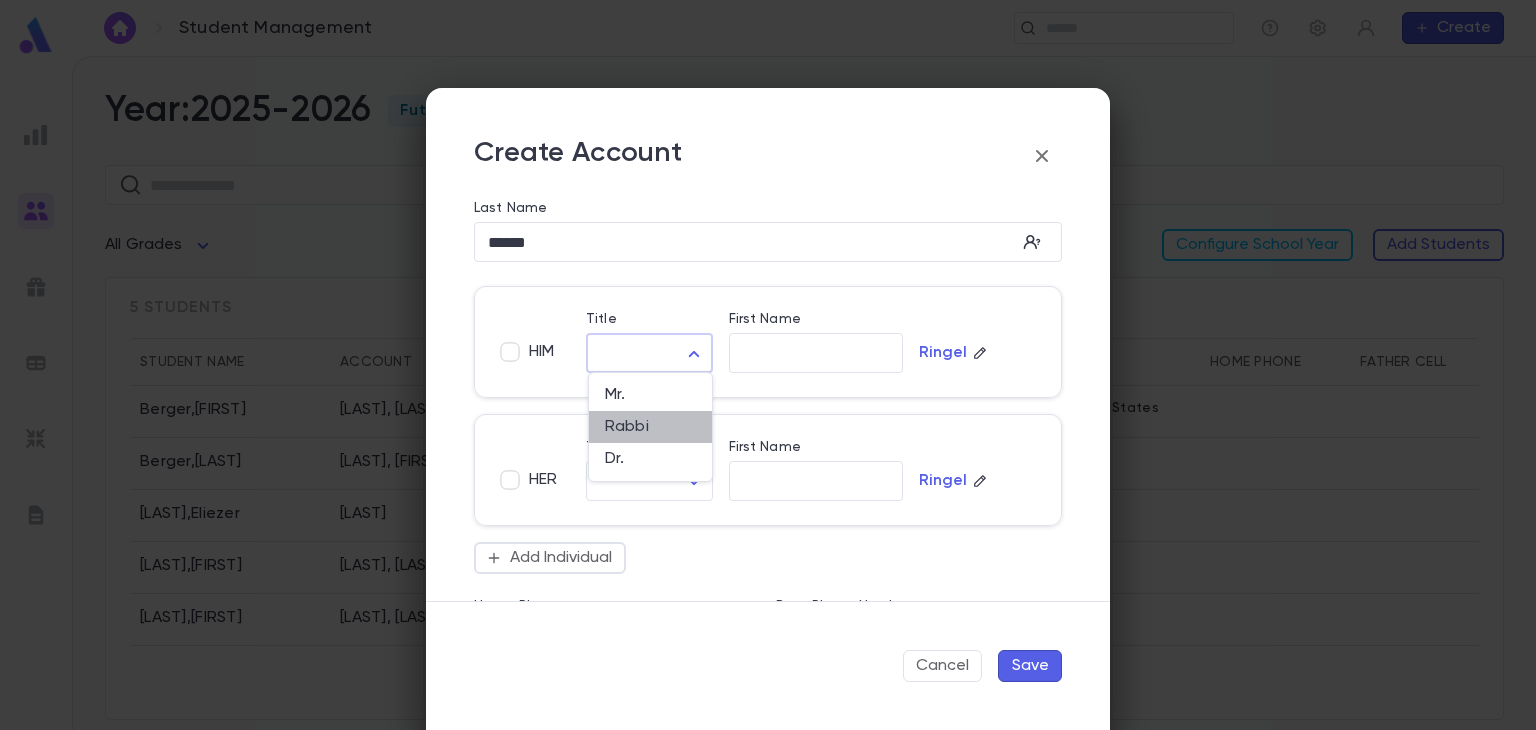 click on "Rabbi" at bounding box center (650, 427) 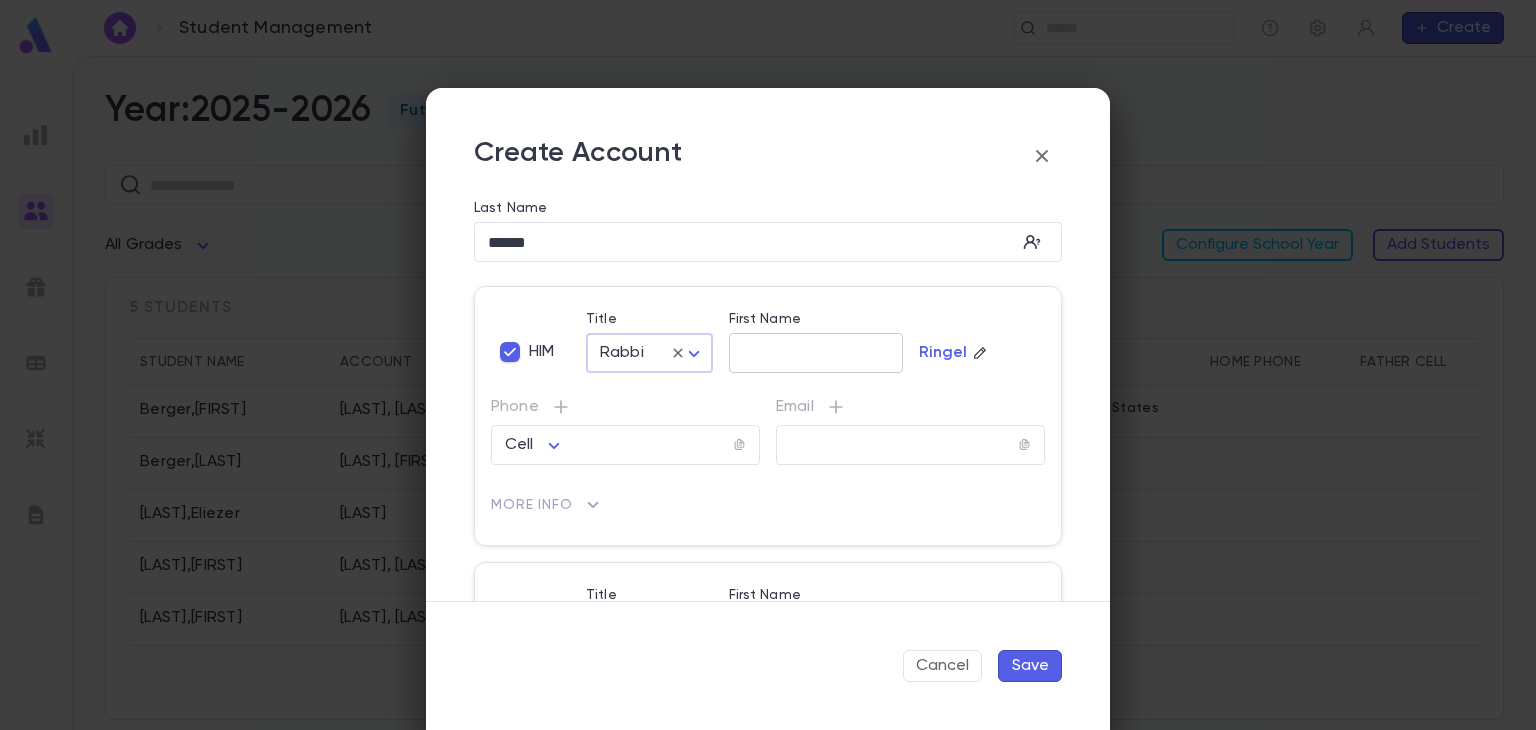 click on "First Name" at bounding box center (816, 353) 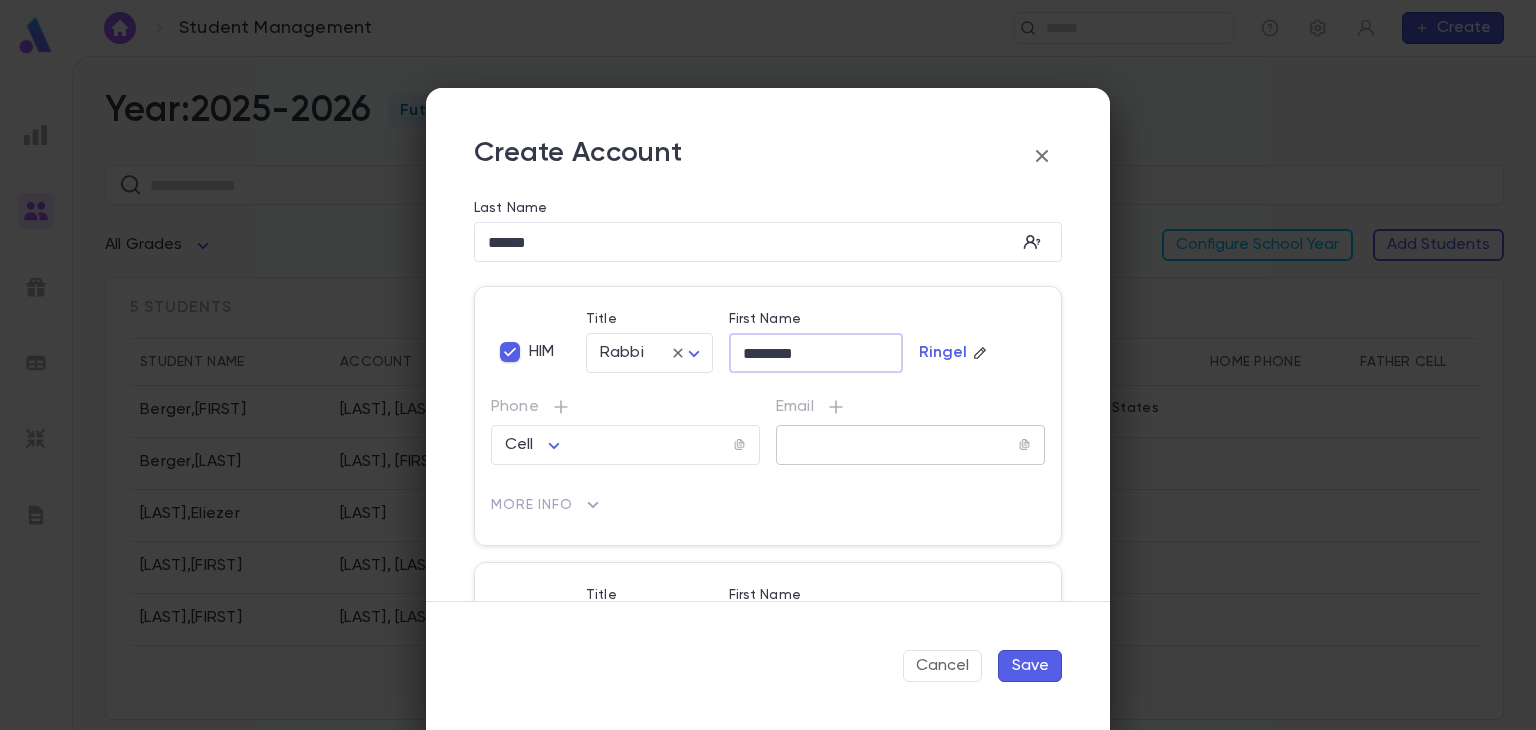 type on "********" 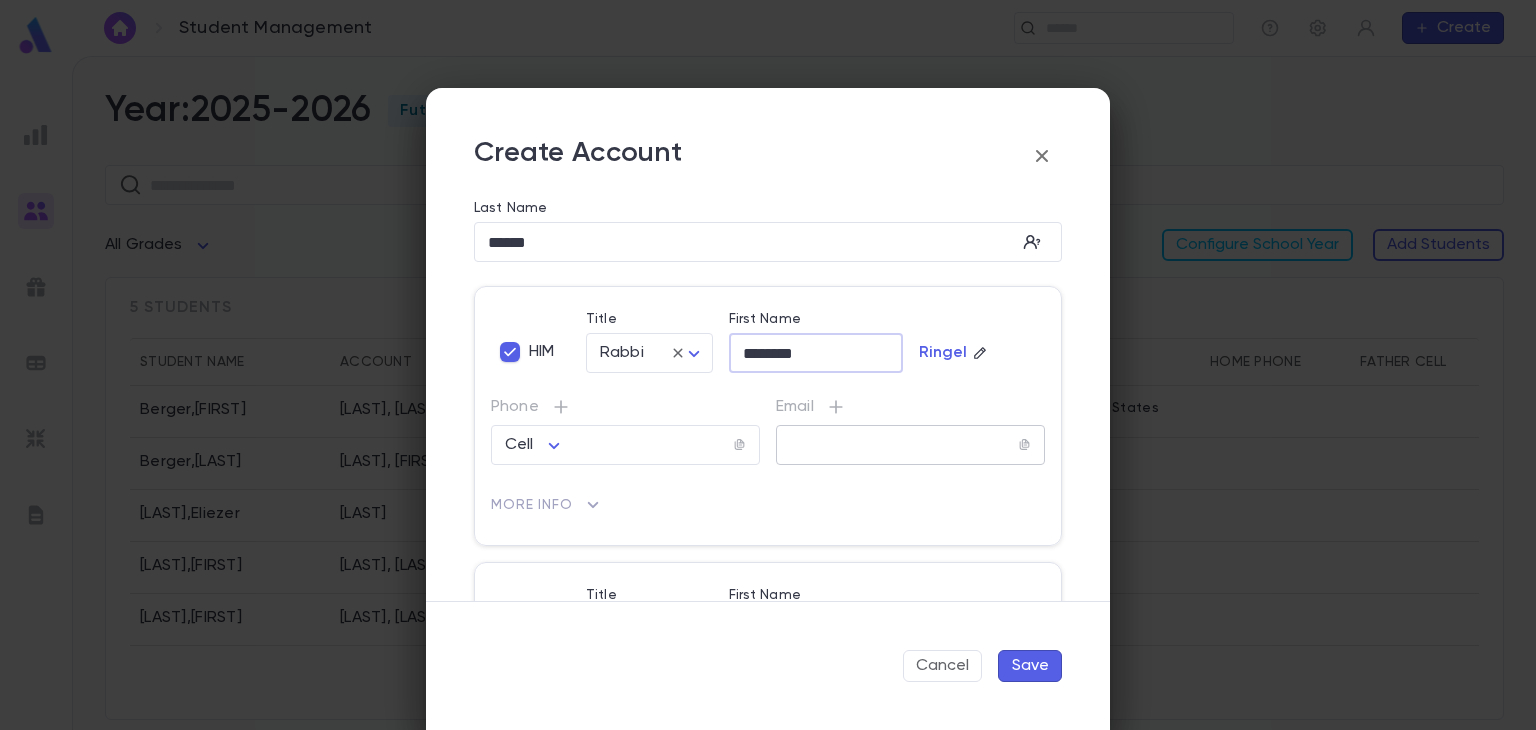 click at bounding box center (897, 445) 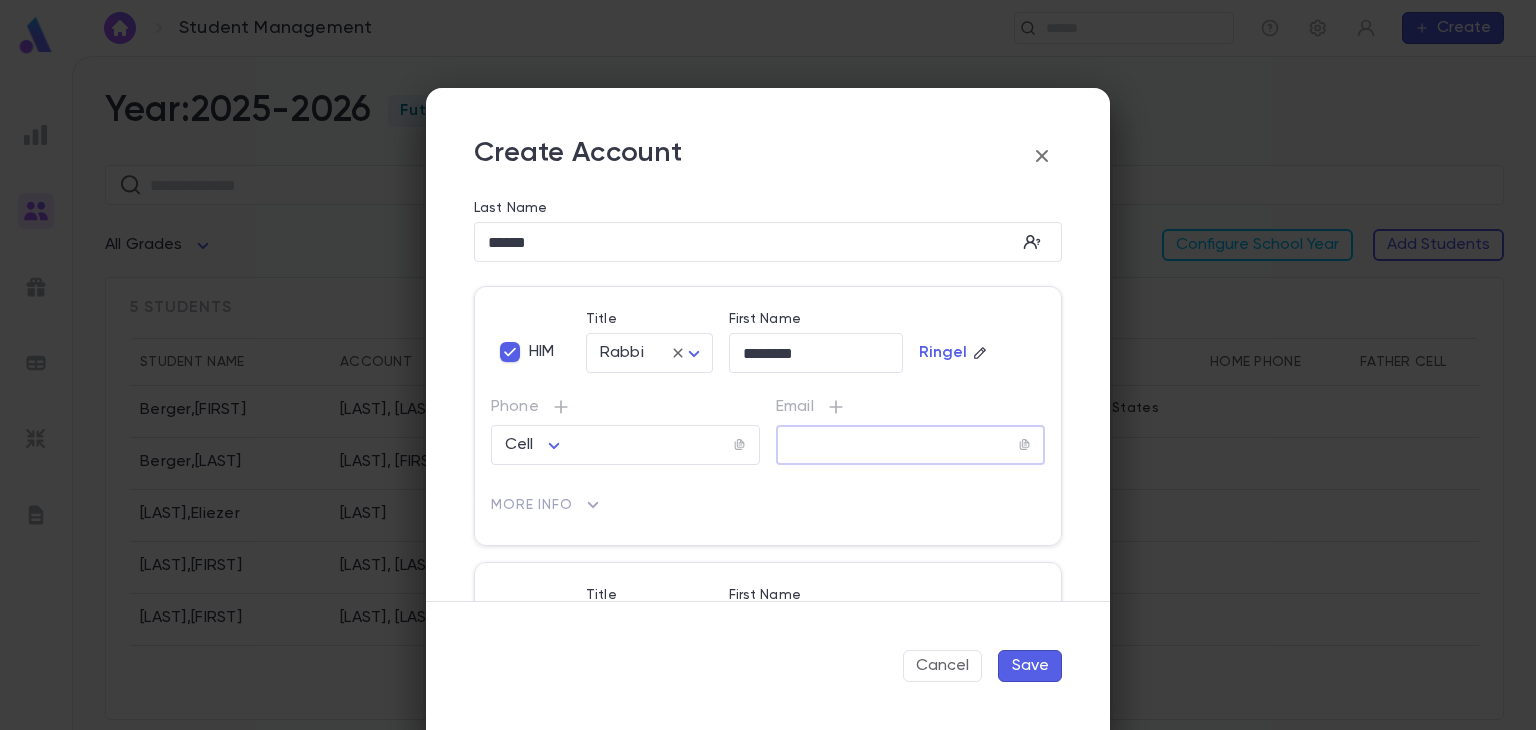 paste on "**********" 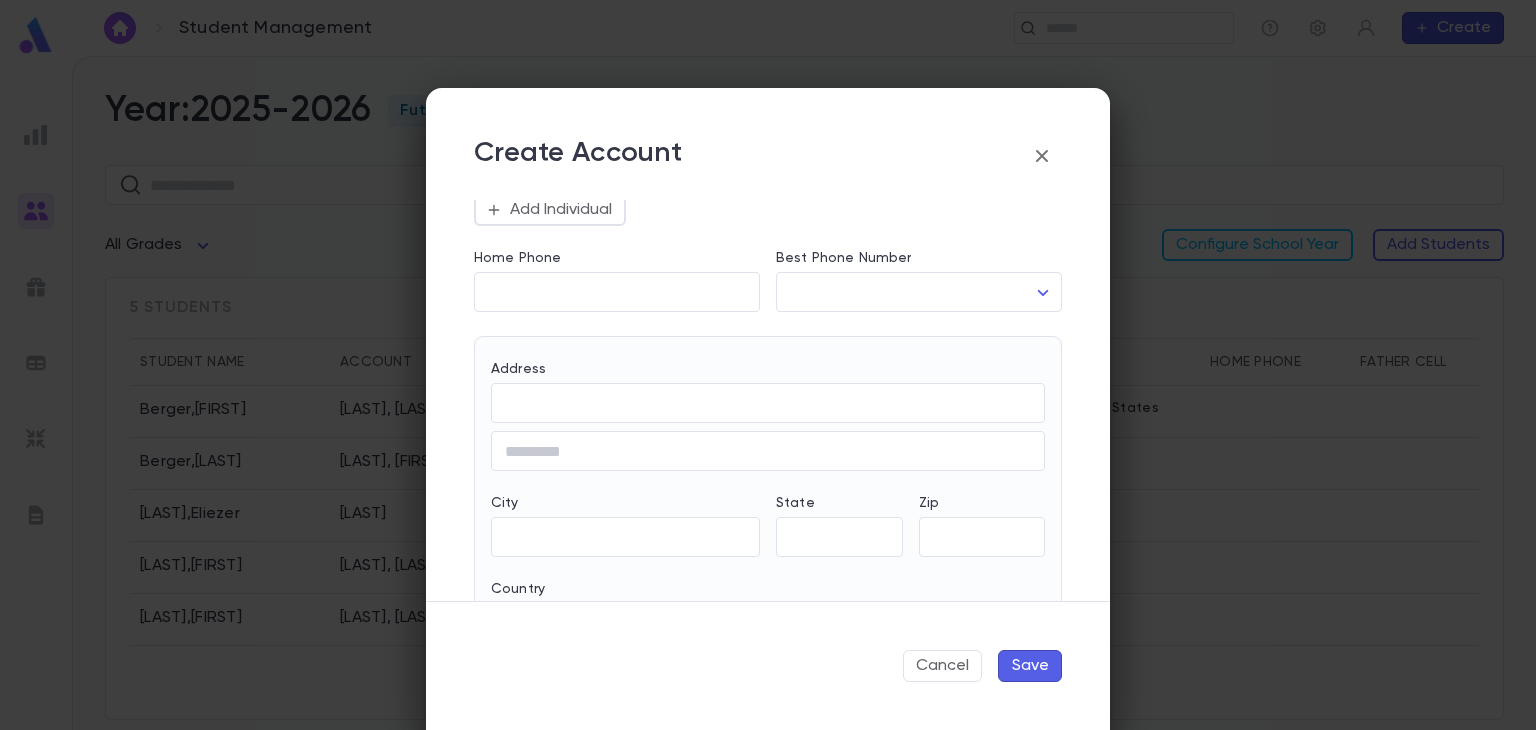 scroll, scrollTop: 806, scrollLeft: 0, axis: vertical 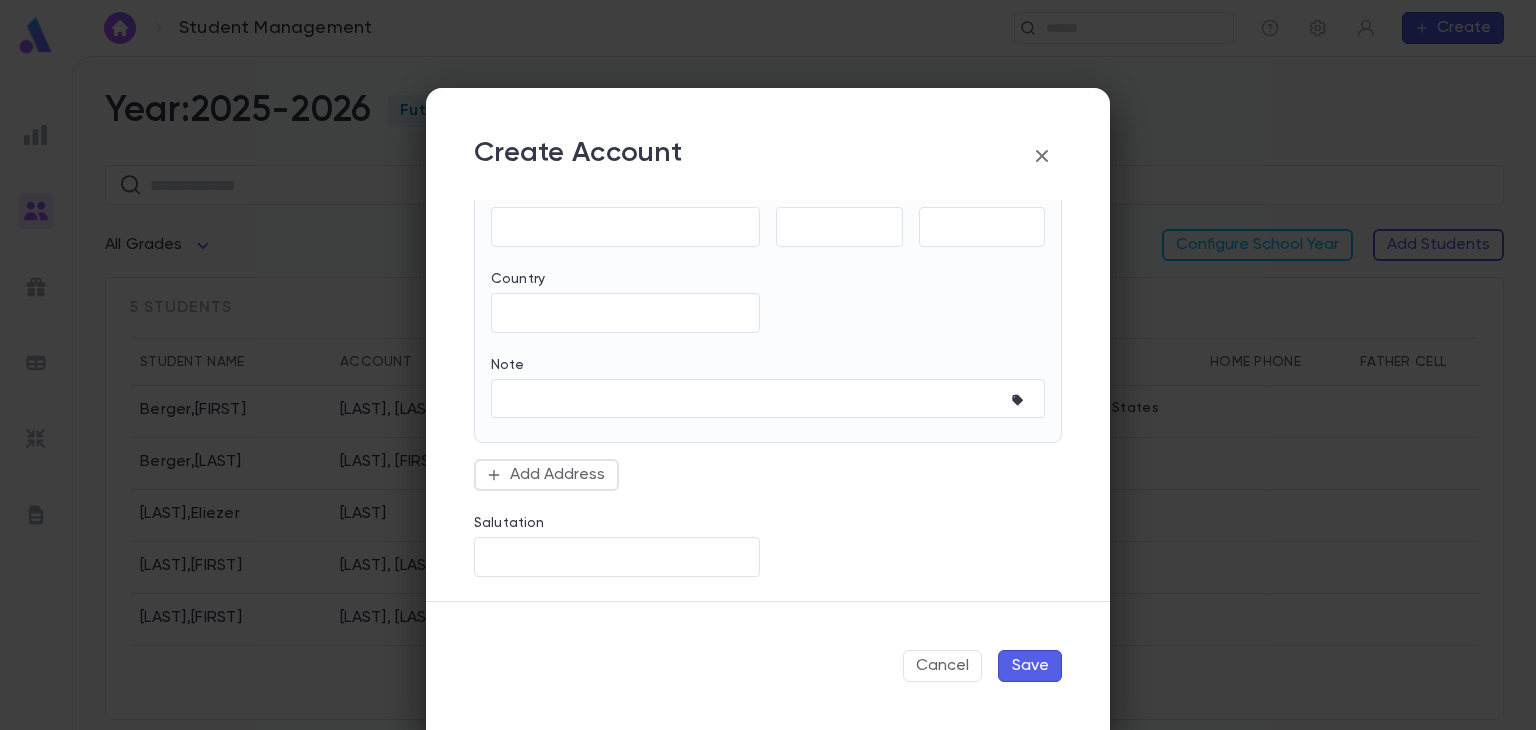 type on "**********" 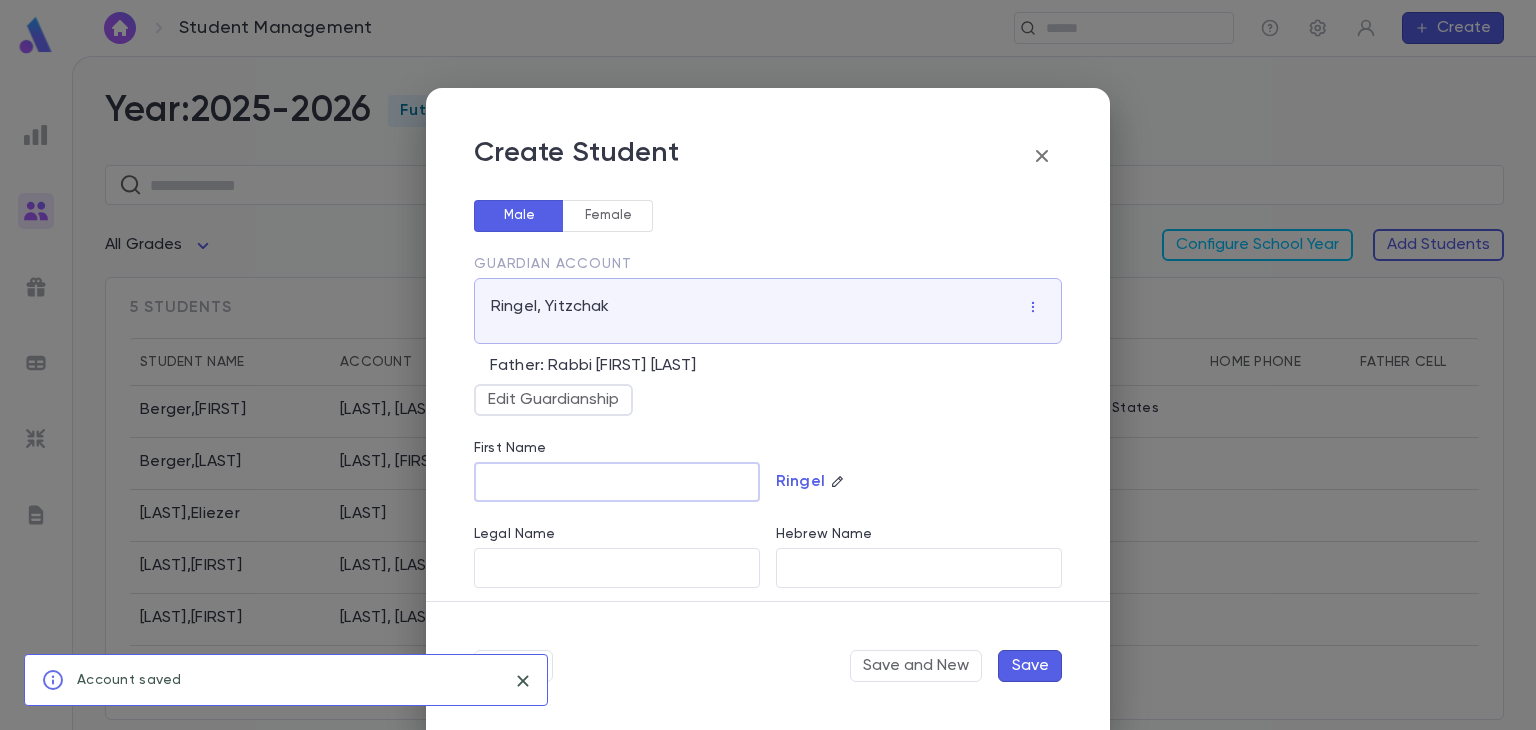 click on "First Name" at bounding box center (617, 482) 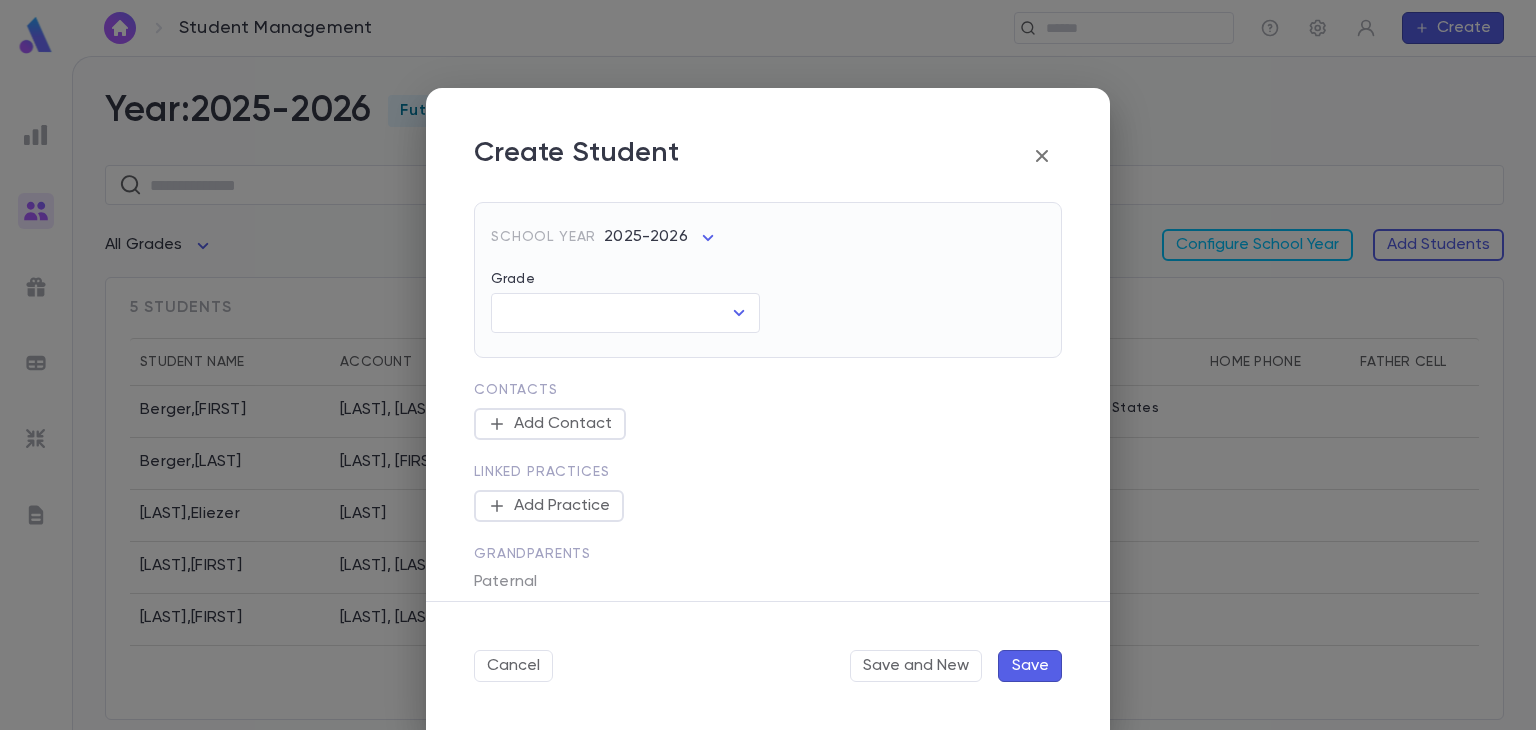 scroll, scrollTop: 502, scrollLeft: 0, axis: vertical 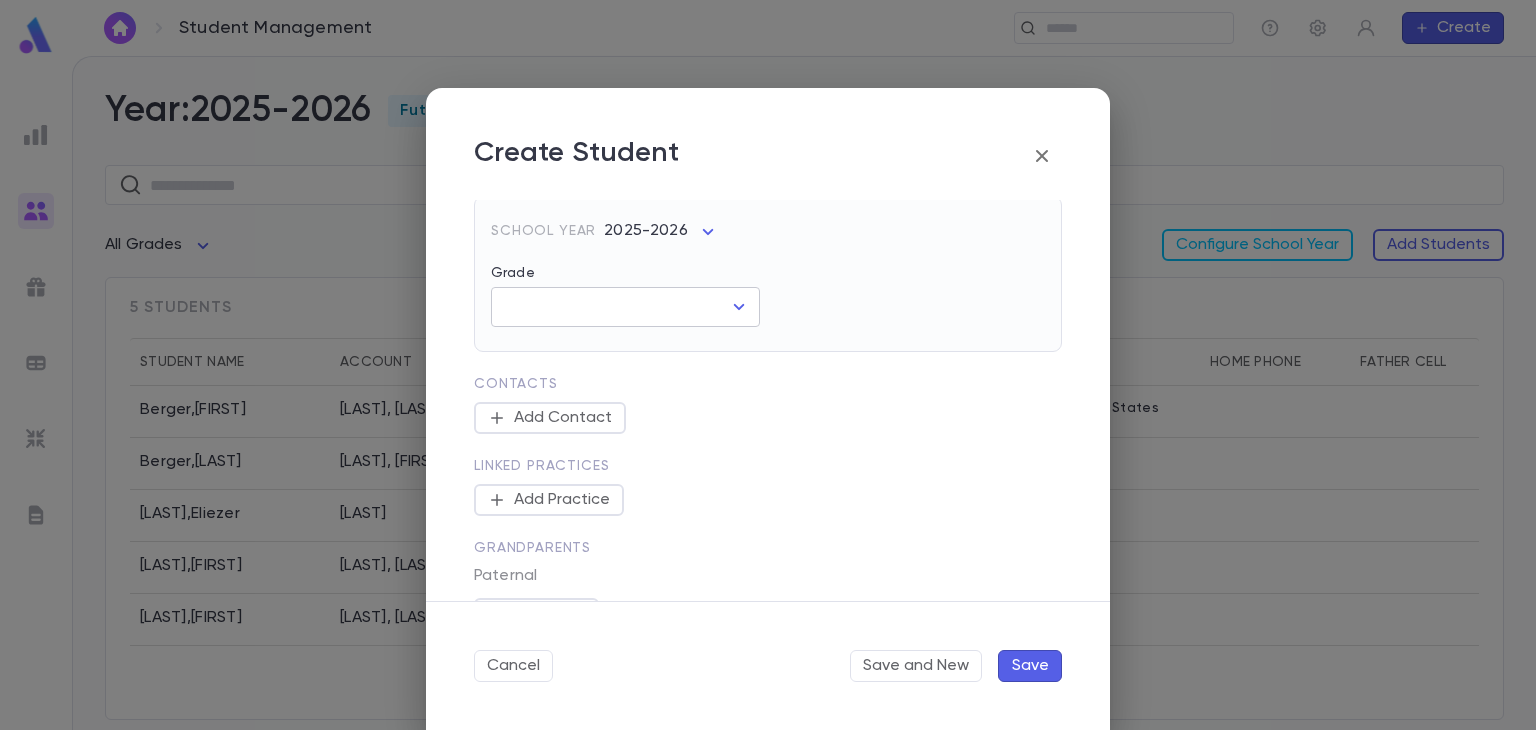 click 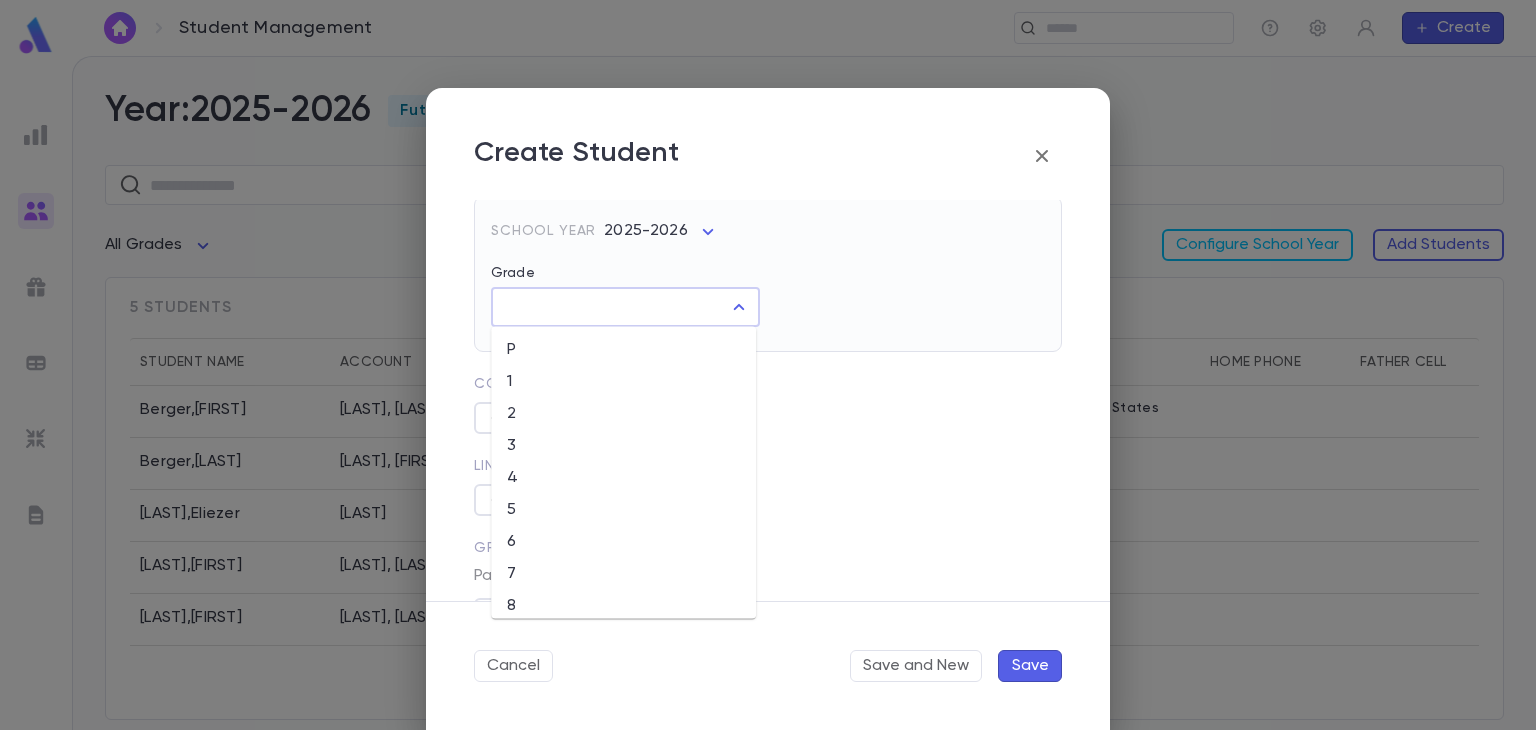 scroll, scrollTop: 140, scrollLeft: 0, axis: vertical 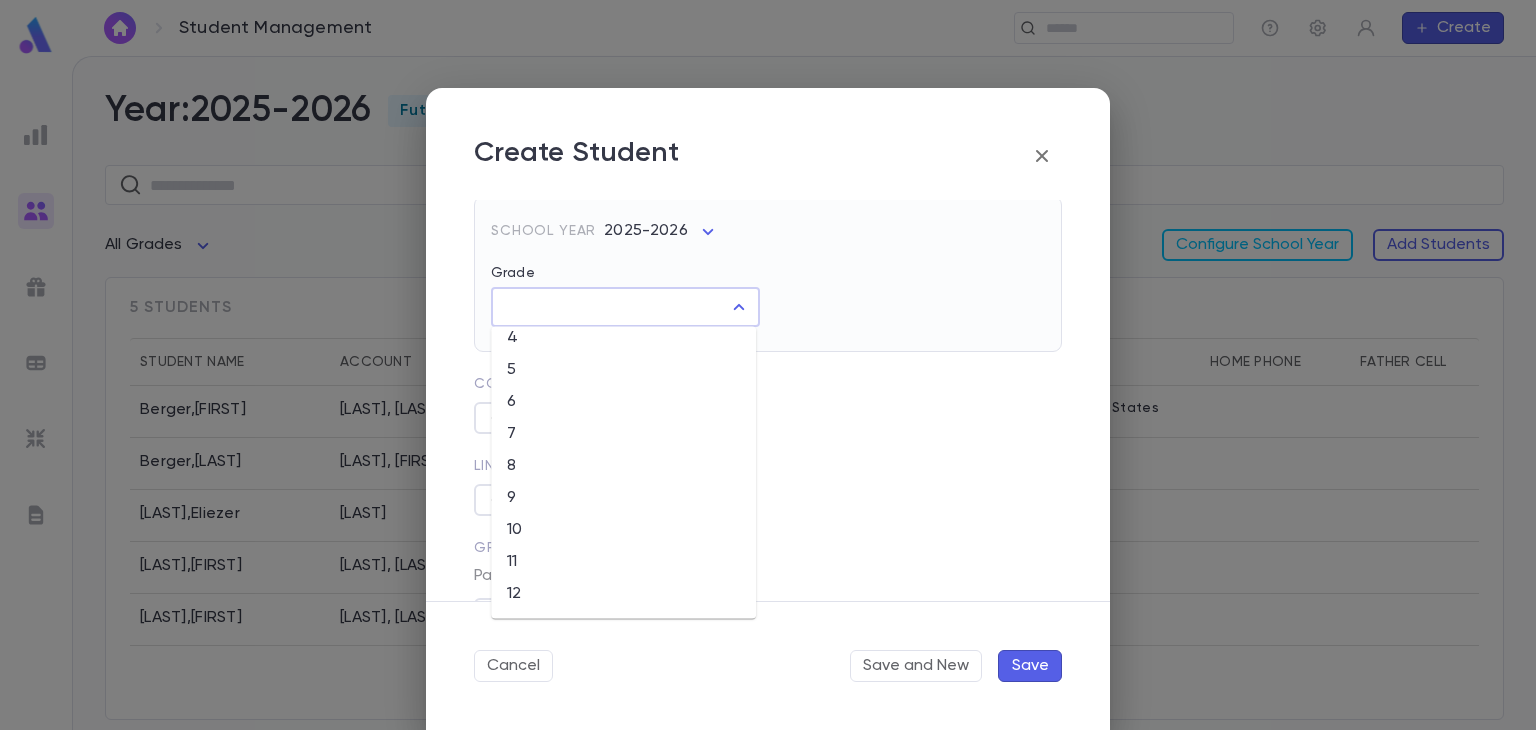 click on "12" at bounding box center [623, 594] 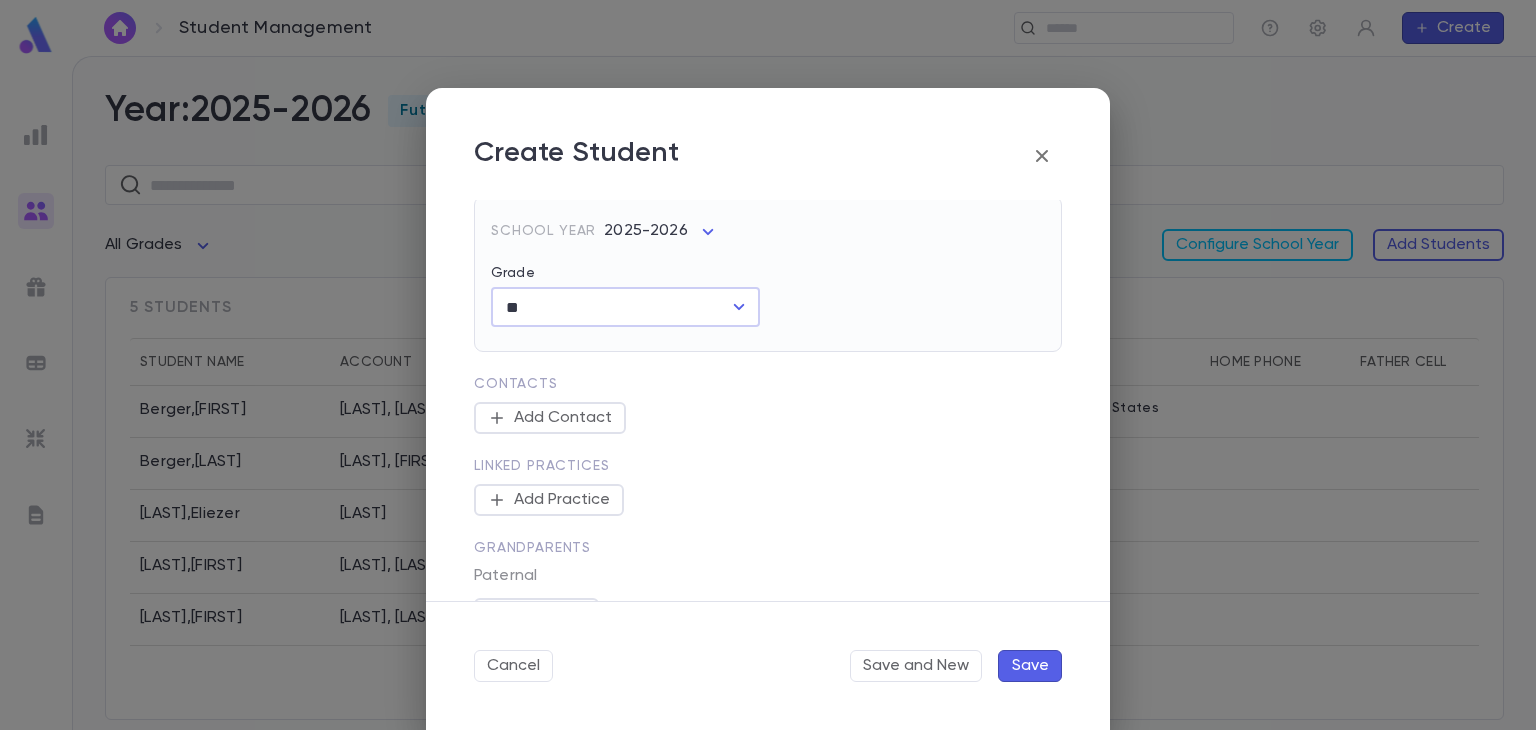 click on "Save" at bounding box center (1030, 666) 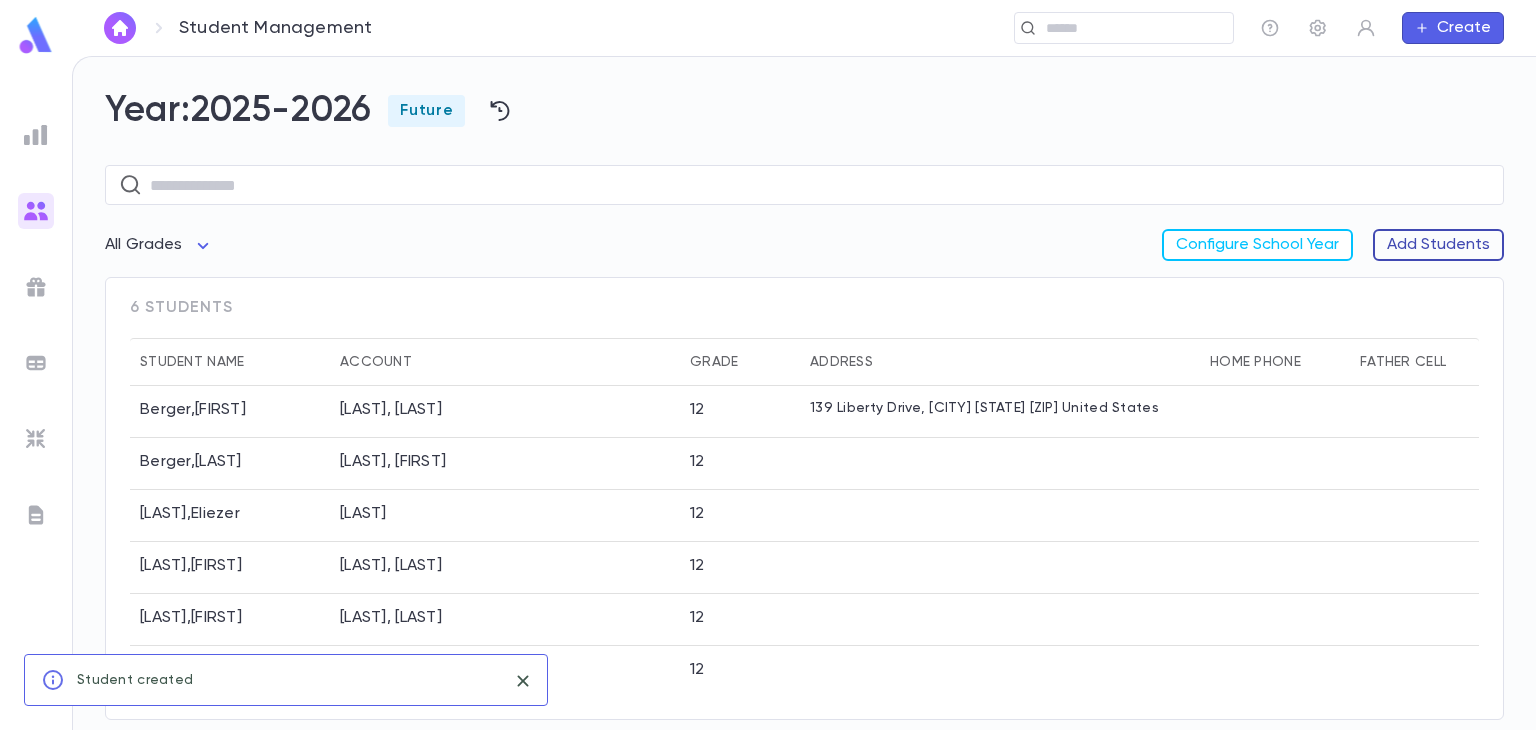 click on "Add Students" at bounding box center [1438, 245] 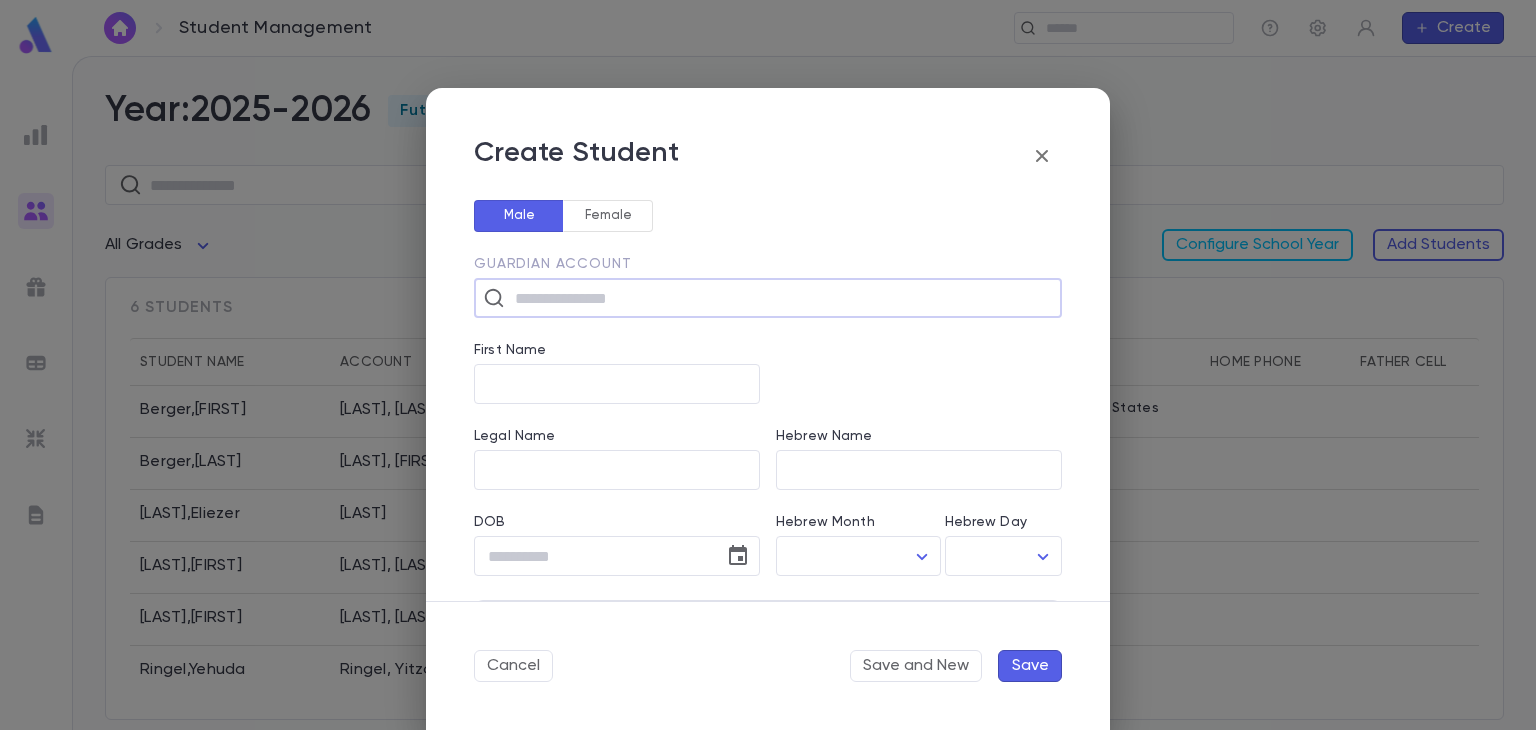 click at bounding box center [781, 298] 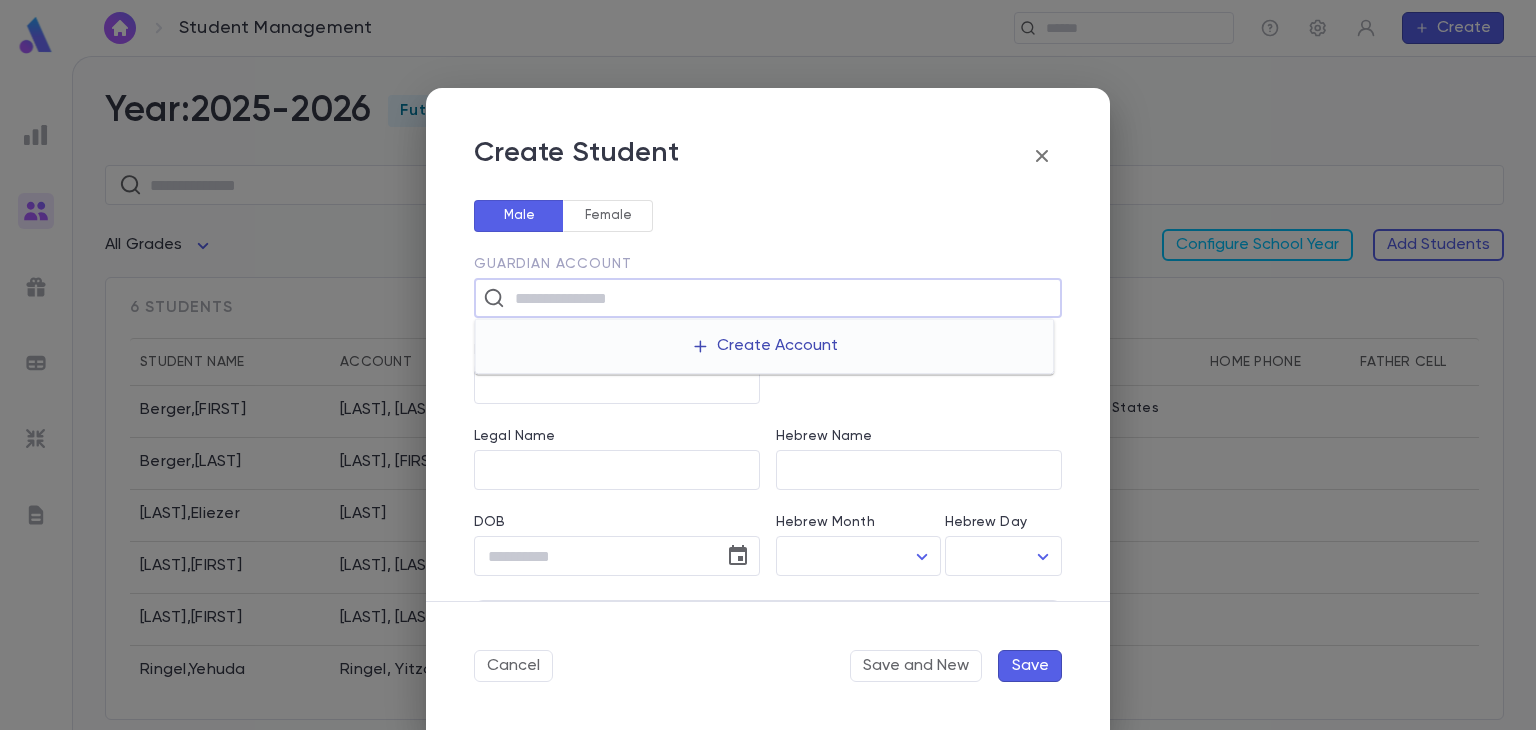 click on "Create Account" at bounding box center [764, 346] 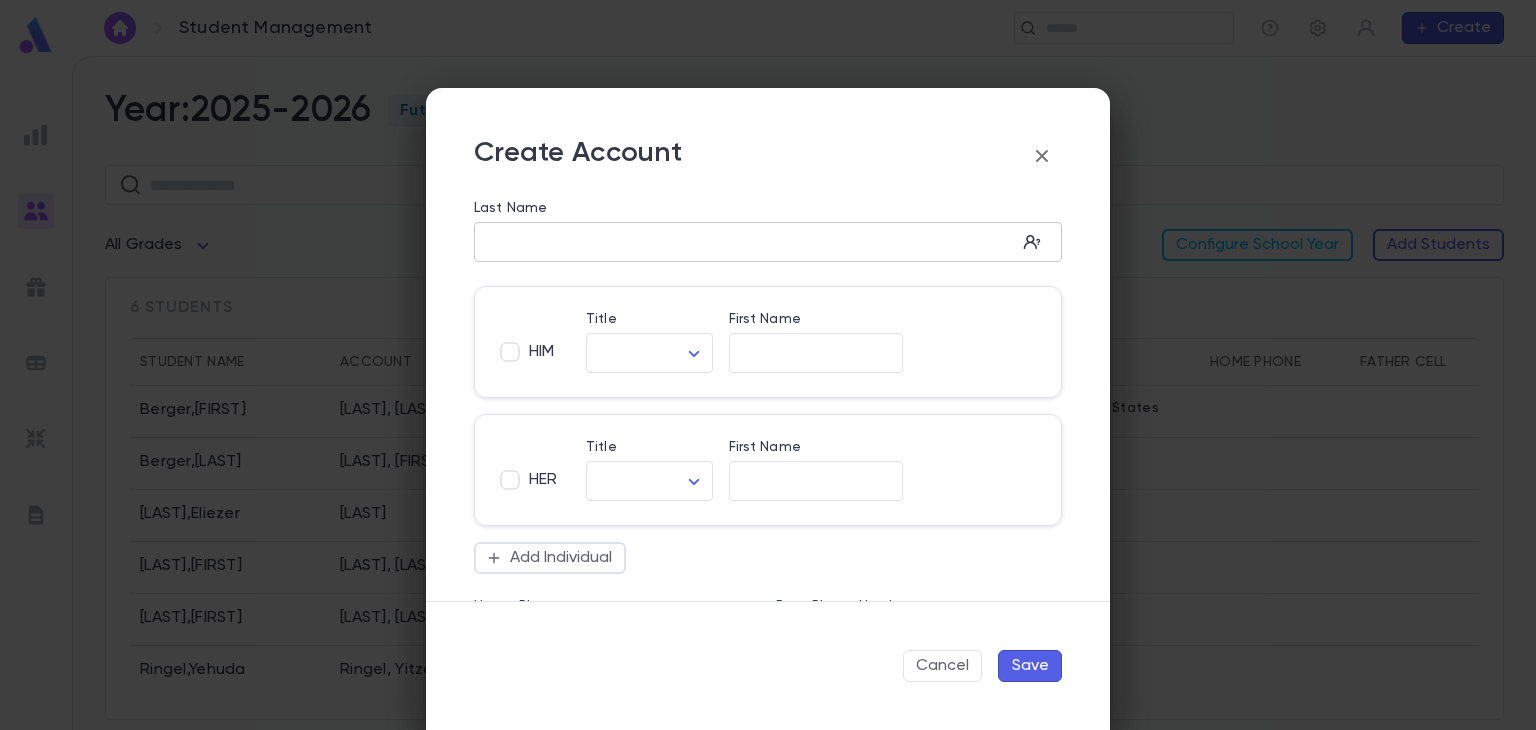 click on "​" at bounding box center (768, 242) 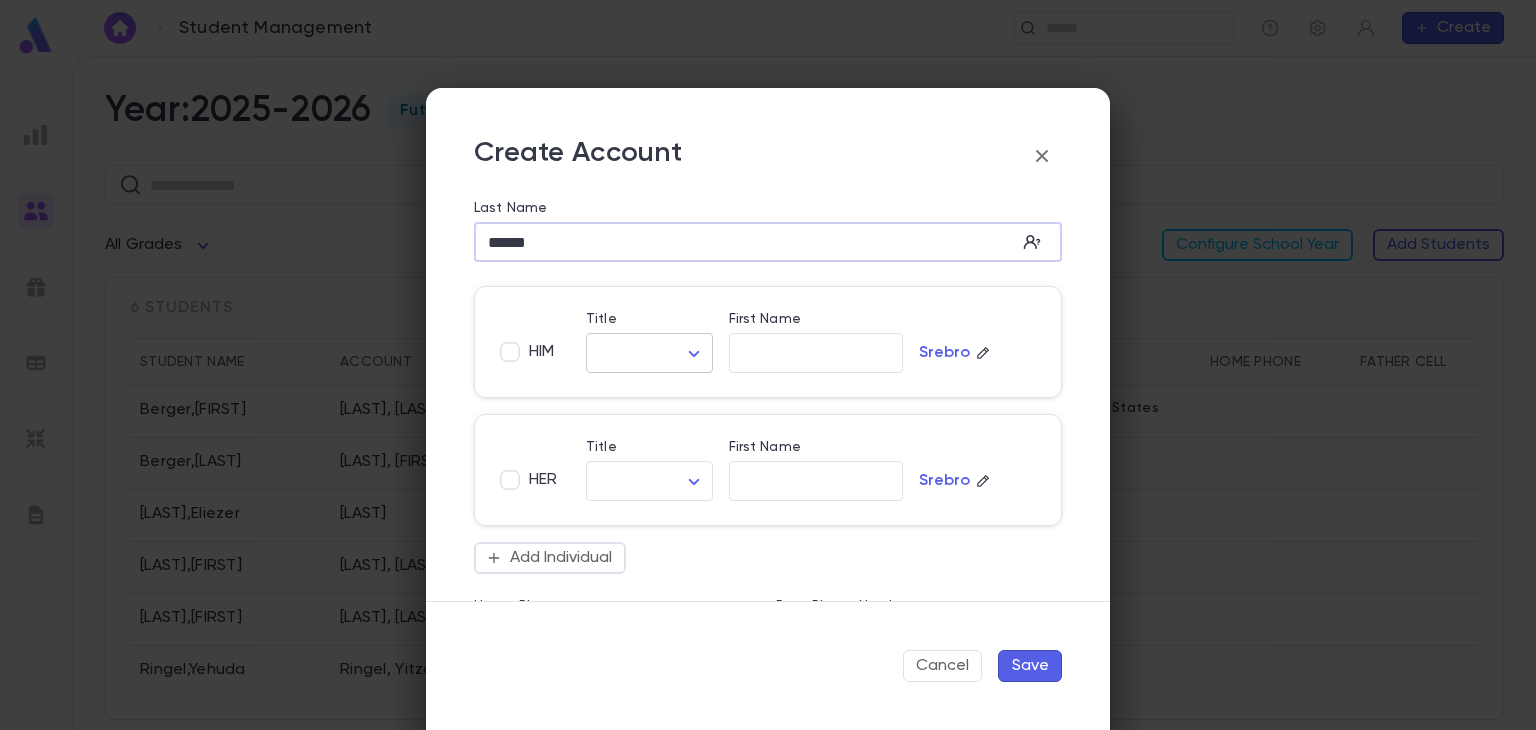 type on "******" 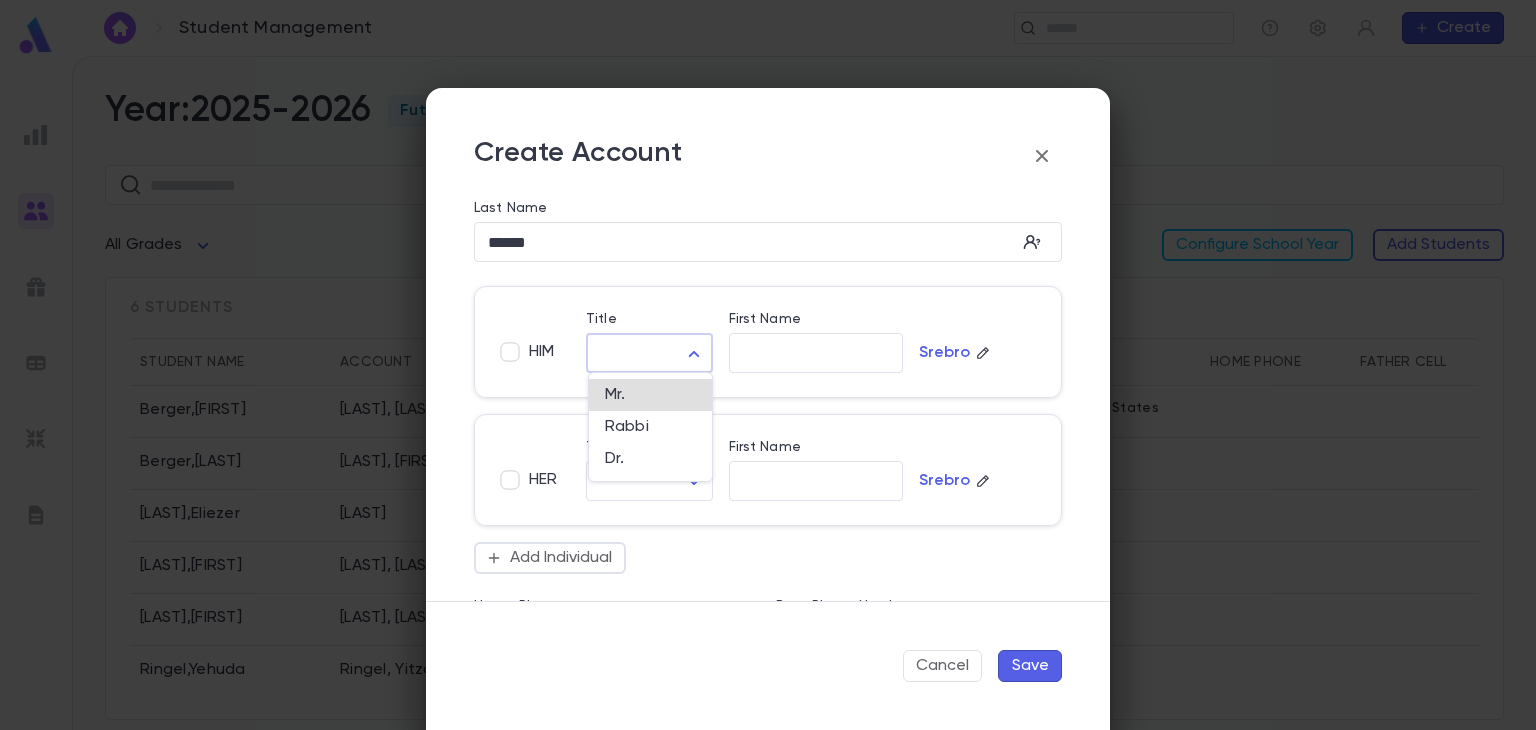 click on "Student Management ​  Create Year:  2025-2026 Future ​ All Grades Configure School Year Add Students 6   students Student Name Account Grade Address Home Phone Father Cell Mother Cell Berger ,  [LAST] Berger, [LAST] 12 139 Liberty Drive, [CITY] [STATE] [ZIP] United States Berger ,  [LAST] Berger, [LAST] 12 Heller ,  [LAST] Heller 12 Kirstein ,  [LAST] Kirstein, [LAST] 12 Medrash ,  [LAST] Medrash, [LAST] 12 Ringel ,  [LAST] Ringel, [LAST] 12 Profile Log out Account Pledge Payment 2025-2026 Create Student Male Female Guardian Account ​ First Name ​ Legal Name ​ Hebrew Name ​ DOB ​ Hebrew Month ​ ​ Hebrew Day ​ ​ School Year 2025-2026 ** Grade ​ Linked Practices  Add Practice Grandparents Paternal Add Account Maternal Add Account Student Image Upload Image Allergies ​ Cancel Save and New Save Create Account Last Name ****** ​ HIM Title ​ ​ First Name ​ [LAST] HER Title ​ ​ First Name ​ [LAST] Add Individual Home Phone ​ Best Phone Number ​ ​ Address ​ ​ City ​ ​" at bounding box center [768, 393] 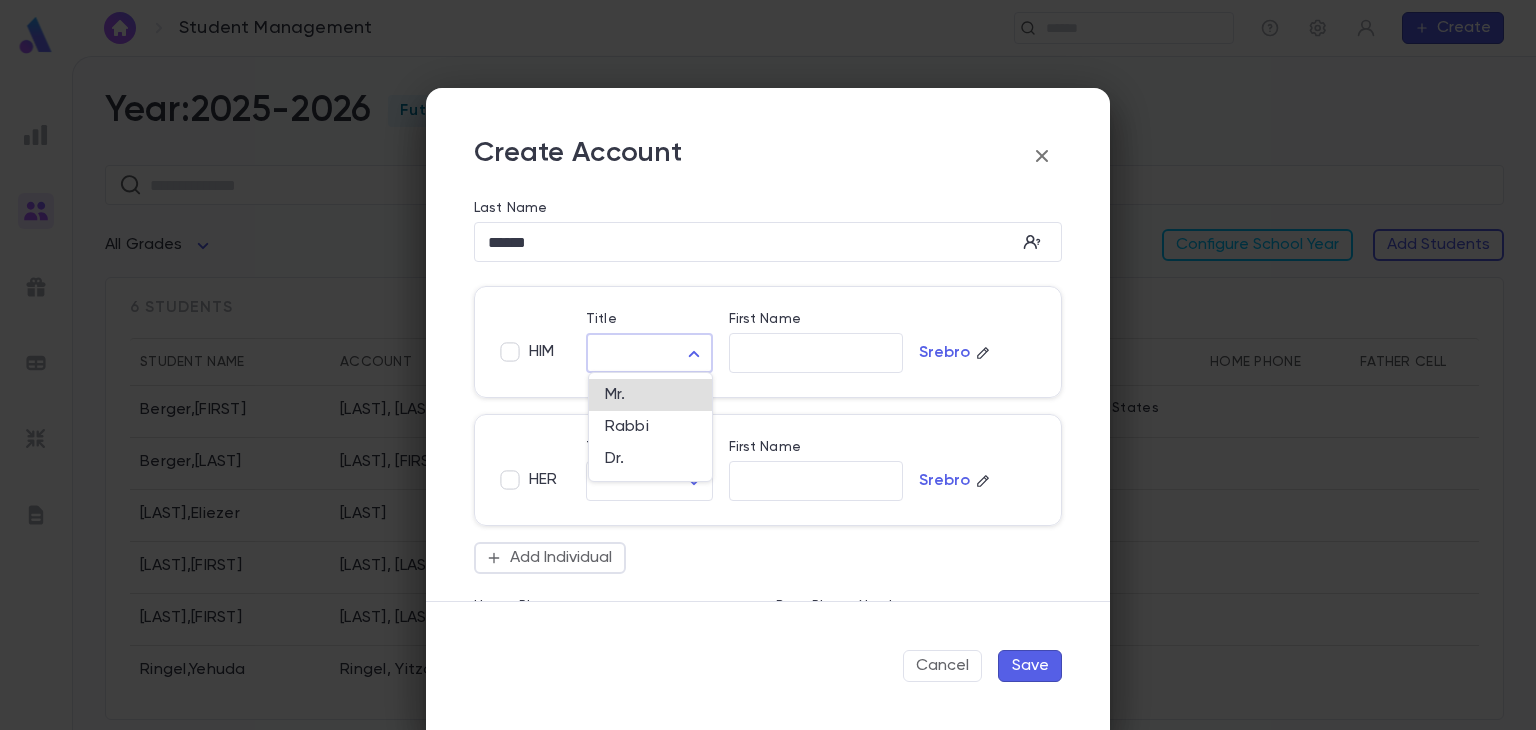click at bounding box center [768, 365] 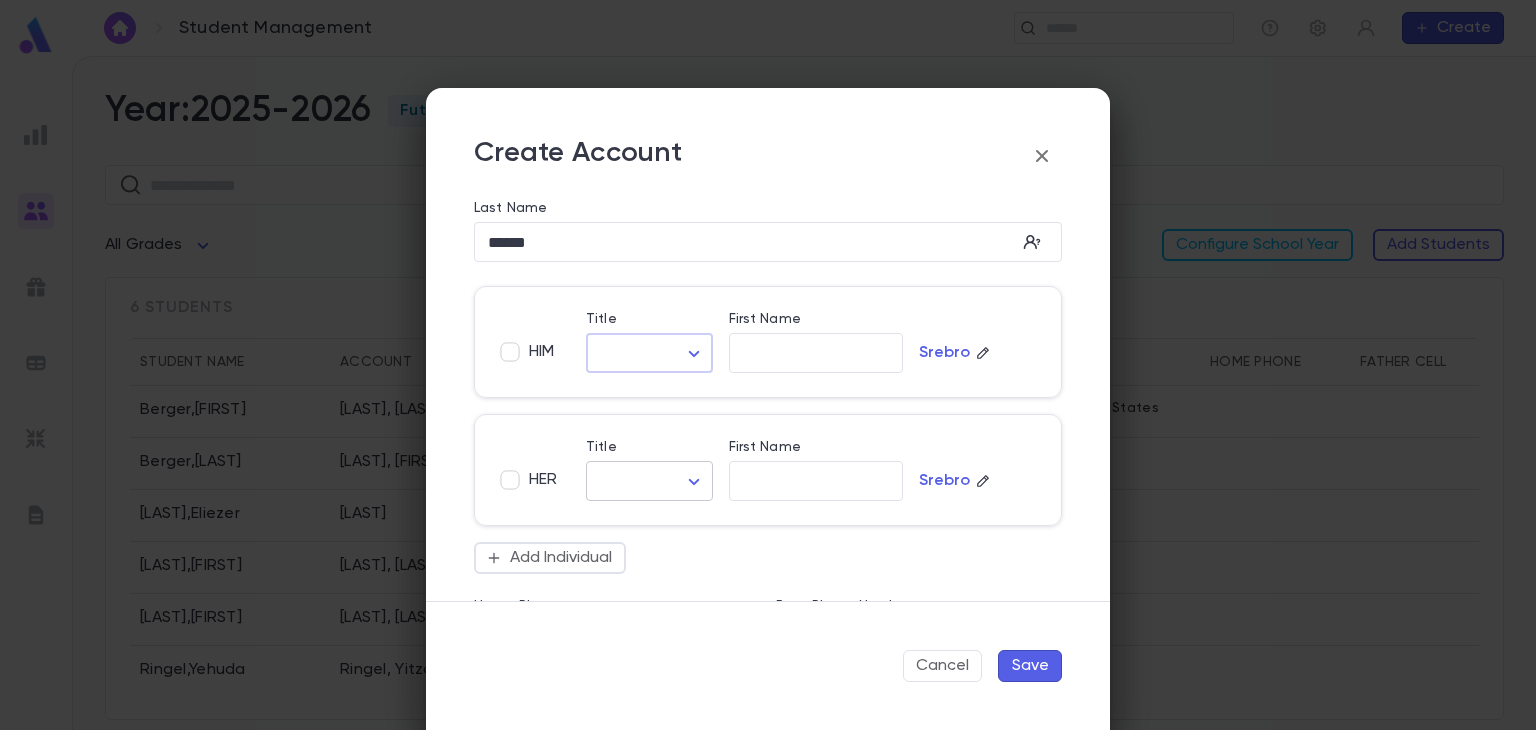 click on "Student Management ​  Create Year:  2025-2026 Future ​ All Grades Configure School Year Add Students 6   students Student Name Account Grade Address Home Phone Father Cell Mother Cell Berger ,  [LAST] Berger, [LAST] 12 139 Liberty Drive, [CITY] [STATE] [ZIP] United States Berger ,  [LAST] Berger, [LAST] 12 Heller ,  [LAST] Heller 12 Kirstein ,  [LAST] Kirstein, [LAST] 12 Medrash ,  [LAST] Medrash, [LAST] 12 Ringel ,  [LAST] Ringel, [LAST] 12 Profile Log out Account Pledge Payment 2025-2026 Create Student Male Female Guardian Account ​ First Name ​ Legal Name ​ Hebrew Name ​ DOB ​ Hebrew Month ​ ​ Hebrew Day ​ ​ School Year 2025-2026 ** Grade ​ Linked Practices  Add Practice Grandparents Paternal Add Account Maternal Add Account Student Image Upload Image Allergies ​ Cancel Save and New Save Create Account Last Name ****** ​ HIM Title ​ ​ First Name ​ [LAST] HER Title ​ ​ First Name ​ [LAST] Add Individual Home Phone ​ Best Phone Number ​ ​ Address ​ ​ City ​ ​" at bounding box center (768, 393) 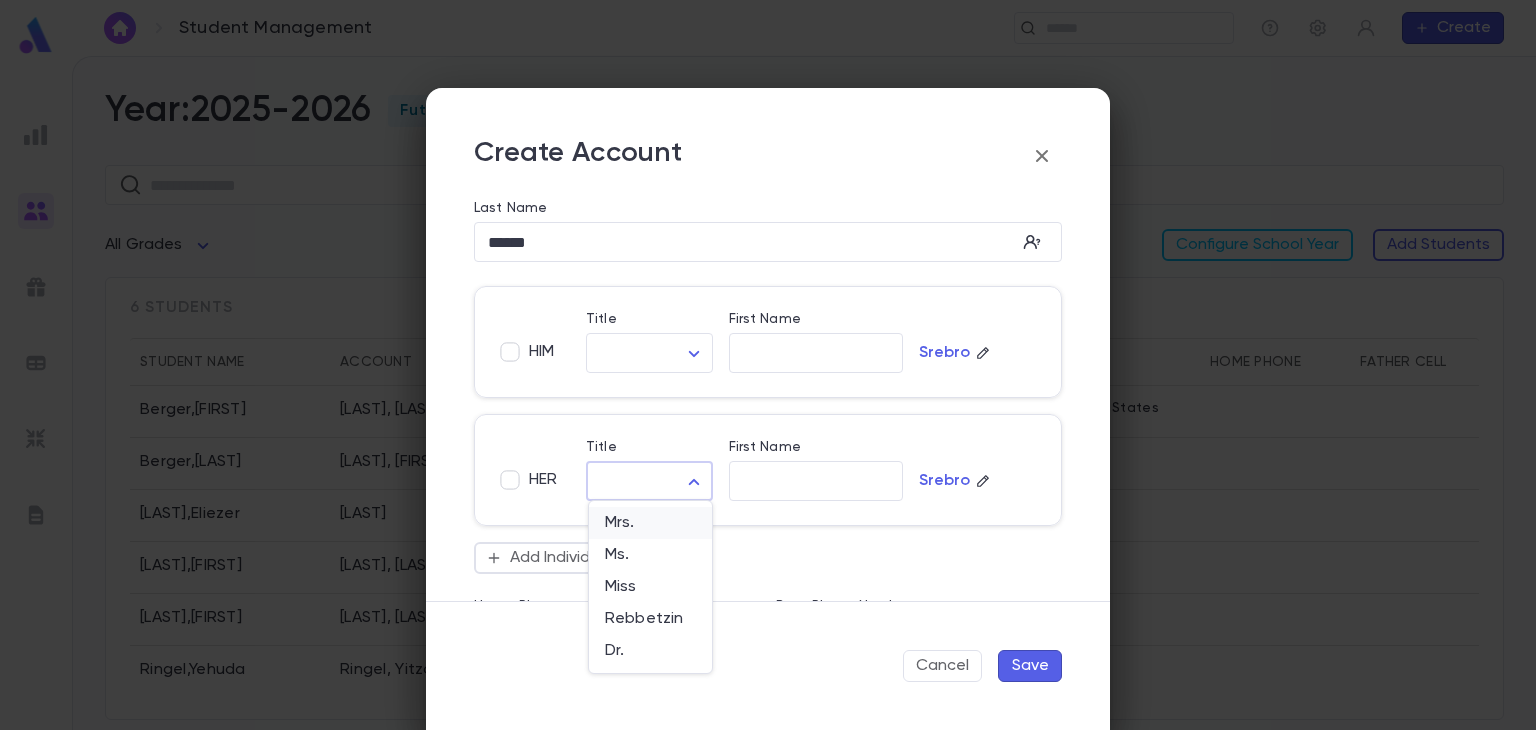 click on "Mrs." at bounding box center (650, 523) 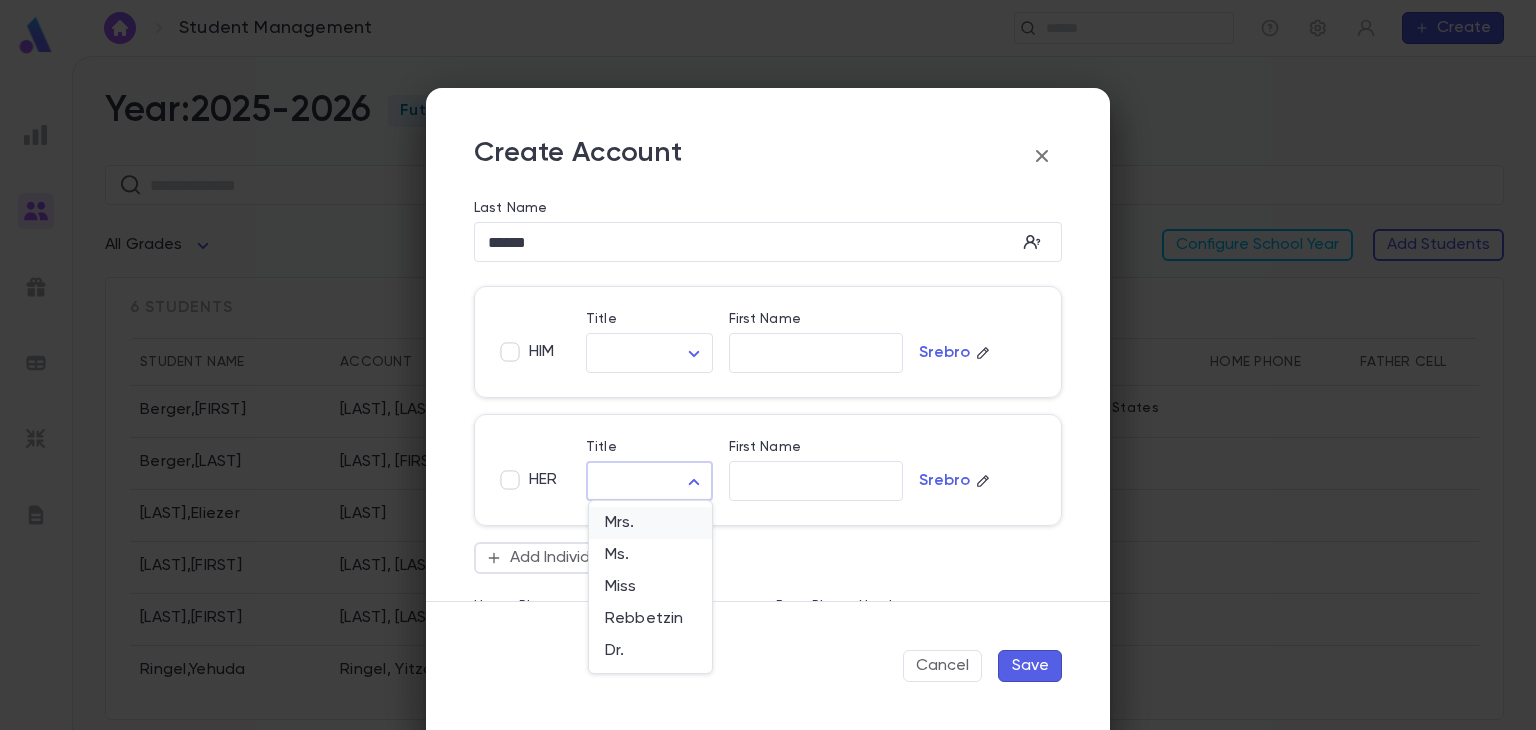 type on "****" 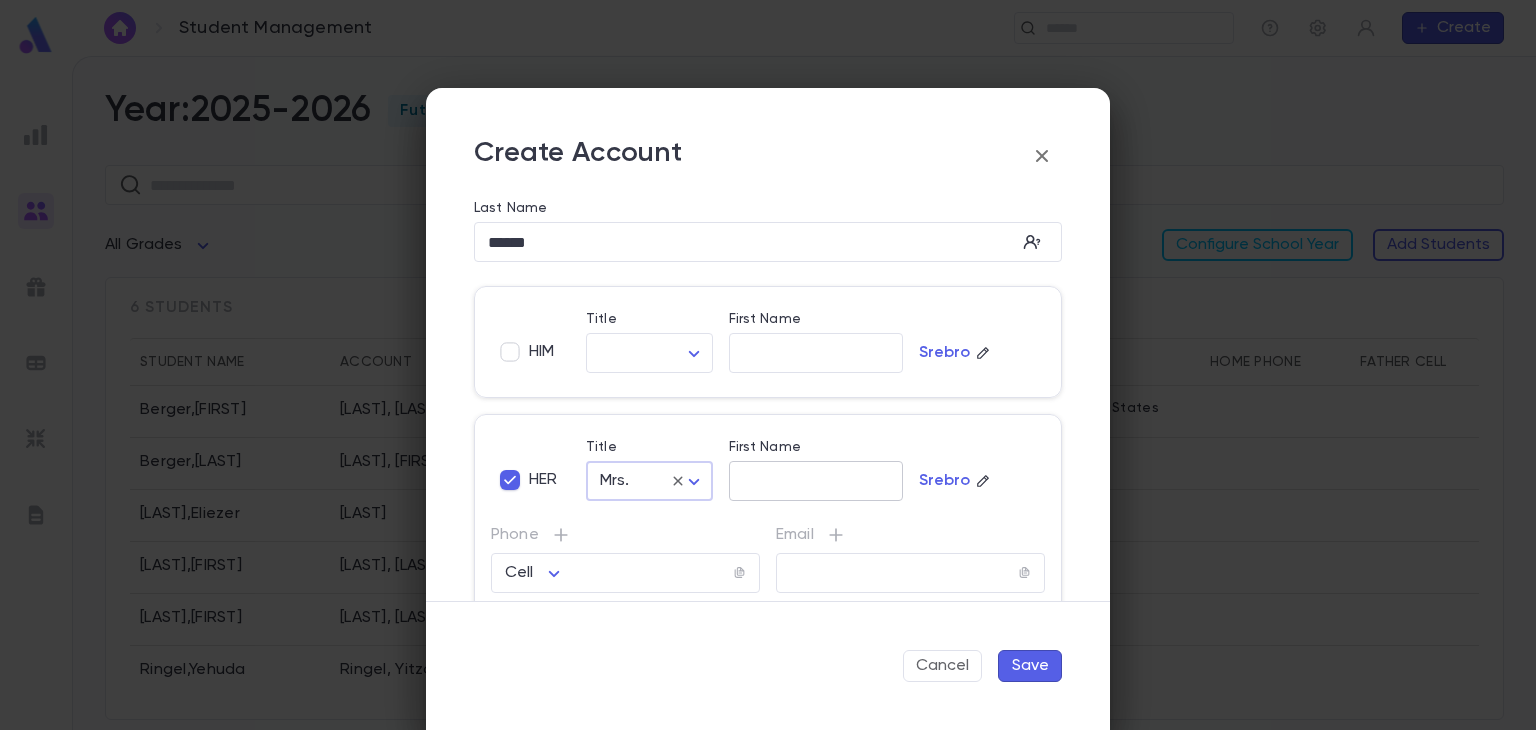 click on "First Name" at bounding box center [816, 481] 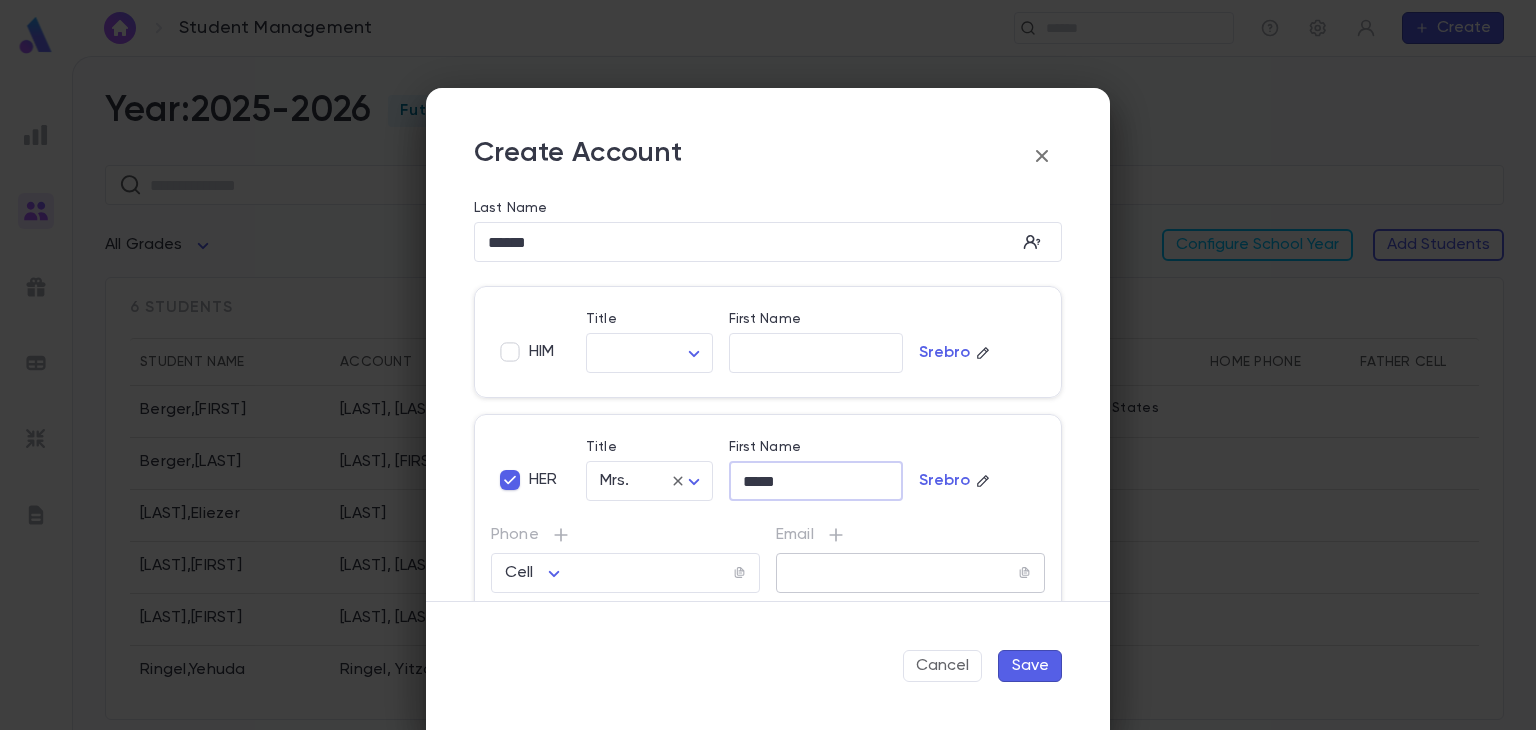 type on "*****" 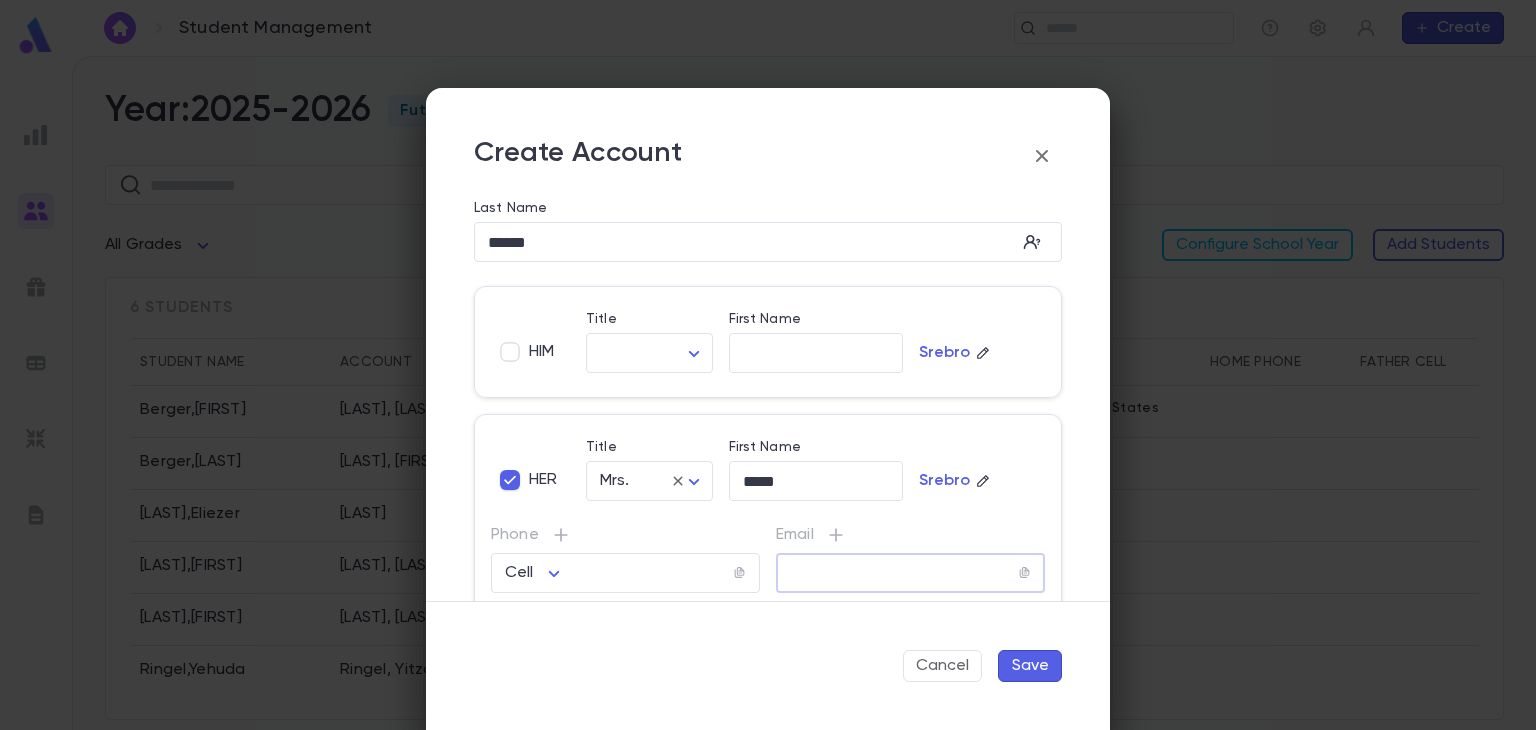 click at bounding box center [897, 573] 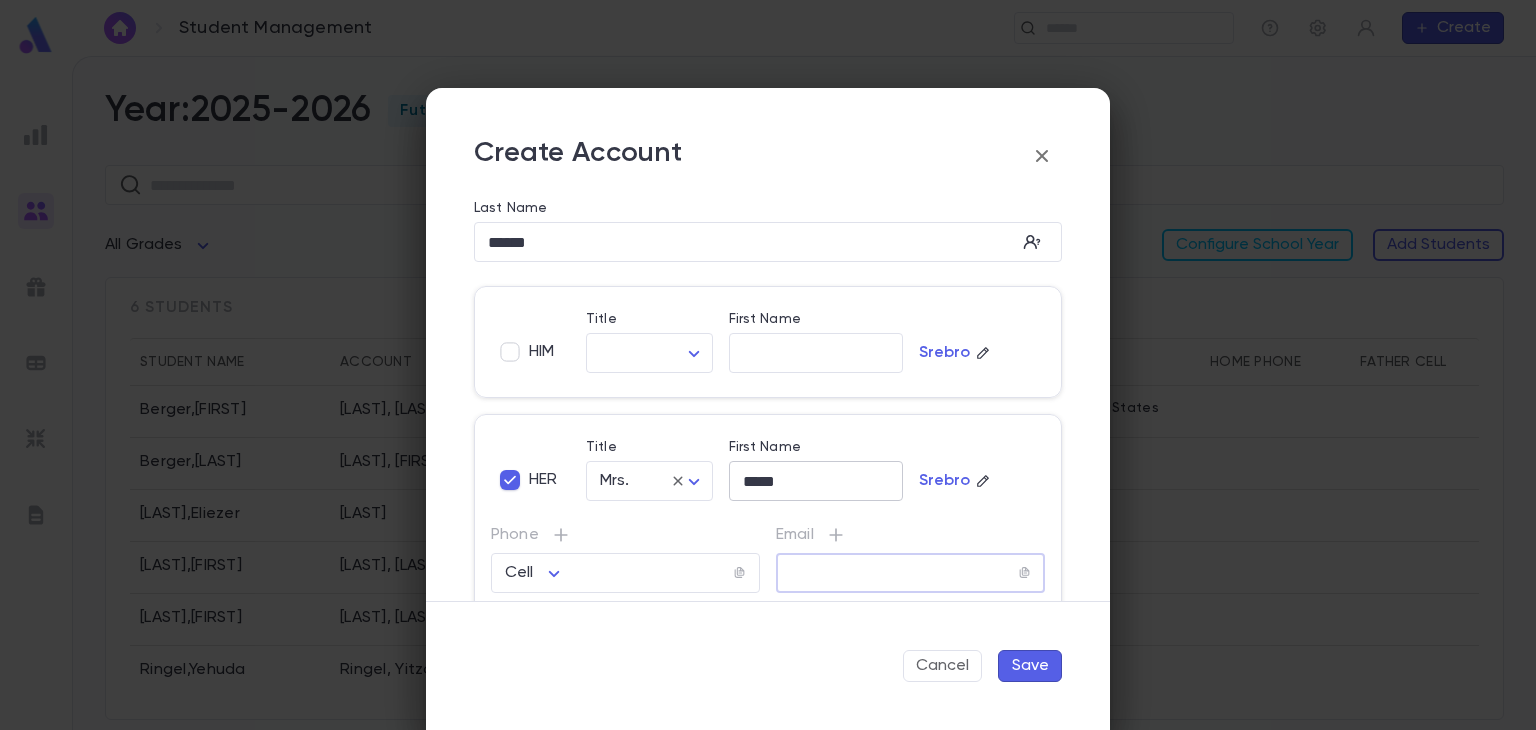 paste on "**********" 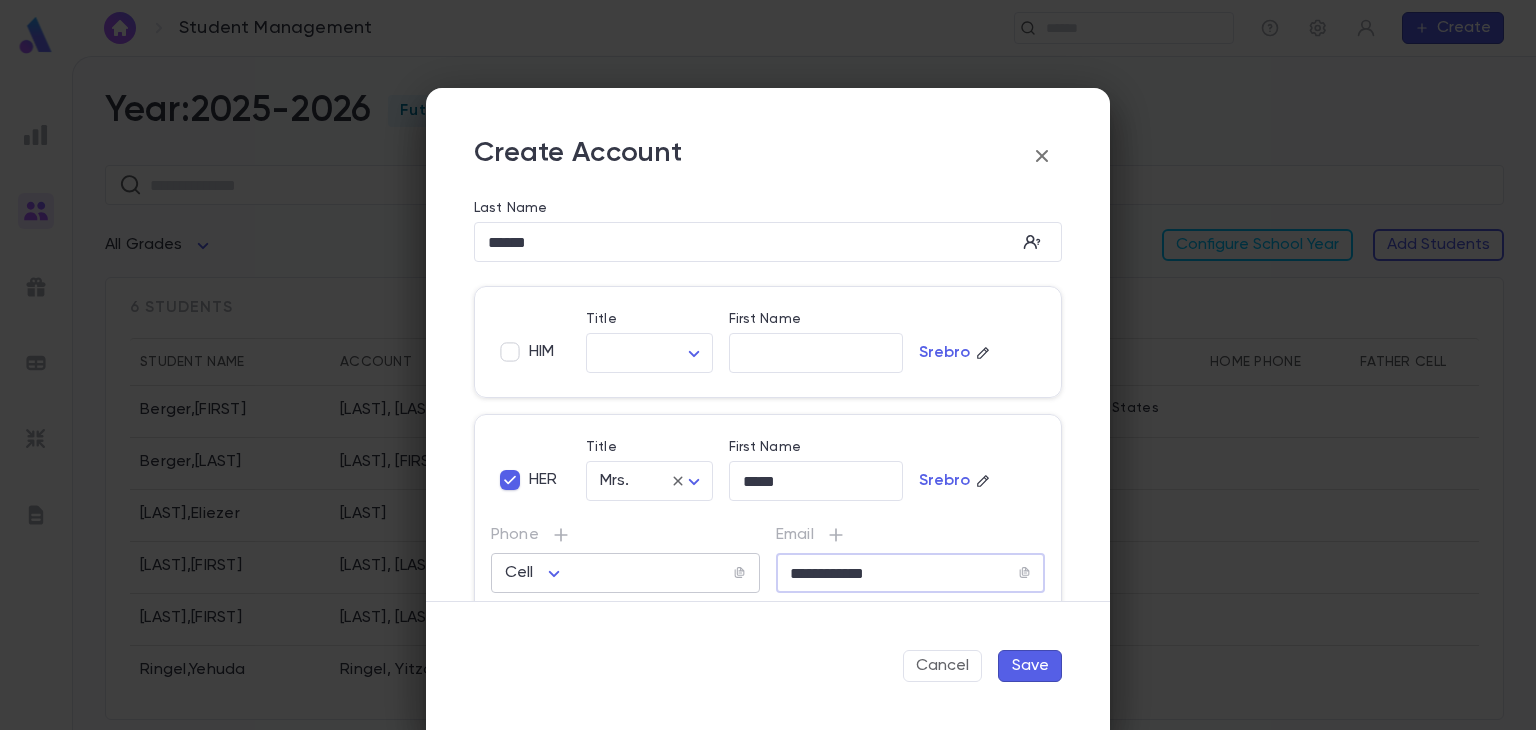 type on "**********" 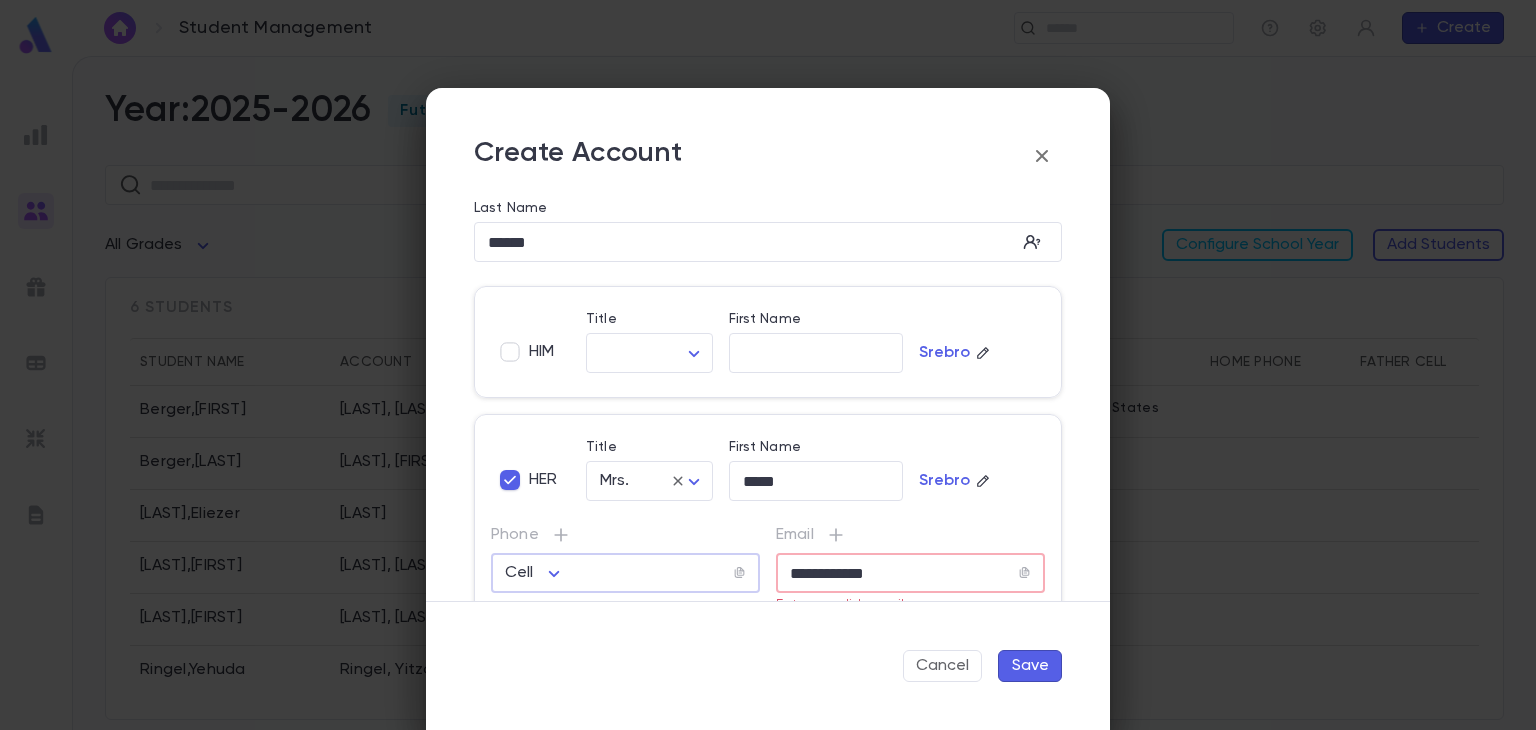click at bounding box center [650, 573] 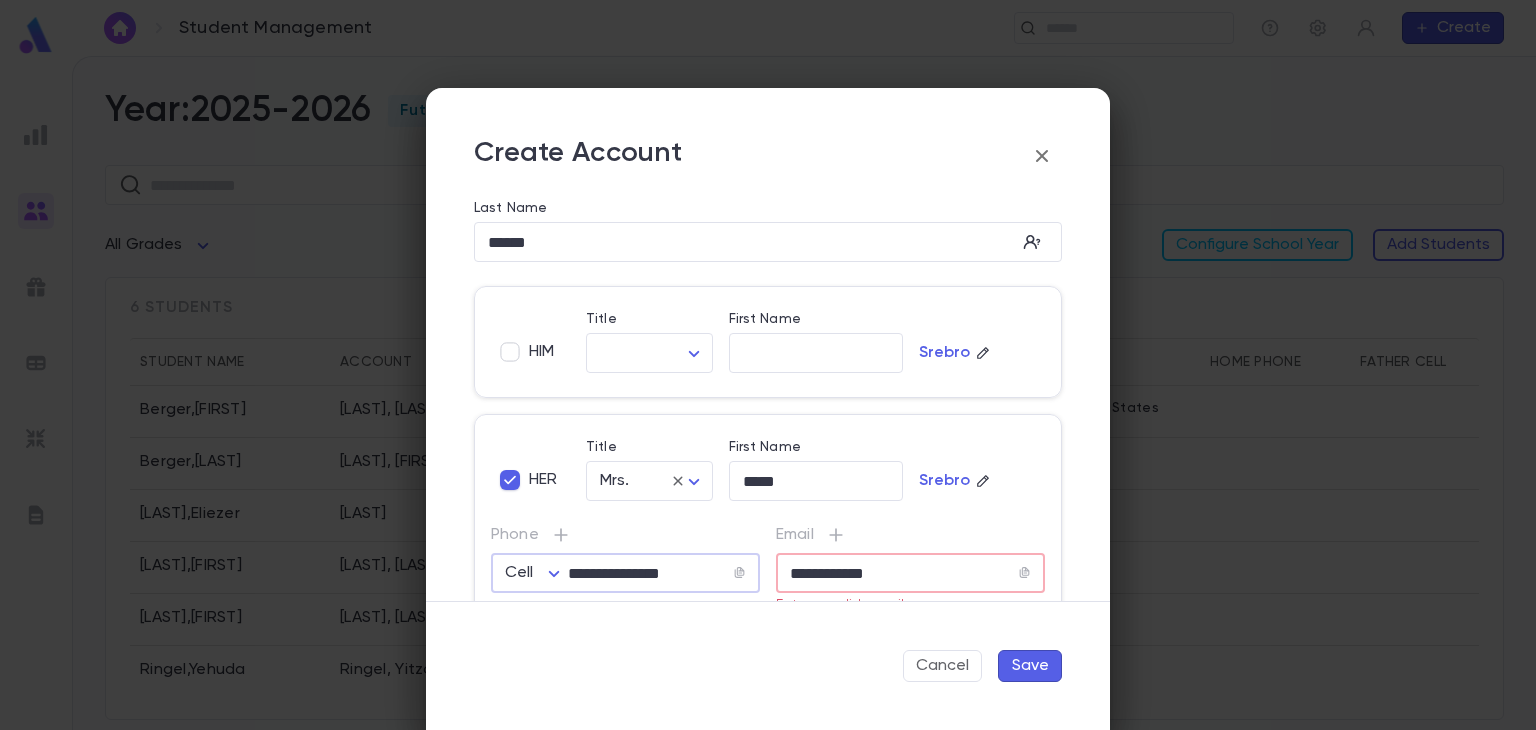 type on "**********" 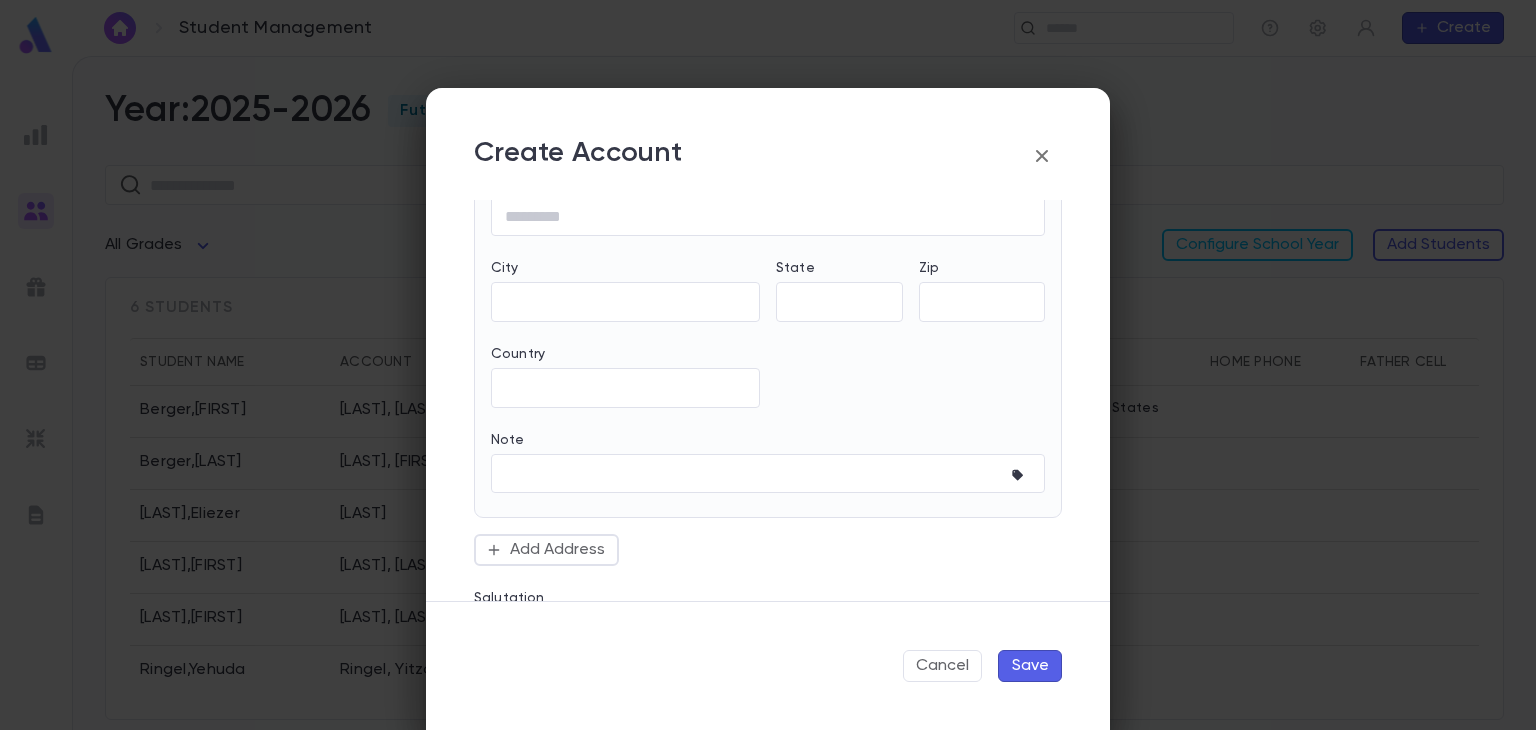 drag, startPoint x: 948, startPoint y: 578, endPoint x: 663, endPoint y: 641, distance: 291.88013 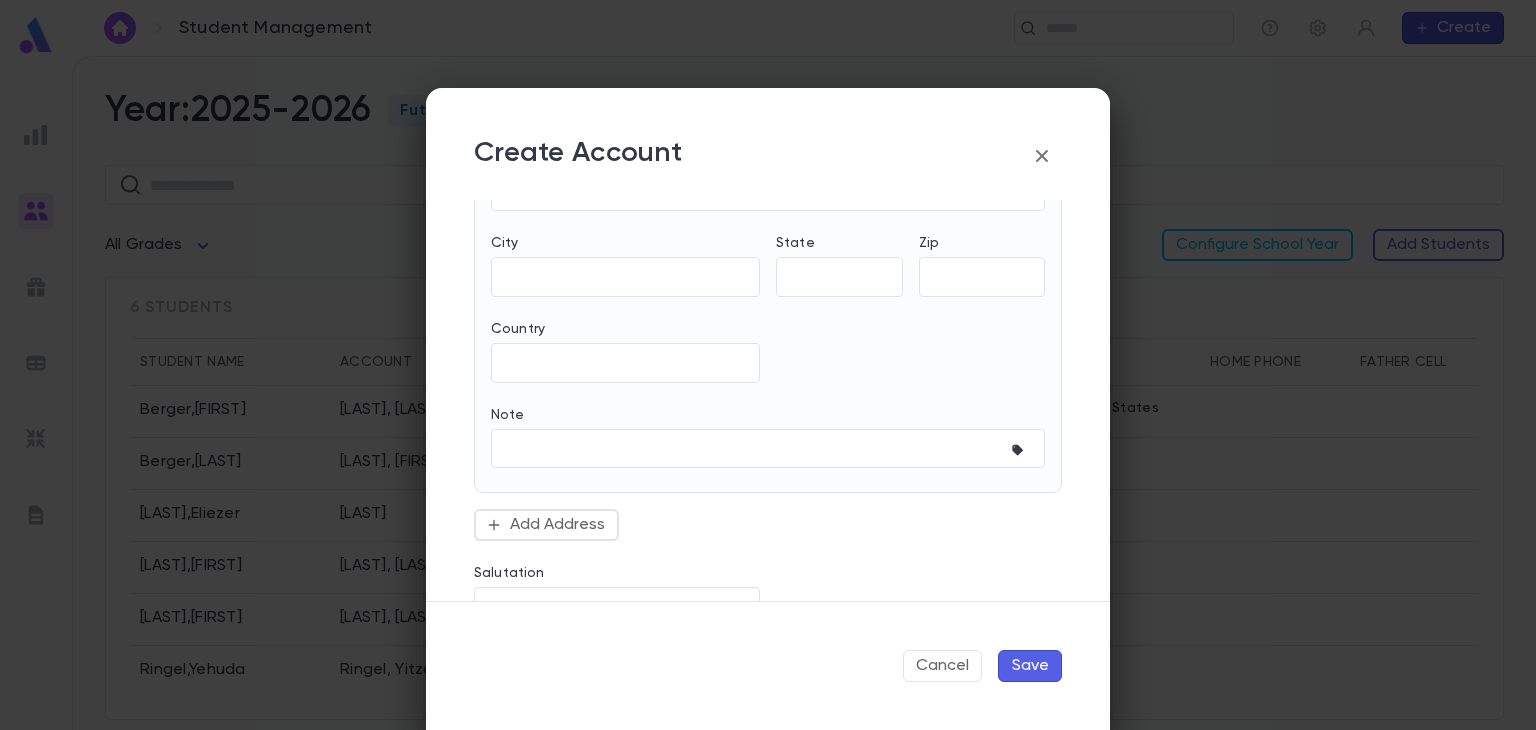 scroll, scrollTop: 826, scrollLeft: 0, axis: vertical 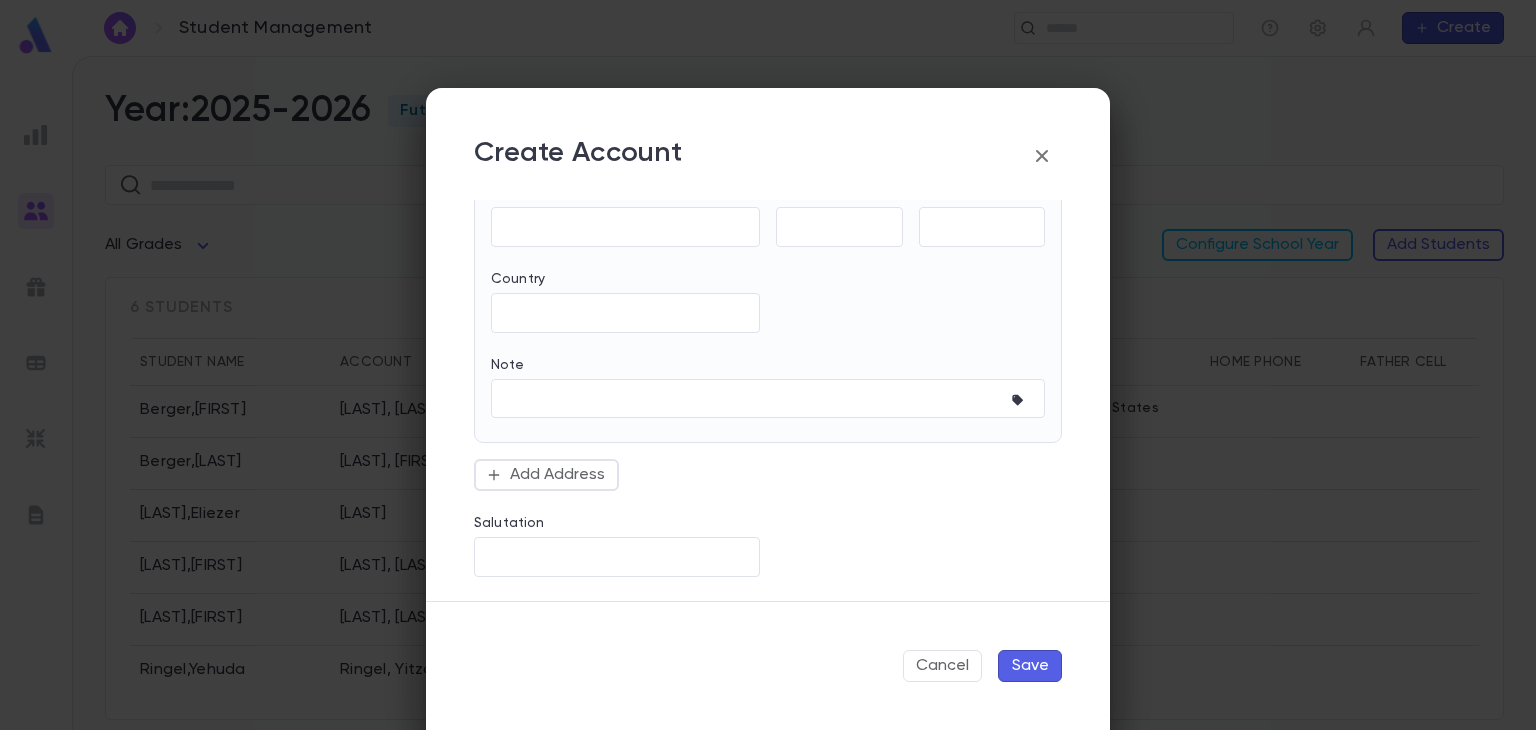 type 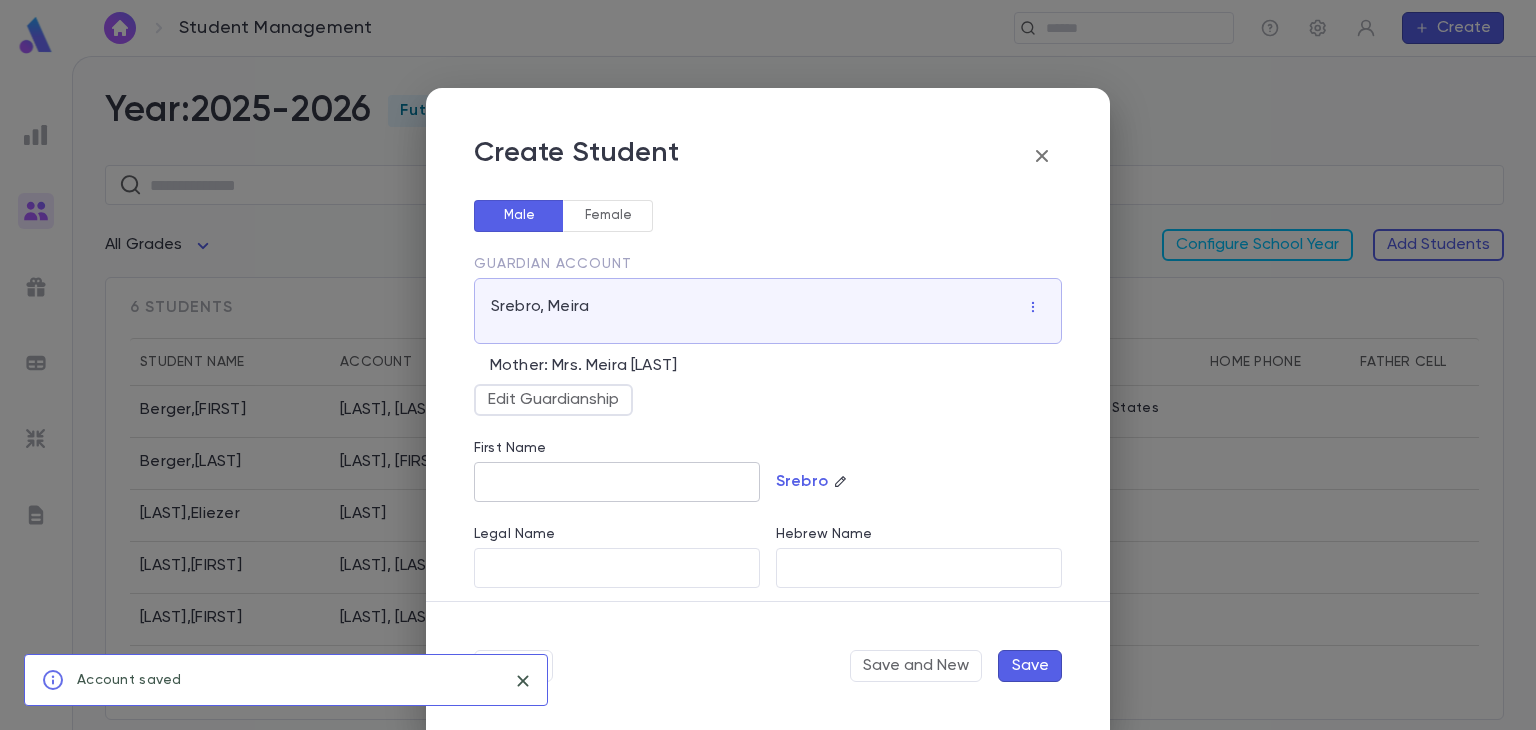 click on "First Name" at bounding box center [617, 482] 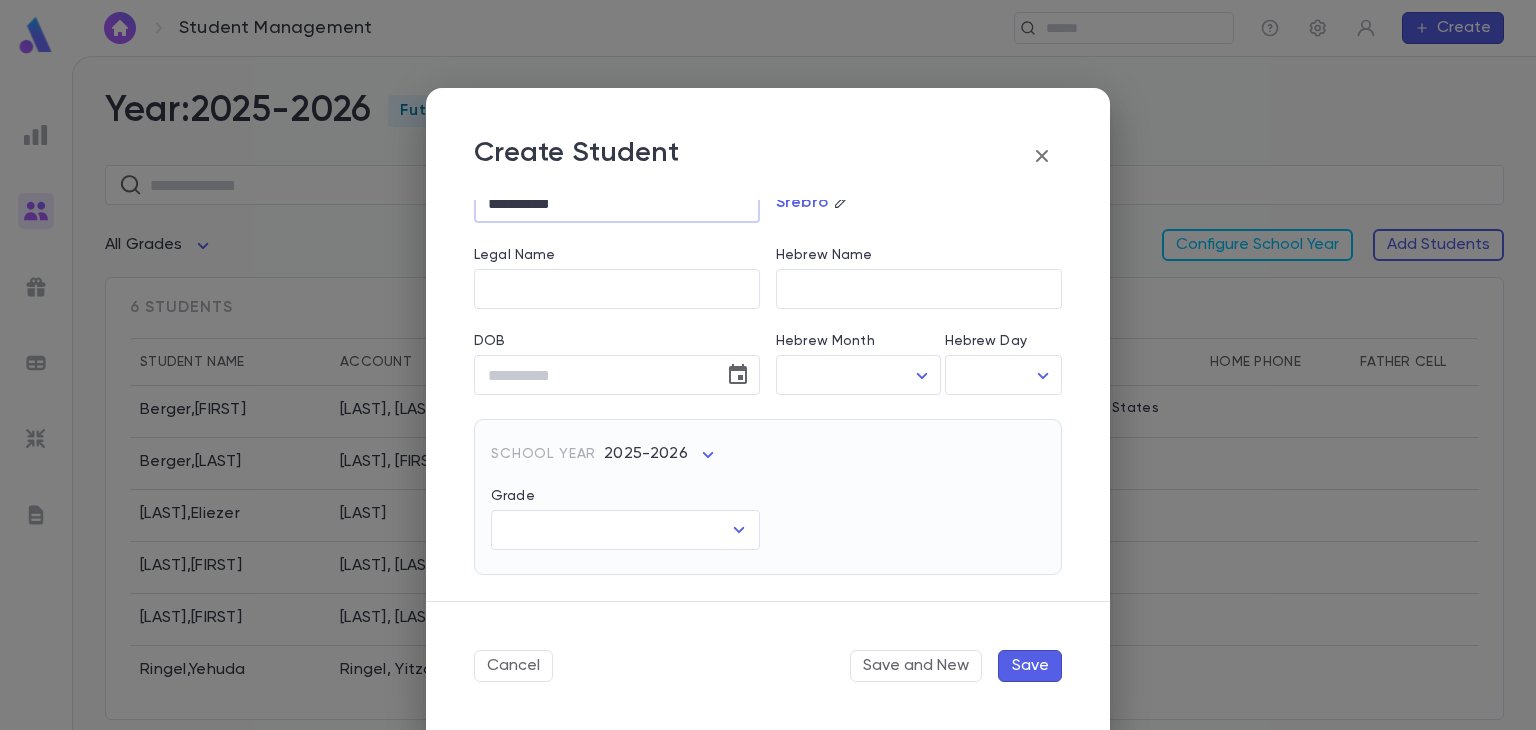 scroll, scrollTop: 276, scrollLeft: 0, axis: vertical 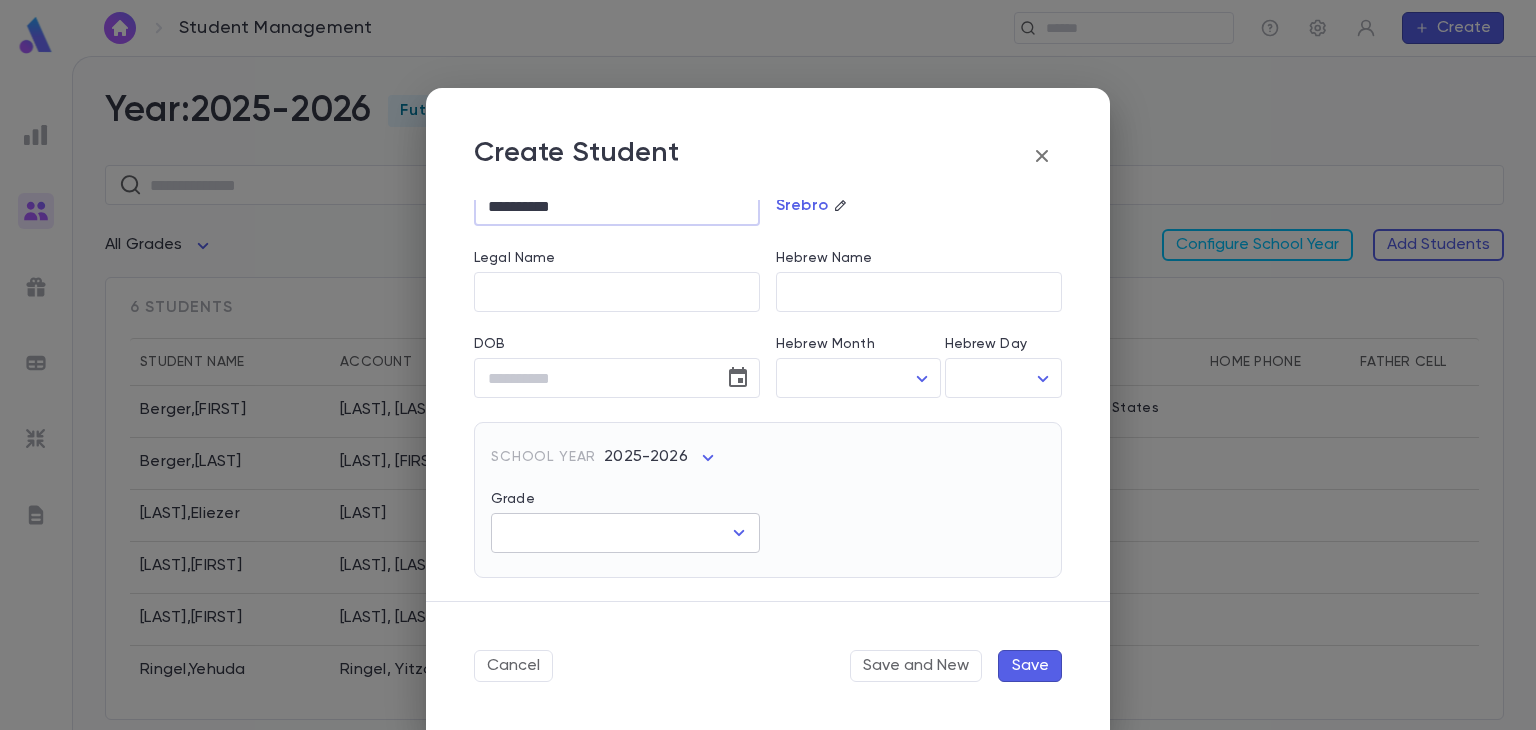 click on "​" at bounding box center (625, 533) 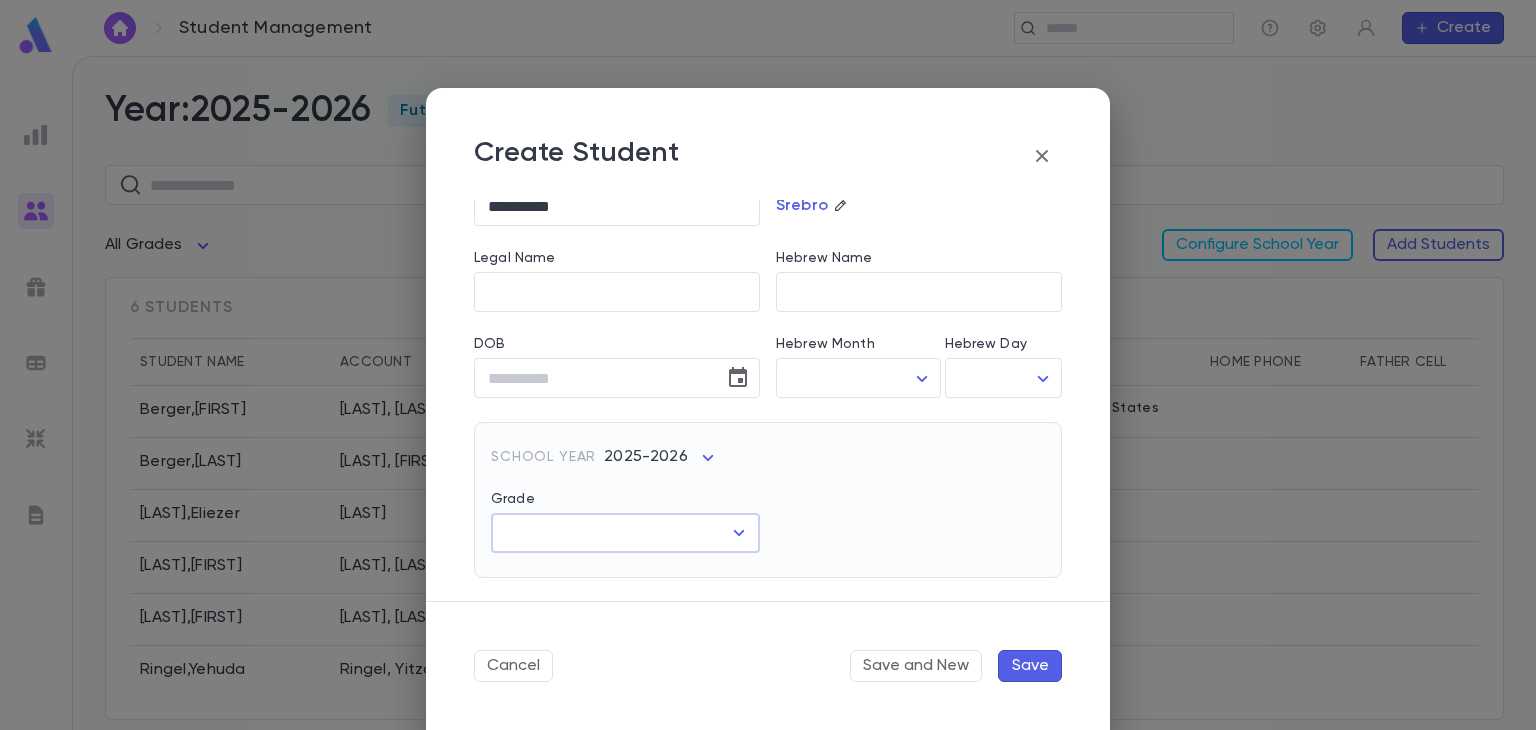 click 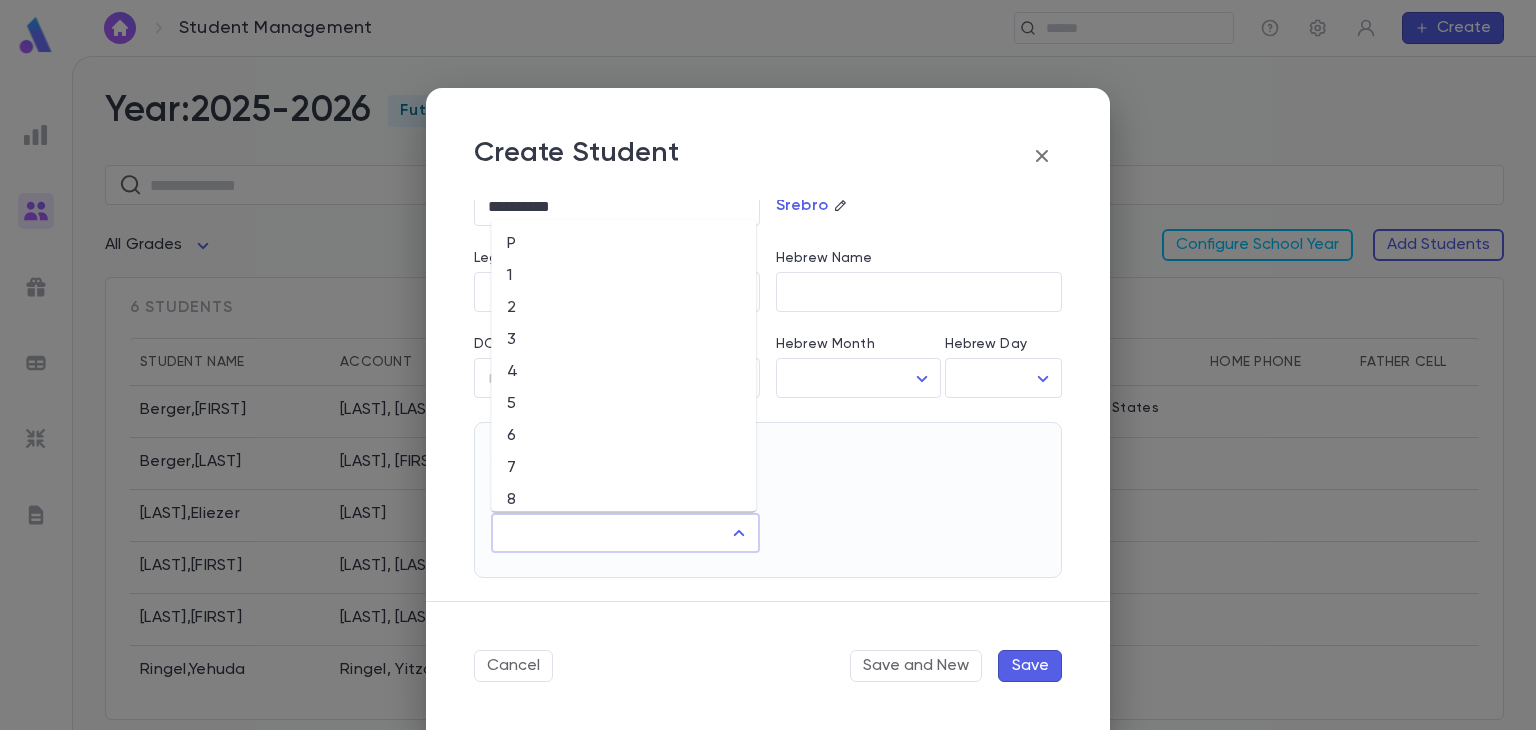 scroll, scrollTop: 140, scrollLeft: 0, axis: vertical 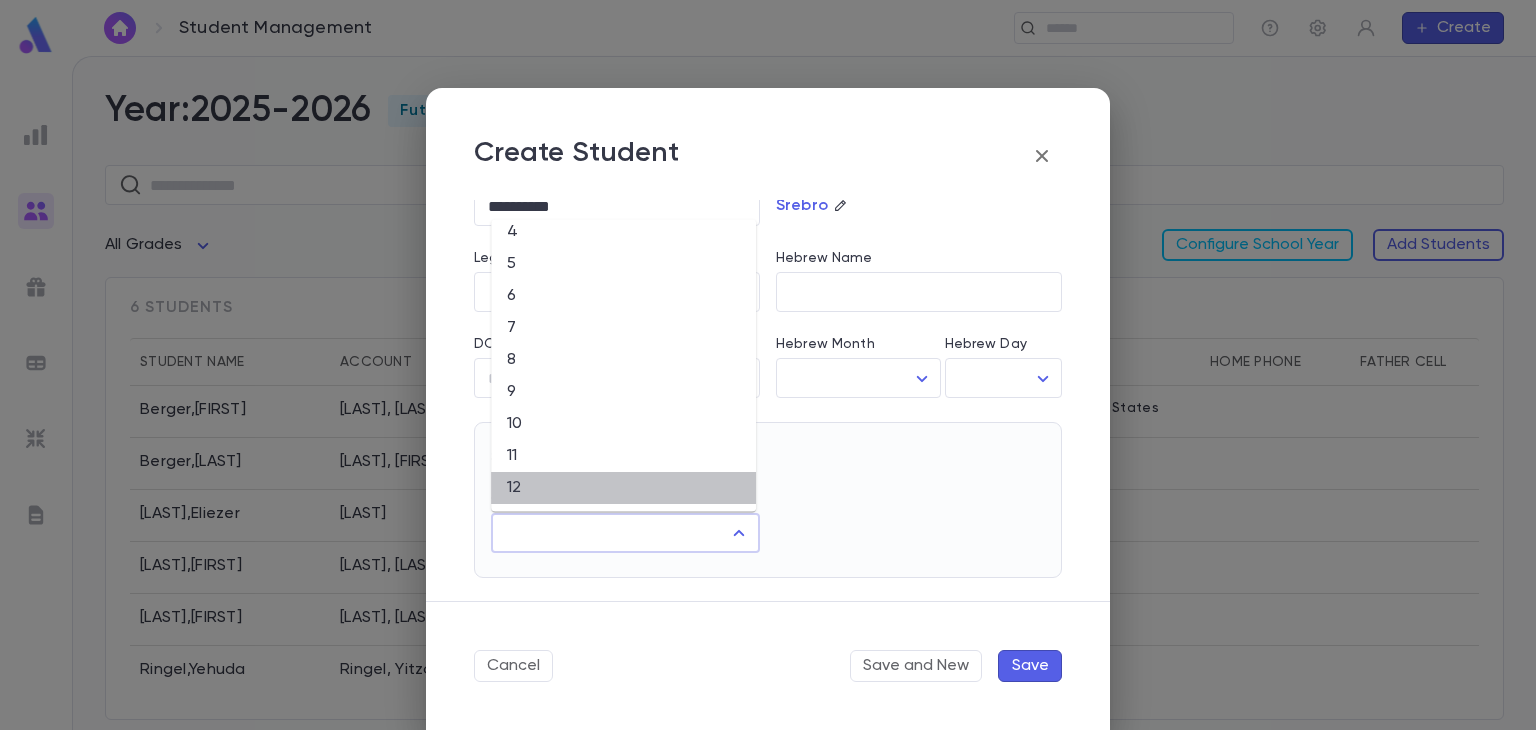 click on "12" at bounding box center [623, 488] 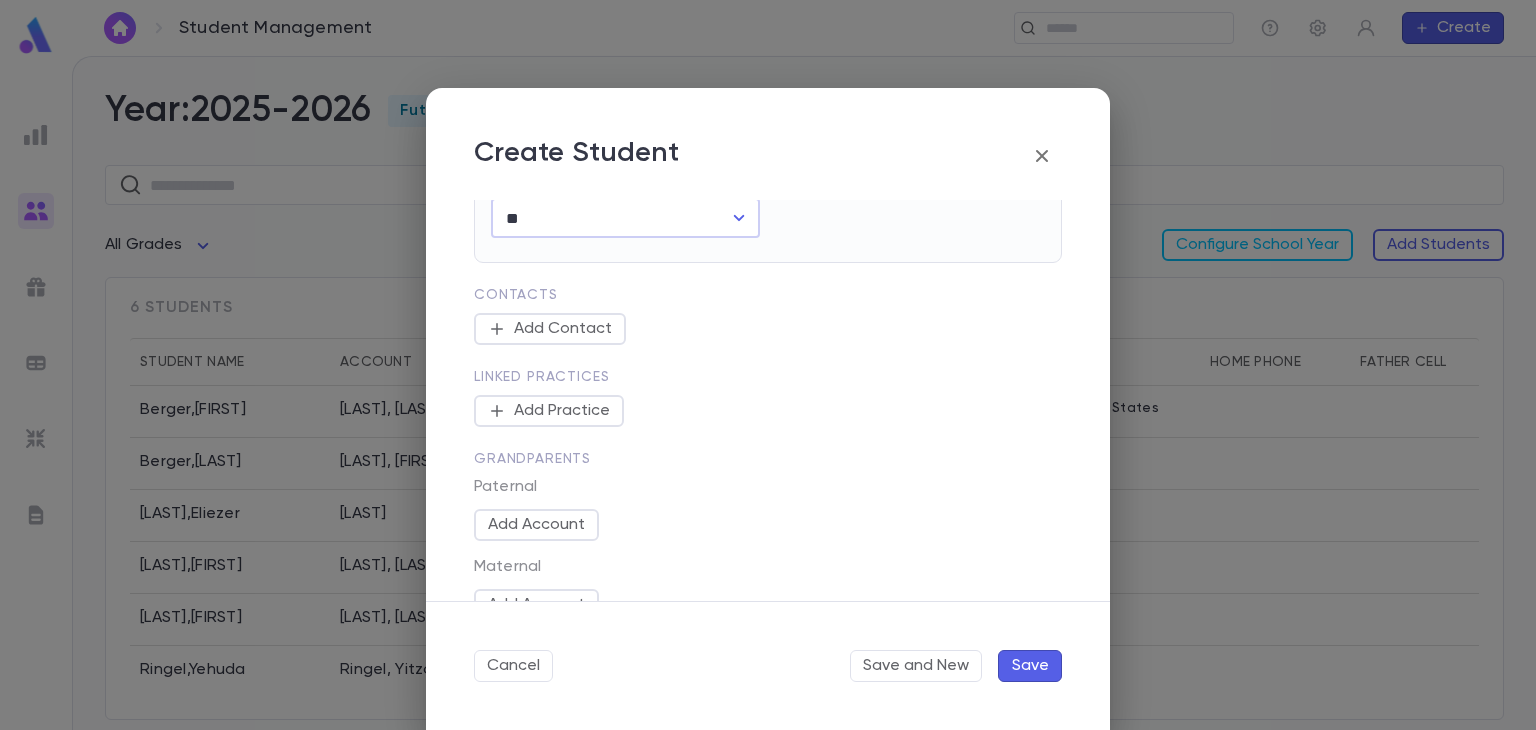 scroll, scrollTop: 801, scrollLeft: 0, axis: vertical 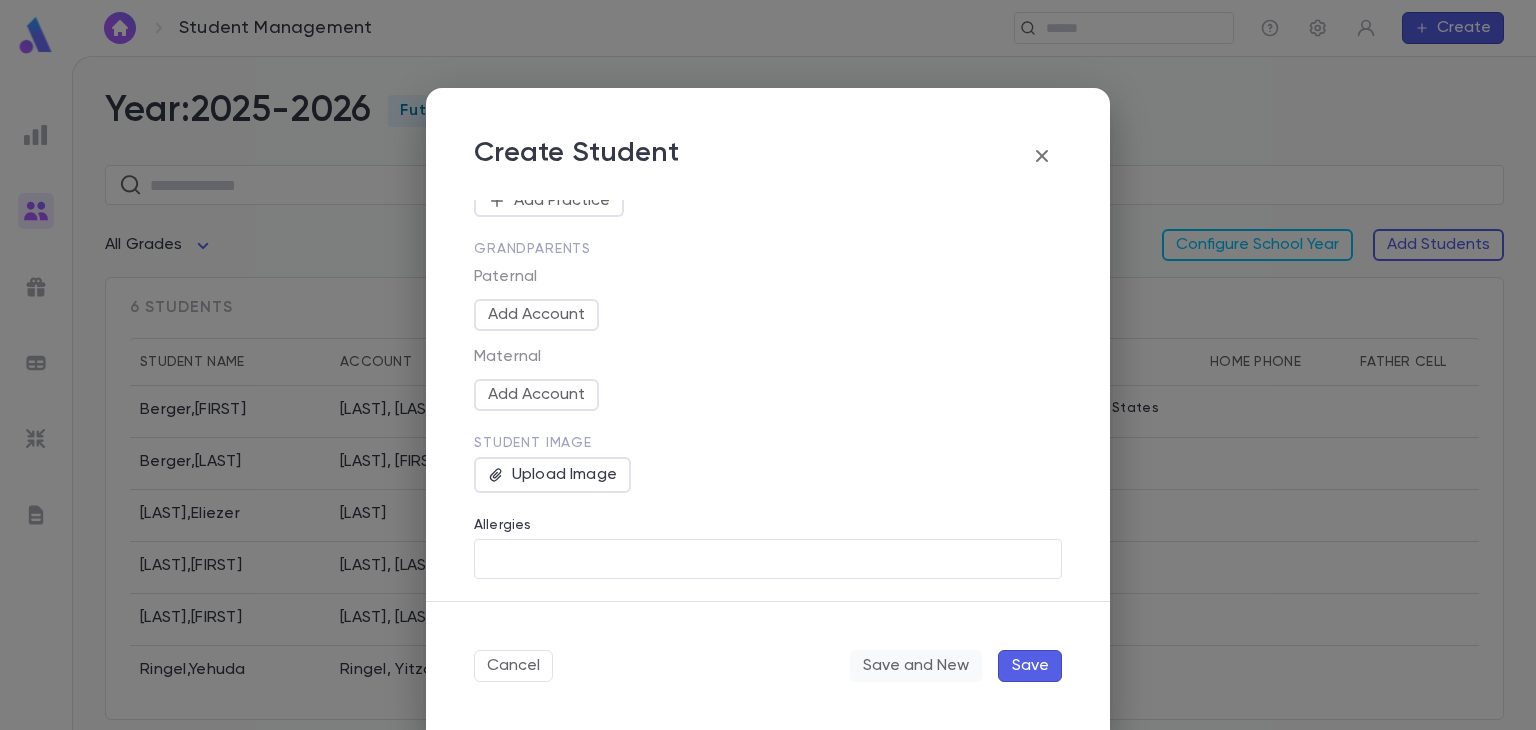 click on "Save and New" at bounding box center [916, 666] 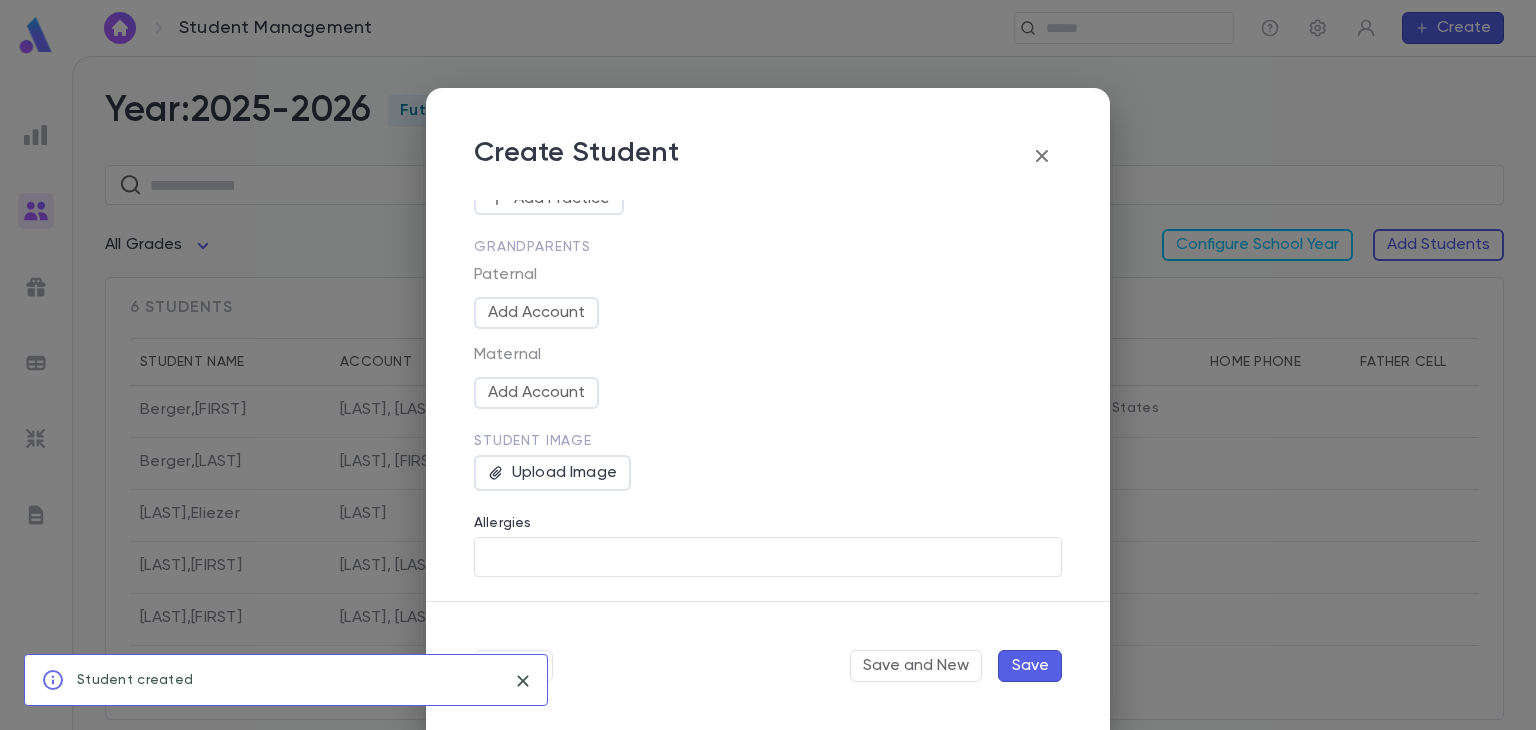type 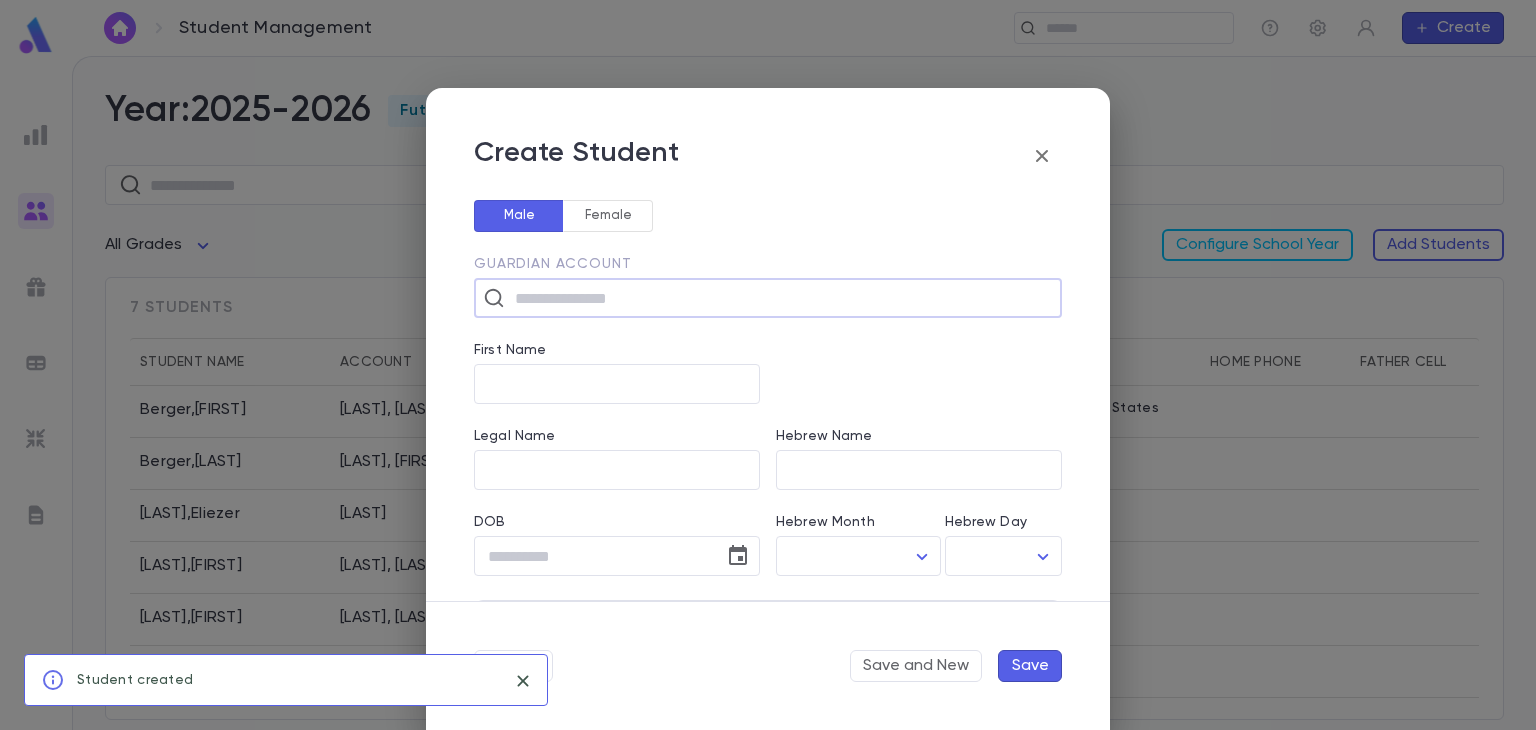 click at bounding box center (781, 298) 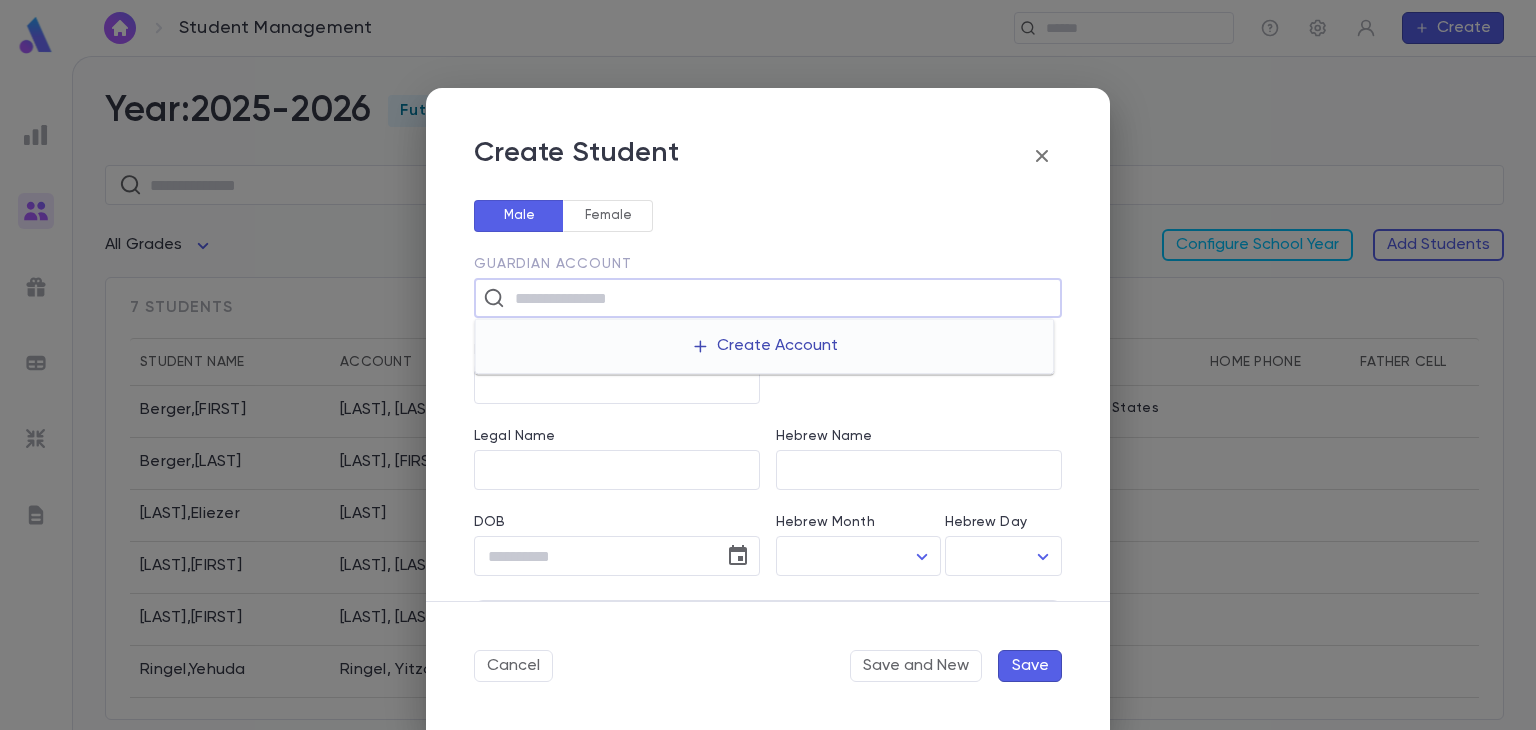 click on "Create Account" at bounding box center (764, 346) 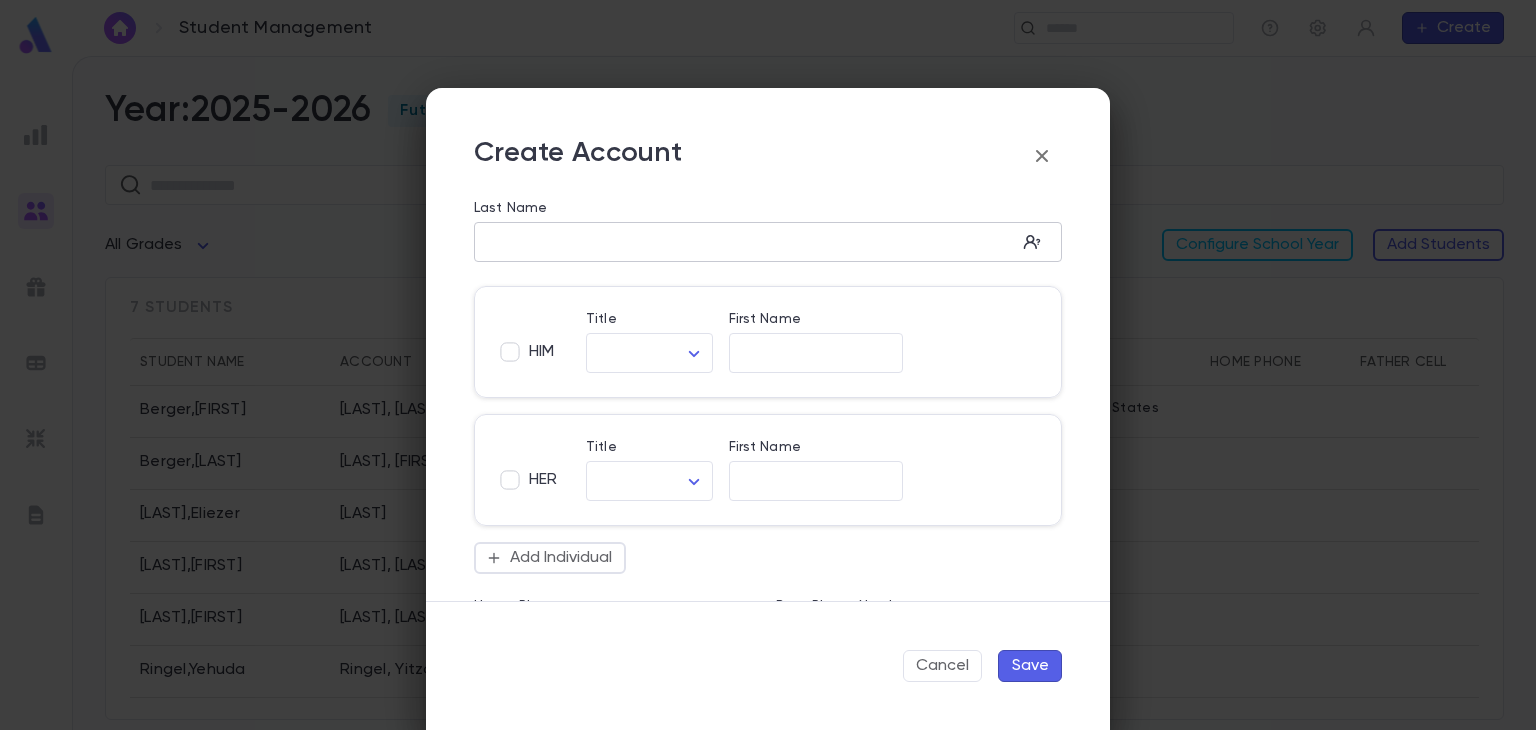 click on "​" at bounding box center (768, 242) 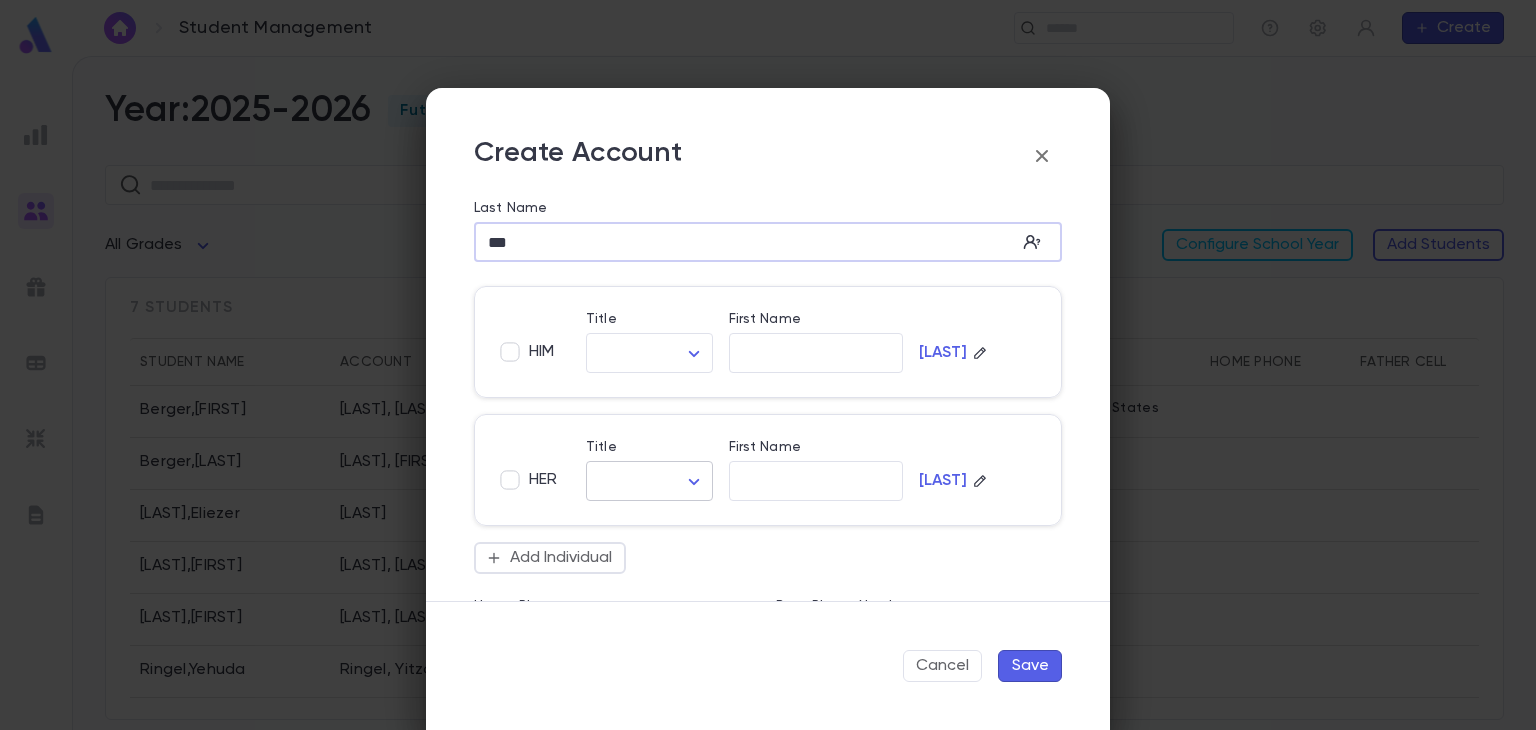 type on "***" 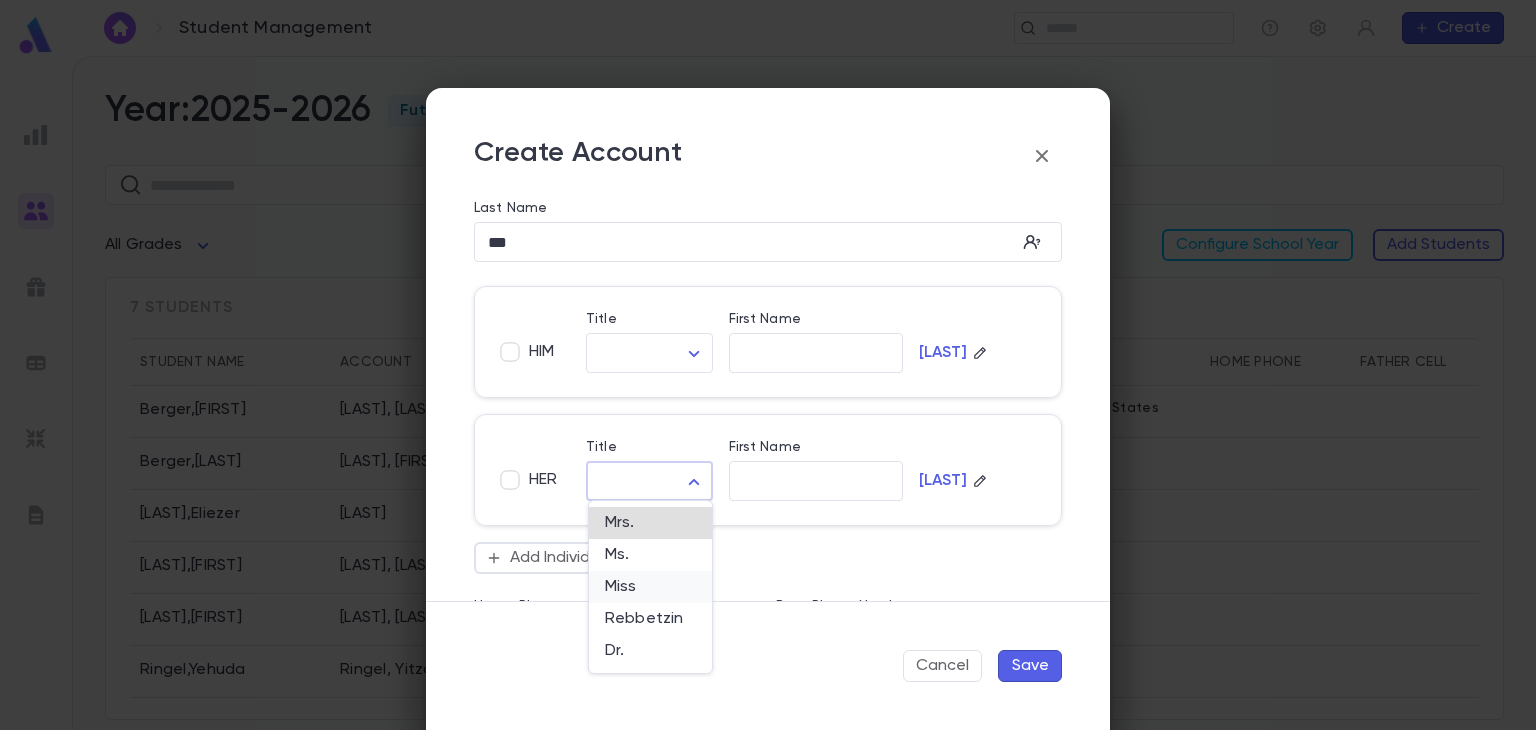 click on "Miss" at bounding box center (650, 587) 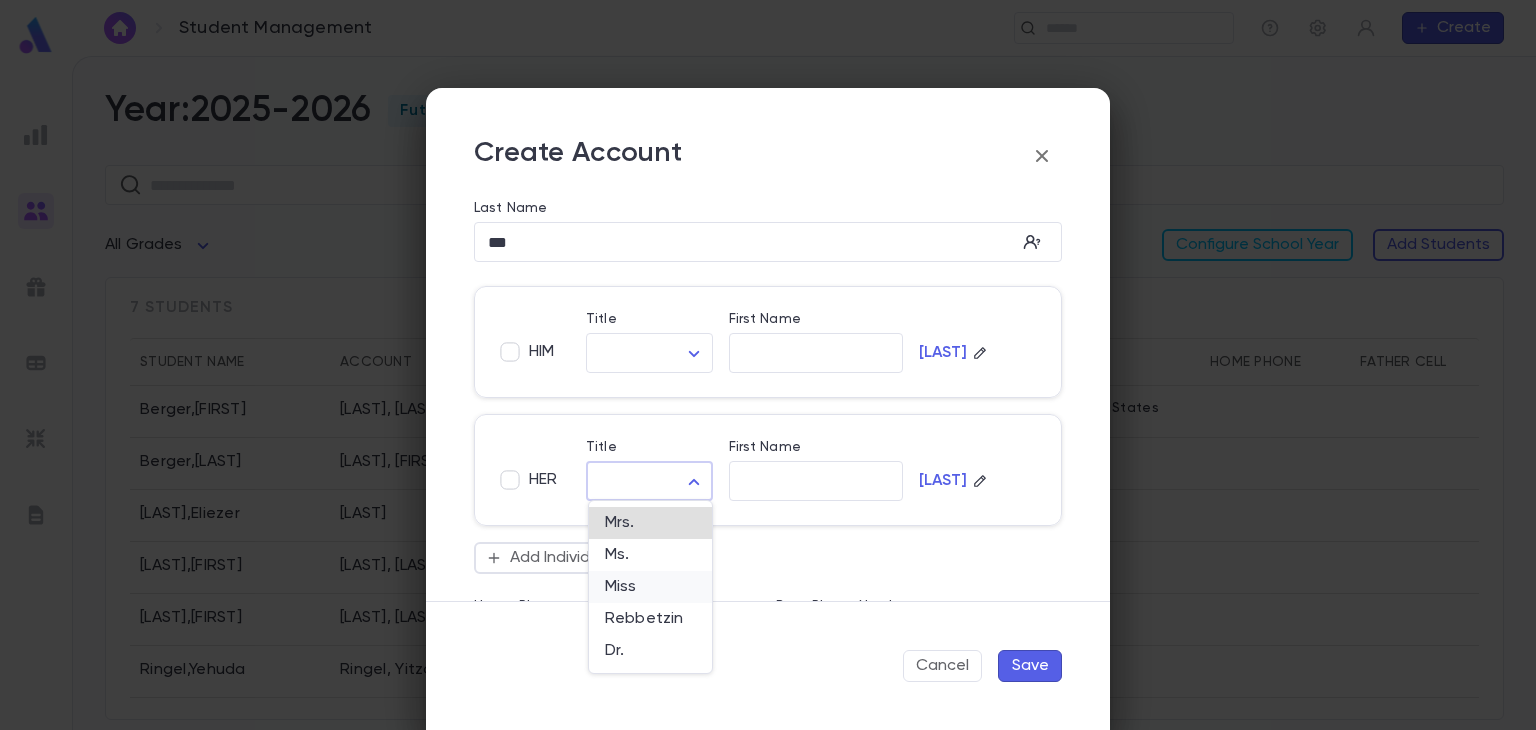 type on "****" 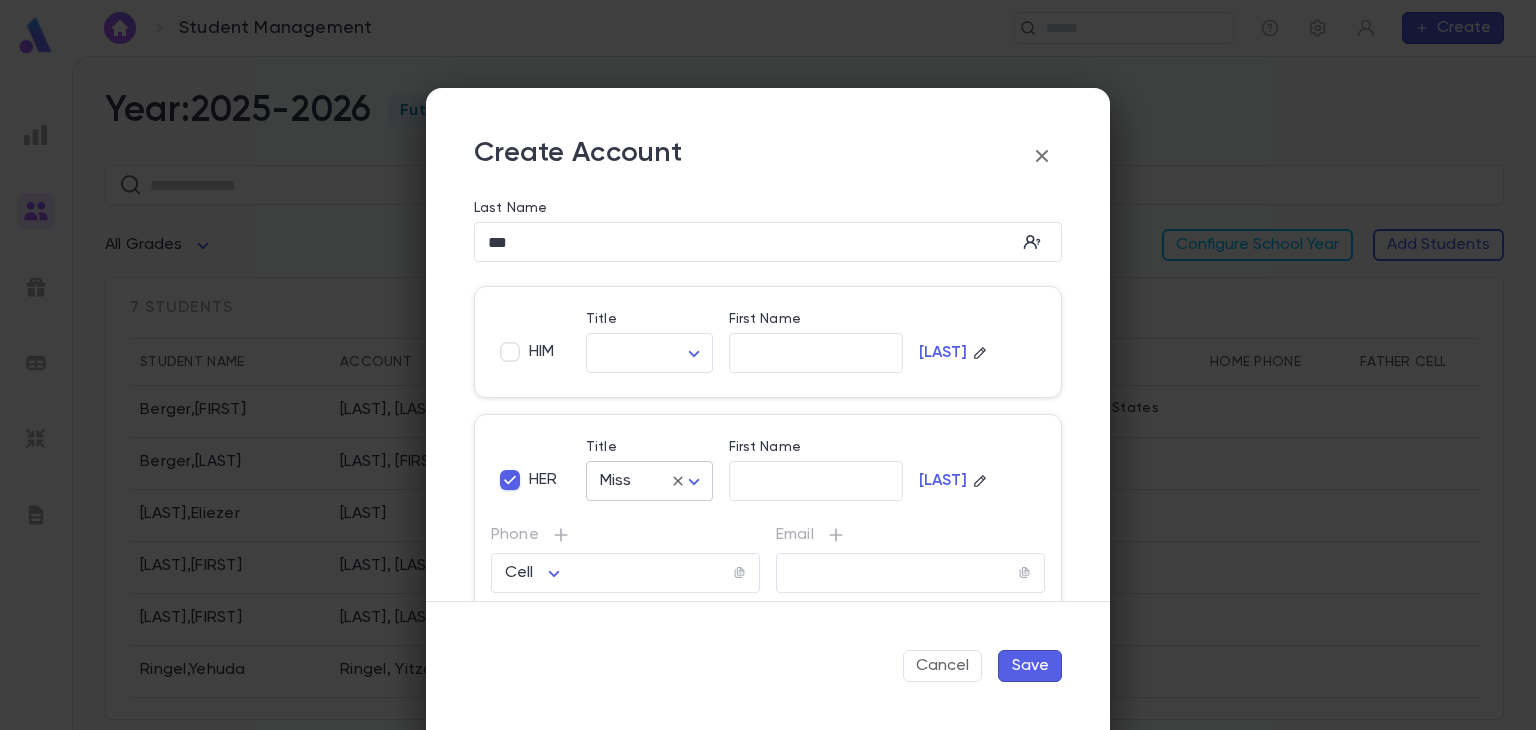 click 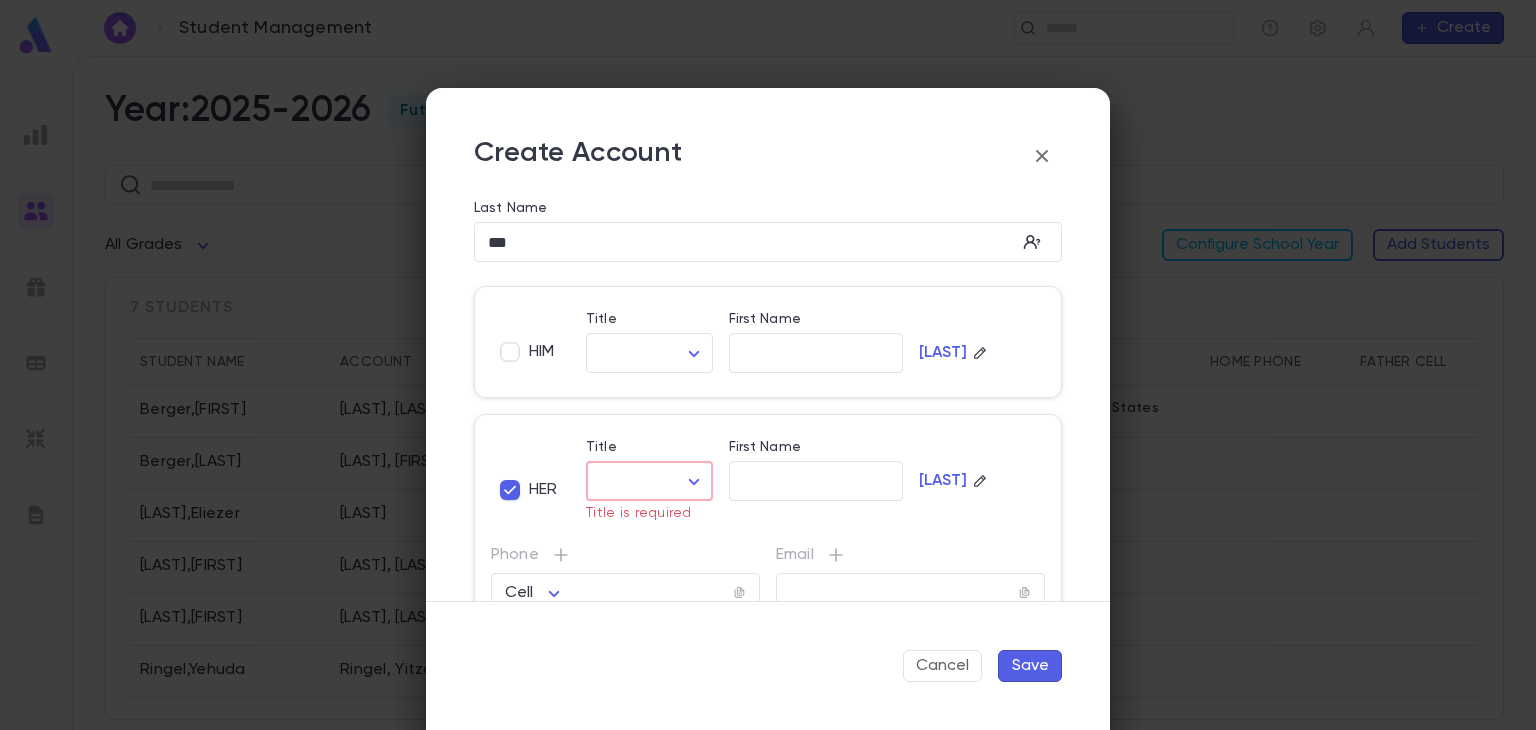 click on "Student Management ​  Create Year:  2025-2026 Future ​ All Grades Configure School Year Add Students 7   students Student Name Account Grade Address Home Phone Father Cell Mother Cell Berger ,  [LAST] Berger, [LAST] 12 139 Liberty Drive, [CITY] [STATE] [ZIP] United States Berger ,  [LAST] Berger, [LAST] 12 Heller ,  [LAST] Heller 12 Kirstein ,  [LAST] Kirstein, [LAST] 12 Medrash ,  [LAST] Medrash, [LAST] 12 Ringel ,  [LAST] Ringel, [LAST] 12 Srebro ,  [LAST] Srebro, [LAST] 12 [PHONE] Profile Log out Account Pledge Payment 2025-2026 Create Student Male Female Guardian Account ​ First Name ​ Legal Name ​ Hebrew Name ​ DOB ​ Hebrew Month ​ ​ Hebrew Day ​ ​ School Year 2025-2026 ** Grade ​ Linked Practices  Add Practice Grandparents Paternal Add Account Maternal Add Account Student Image Upload Image Allergies ​ Cancel Save and New Save Create Account Last Name *** ​ HIM Title ​ ​ First Name ​ [LAST] HER Title ​ ​ Title is required First Name ​ [LAST] Phone   Cell **** ​" at bounding box center [768, 393] 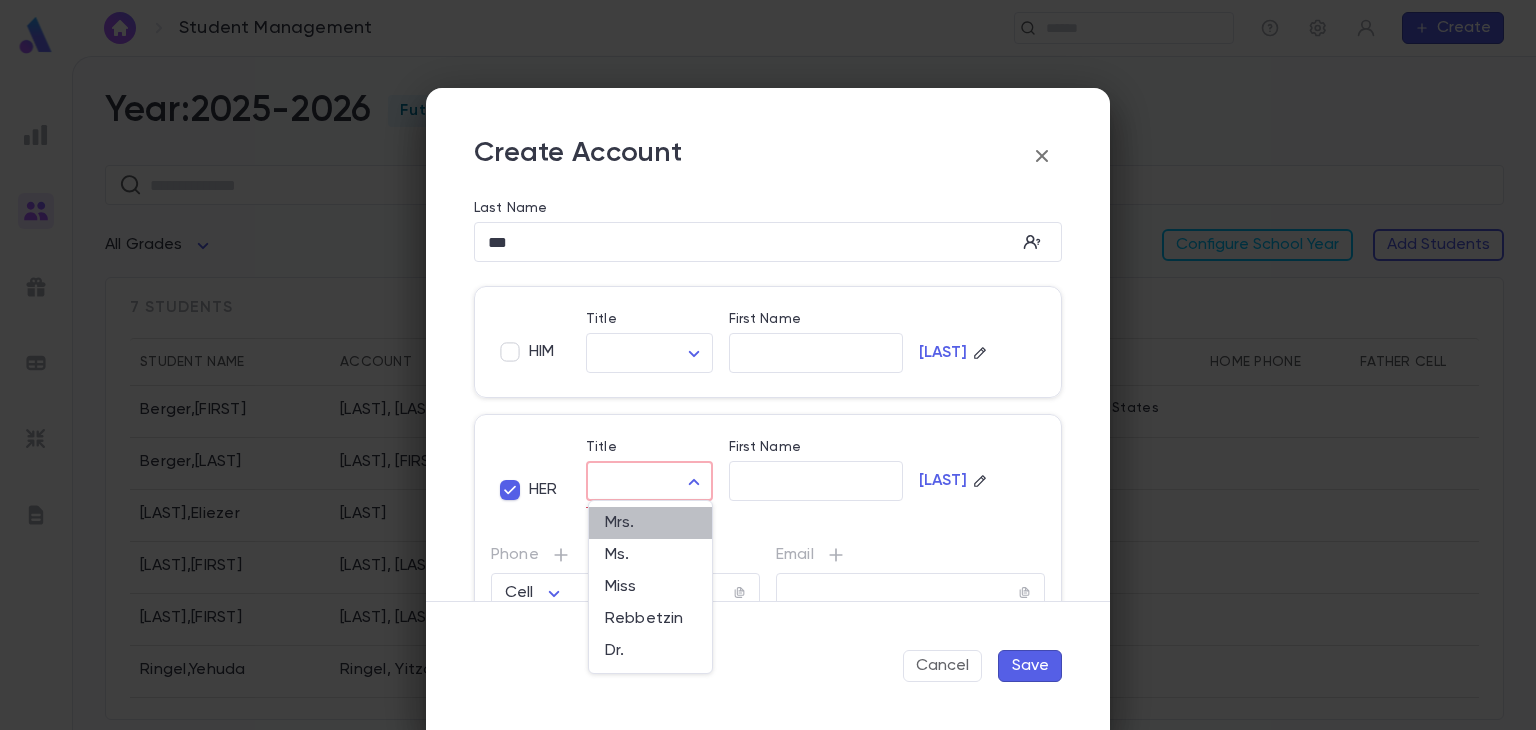 click on "Mrs." at bounding box center [650, 523] 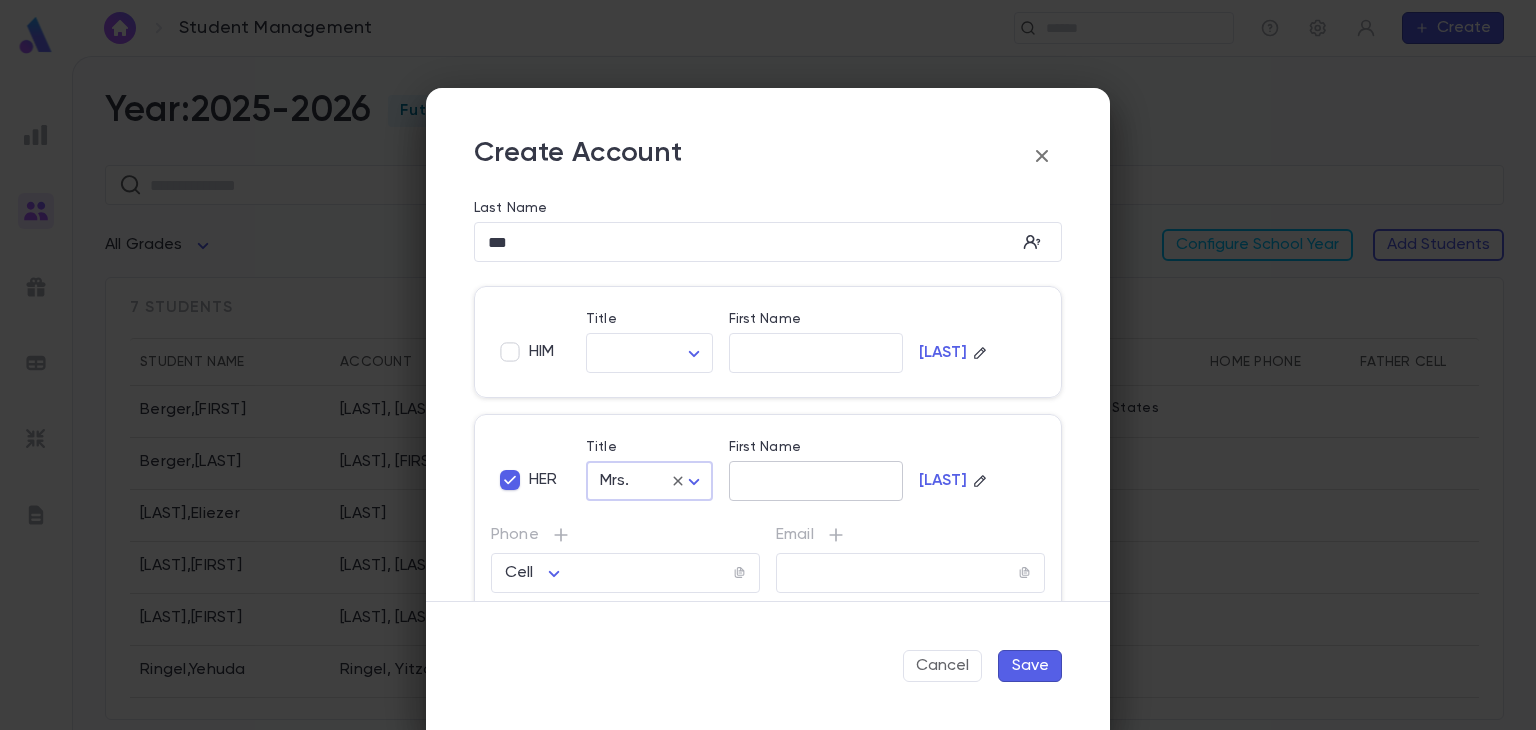 click on "First Name" at bounding box center [816, 481] 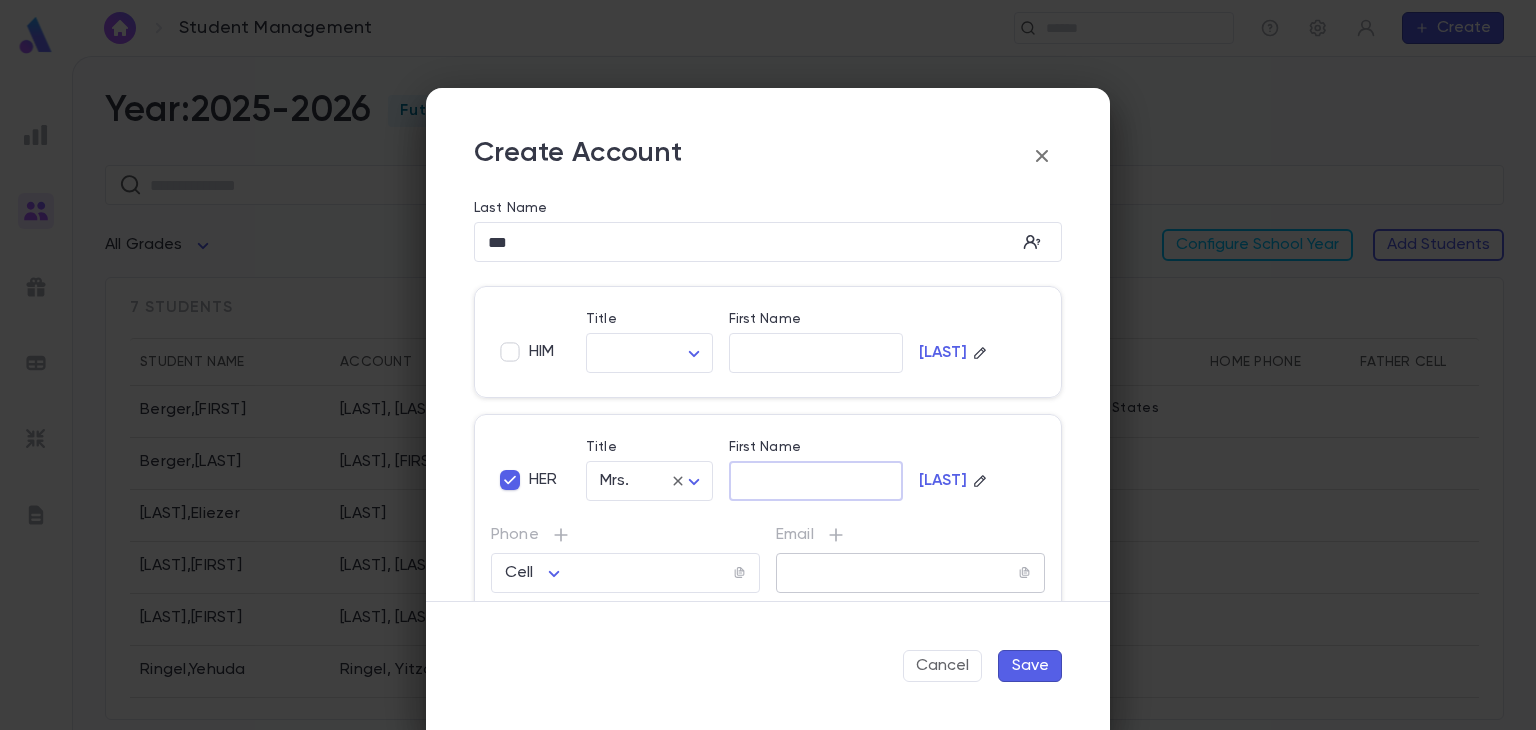 click at bounding box center [897, 573] 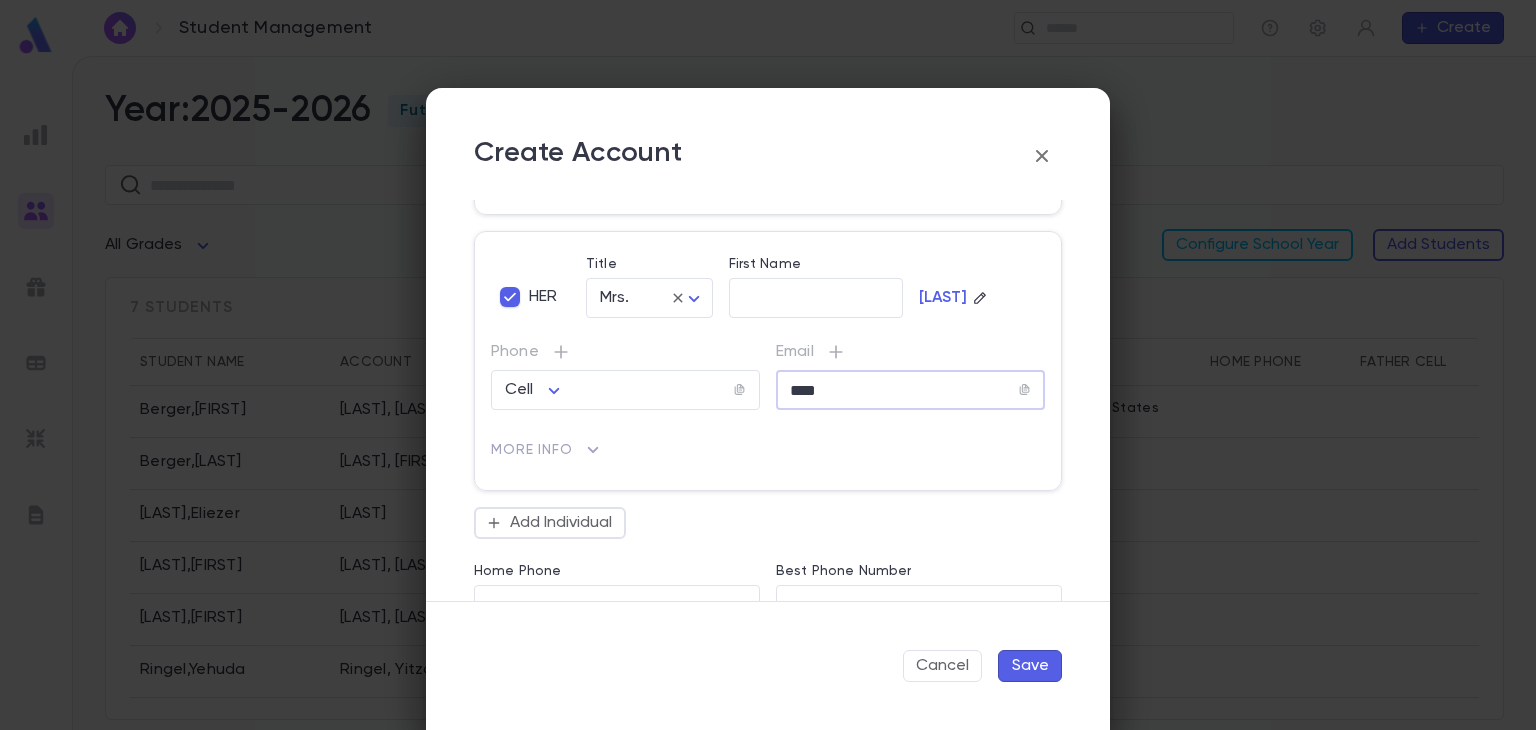 scroll, scrollTop: 184, scrollLeft: 0, axis: vertical 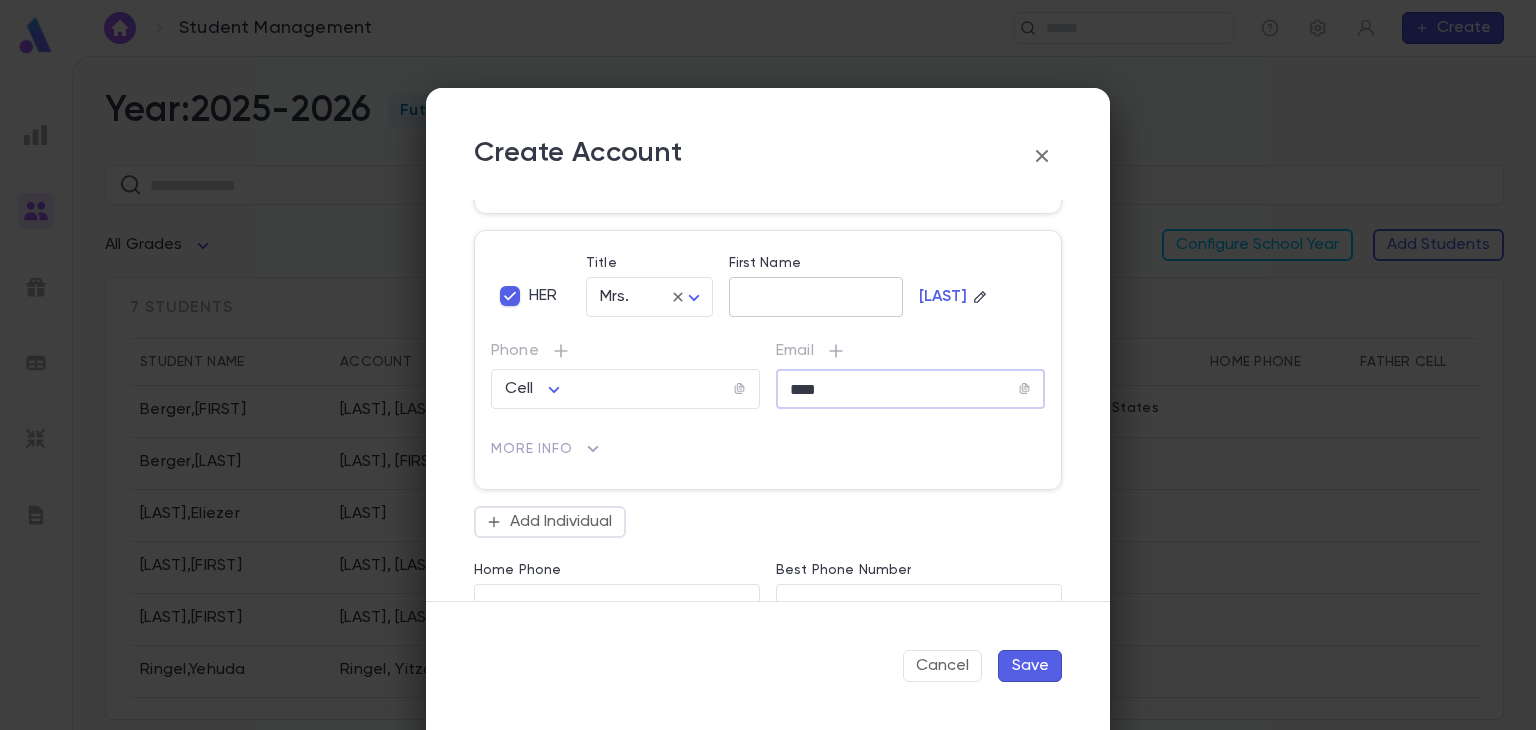type on "****" 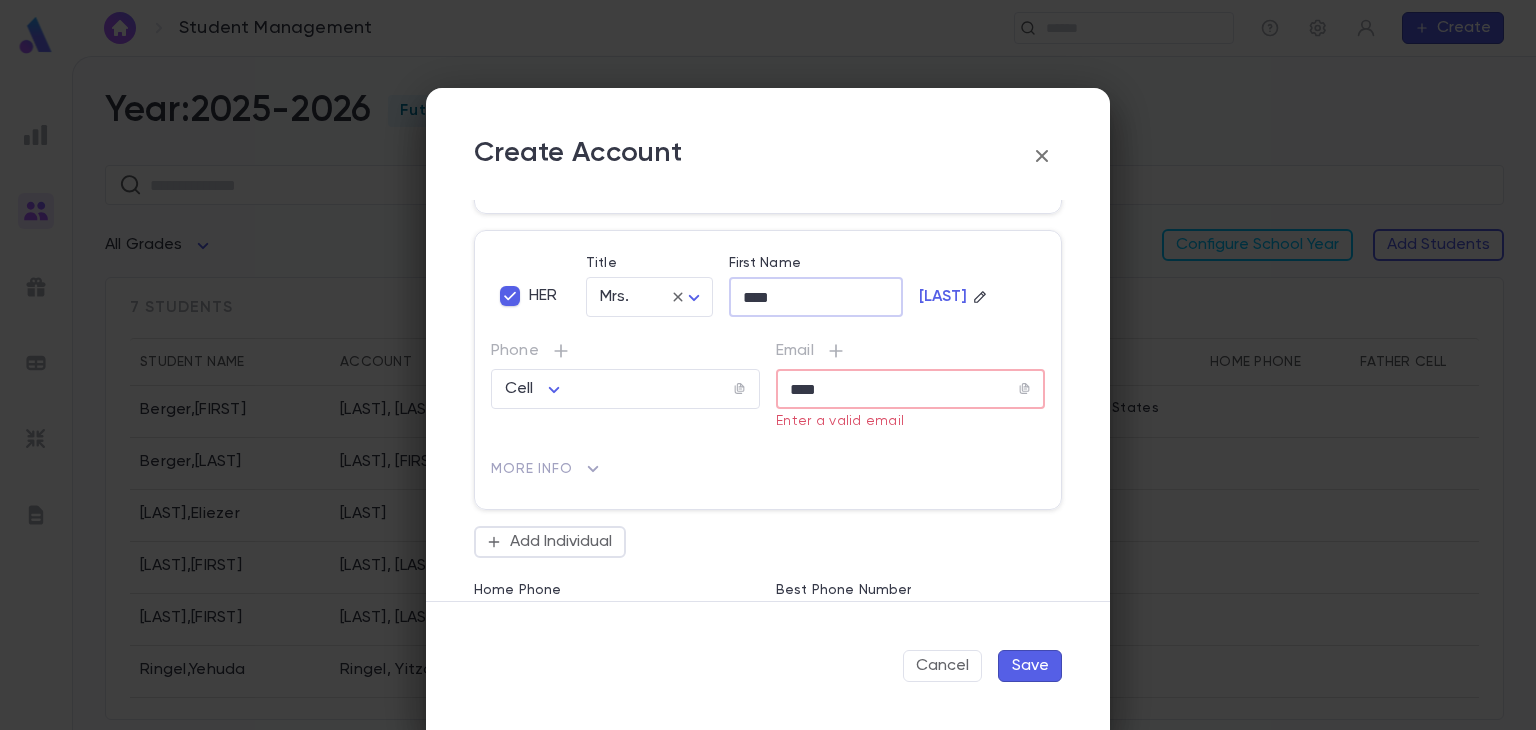 type on "****" 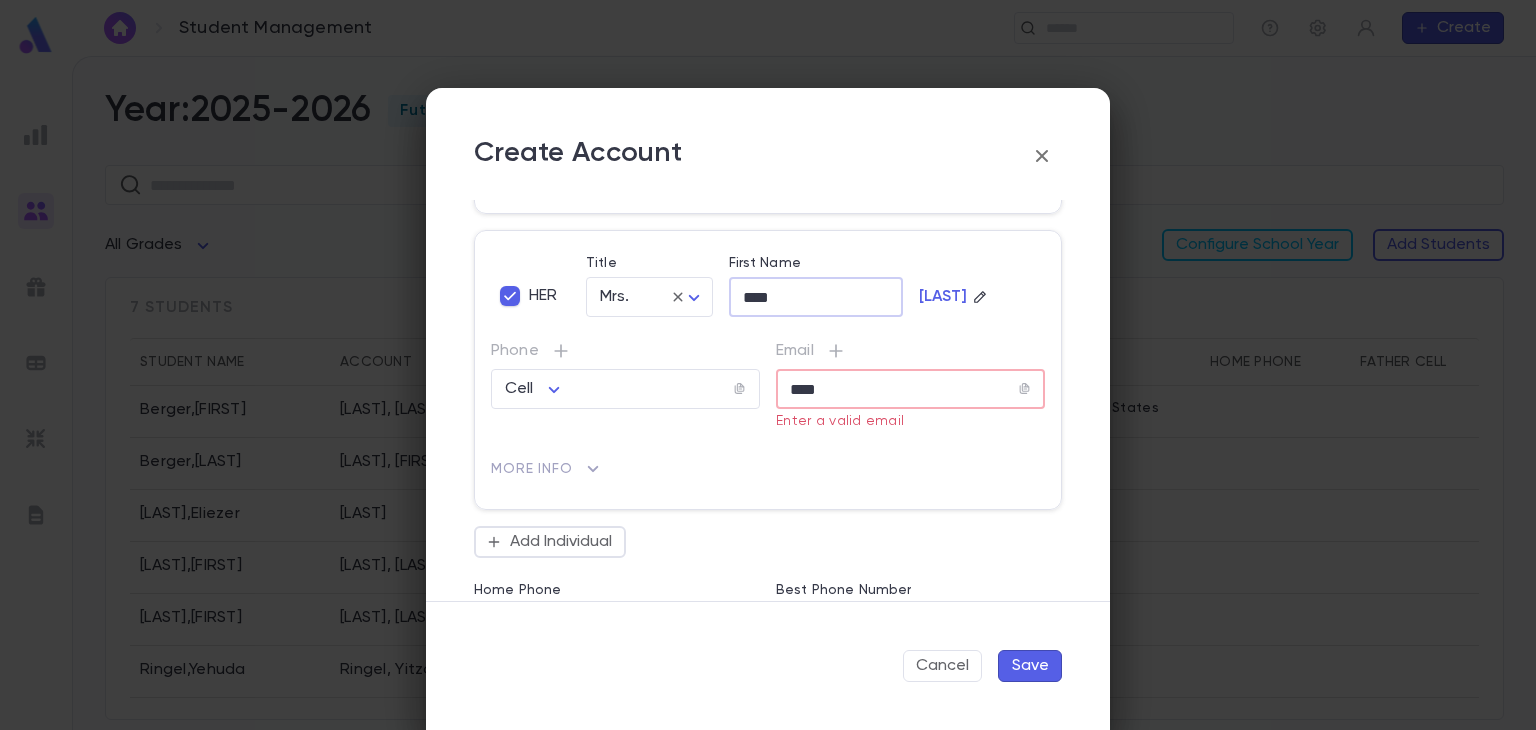 click on "****" at bounding box center [897, 389] 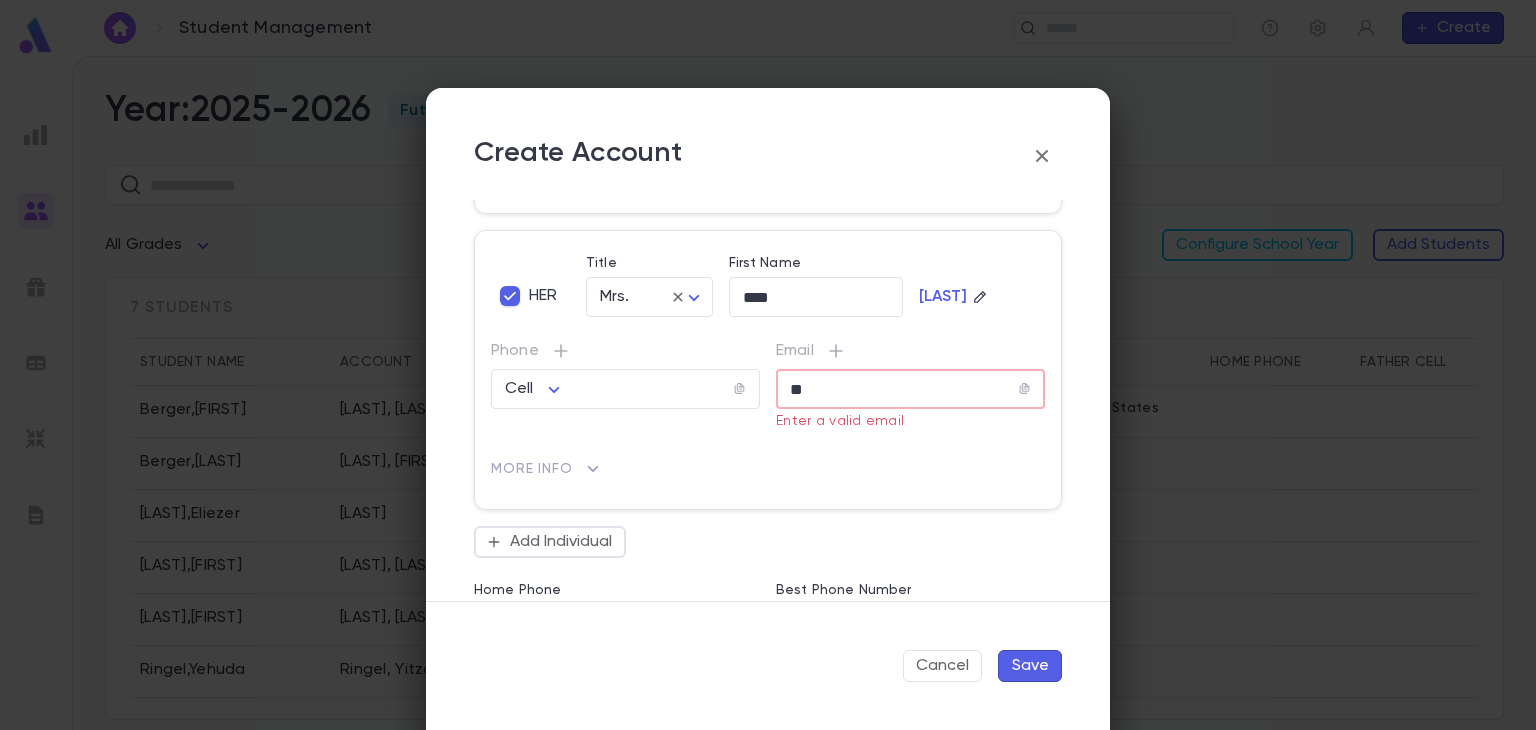 type on "*" 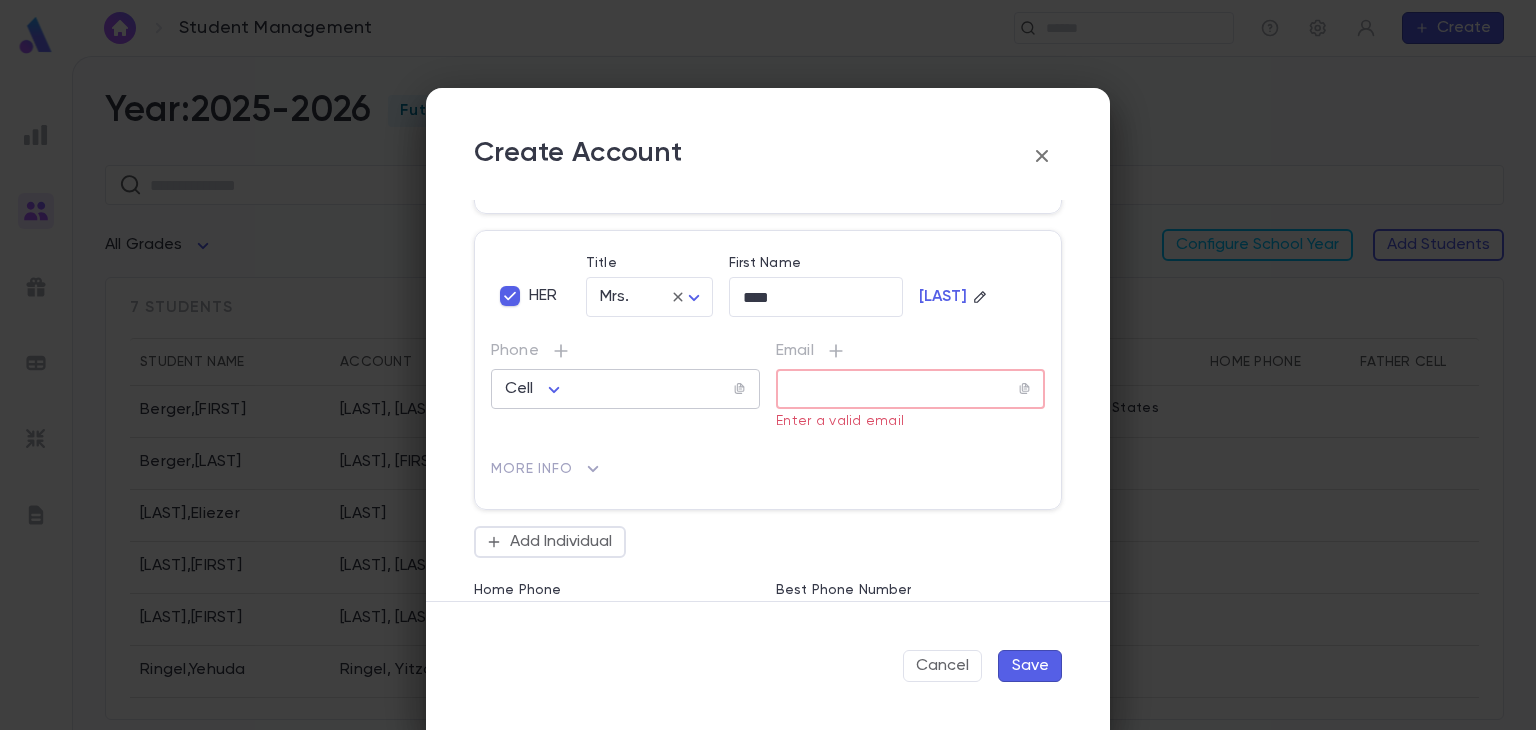 click at bounding box center [650, 389] 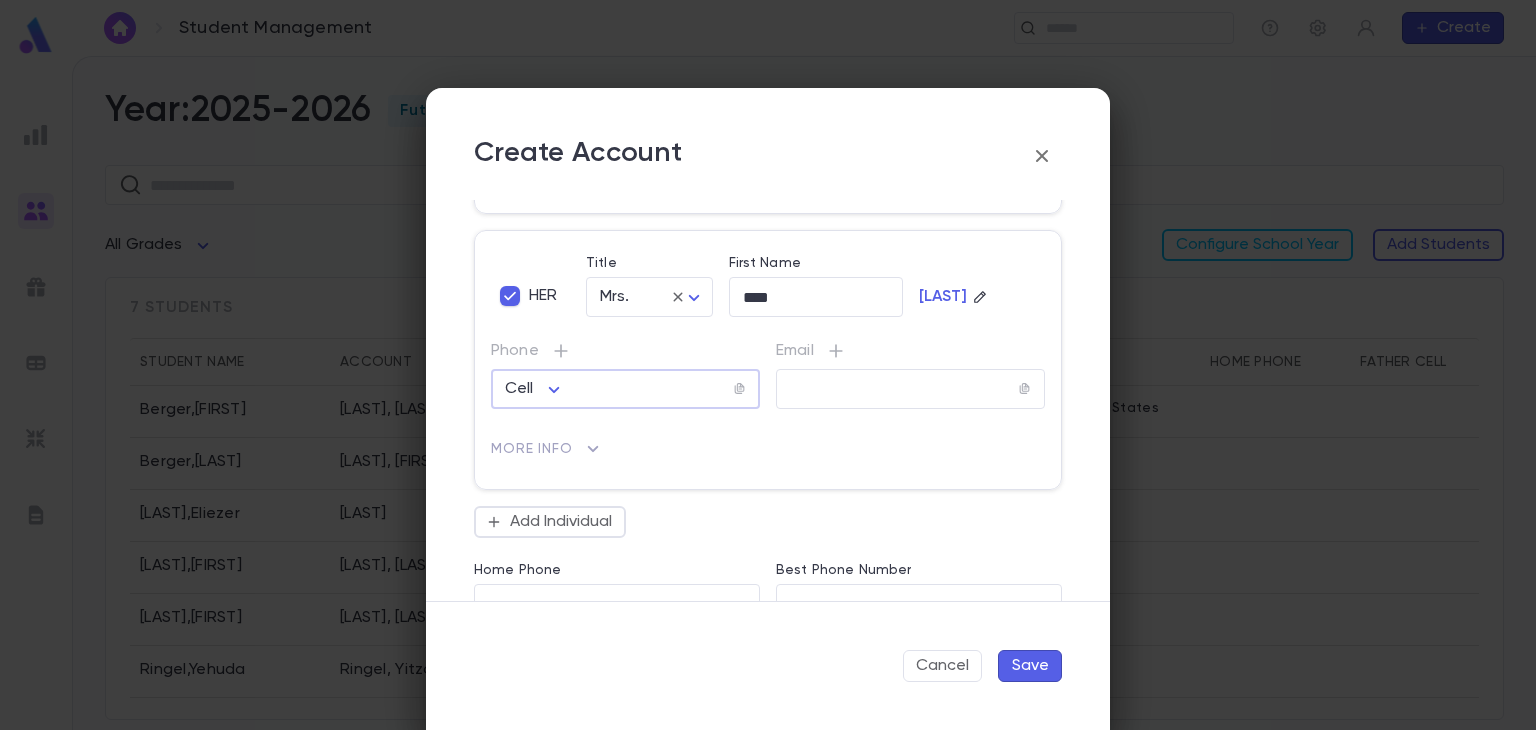 click on "More Info" at bounding box center [768, 449] 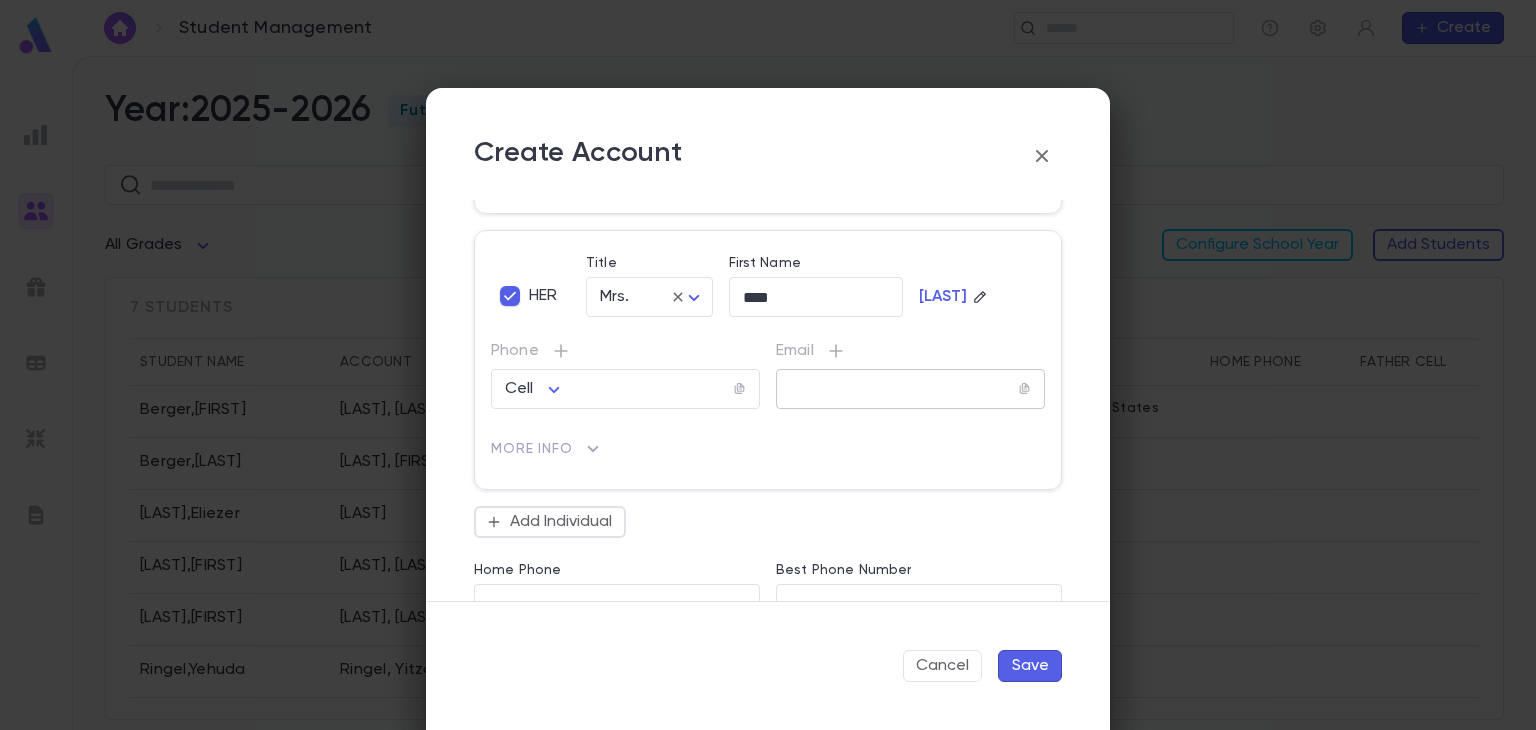 click on "​" at bounding box center [910, 389] 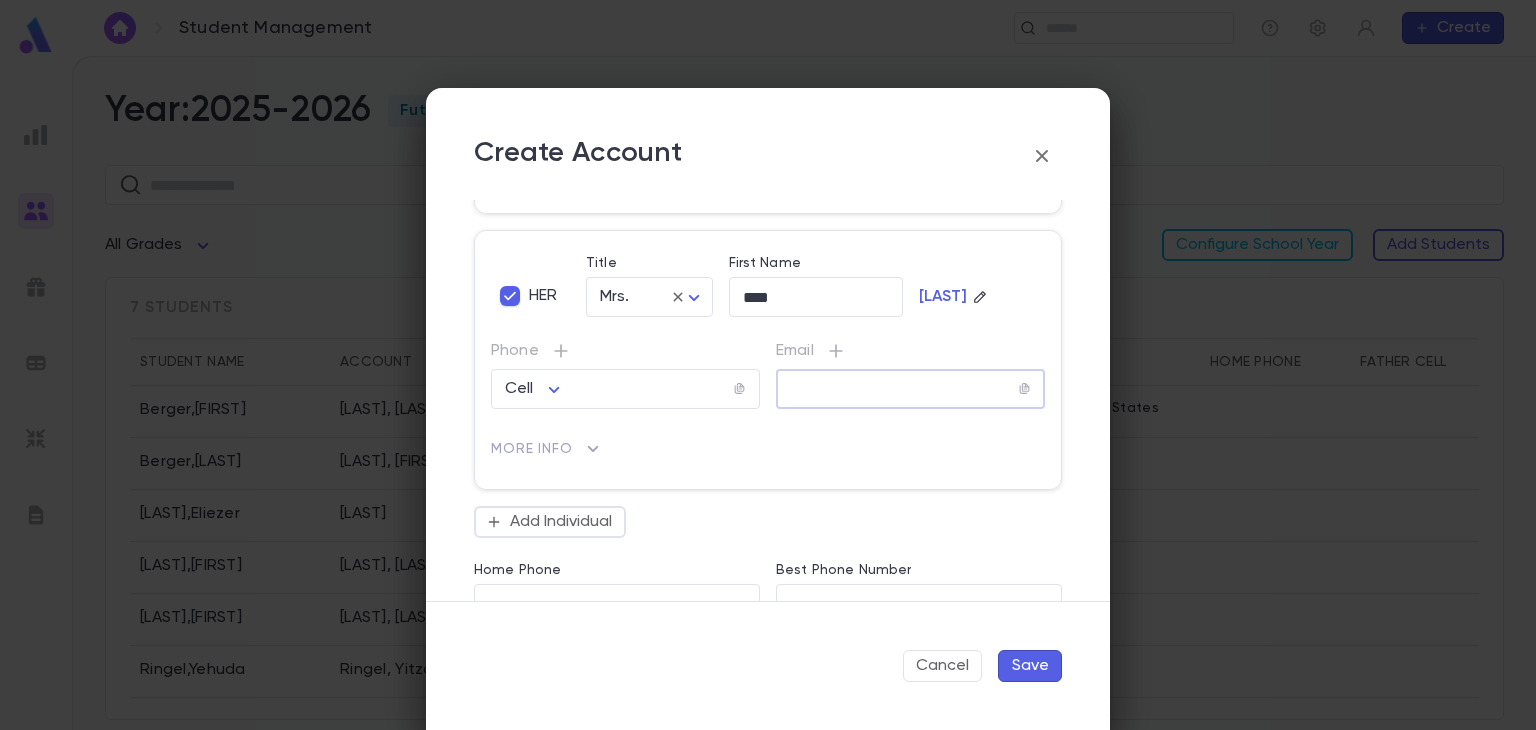 paste on "**********" 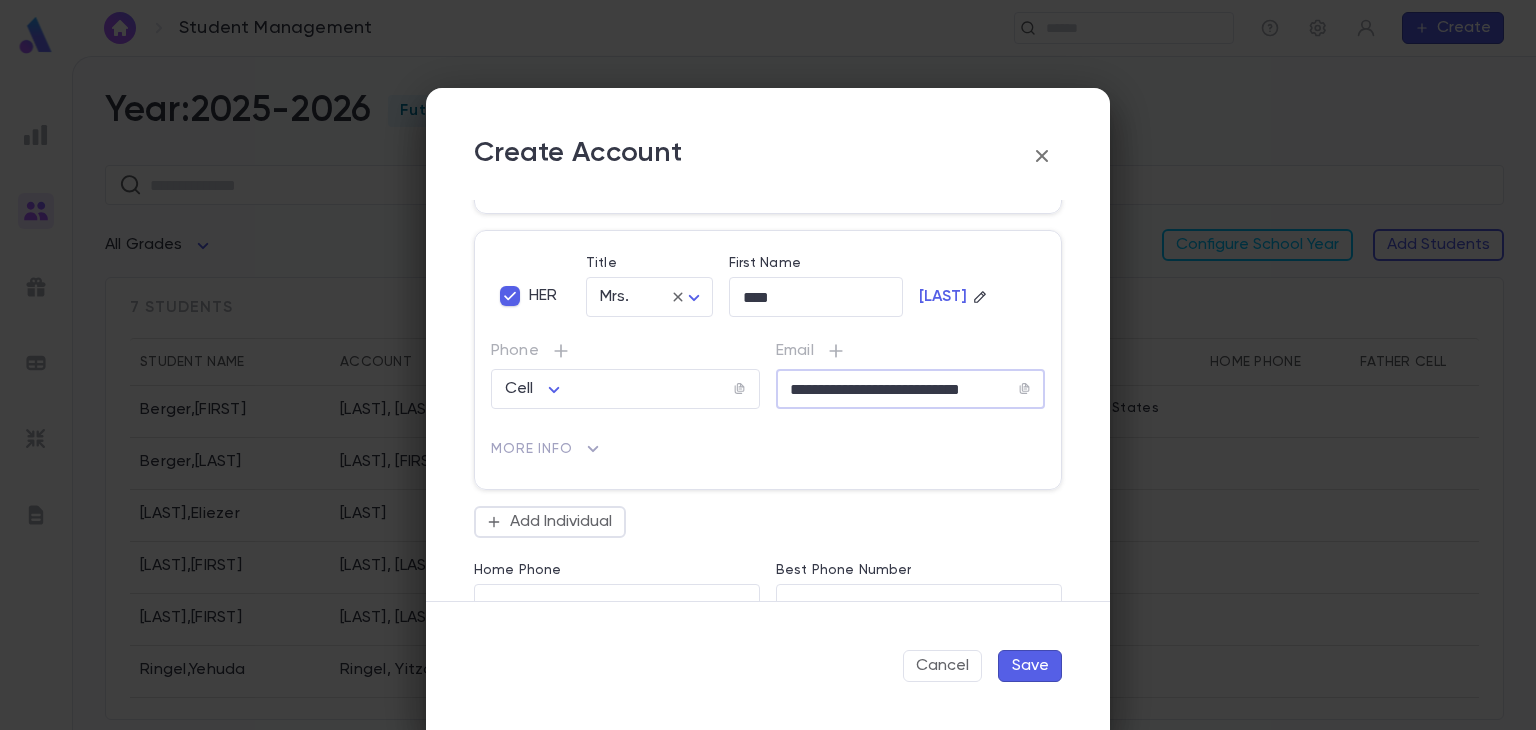 scroll, scrollTop: 0, scrollLeft: 8, axis: horizontal 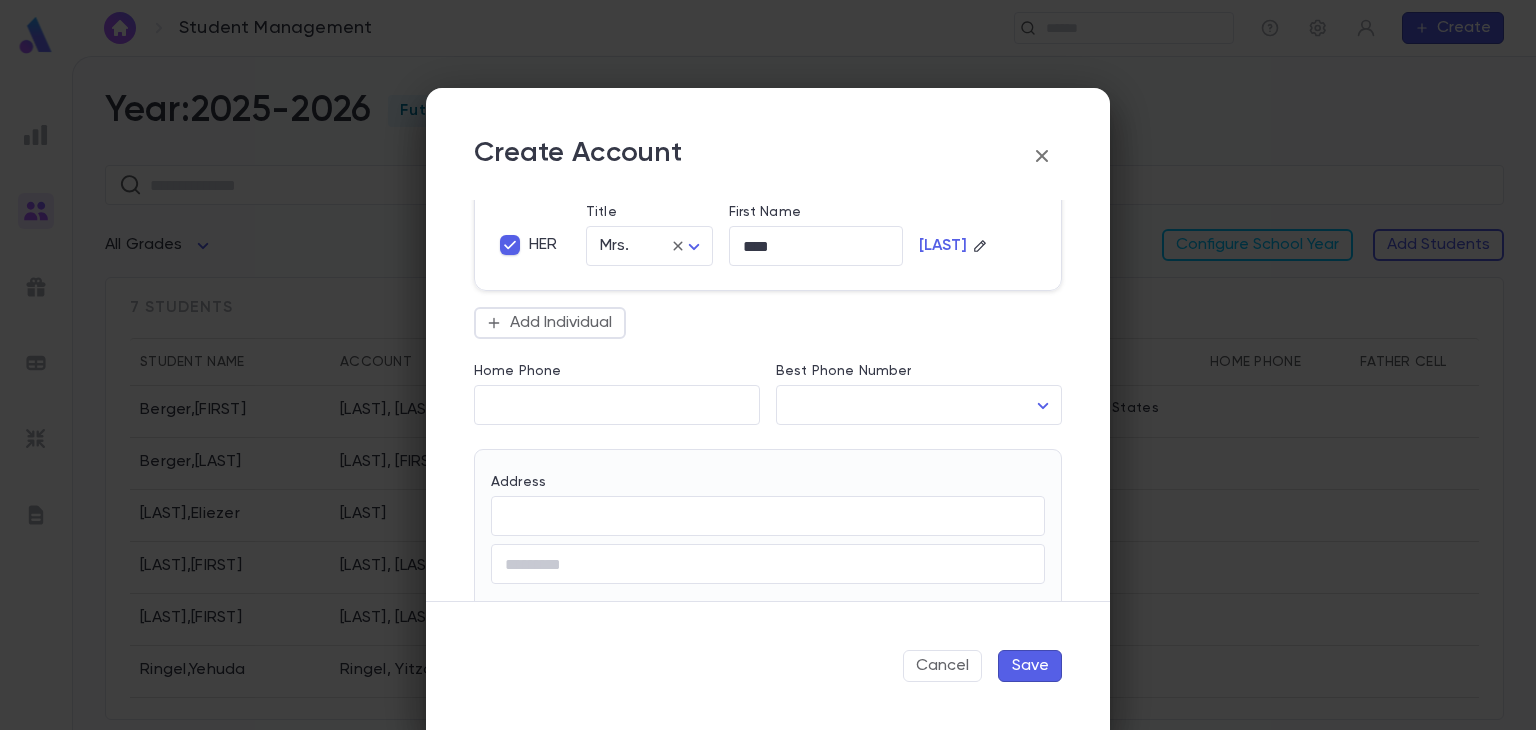 click on "Save" at bounding box center (1030, 666) 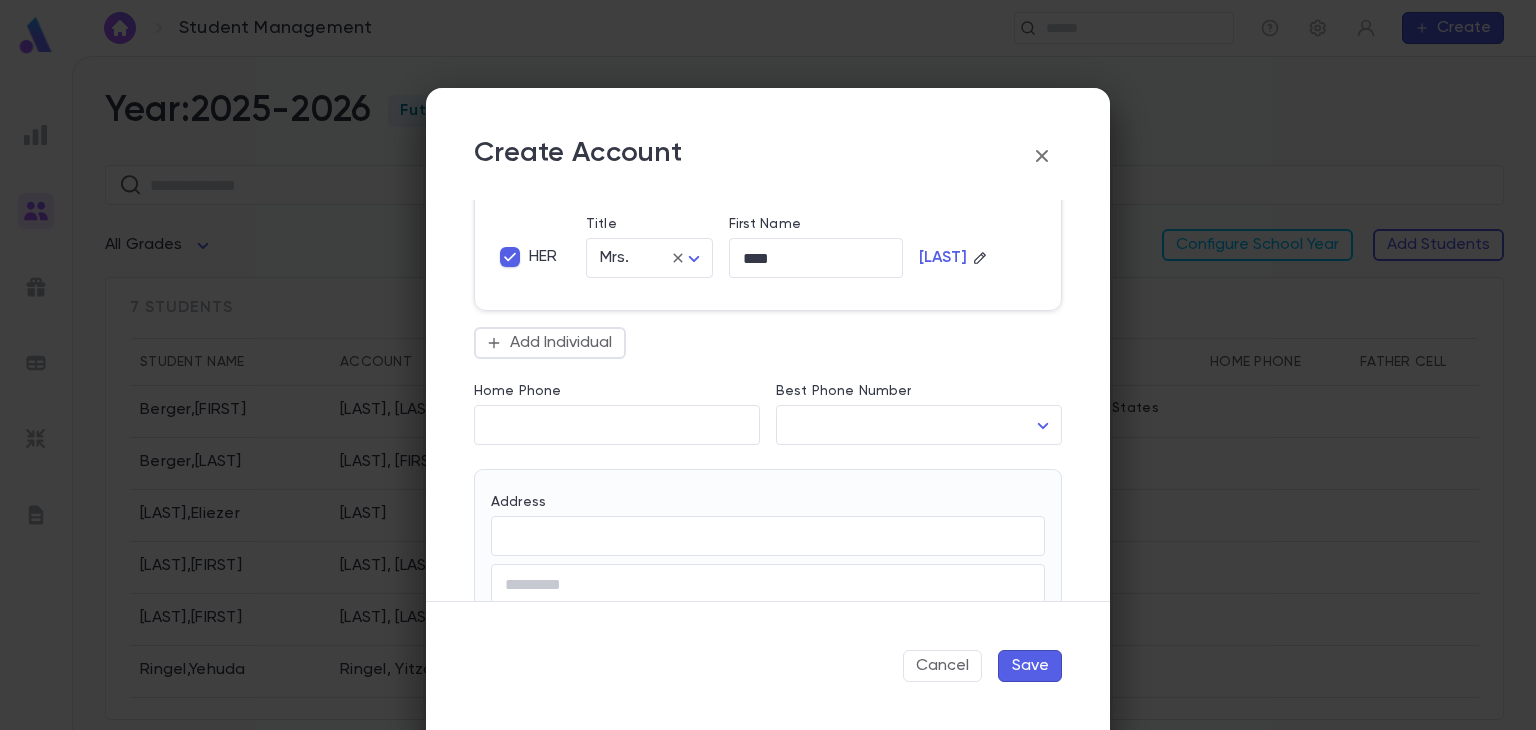 click on "Save" at bounding box center (1030, 666) 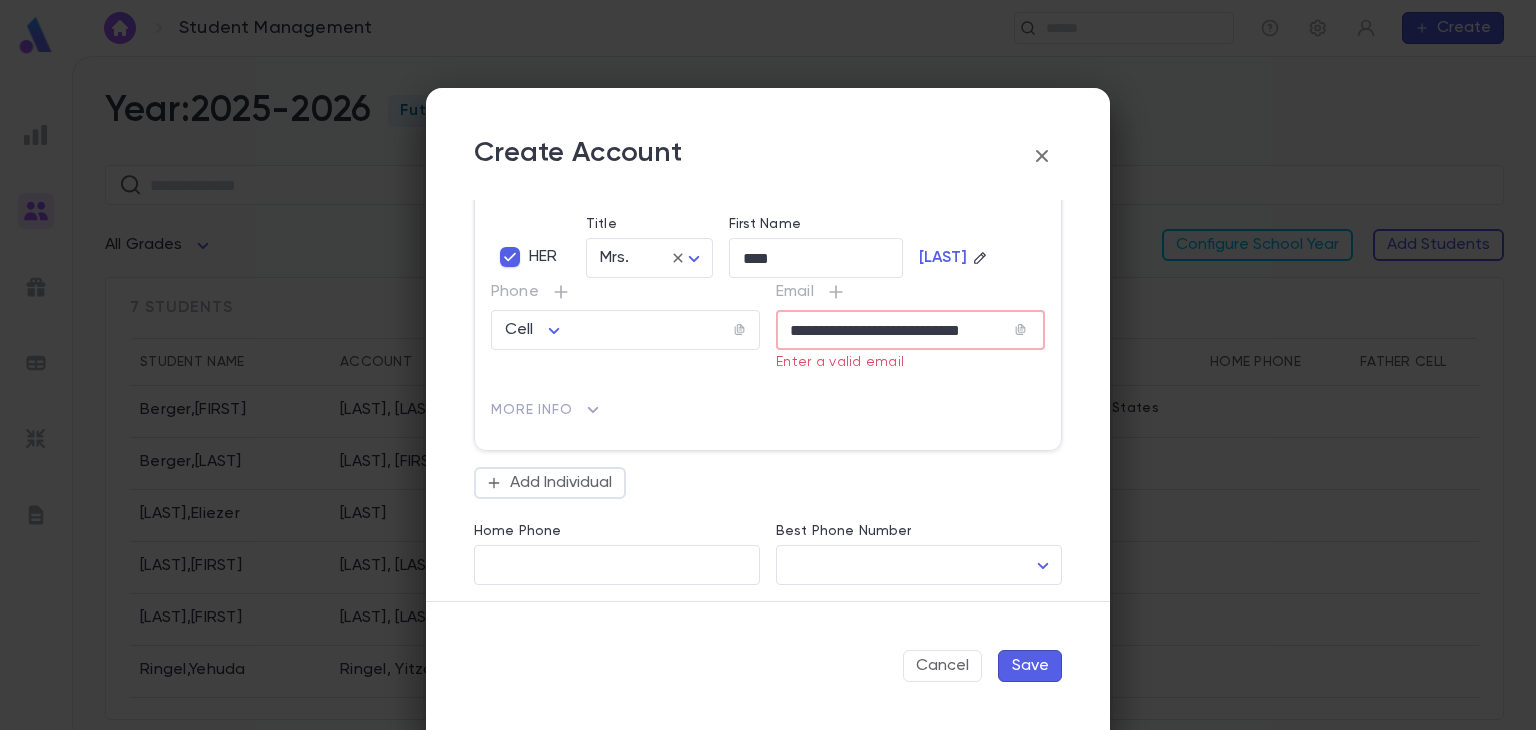 scroll, scrollTop: 0, scrollLeft: 0, axis: both 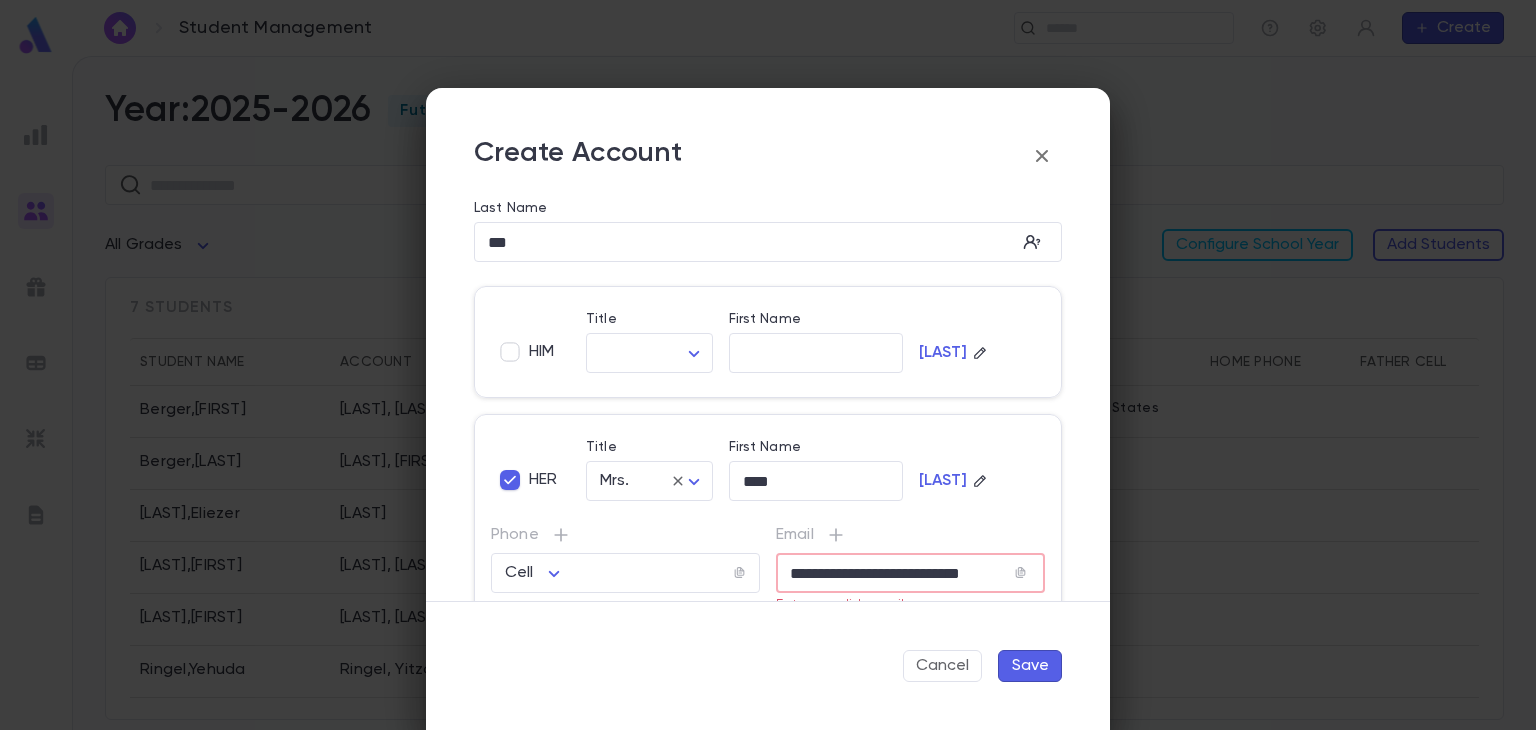 click on "[LAST]" at bounding box center (982, 465) 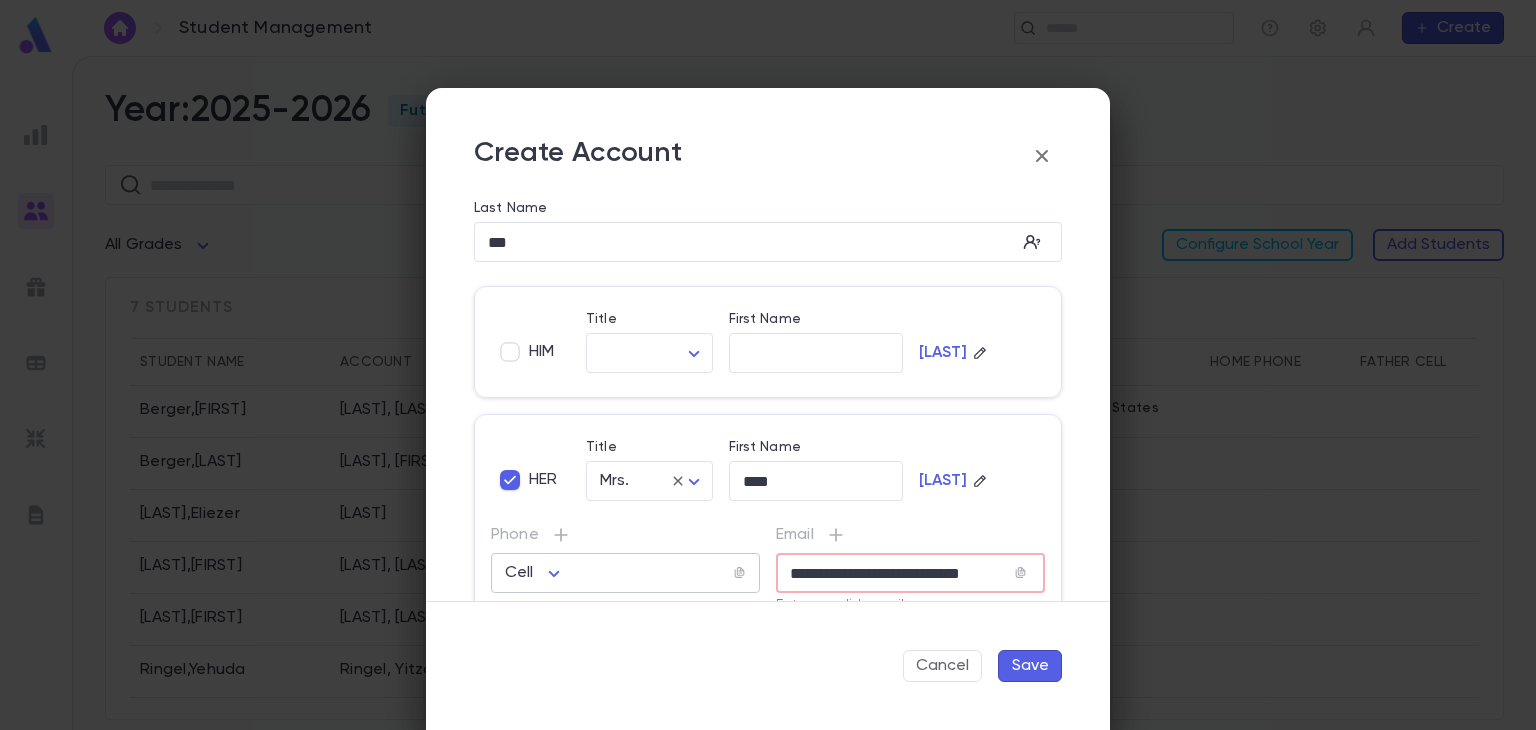 drag, startPoint x: 834, startPoint y: 581, endPoint x: 731, endPoint y: 561, distance: 104.92378 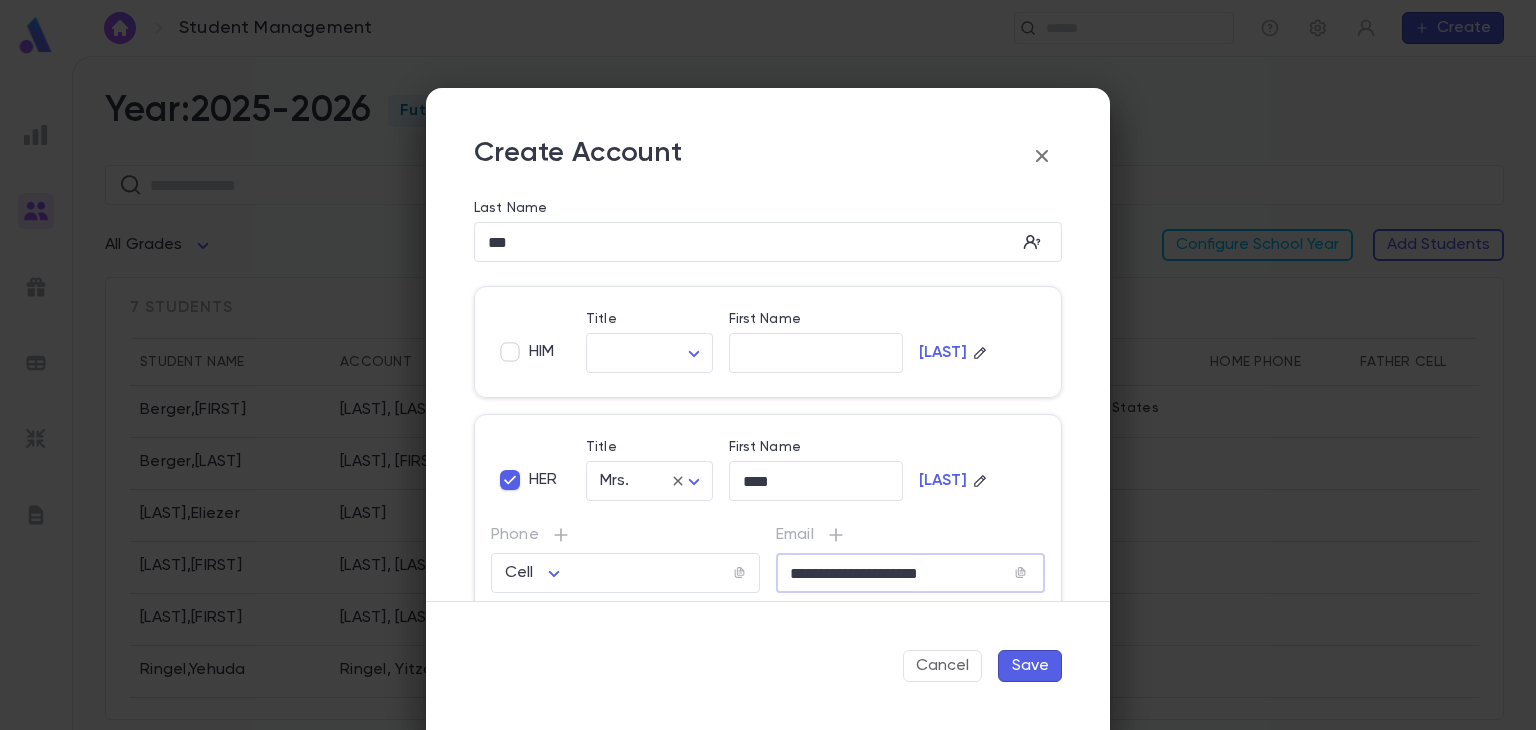 type on "**********" 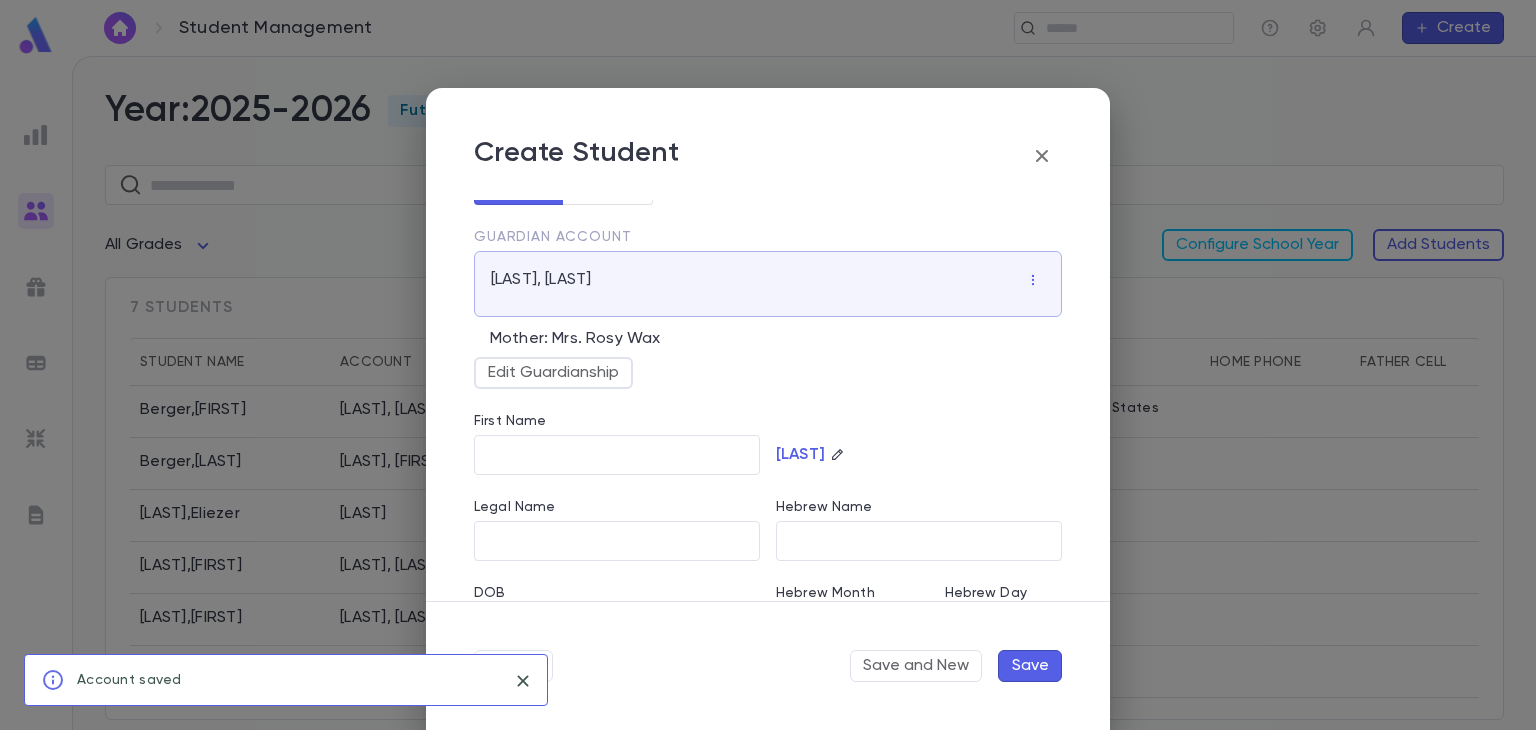 scroll, scrollTop: 24, scrollLeft: 0, axis: vertical 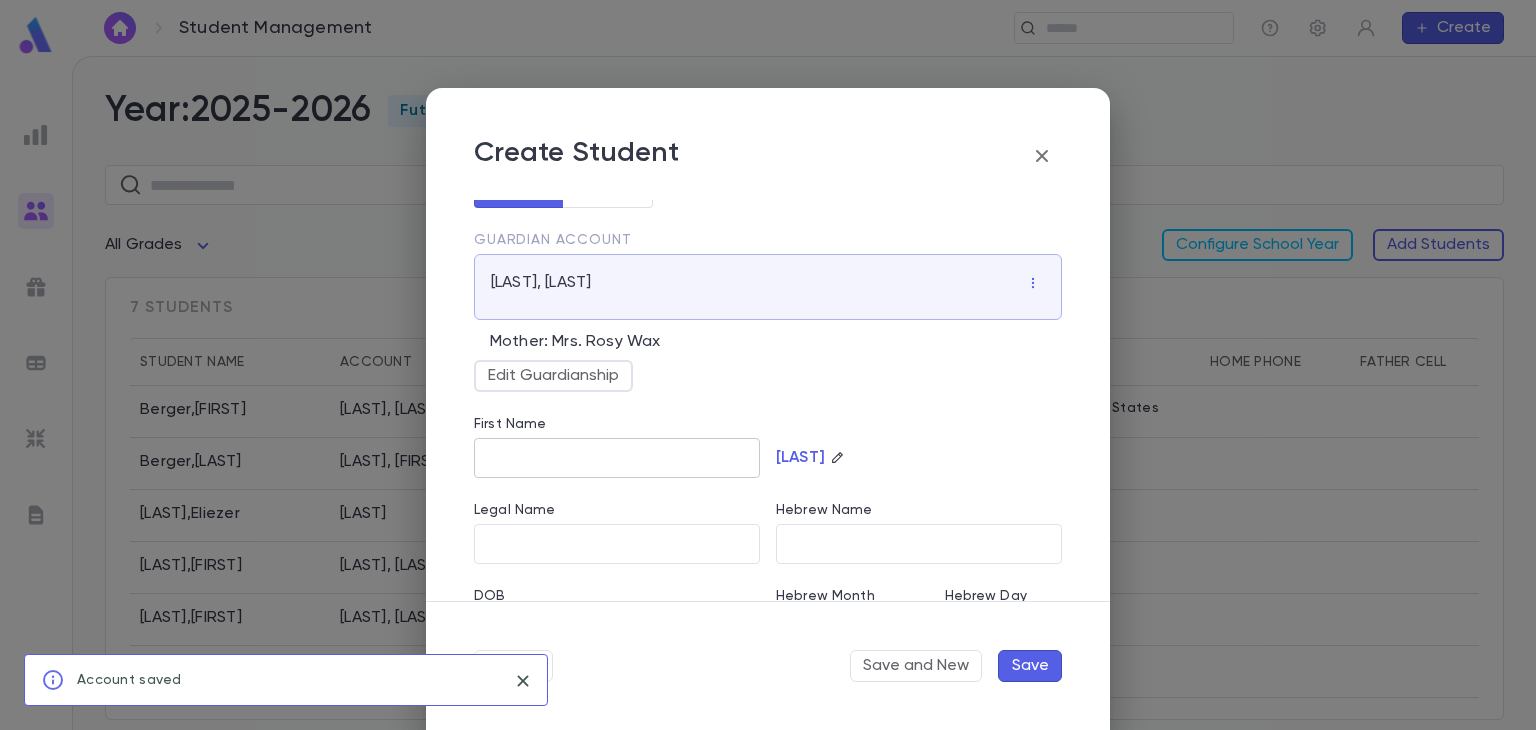 click on "First Name" at bounding box center (617, 458) 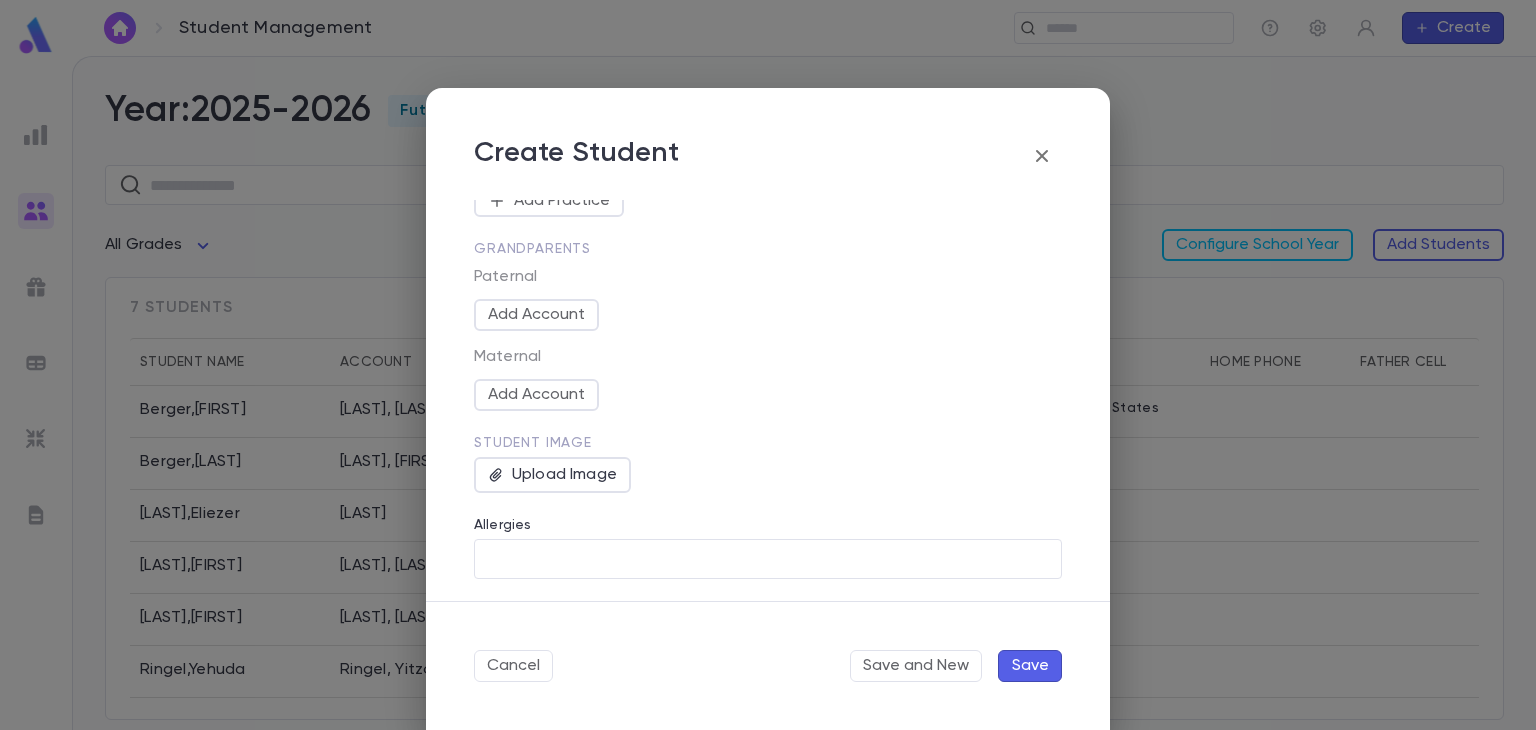 scroll, scrollTop: 800, scrollLeft: 0, axis: vertical 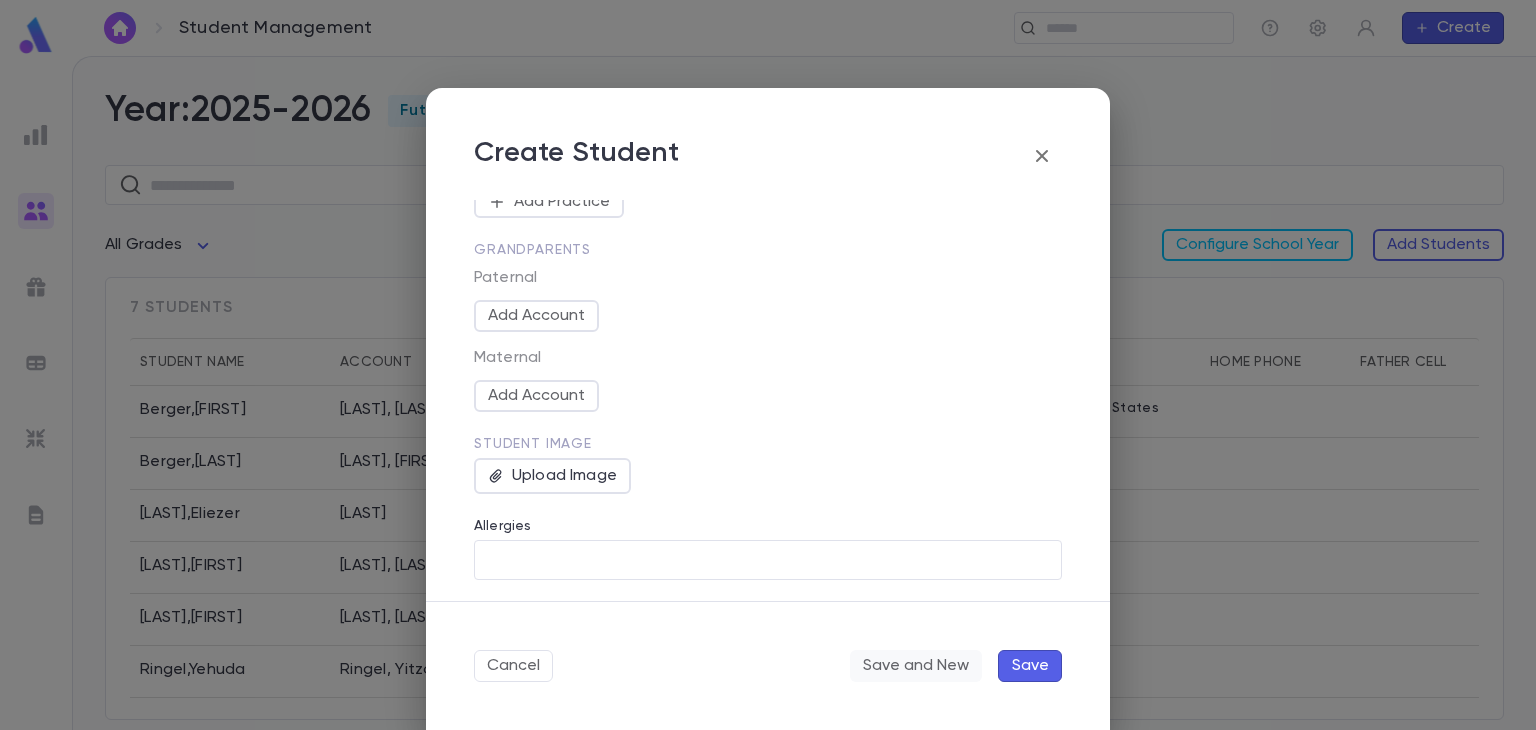 type on "********" 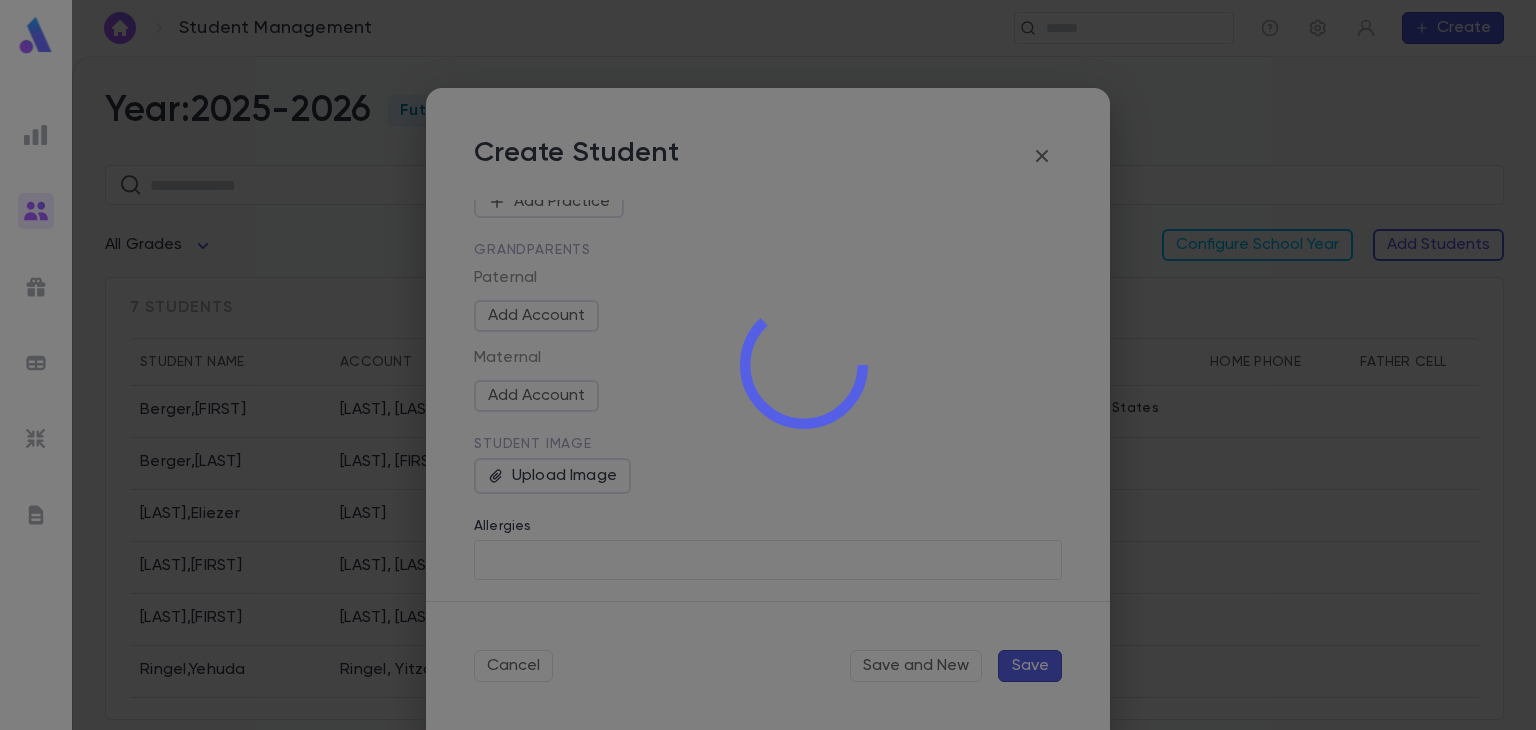 type 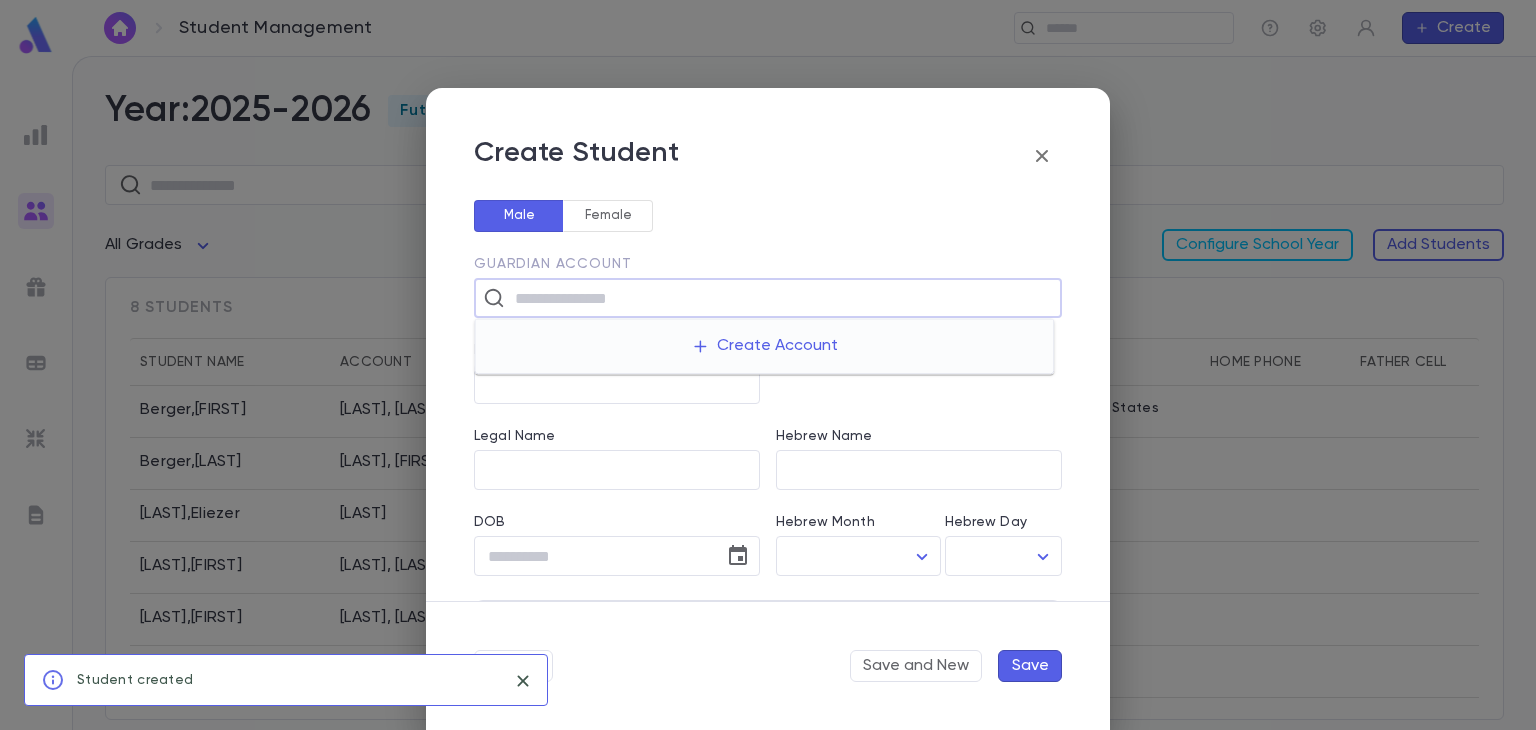 click at bounding box center (781, 298) 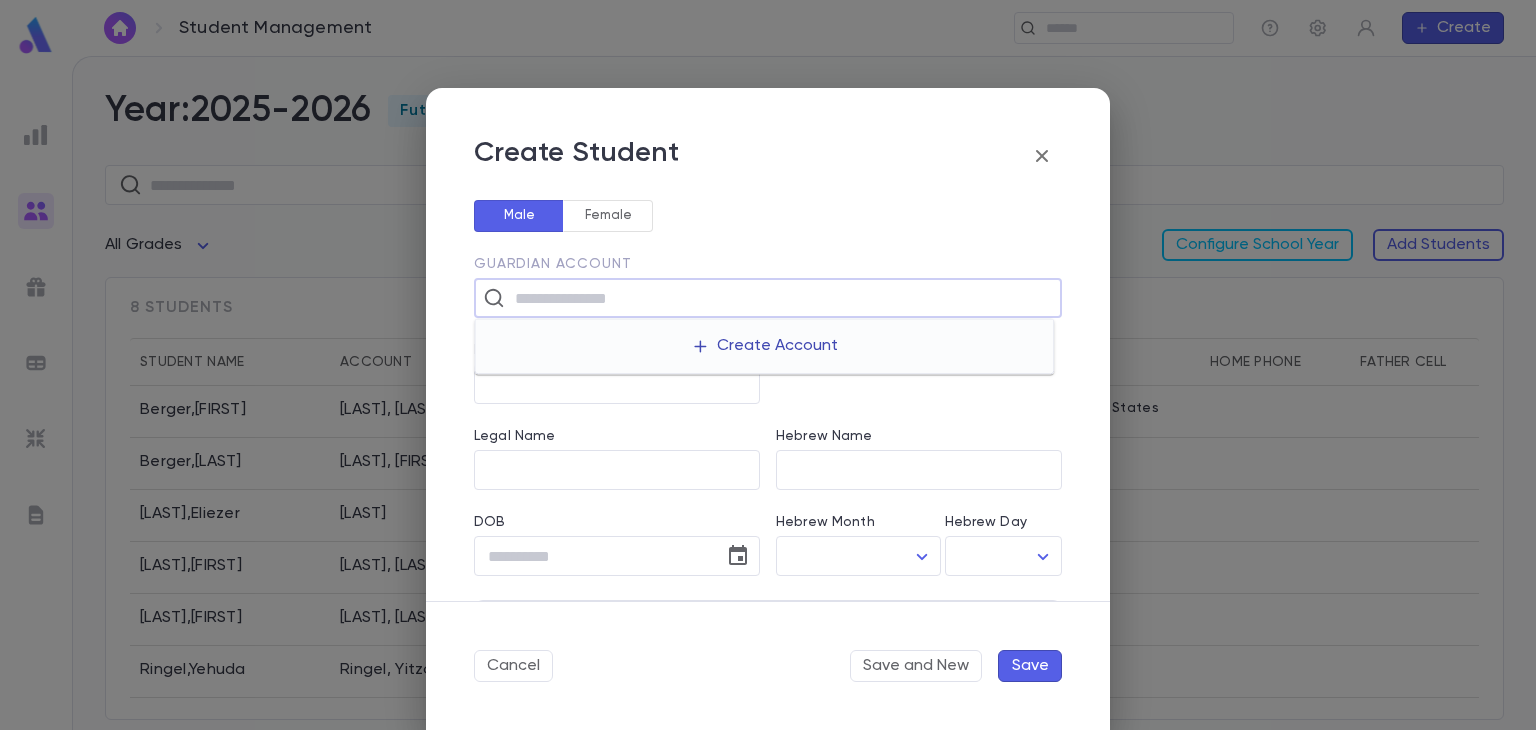 click on "Create Account" at bounding box center [764, 346] 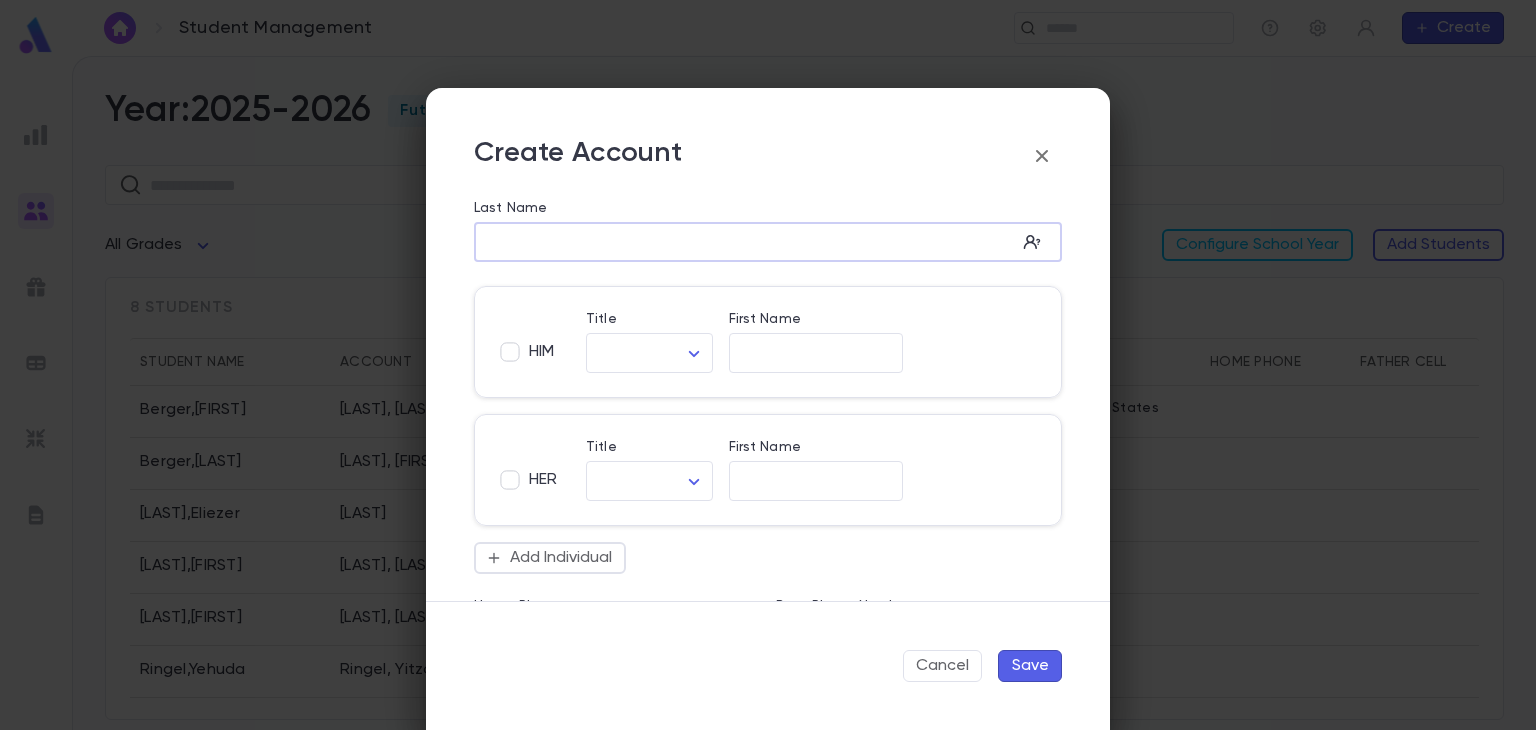 click on "Last Name" at bounding box center (745, 242) 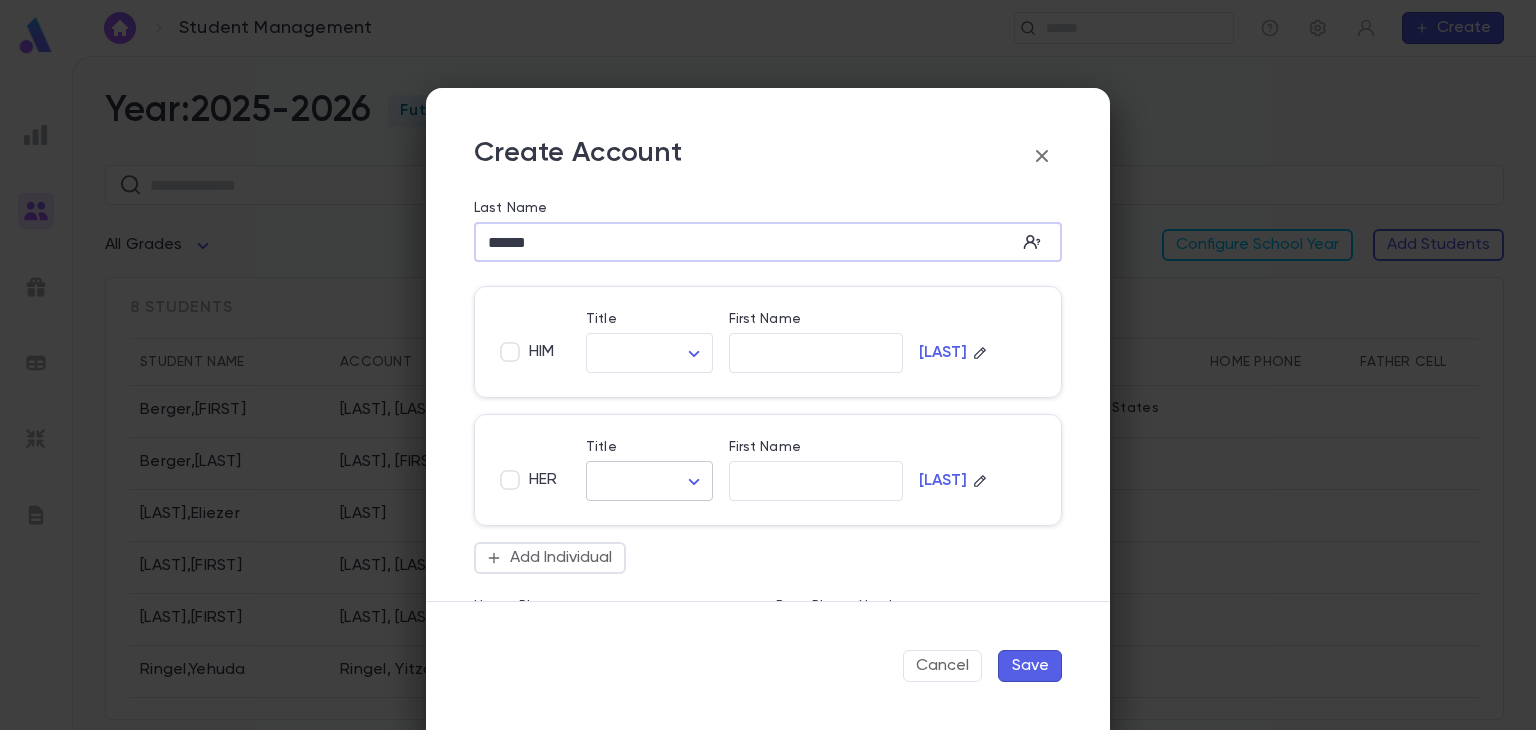 type on "******" 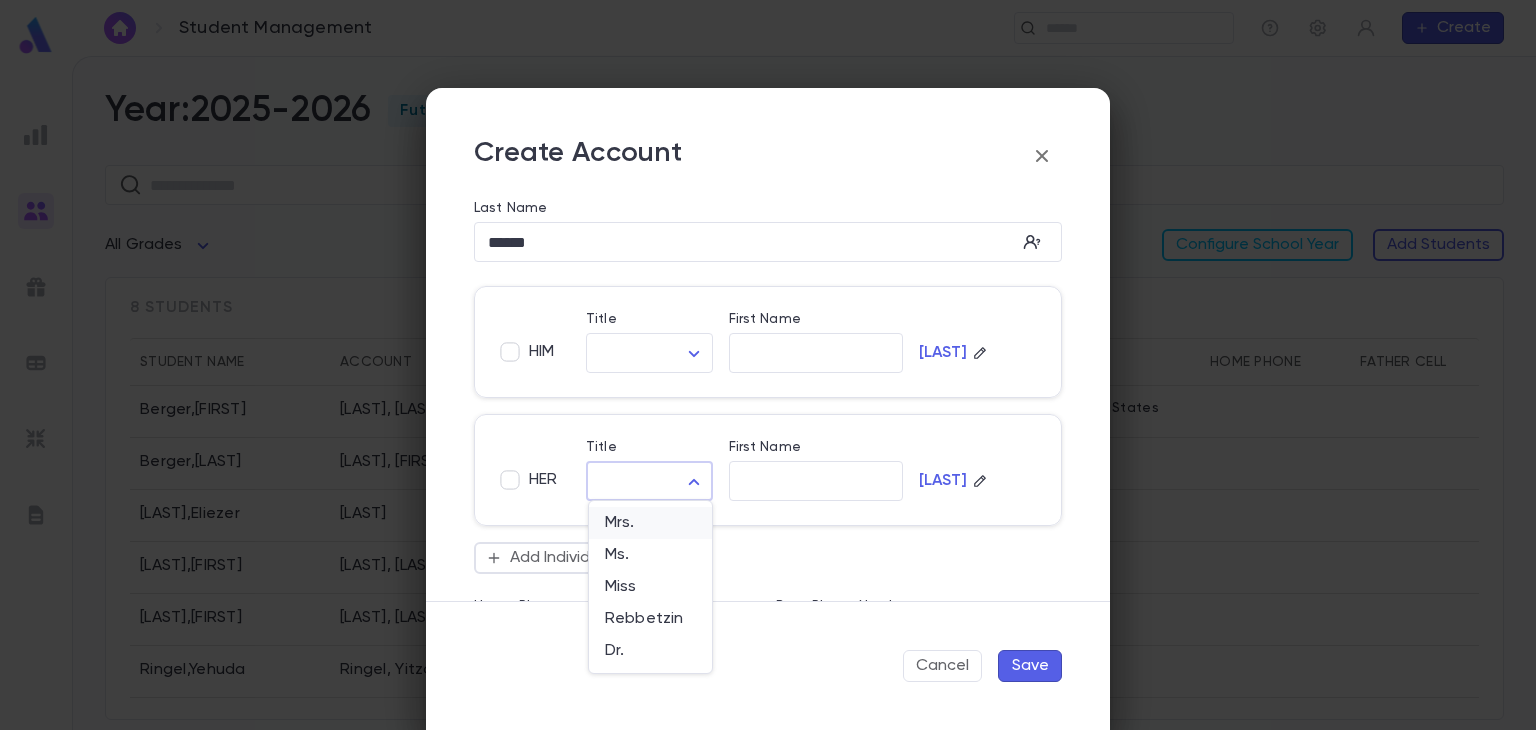 click on "Mrs." at bounding box center [650, 523] 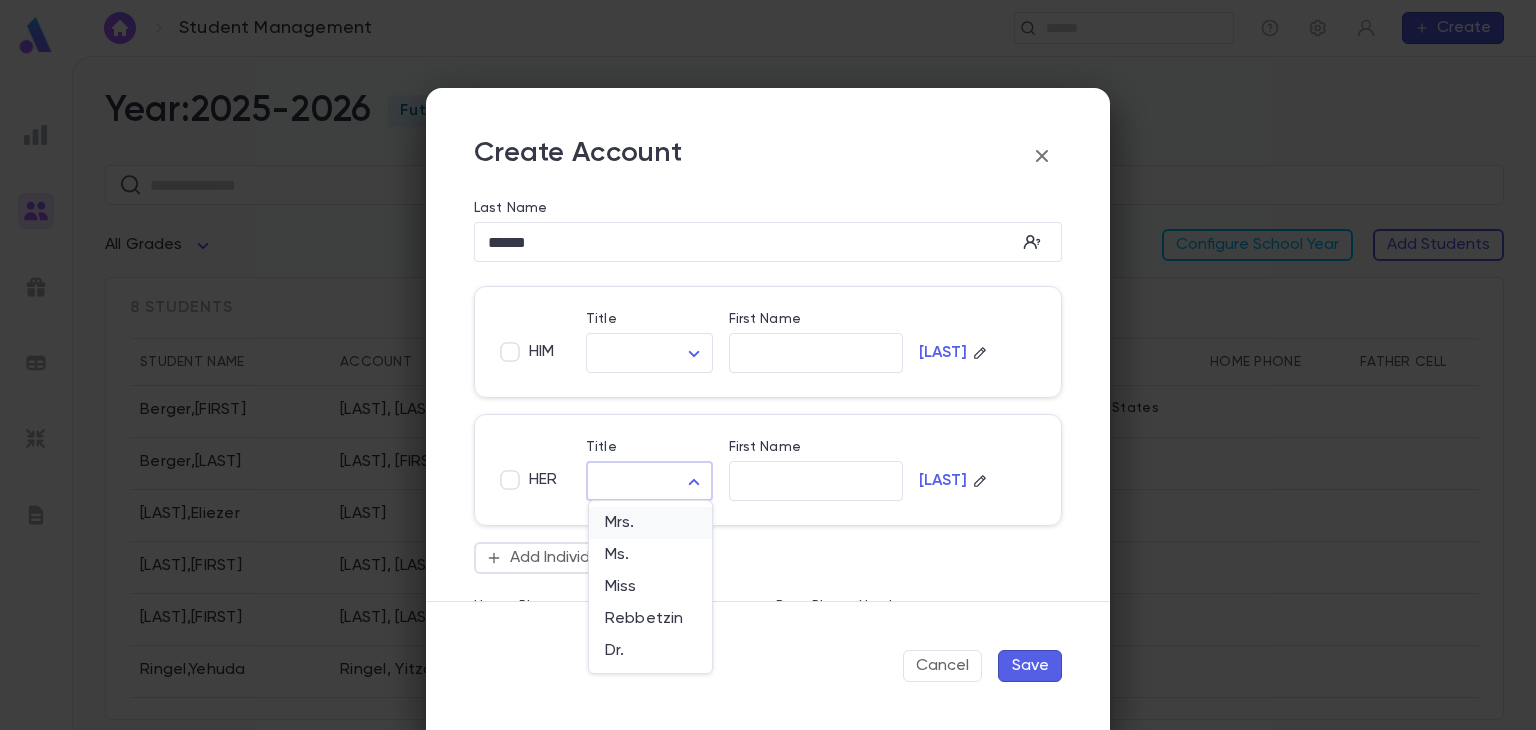 type on "****" 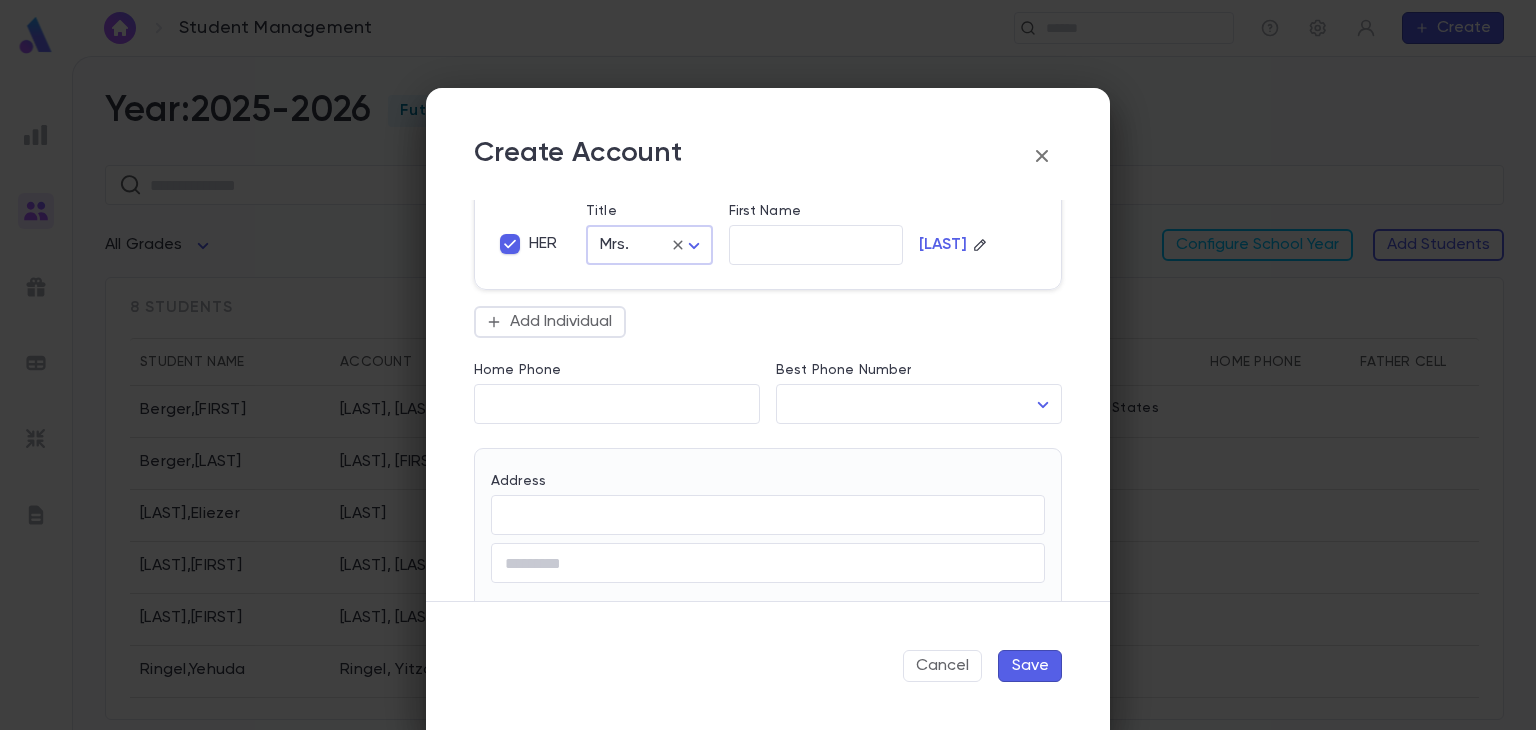 scroll, scrollTop: 386, scrollLeft: 0, axis: vertical 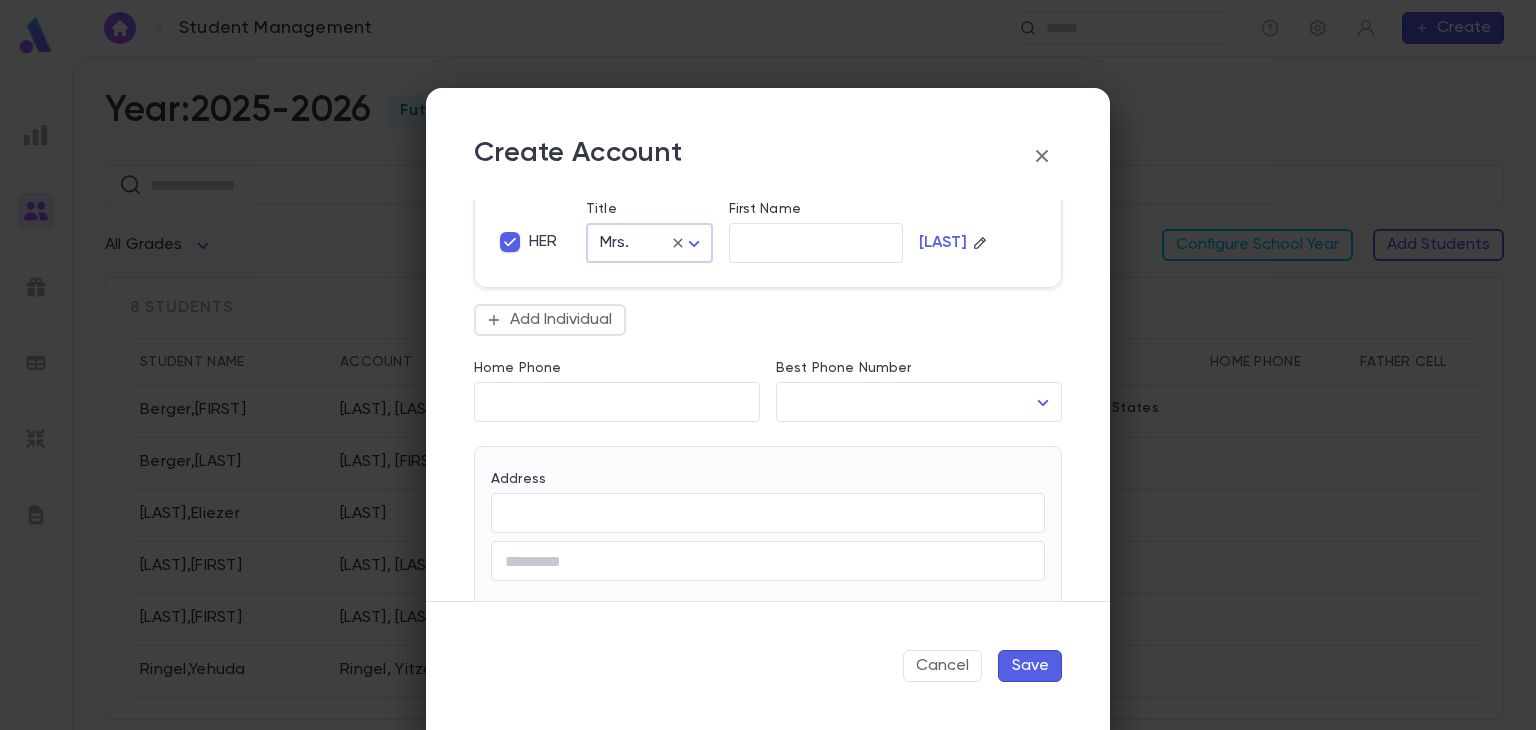 click on "Save" at bounding box center (1030, 666) 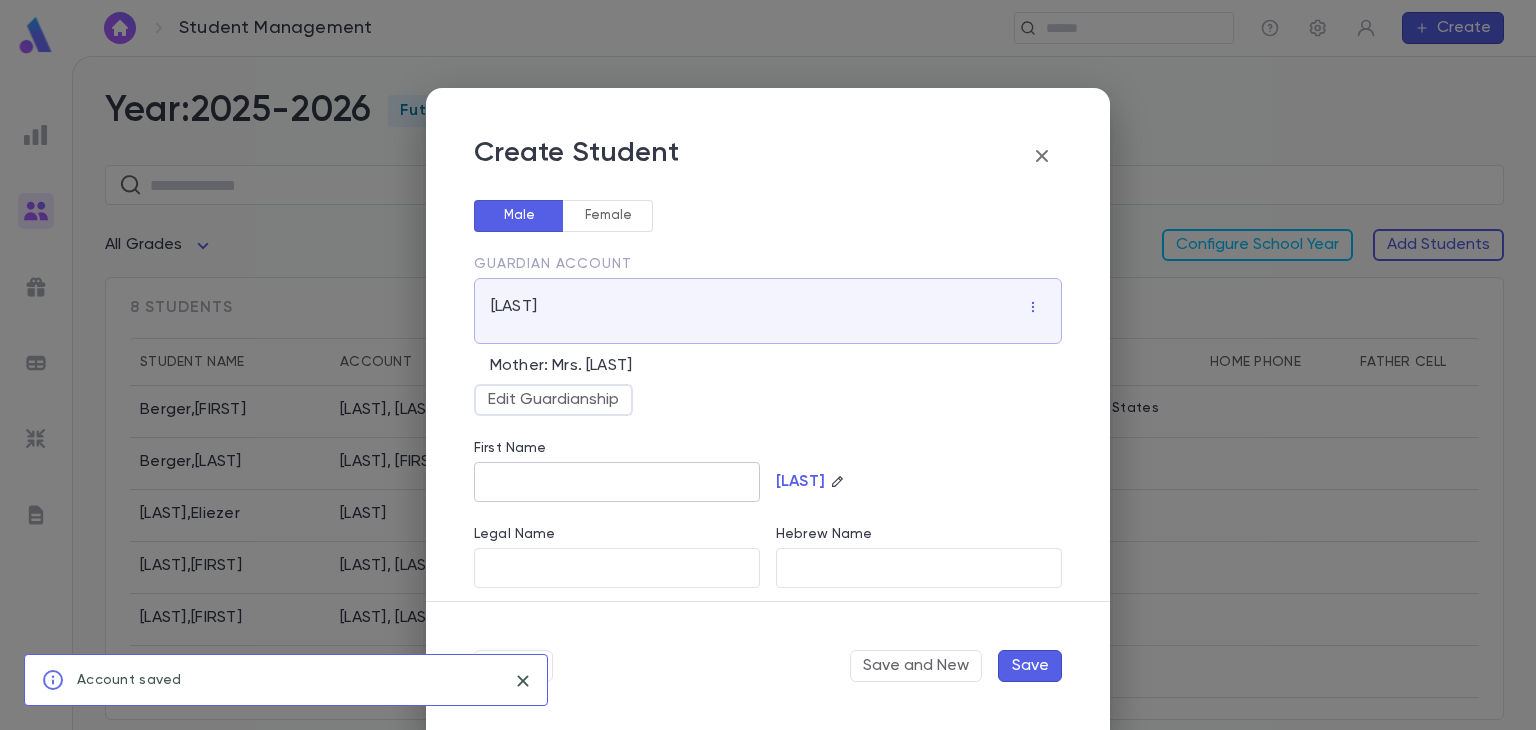 click on "First Name" at bounding box center (617, 482) 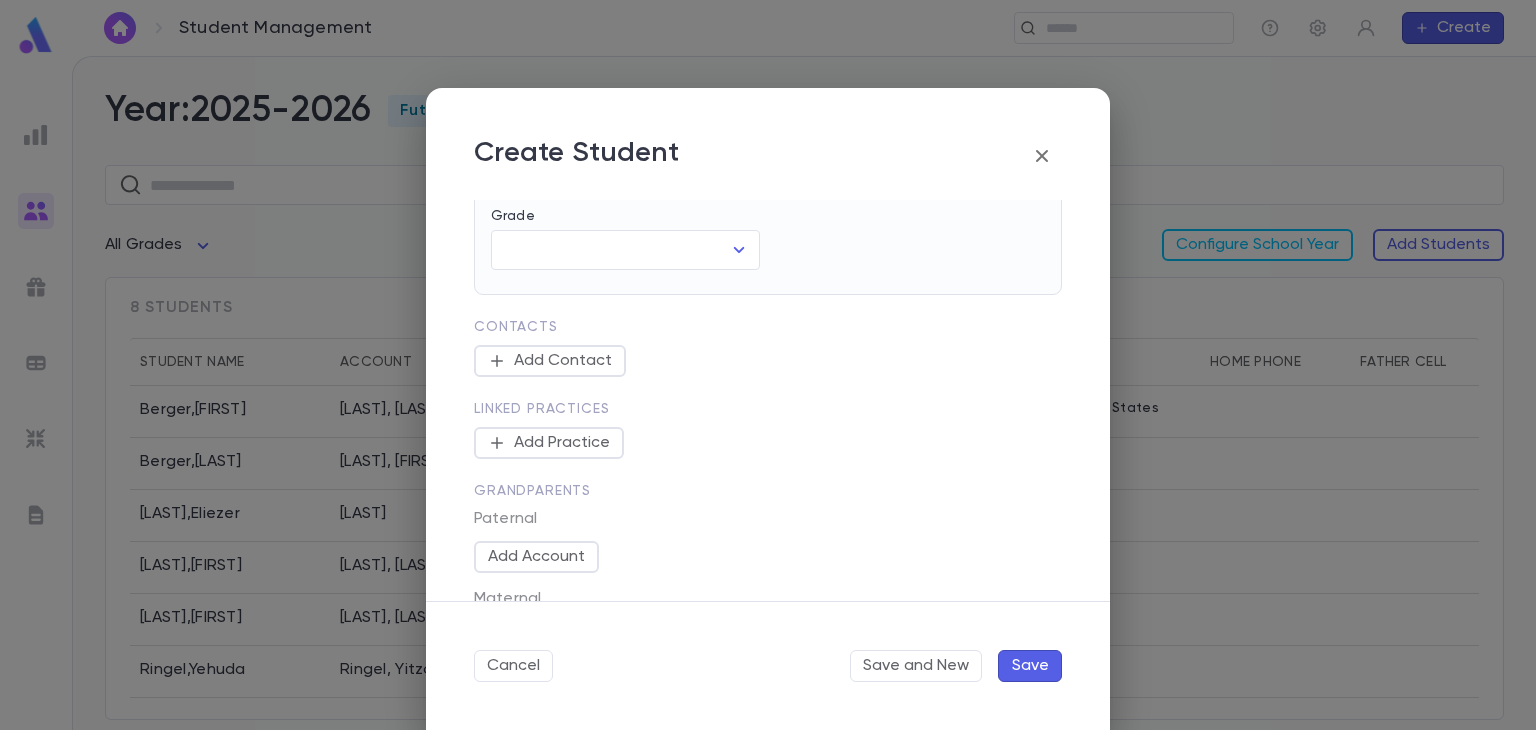scroll, scrollTop: 565, scrollLeft: 0, axis: vertical 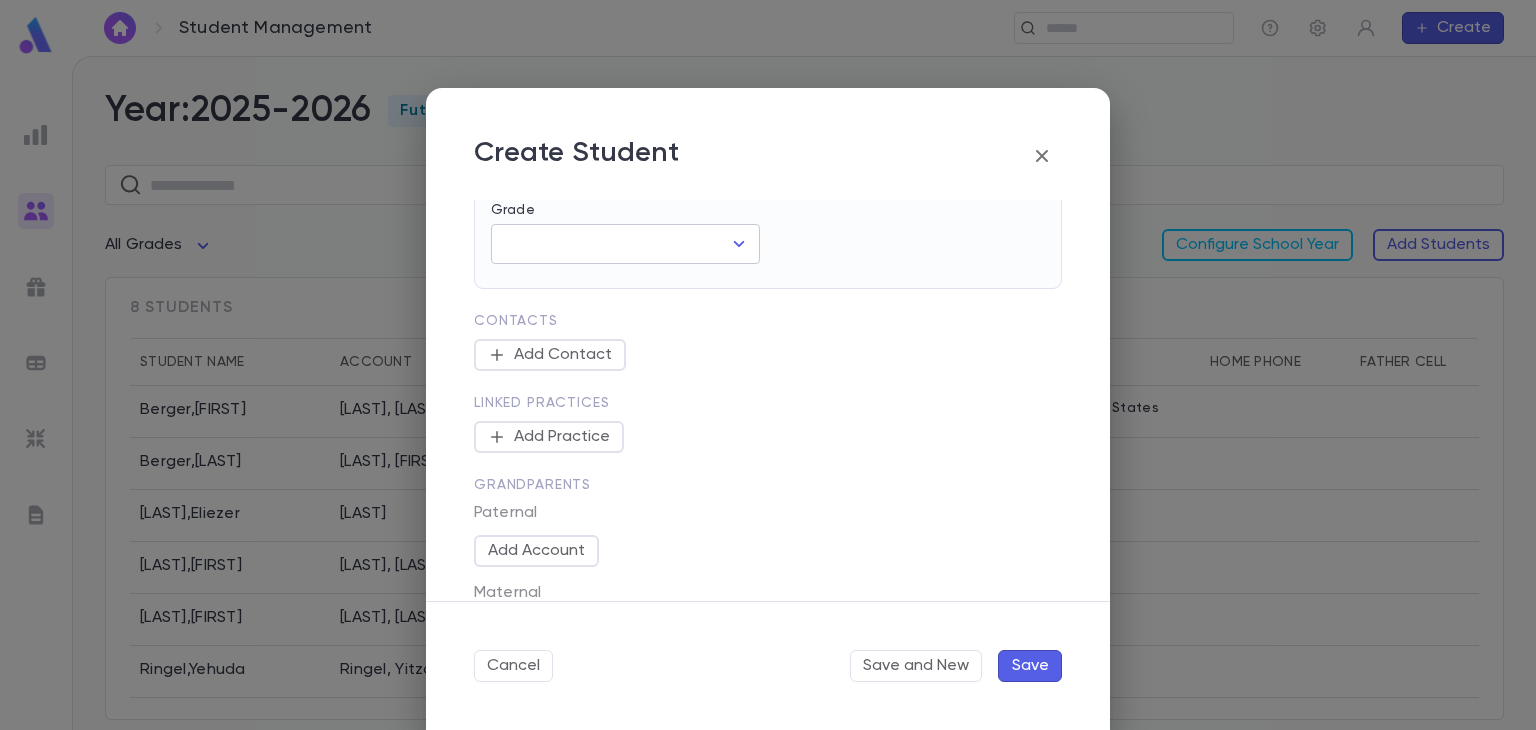 click 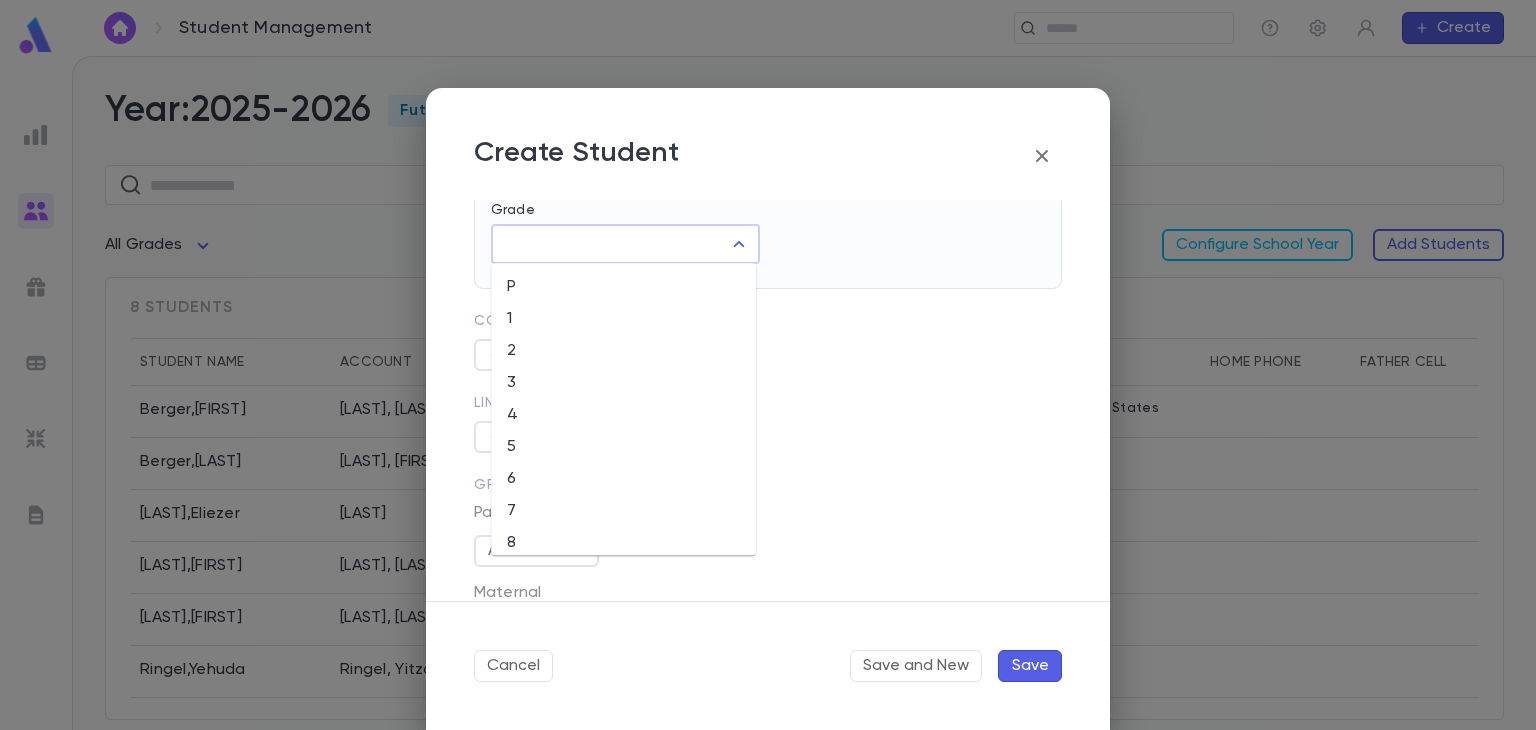 scroll, scrollTop: 140, scrollLeft: 0, axis: vertical 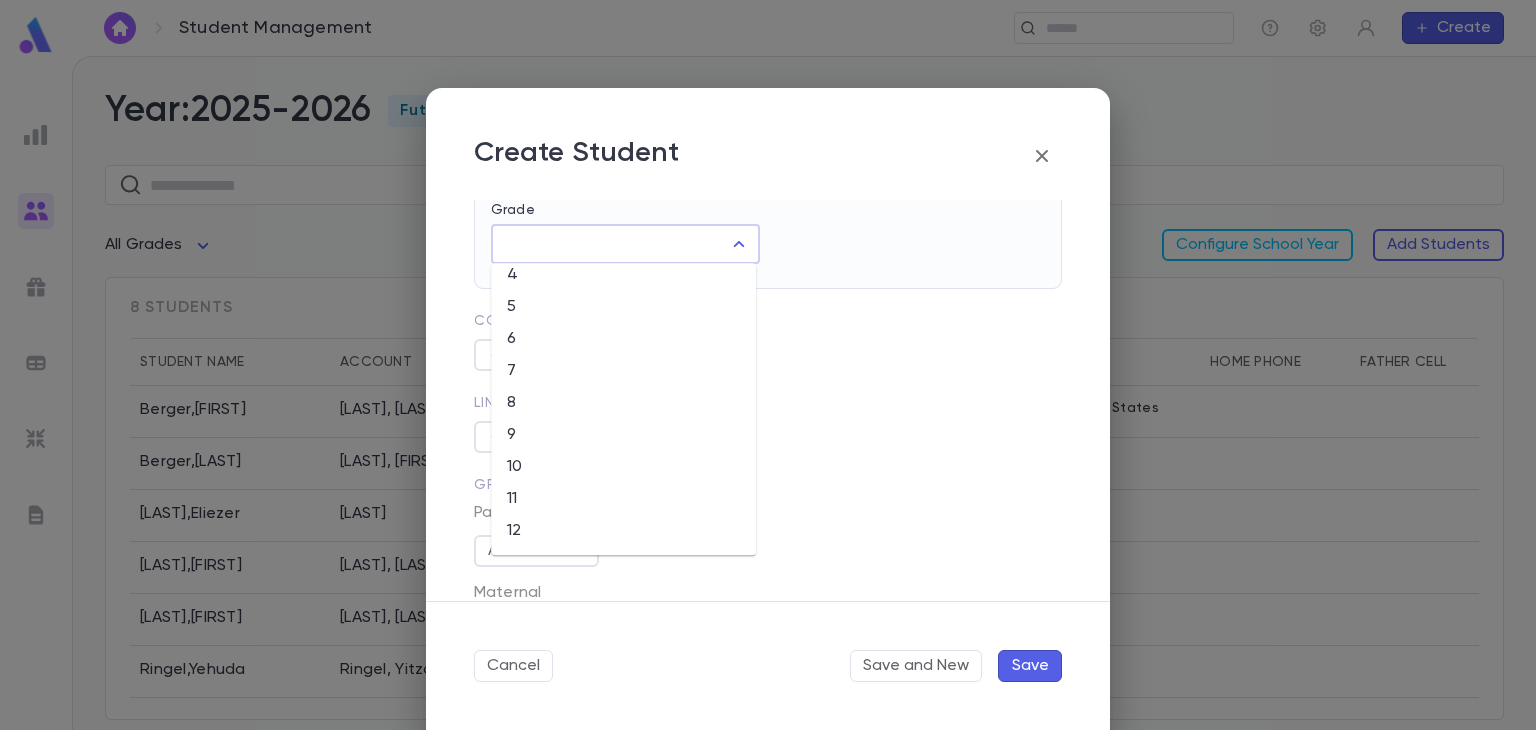 click on "12" at bounding box center [623, 531] 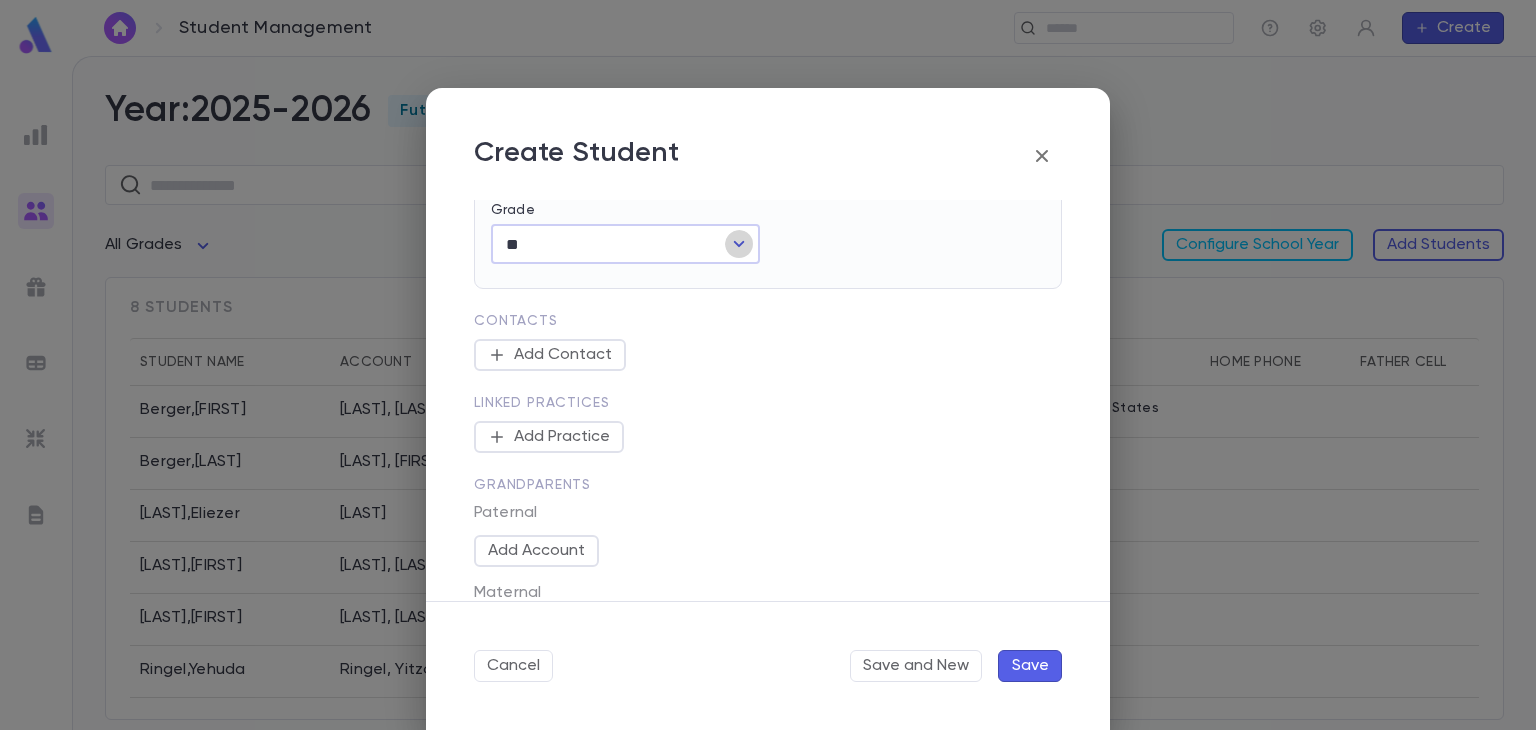click 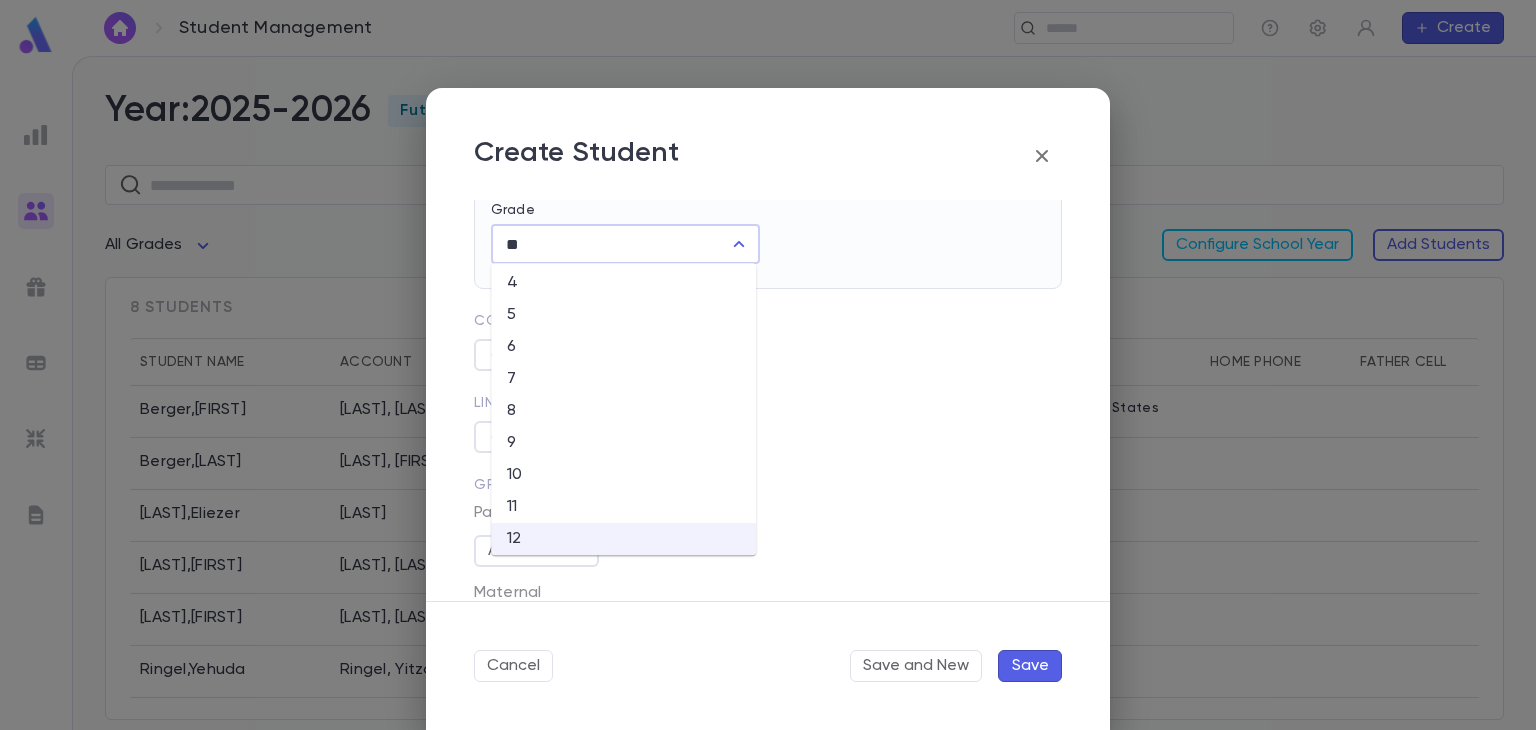 scroll, scrollTop: 0, scrollLeft: 0, axis: both 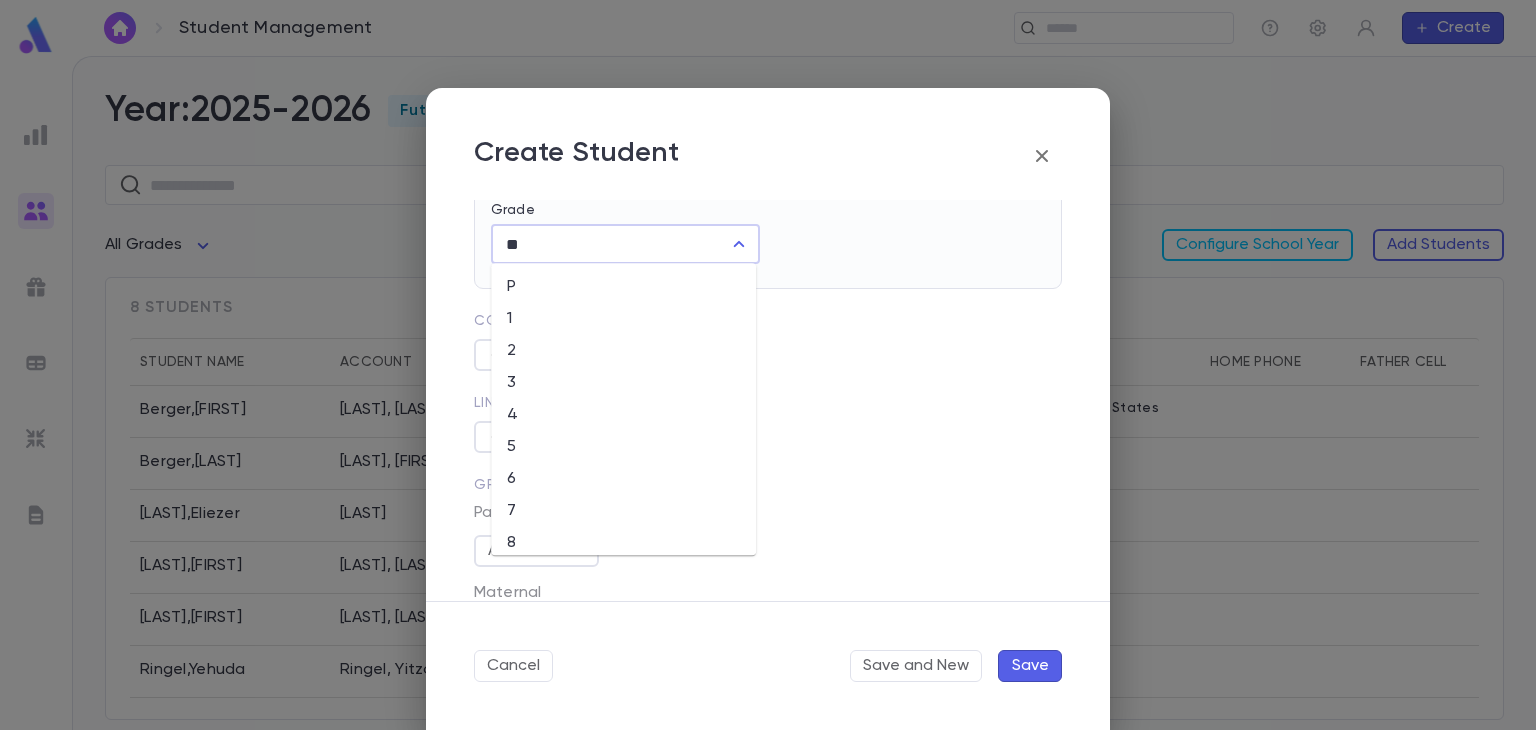 click on "2" at bounding box center [623, 351] 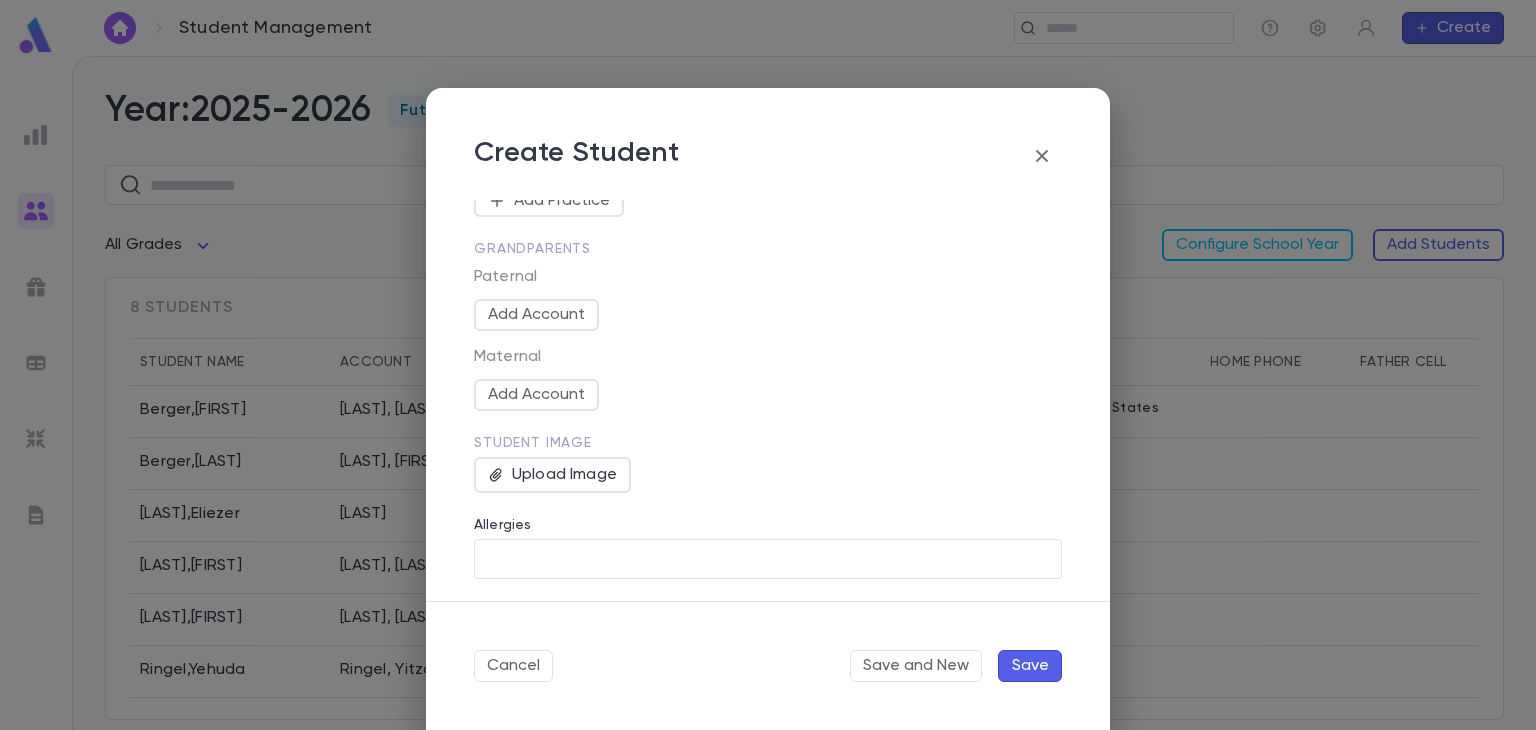 scroll, scrollTop: 800, scrollLeft: 0, axis: vertical 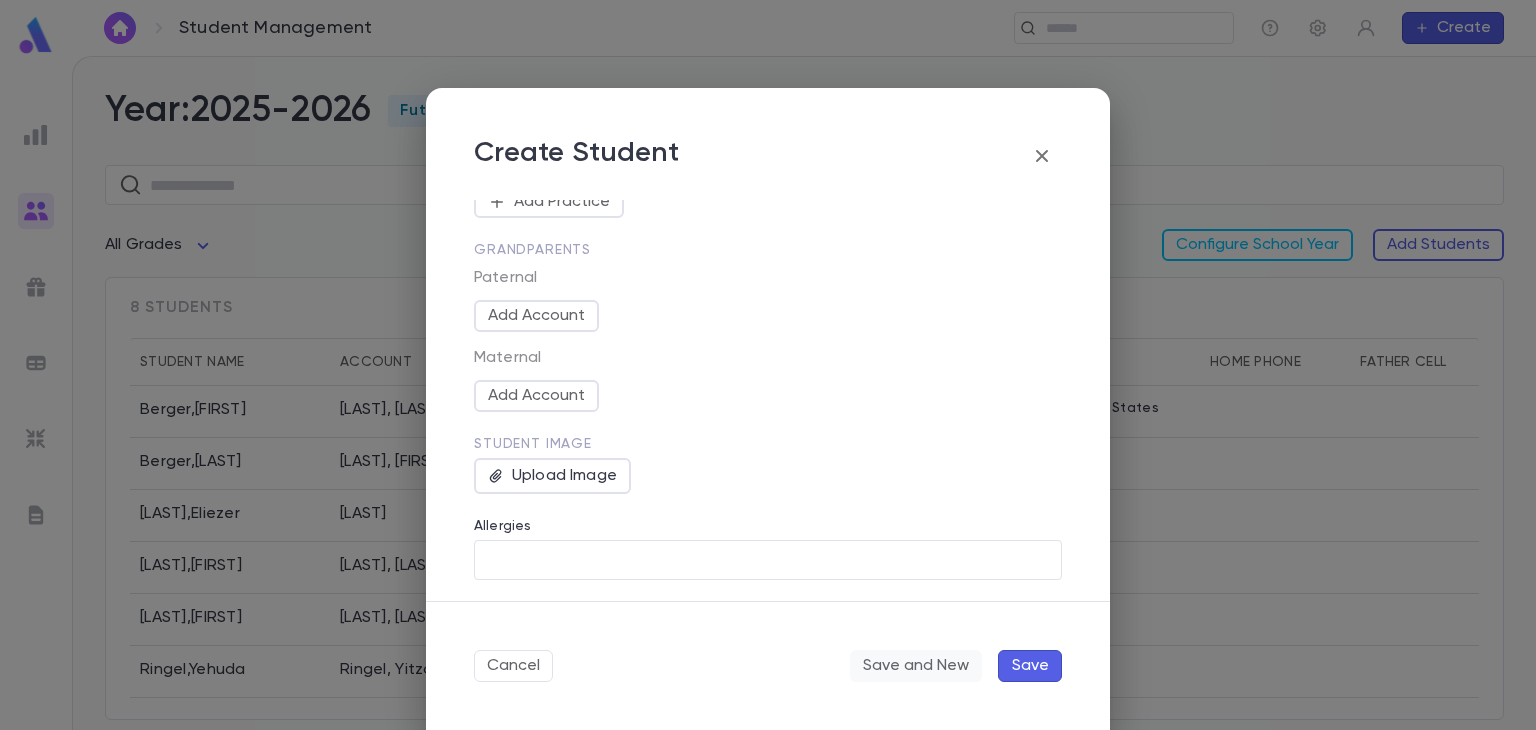 click on "Save and New" at bounding box center (916, 666) 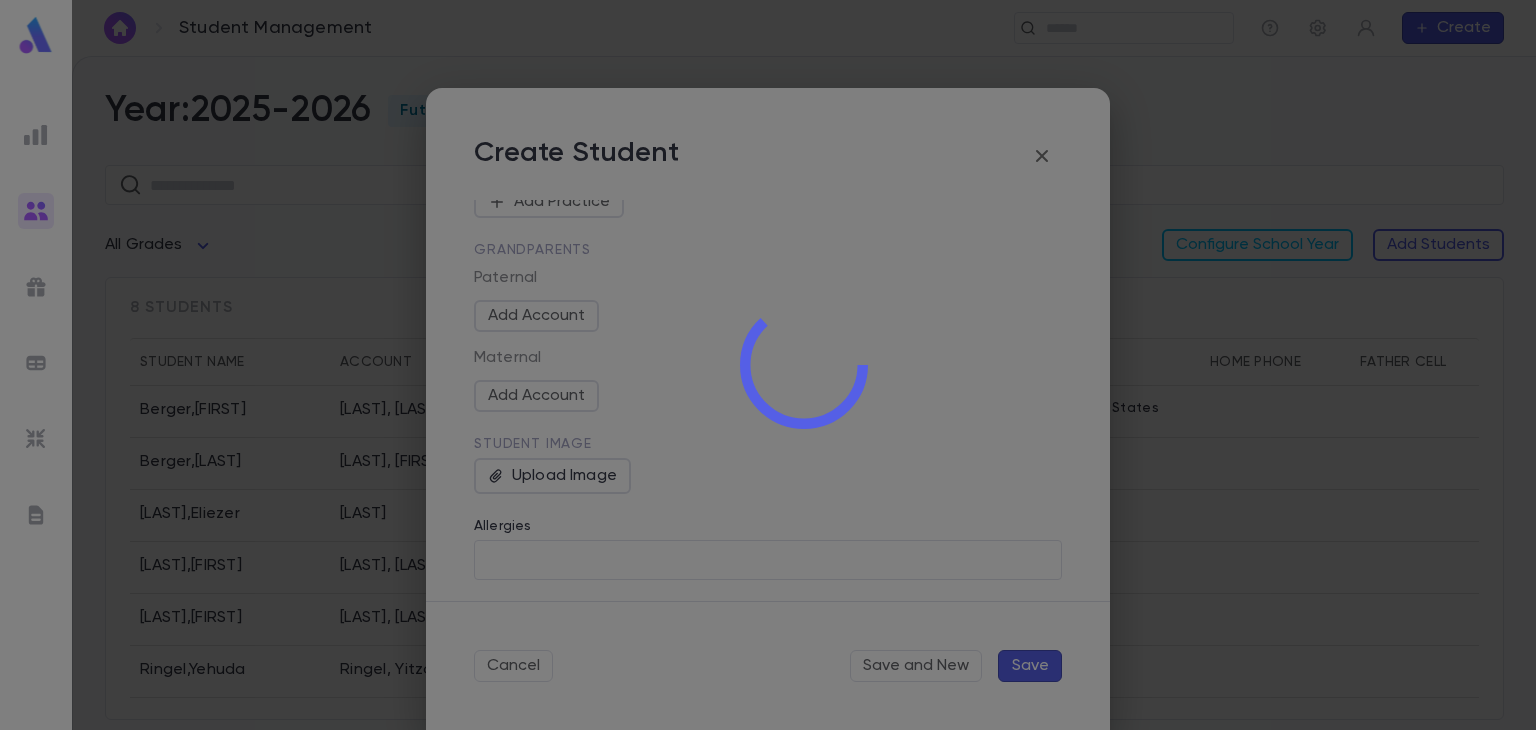 type 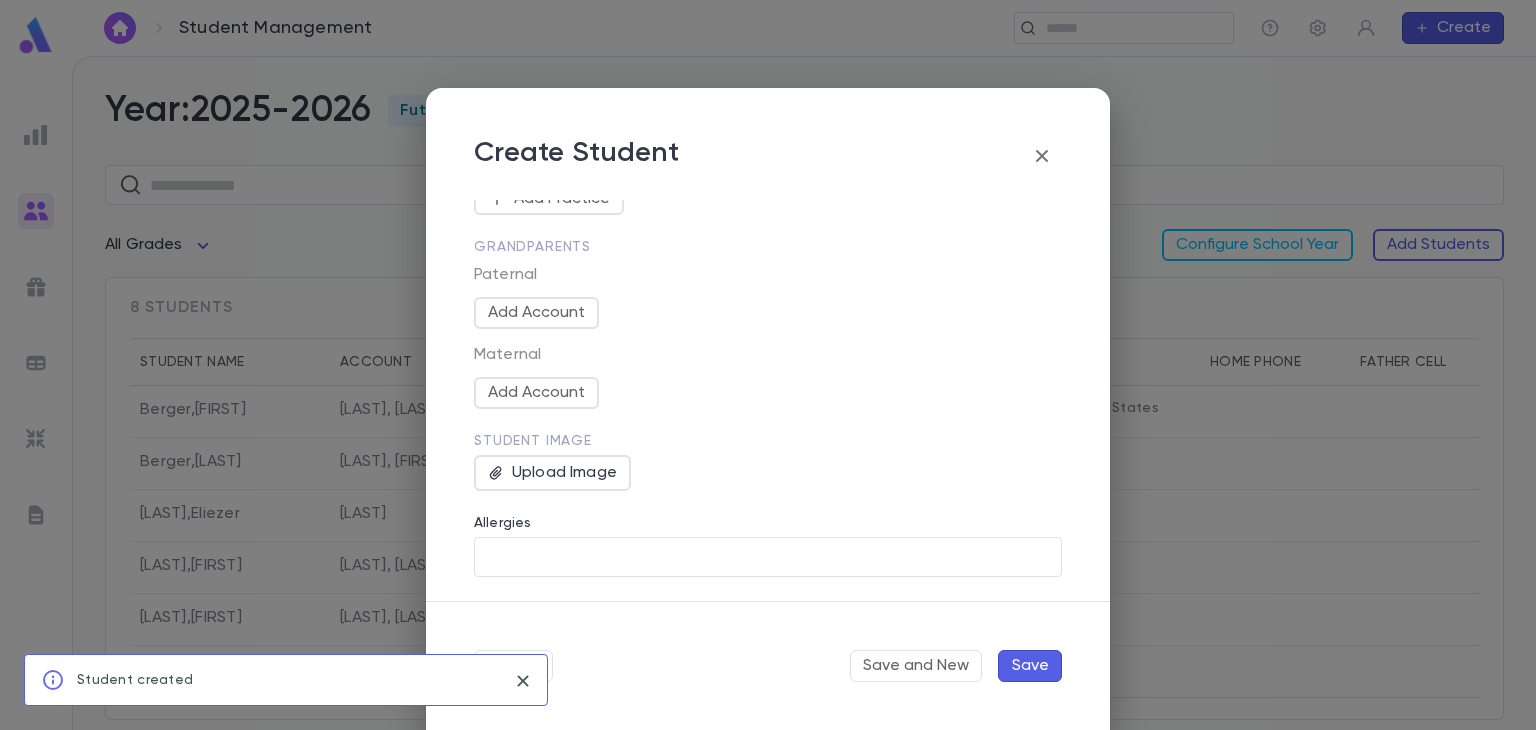 scroll, scrollTop: 0, scrollLeft: 0, axis: both 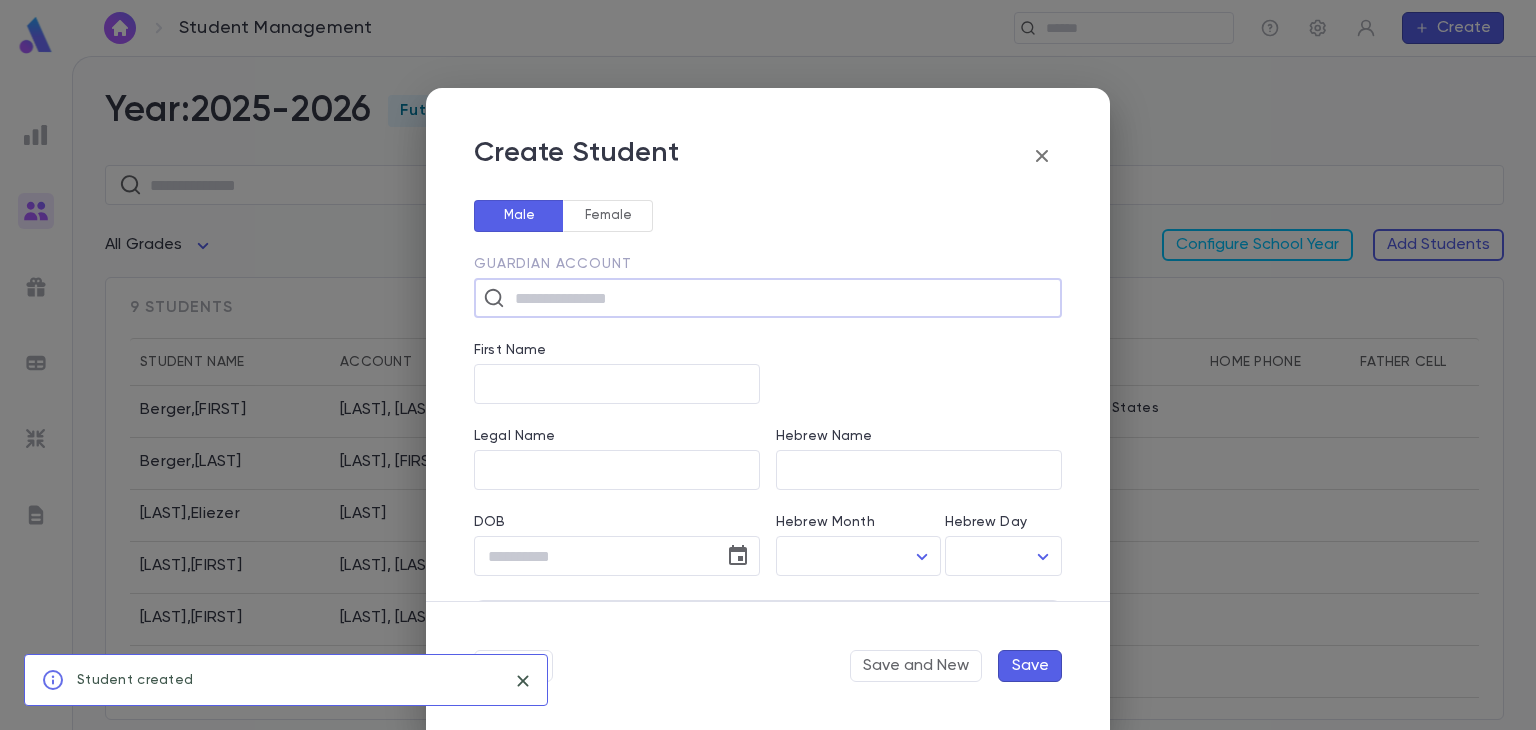 click at bounding box center [781, 298] 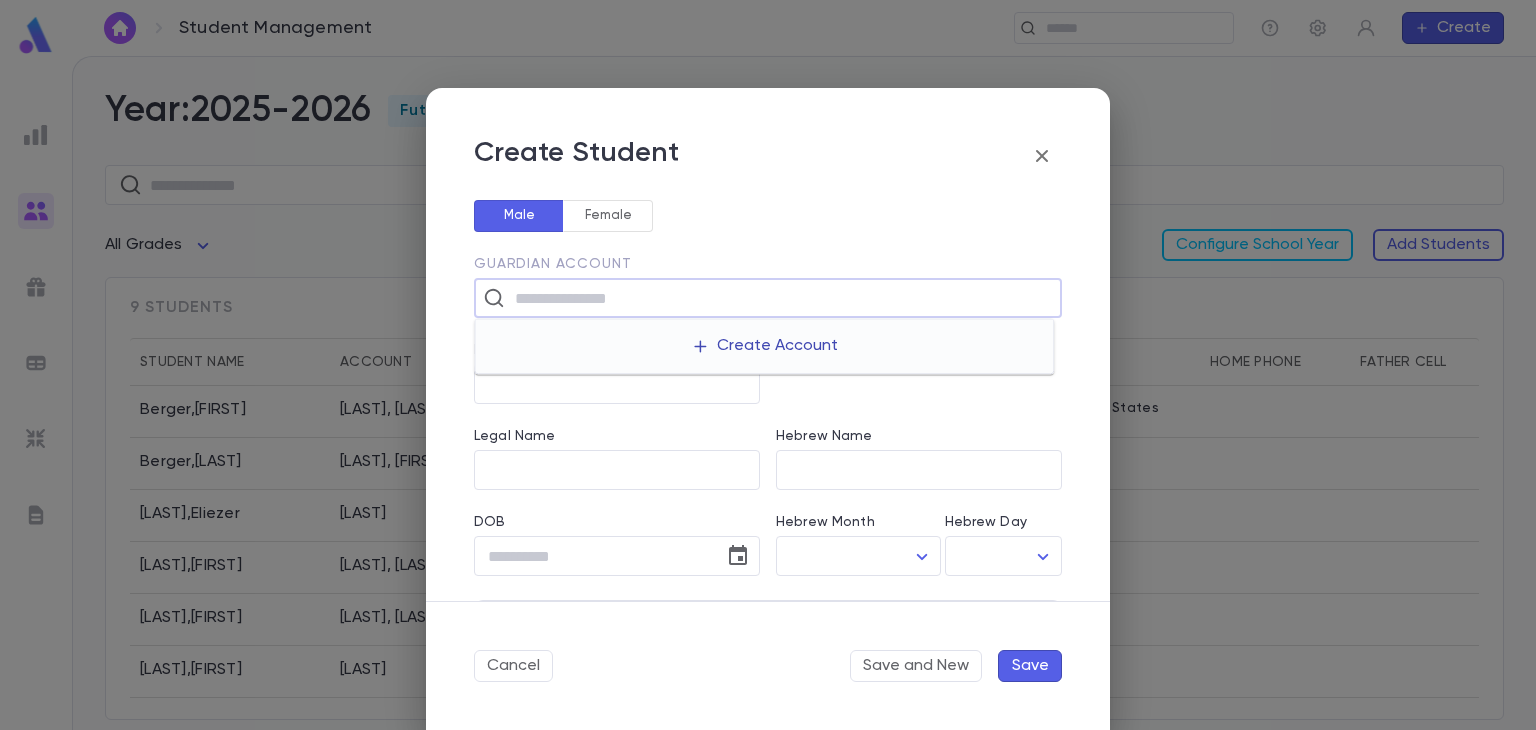 click on "Create Account" at bounding box center (764, 346) 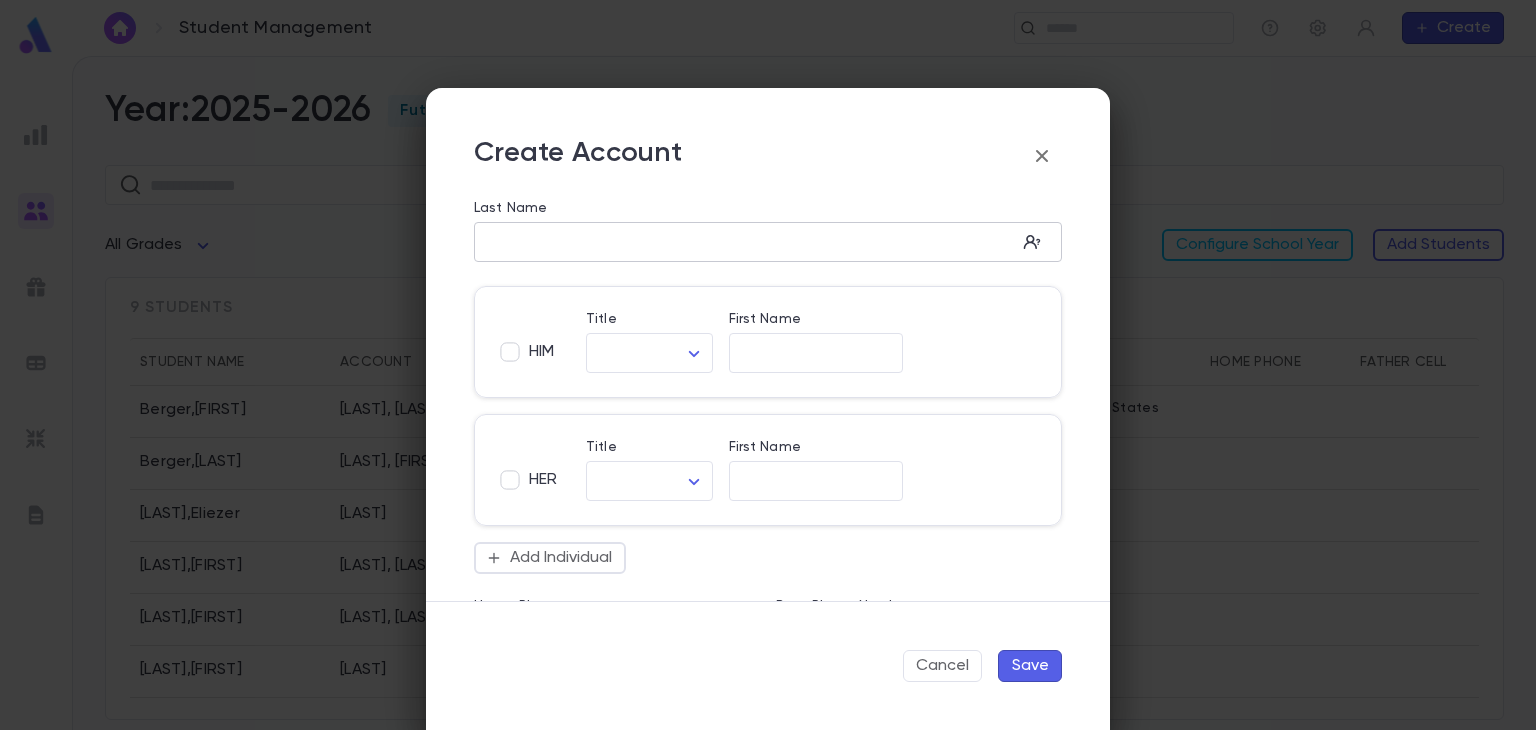 click on "Last Name" at bounding box center [745, 242] 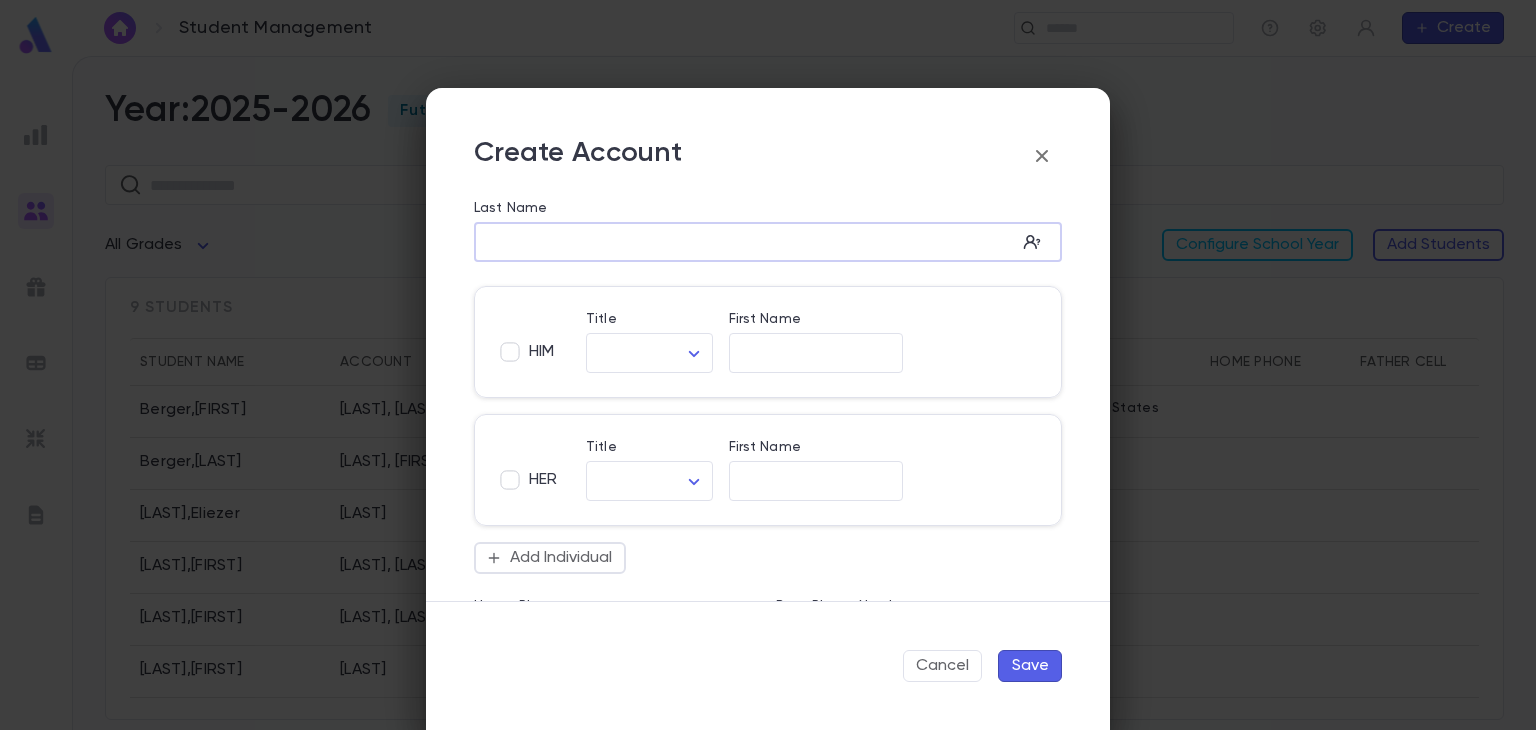 type on "*" 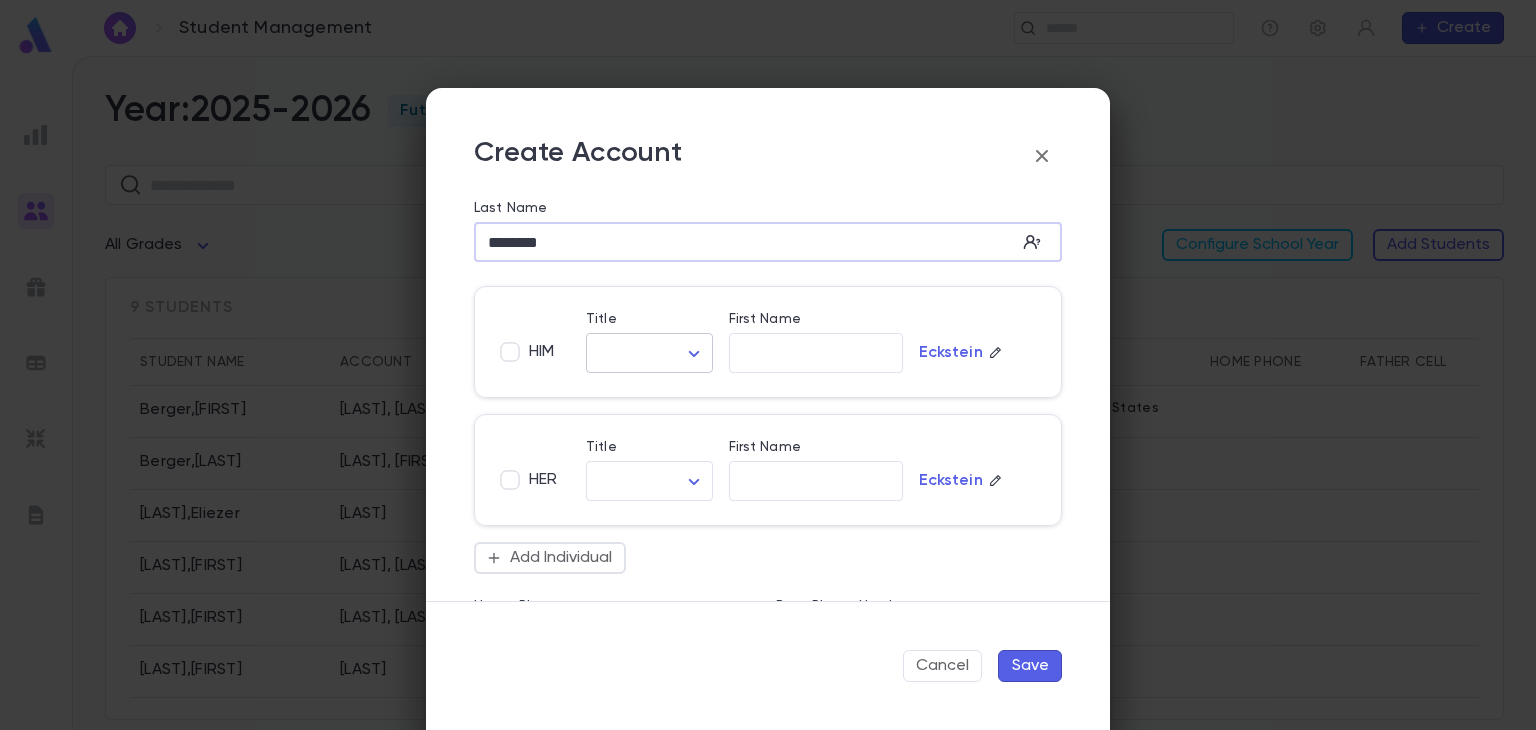 type on "********" 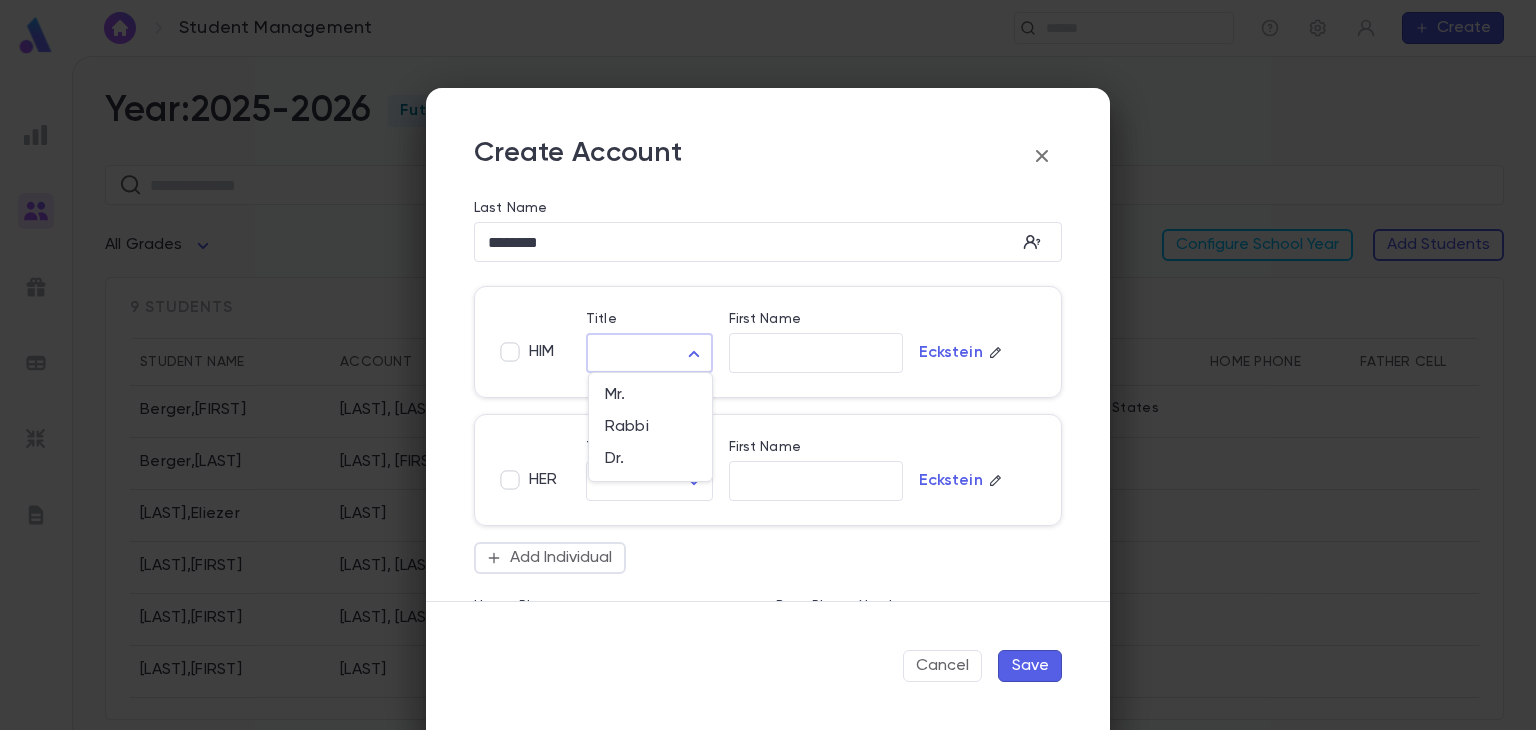 click at bounding box center [768, 365] 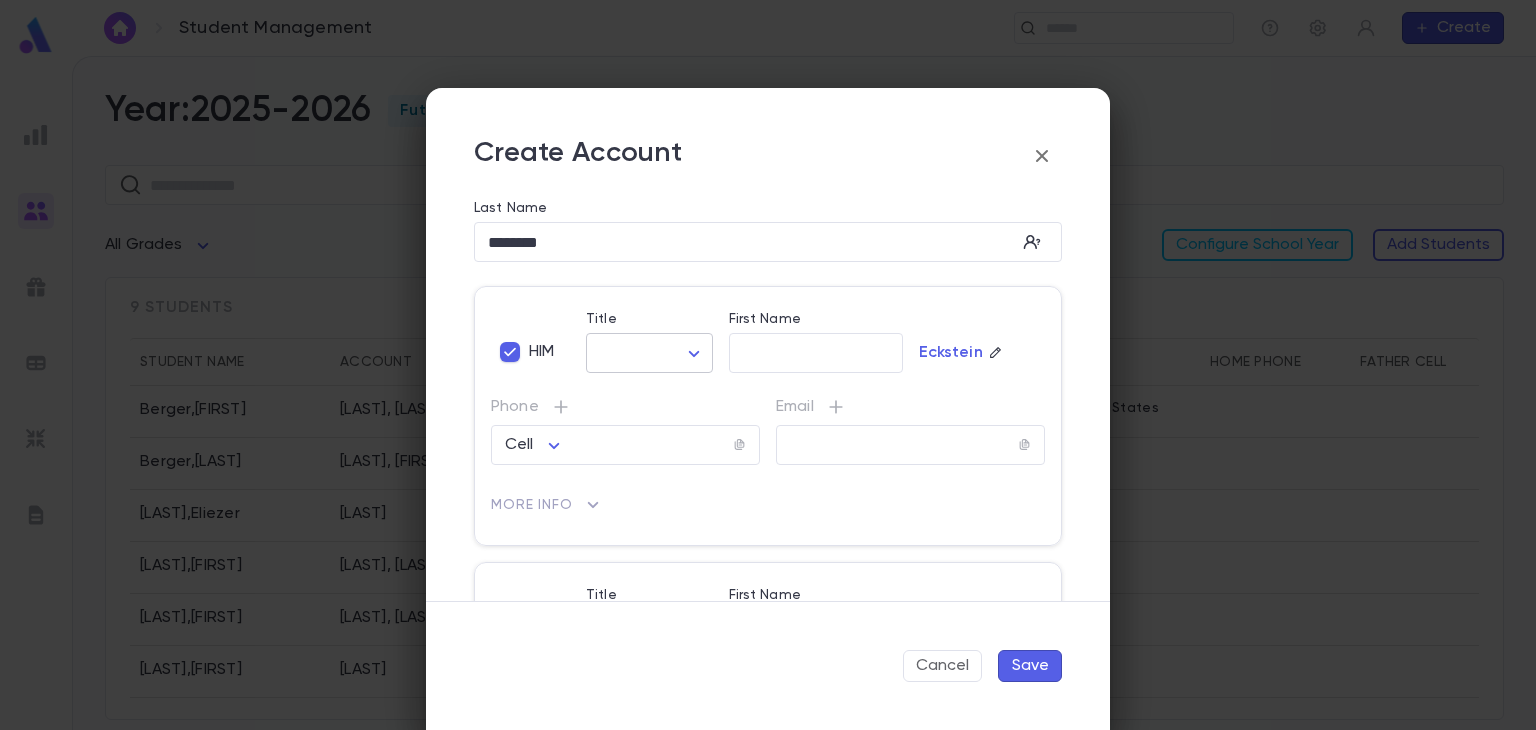 click on "Student Management ​  Create Year:  2025-2026 Future ​ All Grades Configure School Year Add Students 9   students Student Name Account Grade Address Home Phone Father Cell Mother Cell Berger ,  Aharon Berger, Dovid 12 139 Liberty Drive, [CITY], [STATE] [ZIP] United States Berger ,  Baroch Berger, Aryeh 12 Heller ,  Eliezer Heller 12 Kirstein ,  Shalom Kirstein, Orly 12 Medrash ,  Akiva Medrash, Nissin 12 Naaser ,  Aaron Naaser 2 Ringel ,  Yehuda Ringel, Yitzchak 12 Srebro ,  Yerachmiel Srebro, Meira 12 (917) 443-7947 Wax ,  Menachem Wax, Rosy 12 Profile Log out Account Pledge Payment 2025-2026 Create Student Male Female Guardian Account ​ First Name ​ Legal Name ​ Hebrew Name ​ DOB ​ Hebrew Month ​ ​ Hebrew Day ​ ​ School Year 2025-2026 ** Grade ​ Linked Practices  Add Practice Grandparents Paternal Add Account Maternal Add Account Student Image Upload Image Allergies ​ Cancel Save and New Save Create Account Last Name ******** ​ HIM Title ​ ​ First Name ​ Eckstein Phone   Cell" at bounding box center [768, 393] 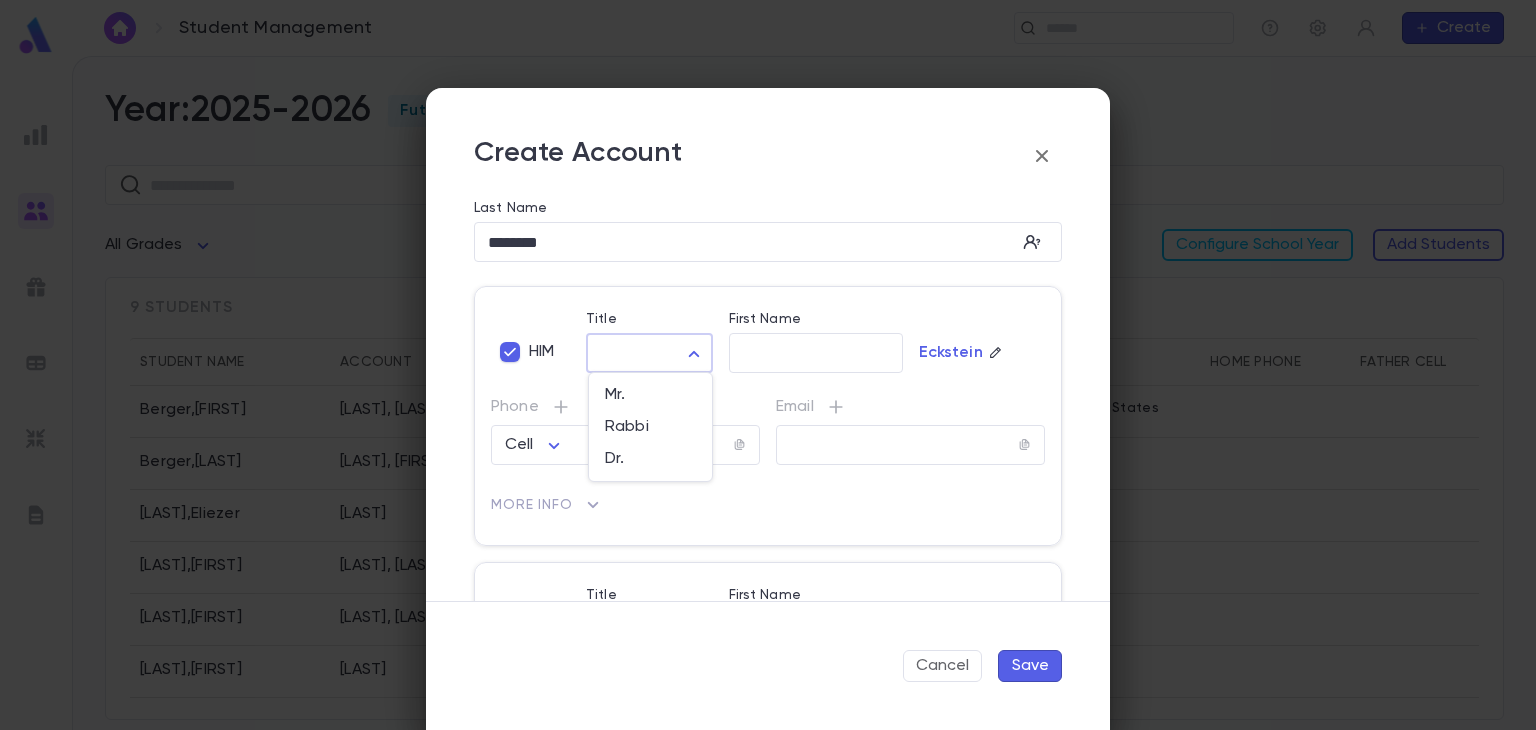 click at bounding box center (768, 365) 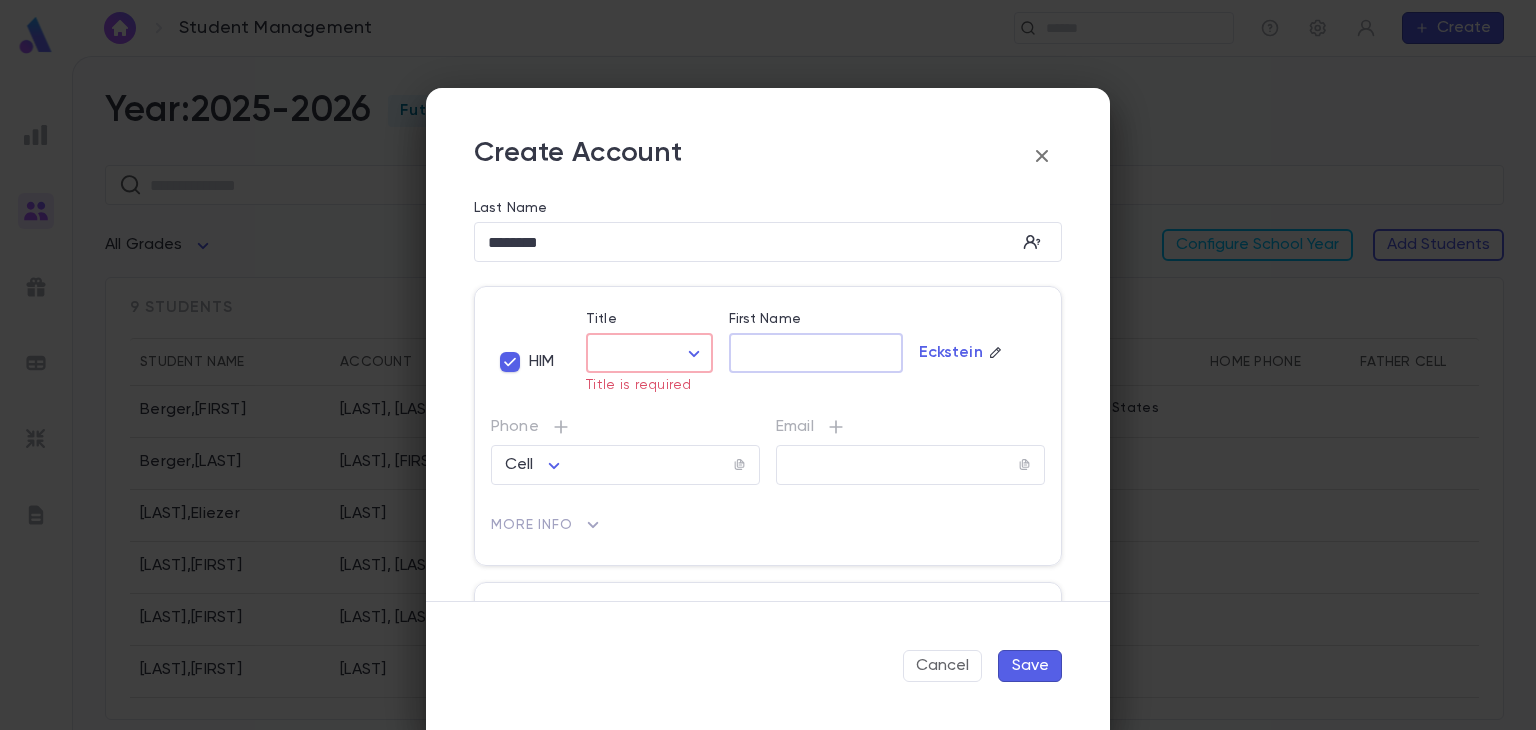 click on "First Name" at bounding box center [816, 353] 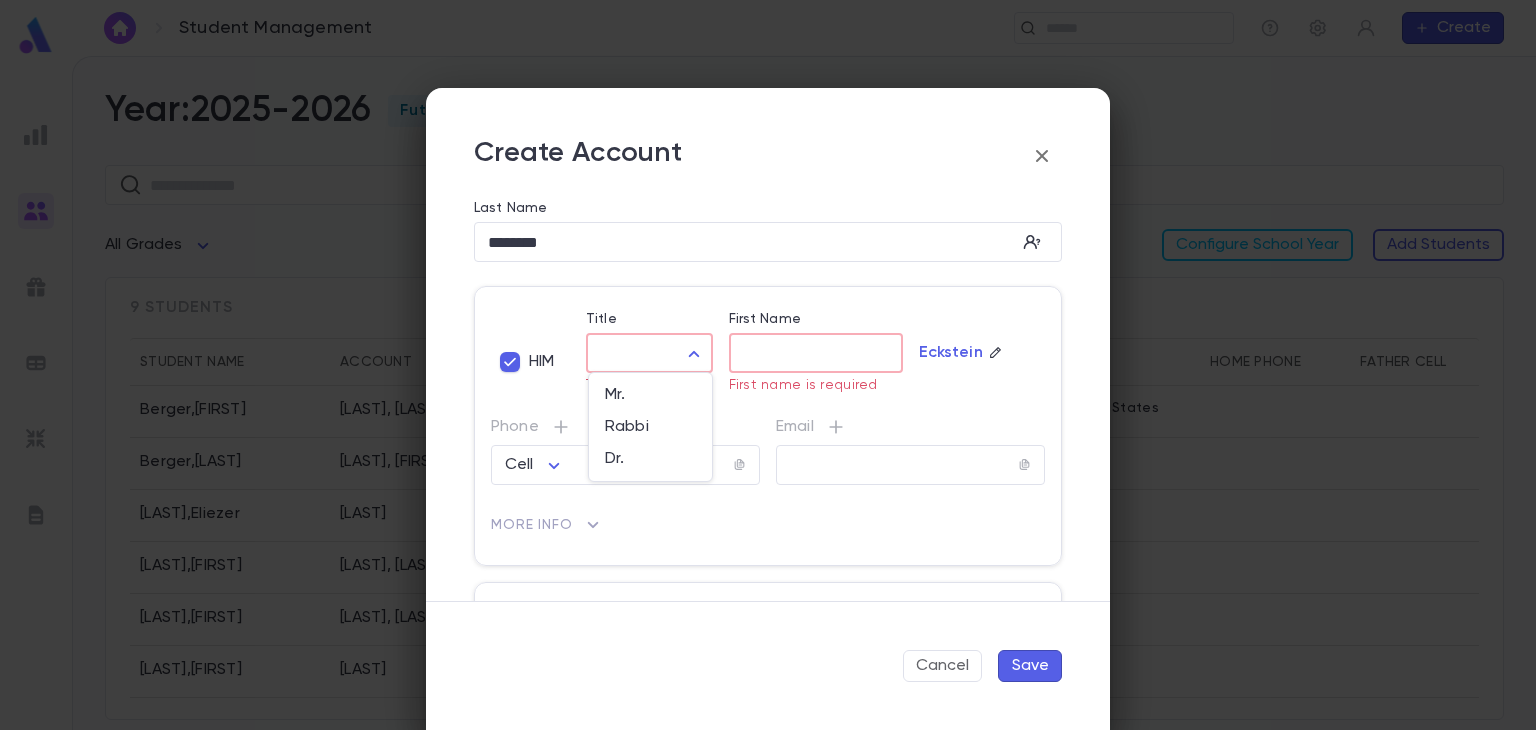 click on "Student Management ​  Create Year:  2025-2026 Future ​ All Grades Configure School Year Add Students 9   students Student Name Account Grade Address Home Phone Father Cell Mother Cell Berger ,  Aharon Berger, Dovid 12 139 Liberty Drive, [CITY] [STATE] [ZIP] United States Berger ,  Baroch Berger, Aryeh 12 Heller ,  Eliezer Heller 12 Kirstein ,  Shalom Kirstein, Orly 12 Medrash ,  Akiva Medrash, Nissin 12 Naaser ,  Aaron Naaser 2 Ringel ,  Yehuda Ringel, Yitzchak 12 Srebro ,  Yerachmiel Srebro, Meira 12 (917) 443-7947 Wax ,  Menachem Wax, Rosy 12 Profile Log out Account Pledge Payment 2025-2026 Create Student Male Female Guardian Account ​ First Name ​ Legal Name ​ Hebrew Name ​ DOB ​ Hebrew Month ​ ​ Hebrew Day ​ ​ School Year 2025-2026 ** Grade ​ Linked Practices  Add Practice Grandparents Paternal Add Account Maternal Add Account Student Image Upload Image Allergies ​ Cancel Save and New Save Create Account Last Name ******** ​ HIM Title ​ ​ Title is required First Name ​ Phone" at bounding box center (768, 393) 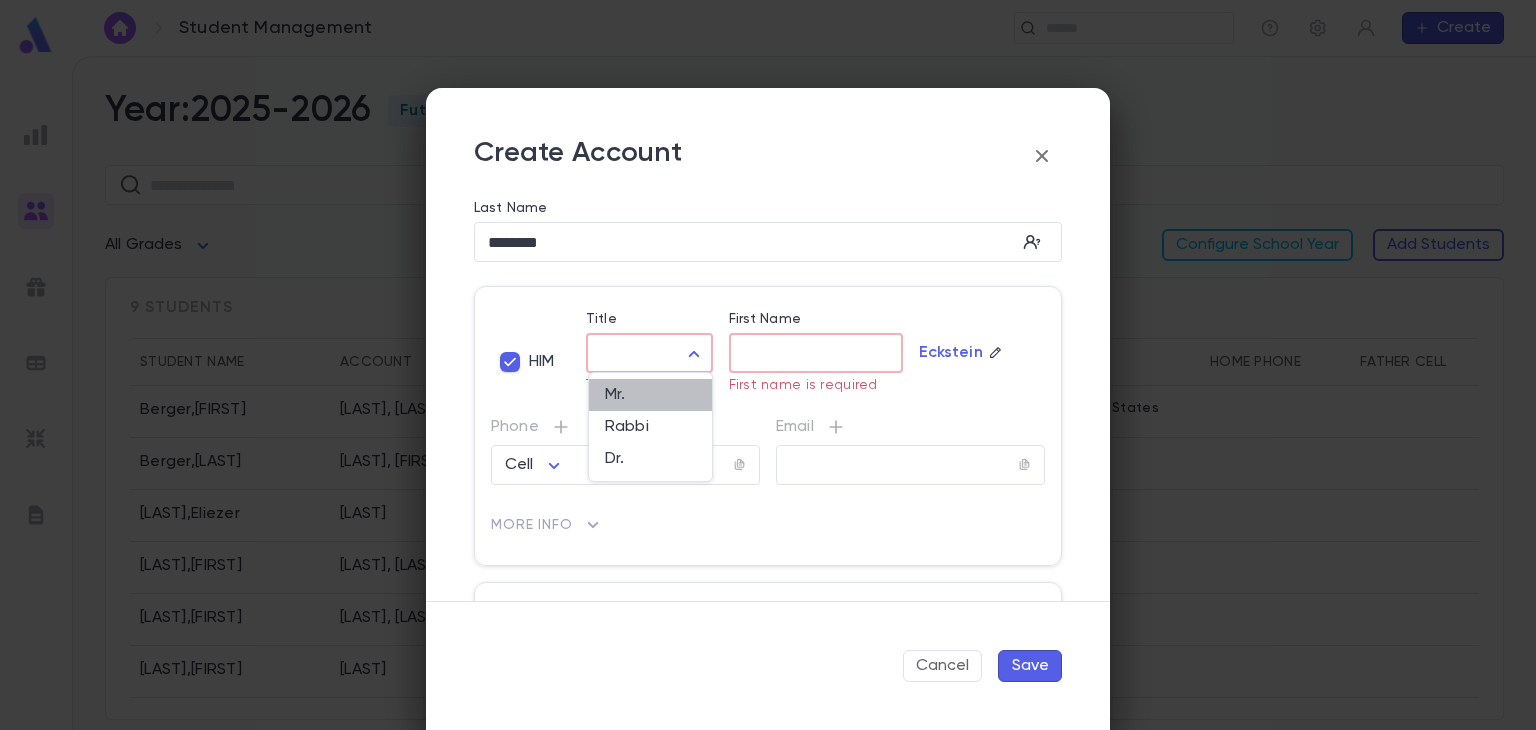 click on "Mr." at bounding box center (650, 395) 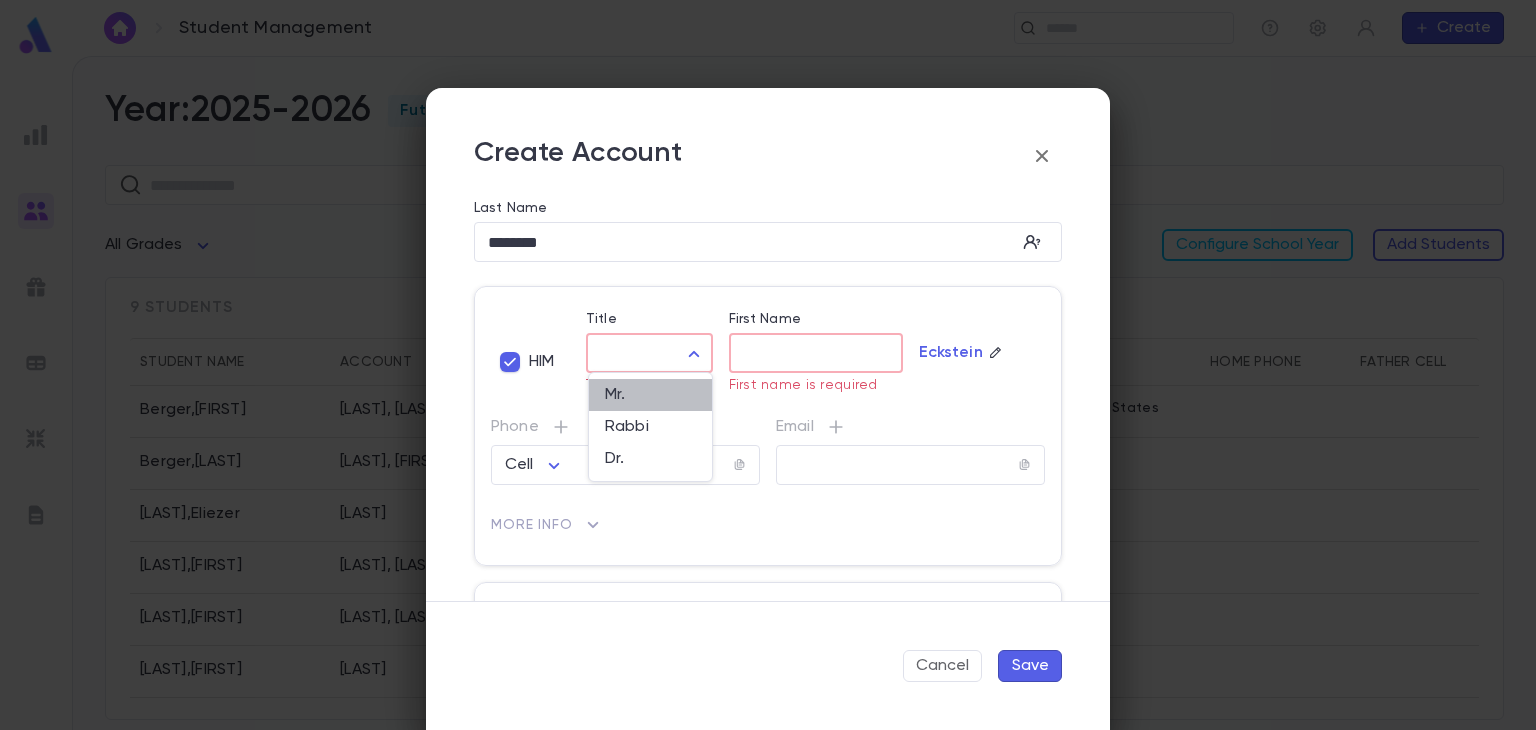 type on "***" 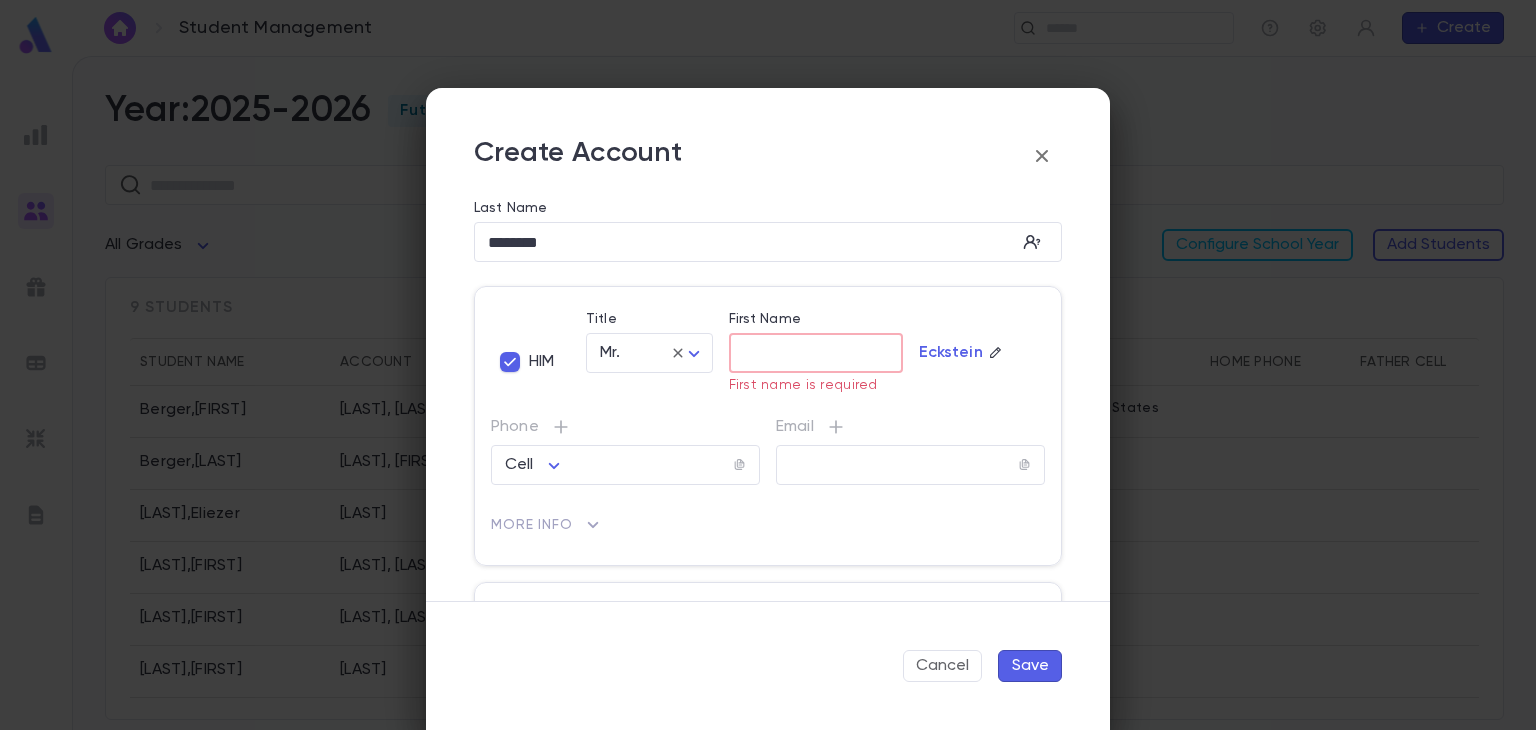 click on "First Name" at bounding box center [816, 353] 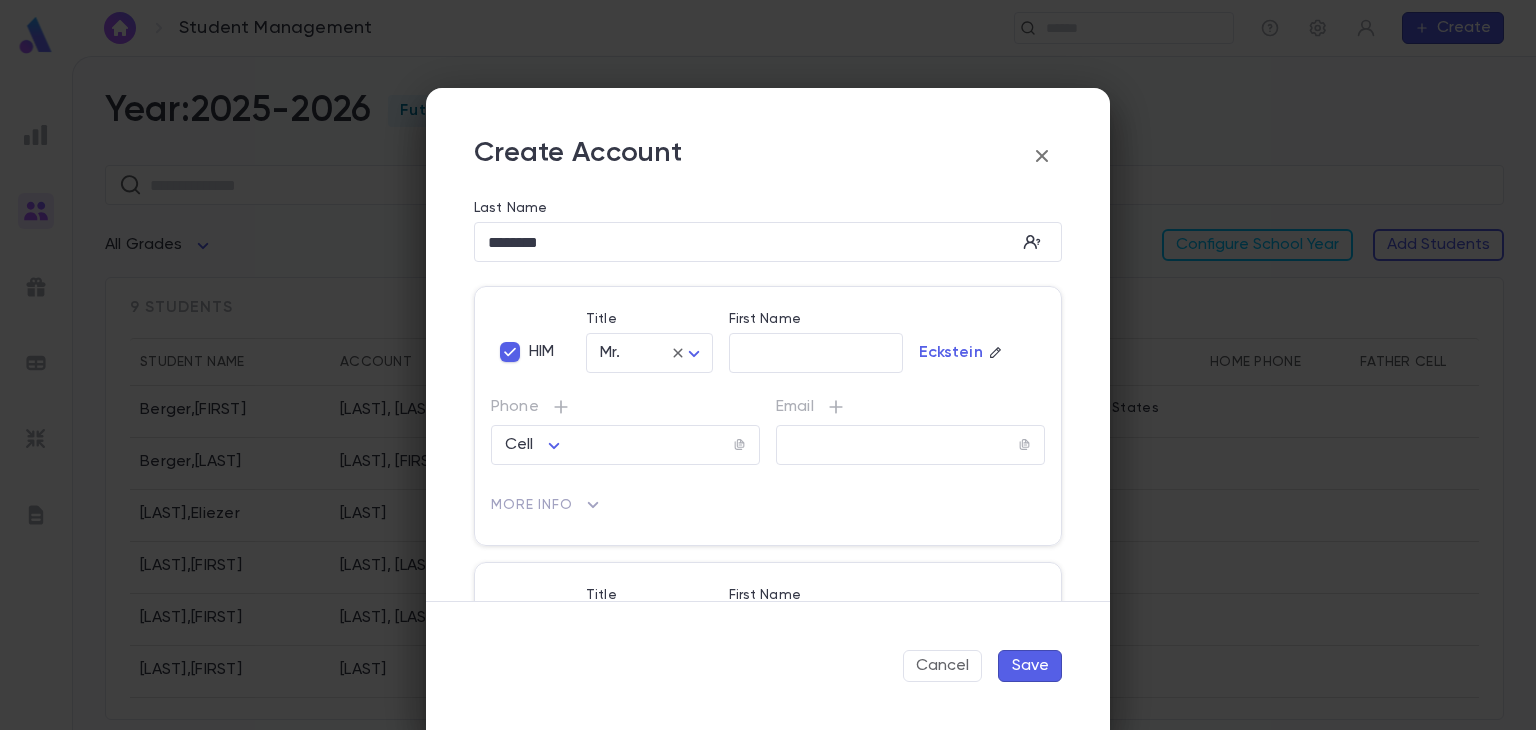 click on "Save" at bounding box center [1030, 666] 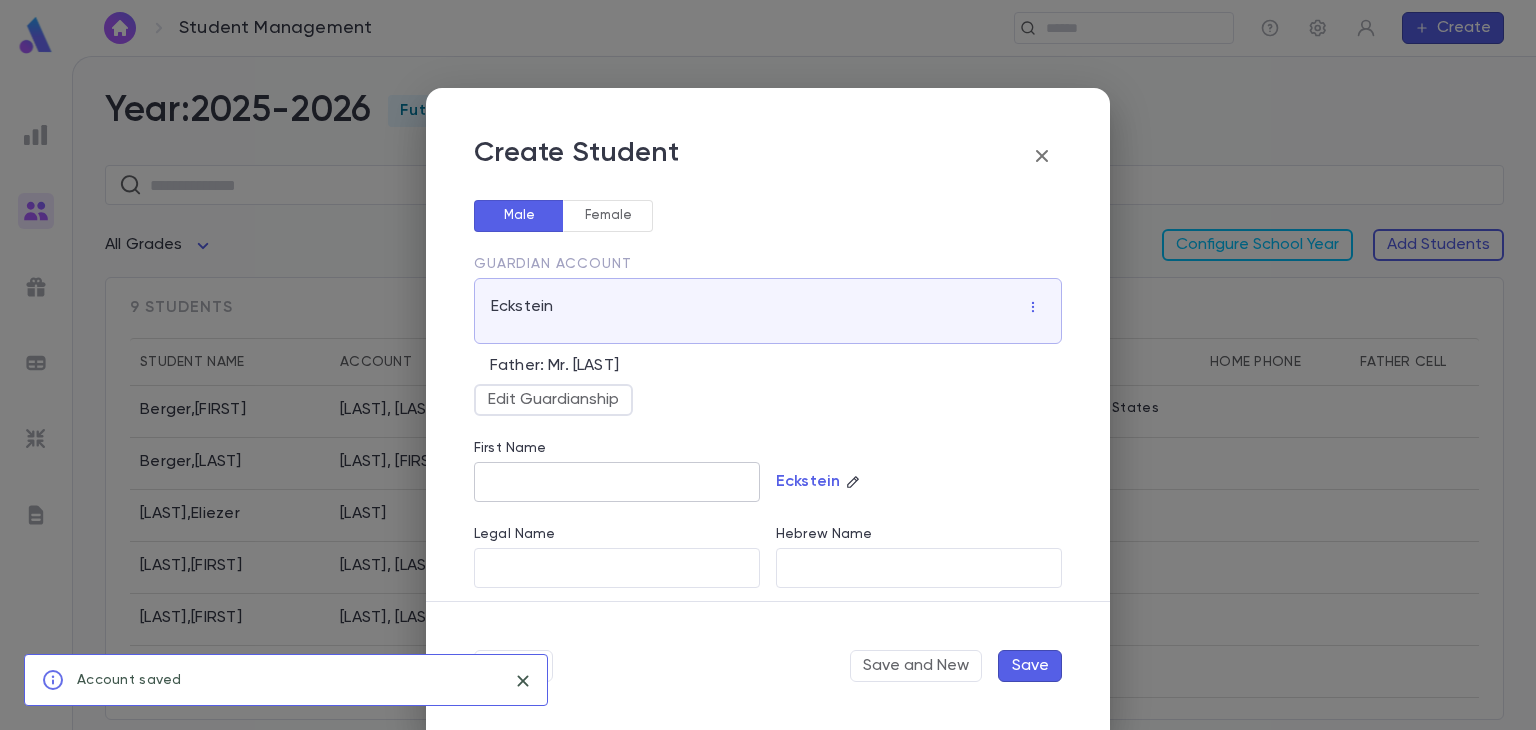 click on "First Name" at bounding box center [617, 482] 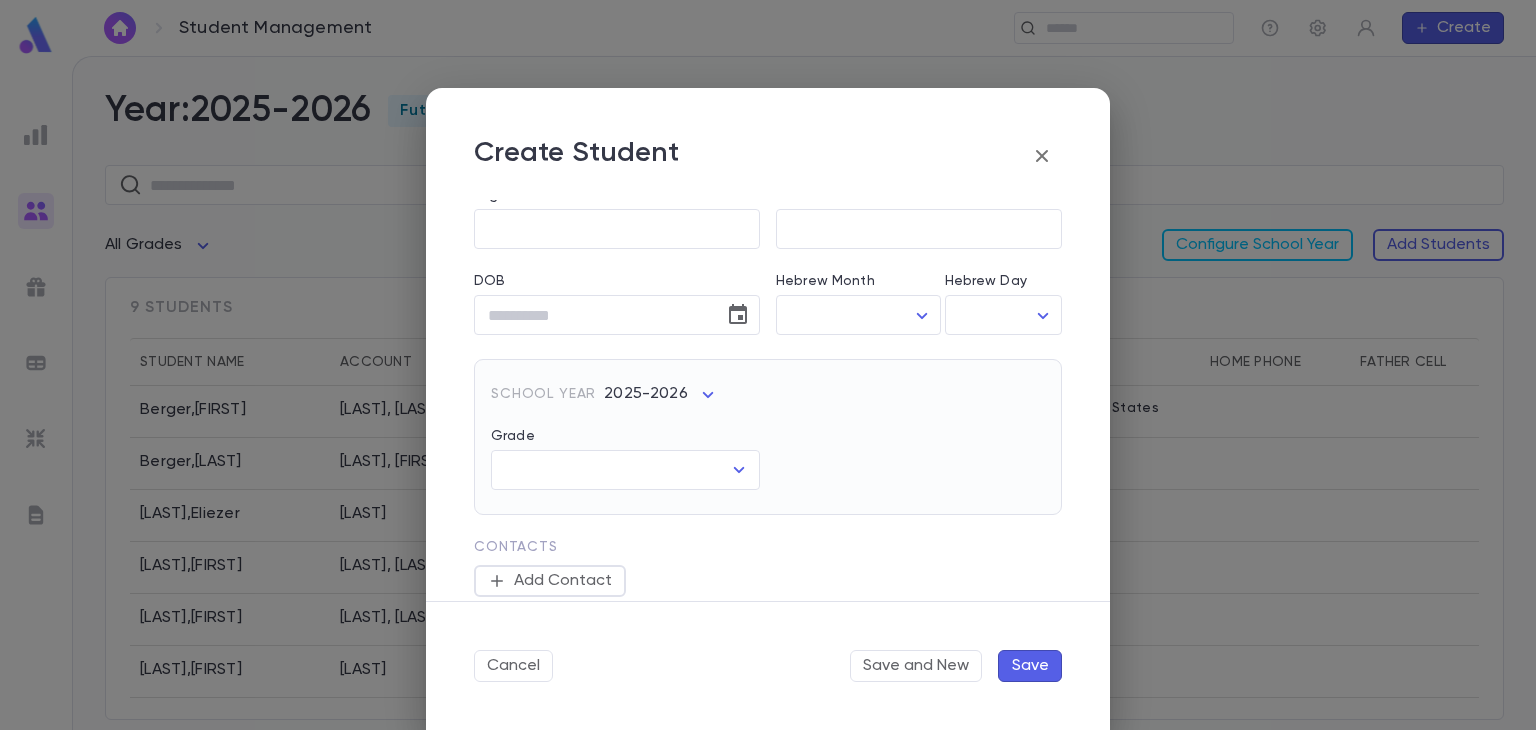 scroll, scrollTop: 341, scrollLeft: 0, axis: vertical 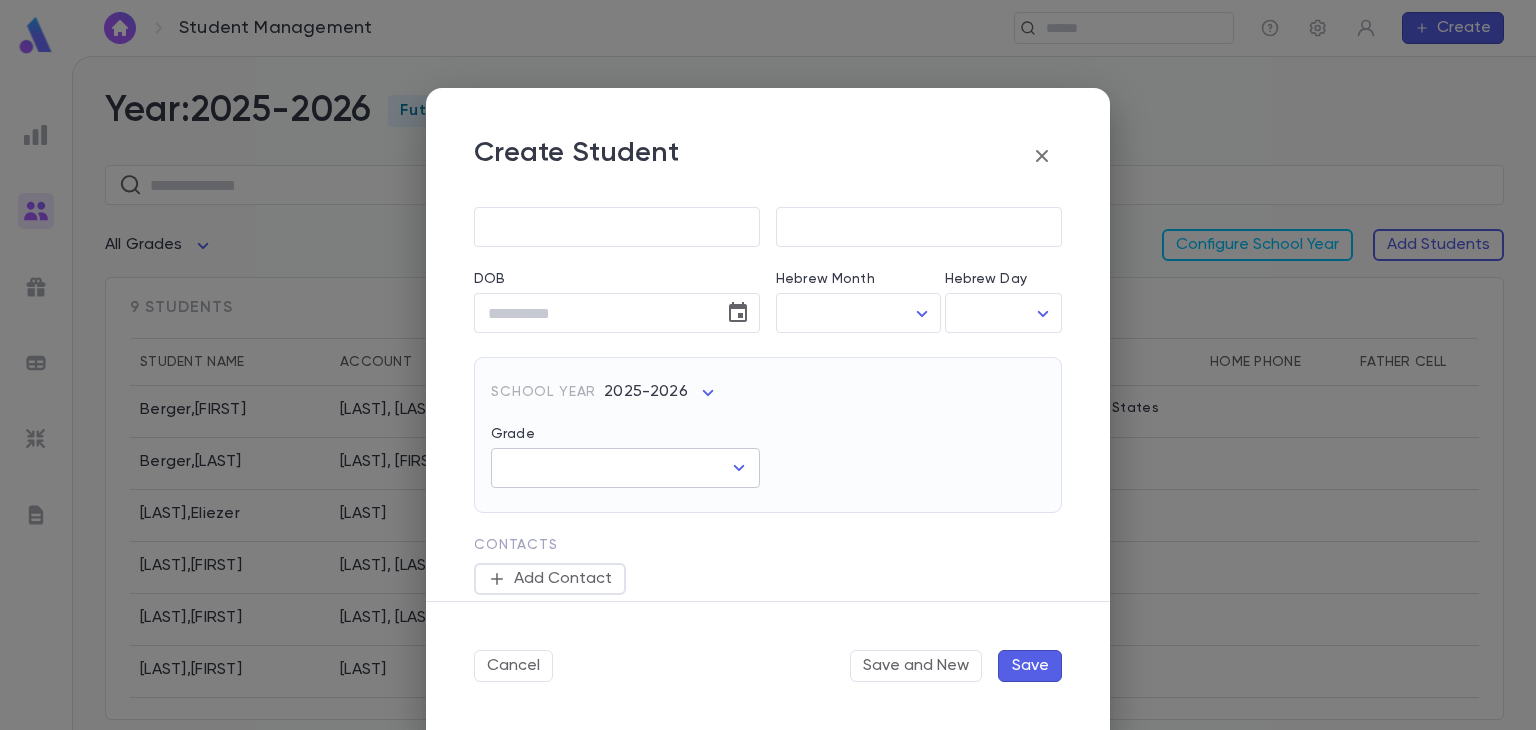 click 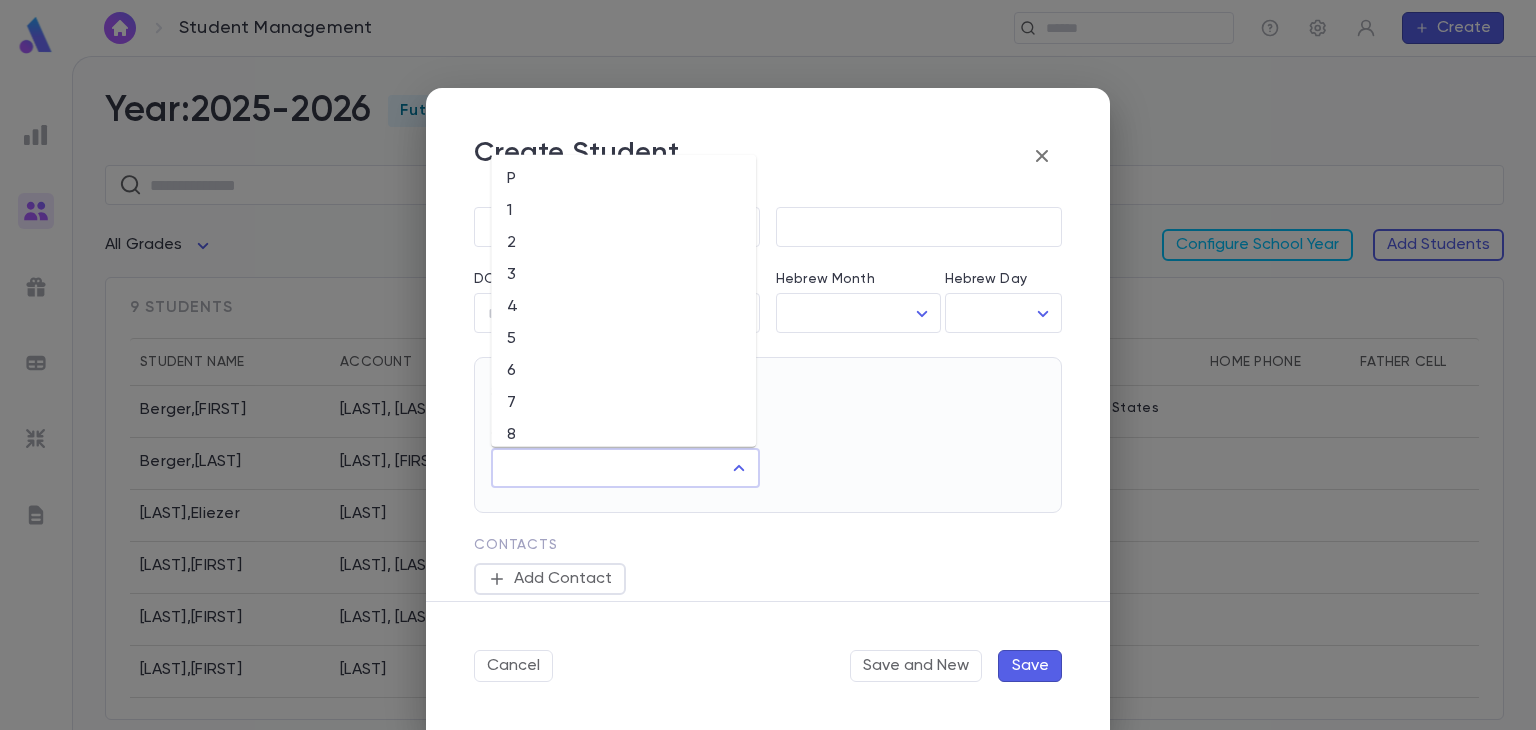 click on "2" at bounding box center [623, 243] 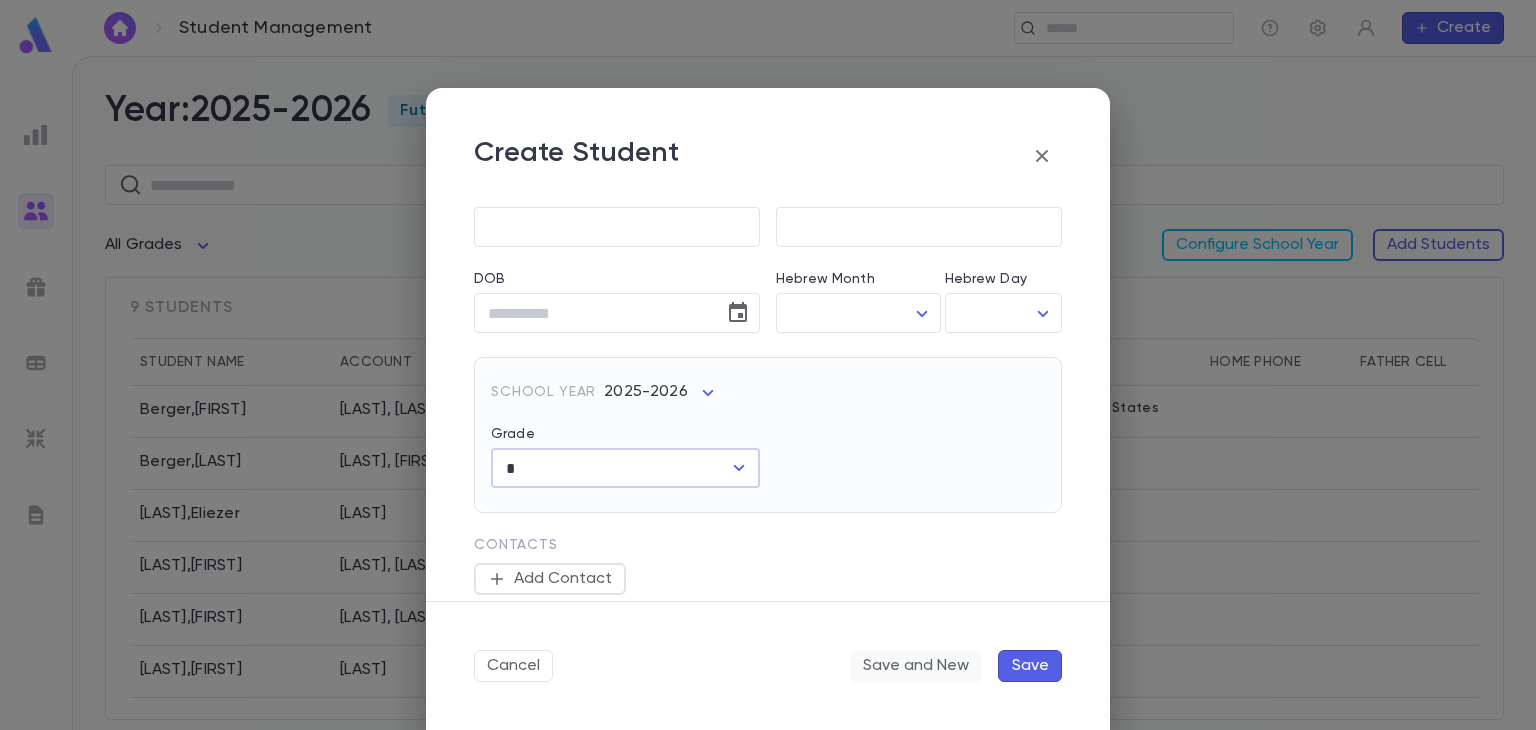 click on "Save and New" at bounding box center (916, 666) 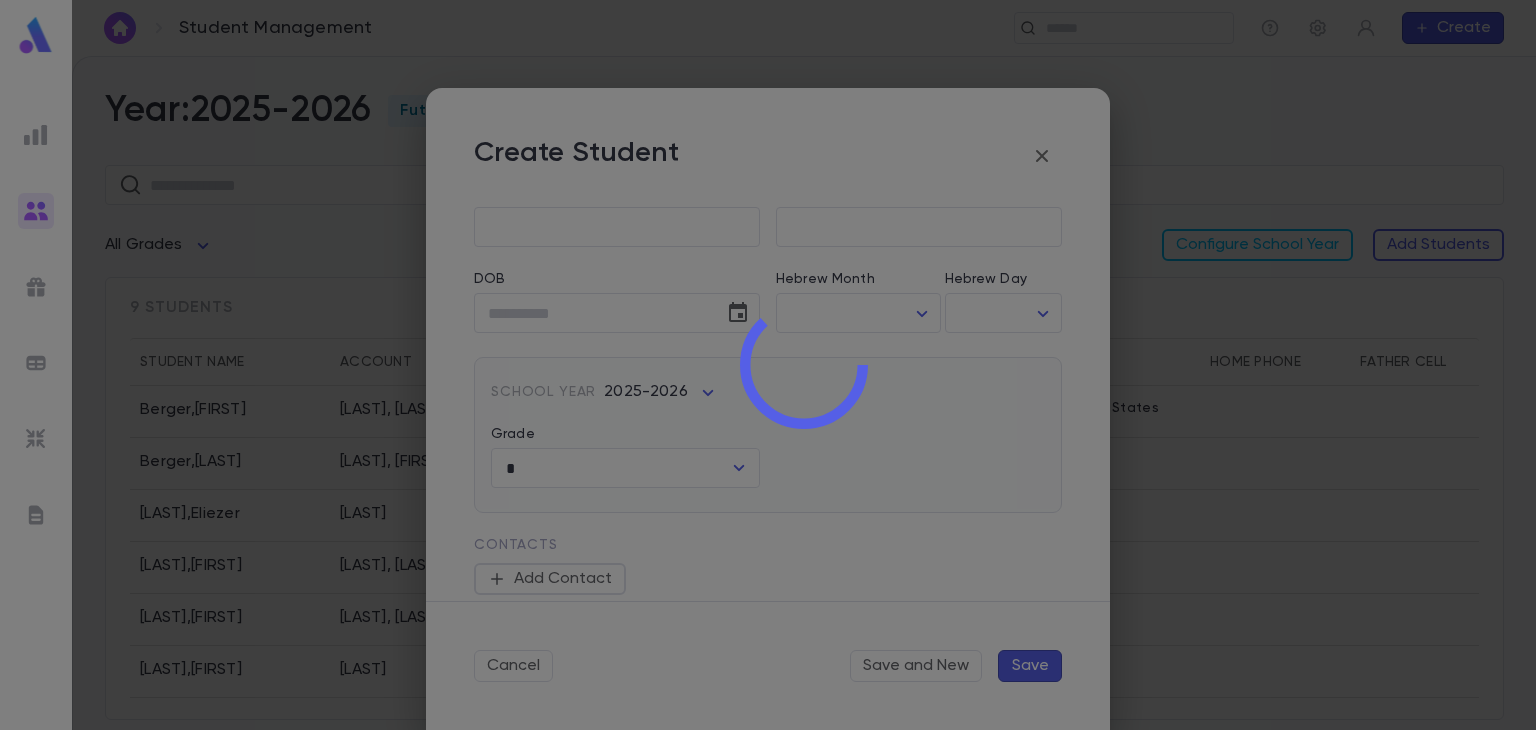 type 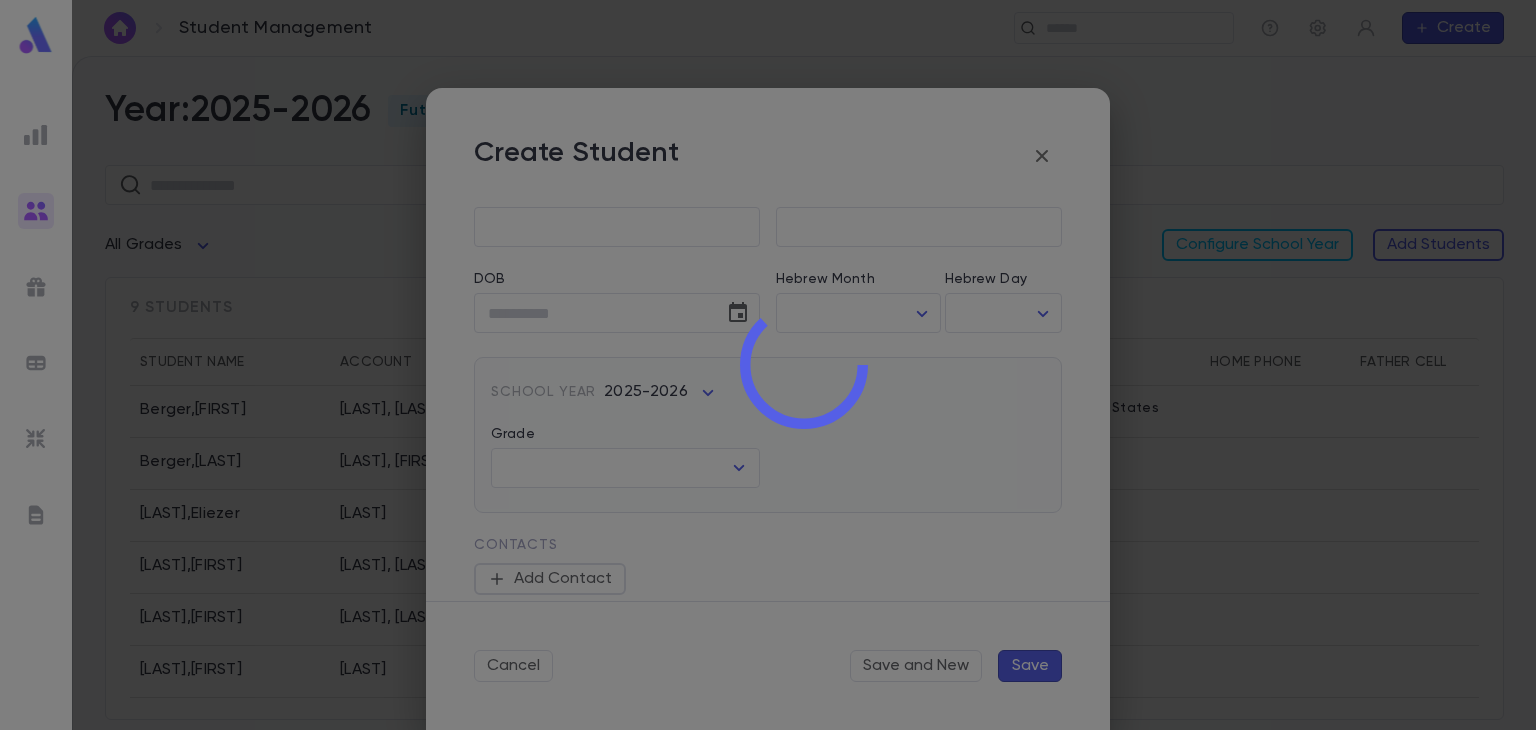 scroll, scrollTop: 0, scrollLeft: 0, axis: both 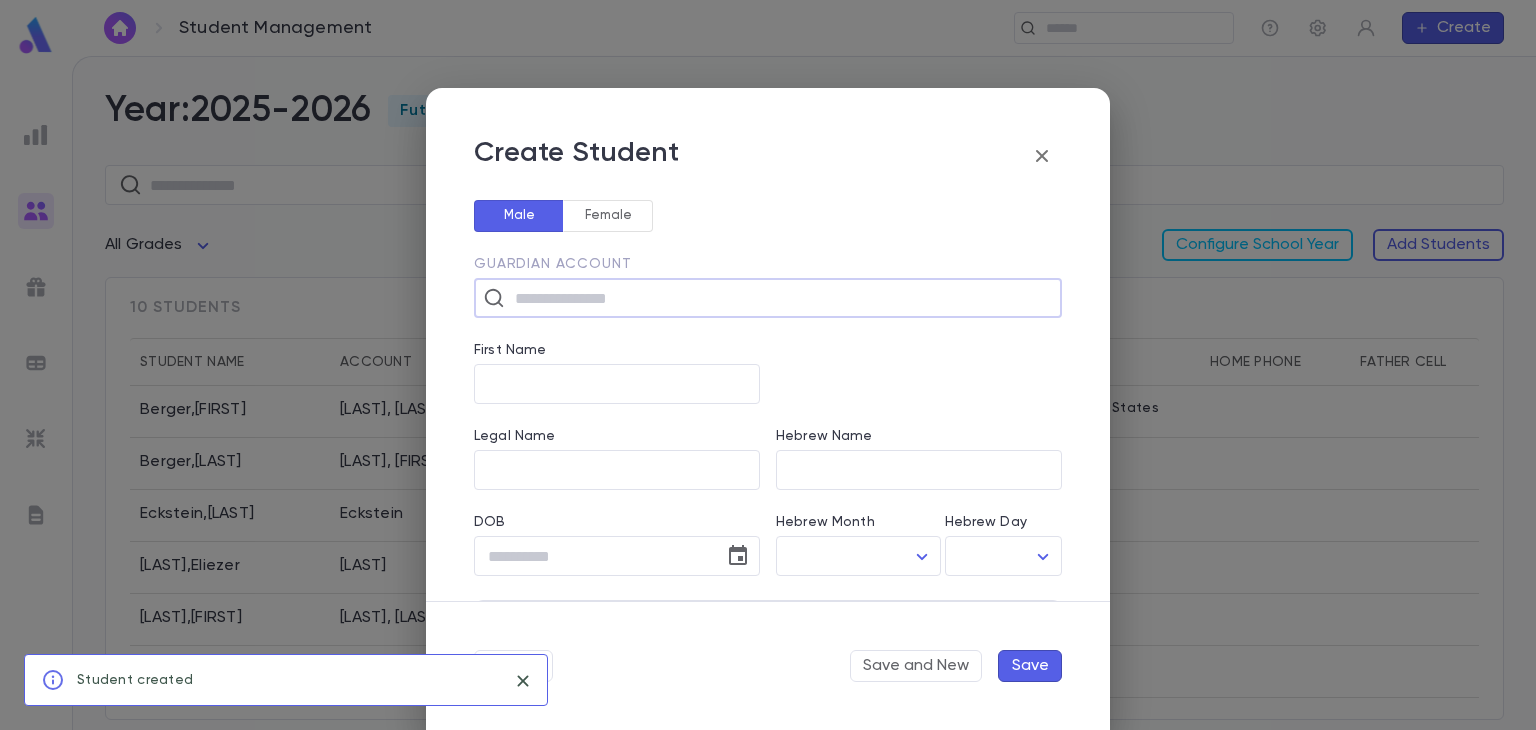 click at bounding box center [781, 298] 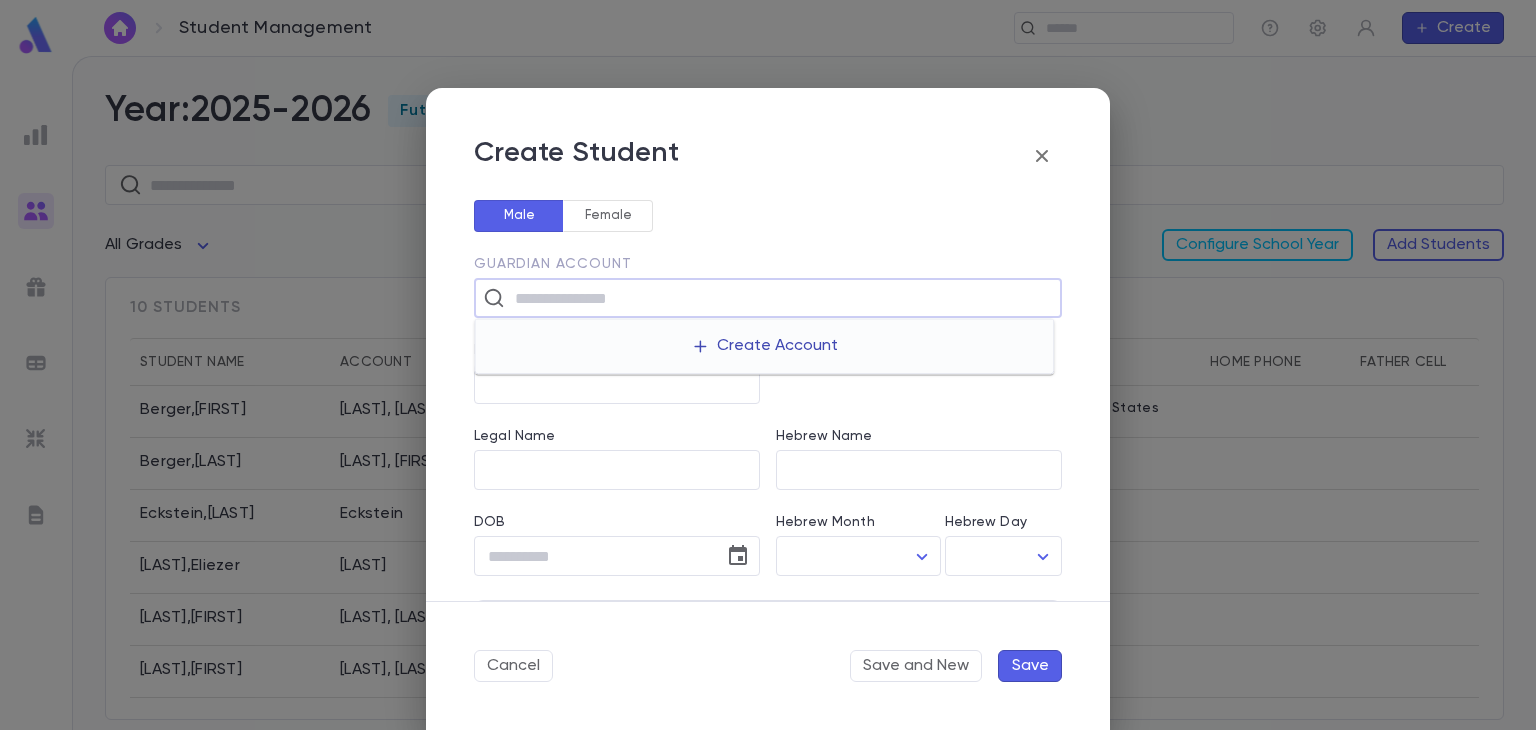 click on "Create Account" at bounding box center (764, 346) 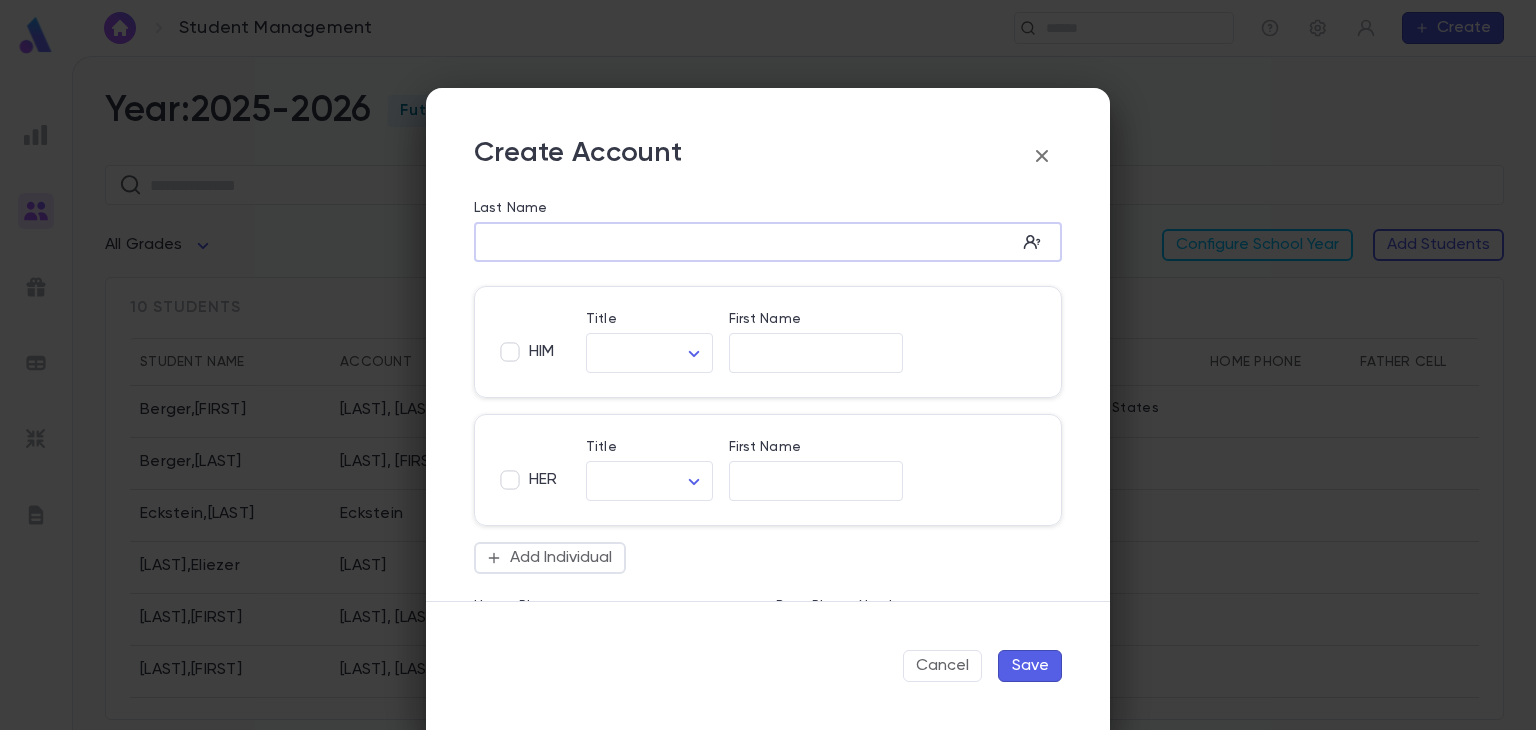 click on "Last Name" at bounding box center (745, 242) 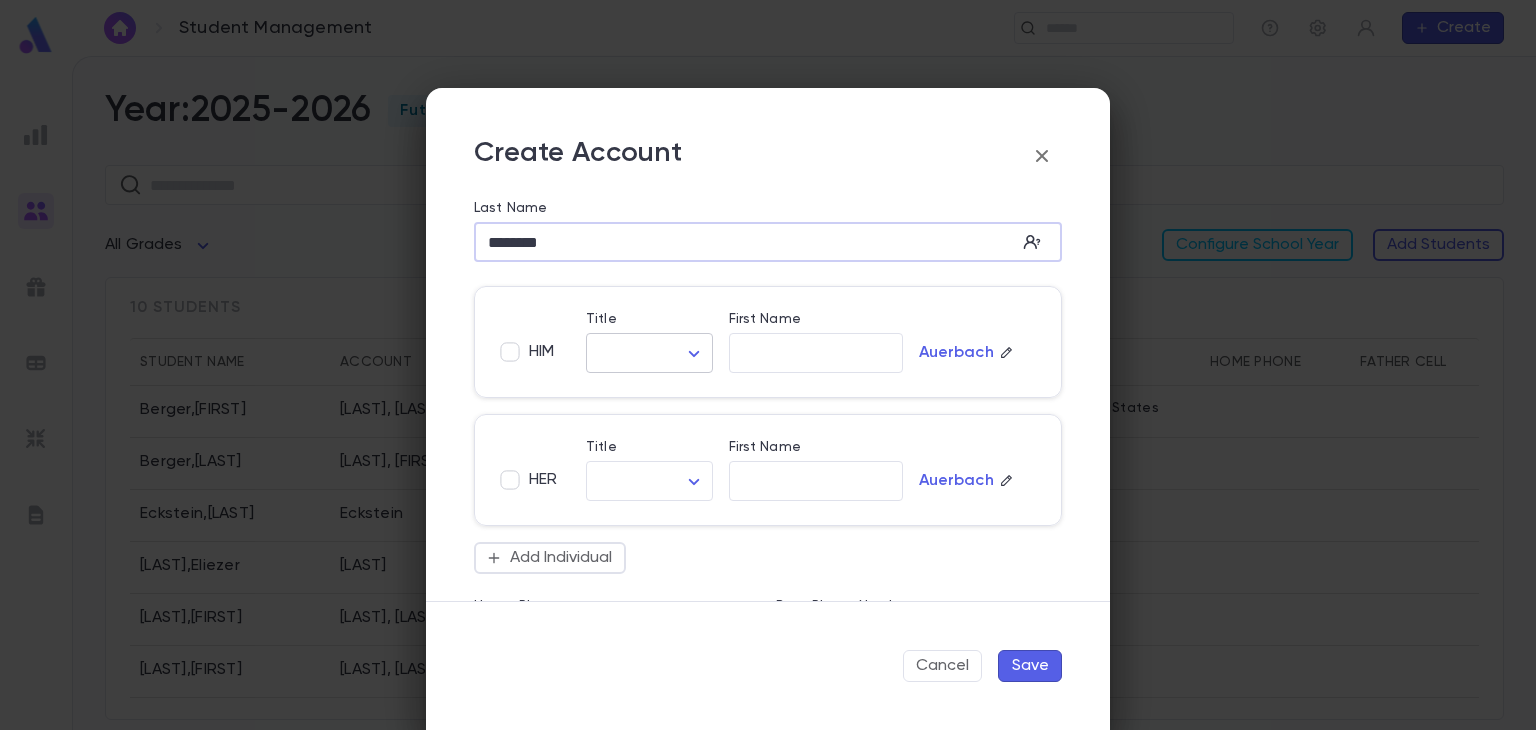 type on "********" 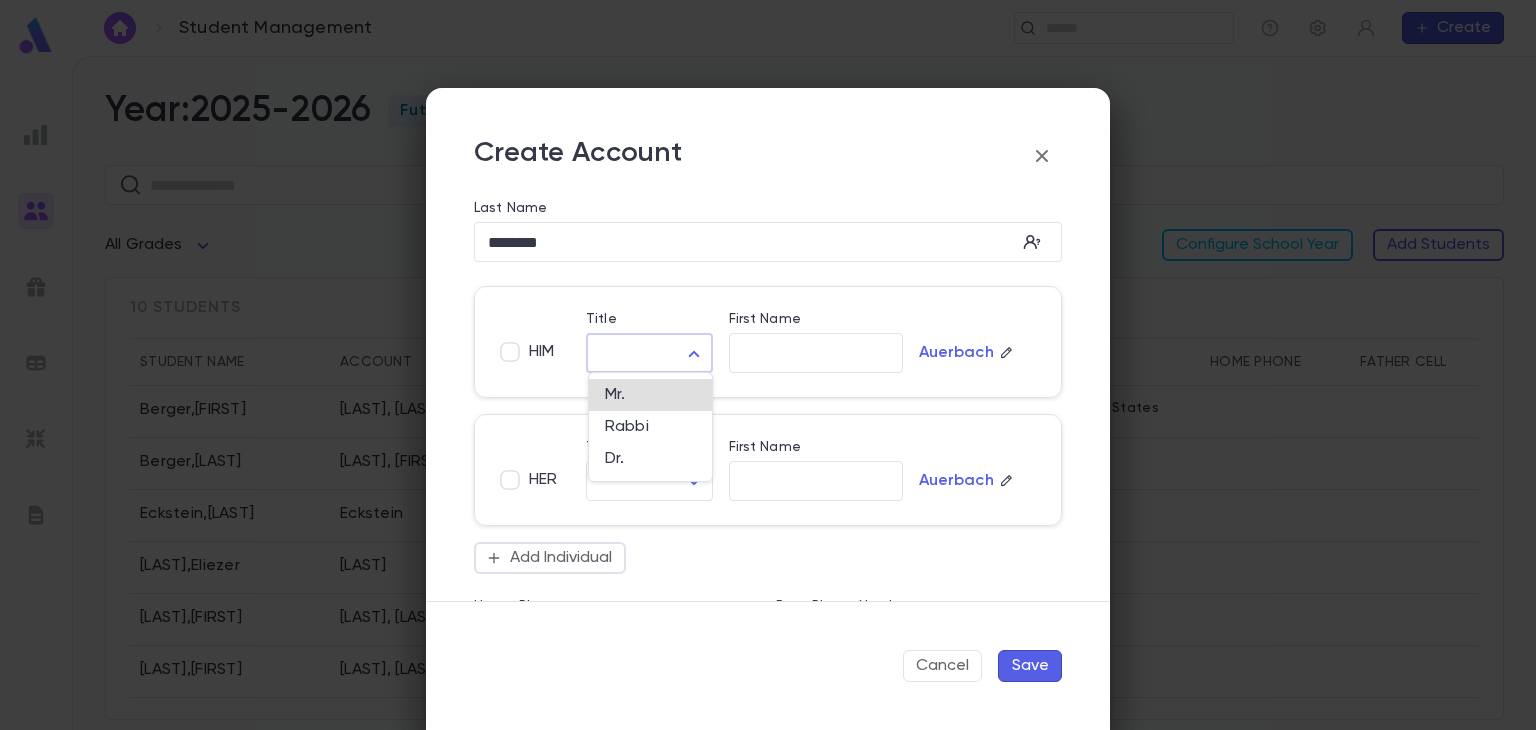 click on "Student Management ​  Create Year:  2025-2026 Future ​ All Grades Configure School Year Add Students 10   students Student Name Account Grade Address Home Phone Father Cell Mother Cell [LAST] ,  [FIRST] [LAST] 12 [NUMBER] [STREET], [CITY] [STATE] [COUNTRY] [LAST] ,  [FIRST] [LAST] 12 [LAST] ,  [FIRST] [LAST] 2 [LAST] ,  [FIRST] [LAST] 12 [LAST] ,  [FIRST] [LAST] 12 [LAST] ,  [FIRST] [LAST] 2 [LAST] ,  [FIRST] [LAST] 12 [LAST] ,  [FIRST] [LAST] 12 [PHONE] Profile Log out Account Pledge Payment 2025-2026 Create Student Male Female Guardian Account ​ First Name ​ Legal Name ​ Hebrew Name ​ DOB ​ Hebrew Month ​ ​ Hebrew Day ​ ​ School Year 2025-2026 ** Grade ​ Linked Practices  Add Practice Grandparents Paternal Add Account Maternal Add Account Student Image Upload Image Allergies ​ Cancel Save and New Save Create Account Last Name ******** ​ HIM Title ​ ​ First Name ​ [LAST] HER Title *" at bounding box center (768, 393) 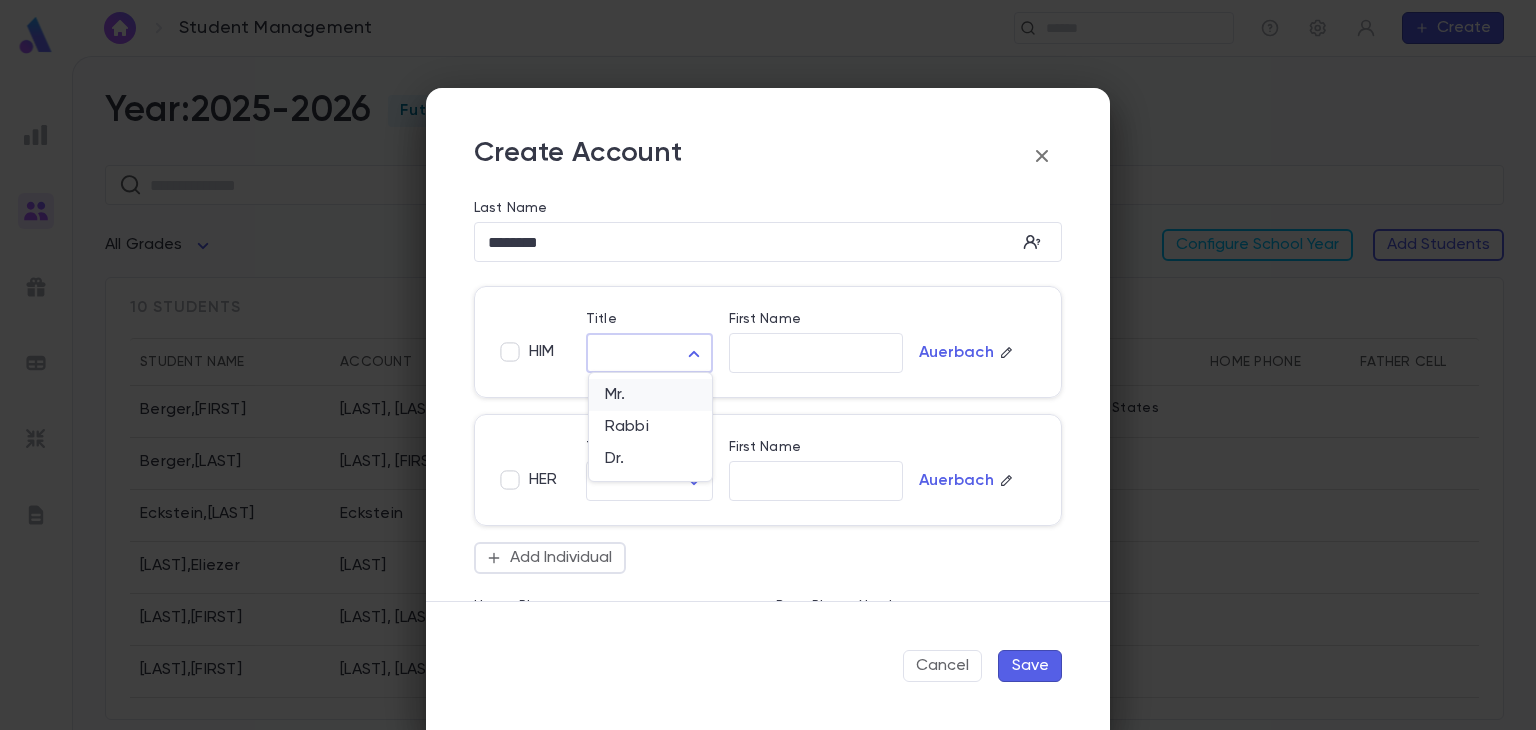 click on "Mr." at bounding box center (650, 395) 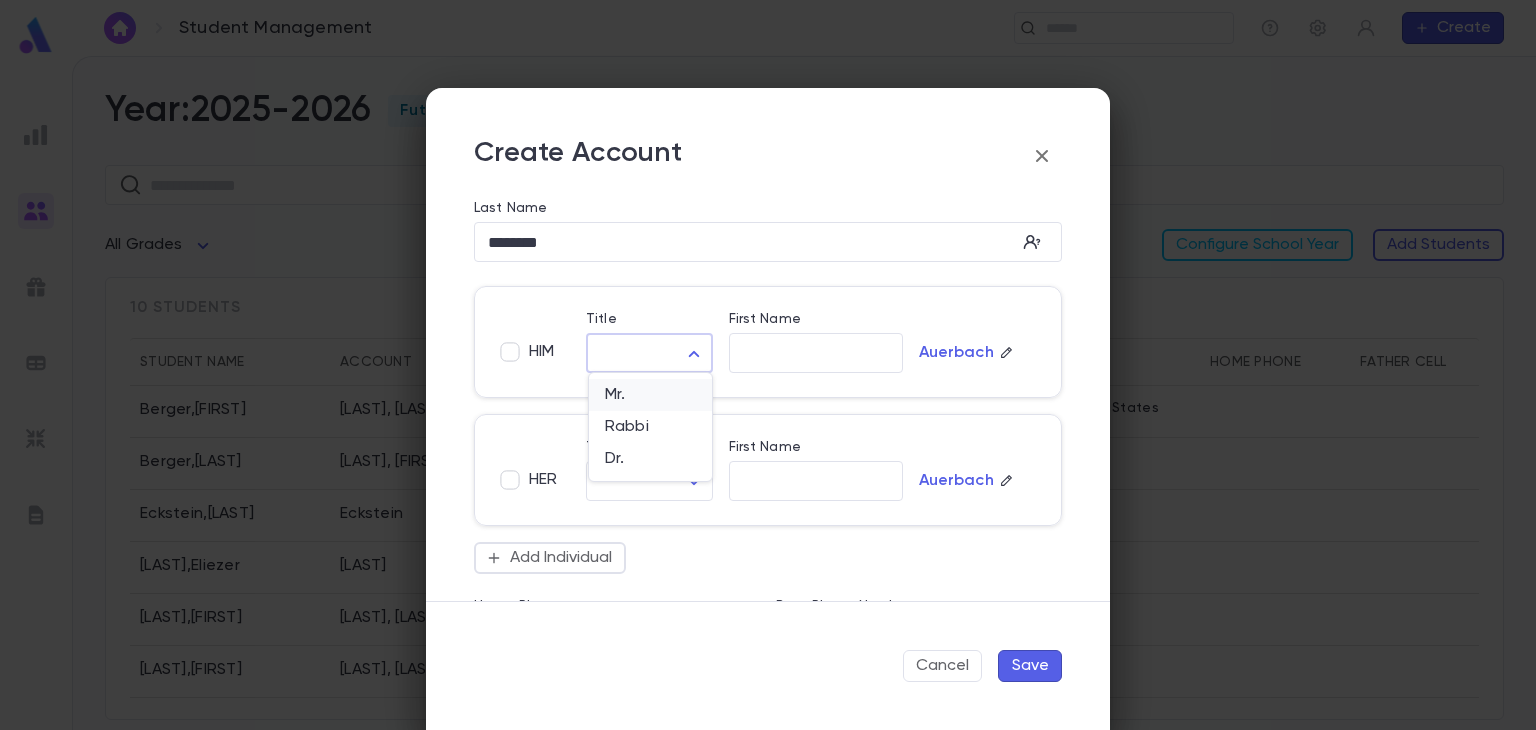 type on "***" 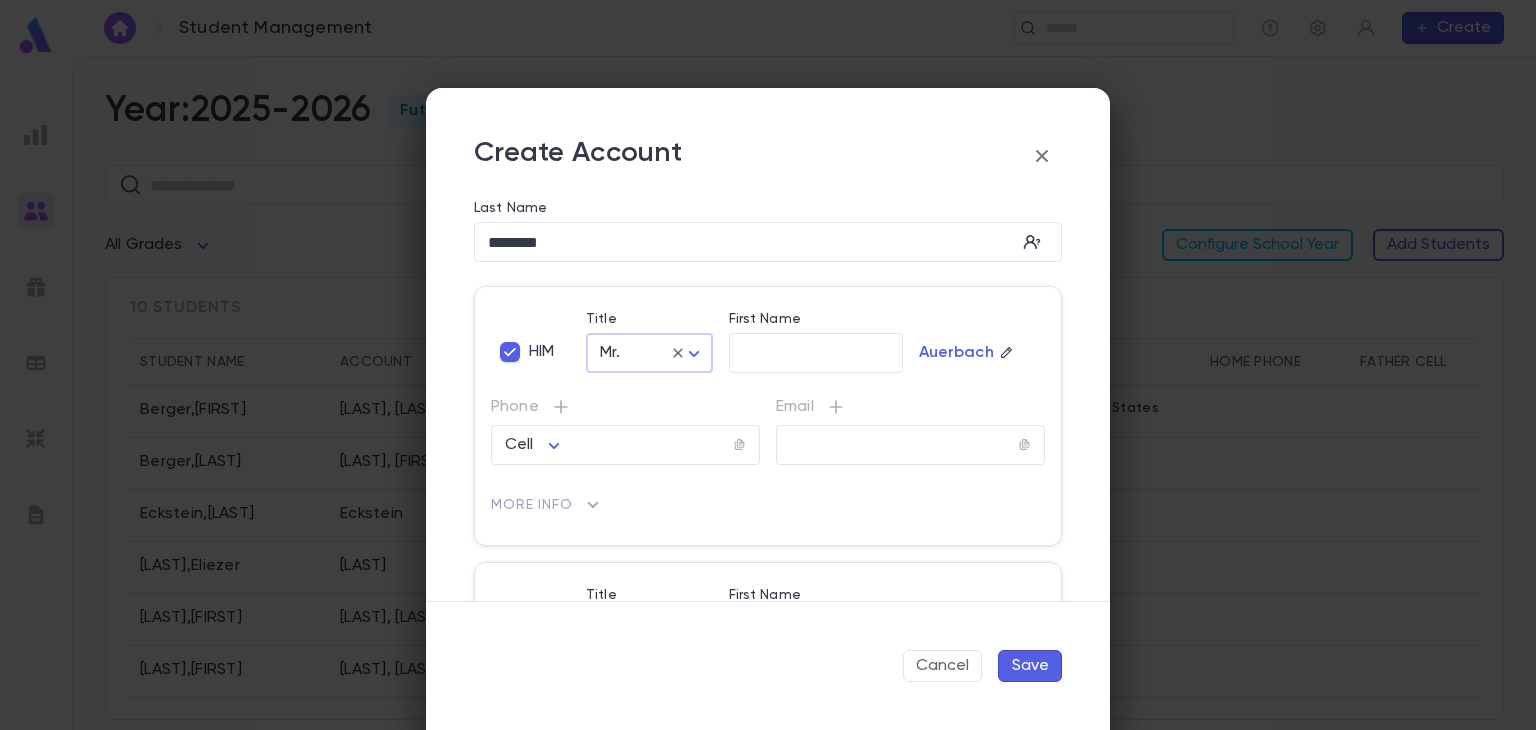 click on "Save" at bounding box center (1030, 666) 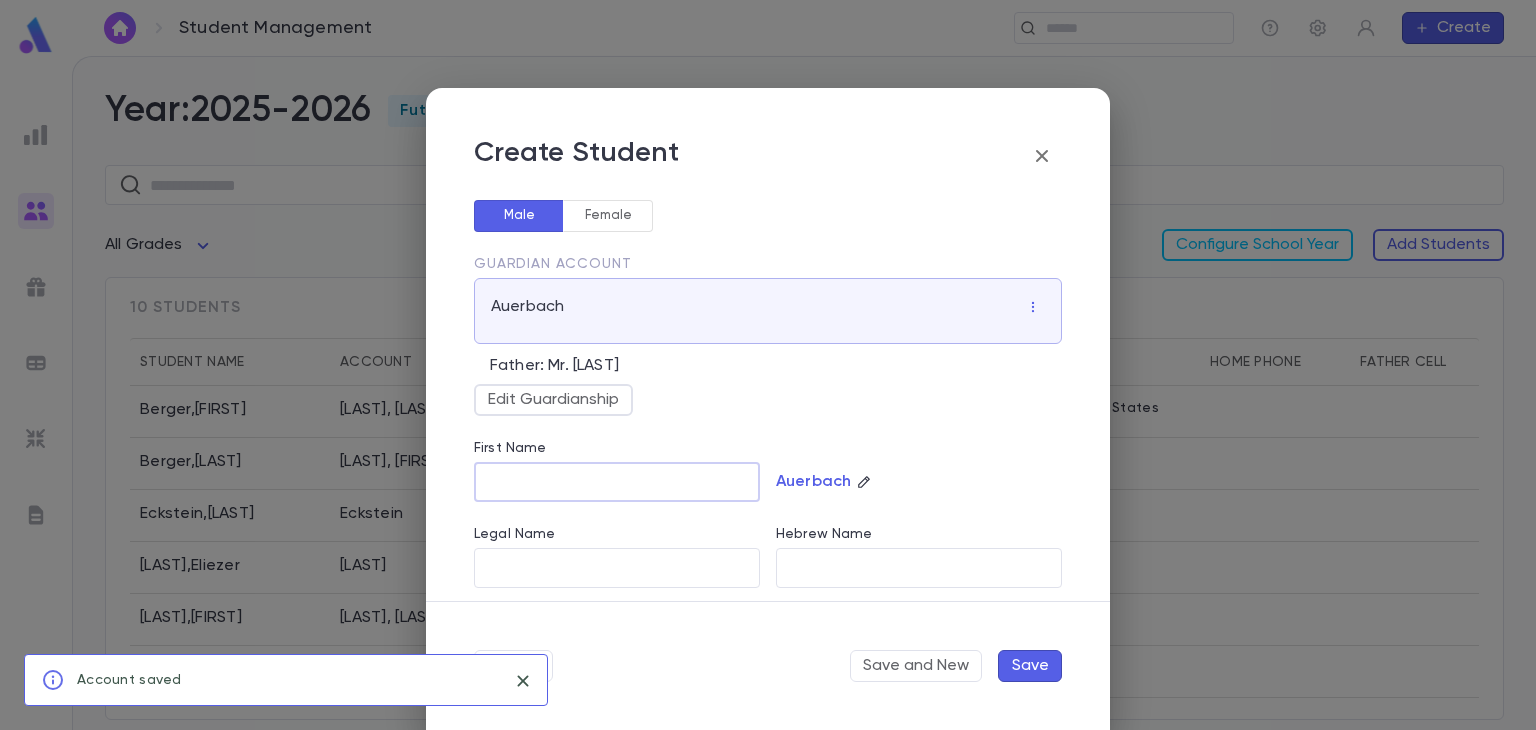 click on "First Name" at bounding box center (617, 482) 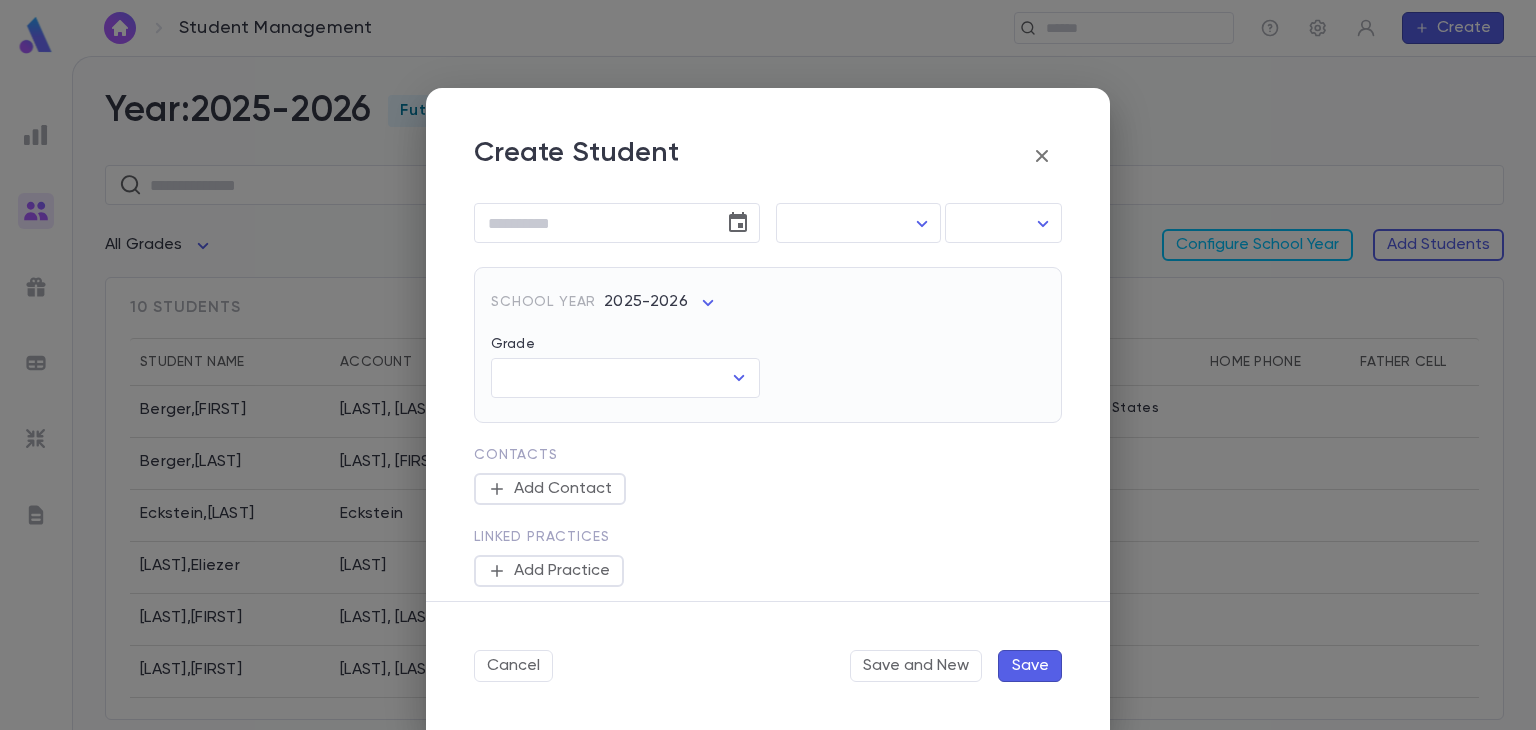 scroll, scrollTop: 432, scrollLeft: 0, axis: vertical 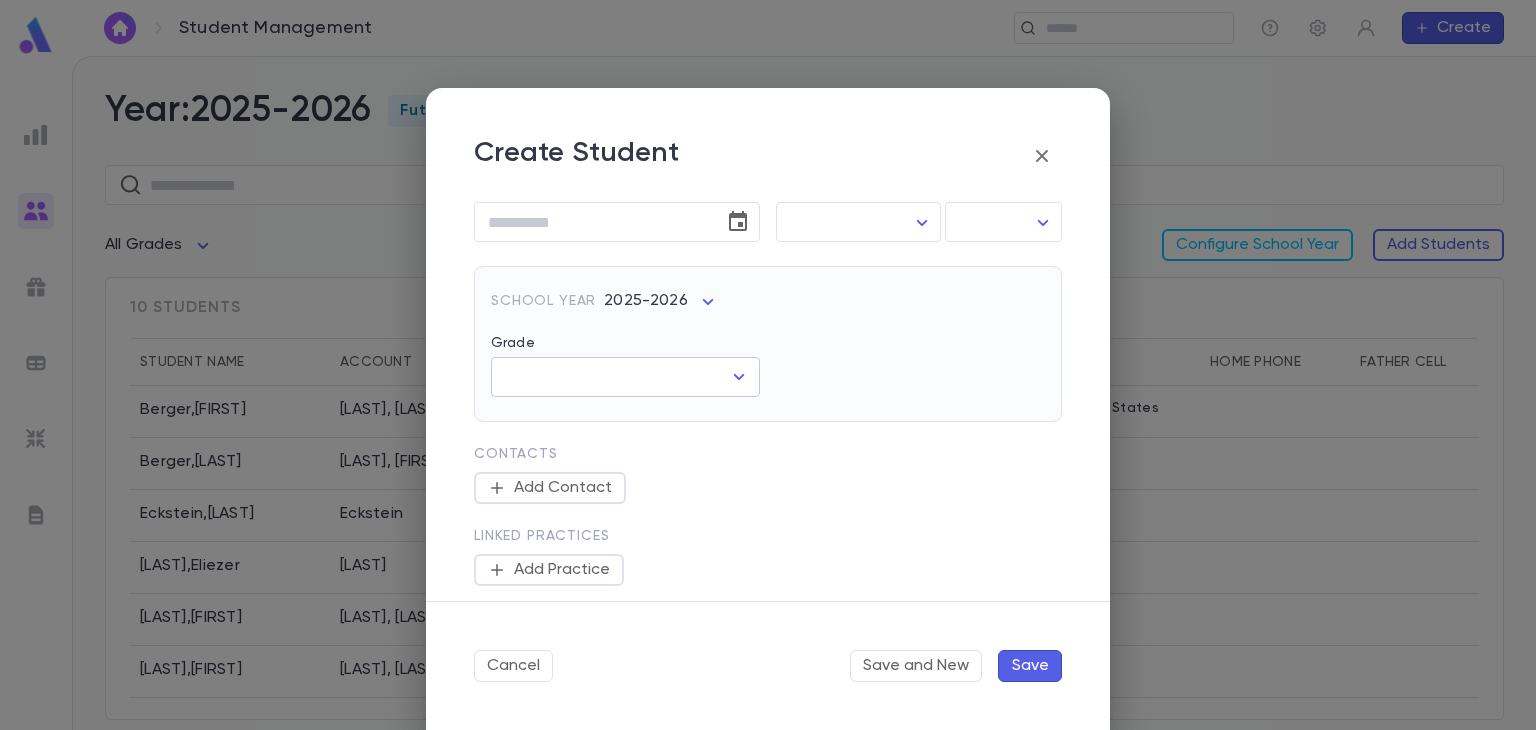 click 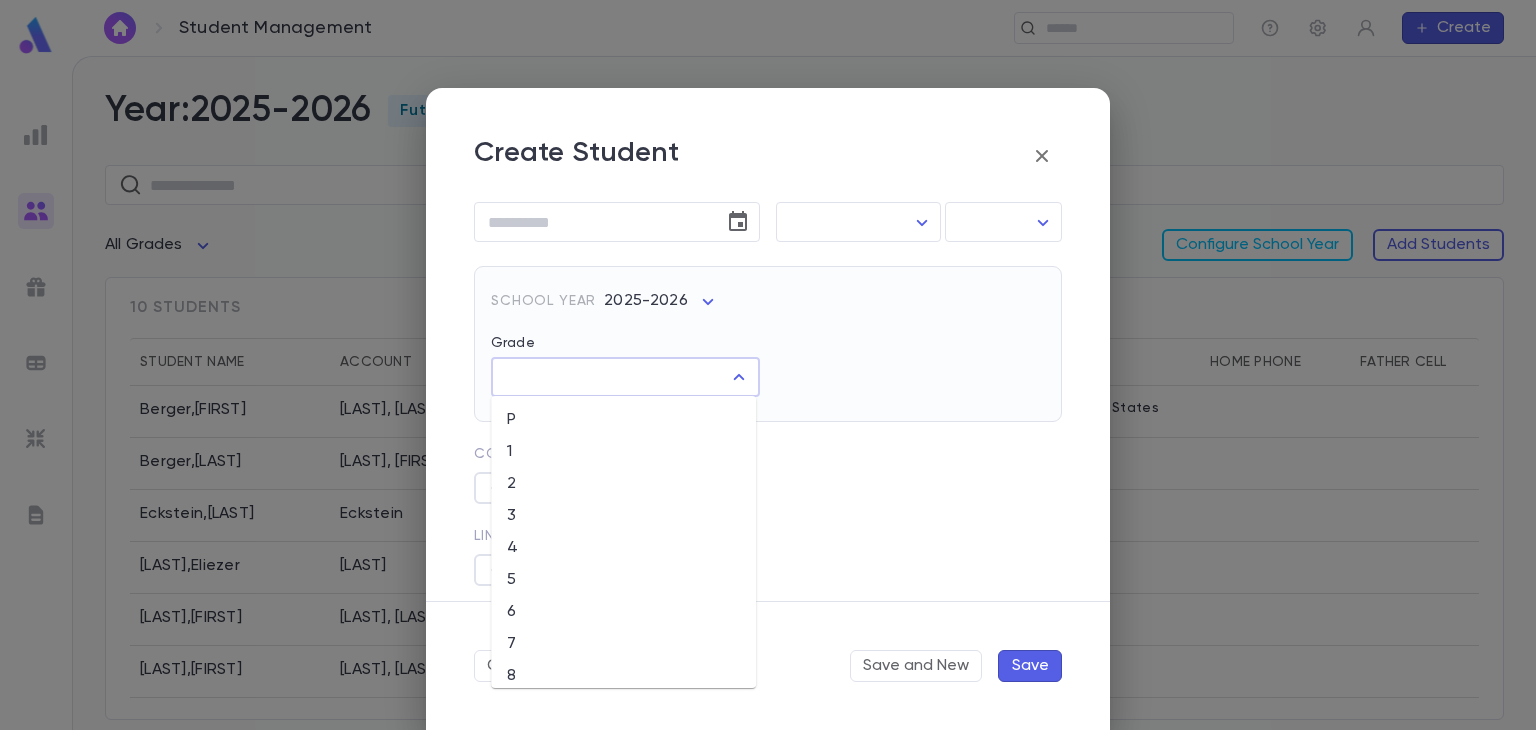 click on "2" at bounding box center (623, 484) 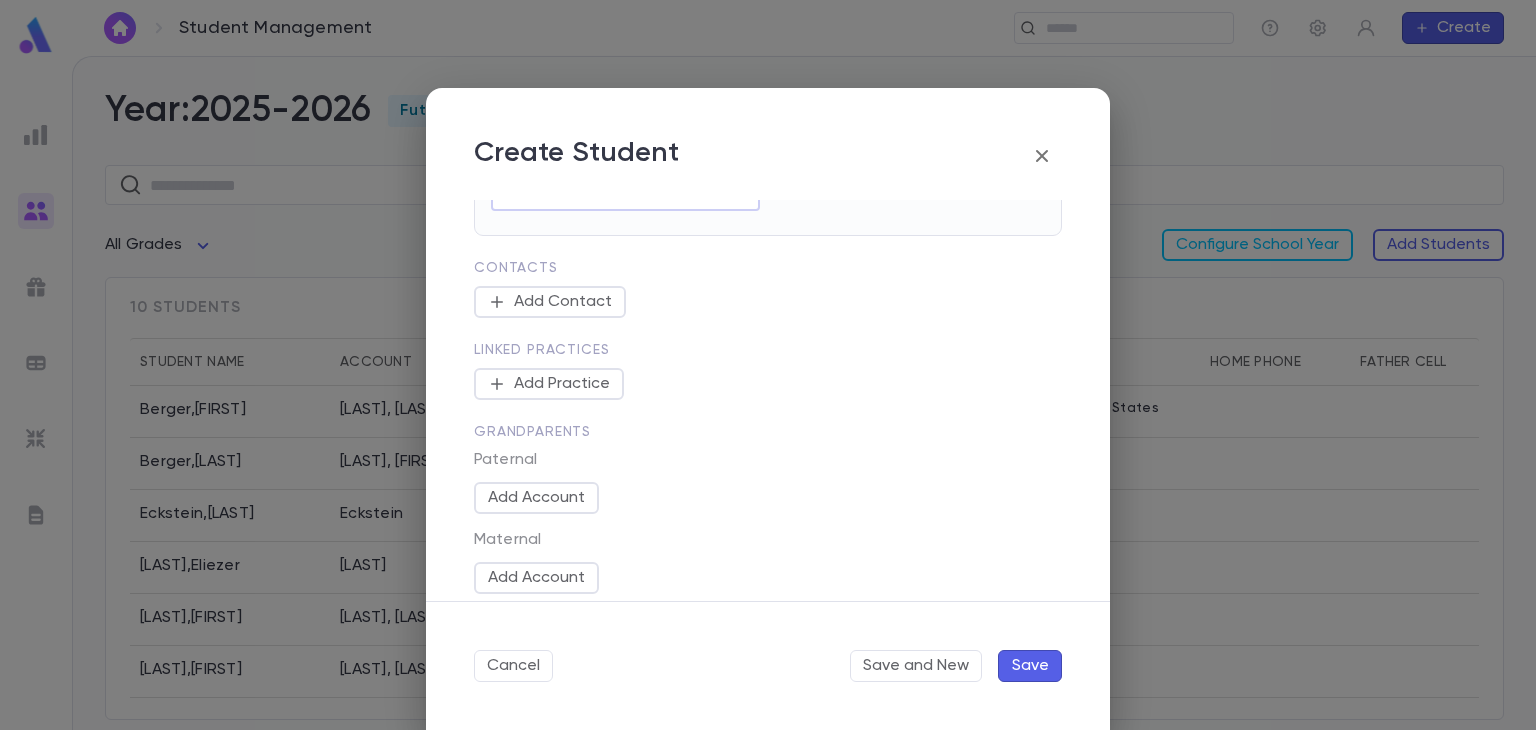 scroll, scrollTop: 619, scrollLeft: 0, axis: vertical 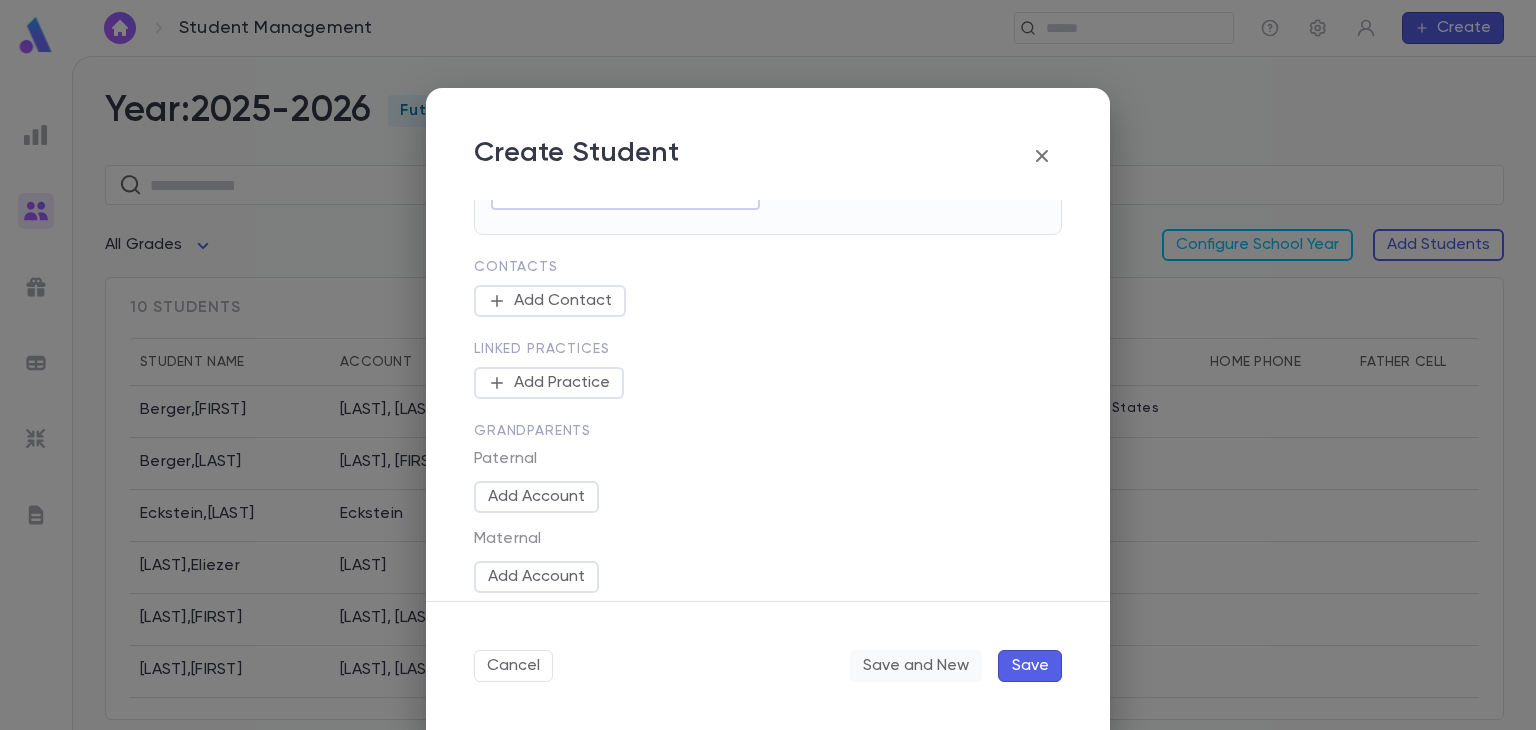 click on "Save and New" at bounding box center (916, 666) 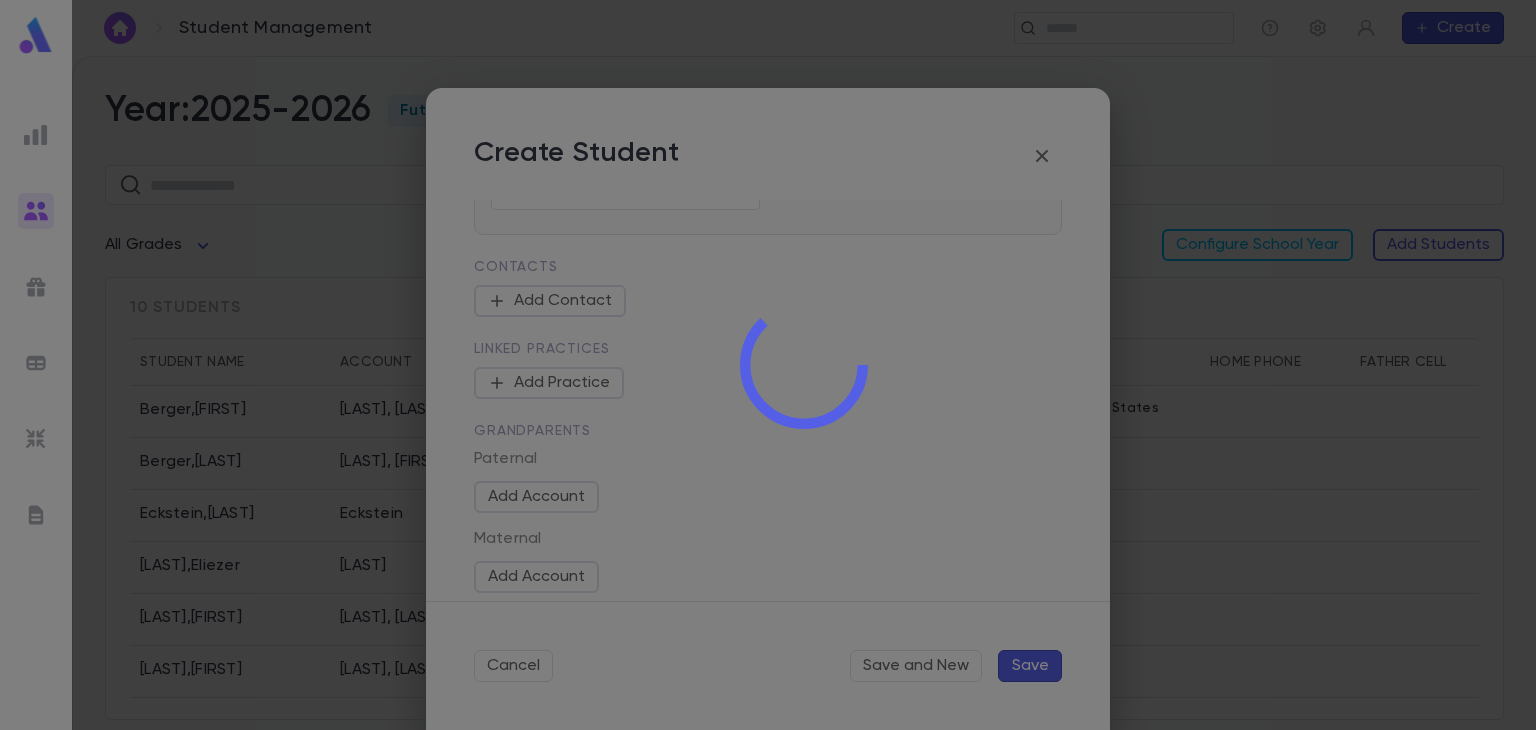 type 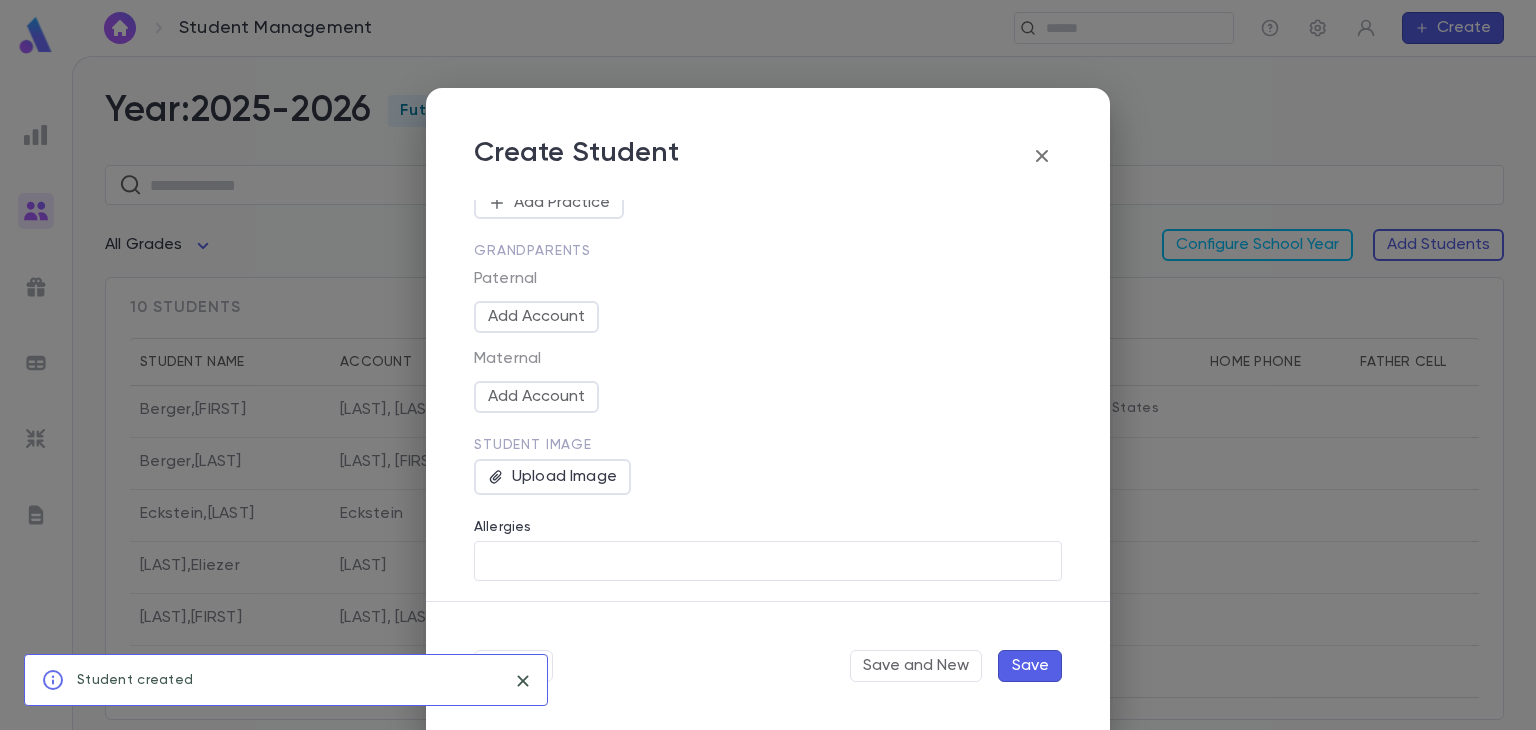 type 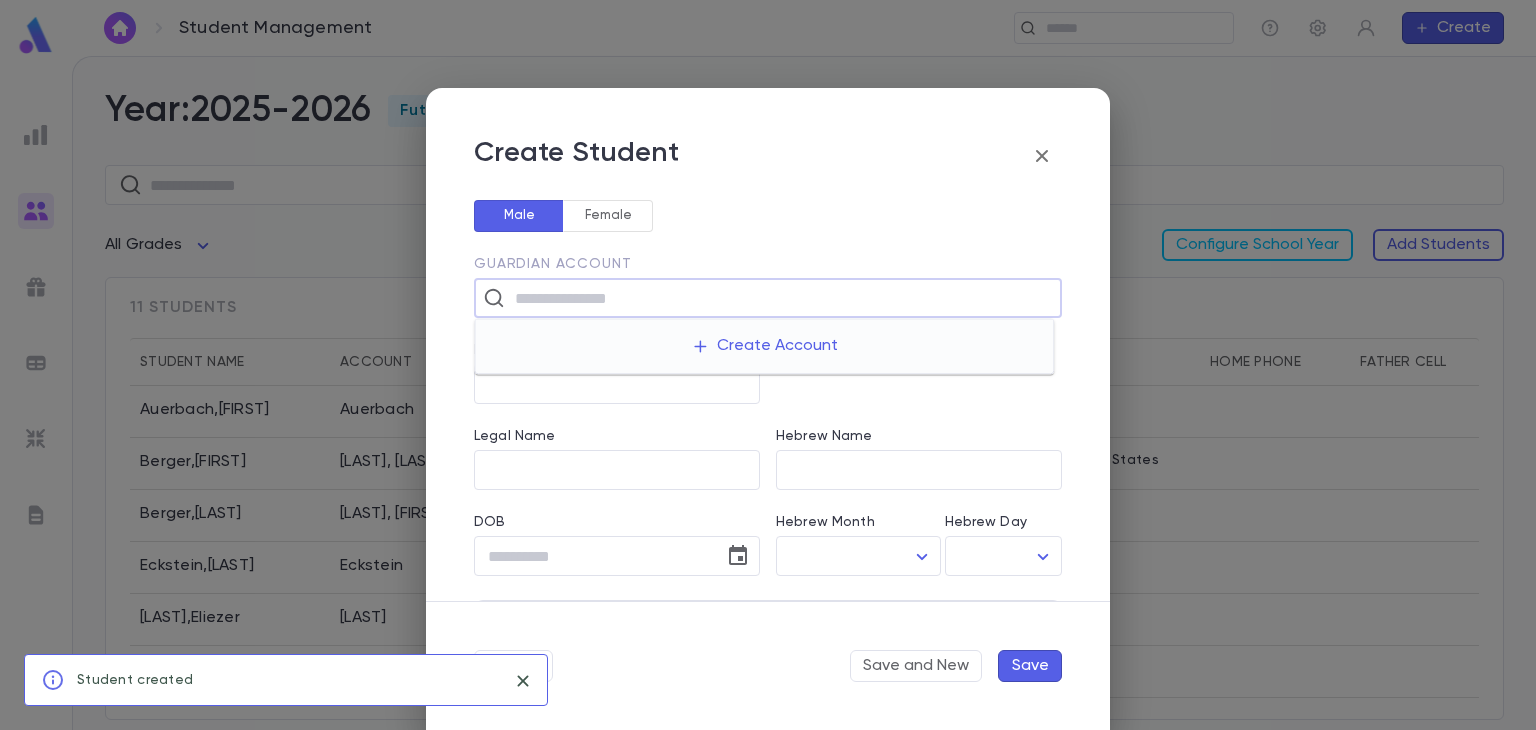 click at bounding box center (781, 298) 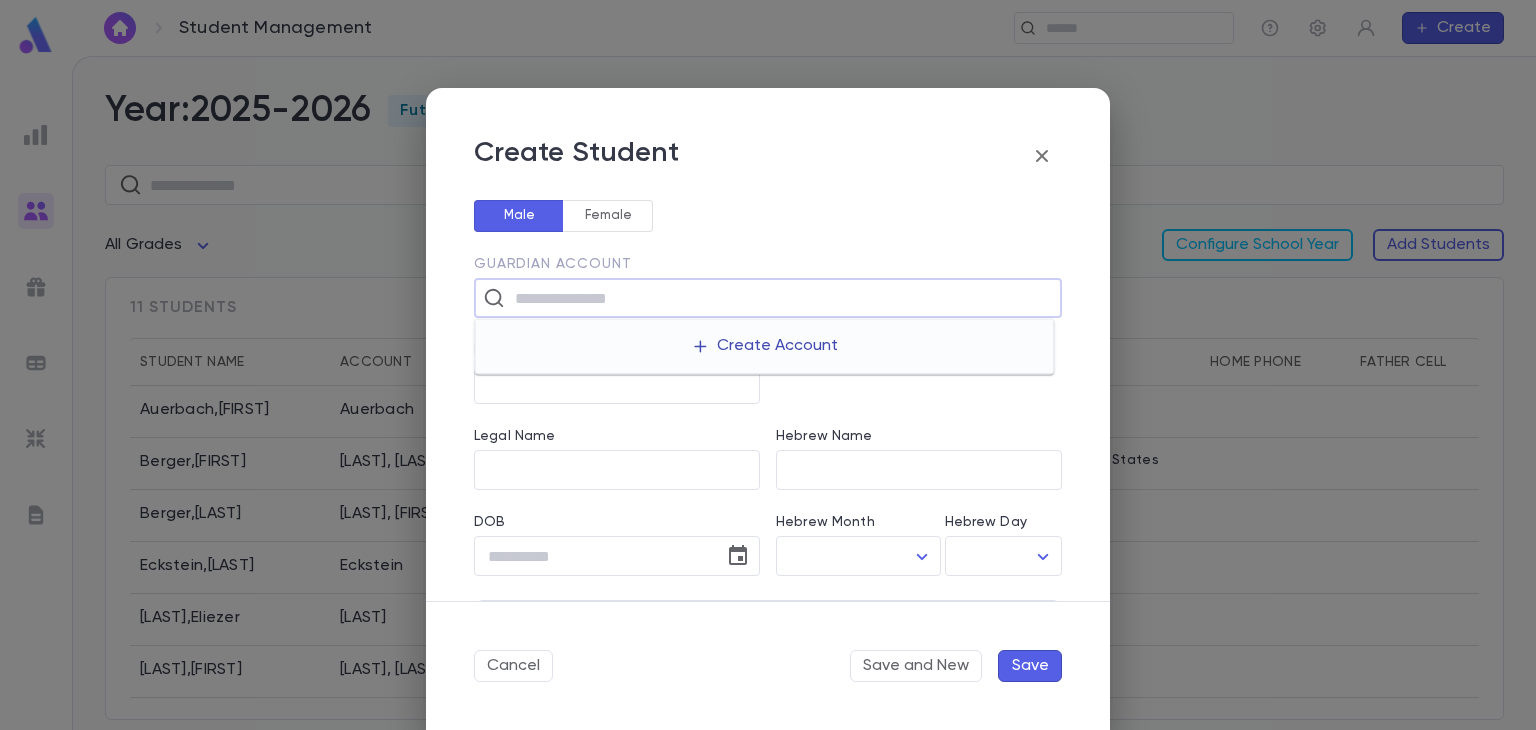 click on "Create Account" at bounding box center [764, 346] 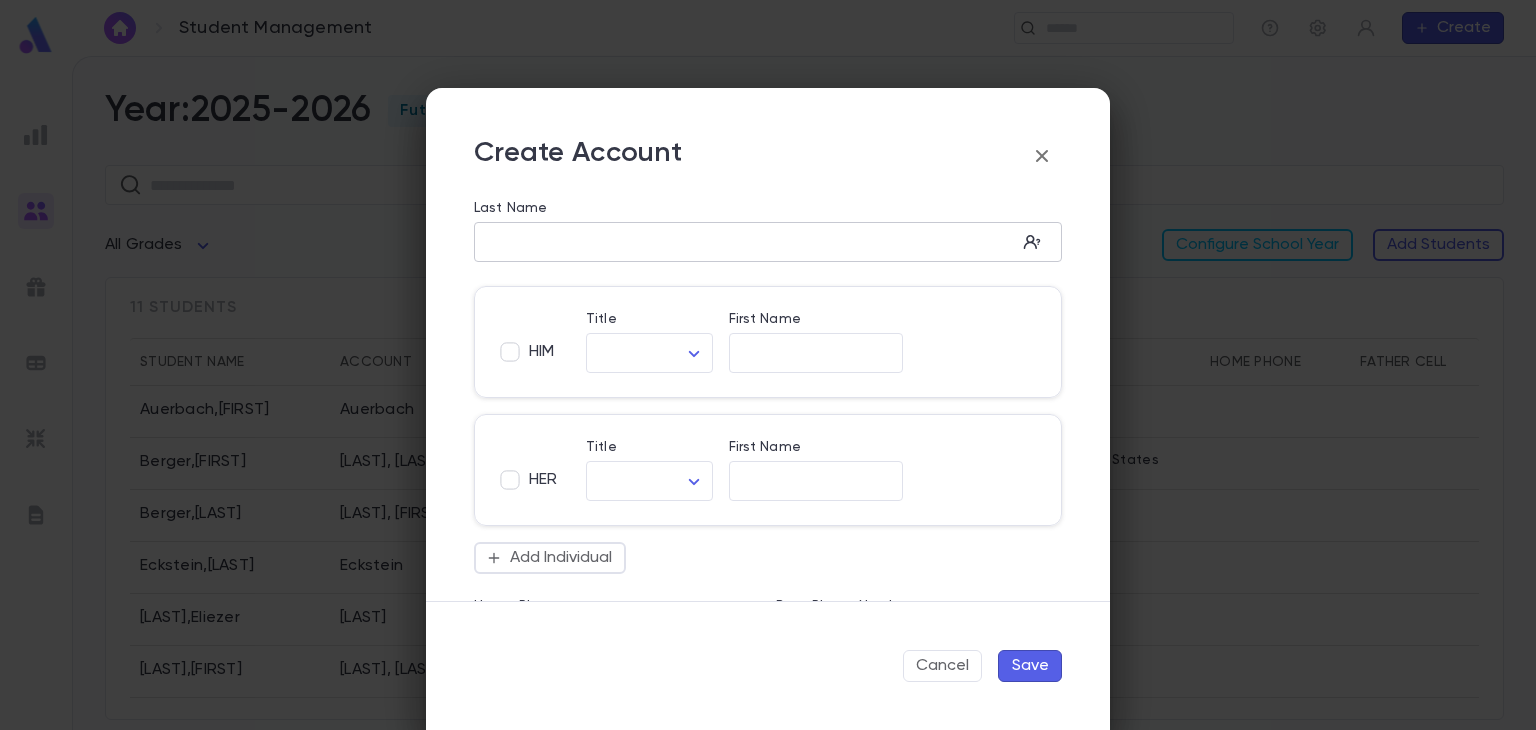 click on "​" at bounding box center [768, 242] 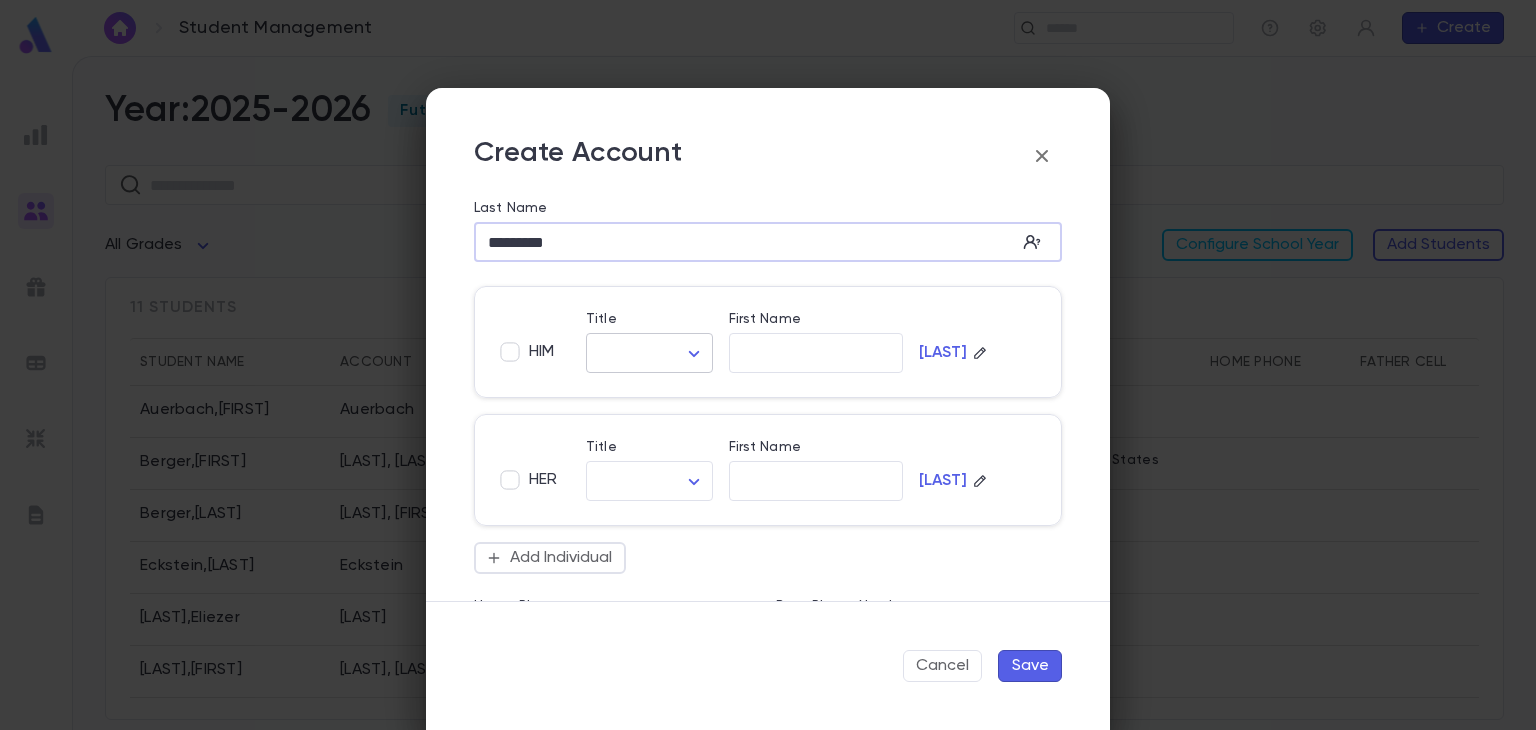 type on "*********" 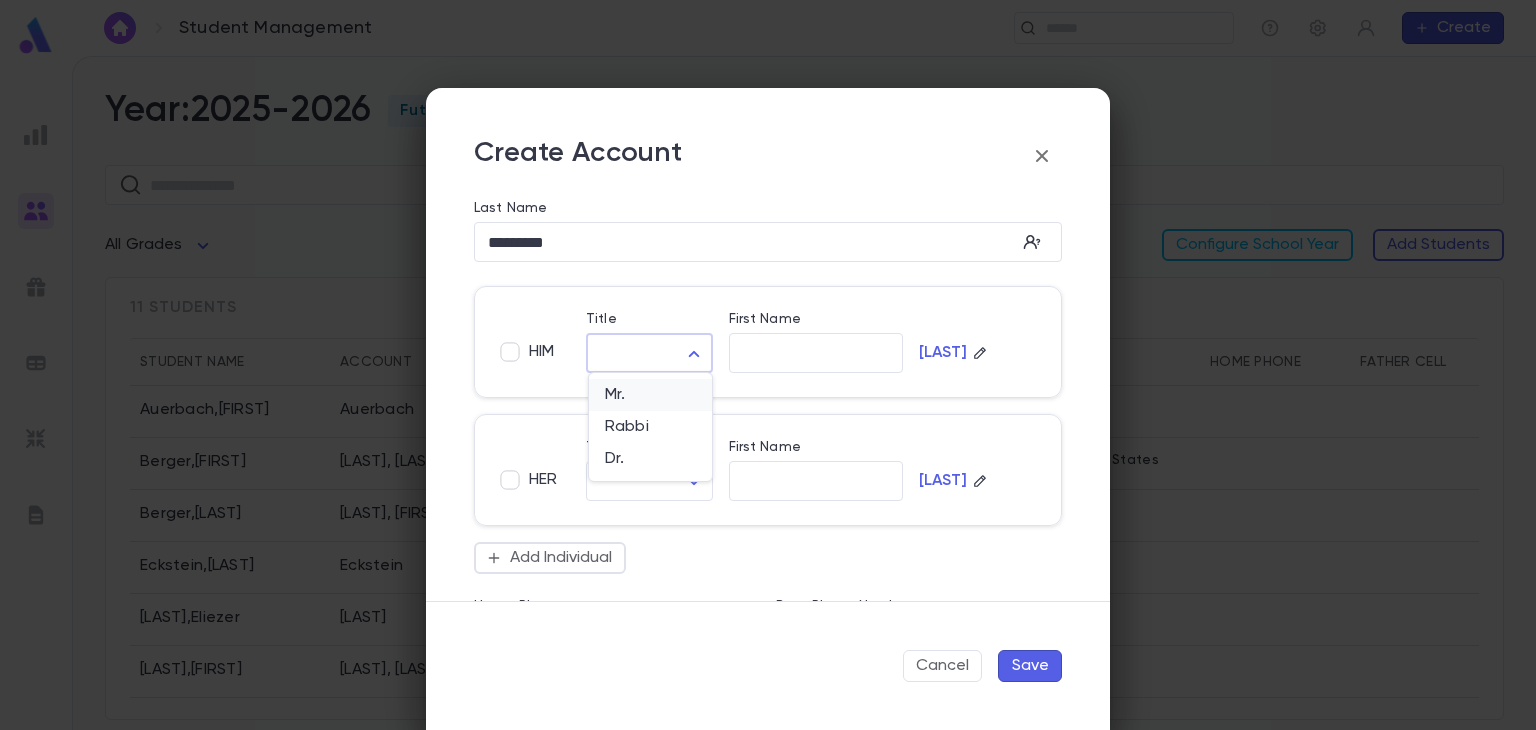 click on "Mr." at bounding box center [650, 395] 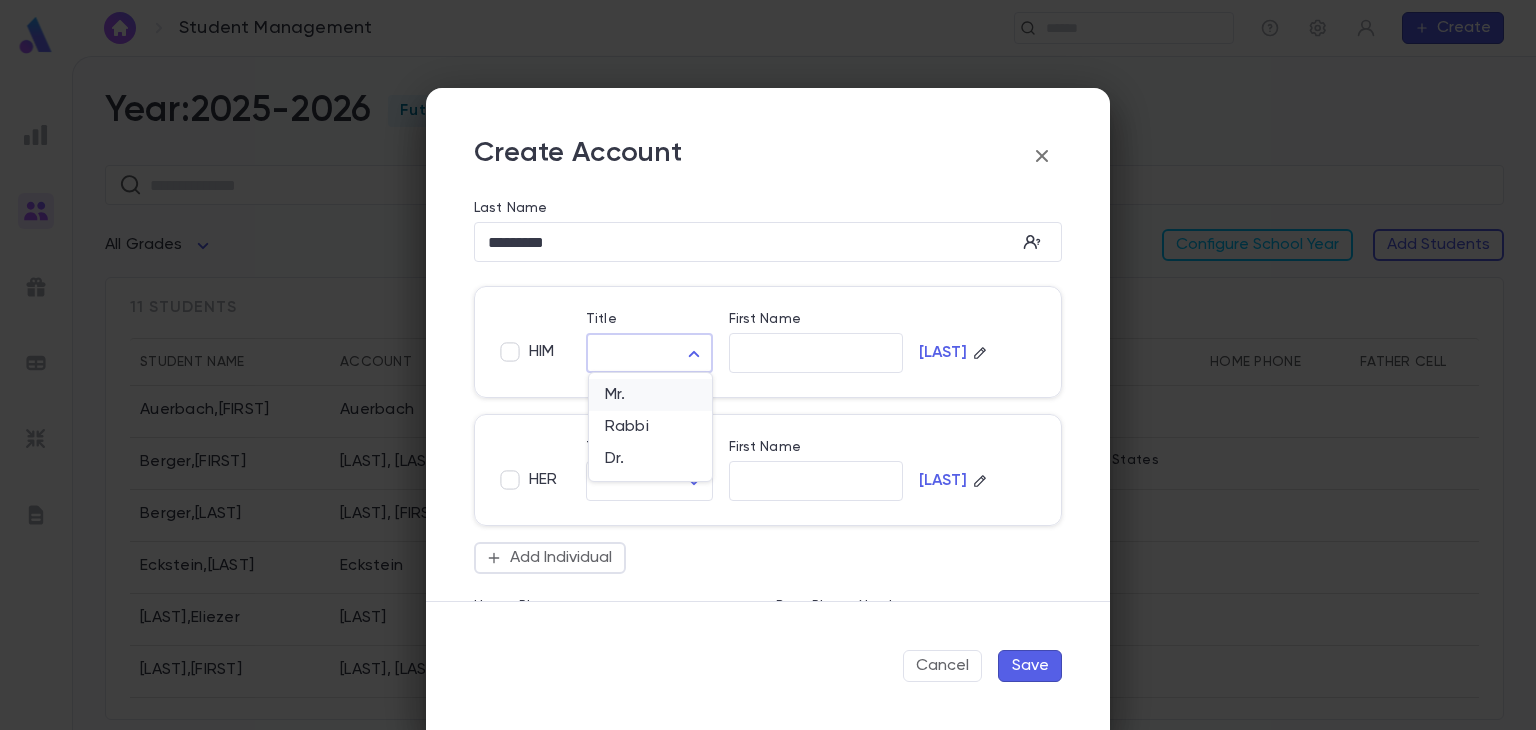 type on "***" 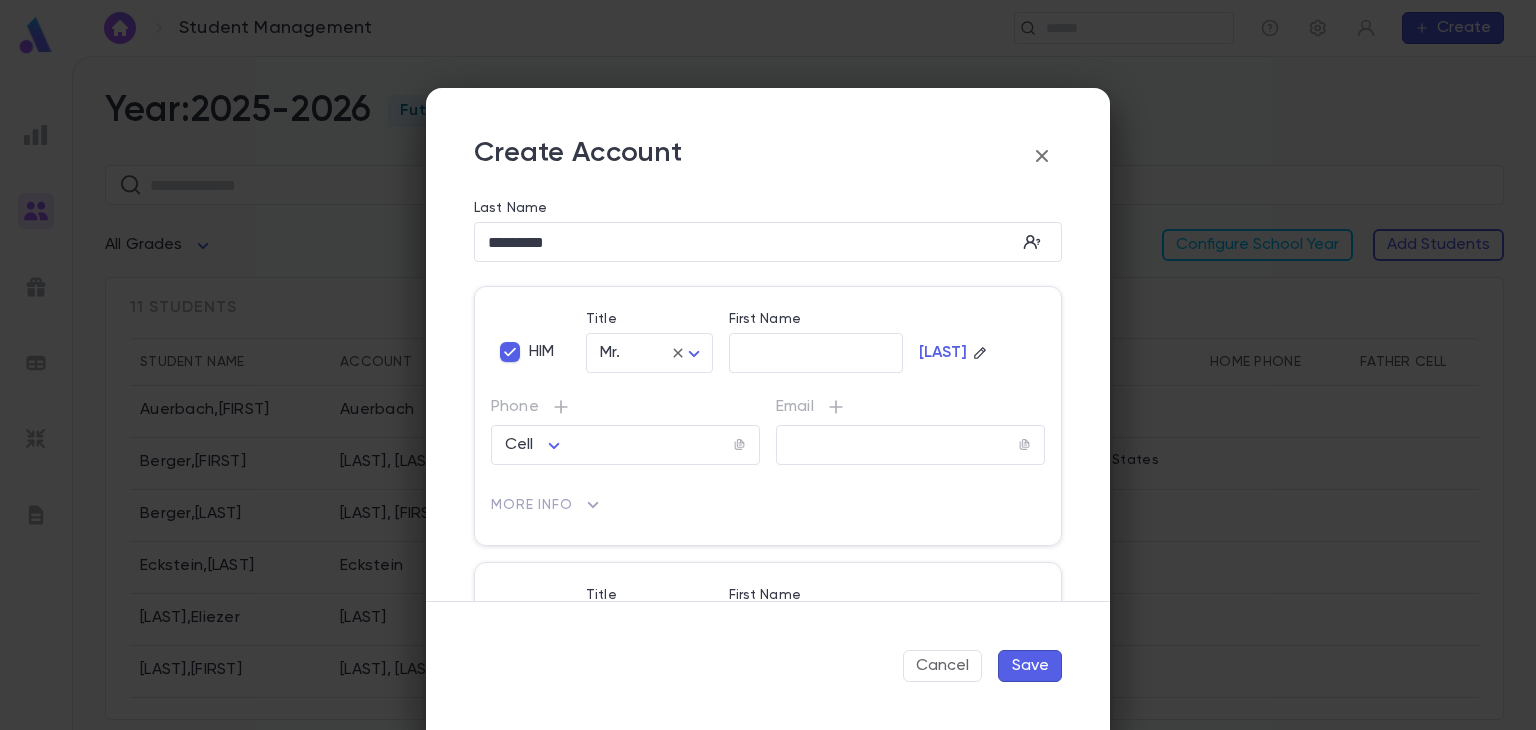 click on "Save" at bounding box center [1030, 666] 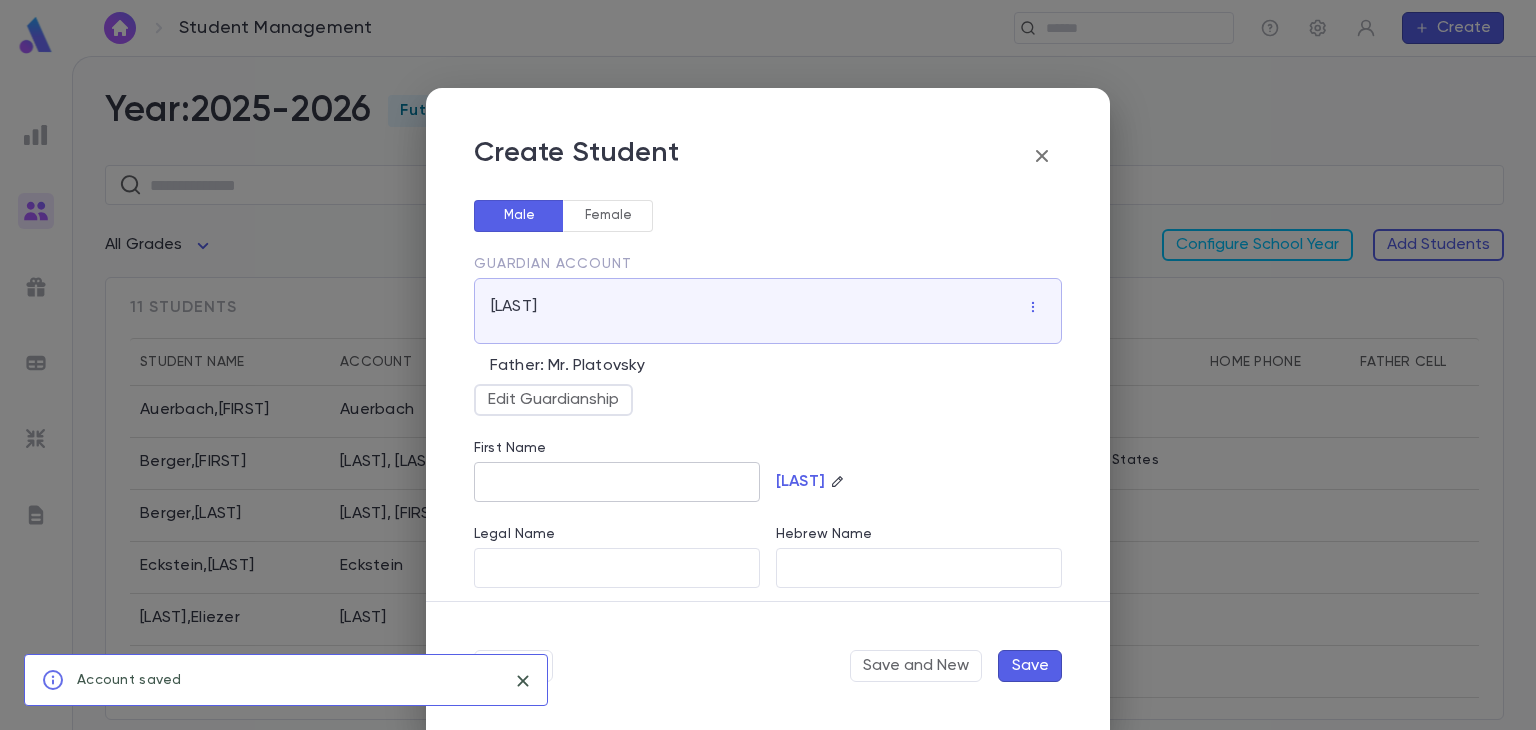 click on "First Name" at bounding box center [617, 482] 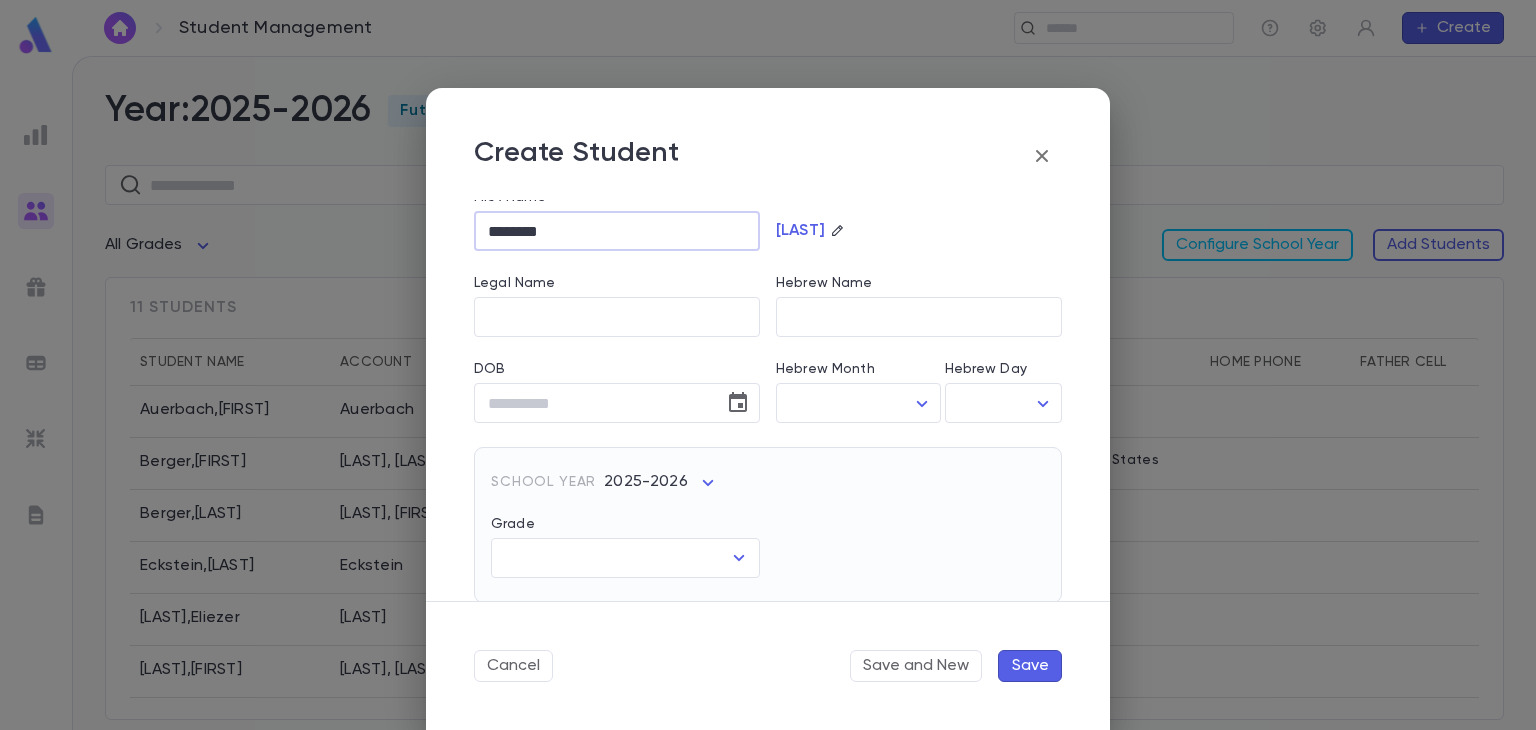 scroll, scrollTop: 252, scrollLeft: 0, axis: vertical 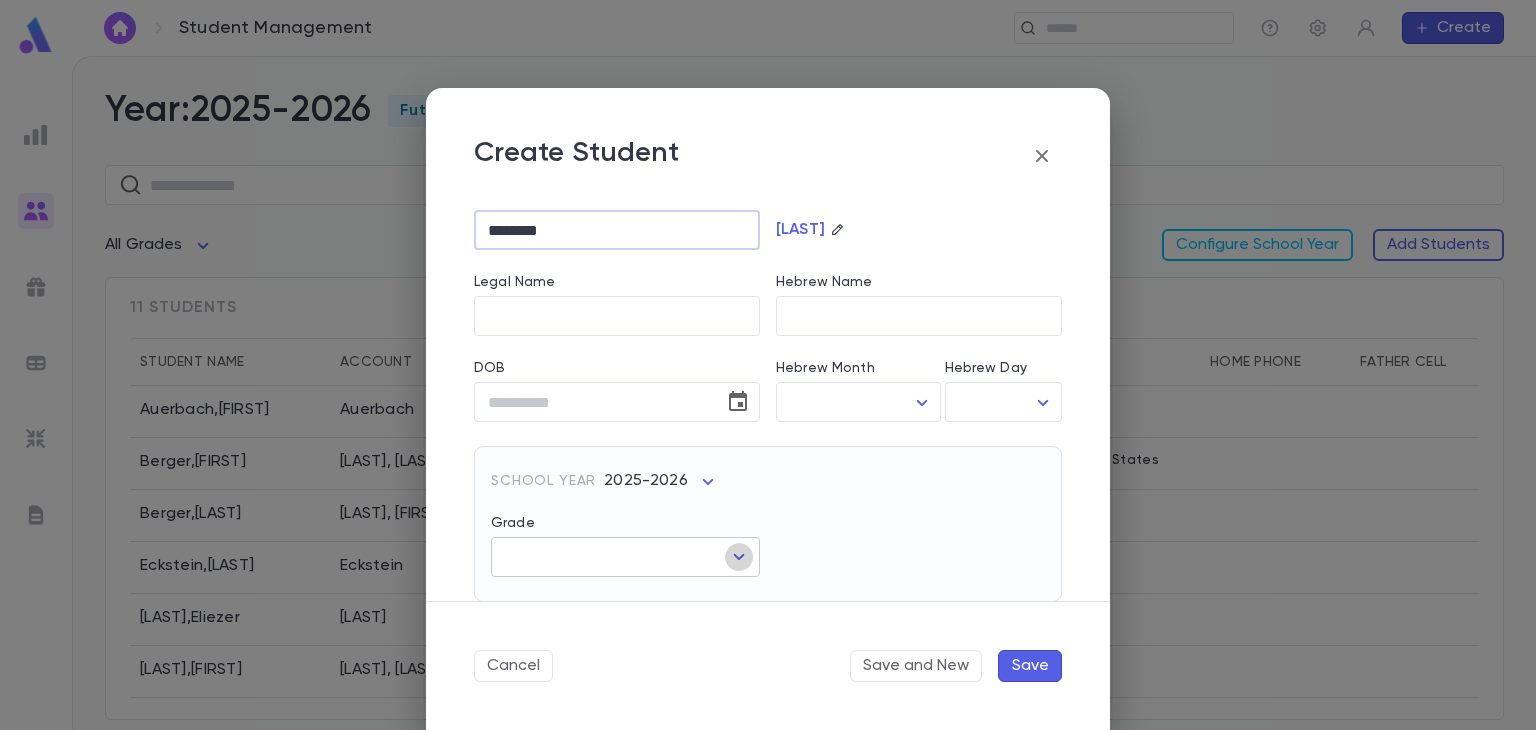 click 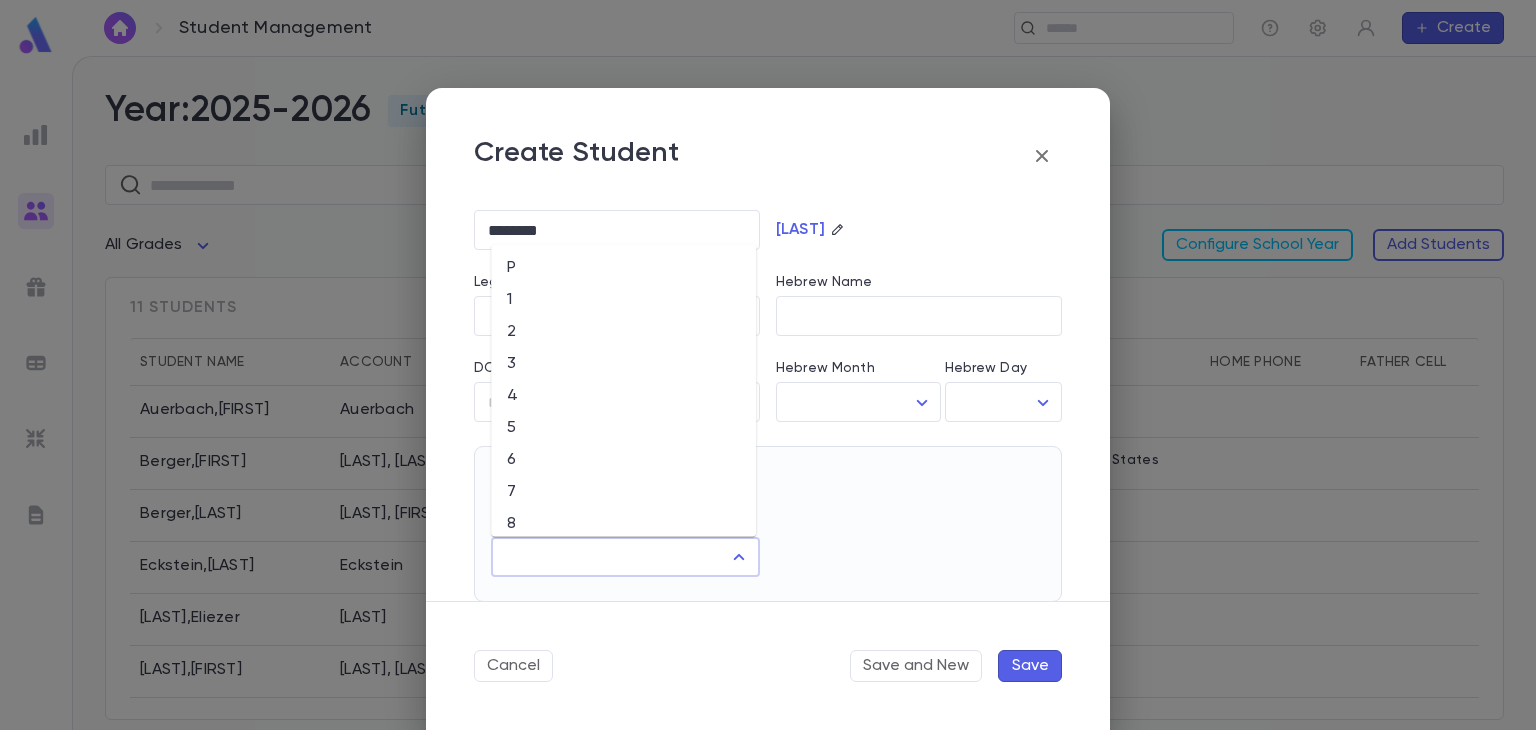 click on "2" at bounding box center [623, 332] 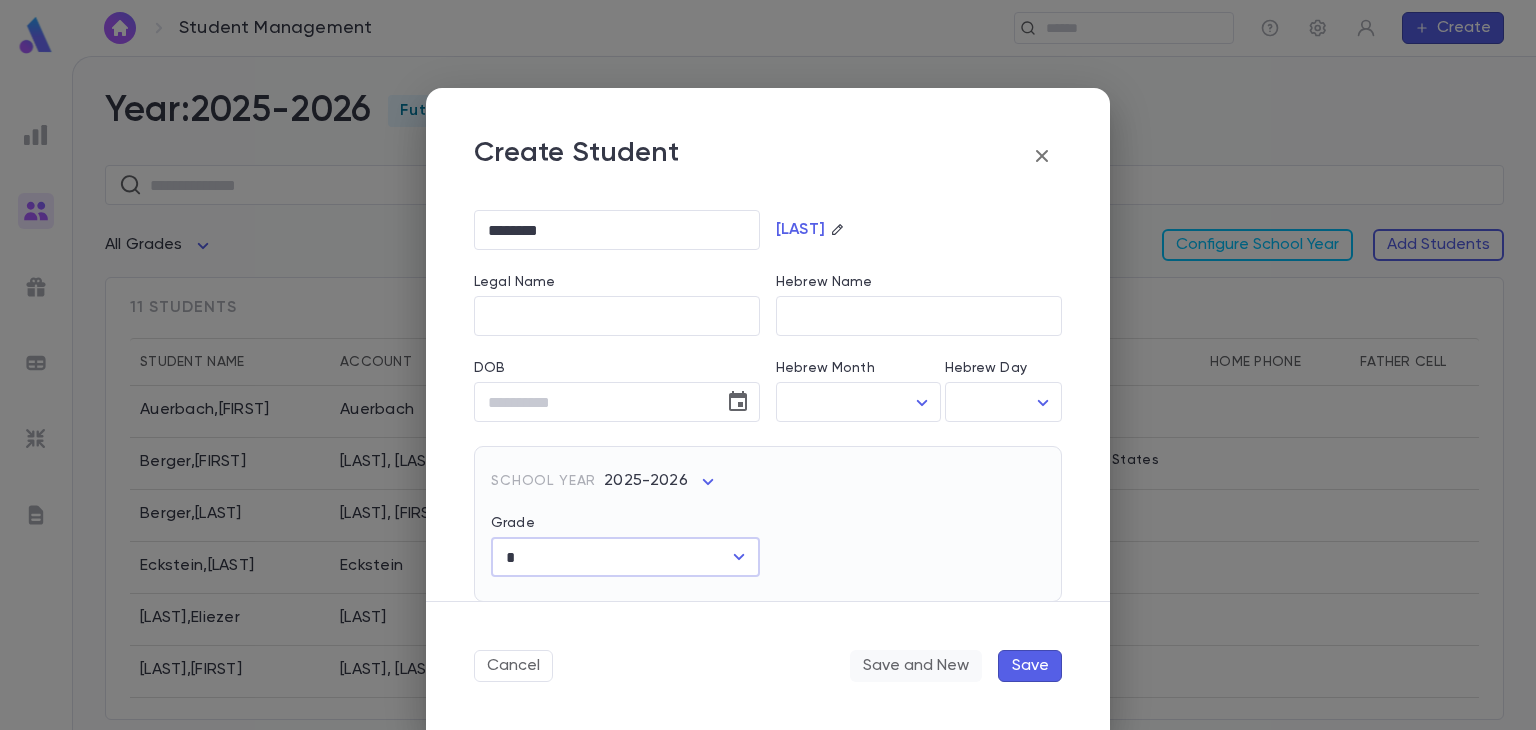click on "Save and New" at bounding box center [916, 666] 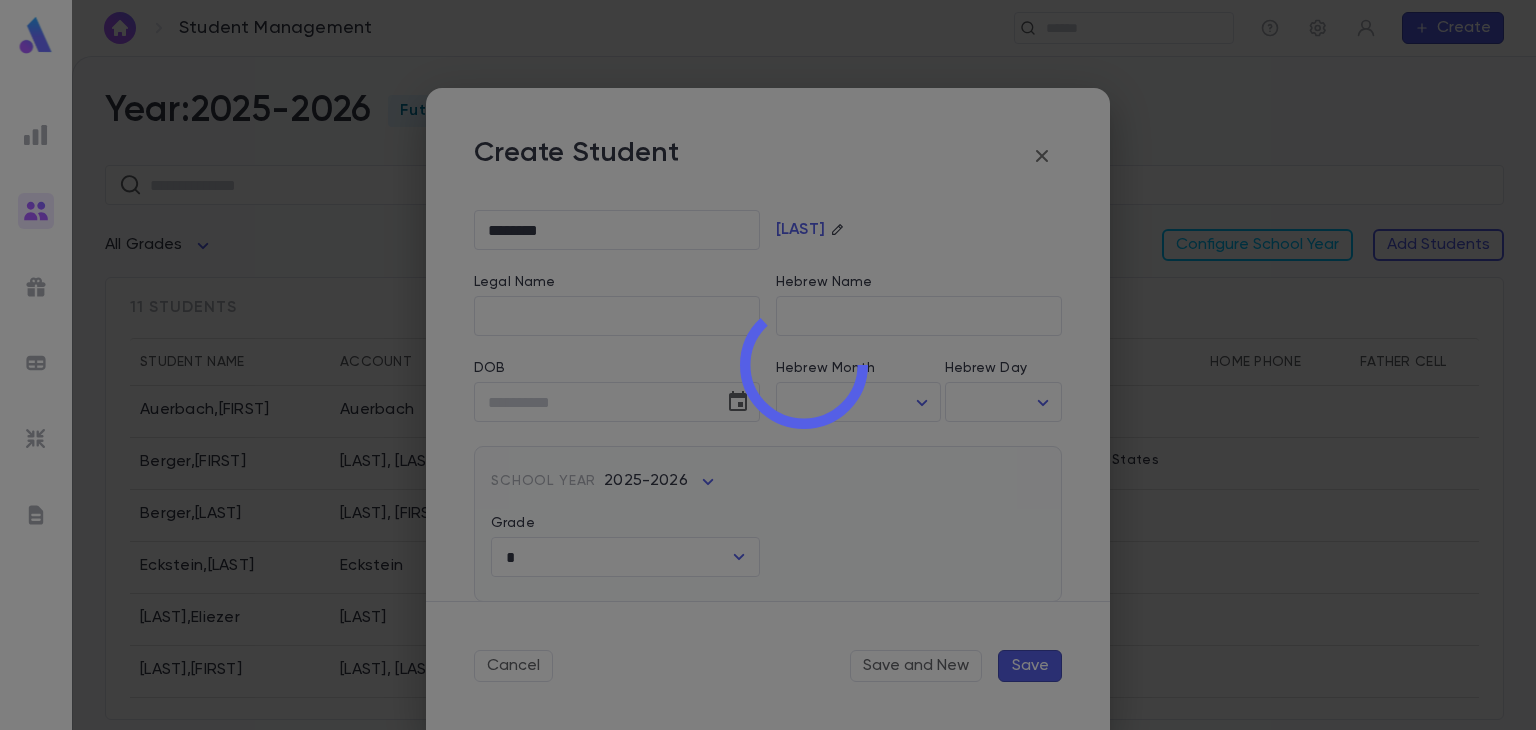 type 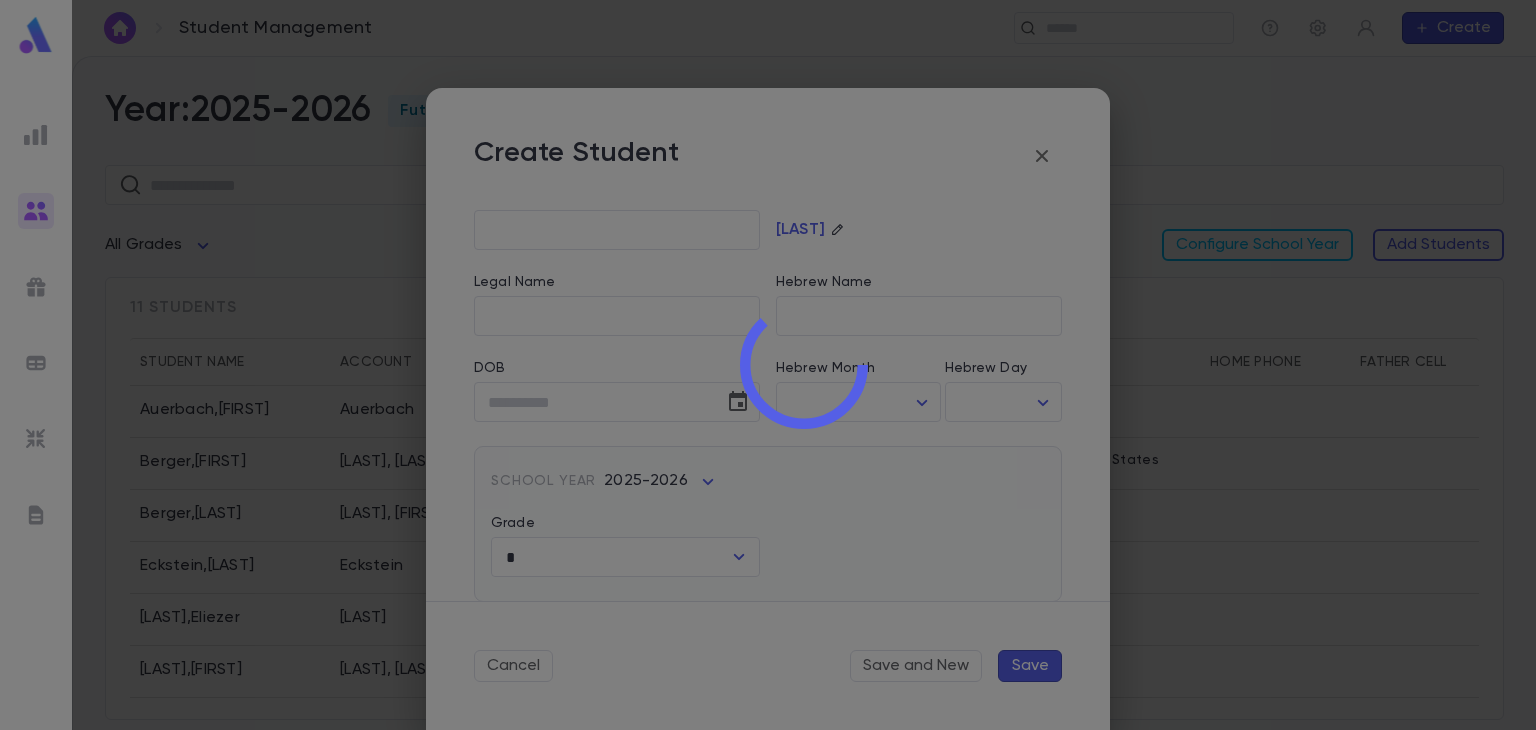 type 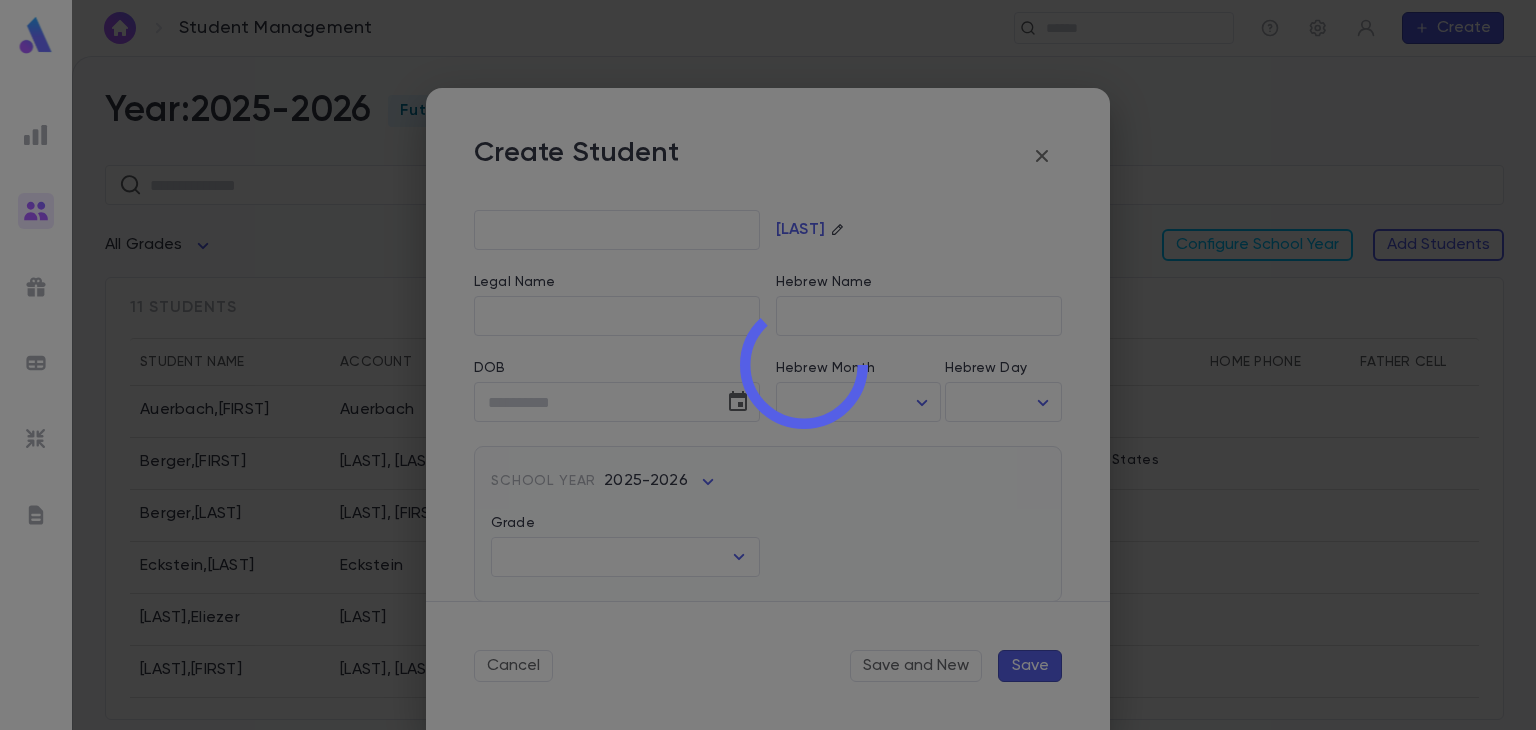 scroll, scrollTop: 0, scrollLeft: 0, axis: both 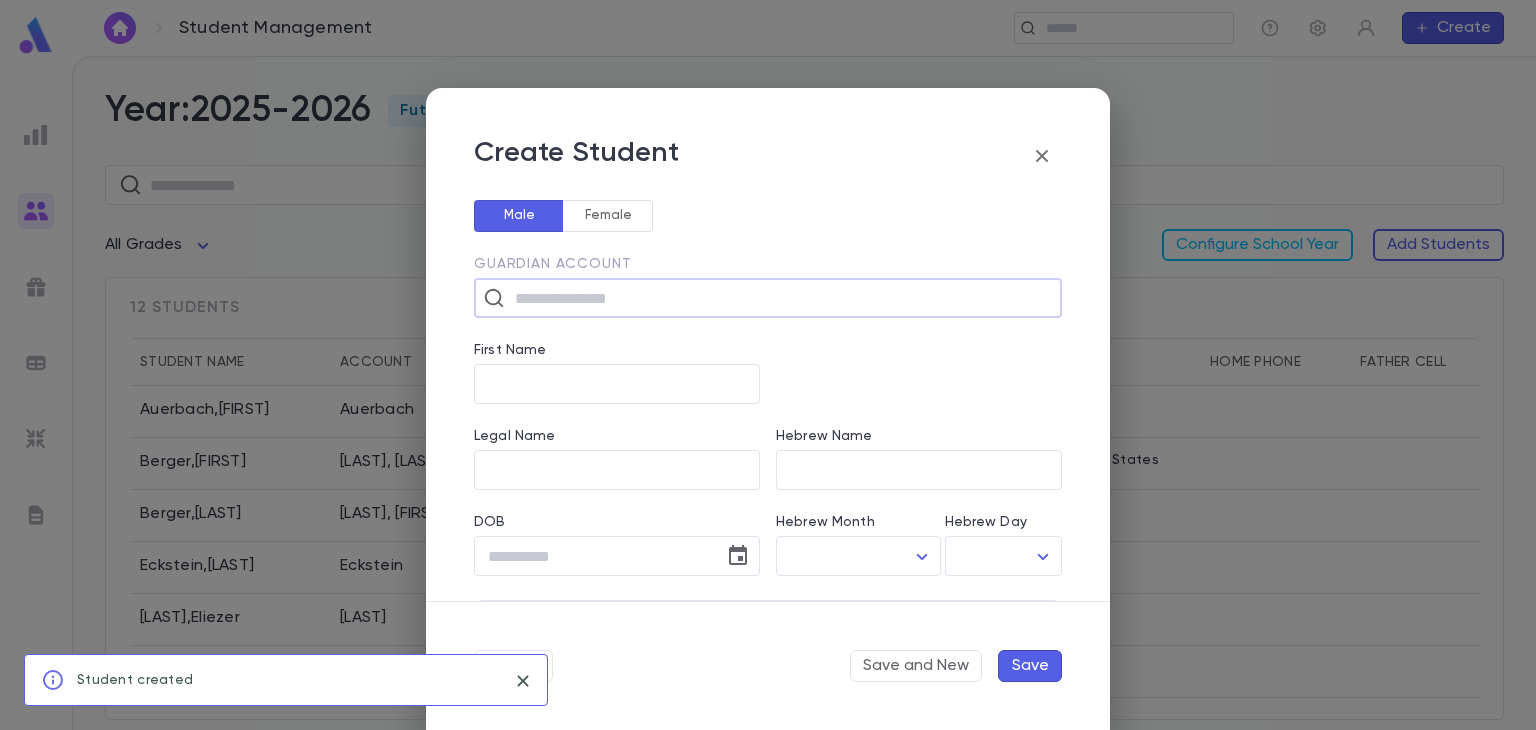 click at bounding box center [781, 298] 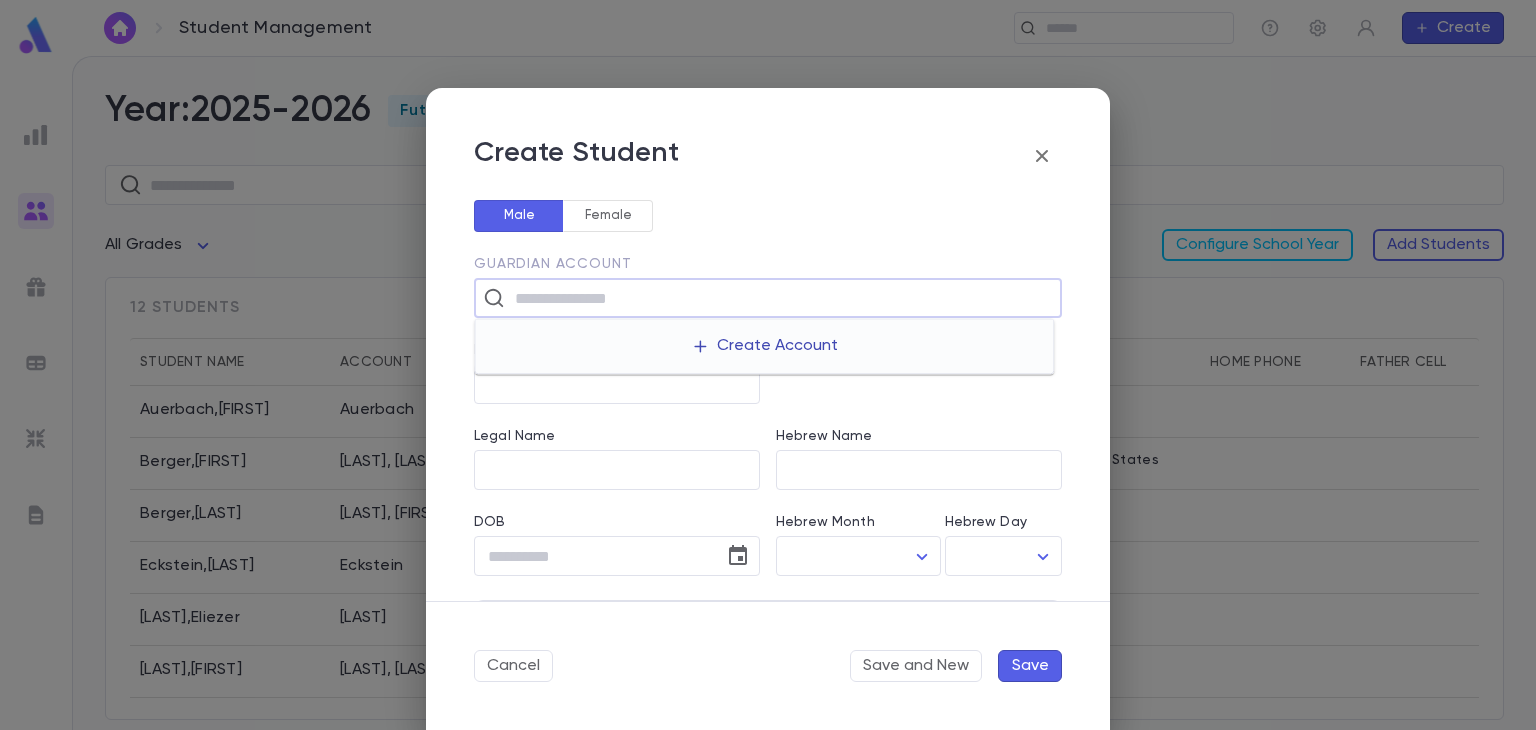 click on "Create Account" at bounding box center [764, 346] 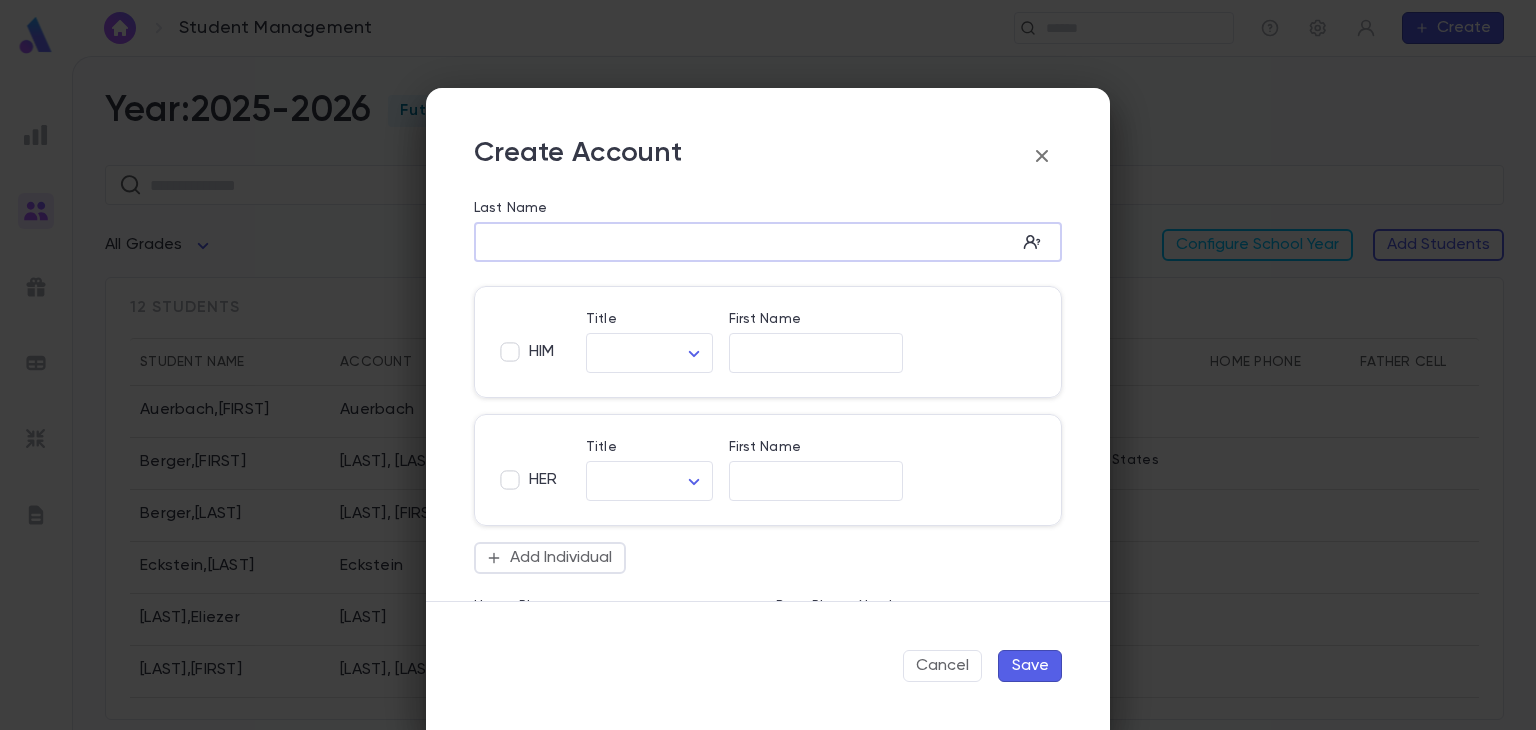 click on "Last Name" at bounding box center (745, 242) 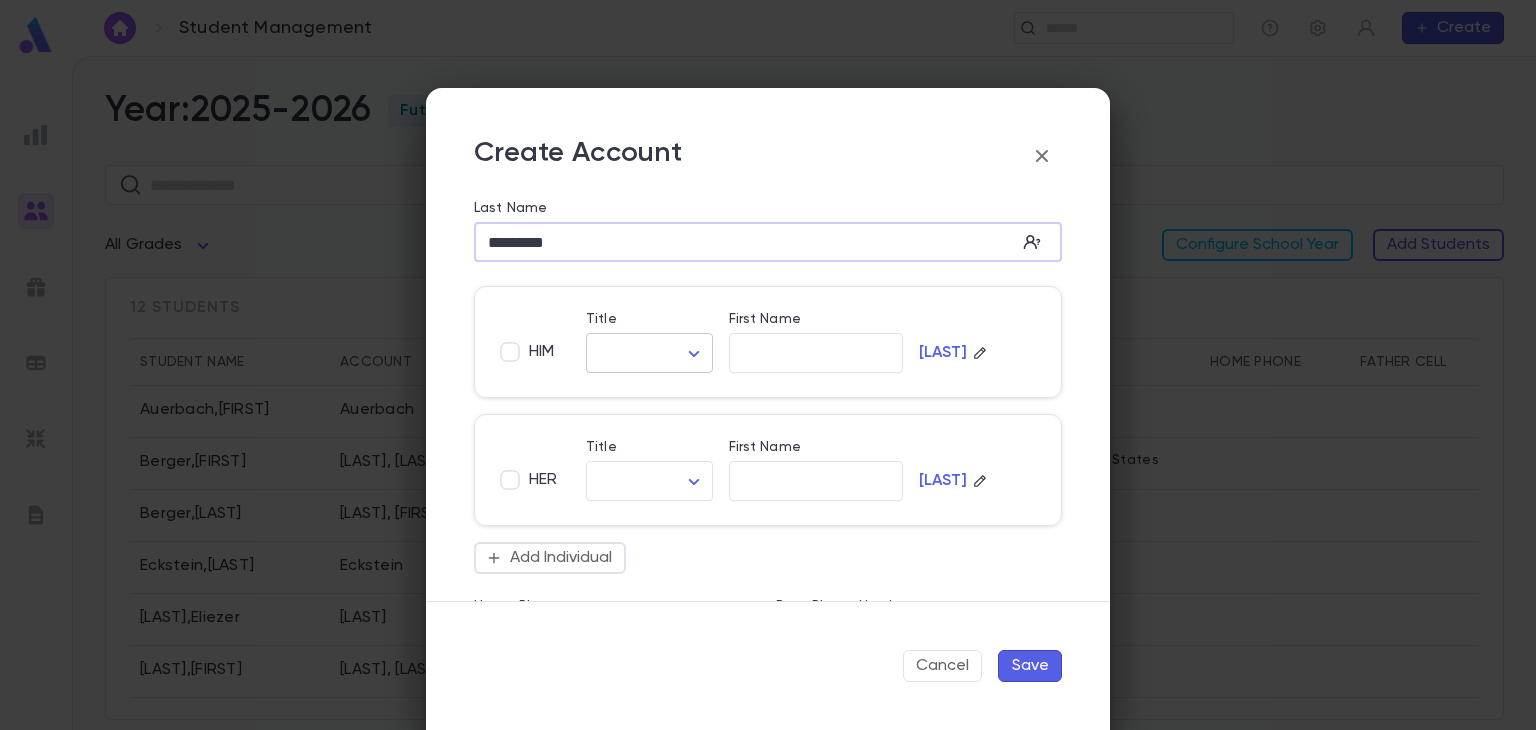 type on "*********" 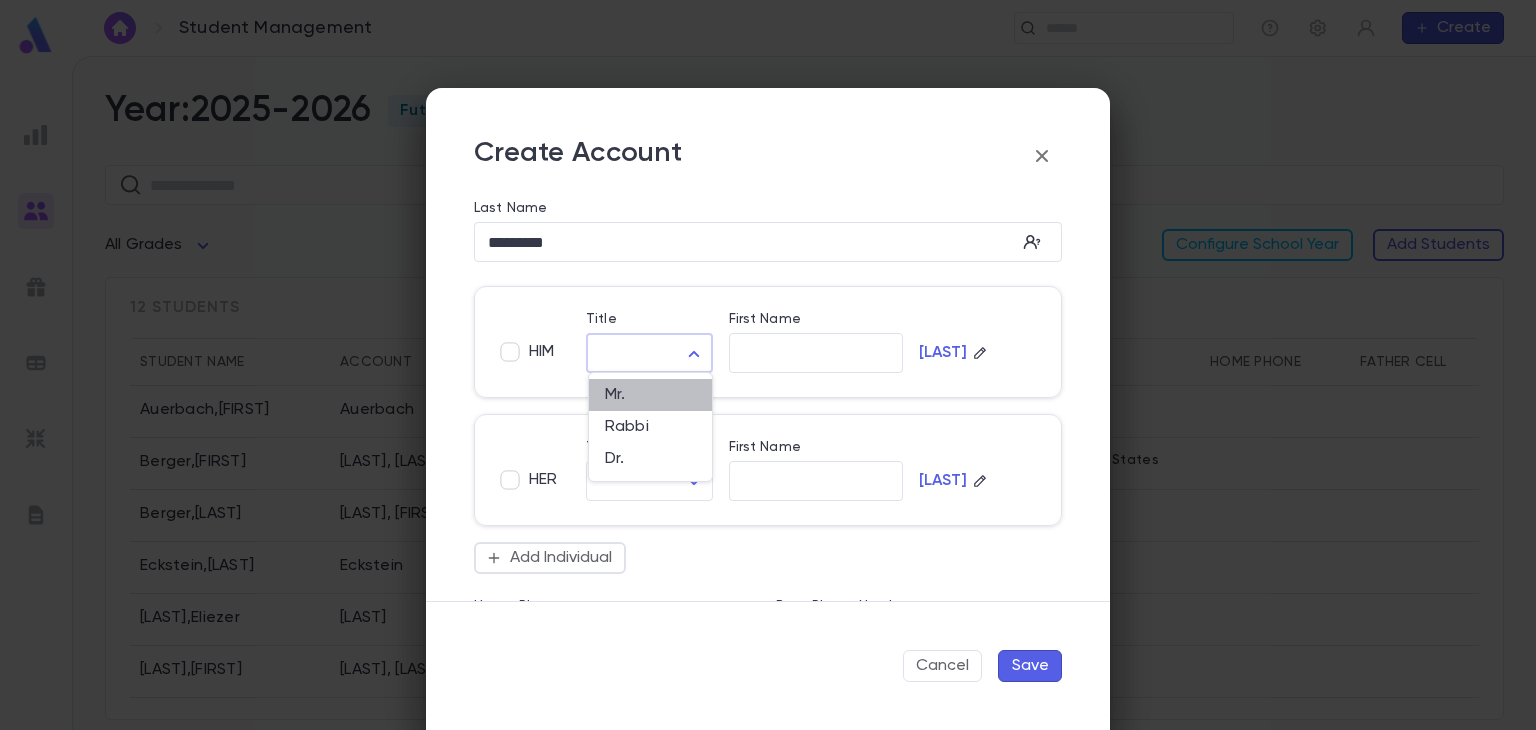 click on "Mr." at bounding box center [650, 395] 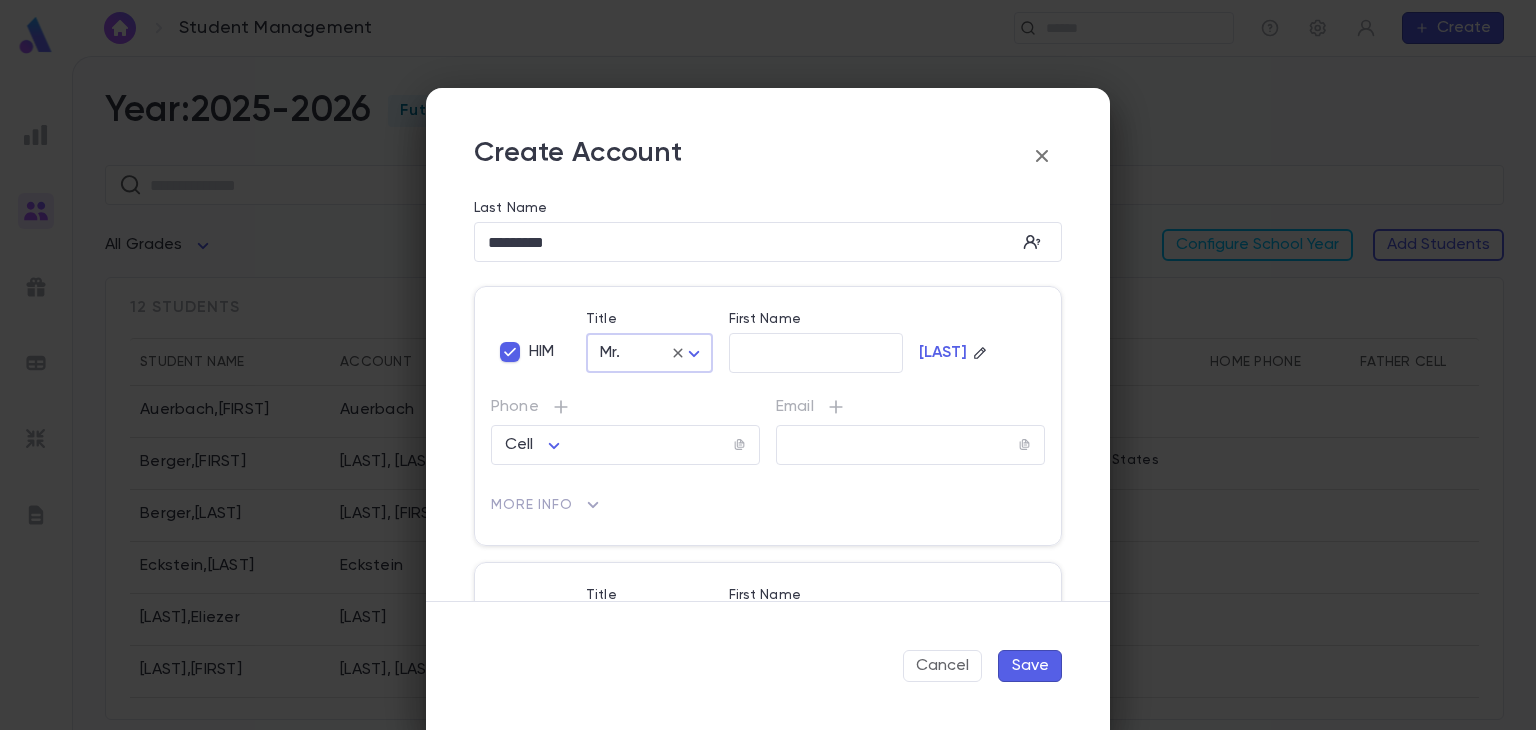 click on "Save" at bounding box center [1030, 666] 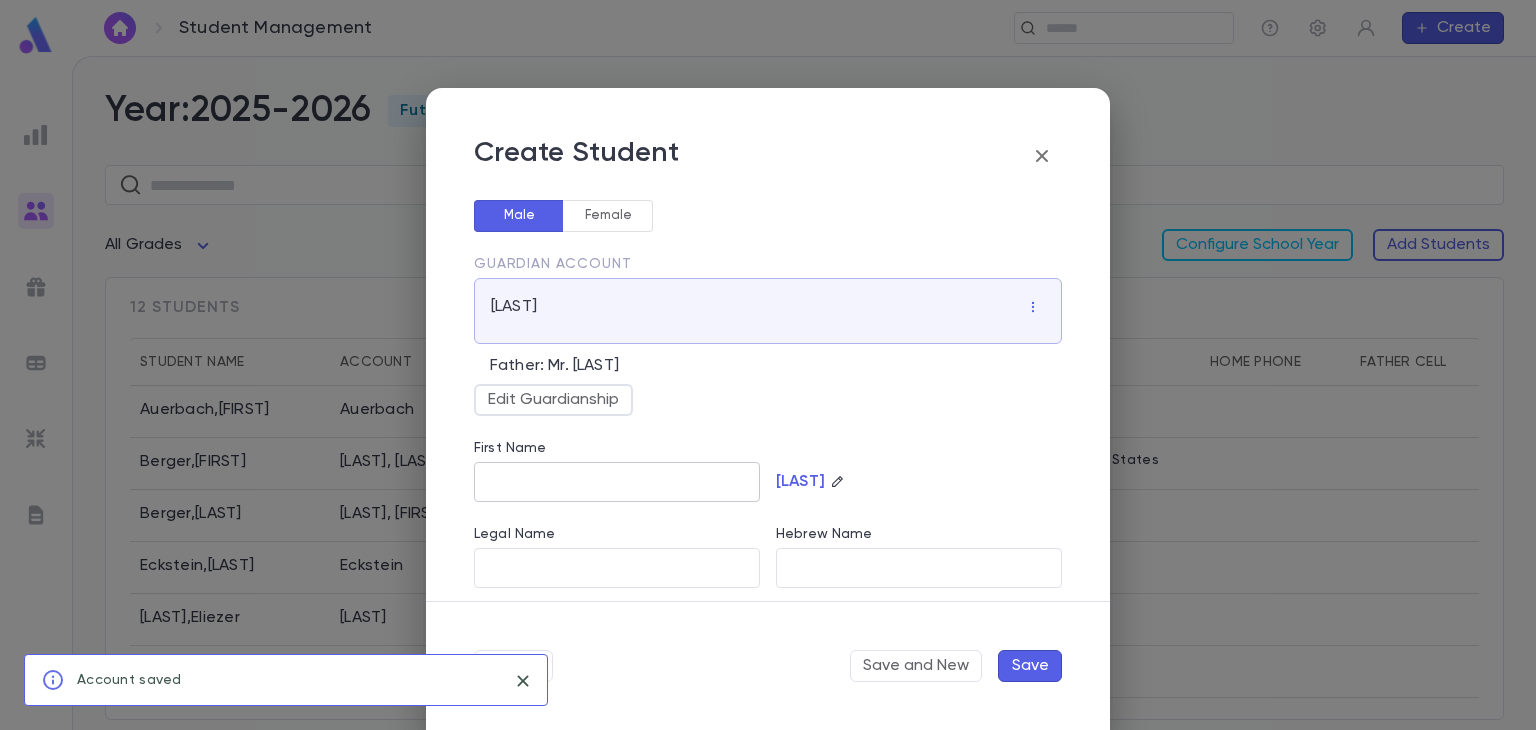 click on "First Name" at bounding box center (617, 482) 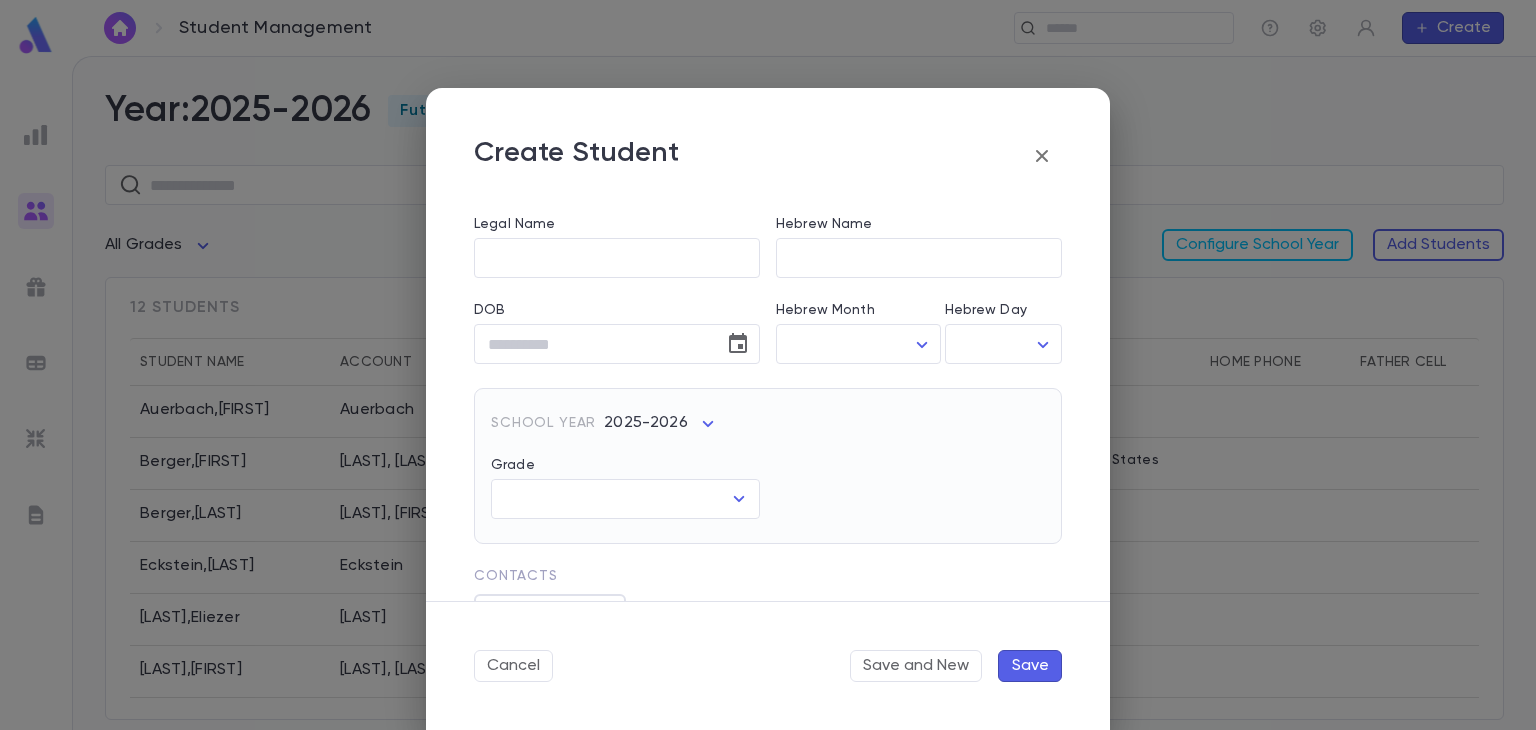 scroll, scrollTop: 312, scrollLeft: 0, axis: vertical 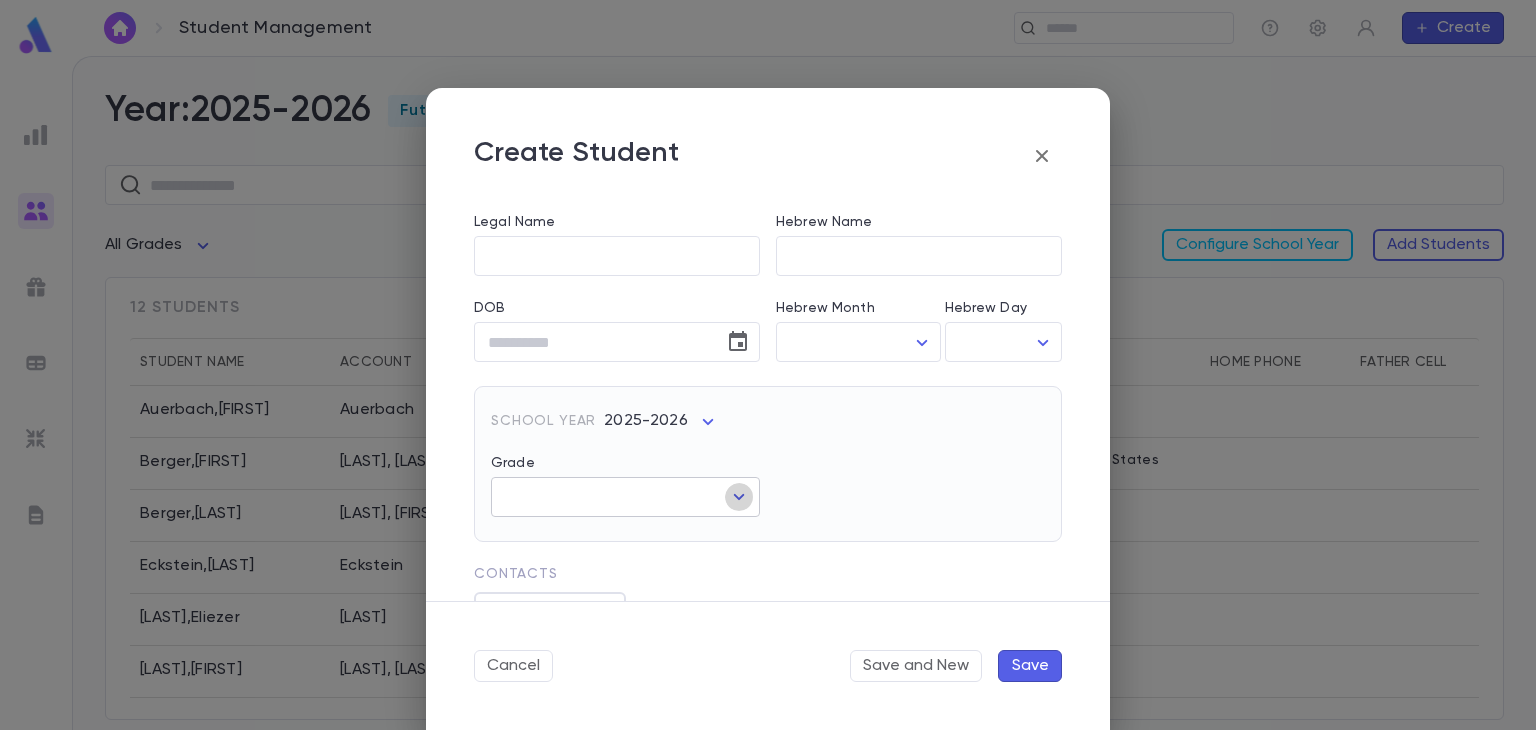 click 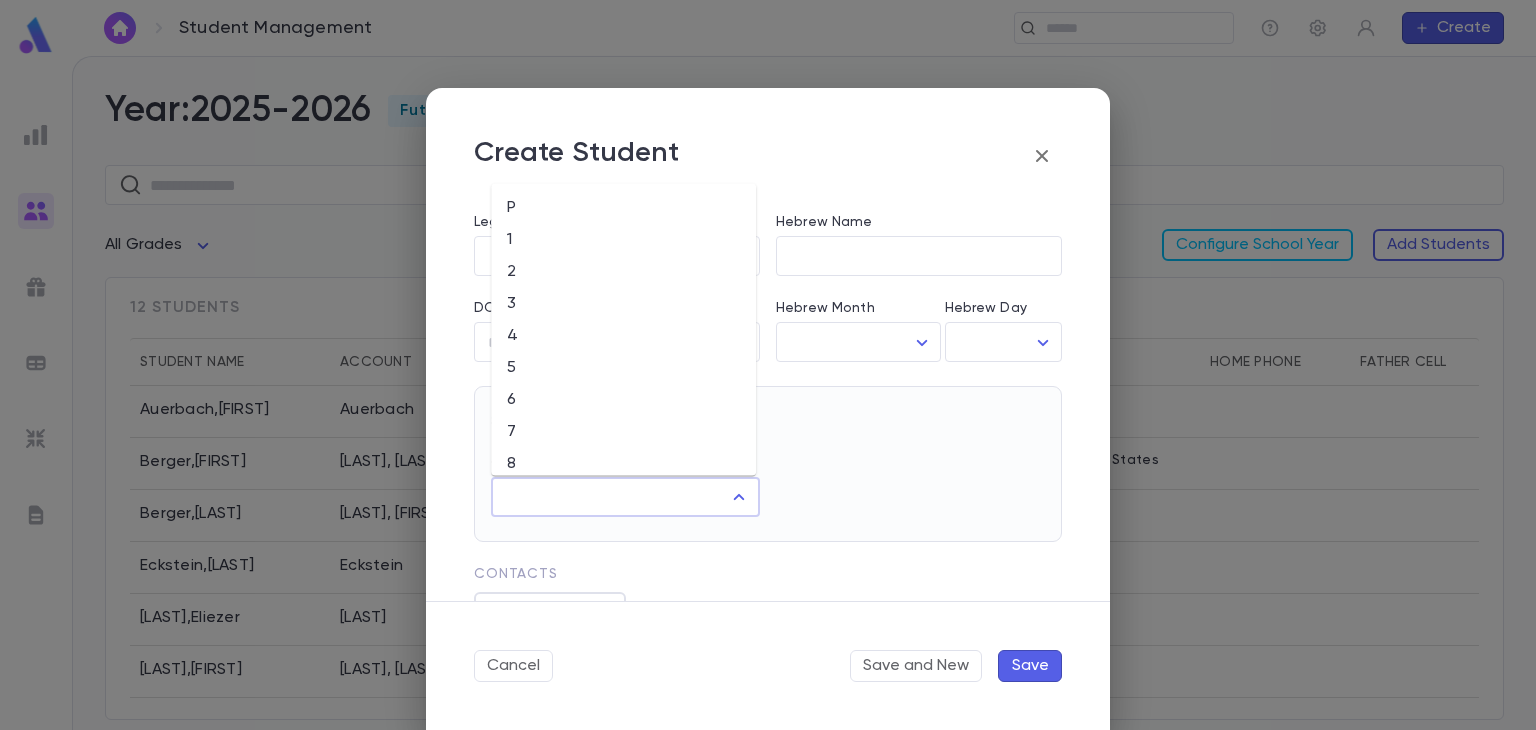 click on "2" at bounding box center (623, 272) 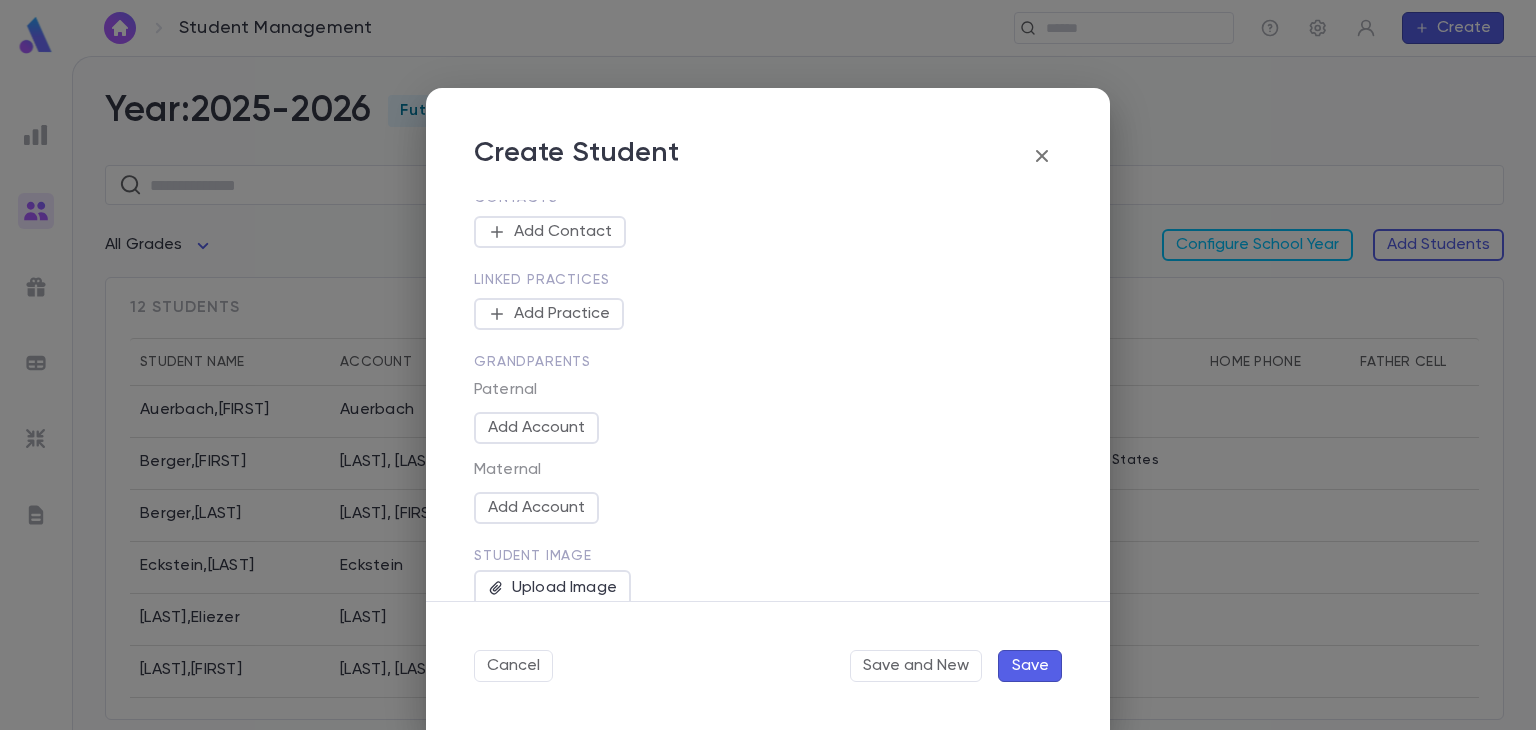 scroll, scrollTop: 744, scrollLeft: 0, axis: vertical 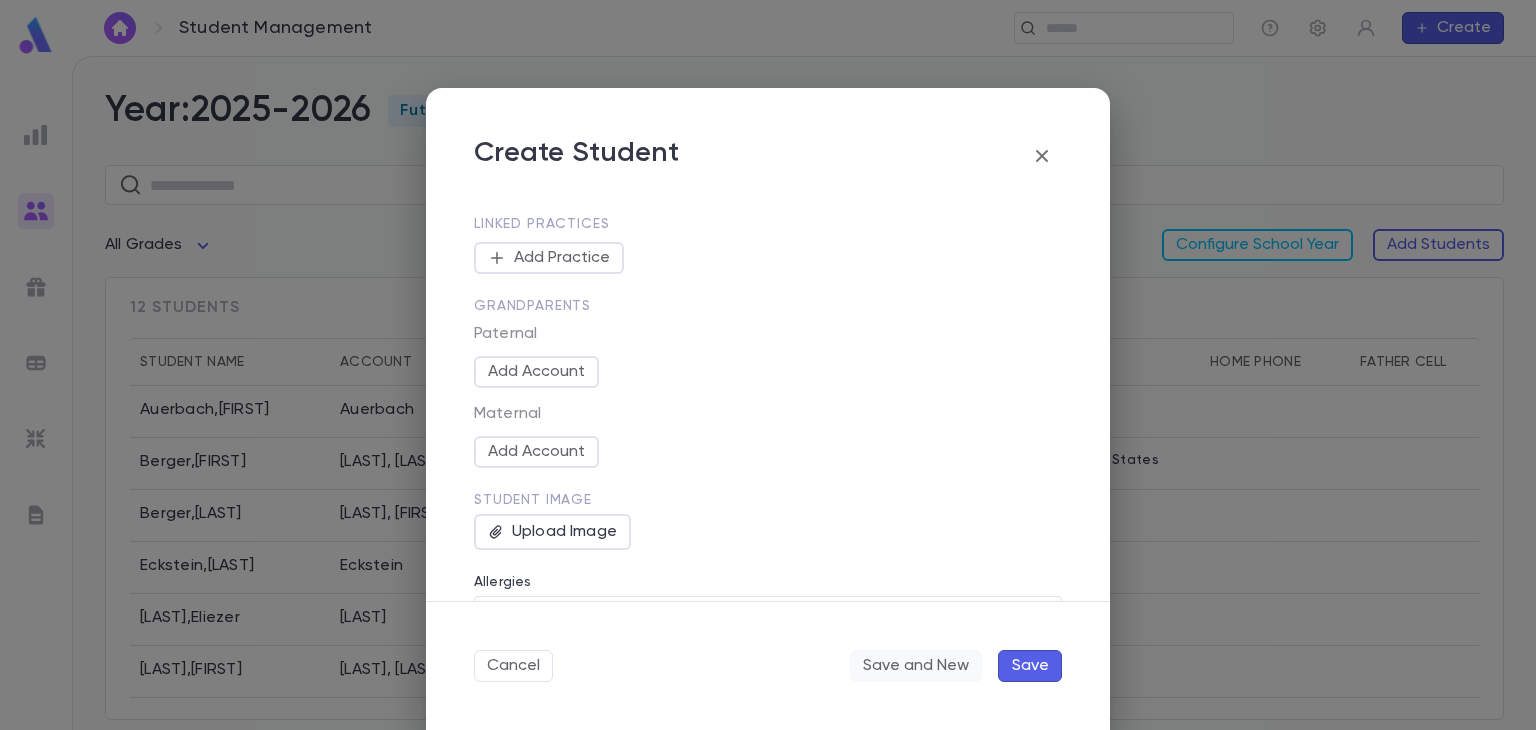 click on "Save and New" at bounding box center (916, 666) 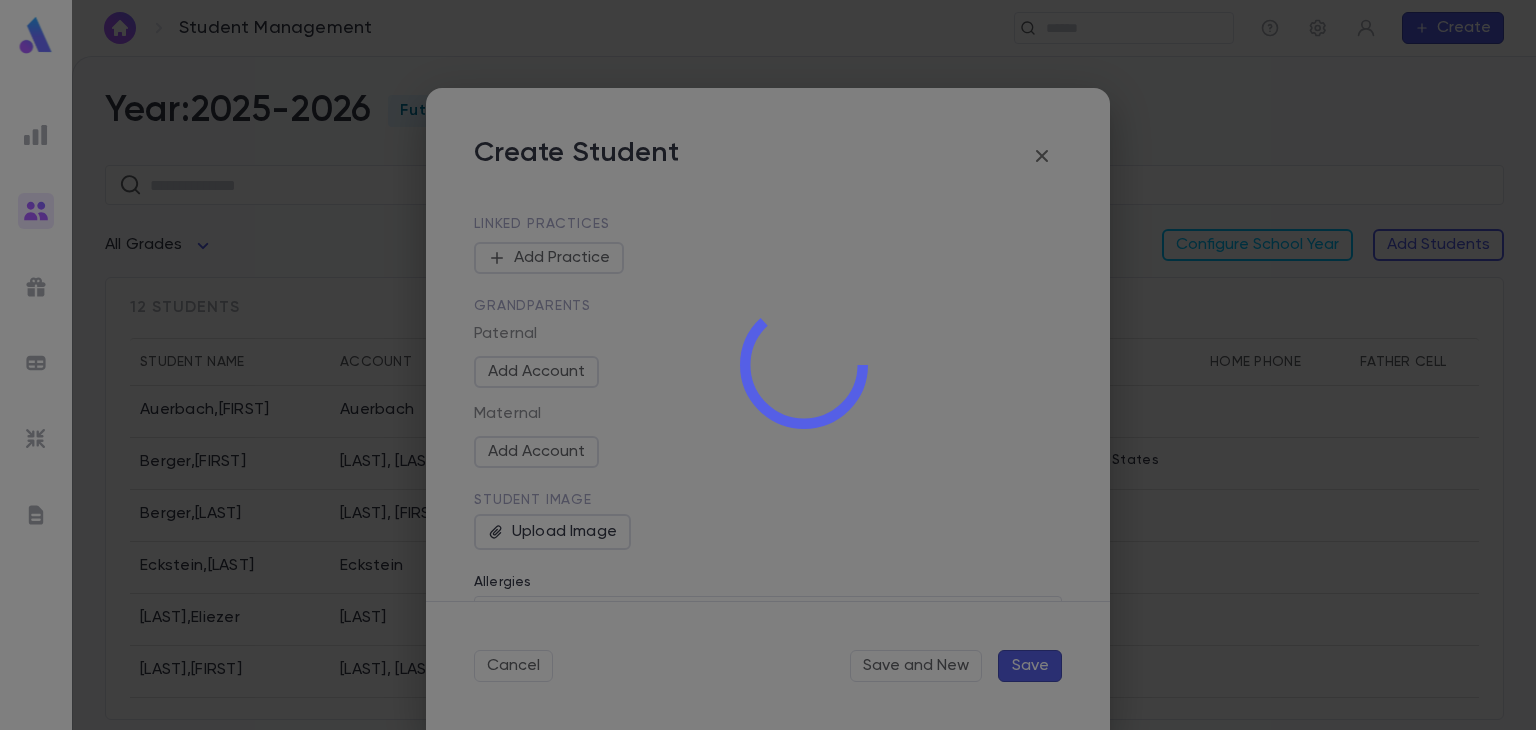type 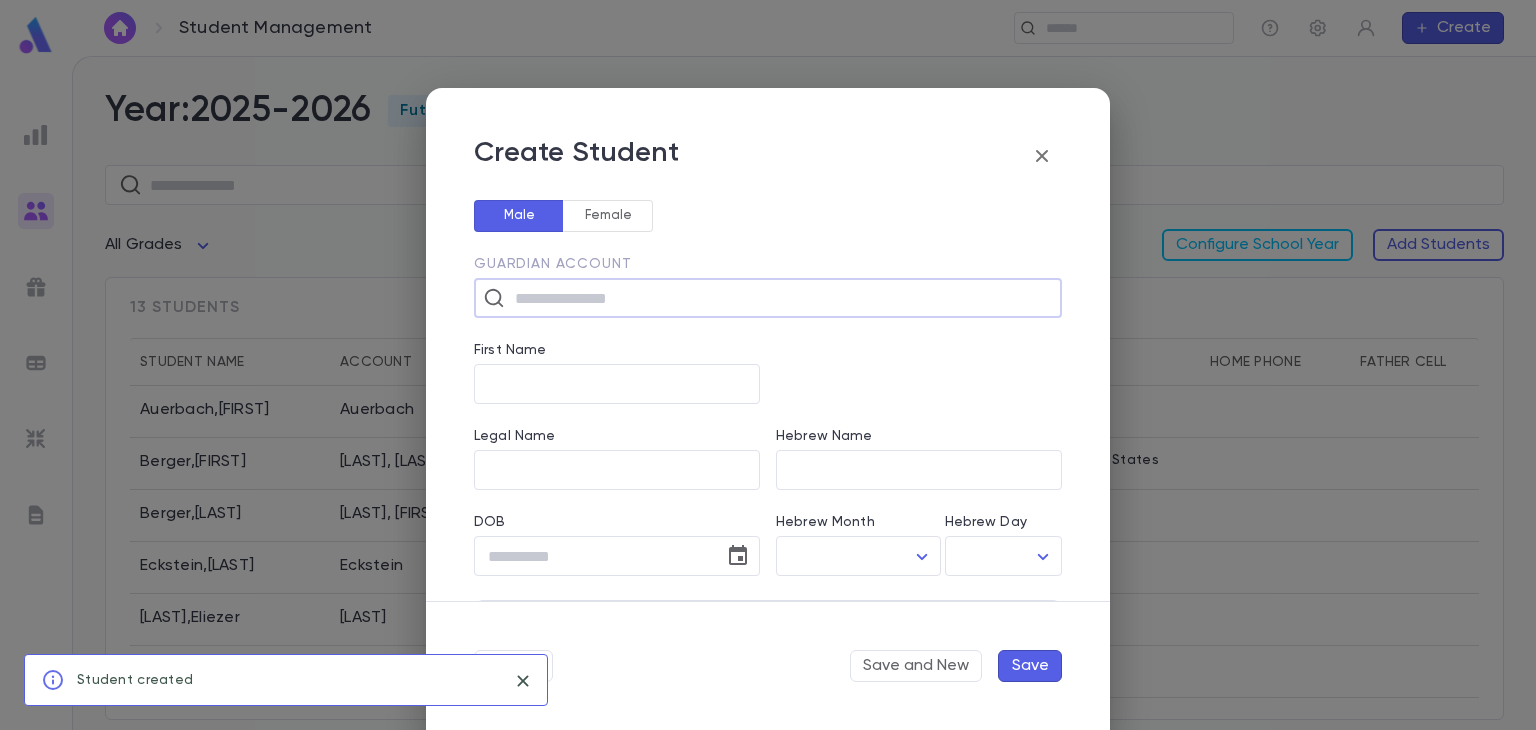 click at bounding box center (781, 298) 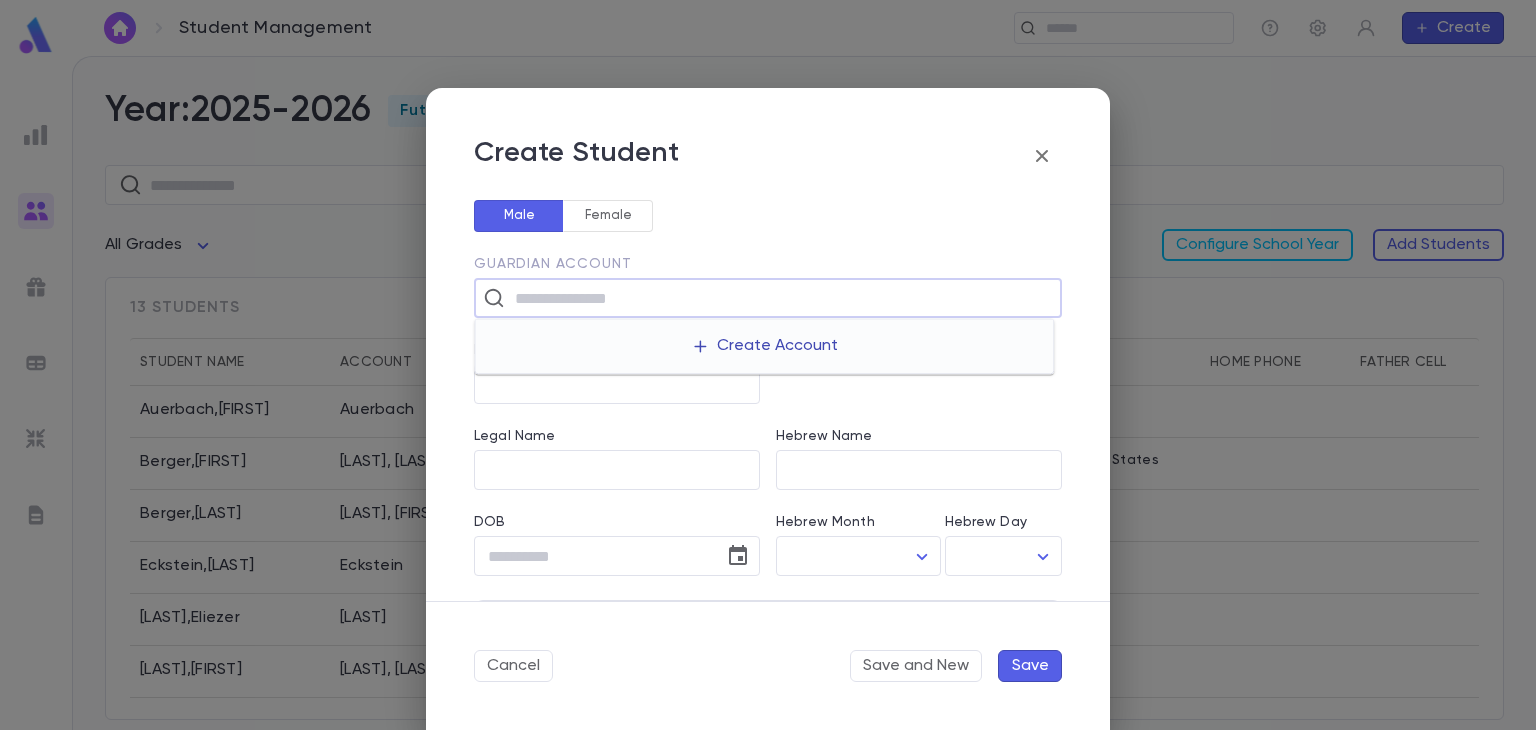 click on "Create Account" at bounding box center [764, 346] 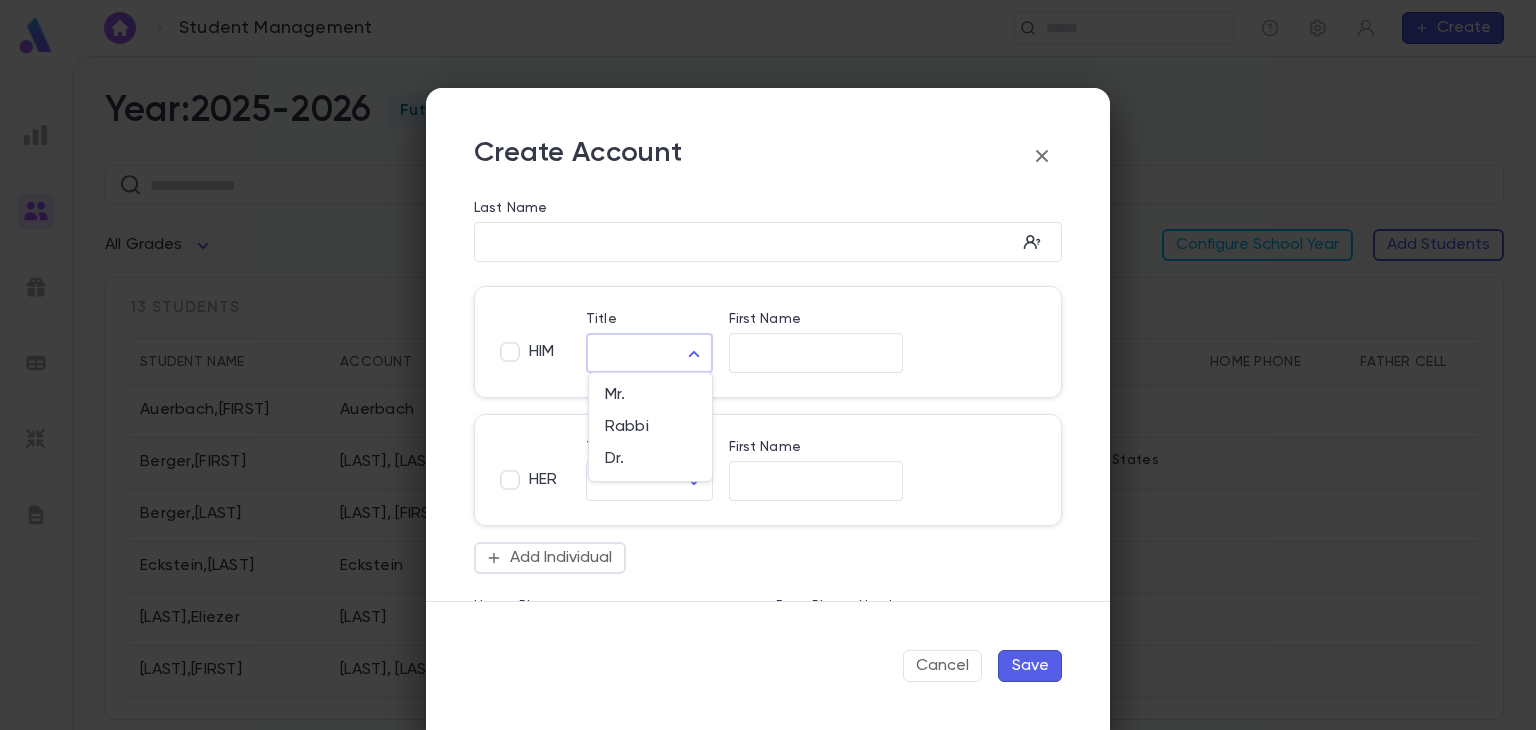click on "Student Management ​  Create Year:  2025-2026 Future ​ All Grades Configure School Year Add Students 13   students Student Name Account Grade Address Home Phone Father Cell Mother Cell Auerbach ,  [LAST] Auerbach 2 Berger ,  [LAST] Berger, [LAST] 12 139 Liberty Drive, [CITY] [STATE] [ZIP] United States Berger ,  [LAST] Berger, [LAST] 12 Eckstein ,  [LAST] Eckstein 2 Heller ,  [LAST] Heller 12 Kirstein ,  [LAST] Kirstein, [LAST] 12 Medrash ,  [LAST] Medrash, [LAST] 12 Naaser ,  [LAST] Naaser 2 Neuberger ,  [LAST] Neuberger 2 Profile Log out Account Pledge Payment 2025-2026 Create Student Male Female Guardian Account ​ First Name ​ Legal Name ​ Hebrew Name ​ DOB ​ Hebrew Month ​ ​ Hebrew Day ​ ​ School Year 2025-2026 ** Grade ​ Linked Practices  Add Practice Grandparents Paternal Add Account Maternal Add Account Student Image Upload Image Allergies ​ Cancel Save and New Save Create Account Last Name ​ HIM Title ​ ​ First Name ​ HER Title ​ ​ First Name ​ Add Individual ​ ​" at bounding box center [768, 393] 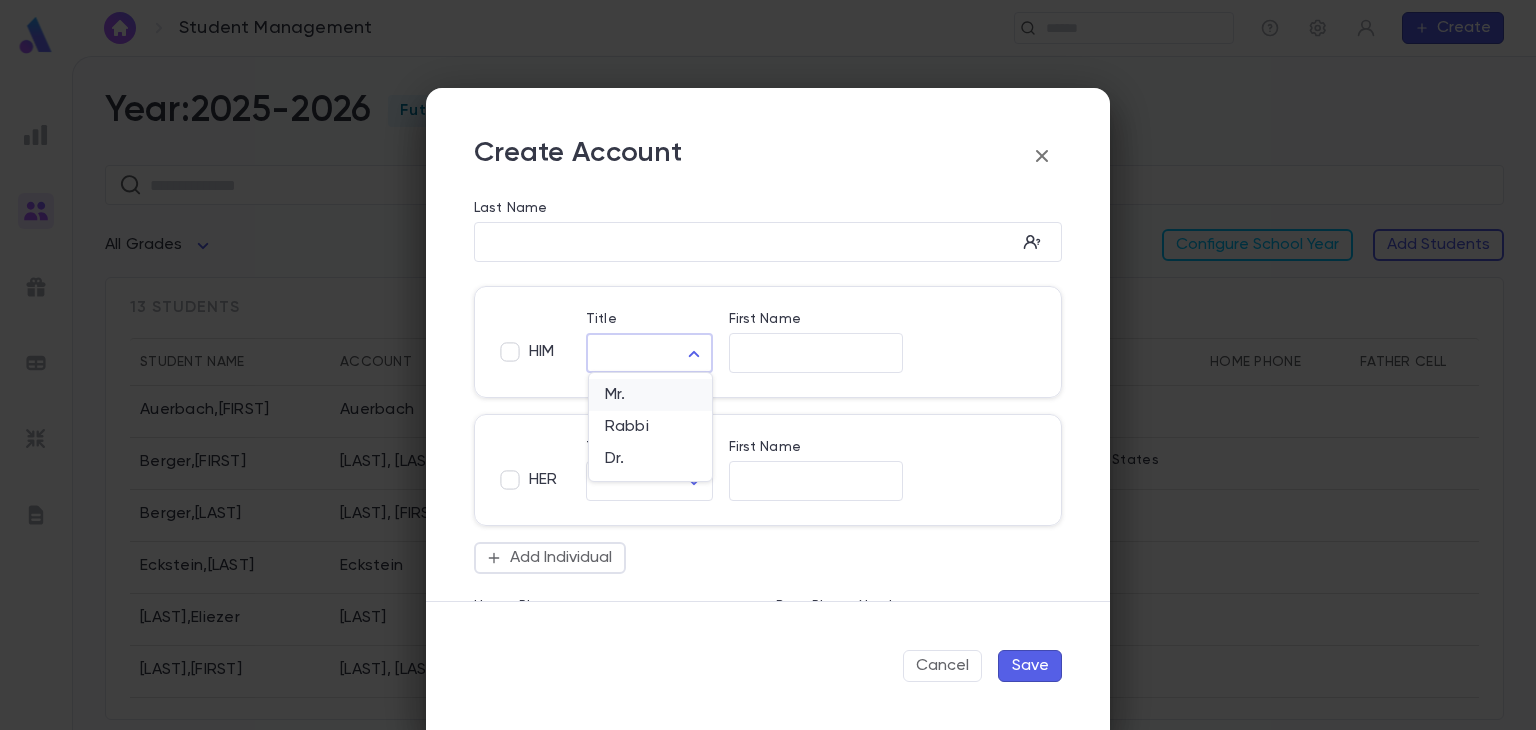 click on "Mr." at bounding box center [650, 395] 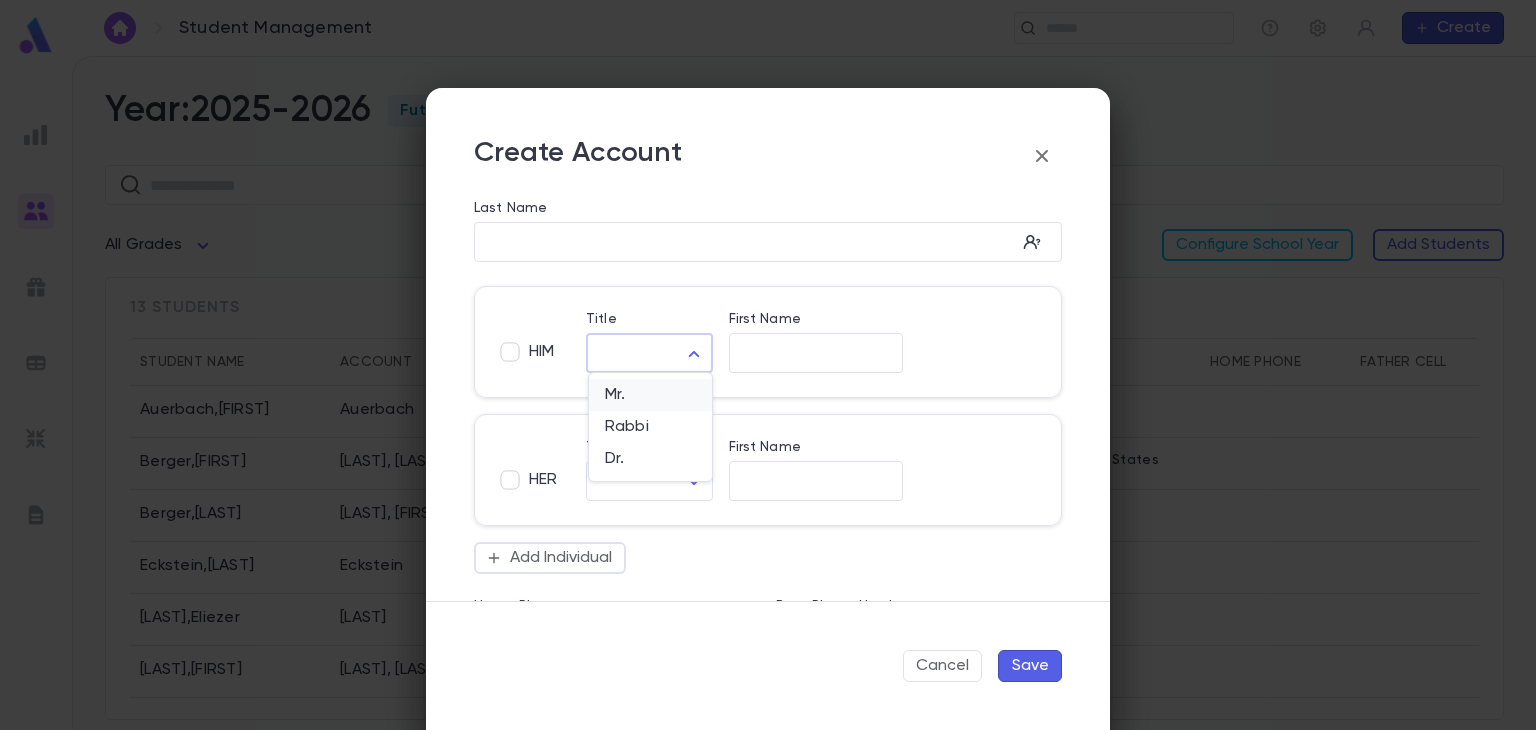 type on "***" 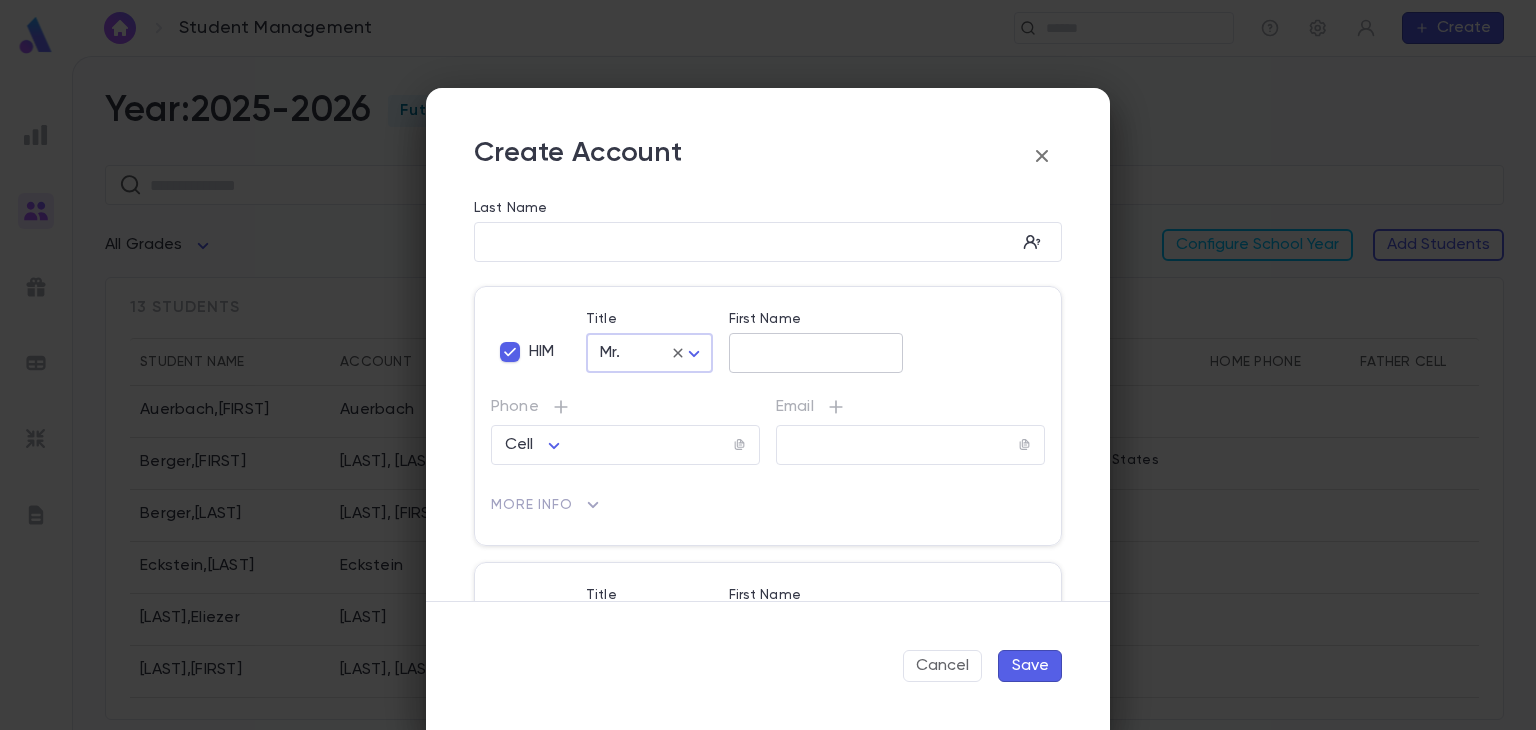 click on "First Name" at bounding box center [816, 353] 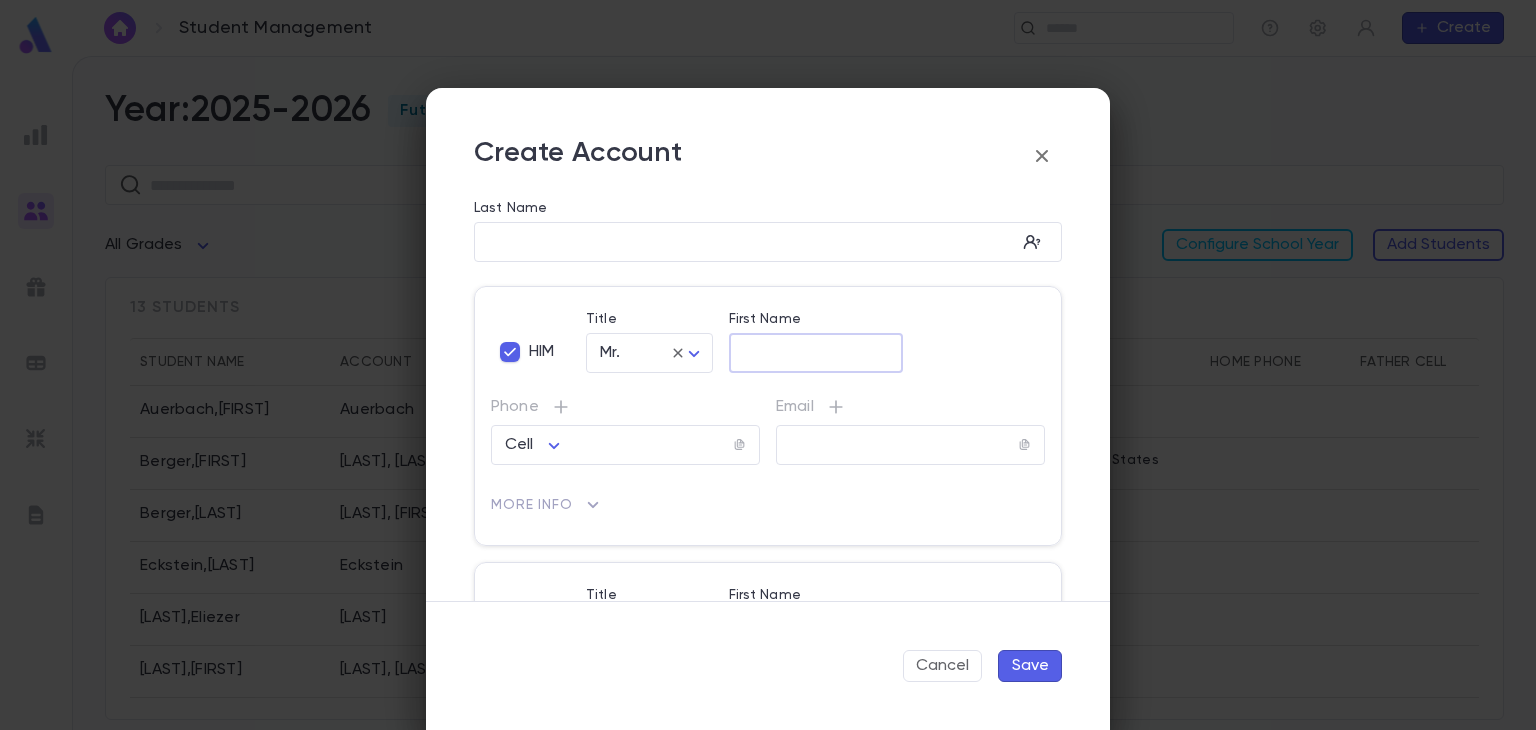paste on "**********" 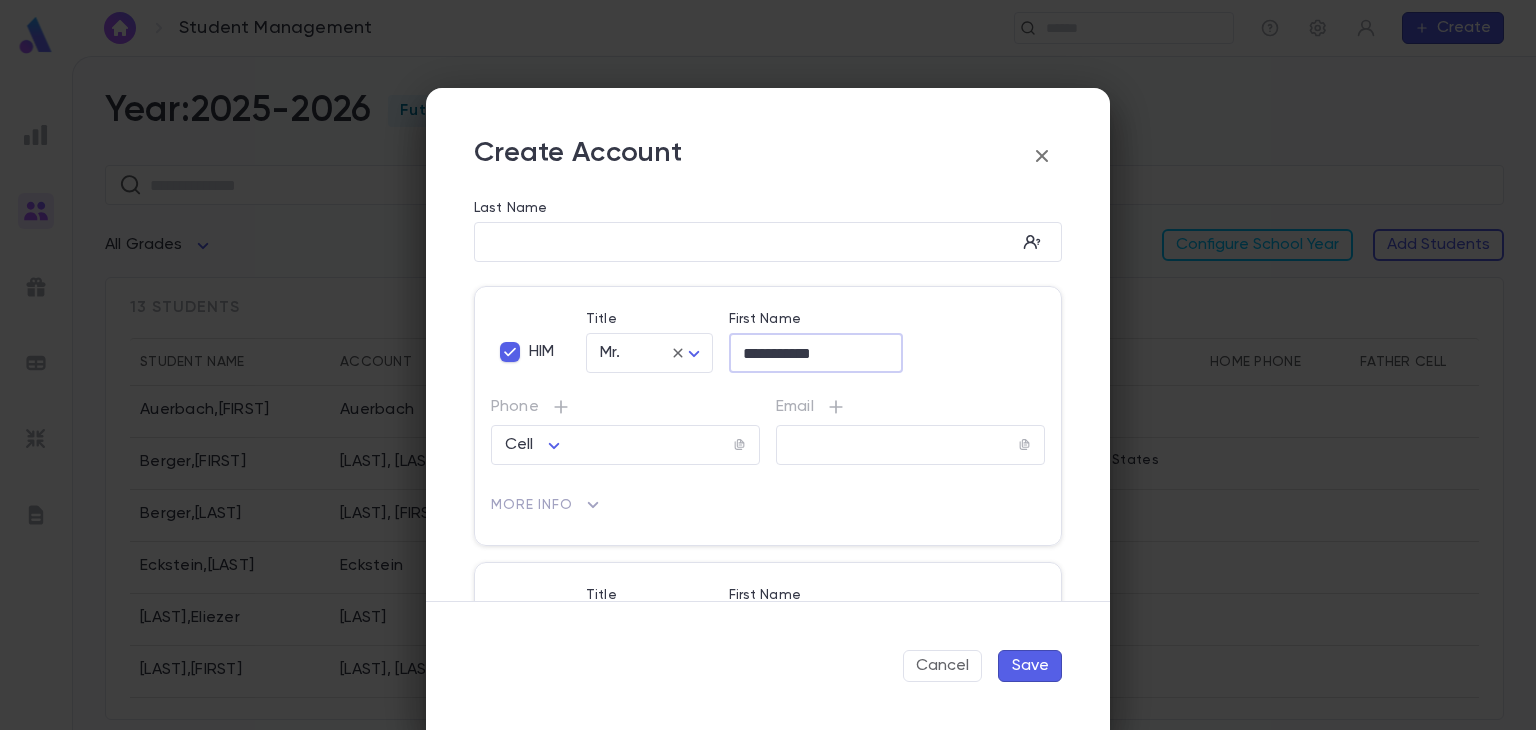 click on "**********" at bounding box center (816, 353) 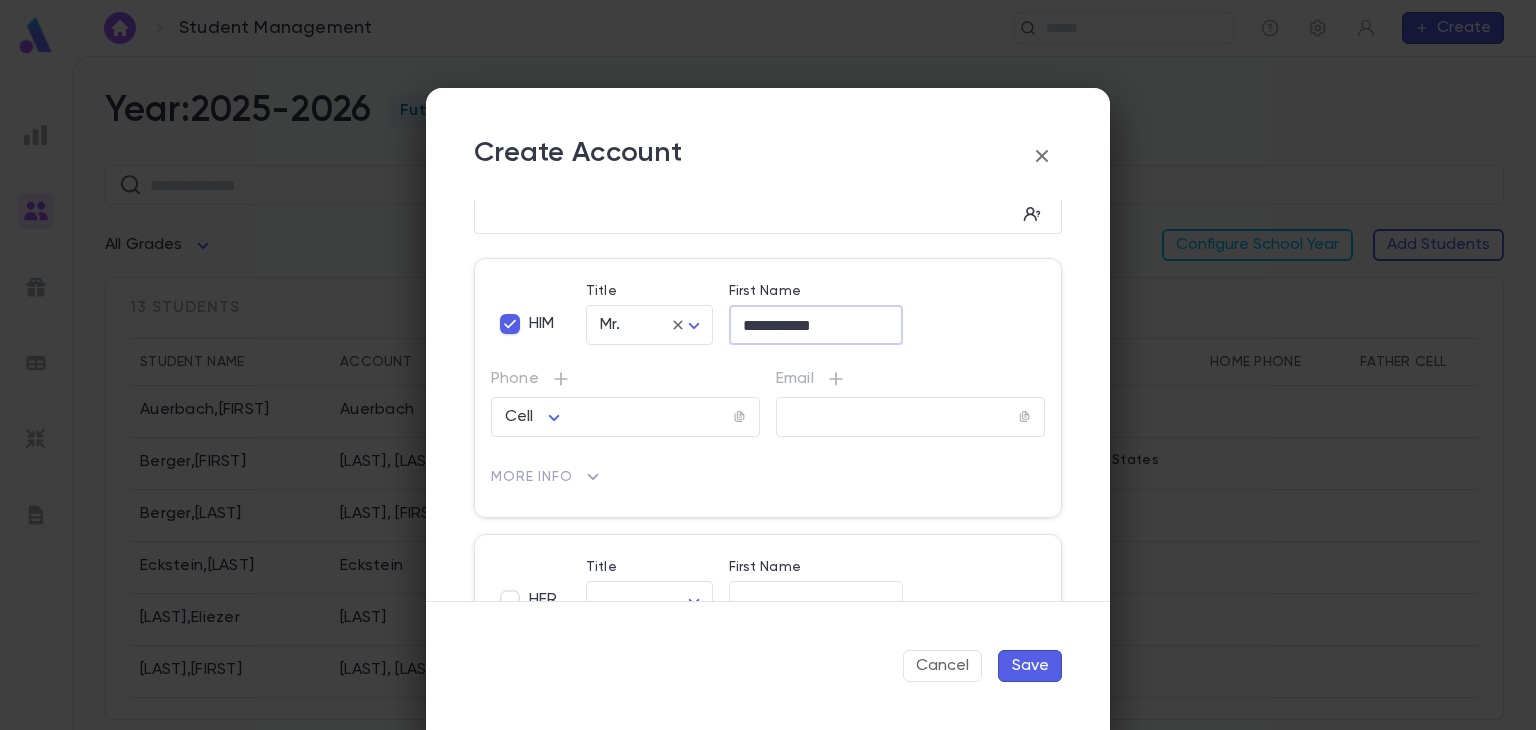 scroll, scrollTop: 22, scrollLeft: 0, axis: vertical 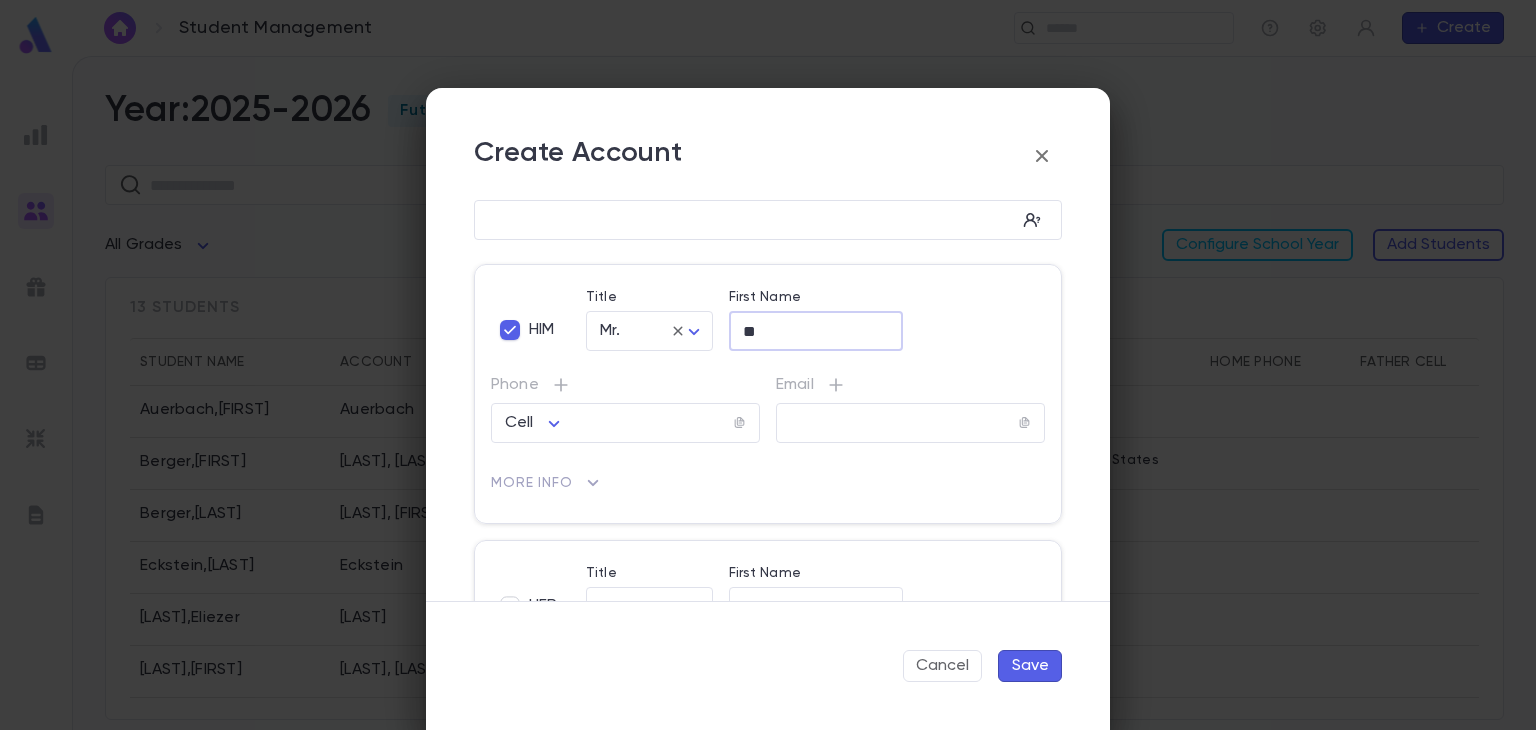 type on "*" 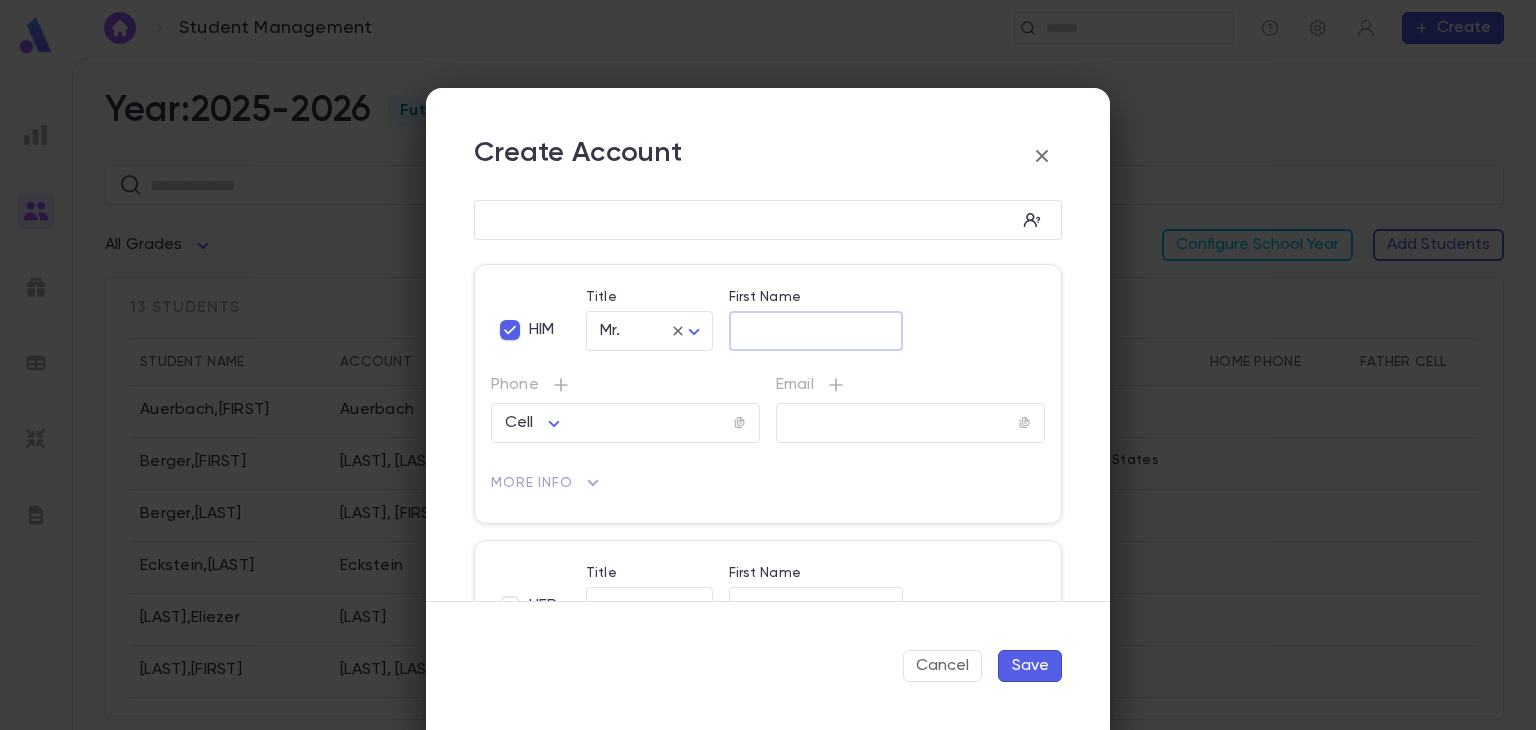 type on "*" 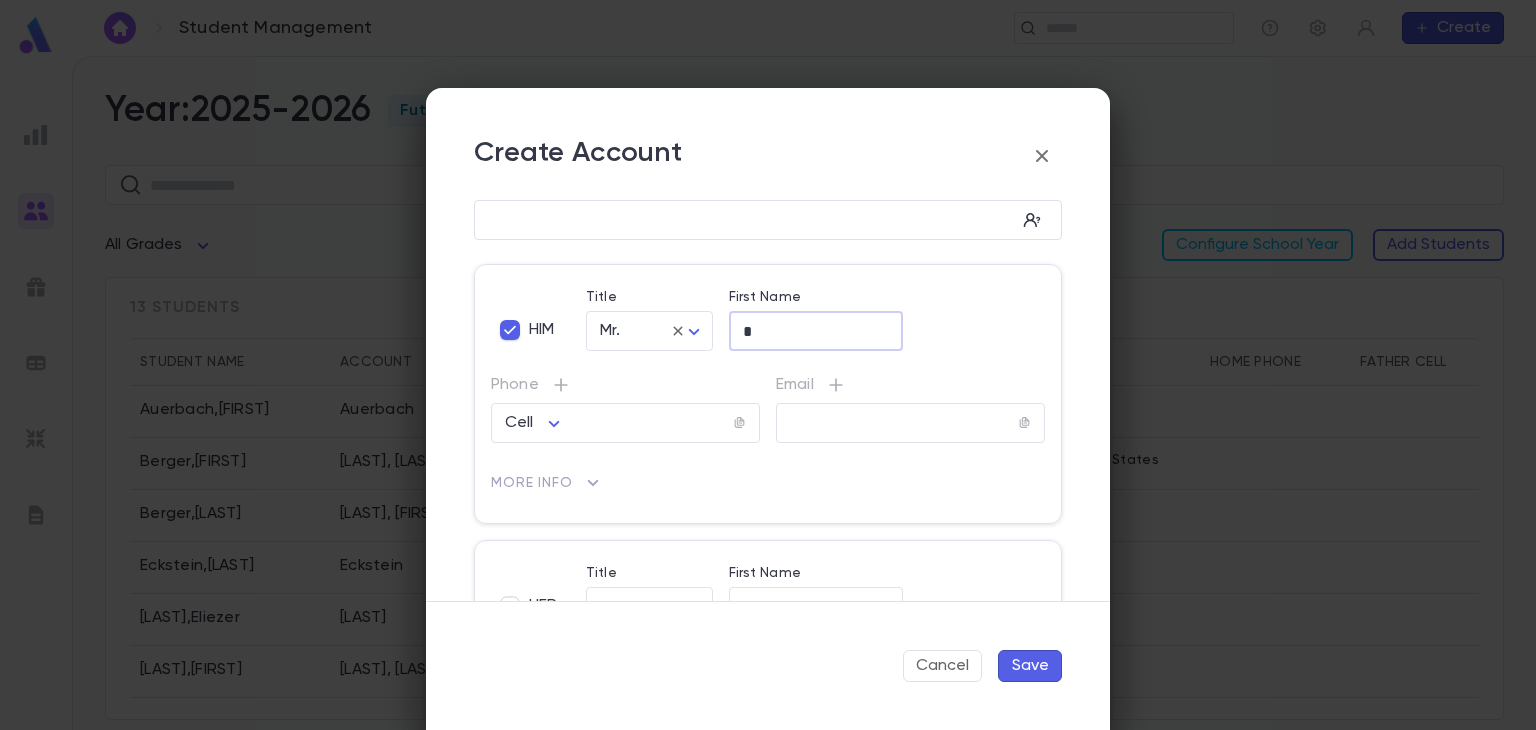 type 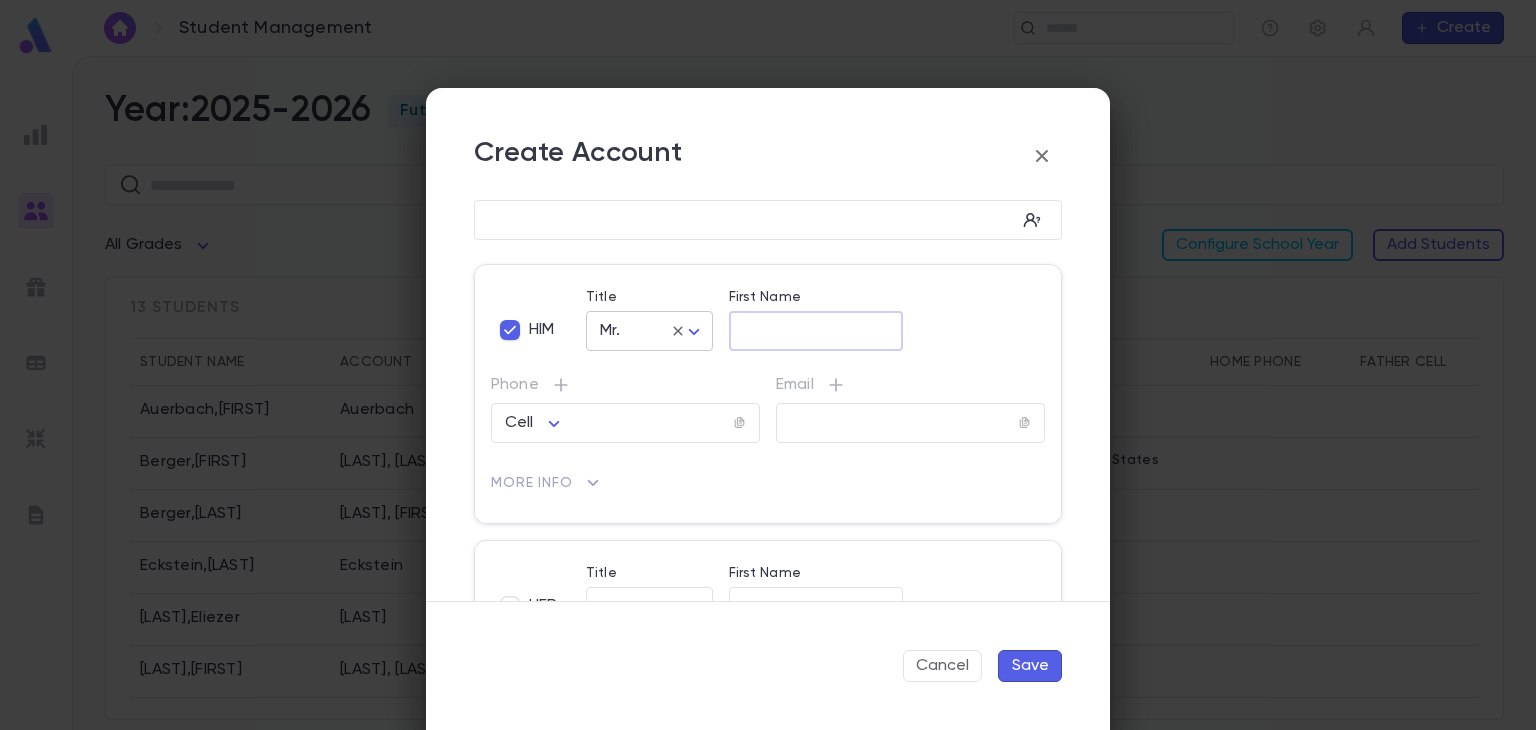 click on "Student Management ​  Create Year:  2025-2026 Future ​ All Grades Configure School Year Add Students 13   students Student Name Account Grade Address Home Phone Father Cell Mother Cell Auerbach ,  Bentzion Auerbach 2 [LAST] ,  Aharon [LAST], Dovid 12 139 Liberty Drive, Lakewood [CITY] [STATE] [ZIP] United States [LAST] ,  Baroch [LAST], Aryeh 12 Eckstein ,  Avramy Eckstein 2 Heller ,  Eliezer Heller 12 Kirstein ,  Shalom Kirstein, Orly 12 Medrash ,  Akiva Medrash, Nissin 12 Naaser ,  Aaron Naaser 2 Neuberger ,  Chezki Neuberger 2 Profile Log out Account Pledge Payment 2025-2026 Create Student Male Female Guardian Account ​ First Name ​ Legal Name ​ Hebrew Name ​ DOB ​ Hebrew Month ​ ​ Hebrew Day ​ ​ School Year 2025-2026 ** Grade ​ Linked Practices  Add Practice Grandparents Paternal Add Account Maternal Add Account Student Image Upload Image Allergies ​ Cancel Save and New Save Create Account Last Name ​ HIM Title Mr. *** ​ First Name ​ Phone   Cell **** ​ Email   ​ More Info ​ ​" at bounding box center (768, 393) 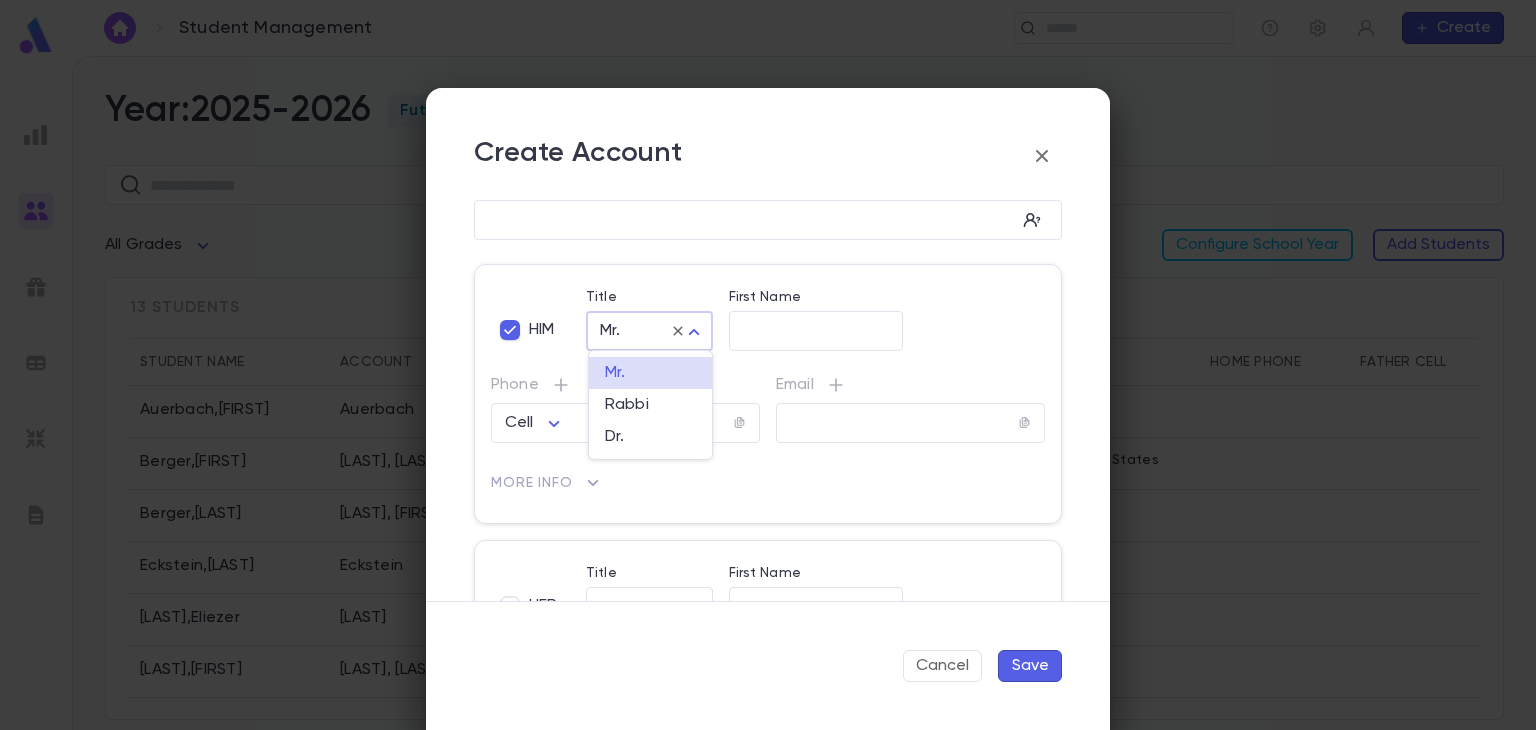 click at bounding box center [768, 365] 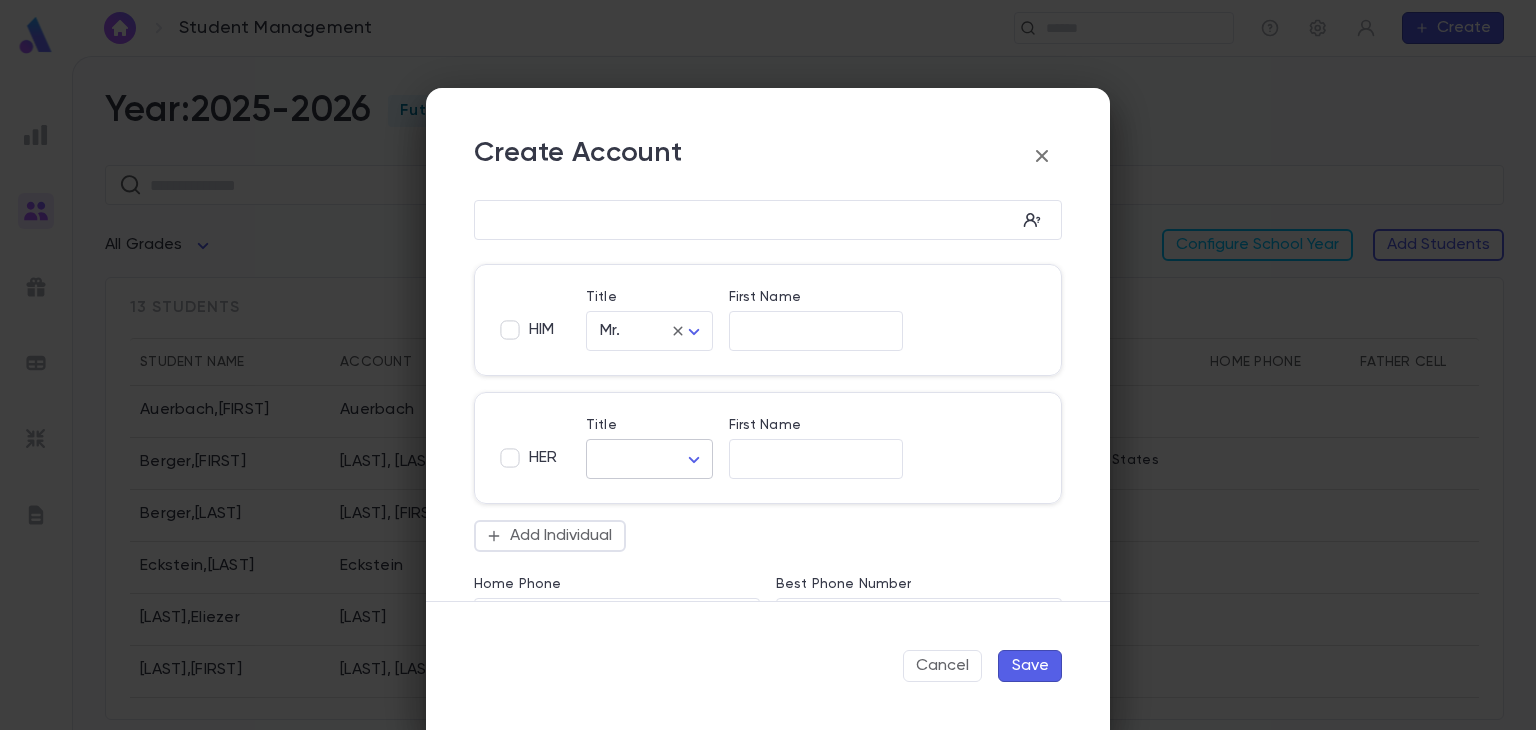 click on "Student Management ​  Create Year:  2025-2026 Future ​ All Grades Configure School Year Add Students 13   students Student Name Account Grade Address Home Phone Father Cell Mother Cell Auerbach ,  Bentzion Auerbach 2 Berger ,  Aharon Berger, Dovid 12 139 Liberty Drive, [CITY] [STATE] [ZIP] United States Berger ,  Baroch Berger, Aryeh 12 Eckstein ,  Avramy Eckstein 2 Heller ,  Eliezer Heller 12 Kirstein ,  Shalom Kirstein, Orly 12 Medrash ,  Akiva Medrash, Nissin 12 Naaser ,  Aaron Naaser 2 Neuberger ,  Chezki Neuberger 2 Profile Log out Account Pledge Payment 2025-2026 Create Student Male Female Guardian Account ​ First Name ​ Legal Name ​ Hebrew Name ​ DOB ​ Hebrew Month ​ ​ Hebrew Day ​ ​ School Year 2025-2026 ** Grade ​ Linked Practices  Add Practice Grandparents Paternal Add Account Maternal Add Account Student Image Upload Image Allergies ​ Cancel Save and New Save Create Account Last Name ​ HIM Title Mr. *** ​ First Name ​ HER Title ​ ​ First Name ​ Add Individual ​" at bounding box center [768, 393] 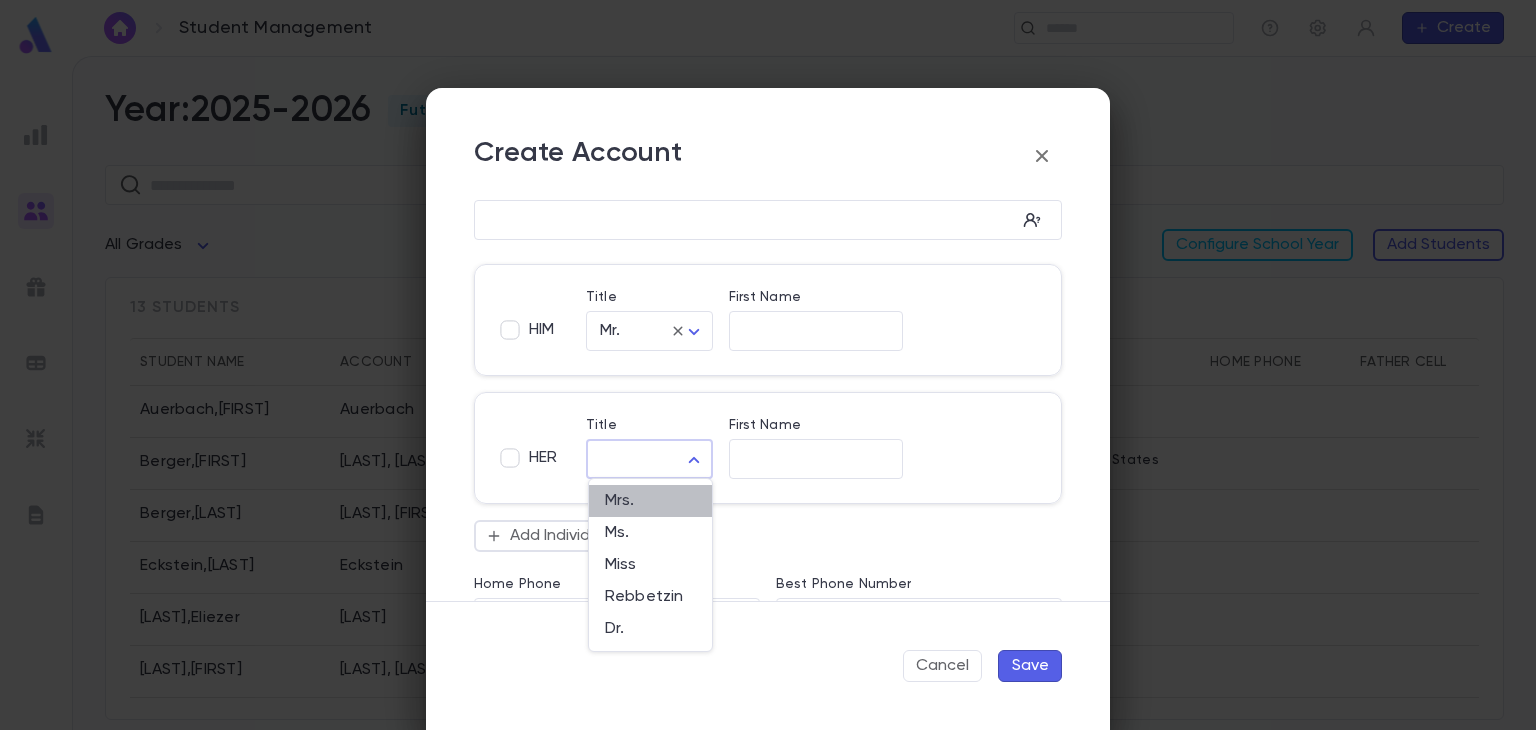 click on "Mrs." at bounding box center (650, 501) 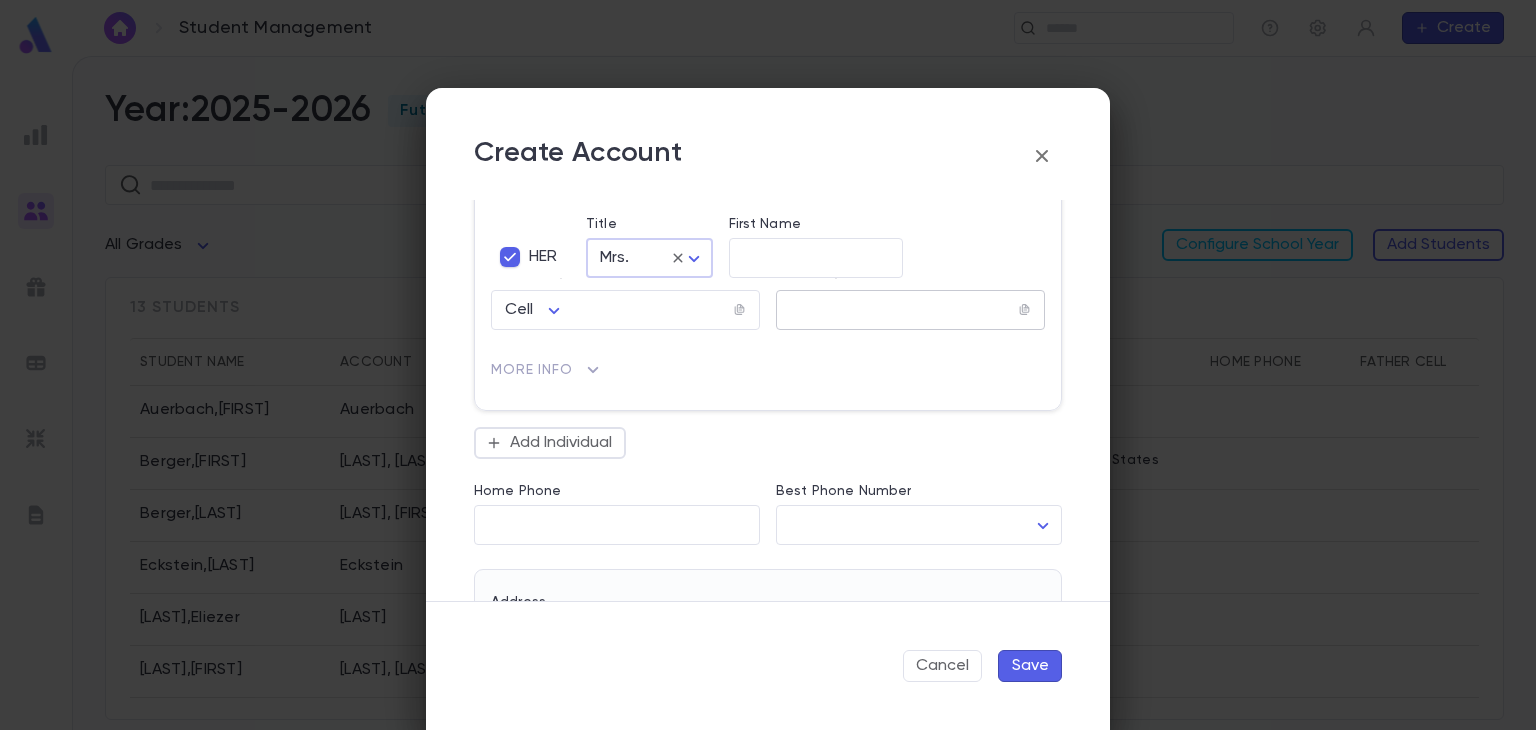 scroll, scrollTop: 266, scrollLeft: 0, axis: vertical 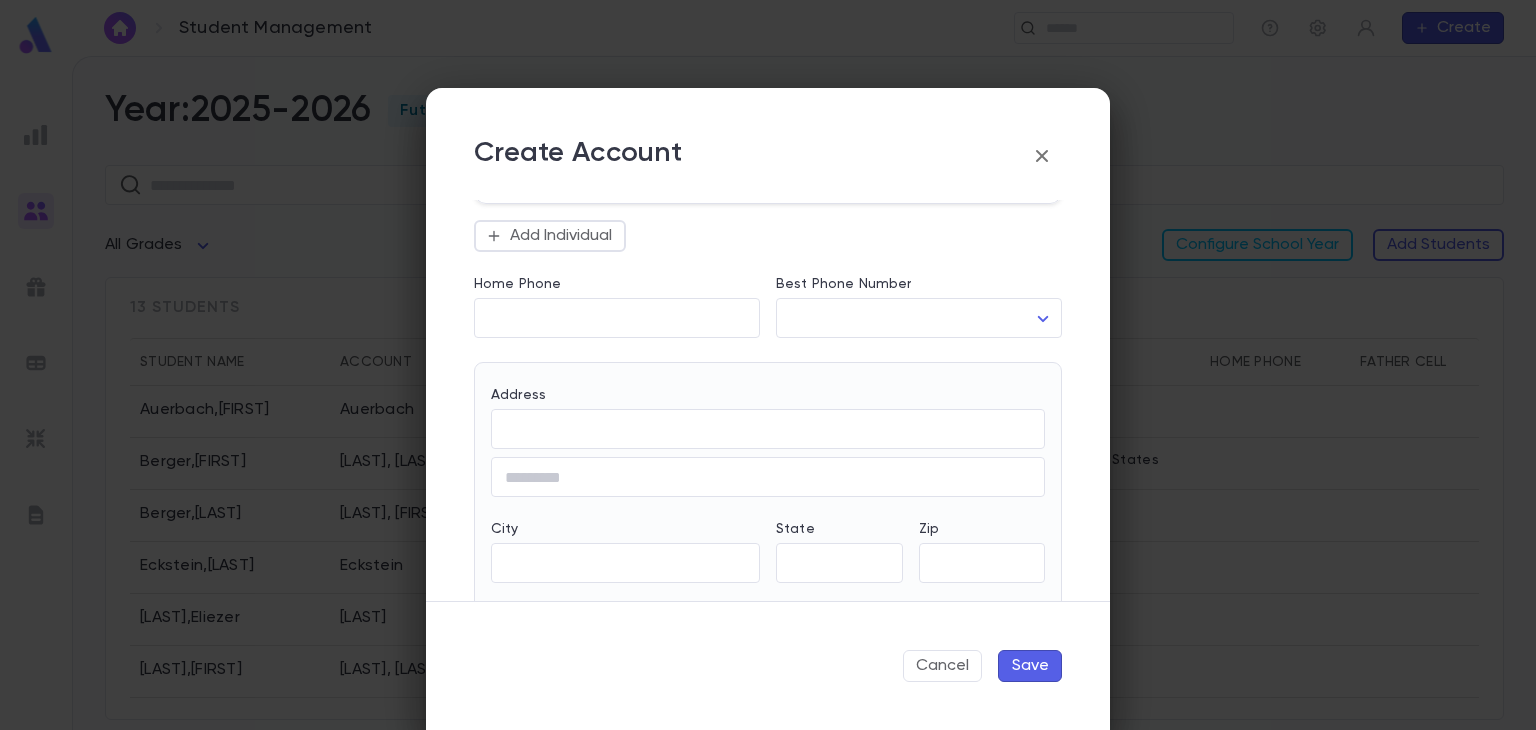 click on "Save" at bounding box center [1030, 666] 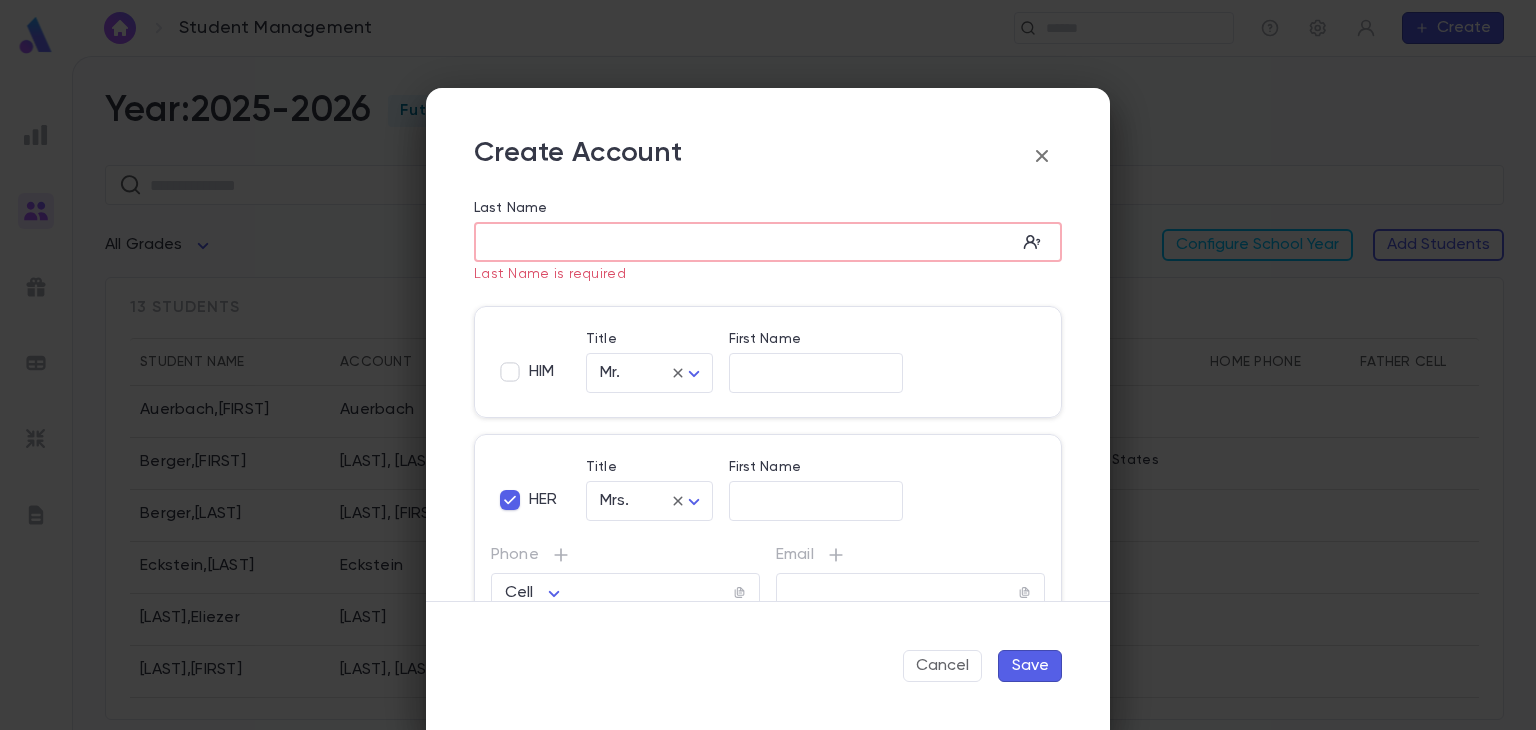 click on "Last Name" at bounding box center [745, 242] 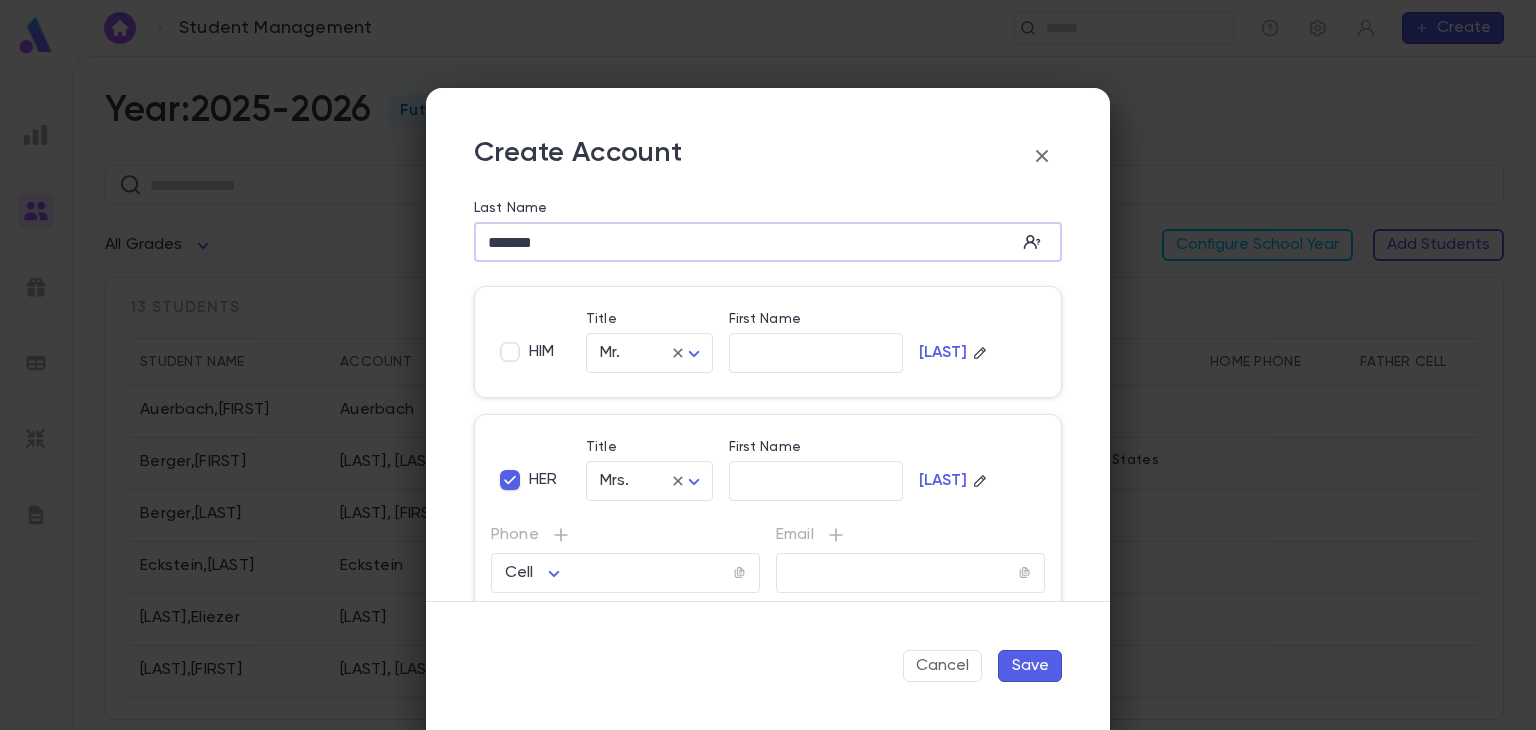 type on "*******" 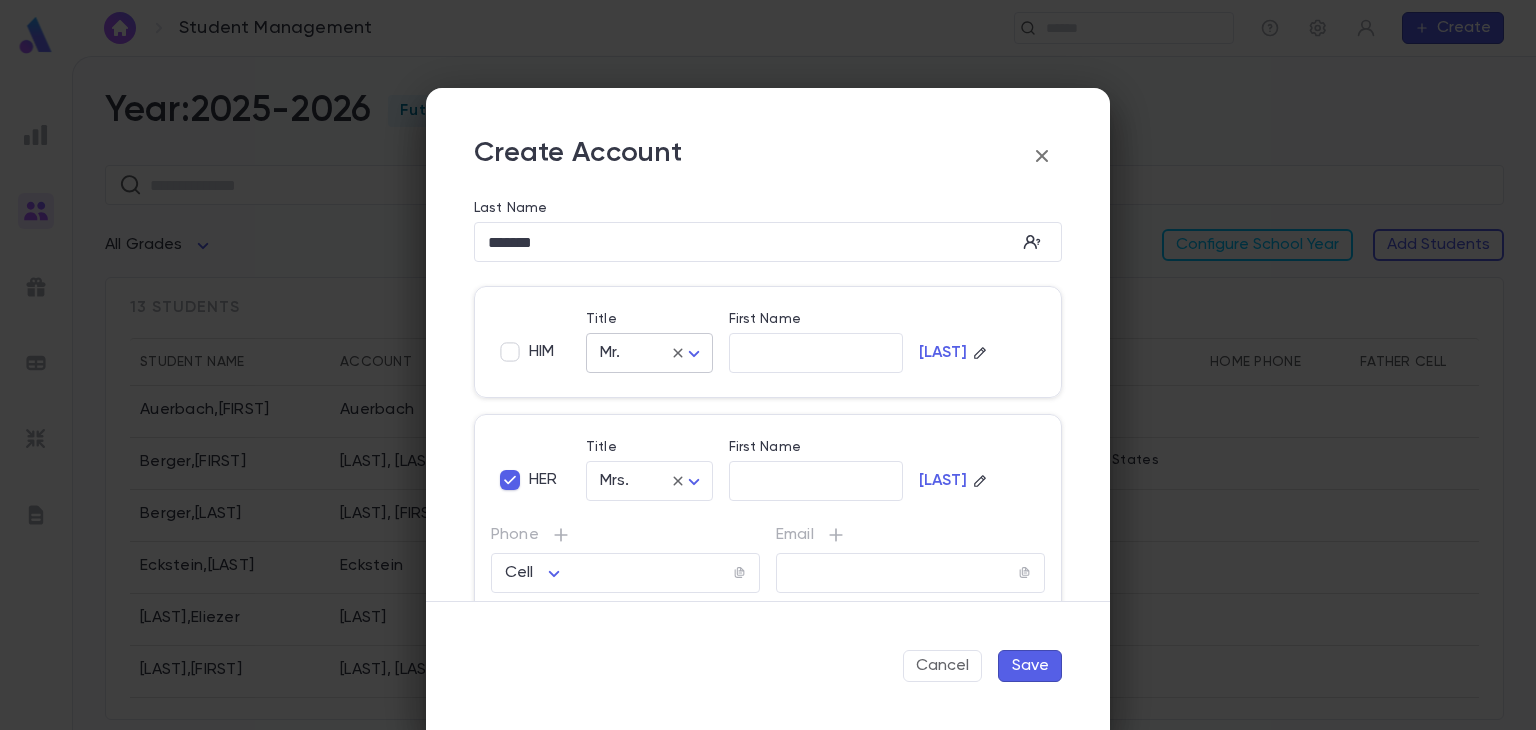 click 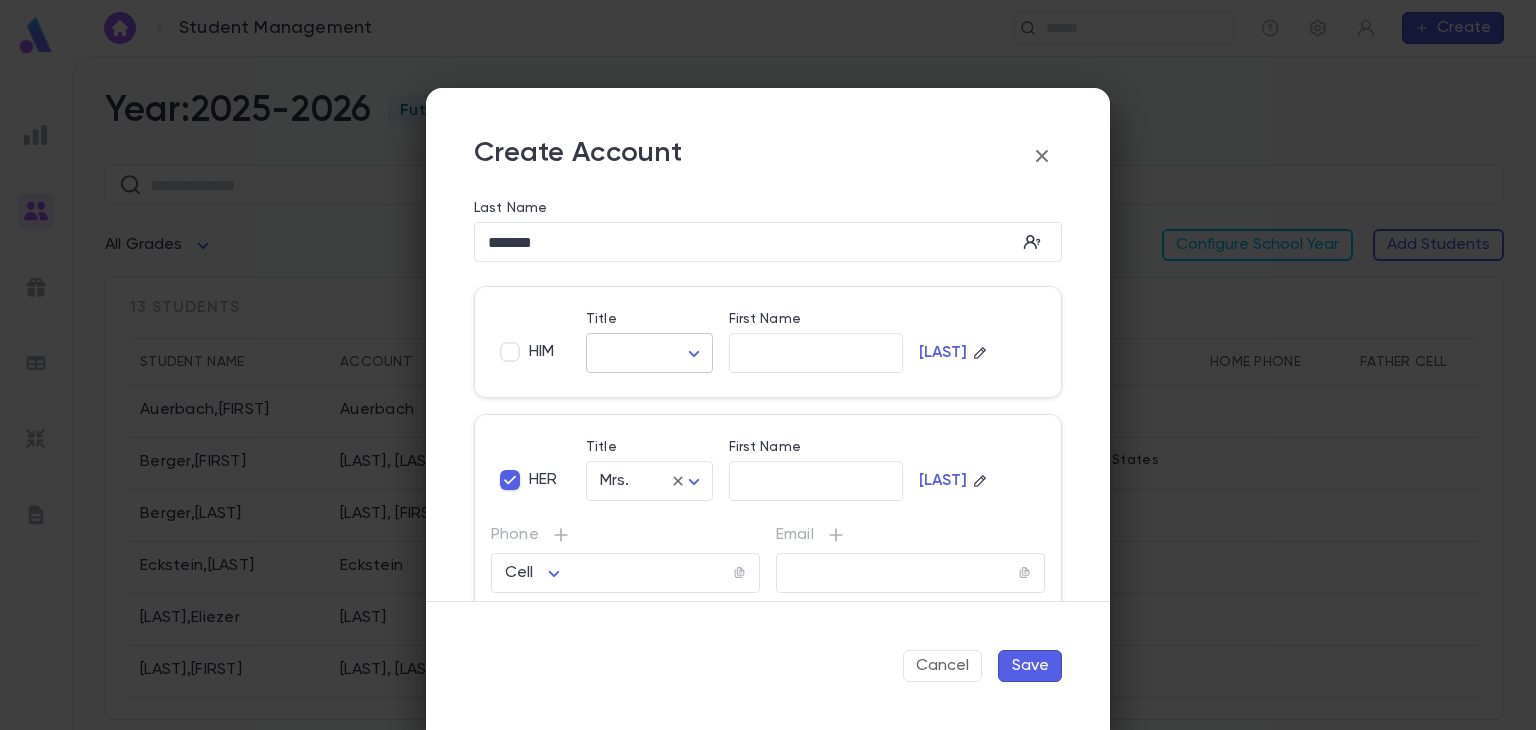 click on "Save" at bounding box center (1030, 666) 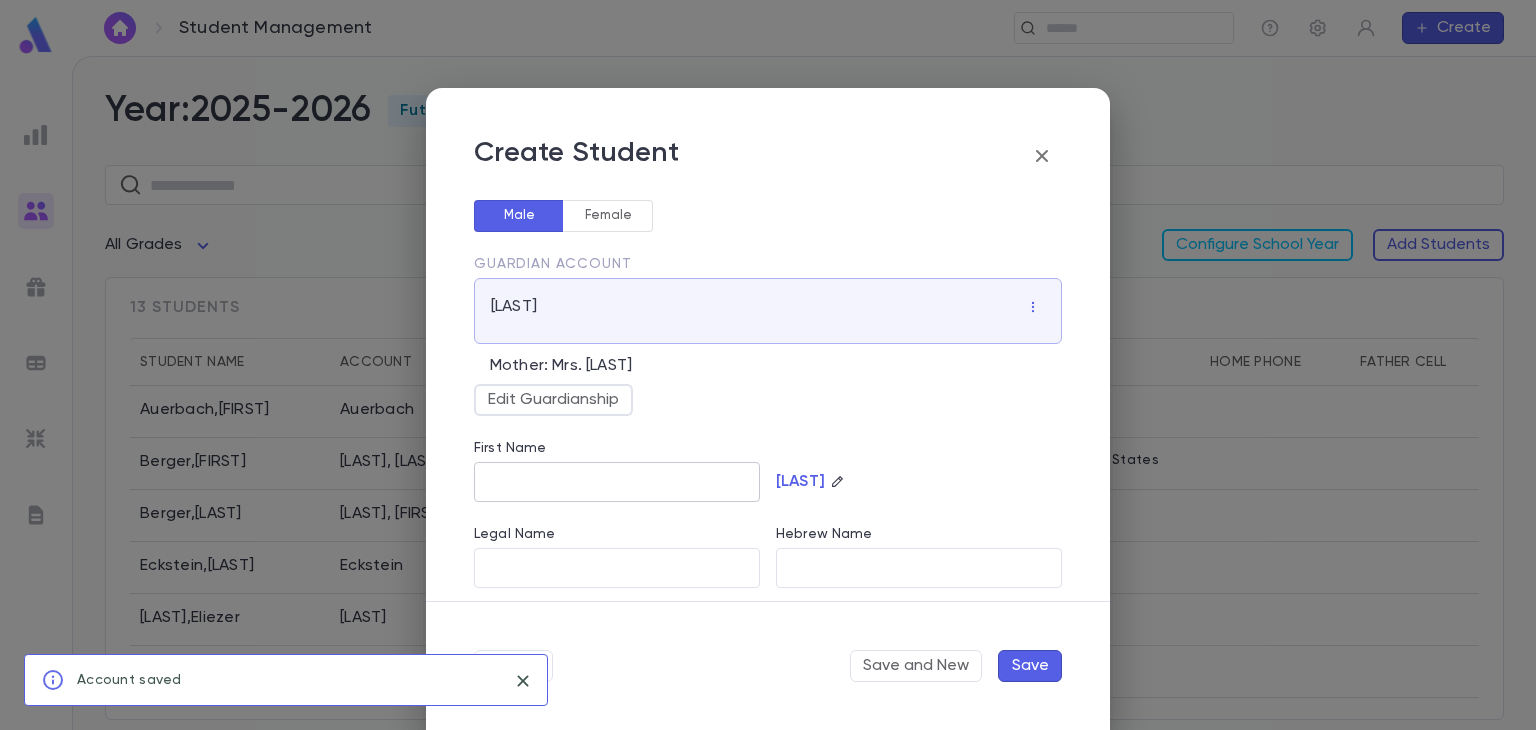 click on "First Name" at bounding box center (617, 482) 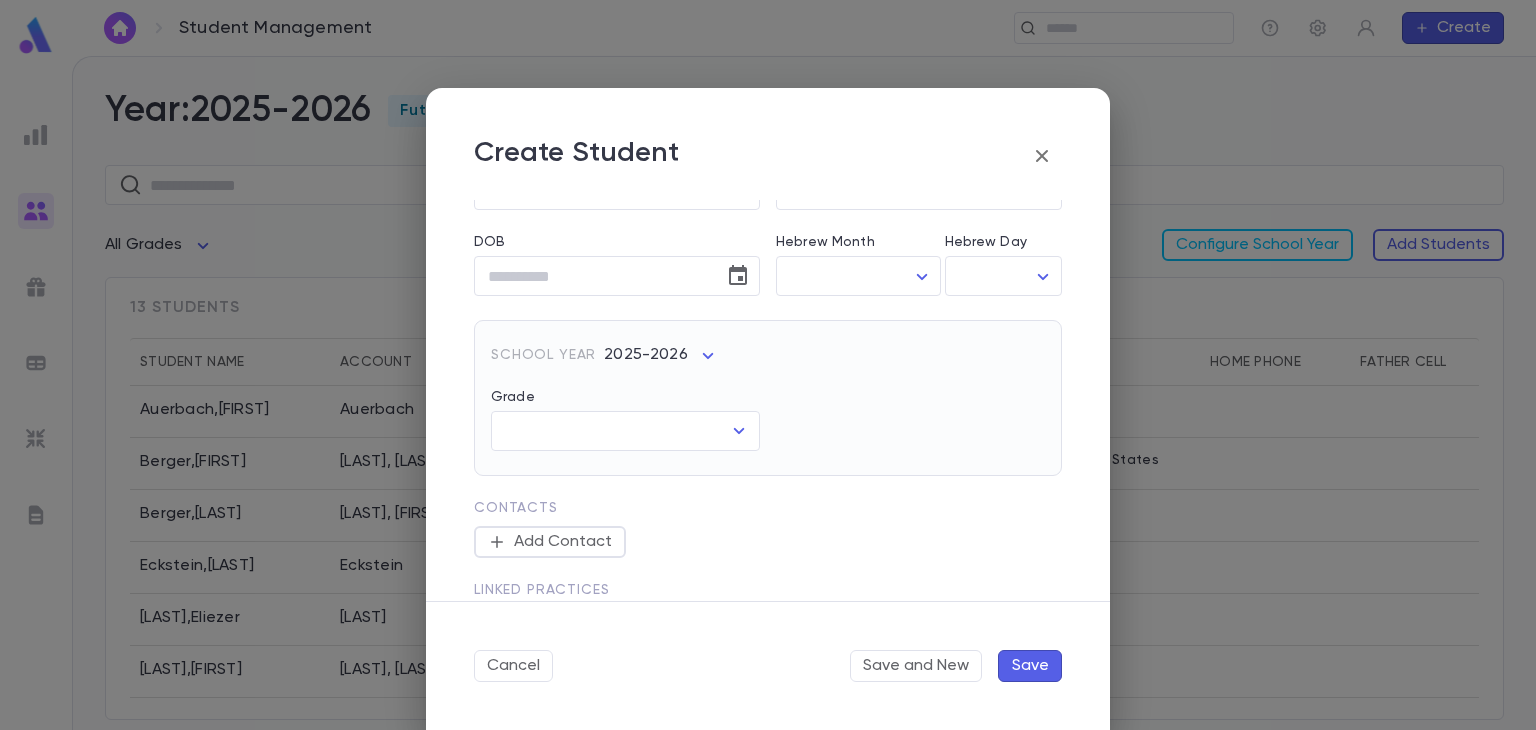 scroll, scrollTop: 379, scrollLeft: 0, axis: vertical 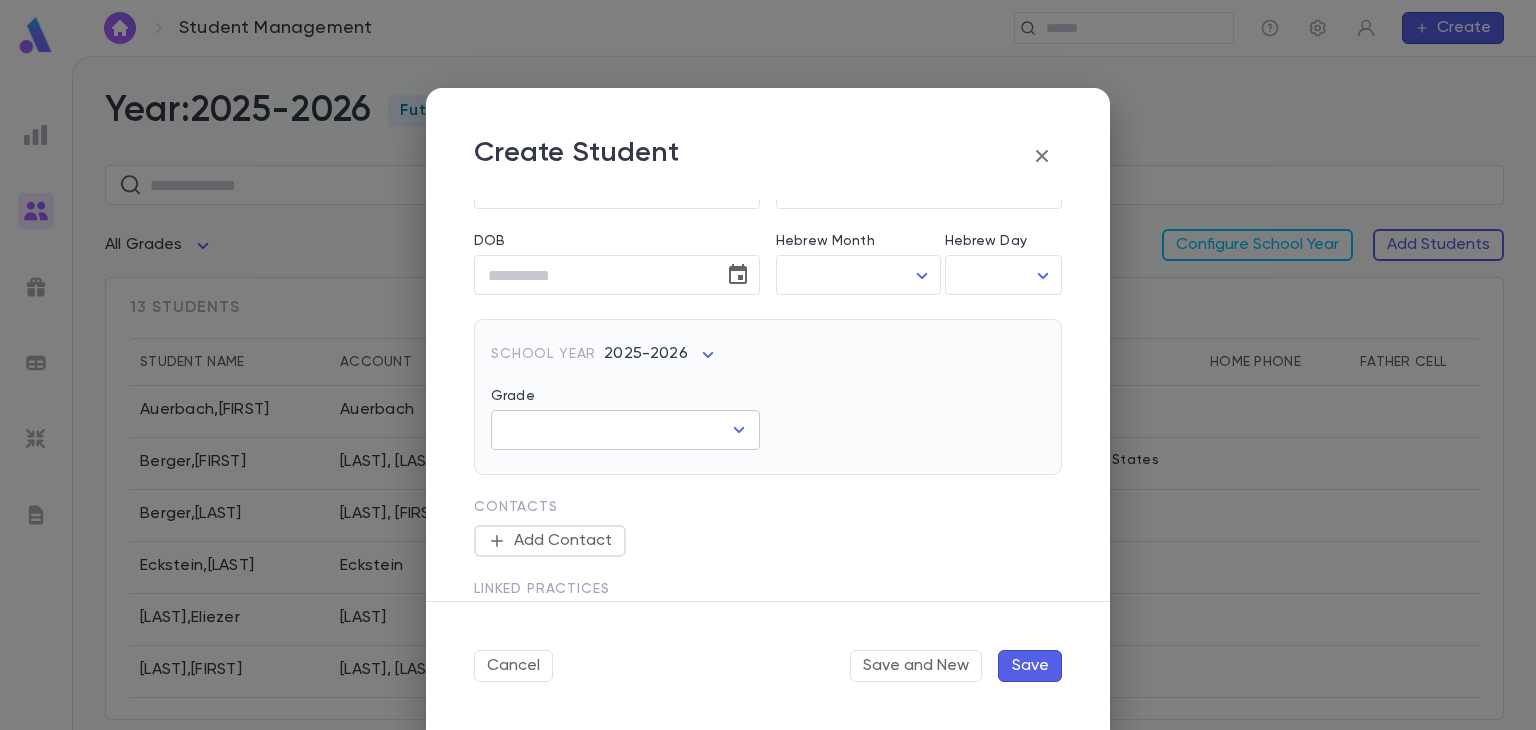 click 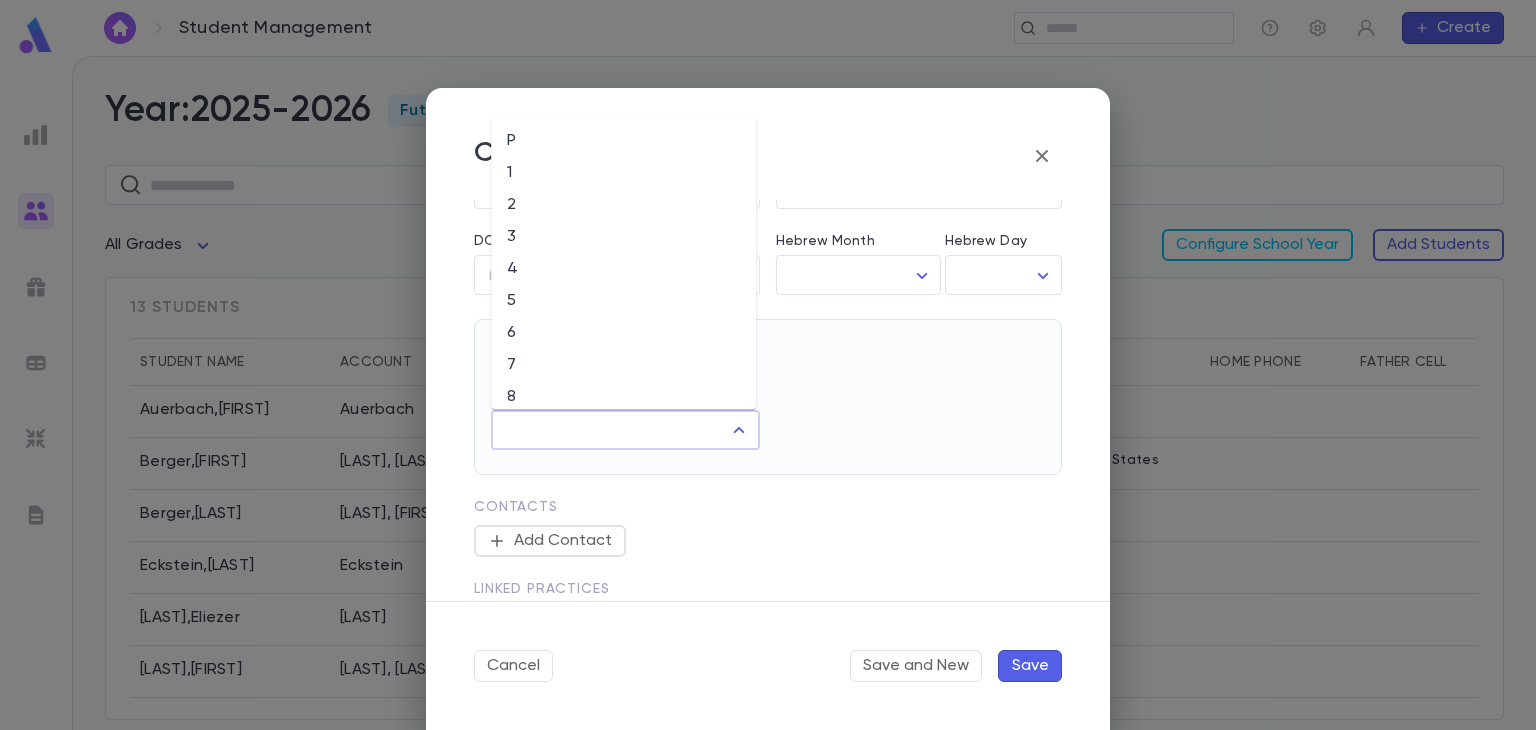 click on "2" at bounding box center (623, 205) 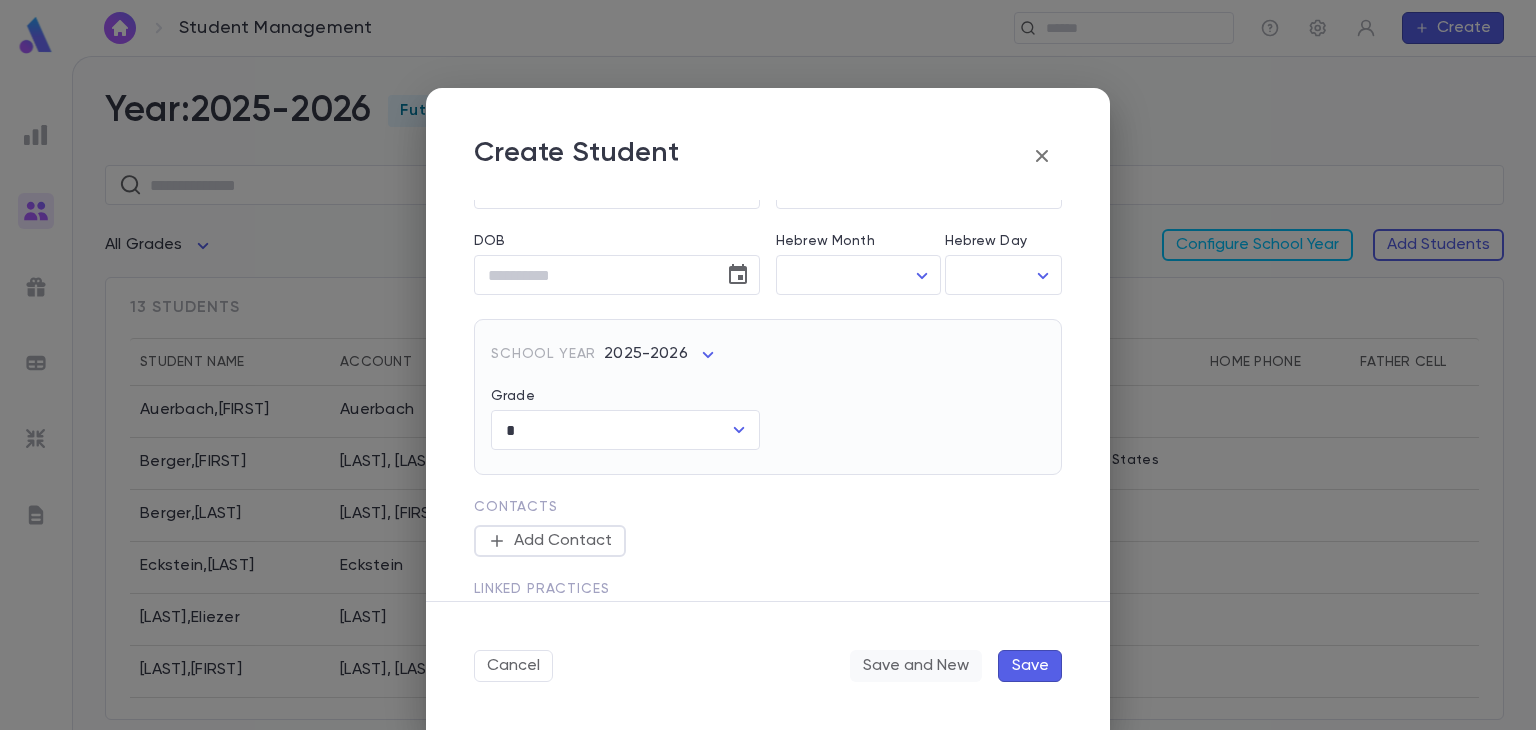 click on "Save and New" at bounding box center [916, 666] 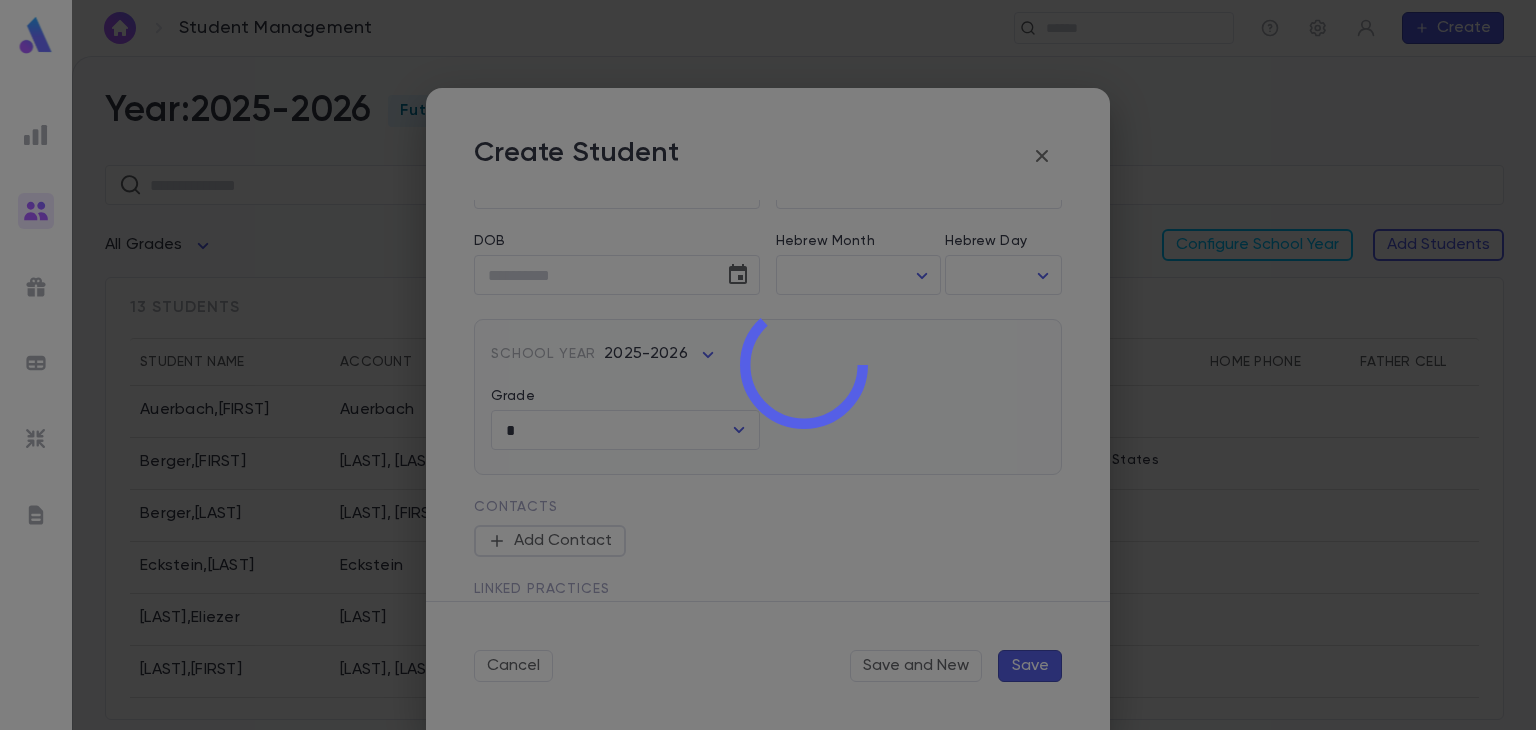 type 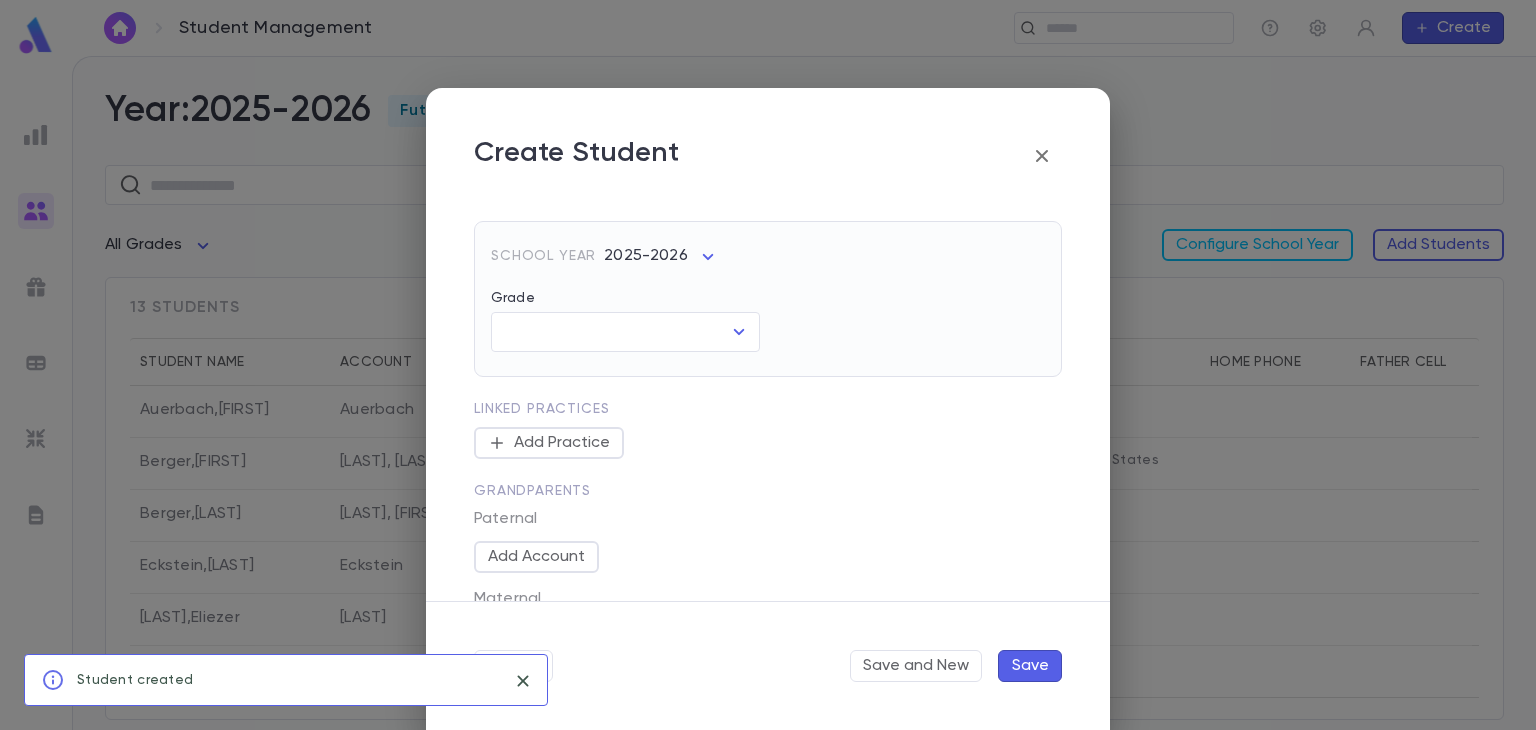 scroll, scrollTop: 0, scrollLeft: 0, axis: both 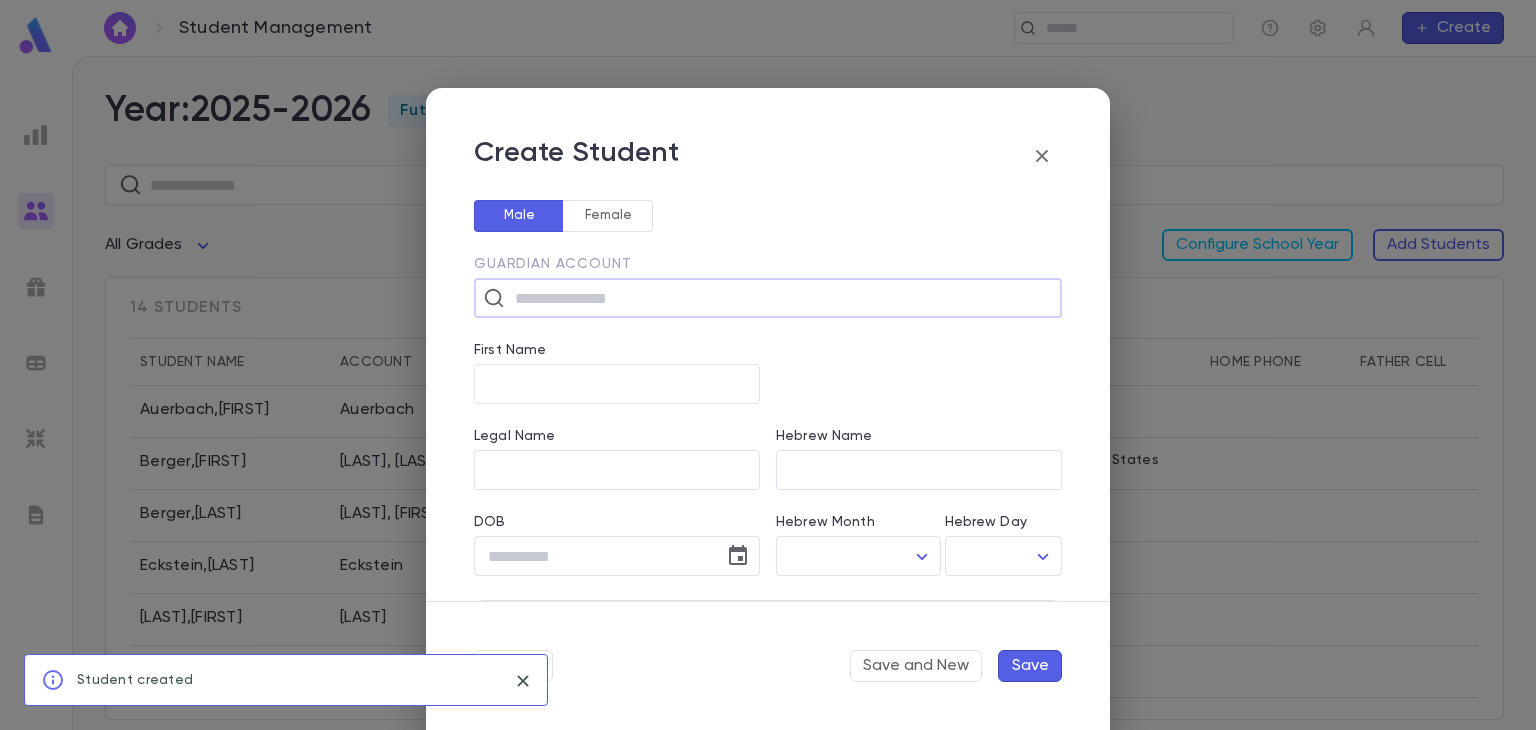 click at bounding box center [781, 298] 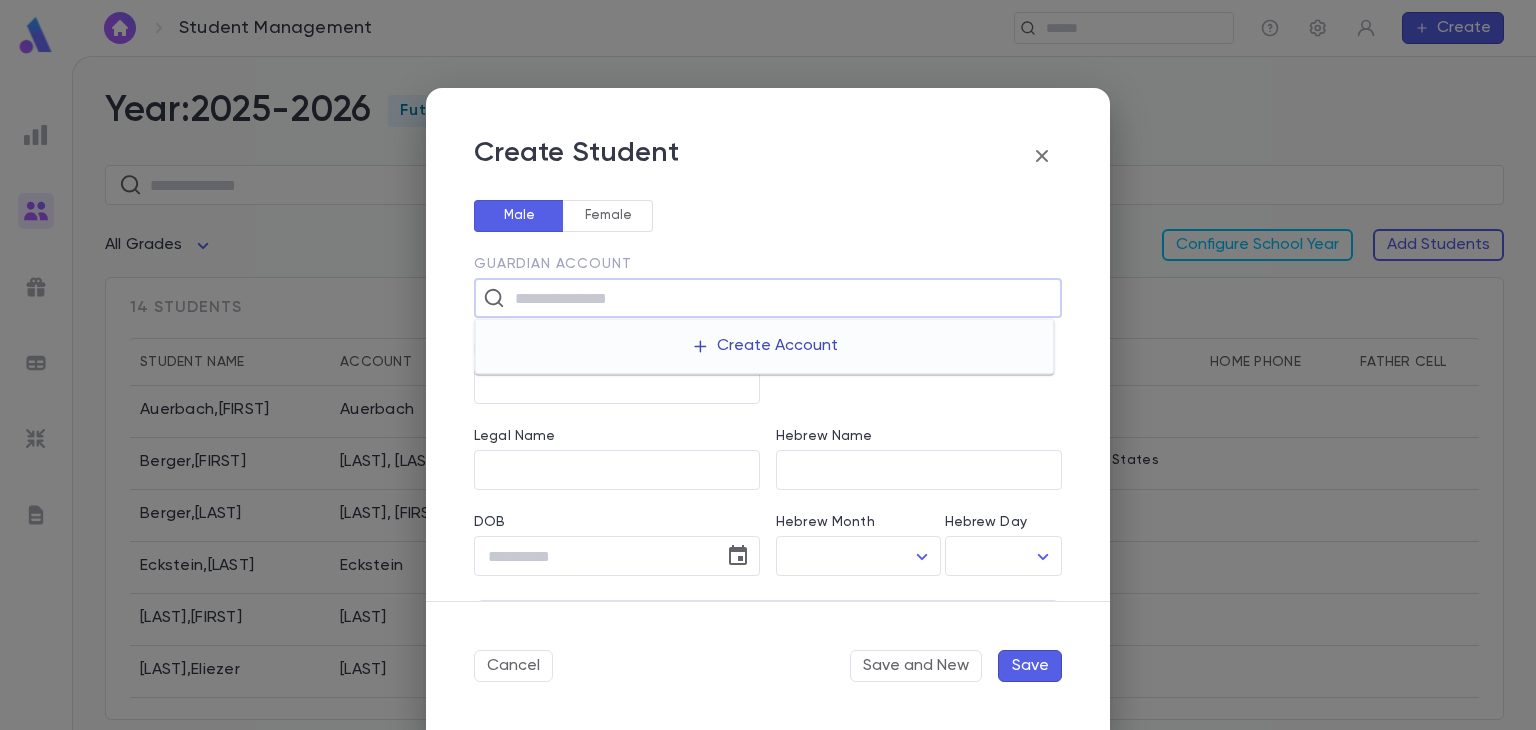 click on "Create Account" at bounding box center [764, 346] 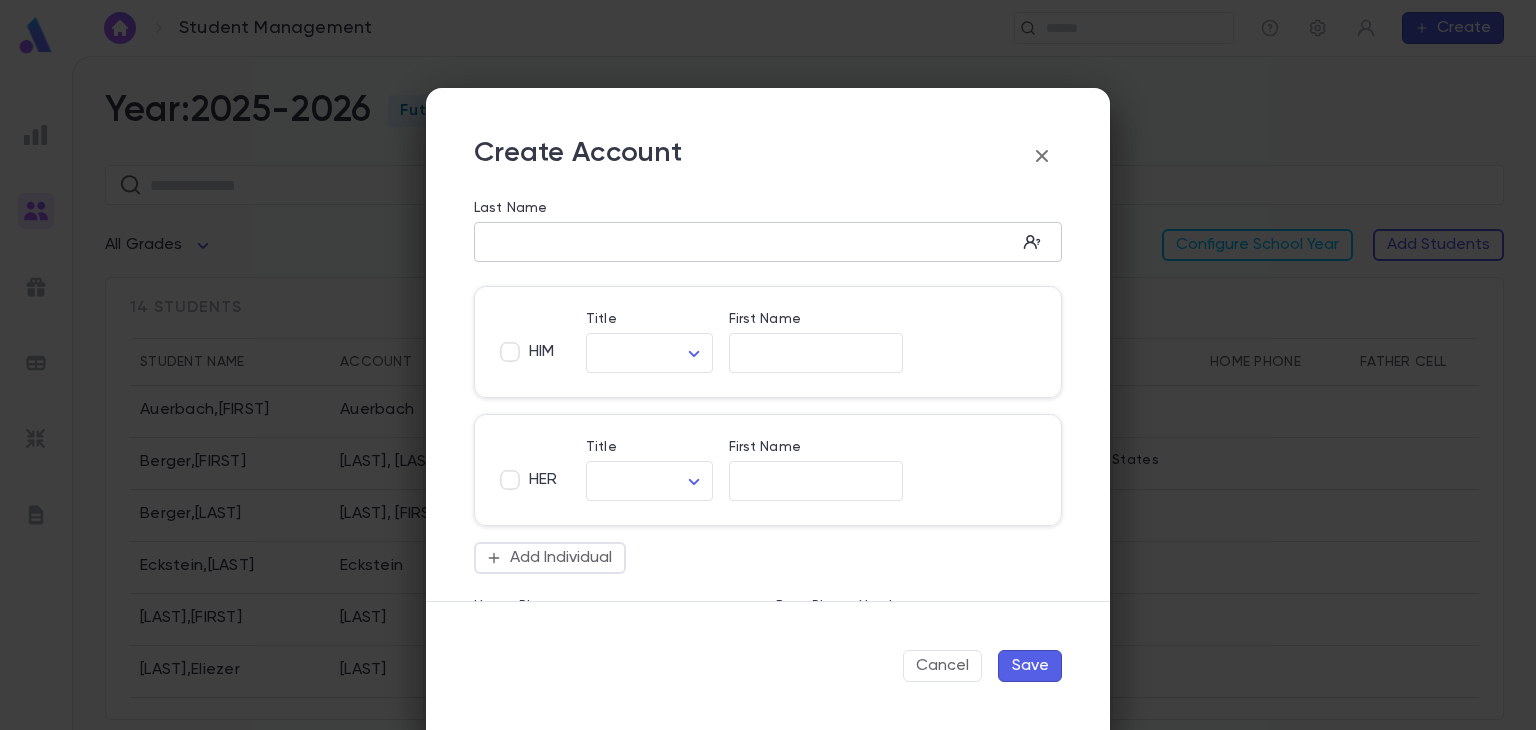 click on "Last Name" at bounding box center (745, 242) 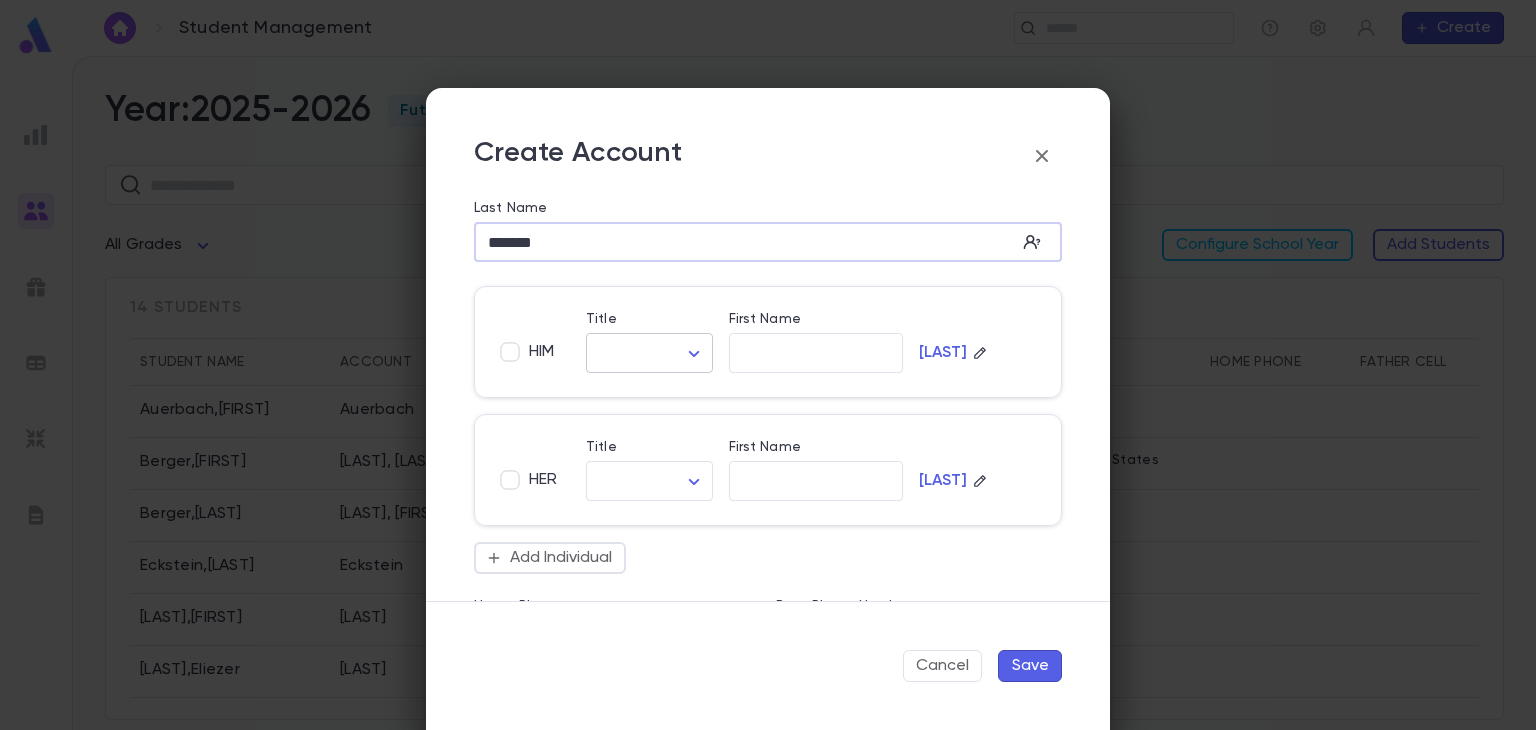 type on "*******" 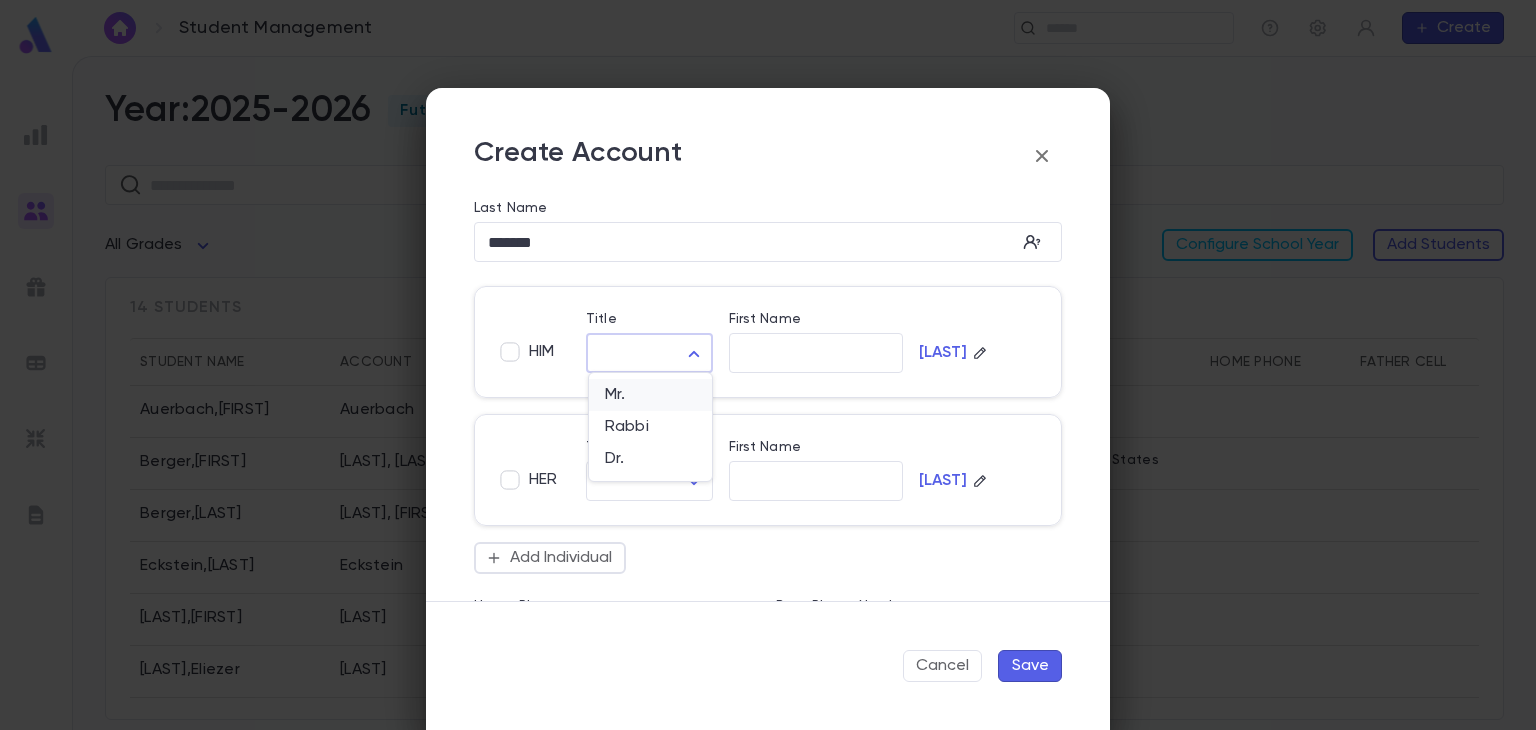 click on "Mr." at bounding box center [650, 395] 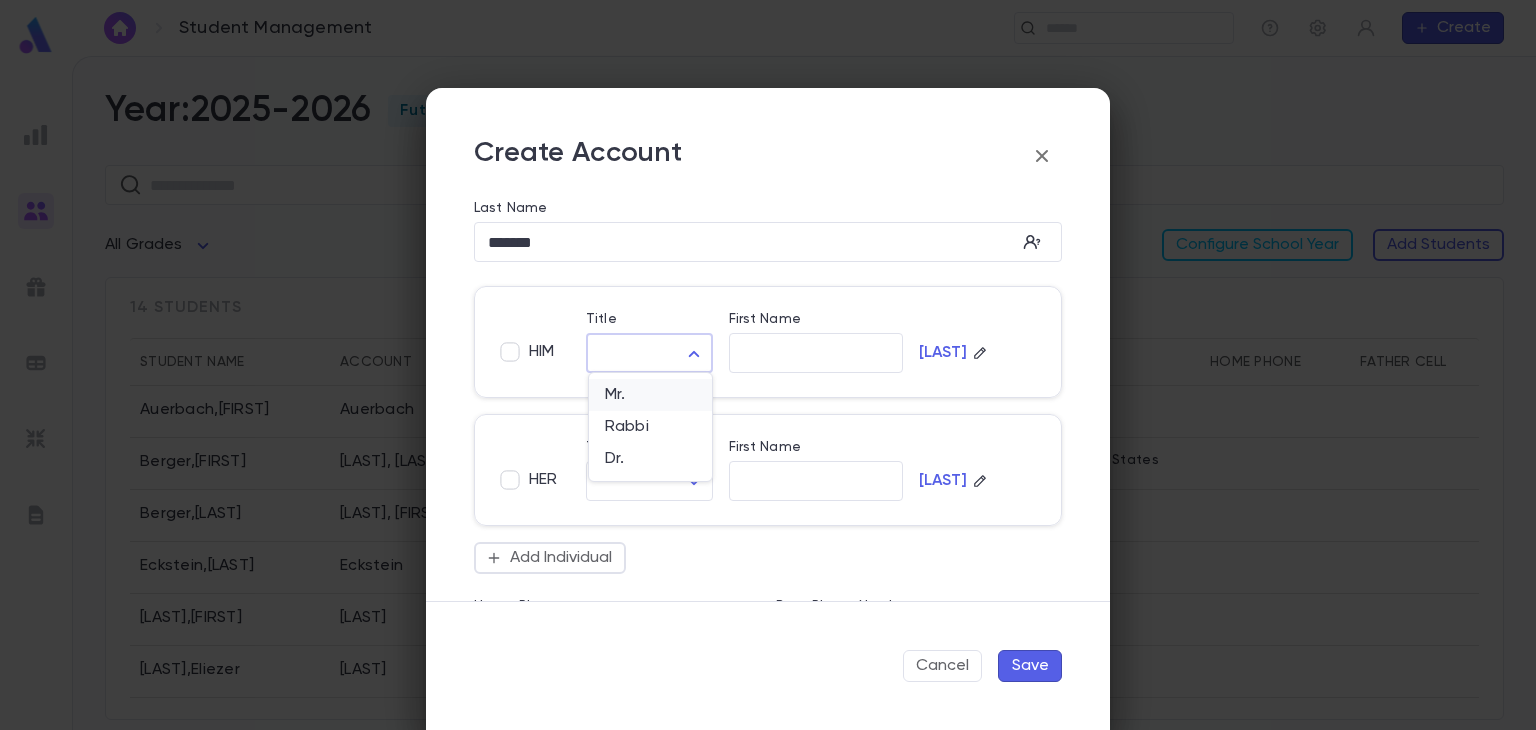 type on "***" 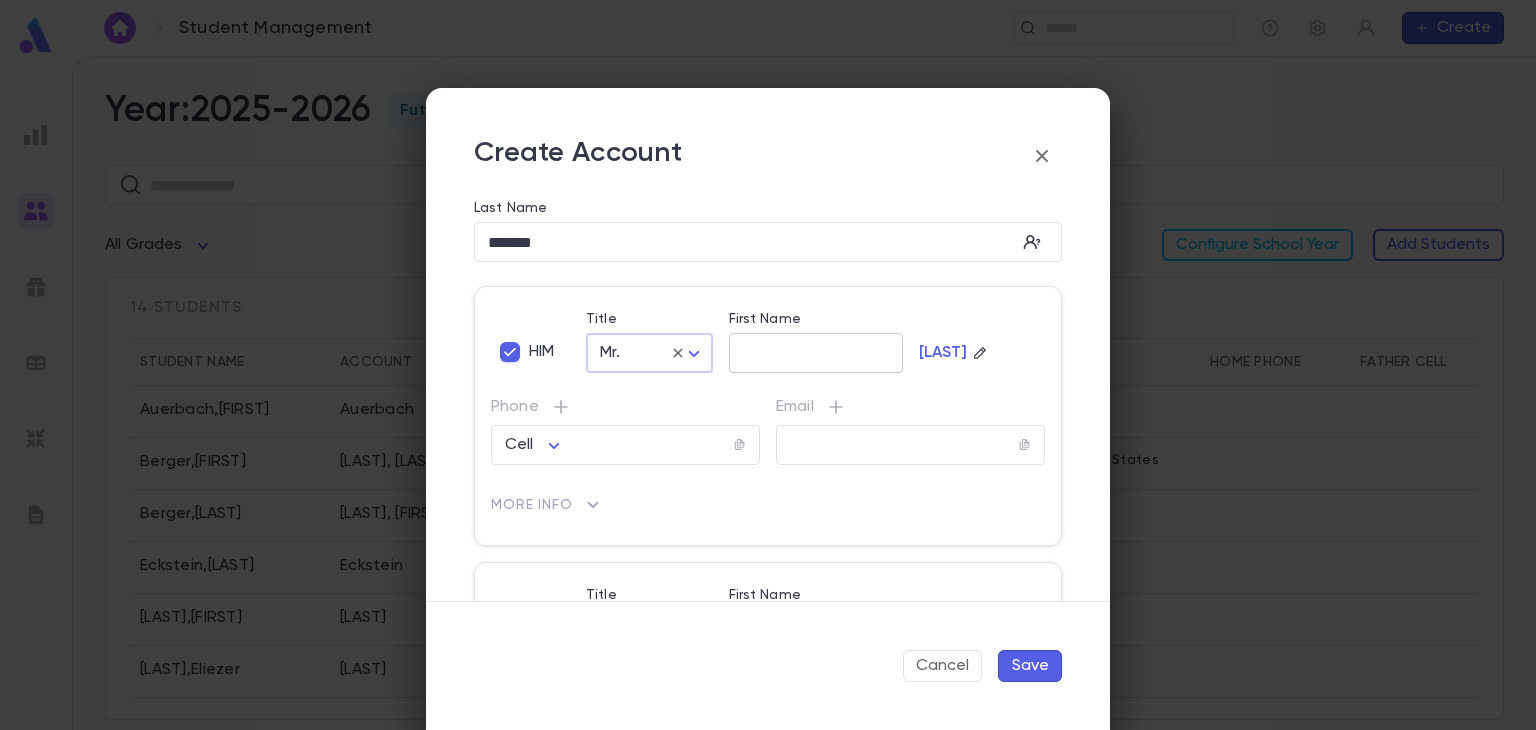 click on "First Name" at bounding box center (816, 353) 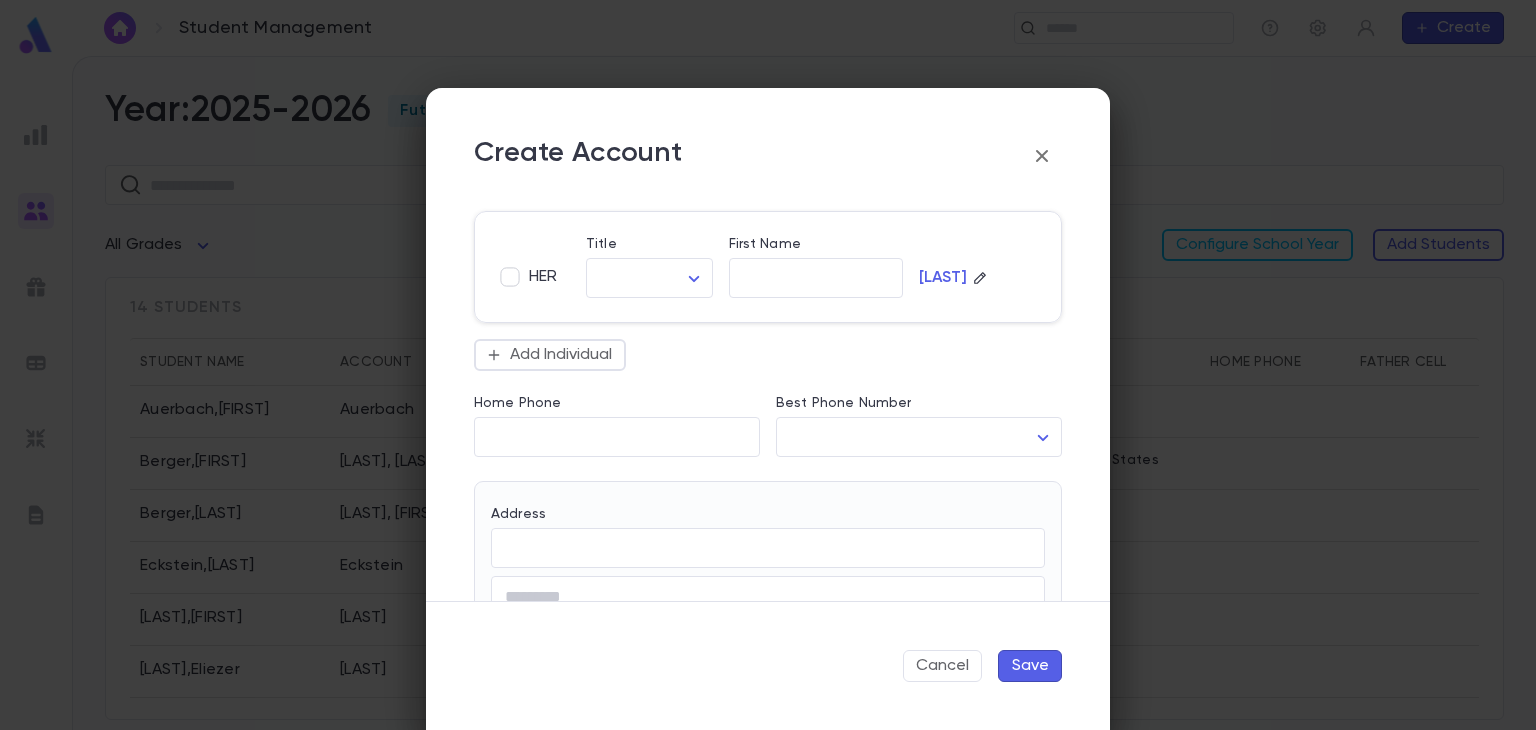scroll, scrollTop: 352, scrollLeft: 0, axis: vertical 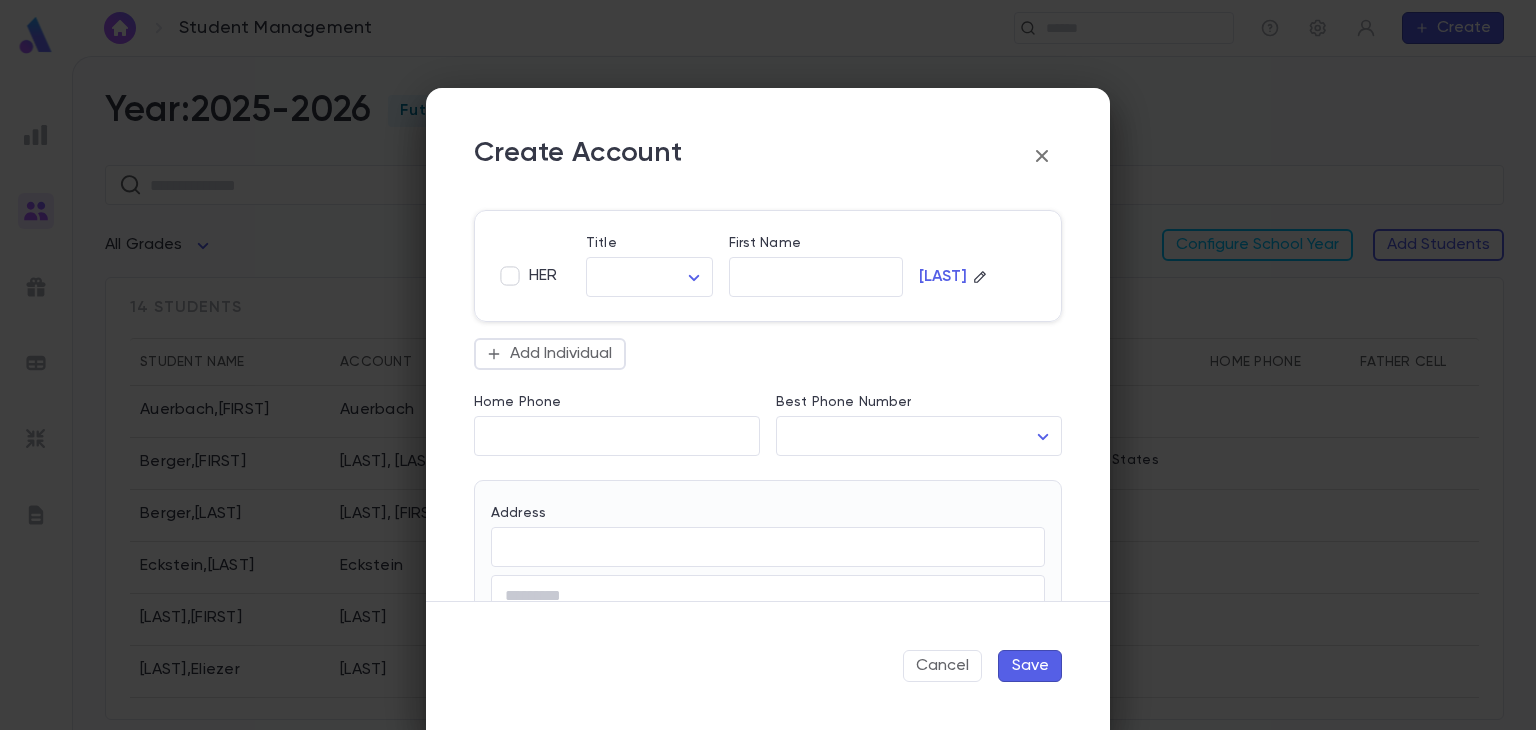 click on "Save" at bounding box center [1030, 666] 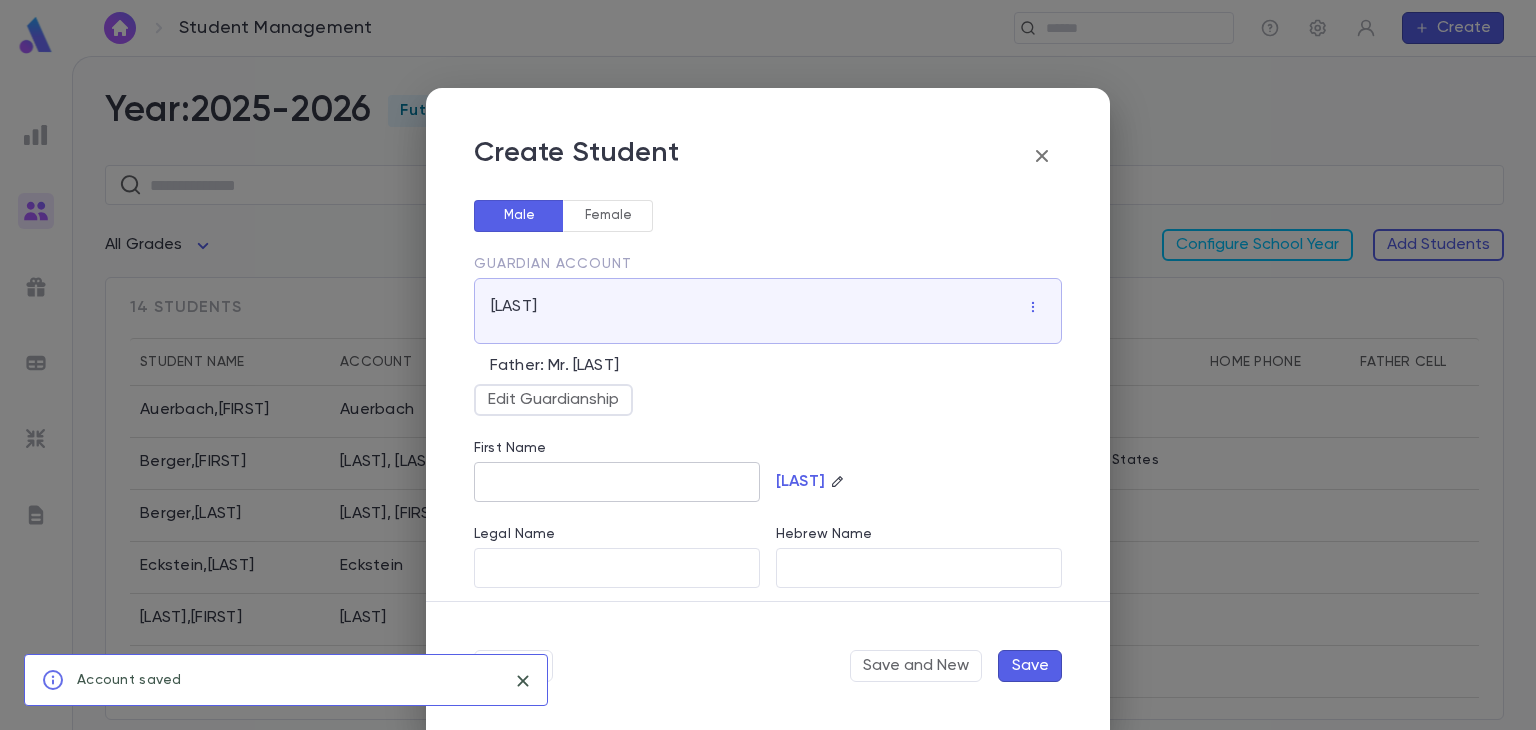 click on "First Name" at bounding box center [617, 482] 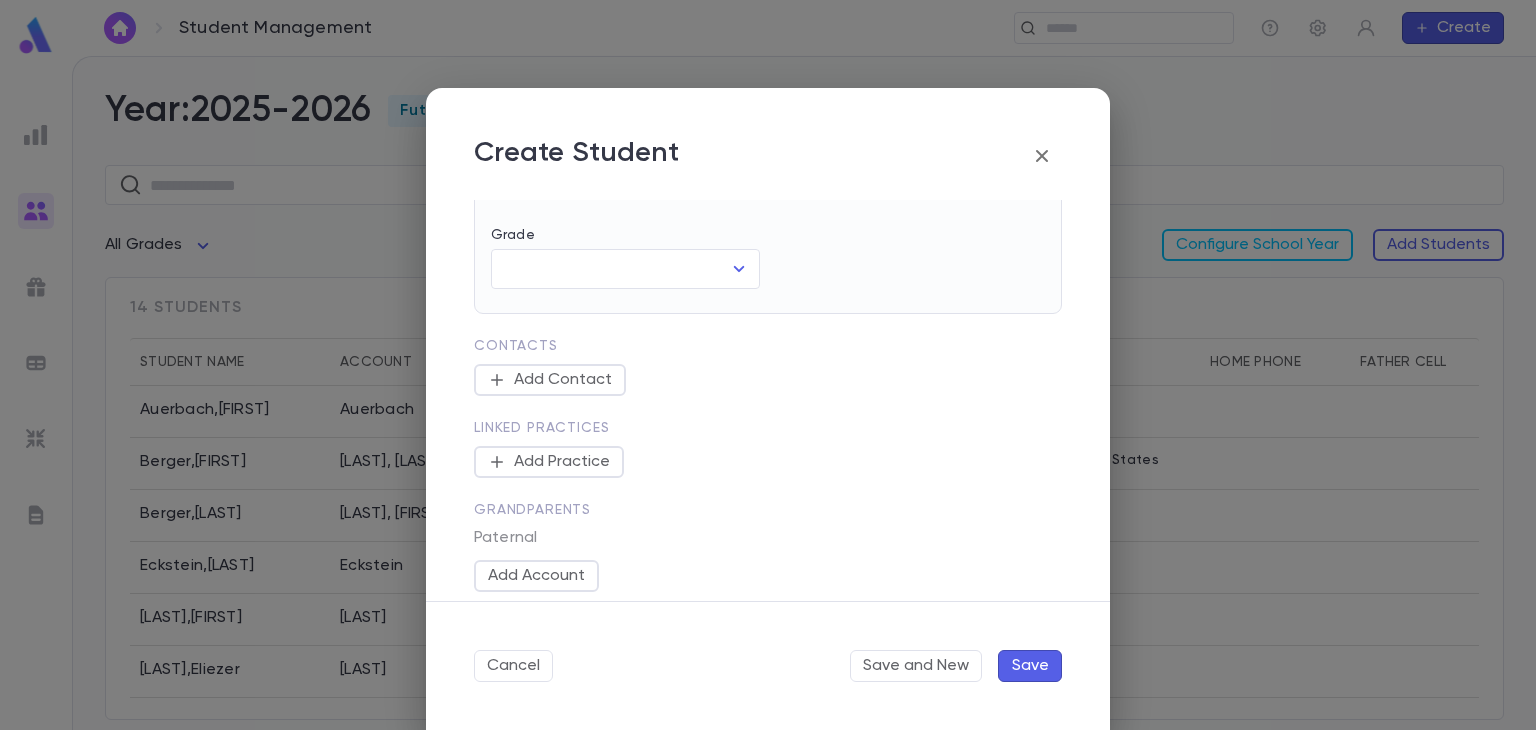 scroll, scrollTop: 801, scrollLeft: 0, axis: vertical 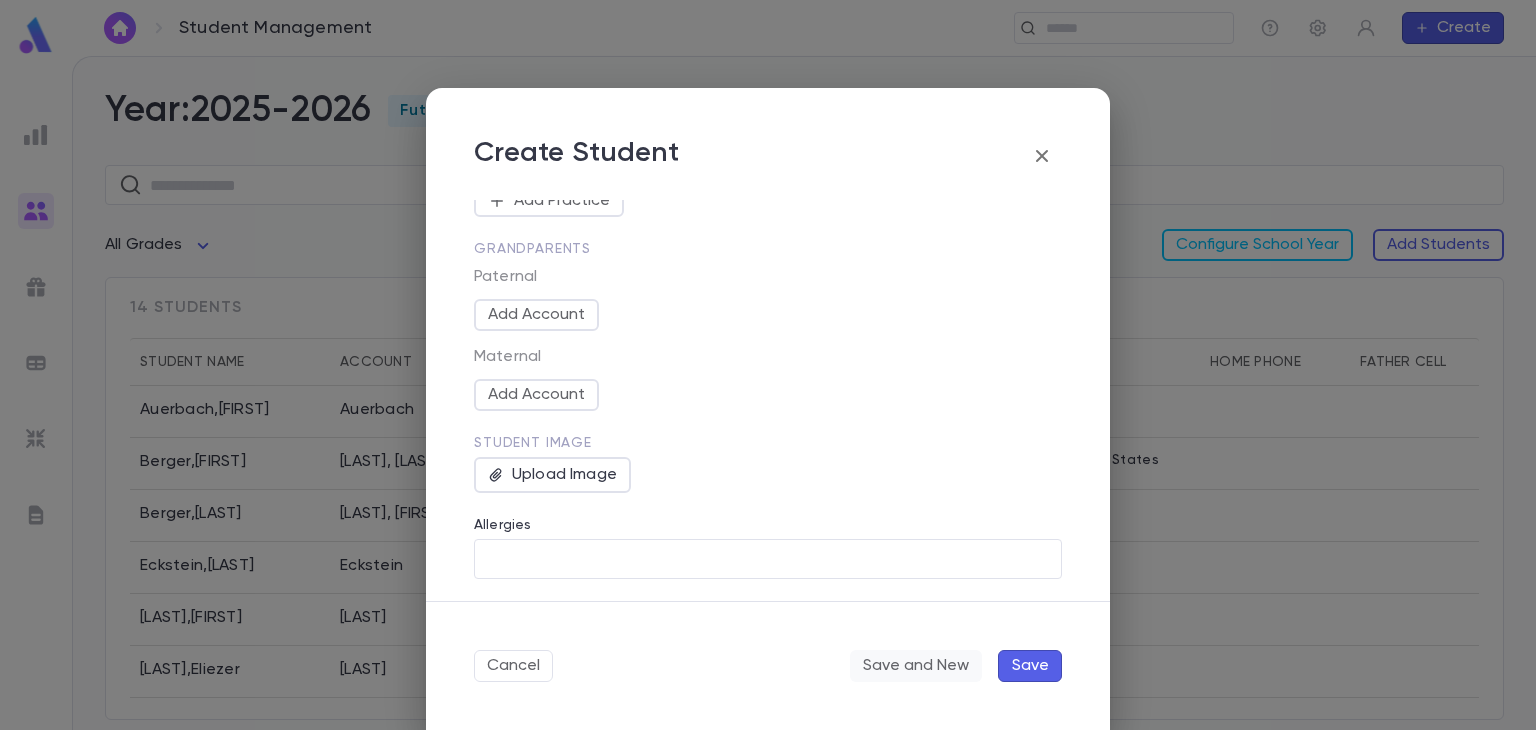 type on "***" 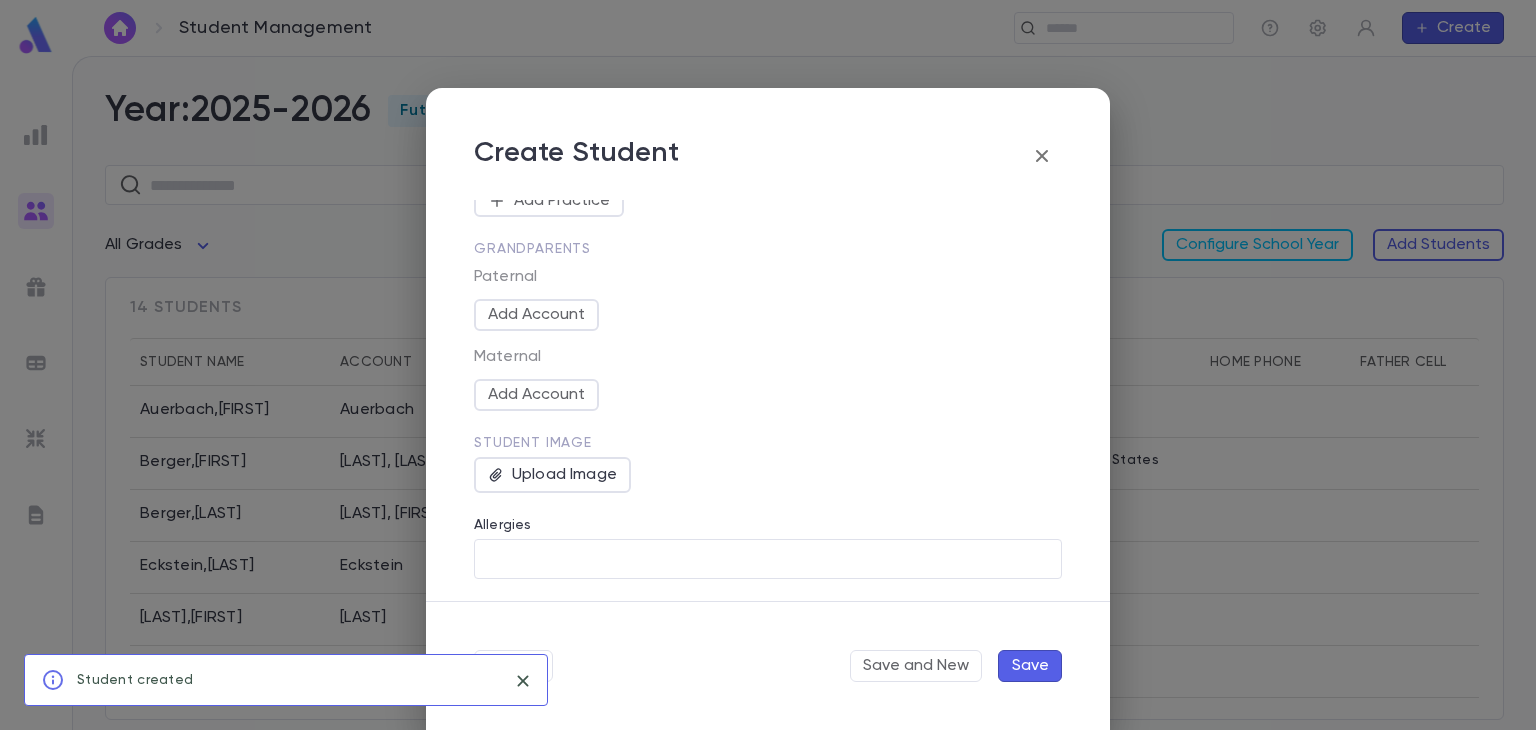 type 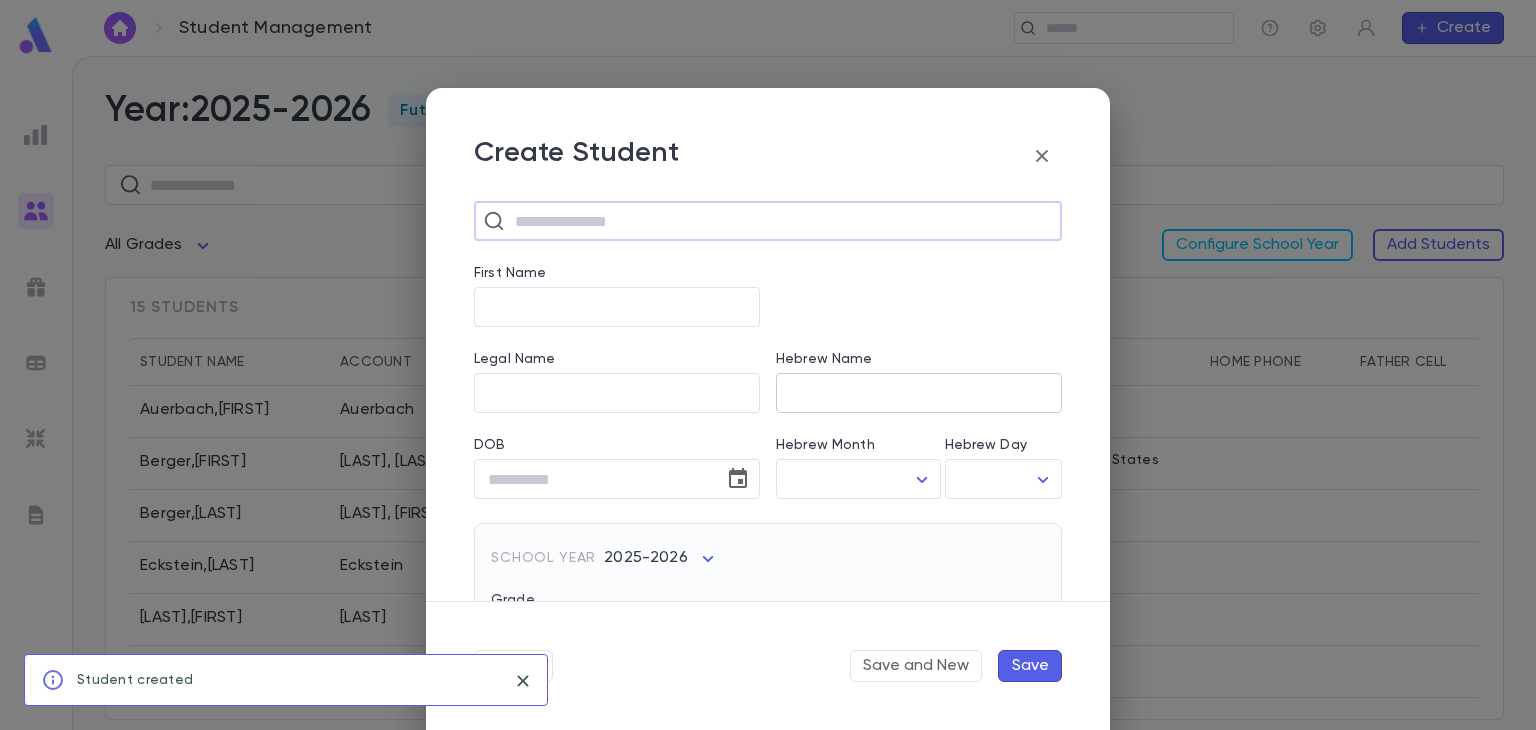 scroll, scrollTop: 0, scrollLeft: 0, axis: both 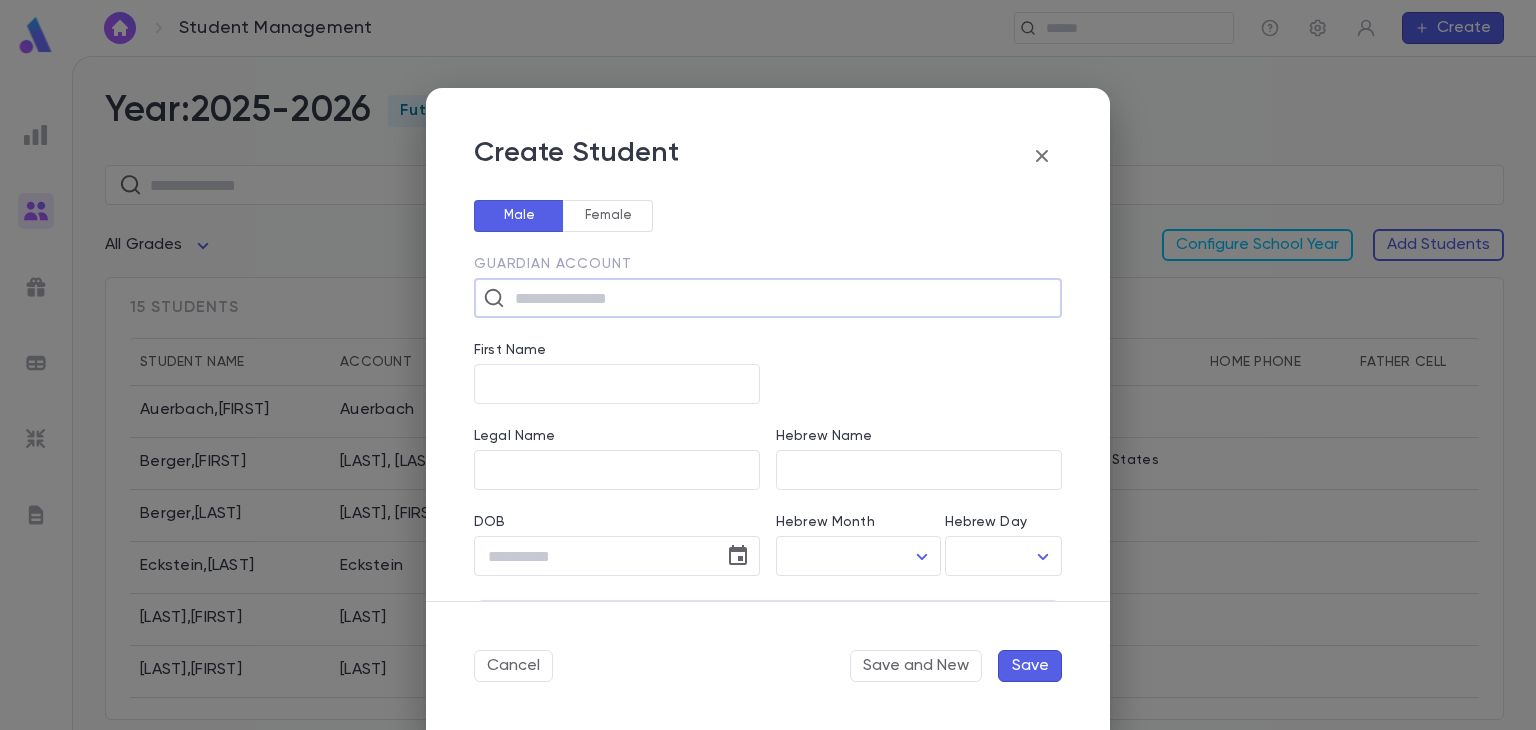 click at bounding box center [781, 298] 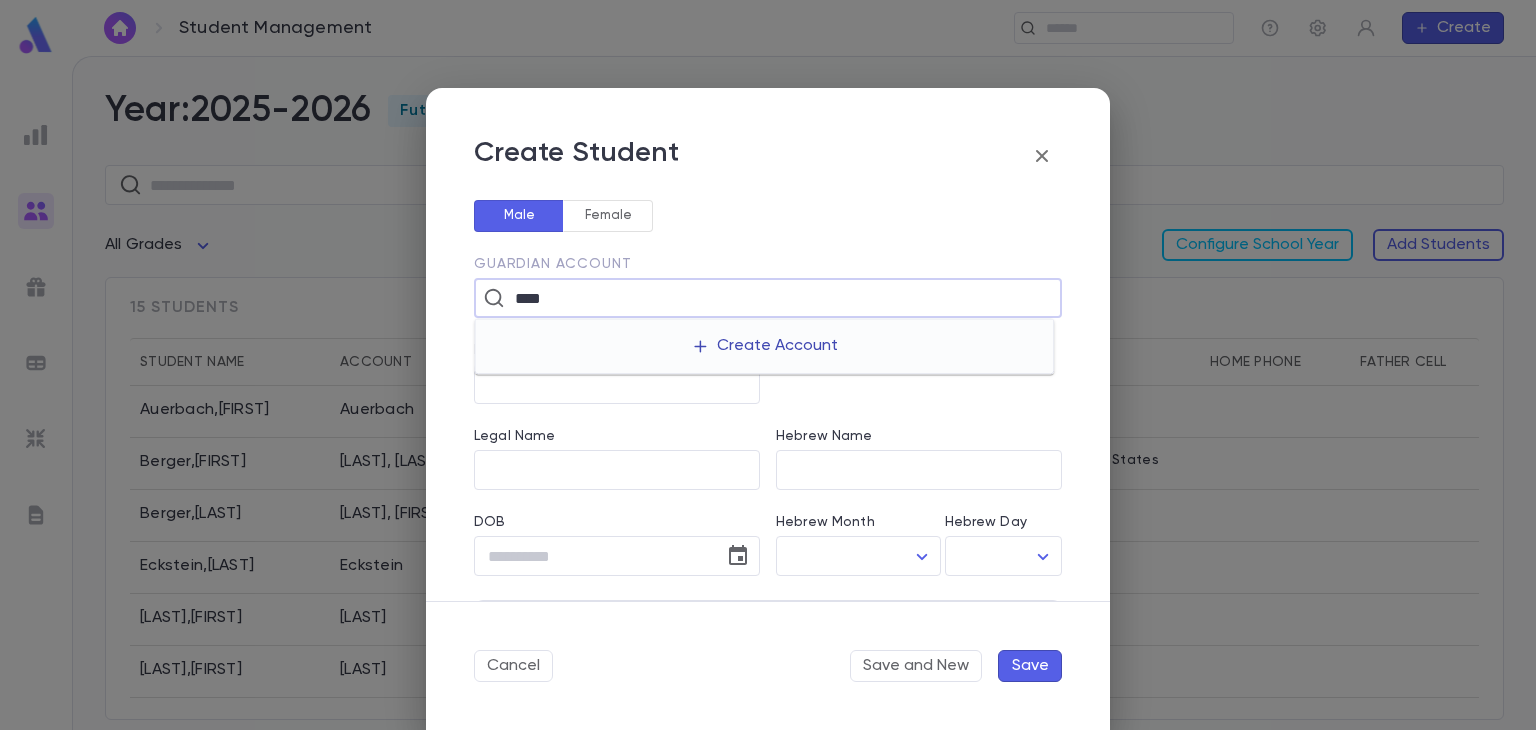 click on "Create Account" at bounding box center (764, 346) 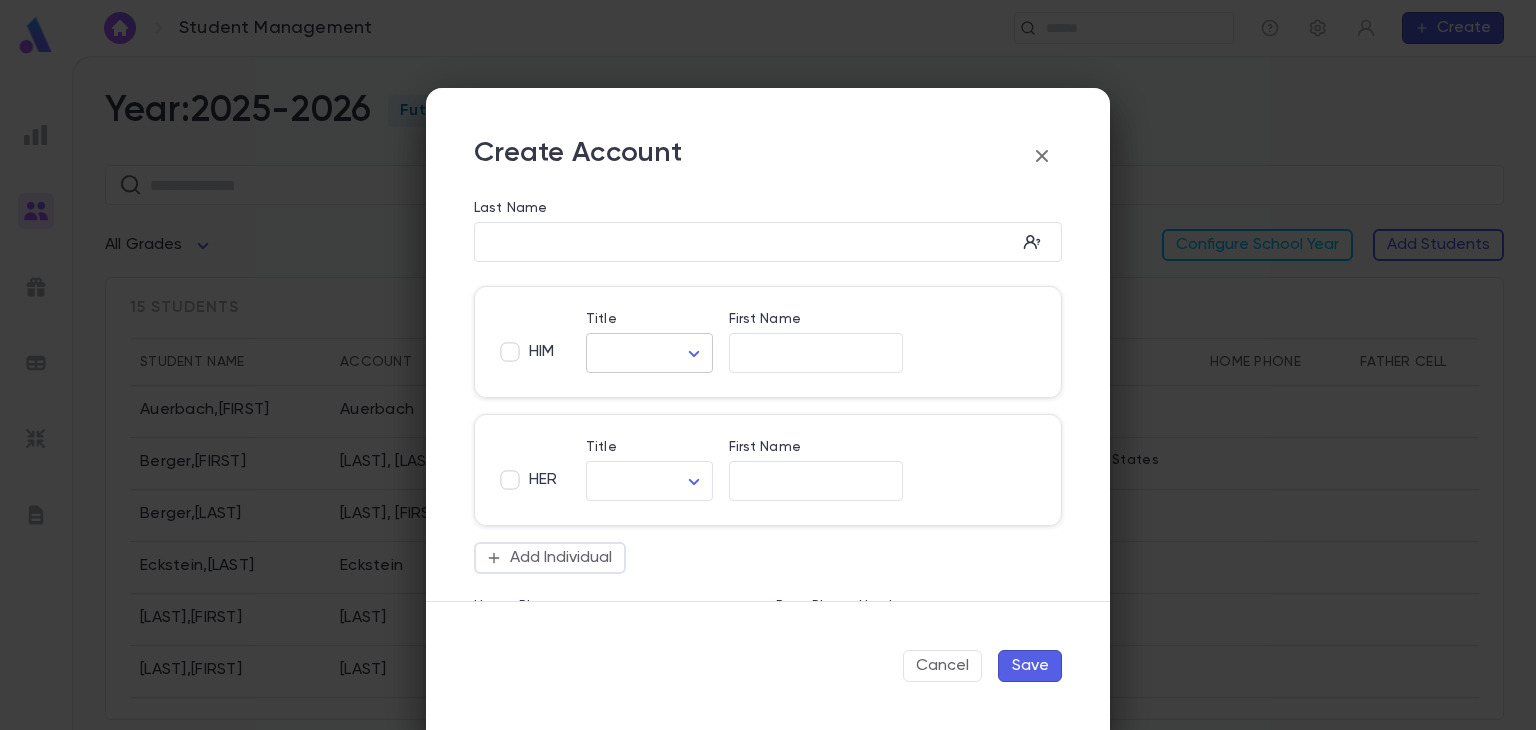 click on "Student Management ​  Create Year:  2025-2026 Future ​ All Grades Configure School Year Add Students 15   students Student Name Account Grade Address Home Phone Father Cell Mother Cell [LAST] ,  [FIRST] [LAST] 2 [LAST] ,  [FIRST] [LAST] 12 [NUMBER] [STREET], [CITY] [STATE] [COUNTRY] [LAST] ,  [FIRST] [LAST] 12 [LAST] ,  [FIRST] [LAST] 2 [LAST] ,  [FIRST] [LAST] 2 [LAST] ,  [FIRST] [LAST] 2 [LAST] ,  [FIRST] [LAST] 12 [LAST] ,  [FIRST] [LAST] 12 [LAST] ,  [FIRST] [LAST] 12 Profile Log out Account Pledge Payment 2025-2026 Create Student Male Female Guardian Account ​ First Name ​ Legal Name ​ Hebrew Name ​ DOB ​ Hebrew Month ​ ​ Hebrew Day ​ ​ School Year 2025-2026 ** Grade ​ Linked Practices  Add Practice Grandparents Paternal Add Account Maternal Add Account Student Image Upload Image Allergies ​ Cancel Save and New Save Create Account Last Name ​ HIM Title ​ ​ First Name ​ [LAST] HER Title ​ ​ First Name ​ [LAST] Add Individual Home Phone ​" at bounding box center [768, 393] 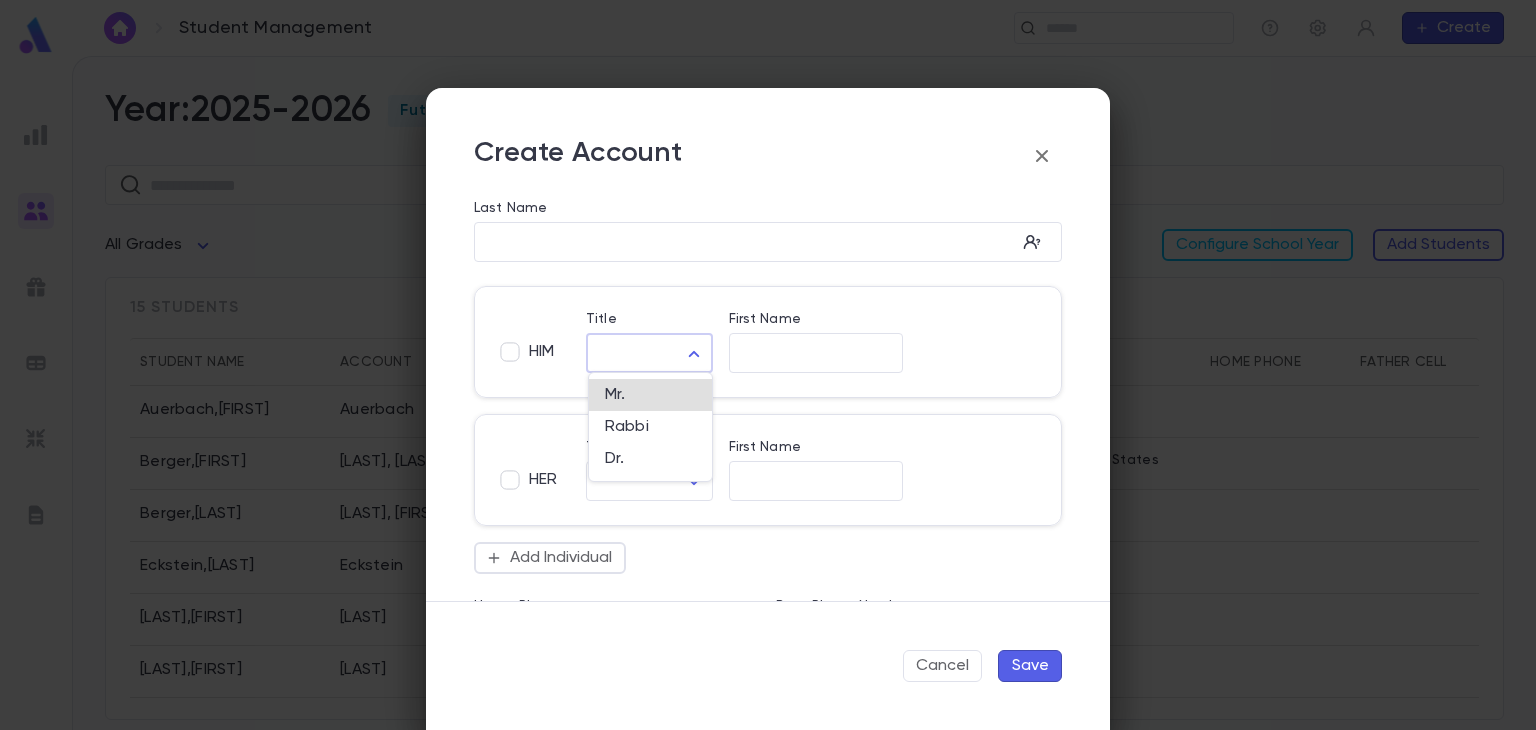 click at bounding box center [768, 365] 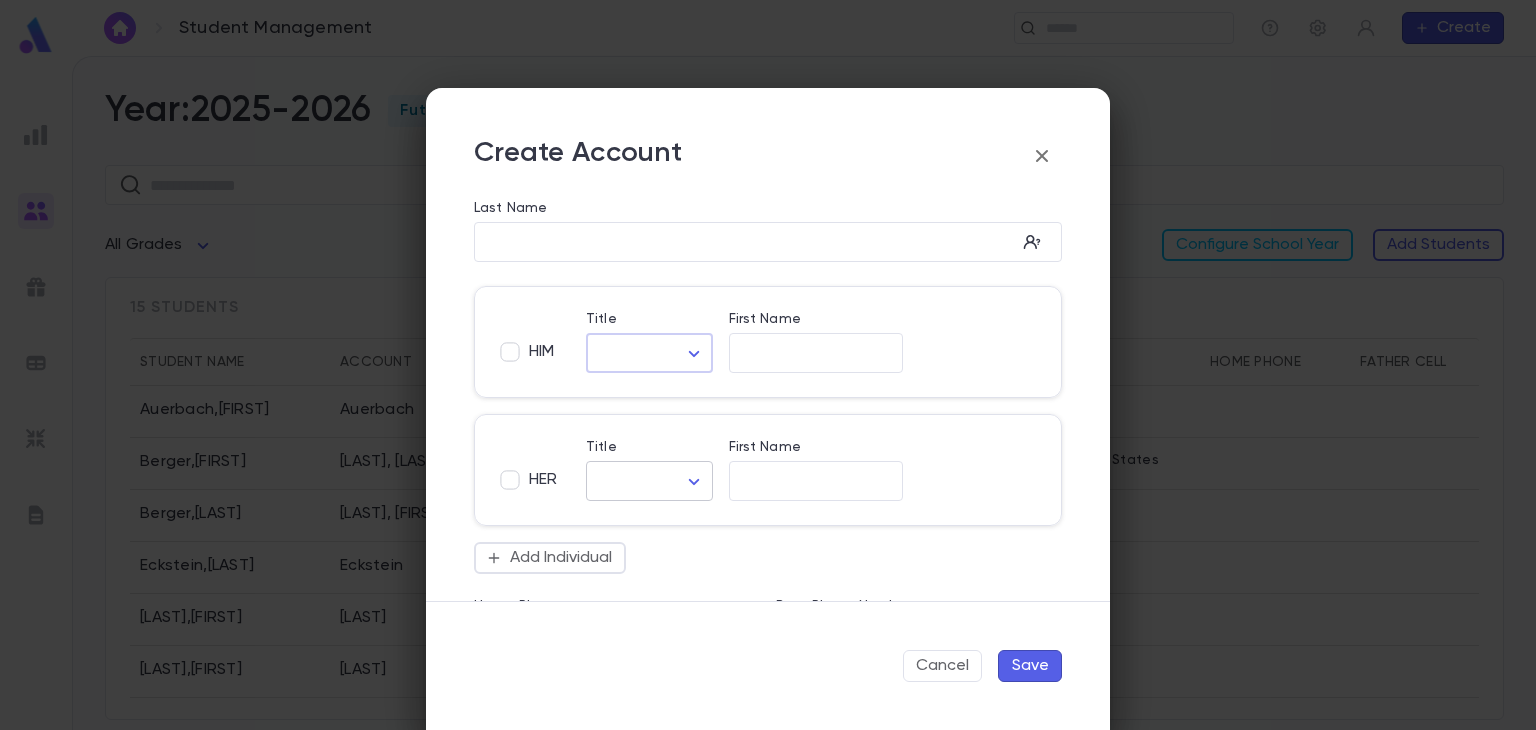 click on "Student Management ​  Create Year:  2025-2026 Future ​ All Grades Configure School Year Add Students 15   students Student Name Account Grade Address Home Phone Father Cell Mother Cell [LAST] ,  [FIRST] [LAST] 2 [LAST] ,  [FIRST] [LAST] 12 [NUMBER] [STREET], [CITY] [STATE] [COUNTRY] [LAST] ,  [FIRST] [LAST] 12 [LAST] ,  [FIRST] [LAST] 2 [LAST] ,  [FIRST] [LAST] 2 [LAST] ,  [FIRST] [LAST] 2 [LAST] ,  [FIRST] [LAST] 12 [LAST] ,  [FIRST] [LAST] 12 [LAST] ,  [FIRST] [LAST] 12 Profile Log out Account Pledge Payment 2025-2026 Create Student Male Female Guardian Account ​ First Name ​ Legal Name ​ Hebrew Name ​ DOB ​ Hebrew Month ​ ​ Hebrew Day ​ ​ School Year 2025-2026 ** Grade ​ Linked Practices  Add Practice Grandparents Paternal Add Account Maternal Add Account Student Image Upload Image Allergies ​ Cancel Save and New Save Create Account Last Name ​ HIM Title ​ ​ First Name ​ [LAST] HER Title ​ ​ First Name ​ [LAST] Add Individual Home Phone ​" at bounding box center [768, 393] 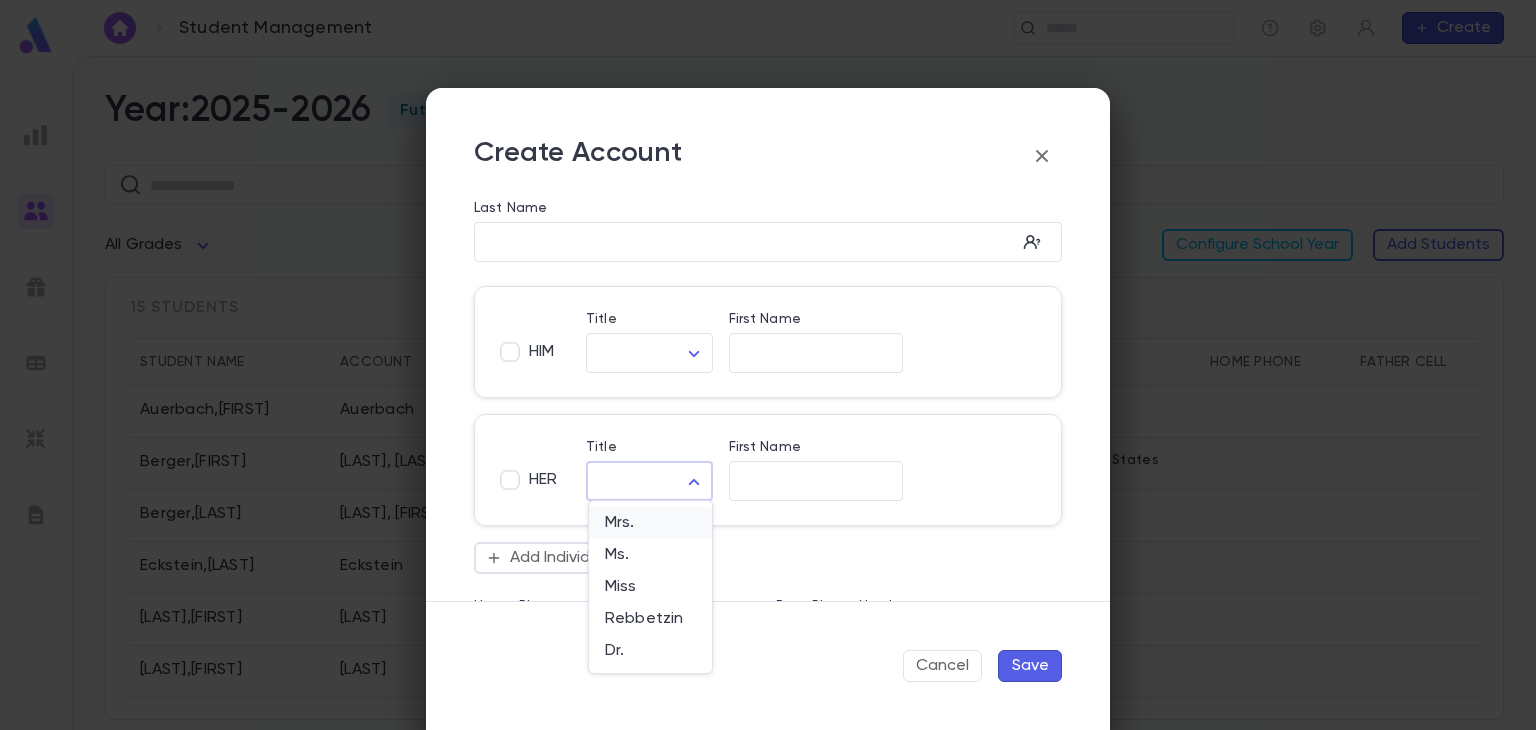click on "Mrs." at bounding box center (650, 523) 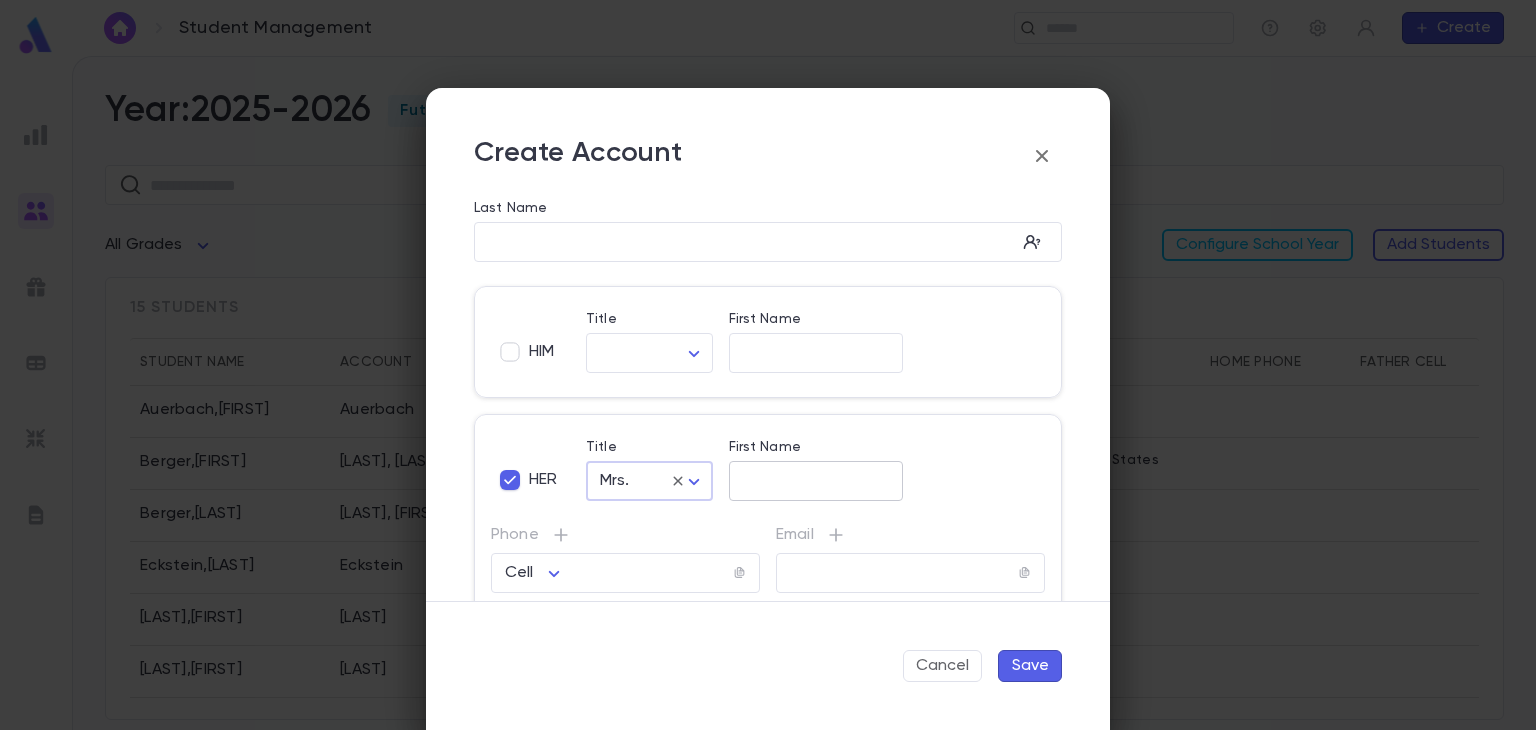 click on "First Name" at bounding box center (816, 481) 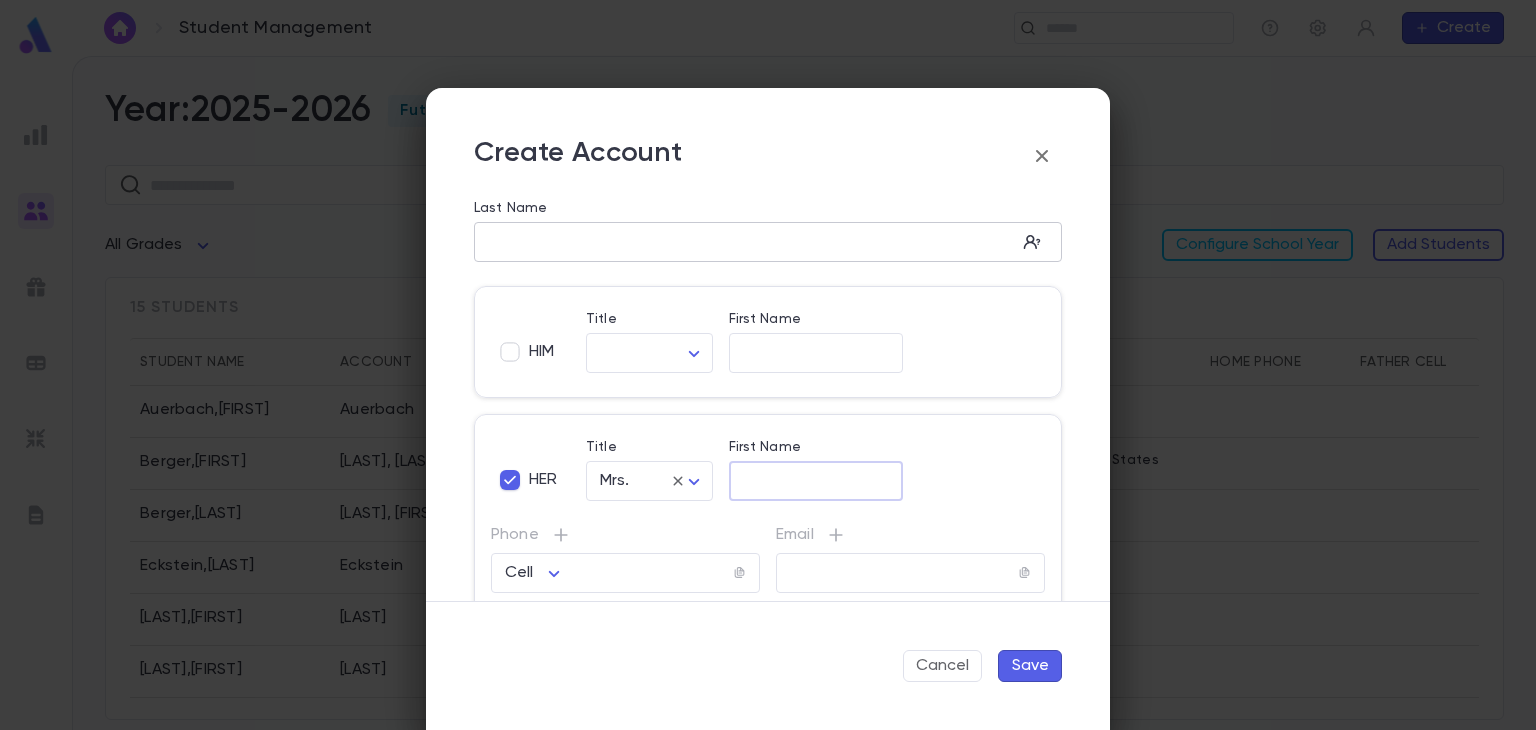 click on "Last Name" at bounding box center (745, 242) 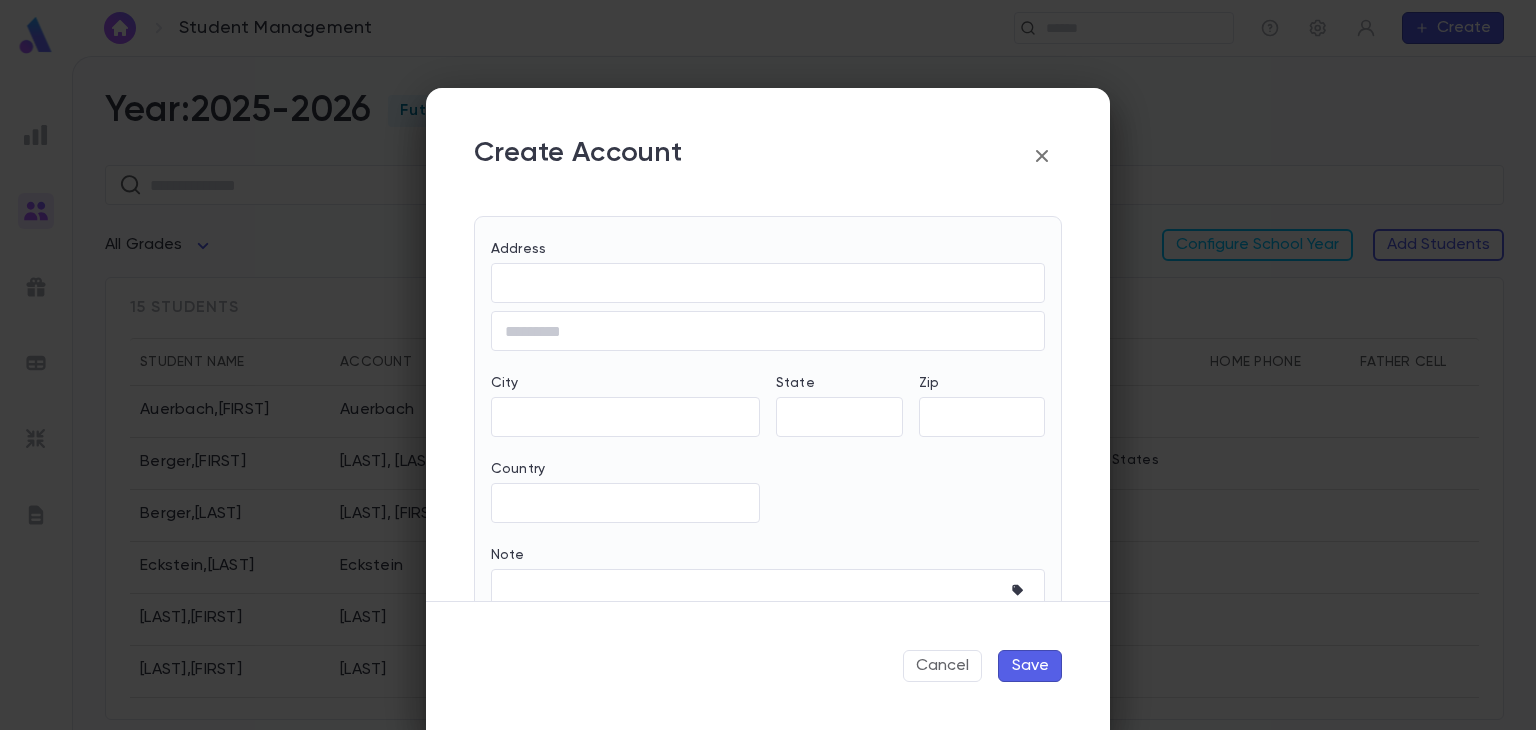 scroll, scrollTop: 806, scrollLeft: 0, axis: vertical 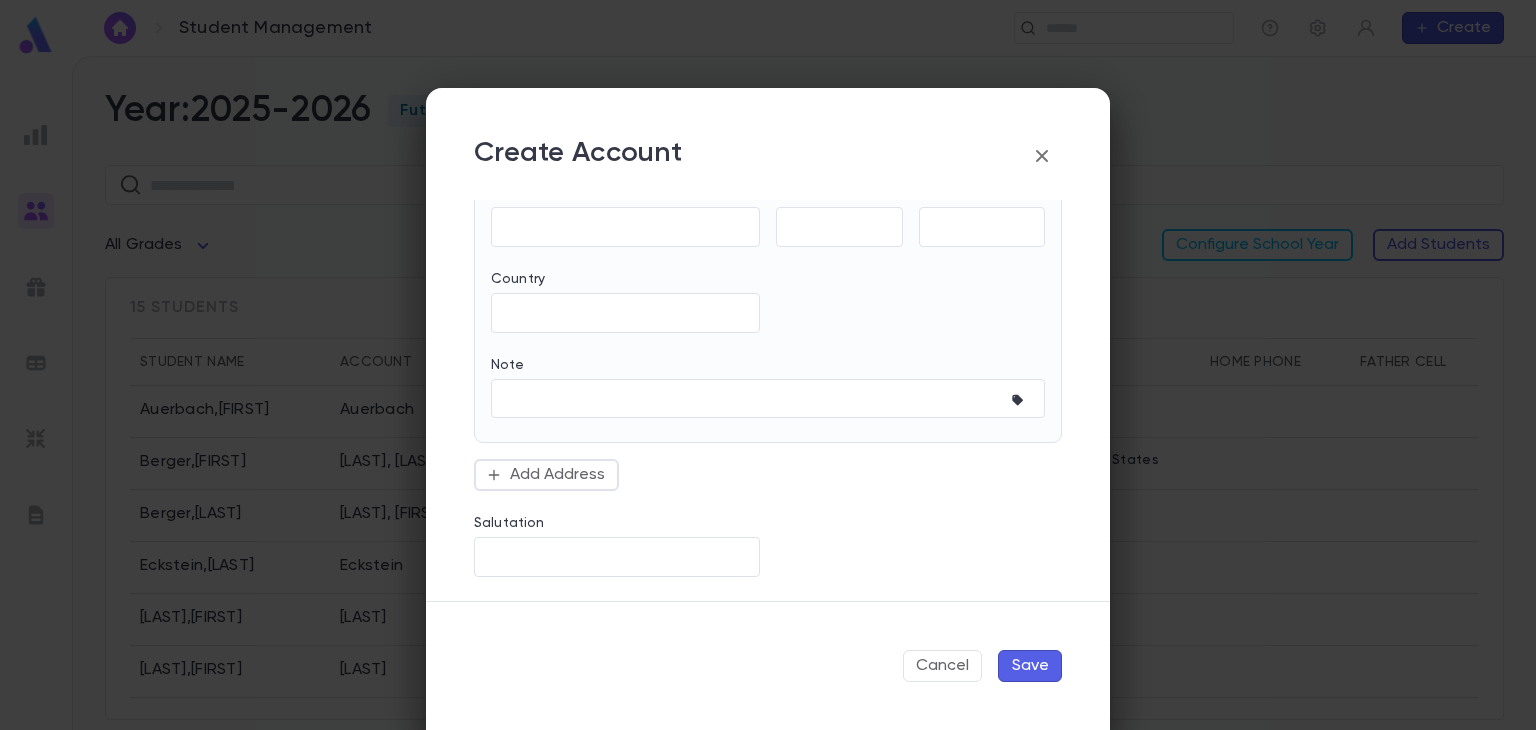 type on "********" 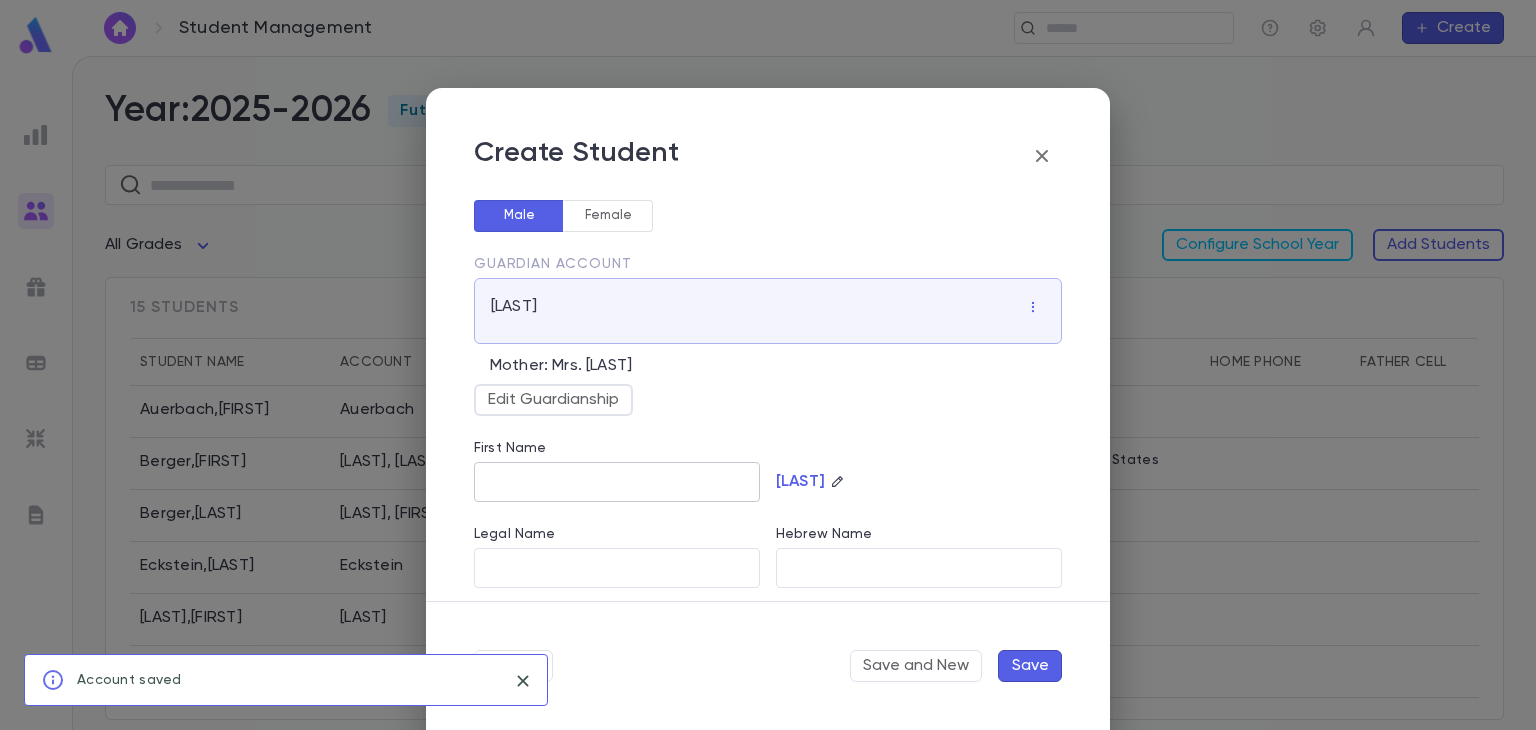click on "First Name" at bounding box center [617, 482] 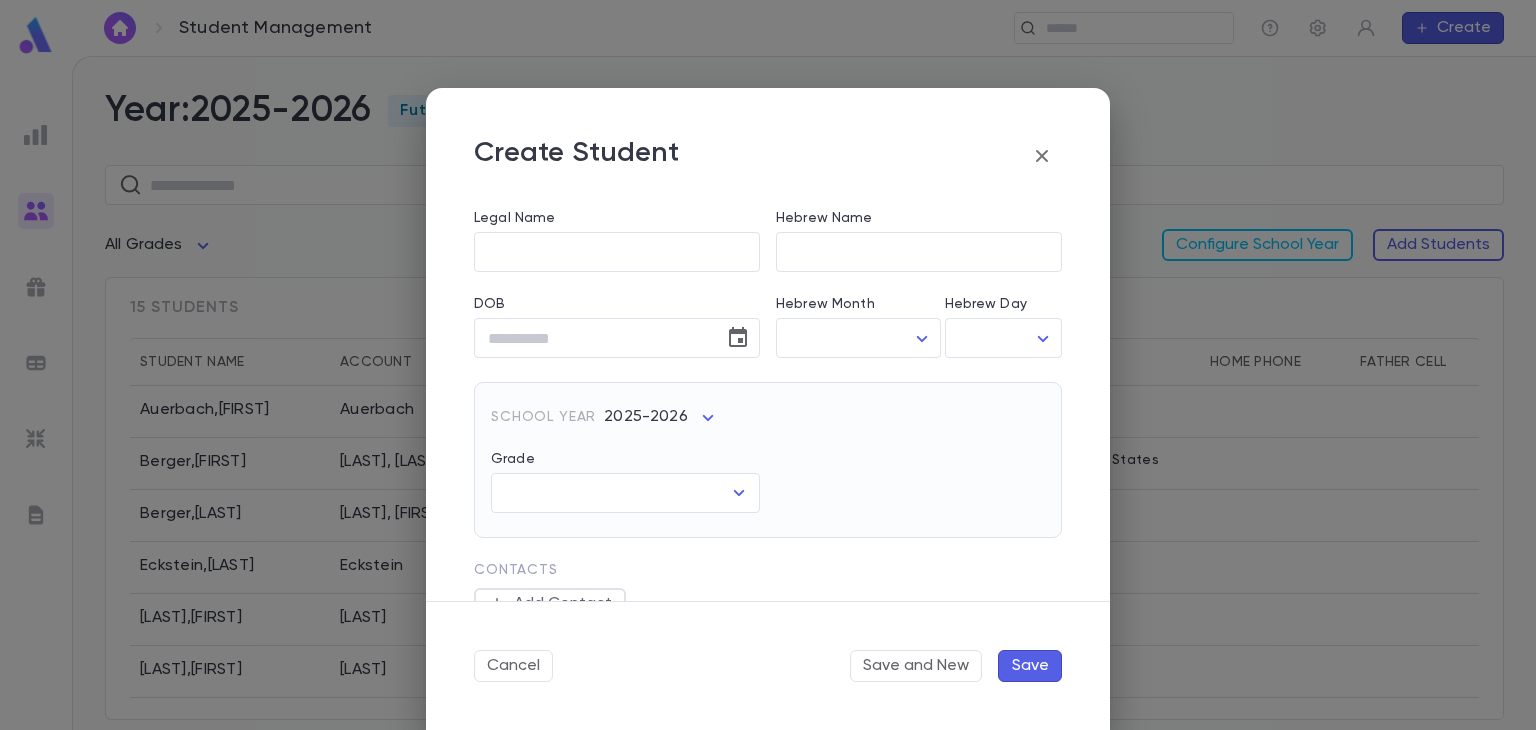scroll, scrollTop: 316, scrollLeft: 0, axis: vertical 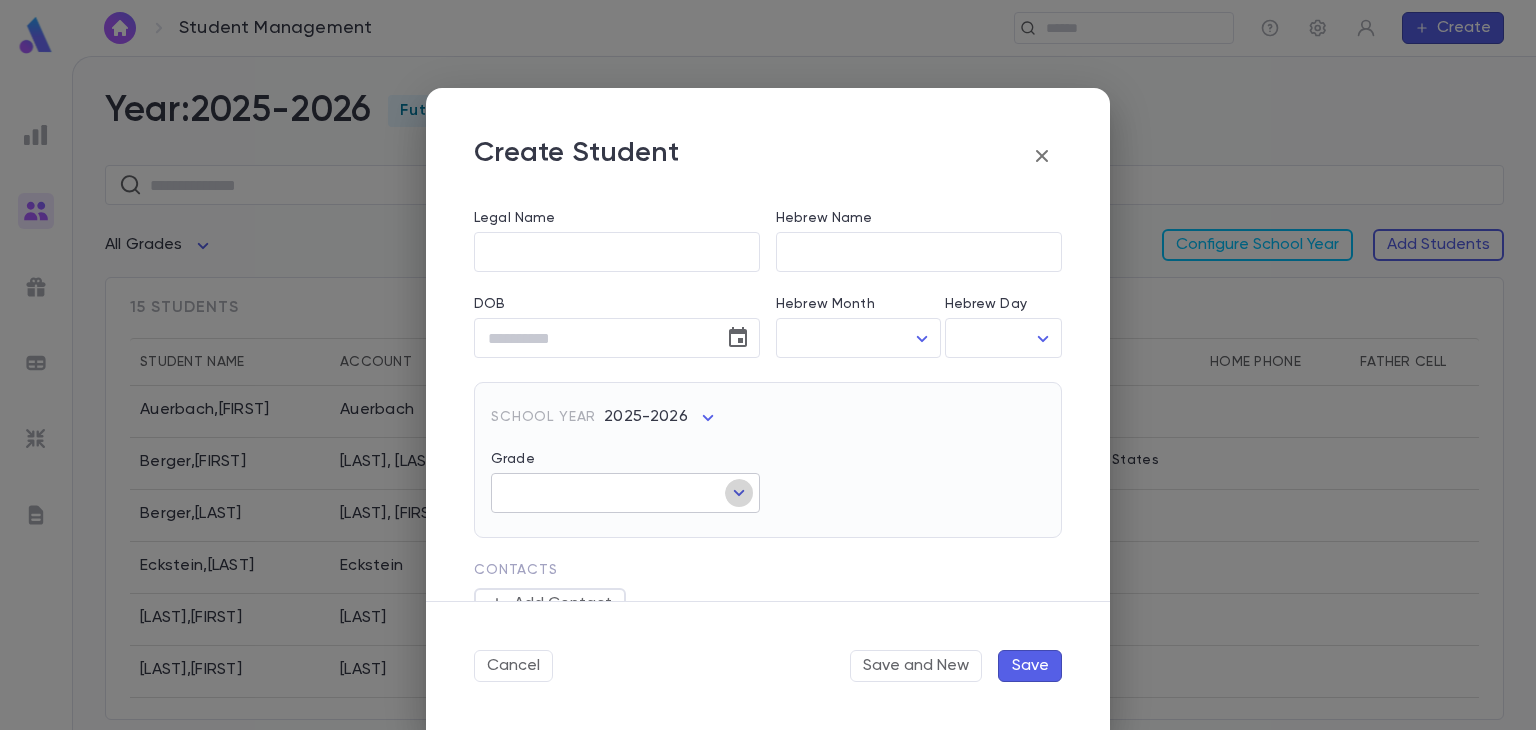click 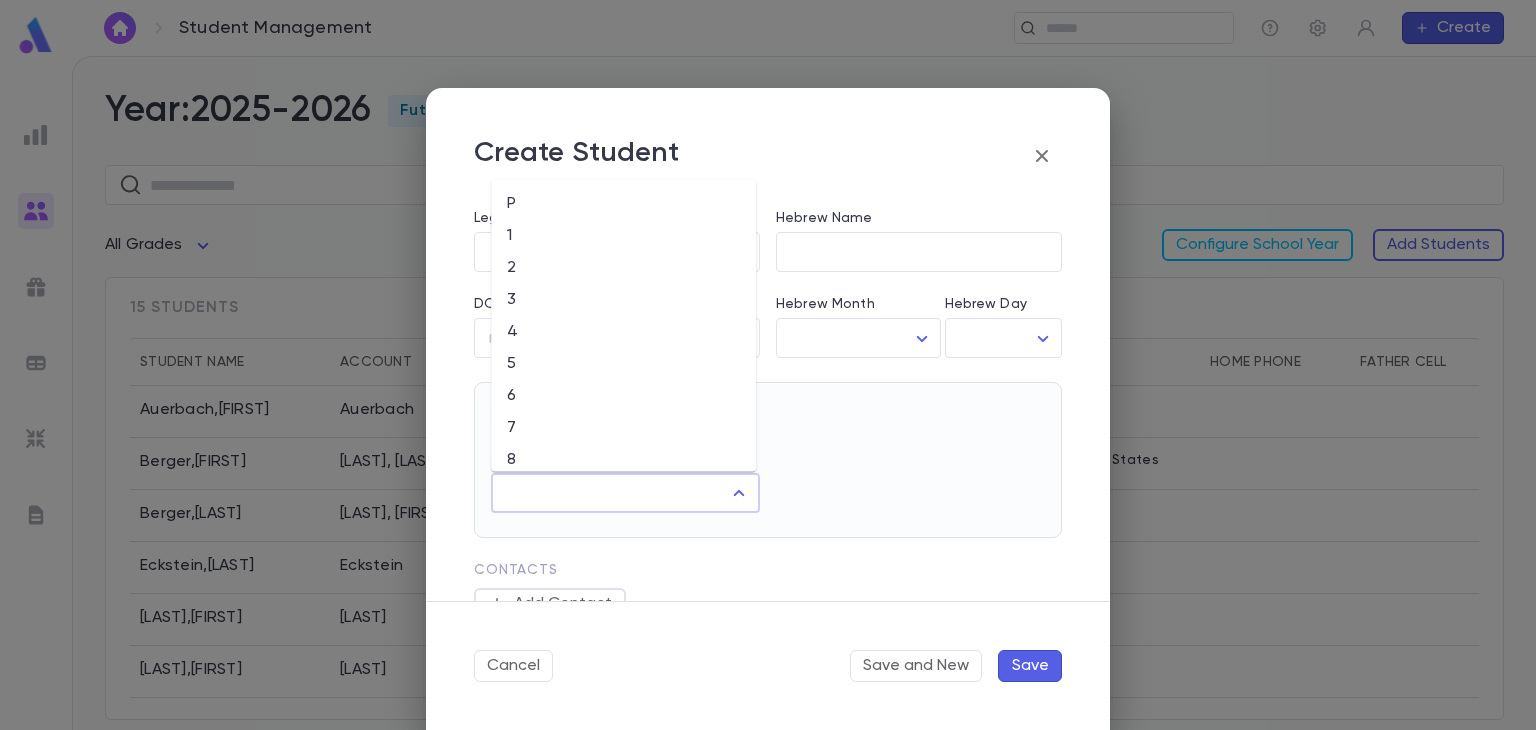 click on "2" at bounding box center [623, 268] 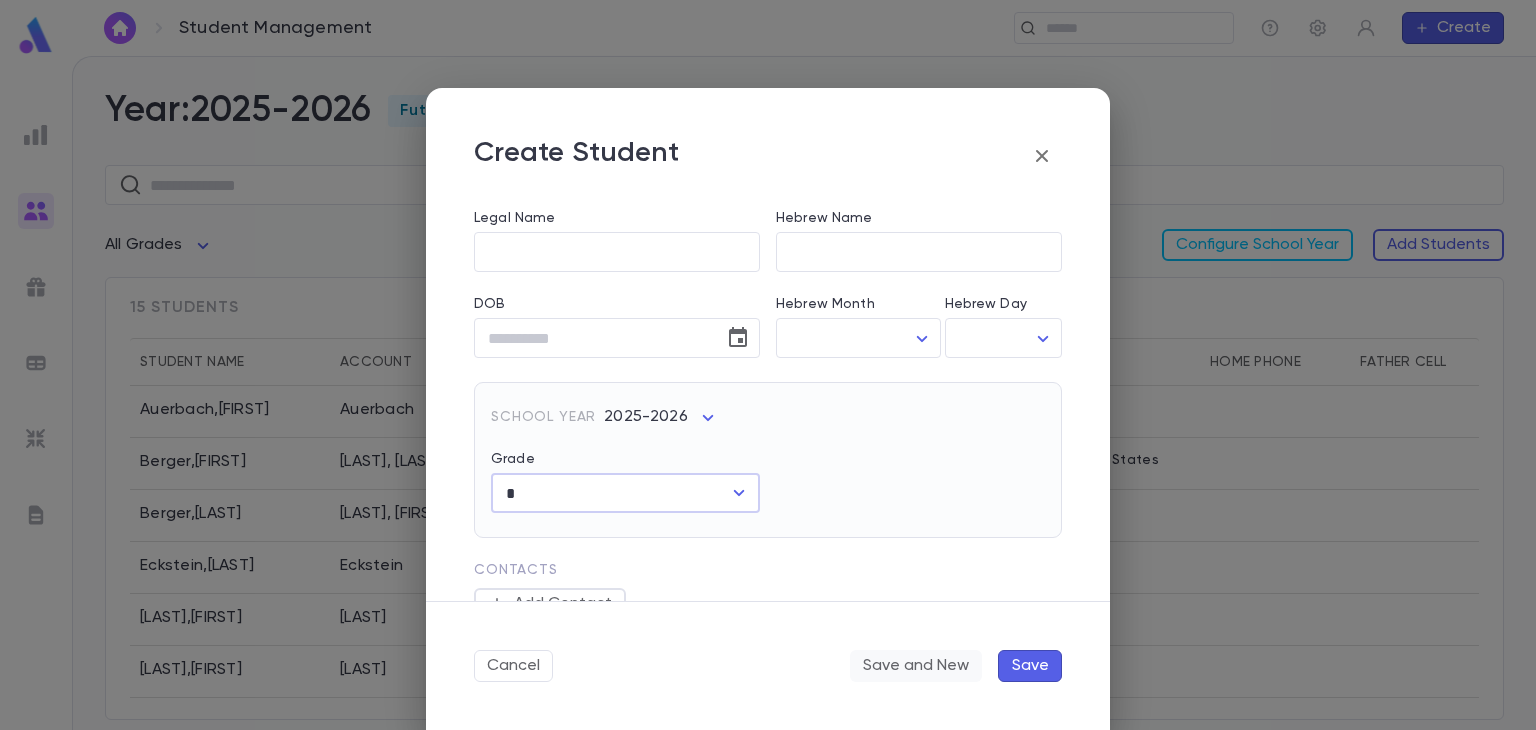 click on "Save and New" at bounding box center [916, 666] 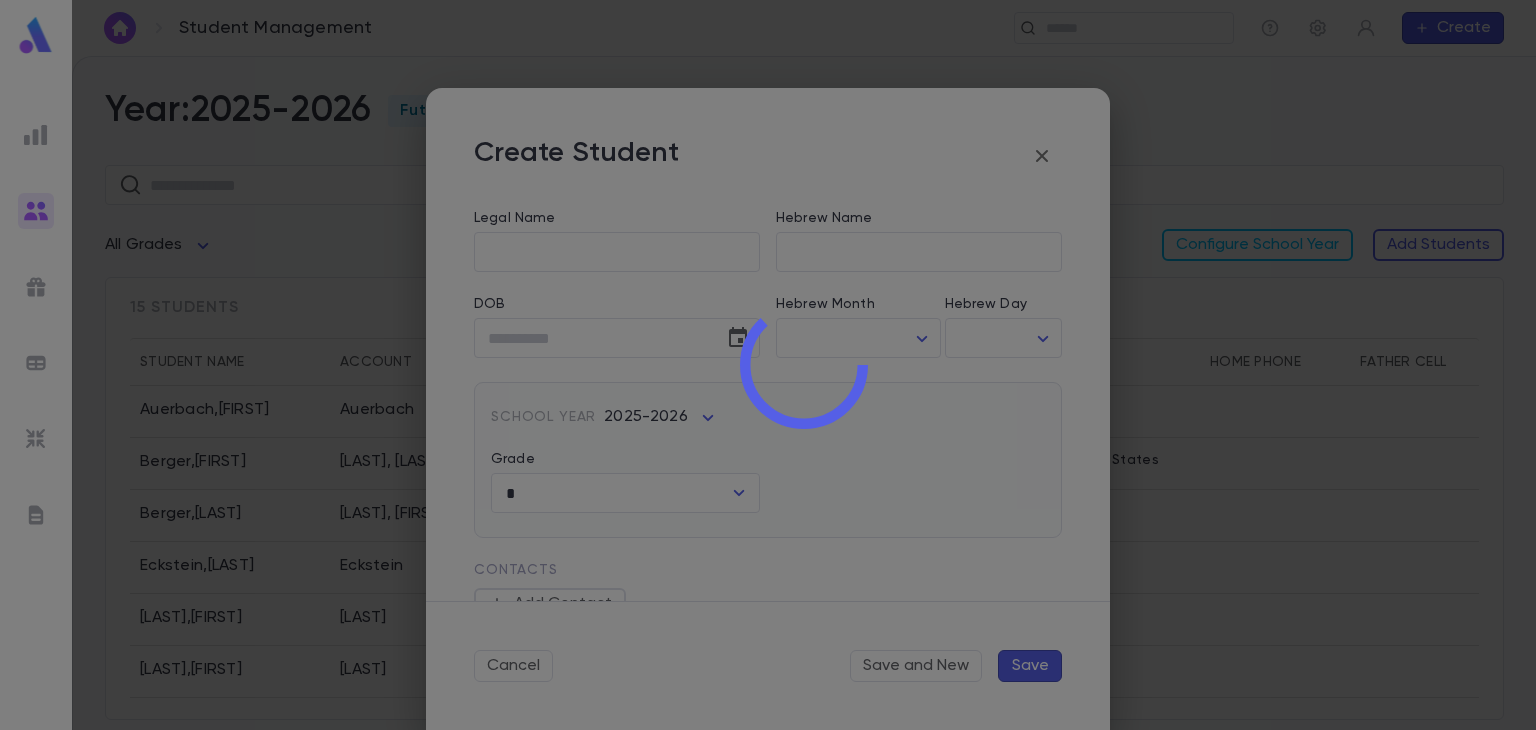type 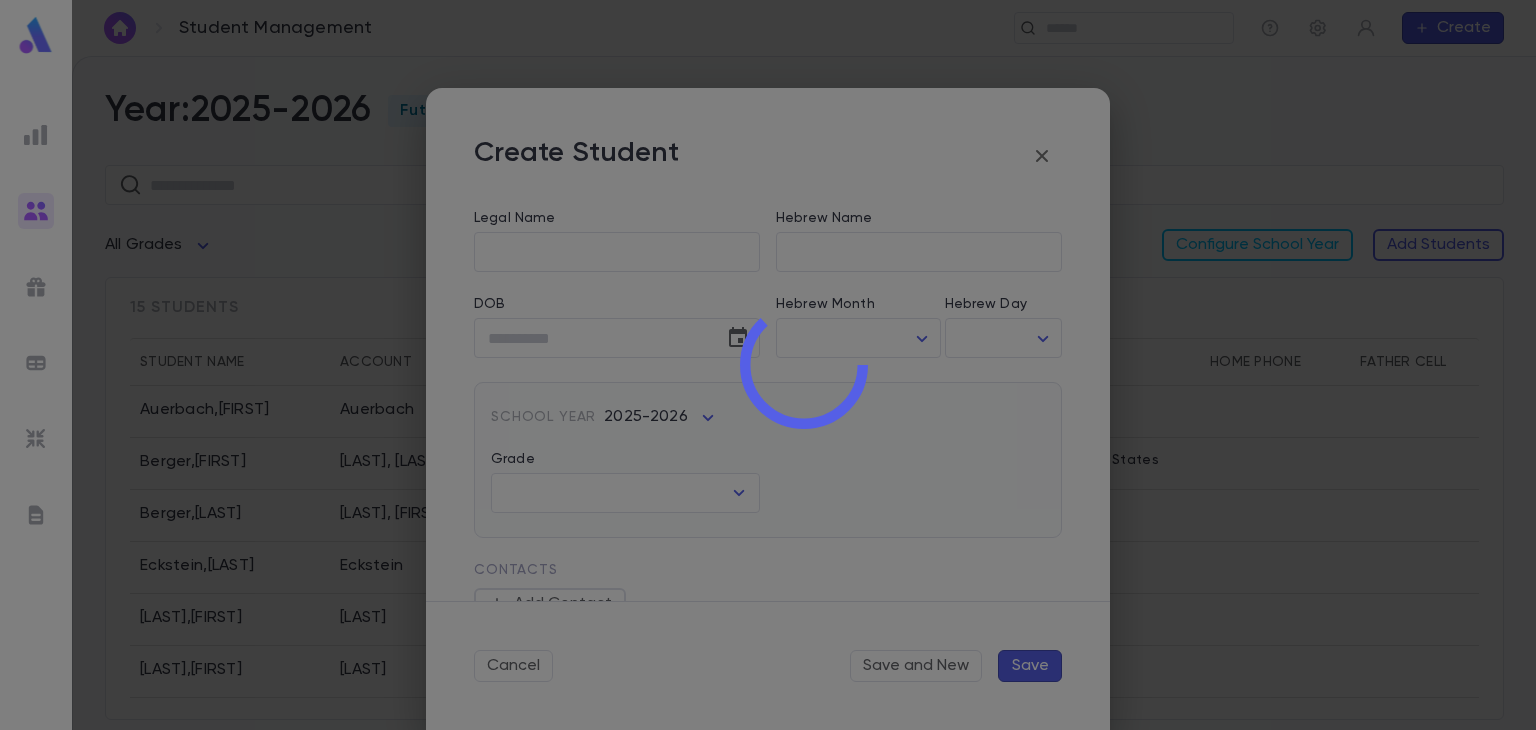 scroll, scrollTop: 0, scrollLeft: 0, axis: both 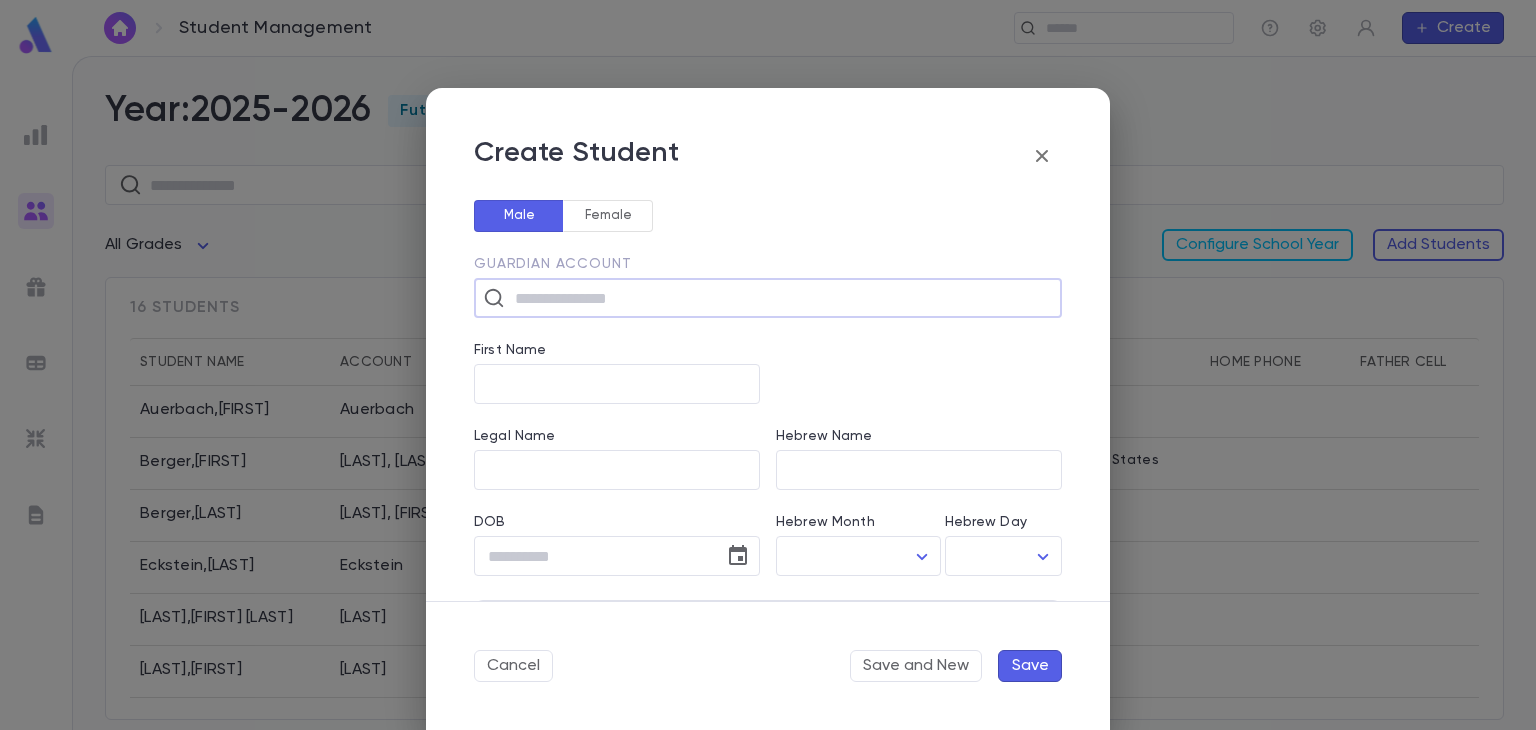click at bounding box center [781, 298] 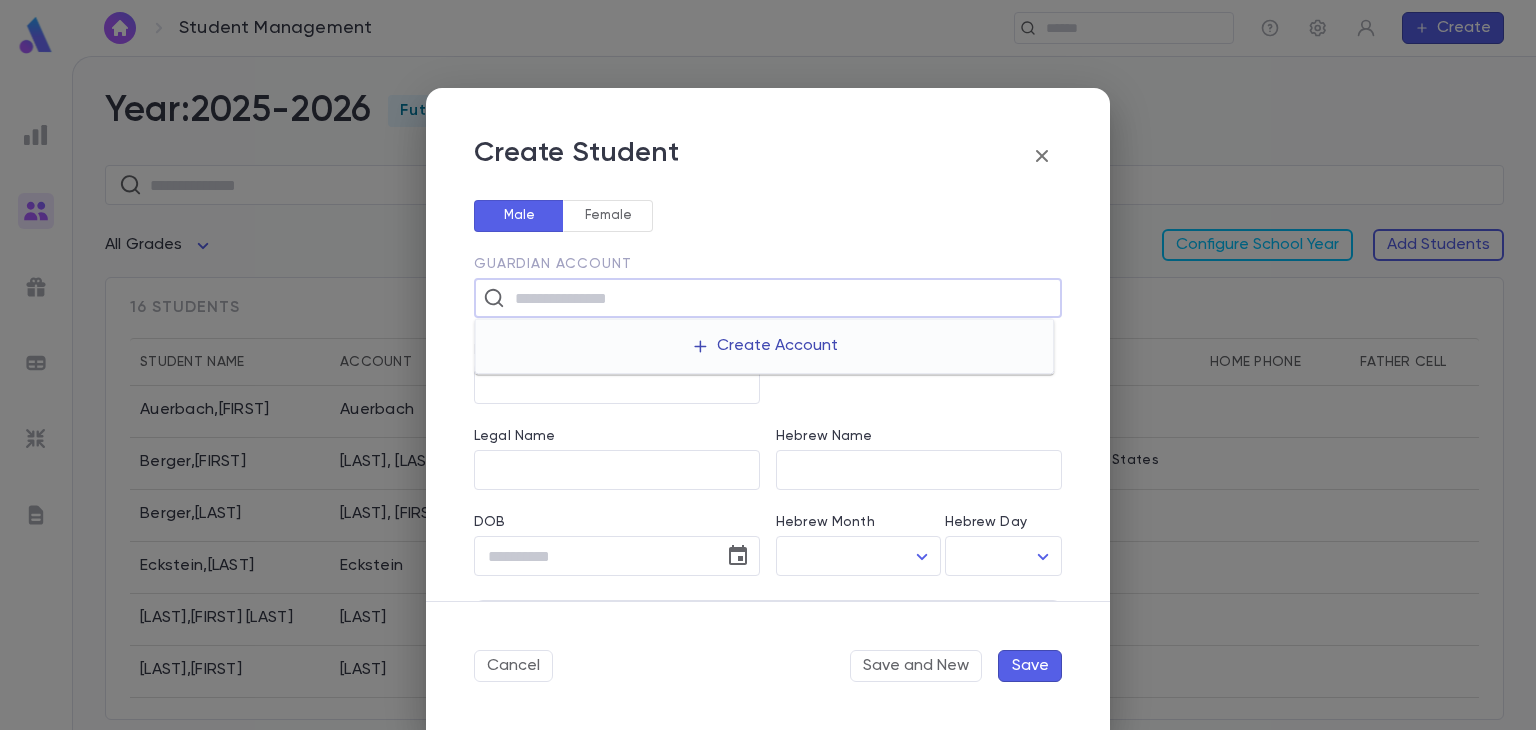 click on "Create Account" at bounding box center [764, 346] 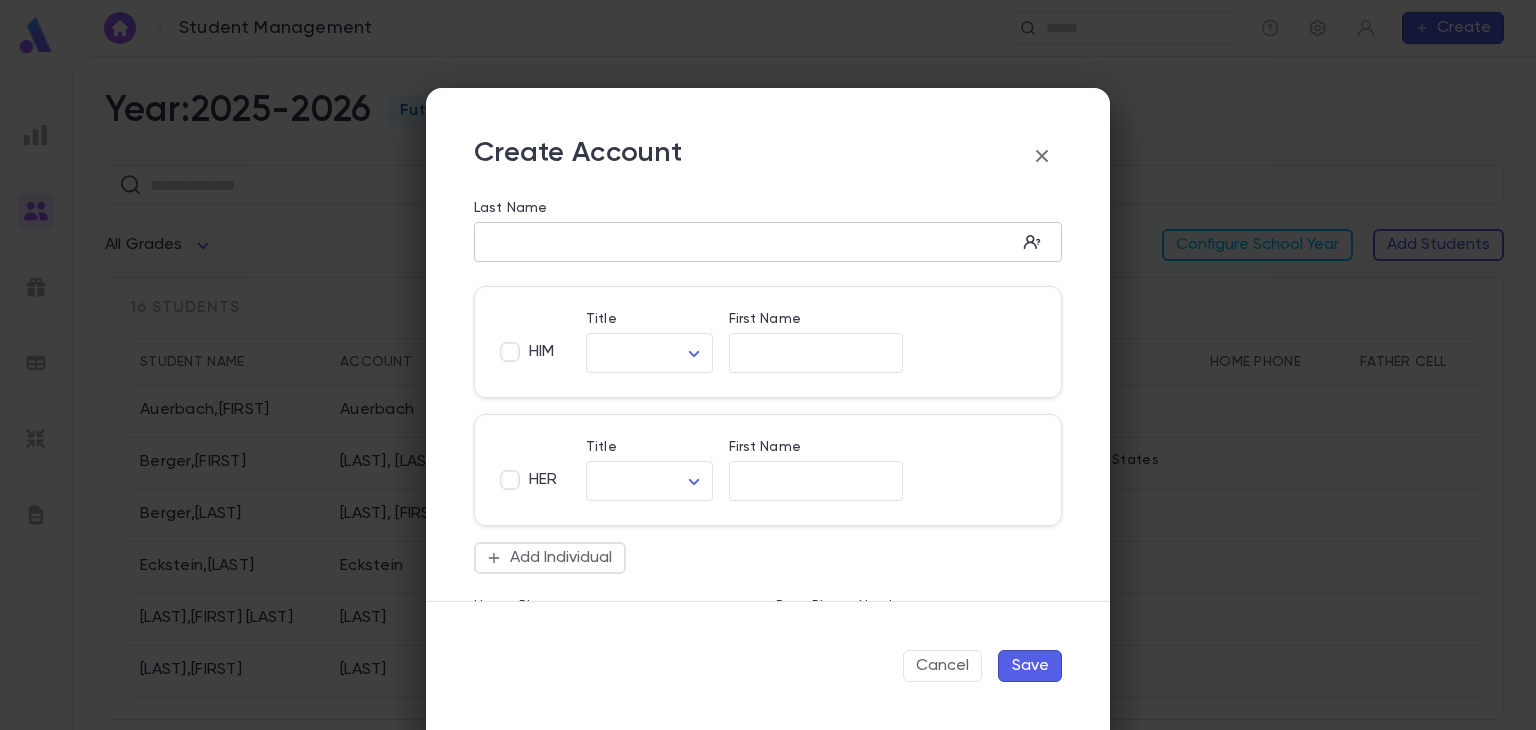 click on "Last Name" at bounding box center [745, 242] 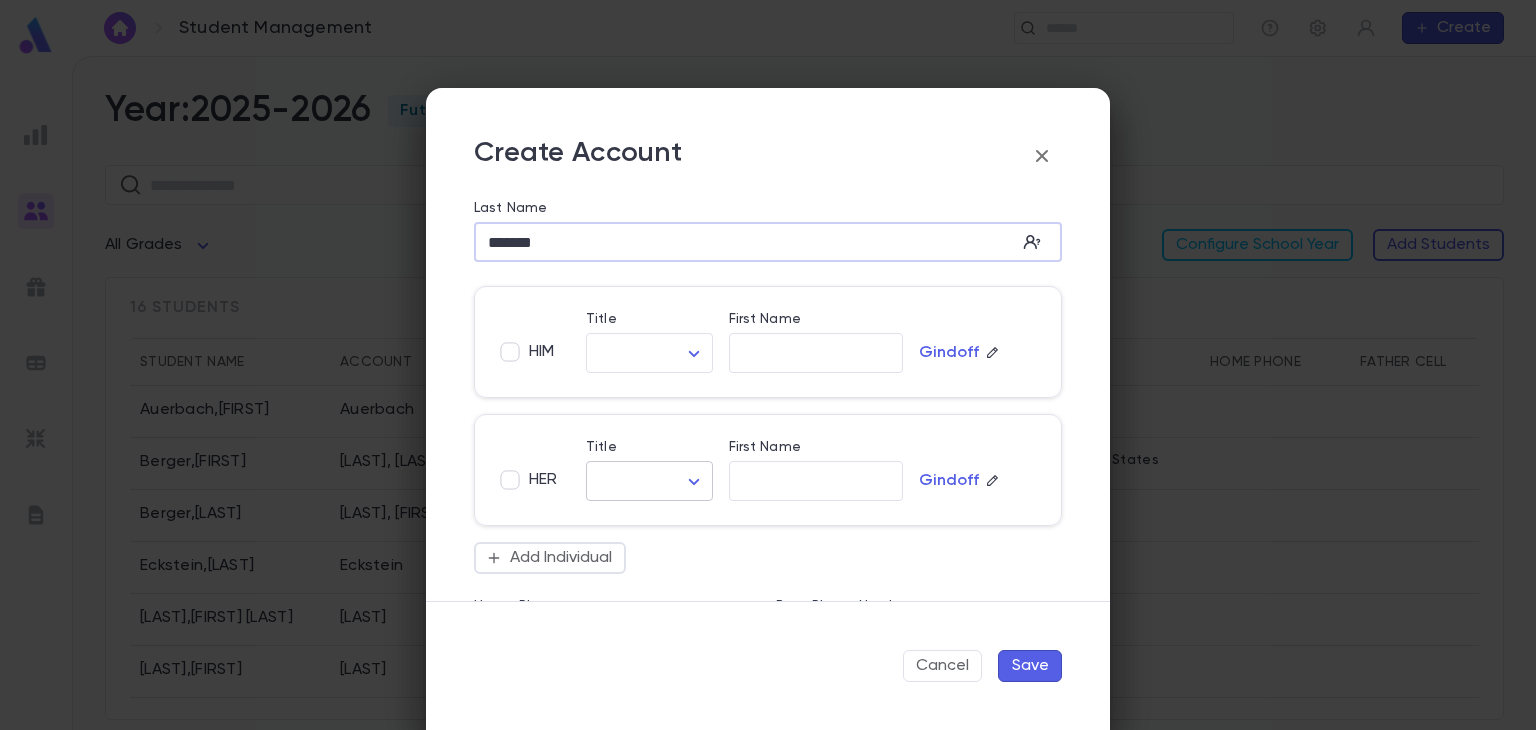 type on "*******" 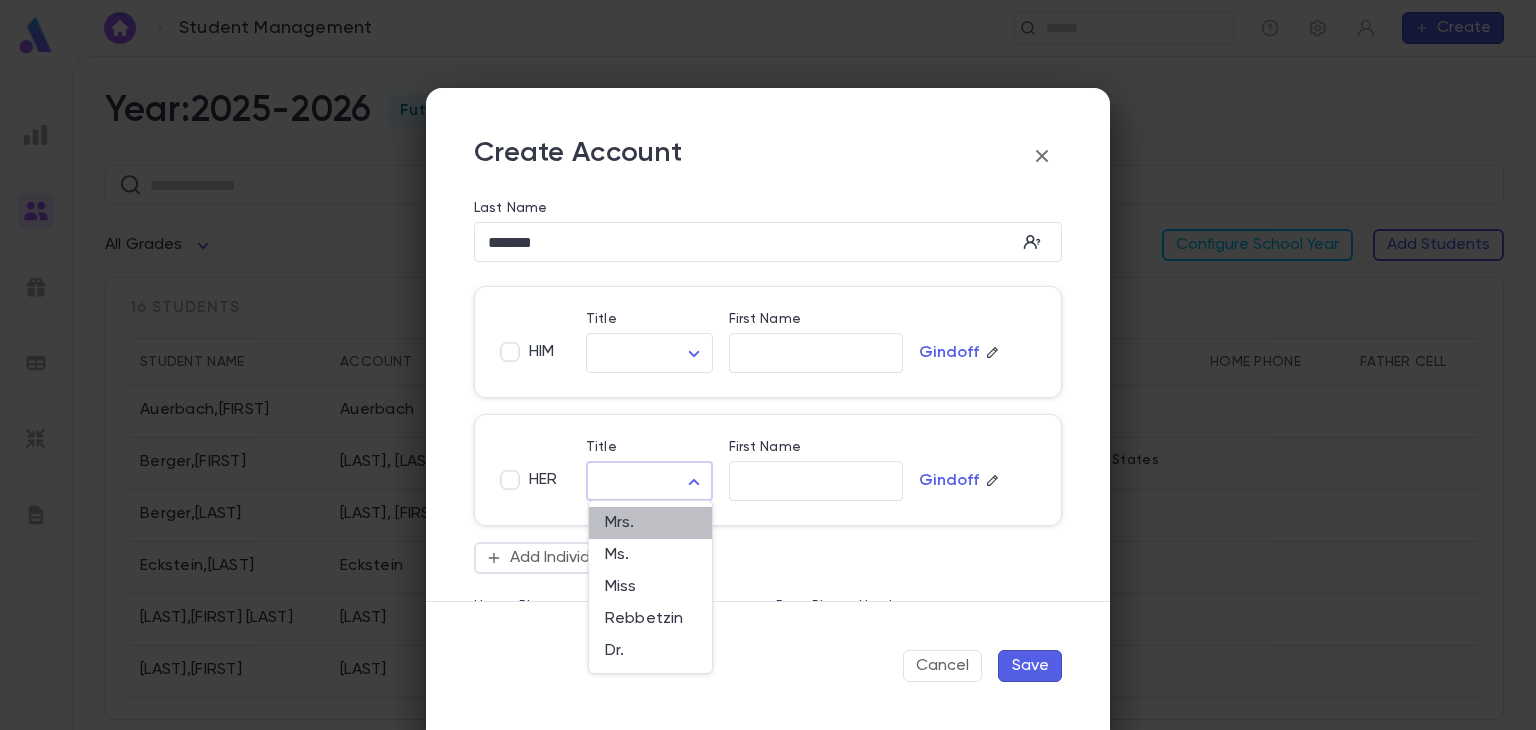 click on "Mrs." at bounding box center [650, 523] 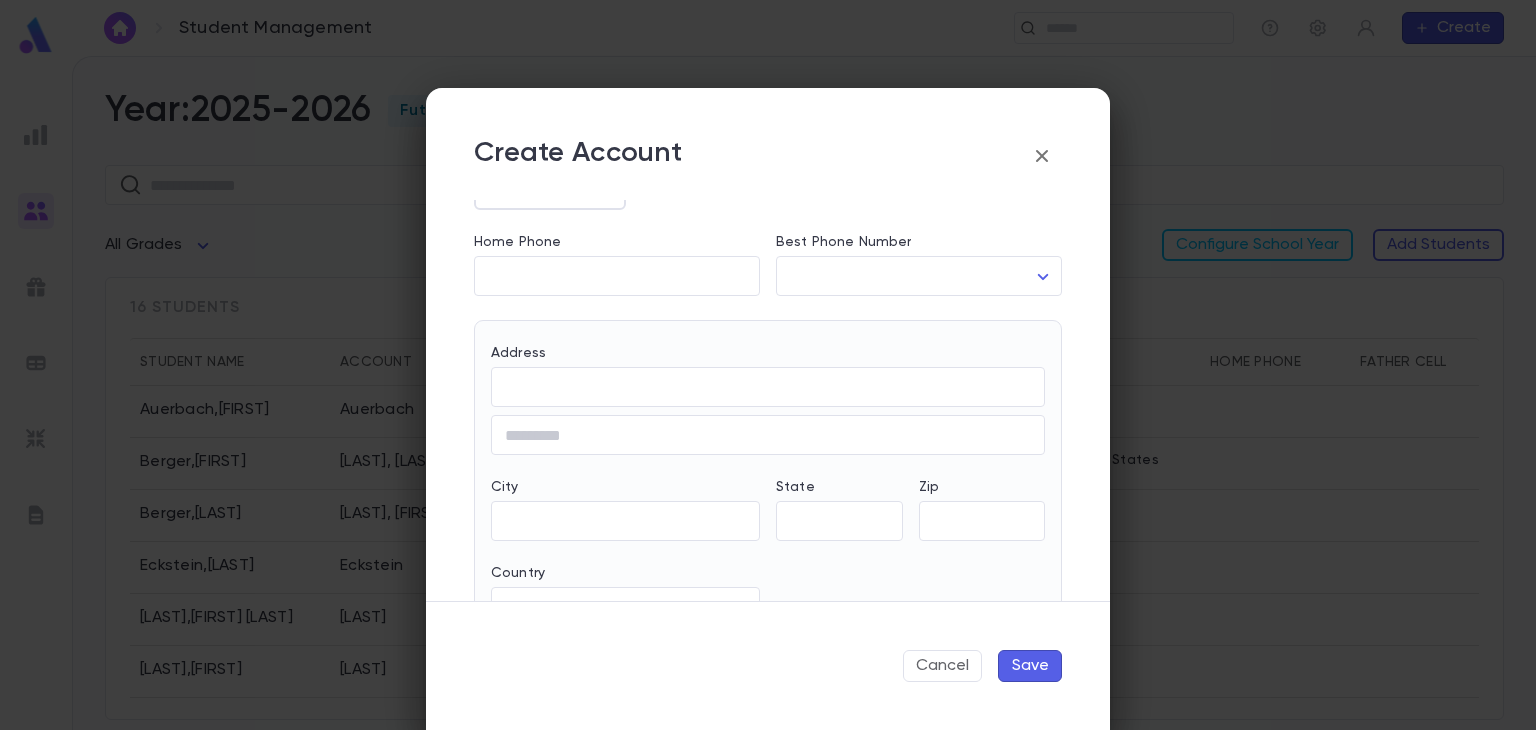 scroll, scrollTop: 520, scrollLeft: 0, axis: vertical 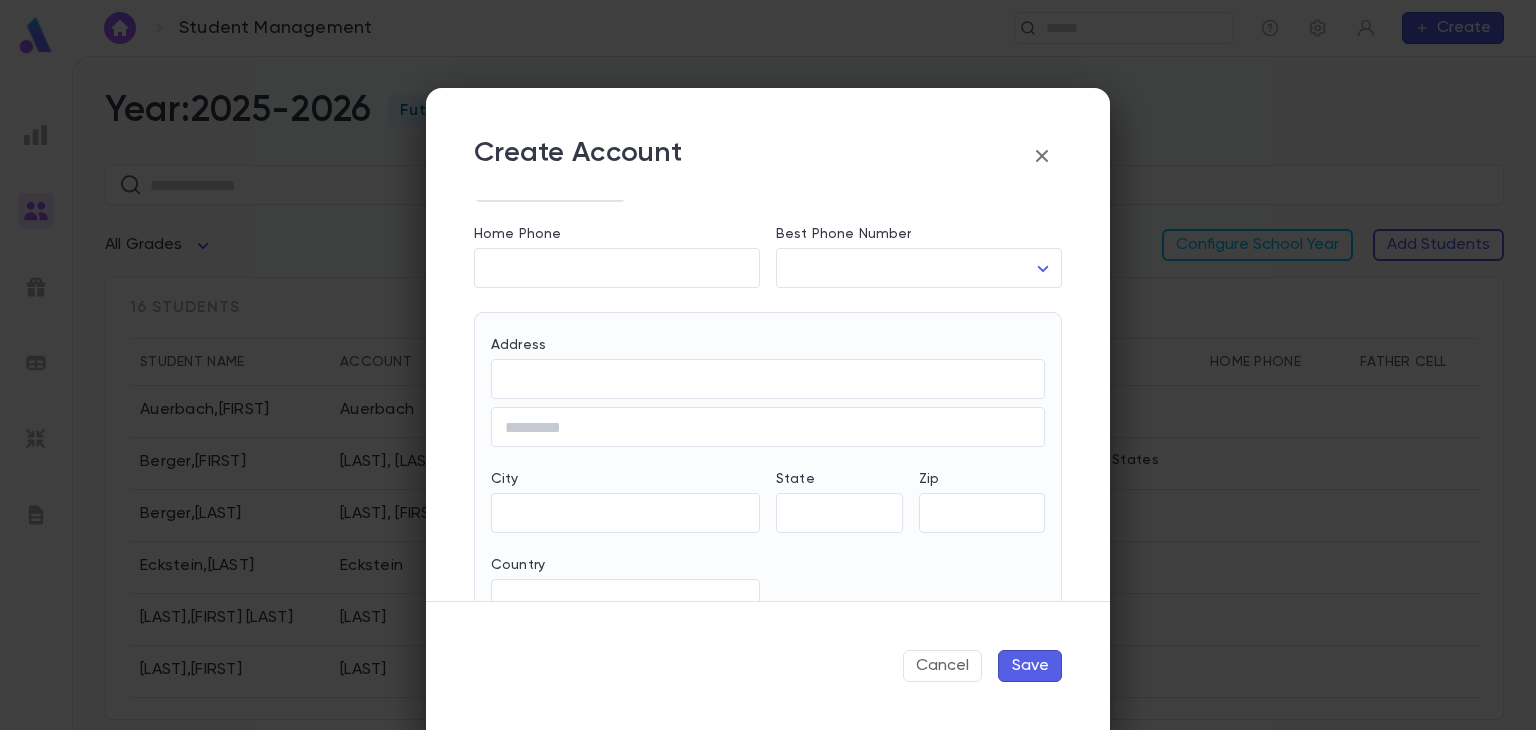 click on "Save" at bounding box center (1030, 666) 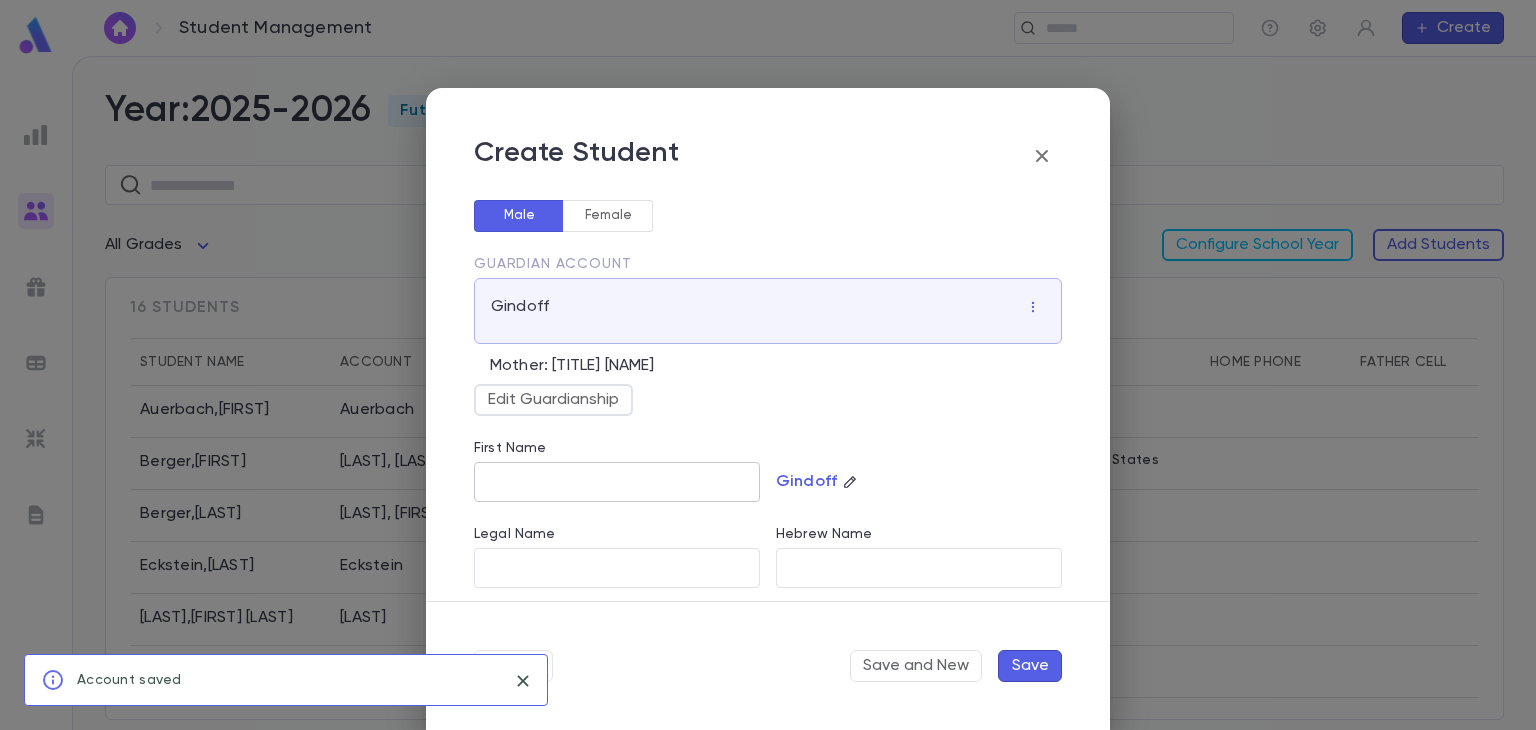 click on "First Name" at bounding box center (617, 482) 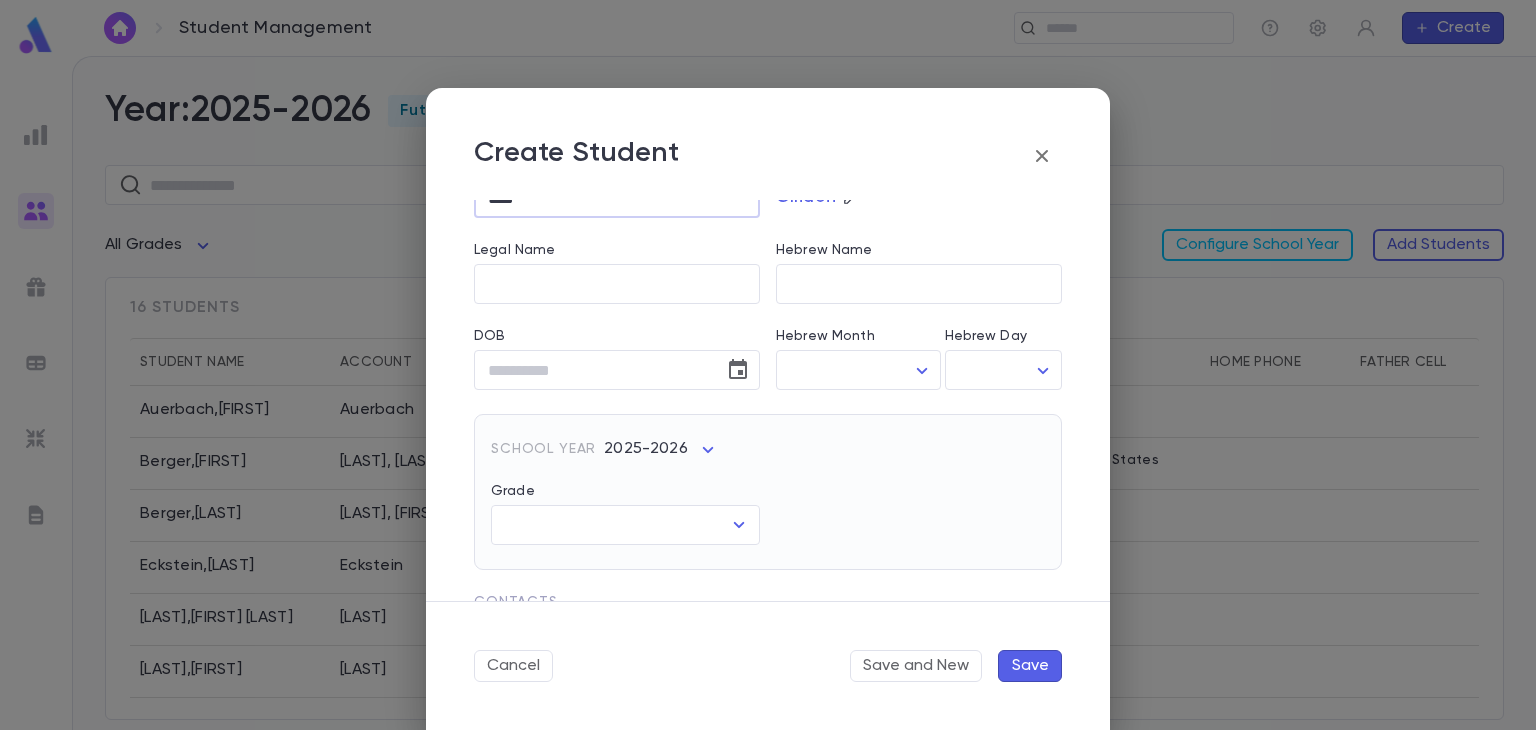 scroll, scrollTop: 287, scrollLeft: 0, axis: vertical 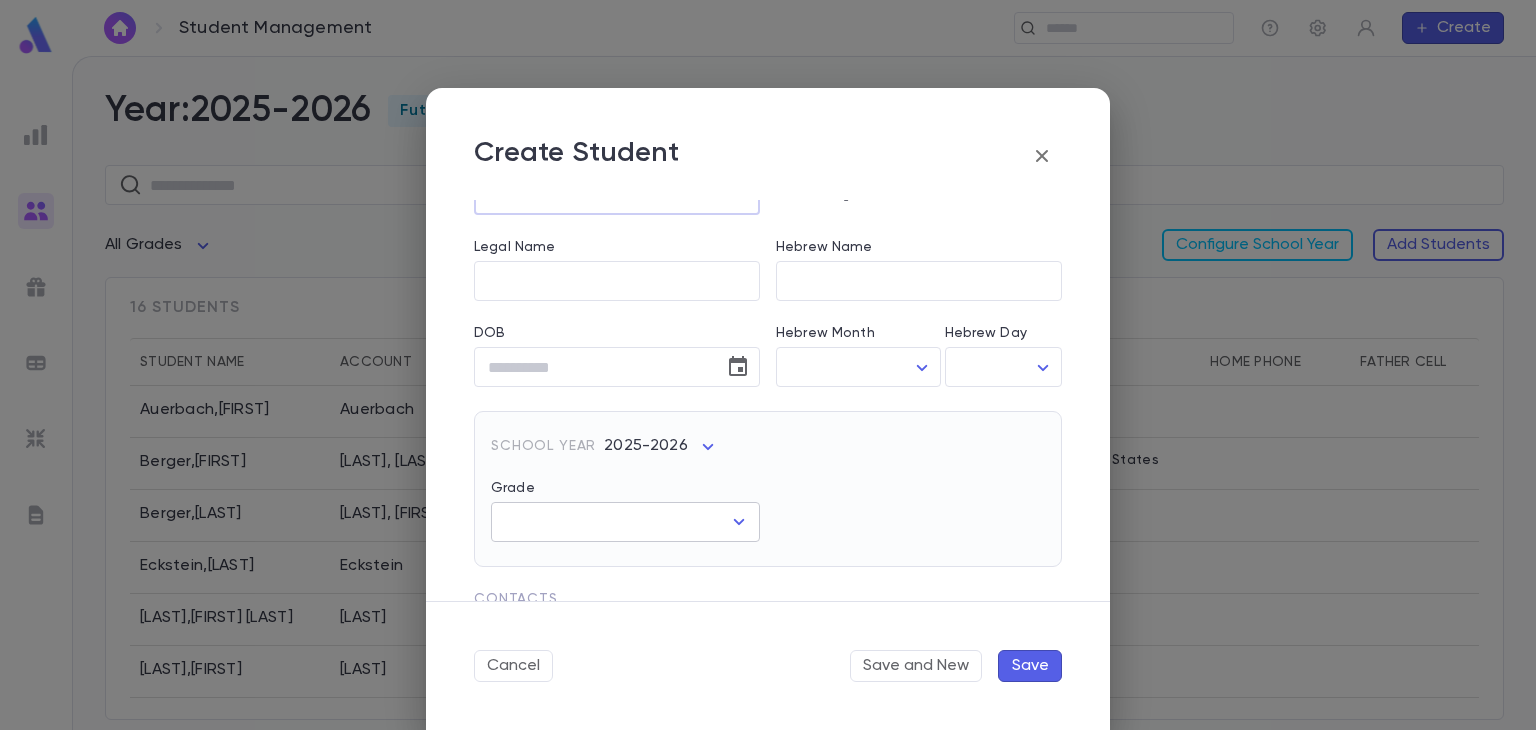 type on "****" 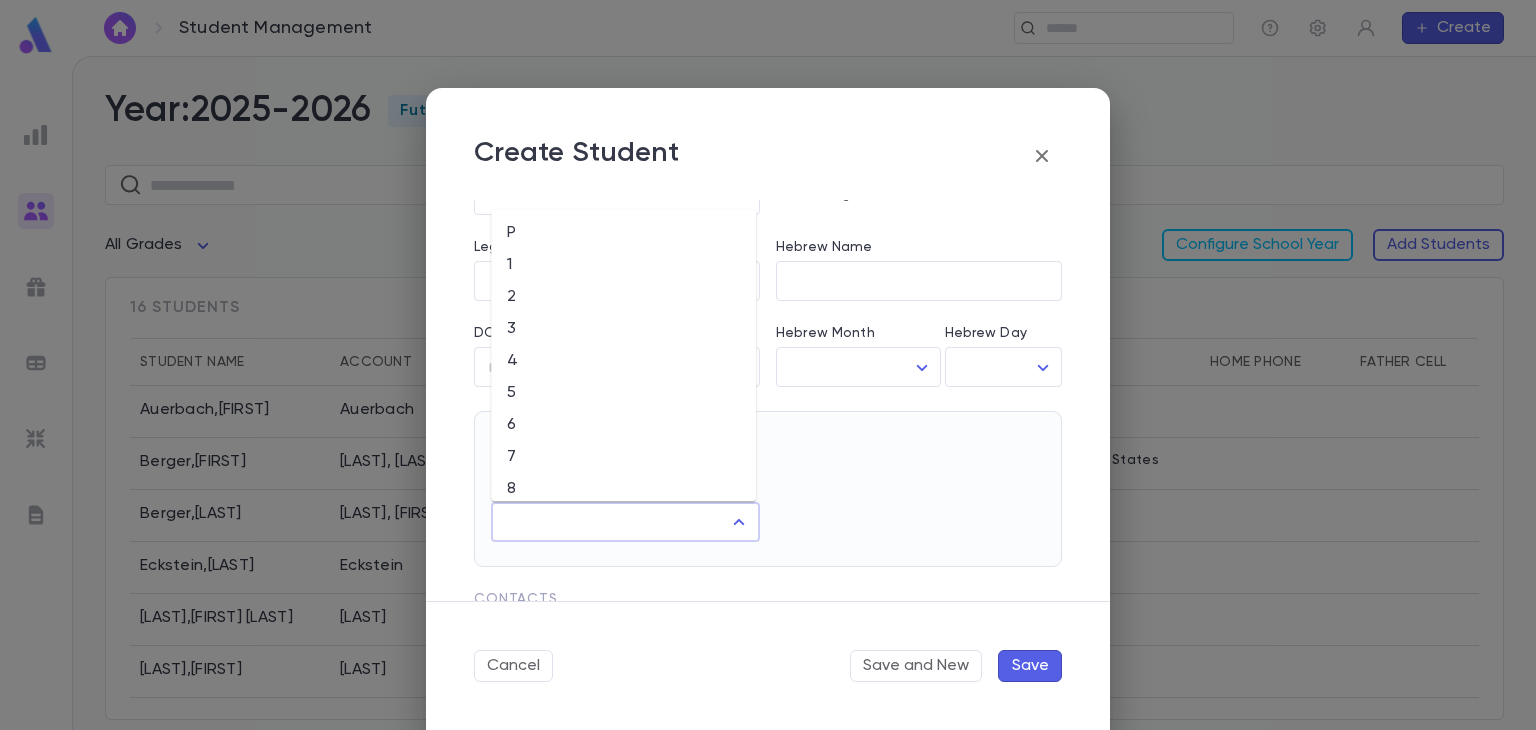click on "Grade" at bounding box center (610, 522) 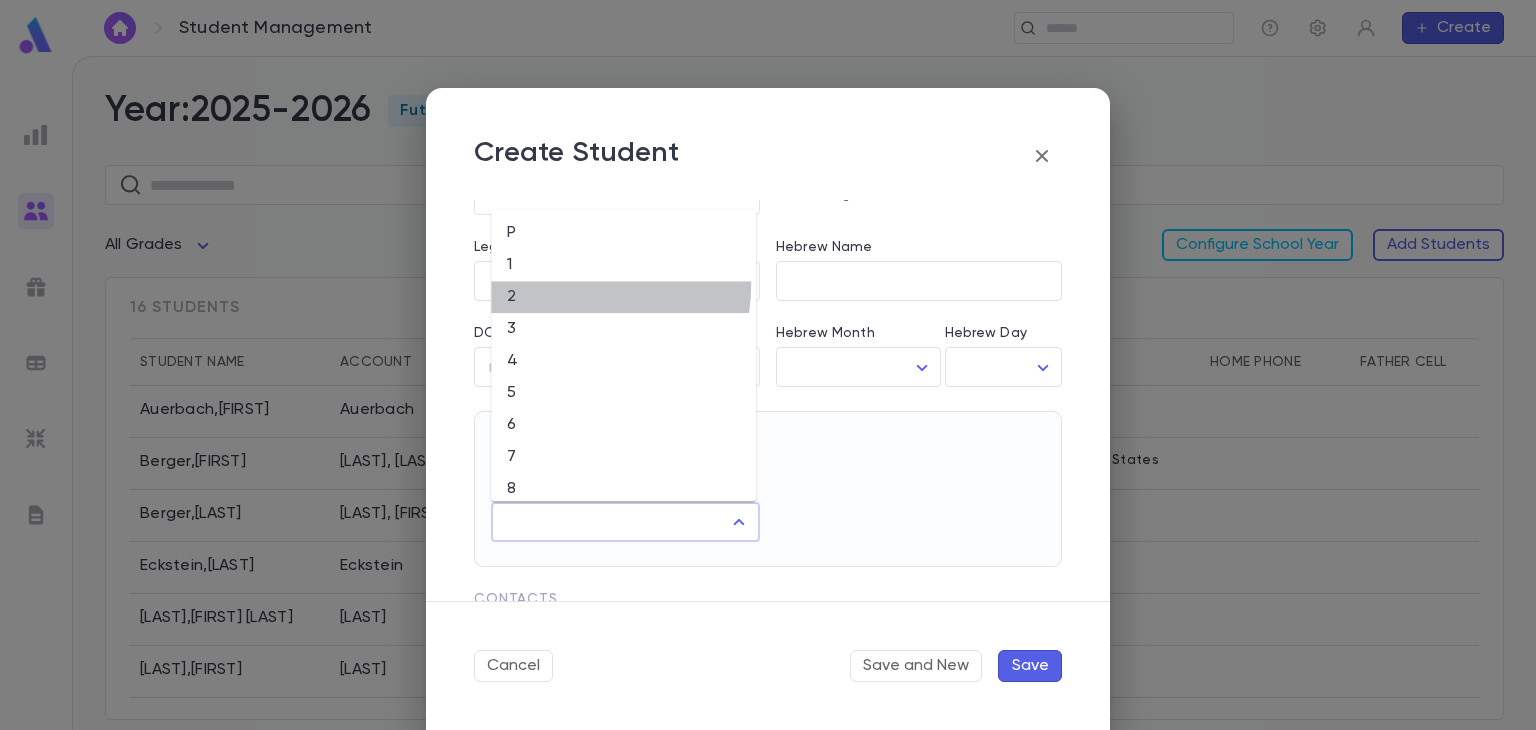 click on "2" at bounding box center [623, 297] 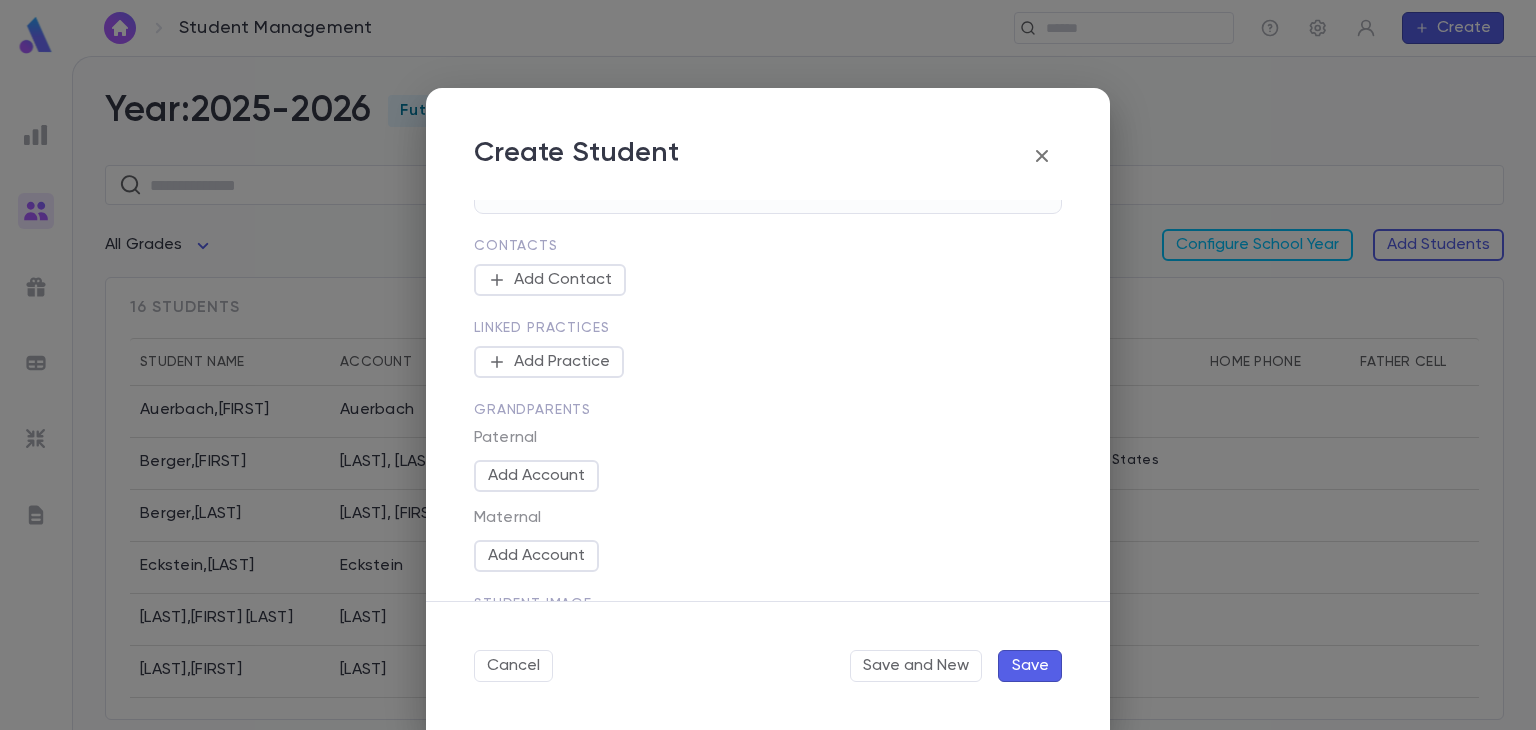 scroll, scrollTop: 646, scrollLeft: 0, axis: vertical 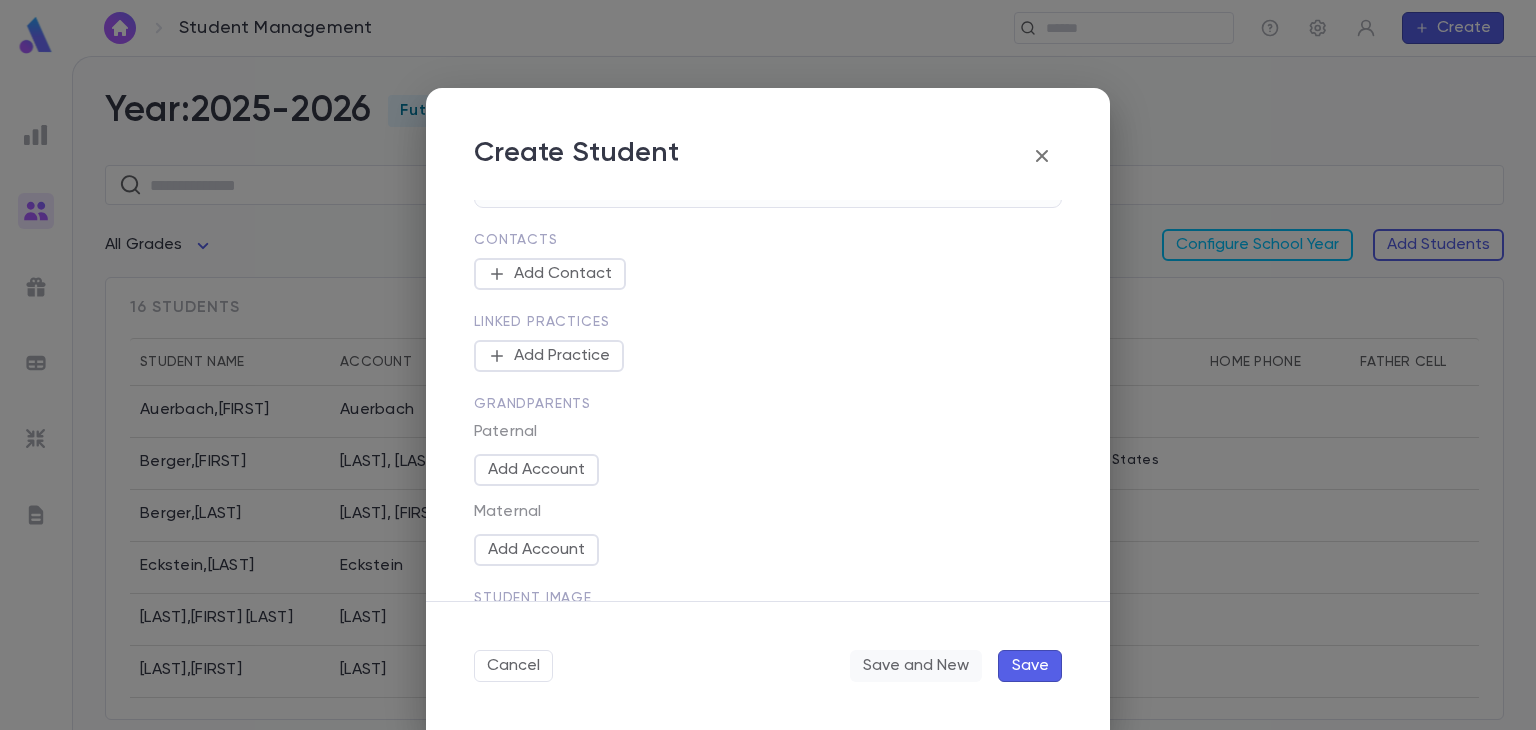 click on "Save and New" at bounding box center [916, 666] 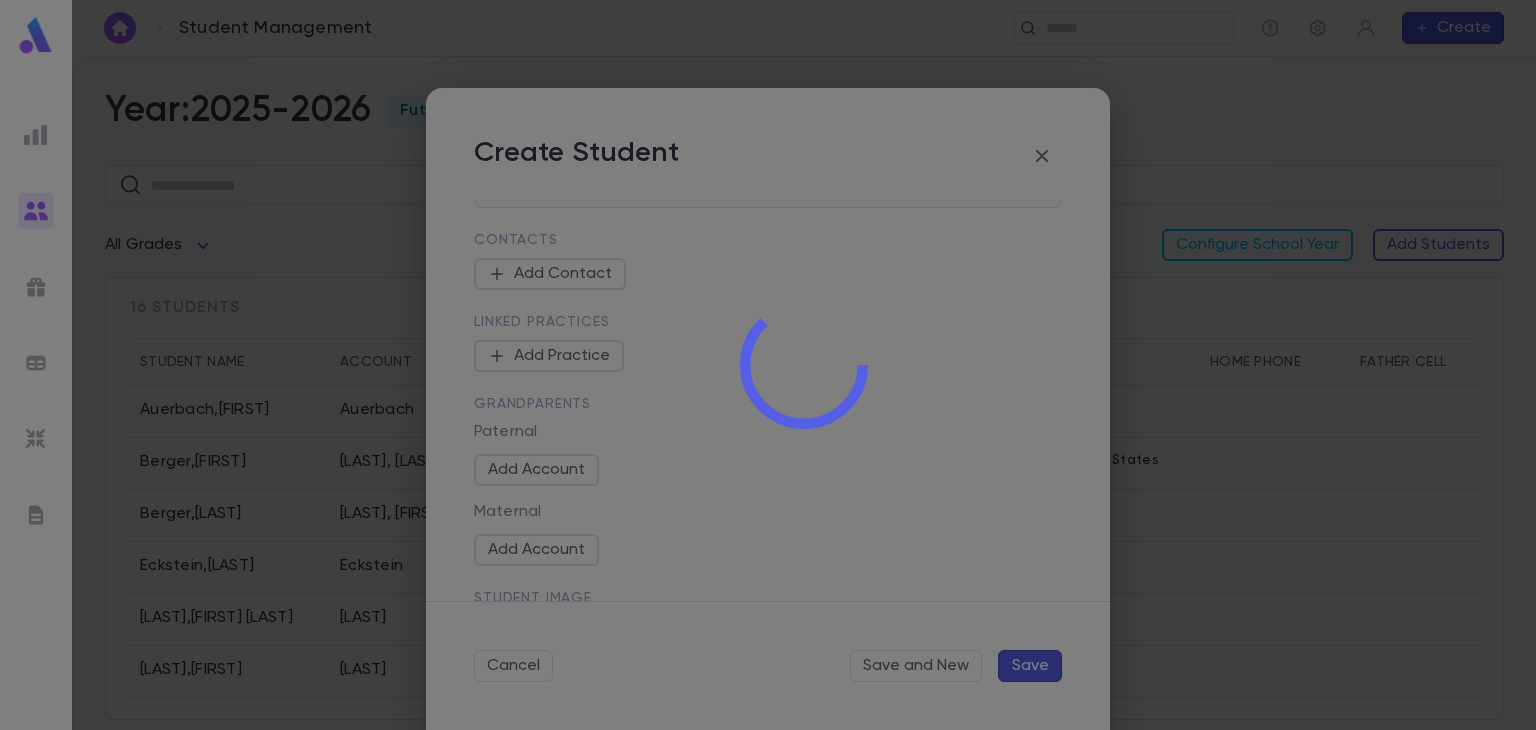 type 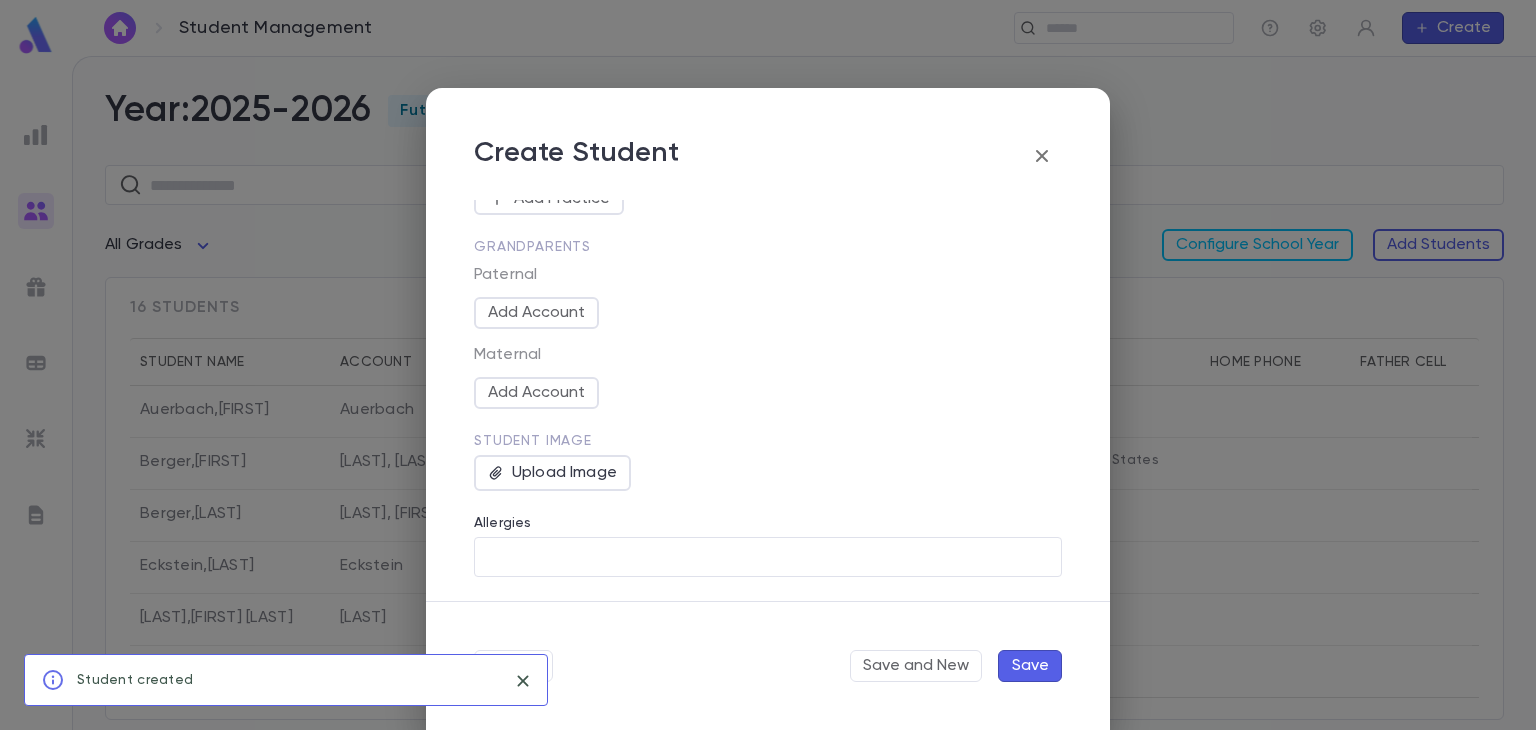 type 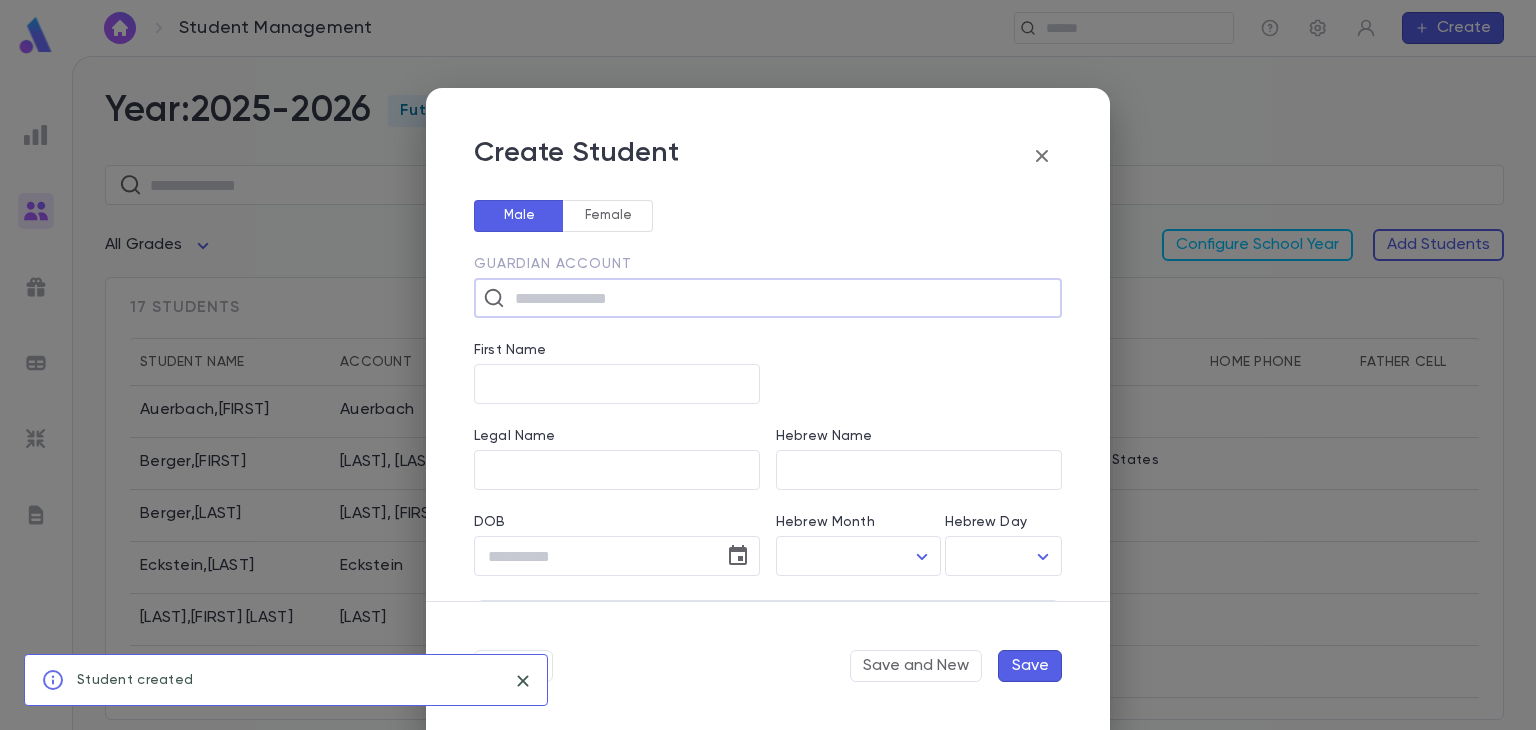 scroll, scrollTop: 0, scrollLeft: 0, axis: both 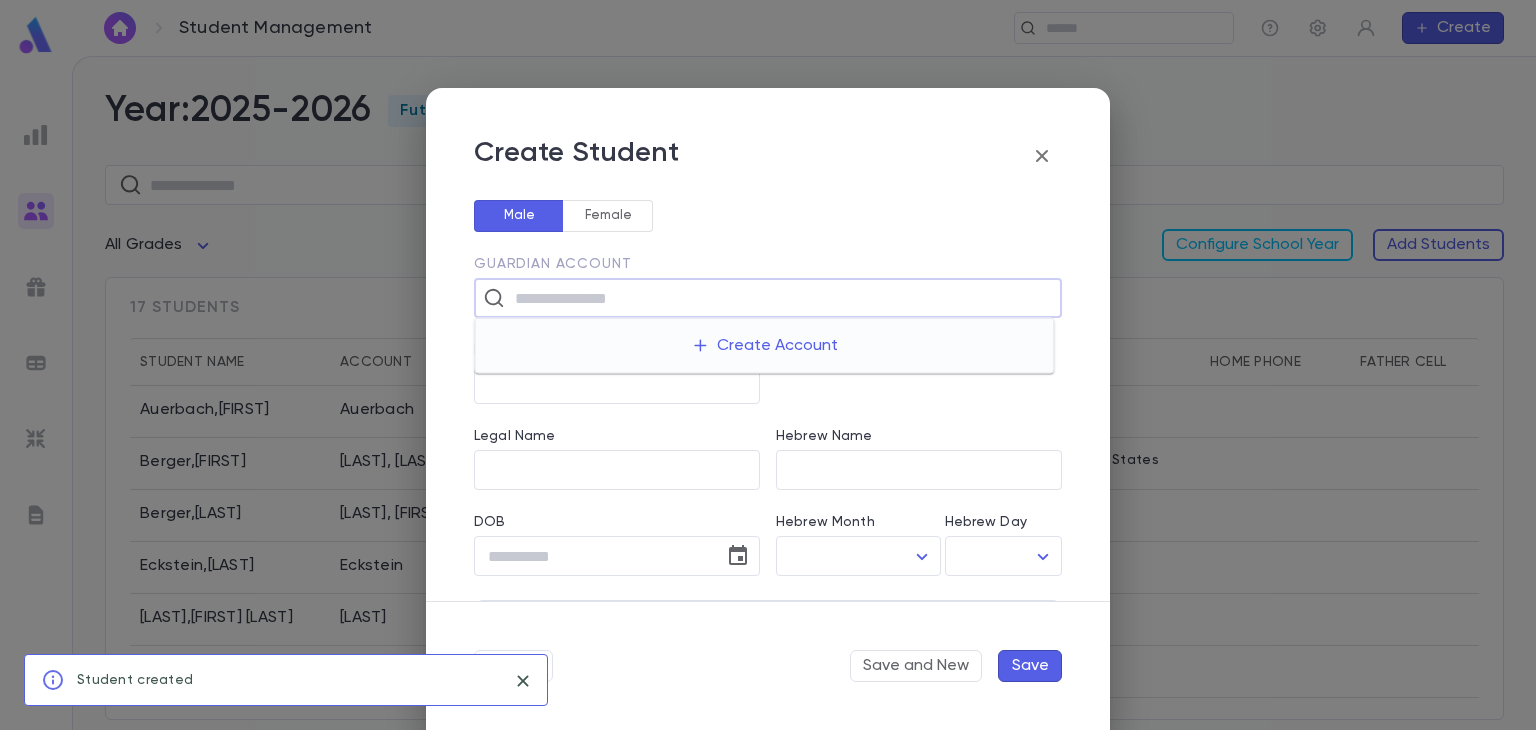 click at bounding box center (781, 298) 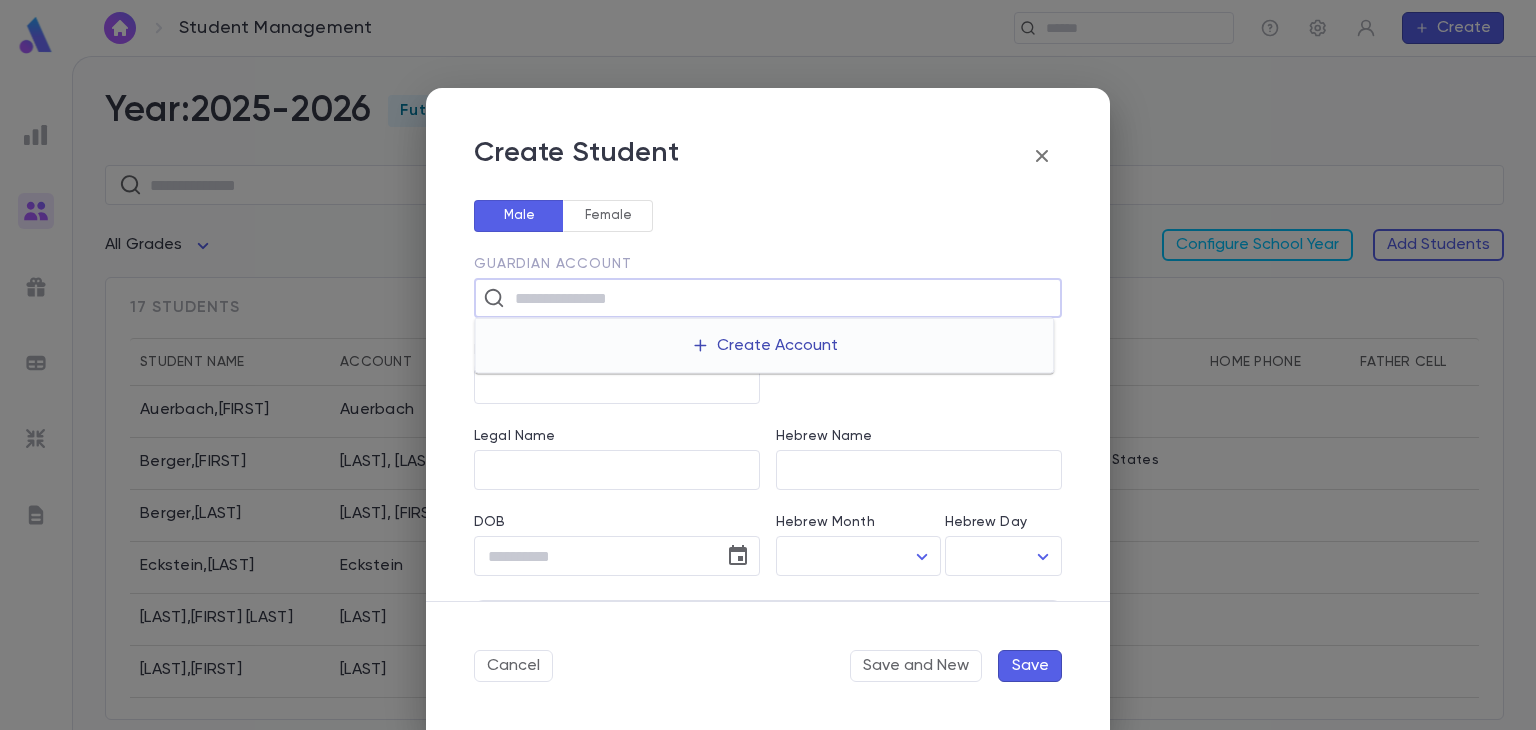 click on "Create Account" at bounding box center [764, 346] 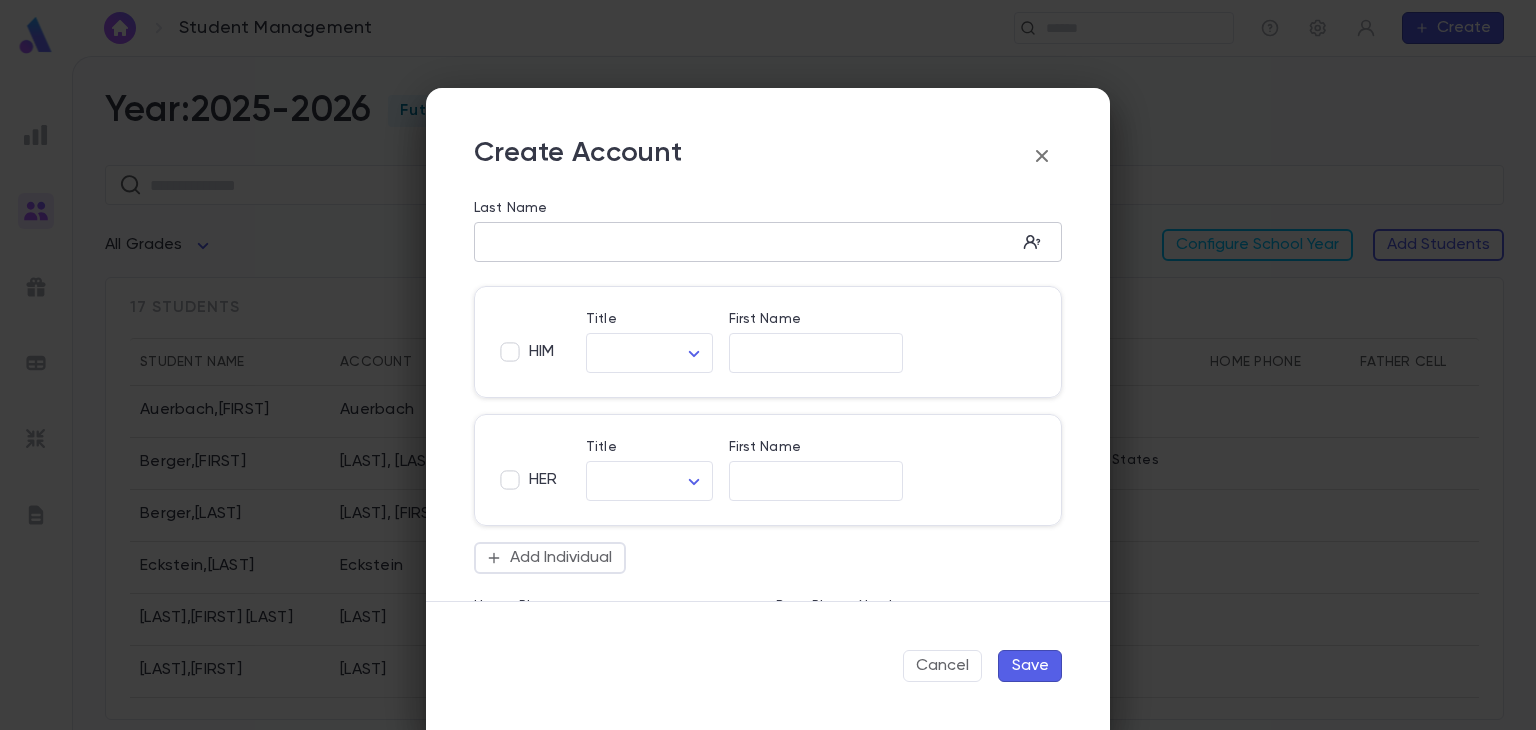 click on "Last Name" at bounding box center (745, 242) 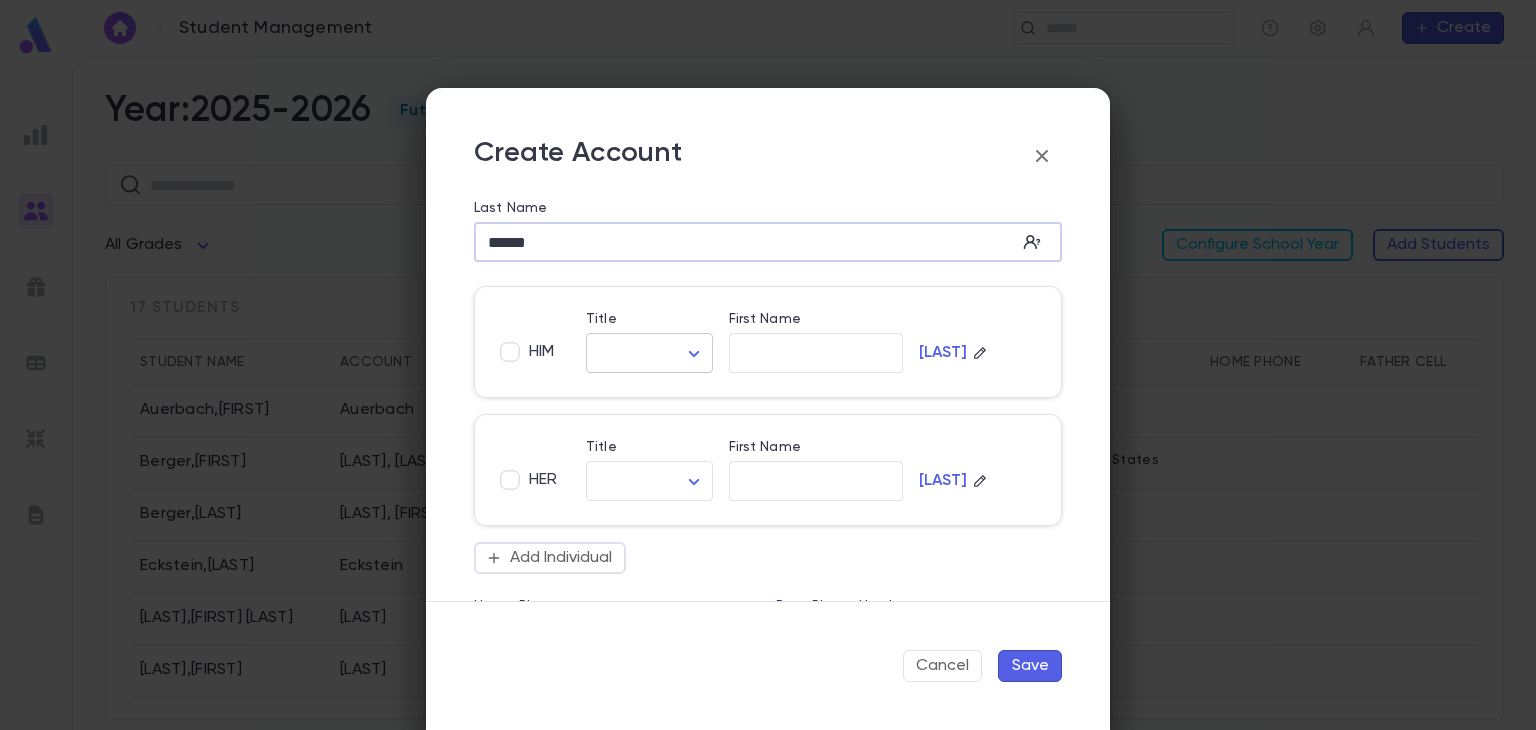 type on "******" 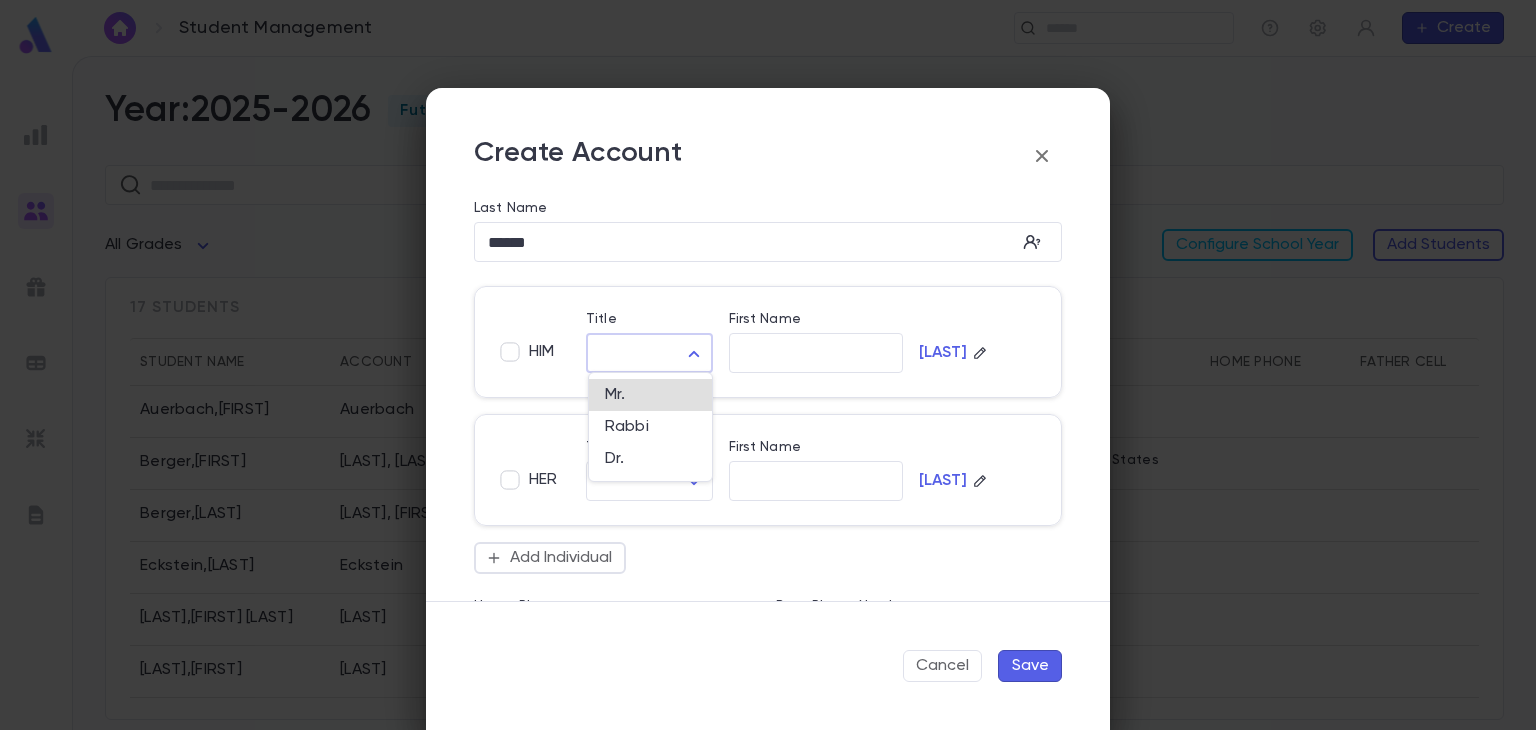 click on "Student Management ​  Create Year:  2025-2026 Future ​ All Grades Configure School Year Add Students 17   students Student Name Account Grade Address Home Phone Father Cell Mother Cell Auerbach ,  Bentzion Auerbach 2 Berger ,  Aharon Berger, Dovid 12 139 Liberty Drive, [CITY], [STATE] [ZIP] United States Berger ,  Baroch Berger, Aryeh 12 Eckstein ,  Avramy Eckstein 2 Feinberg ,  Ezra Moshe Feinberg 2 Feitman ,  Eli Feitman 2 Fredman ,  Eli Fredman 2 Gindoff ,  Meir Gindoff 2 Heller ,  Eliezer Heller 12 Profile Log out Account Pledge Payment 2025-2026 Create Student Male Female Guardian Account ​ First Name ​ Legal Name ​ Hebrew Name ​ DOB ​ Hebrew Month ​ ​ Hebrew Day ​ ​ School Year 2025-2026 ** Grade ​ Linked Practices  Add Practice Grandparents Paternal Add Account Maternal Add Account Student Image Upload Image Allergies ​ Cancel Save and New Save Create Account Last Name ****** ​ HIM Title ​ ​ First Name ​ Karmel HER Title ​ ​ First Name ​ Karmel Add Individual ​ ​" at bounding box center [768, 393] 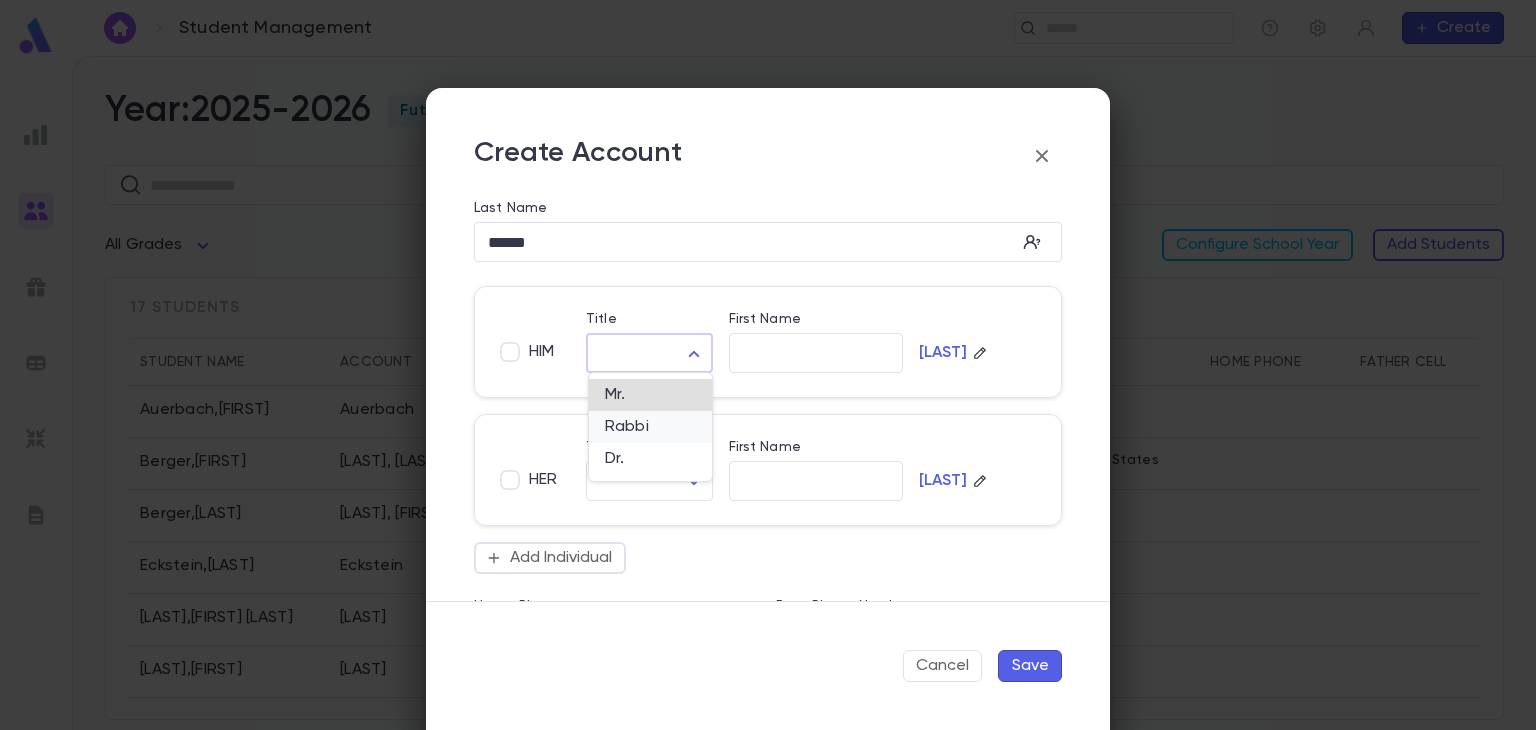 click on "Rabbi" at bounding box center [650, 427] 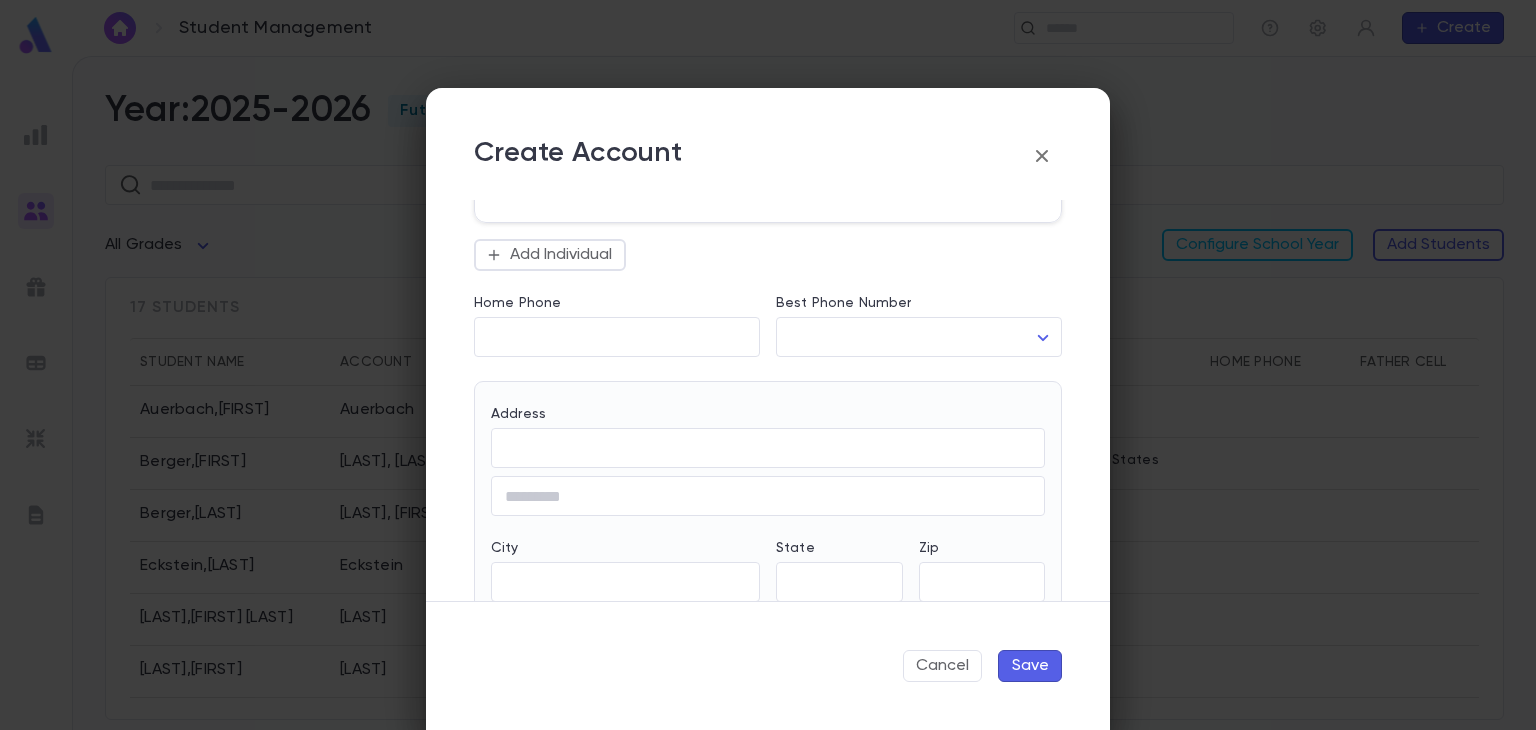 scroll, scrollTop: 806, scrollLeft: 0, axis: vertical 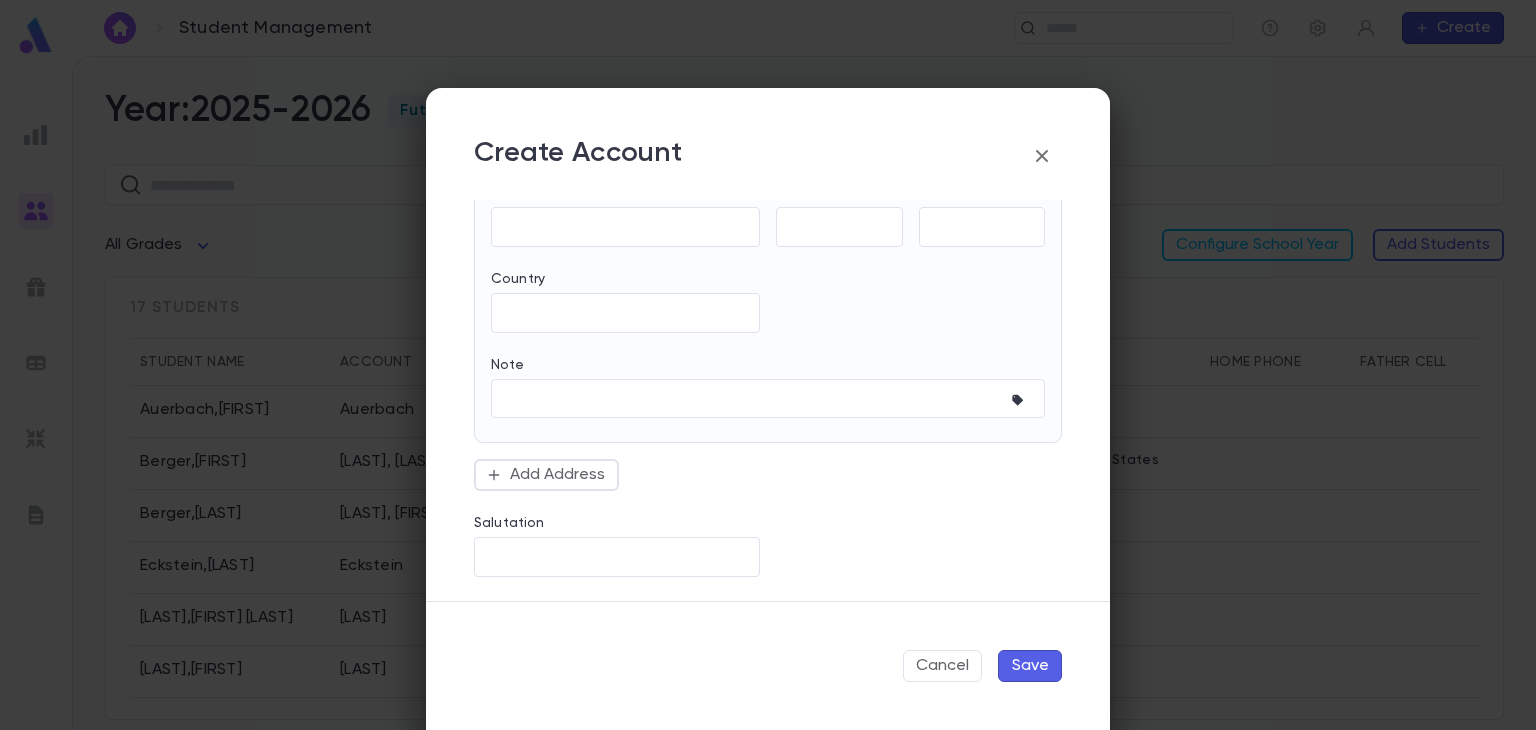 click on "Save" at bounding box center (1030, 666) 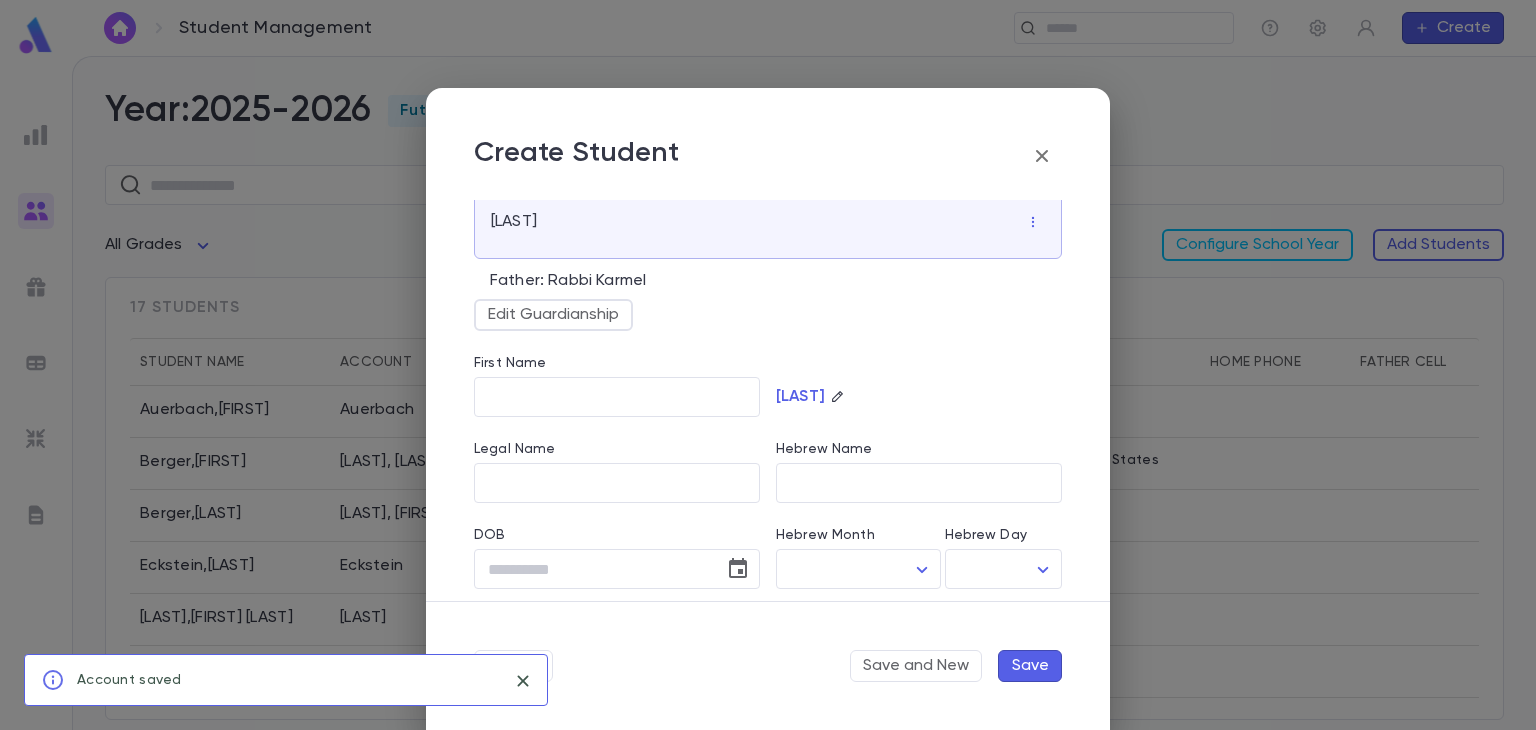 scroll, scrollTop: 84, scrollLeft: 0, axis: vertical 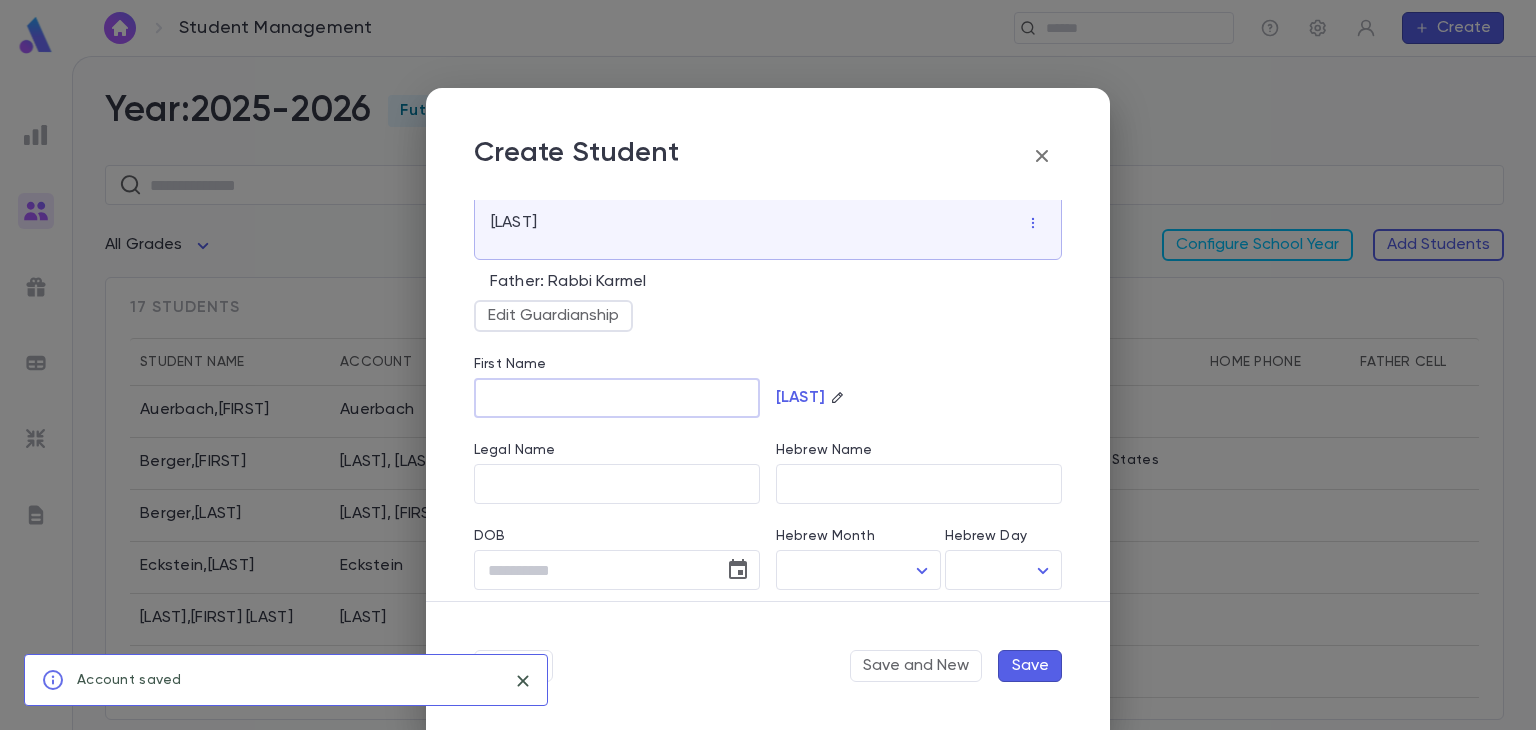 click on "First Name" at bounding box center (617, 398) 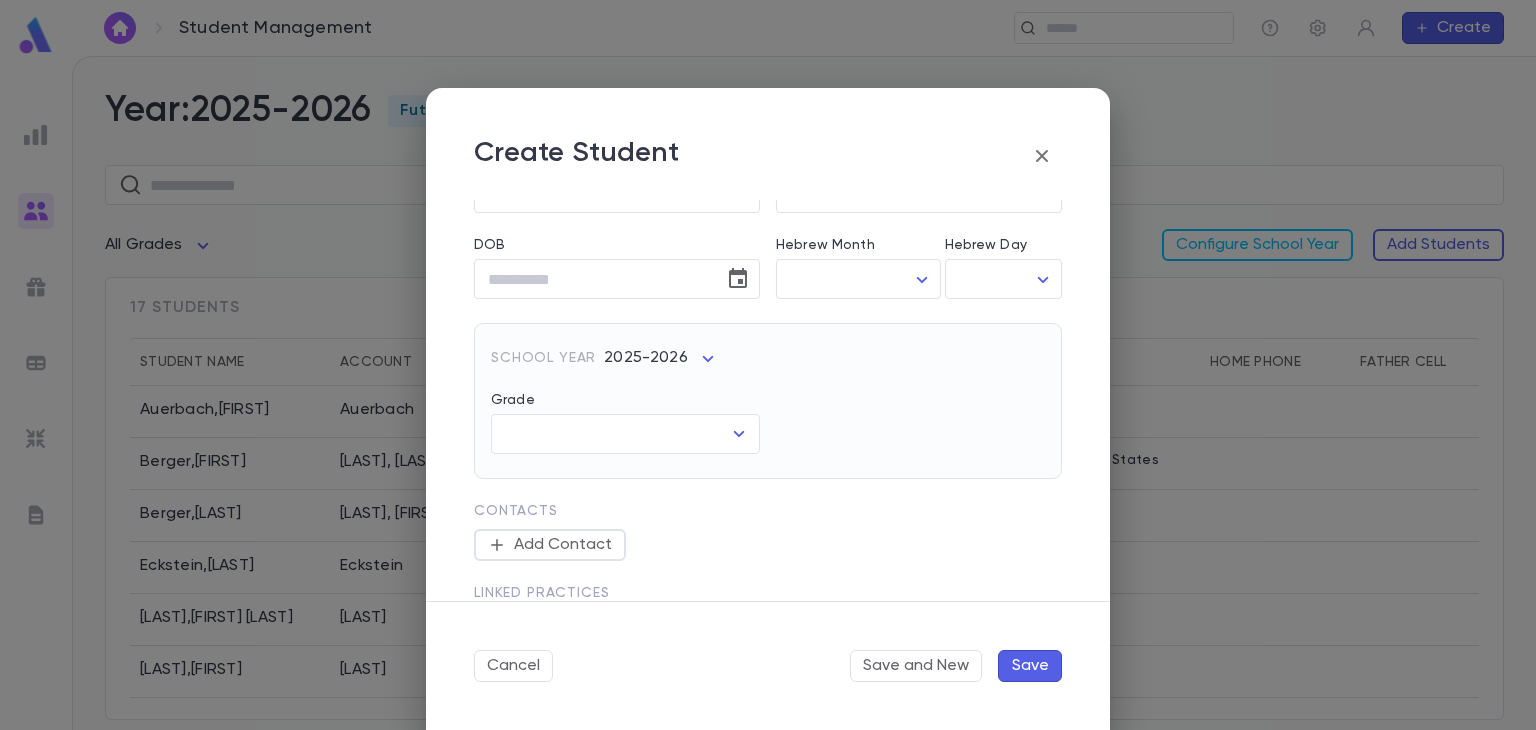 scroll, scrollTop: 376, scrollLeft: 0, axis: vertical 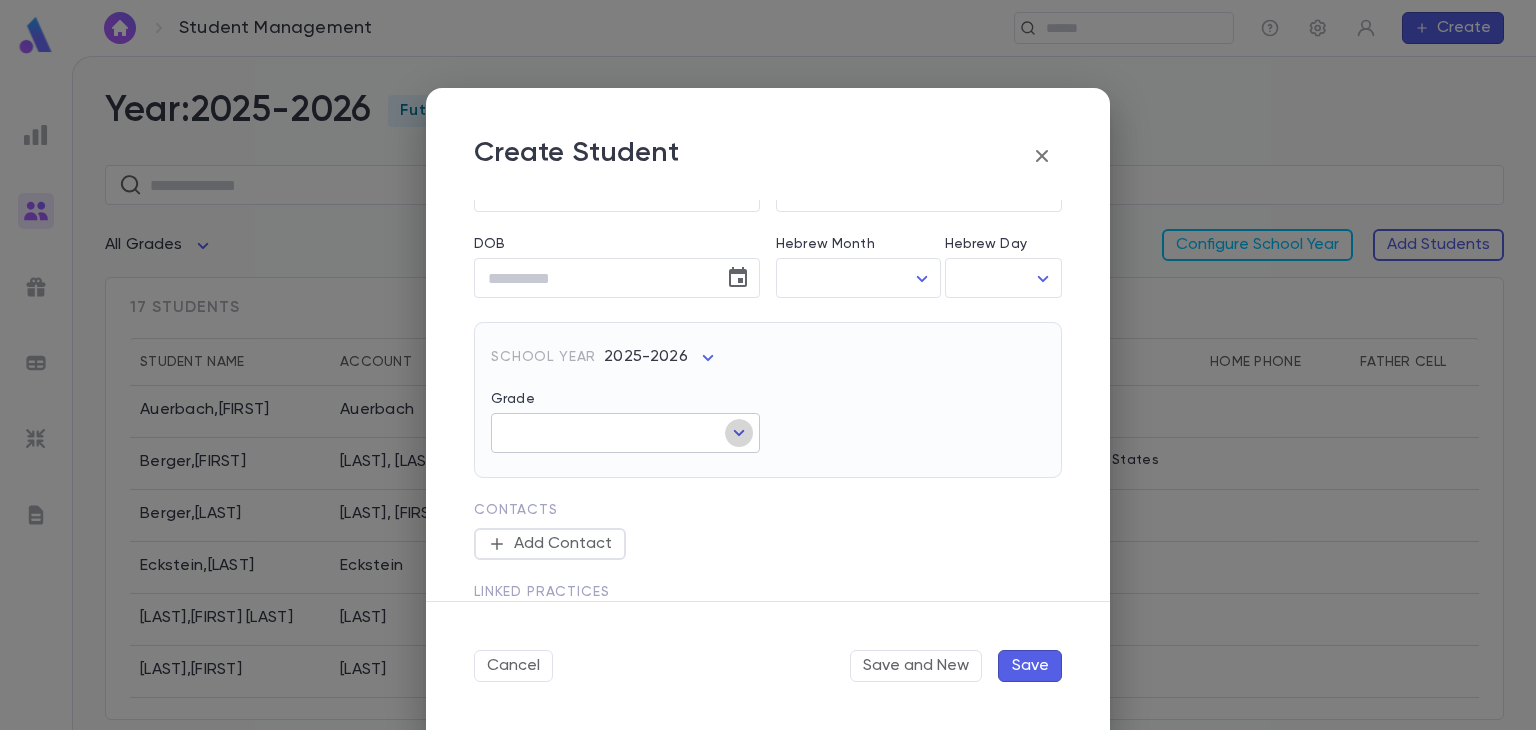 click 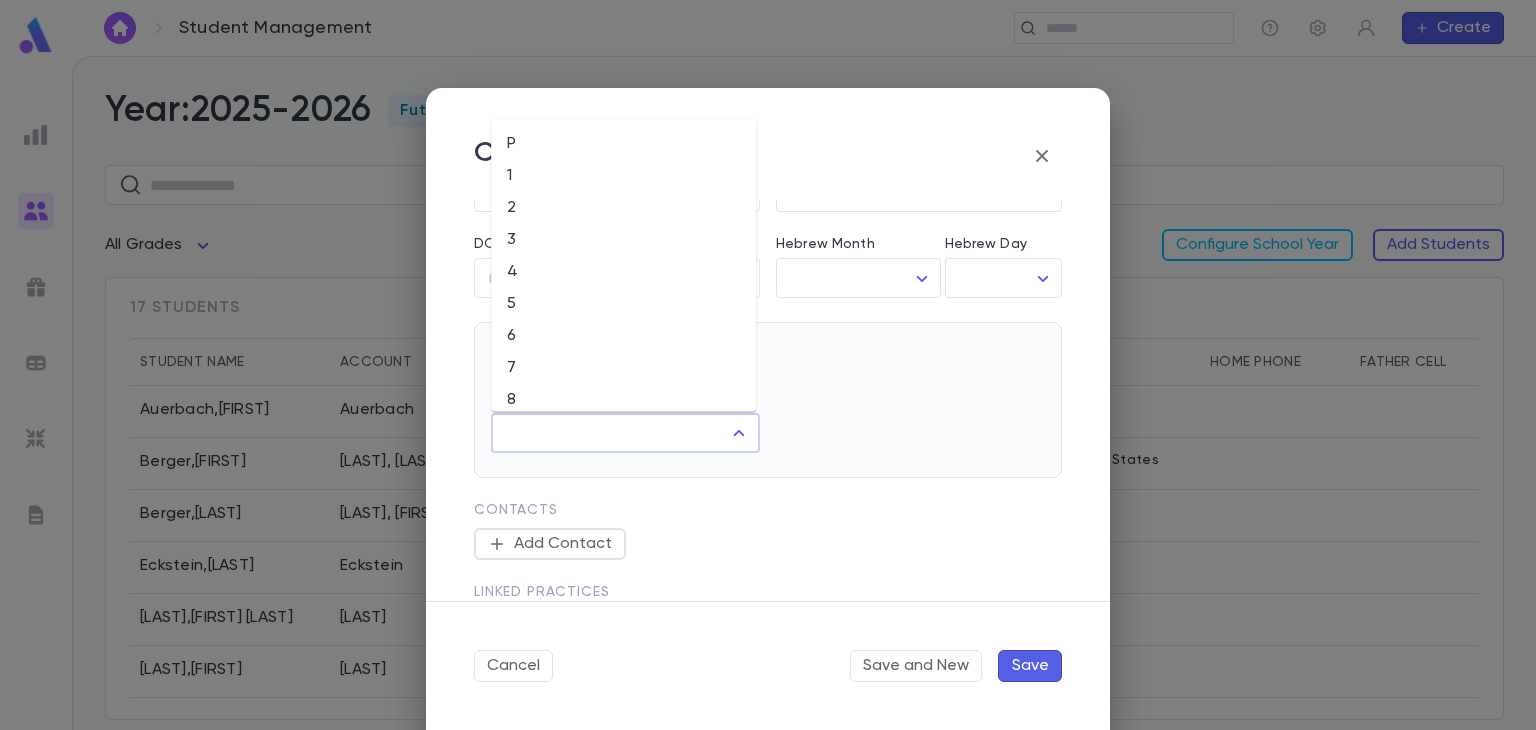 click on "2" at bounding box center (623, 208) 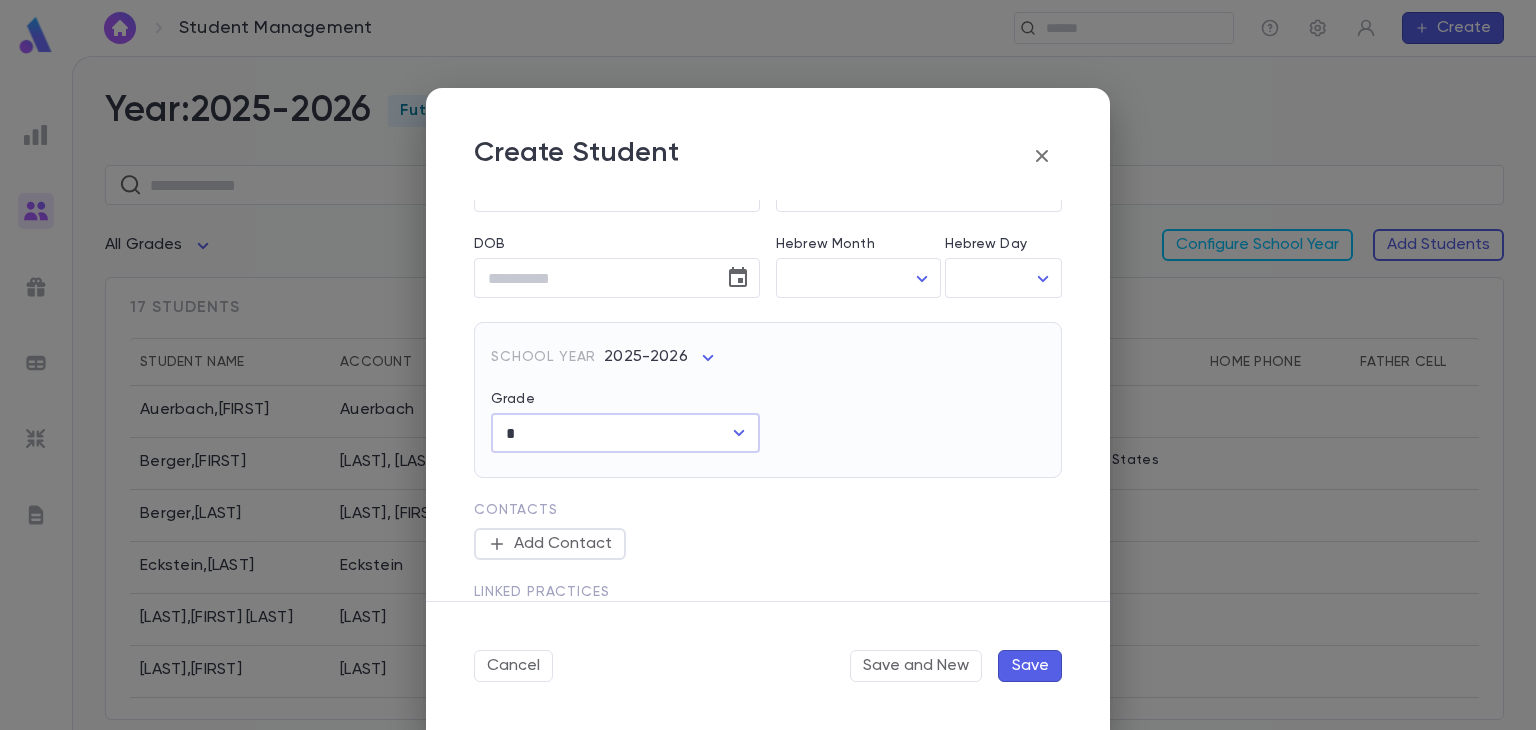 scroll, scrollTop: 801, scrollLeft: 0, axis: vertical 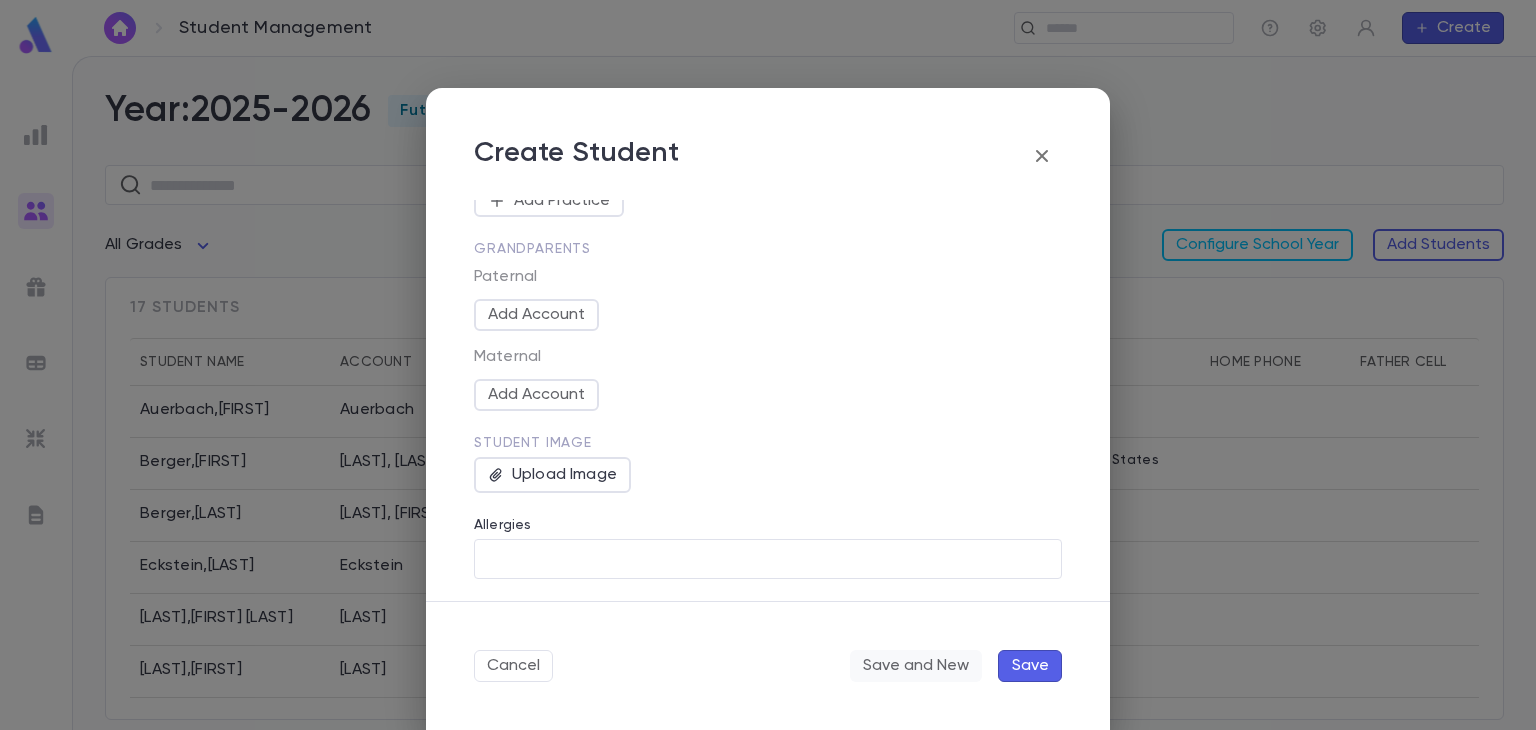 click on "Save and New" at bounding box center [916, 666] 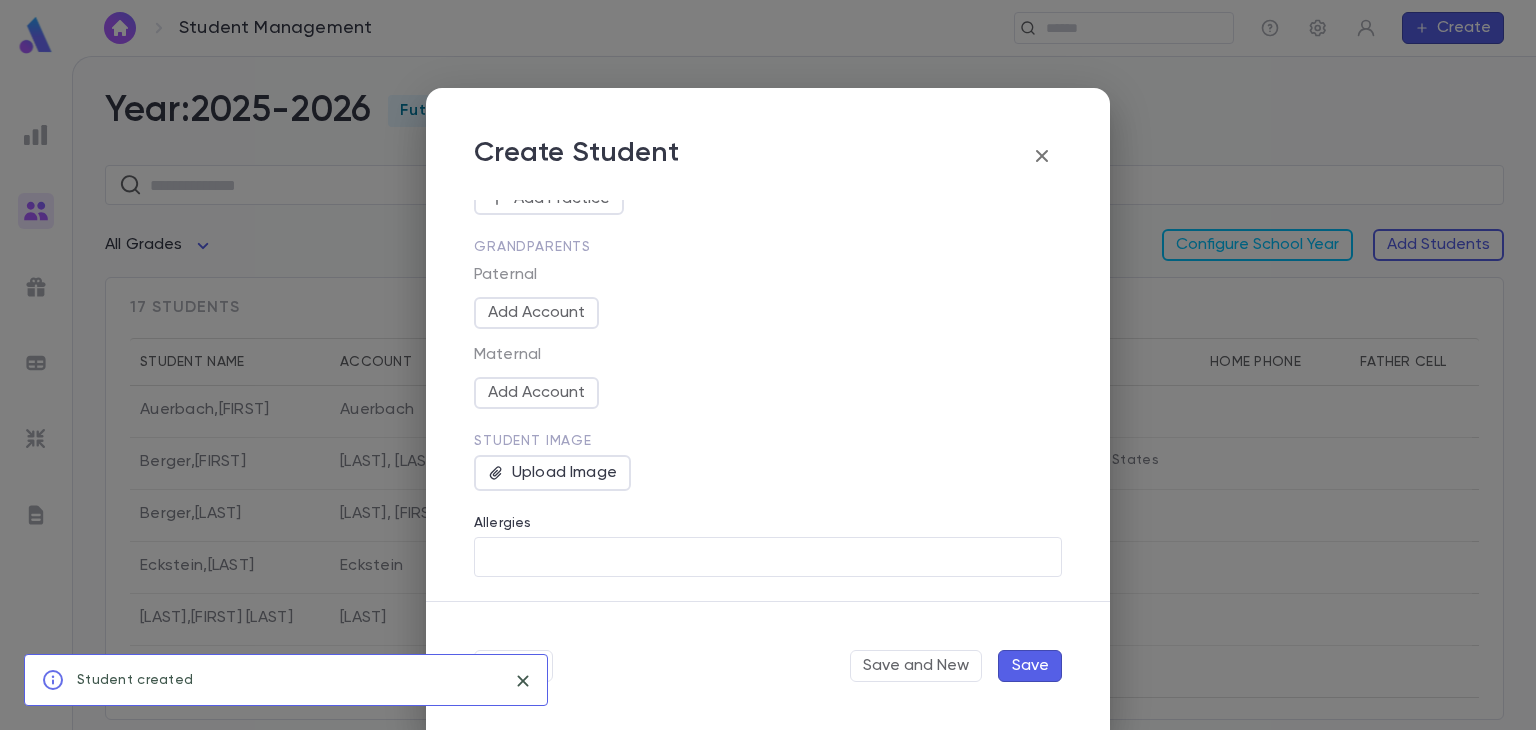 type 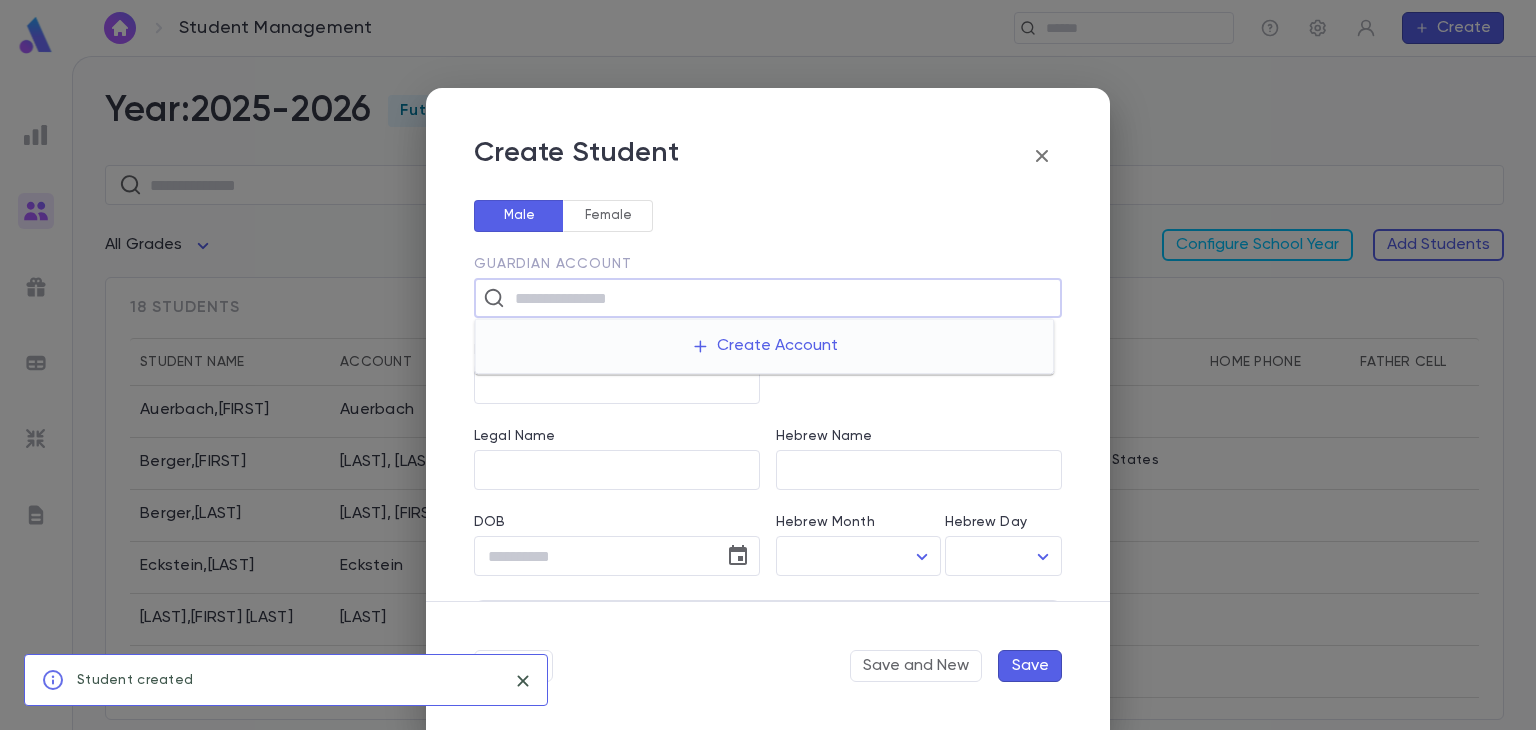 click at bounding box center [781, 298] 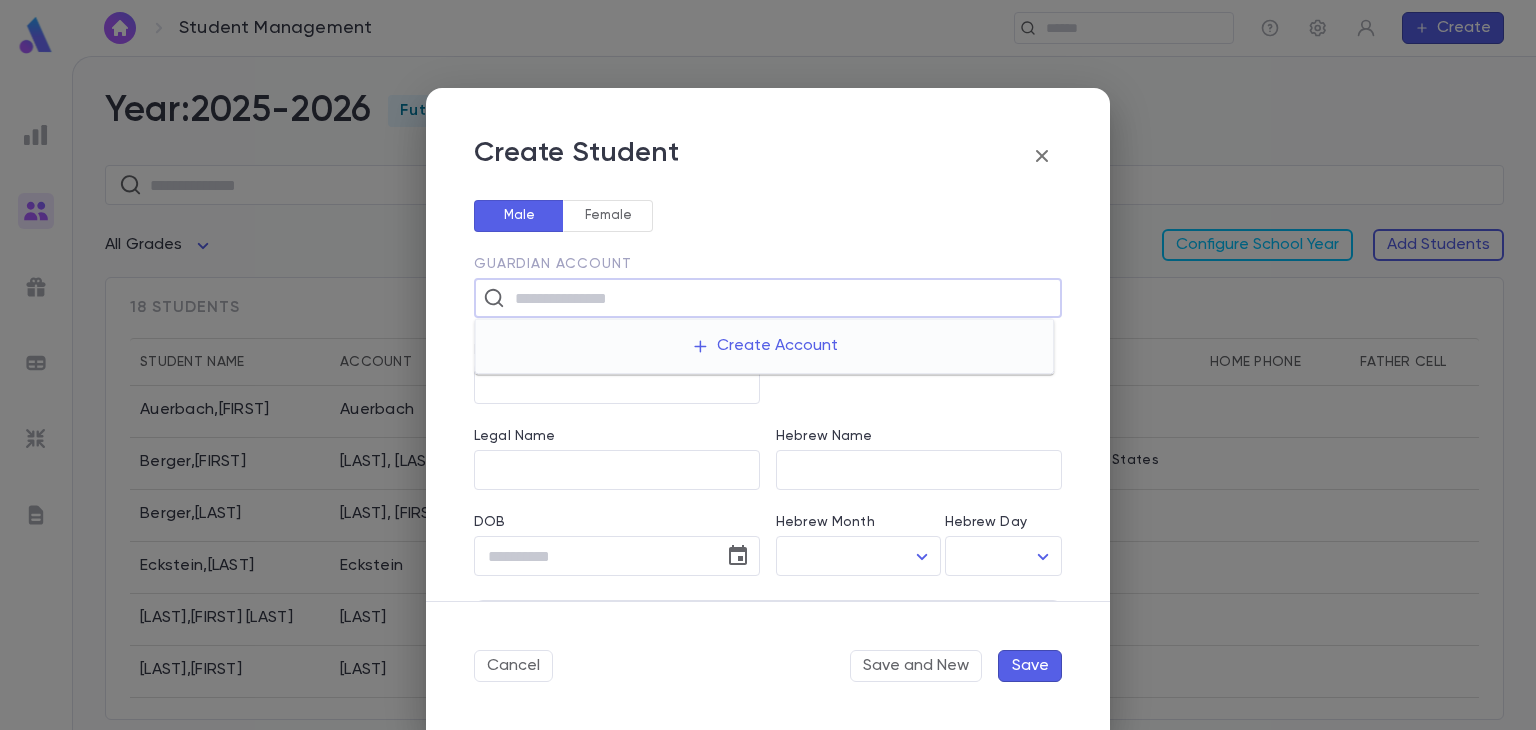 click on "Male Female" at bounding box center [760, 204] 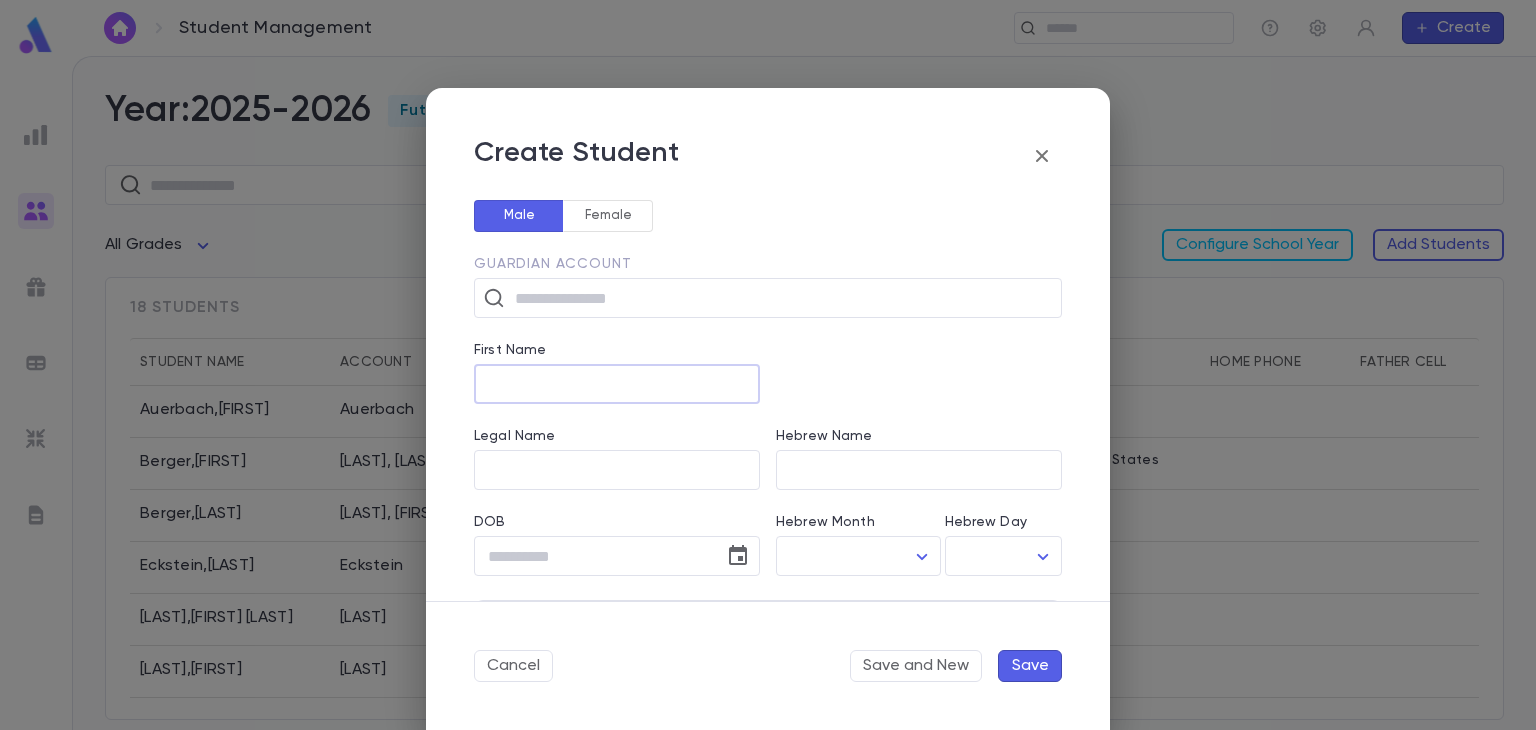 click on "First Name" at bounding box center [617, 384] 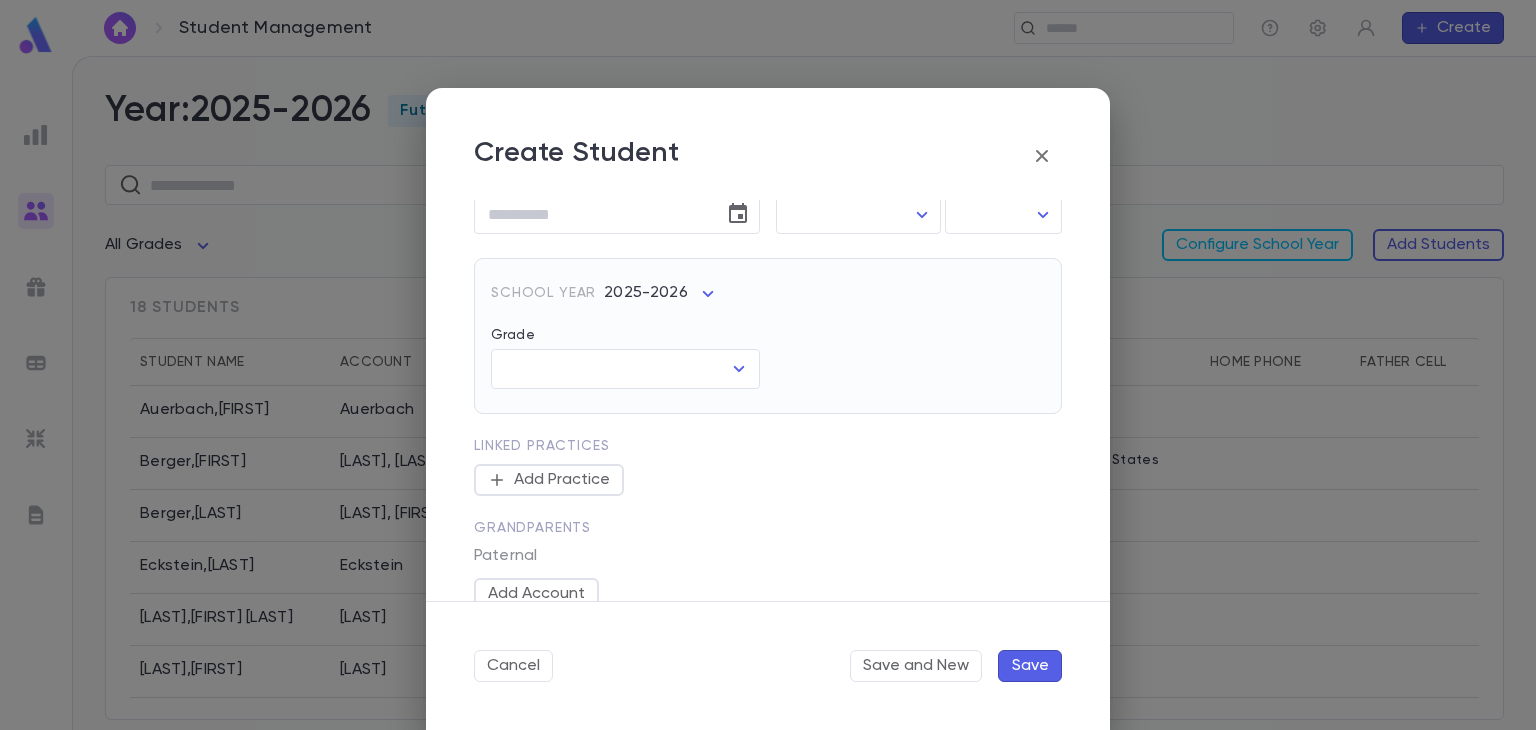 scroll, scrollTop: 346, scrollLeft: 0, axis: vertical 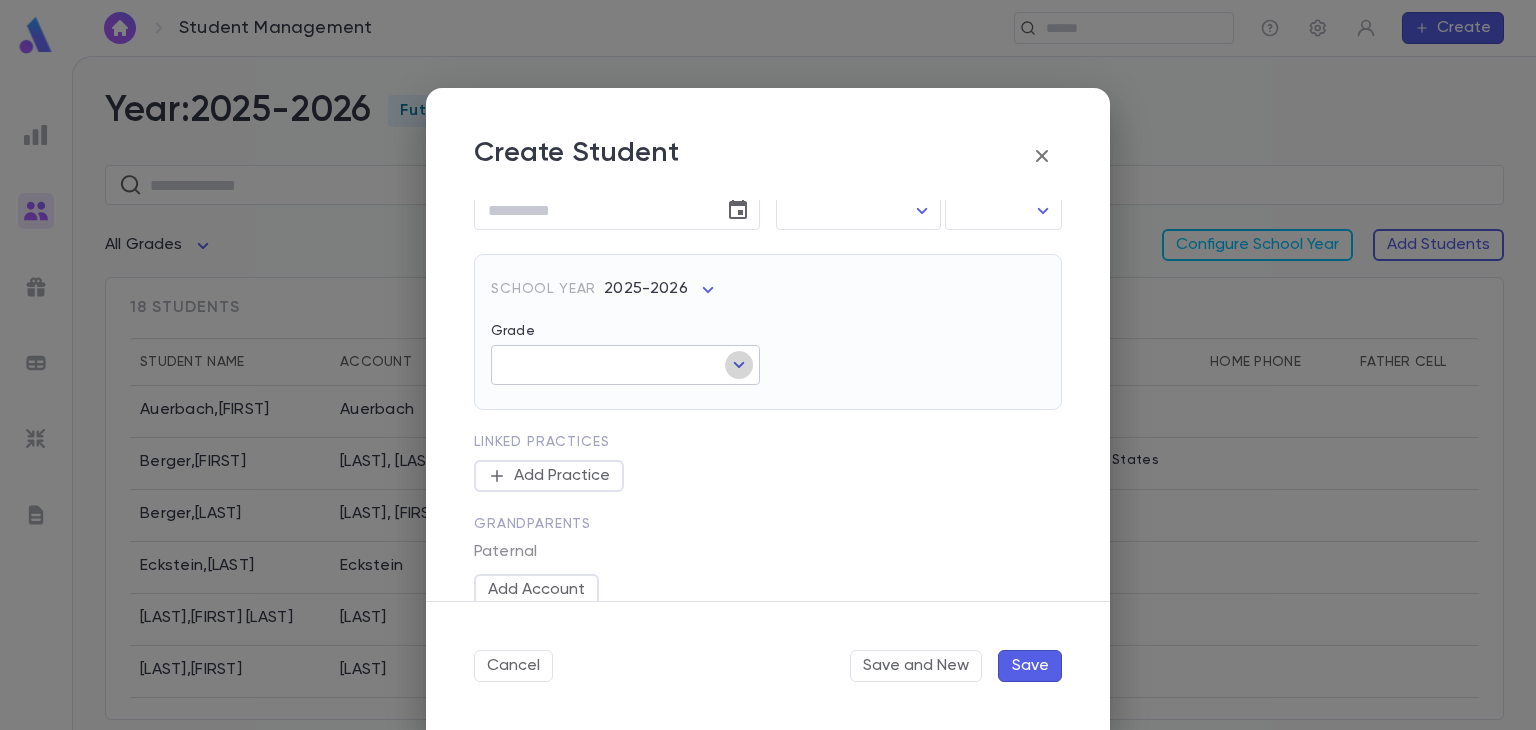 click 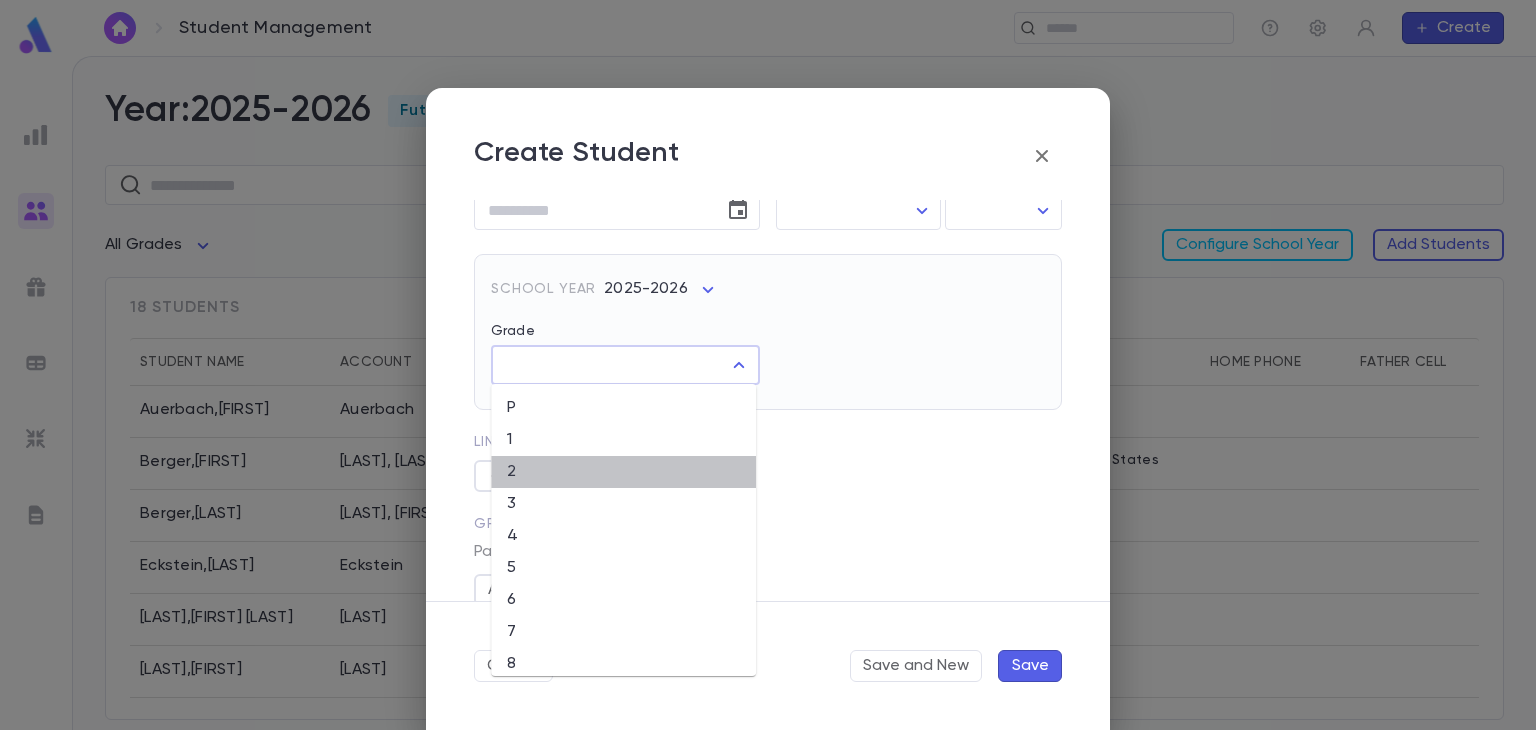 click on "2" at bounding box center [623, 472] 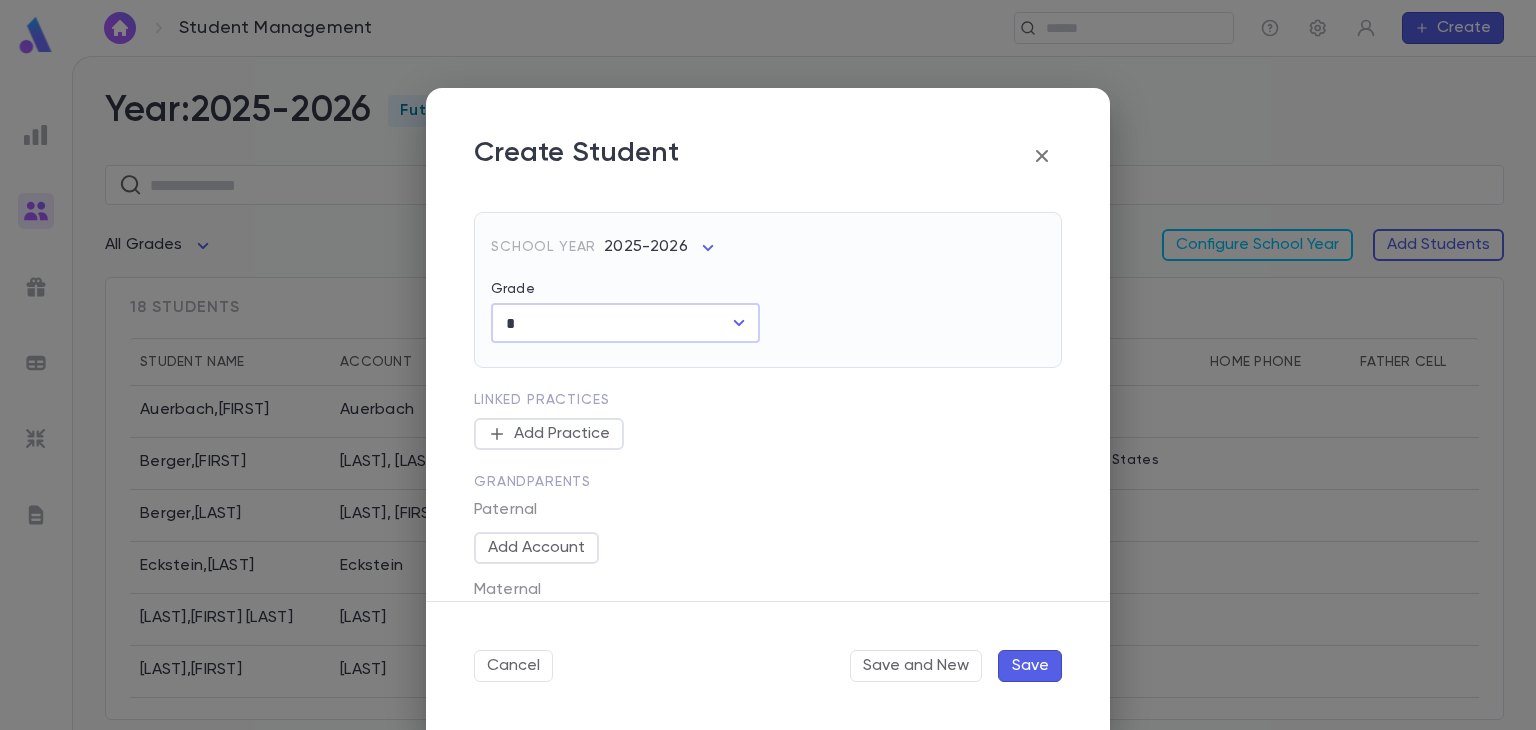 scroll, scrollTop: 622, scrollLeft: 0, axis: vertical 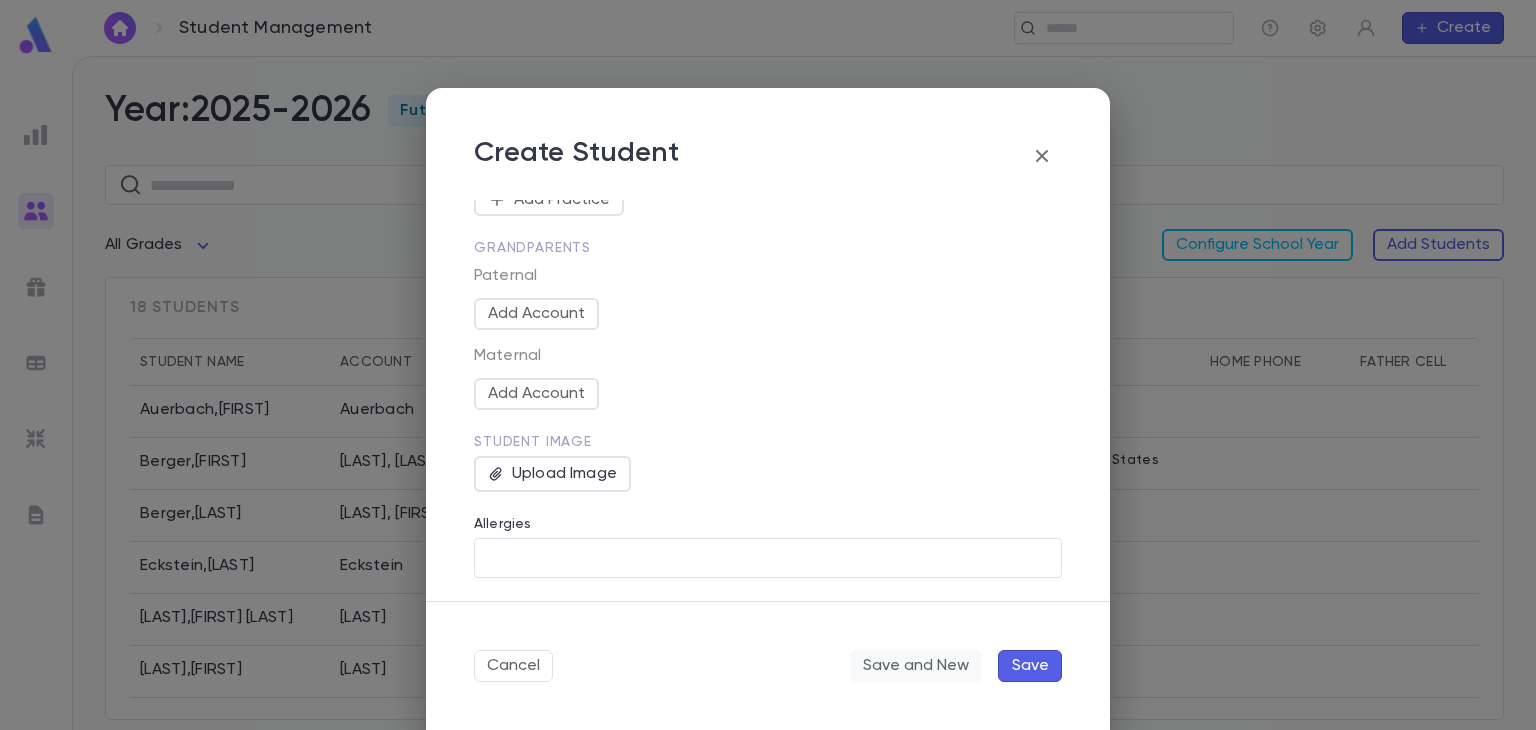 click on "Save and New" at bounding box center [916, 666] 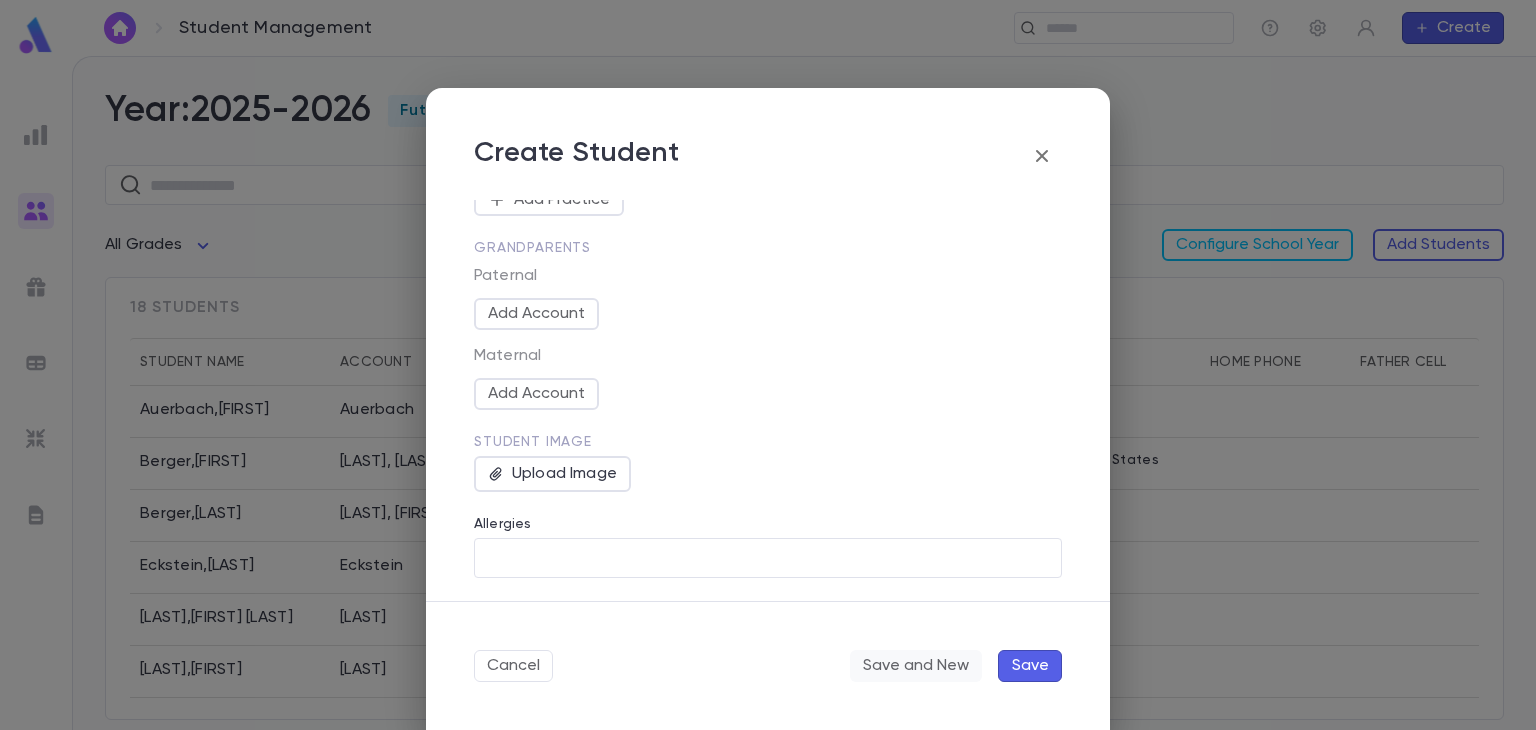 scroll, scrollTop: 642, scrollLeft: 0, axis: vertical 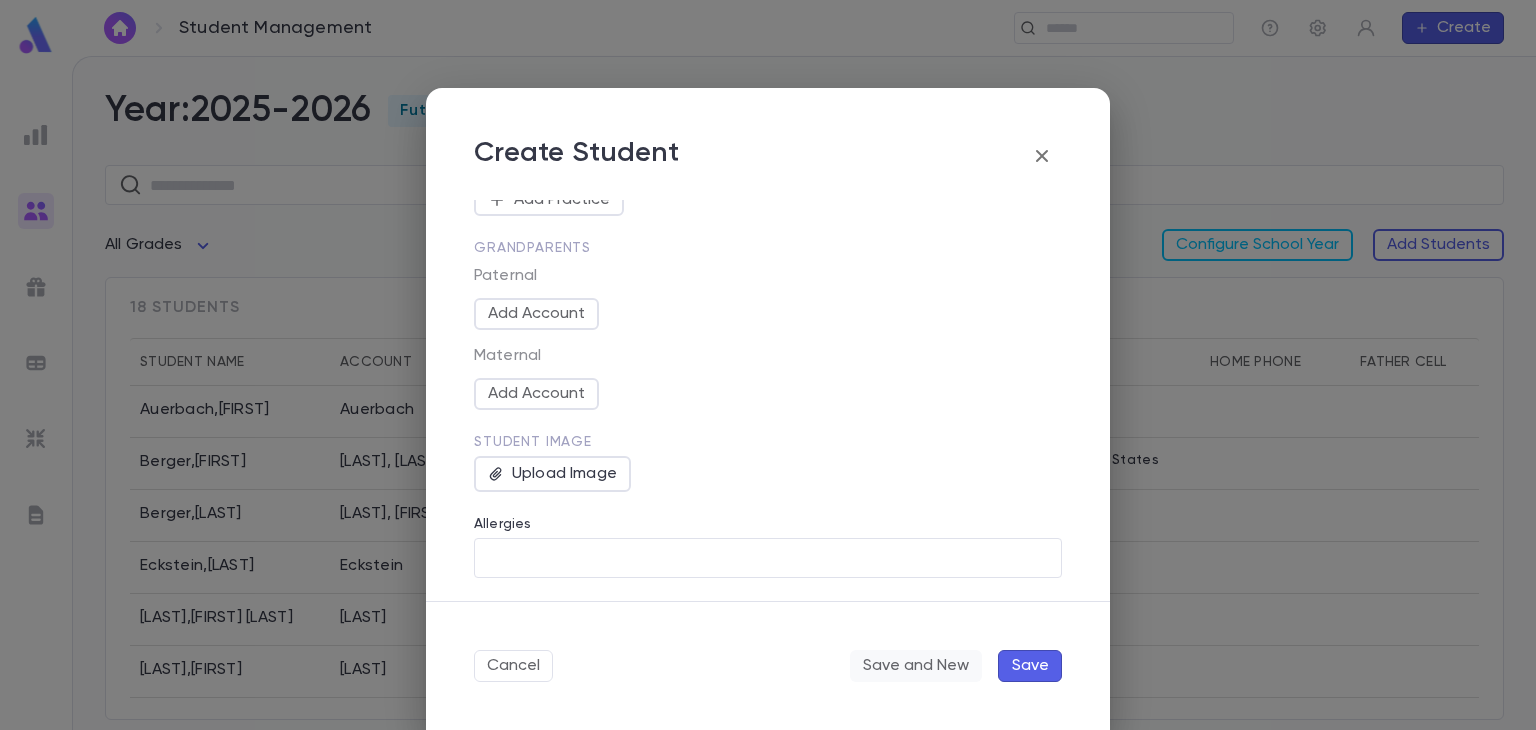 click on "Save and New" at bounding box center (916, 666) 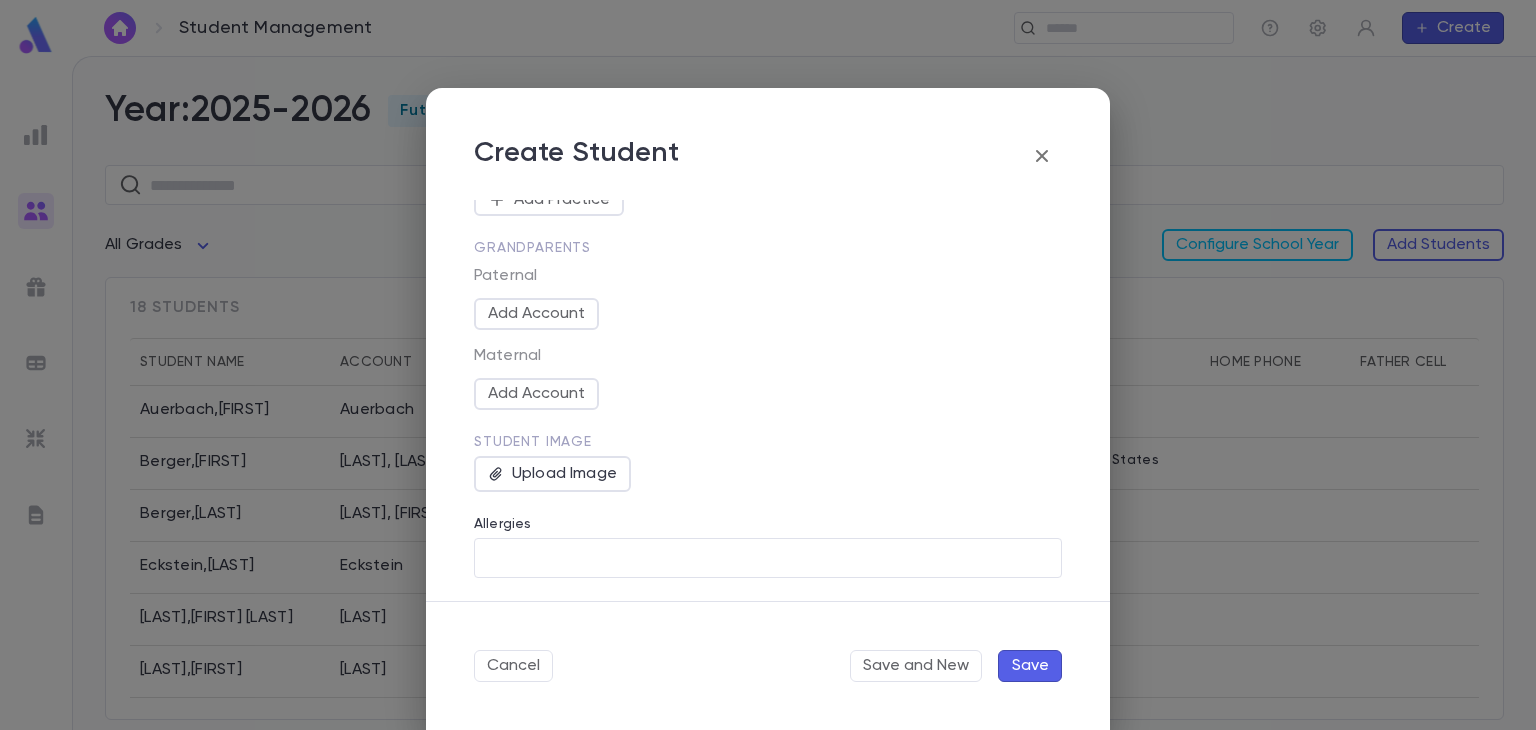 scroll, scrollTop: 0, scrollLeft: 0, axis: both 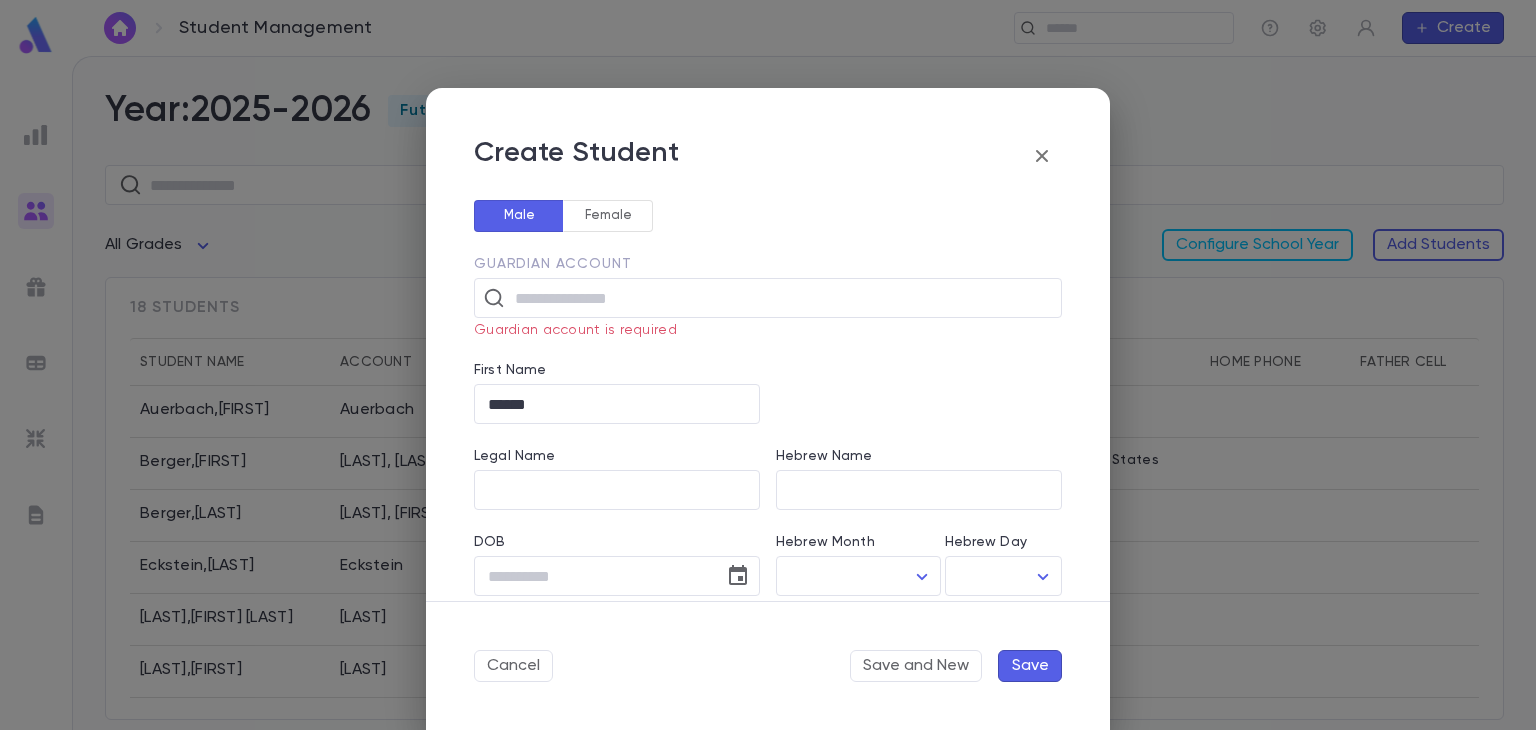 click on "Guardian account is required" at bounding box center [768, 330] 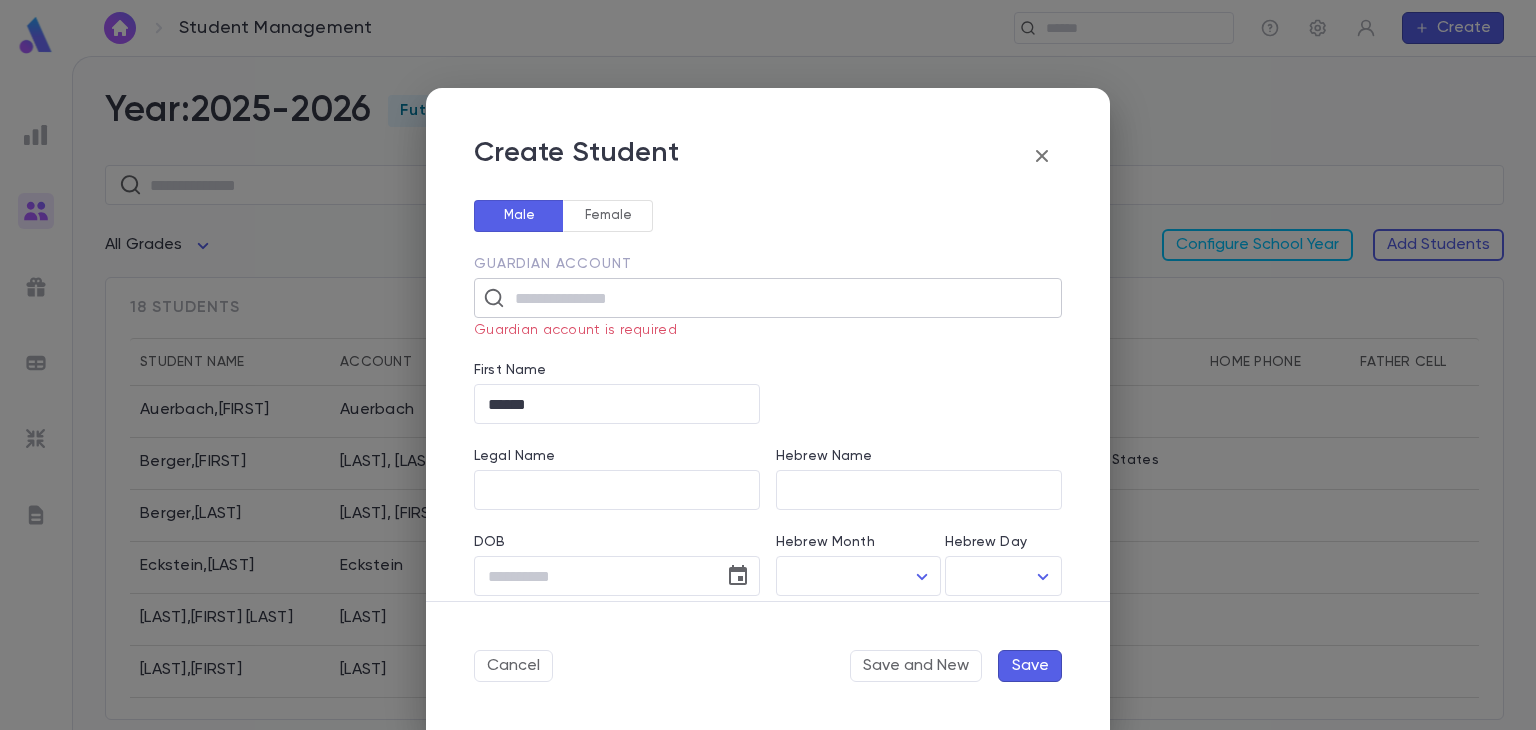 click at bounding box center (781, 298) 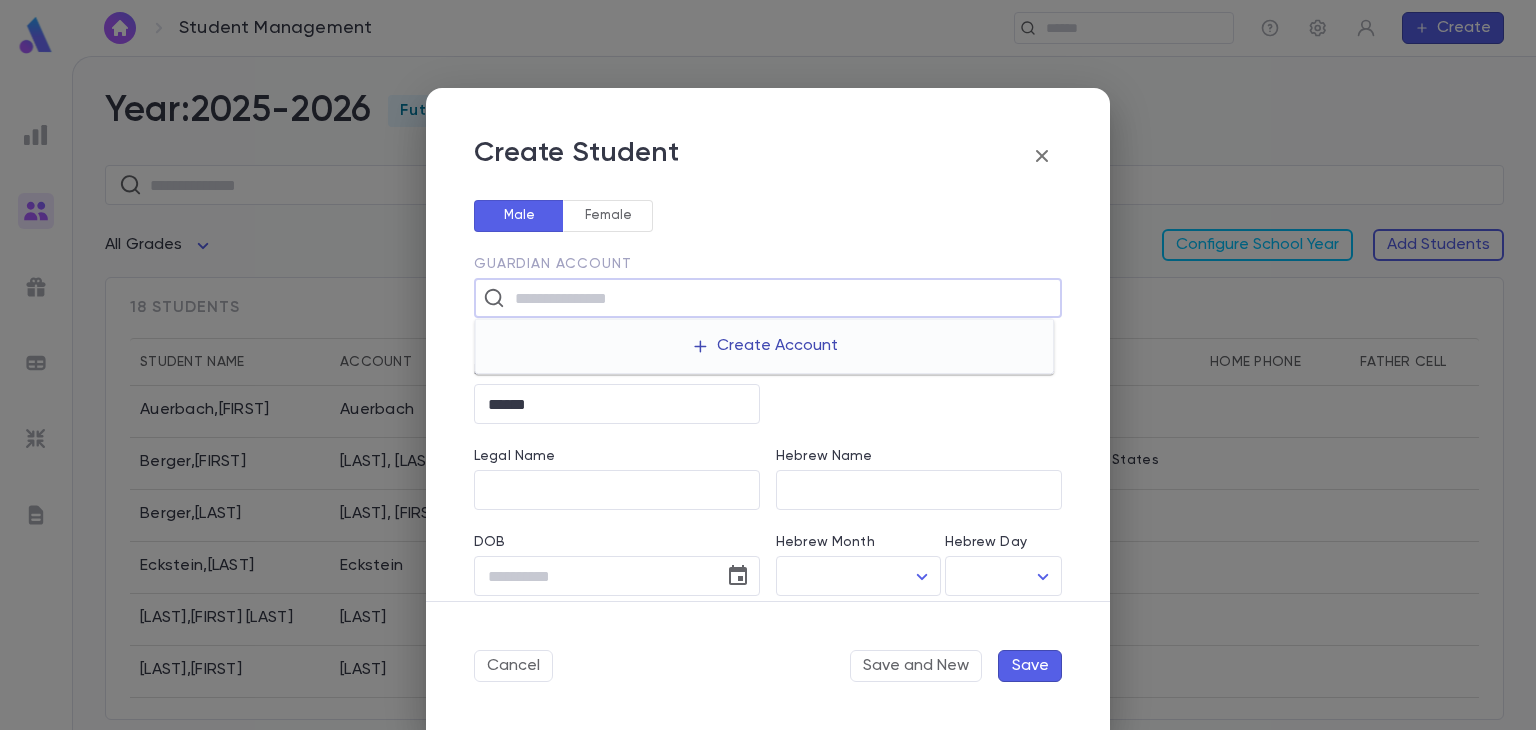 click on "Create Account" at bounding box center [764, 346] 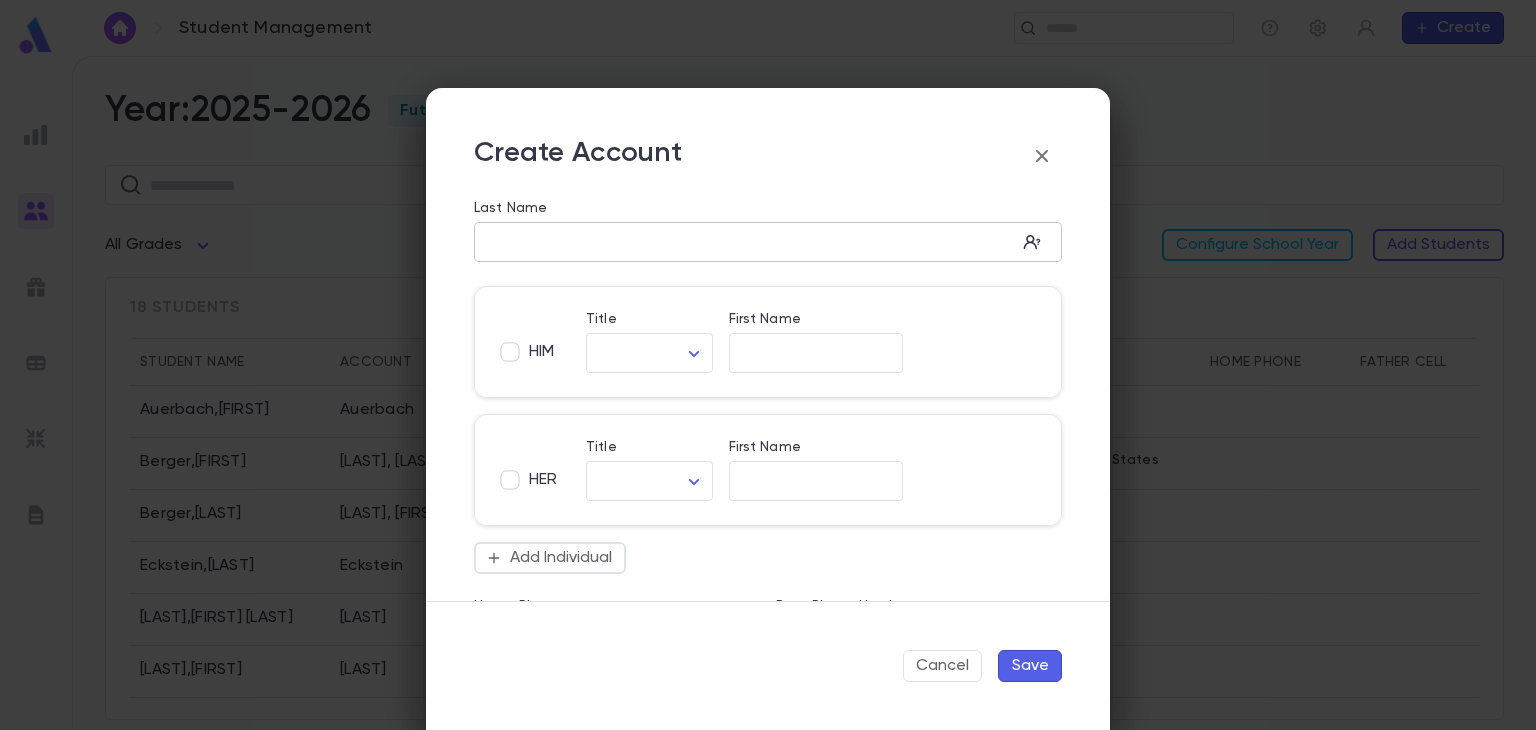 click on "Last Name" at bounding box center (745, 242) 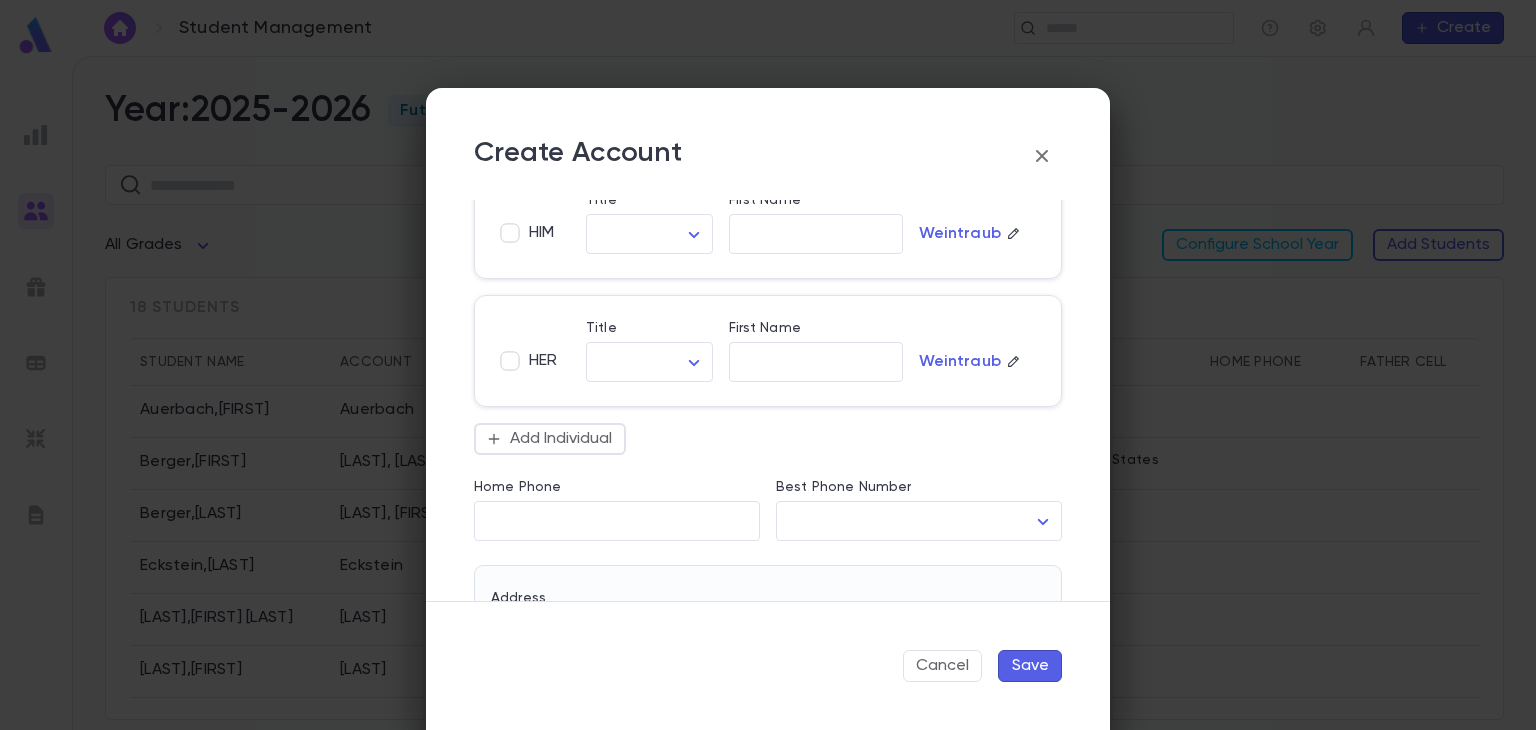 scroll, scrollTop: 120, scrollLeft: 0, axis: vertical 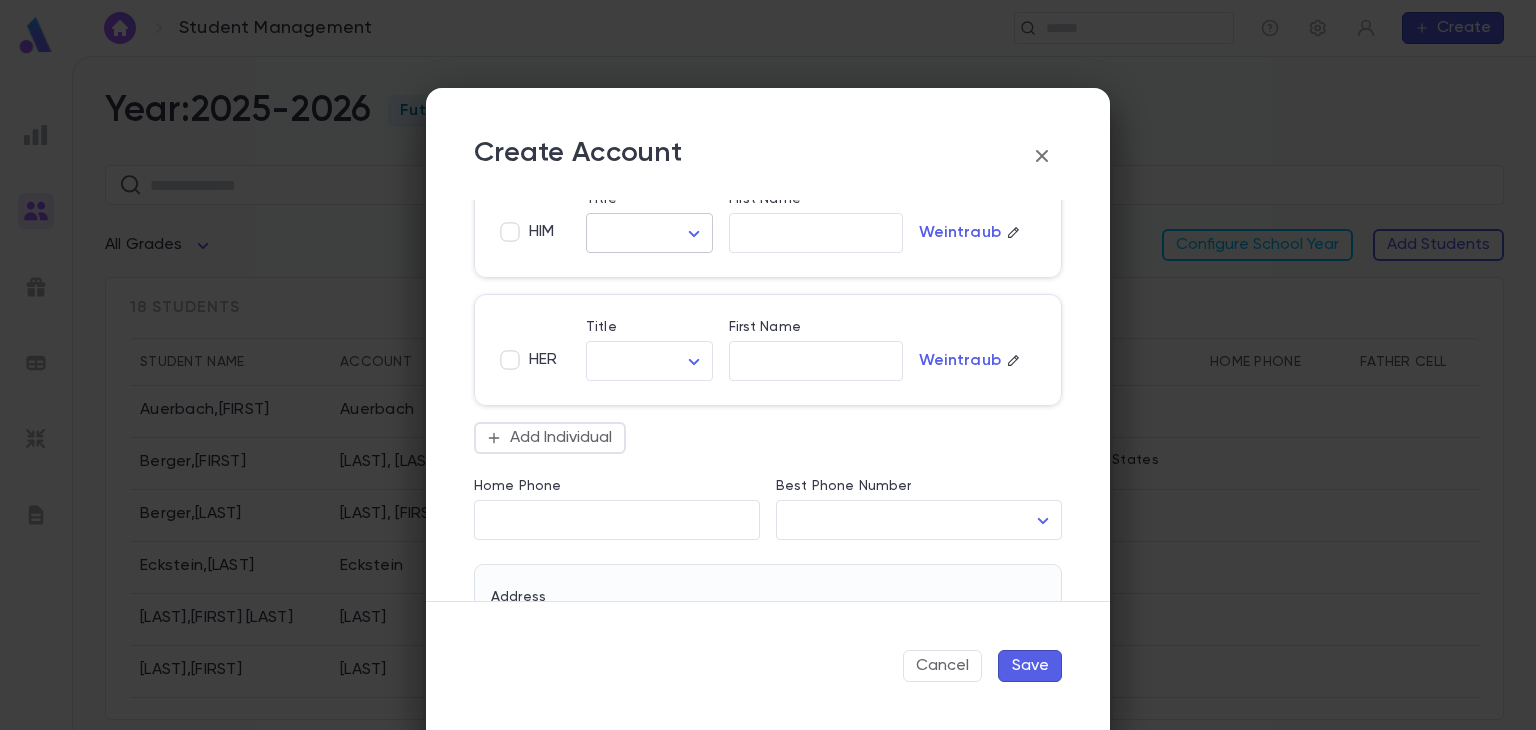 type on "*********" 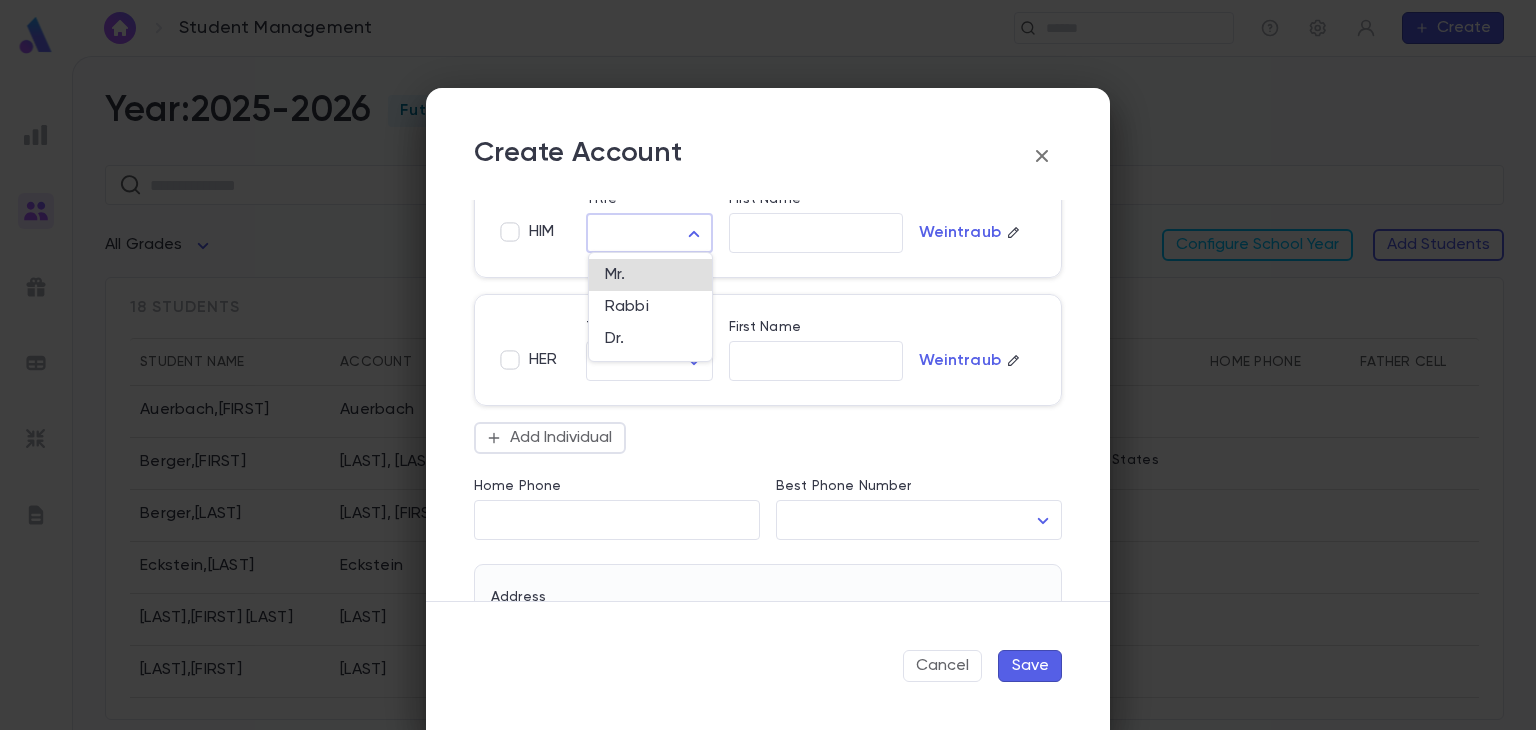 click on "Student Management ​  Create Year:  2025-2026 Future ​ All Grades Configure School Year Add Students 18   students Student Name Account Grade Address Home Phone Father Cell Mother Cell Auerbach ,  [LAST] Auerbach 2 Berger ,  [LAST] Berger, [LAST] 12 139 Liberty Drive, [CITY] [STATE] [ZIP] United States Berger ,  [LAST] Berger, [LAST] 12 Eckstein ,  [LAST] Eckstein 2 Feinberg ,  [LAST] Feinberg 2 Feitman ,  [LAST] Feitman 2 Fredman ,  [LAST] Fredman 2 Gindoff ,  [LAST] Gindoff 2 Heller ,  [LAST] Heller 12 Profile Log out Account Pledge Payment 2025-2026 Create Student Male Female Guardian Account ​ Guardian account is required First Name ****** ​ Legal Name ​ Hebrew Name ​ DOB ​ Hebrew Month ​ ​ Hebrew Day ​ ​ School Year 2025-2026 ** Grade * ​ Linked Practices  Add Practice Grandparents Paternal Add Account Maternal Add Account Student Image Upload Image Allergies ​ Cancel Save and New Save Create Account Last Name ********* ​ HIM Title ​ ​ First Name ​ Weintraub HER Title ​ ​" at bounding box center [768, 393] 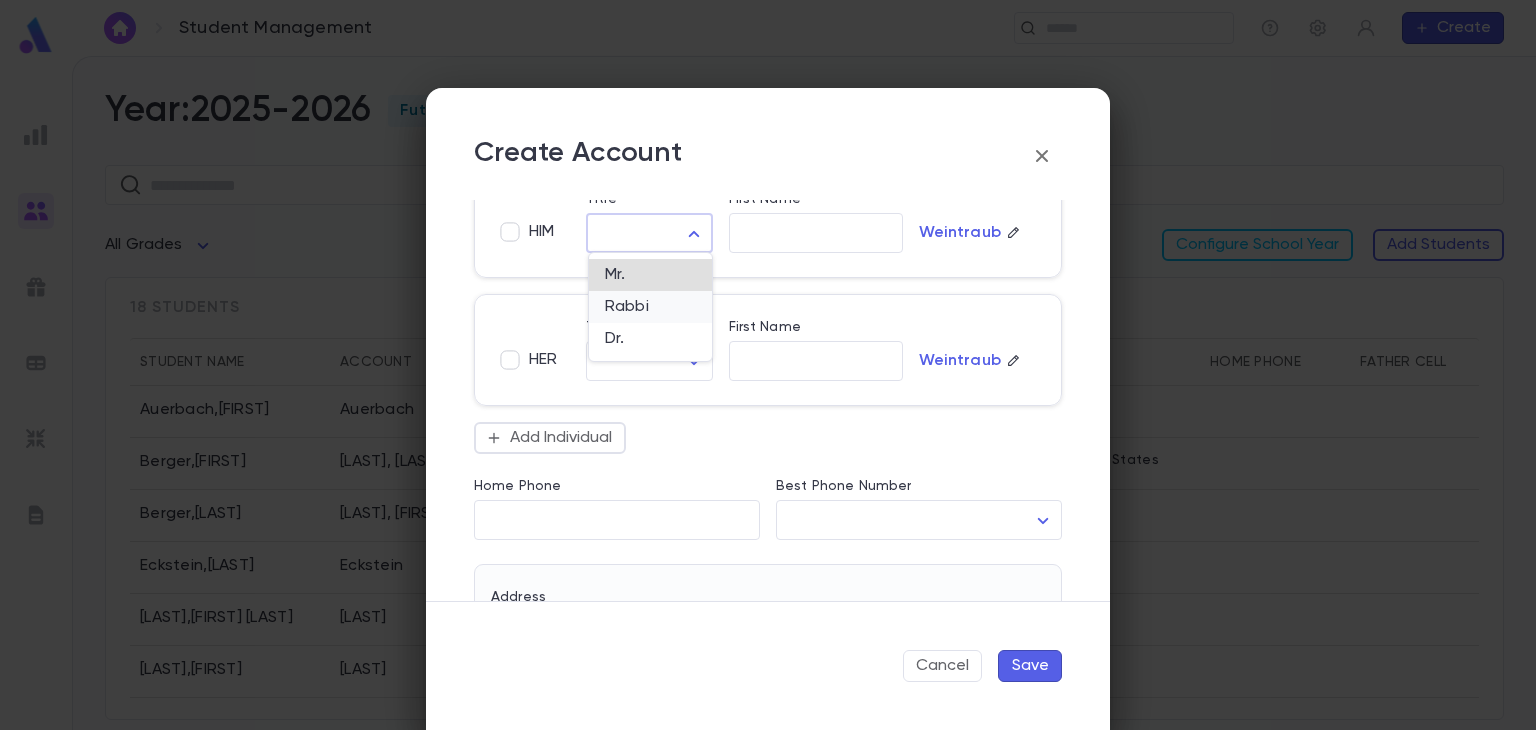 click on "Rabbi" at bounding box center [650, 307] 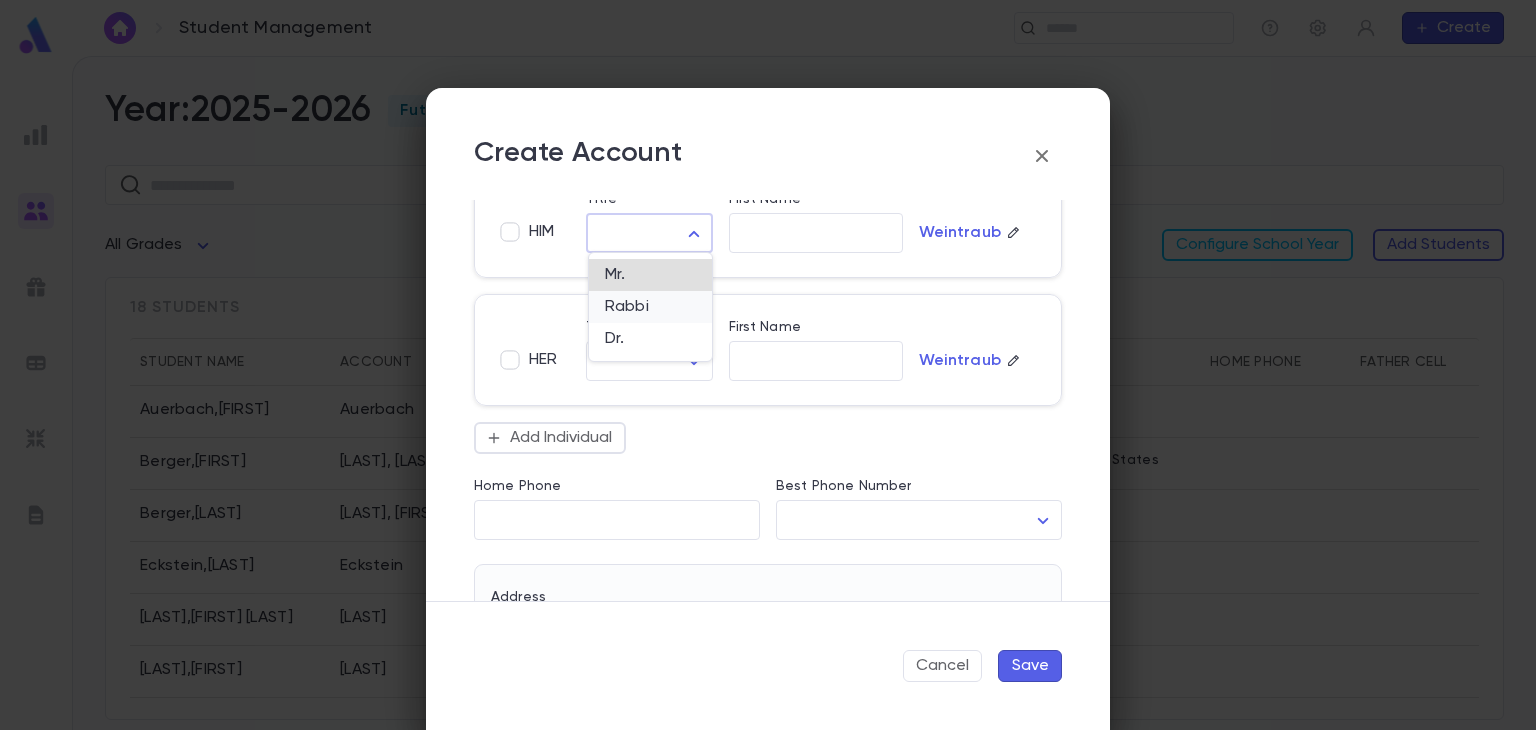 type on "*****" 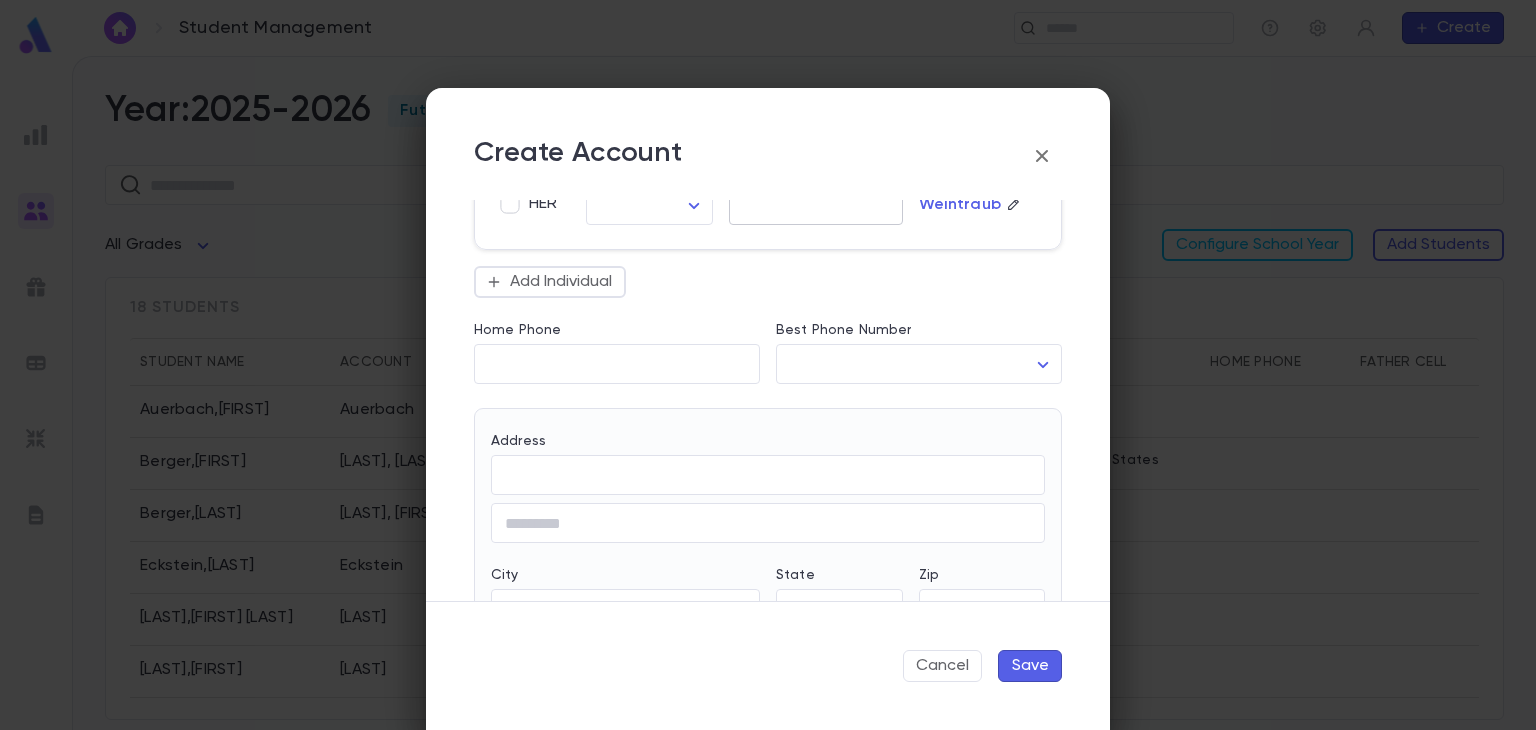 scroll, scrollTop: 806, scrollLeft: 0, axis: vertical 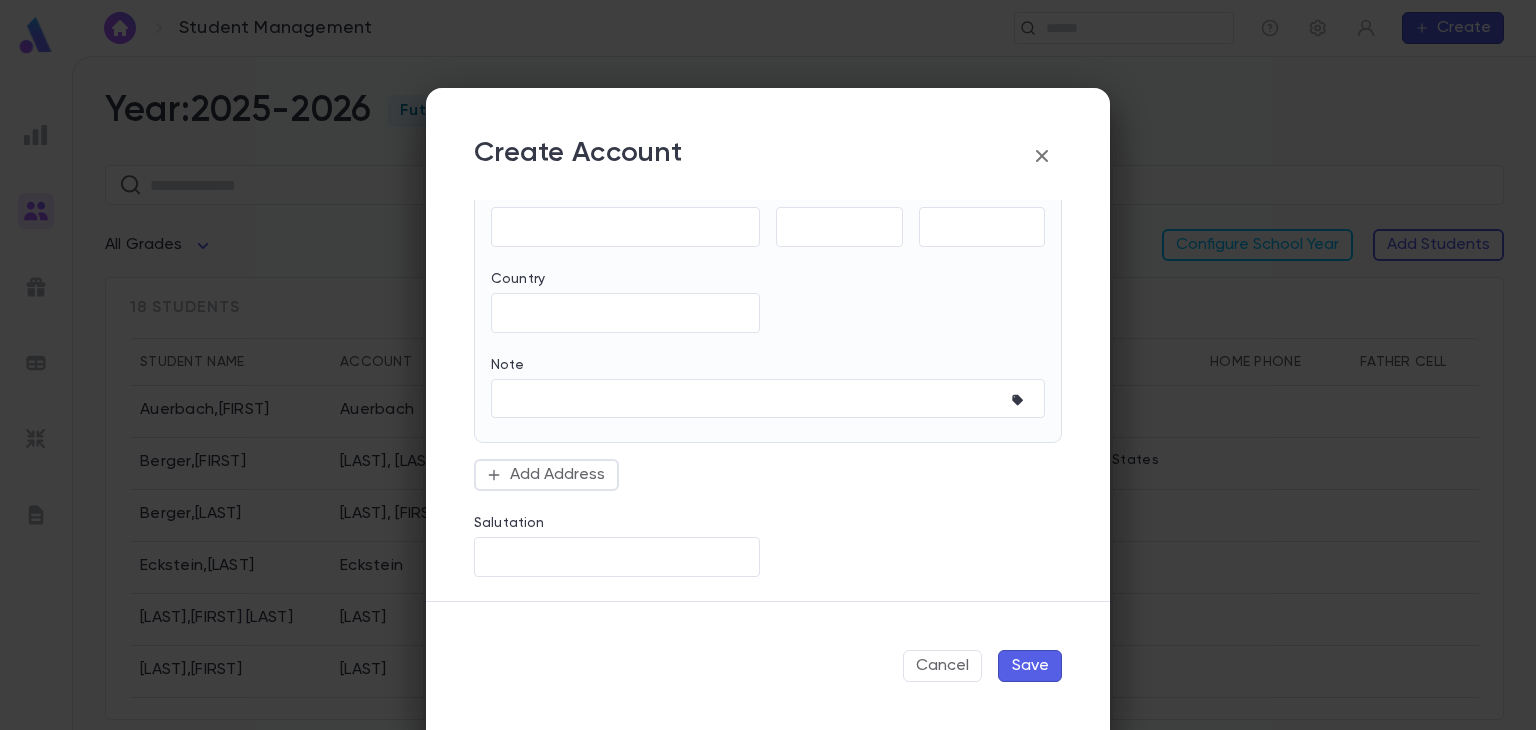 click on "Save" at bounding box center [1030, 666] 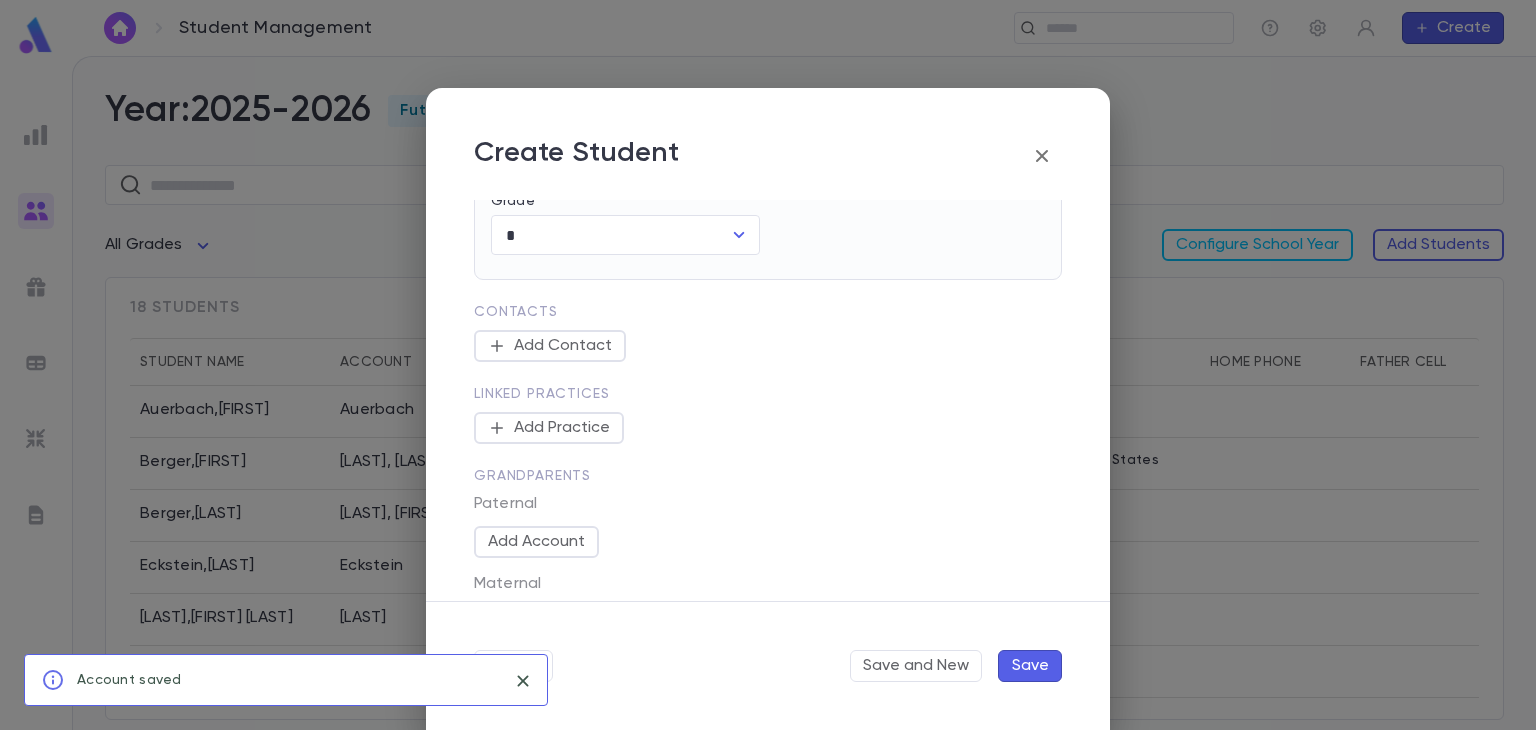 scroll, scrollTop: 801, scrollLeft: 0, axis: vertical 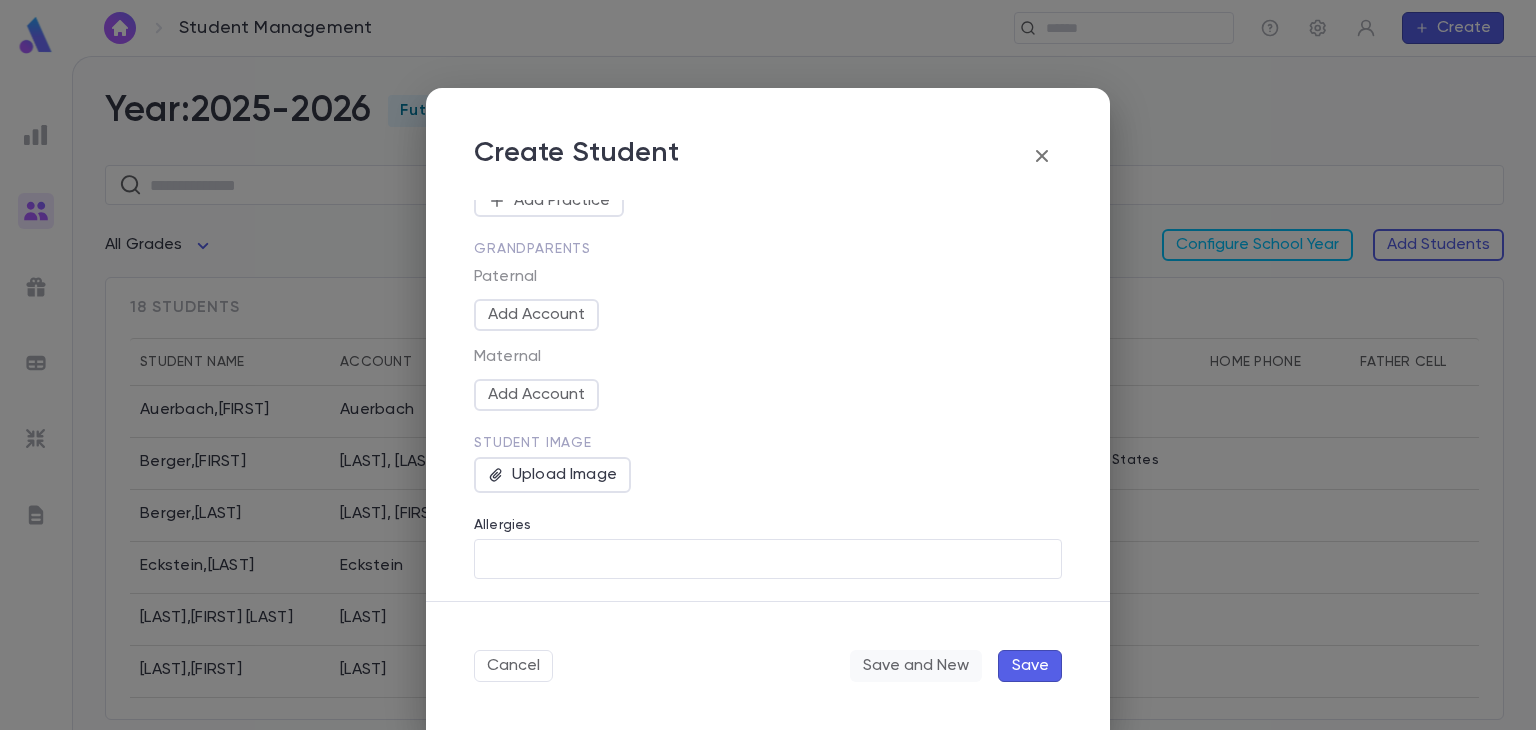click on "Save and New" at bounding box center (916, 666) 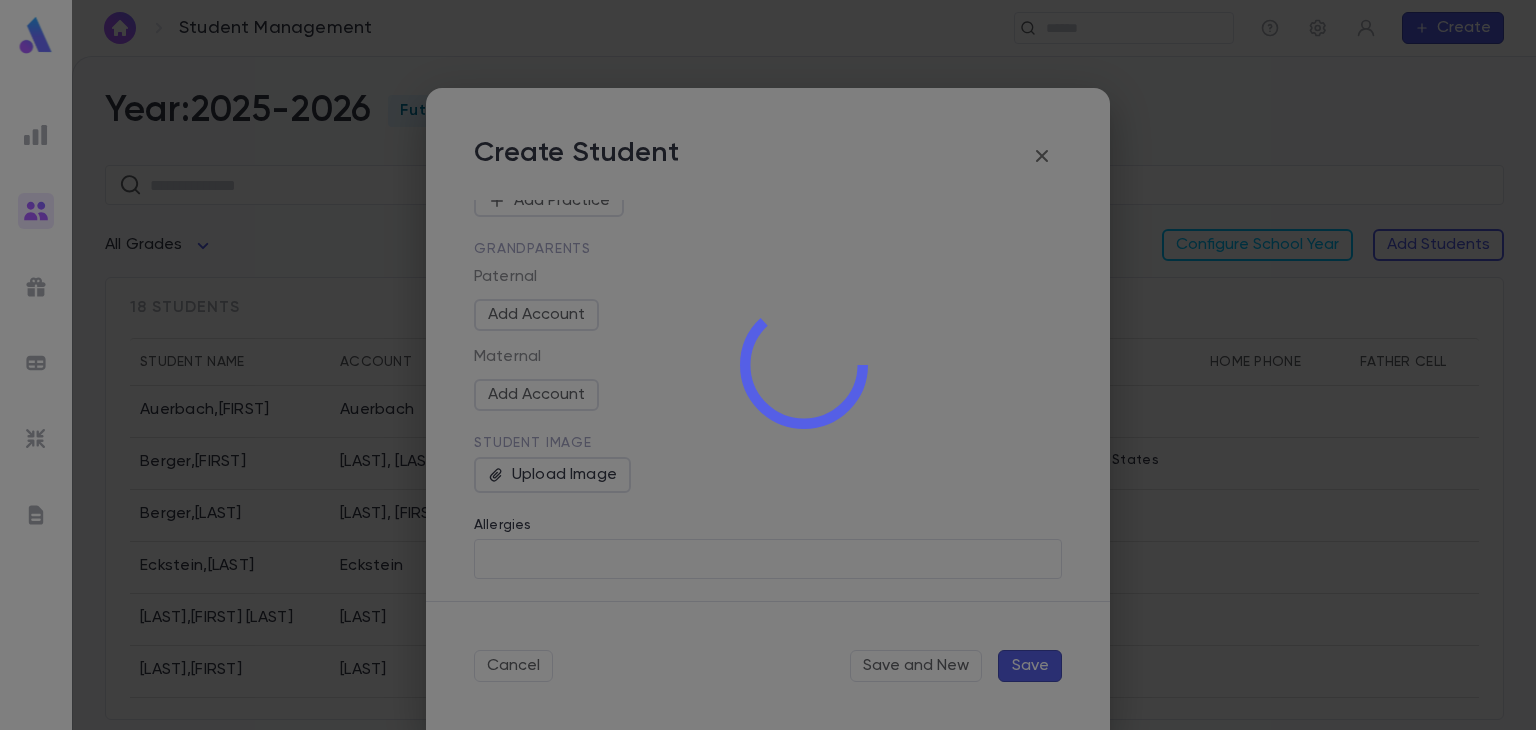 type 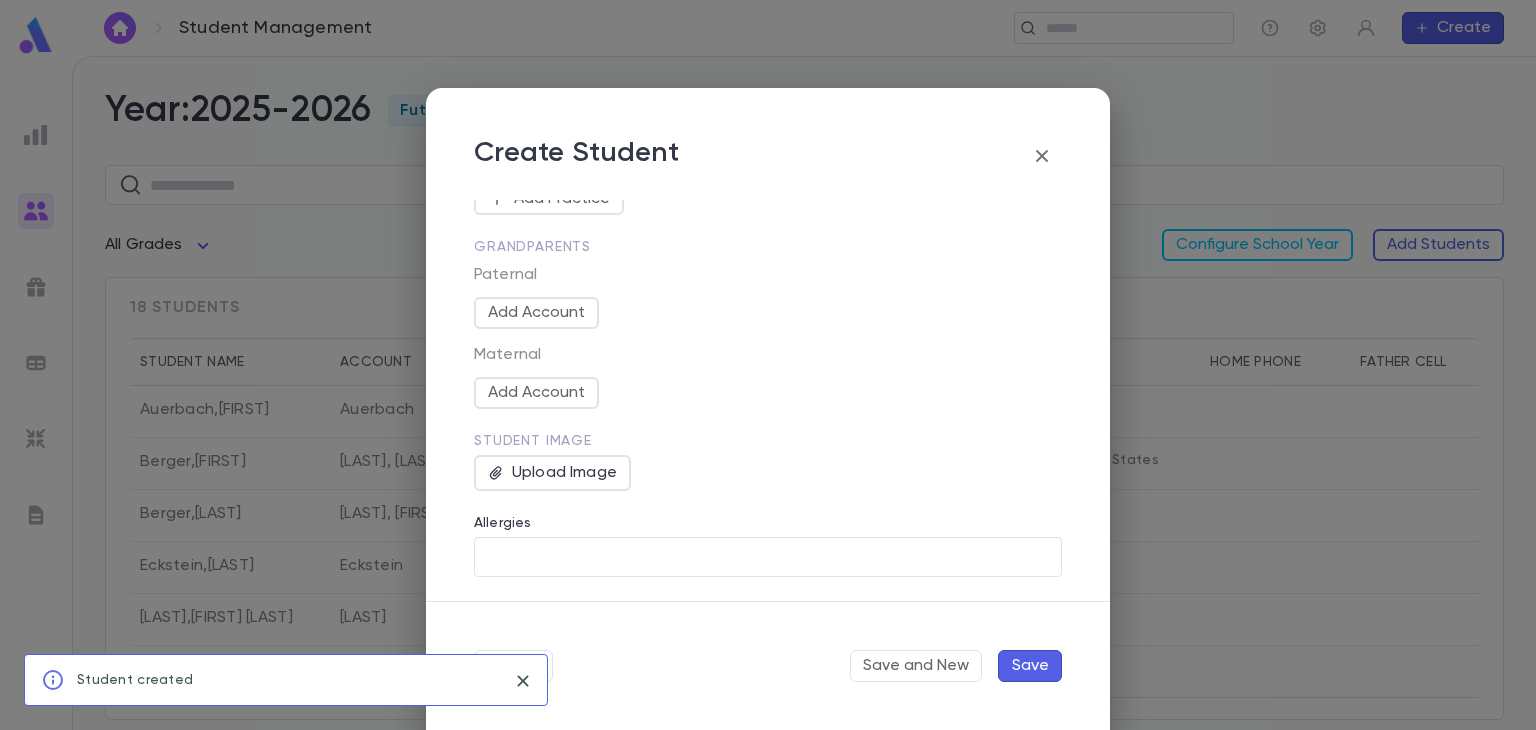 type 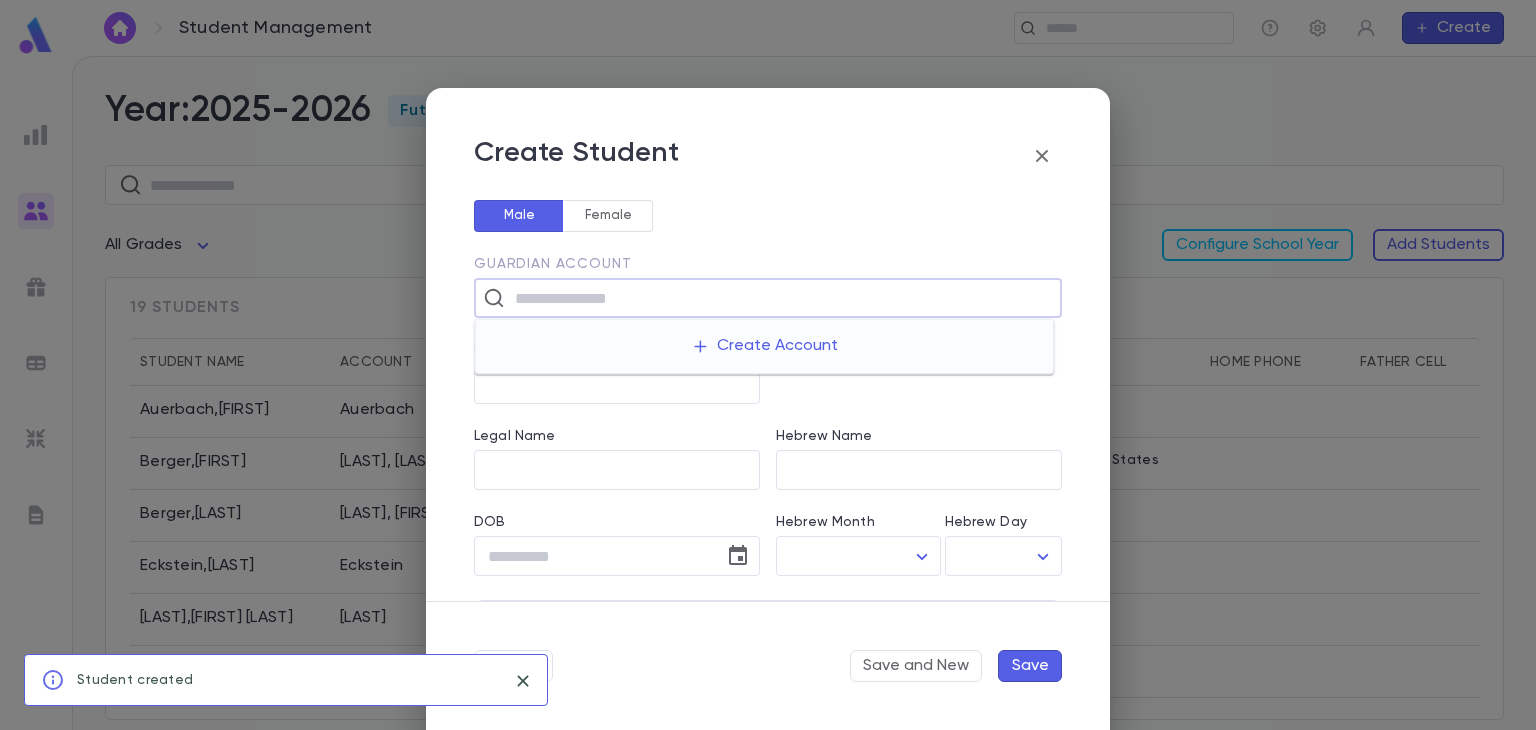 click at bounding box center [781, 298] 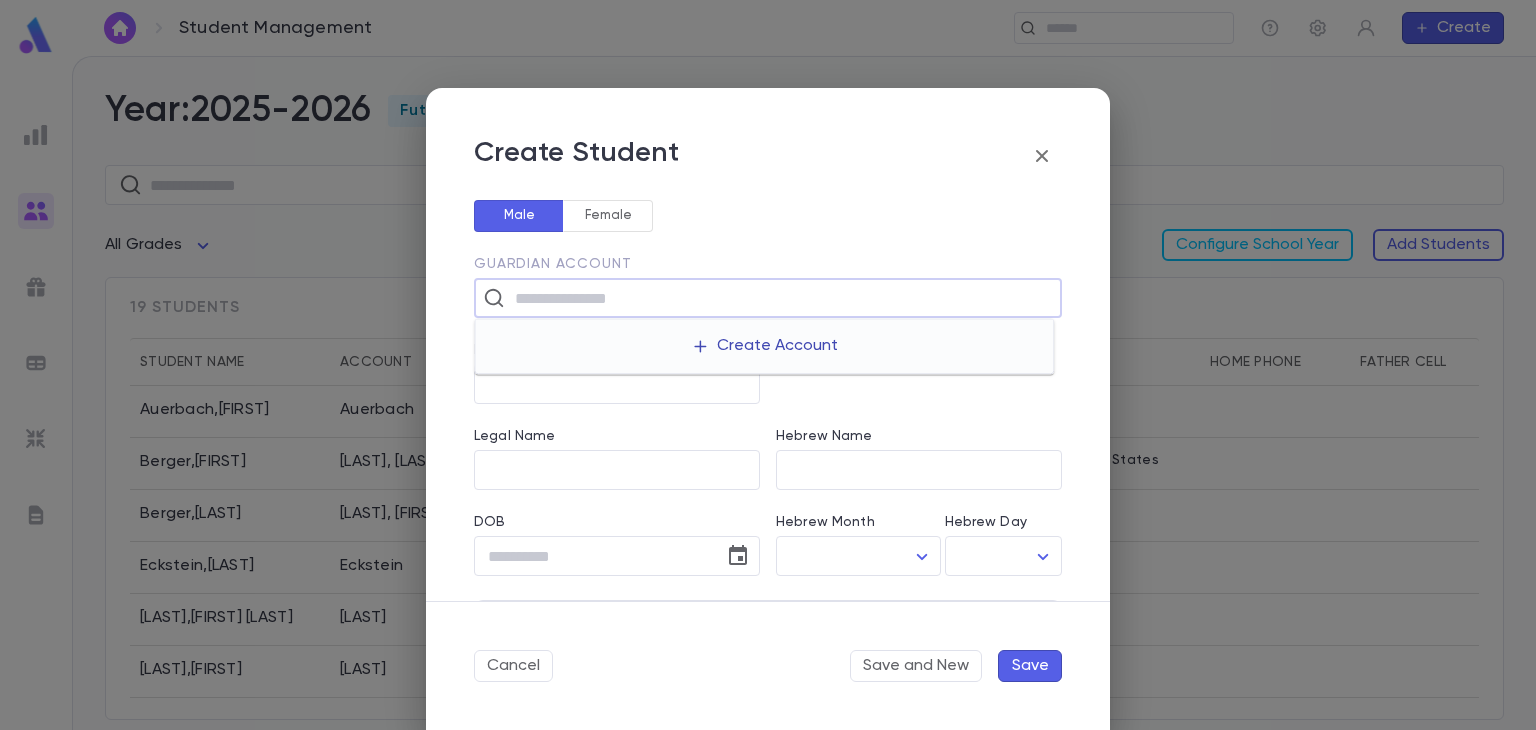 click on "Create Account" at bounding box center [764, 346] 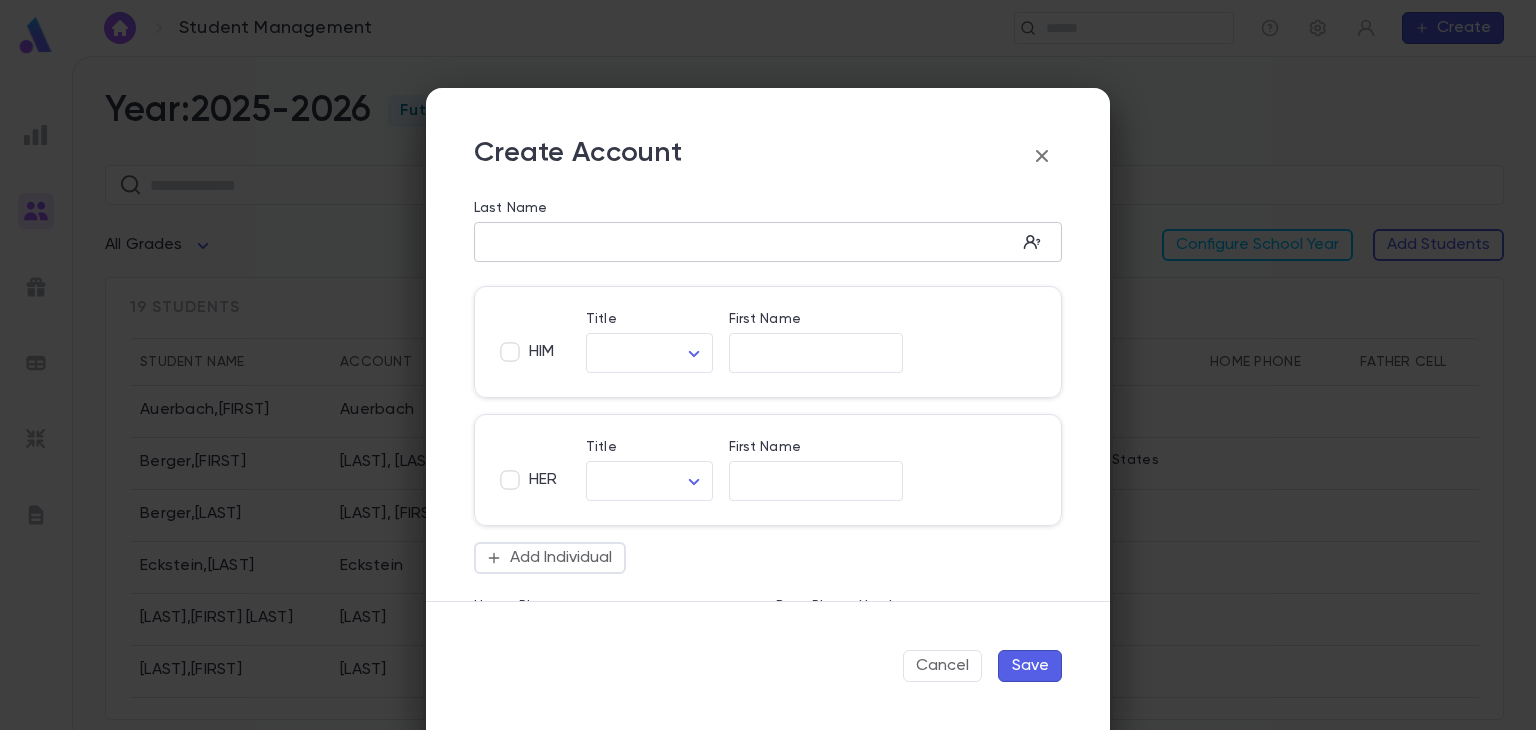click on "Last Name" at bounding box center [745, 242] 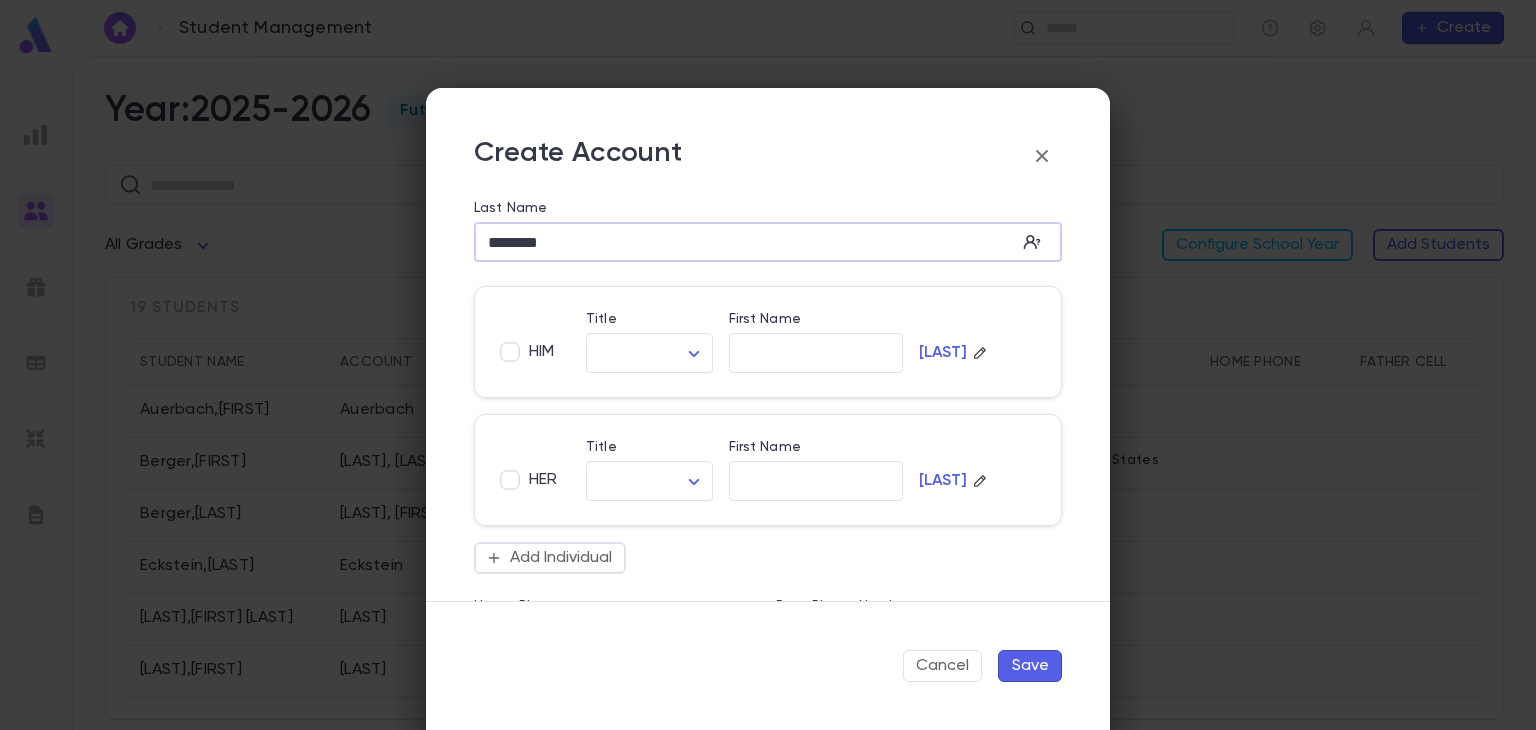 click on "********" at bounding box center (745, 242) 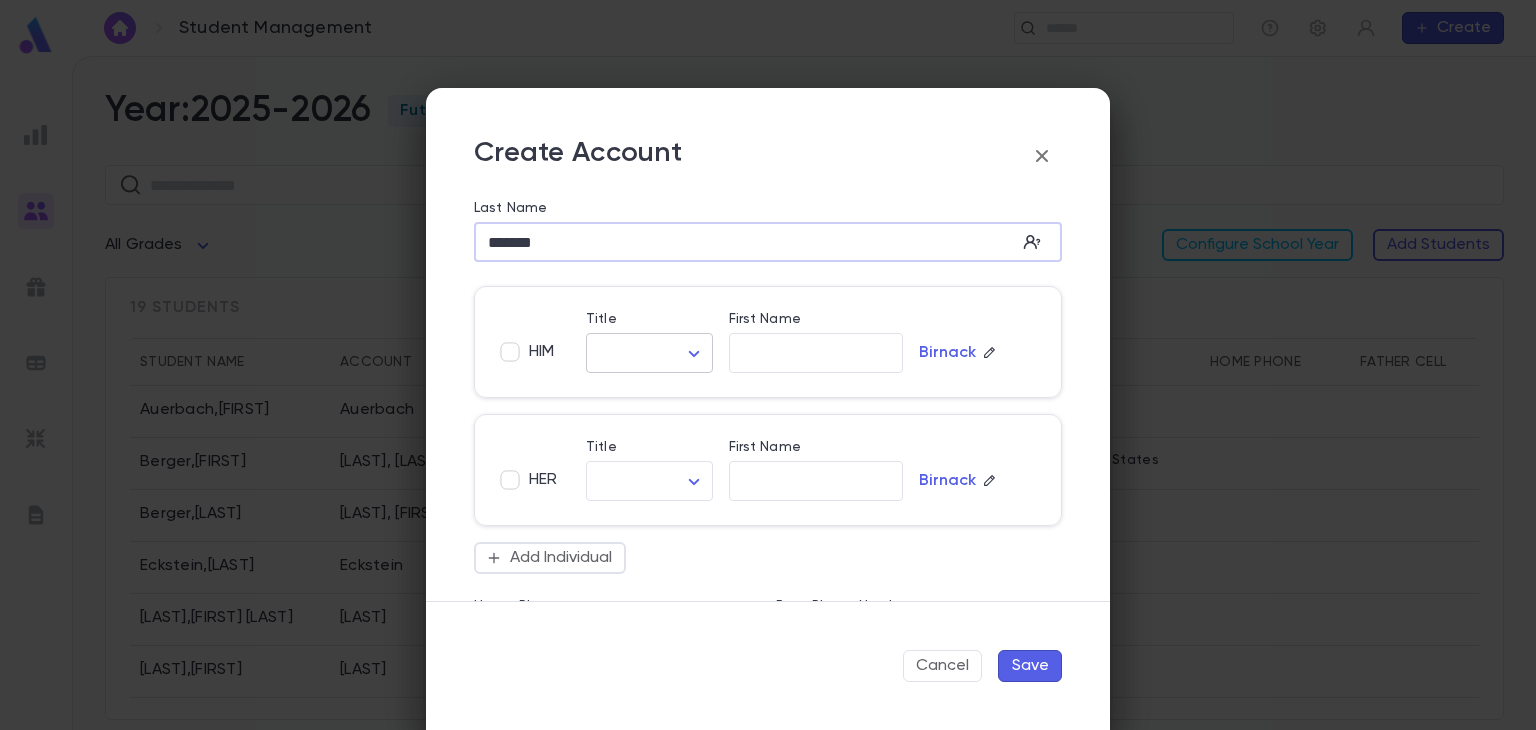 type on "*******" 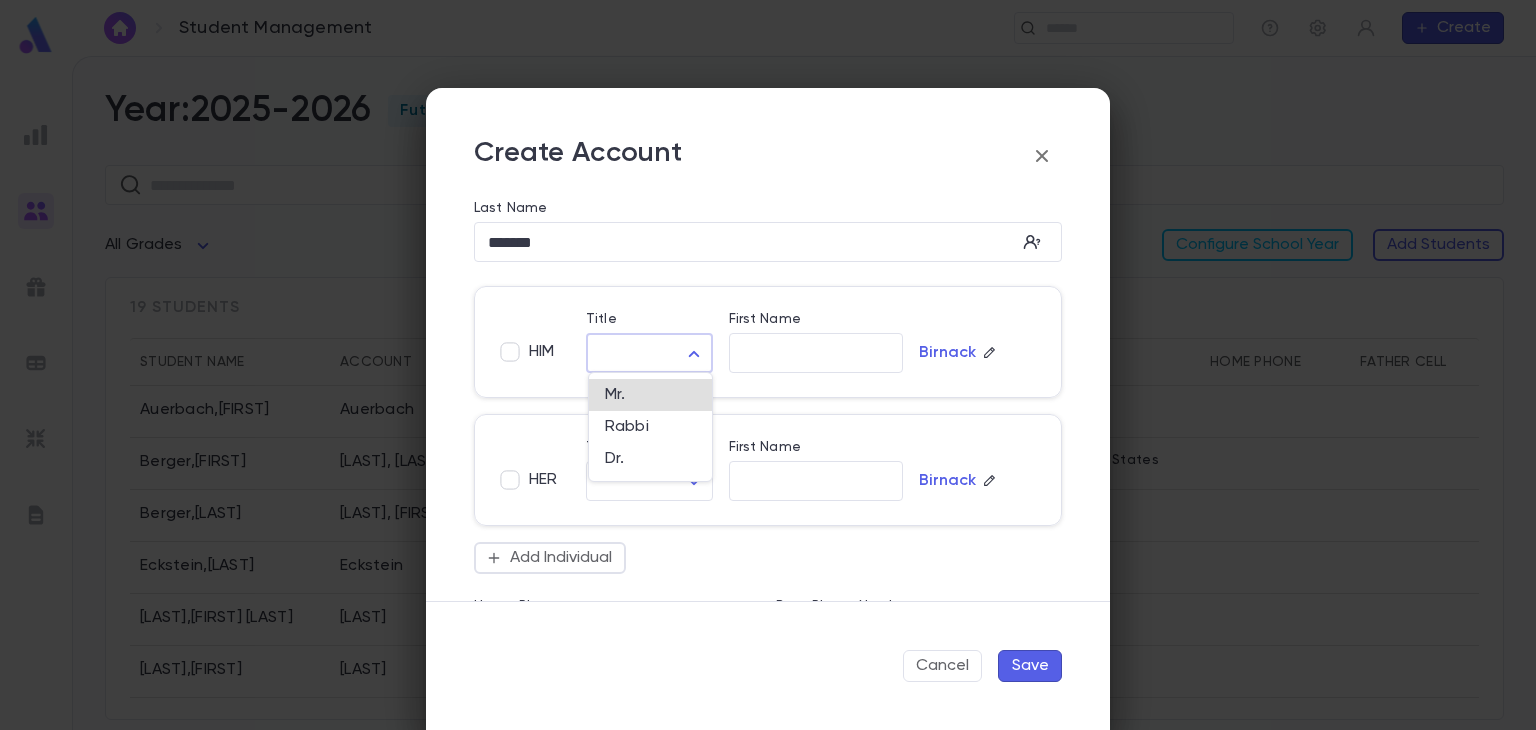 click on "Student Management ​  Create Year:  2025-2026 Future ​ All Grades Configure School Year Add Students 19   students Student Name Account Grade Address Home Phone Father Cell Mother Cell [LAST] ,  [FIRST] [LAST] 2 [LAST] ,  [FIRST] [LAST] 12 [NUMBER] [STREET], [CITY] [STATE] [COUNTRY] [LAST] ,  [FIRST] [LAST] 12 [LAST] ,  [FIRST] [LAST] 2 [LAST] ,  [FIRST] [LAST] 2 [LAST] ,  [FIRST] [LAST] 2 [LAST] ,  [FIRST] [LAST] 2 [LAST] ,  [FIRST] [LAST] 12 Profile Log out Account Pledge Payment 2025-2026 Create Student Male Female Guardian Account ​ First Name ​ Legal Name ​ Hebrew Name ​ DOB ​ Hebrew Month ​ ​ Hebrew Day ​ ​ School Year 2025-2026 ** Grade ​ Linked Practices  Add Practice Grandparents Paternal Add Account Maternal Add Account Student Image Upload Image Allergies ​ Cancel Save and New Save Create Account Last Name ******* ​ HIM Title ​ ​ First Name ​ [LAST] HER Title ​ ​ First Name ​ [LAST] Add Individual ​" at bounding box center (768, 393) 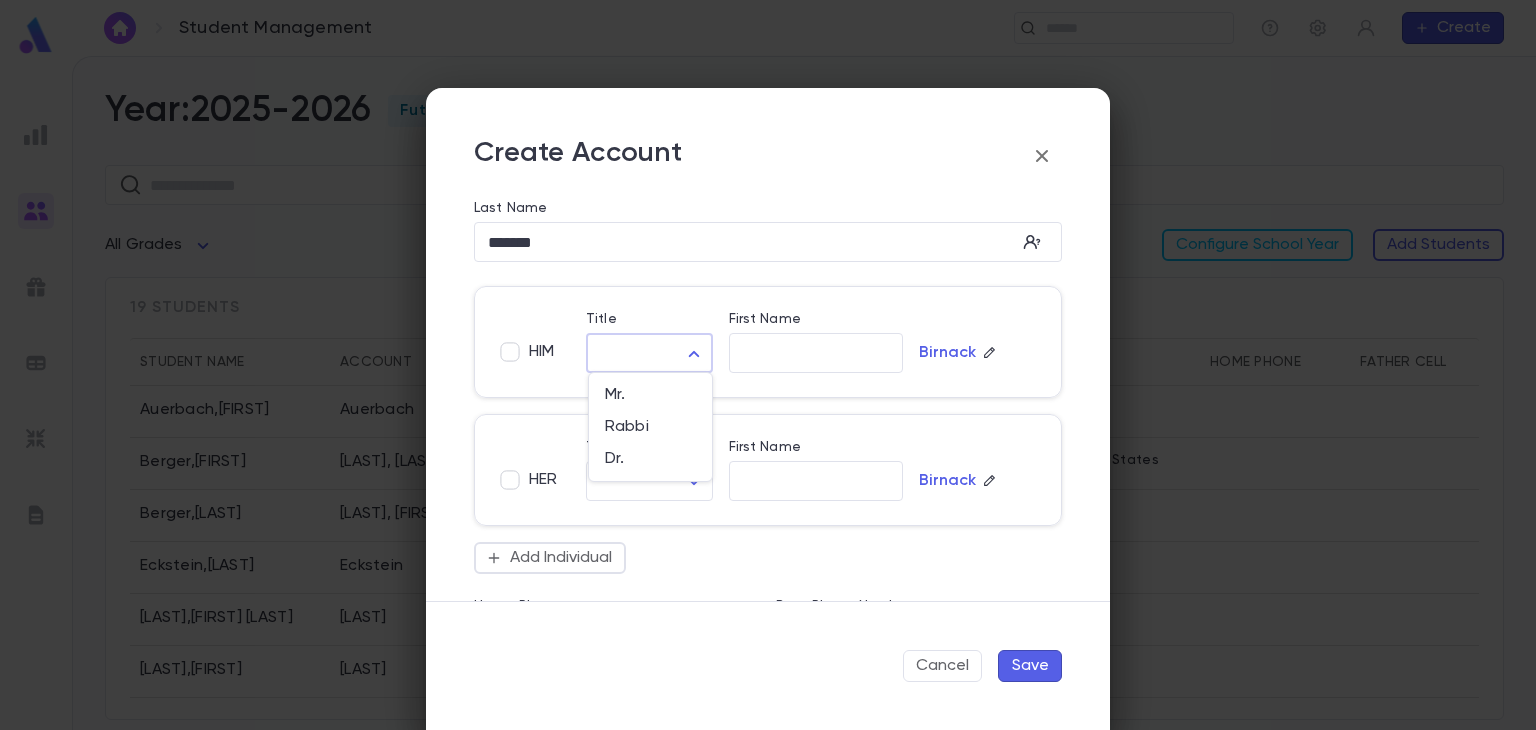 click at bounding box center (768, 365) 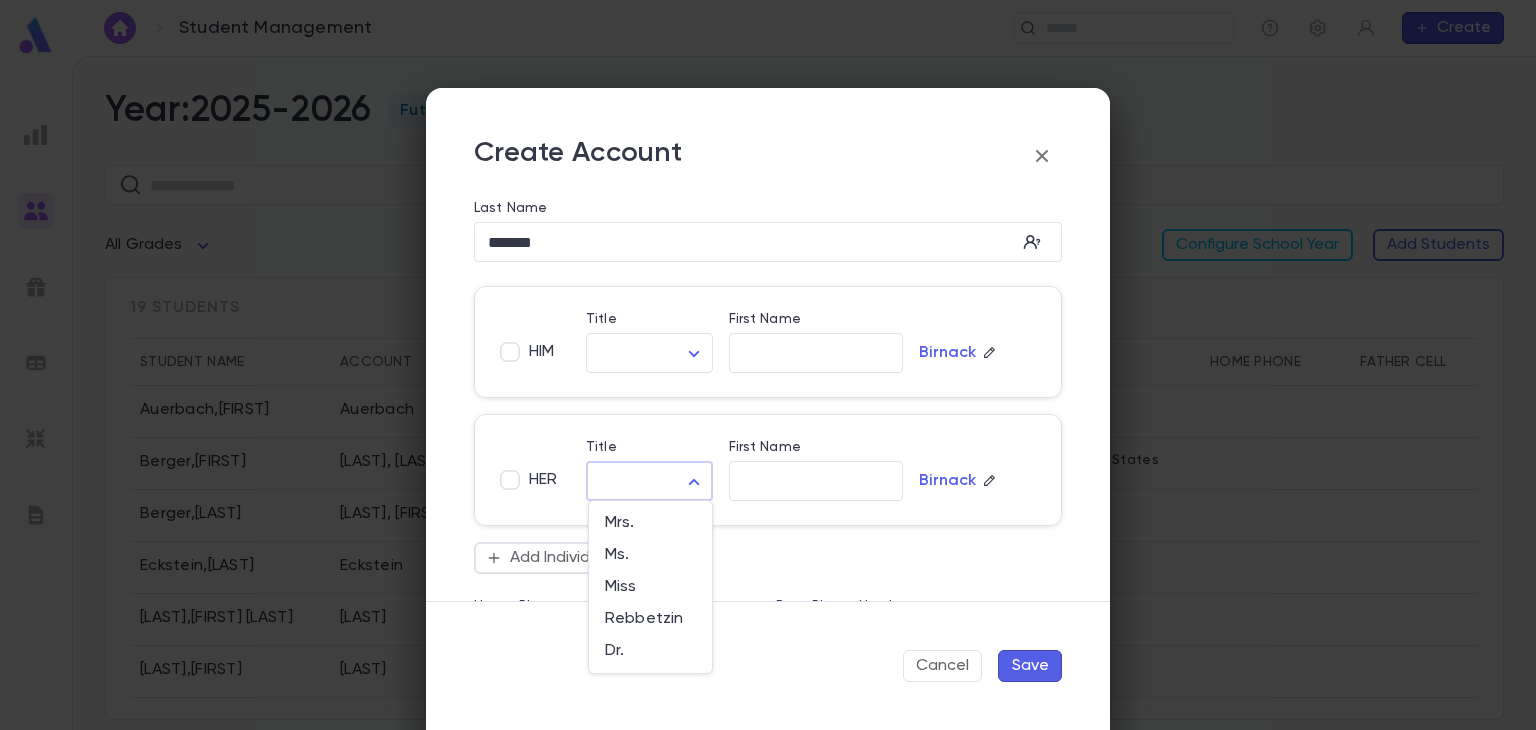 click on "Student Management ​  Create Year:  2025-2026 Future ​ All Grades Configure School Year Add Students 19   students Student Name Account Grade Address Home Phone Father Cell Mother Cell [LAST] ,  [FIRST] [LAST] 2 [LAST] ,  [FIRST] [LAST] 12 [NUMBER] [STREET], [CITY] [STATE] [COUNTRY] [LAST] ,  [FIRST] [LAST] 12 [LAST] ,  [FIRST] [LAST] 2 [LAST] ,  [FIRST] [LAST] 2 [LAST] ,  [FIRST] [LAST] 2 [LAST] ,  [FIRST] [LAST] 2 [LAST] ,  [FIRST] [LAST] 12 Profile Log out Account Pledge Payment 2025-2026 Create Student Male Female Guardian Account ​ First Name ​ Legal Name ​ Hebrew Name ​ DOB ​ Hebrew Month ​ ​ Hebrew Day ​ ​ School Year 2025-2026 ** Grade ​ Linked Practices  Add Practice Grandparents Paternal Add Account Maternal Add Account Student Image Upload Image Allergies ​ Cancel Save and New Save Create Account Last Name ******* ​ HIM Title ​ ​ First Name ​ [LAST] HER Title ​ ​ First Name ​ [LAST] Add Individual ​" at bounding box center [768, 393] 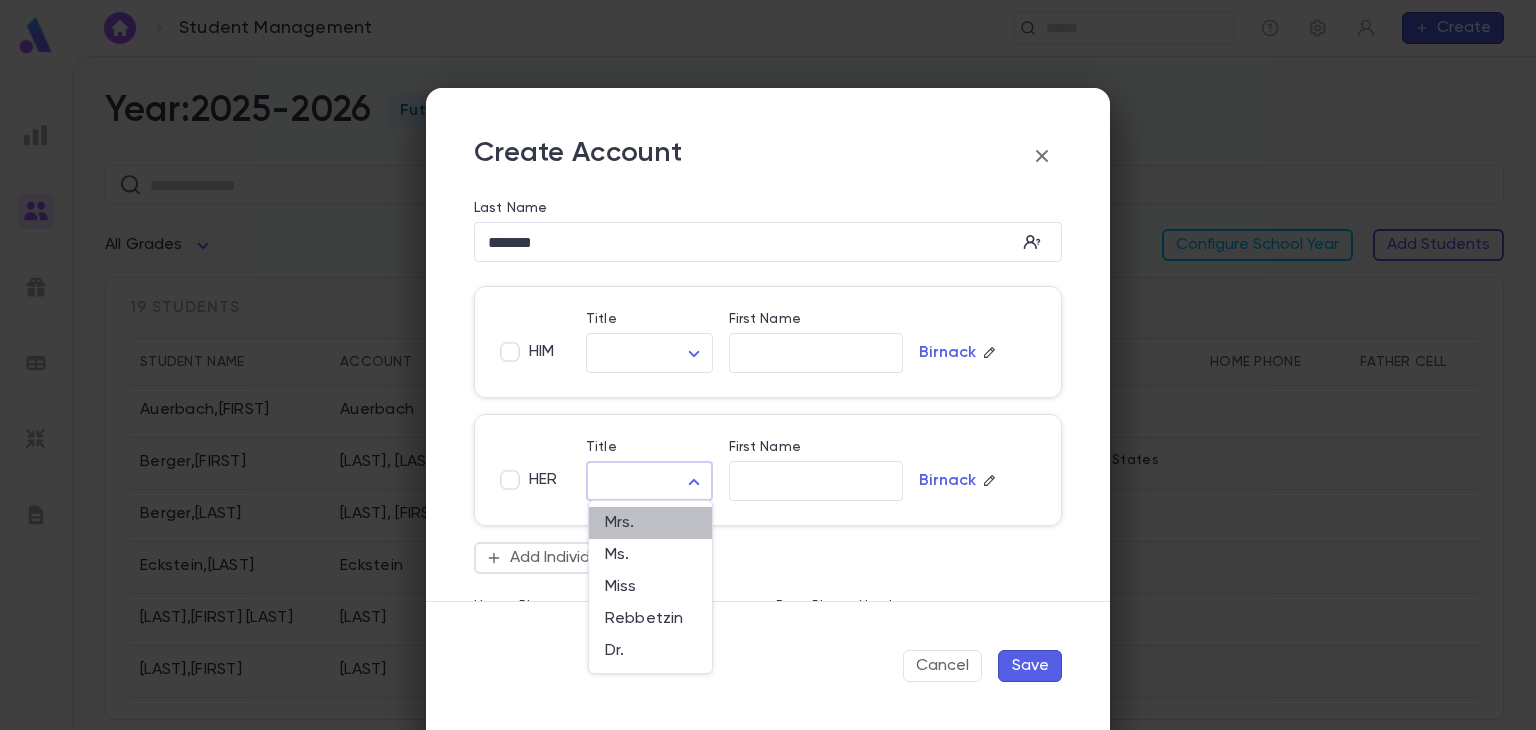 click on "Mrs." at bounding box center [650, 523] 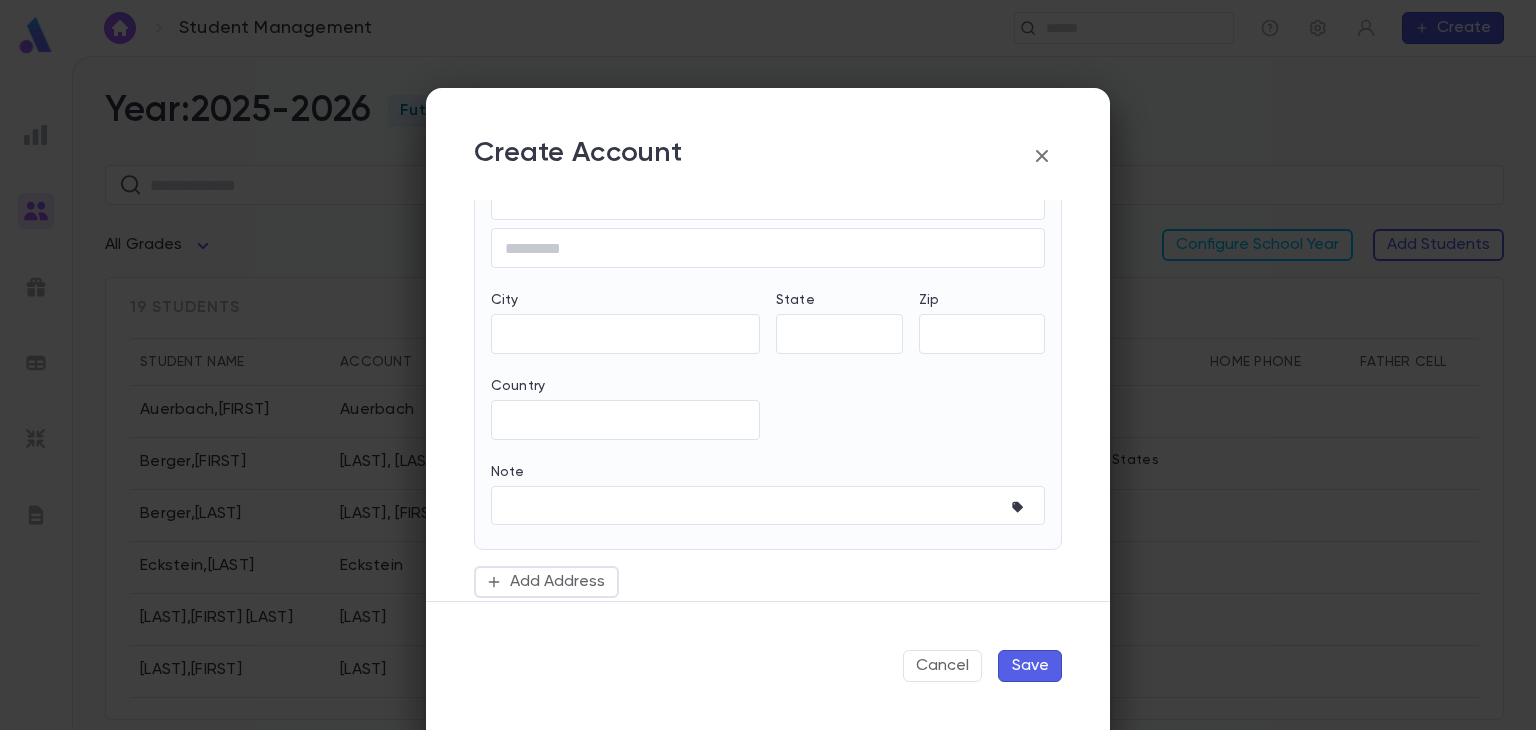 scroll, scrollTop: 806, scrollLeft: 0, axis: vertical 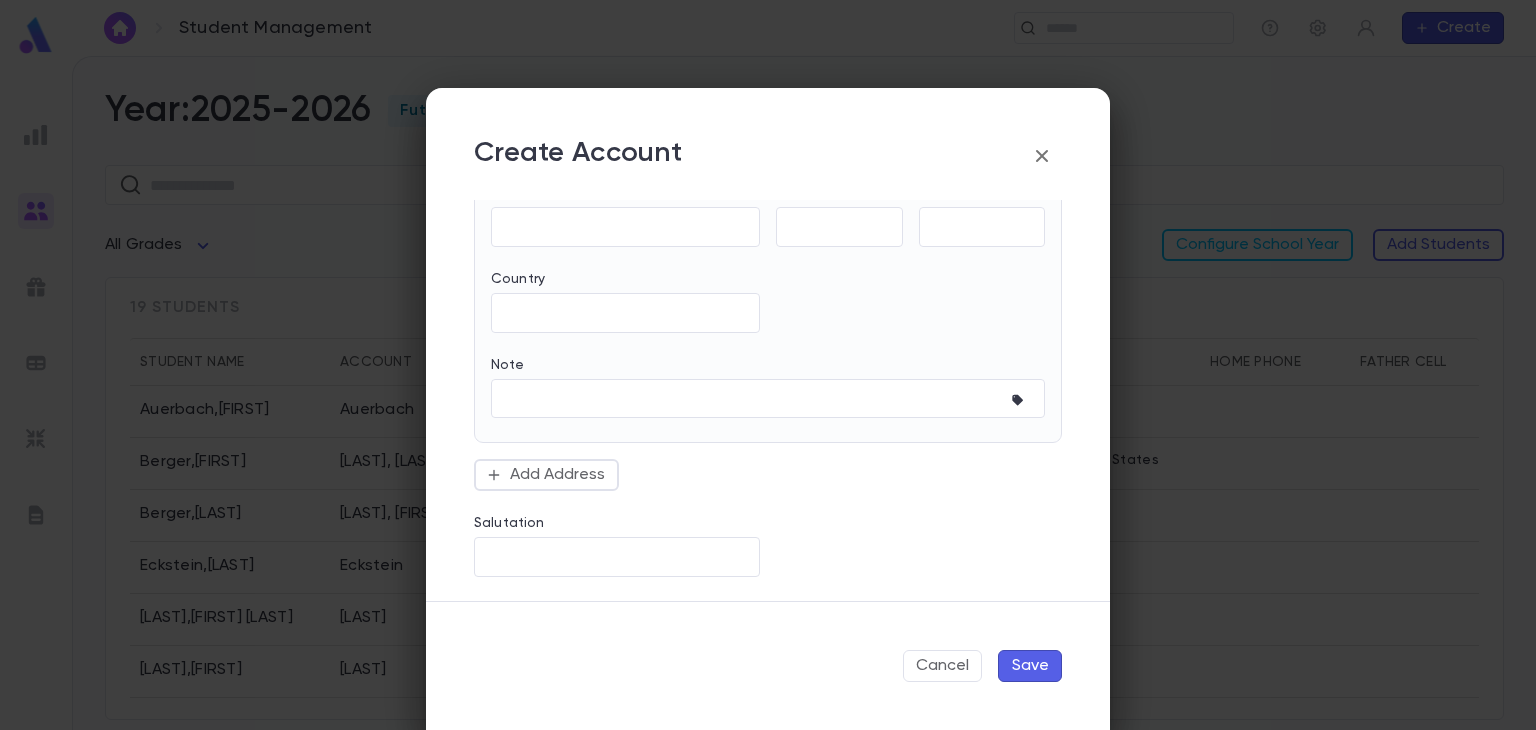 click on "Save" at bounding box center [1030, 666] 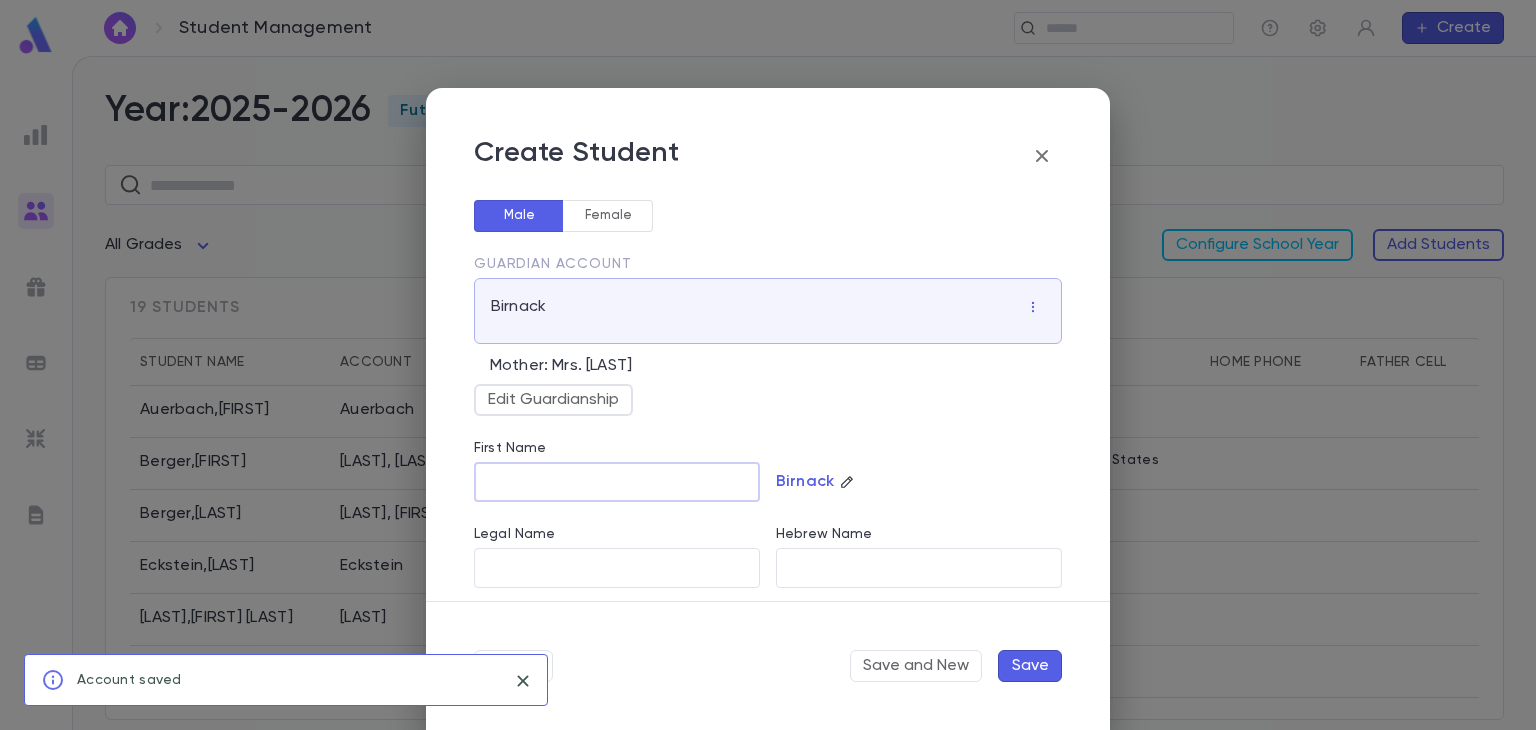 click on "First Name" at bounding box center [617, 482] 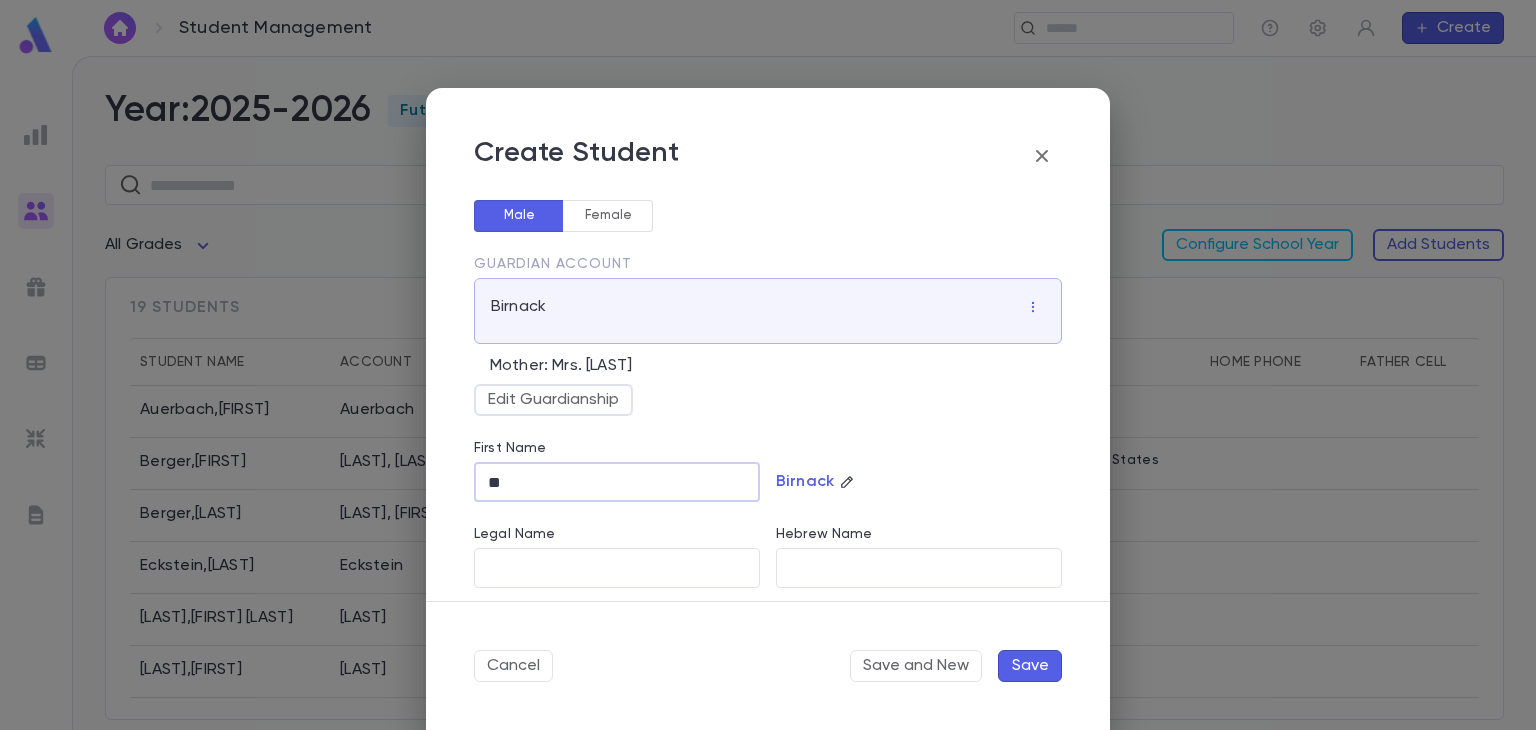 type on "*" 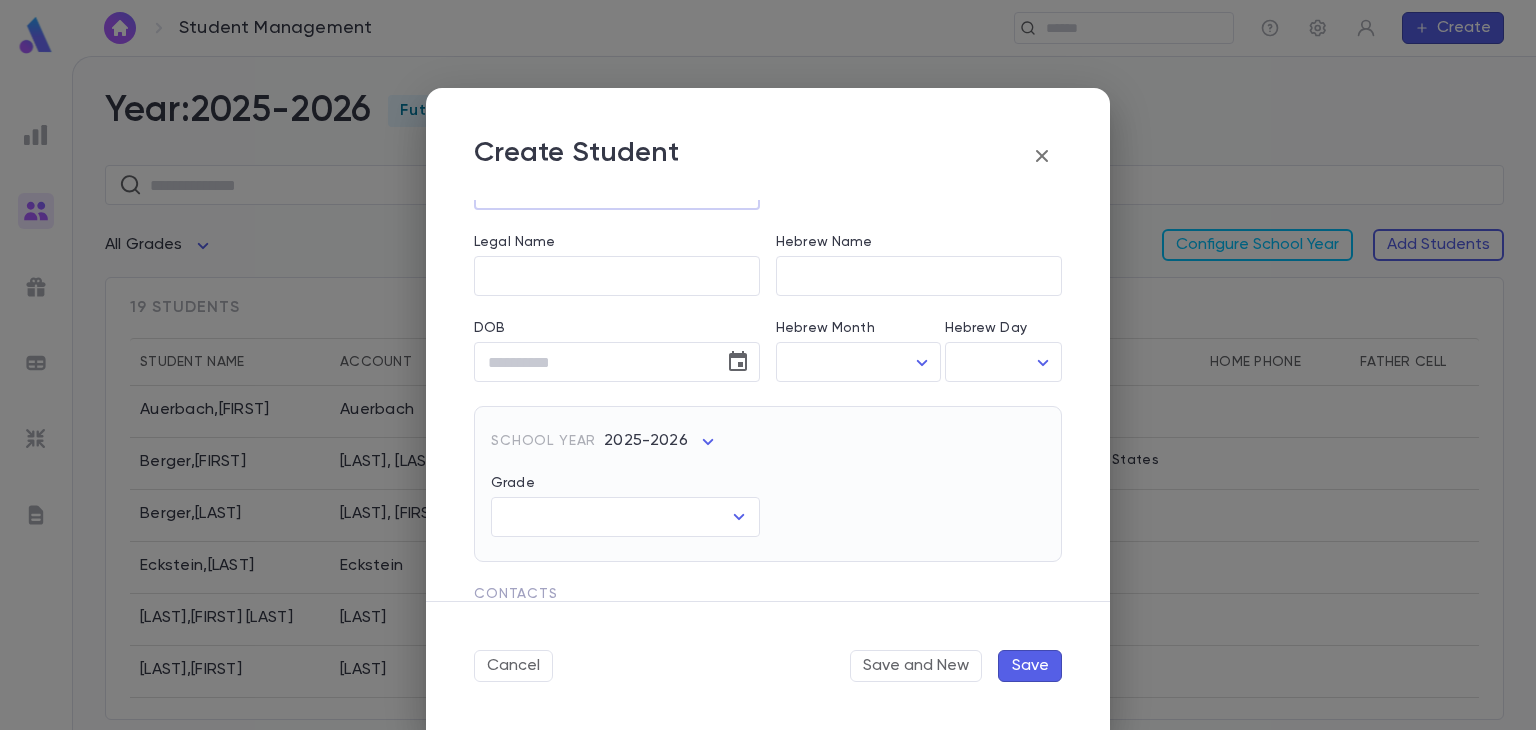 scroll, scrollTop: 294, scrollLeft: 0, axis: vertical 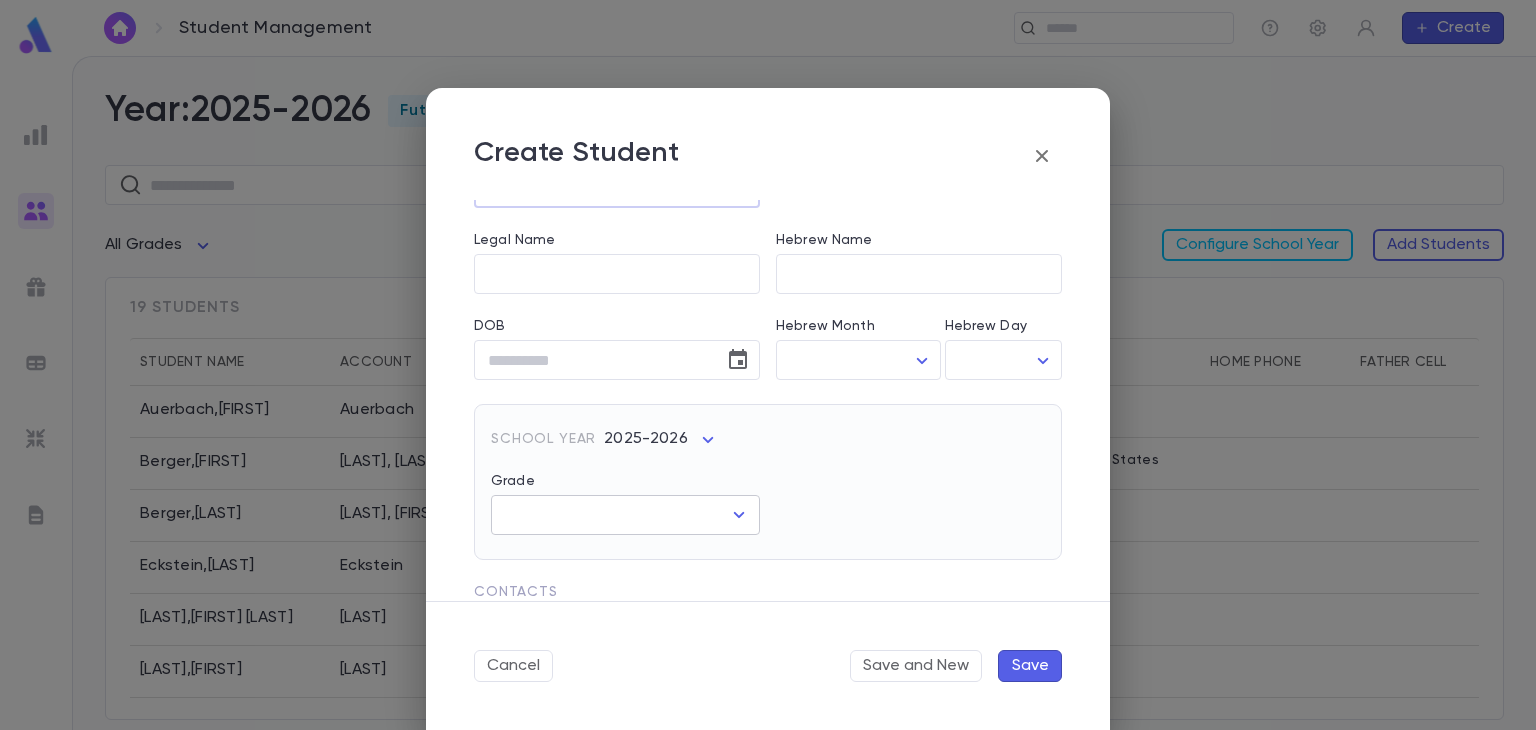 click 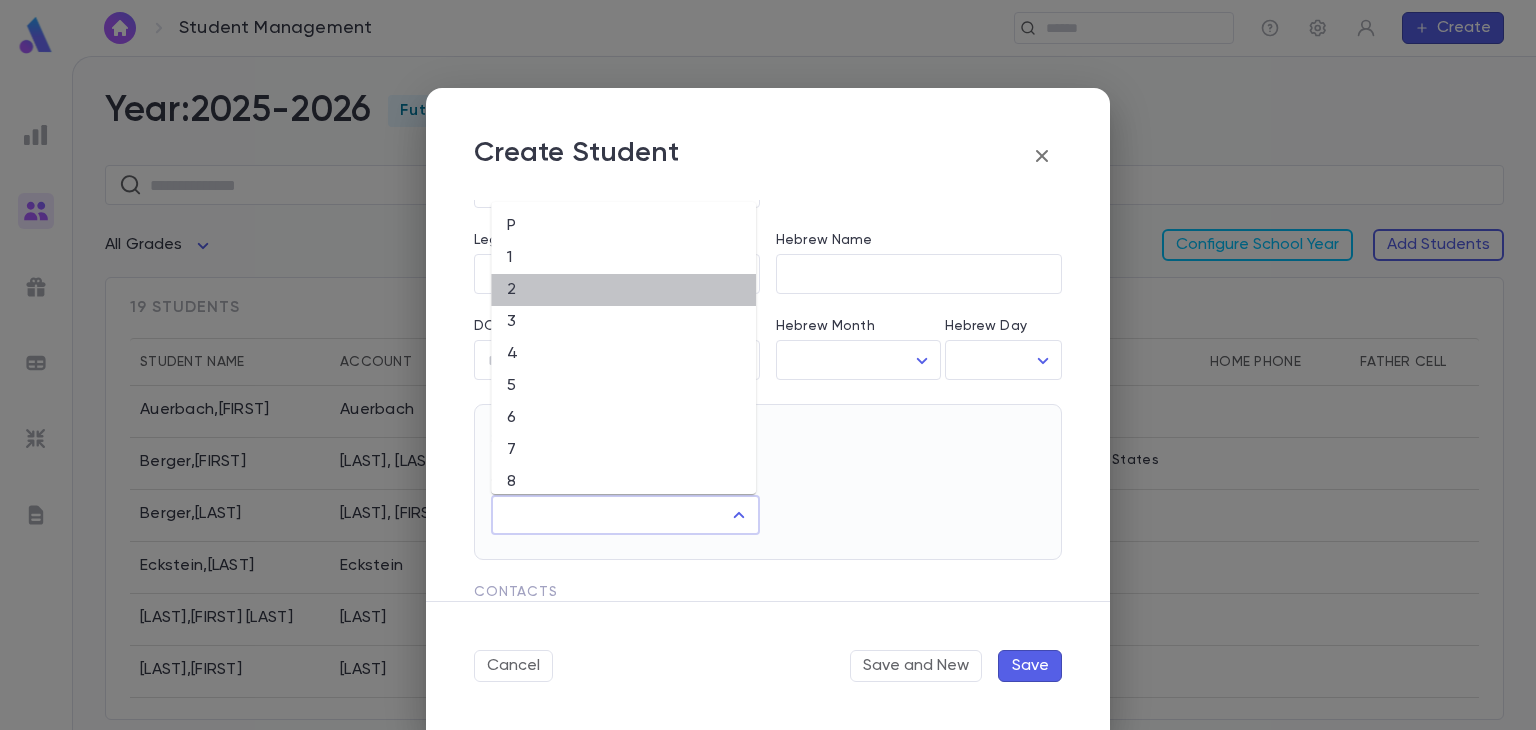 click on "2" at bounding box center [623, 290] 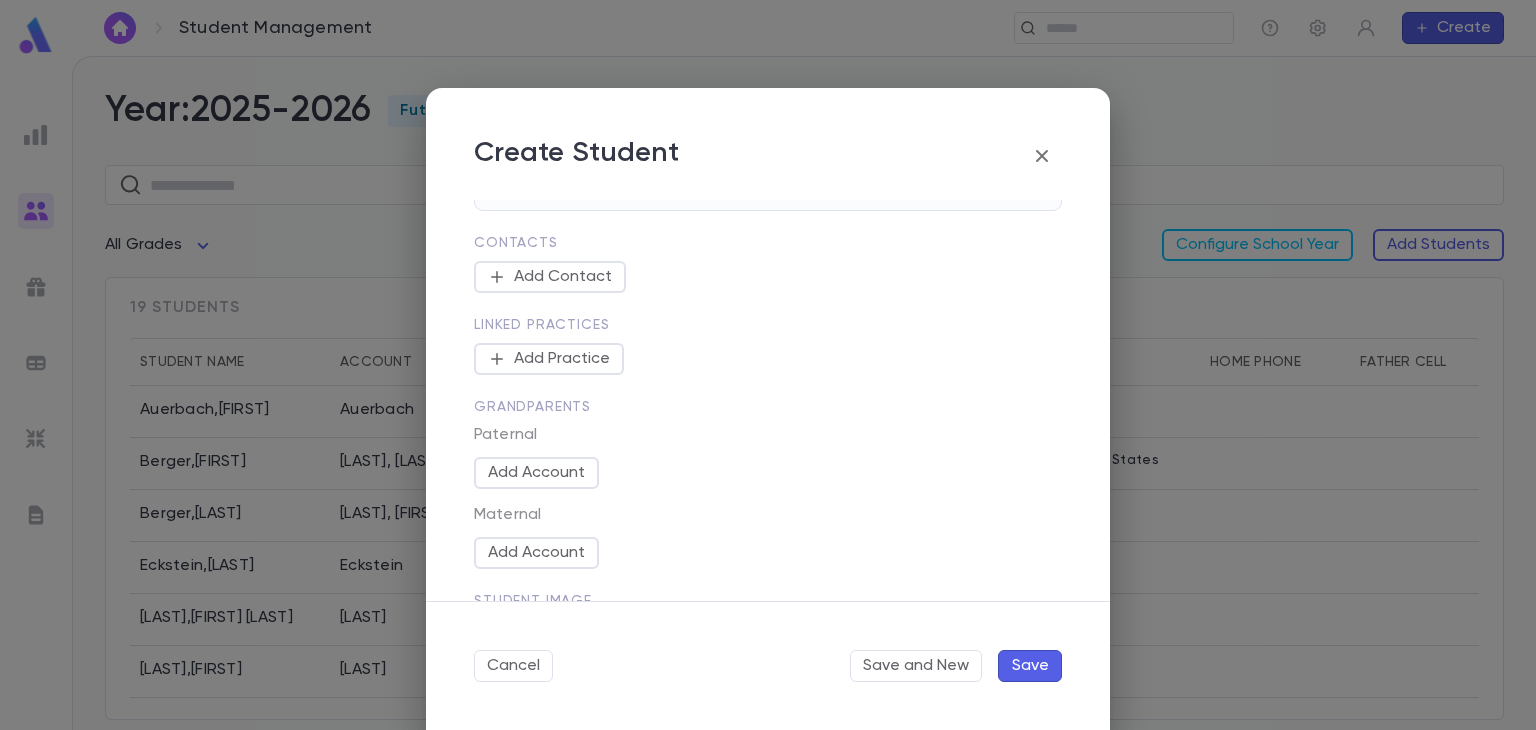 scroll, scrollTop: 660, scrollLeft: 0, axis: vertical 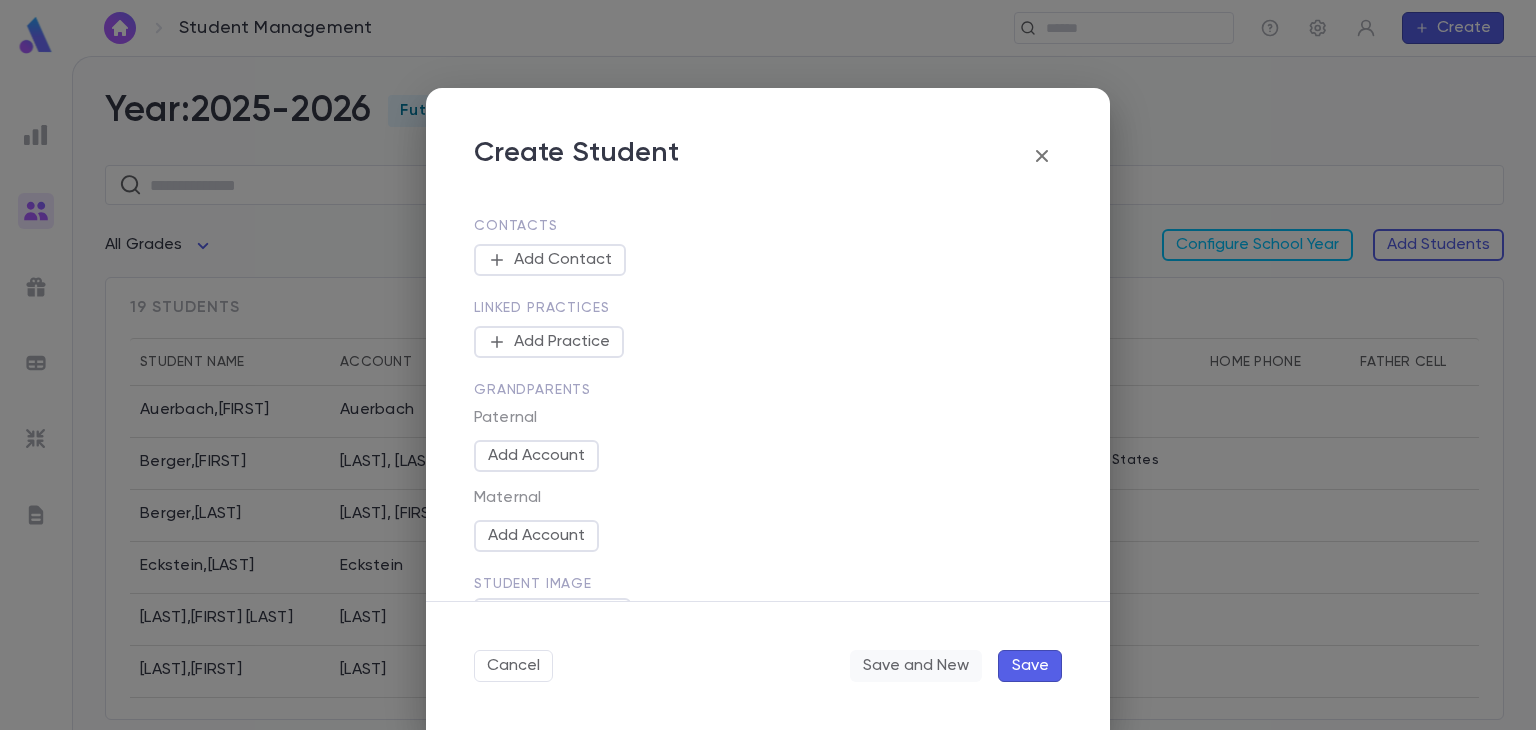 click on "Save and New" at bounding box center [916, 666] 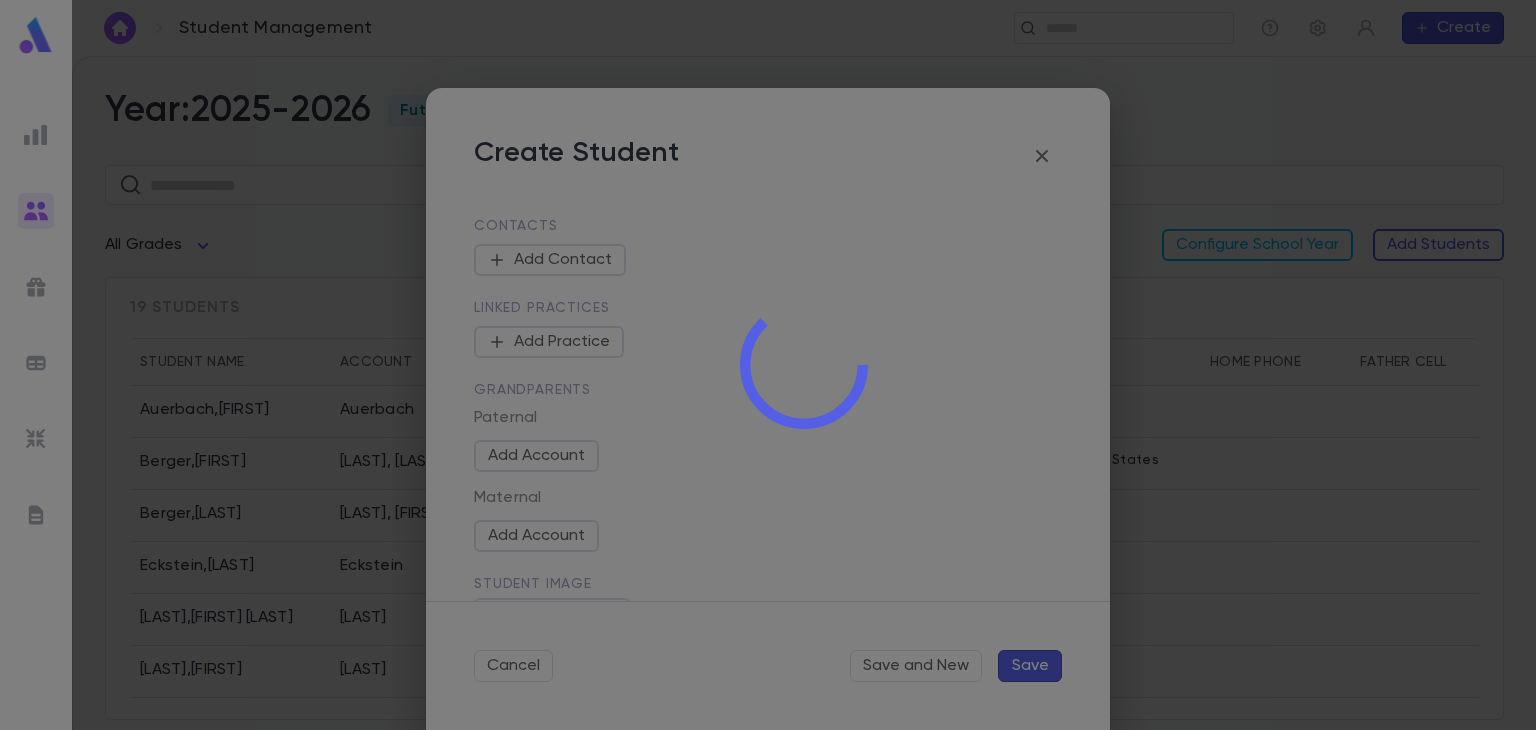 type 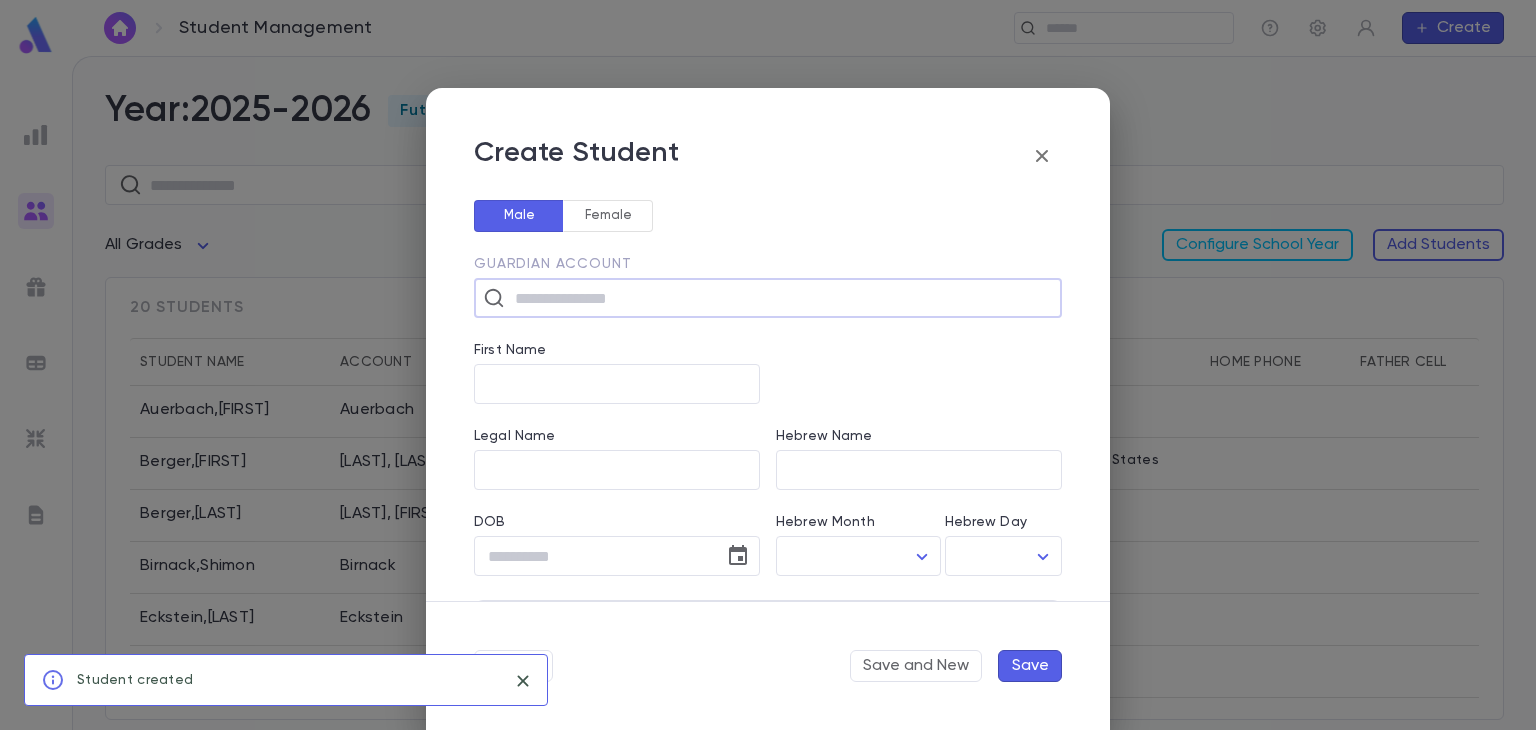 click at bounding box center [781, 298] 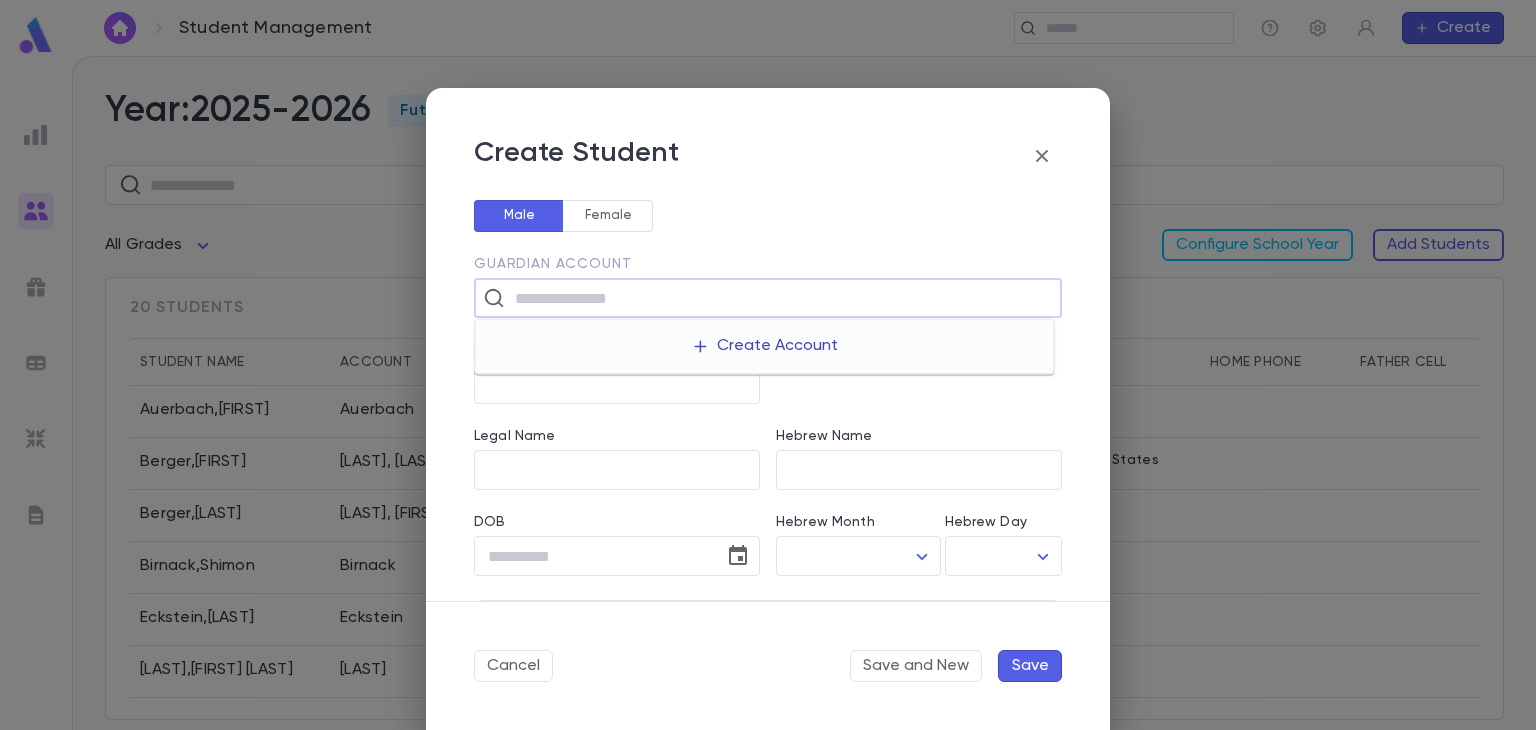 click on "Create Account" at bounding box center (764, 346) 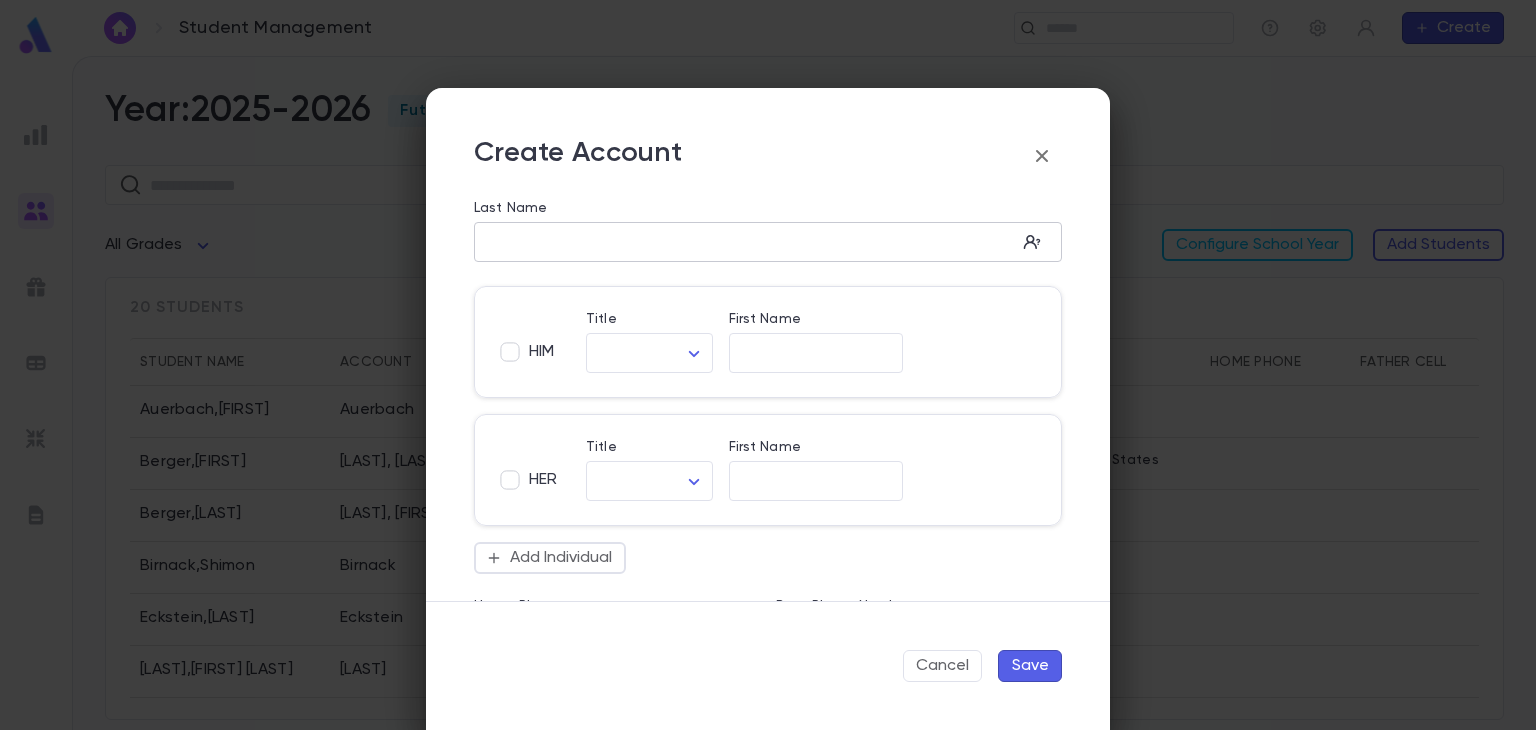 click on "Last Name" at bounding box center [745, 242] 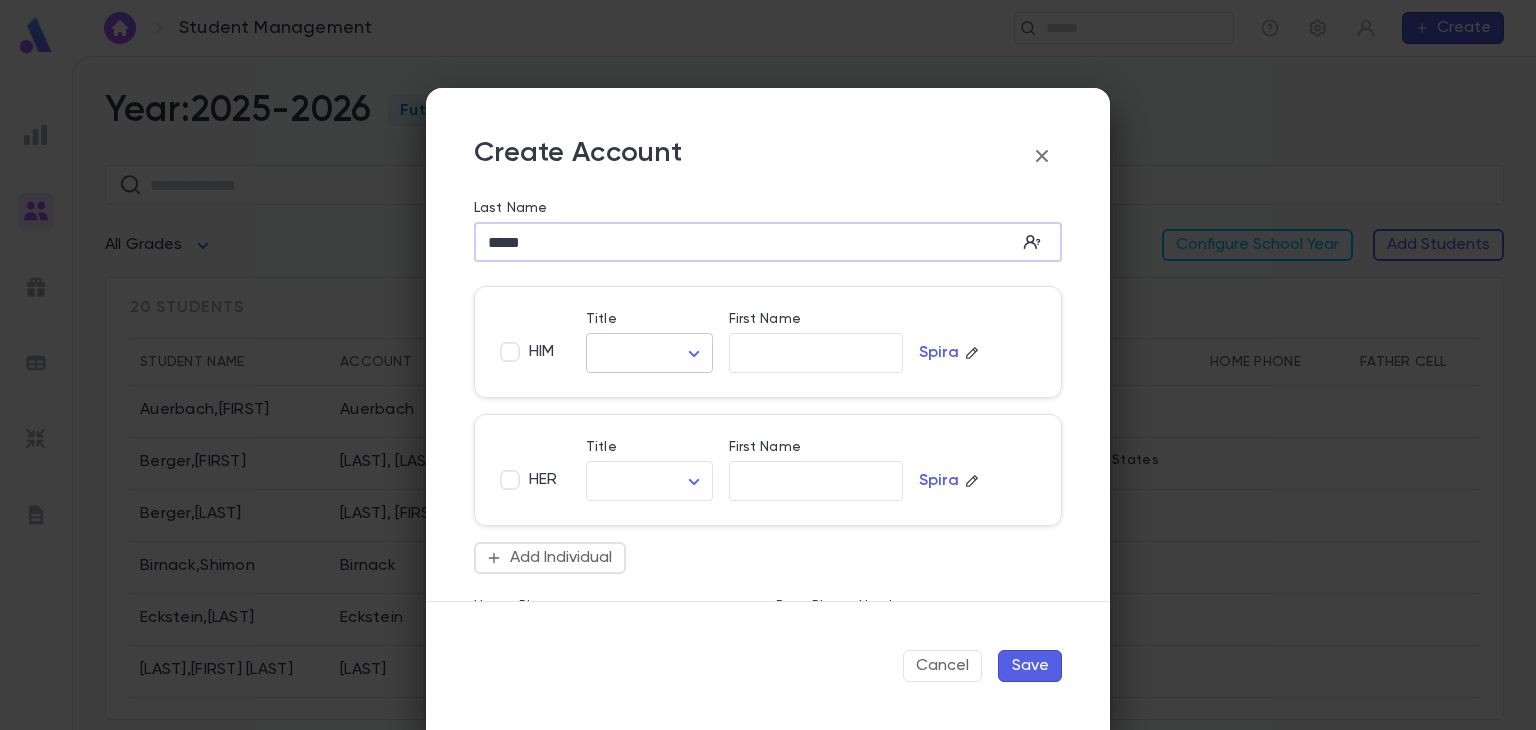 type on "*****" 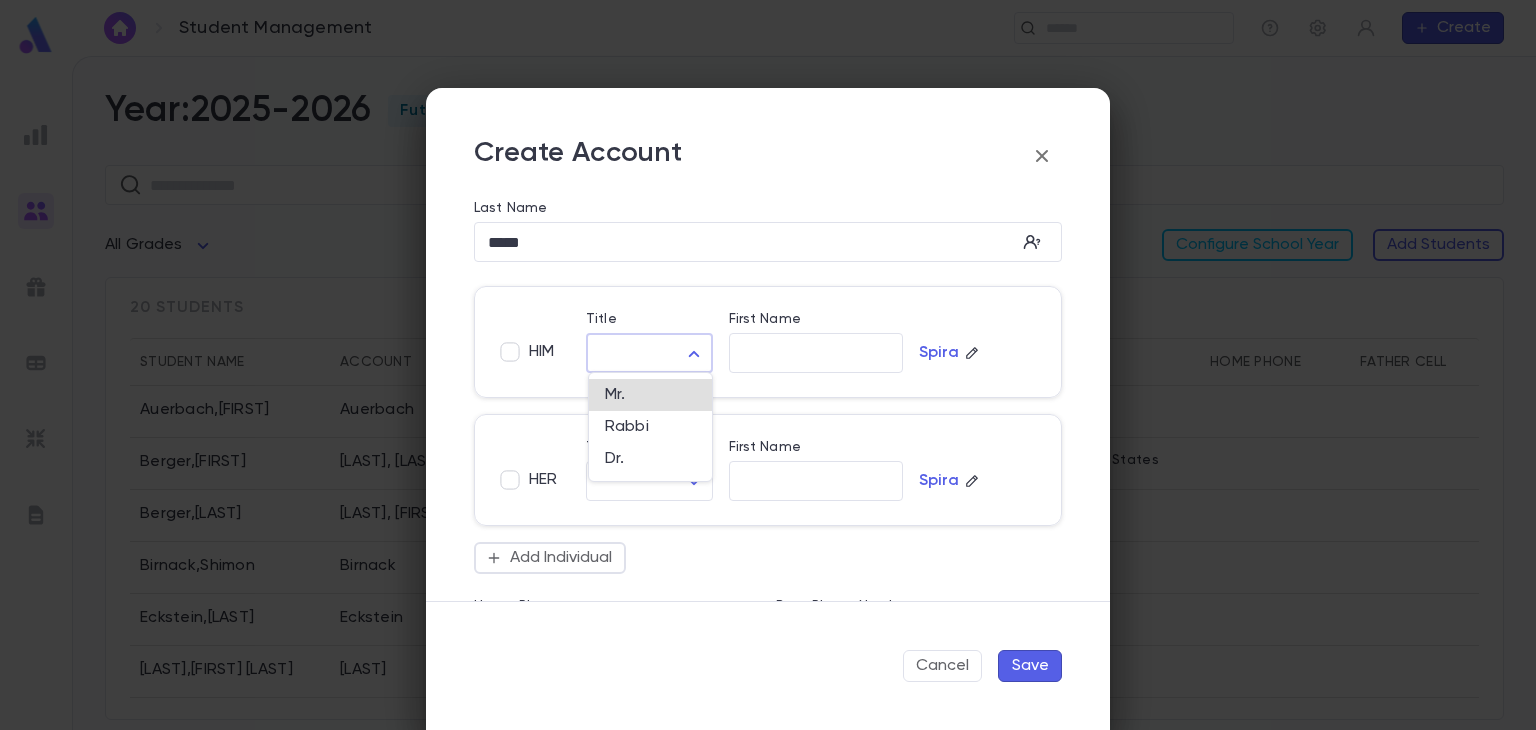 click on "Student Management ​  Create Year:  2025-2026 Future ​ All Grades Configure School Year Add Students 20   students Student Name Account Grade Address Home Phone Father Cell Mother Cell Auerbach ,  [LAST] Auerbach 2 Berger ,  [LAST] Berger, [LAST] 12 139 Liberty Drive, [CITY] [STATE] [ZIP] United States Berger ,  [LAST] Berger, [LAST] 12 Birnack ,  [LAST] Birnack 2 Eckstein ,  [LAST] Eckstein 2 Feinberg ,  [LAST] Feinberg 2 Feitman ,  [LAST] Feitman 2 Fredman ,  [LAST] Fredman 2 Gindoff ,  [LAST] Gindoff 2 Profile Log out Account Pledge Payment 2025-2026 Create Student Male Female Guardian Account ​ First Name ​ Legal Name ​ Hebrew Name ​ DOB ​ Hebrew Month ​ ​ Hebrew Day ​ ​ School Year 2025-2026 ** Grade ​ Linked Practices  Add Practice Grandparents Paternal Add Account Maternal Add Account Student Image Upload Image Allergies ​ Cancel Save and New Save Create Account Last Name ***** ​ HIM Title ​ ​ First Name ​ Spira HER Title ​ ​ First Name ​ Spira Add Individual Home Phone" at bounding box center [768, 393] 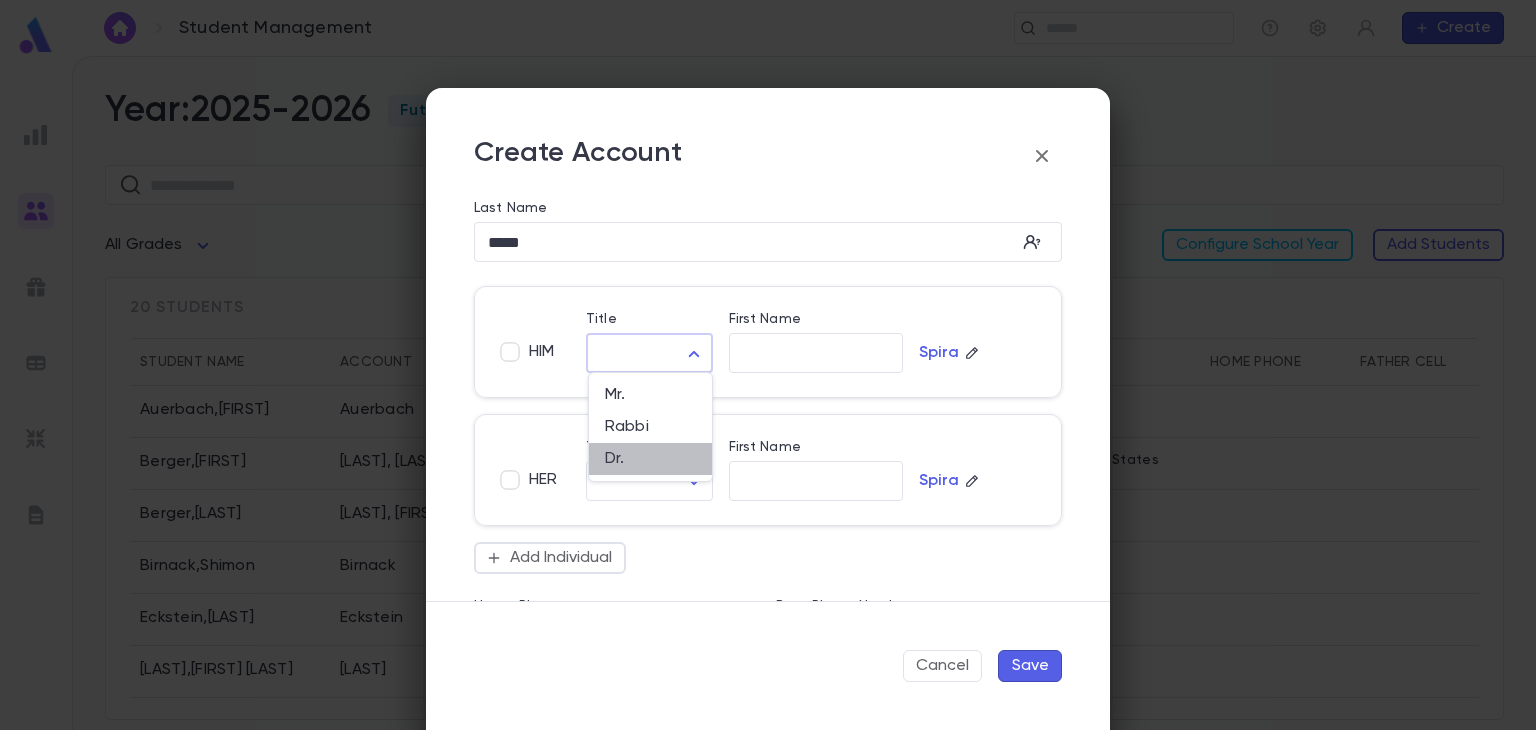 click on "Dr." at bounding box center [650, 459] 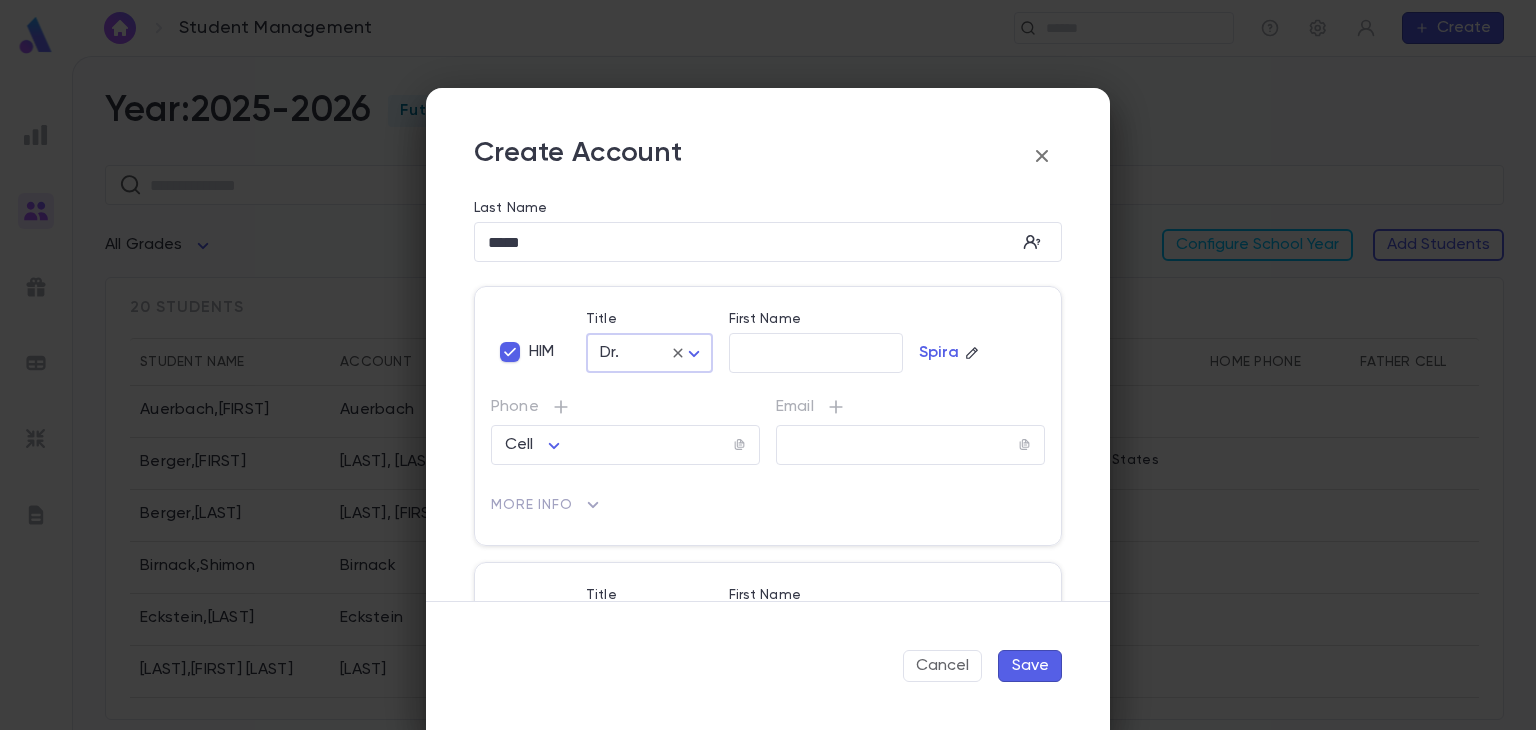 click on "Student Management ​  Create Year:  2025-2026 Future ​ All Grades Configure School Year Add Students 20   students Student Name Account Grade Address Home Phone Father Cell Mother Cell Auerbach ,  [LAST] Auerbach 2 Berger ,  [LAST] Berger, [LAST] 12 139 Liberty Drive, [CITY] [STATE] [ZIP] United States Berger ,  [LAST] Berger, [LAST] 12 Birnack ,  [LAST] Birnack 2 Eckstein ,  [LAST] Eckstein 2 Feinberg ,  [LAST] Feinberg 2 Feitman ,  [LAST] Feitman 2 Fredman ,  [LAST] Fredman 2 Gindoff ,  [LAST] Gindoff 2 Profile Log out Account Pledge Payment 2025-2026 Create Student Male Female Guardian Account ​ First Name ​ Legal Name ​ Hebrew Name ​ DOB ​ Hebrew Month ​ ​ Hebrew Day ​ ​ School Year 2025-2026 ** Grade ​ Linked Practices  Add Practice Grandparents Paternal Add Account Maternal Add Account Student Image Upload Image Allergies ​ Cancel Save and New Save Create Account Last Name ***** ​ HIM Title Dr. *** ​ First Name ​ [LAST] Phone   Cell **** ​ Email   ​ More Info Date of Birth *" at bounding box center [768, 393] 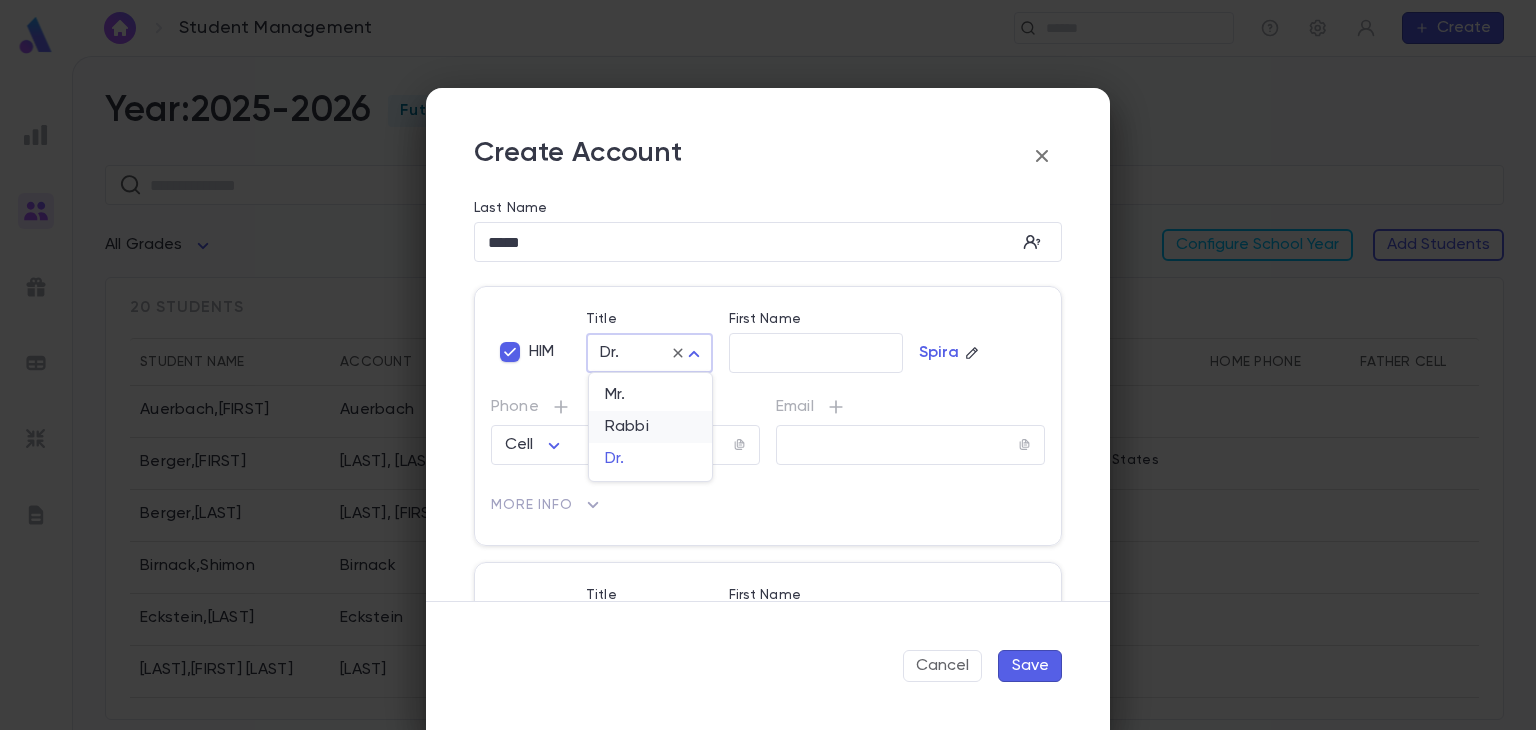 click on "Rabbi" at bounding box center (650, 427) 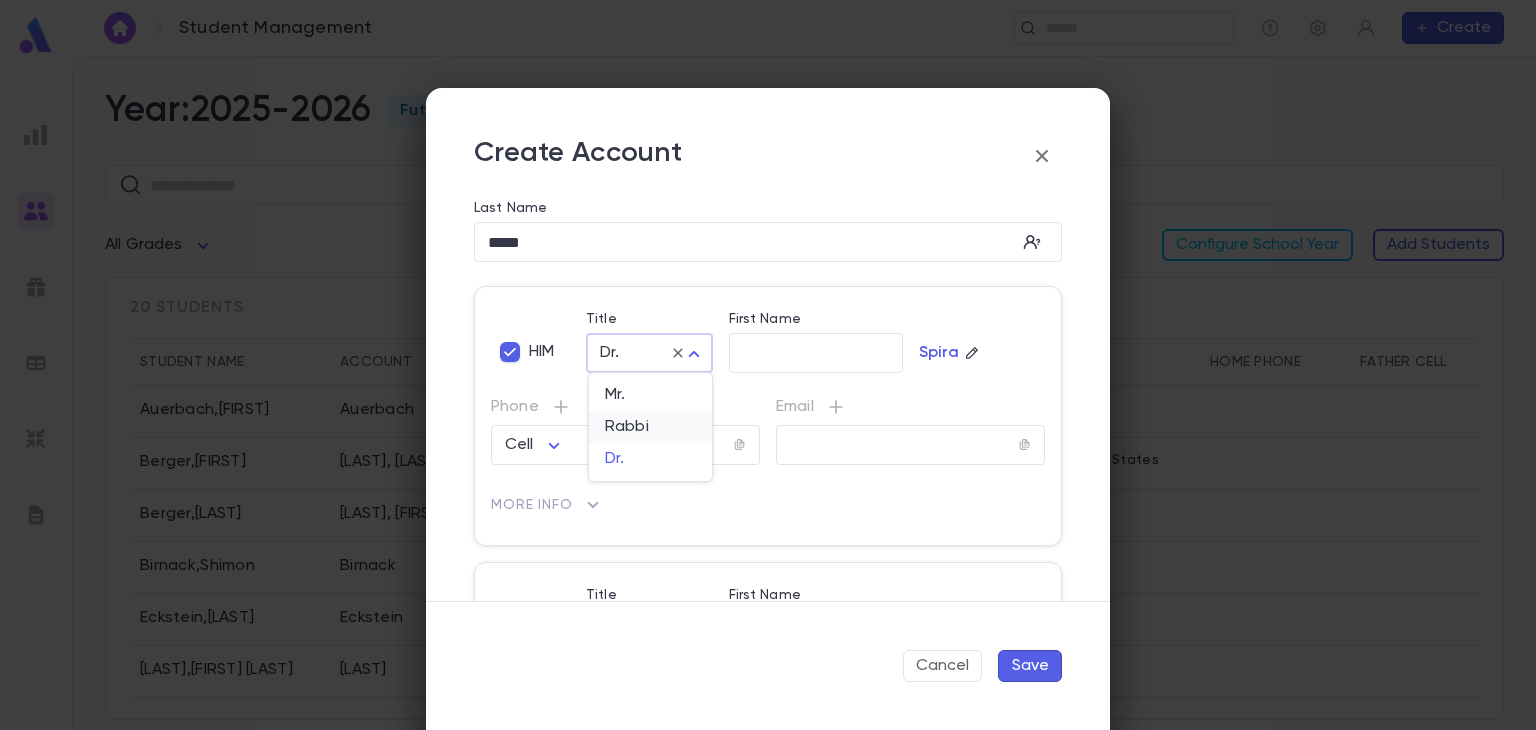 type on "*****" 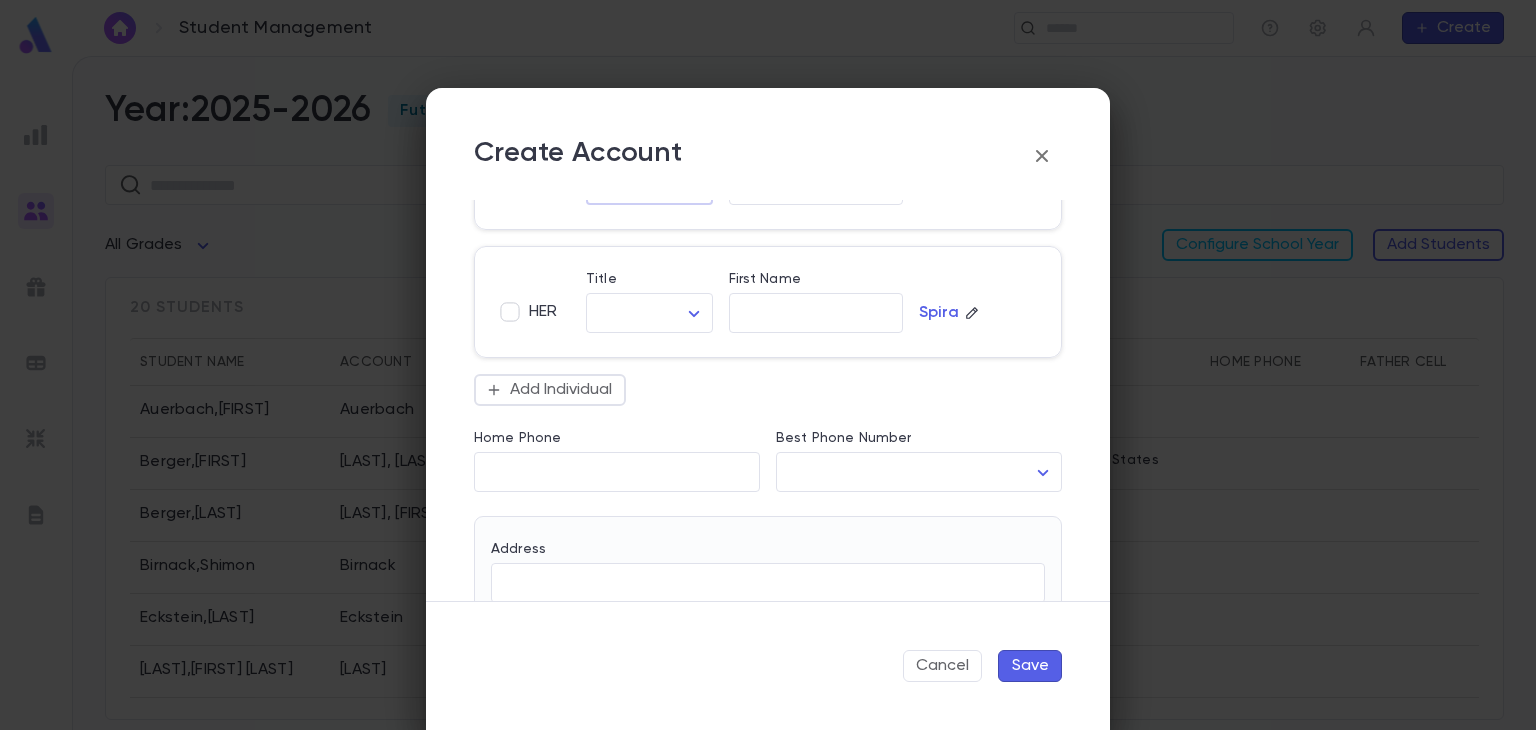 scroll, scrollTop: 318, scrollLeft: 0, axis: vertical 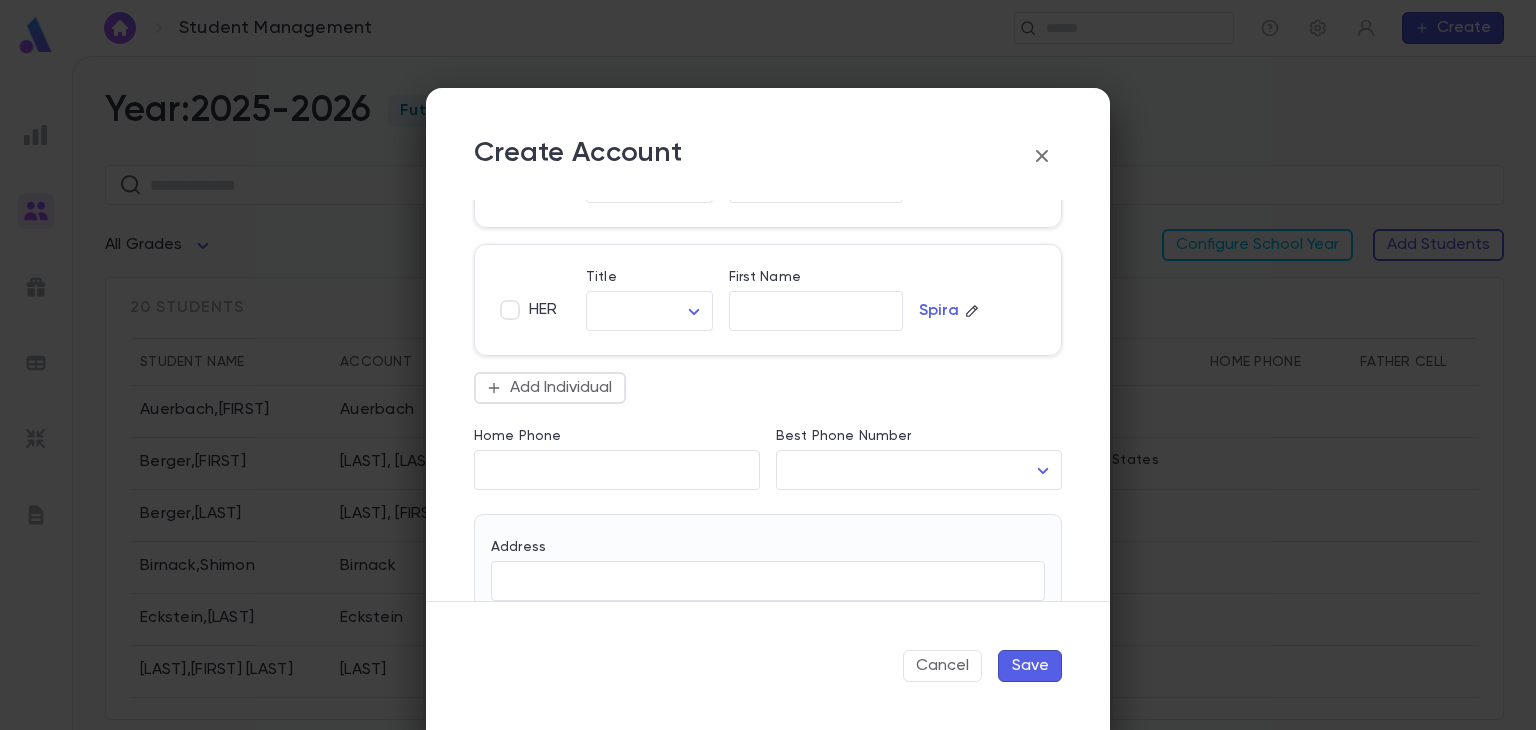 click on "Save" at bounding box center [1030, 666] 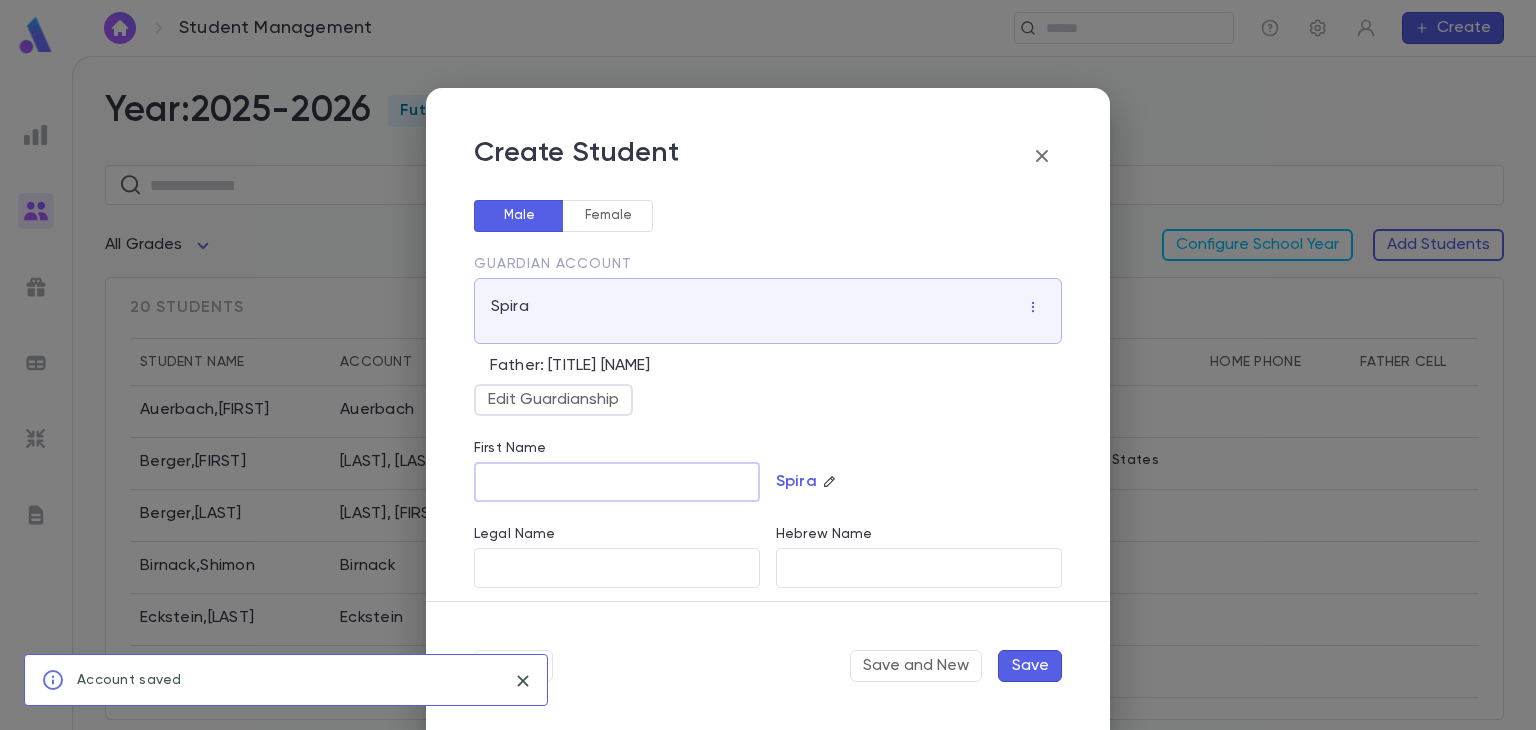 click on "First Name" at bounding box center (617, 482) 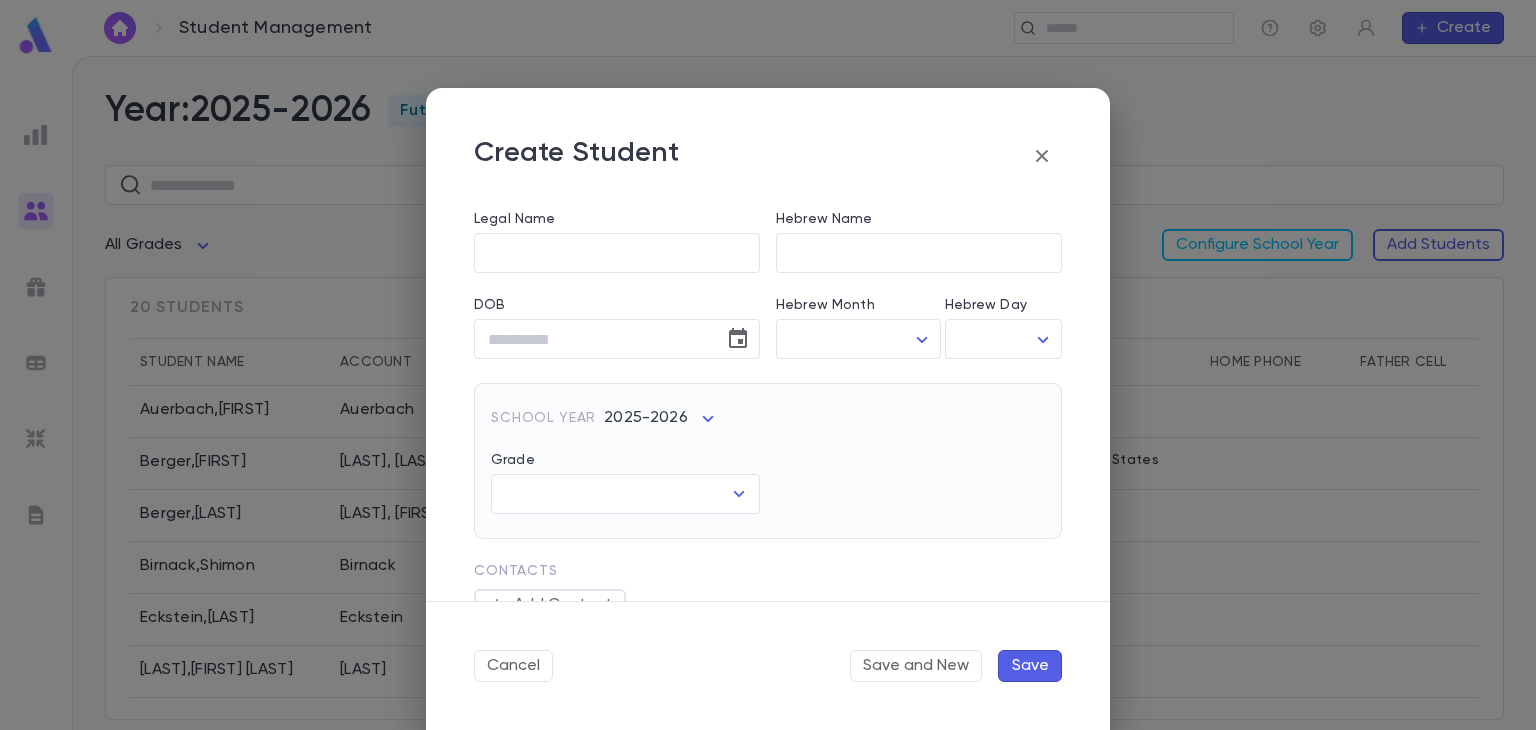 scroll, scrollTop: 344, scrollLeft: 0, axis: vertical 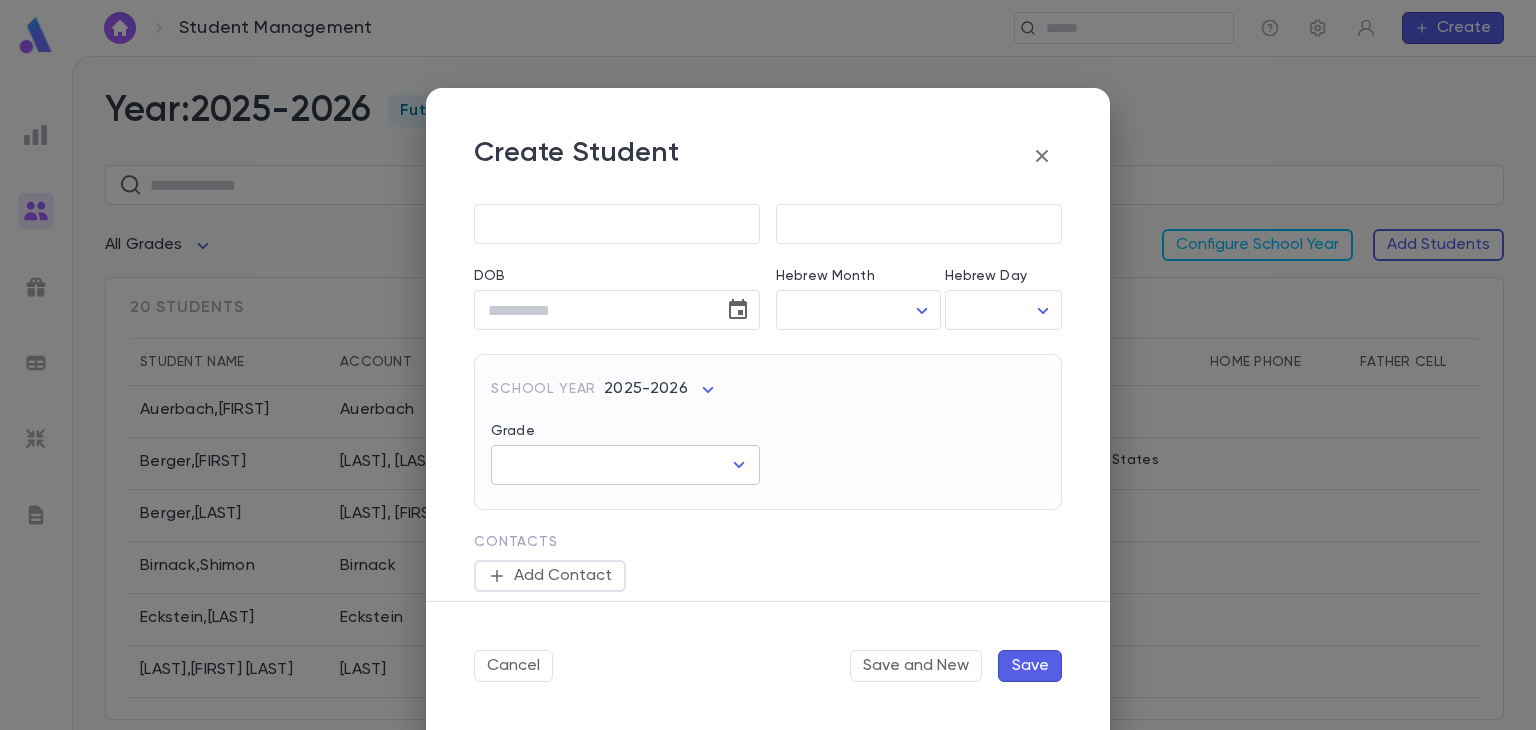 type on "****" 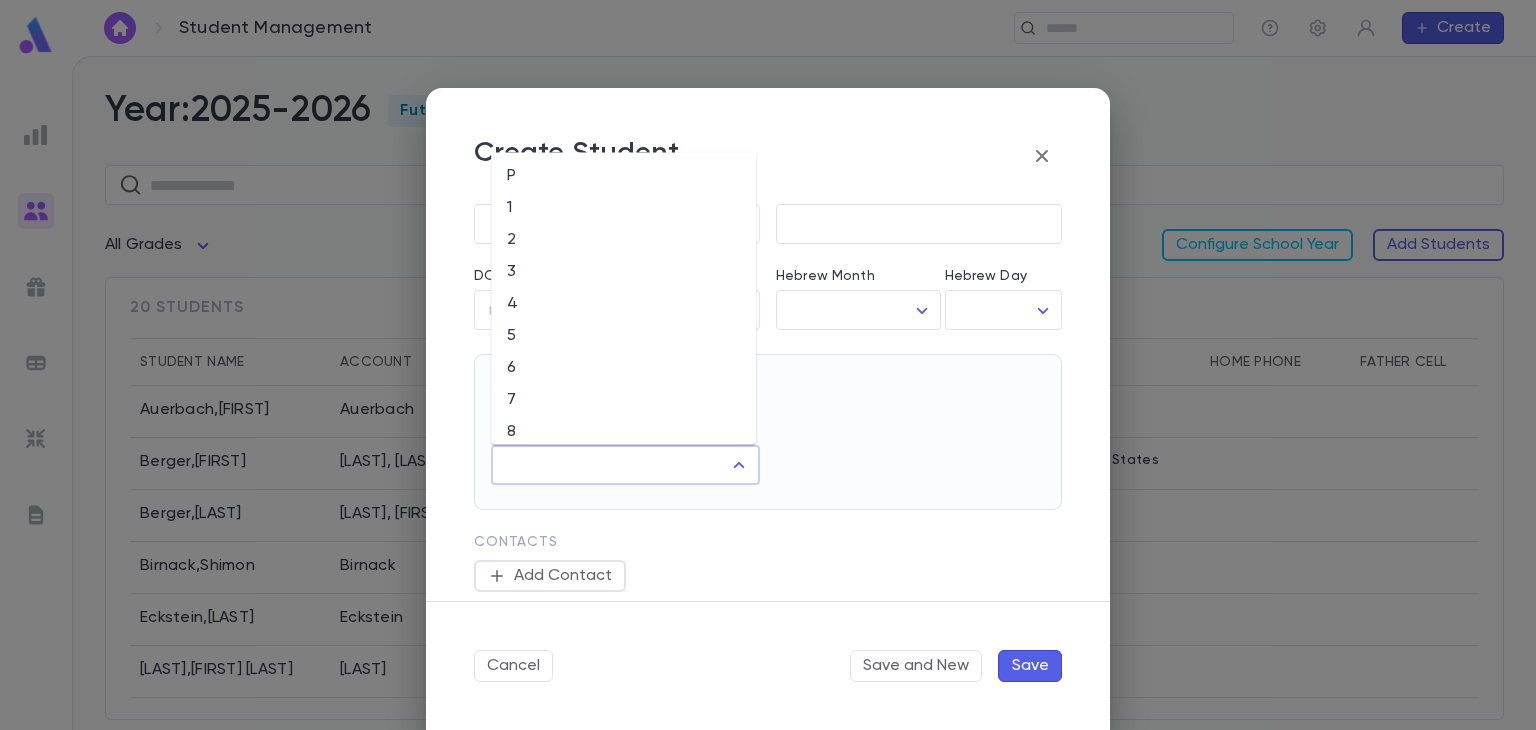 click on "2" at bounding box center (623, 240) 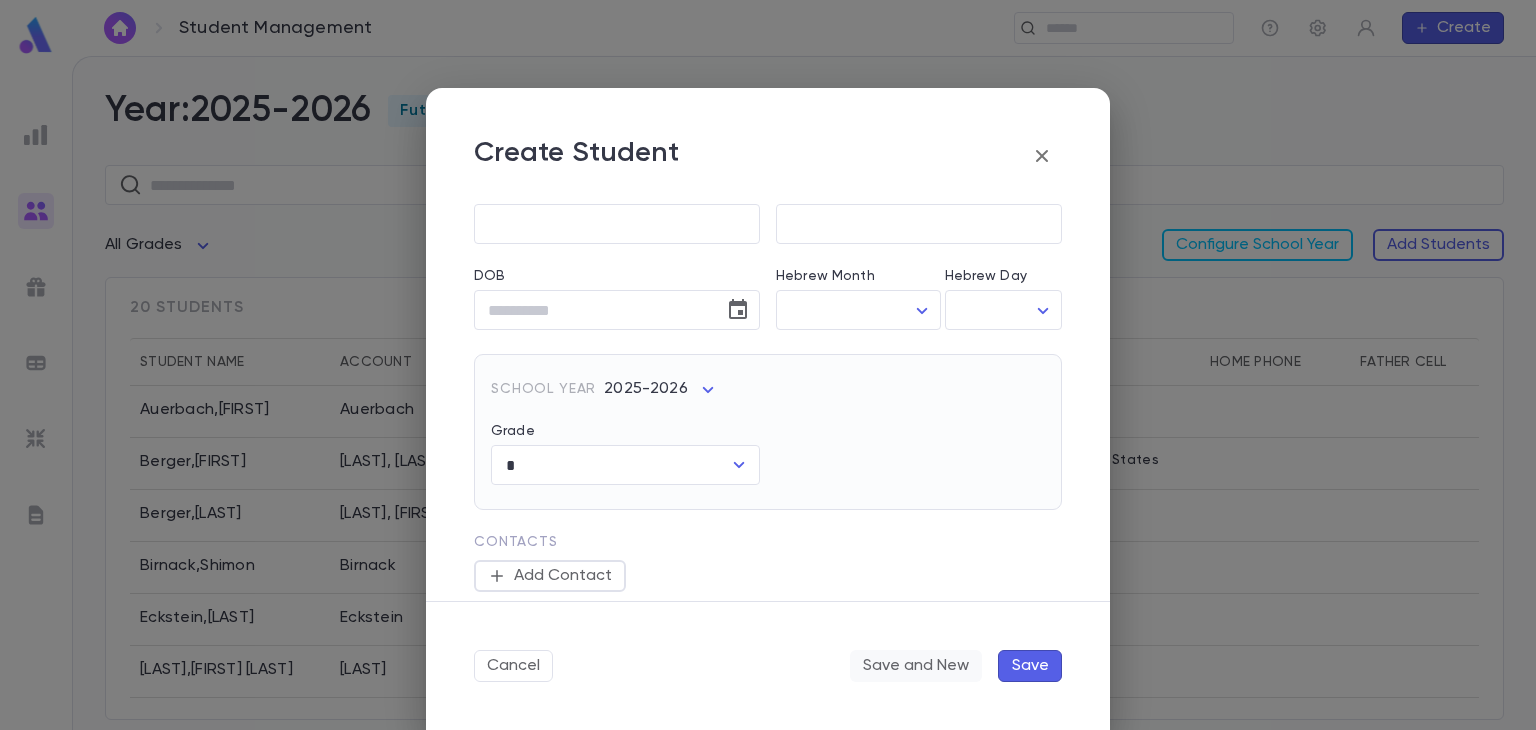 click on "Save and New" at bounding box center (916, 666) 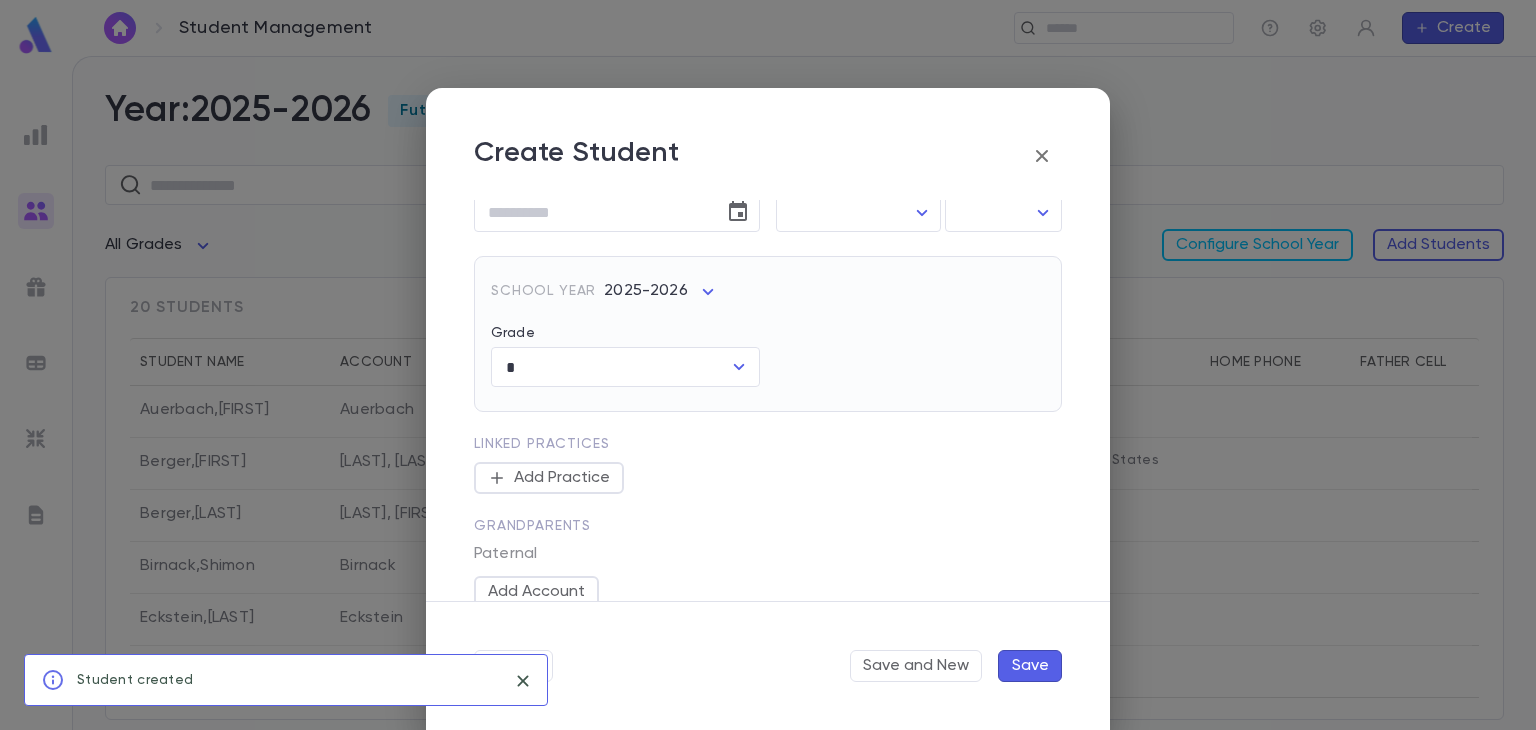 type 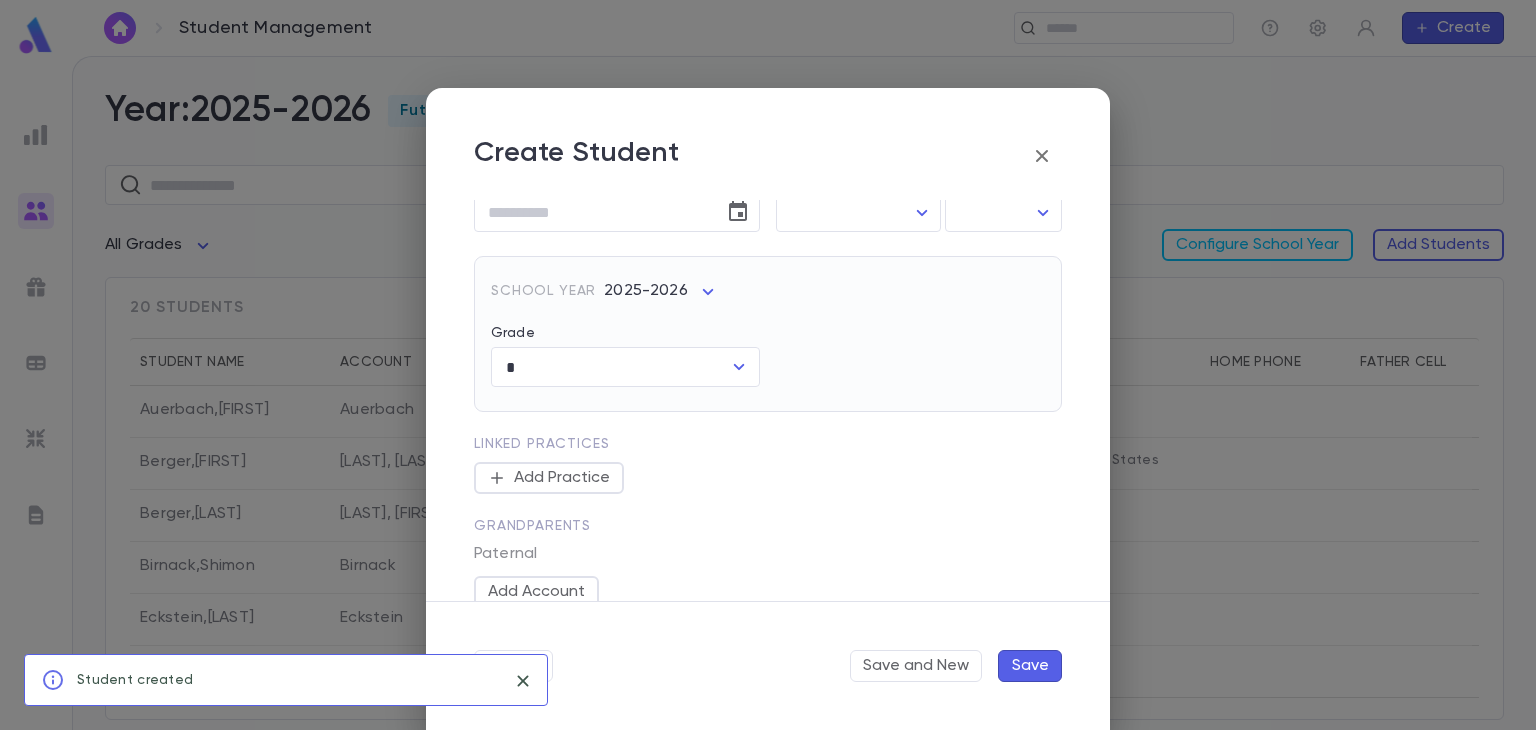 type 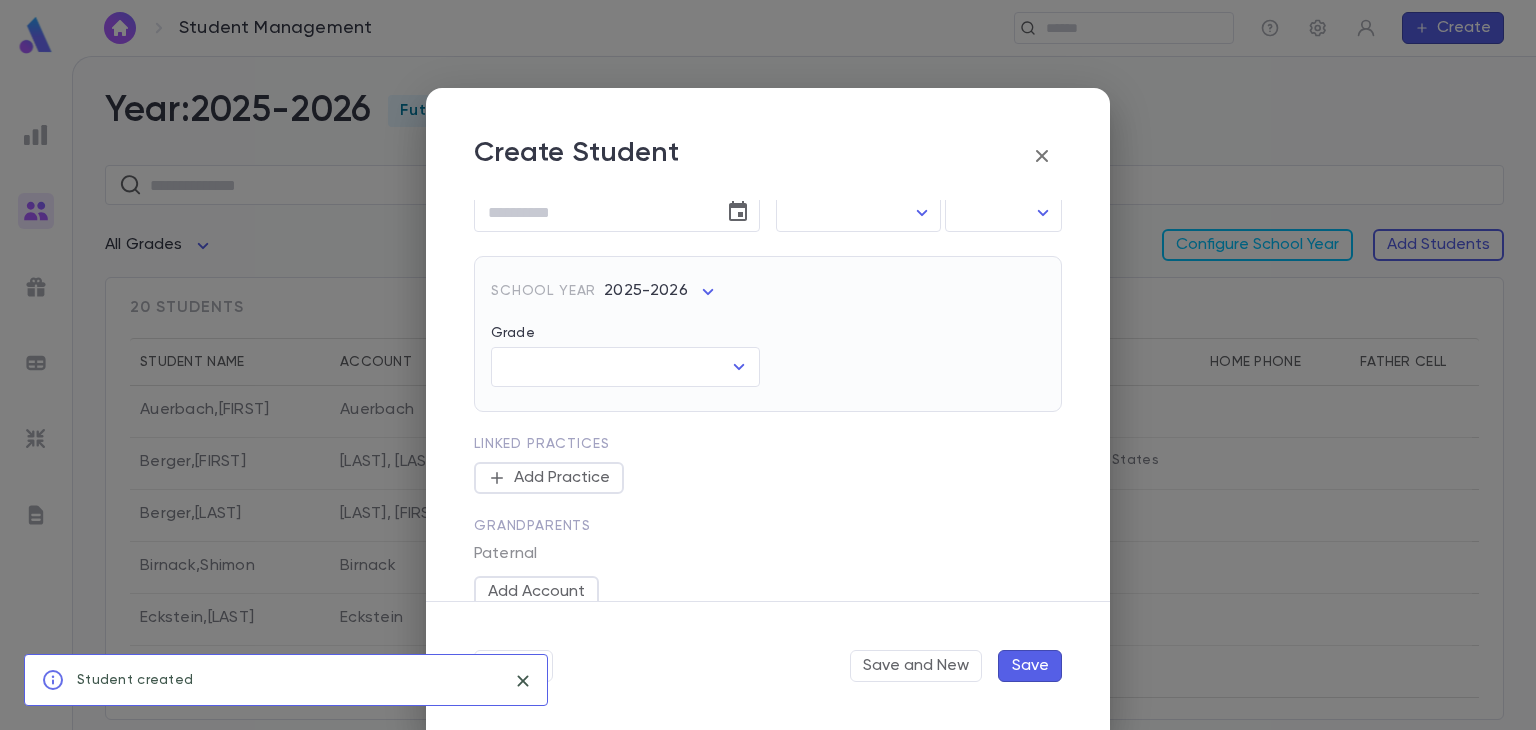 scroll, scrollTop: 0, scrollLeft: 0, axis: both 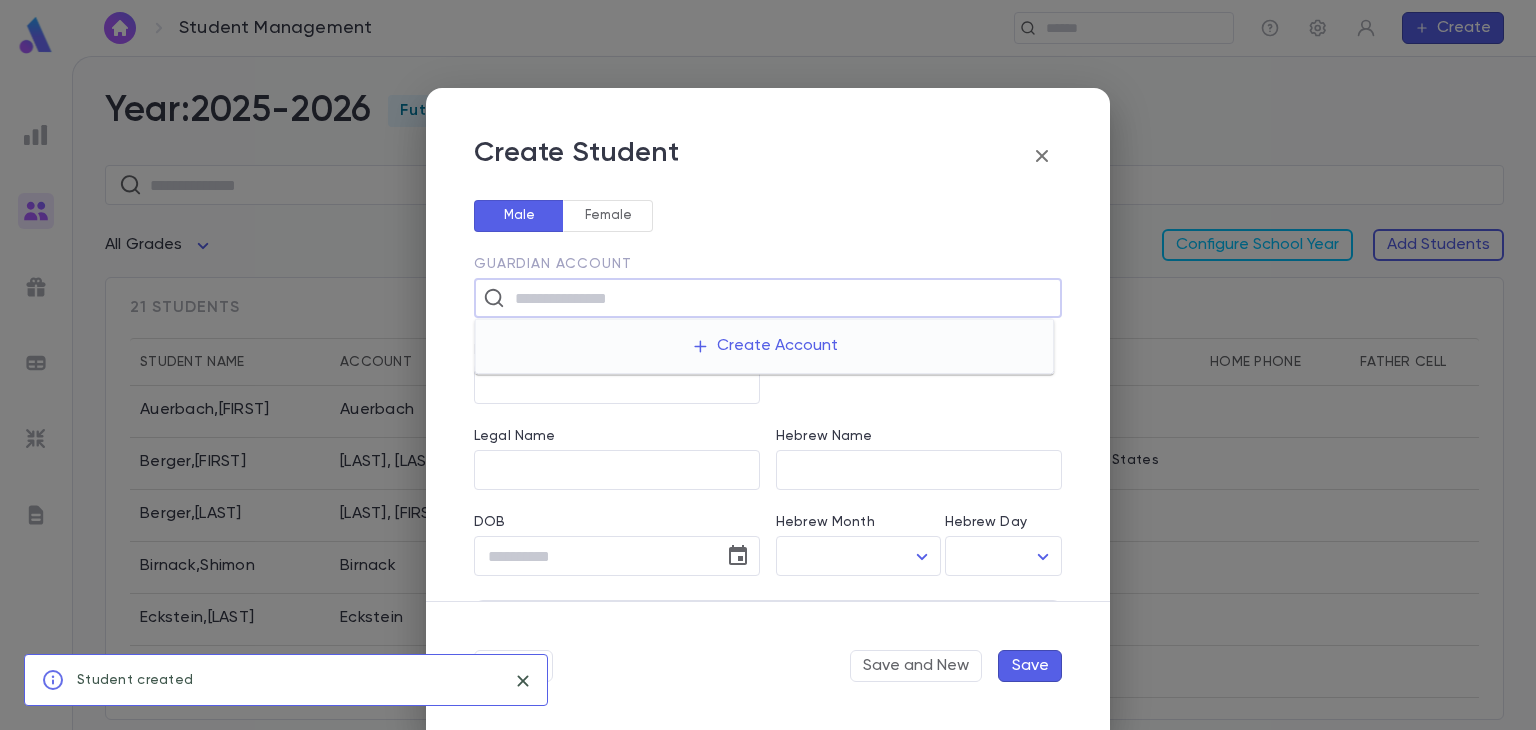 click at bounding box center [781, 298] 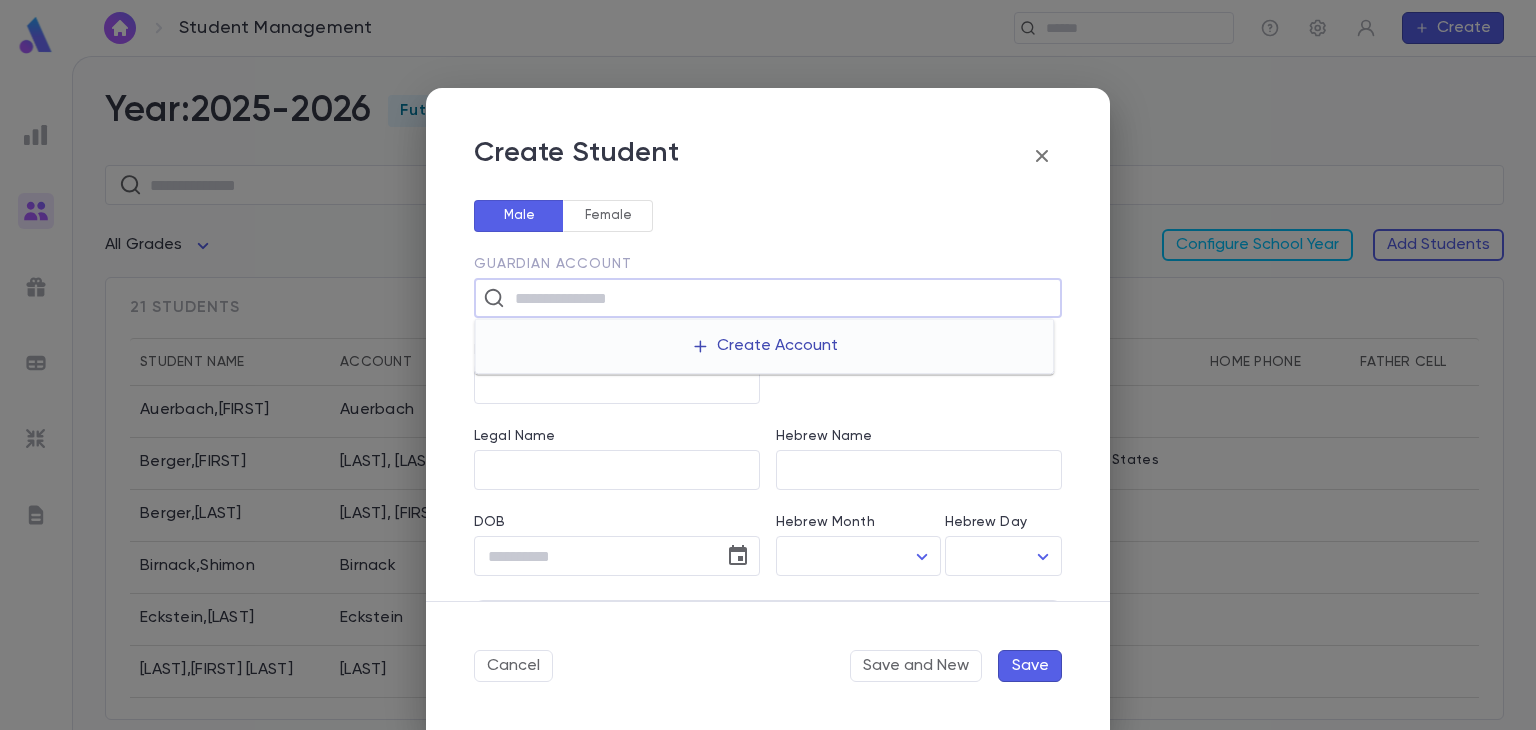 click on "Create Account" at bounding box center (764, 346) 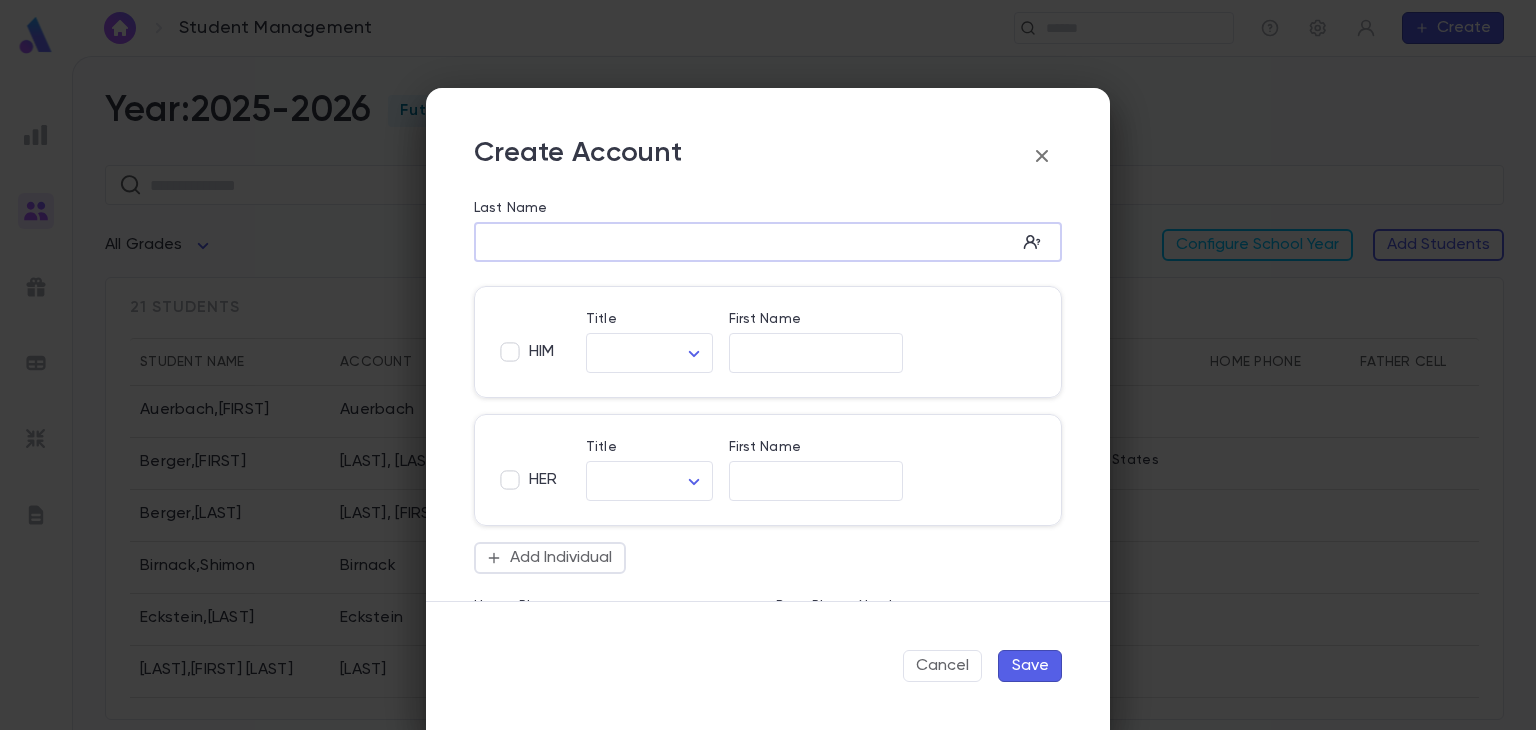 click on "Last Name" at bounding box center (745, 242) 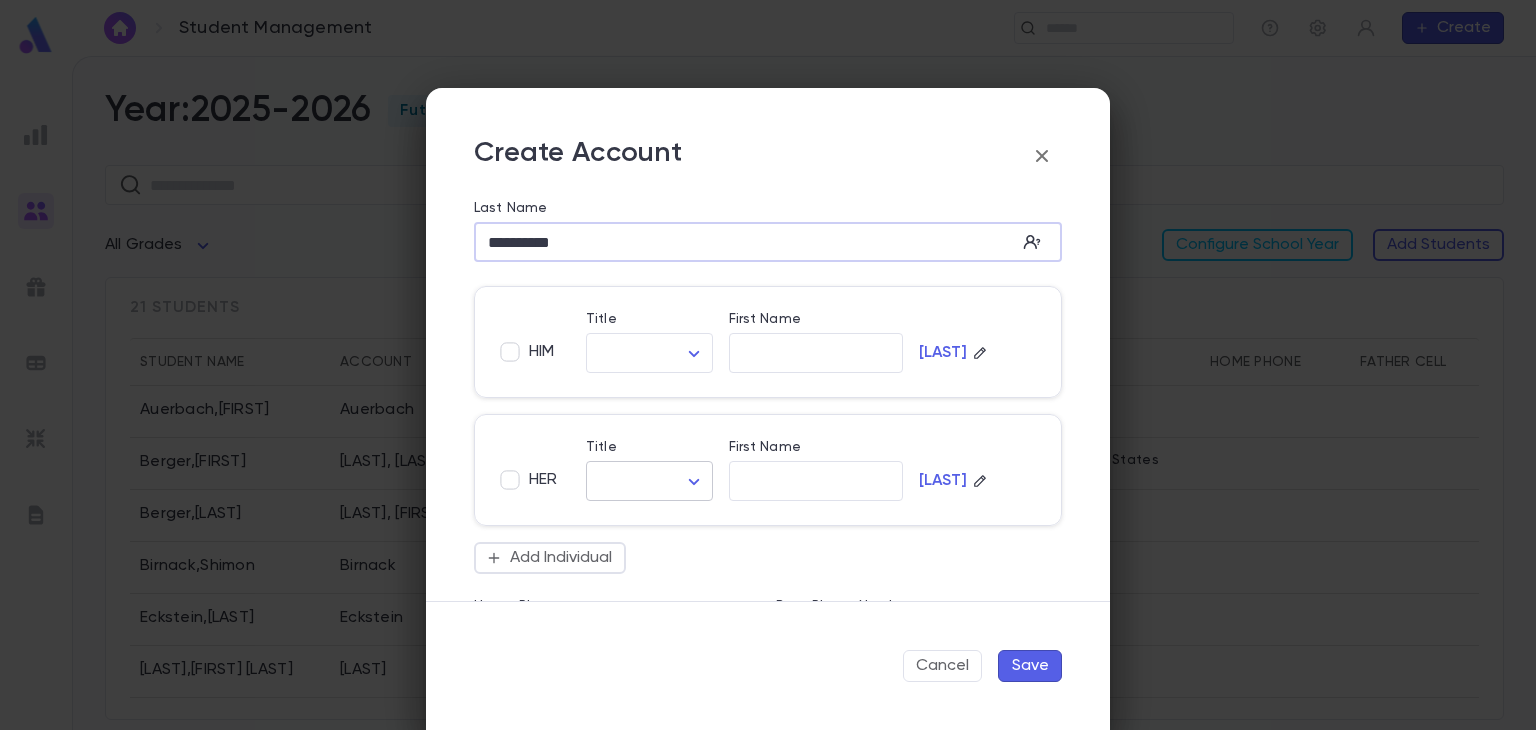 type on "**********" 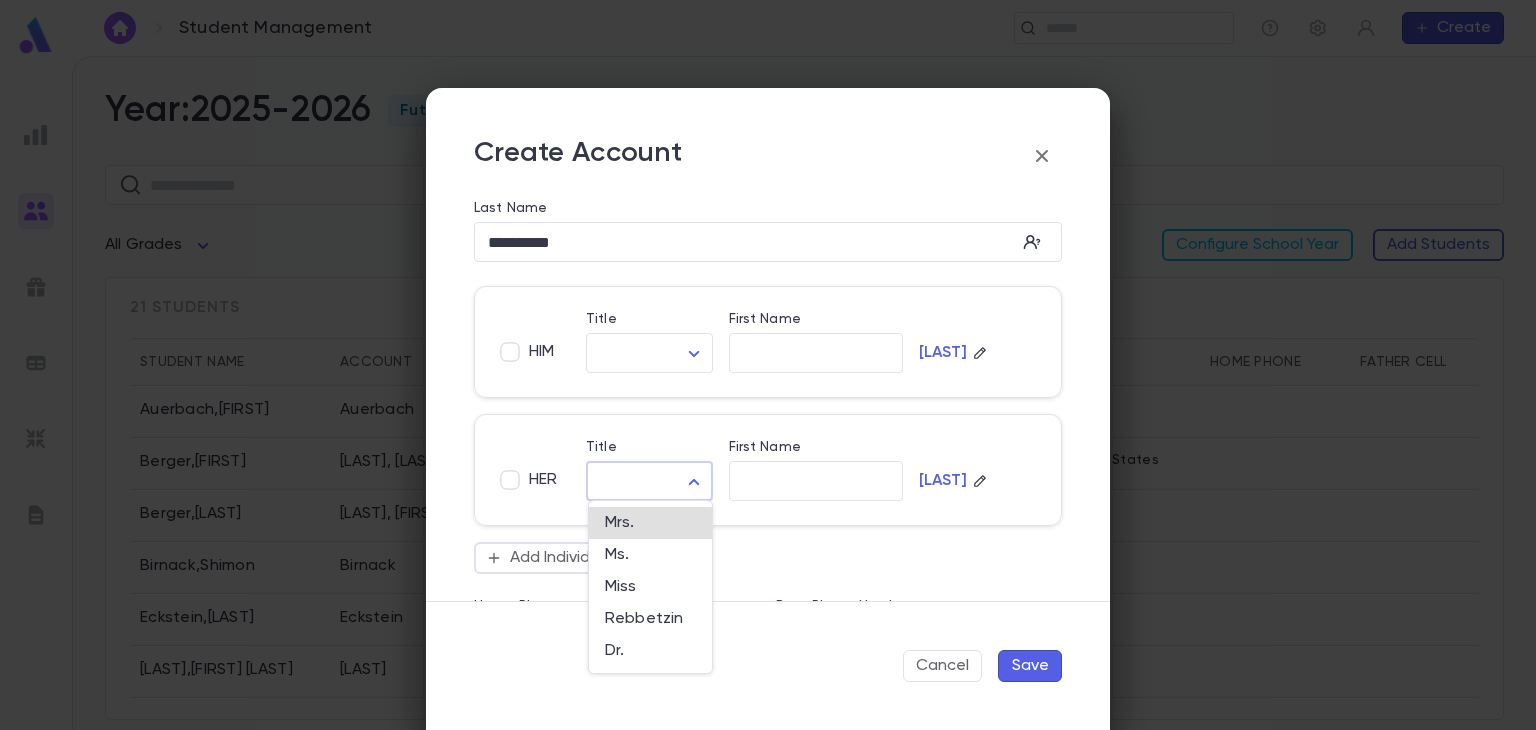 click on "**********" at bounding box center [768, 393] 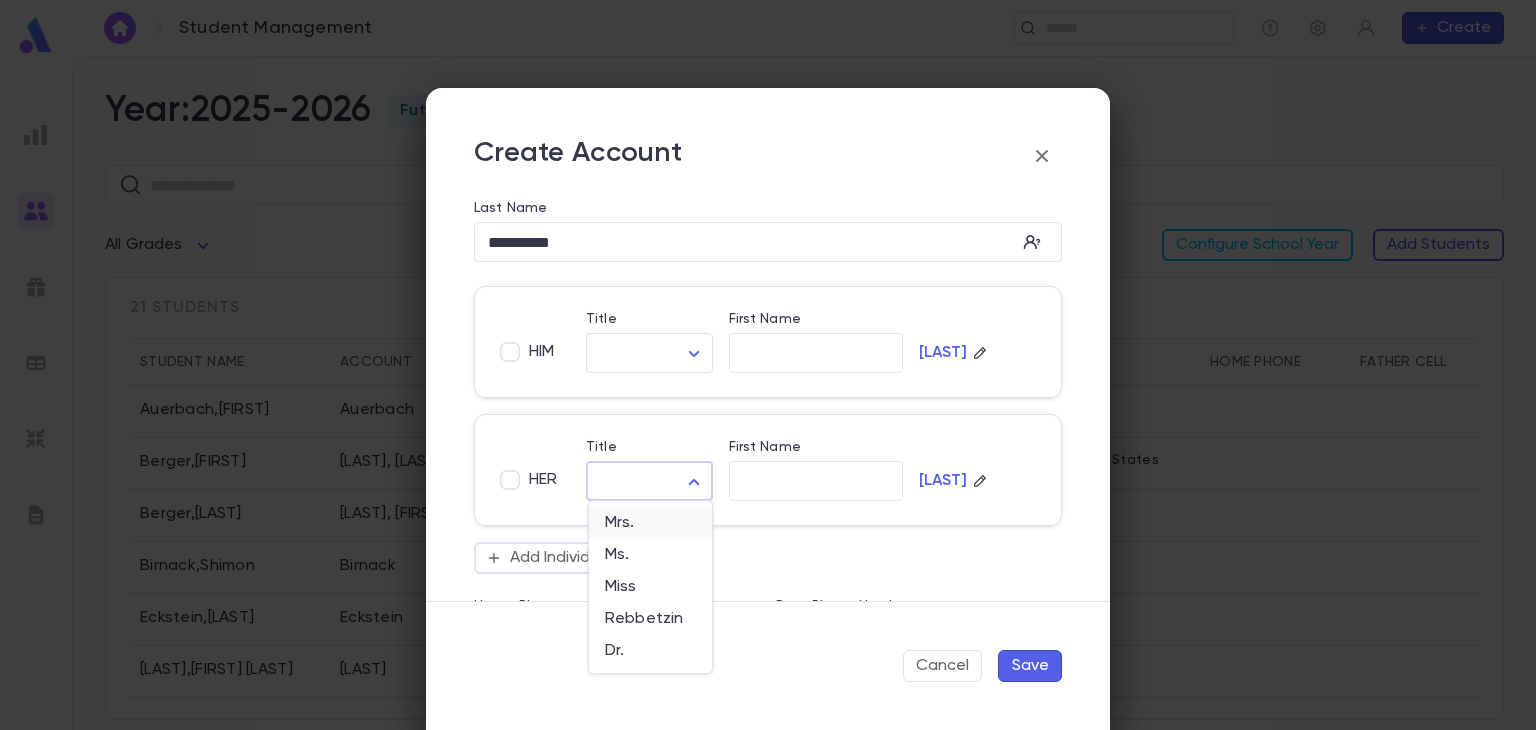 click on "Mrs." at bounding box center [650, 523] 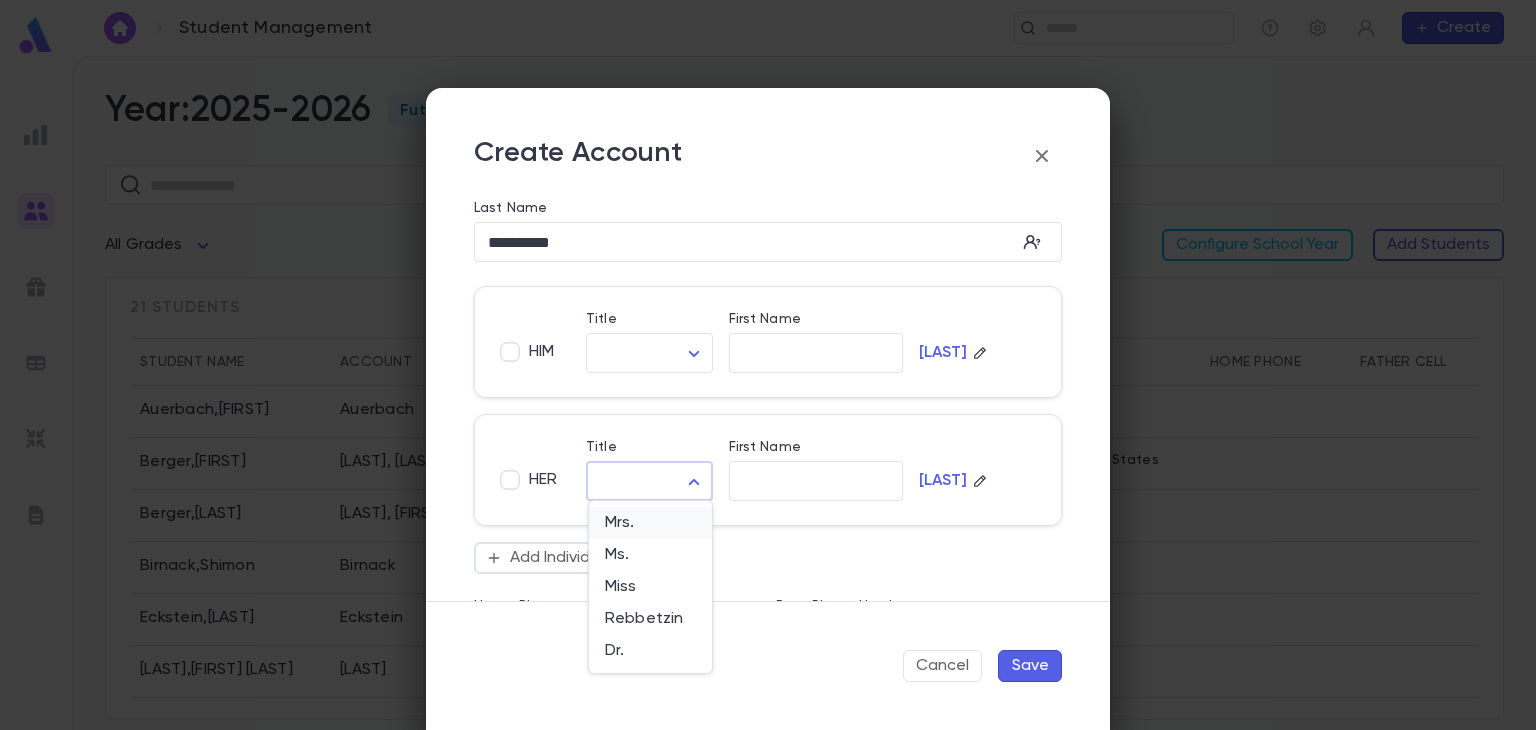 type on "****" 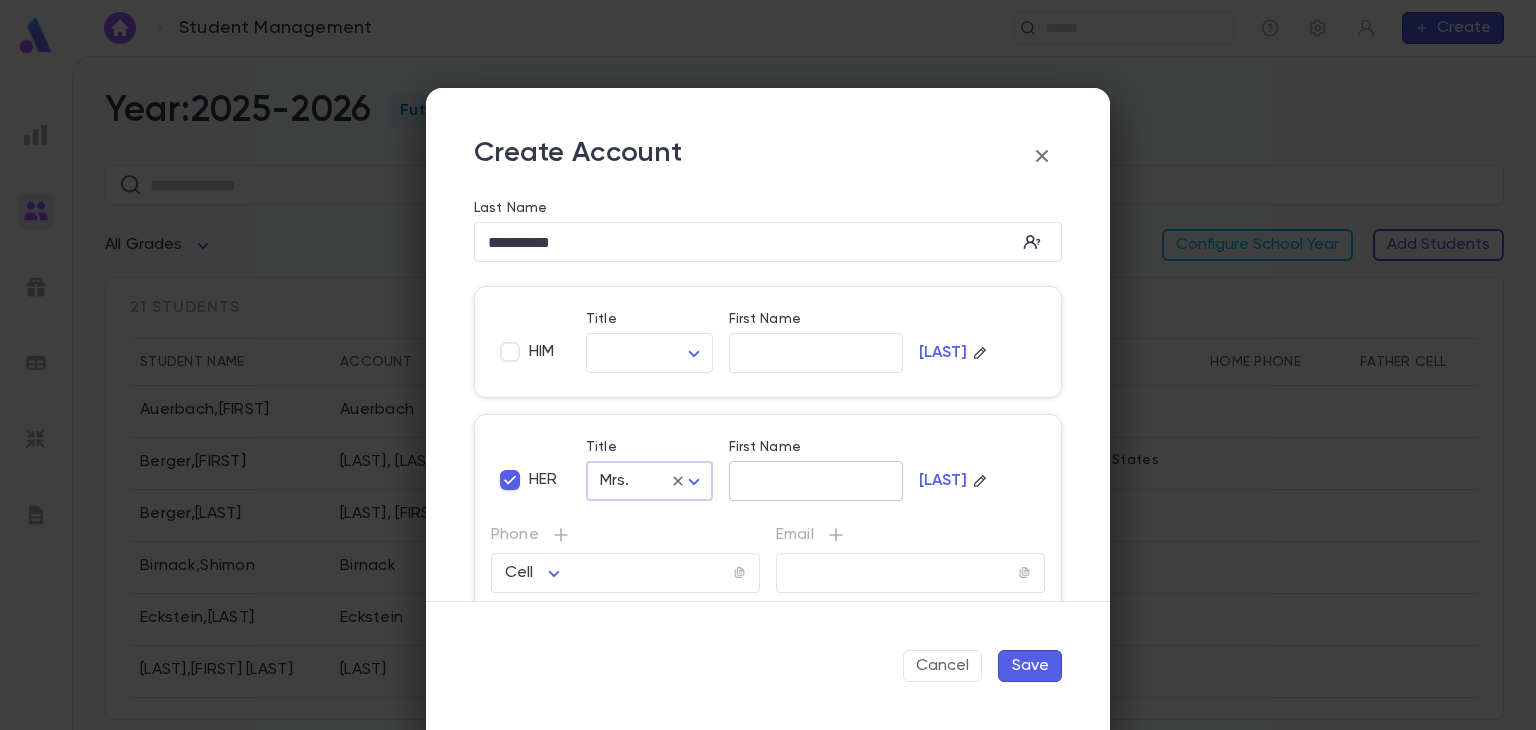 click on "First Name" at bounding box center [816, 481] 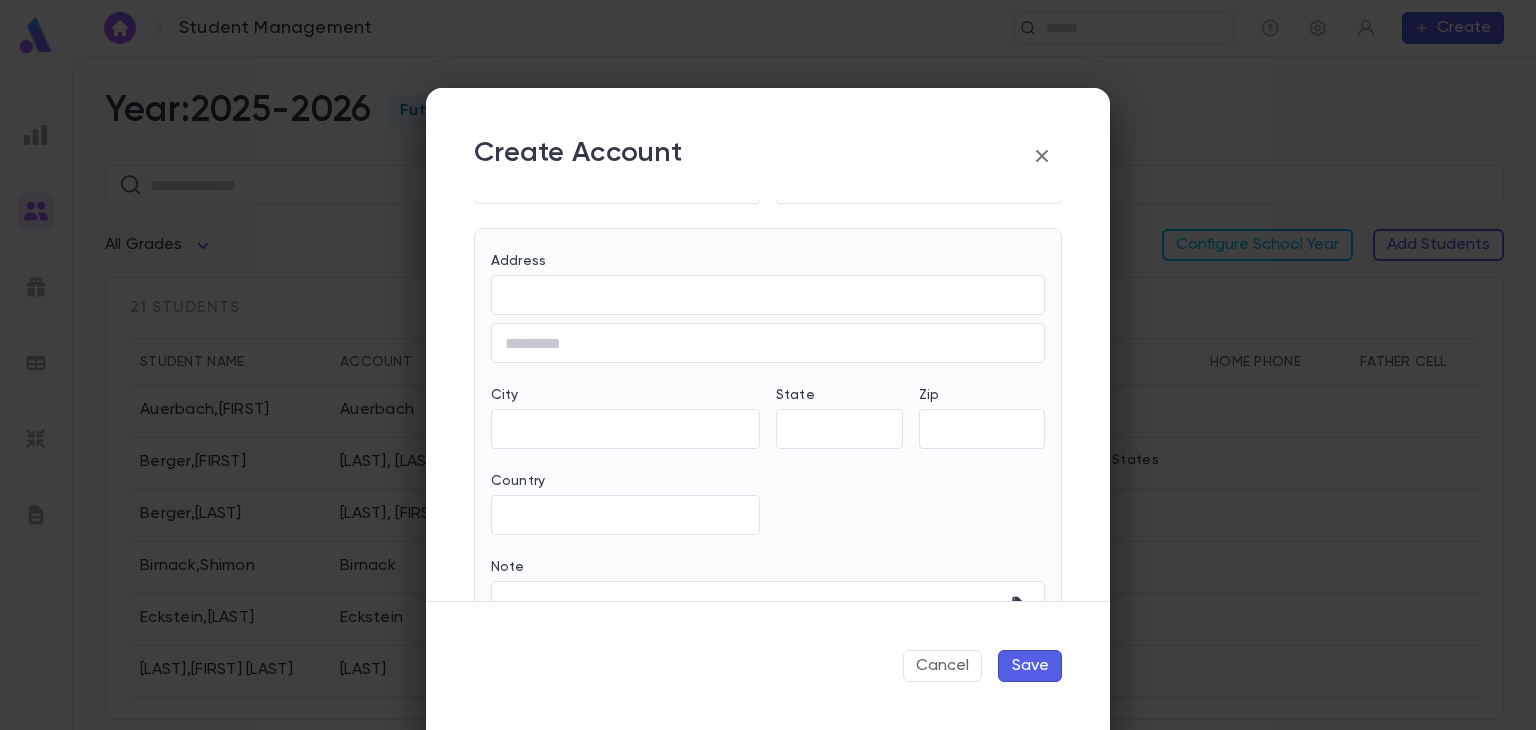 scroll, scrollTop: 623, scrollLeft: 0, axis: vertical 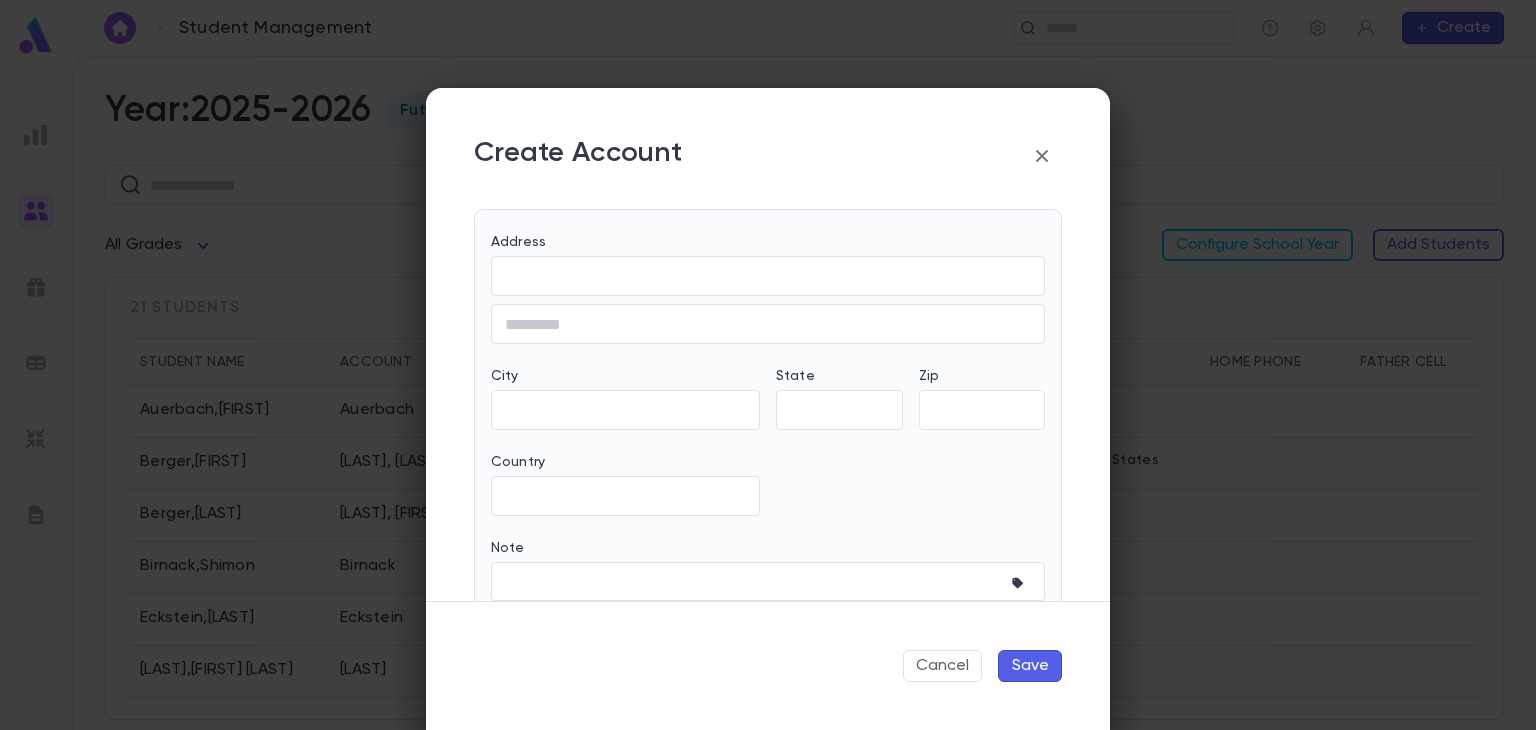 click on "Save" at bounding box center [1030, 666] 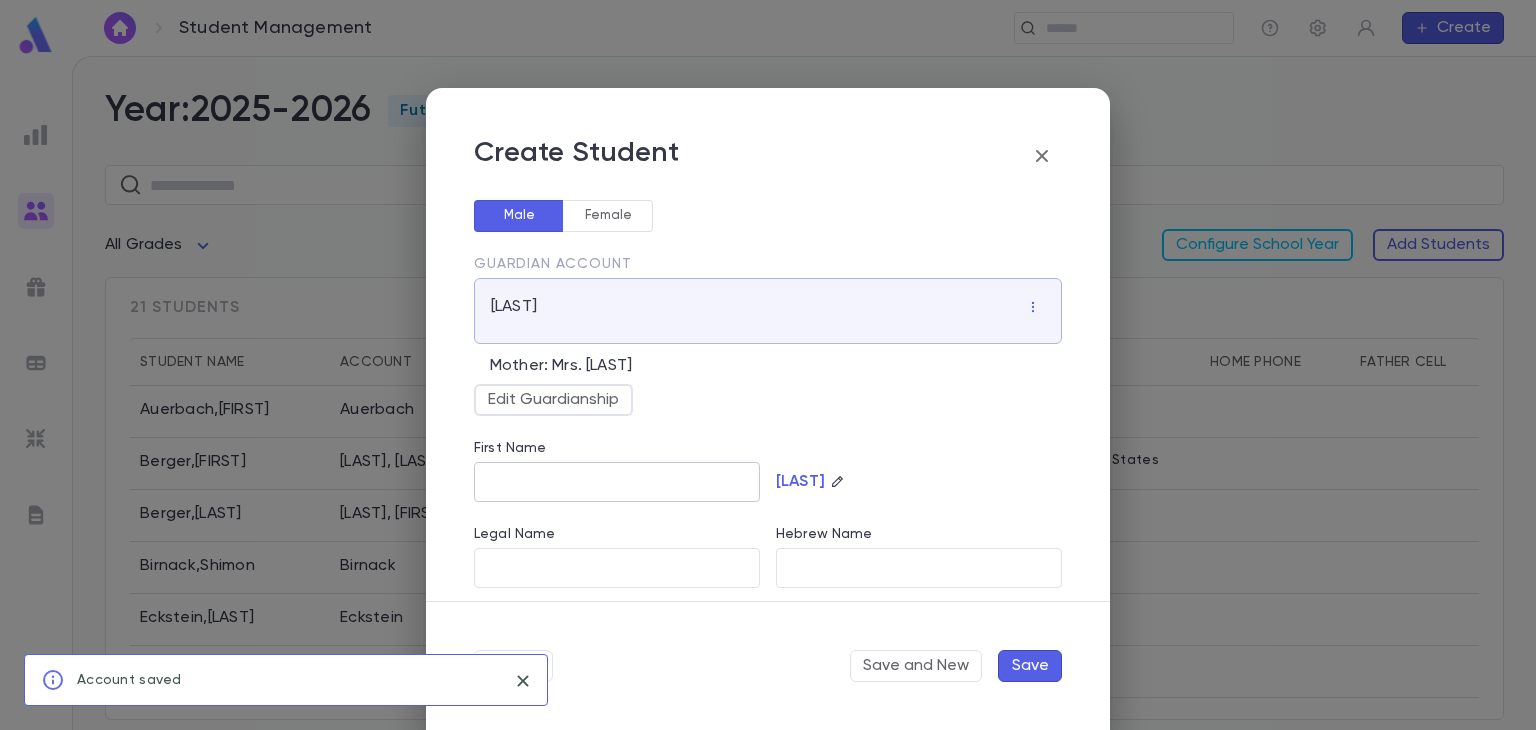 click on "First Name" at bounding box center [617, 482] 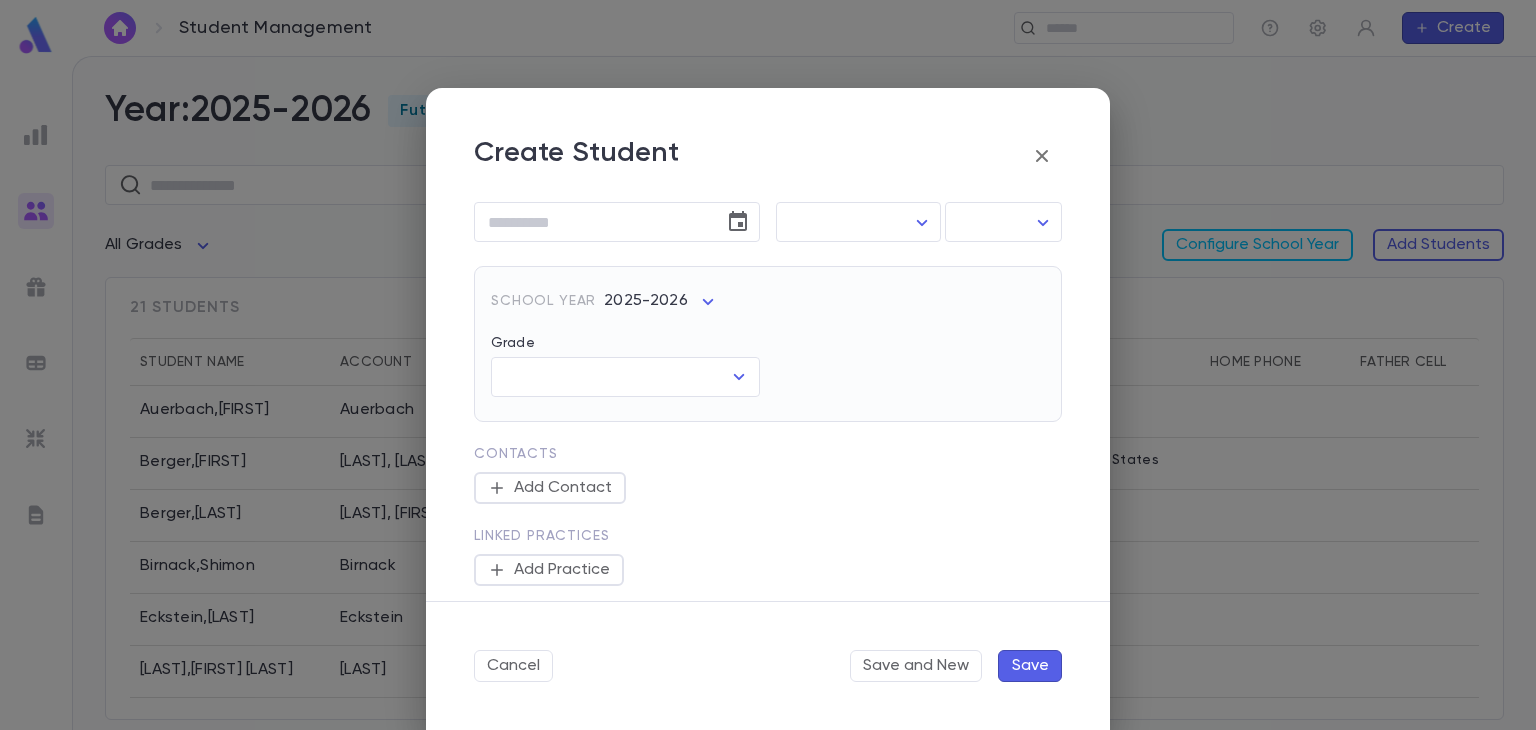 scroll, scrollTop: 432, scrollLeft: 0, axis: vertical 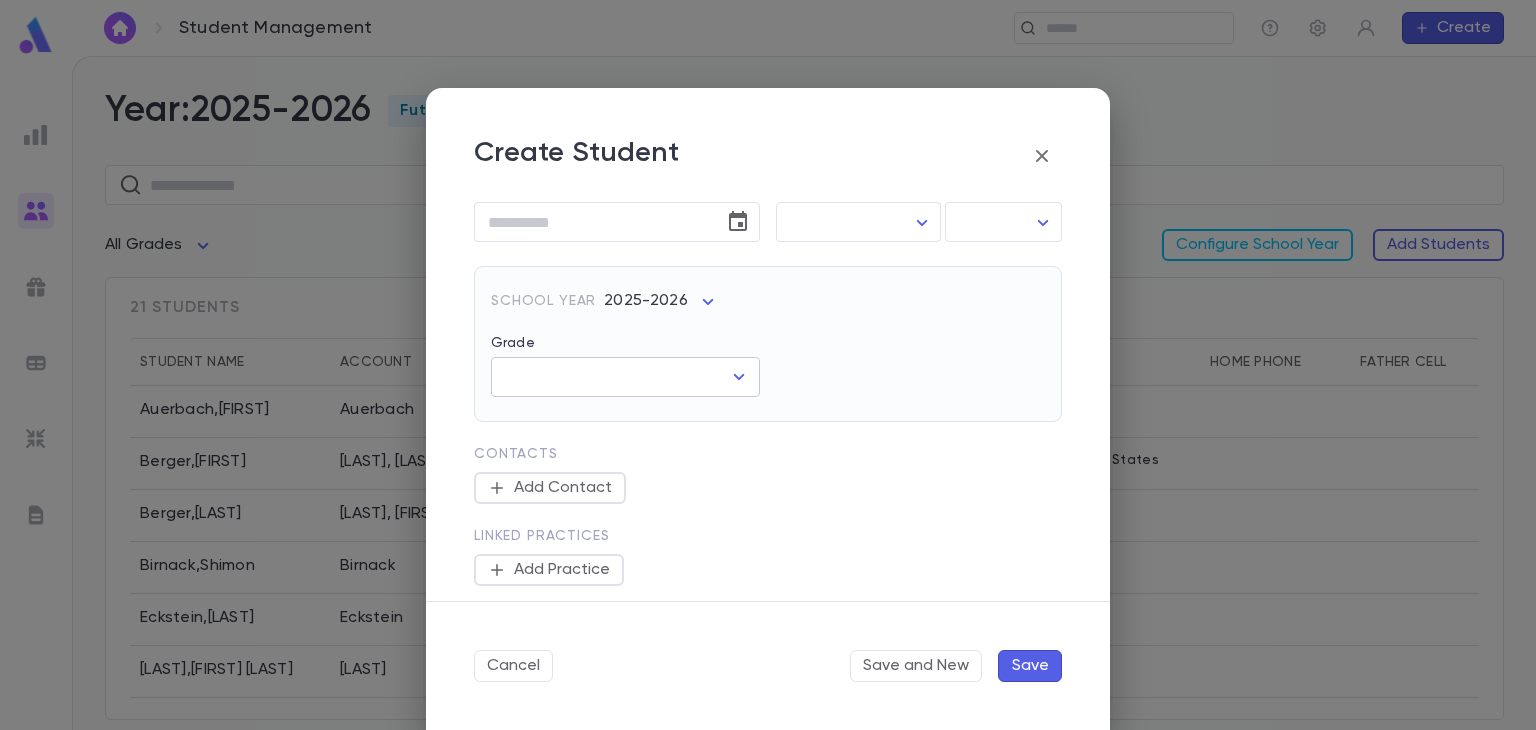 click 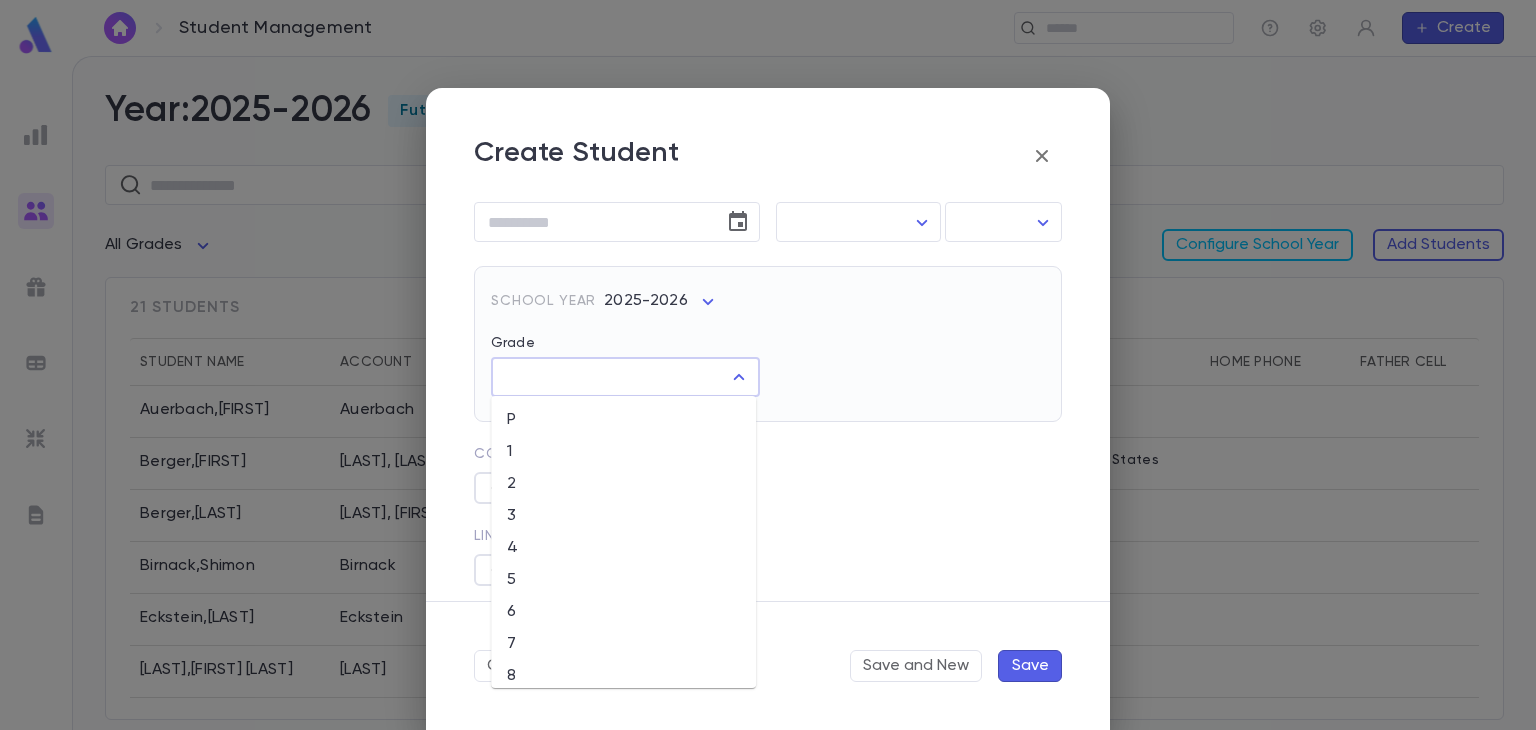 click on "2" at bounding box center [623, 484] 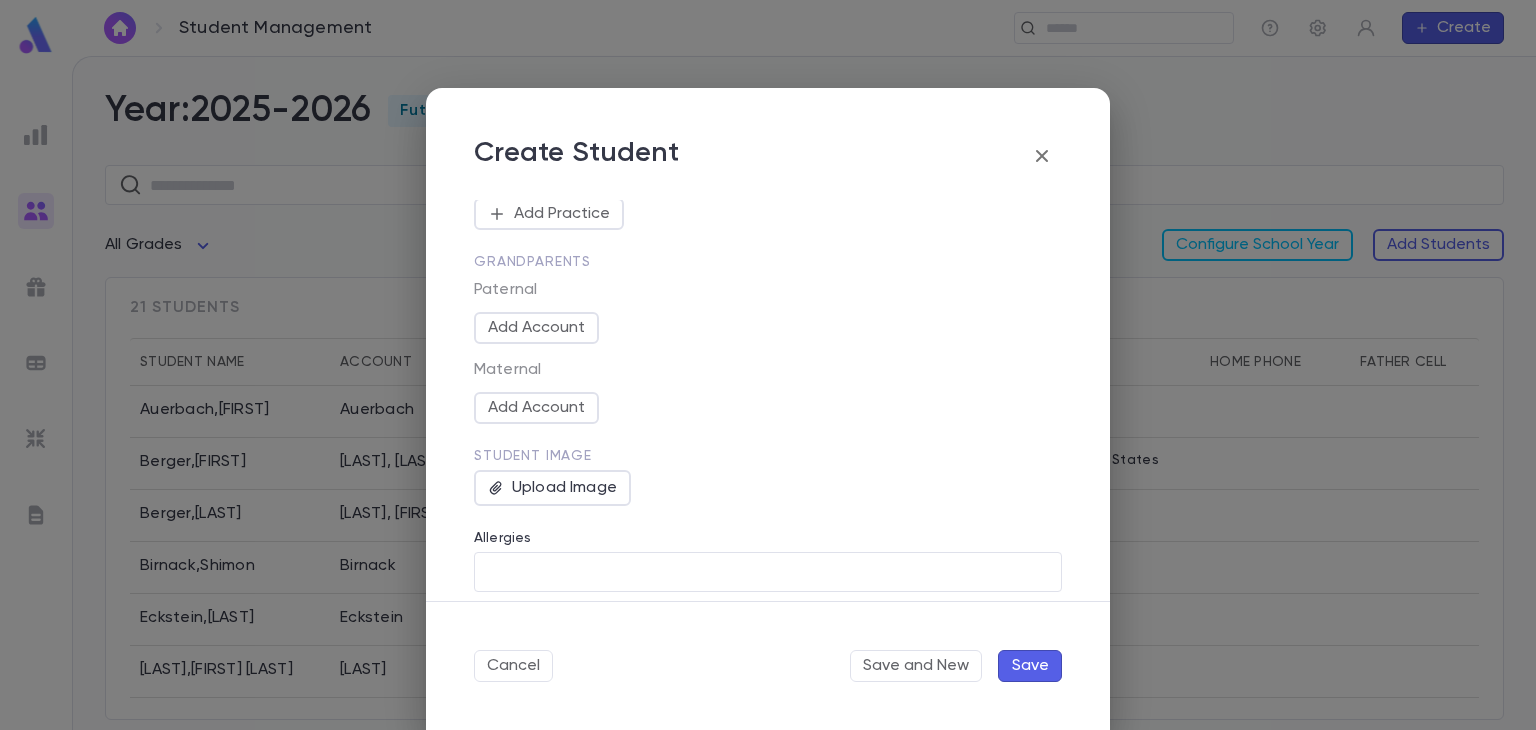 scroll, scrollTop: 801, scrollLeft: 0, axis: vertical 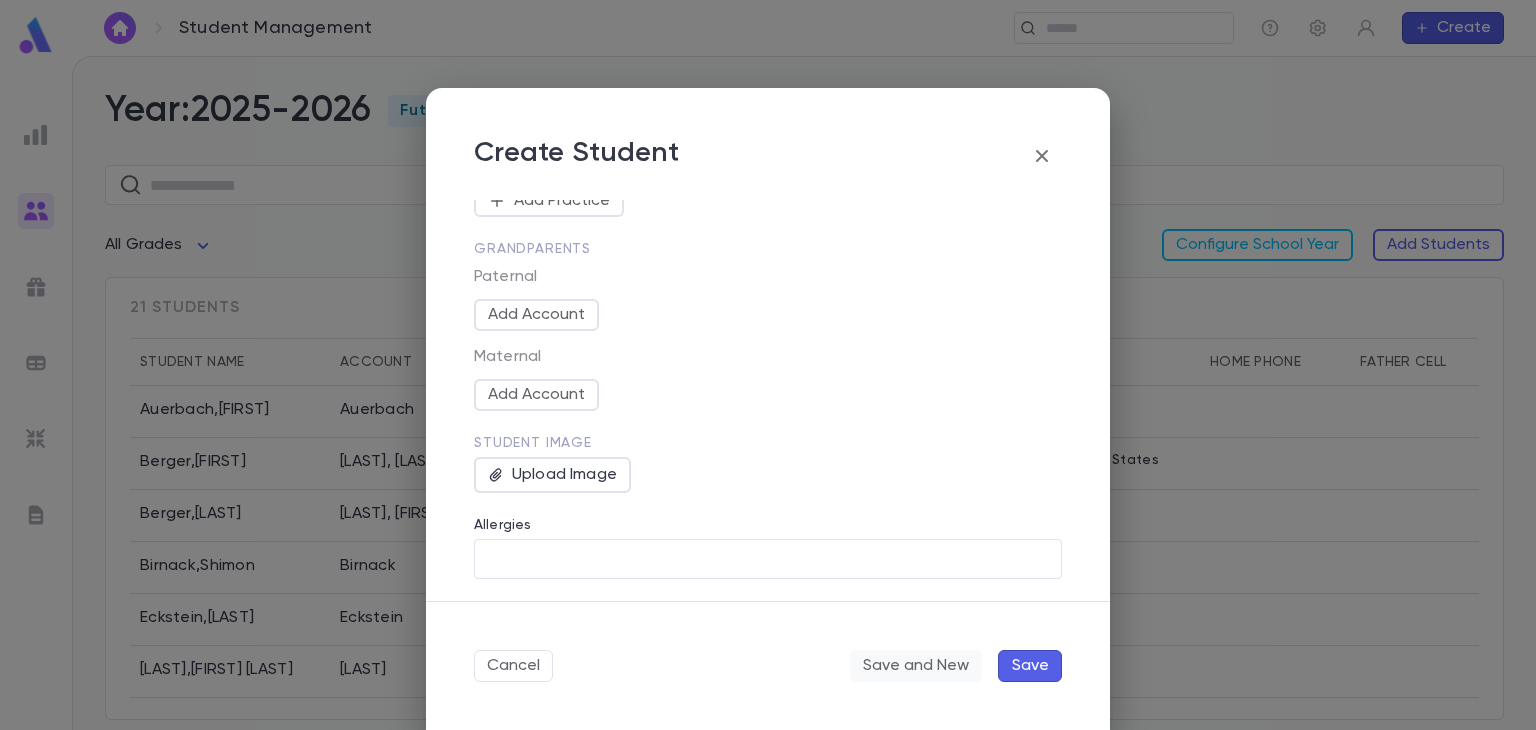 click on "Save and New" at bounding box center [916, 666] 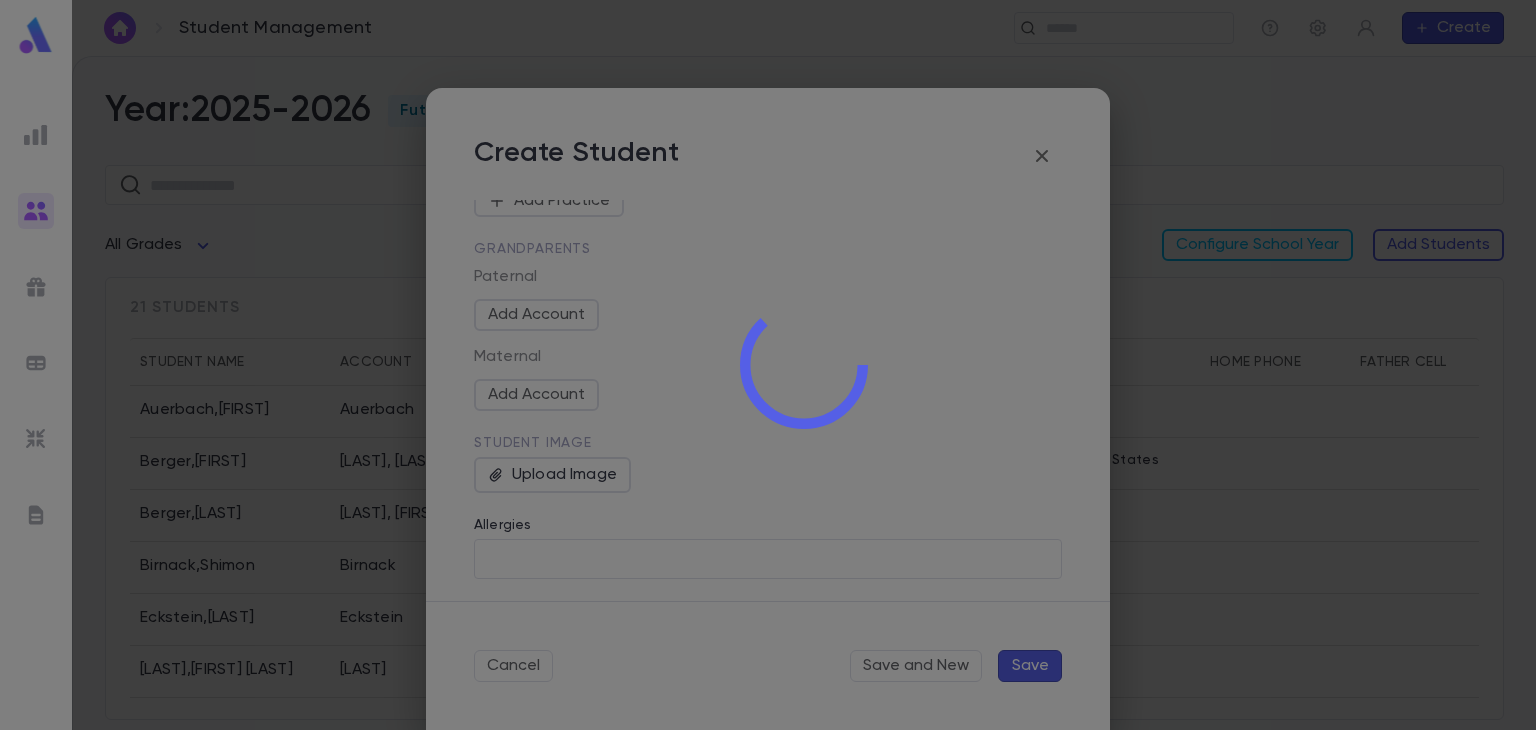 type 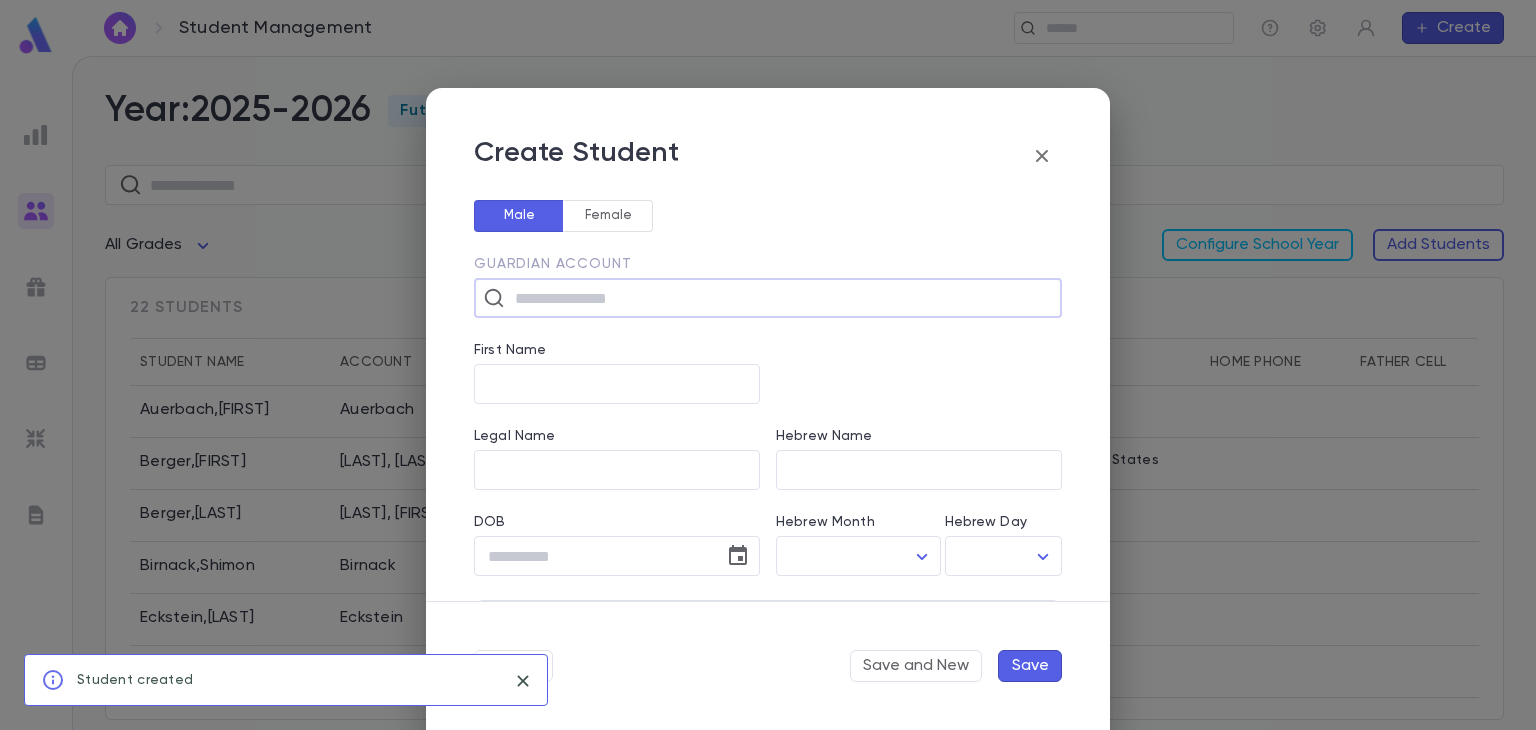 click at bounding box center [781, 298] 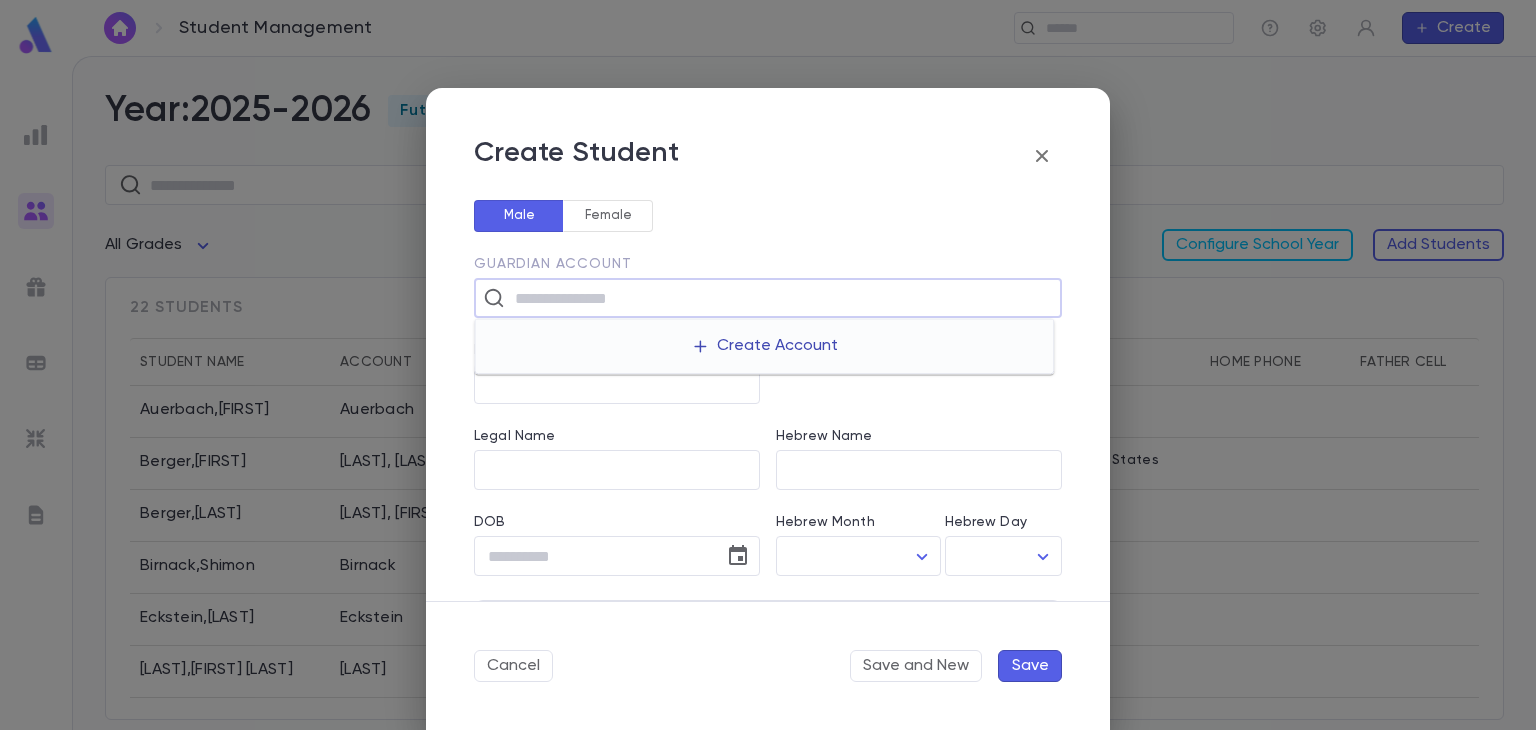 click on "Create Account" at bounding box center (764, 346) 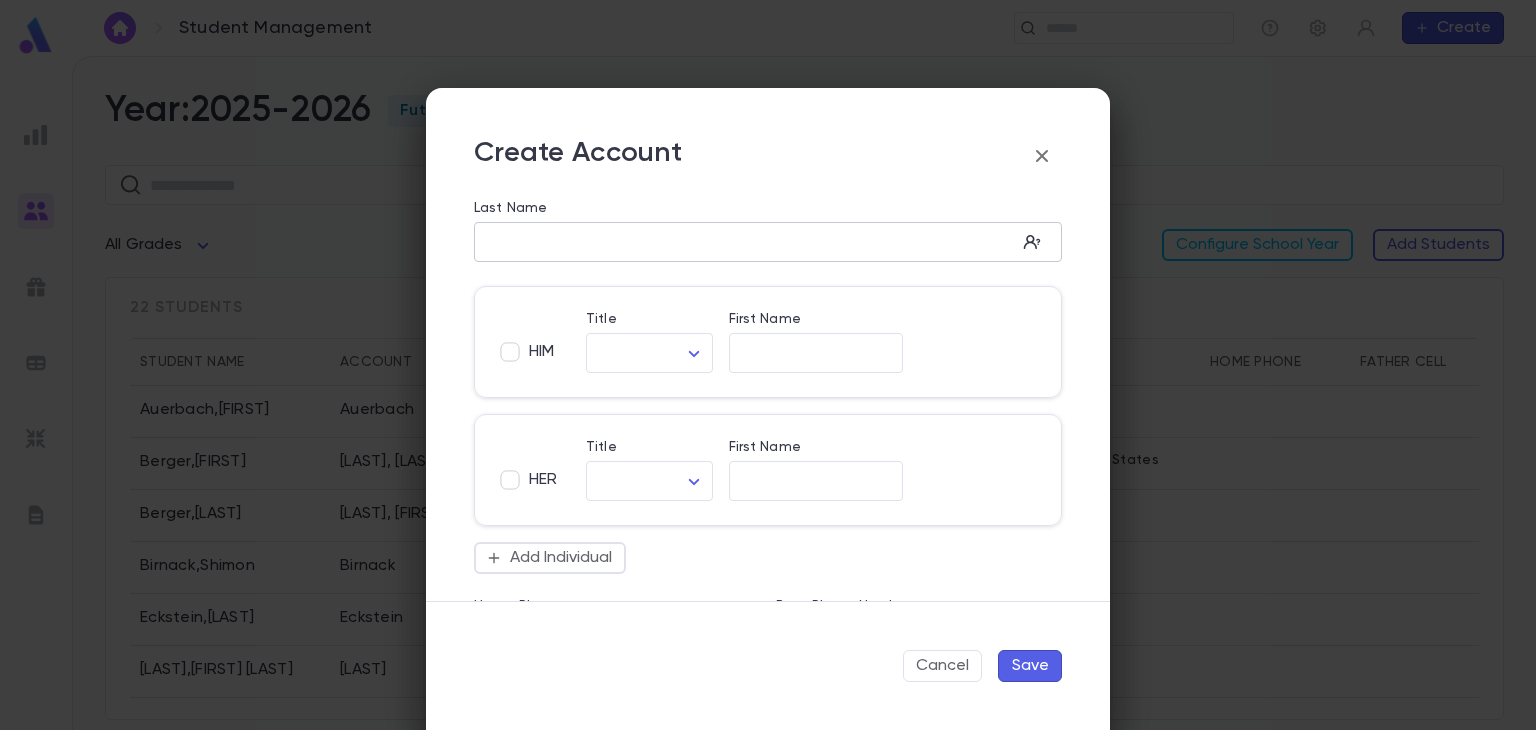 click on "Last Name" at bounding box center [745, 242] 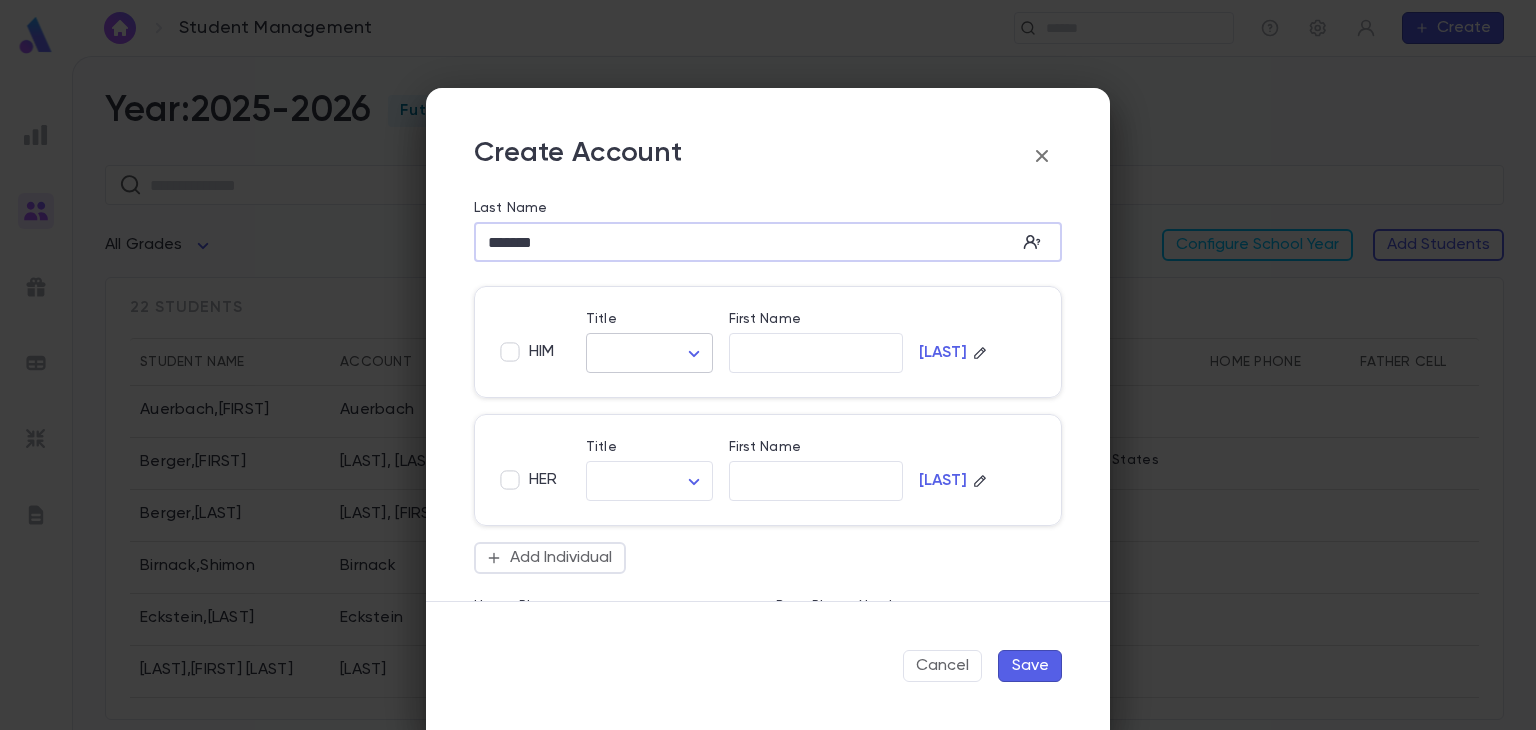 type on "*******" 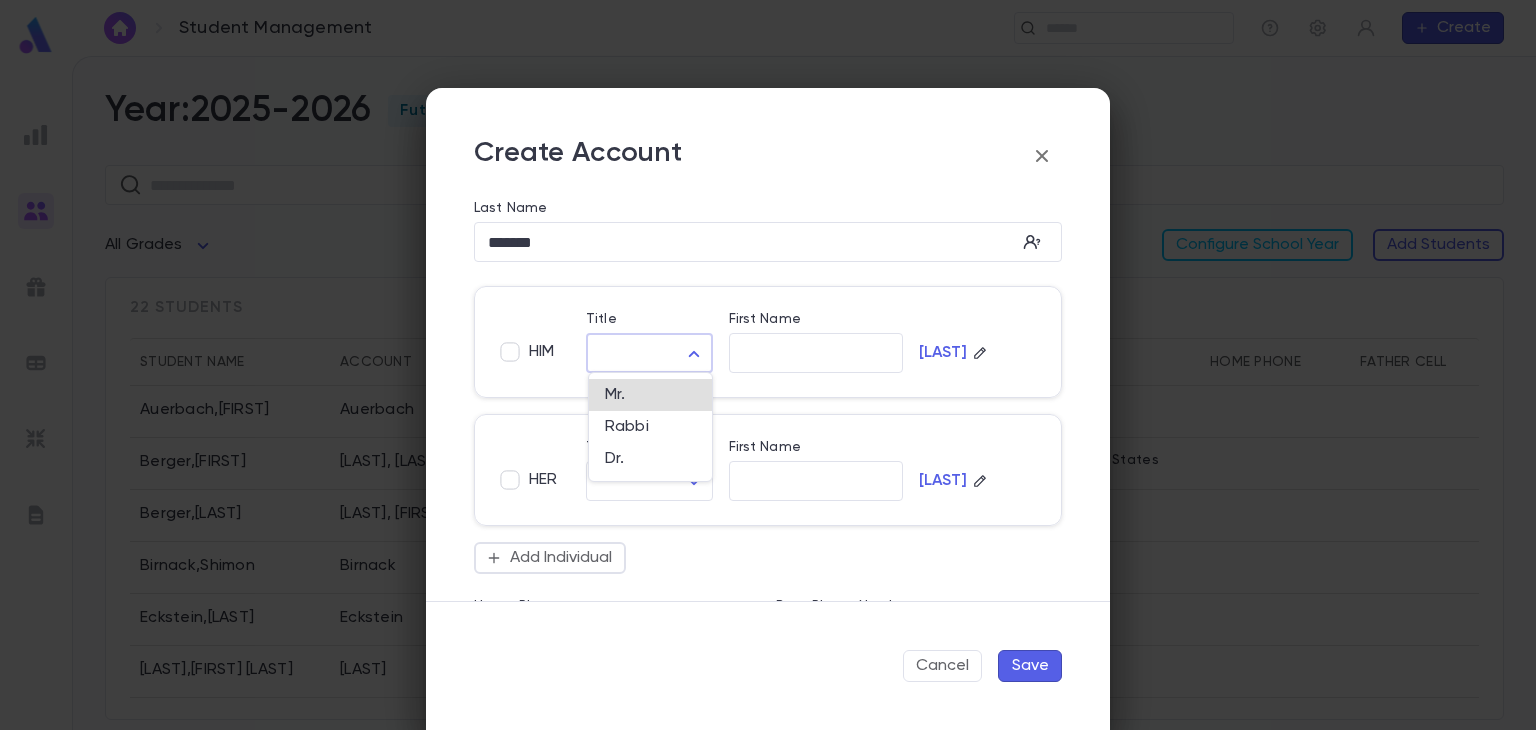 click on "Student Management ​  Create Year:  2025-2026 Future ​ All Grades Configure School Year Add Students 22   students Student Name Account Grade Address Home Phone Father Cell Mother Cell Auerbach ,  [LAST] Auerbach 2 Berger ,  [LAST] Berger, [LAST] 12 139 Liberty Drive, [CITY] [STATE] [ZIP] United States Berger ,  [LAST] Berger, [LAST] 12 Birnack ,  [LAST] Birnack 2 Eckstein ,  [LAST] Eckstein 2 Feinberg ,  [LAST] Feinberg 2 Feitman ,  [LAST] Feitman 2 Fredman ,  [LAST] Fredman 2 Gindoff ,  [LAST] Gindoff 2 Profile Log out Account Pledge Payment 2025-2026 Create Student Male Female Guardian Account ​ First Name ​ Legal Name ​ Hebrew Name ​ DOB ​ Hebrew Month ​ ​ Hebrew Day ​ ​ School Year 2025-2026 ** Grade ​ Linked Practices  Add Practice Grandparents Paternal Add Account Maternal Add Account Student Image Upload Image Allergies ​ Cancel Save and New Save Create Account Last Name ******* ​ HIM Title ​ ​ First Name ​ Altusky HER Title ​ ​ First Name ​ Altusky Add Individual ​" at bounding box center (768, 393) 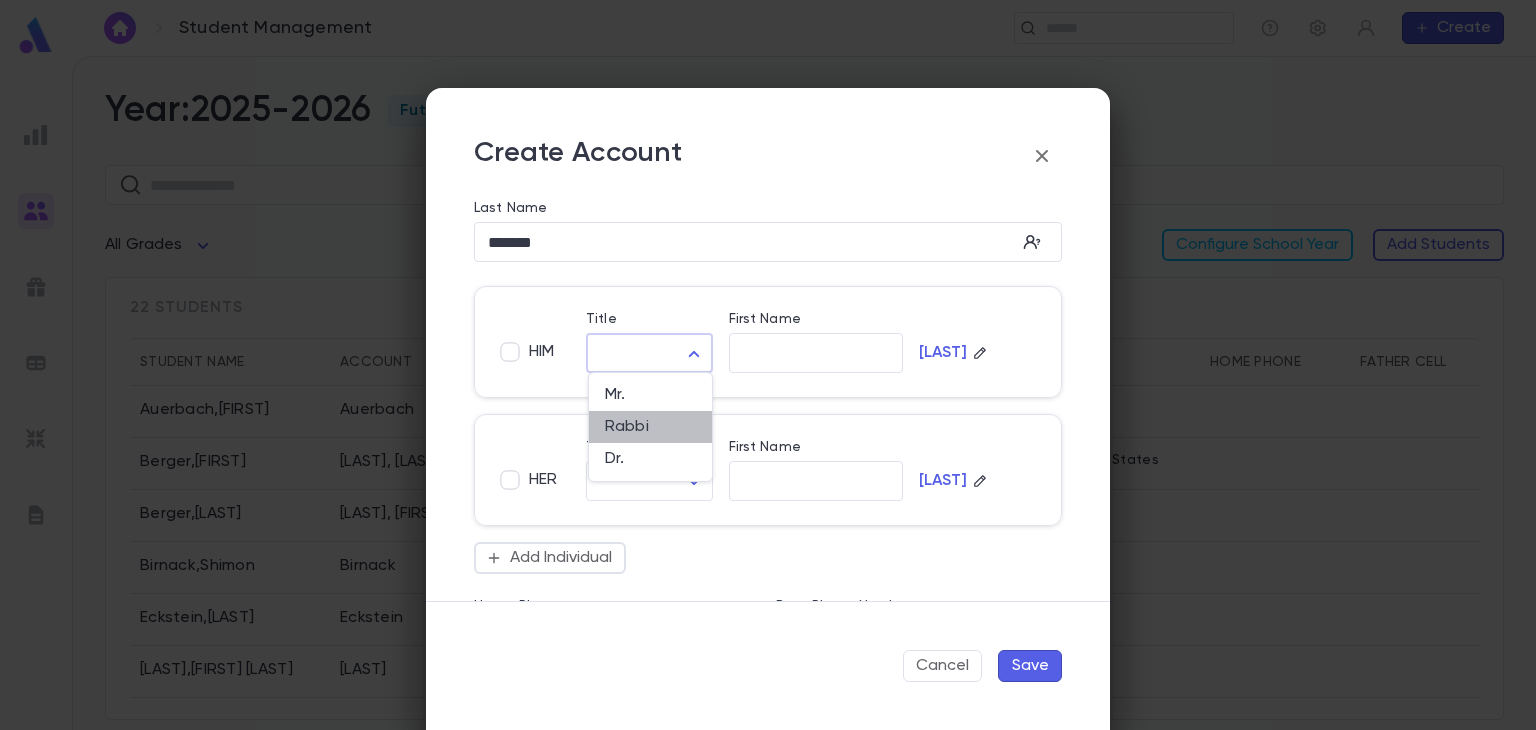 click on "Rabbi" at bounding box center (650, 427) 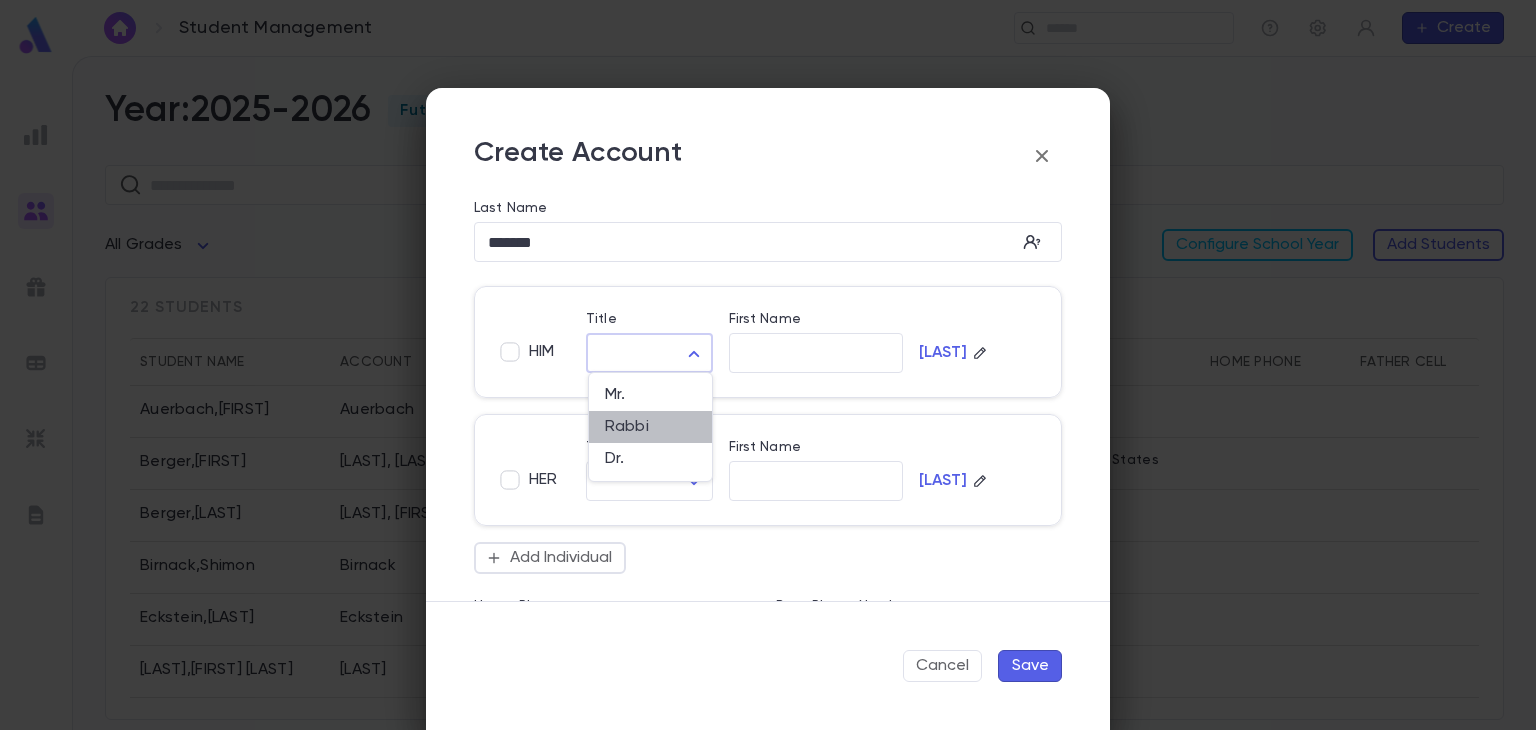 type on "*****" 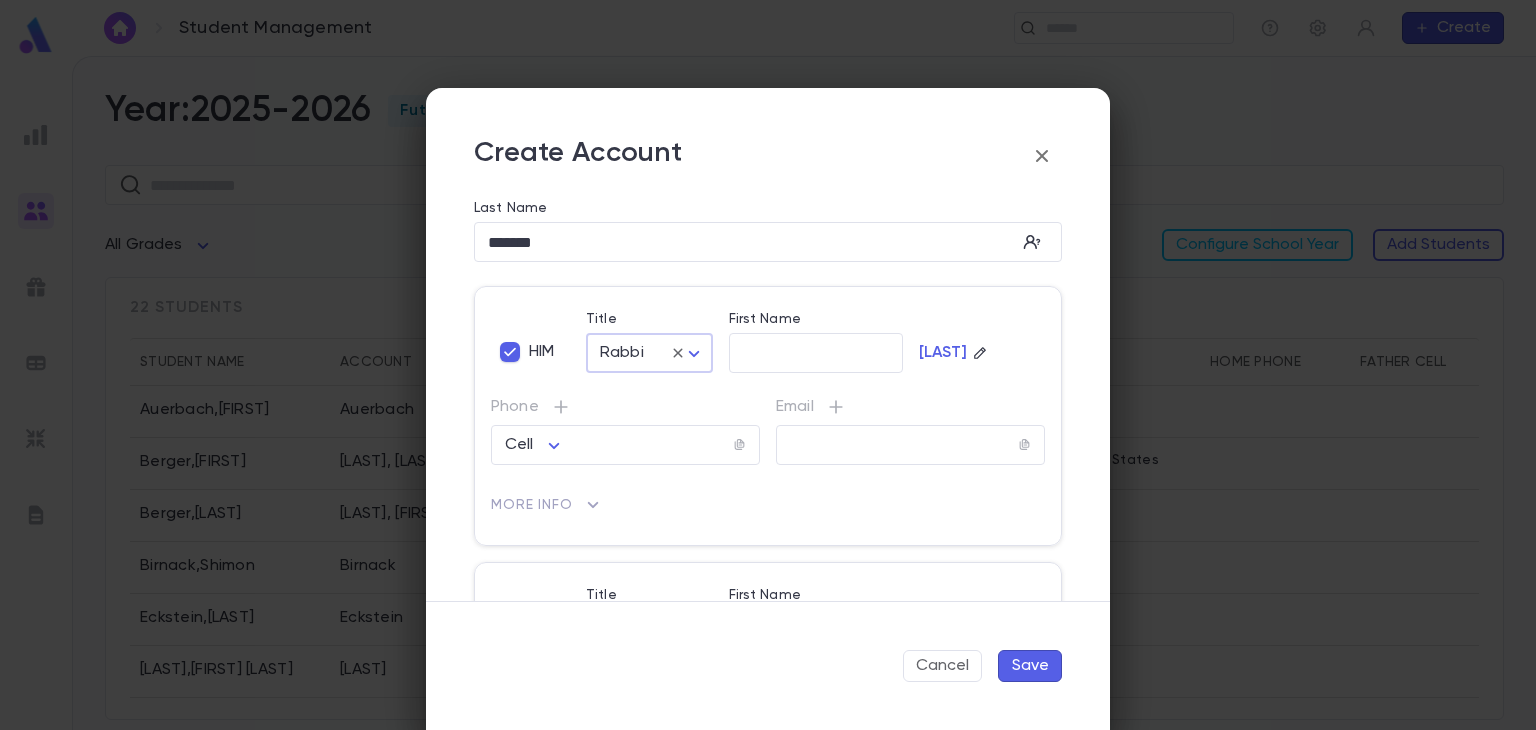 scroll, scrollTop: 806, scrollLeft: 0, axis: vertical 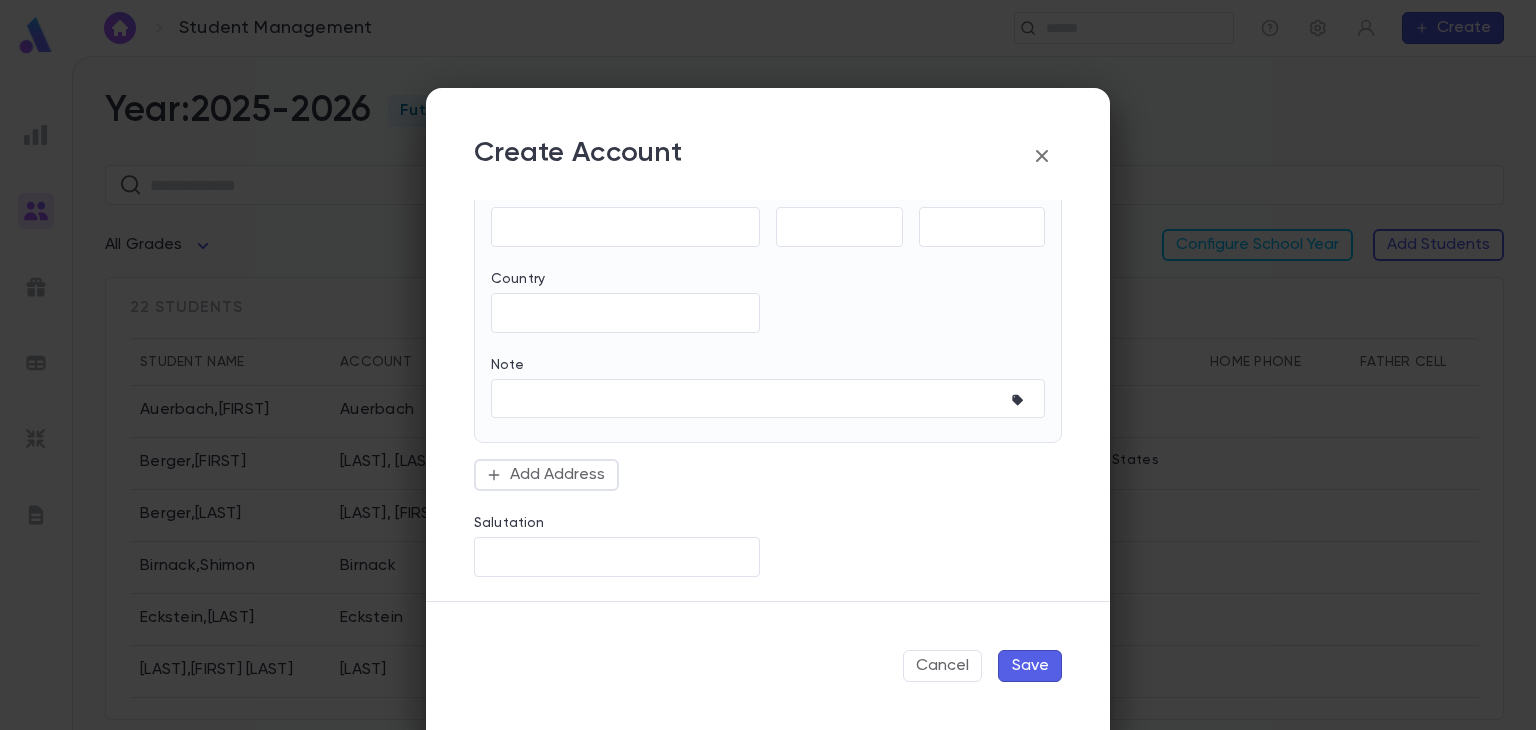 click on "Save" at bounding box center (1030, 666) 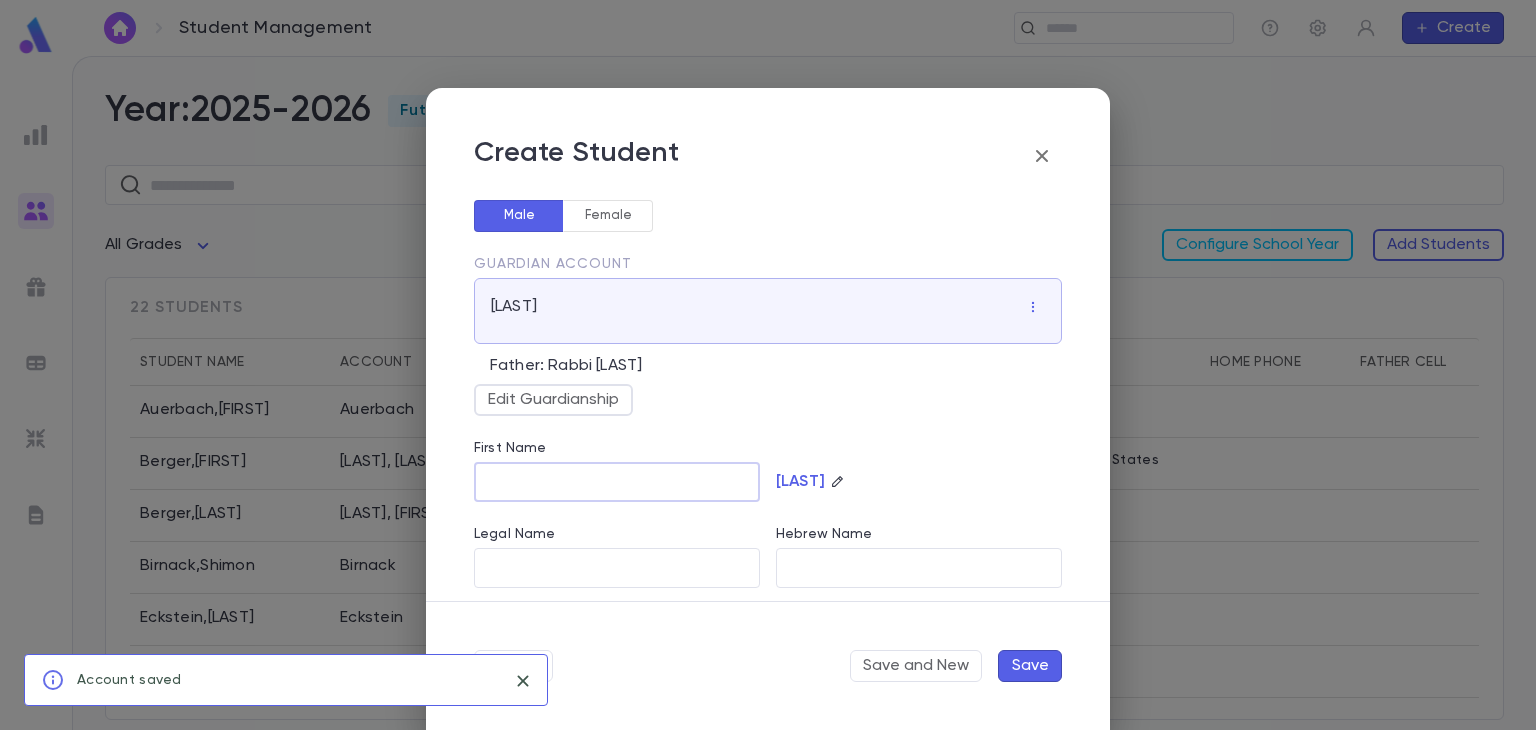 click on "First Name" at bounding box center [617, 482] 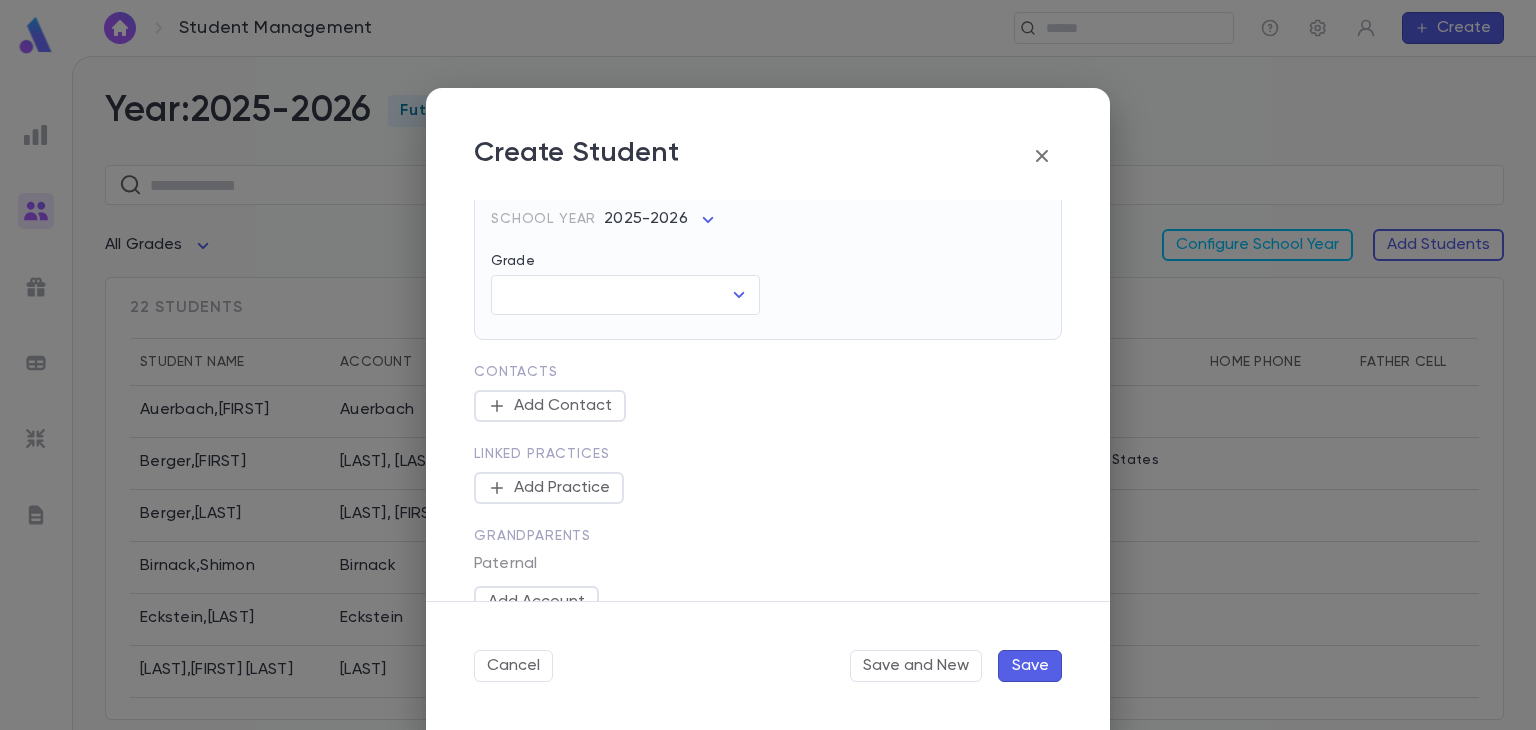 scroll, scrollTop: 516, scrollLeft: 0, axis: vertical 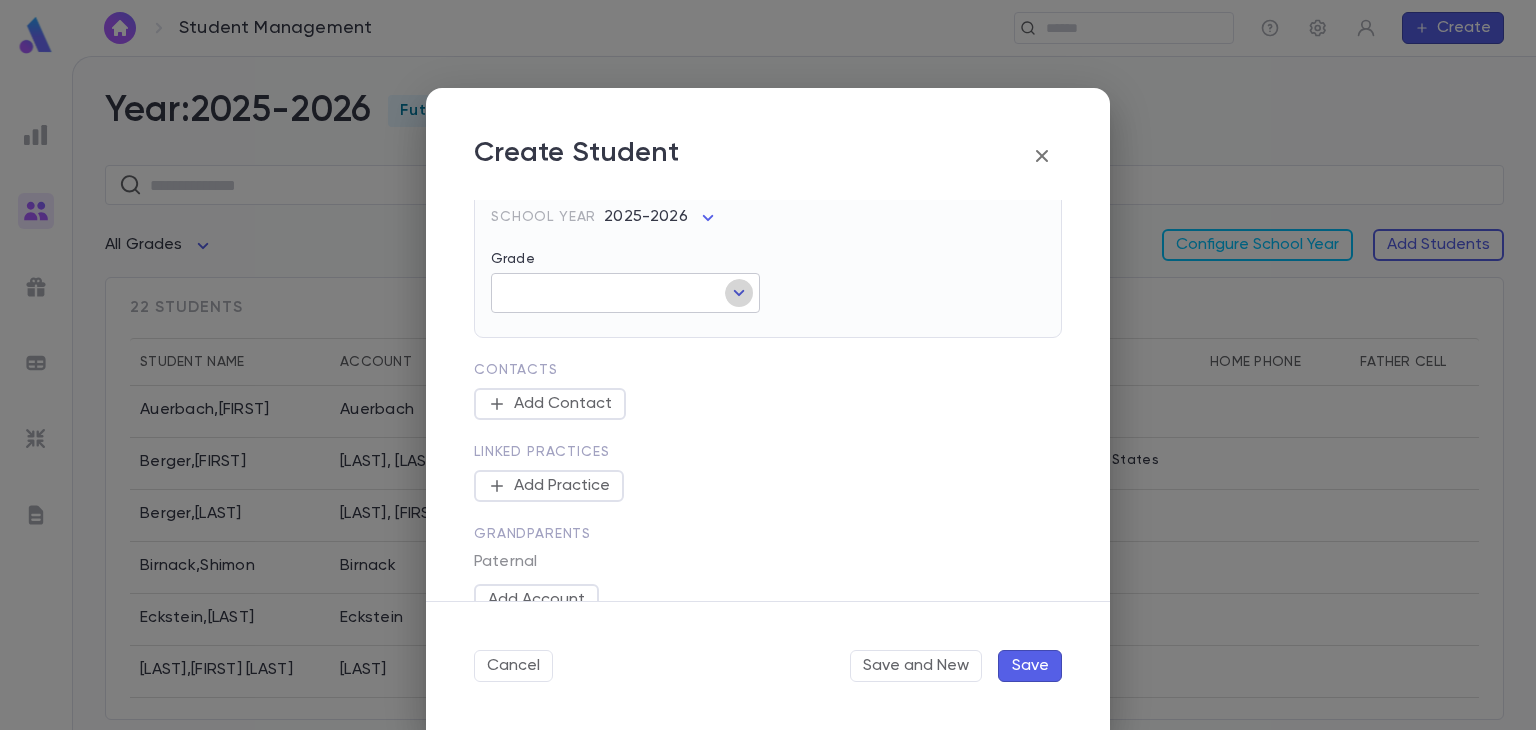 click 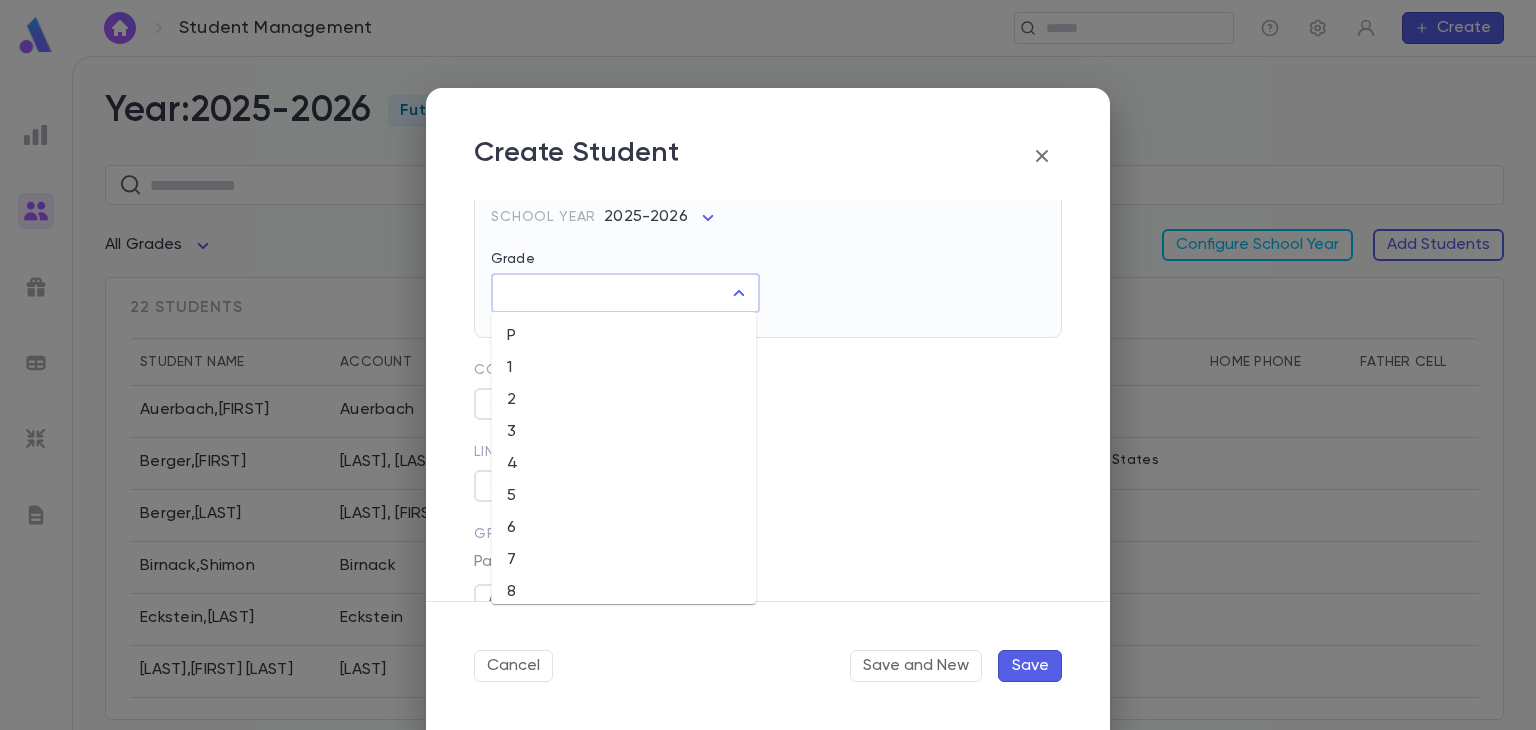 click on "2" at bounding box center (623, 400) 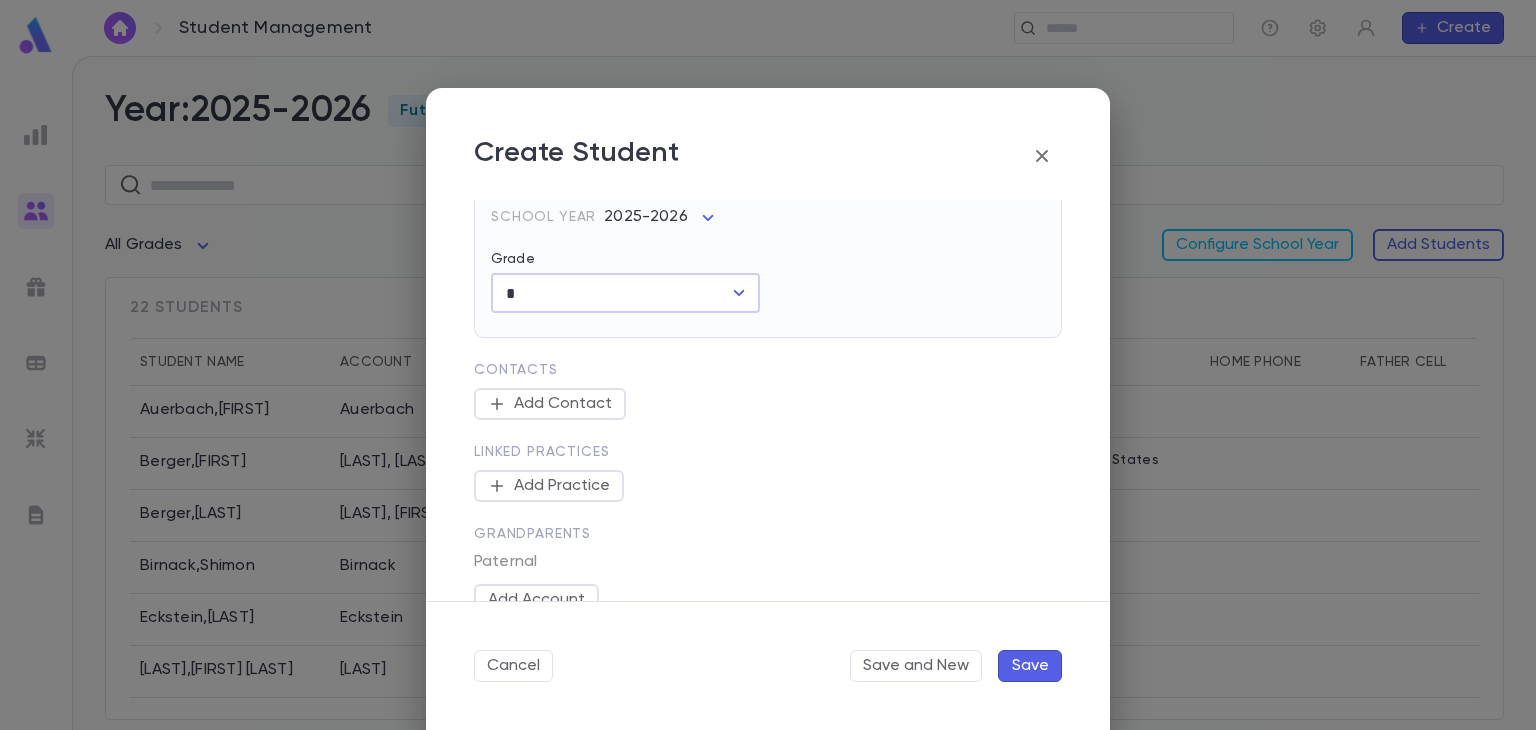 scroll, scrollTop: 801, scrollLeft: 0, axis: vertical 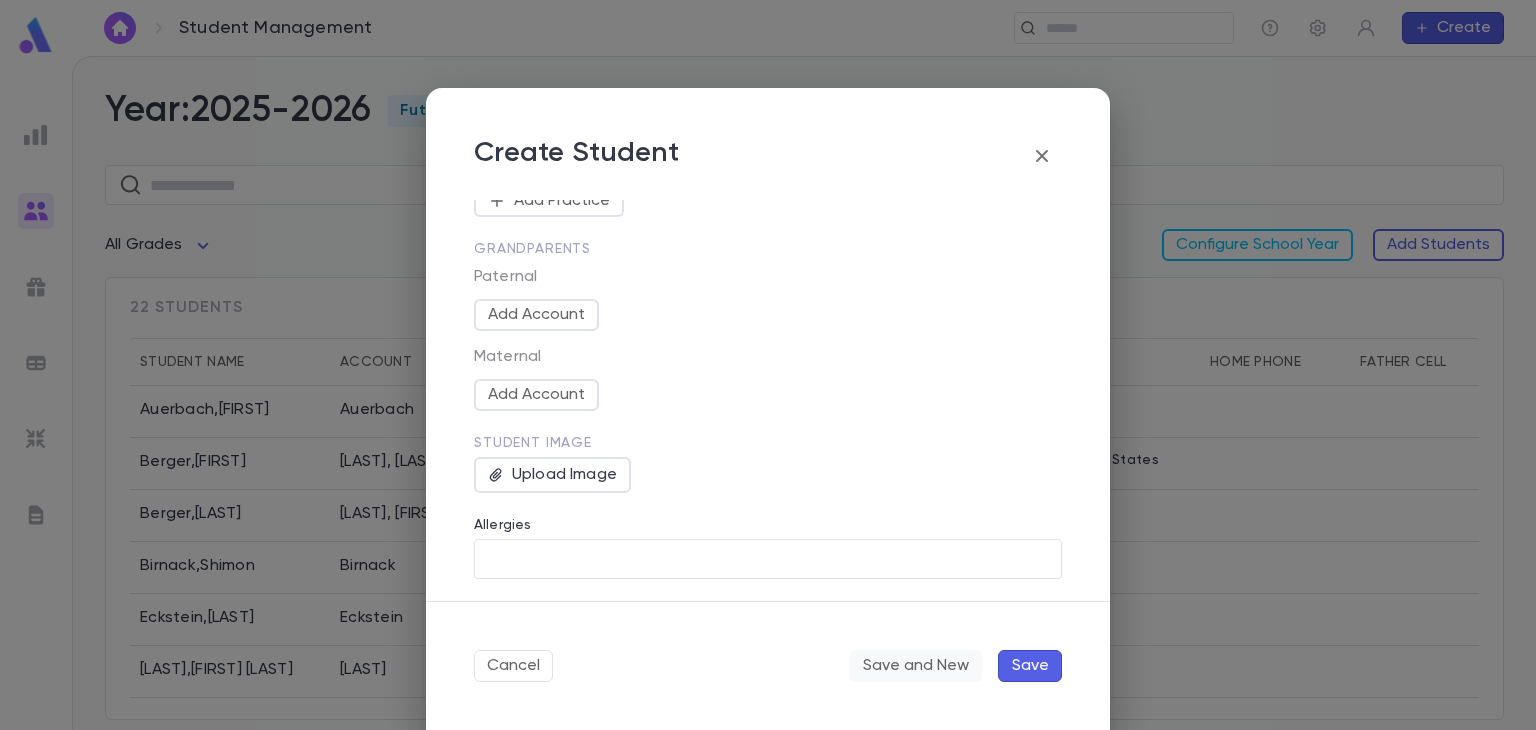 click on "Save and New" at bounding box center (916, 666) 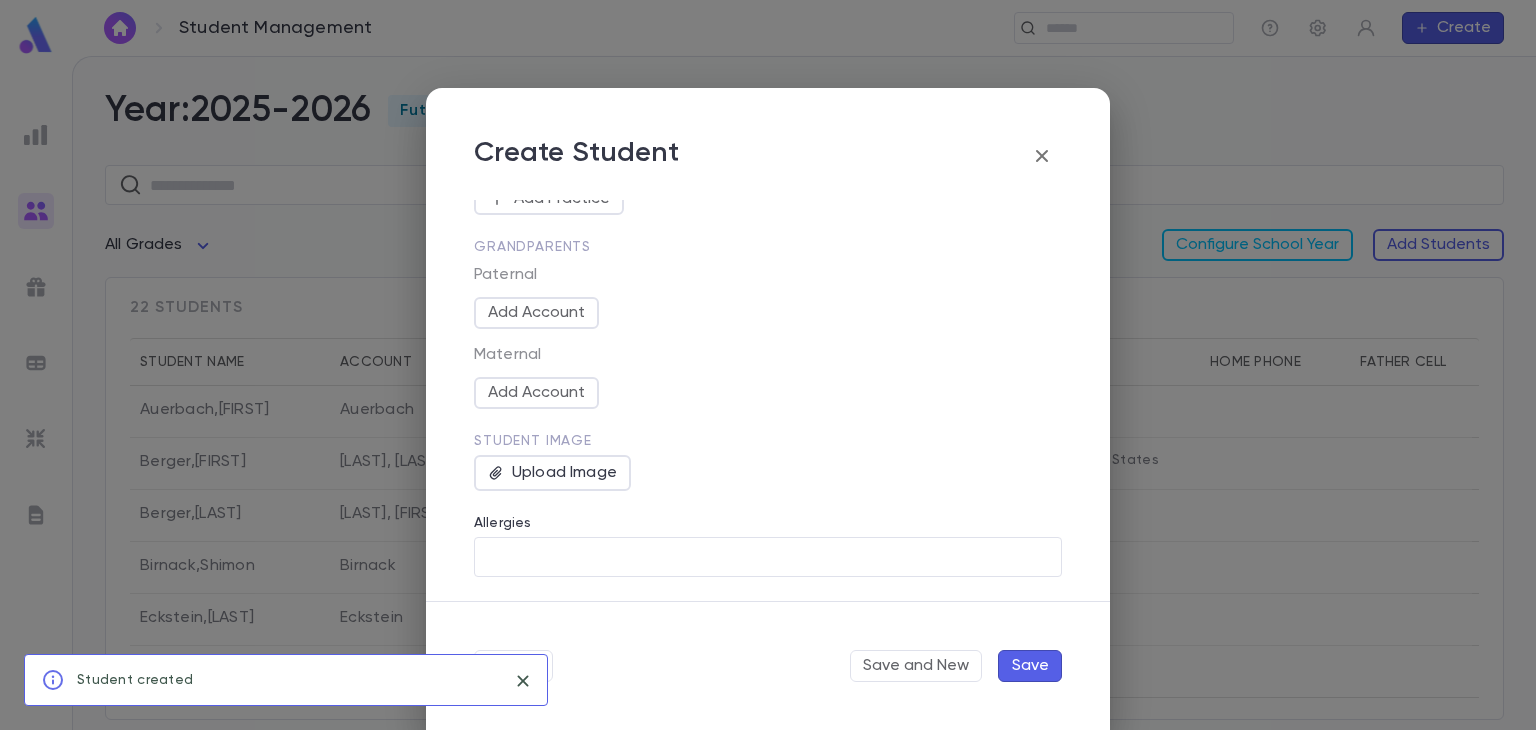 type 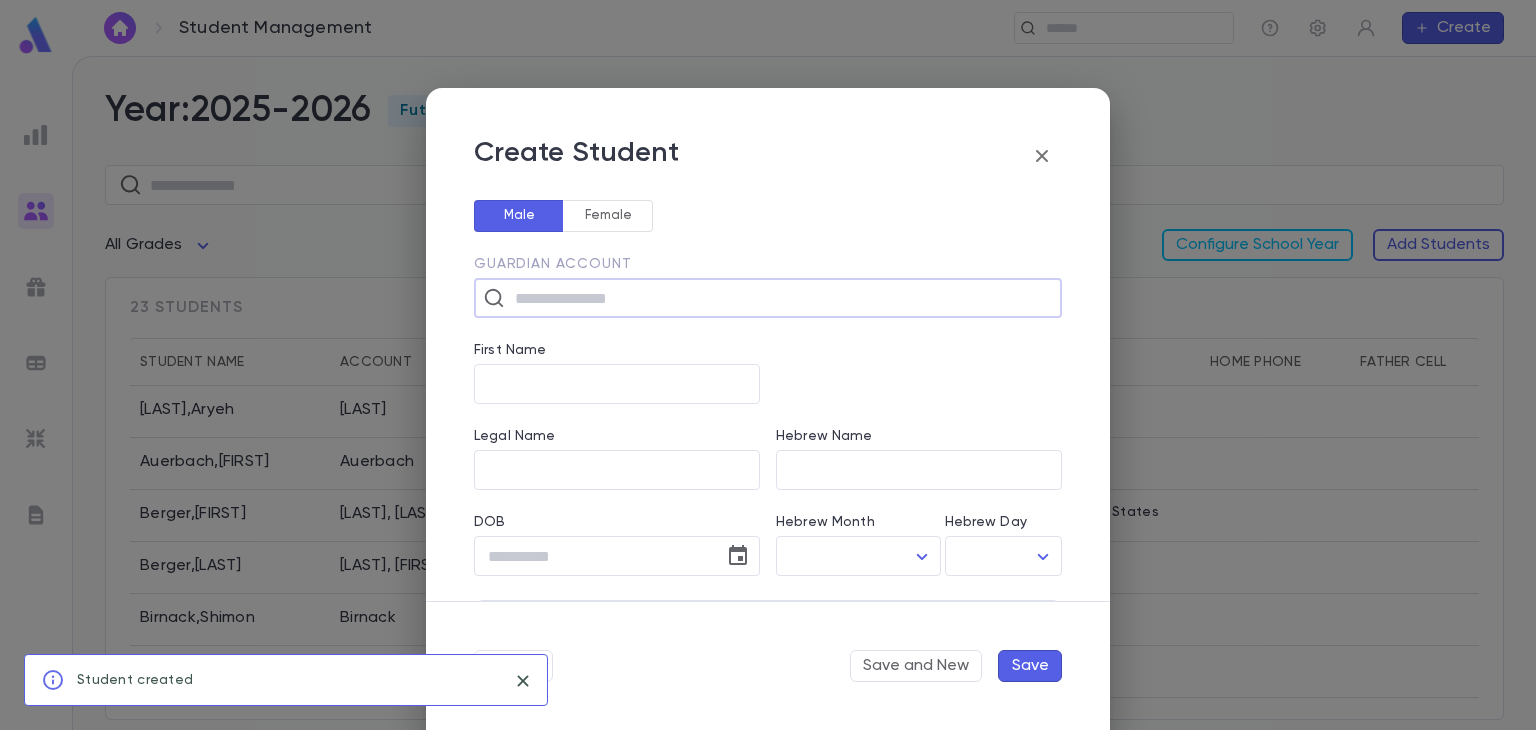 click at bounding box center (781, 298) 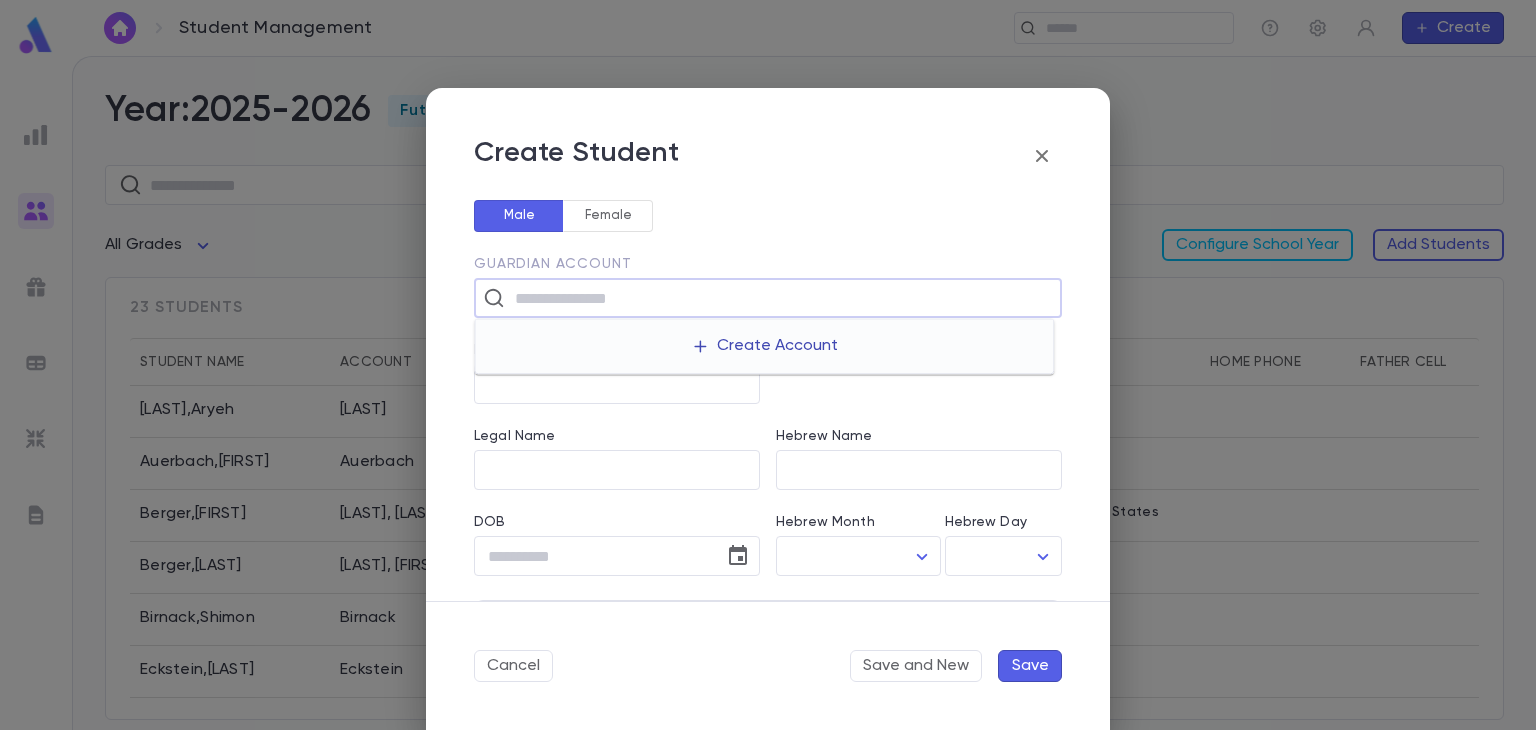 click on "Create Account" at bounding box center [764, 346] 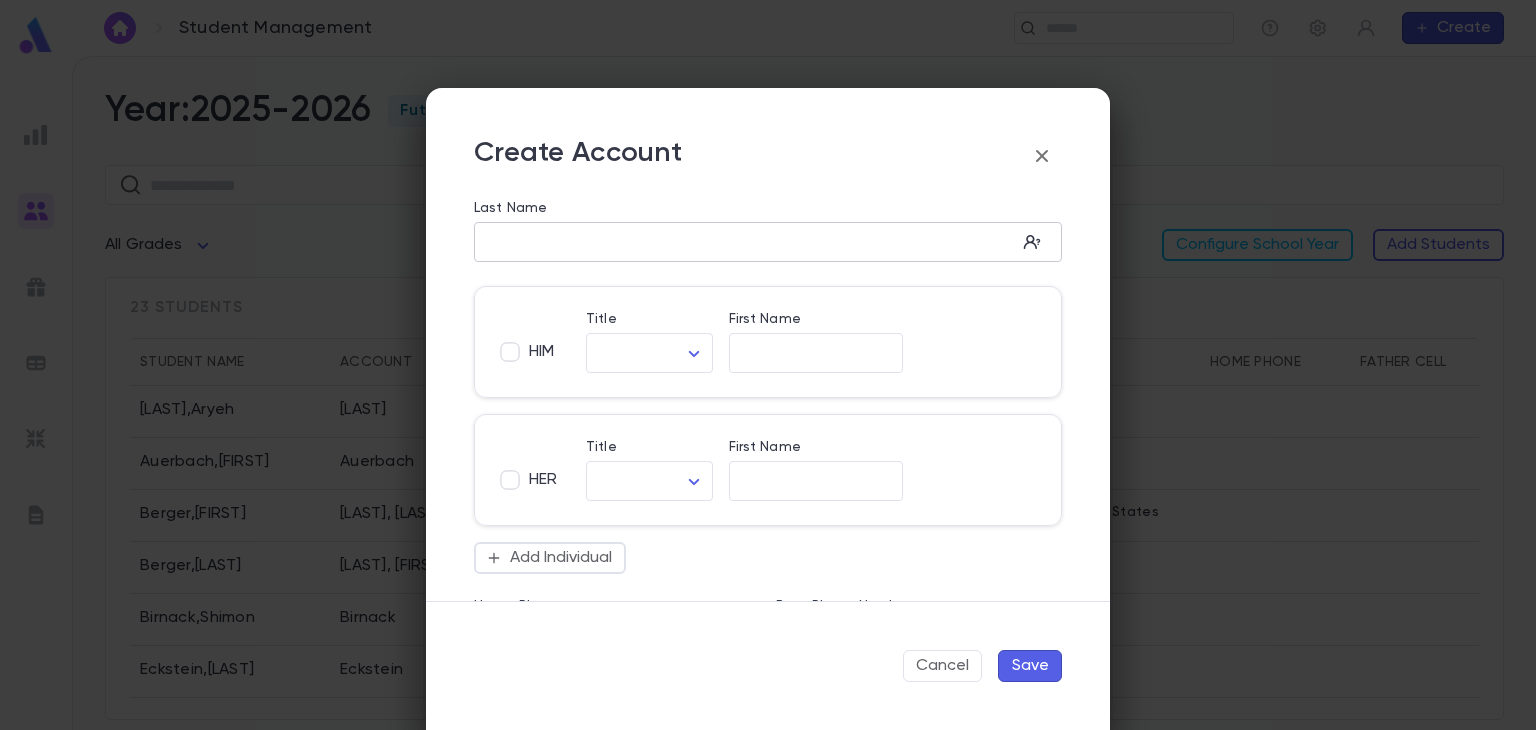 click on "Last Name" at bounding box center (745, 242) 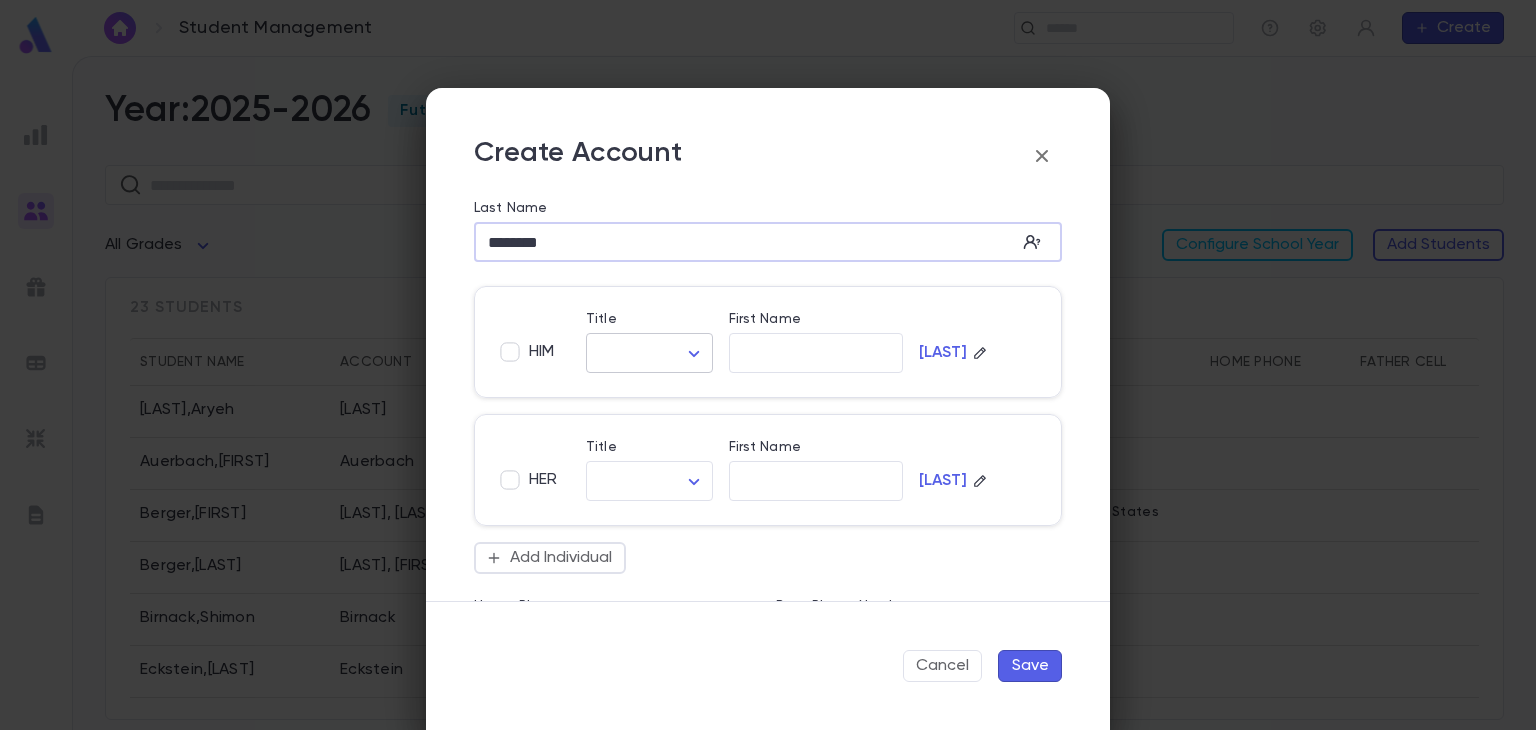 type on "********" 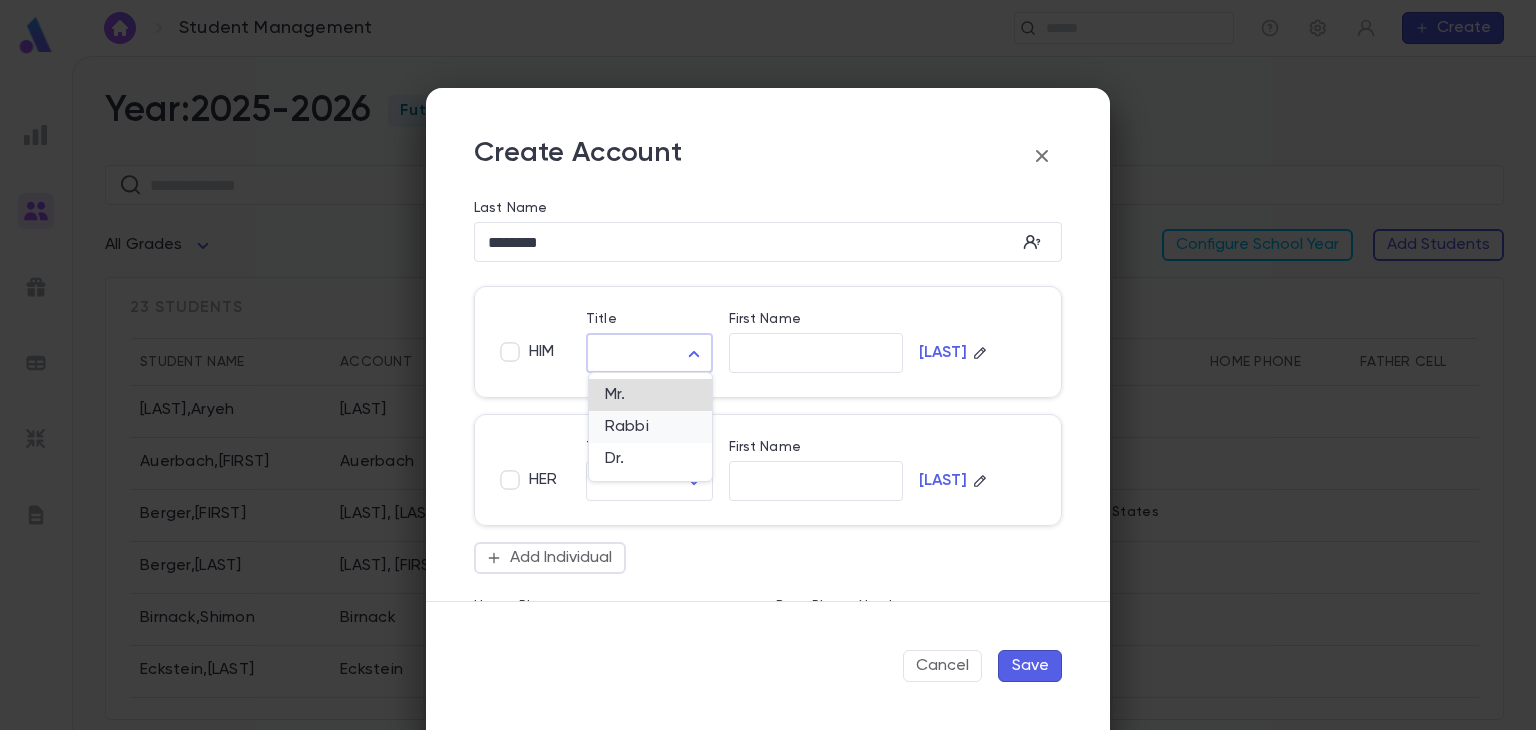 click on "Rabbi" at bounding box center (650, 427) 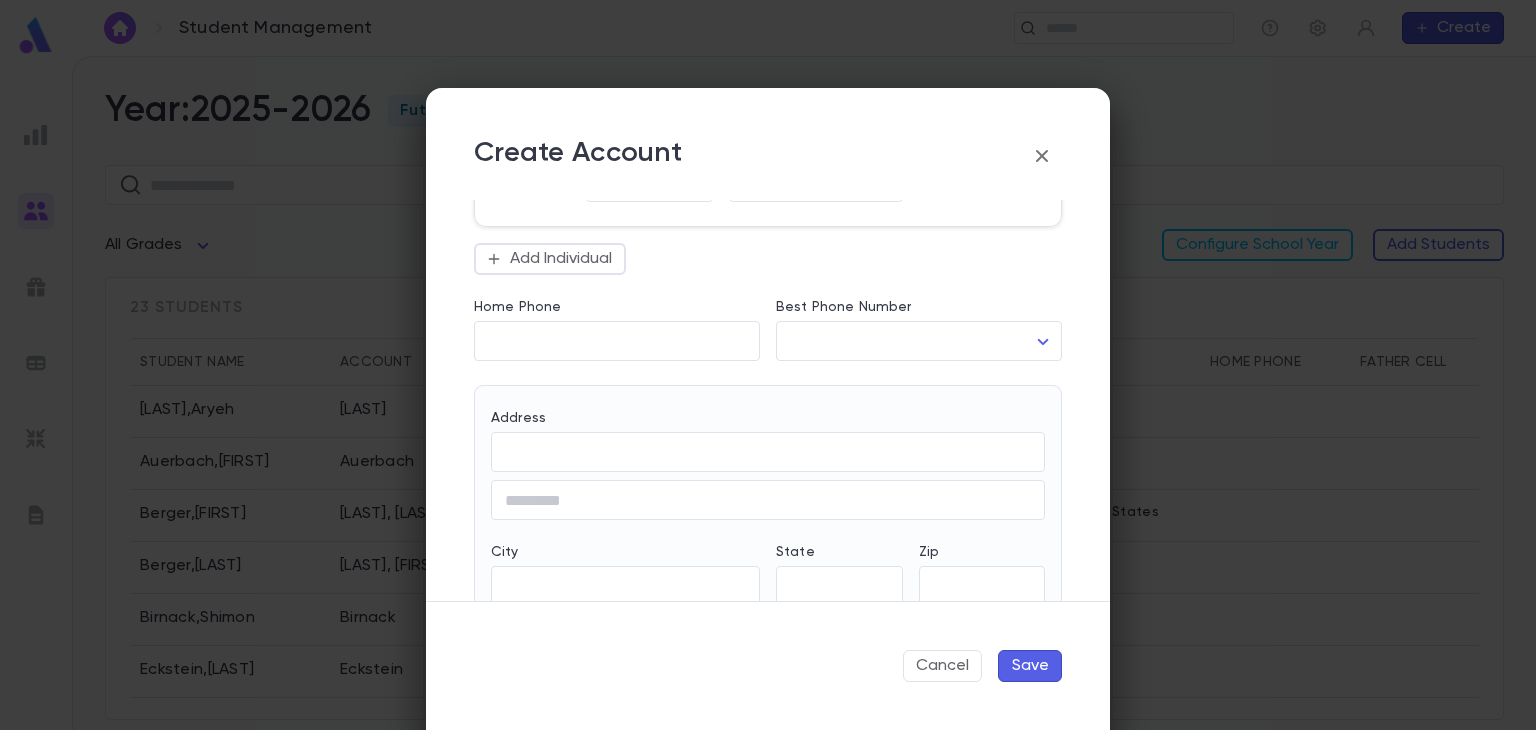 scroll, scrollTop: 806, scrollLeft: 0, axis: vertical 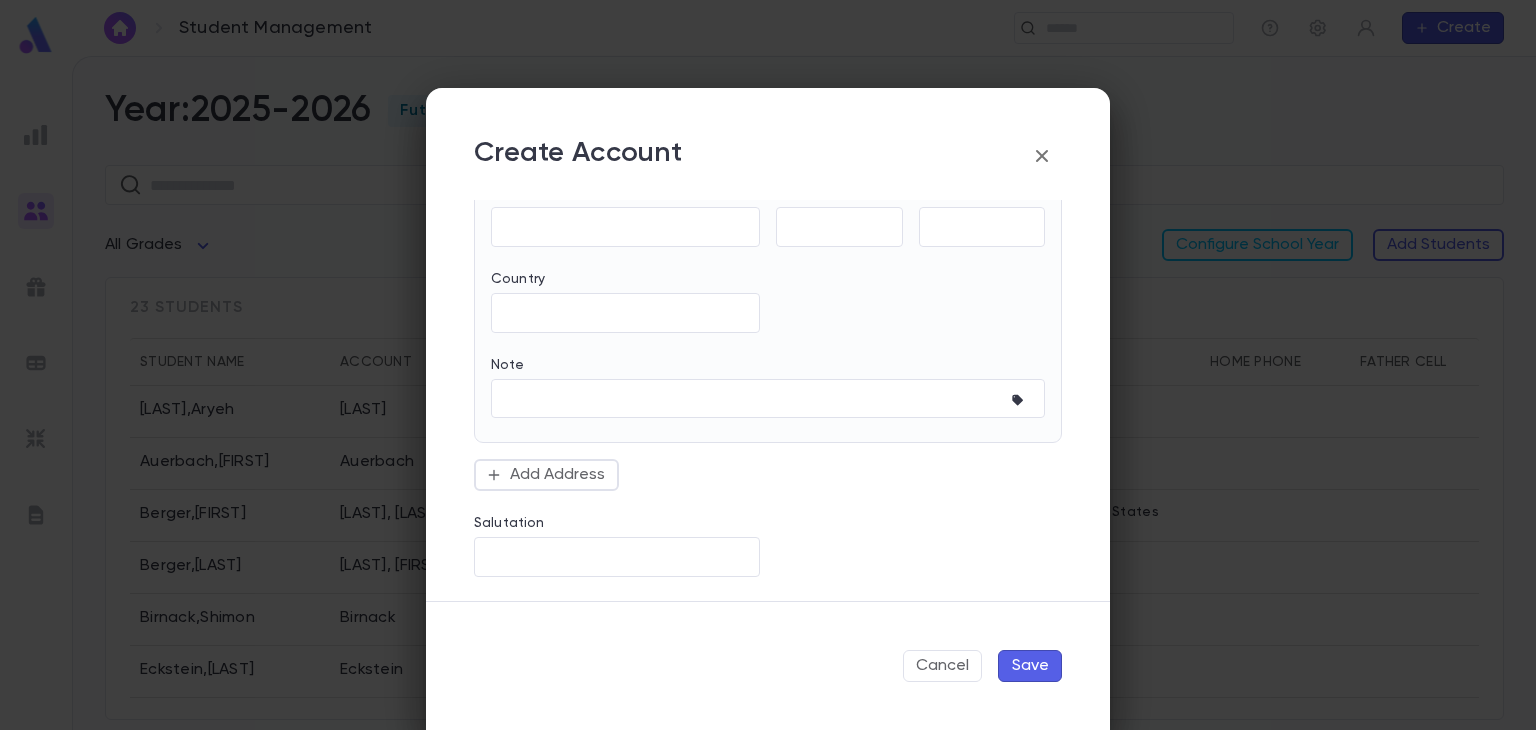 click on "Save" at bounding box center [1030, 666] 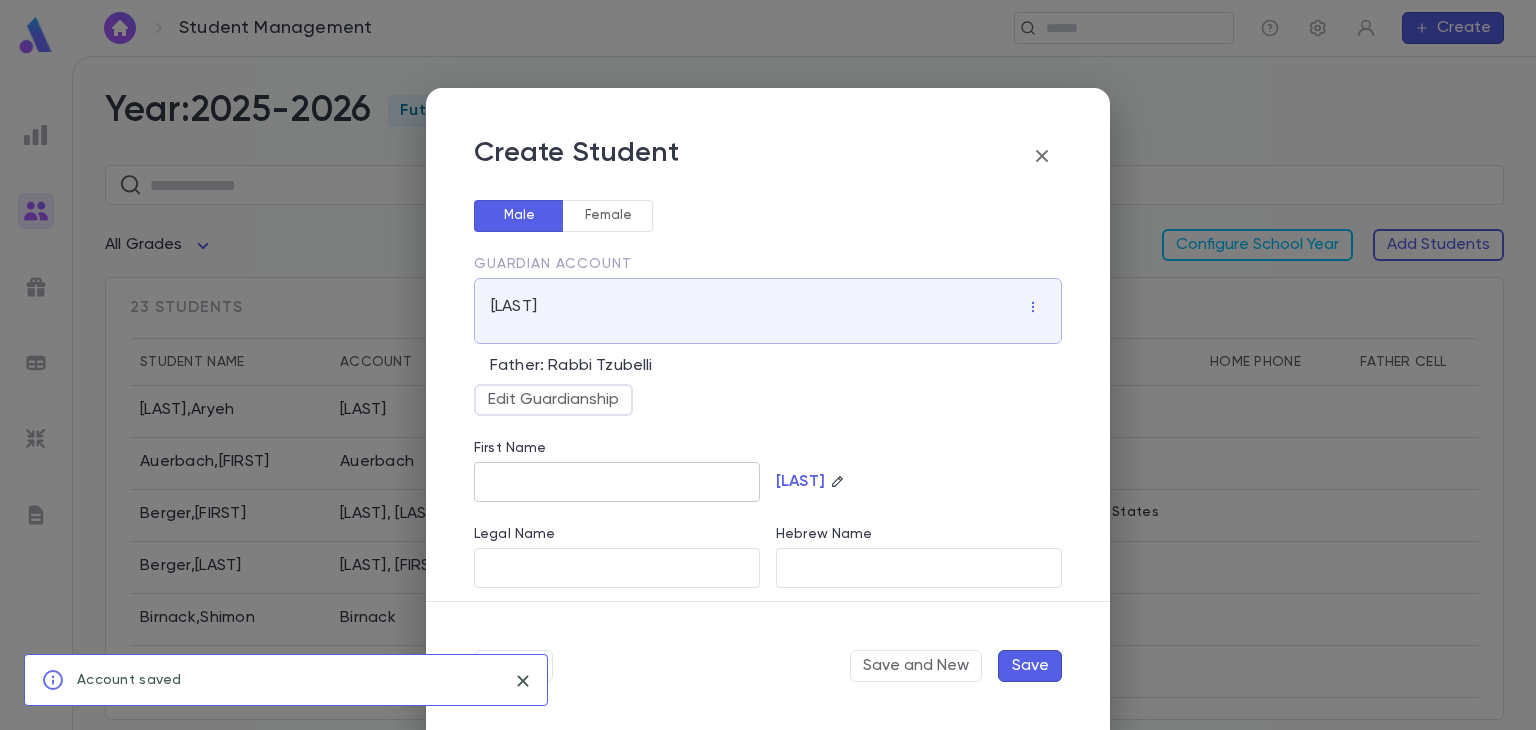 click on "First Name" at bounding box center [617, 482] 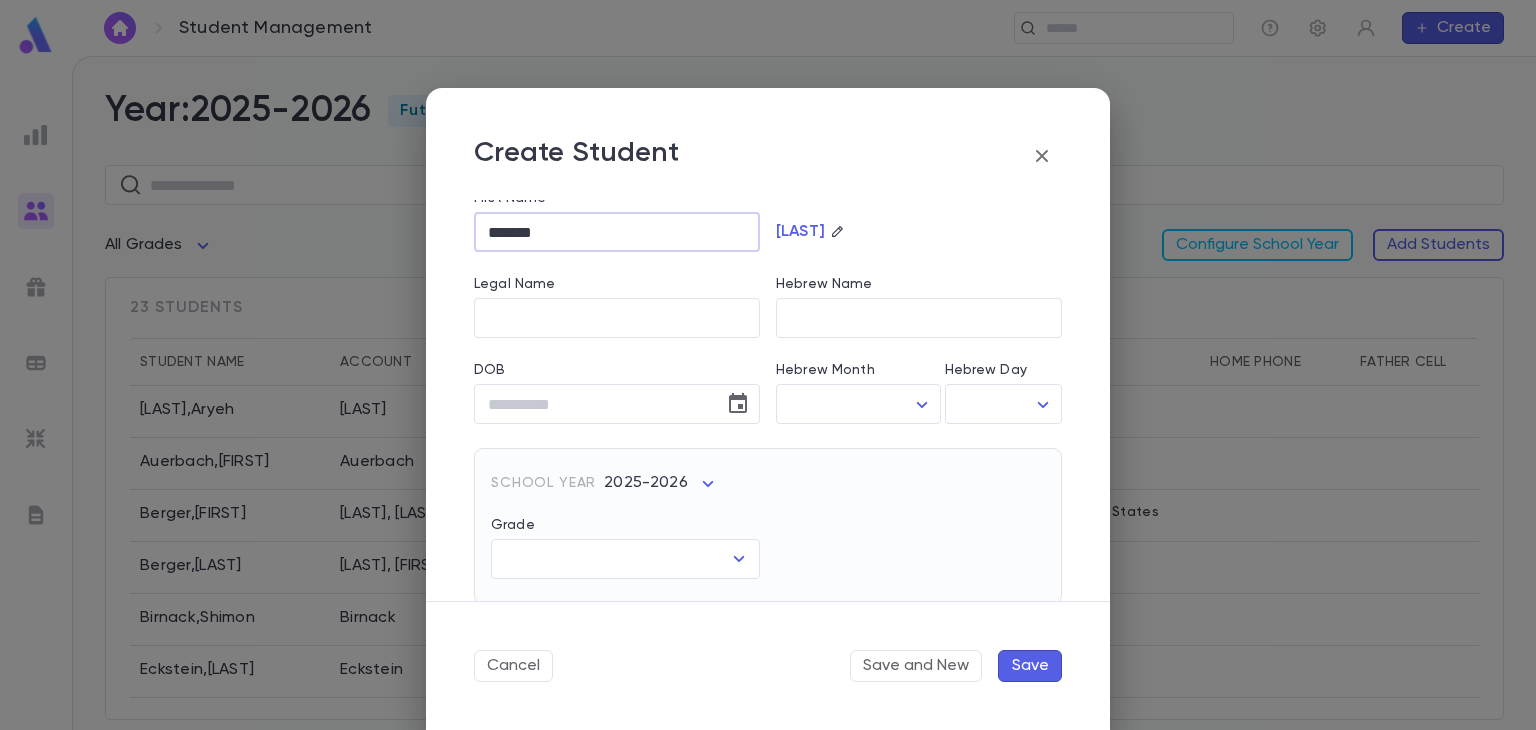 scroll, scrollTop: 258, scrollLeft: 0, axis: vertical 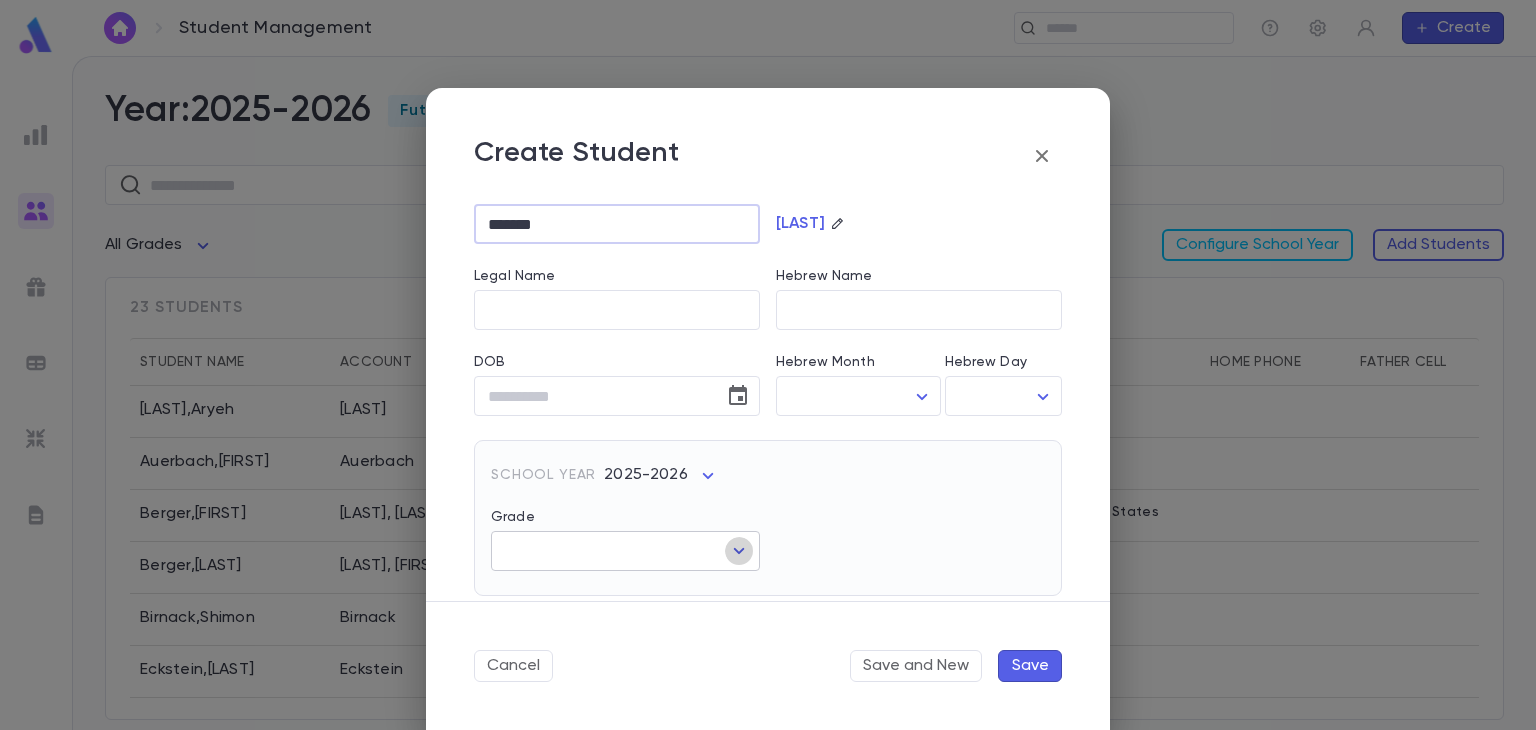 click 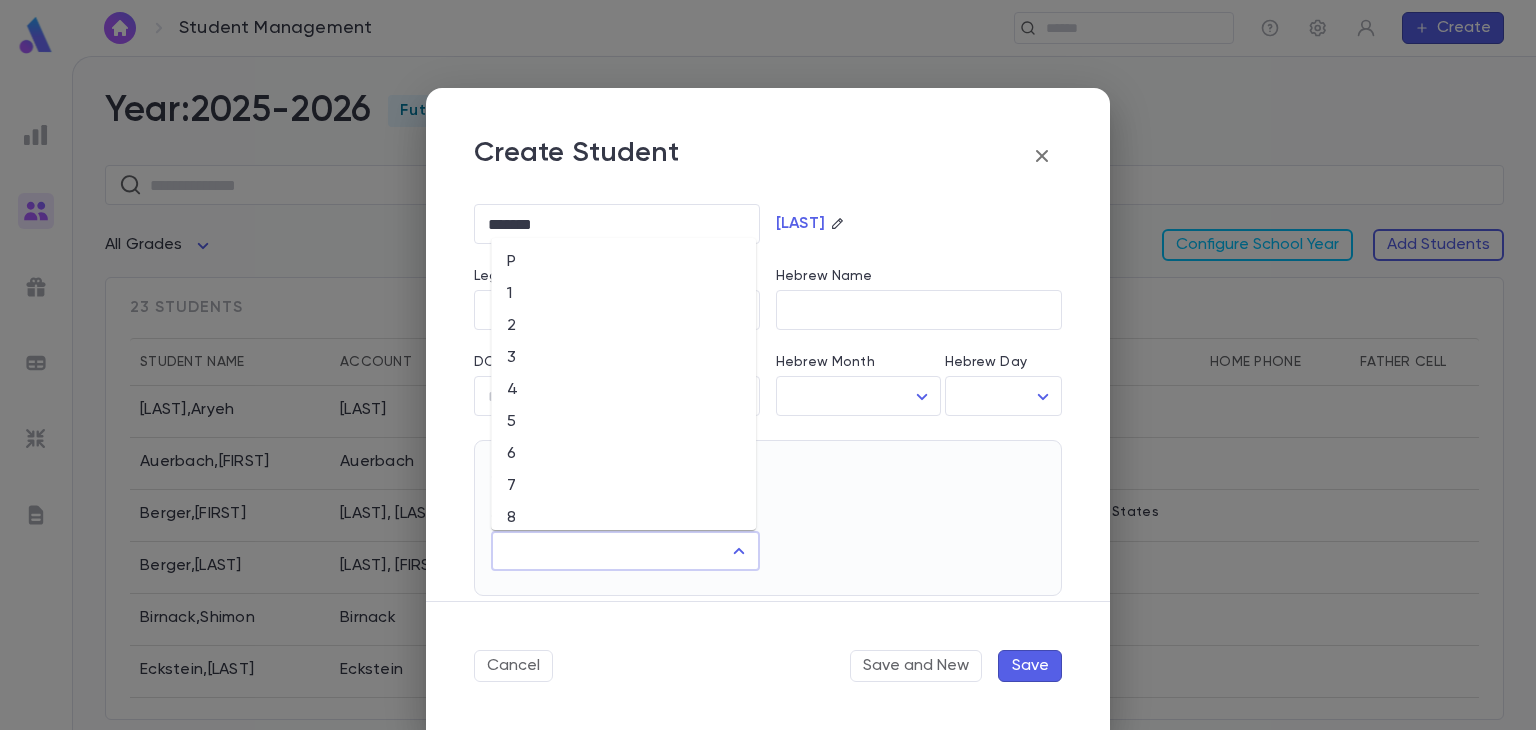 click on "2" at bounding box center [623, 326] 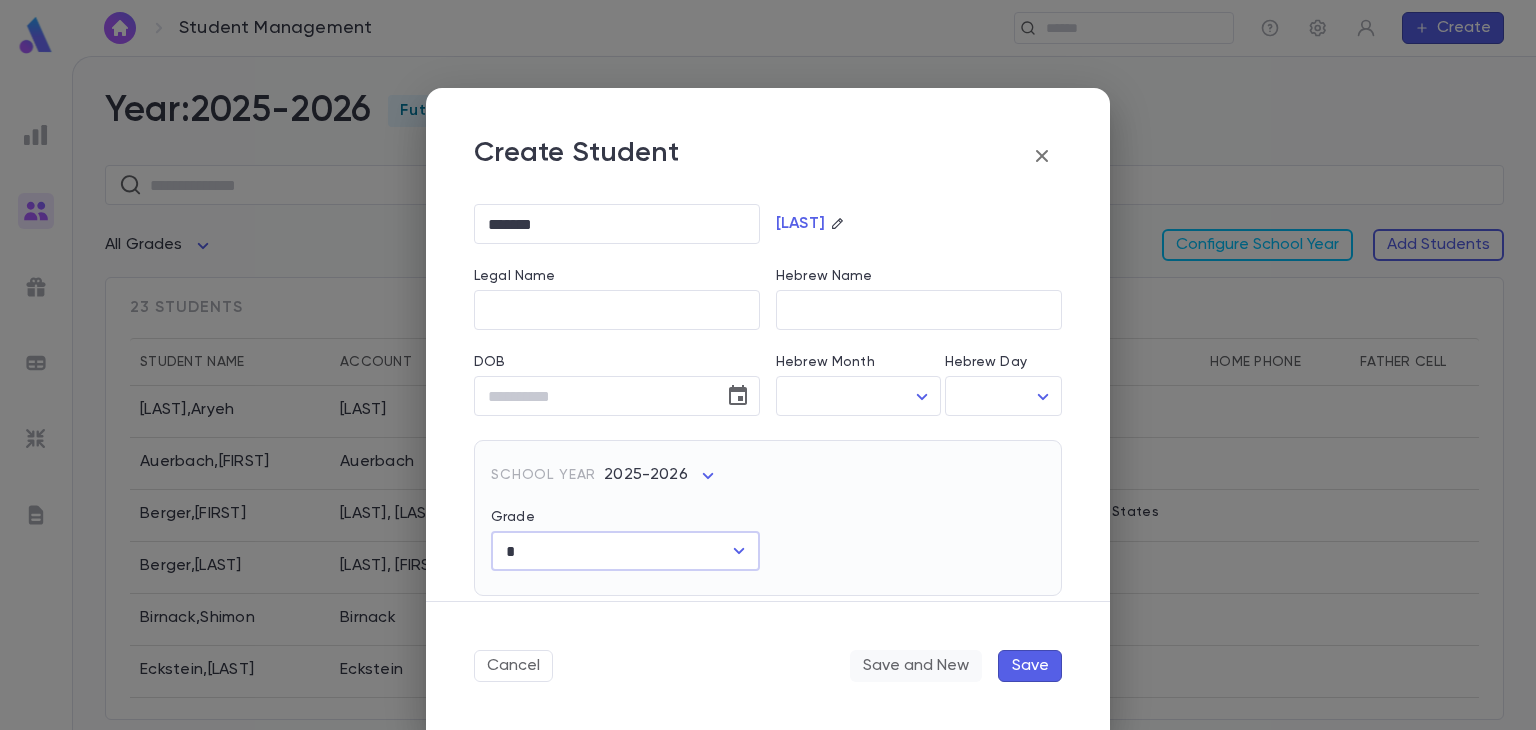 click on "Save and New" at bounding box center (916, 666) 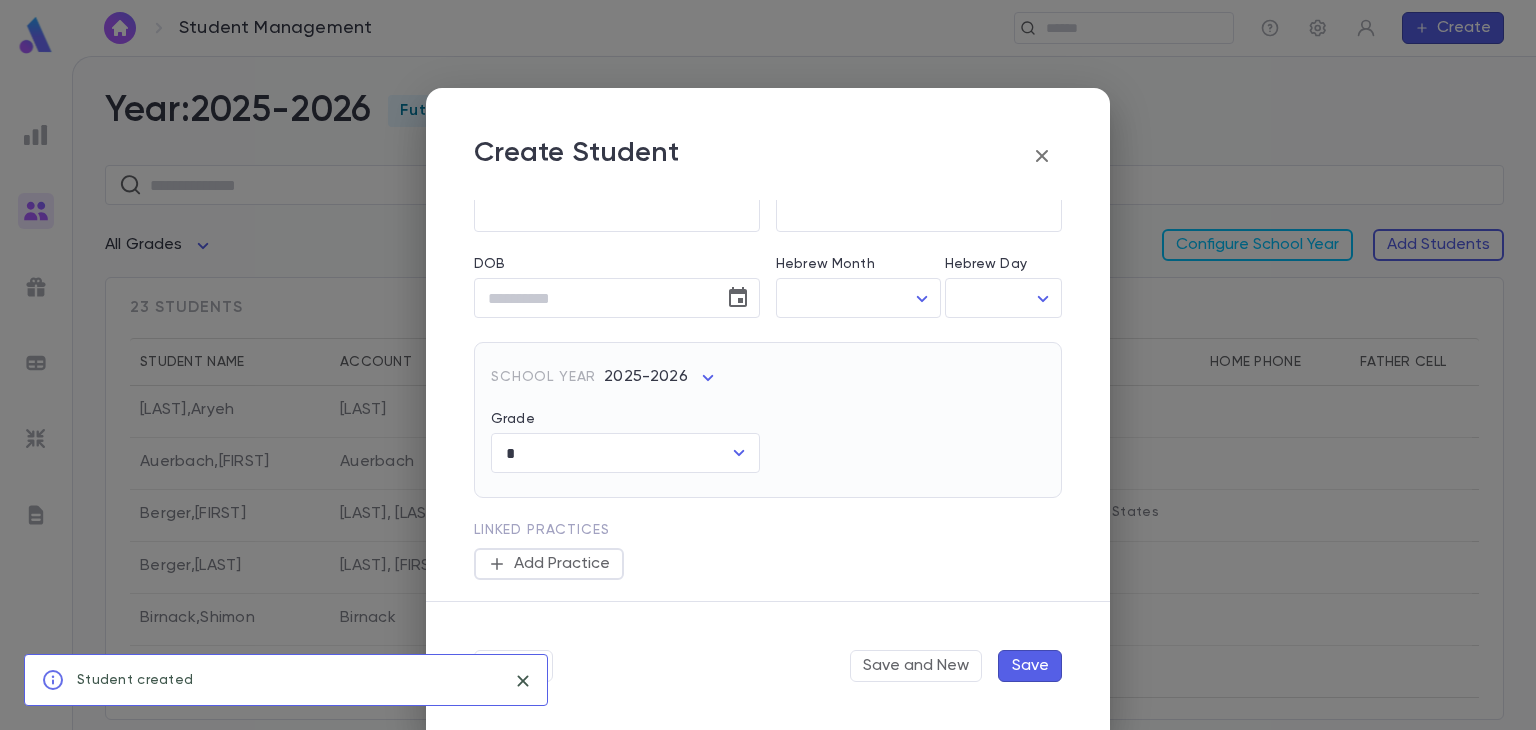type 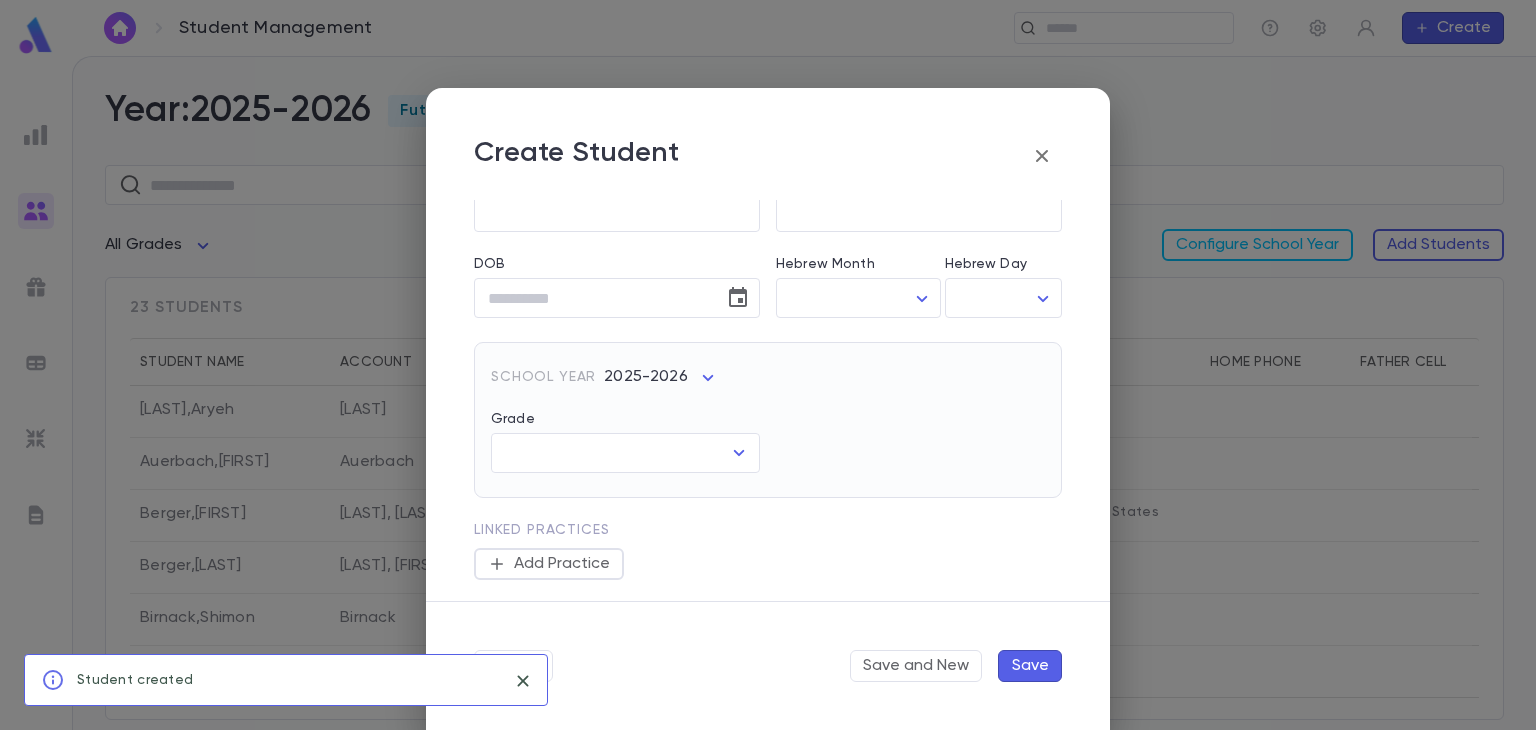 scroll, scrollTop: 0, scrollLeft: 0, axis: both 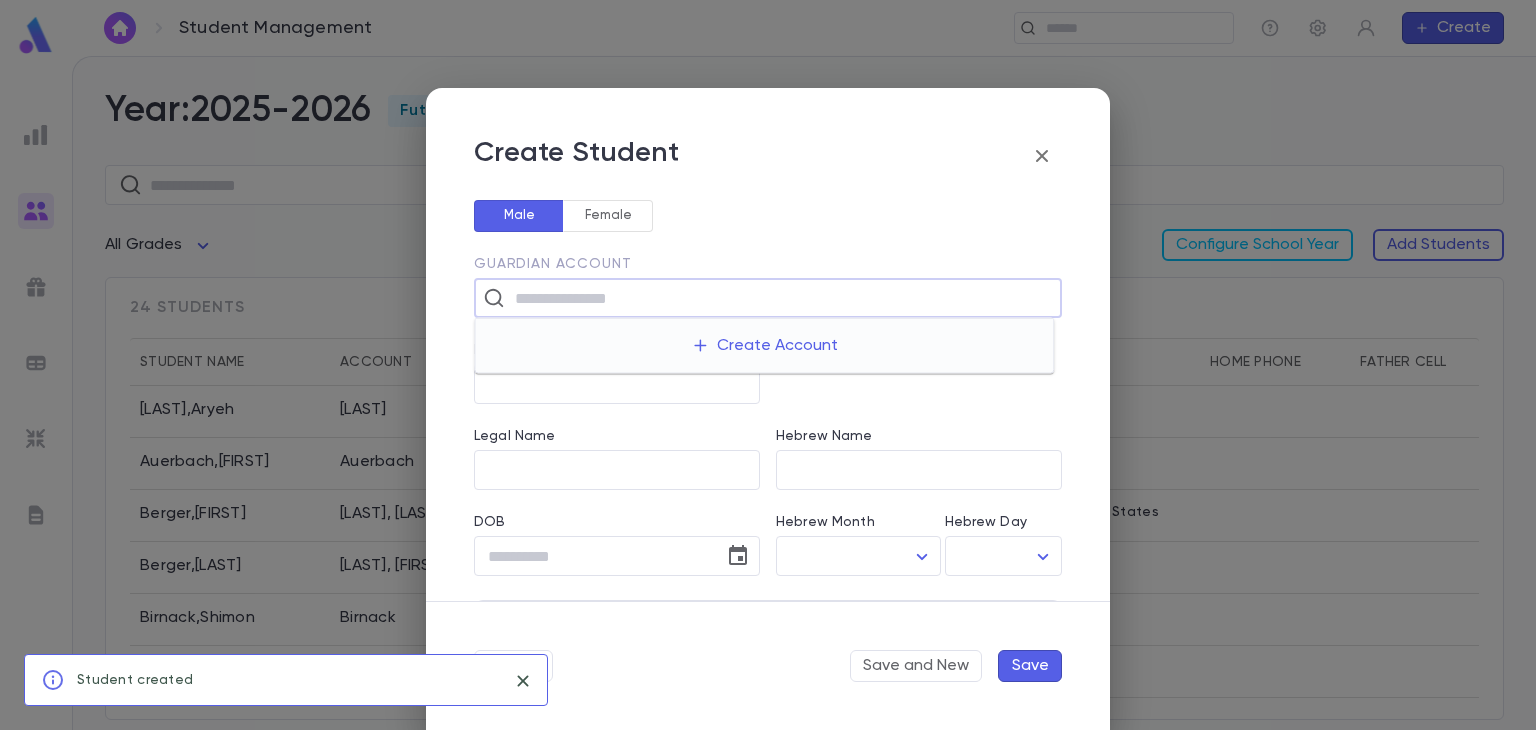 click at bounding box center [781, 298] 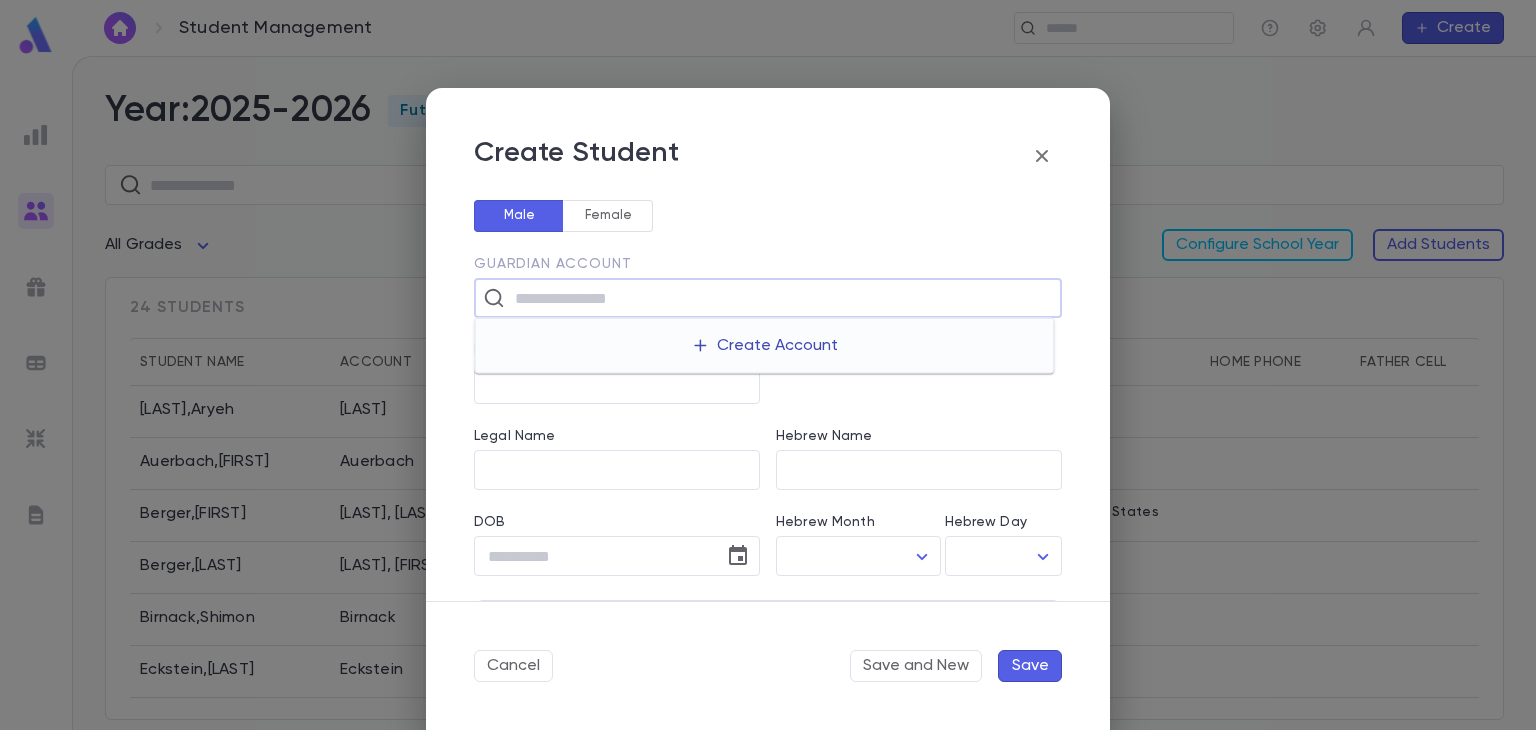 click on "Create Account" at bounding box center (764, 346) 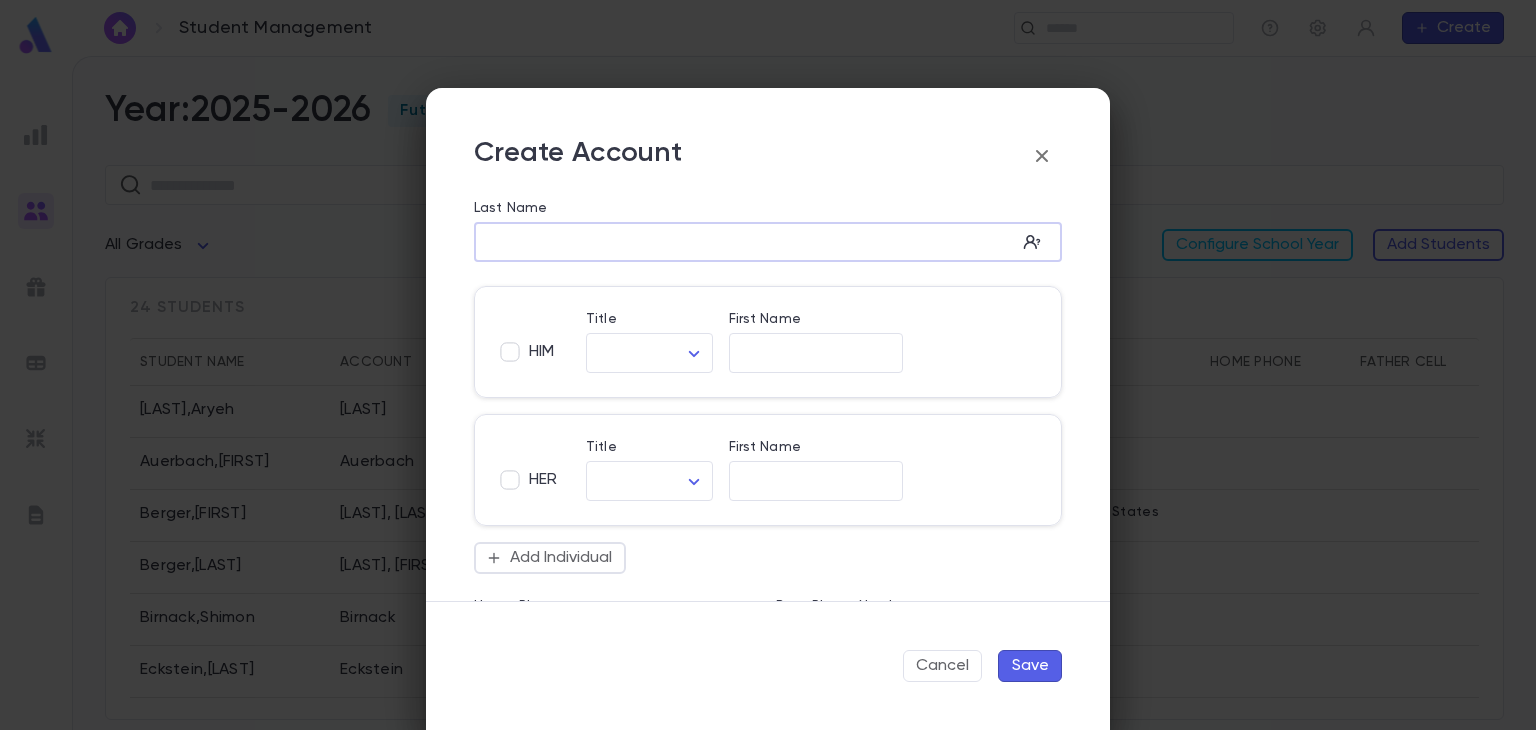 click on "Last Name" at bounding box center (745, 242) 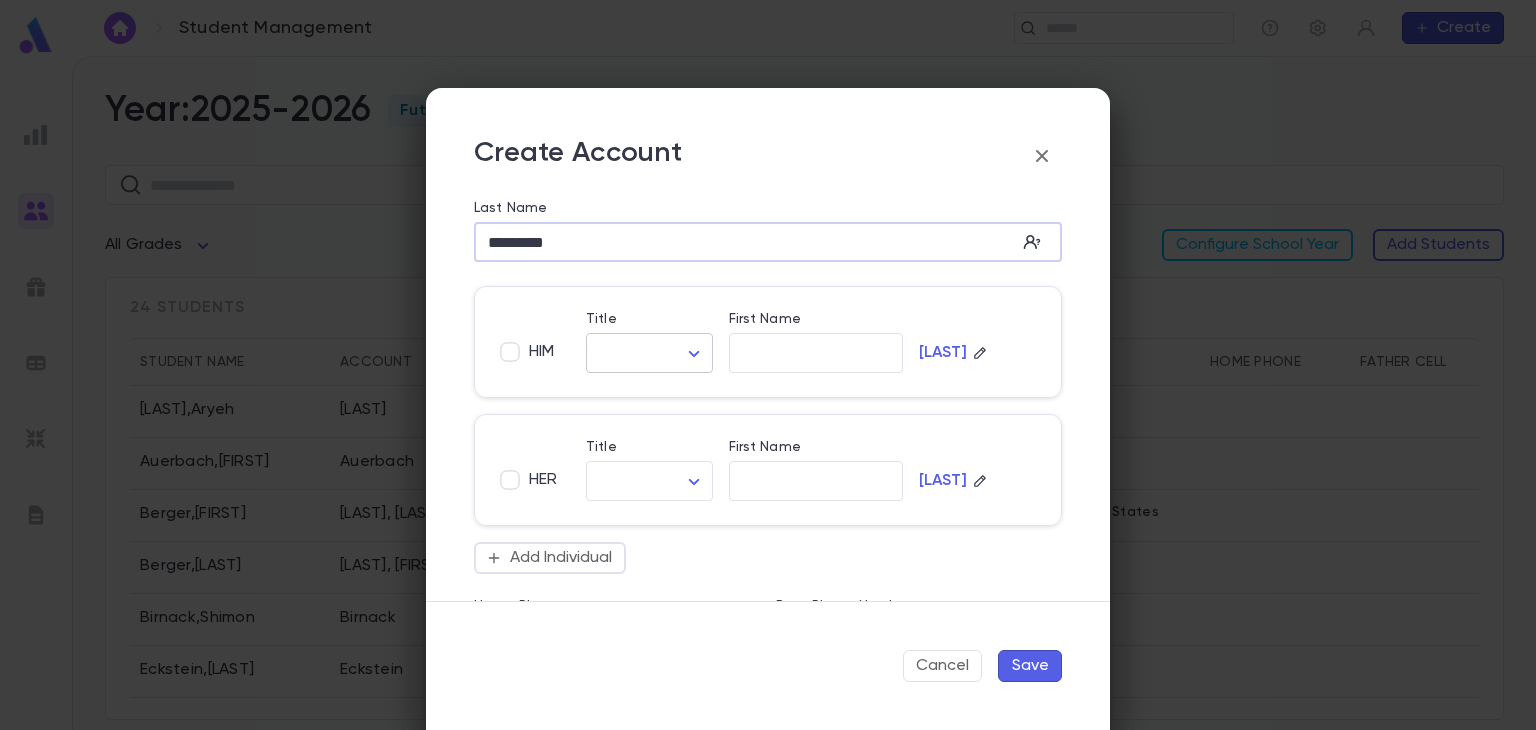 type on "*********" 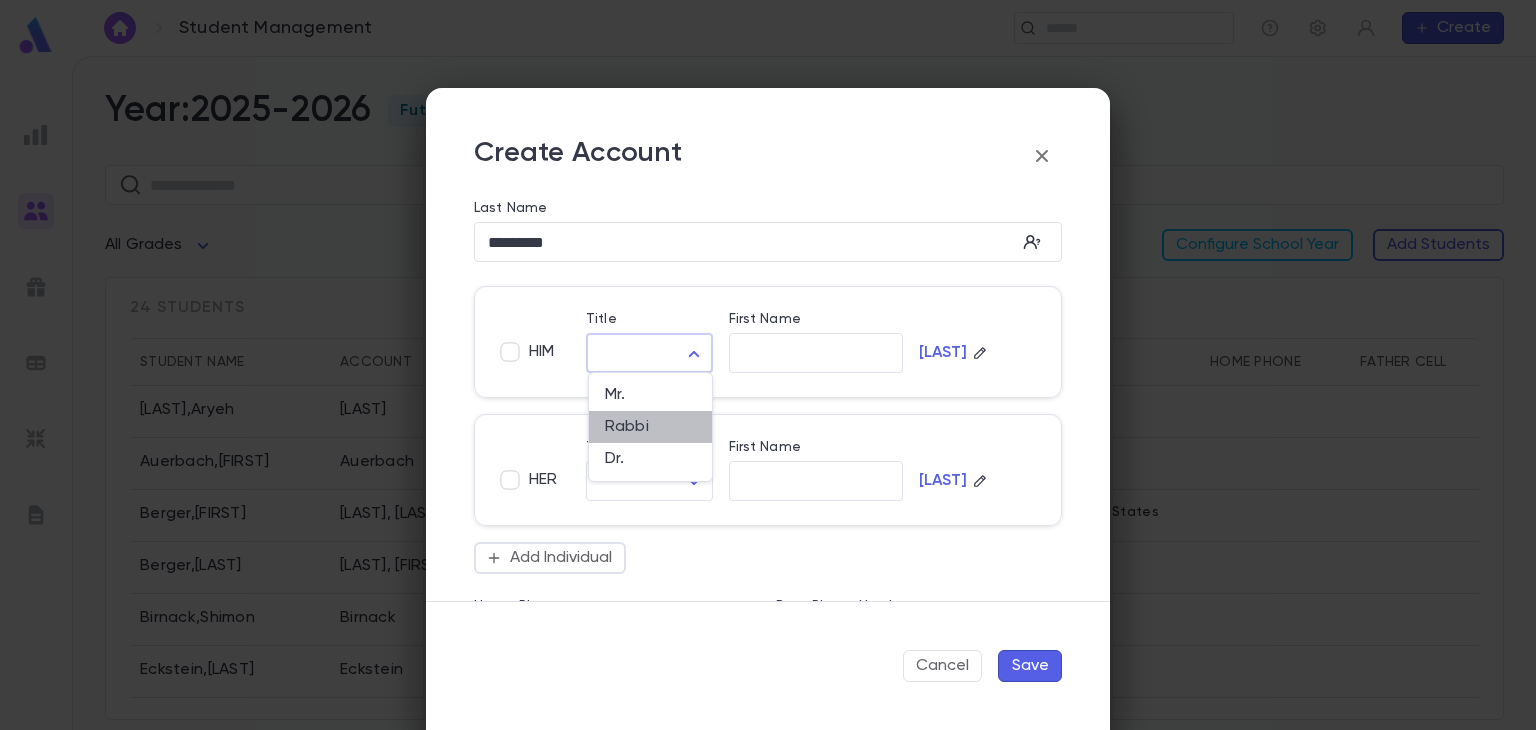 click on "Rabbi" at bounding box center [650, 427] 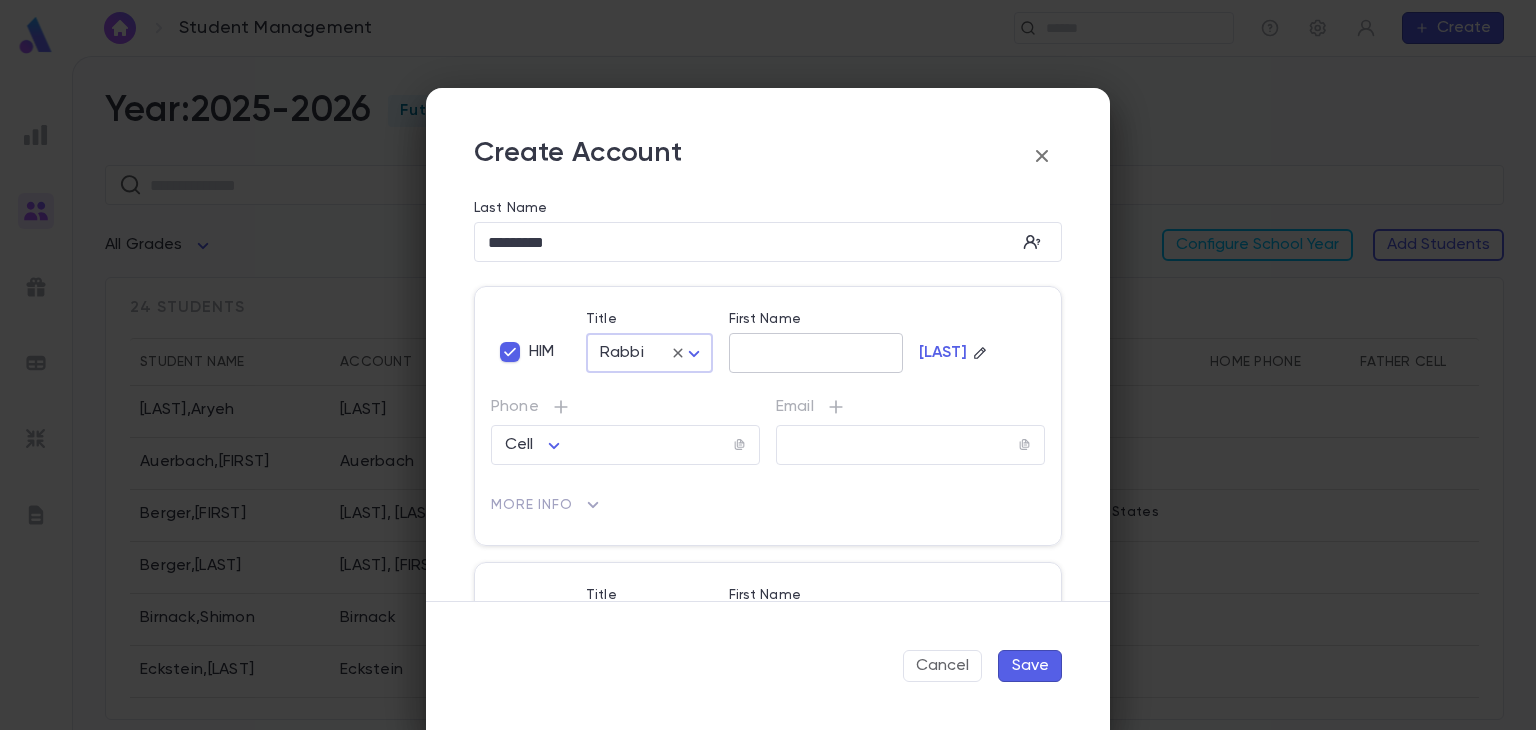 click on "First Name" at bounding box center [816, 353] 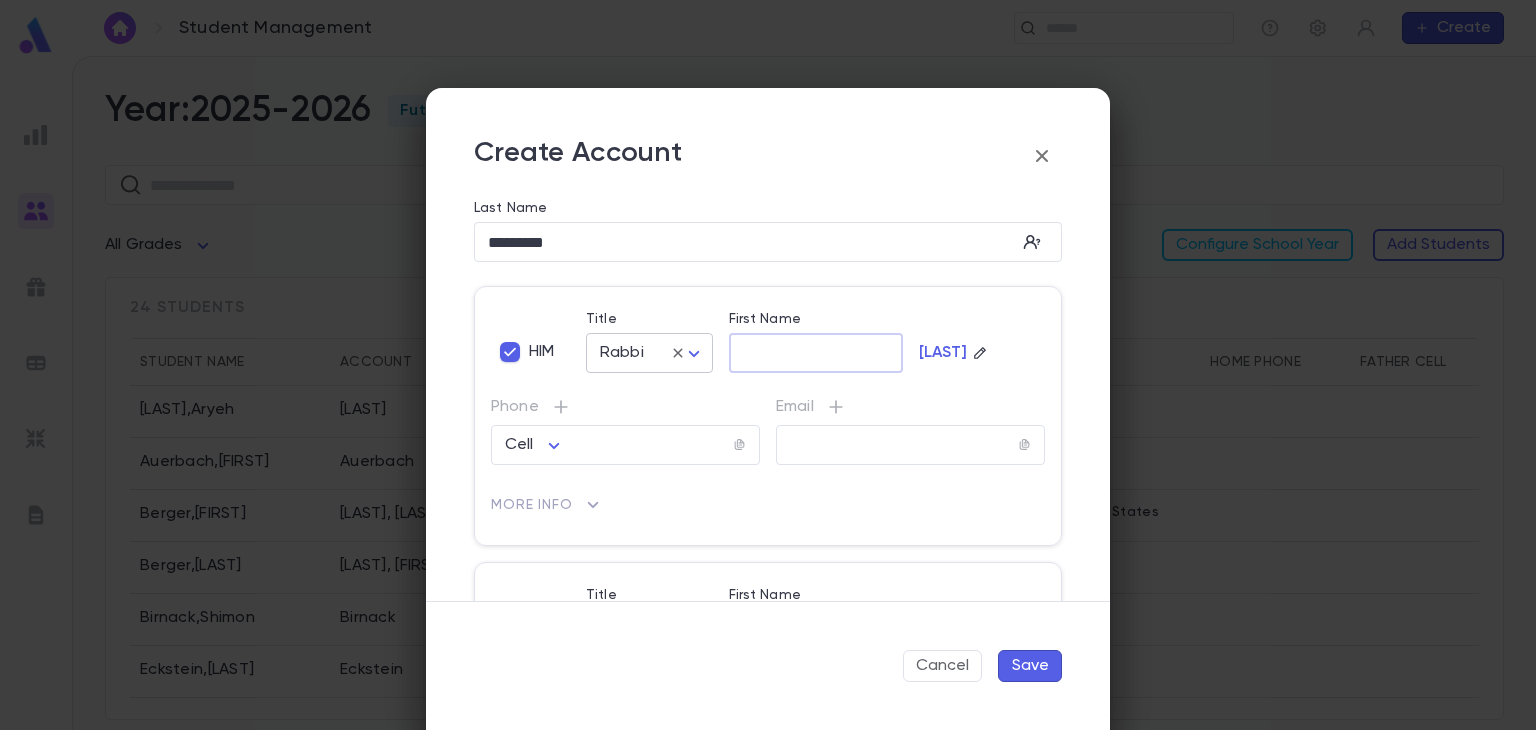 click on "Student Management ​  Create Year:  2025-2026 Future ​ All Grades Configure School Year Add Students 24   students Student Name Account Grade Address Home Phone Father Cell Mother Cell Altusky ,  [LAST] Altusky 2 Auerbach ,  Bentzion Auerbach 2 Berger ,  Aharon Berger, Dovid 12 139 Liberty Drive, [CITY] [STATE] [ZIP] United States Berger ,  Baroch Berger, Aryeh 12 Birnack ,  Shimon Birnack 2 Eckstein ,  Avramy Eckstein 2 Feinberg ,  Ezra Moshe Feinberg 2 Feitman ,  Eli Feitman 2 Fredman ,  Eli Fredman 2 Profile Log out Account Pledge Payment 2025-2026 Create Student Male Female Guardian Account ​ First Name ​ Legal Name ​ Hebrew Name ​ DOB ​ Hebrew Month ​ ​ Hebrew Day ​ ​ School Year 2025-2026 ** Grade ​ Linked Practices  Add Practice Grandparents Paternal Add Account Maternal Add Account Student Image Upload Image Allergies ​ Cancel Save and New Save Create Account Last Name ********* ​ HIM Title Rabbi ***** ​ First Name ​ Gladstone Phone   Cell **** ​ Email   ​ More Info ​" at bounding box center (768, 393) 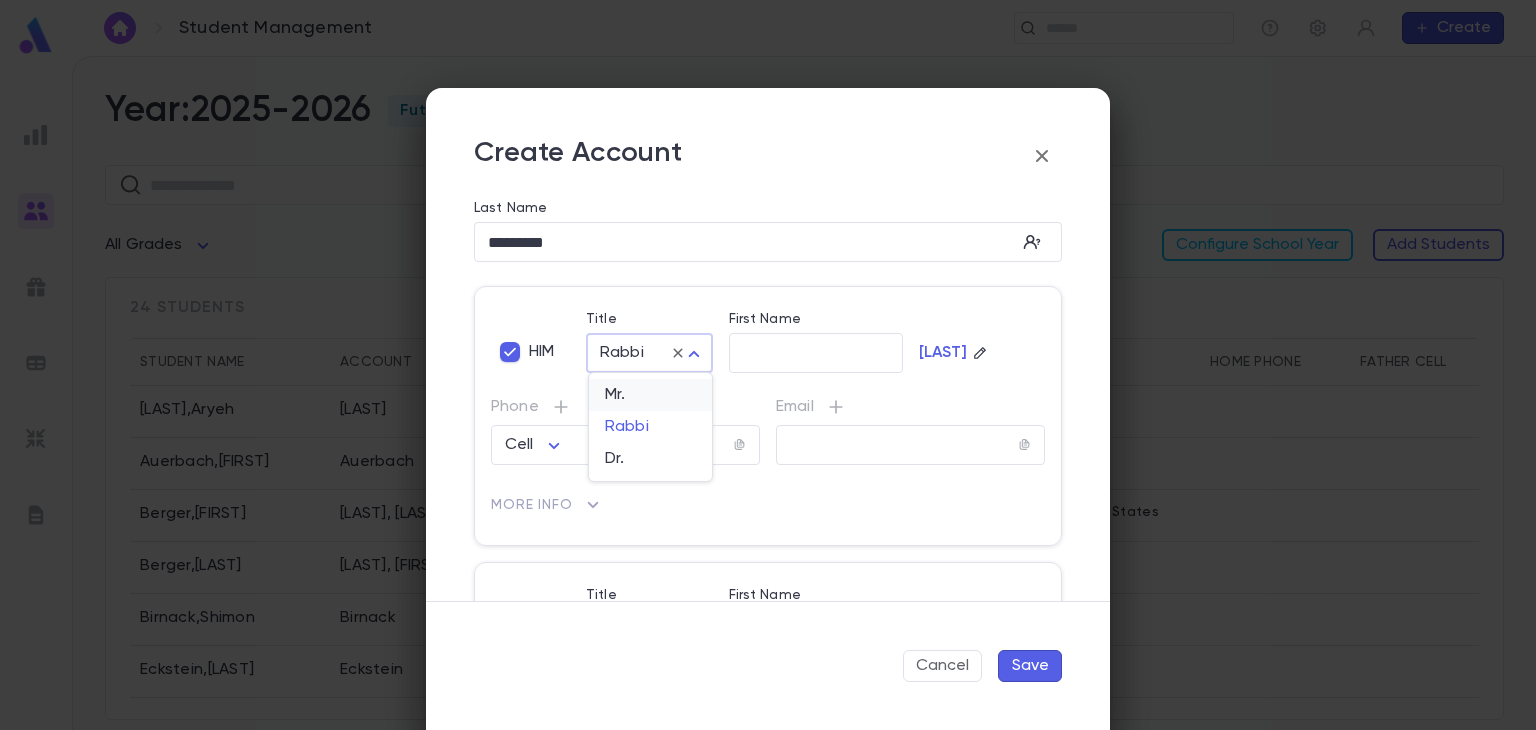 click on "Mr." at bounding box center [650, 395] 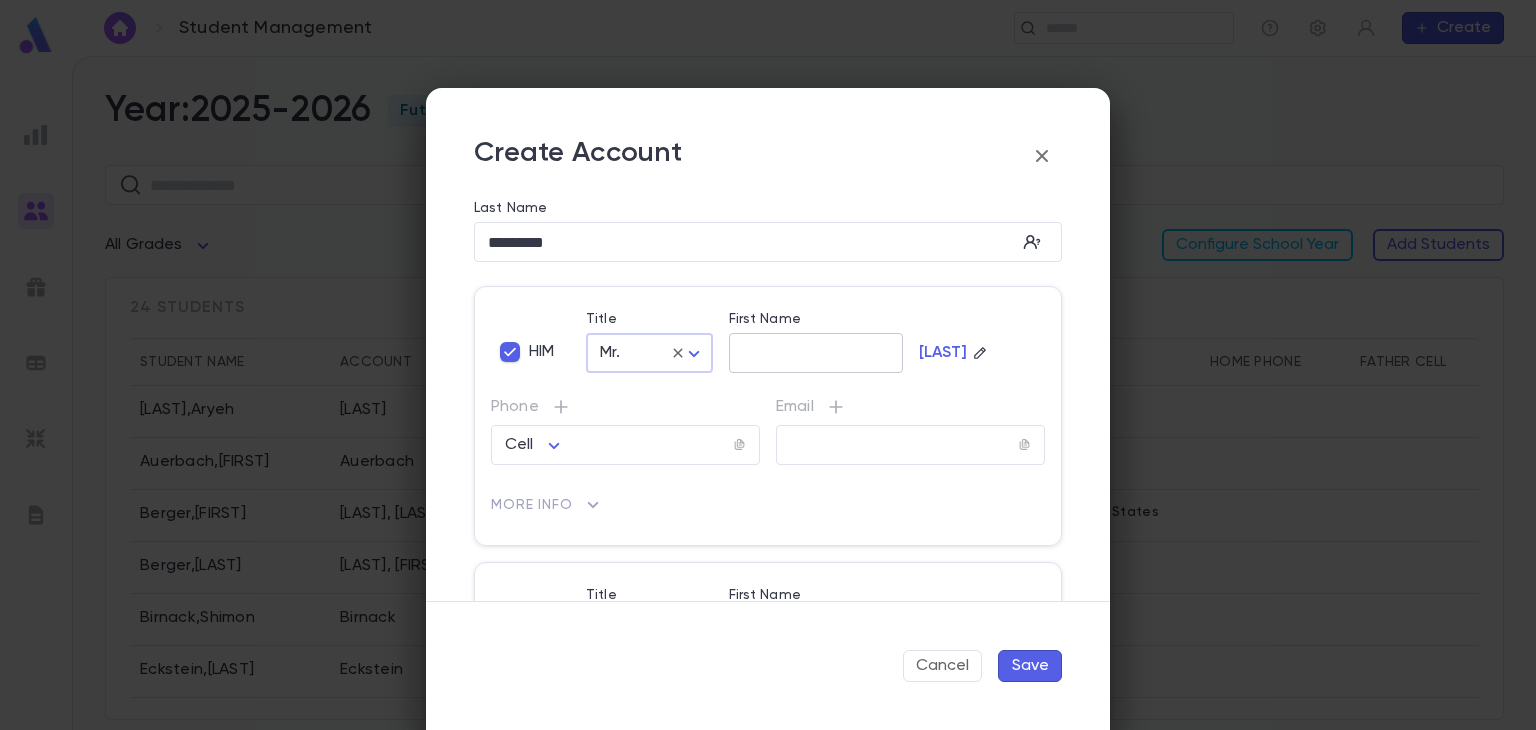 click on "​" at bounding box center [816, 353] 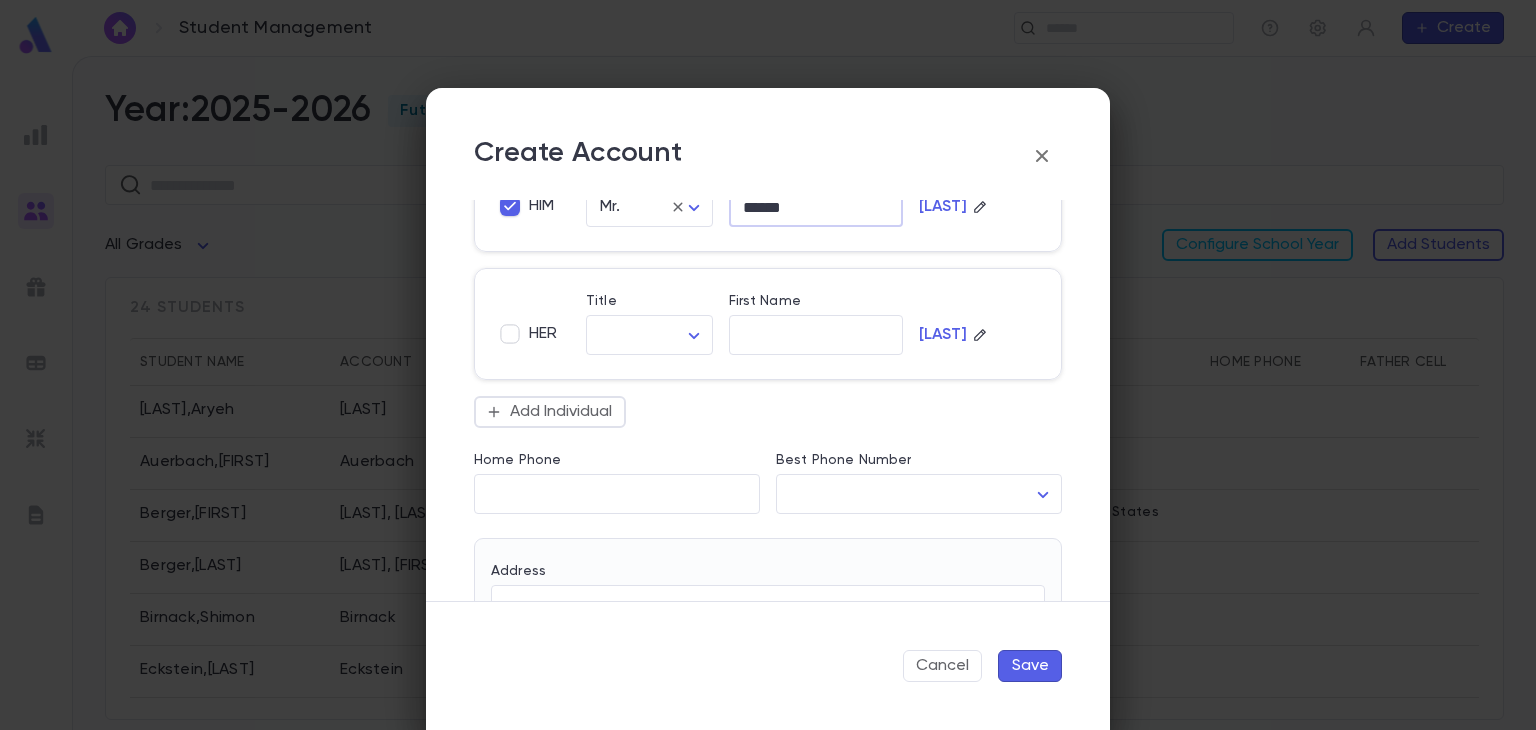 scroll, scrollTop: 311, scrollLeft: 0, axis: vertical 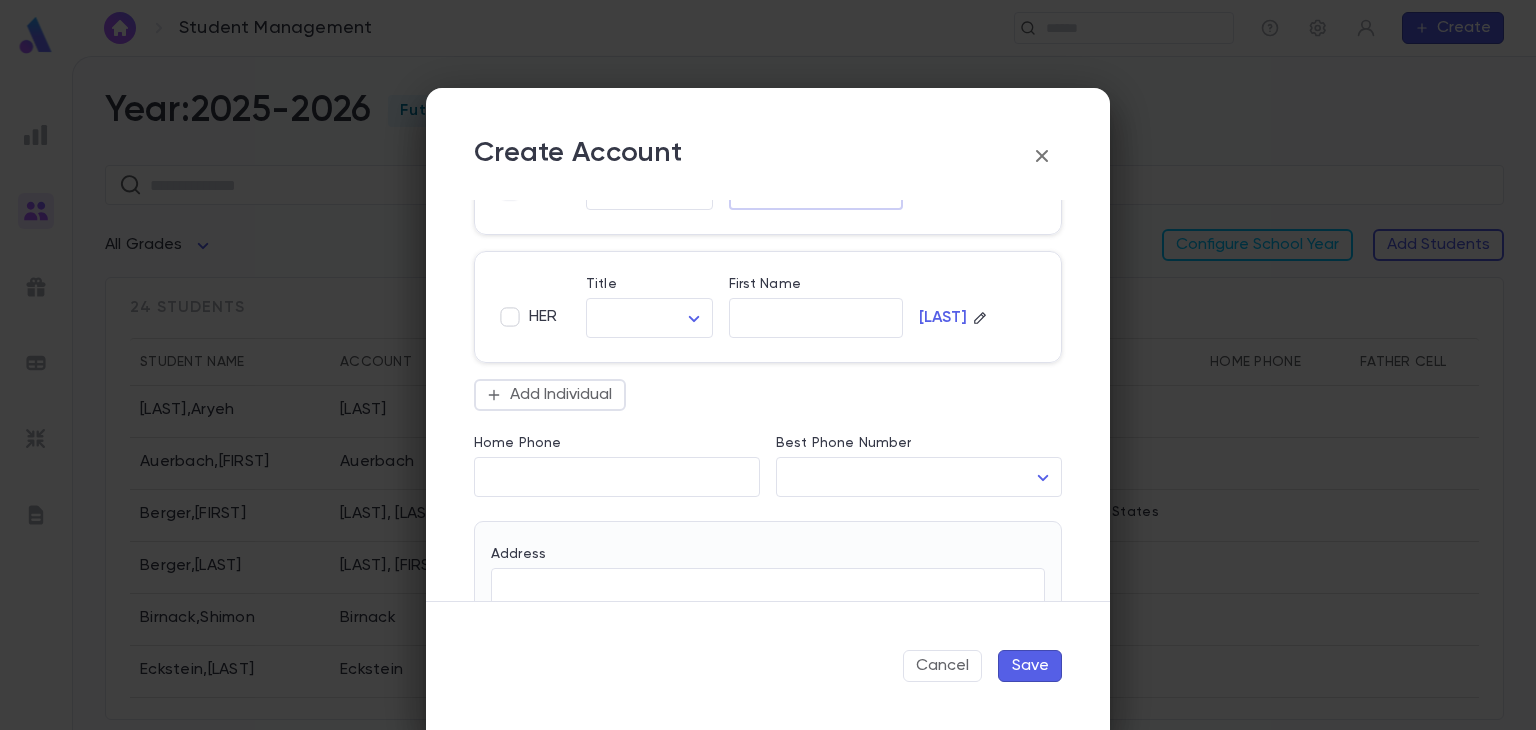 type on "******" 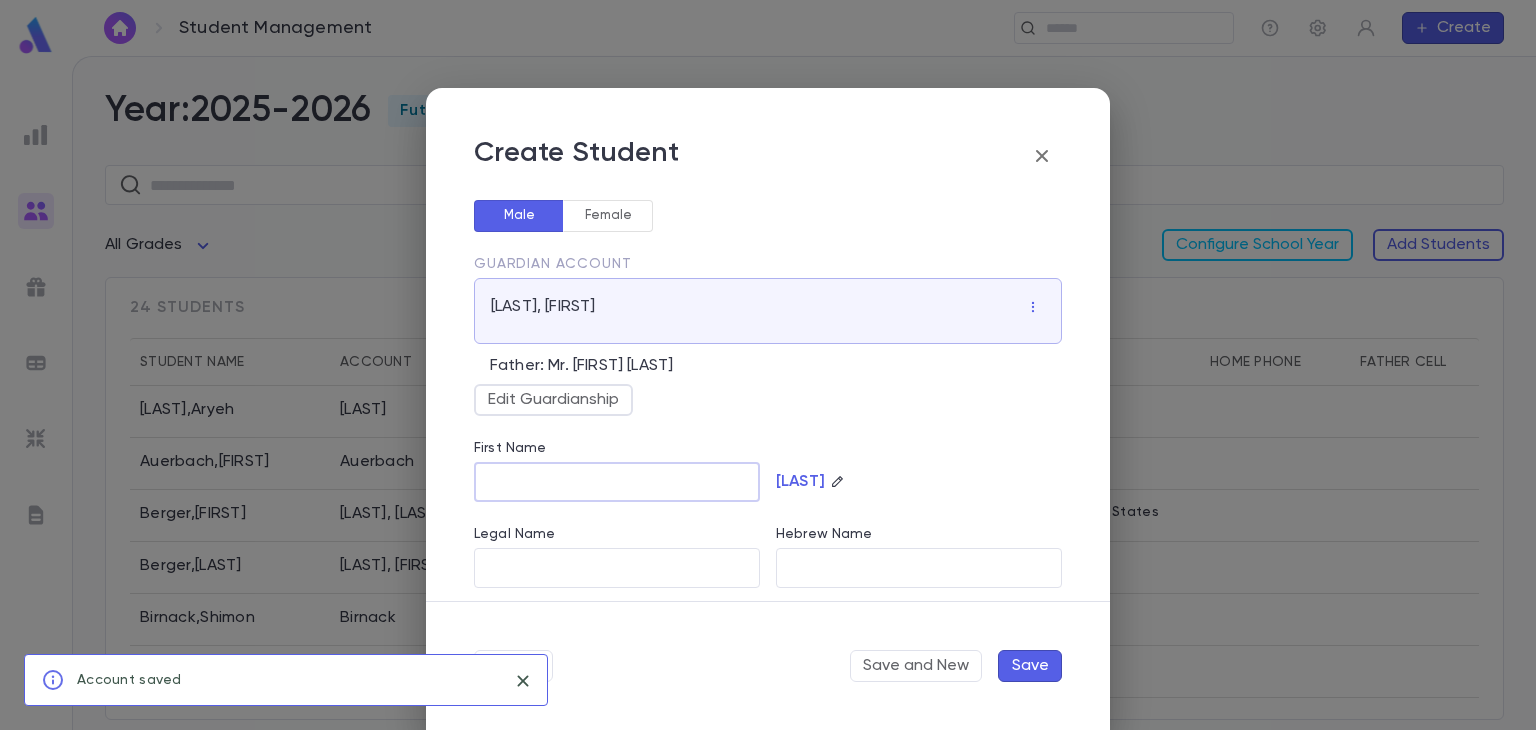 click on "First Name" at bounding box center [617, 482] 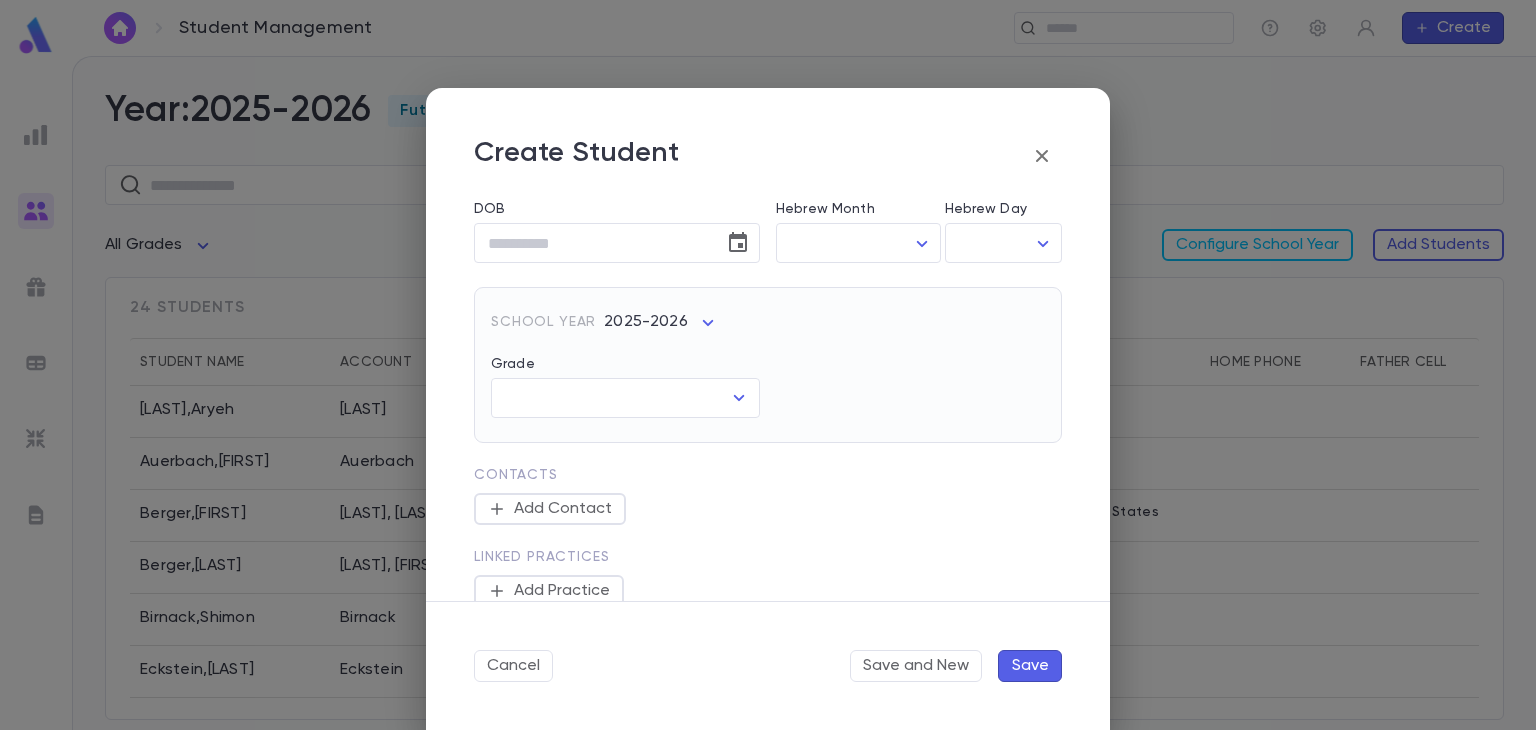 scroll, scrollTop: 412, scrollLeft: 0, axis: vertical 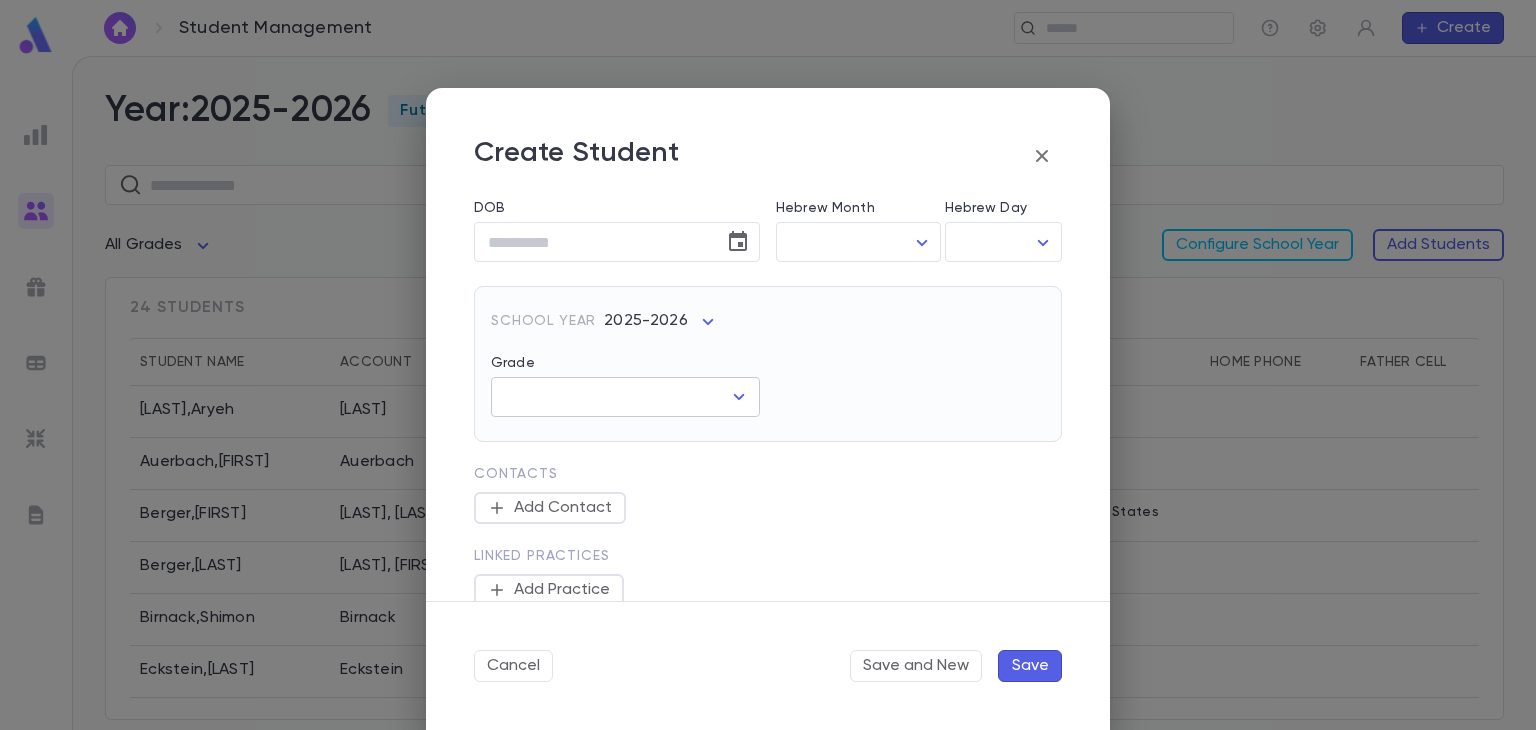 click 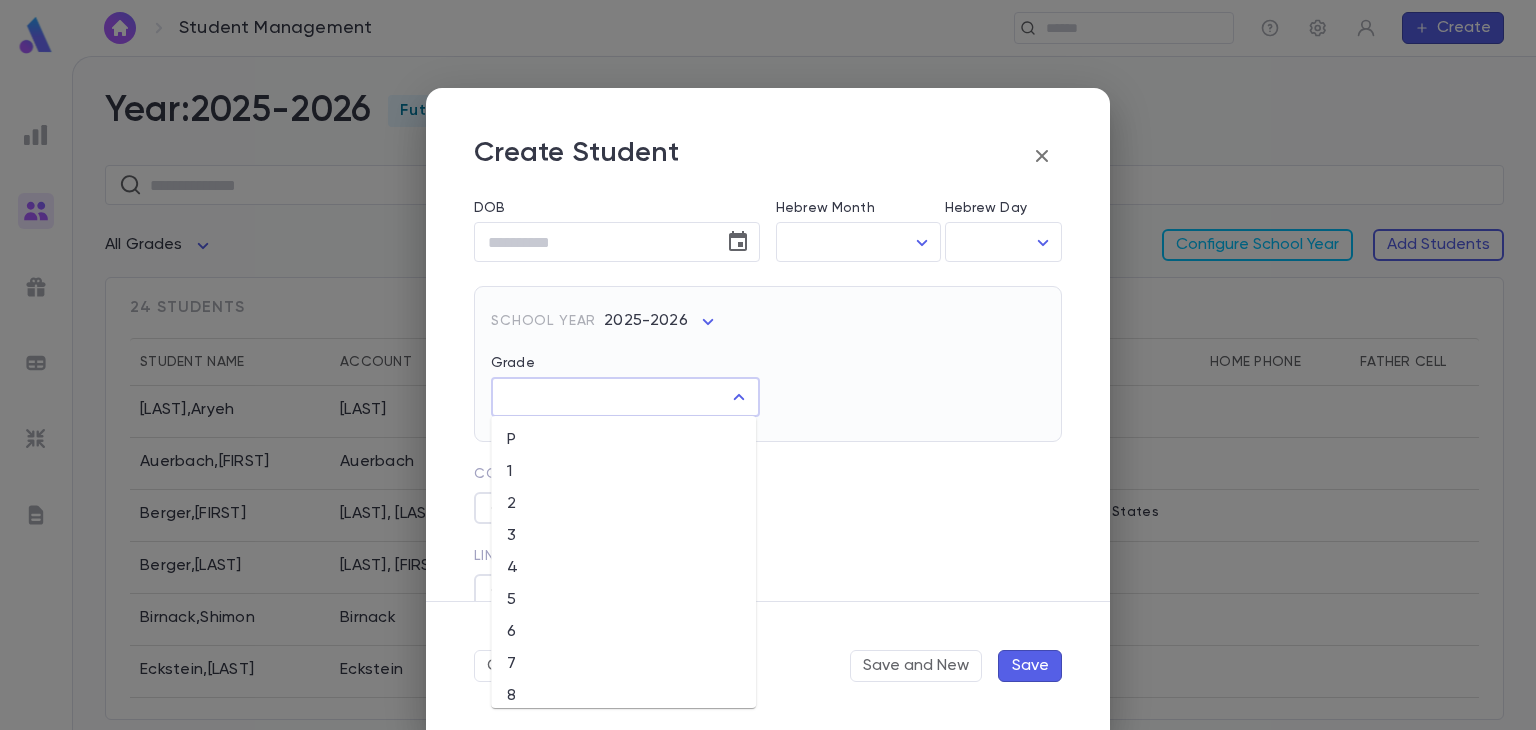 click on "3" at bounding box center (623, 536) 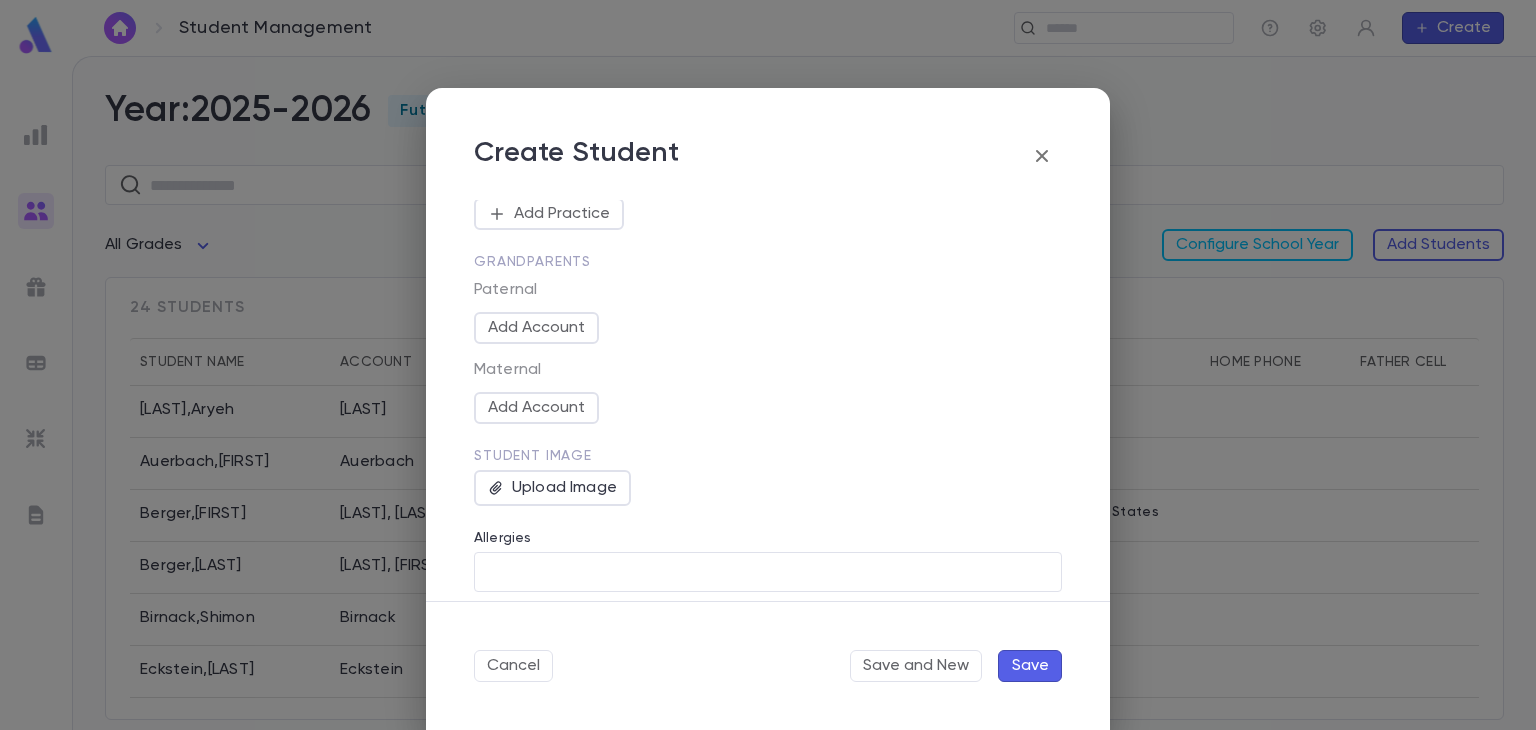 scroll, scrollTop: 801, scrollLeft: 0, axis: vertical 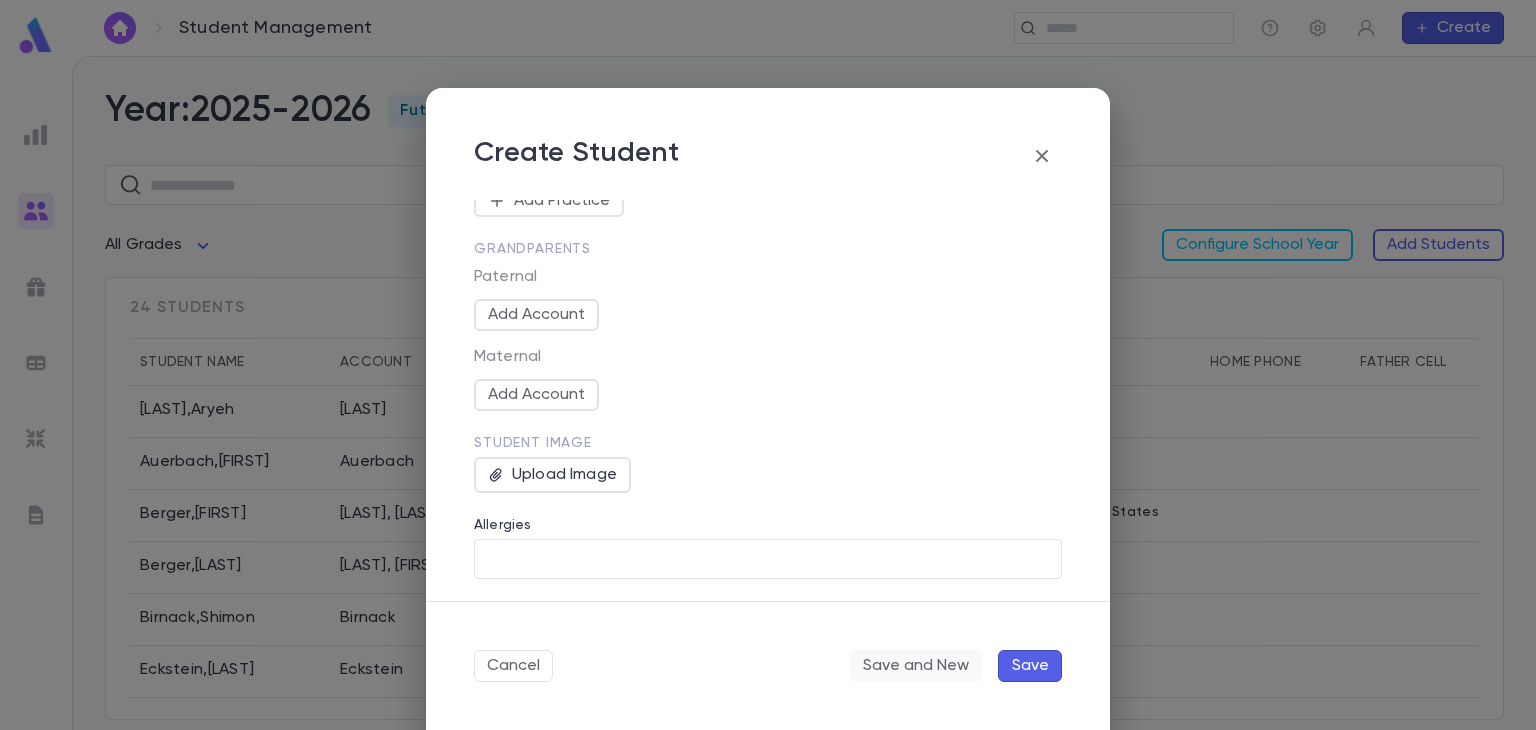 click on "Save and New" at bounding box center (916, 666) 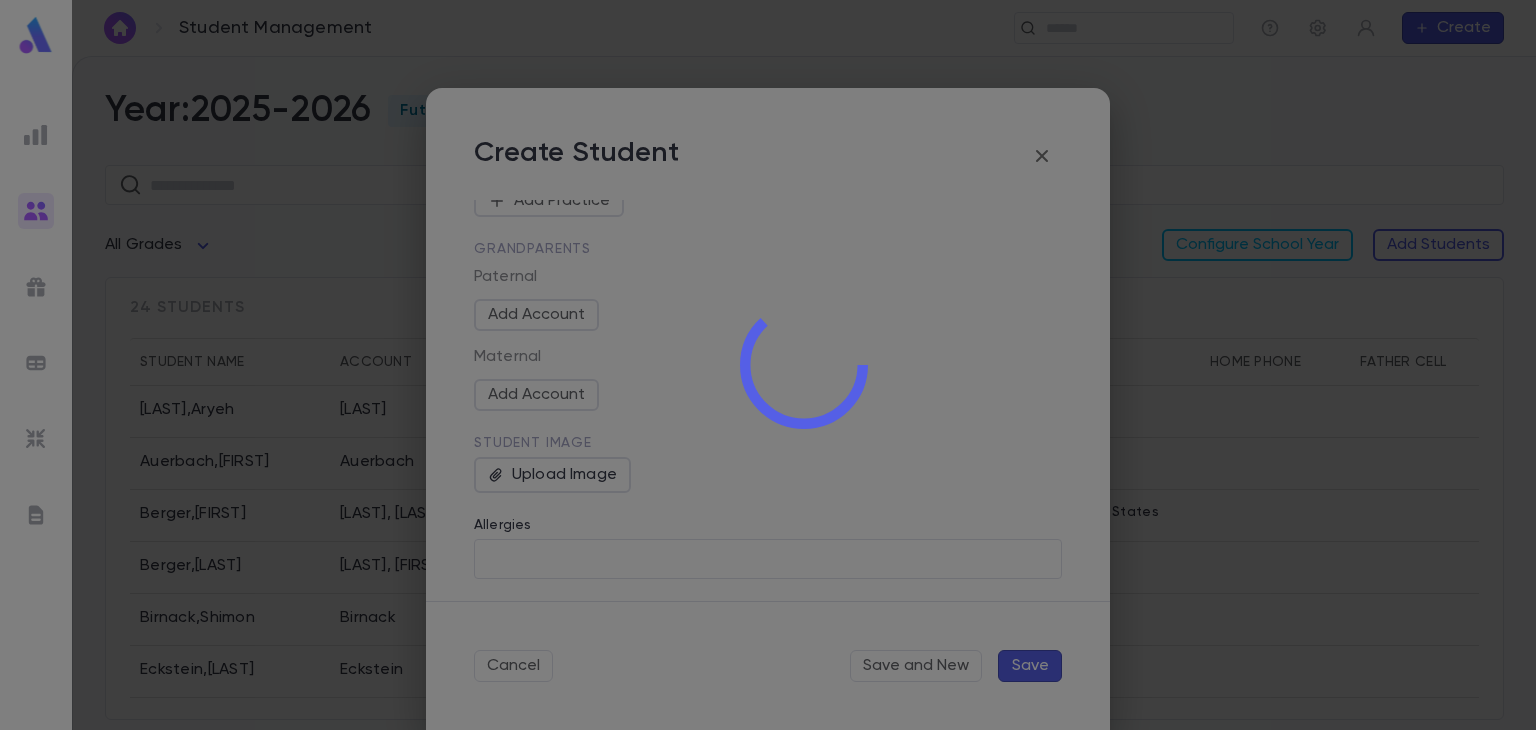 type 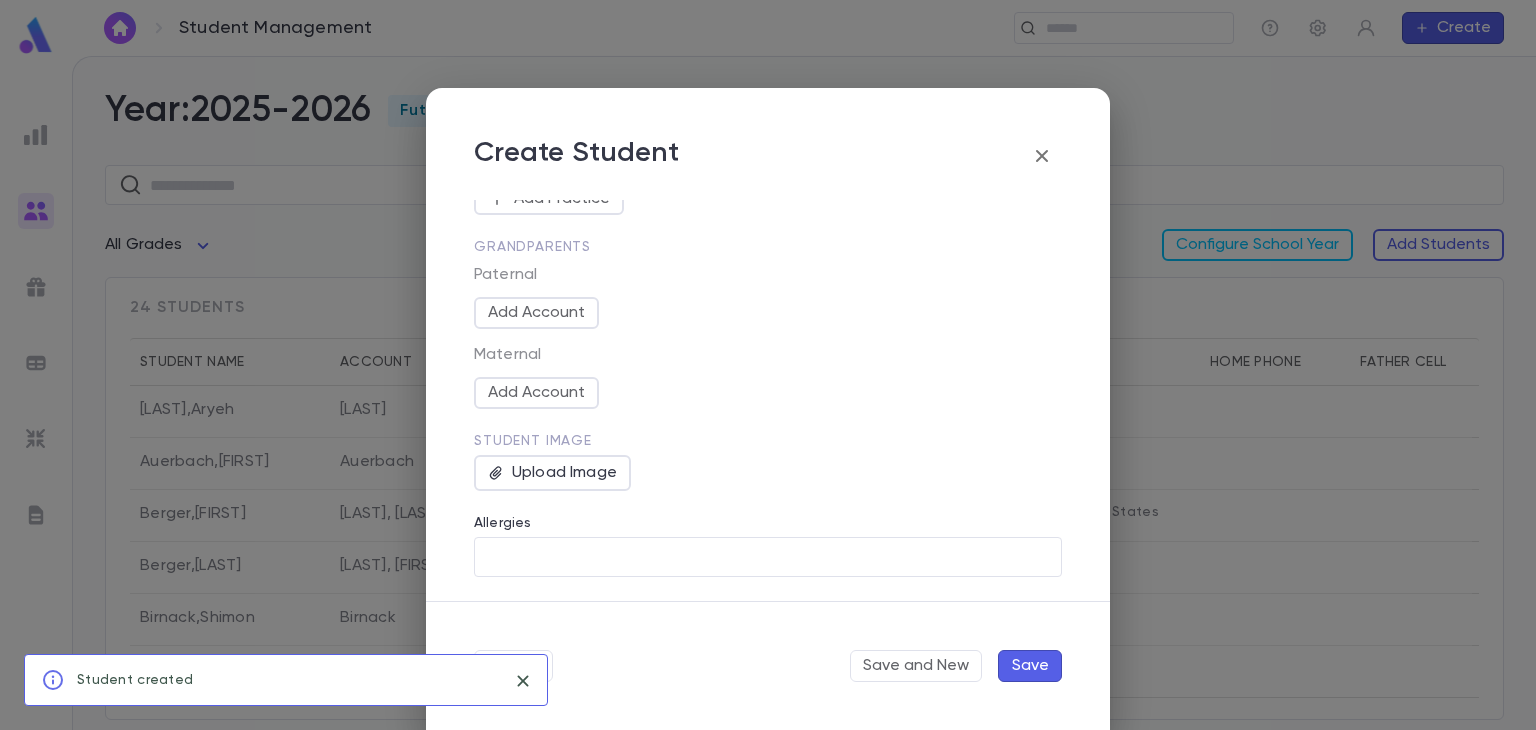 type 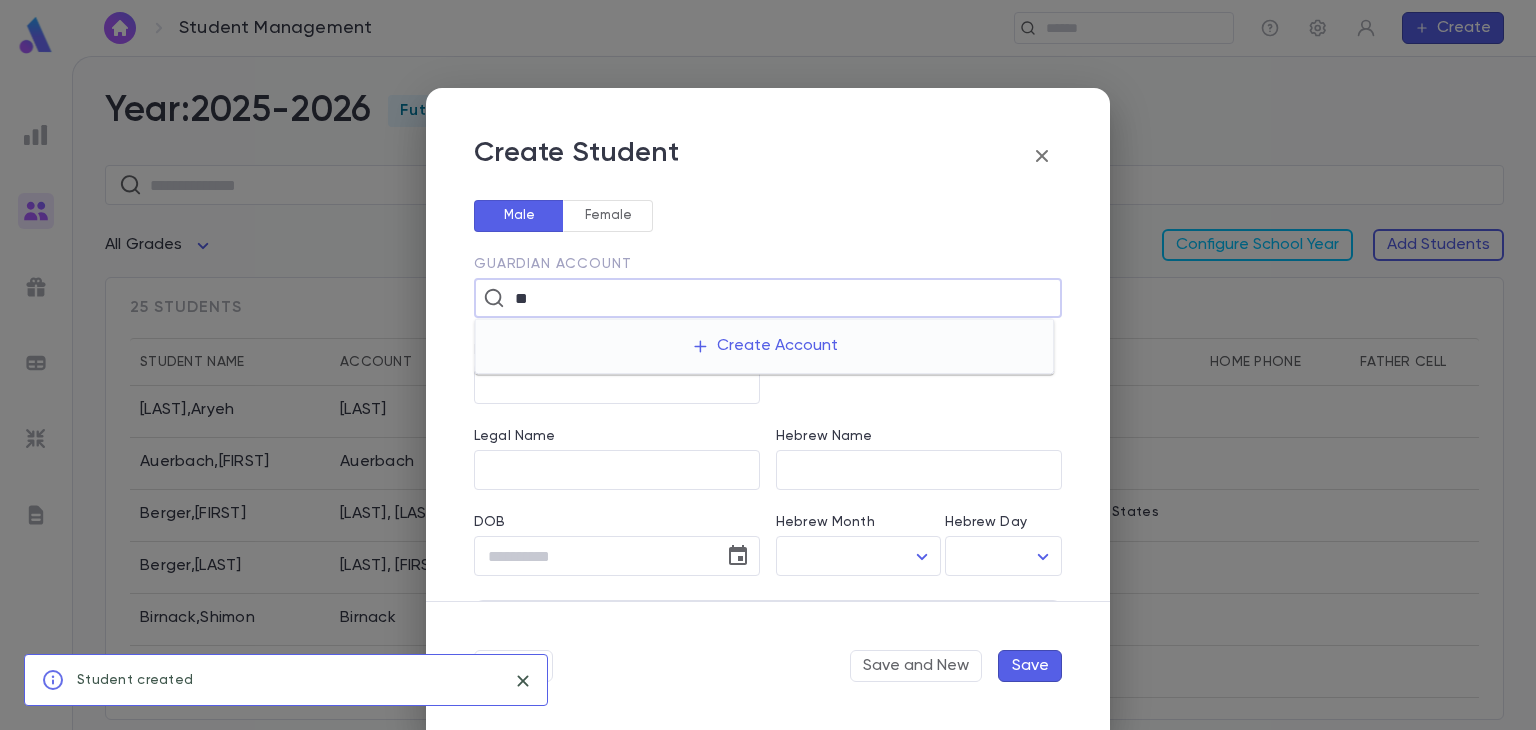 type on "*" 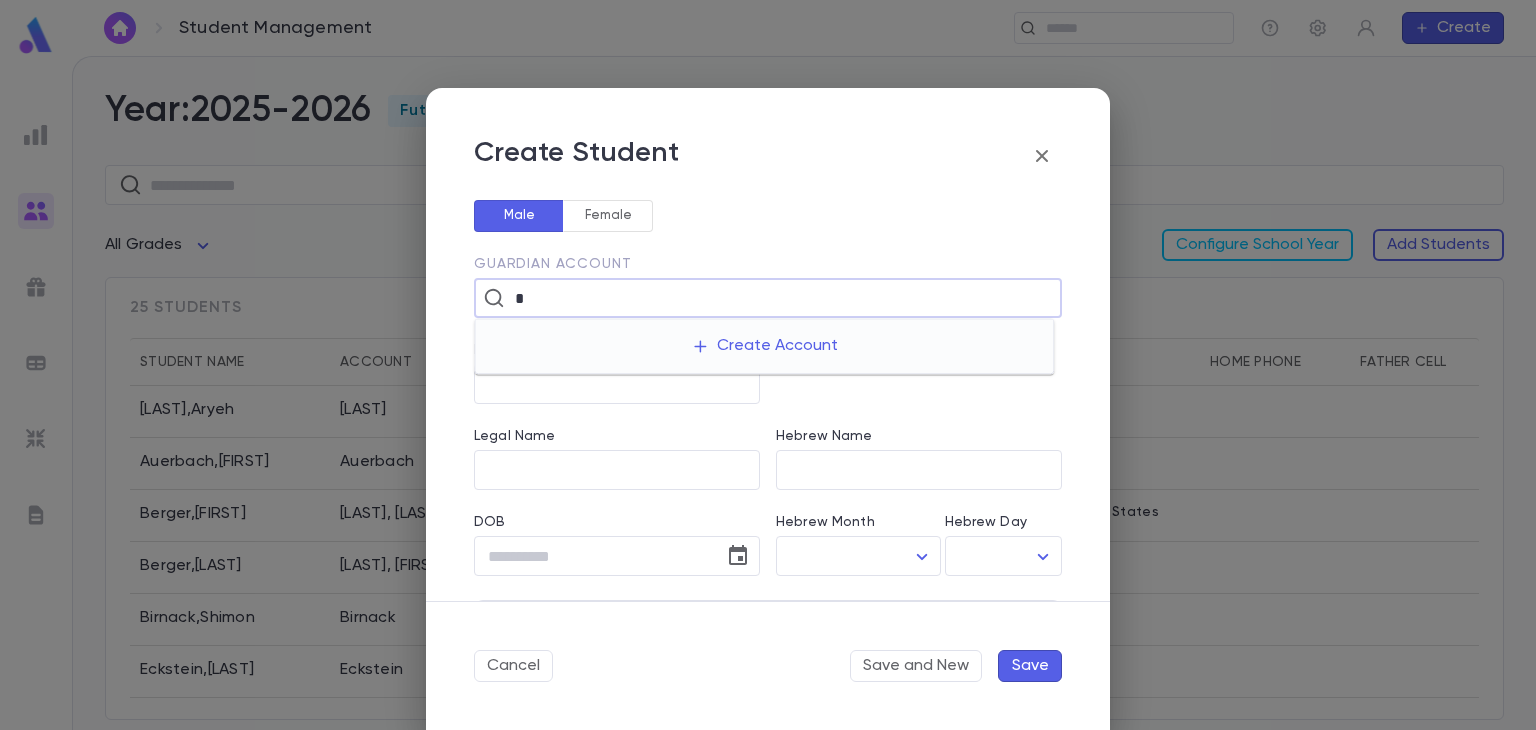 type 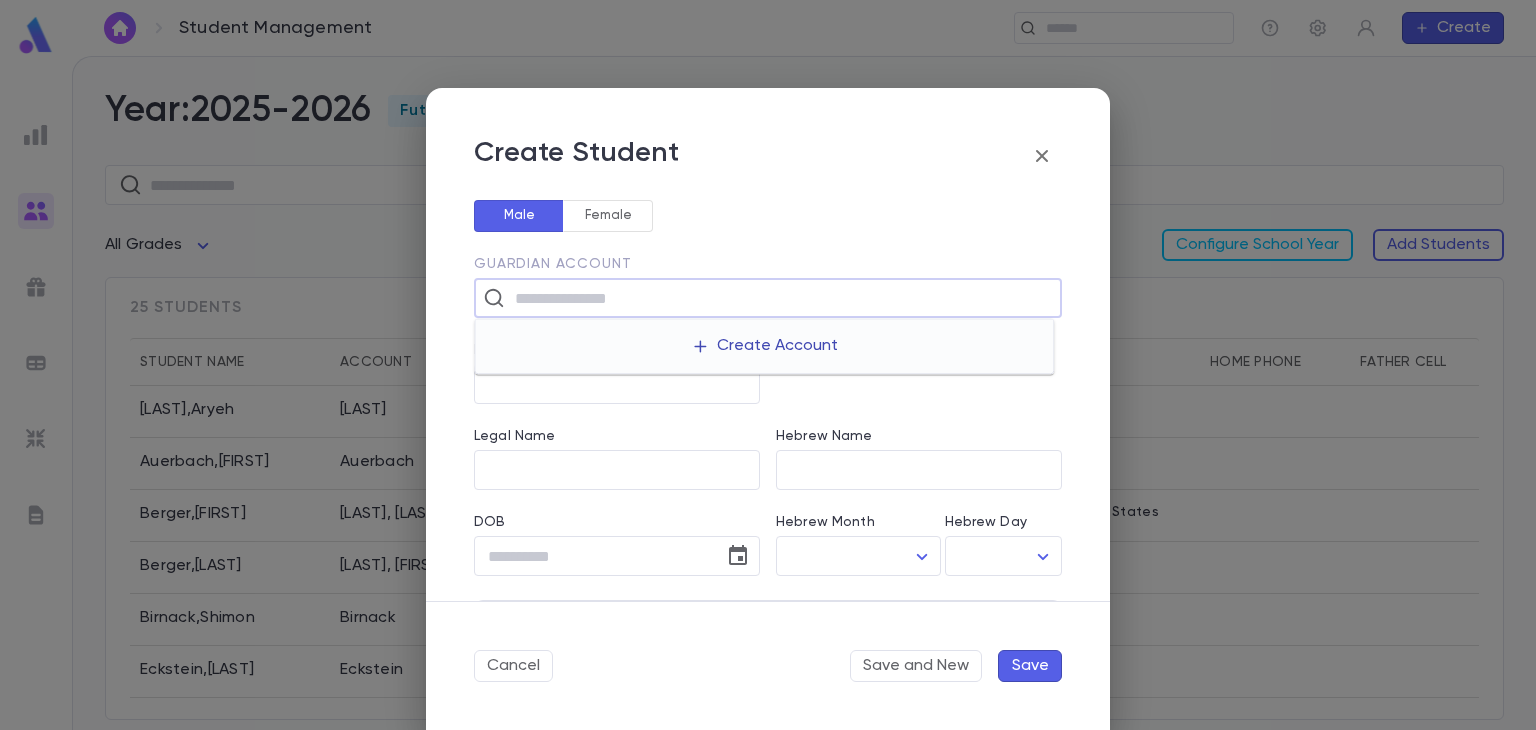 click on "Create Account" at bounding box center (764, 346) 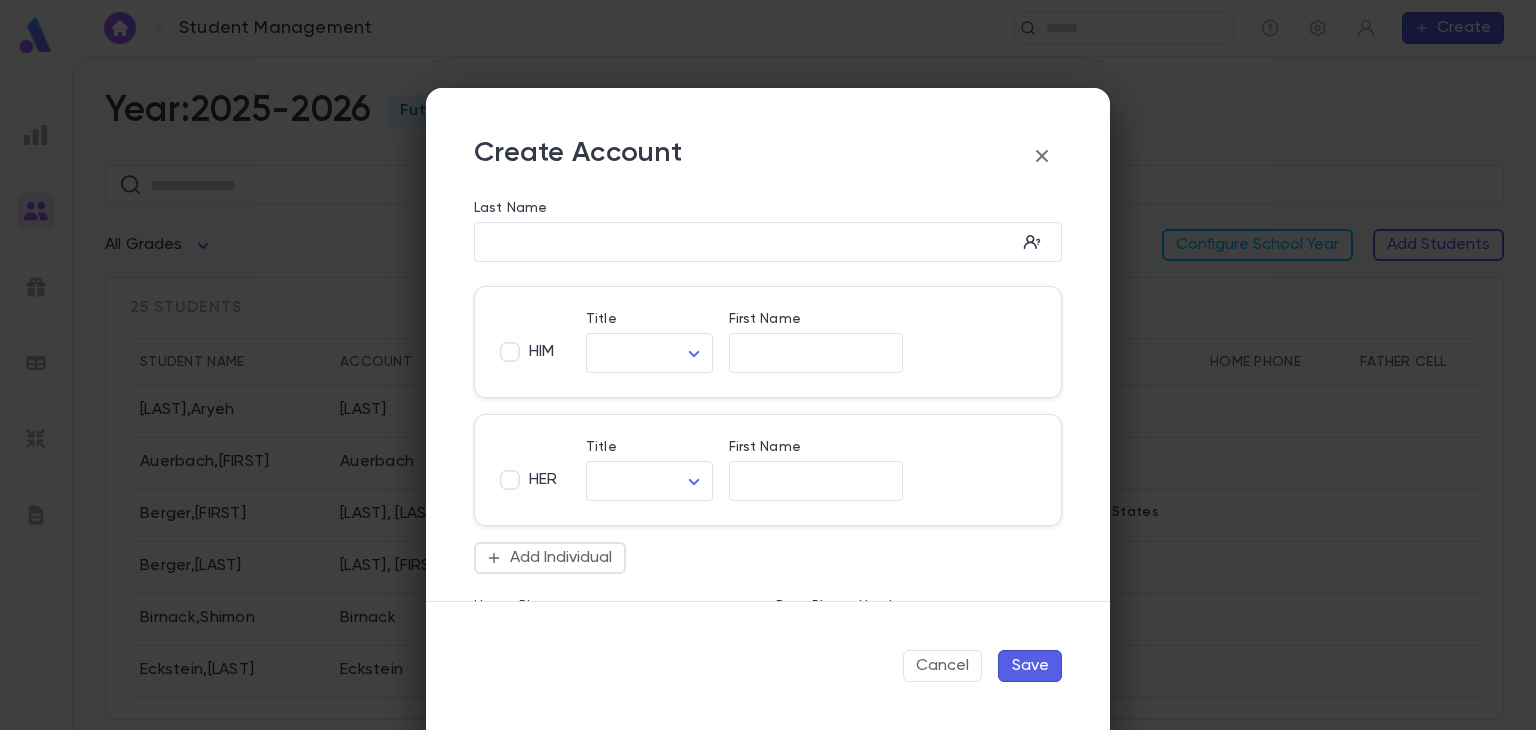 click on "HIM Title ​ ​ First Name ​ HER Title ​ ​ First Name ​ Add Individual" at bounding box center [752, 410] 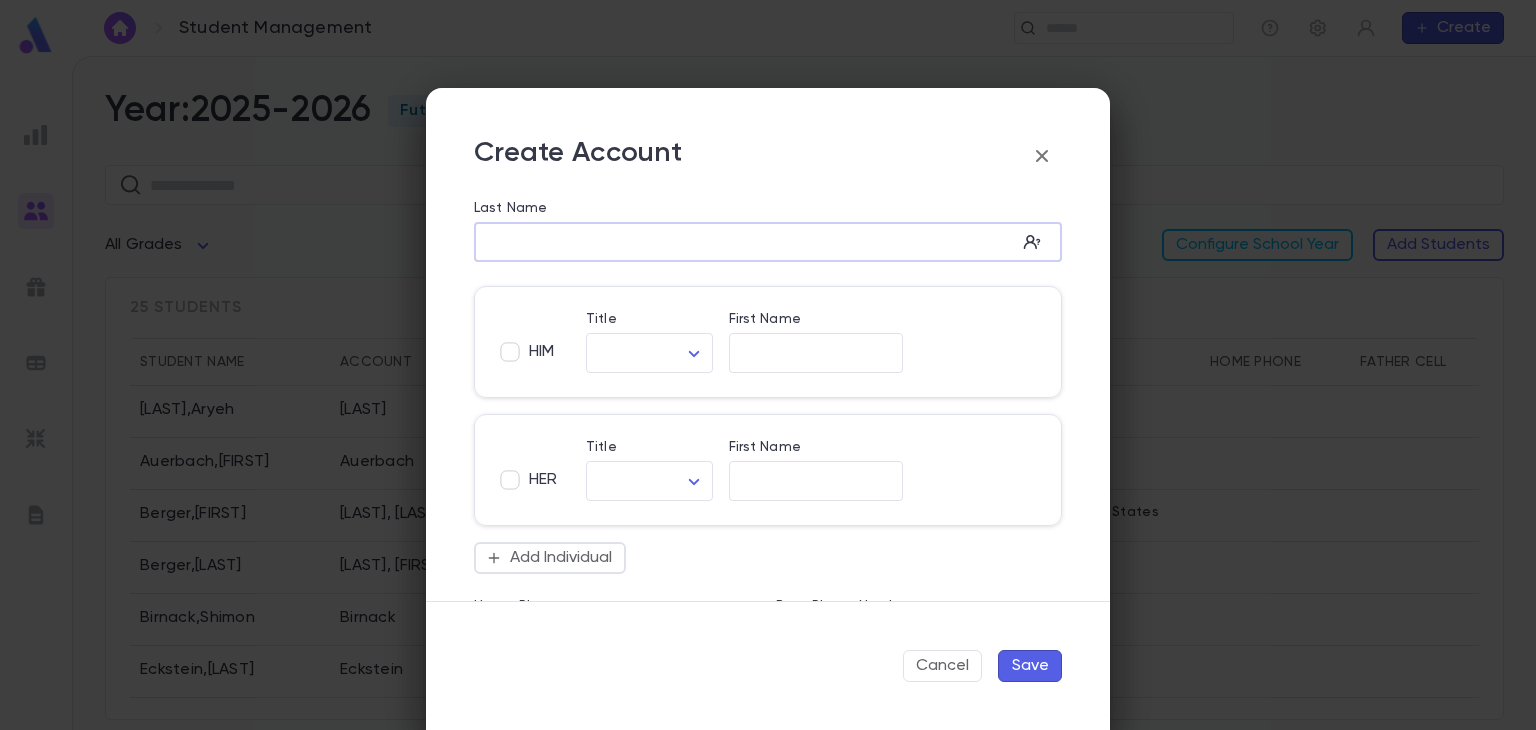 click on "Last Name" at bounding box center [745, 242] 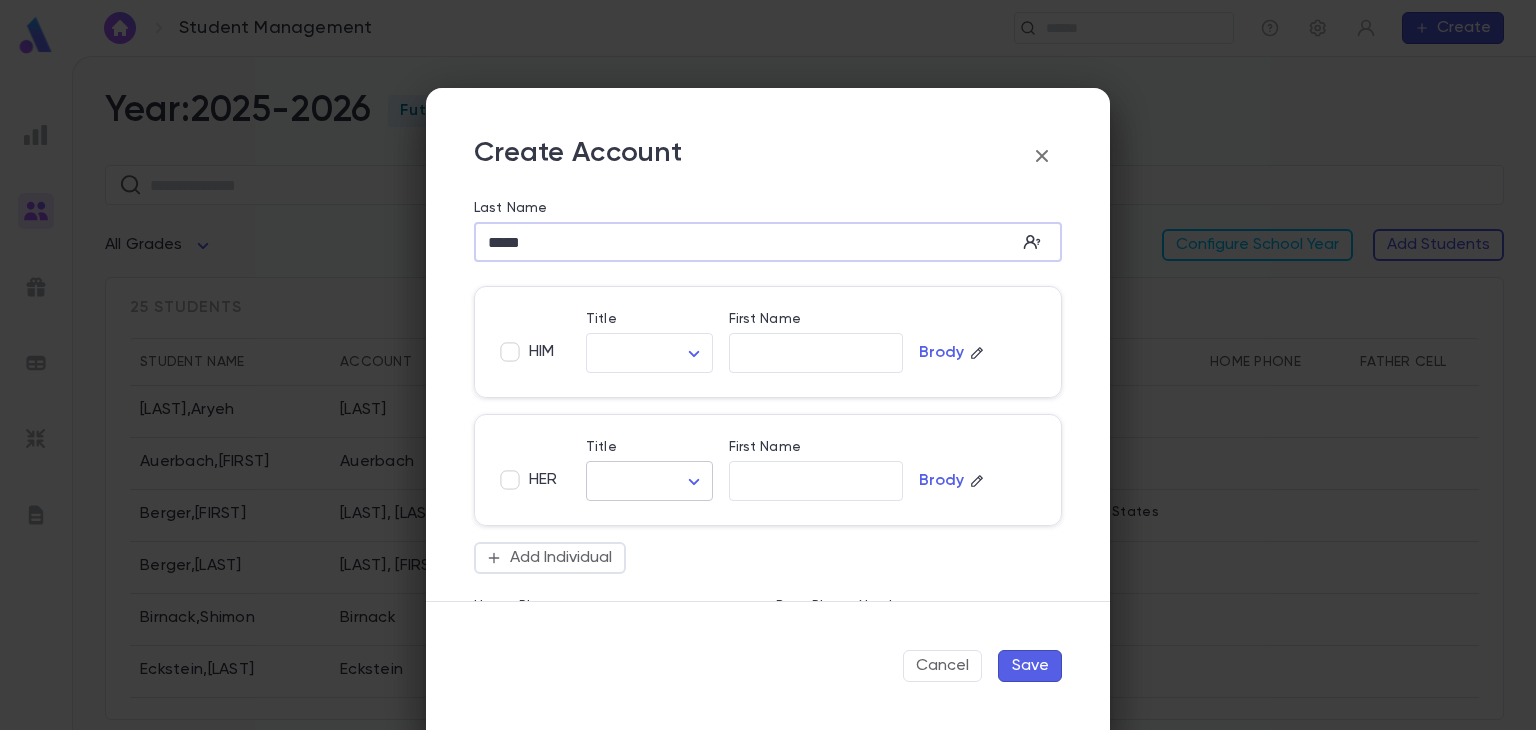 type on "*****" 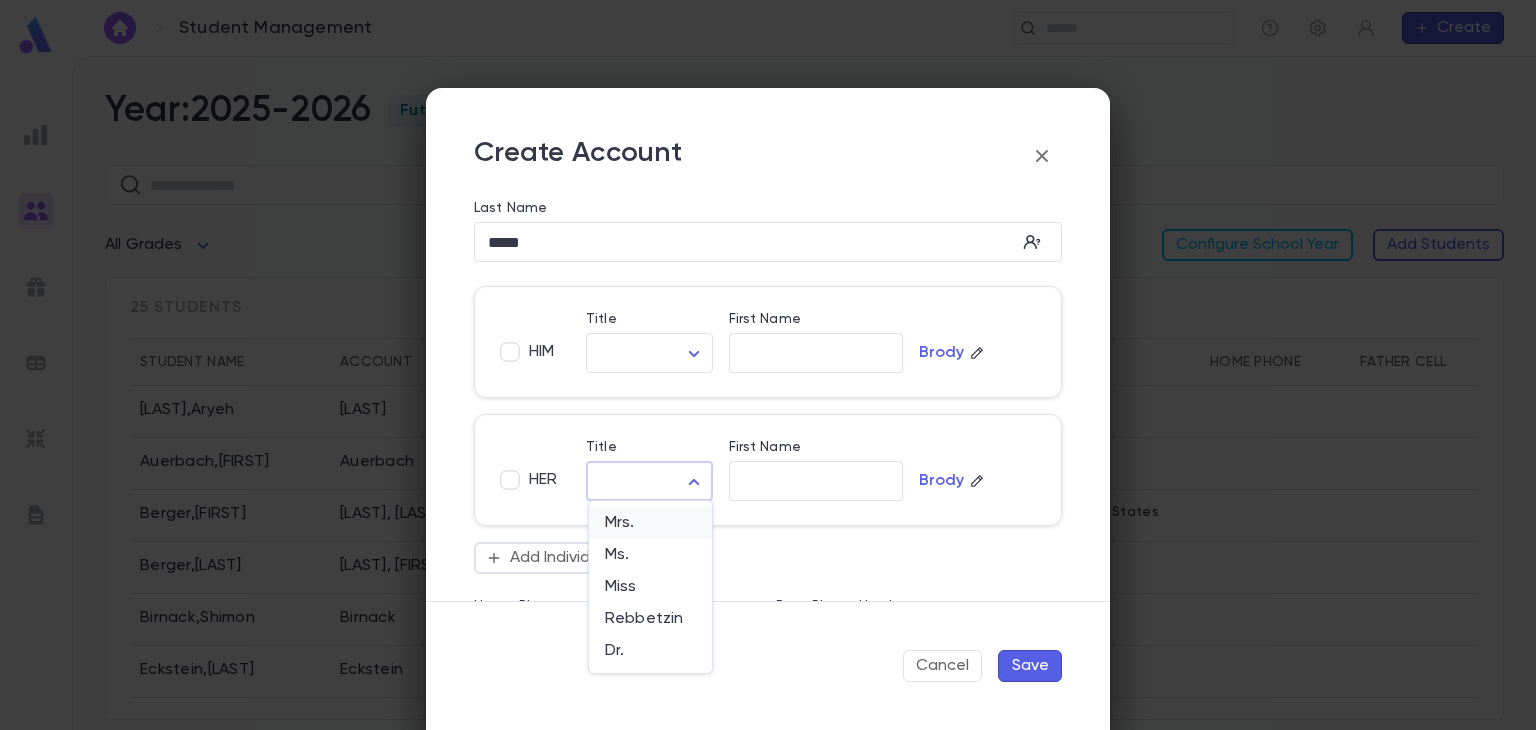 click on "Mrs." at bounding box center [650, 523] 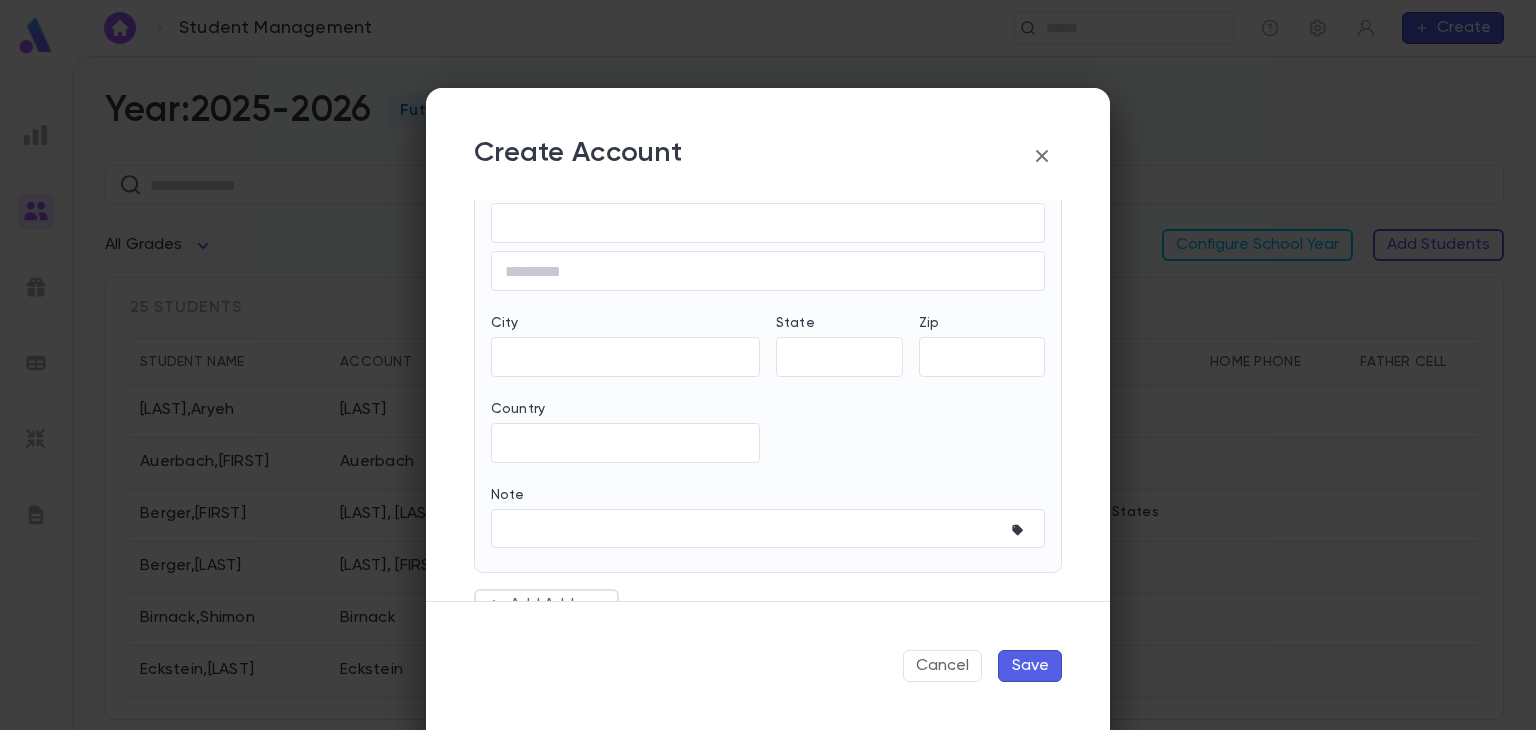 scroll, scrollTop: 806, scrollLeft: 0, axis: vertical 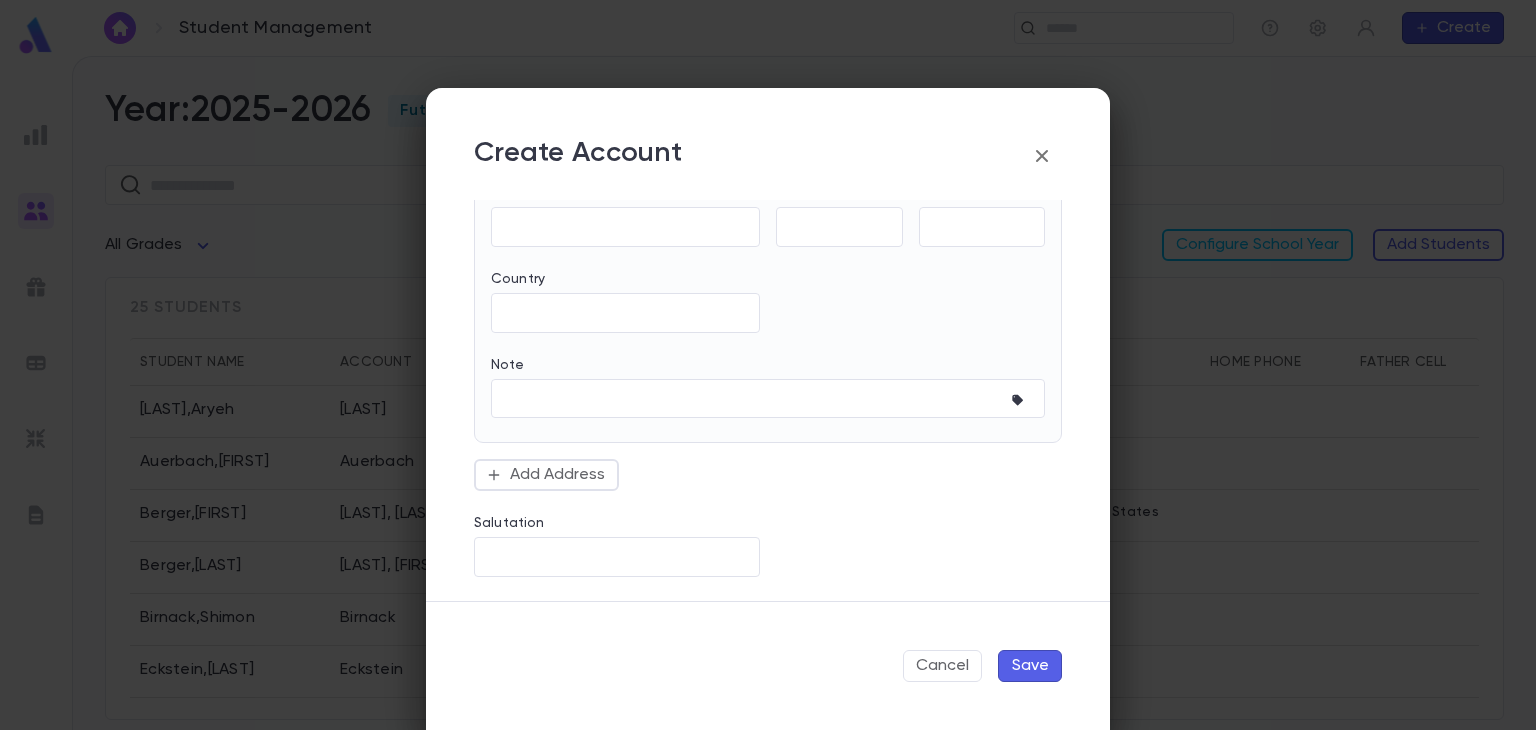 click on "Save" at bounding box center [1030, 666] 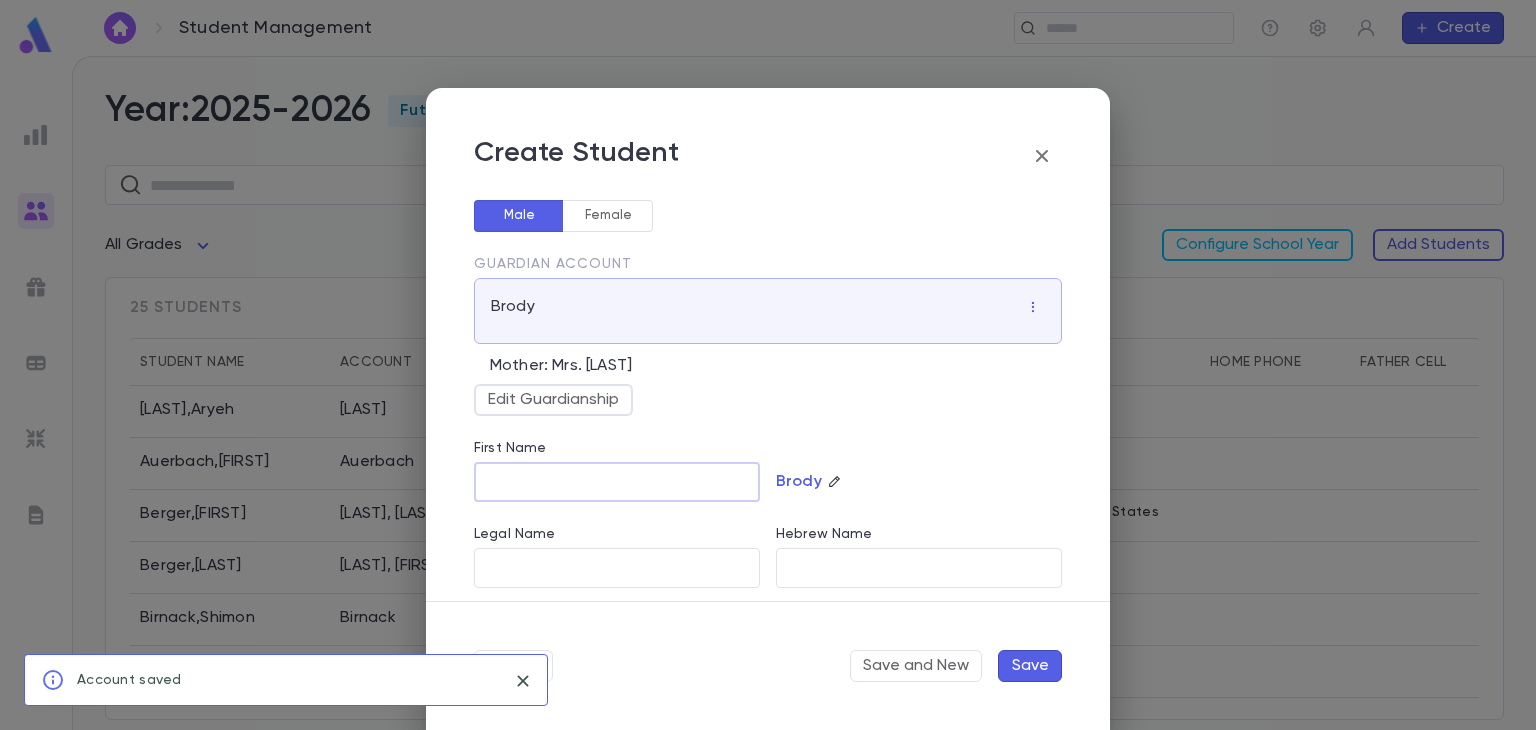 click on "First Name" at bounding box center [617, 482] 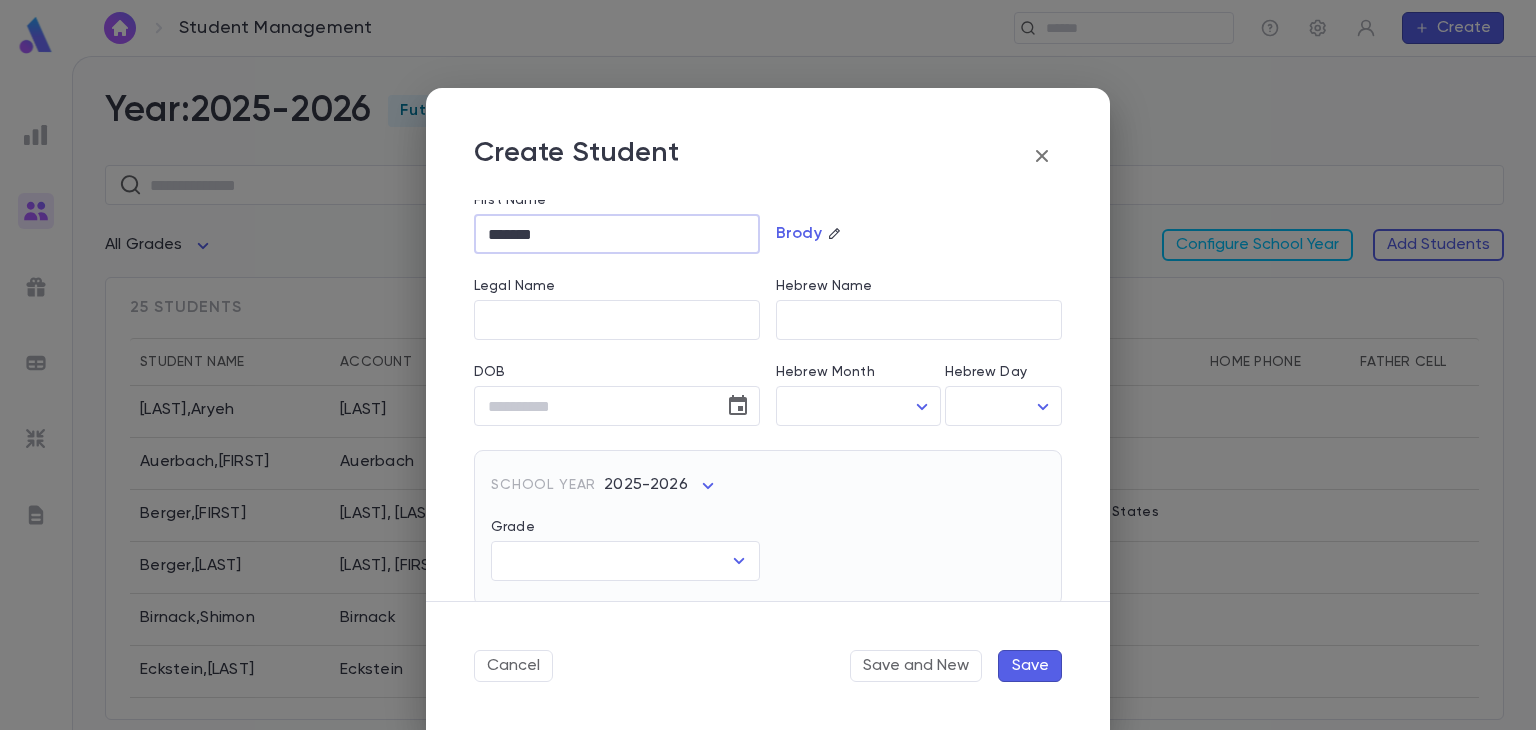 scroll, scrollTop: 260, scrollLeft: 0, axis: vertical 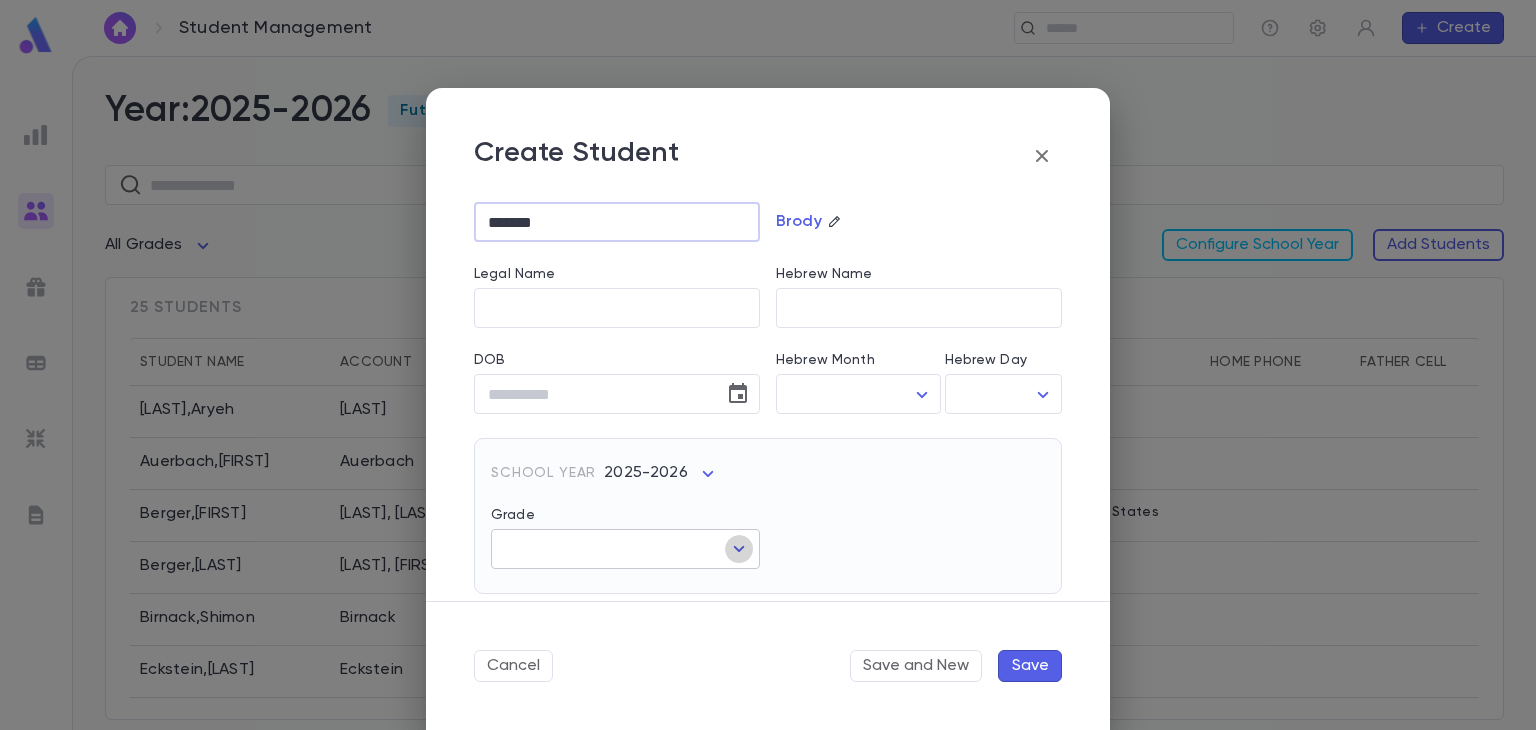 click 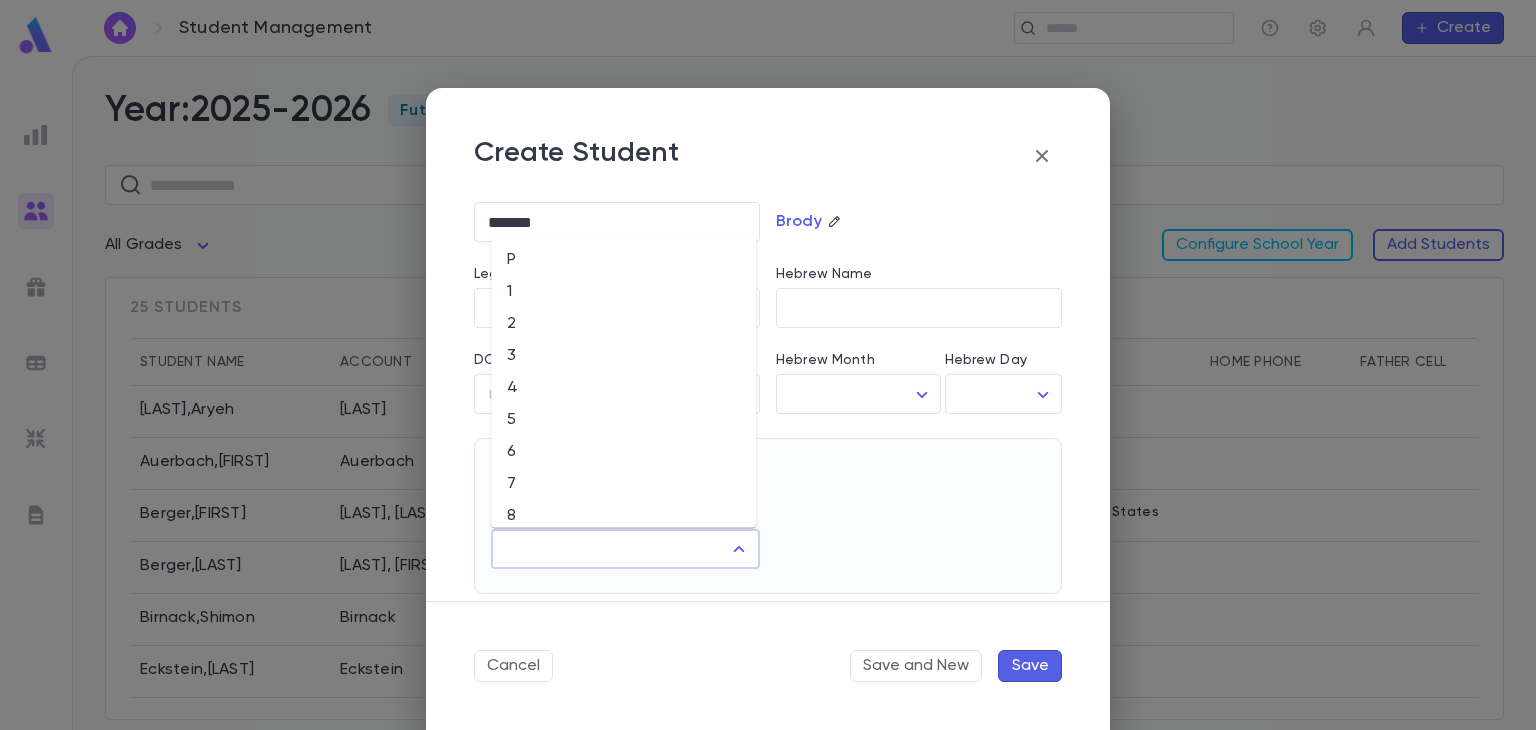 click on "3" at bounding box center [623, 356] 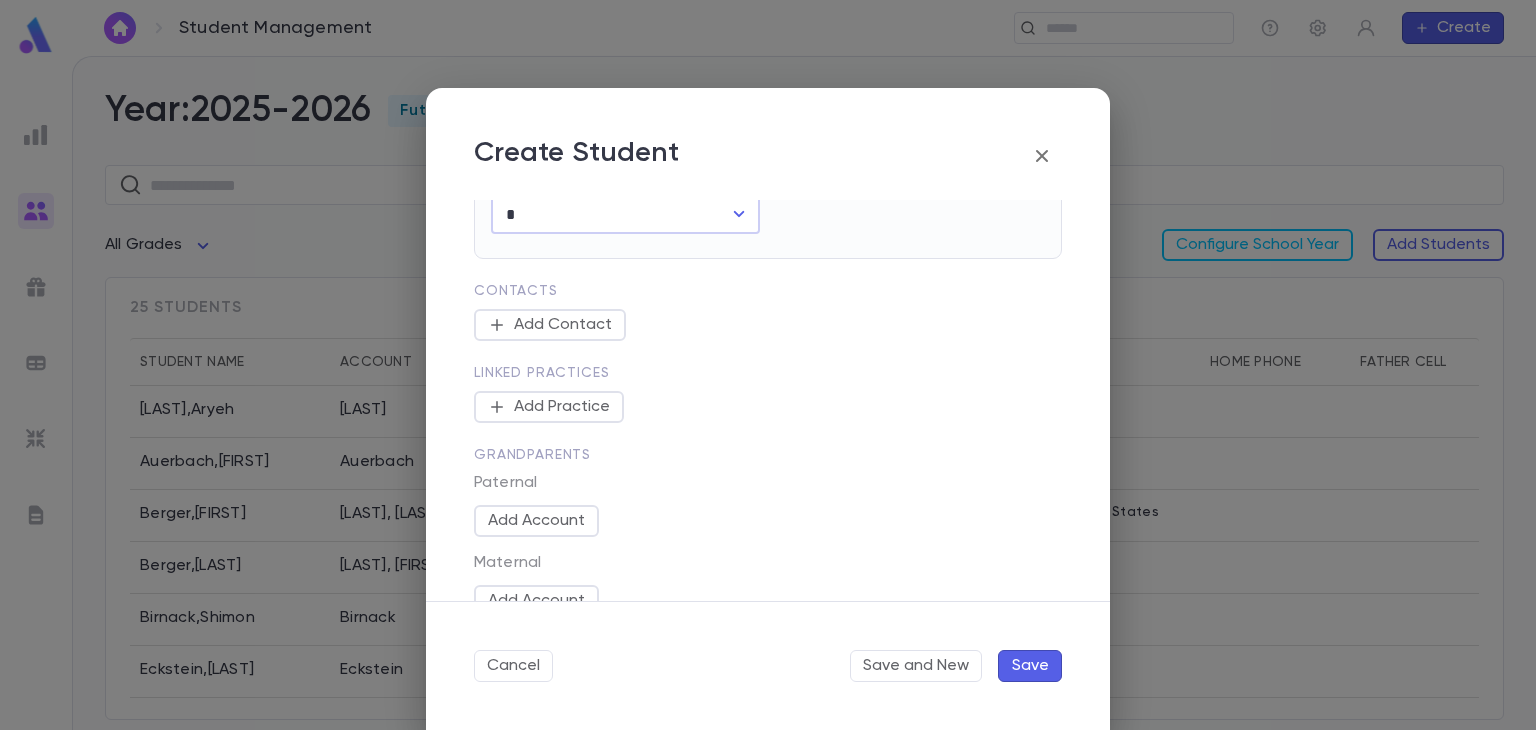 scroll, scrollTop: 596, scrollLeft: 0, axis: vertical 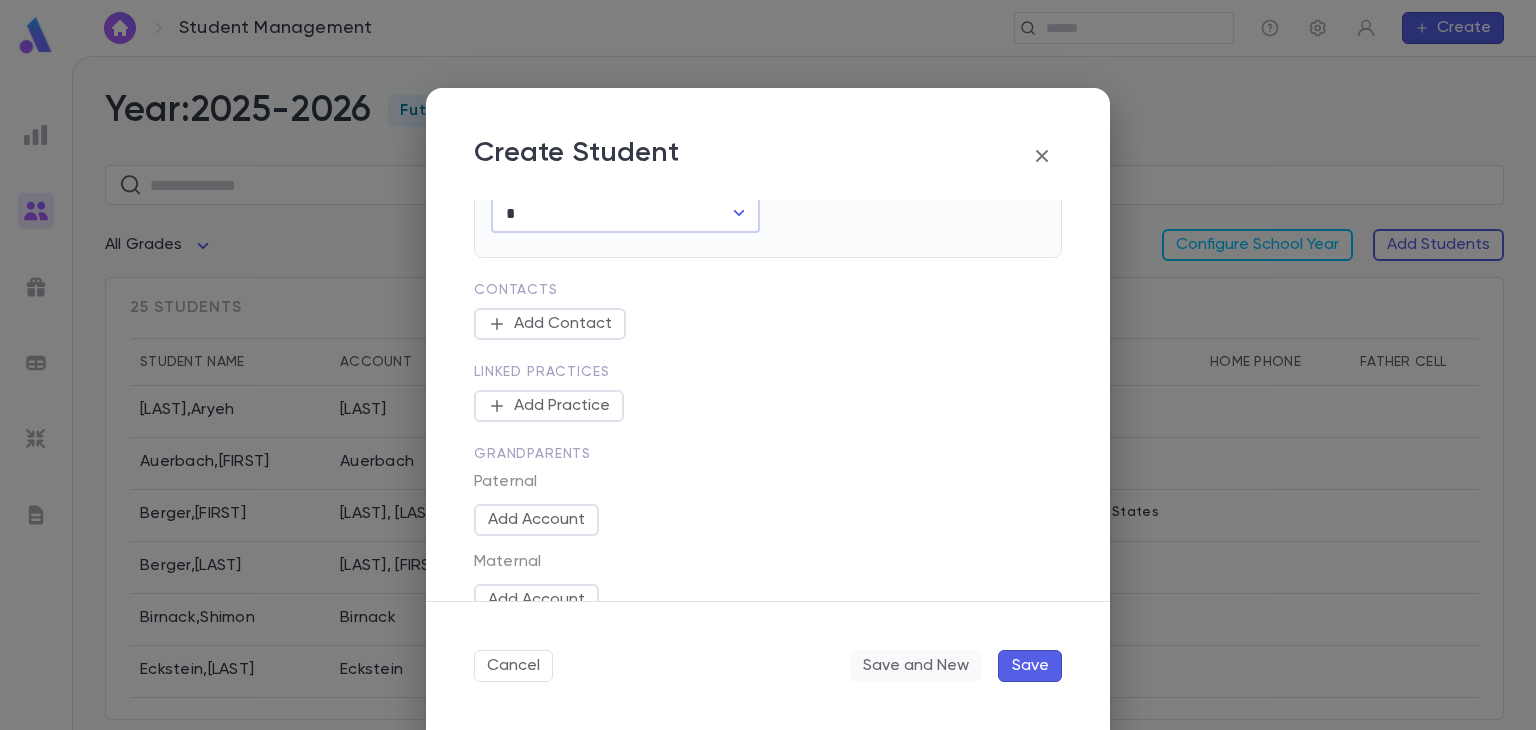 click on "Save and New" at bounding box center (916, 666) 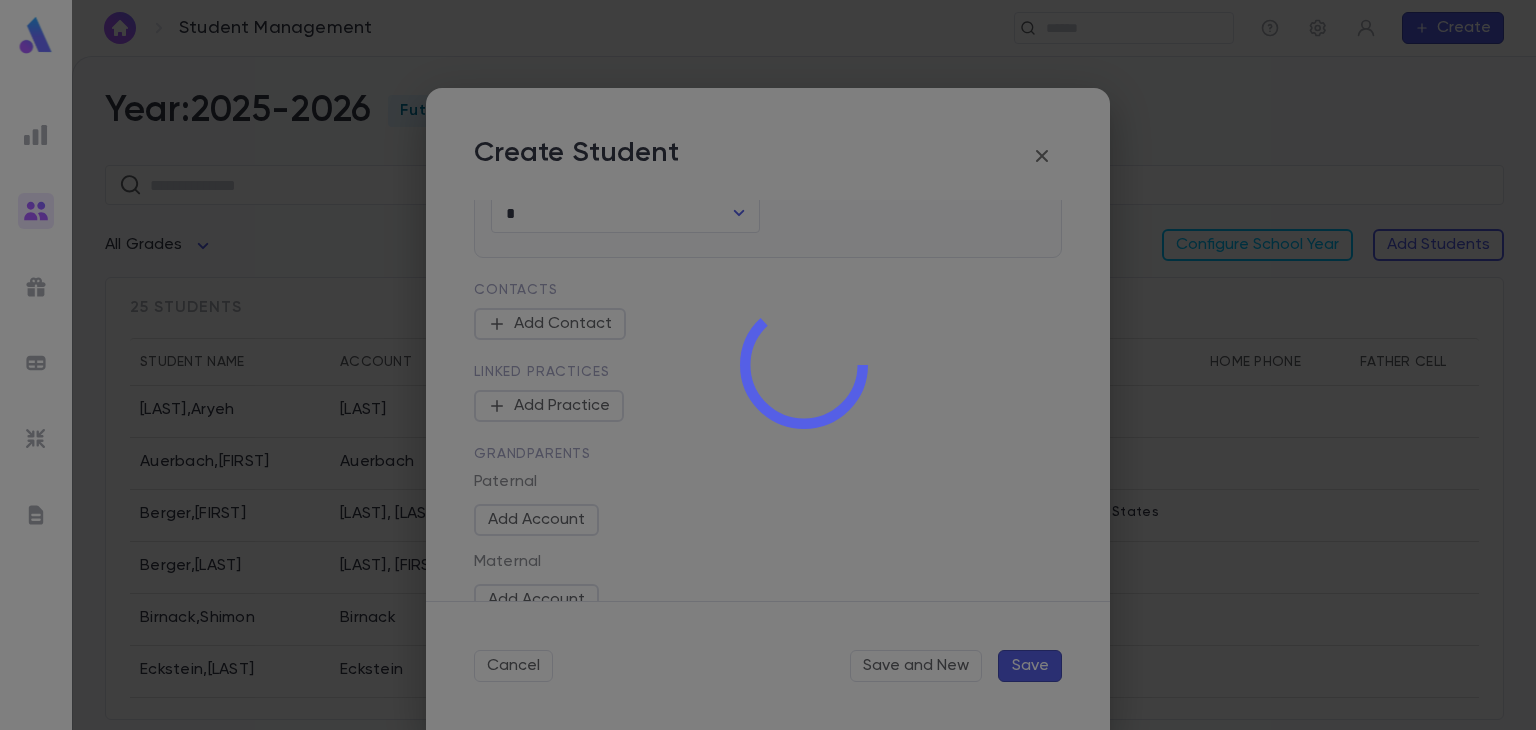 type 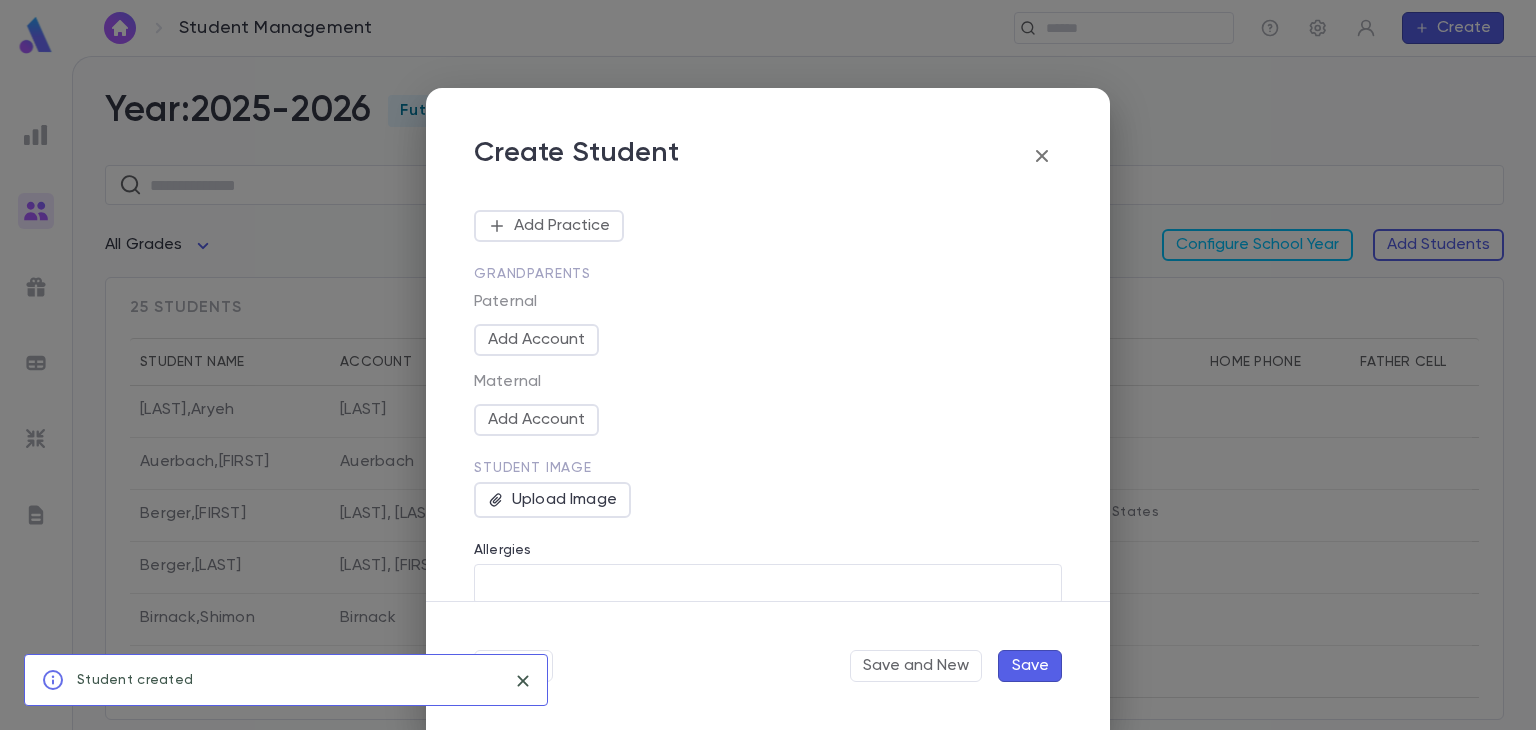 scroll, scrollTop: 0, scrollLeft: 0, axis: both 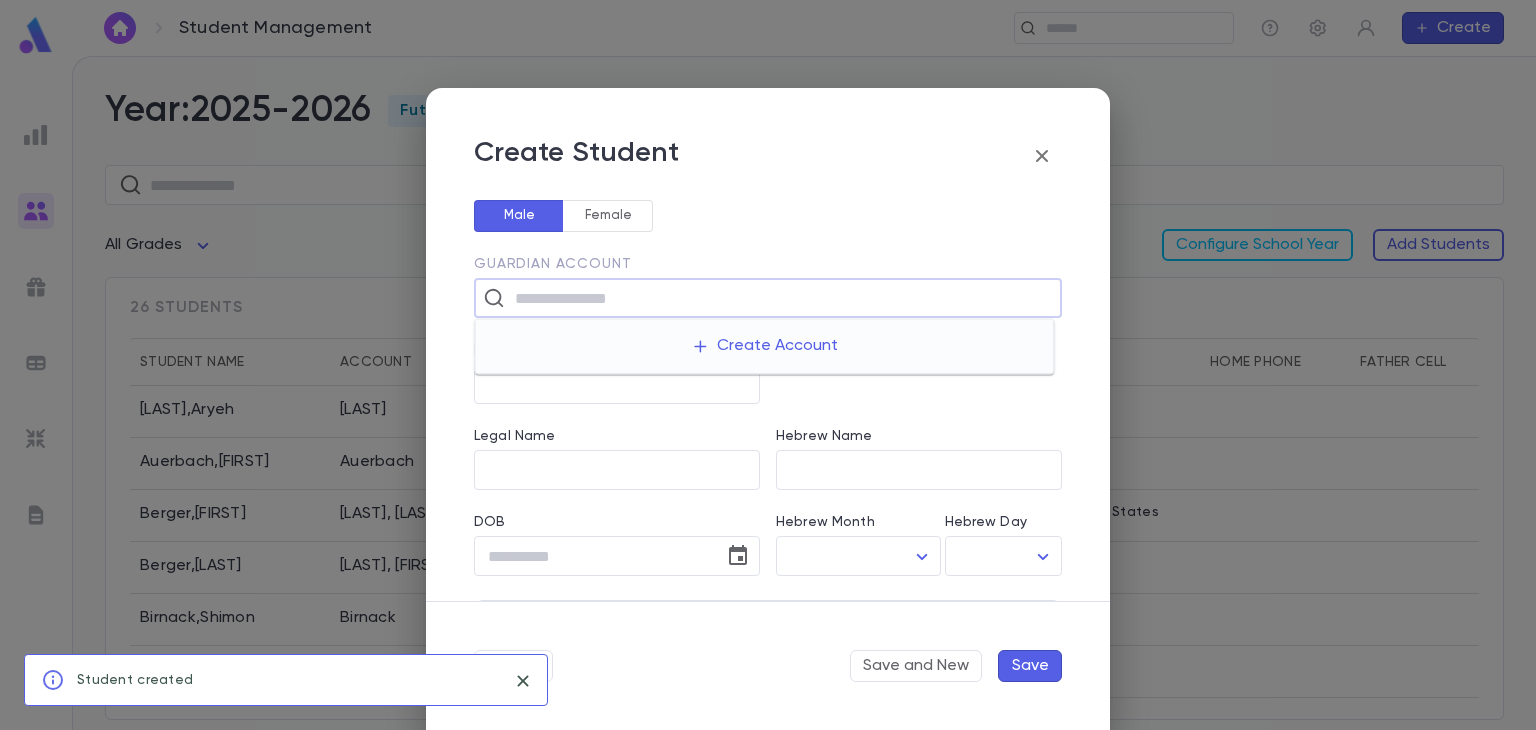 click at bounding box center [781, 298] 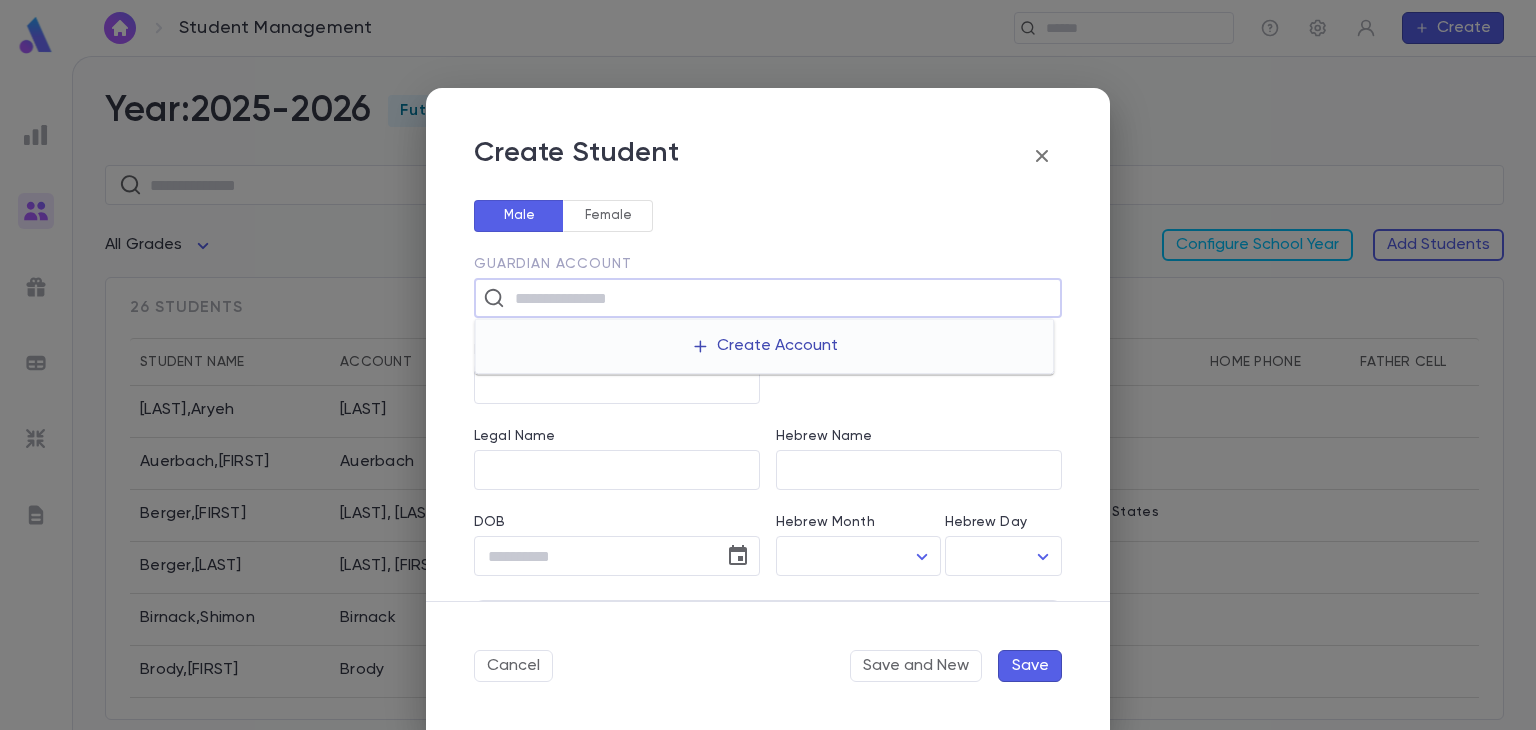 click on "Create Account" at bounding box center (764, 346) 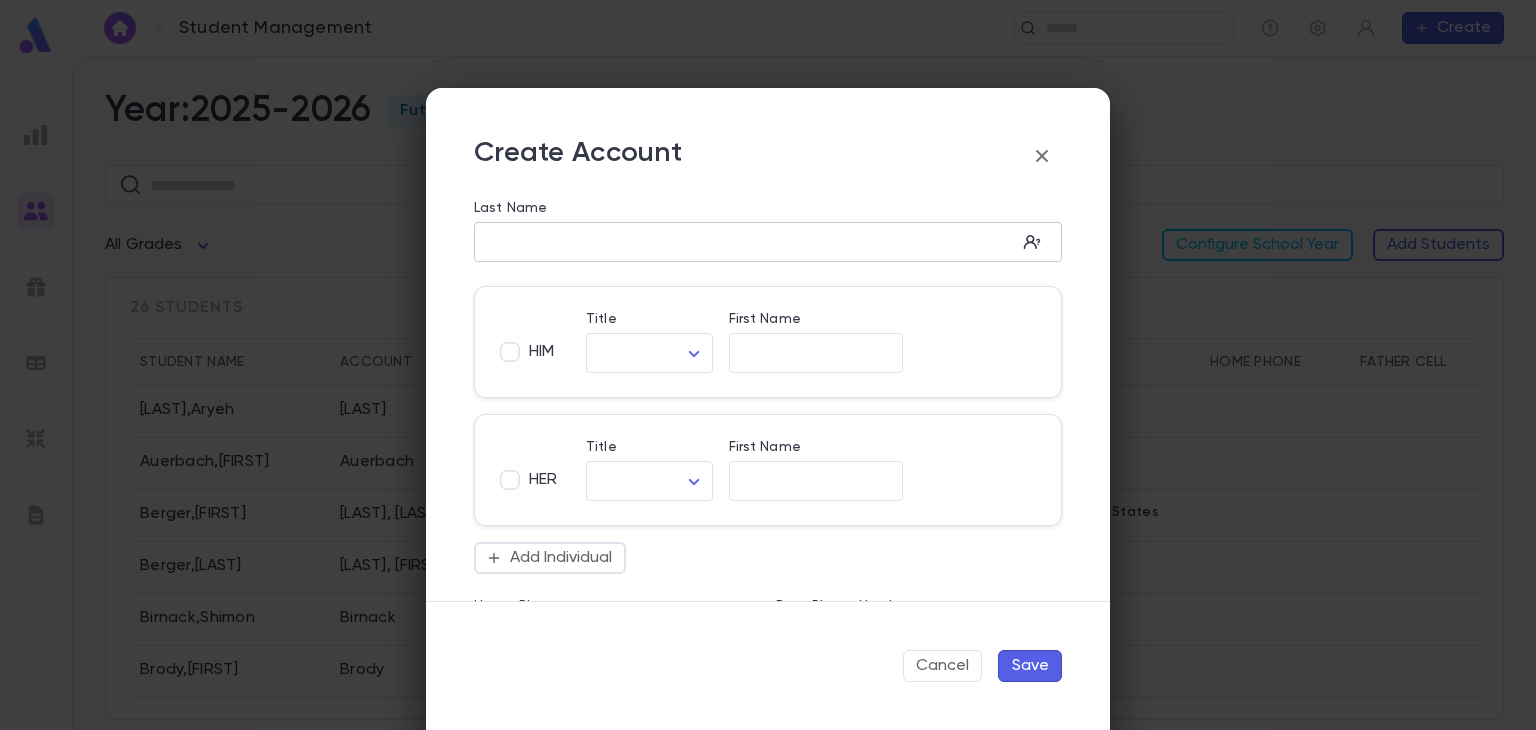 click on "​" at bounding box center [768, 242] 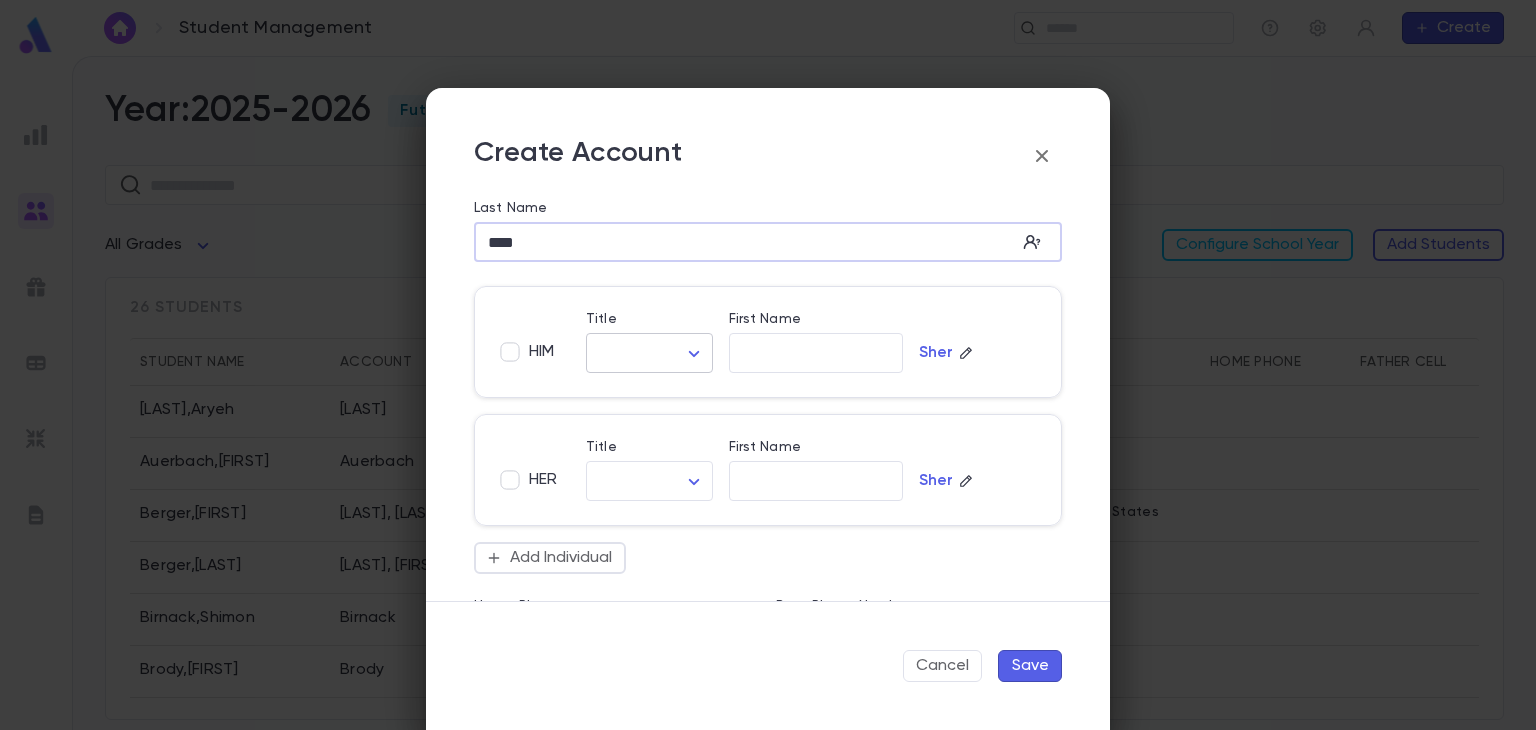 type on "****" 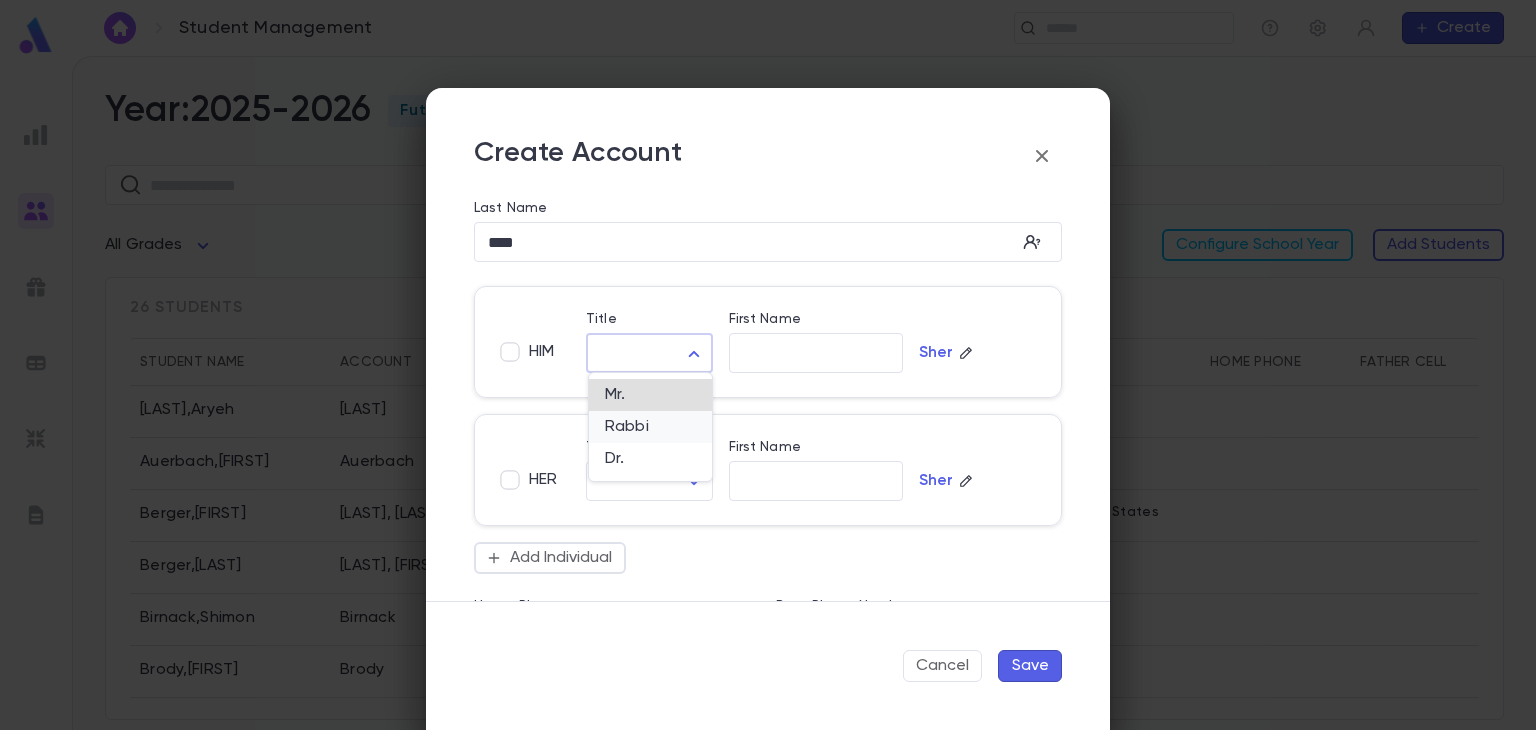 click on "Rabbi" at bounding box center (650, 427) 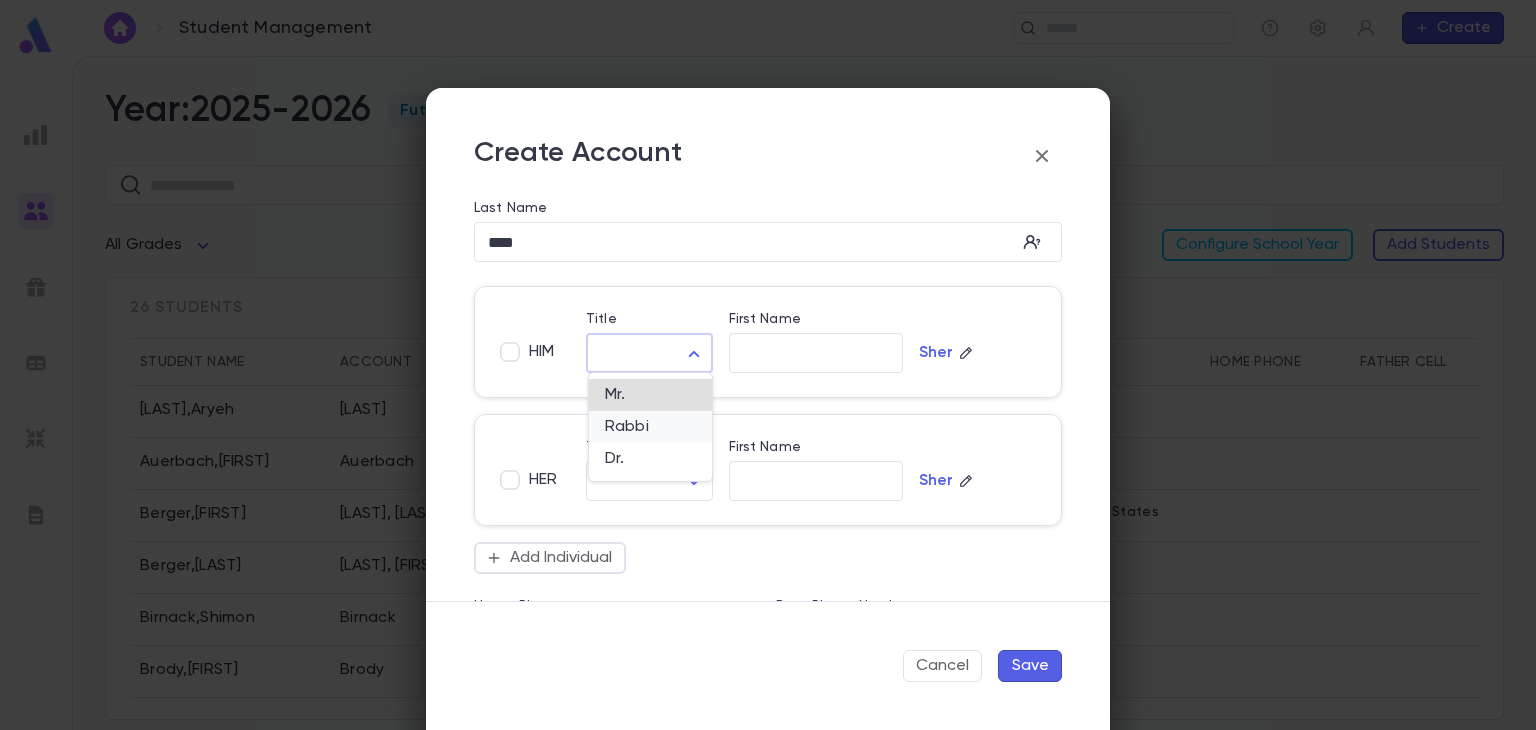 type on "*****" 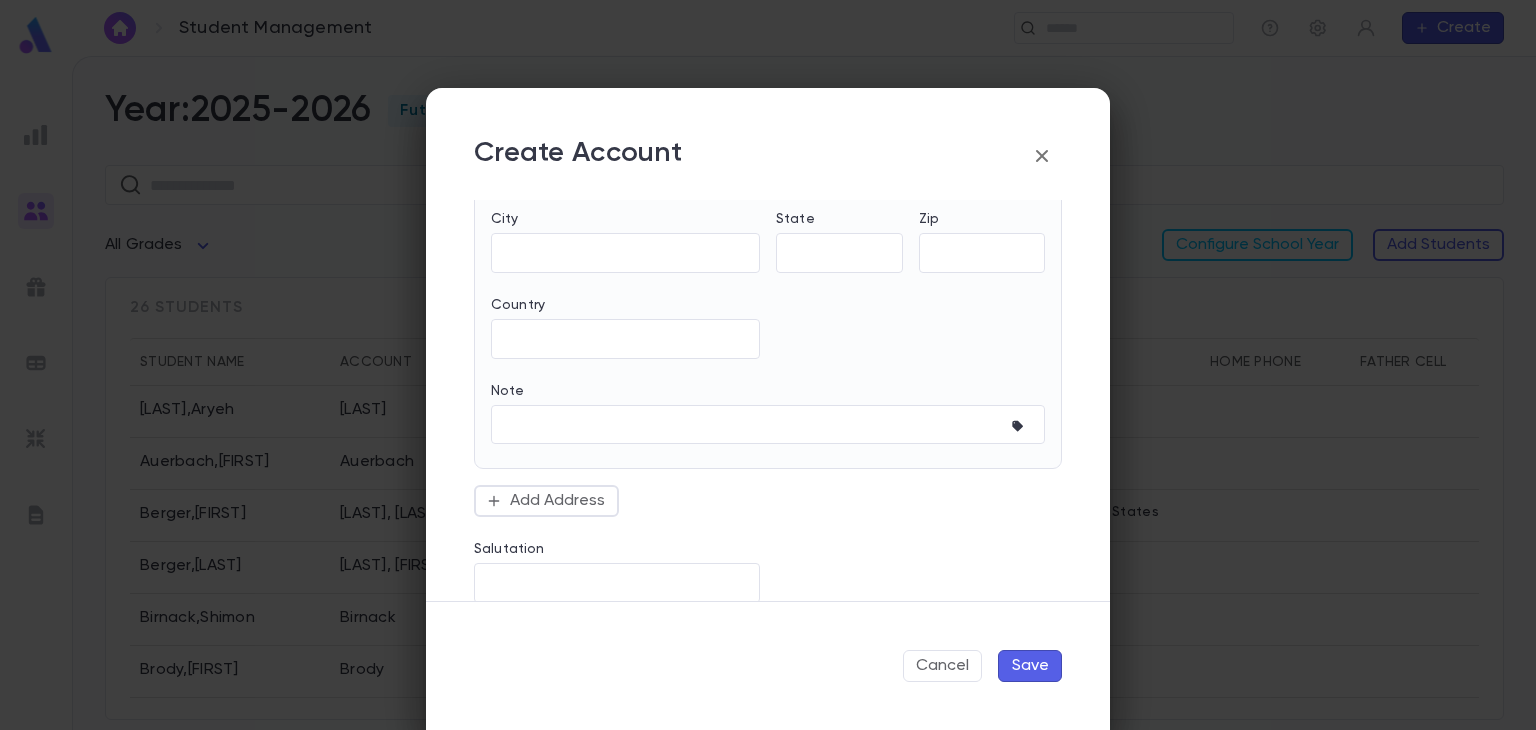 scroll, scrollTop: 806, scrollLeft: 0, axis: vertical 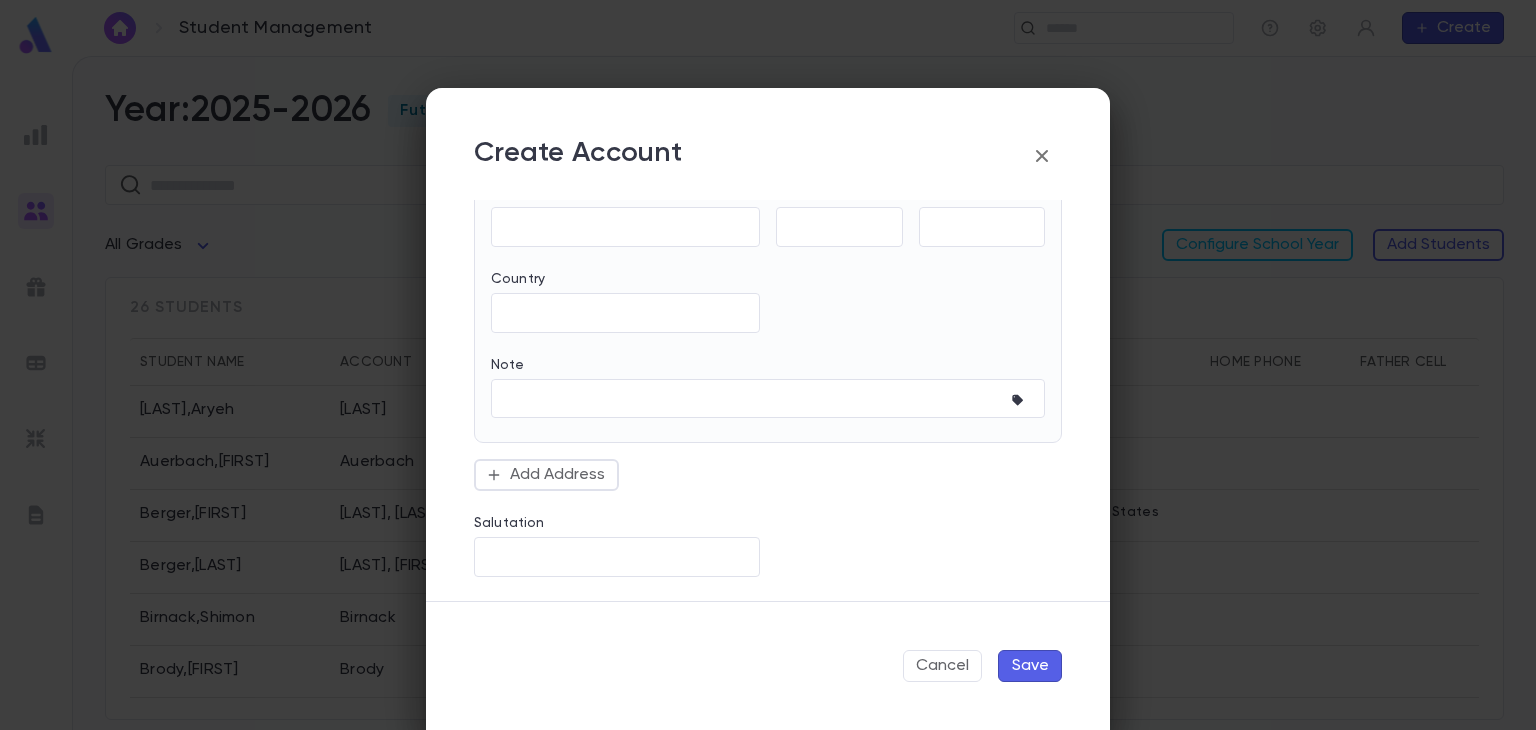 click on "Save" at bounding box center [1030, 666] 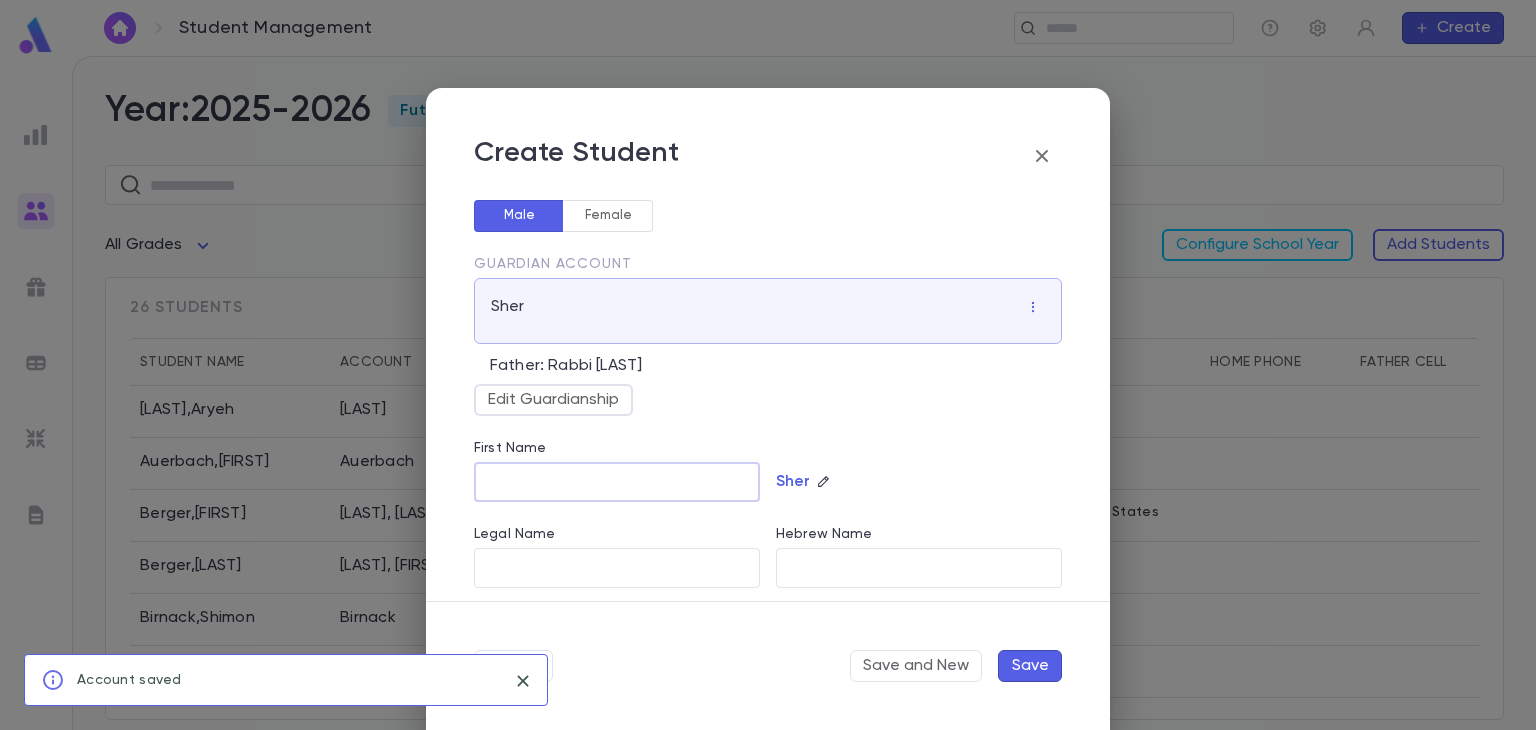 click on "First Name" at bounding box center (617, 482) 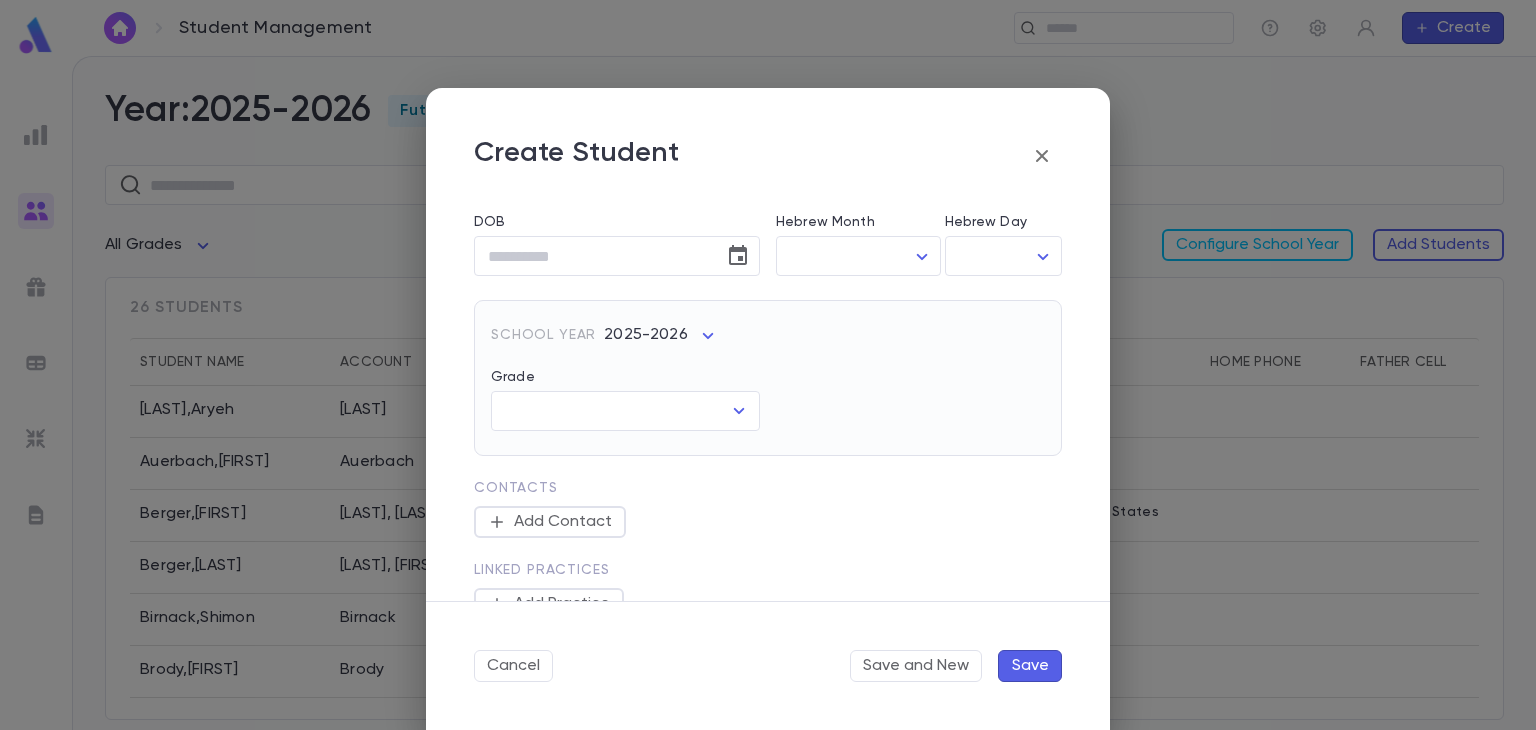 scroll, scrollTop: 397, scrollLeft: 0, axis: vertical 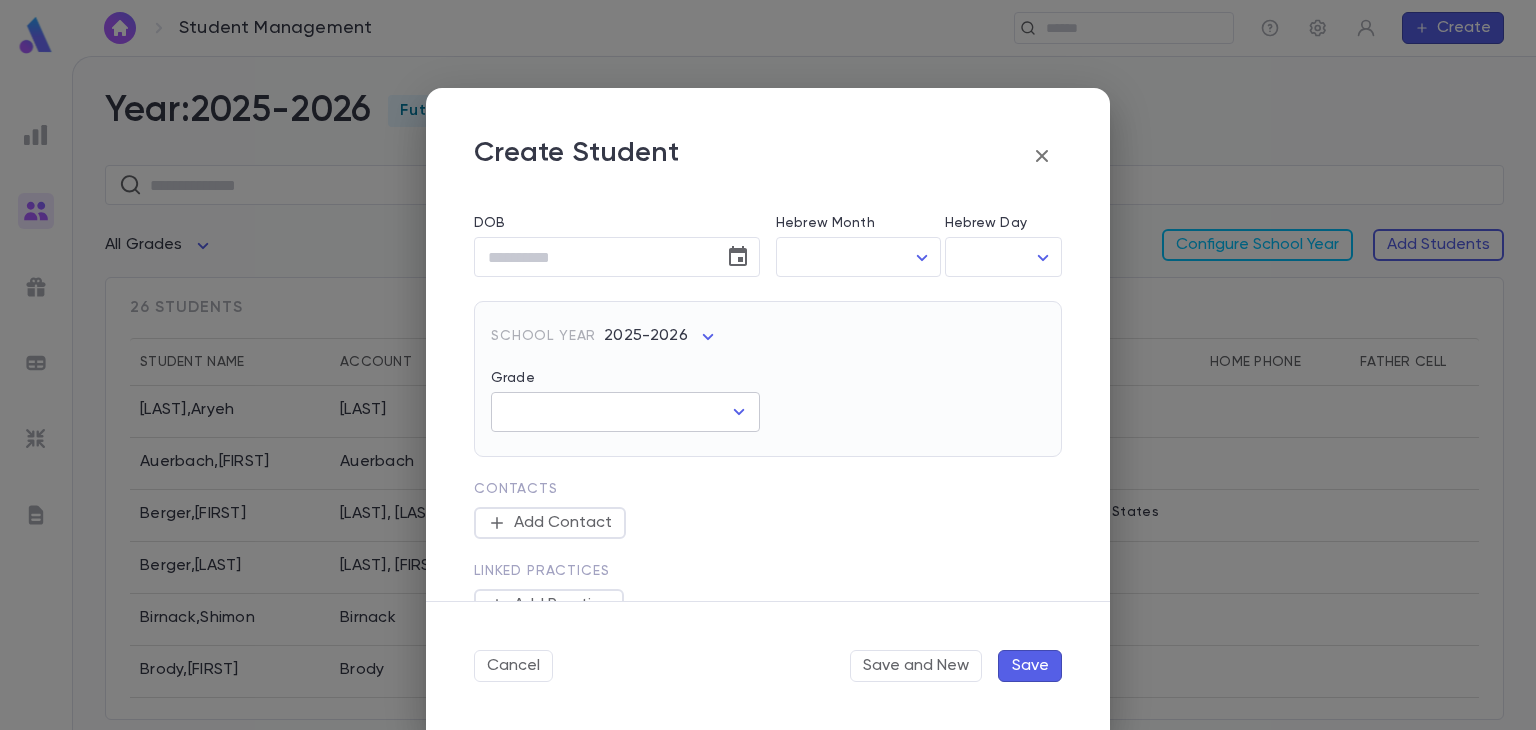 click 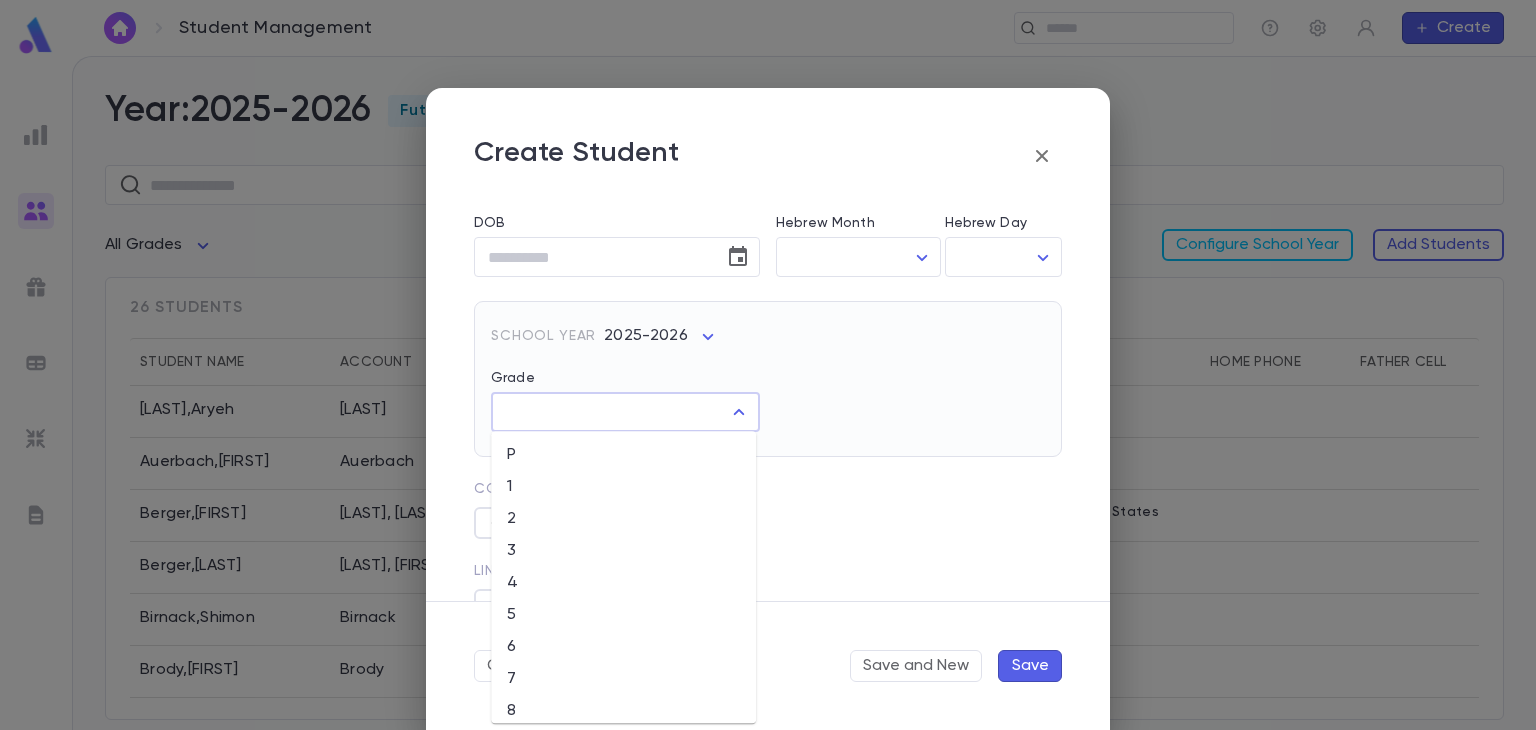 click on "2" at bounding box center [623, 519] 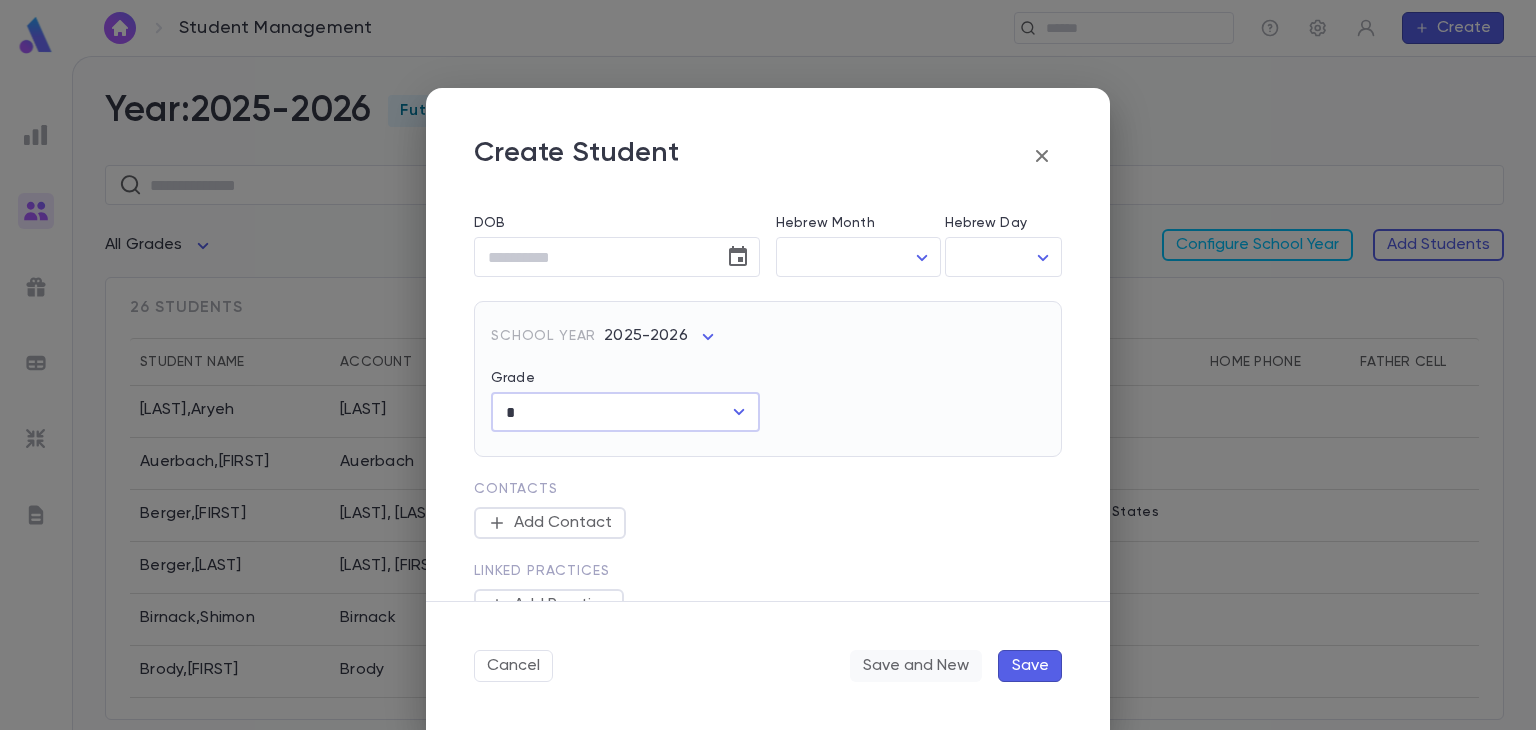 click on "Save and New" at bounding box center [916, 666] 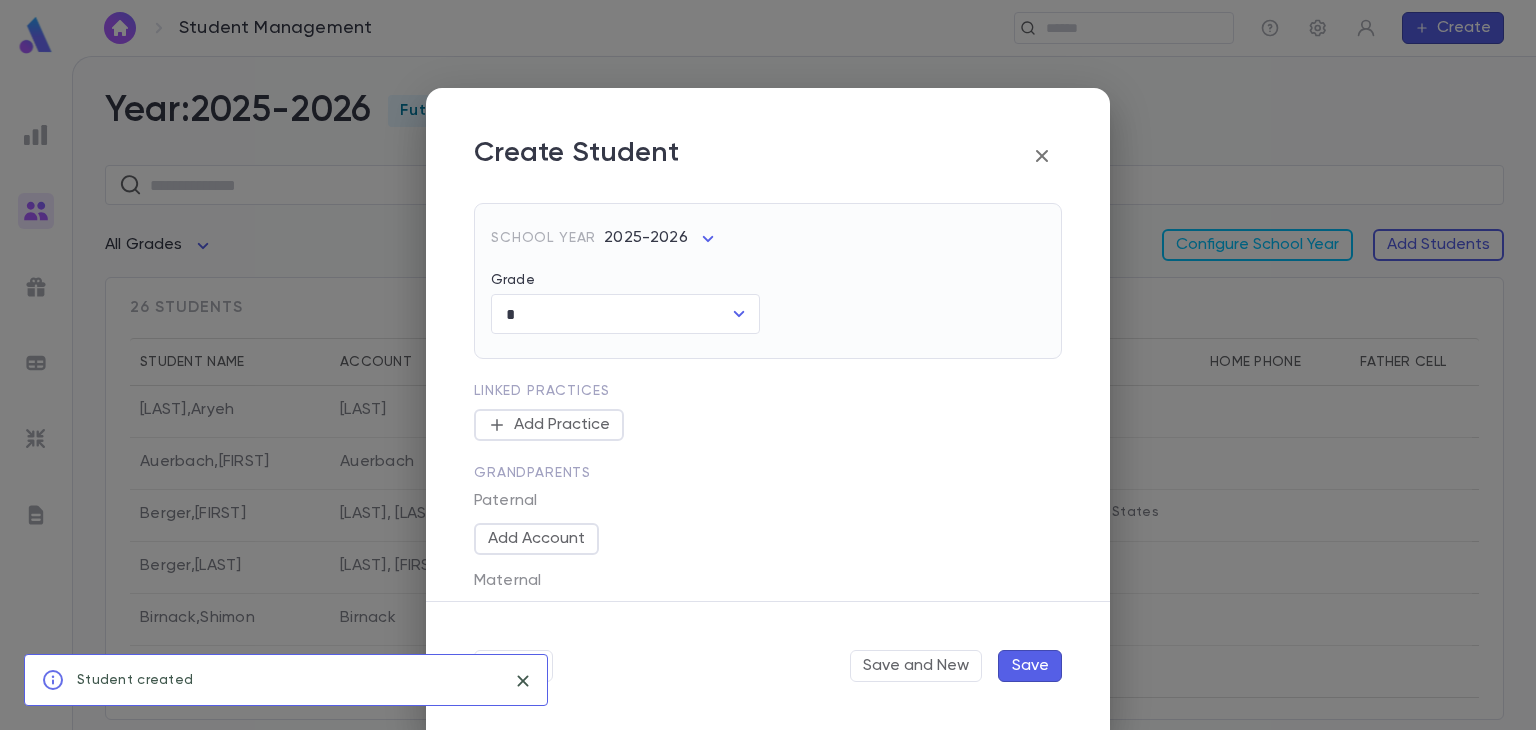 type 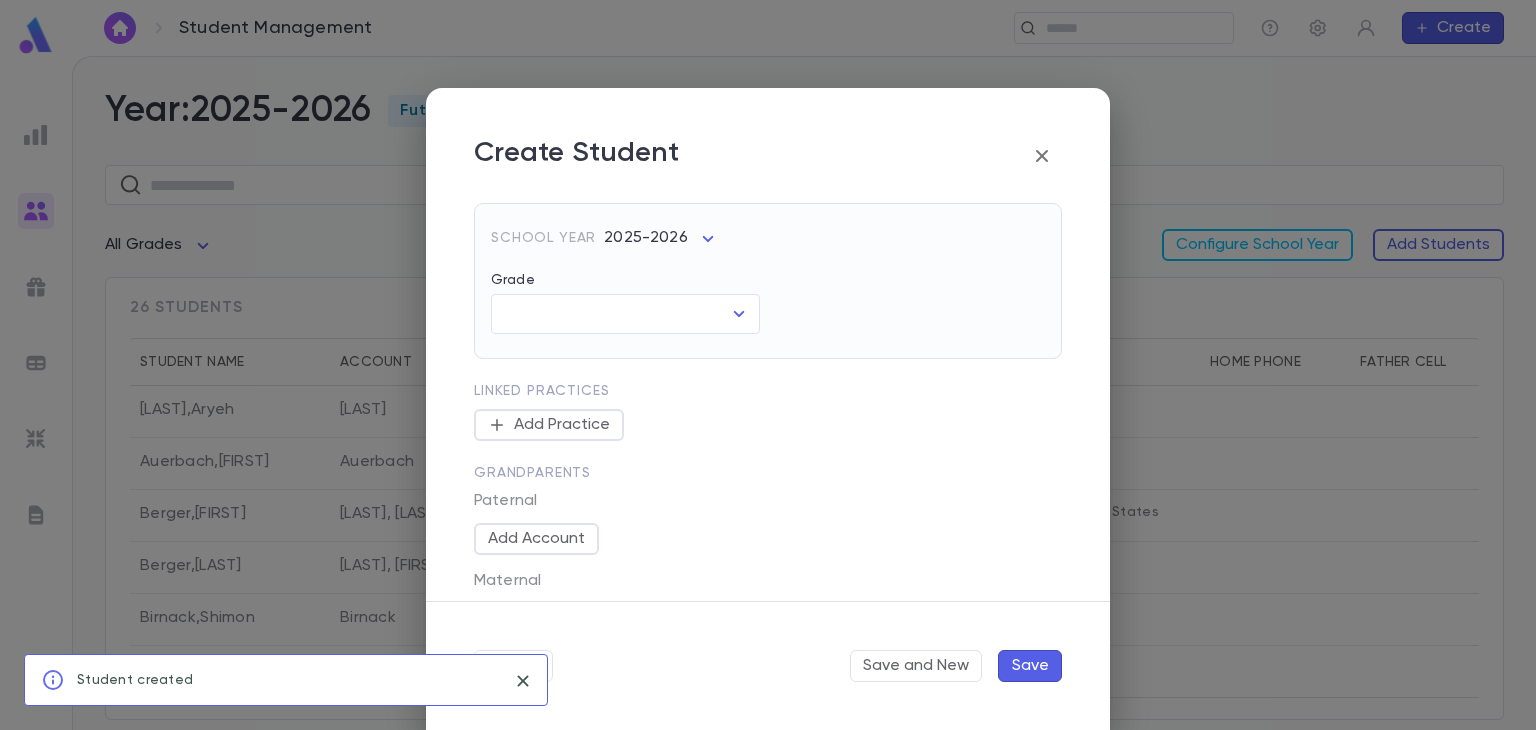 scroll, scrollTop: 0, scrollLeft: 0, axis: both 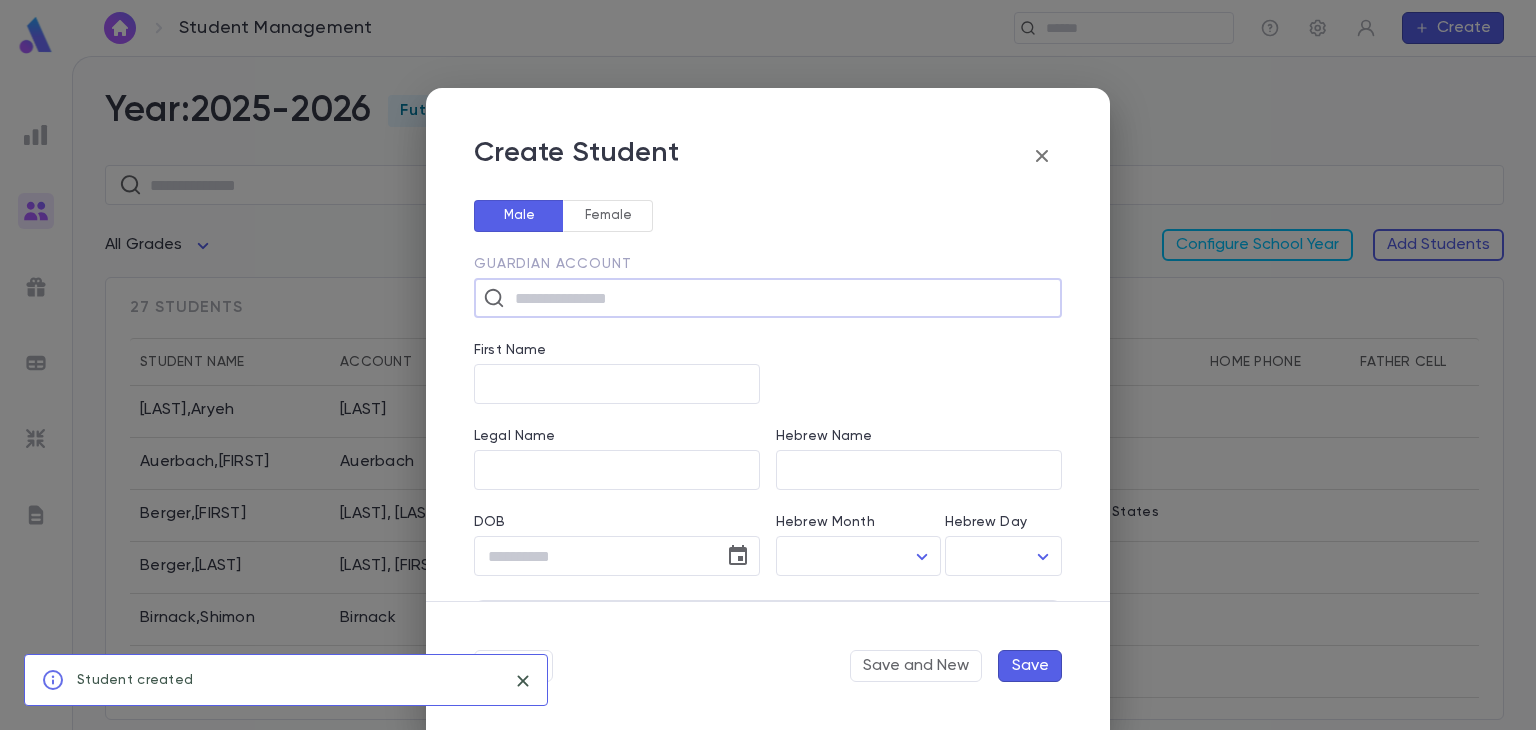 click at bounding box center [781, 298] 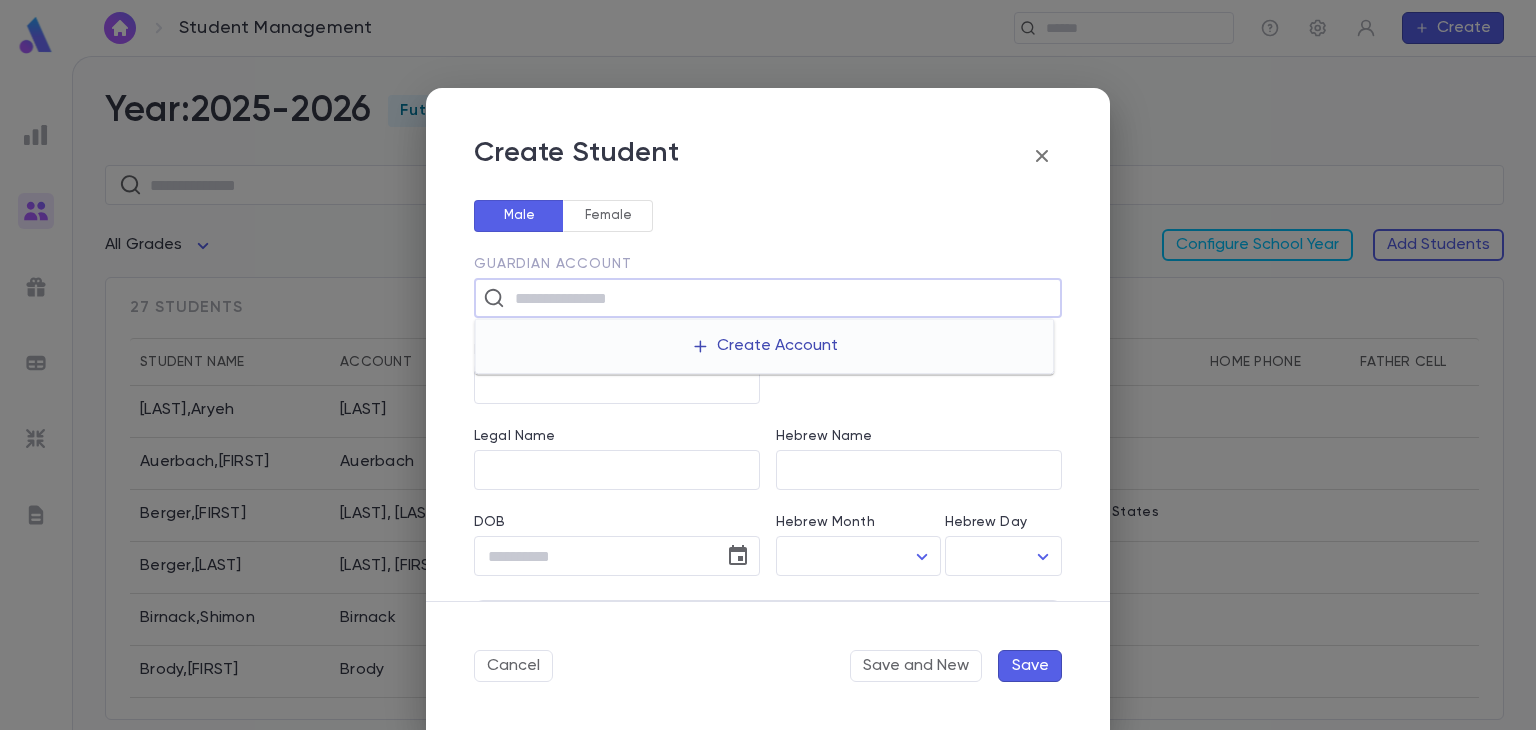 click on "Create Account" at bounding box center (764, 346) 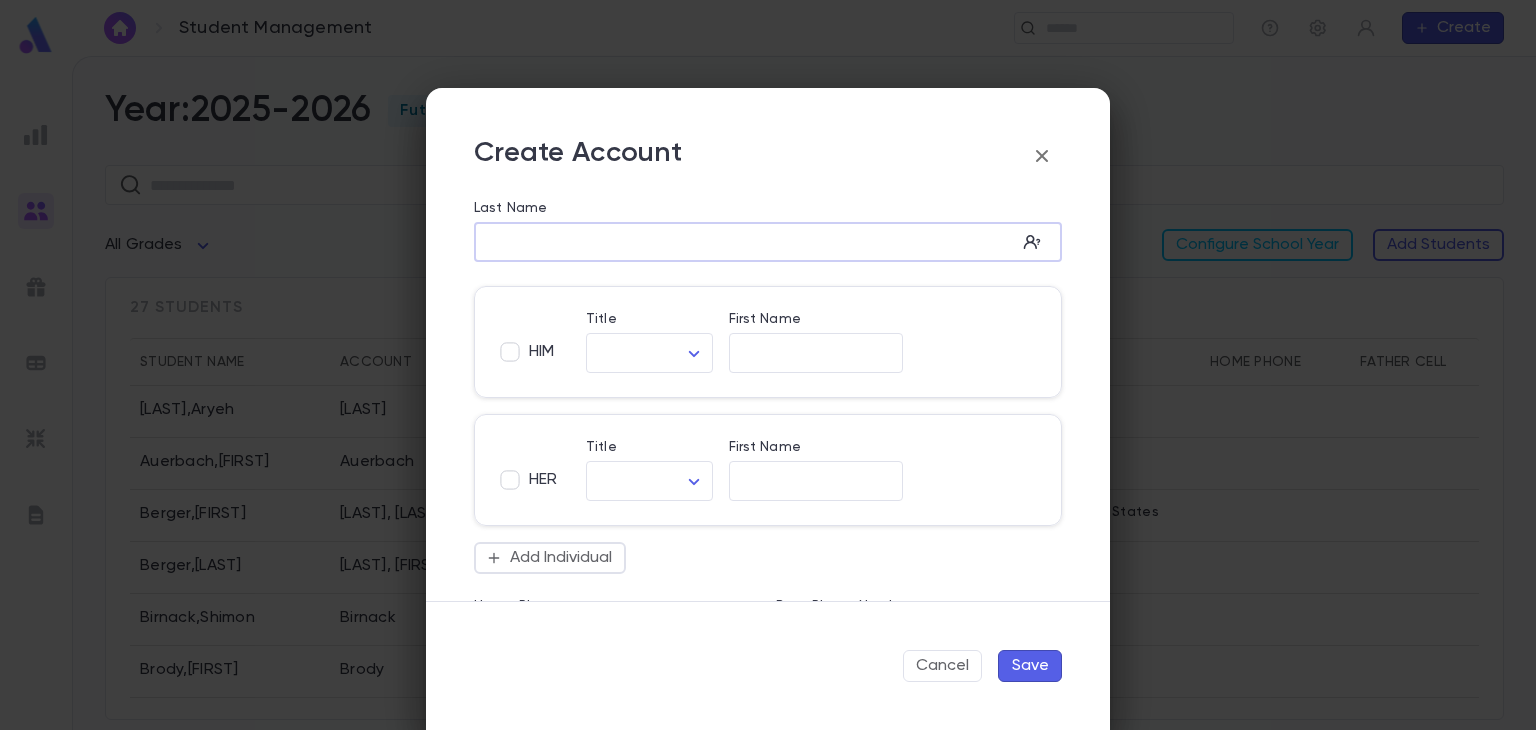 click on "Last Name" at bounding box center [745, 242] 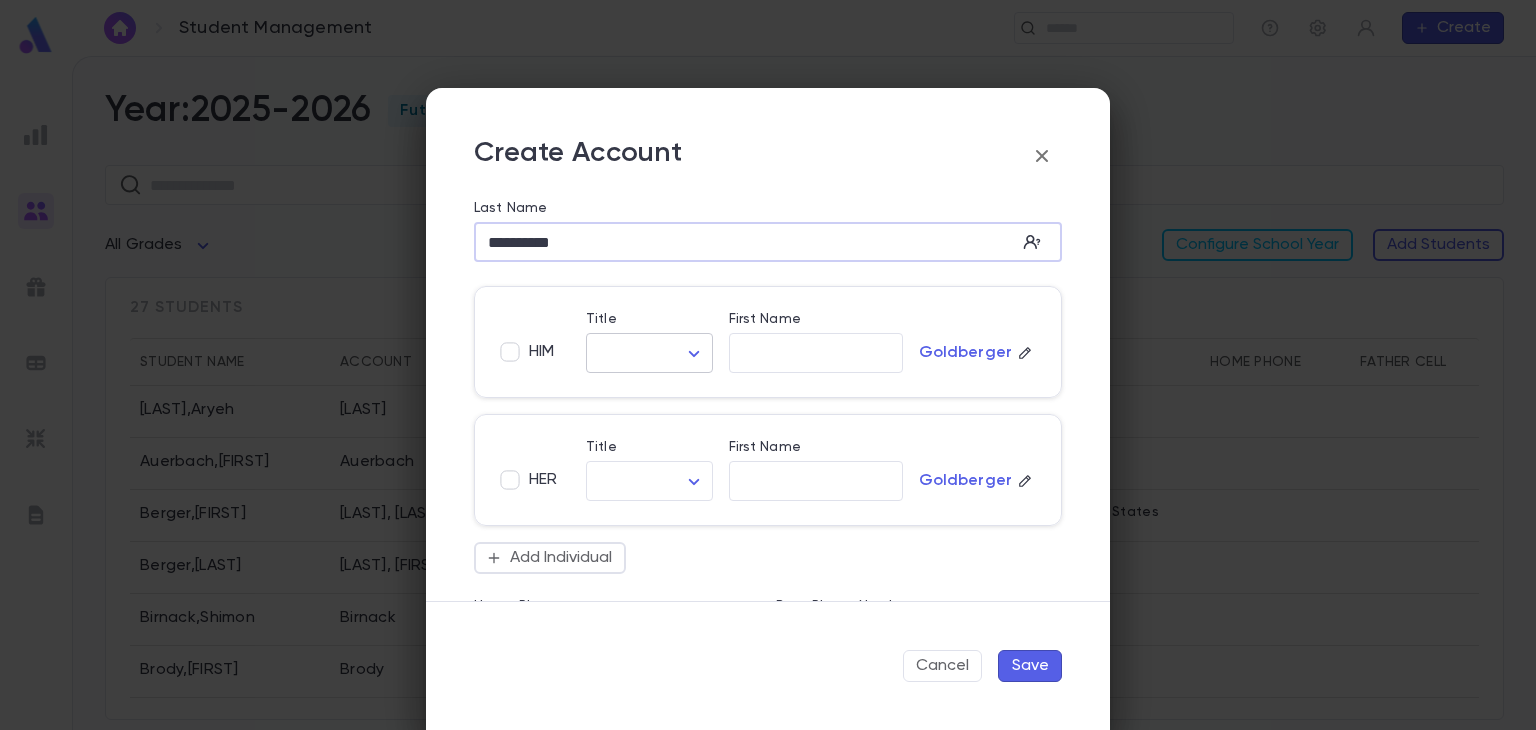 type on "**********" 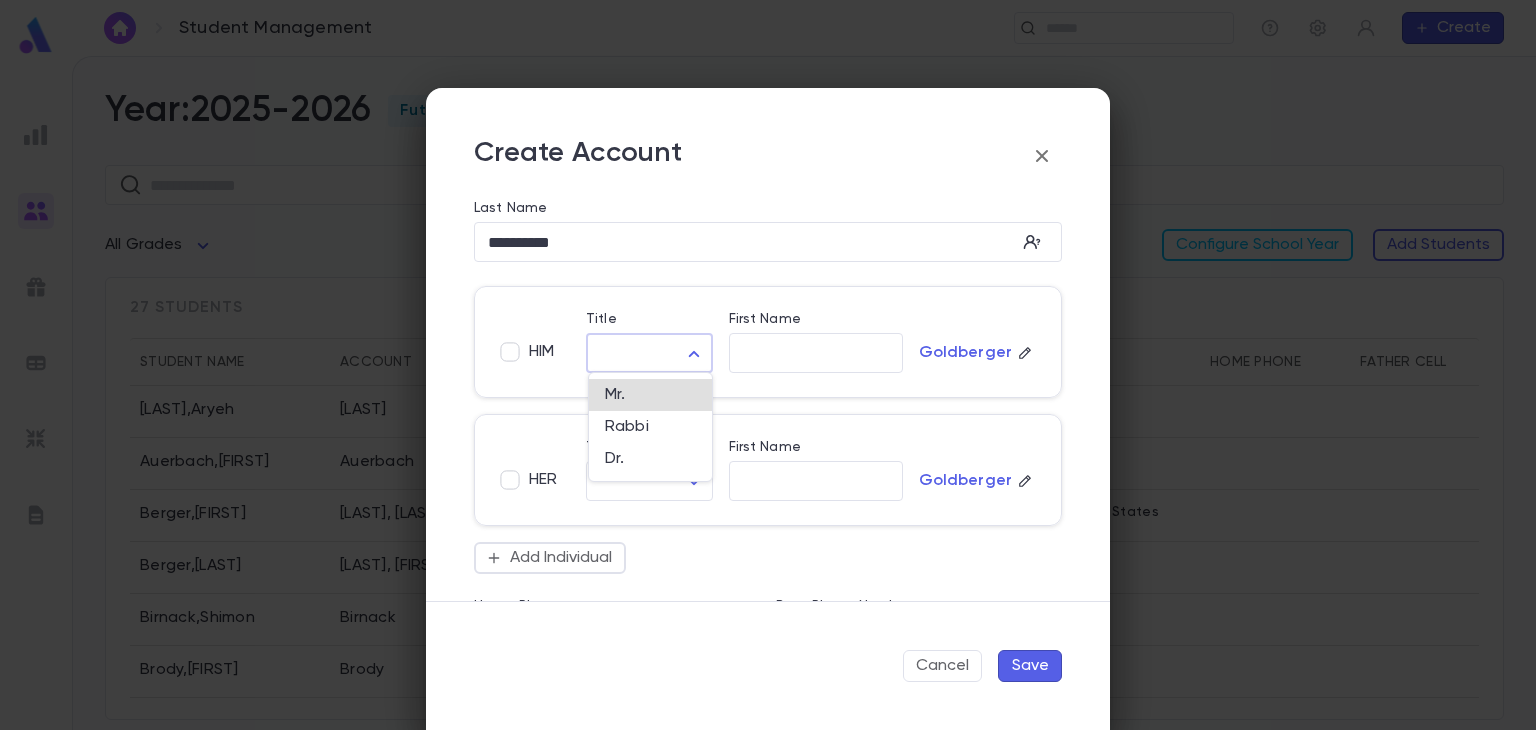 click on "**********" at bounding box center (768, 393) 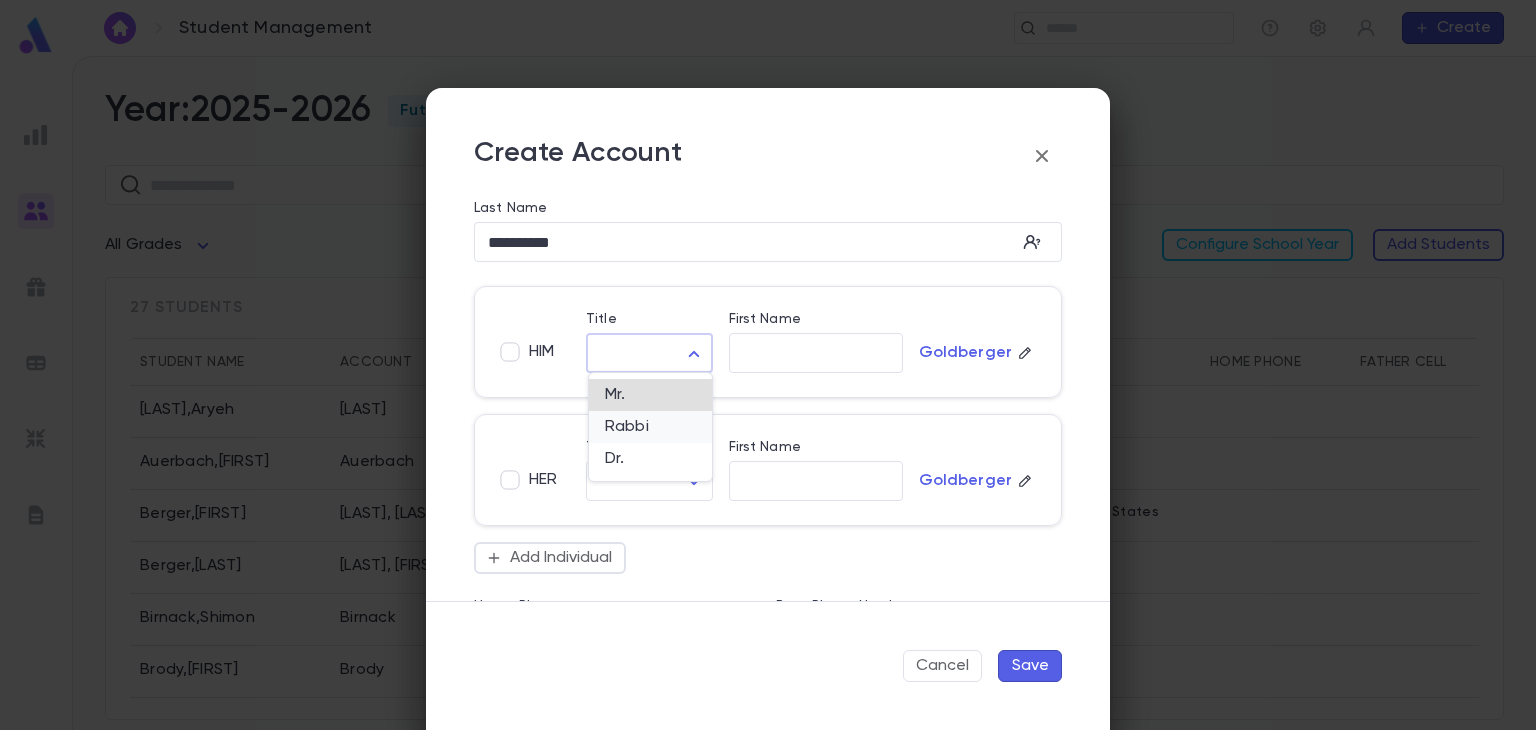click on "Rabbi" at bounding box center (650, 427) 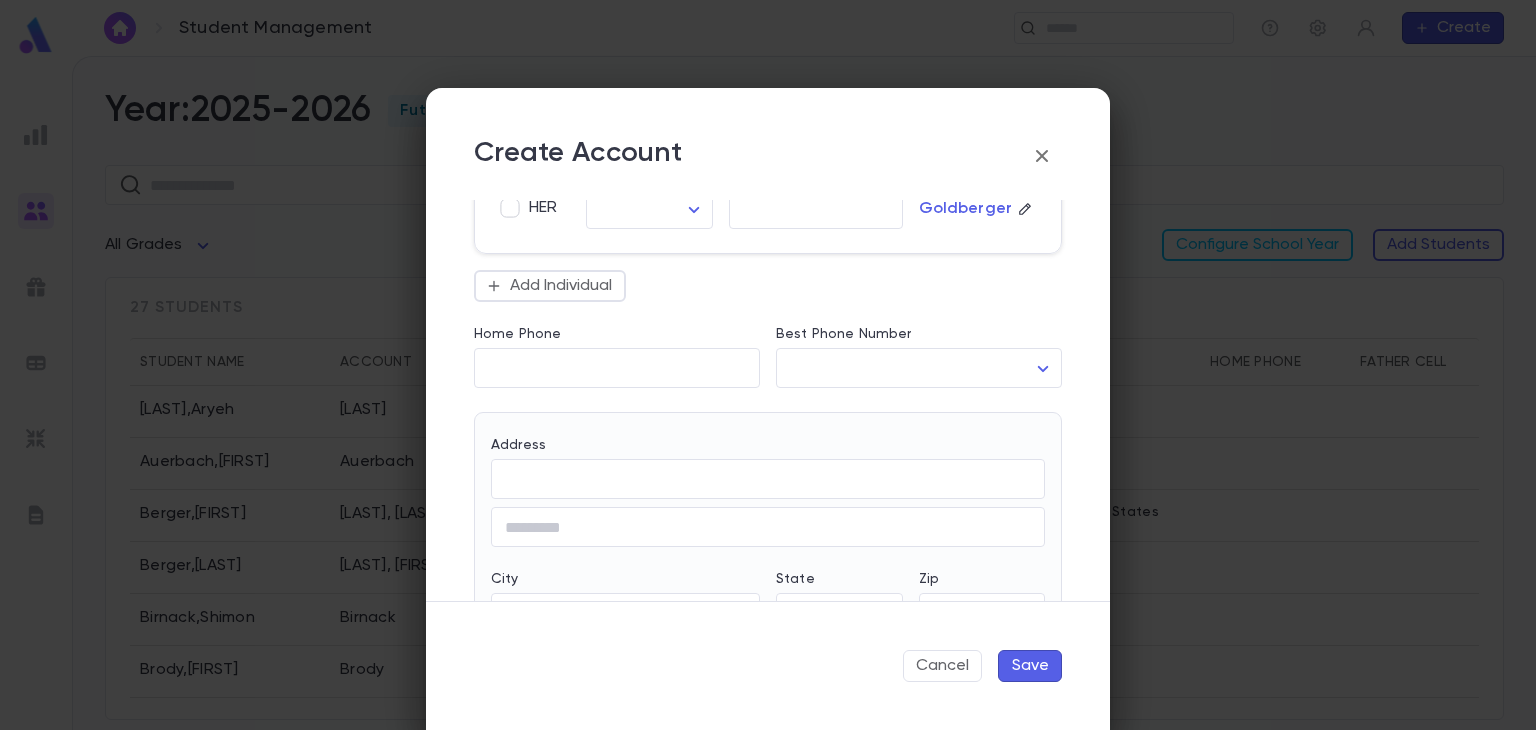 scroll, scrollTop: 424, scrollLeft: 0, axis: vertical 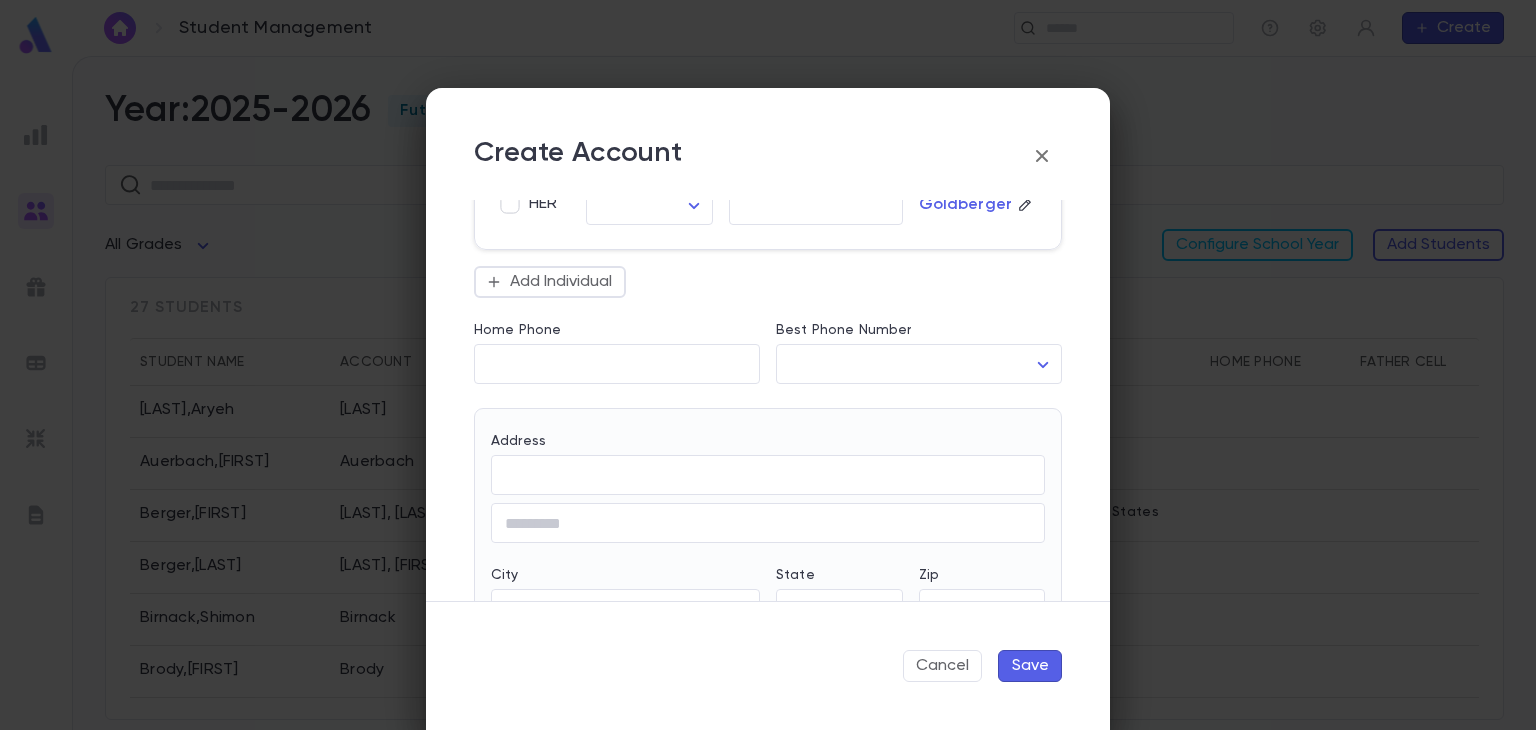 click on "Save" at bounding box center (1030, 666) 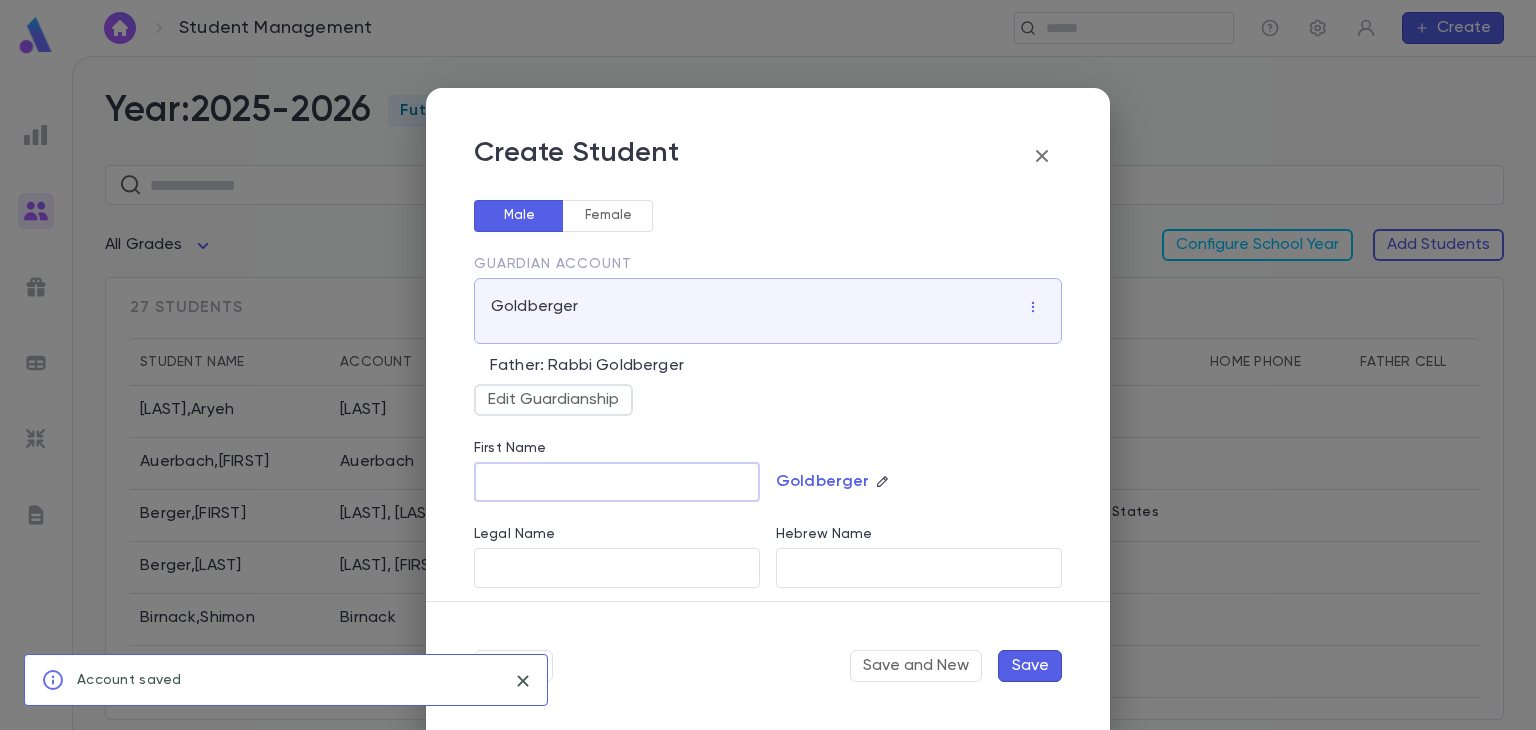 click on "First Name" at bounding box center [617, 482] 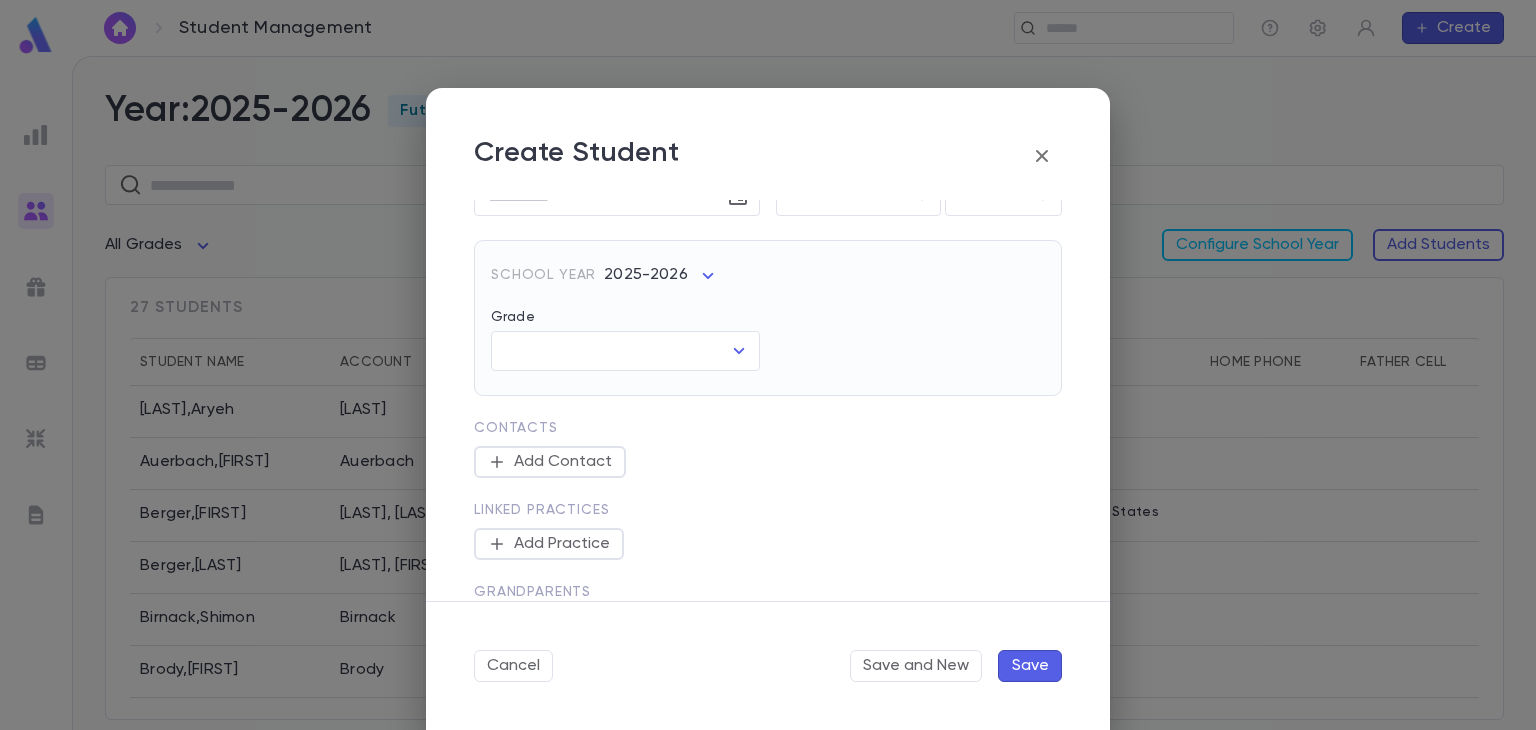 scroll, scrollTop: 453, scrollLeft: 0, axis: vertical 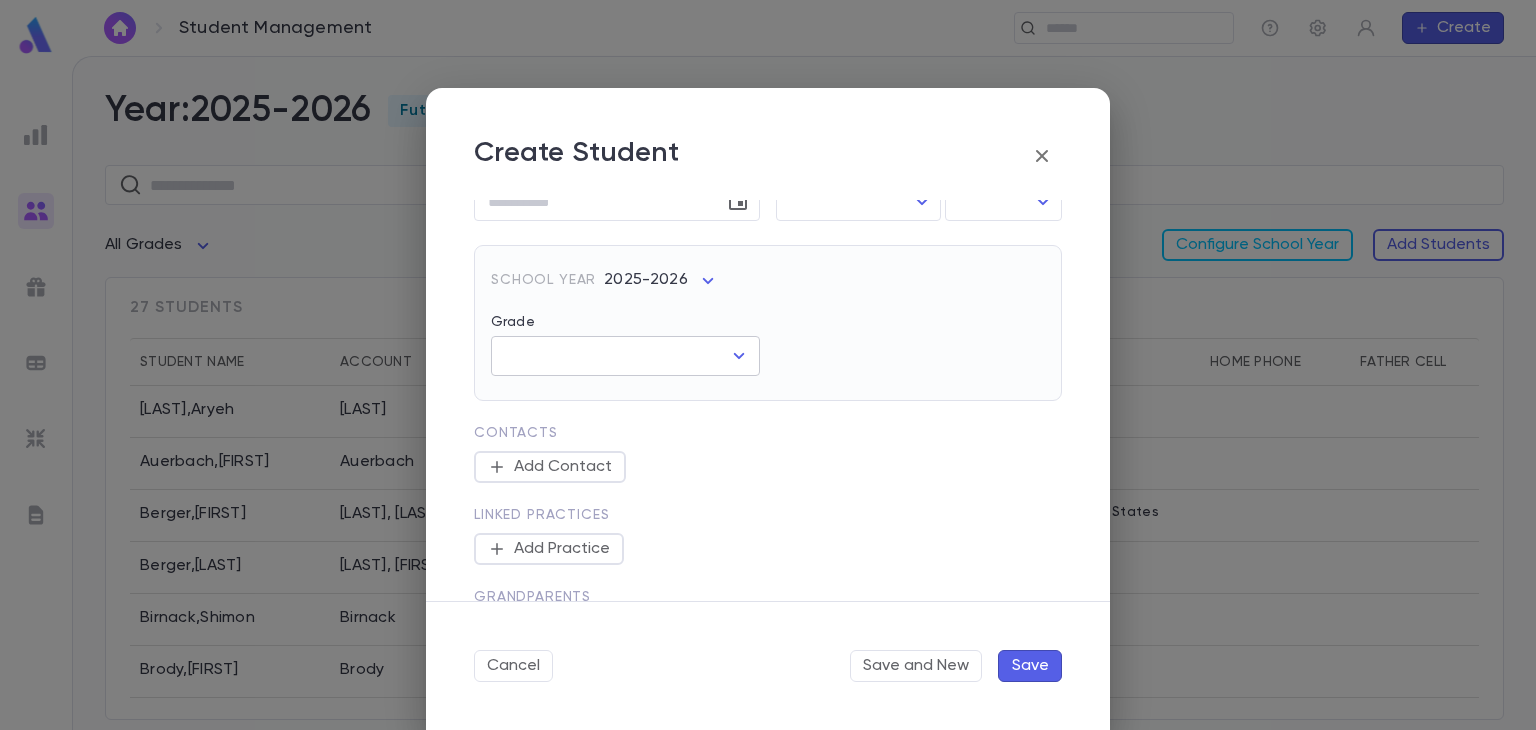 click 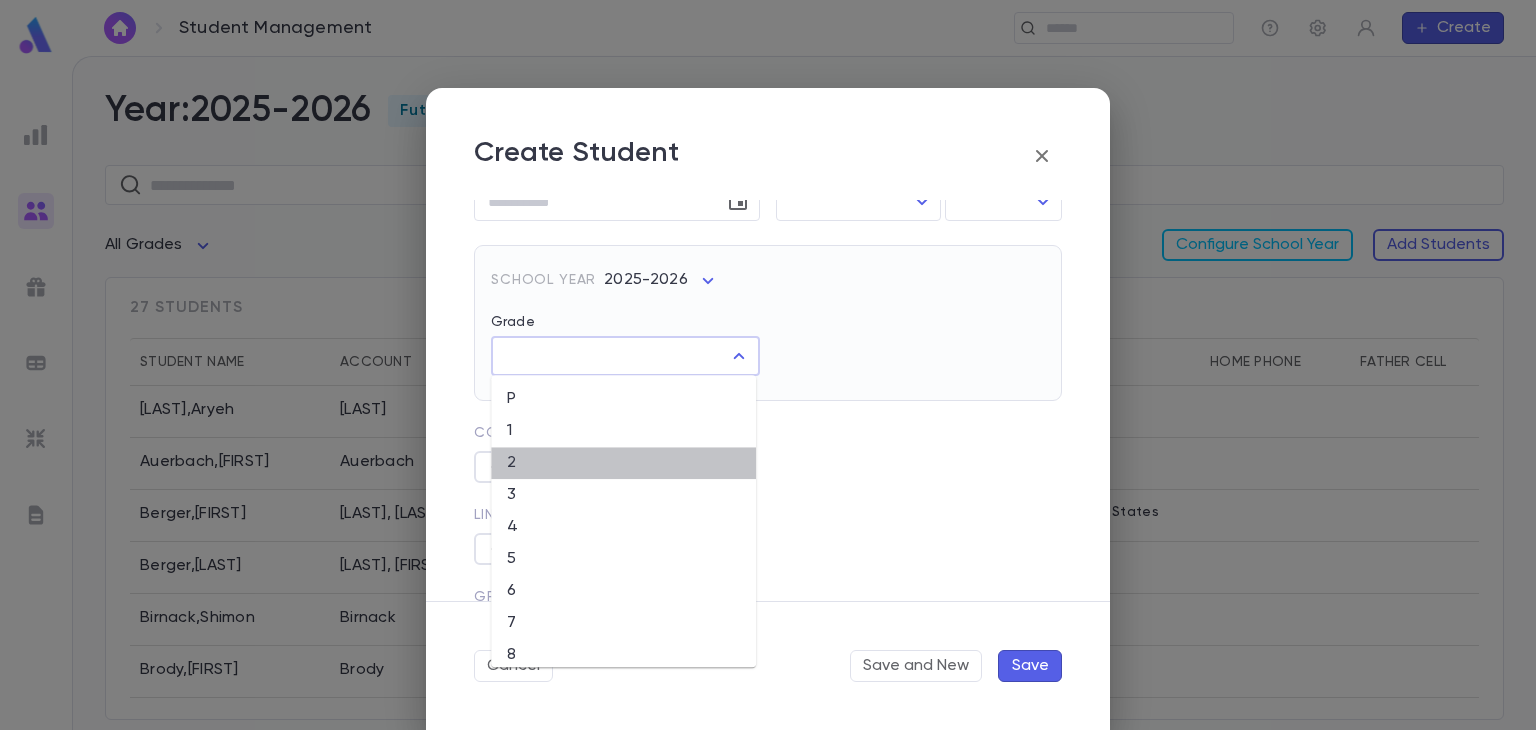 click on "2" at bounding box center [623, 463] 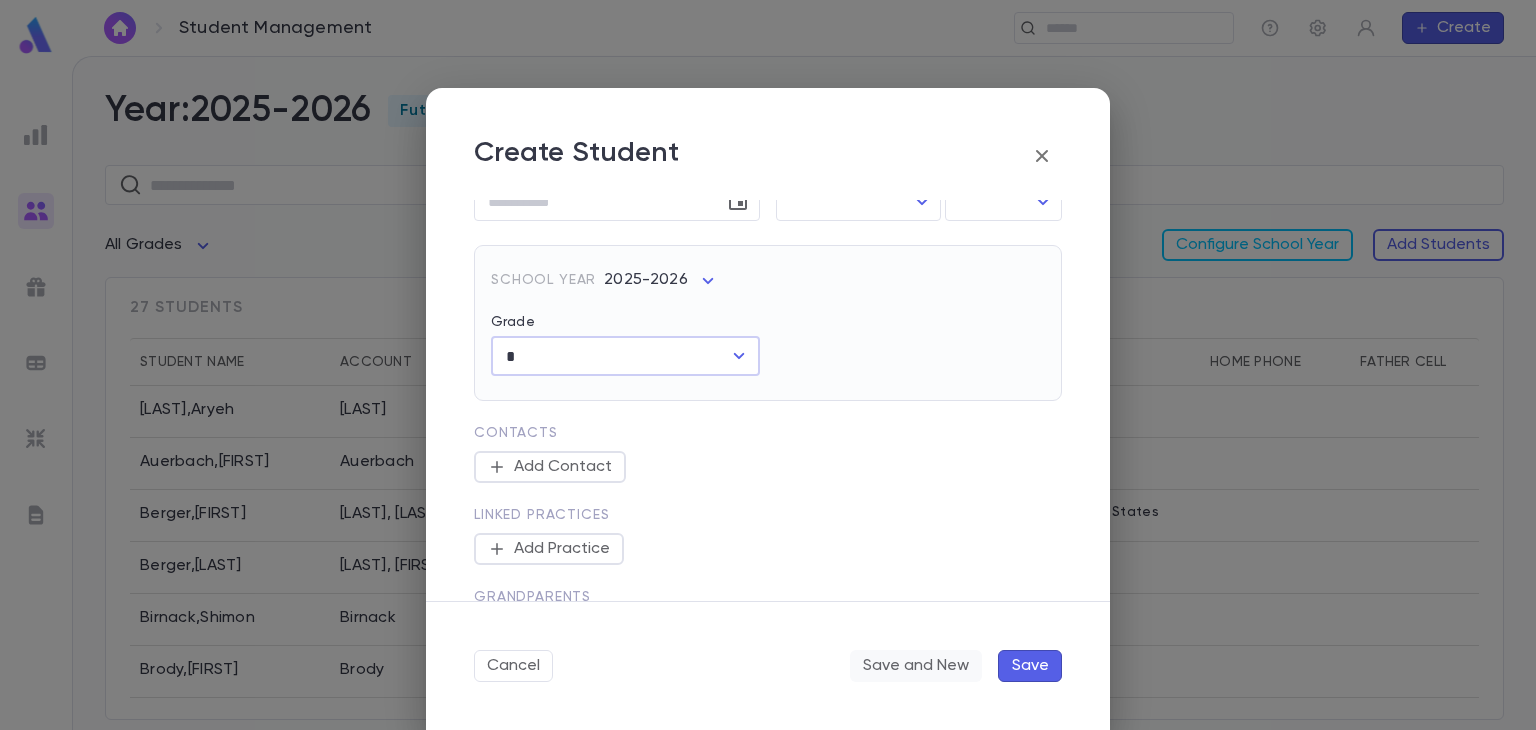 click on "Save and New" at bounding box center (916, 666) 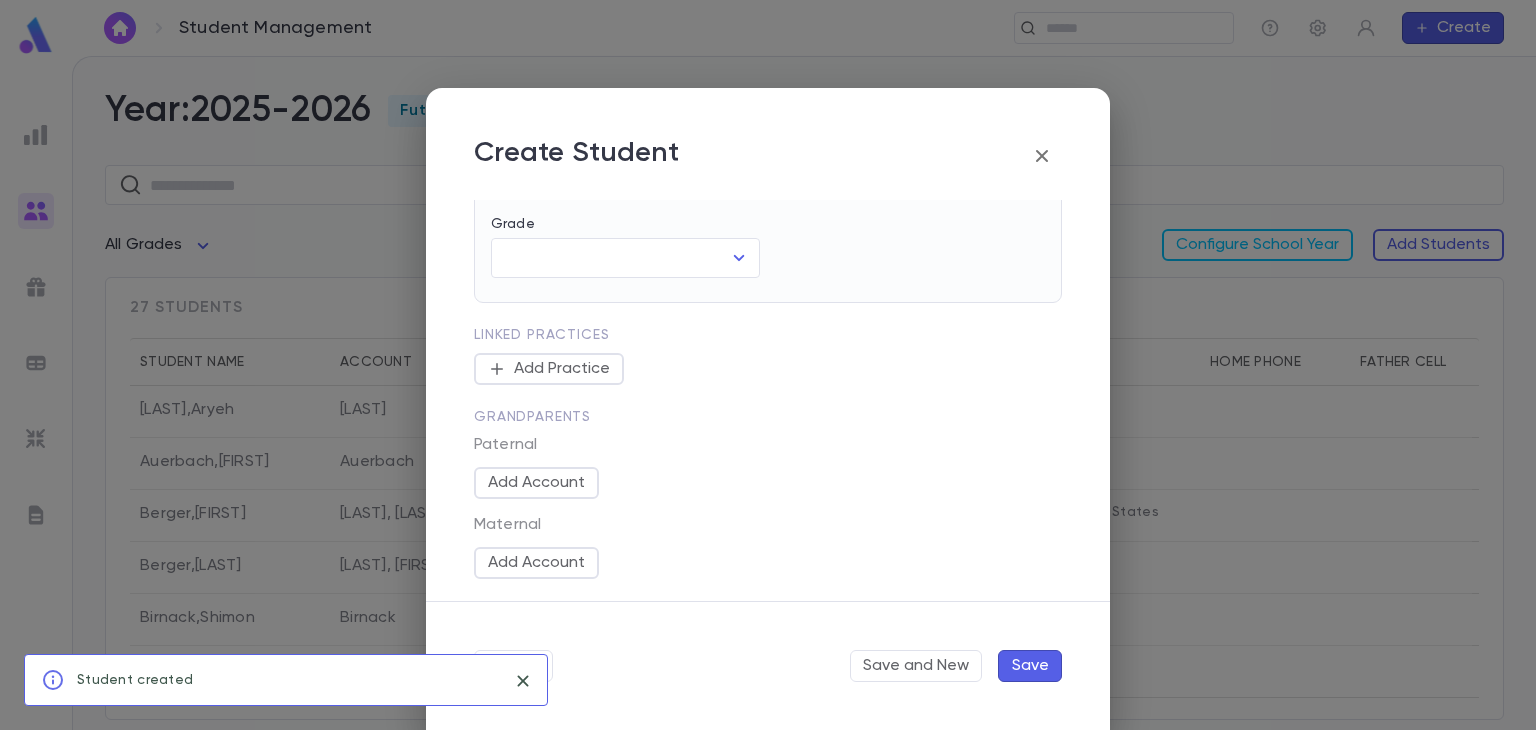 scroll, scrollTop: 0, scrollLeft: 0, axis: both 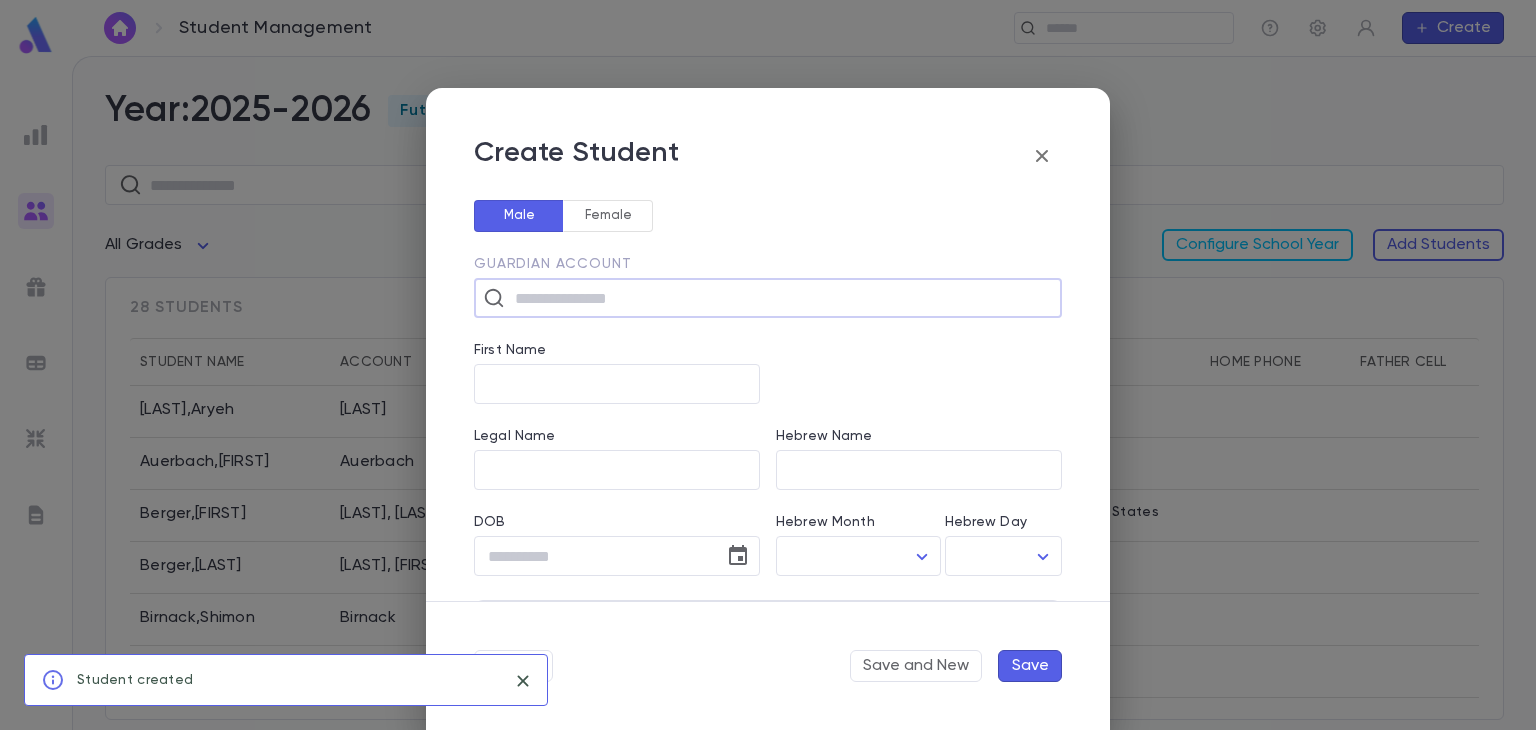 click at bounding box center (781, 298) 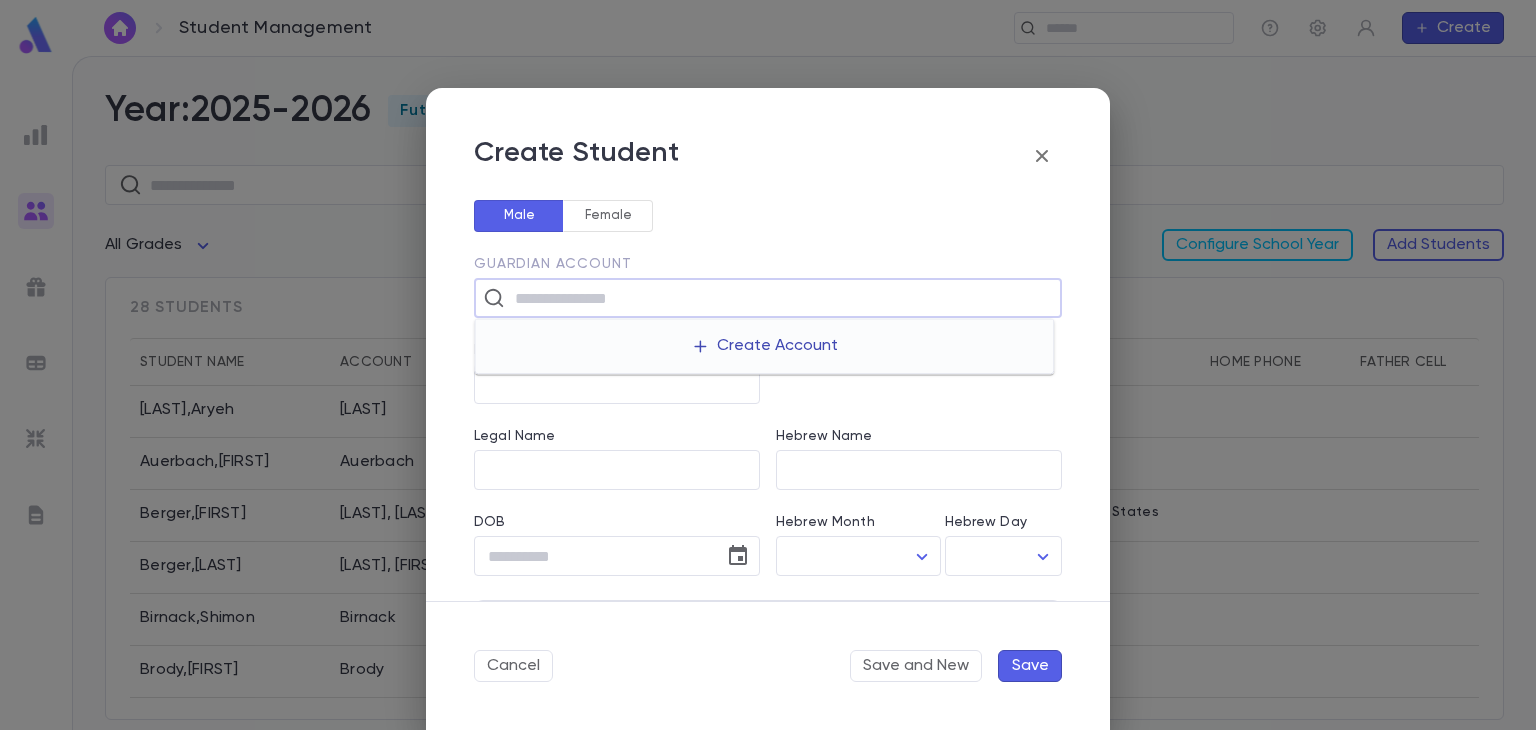 click on "Create Account" at bounding box center (764, 346) 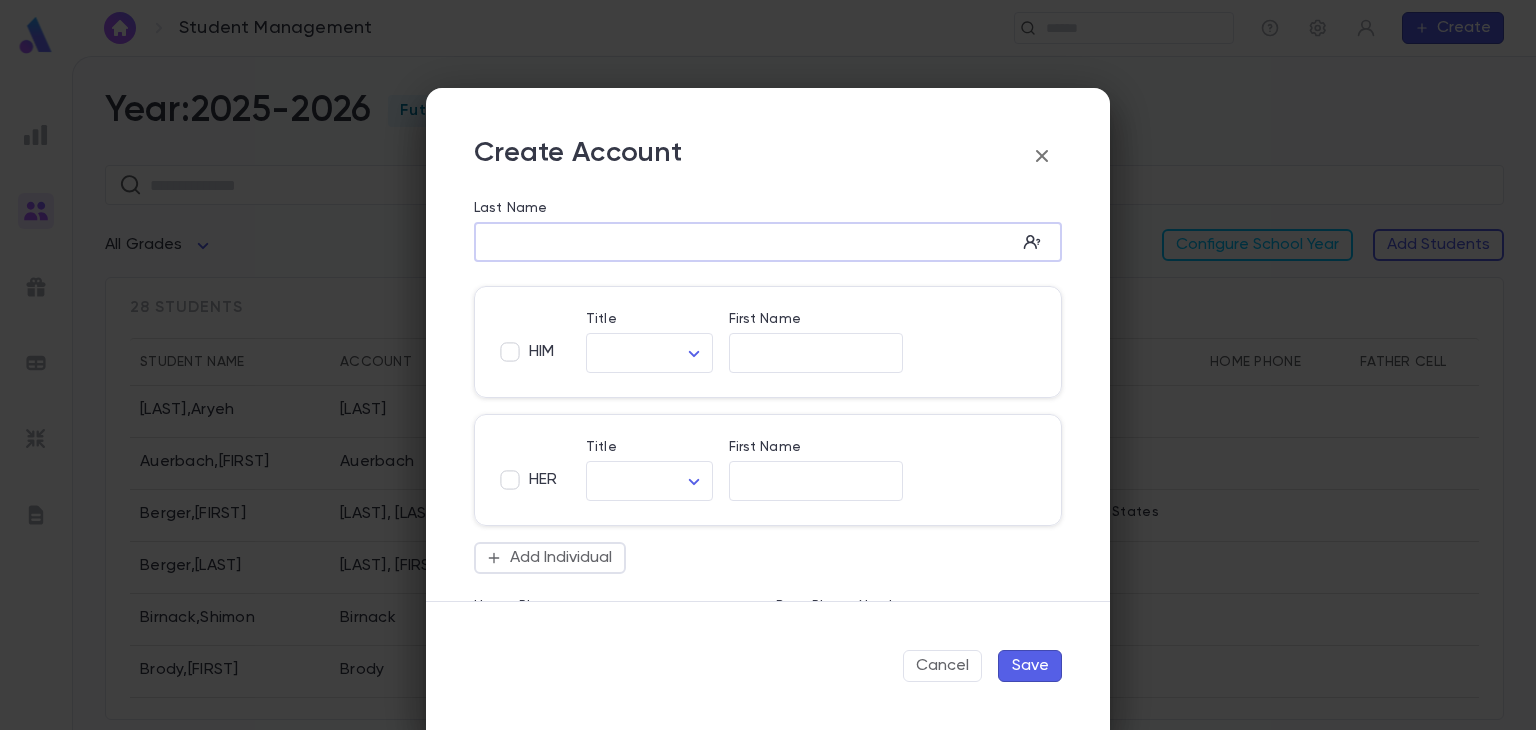 click on "Last Name" at bounding box center (745, 242) 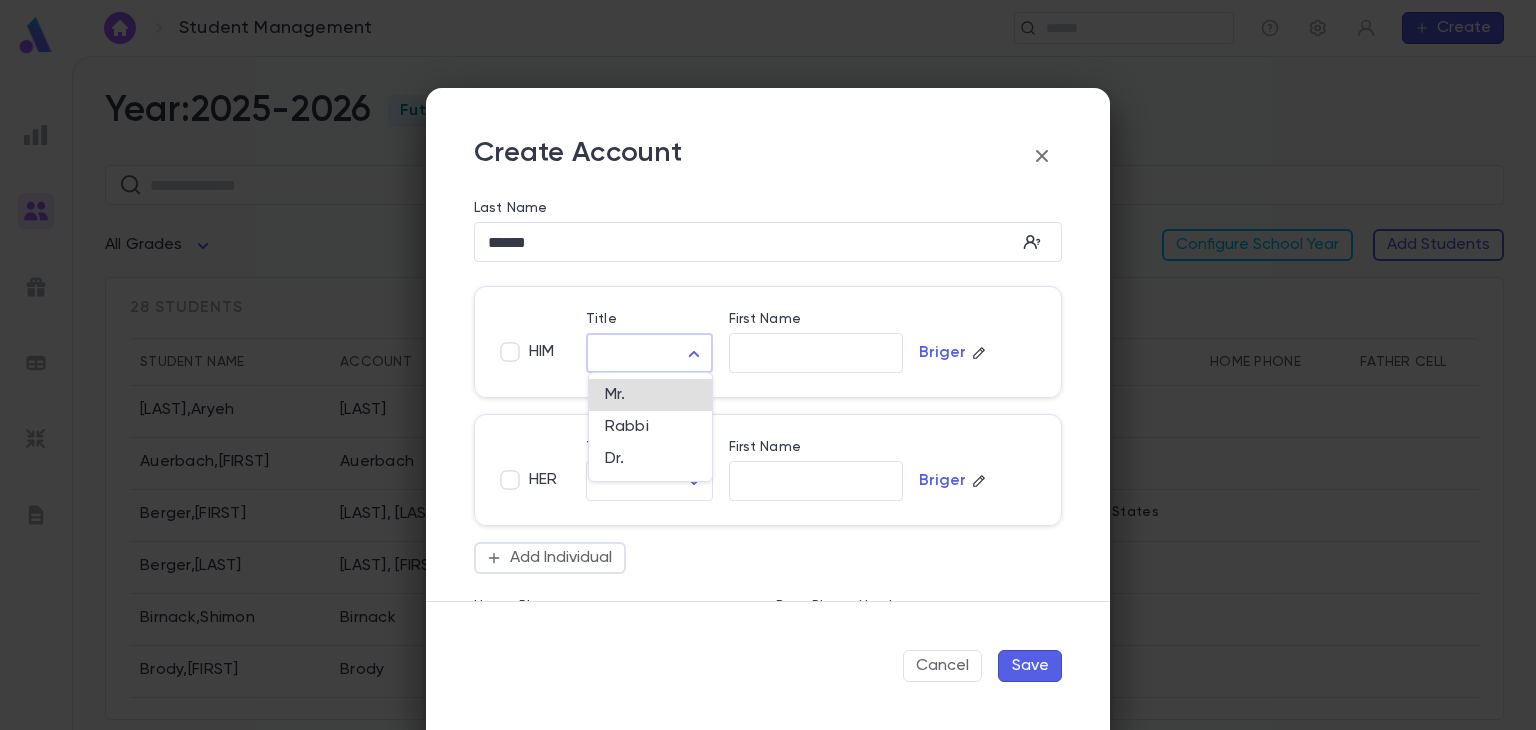 click on "Student Management ​  Create Year:  2025-2026 Future ​ All Grades Configure School Year Add Students 28   students Student Name Account Grade Address Home Phone Father Cell Mother Cell Altusky ,  [LAST] Altusky 2 Auerbach ,  [LAST] Auerbach 2 Berger ,  [LAST] Berger, [LAST] 12 139 Liberty Drive, [CITY] [STATE] [ZIP] United States Berger ,  [LAST] Berger, [LAST] 12 Birnack ,  [LAST] Birnack 2 Brody ,  [LAST] Brody 3 Eckstein ,  [LAST] Eckstein 2 Feinberg ,  [LAST] [LAST] Feinberg 2 Feitman ,  [LAST] Feitman 2 Profile Log out Account Pledge Payment 2025-2026 Create Student Male Female Guardian Account ​ First Name ​ Legal Name ​ Hebrew Name ​ DOB ​ Hebrew Month ​ ​ Hebrew Day ​ ​ School Year 2025-2026 ** Grade ​ Linked Practices  Add Practice Grandparents Paternal Add Account Maternal Add Account Student Image Upload Image Allergies ​ Cancel Save and New Save Create Account Last Name ****** ​ HIM Title ​ ​ First Name ​ [LAST] HER Title ​ ​ First Name ​ [LAST] Add Individual ​ *" at bounding box center (768, 393) 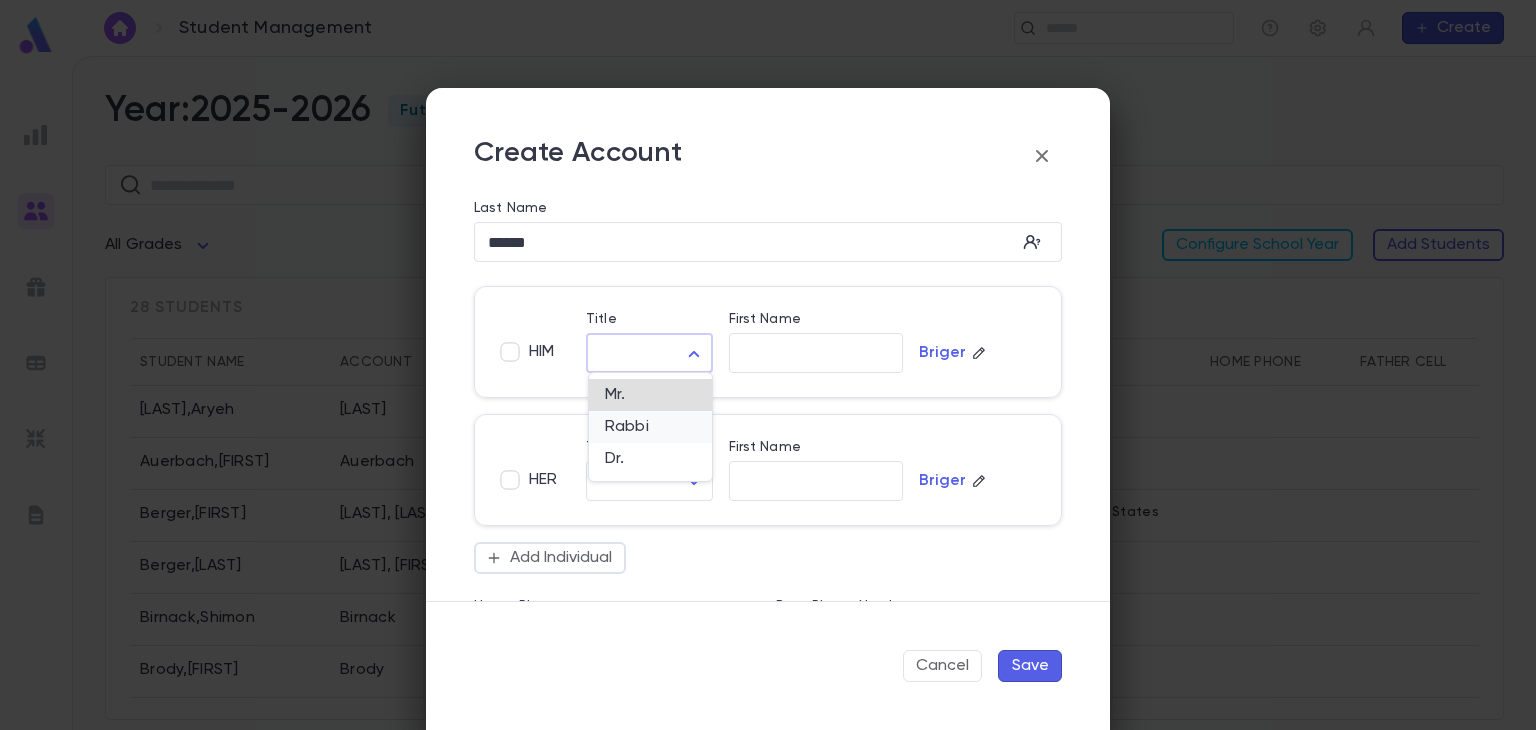 click on "Rabbi" at bounding box center [650, 427] 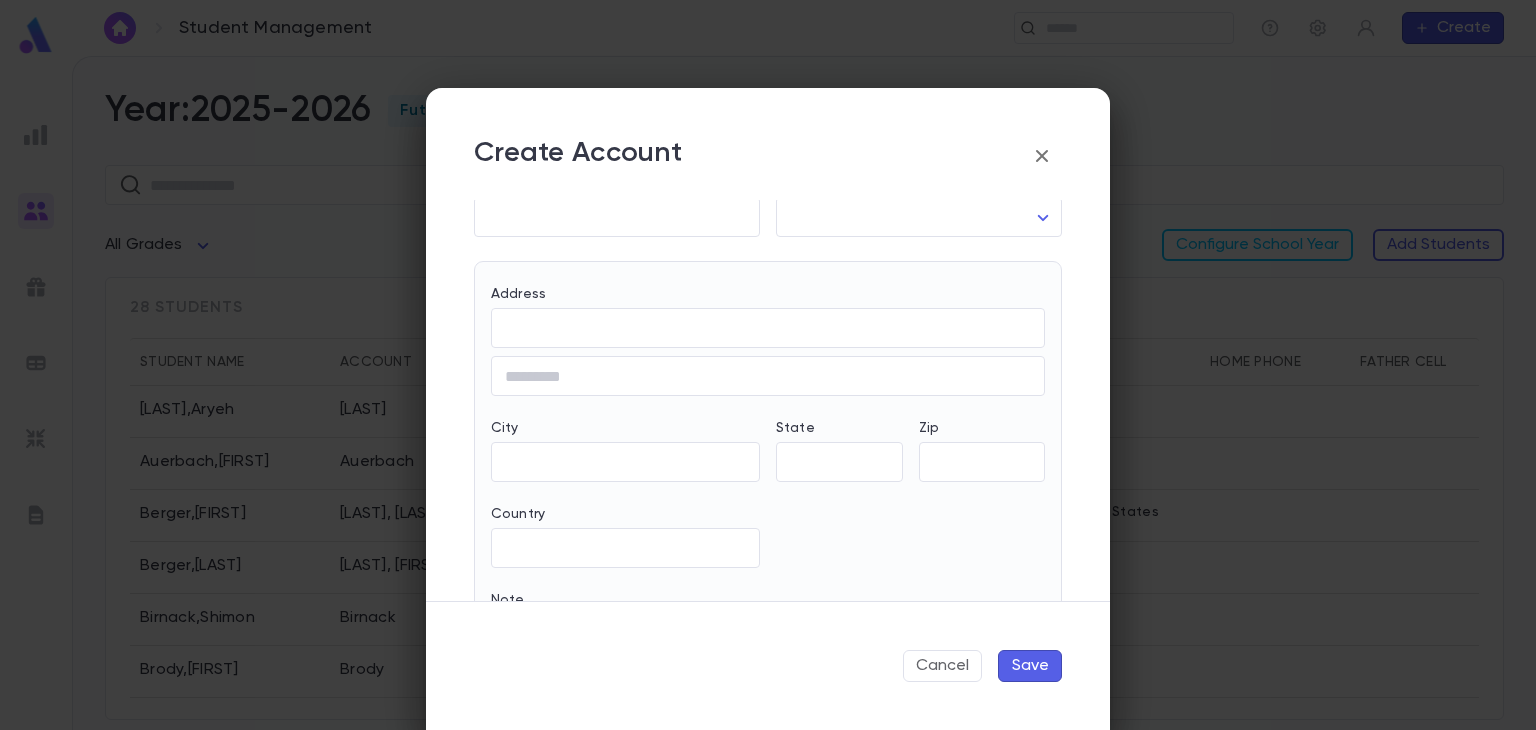 scroll, scrollTop: 582, scrollLeft: 0, axis: vertical 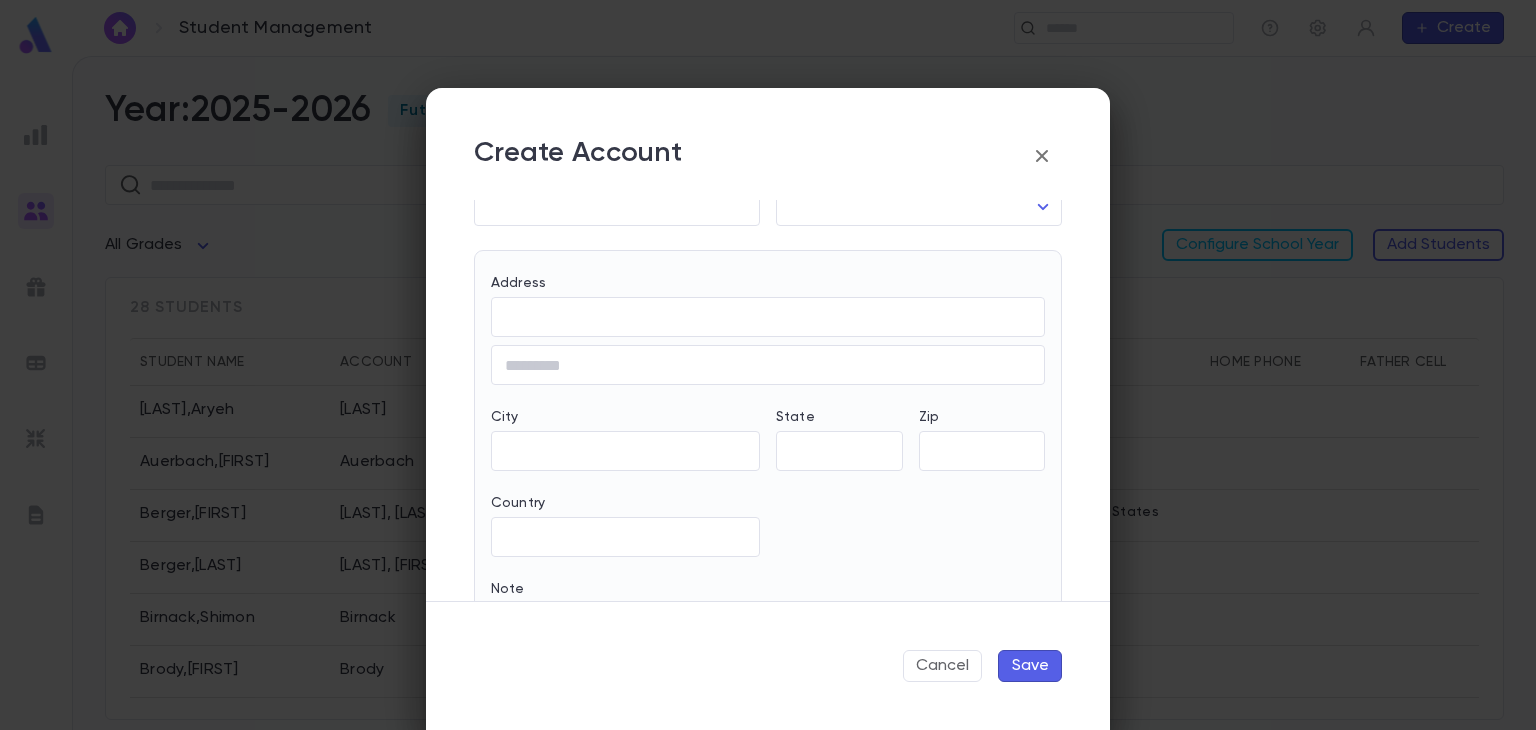 click on "Cancel Save" at bounding box center (768, 665) 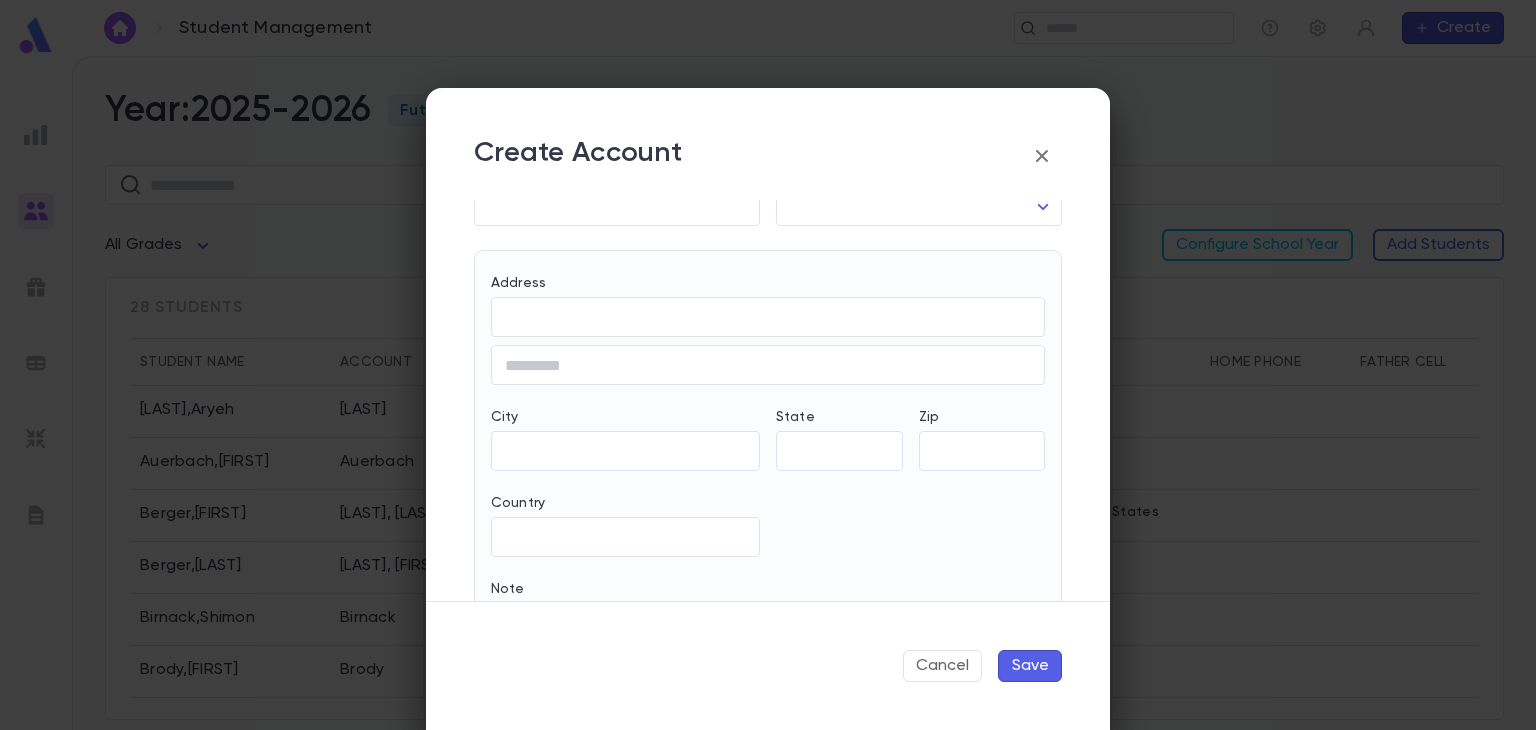 click on "Save" at bounding box center [1030, 666] 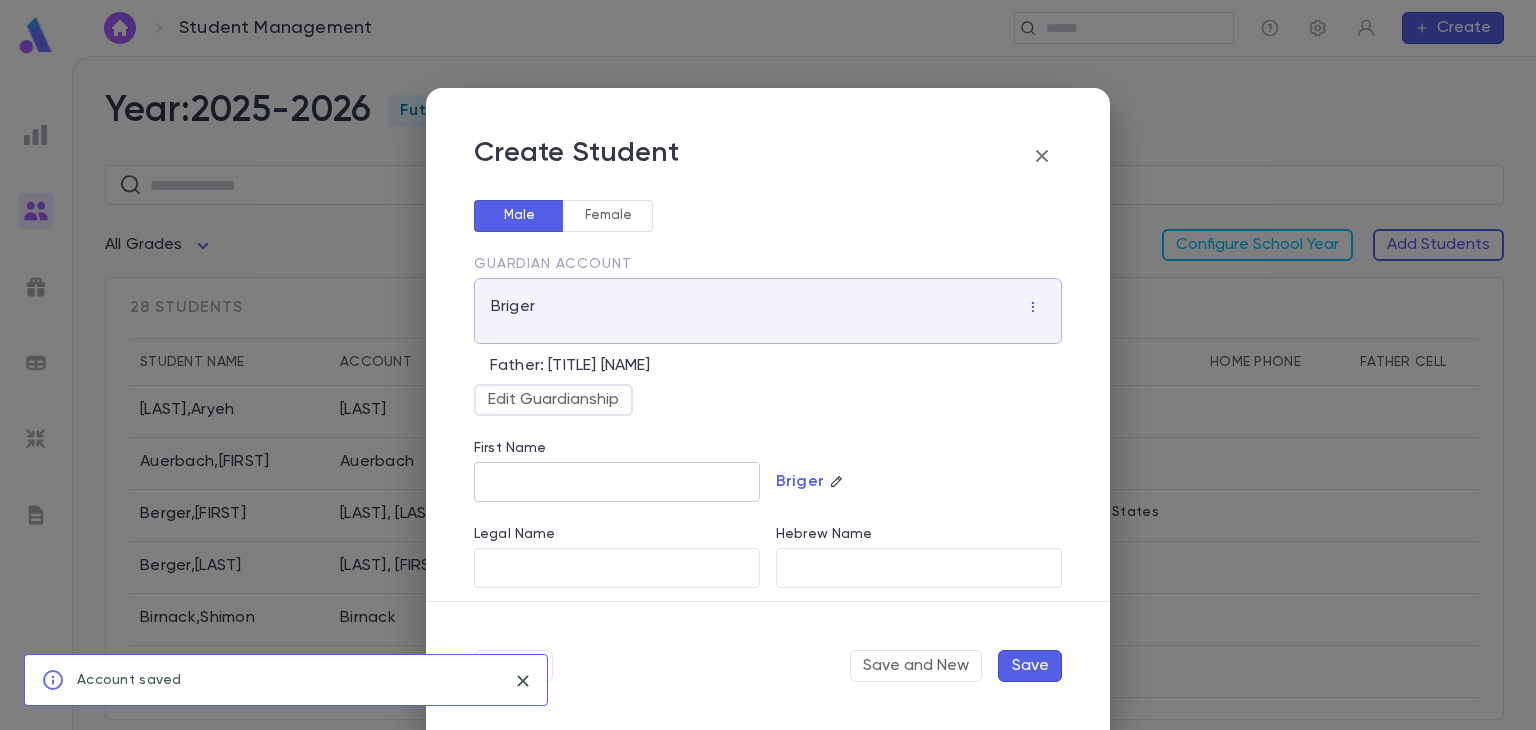 click on "First Name" at bounding box center (617, 482) 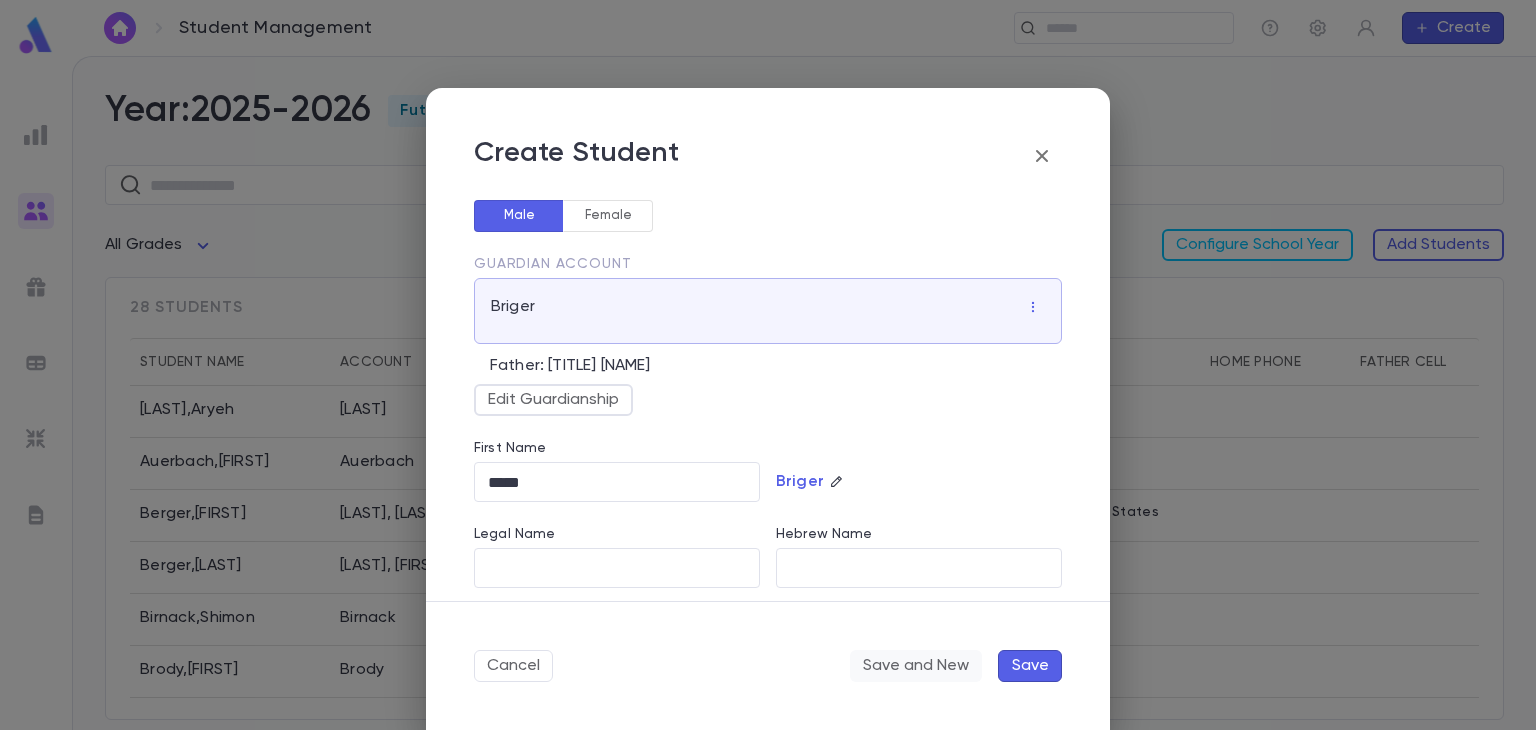 click on "Save and New" at bounding box center [916, 666] 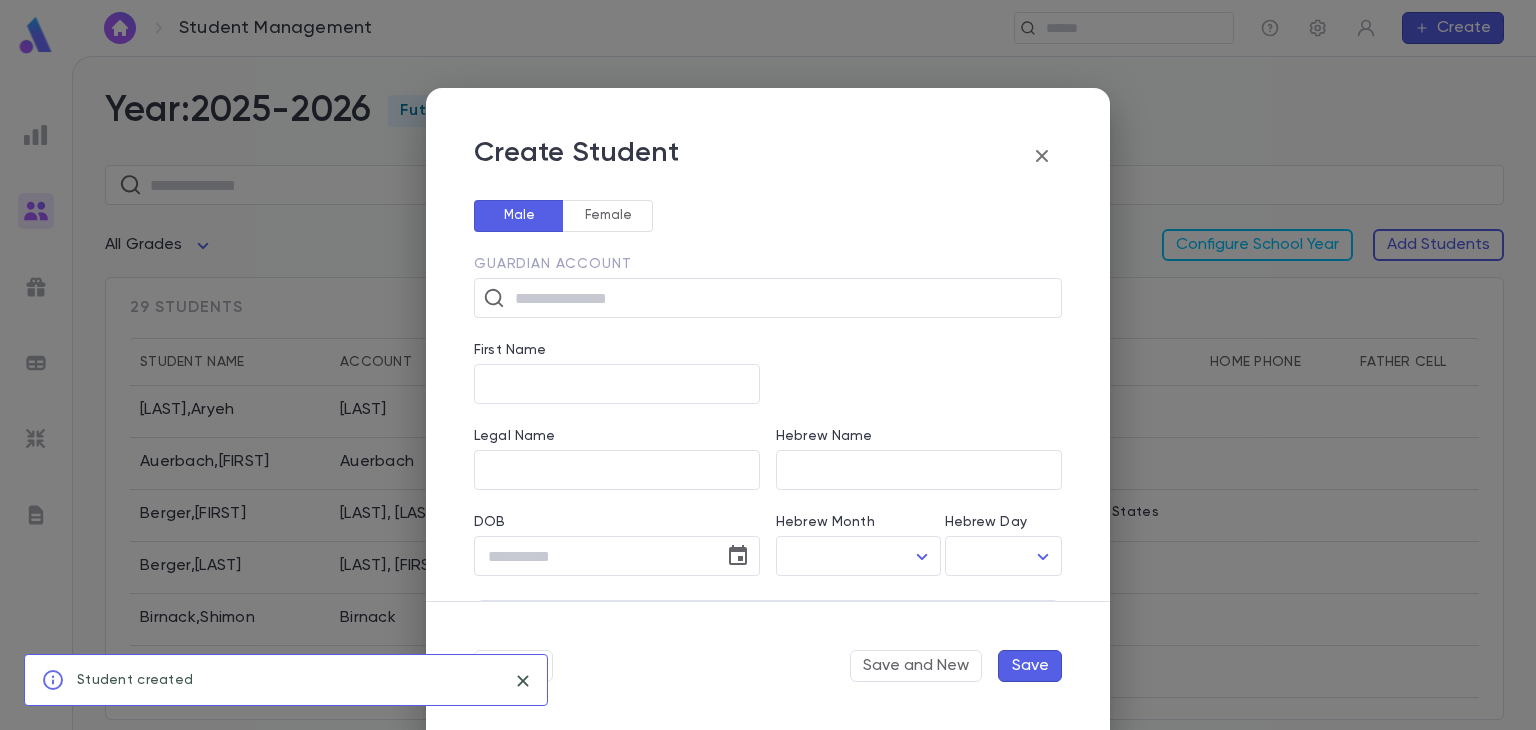 click on "Student created" at bounding box center (135, 680) 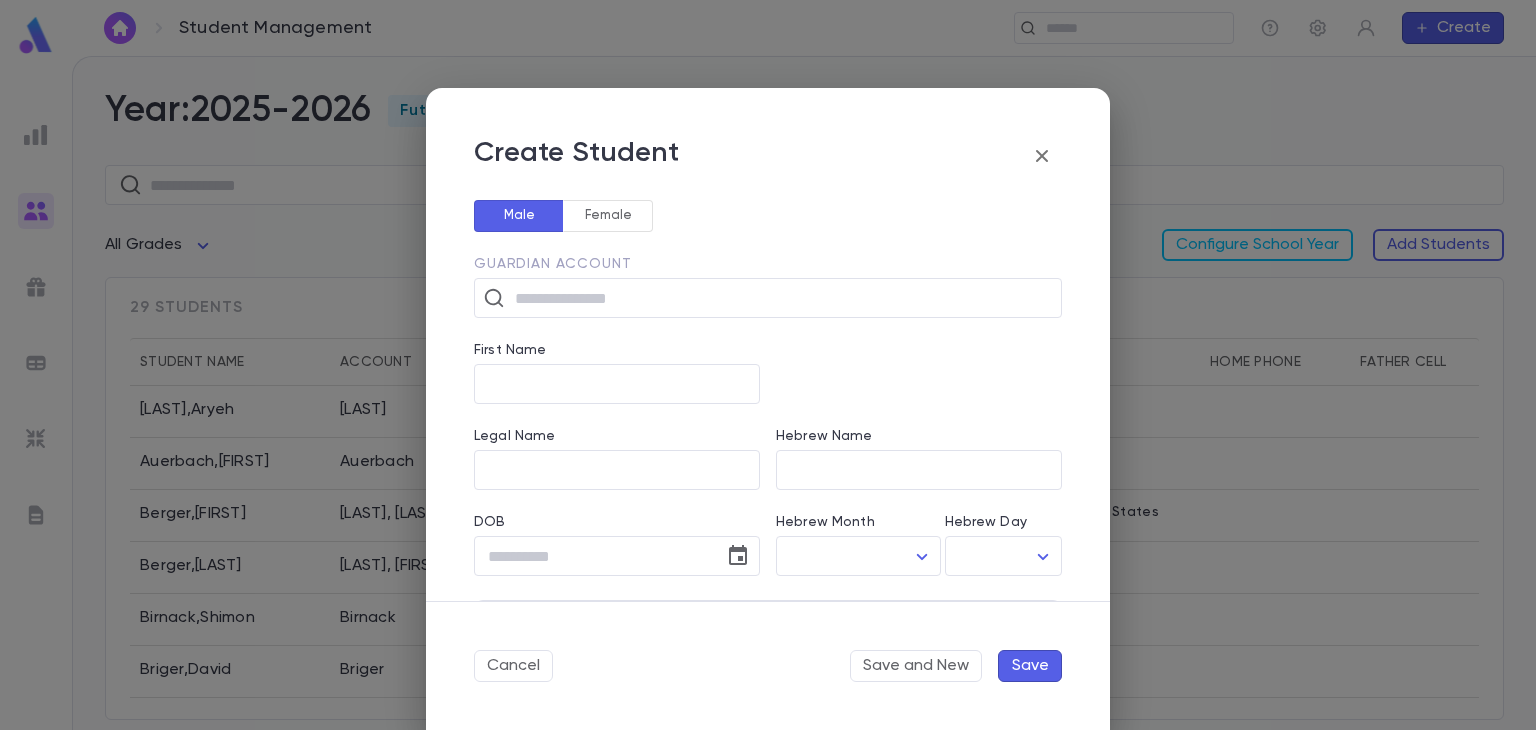 click 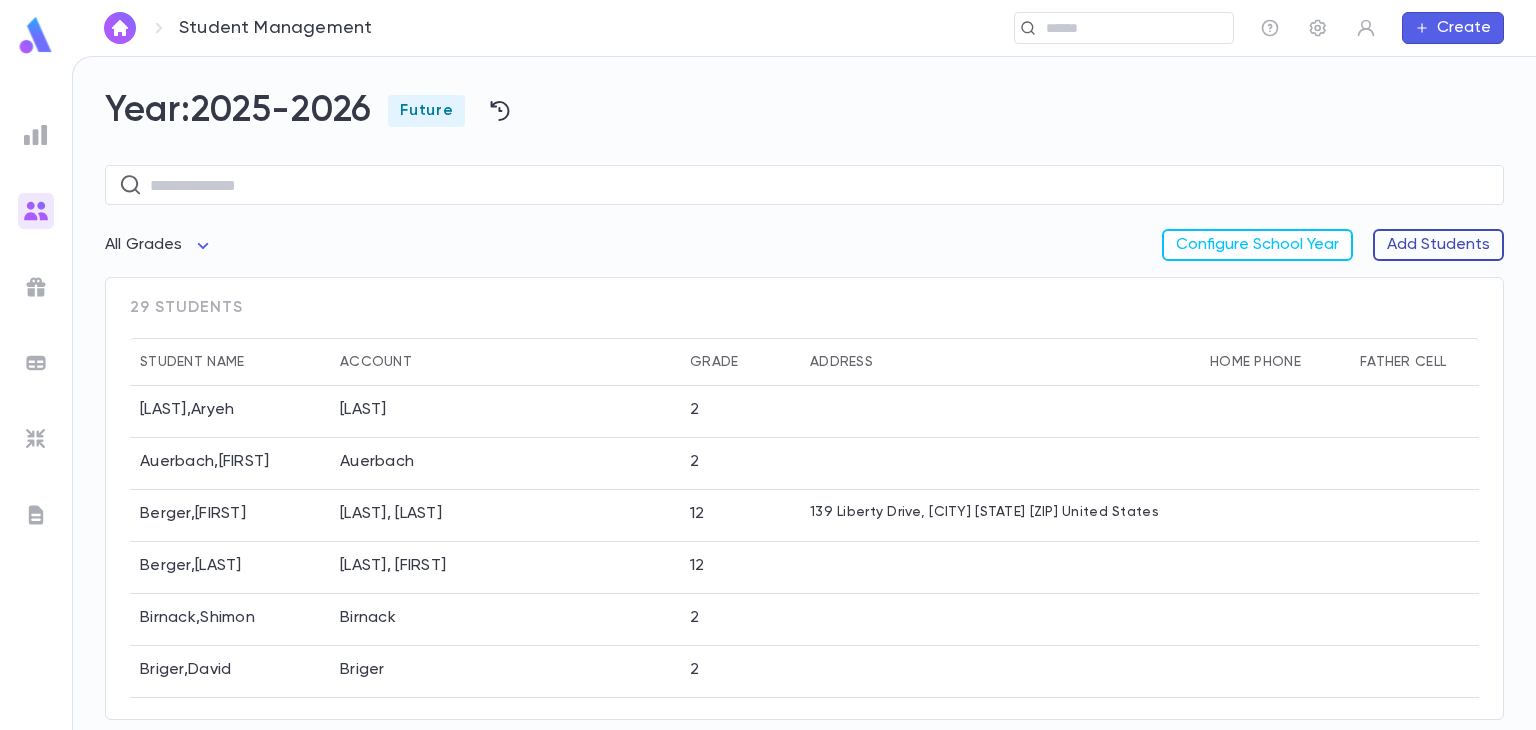 click on "Add Students" at bounding box center (1438, 245) 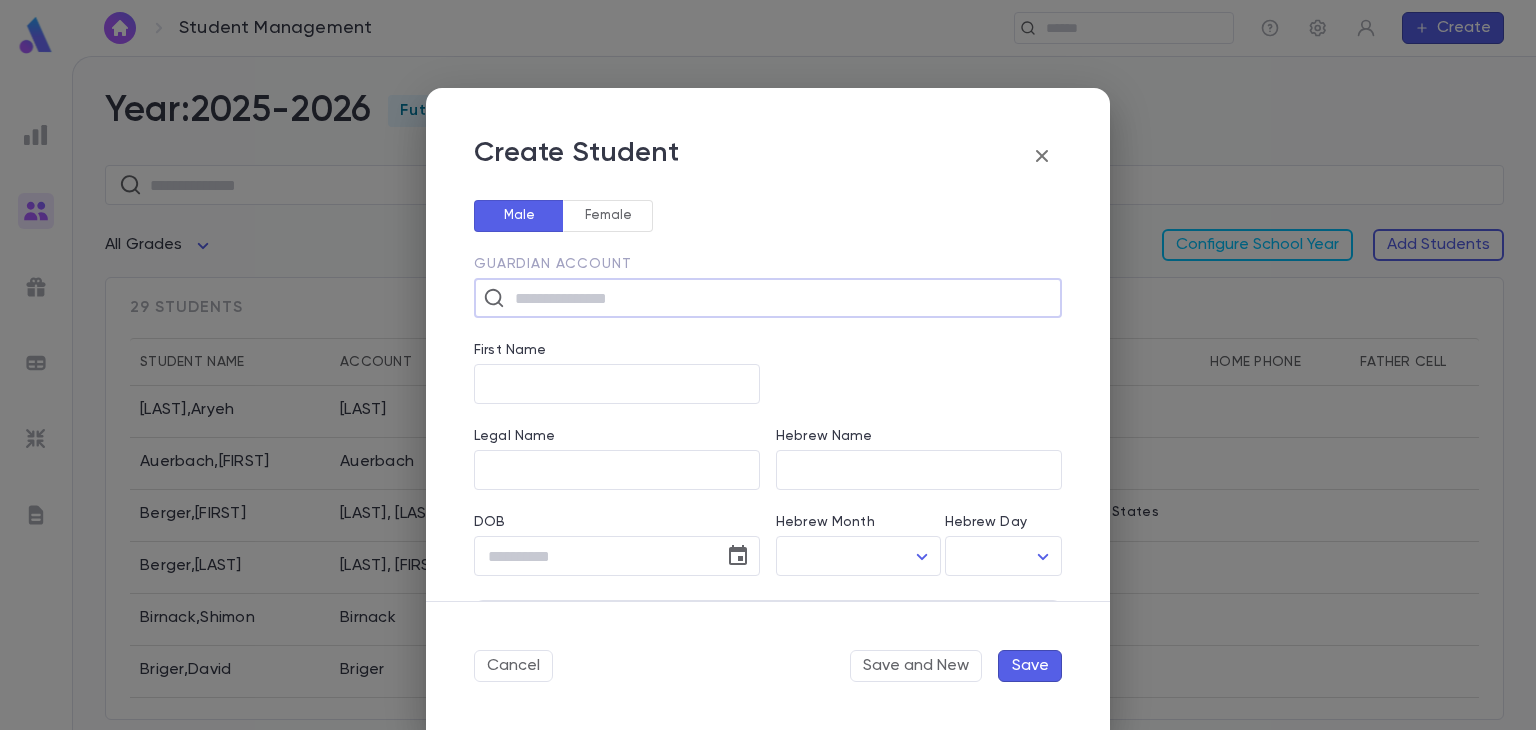 click at bounding box center [781, 298] 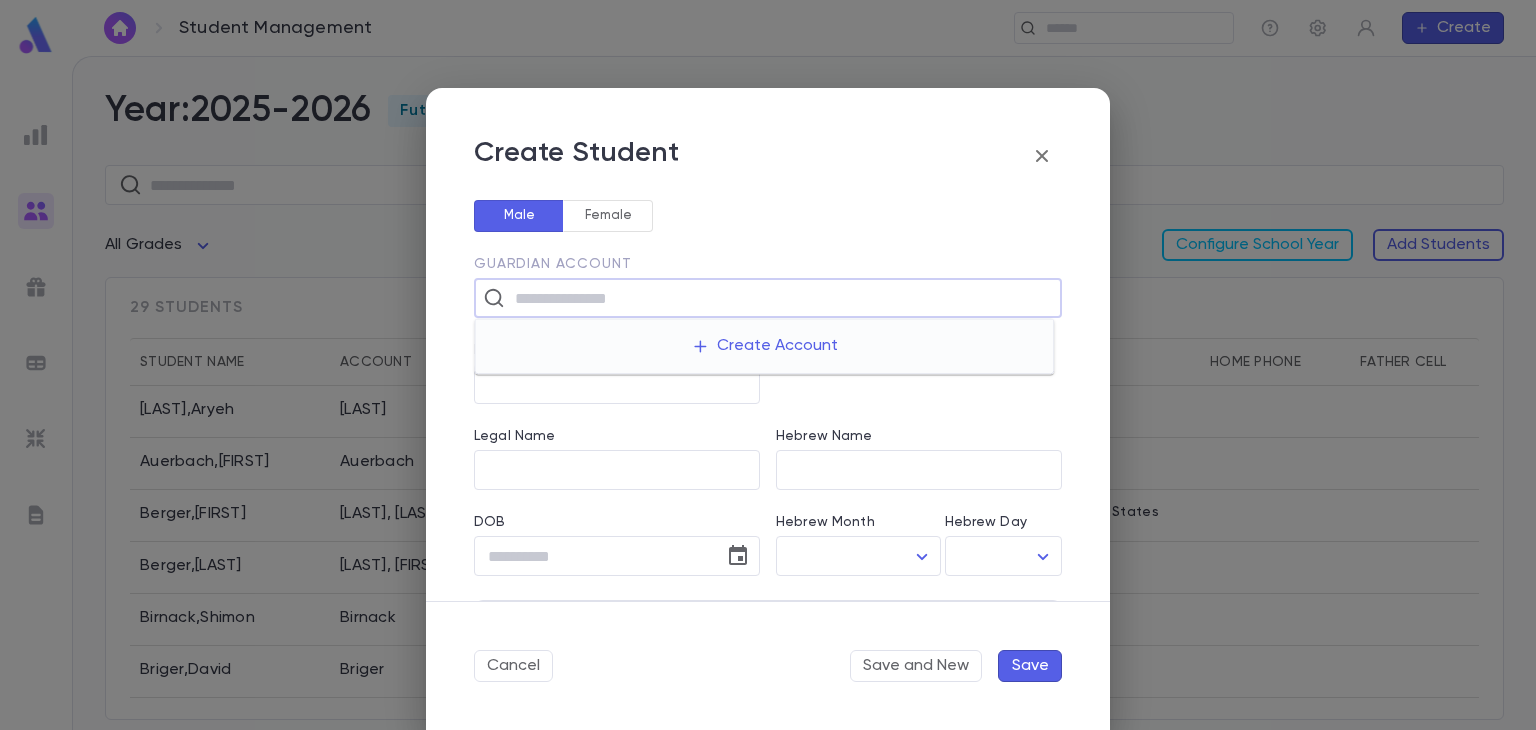 click at bounding box center [781, 298] 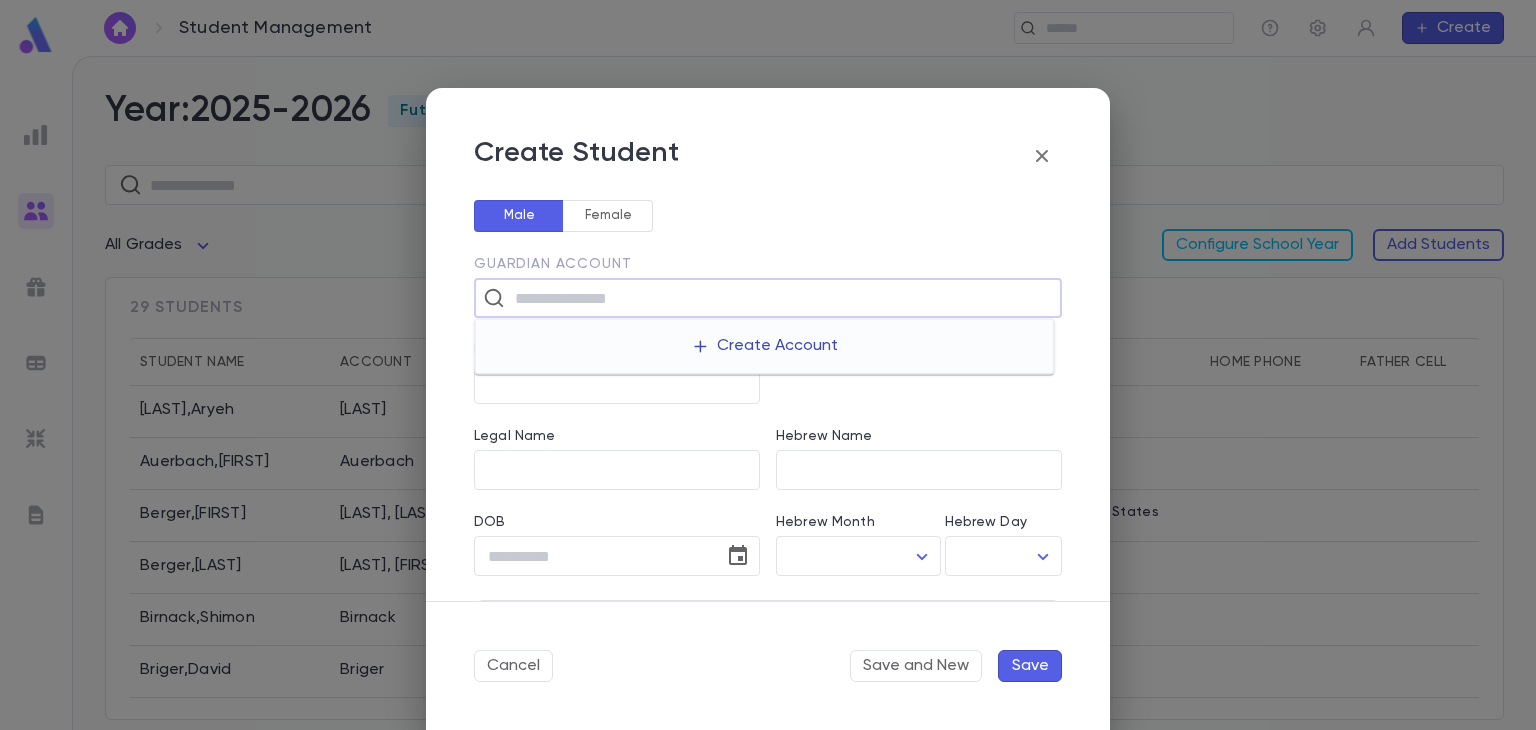 click on "Create Account" at bounding box center [764, 346] 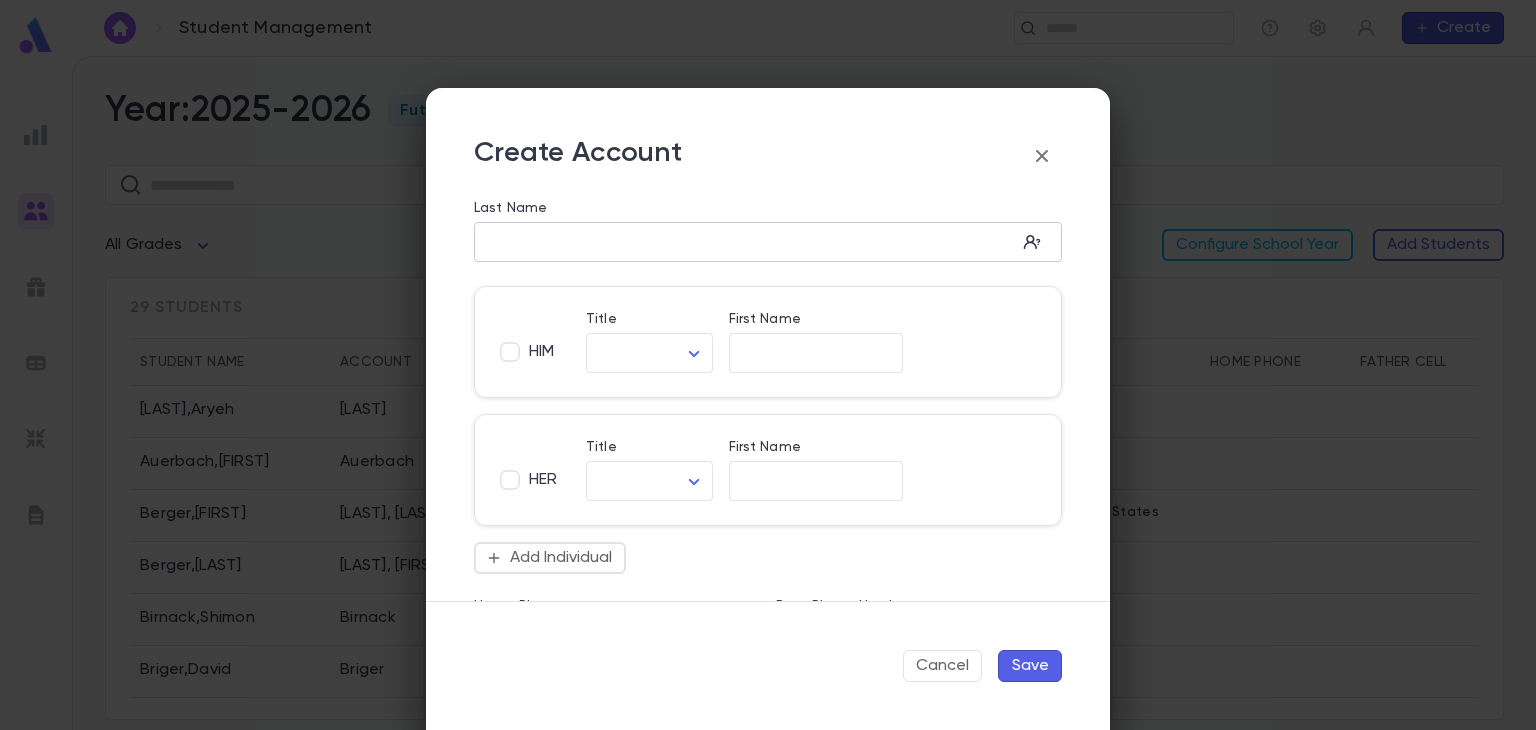 click on "Last Name" at bounding box center (745, 242) 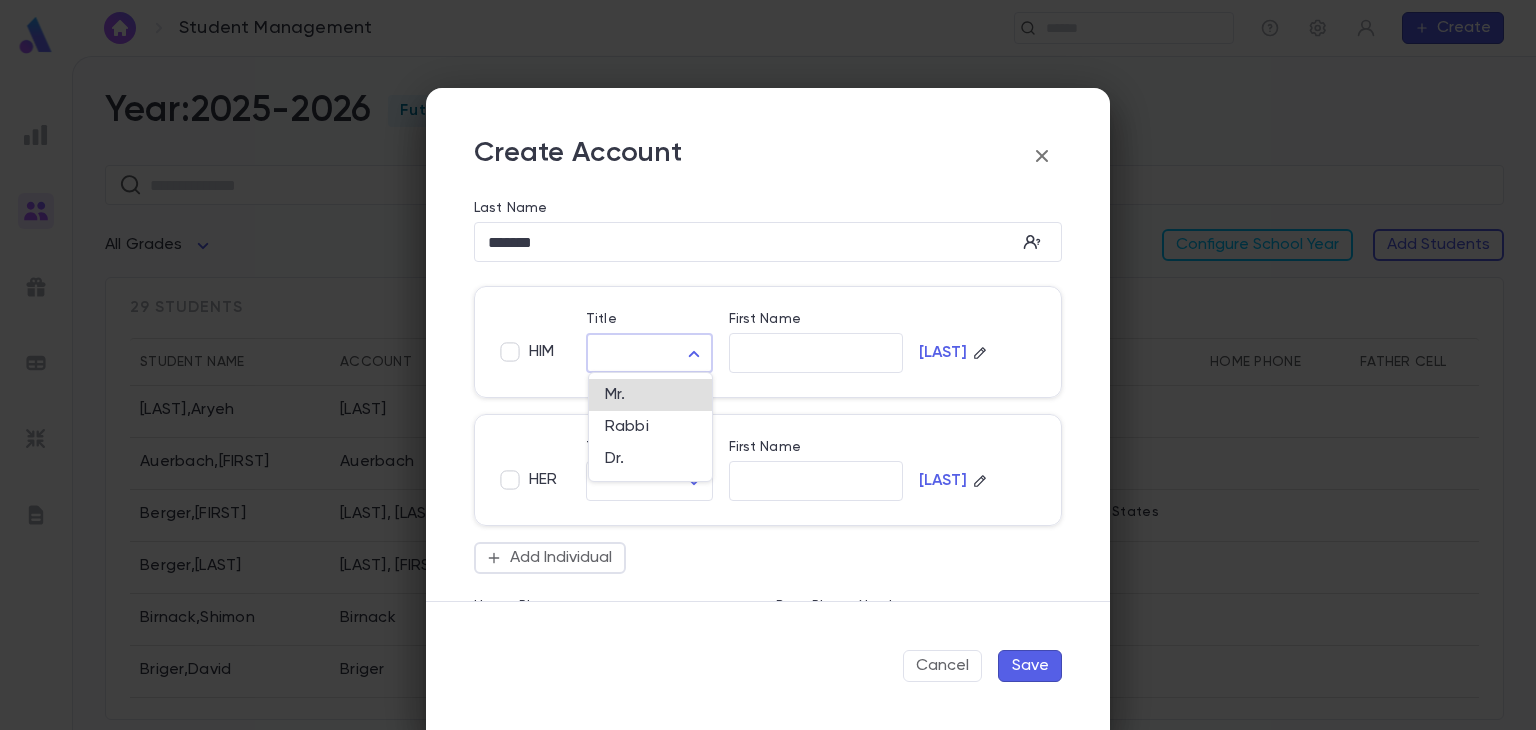 click on "Student Management ​  Create Year:  2025-2026 Future ​ All Grades Configure School Year Add Students 29   students Student Name Account Grade Address Home Phone Father Cell Mother Cell Altusky ,  [LAST] Altusky 2 Auerbach ,  Bentzion Auerbach 2 Berger ,  Aharon Berger, Dovid 12 139 Liberty Drive, [CITY] [STATE] [ZIP] United States Berger ,  Baroch Berger, Aryeh 12 Birnack ,  Shimon Birnack 2 Briger ,  David Briger 2 Brody ,  Avraham Brody 3 Eckstein ,  Avramy Eckstein 2 Feinberg ,  Ezra Moshe Feinberg 2 Profile Log out Account Pledge Payment 2025-2026 Create Student Male Female Guardian Account ​ First Name ​ Legal Name ​ Hebrew Name ​ DOB ​ Hebrew Month ​ ​ Hebrew Day ​ ​ School Year 2025-2026 ** Grade ​ Linked Practices  Add Practice Grandparents Paternal Add Account Maternal Add Account Student Image Upload Image Allergies ​ Cancel Save and New Save Create Account Last Name ******* ​ HIM Title ​ ​ First Name ​ Zargari HER Title ​ ​ First Name ​ Zargari Add Individual ​" at bounding box center [768, 393] 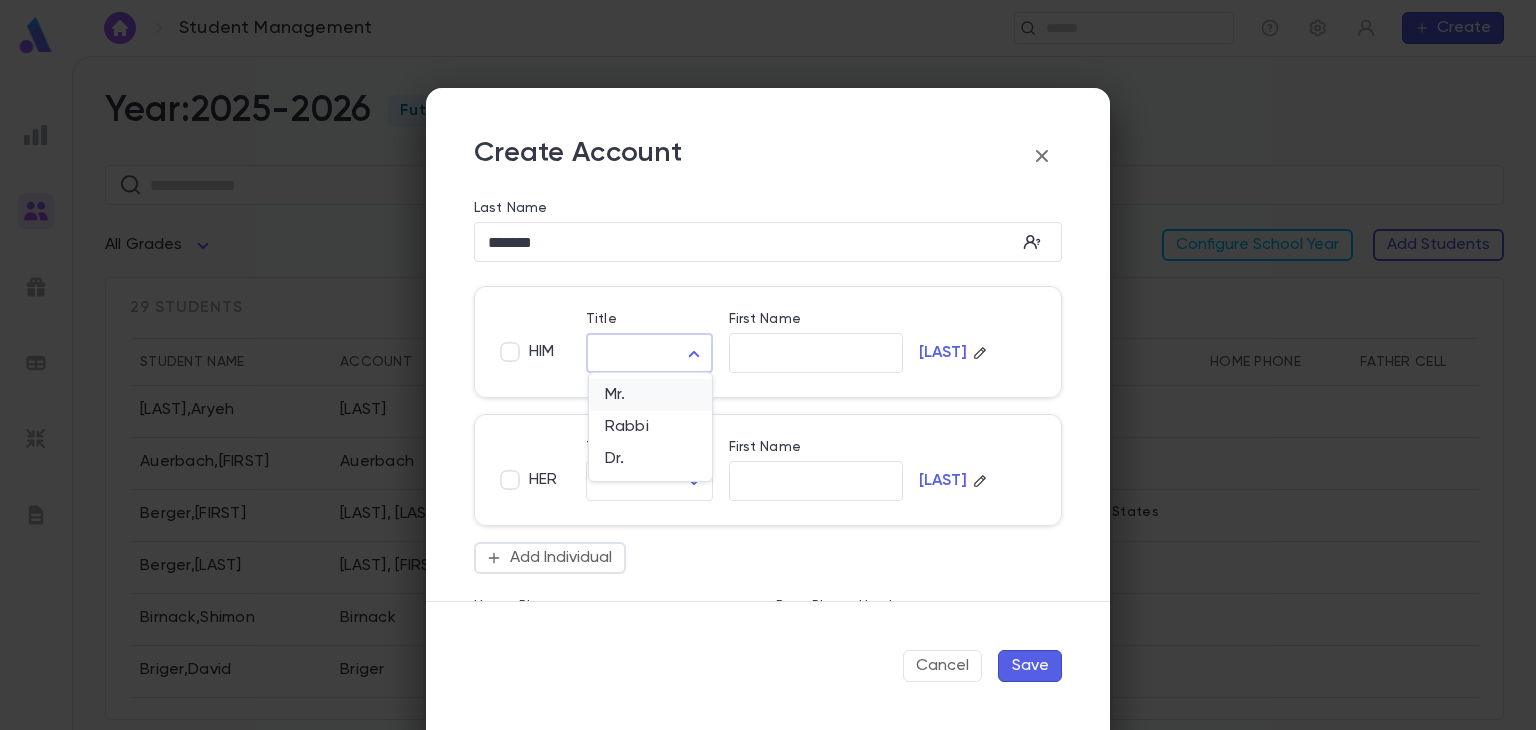 click on "Mr." at bounding box center [650, 395] 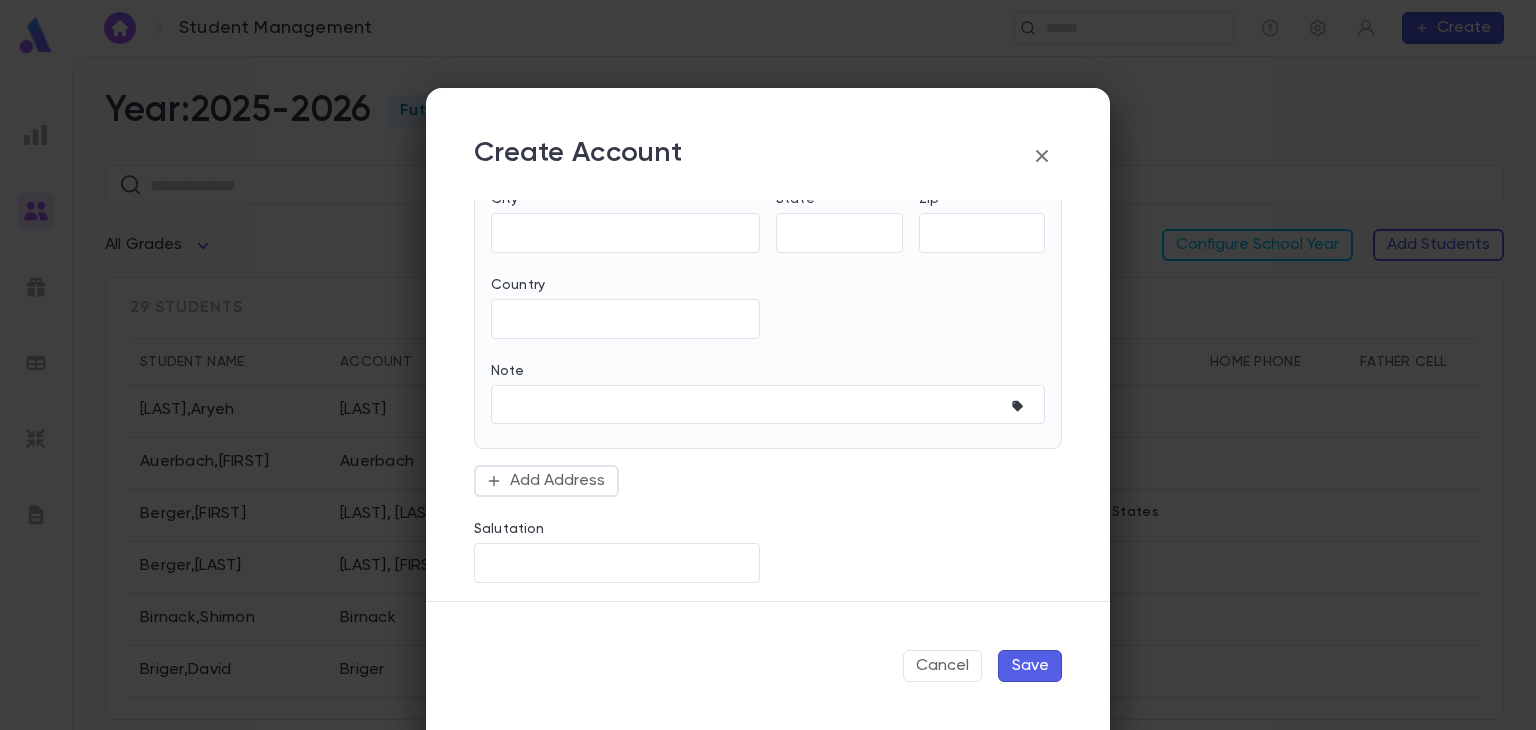 scroll, scrollTop: 806, scrollLeft: 0, axis: vertical 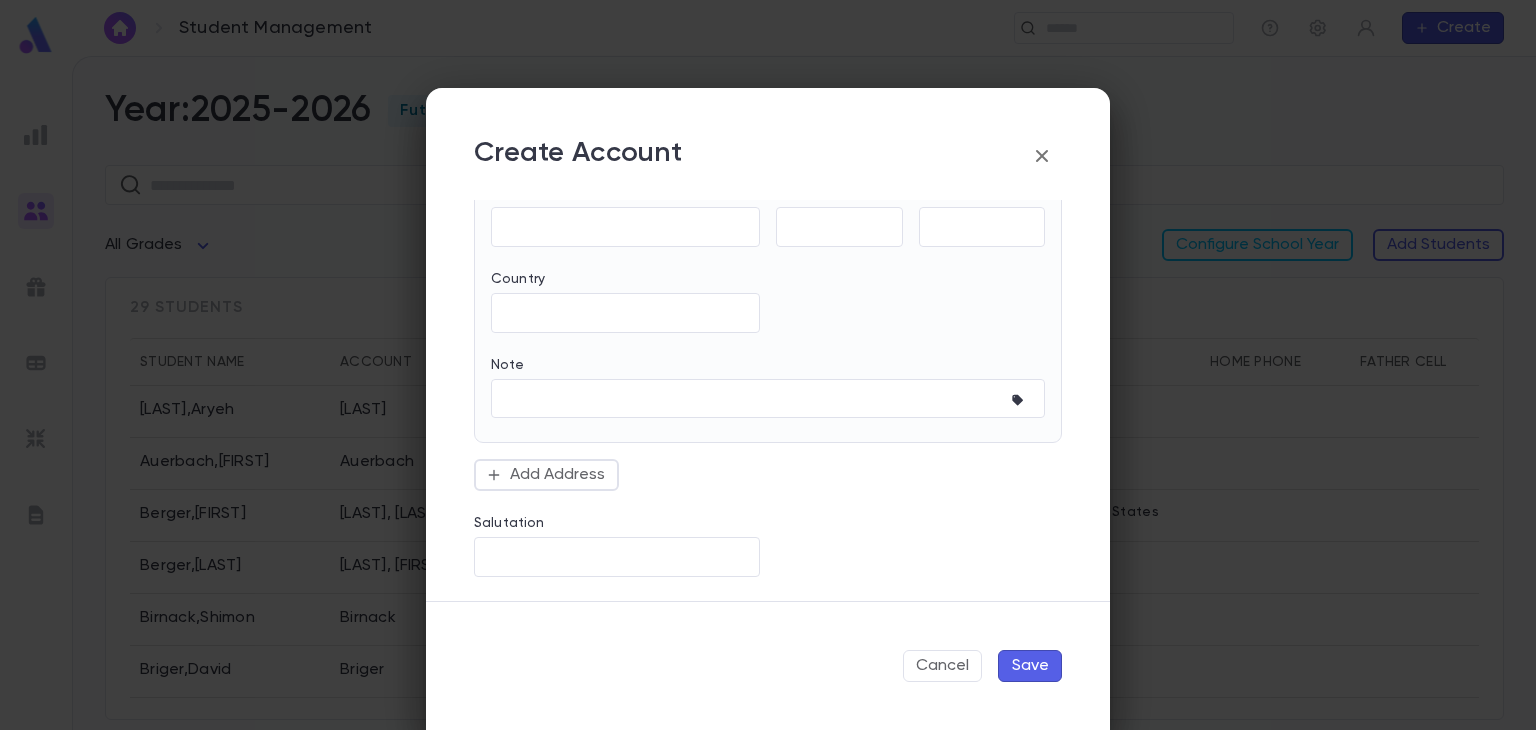 click on "Save" at bounding box center (1030, 666) 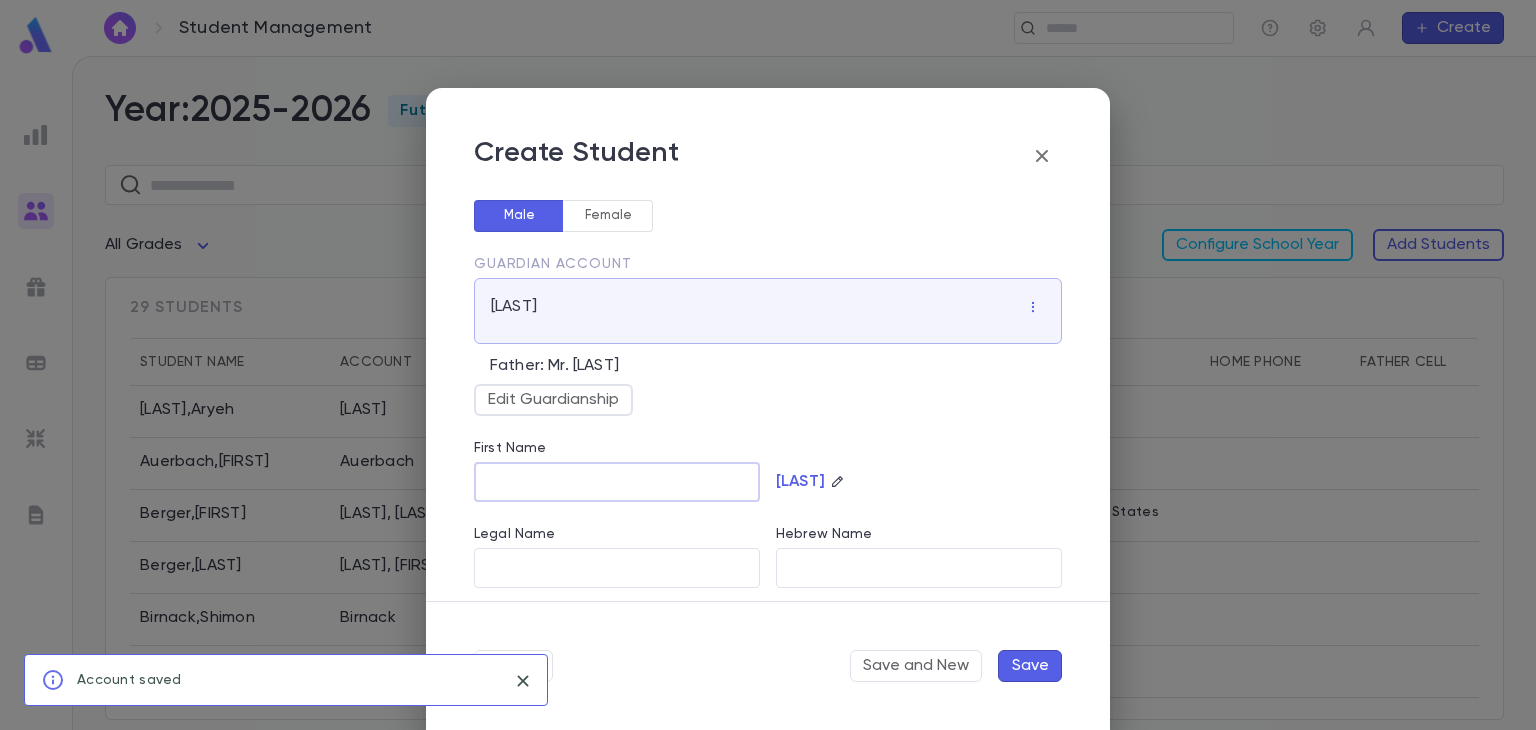 click on "First Name" at bounding box center (617, 482) 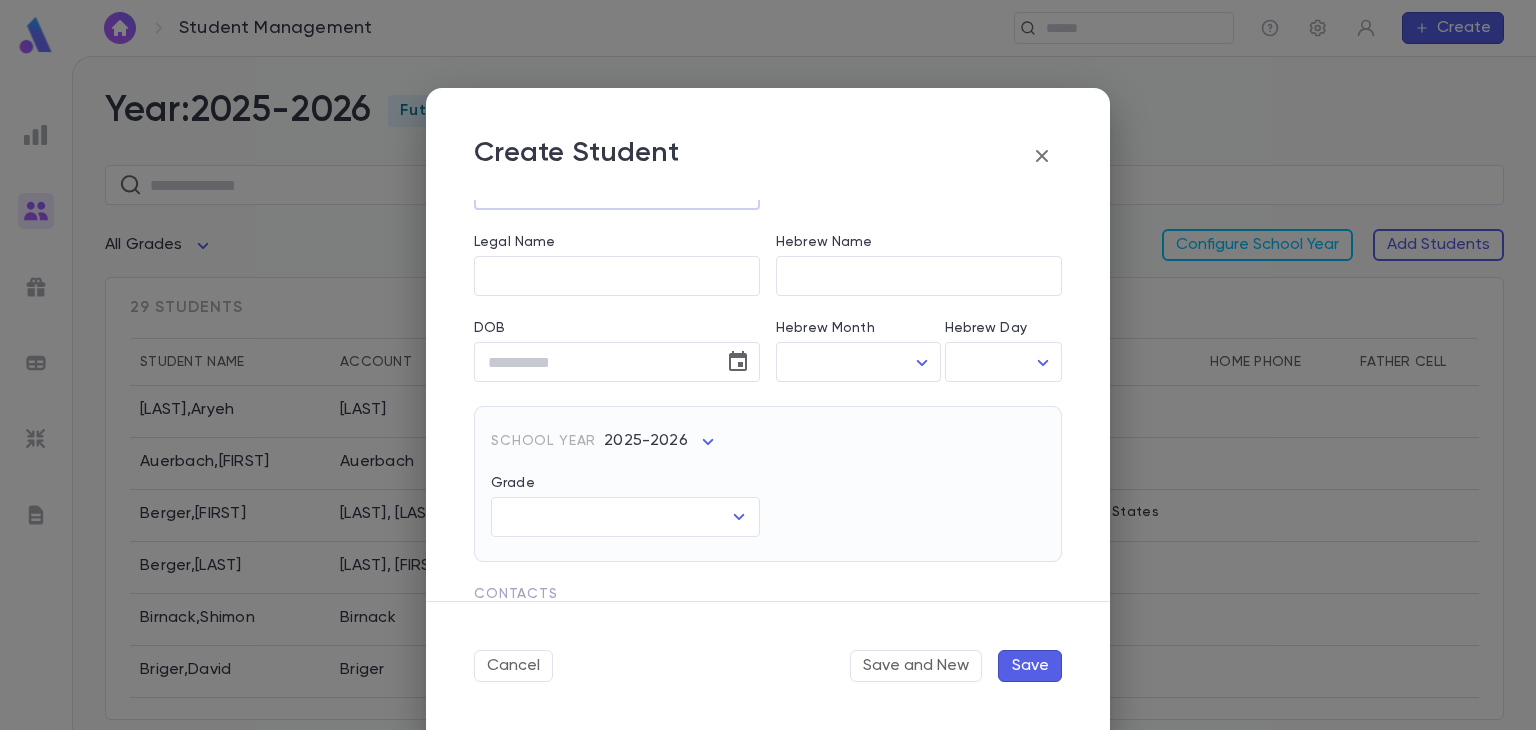 scroll, scrollTop: 294, scrollLeft: 0, axis: vertical 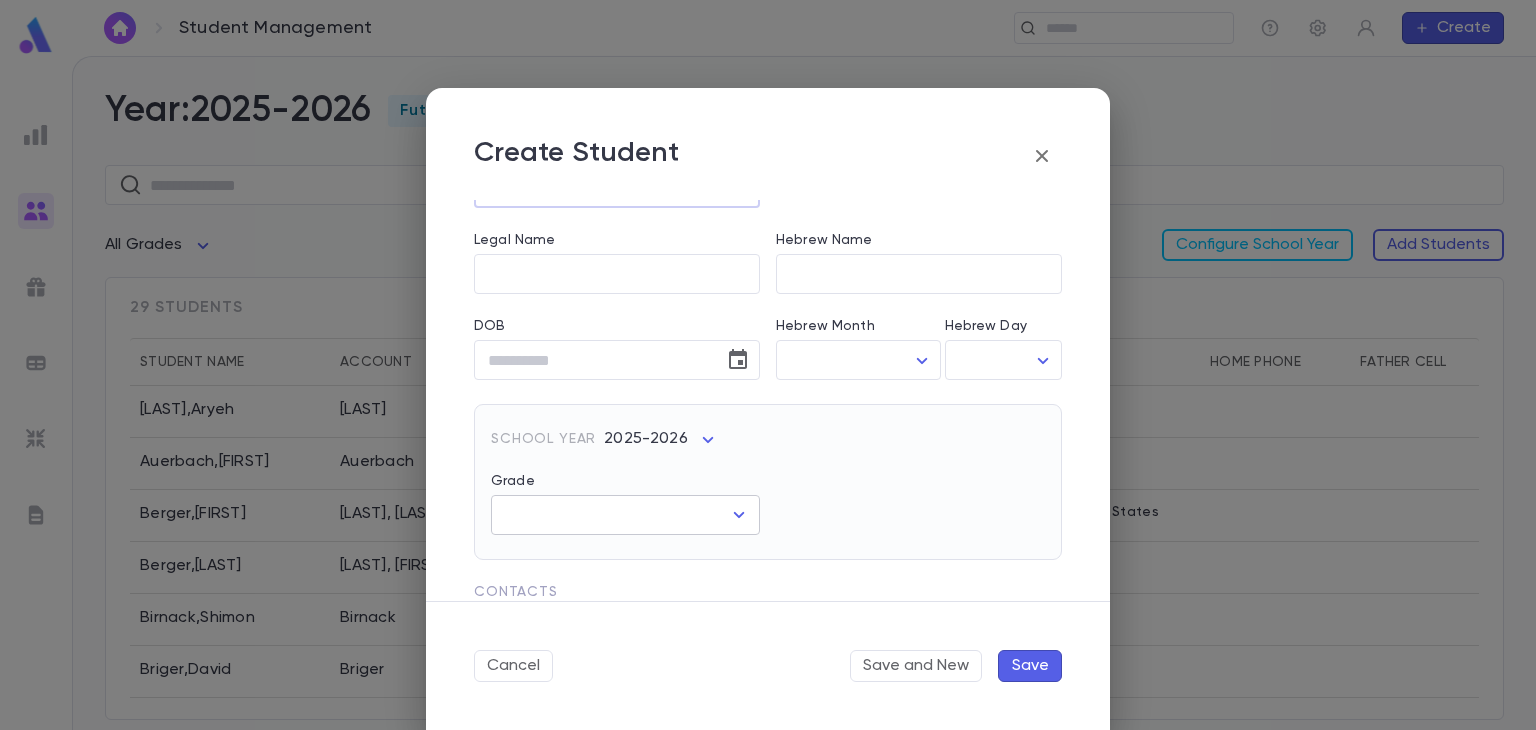 click 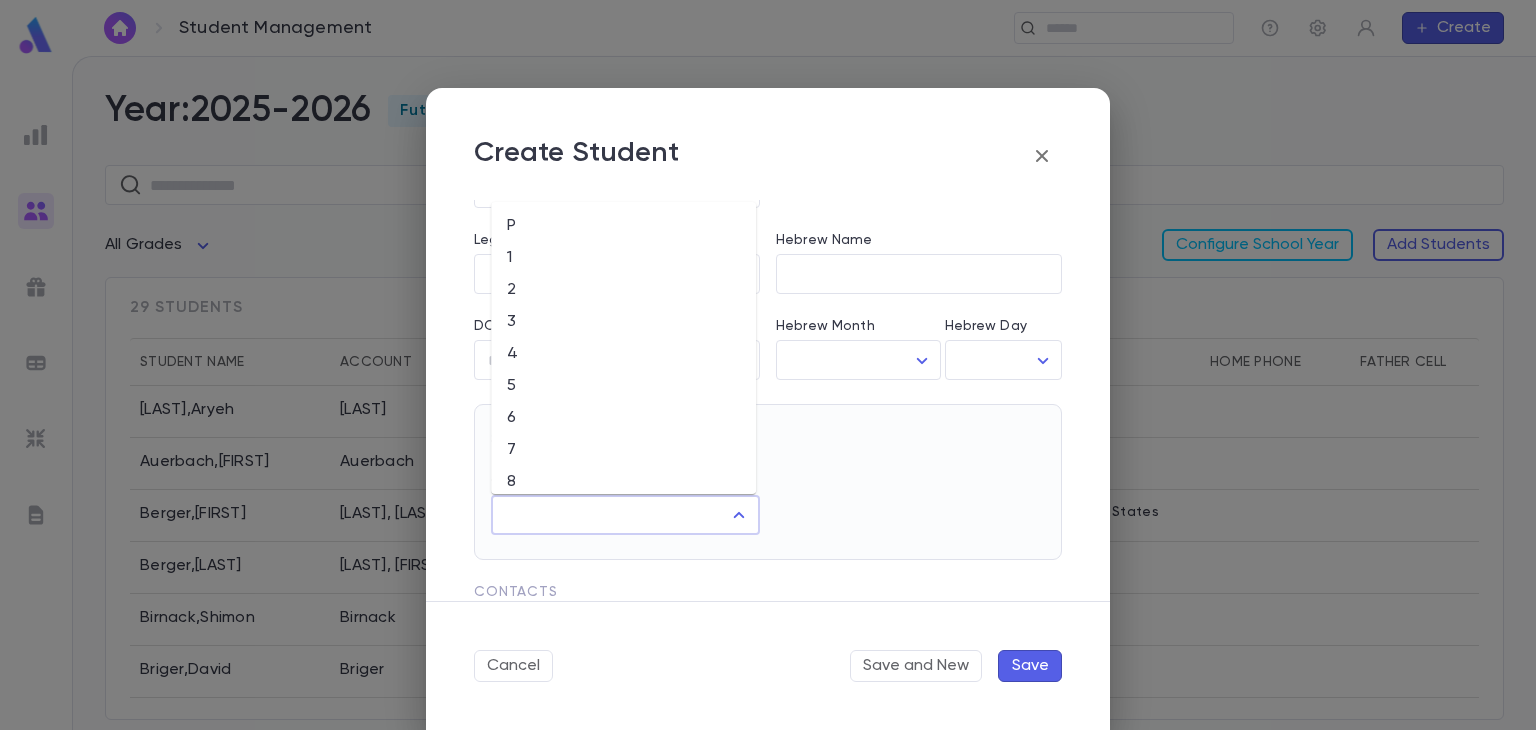 click on "2" at bounding box center (623, 290) 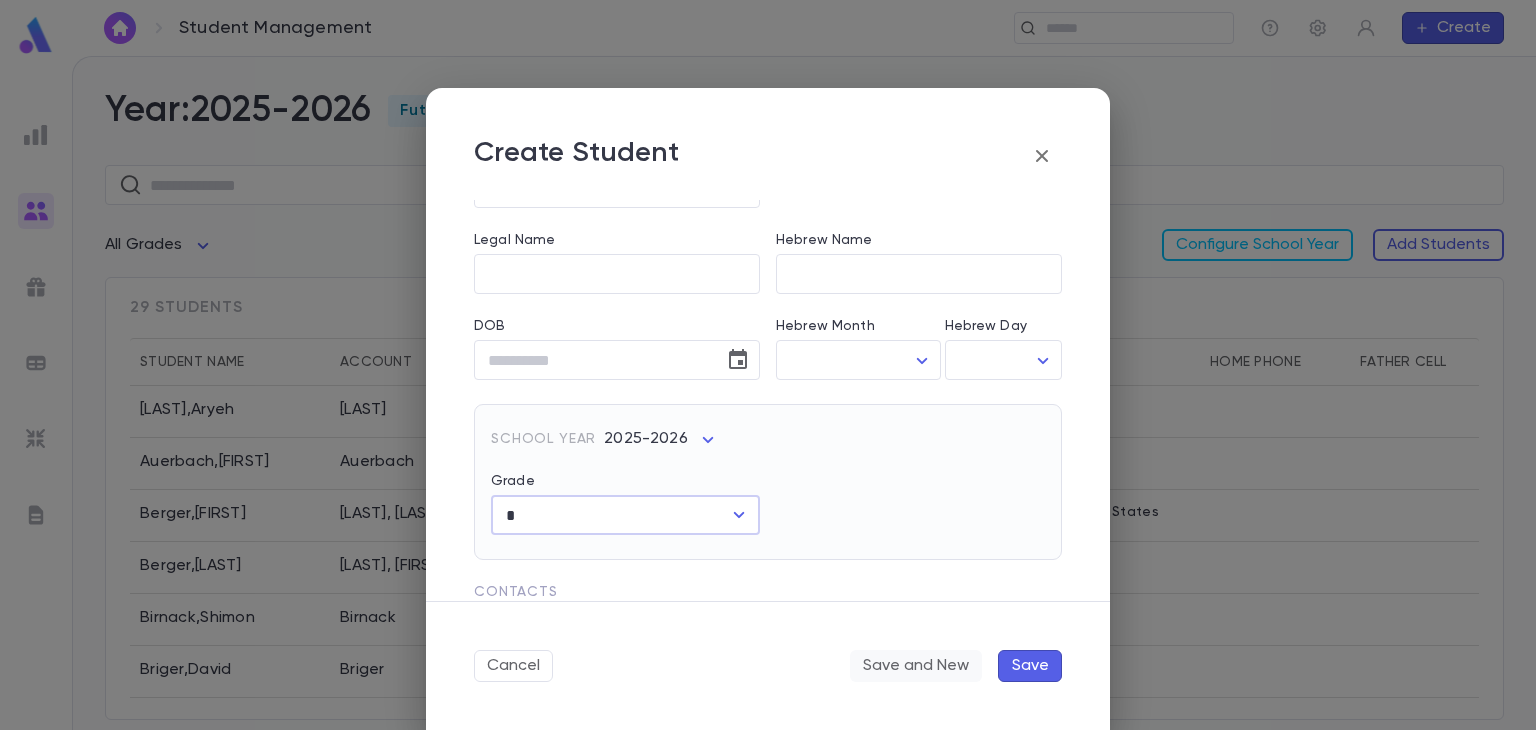 click on "Save and New" at bounding box center [916, 666] 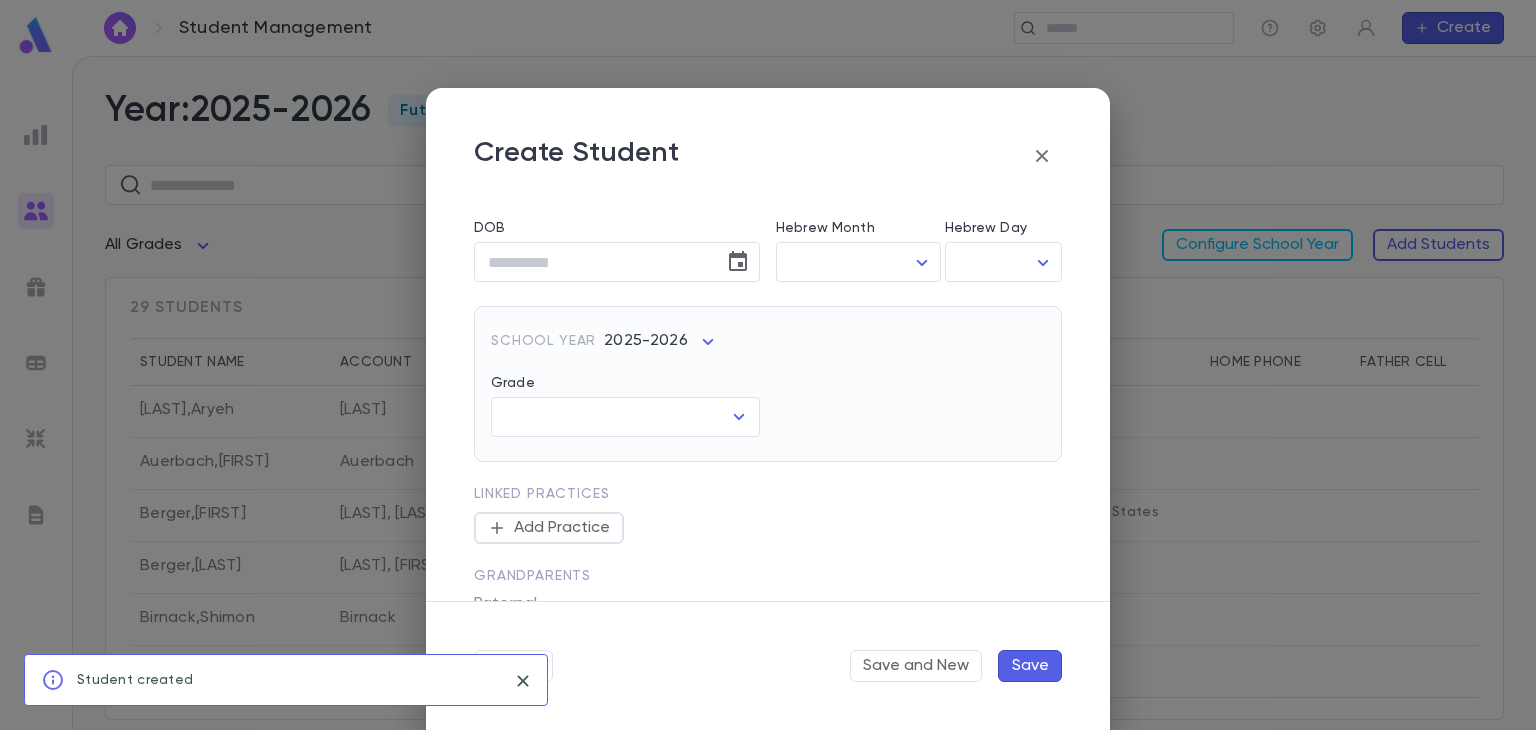 scroll, scrollTop: 0, scrollLeft: 0, axis: both 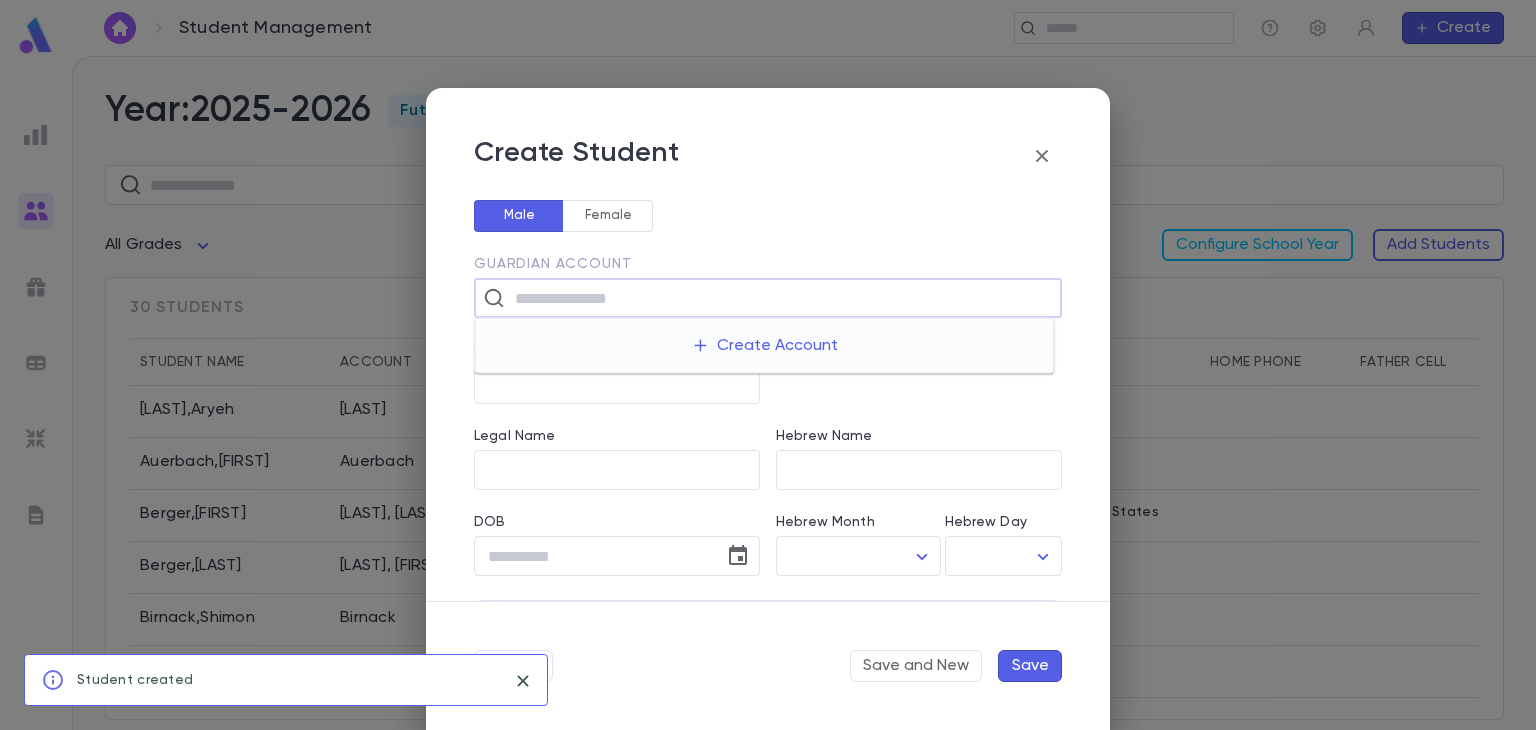 click at bounding box center [781, 298] 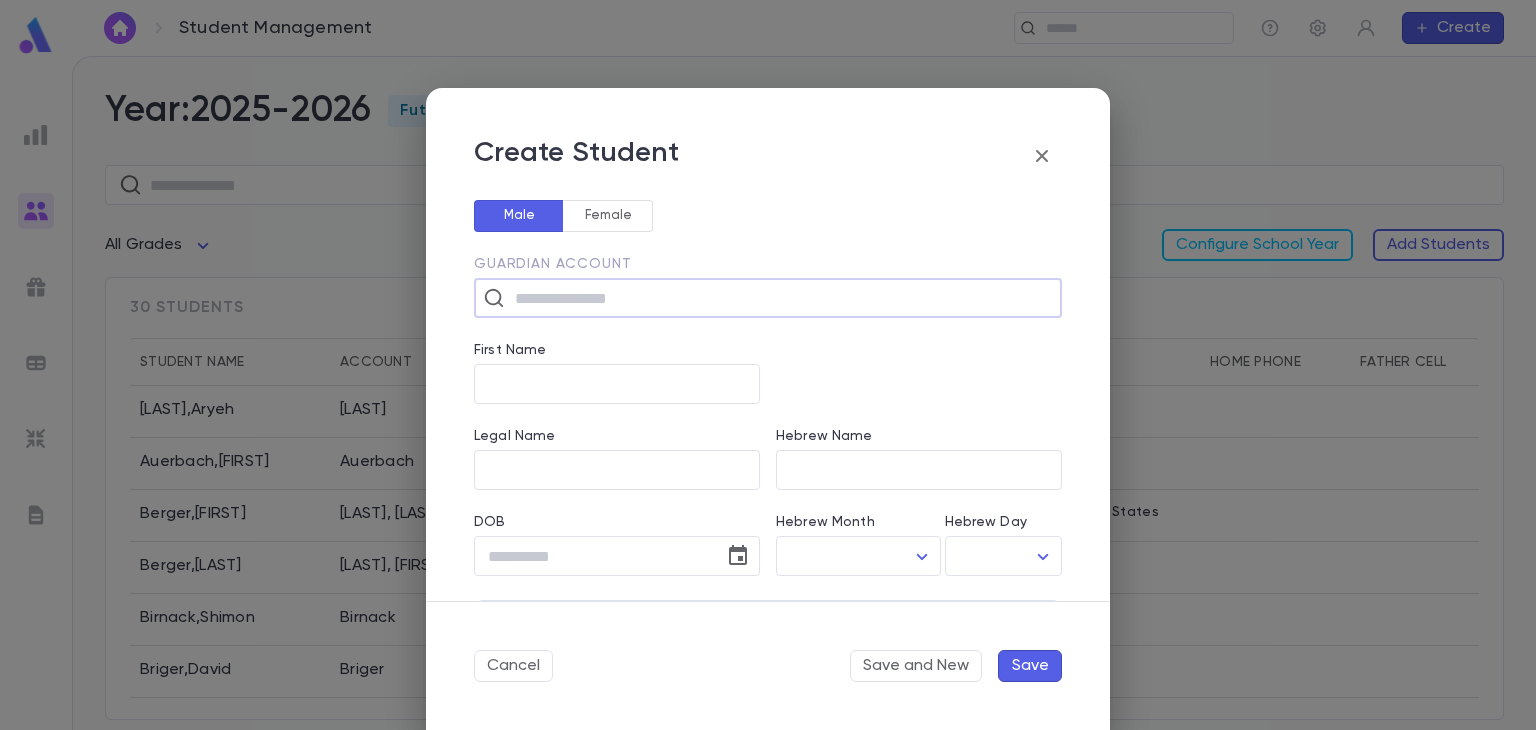 click at bounding box center (781, 298) 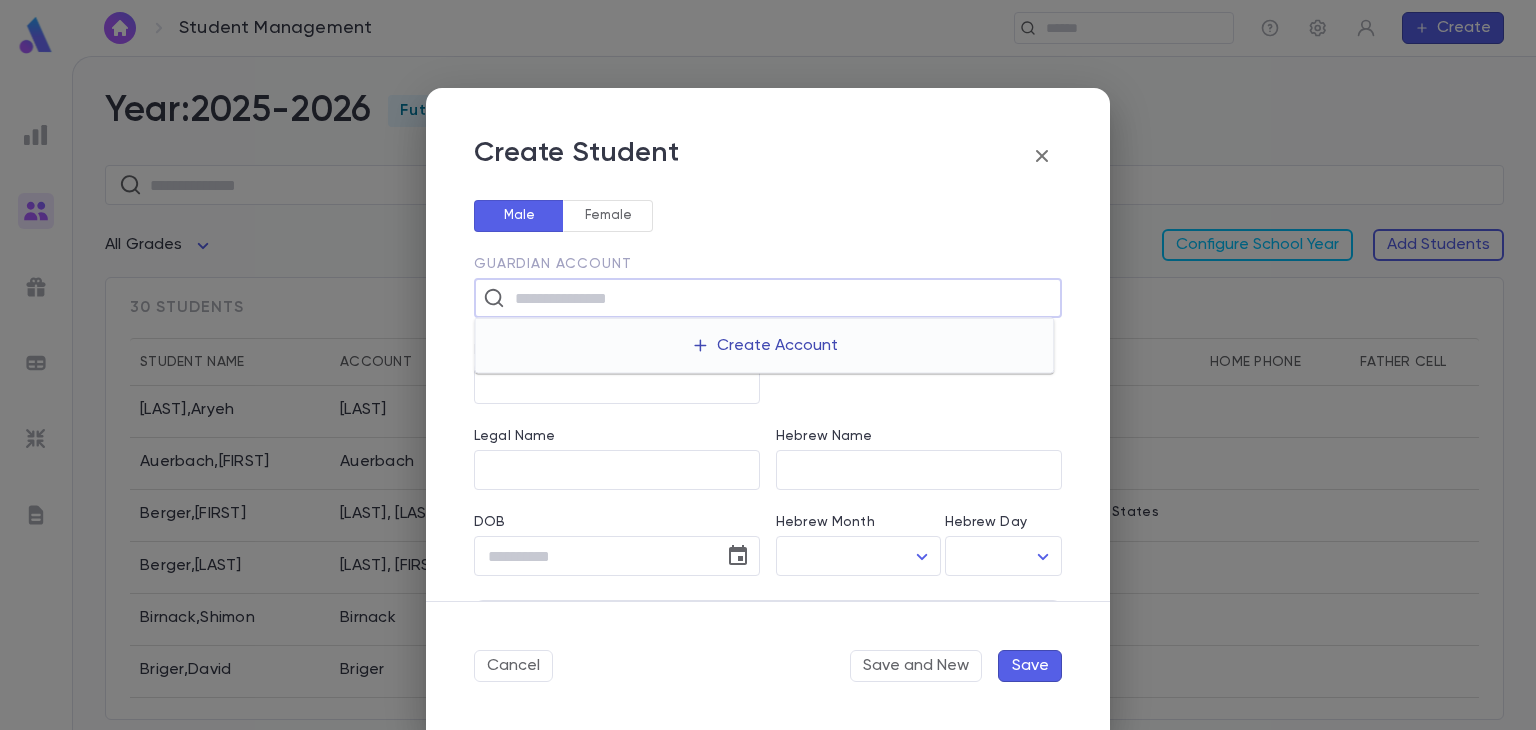 click on "Create Account" at bounding box center (764, 346) 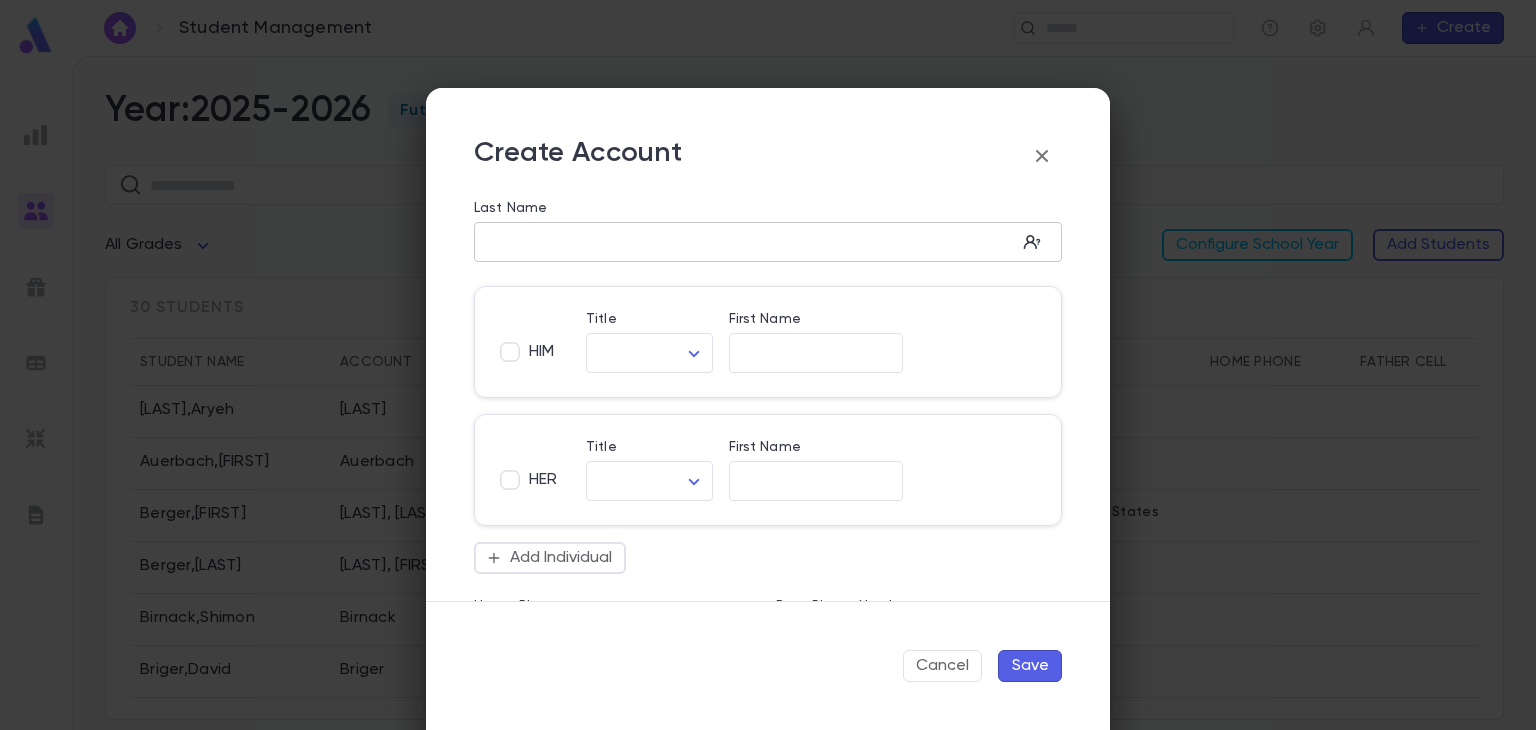 click on "Last Name" at bounding box center (745, 242) 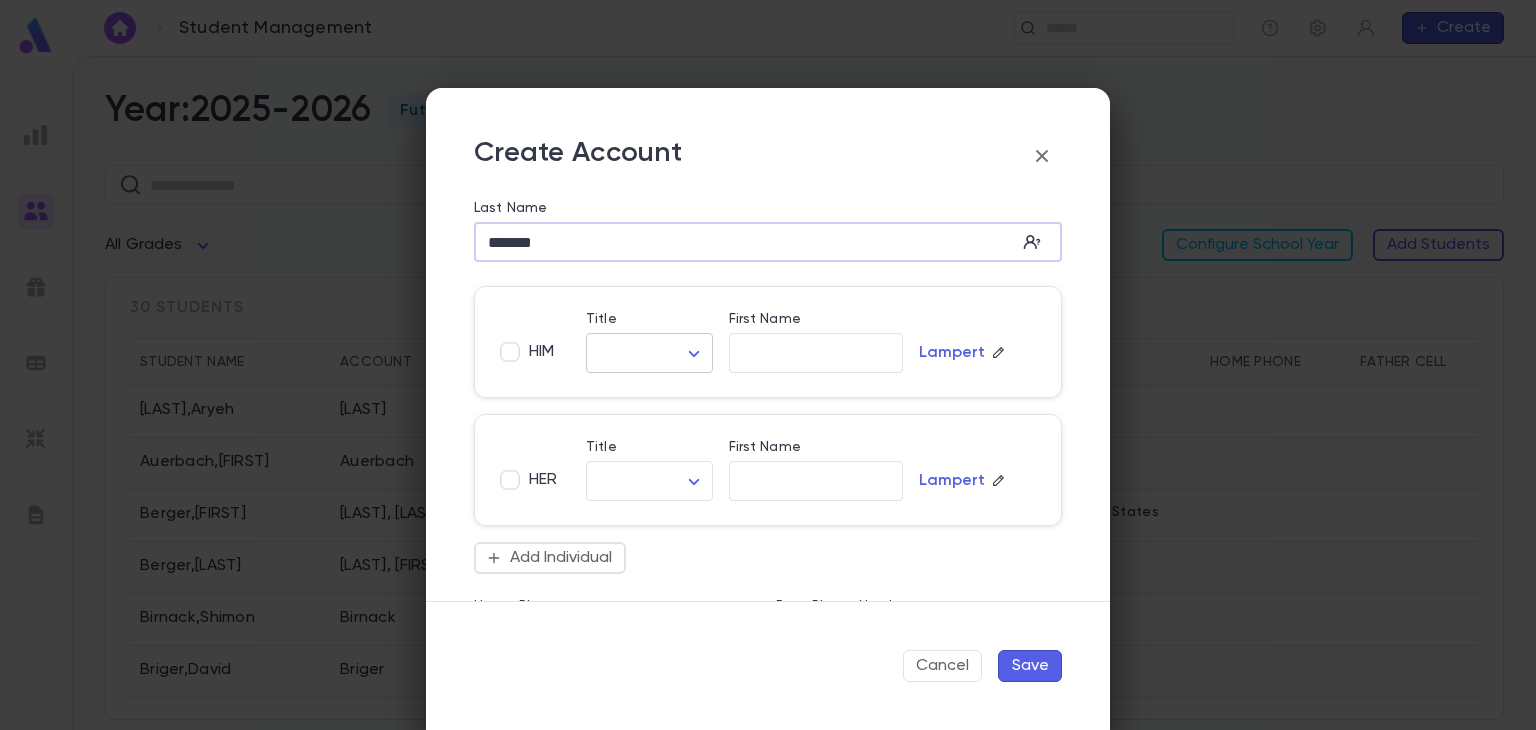 click on "Student Management ​  Create Year:  2025-2026 Future ​ All Grades Configure School Year Add Students 30   students Student Name Account Grade Address Home Phone Father Cell Mother Cell Altusky ,  Aryeh Altusky 2 Auerbach ,  Bentzion Auerbach 2 Berger ,  Aharon Berger, Dovid 12 139 Liberty Drive, [CITY], [STATE] [ZIP] United States Berger ,  Baroch Berger, Aryeh 12 Birnack ,  Shimon Birnack 2 Briger ,  David Briger 2 Brody ,  Avraham Brody 3 Eckstein ,  Avramy Eckstein 2 Feinberg ,  Ezra Moshe Feinberg 2 Profile Log out Account Pledge Payment 2025-2026 Create Student Male Female Guardian Account ​ First Name ​ Legal Name ​ Hebrew Name ​ DOB ​ Hebrew Month ​ ​ Hebrew Day ​ ​ School Year 2025-2026 ** Grade ​ Linked Practices  Add Practice Grandparents Paternal Add Account Maternal Add Account Student Image Upload Image Allergies ​ Cancel Save and New Save Create Account Last Name ******* ​ HIM Title ​ ​ First Name ​ Lampert HER Title ​ ​ First Name ​ Lampert Add Individual ​" at bounding box center (768, 393) 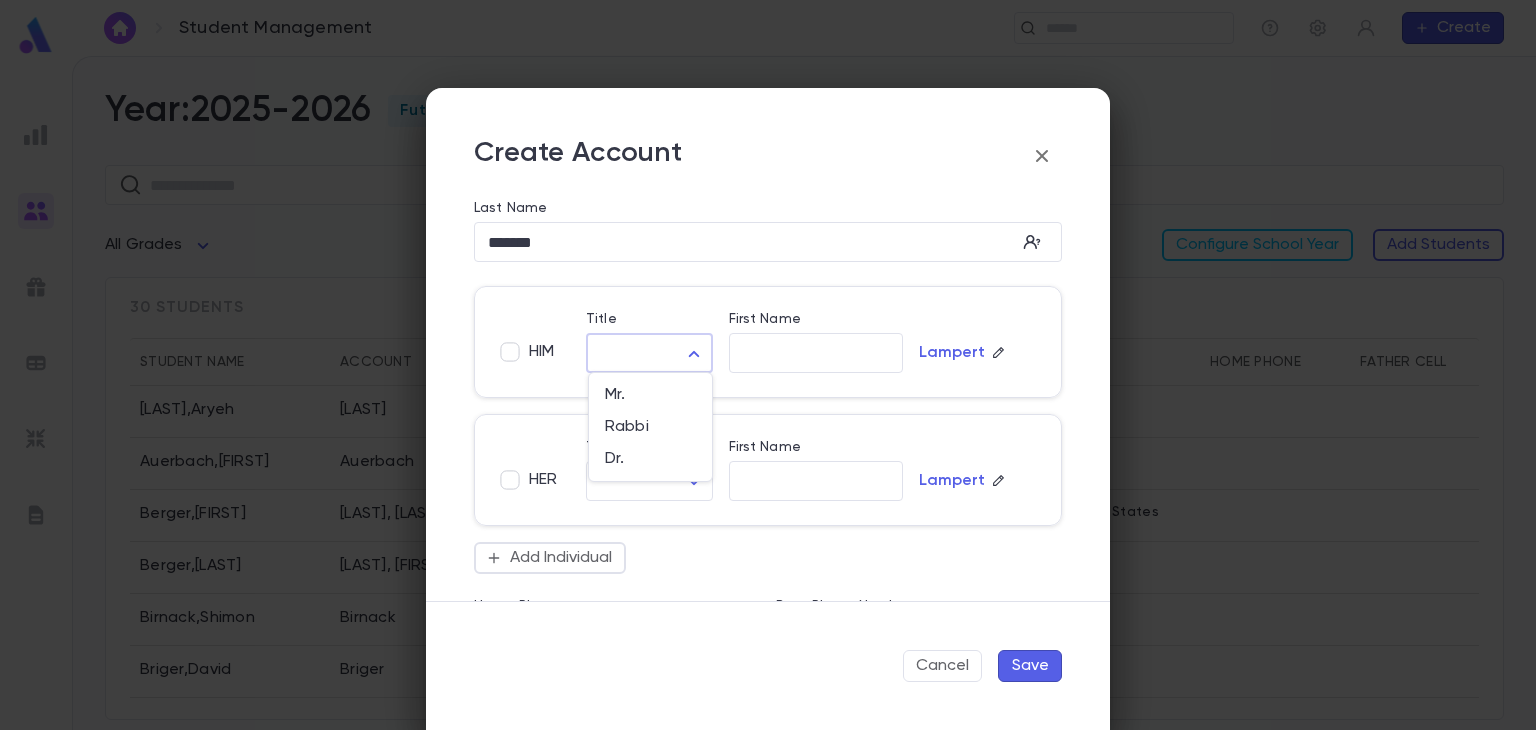 click at bounding box center (768, 365) 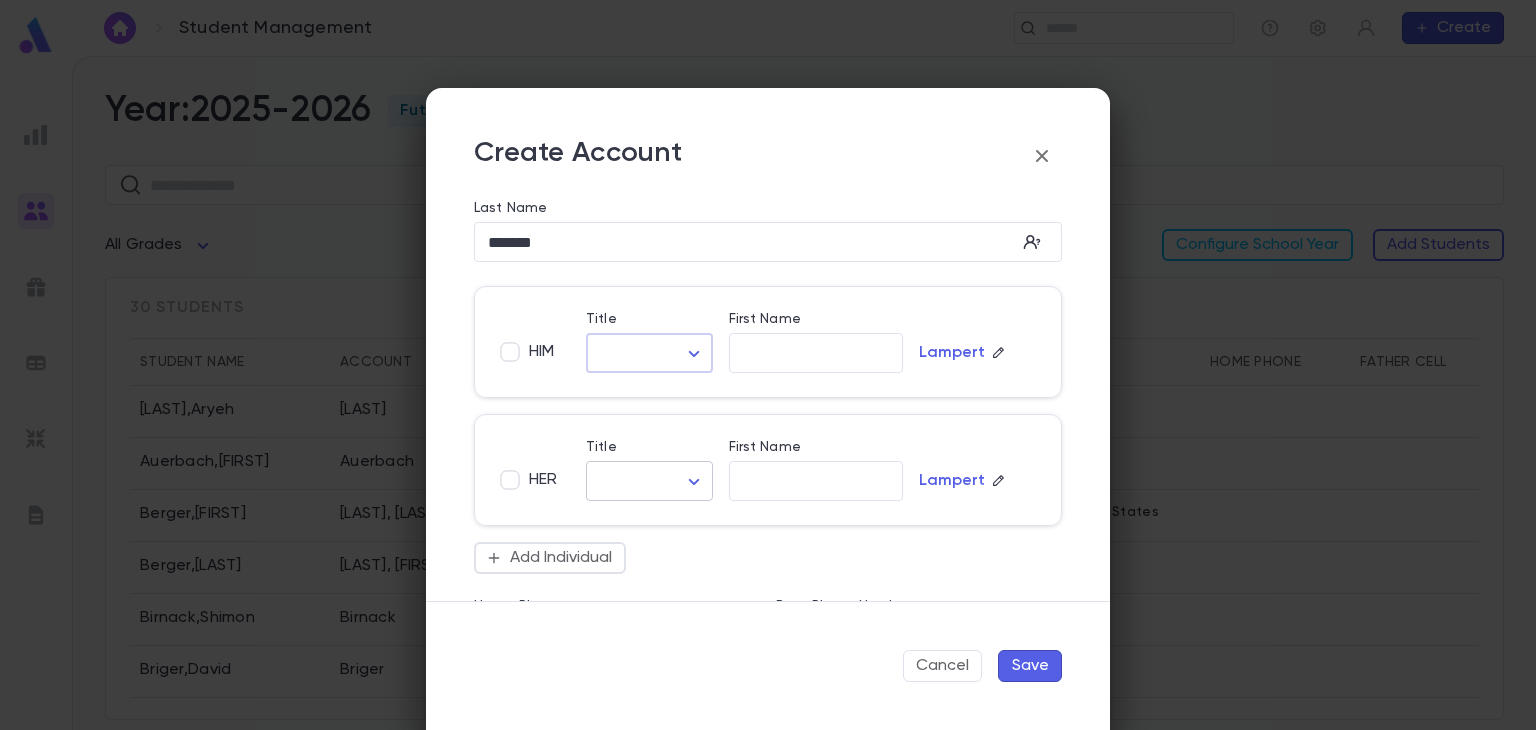 click on "Student Management ​  Create Year:  2025-2026 Future ​ All Grades Configure School Year Add Students 30   students Student Name Account Grade Address Home Phone Father Cell Mother Cell Altusky ,  Aryeh Altusky 2 Auerbach ,  Bentzion Auerbach 2 Berger ,  Aharon Berger, Dovid 12 139 Liberty Drive, [CITY], [STATE] [ZIP] United States Berger ,  Baroch Berger, Aryeh 12 Birnack ,  Shimon Birnack 2 Briger ,  David Briger 2 Brody ,  Avraham Brody 3 Eckstein ,  Avramy Eckstein 2 Feinberg ,  Ezra Moshe Feinberg 2 Profile Log out Account Pledge Payment 2025-2026 Create Student Male Female Guardian Account ​ First Name ​ Legal Name ​ Hebrew Name ​ DOB ​ Hebrew Month ​ ​ Hebrew Day ​ ​ School Year 2025-2026 ** Grade ​ Linked Practices  Add Practice Grandparents Paternal Add Account Maternal Add Account Student Image Upload Image Allergies ​ Cancel Save and New Save Create Account Last Name ******* ​ HIM Title ​ ​ First Name ​ Lampert HER Title ​ ​ First Name ​ Lampert Add Individual ​" at bounding box center [768, 393] 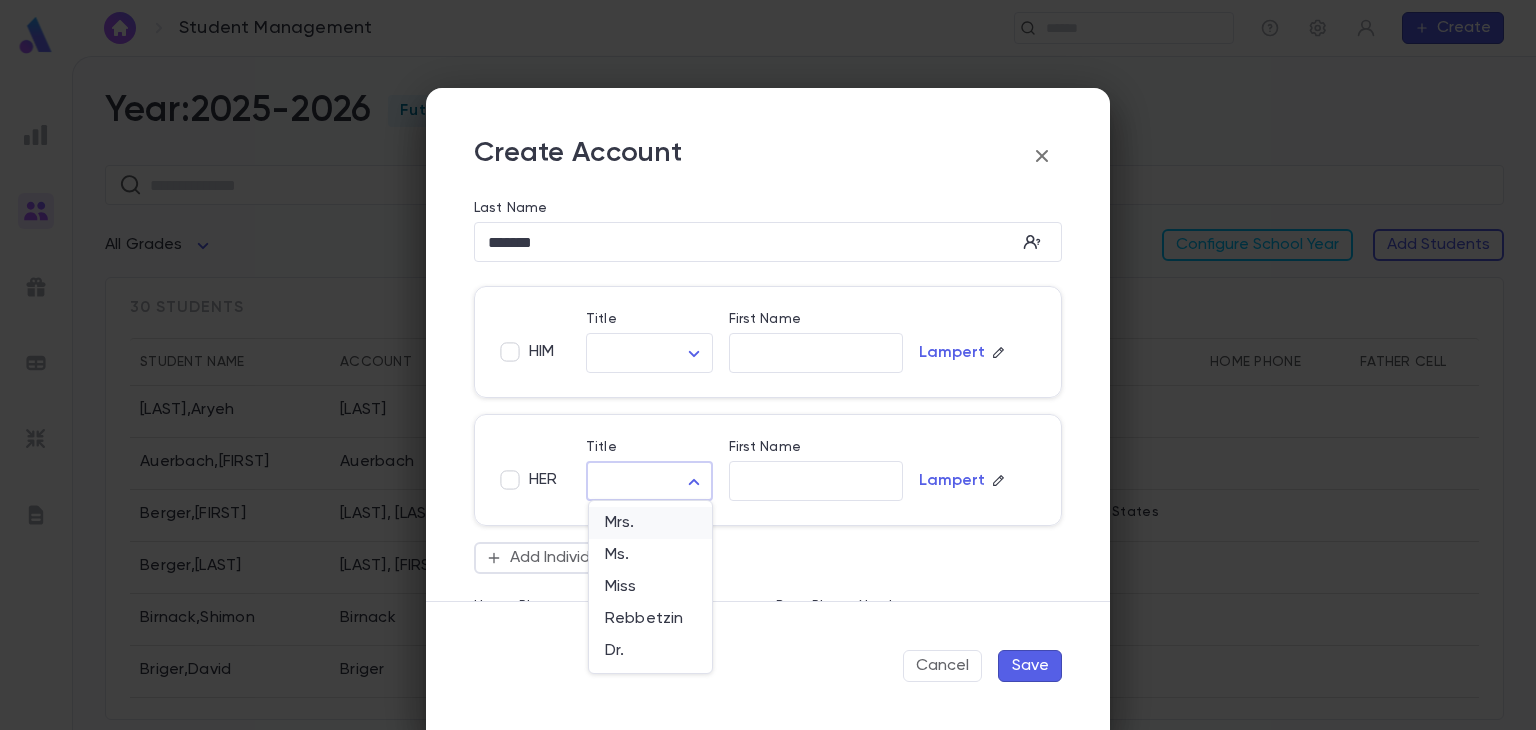 click on "Mrs." at bounding box center [650, 523] 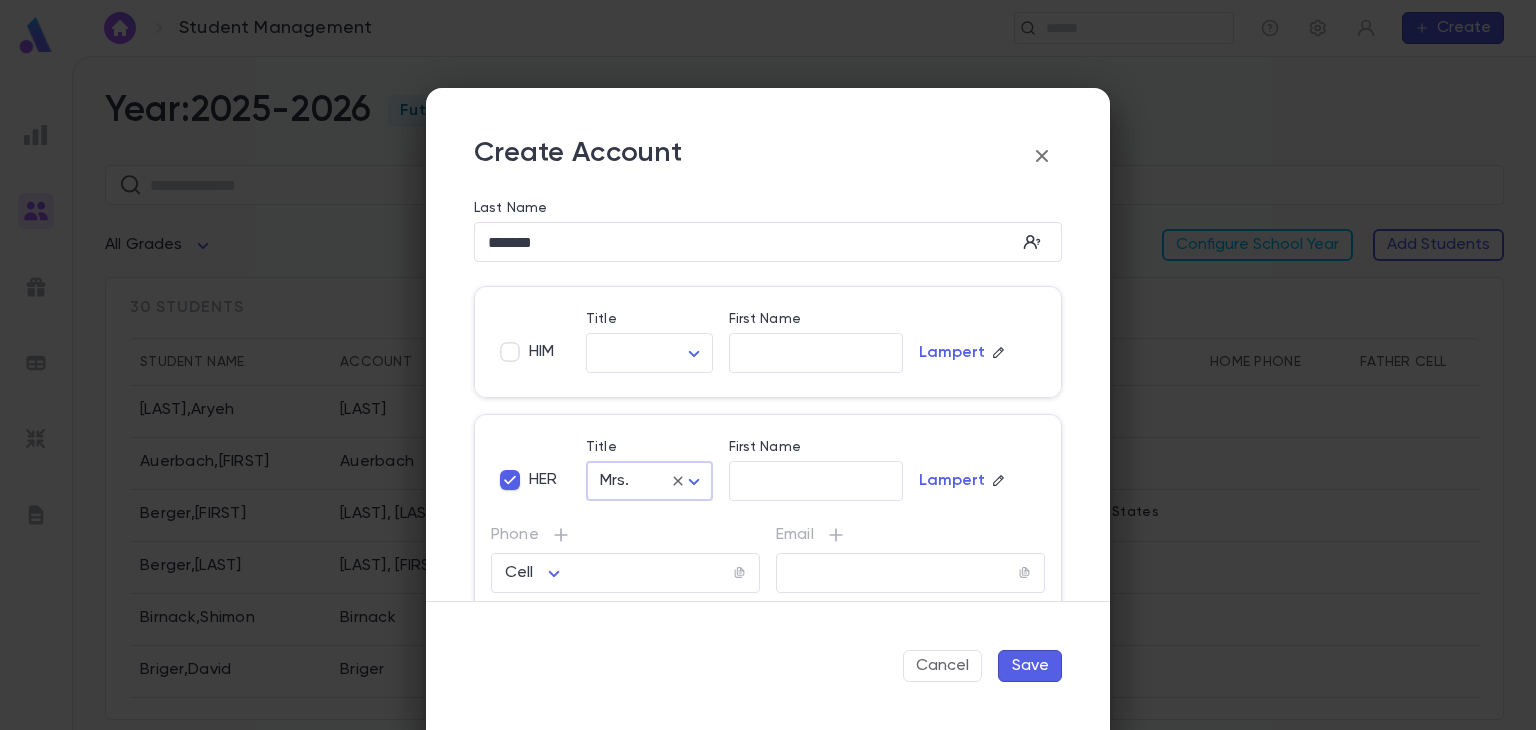 click on "Save" at bounding box center [1030, 666] 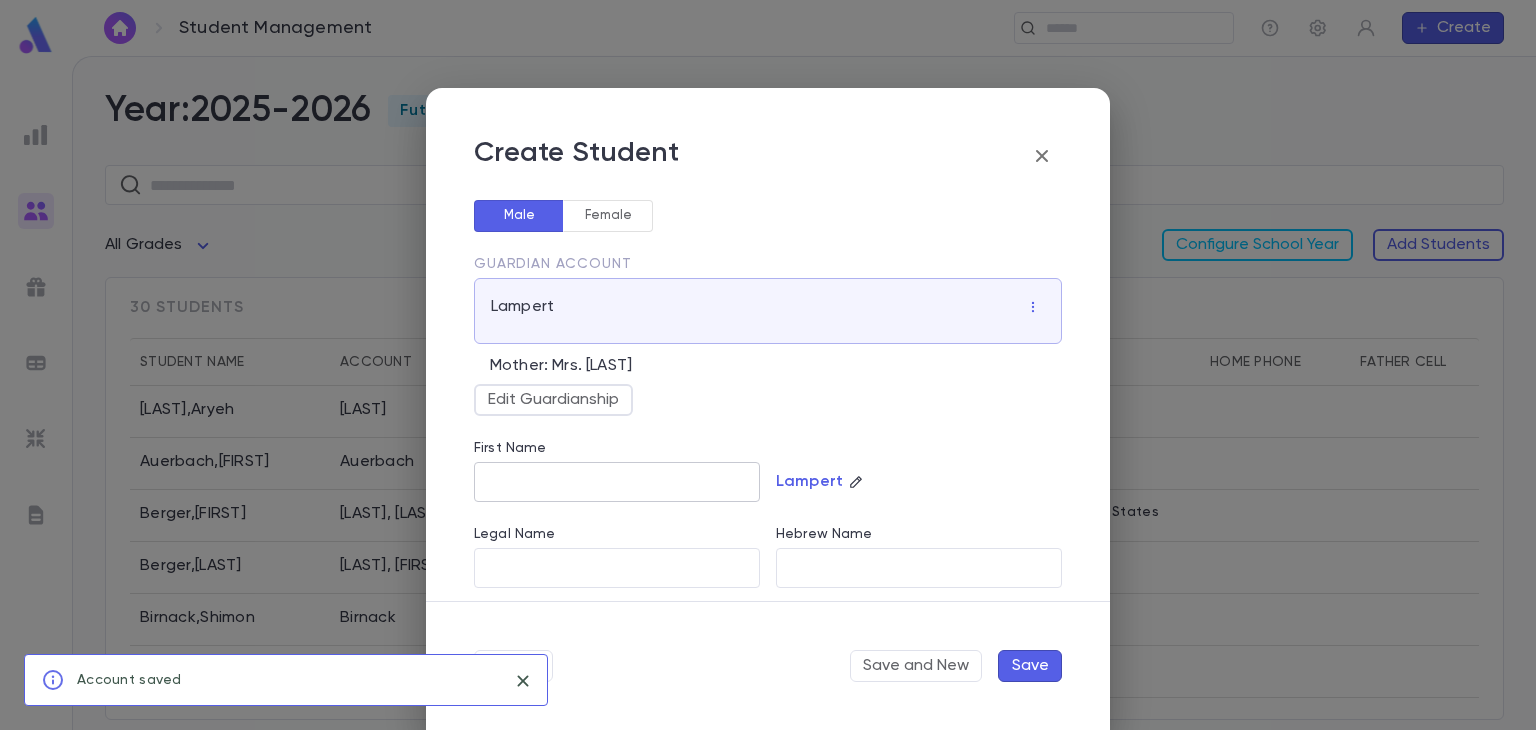 click on "First Name" at bounding box center [617, 482] 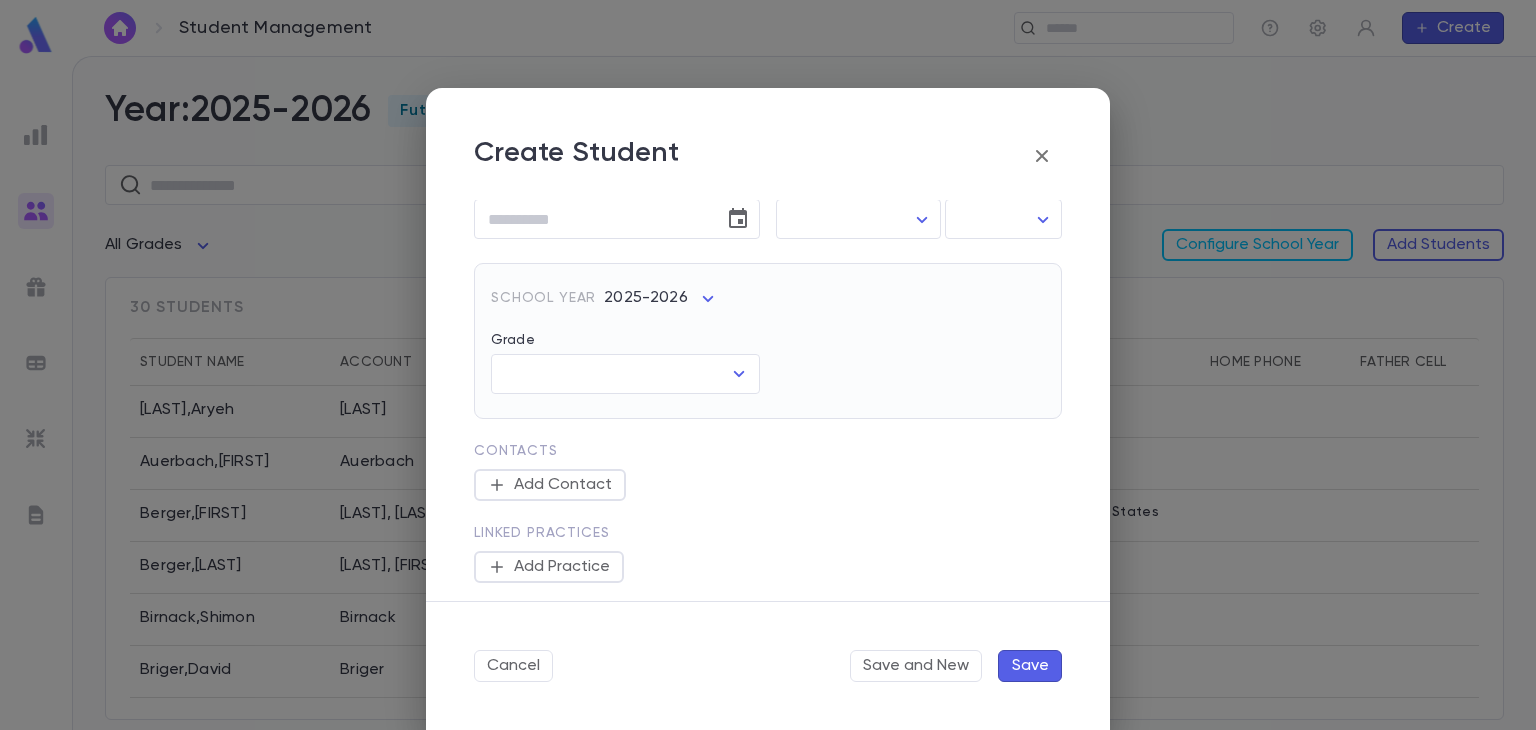 scroll, scrollTop: 438, scrollLeft: 0, axis: vertical 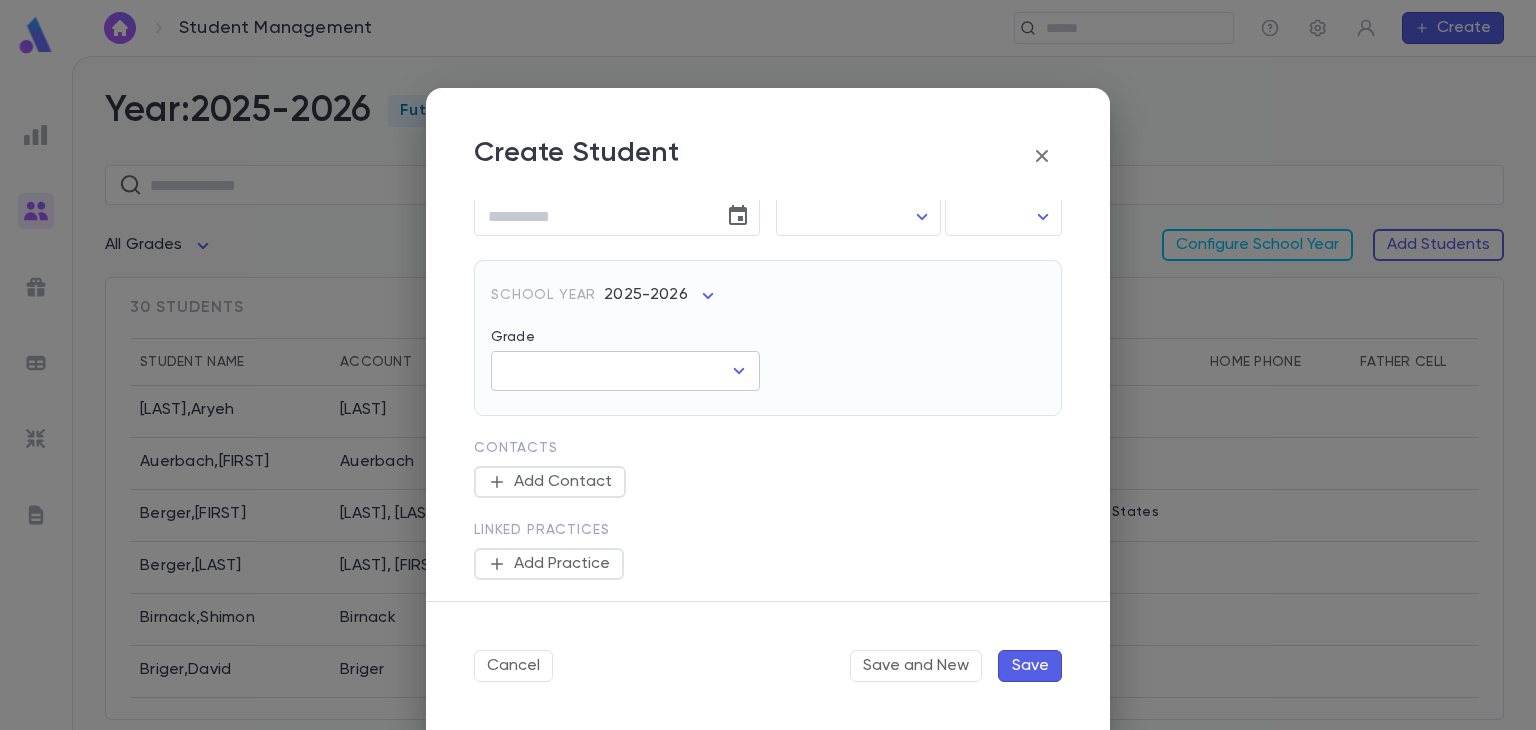 click 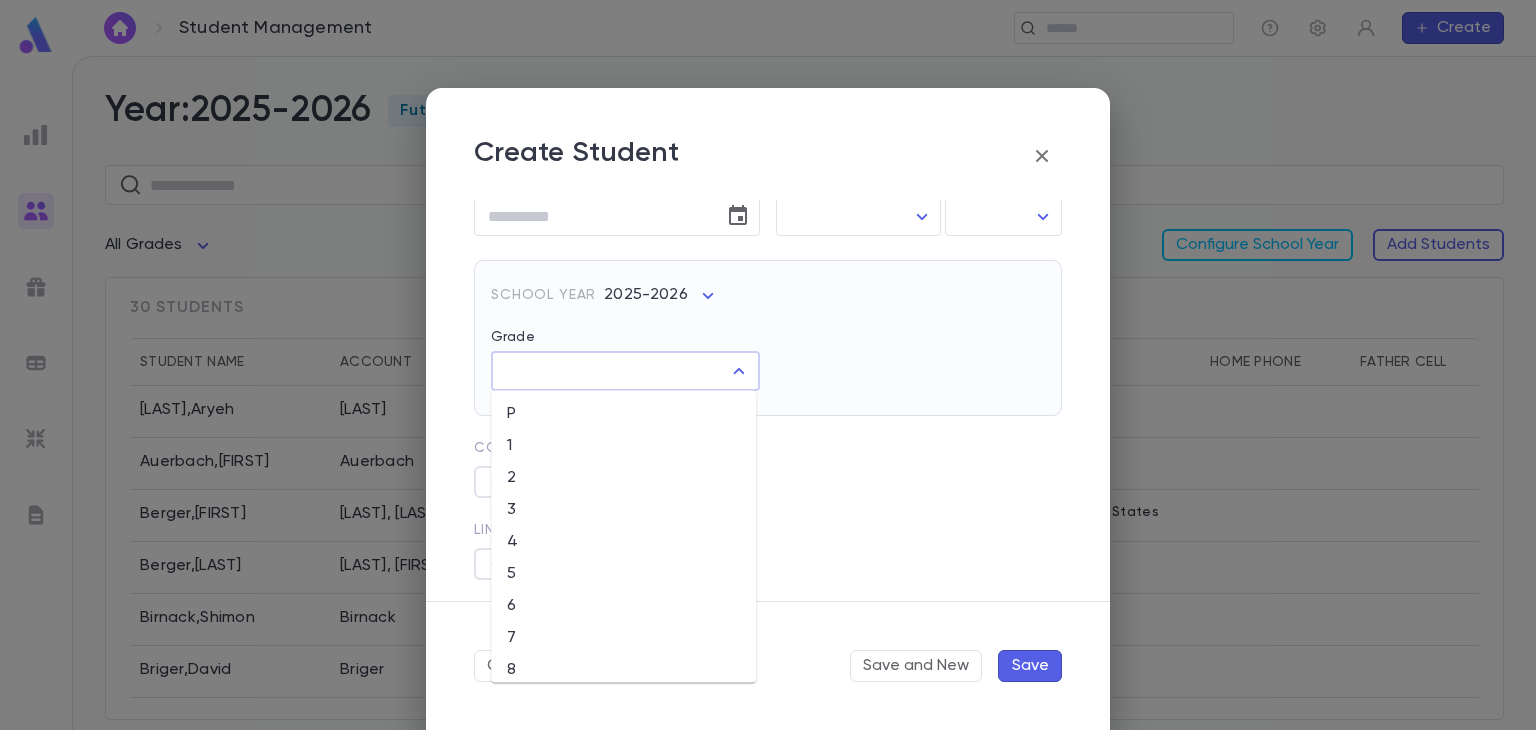 click on "2" at bounding box center (623, 478) 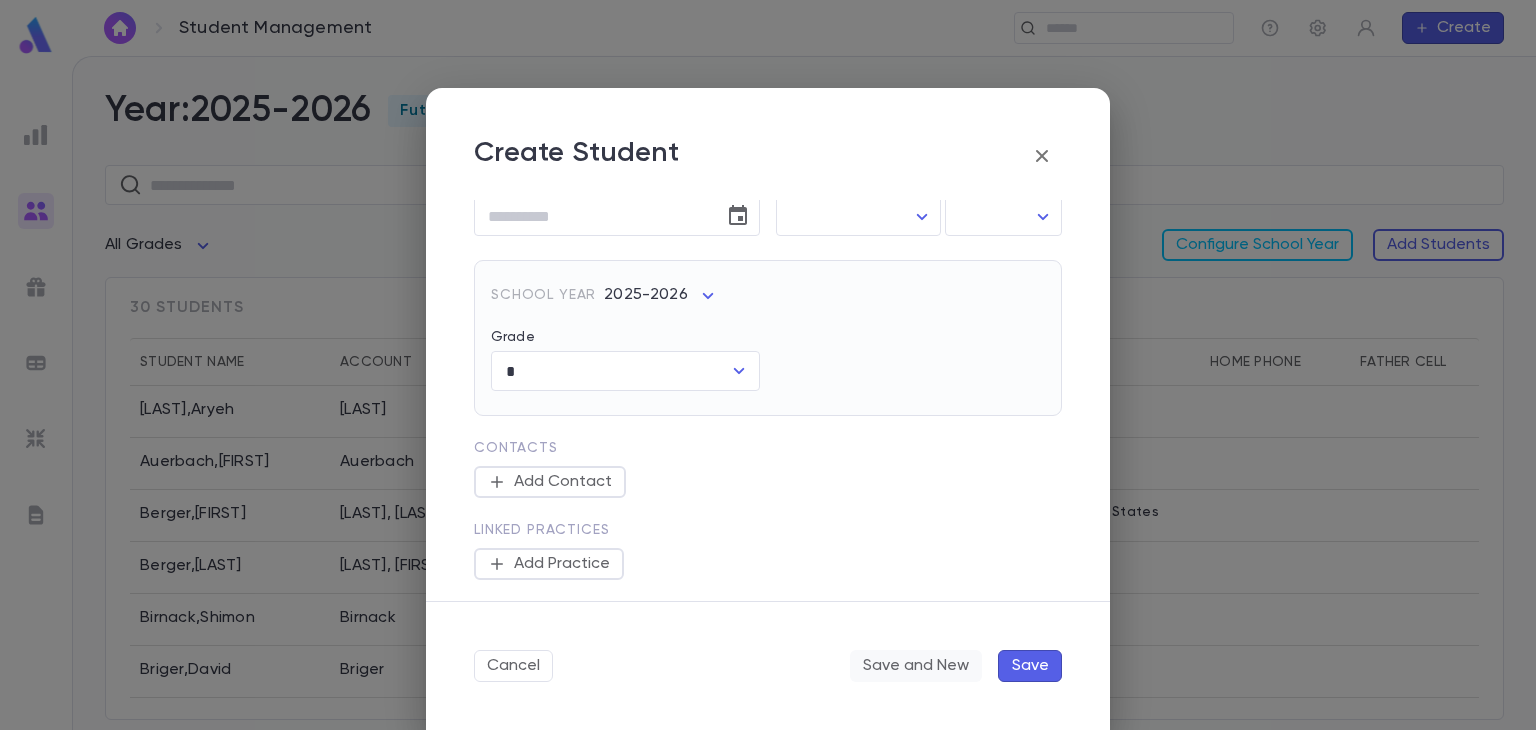 click on "Save and New" at bounding box center [916, 666] 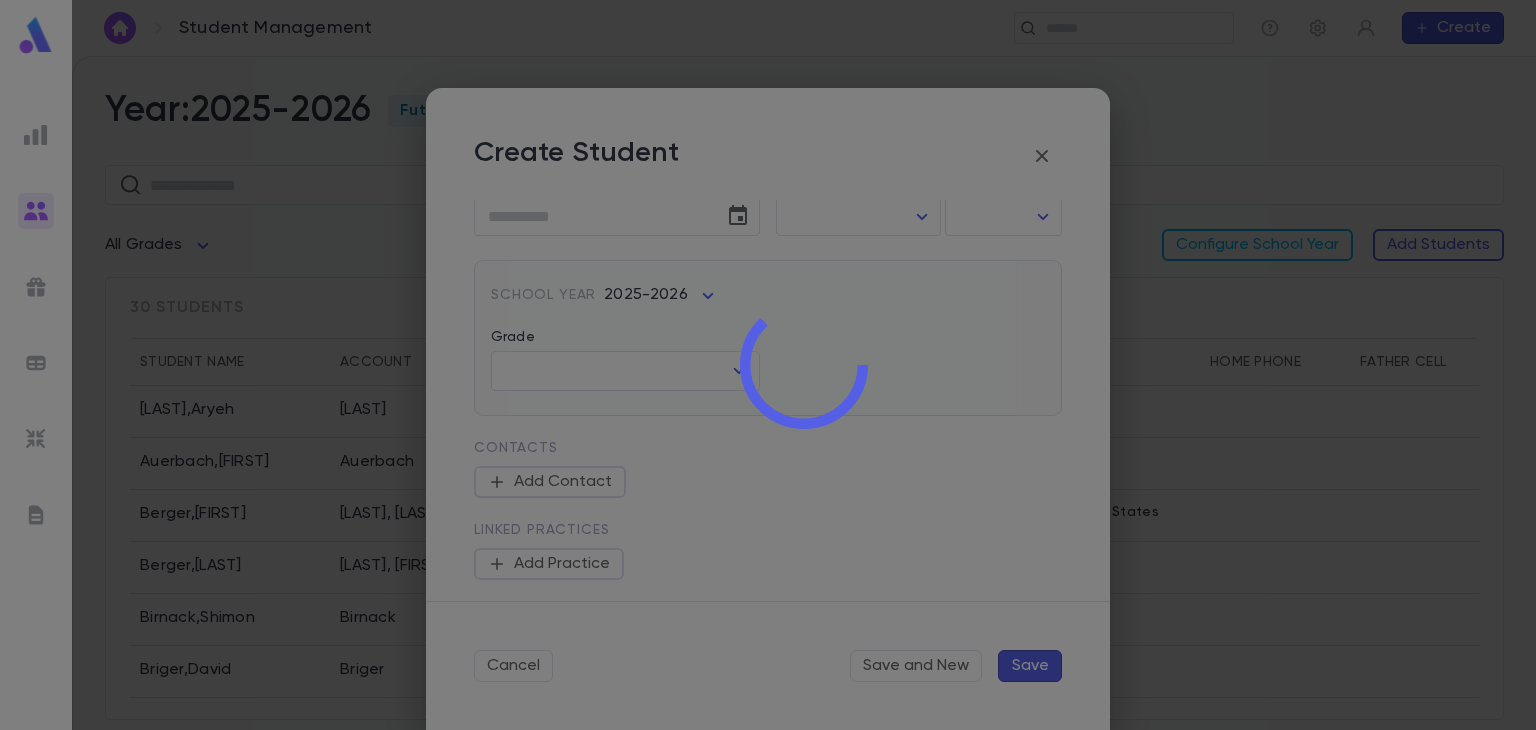 scroll, scrollTop: 0, scrollLeft: 0, axis: both 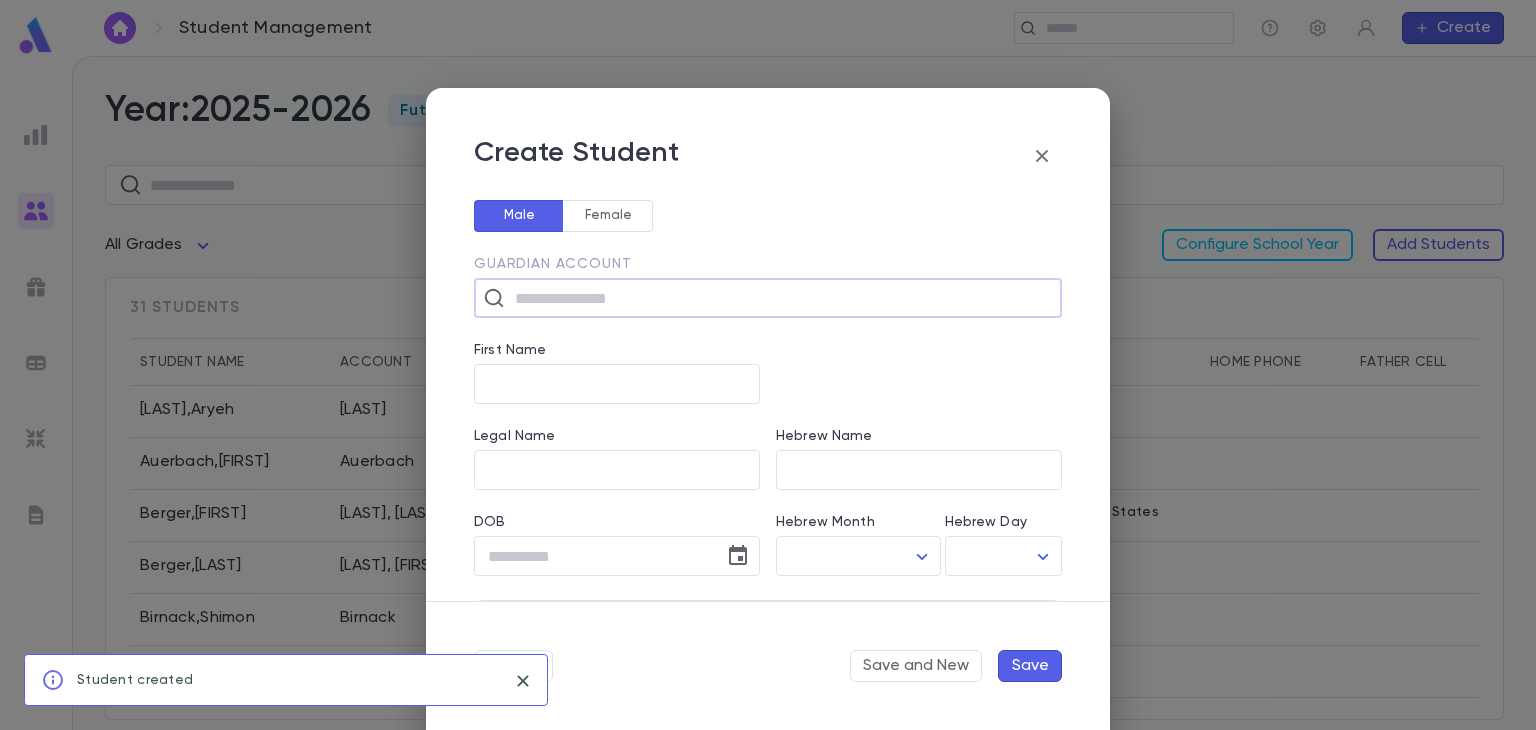 click at bounding box center [781, 298] 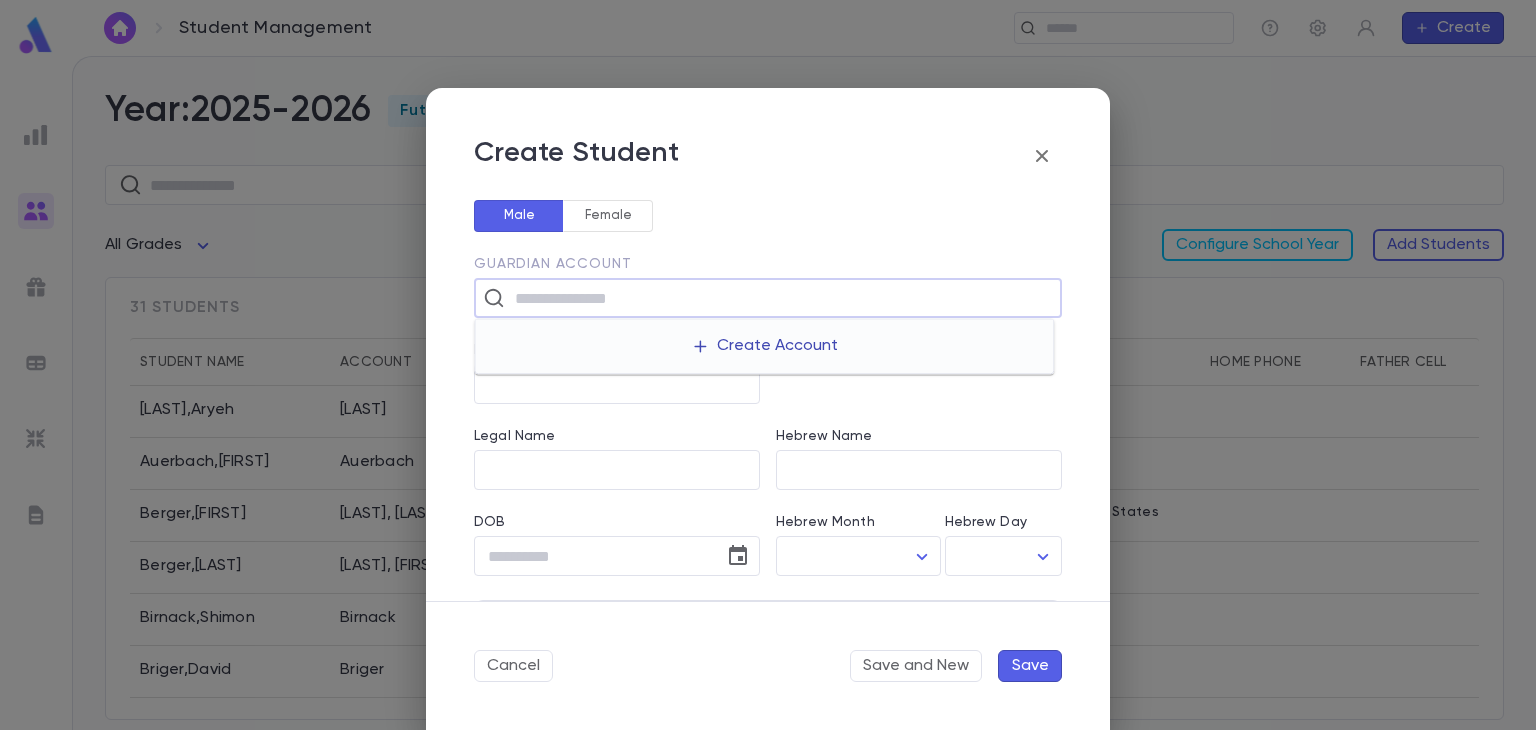 click on "Create Account" at bounding box center [764, 346] 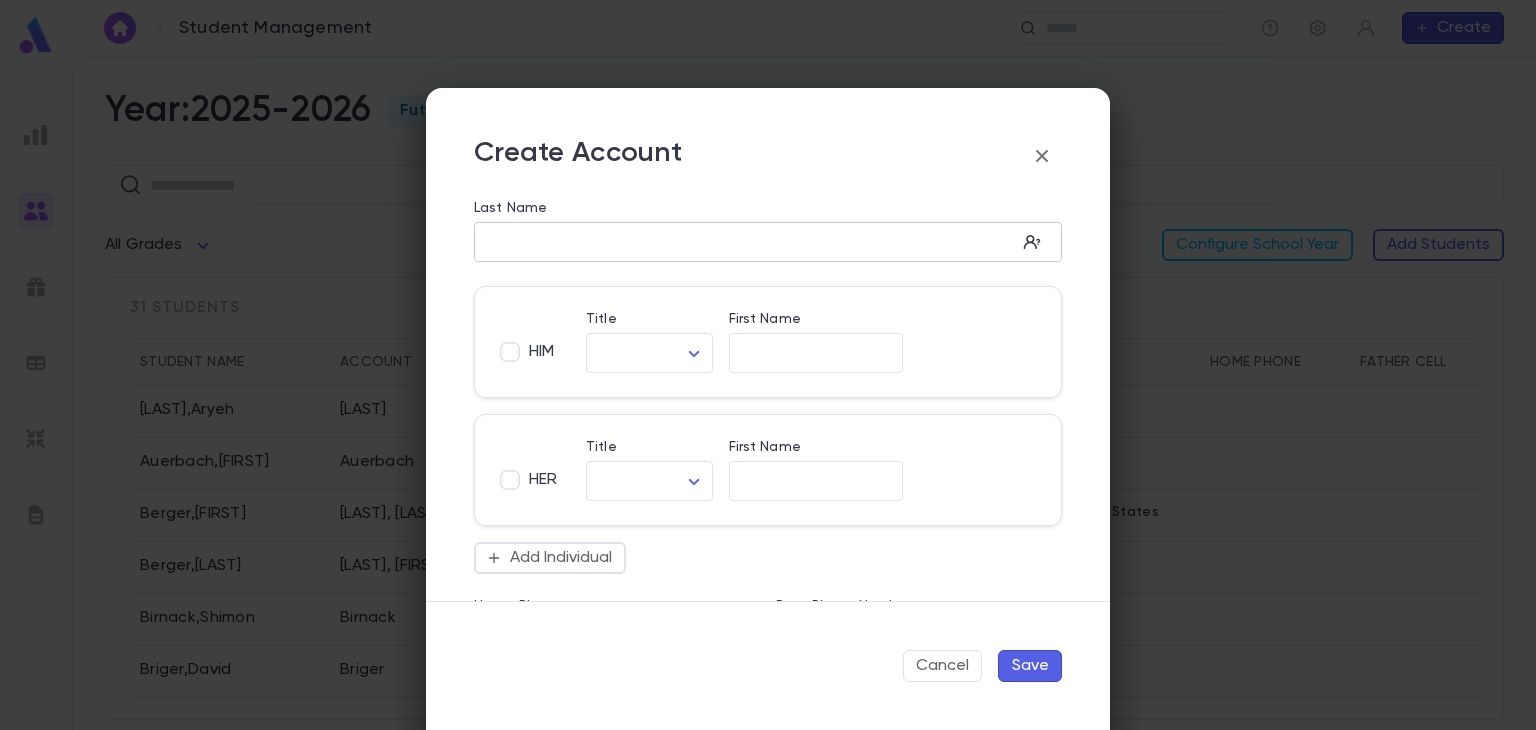 click on "Last Name" at bounding box center (745, 242) 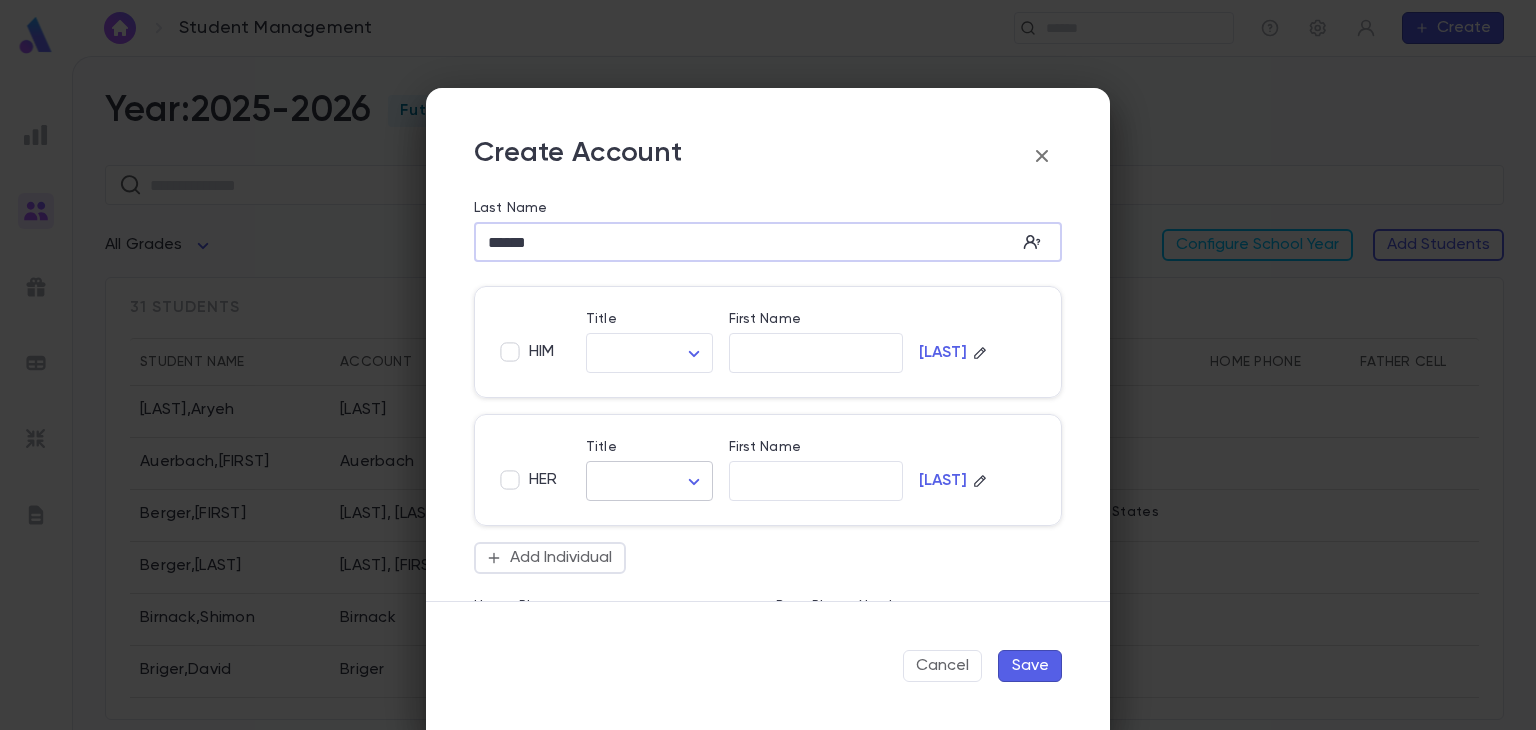 click on "Student Management ​  Create Year:  2025-2026 Future ​ All Grades Configure School Year Add Students 31   students Student Name Account Grade Address Home Phone Father Cell Mother Cell Altusky ,  [LAST] Altusky 2 Auerbach ,  [LAST] Auerbach 2 Berger ,  [LAST] Berger, [LAST] 12 139 Liberty Drive, [CITY] [STATE] [ZIP] United States Berger ,  [LAST] Berger, [LAST] 12 Birnack ,  [LAST] Birnack 2 Briger ,  [LAST] Briger 2 Brody ,  [LAST] Brody 3 Eckstein ,  [LAST] Eckstein 2 Feinberg ,  [LAST] Feinberg 2 Profile Log out Account Pledge Payment 2025-2026 Create Student Male Female Guardian Account ​ First Name ​ Legal Name ​ Hebrew Name ​ DOB ​ Hebrew Month ​ ​ Hebrew Day ​ ​ School Year 2025-2026 ** Grade ​ Linked Practices  Add Practice Grandparents Paternal Add Account Maternal Add Account Student Image Upload Image Allergies ​ Cancel Save and New Save Create Account Last Name ****** ​ HIM Title ​ ​ First Name ​ Berman HER Title ​ ​ First Name ​ Berman Add Individual ​ *" at bounding box center (768, 393) 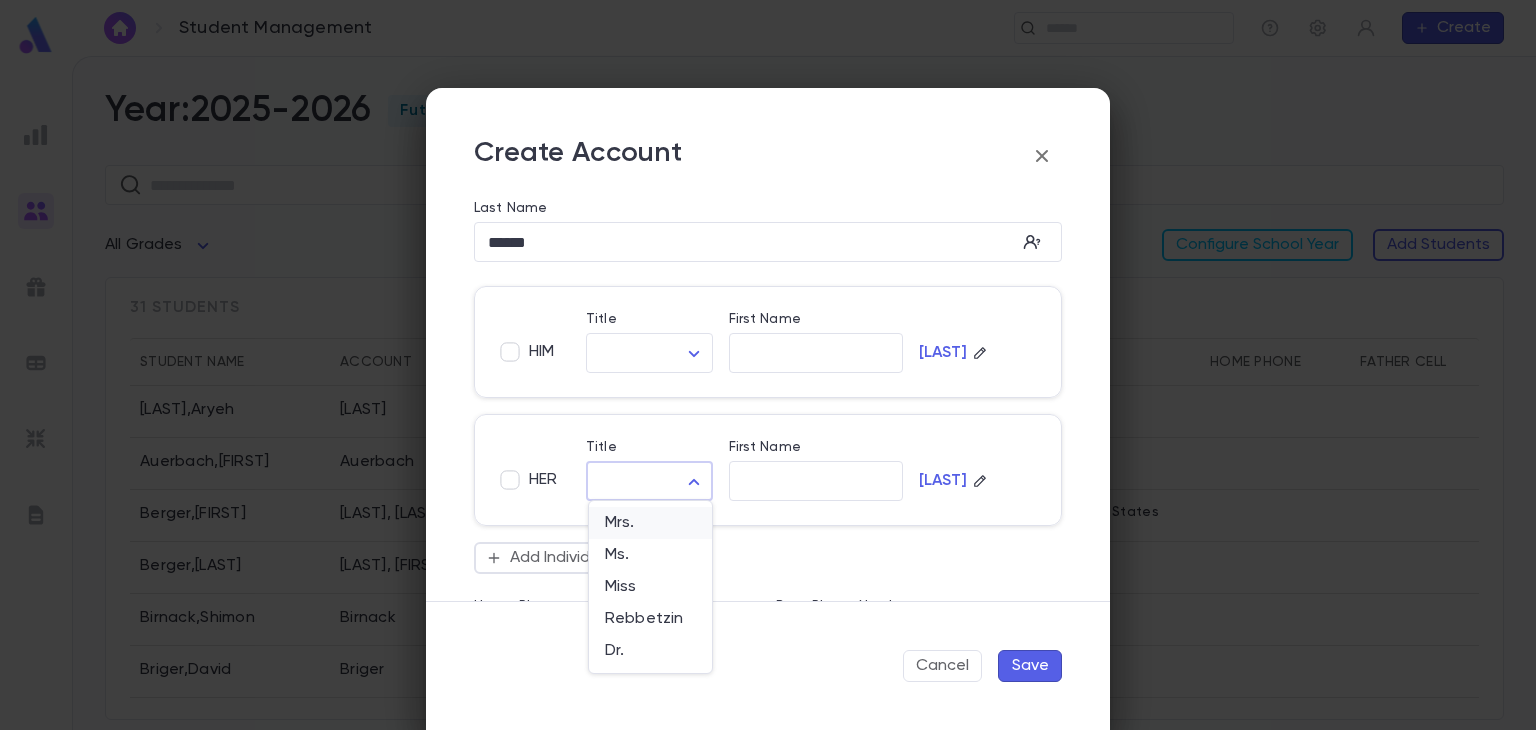 click on "Mrs." at bounding box center [650, 523] 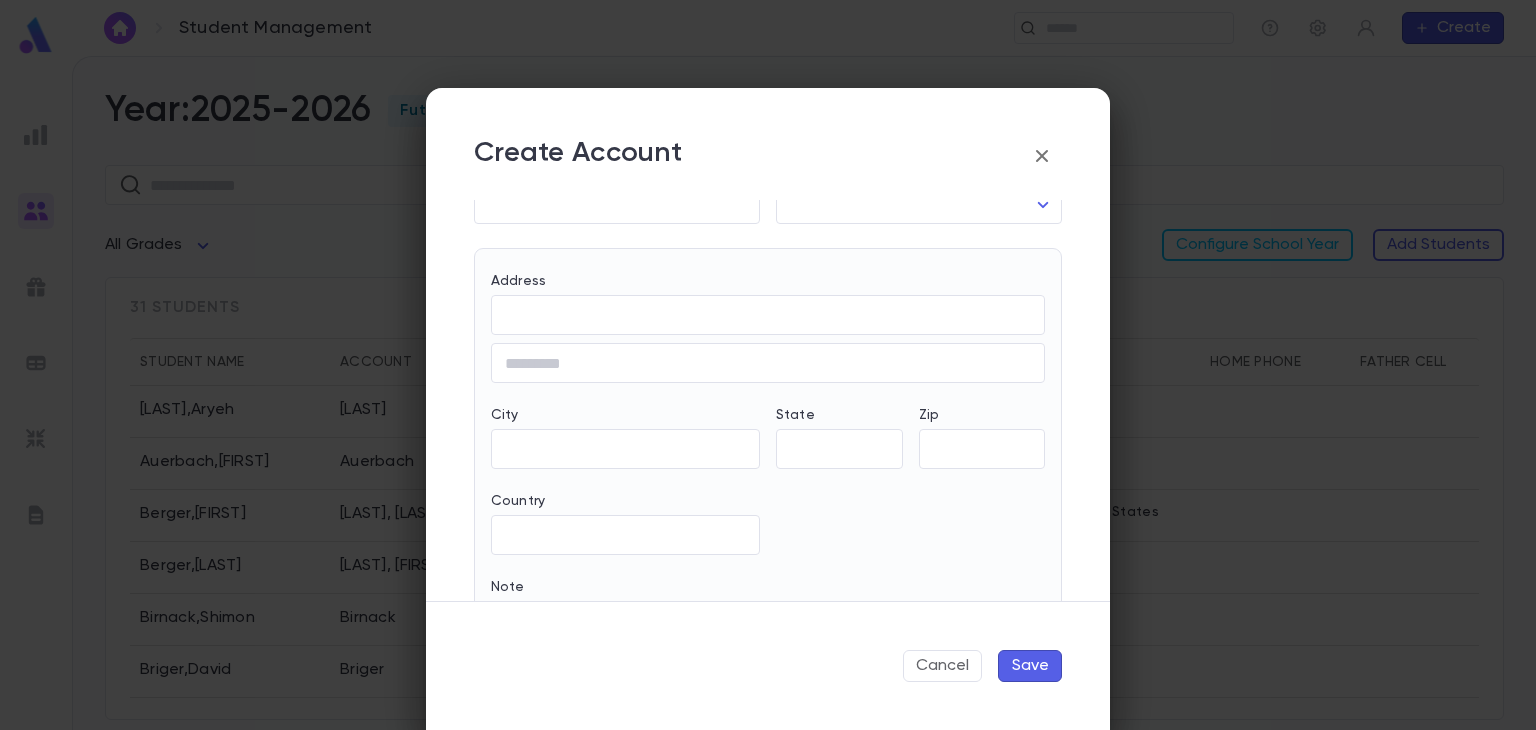 scroll, scrollTop: 806, scrollLeft: 0, axis: vertical 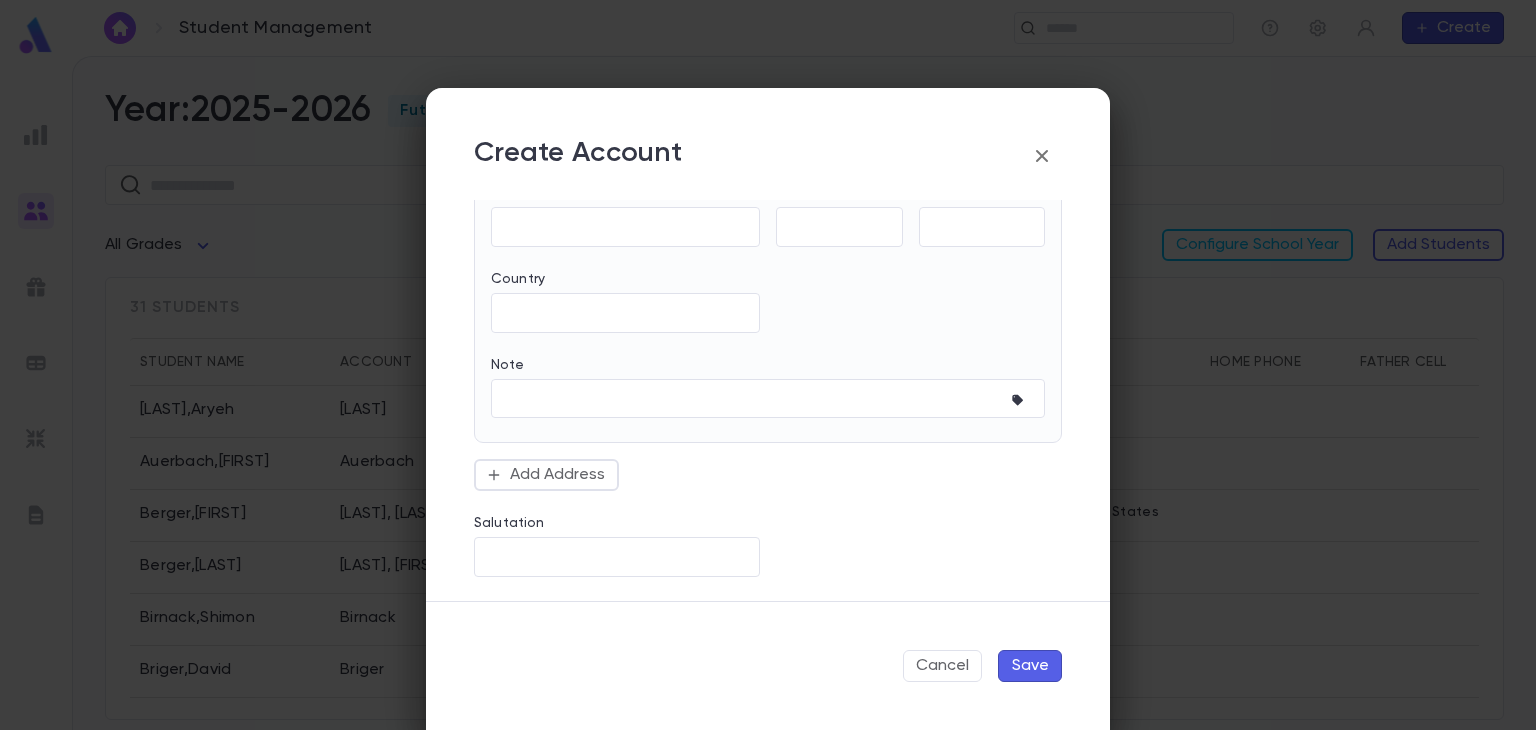 click on "Save" at bounding box center [1030, 666] 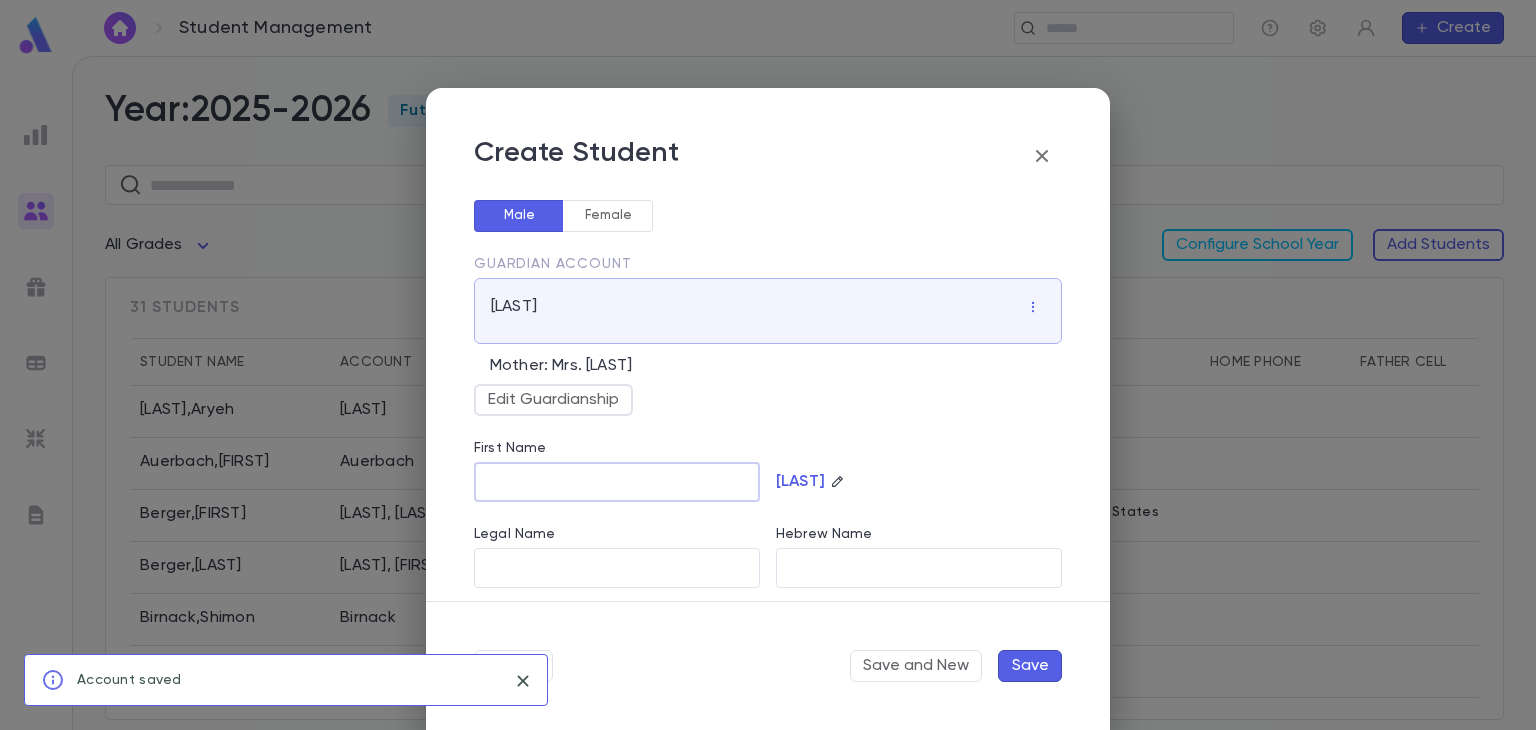 click on "First Name" at bounding box center (617, 482) 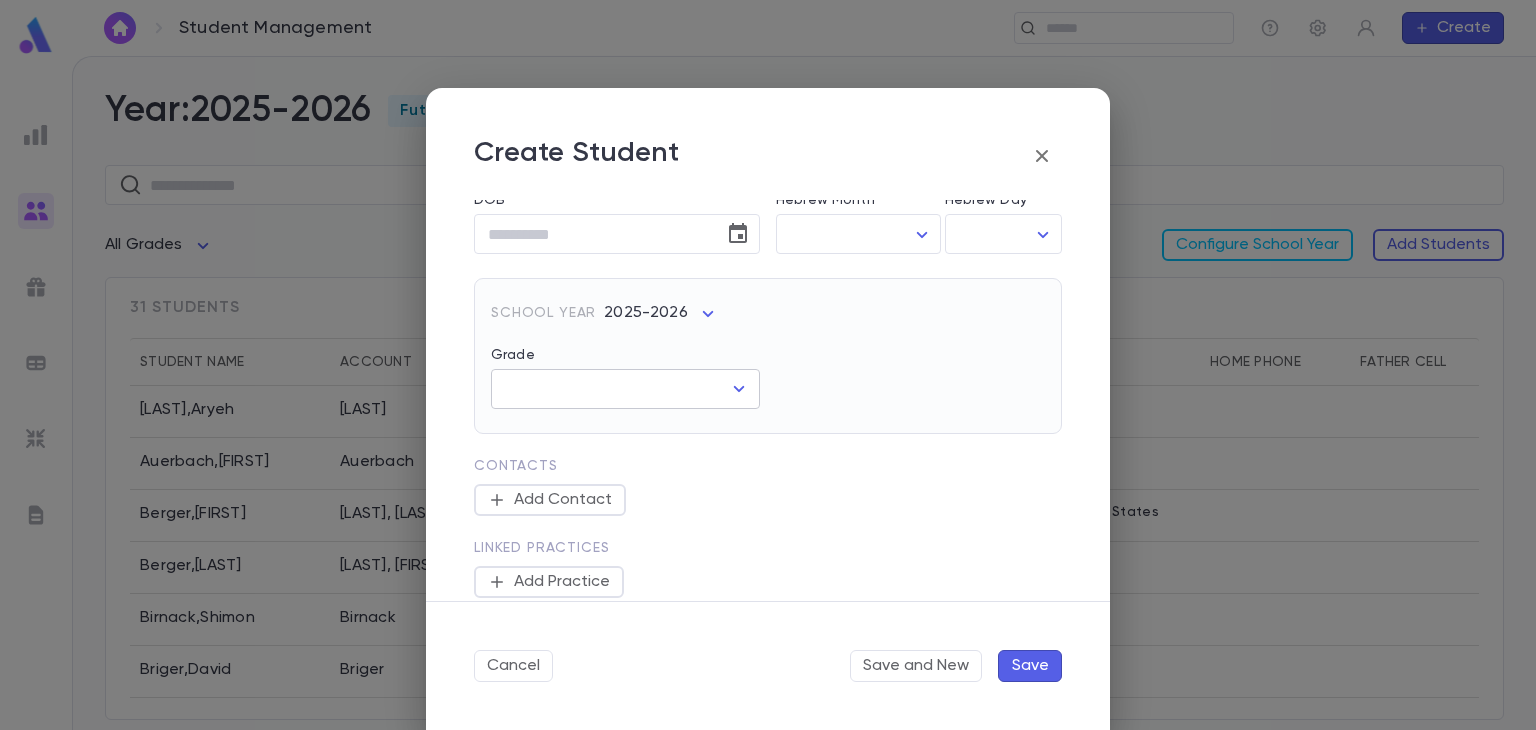 scroll, scrollTop: 423, scrollLeft: 0, axis: vertical 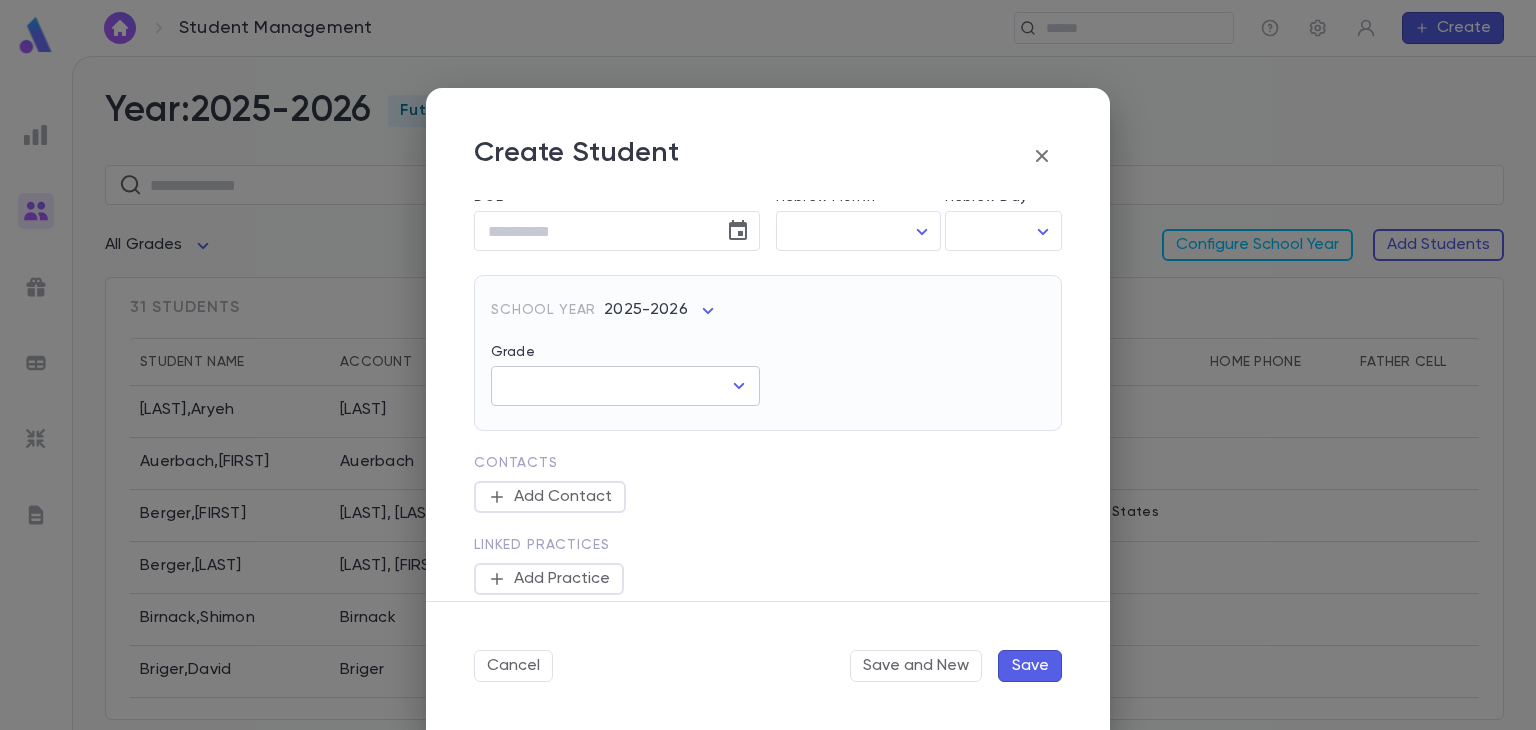 click 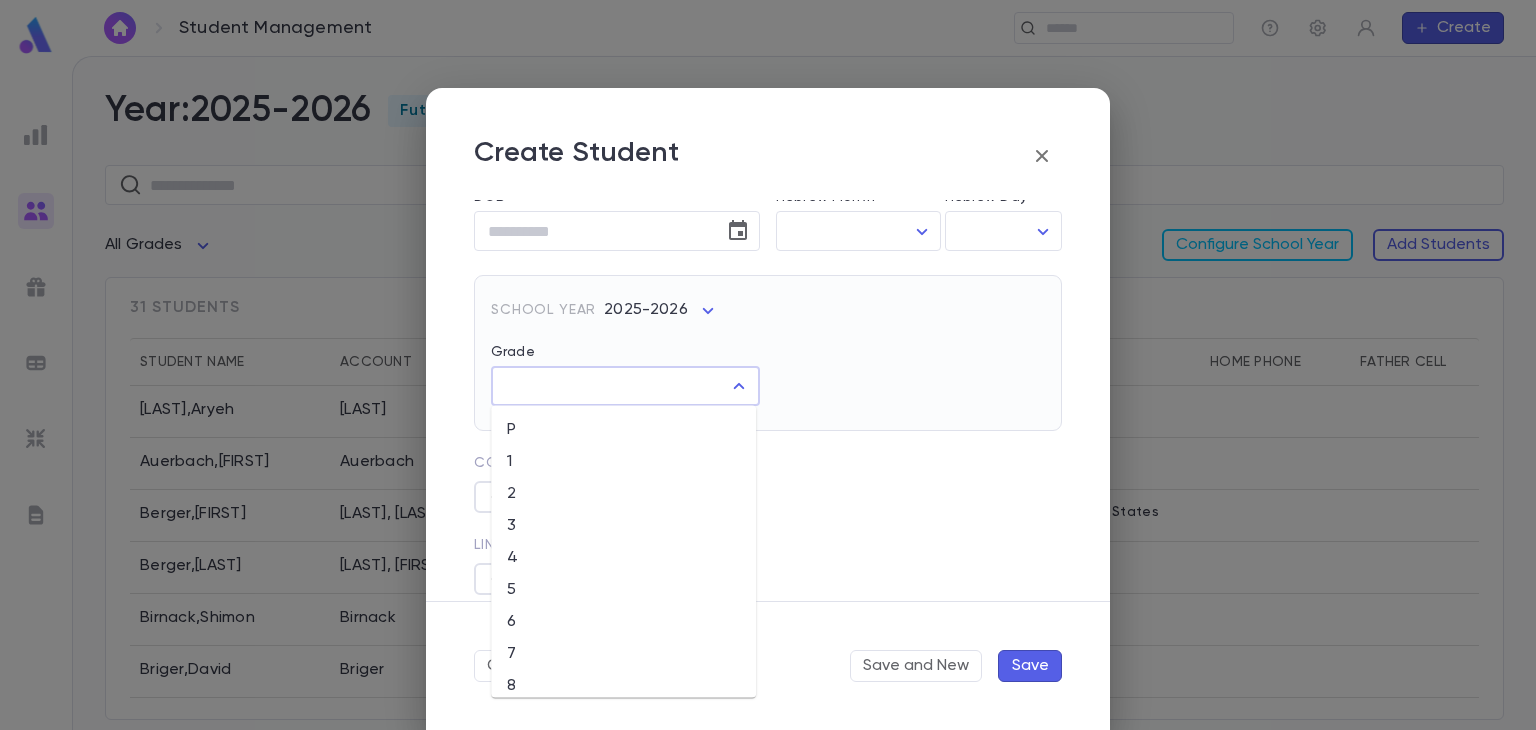 click on "3" at bounding box center (623, 526) 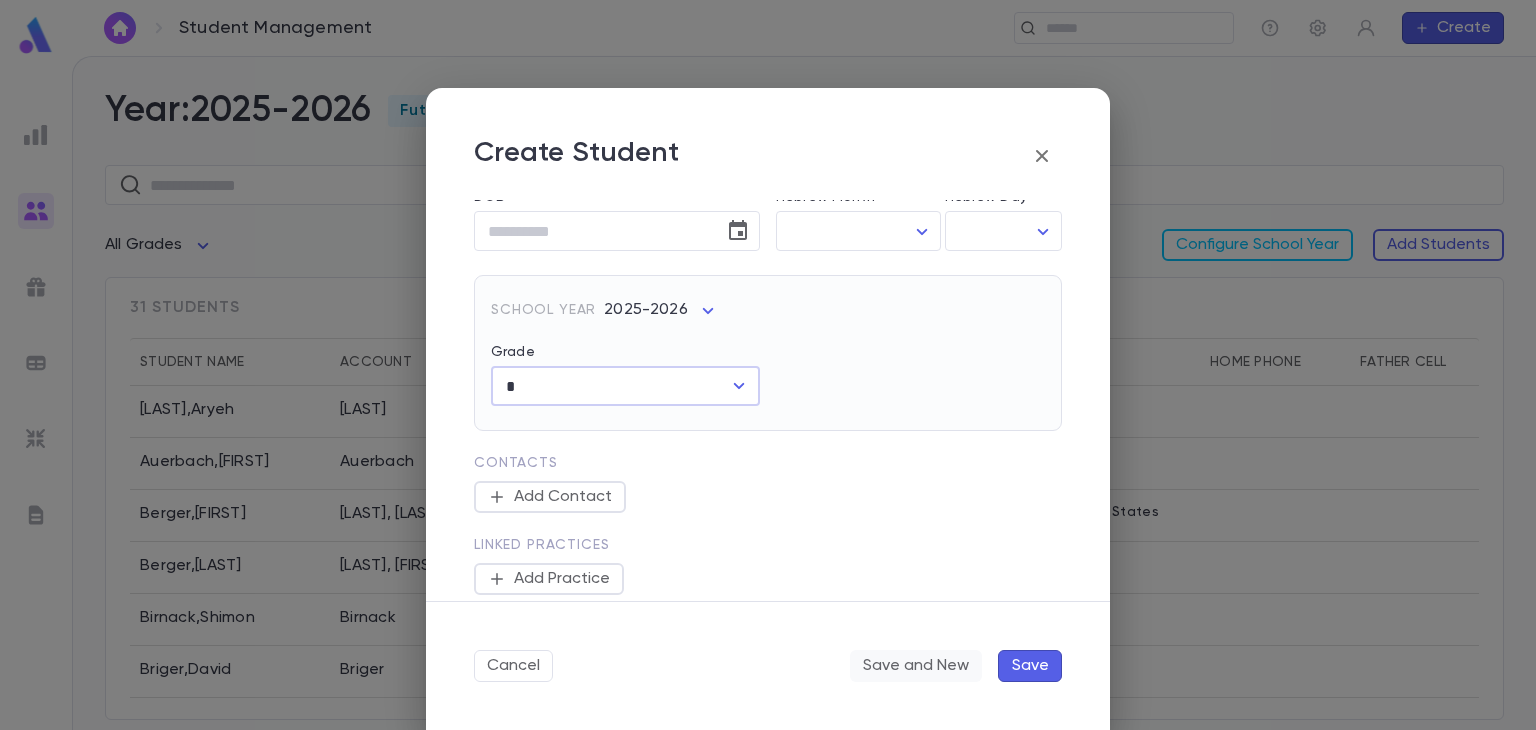 click on "Save and New" at bounding box center (916, 666) 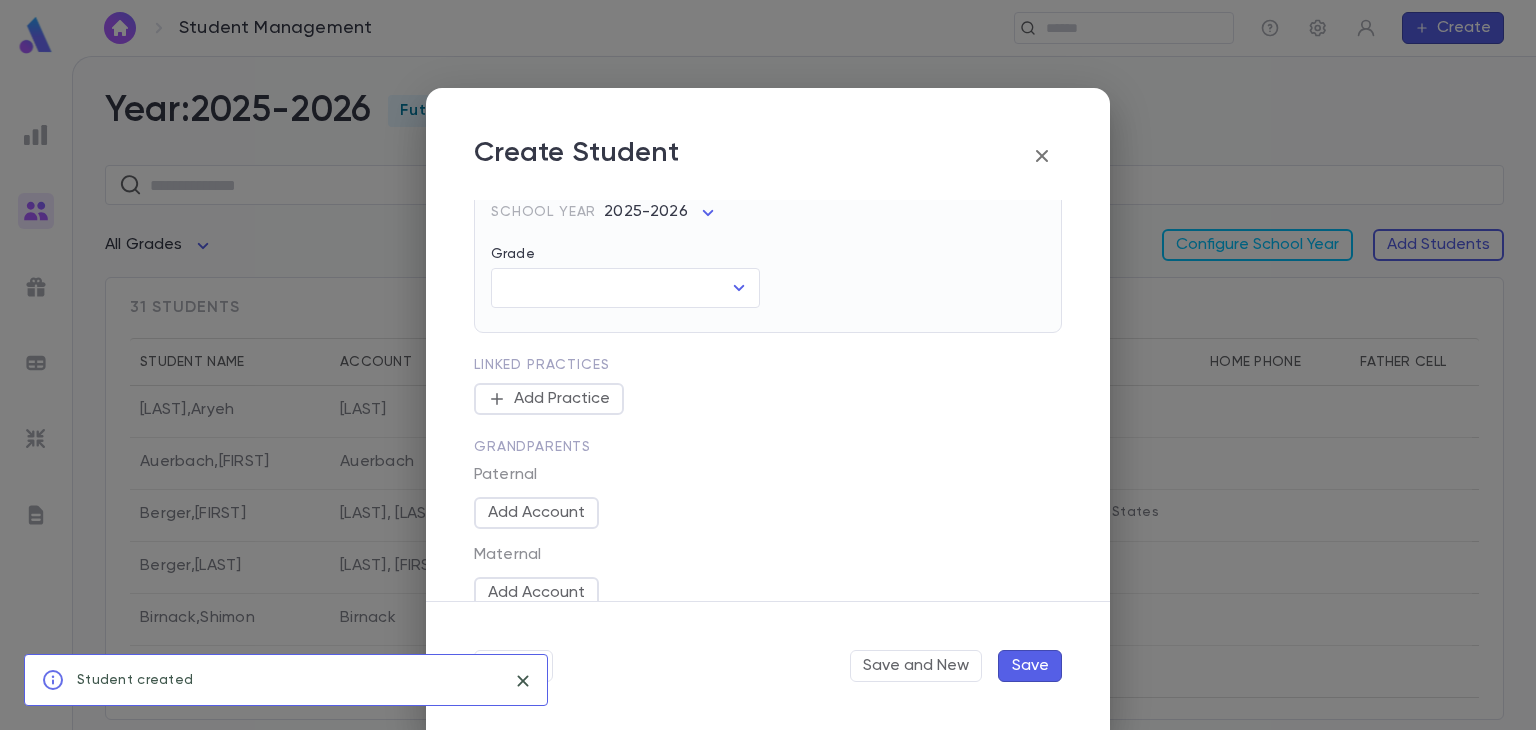 scroll, scrollTop: 0, scrollLeft: 0, axis: both 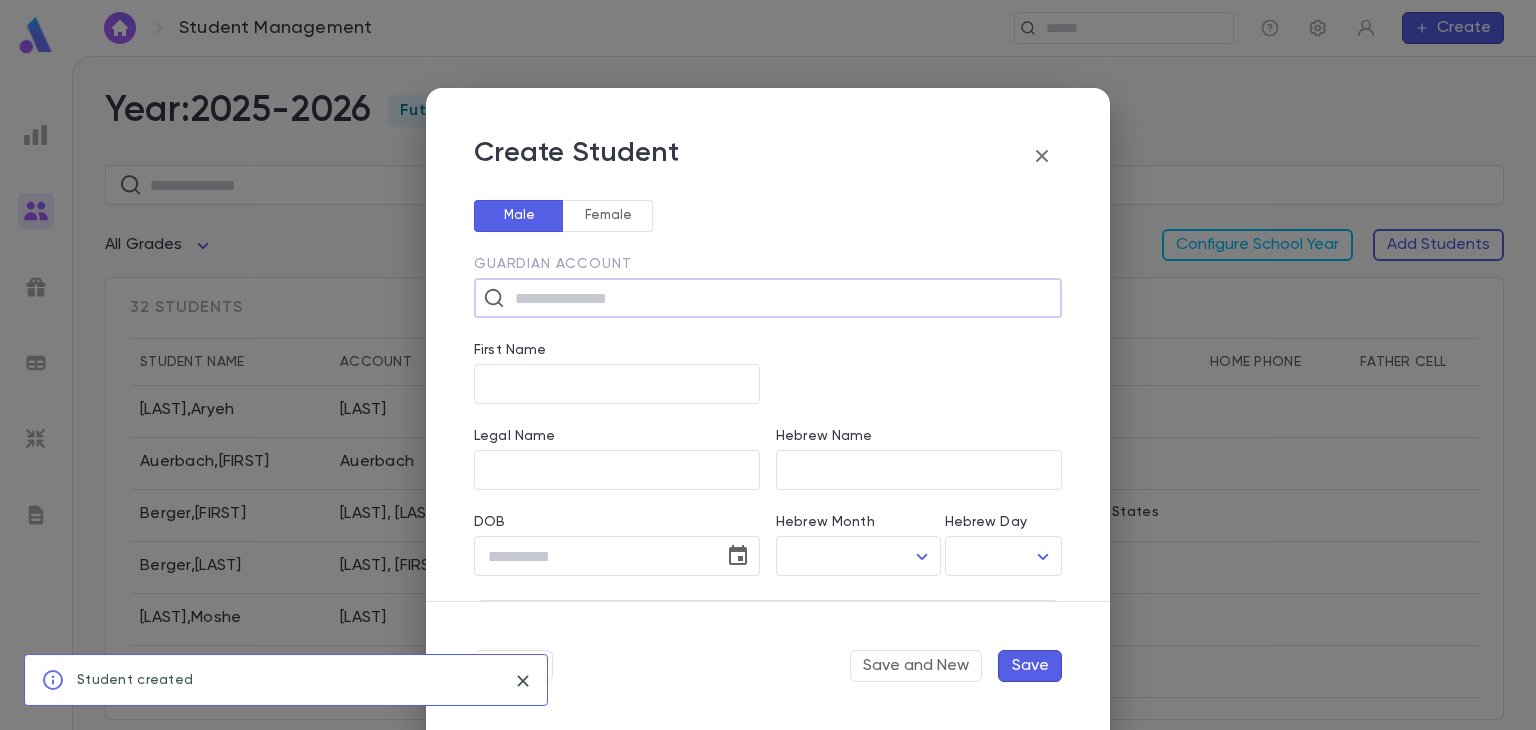 click at bounding box center [781, 298] 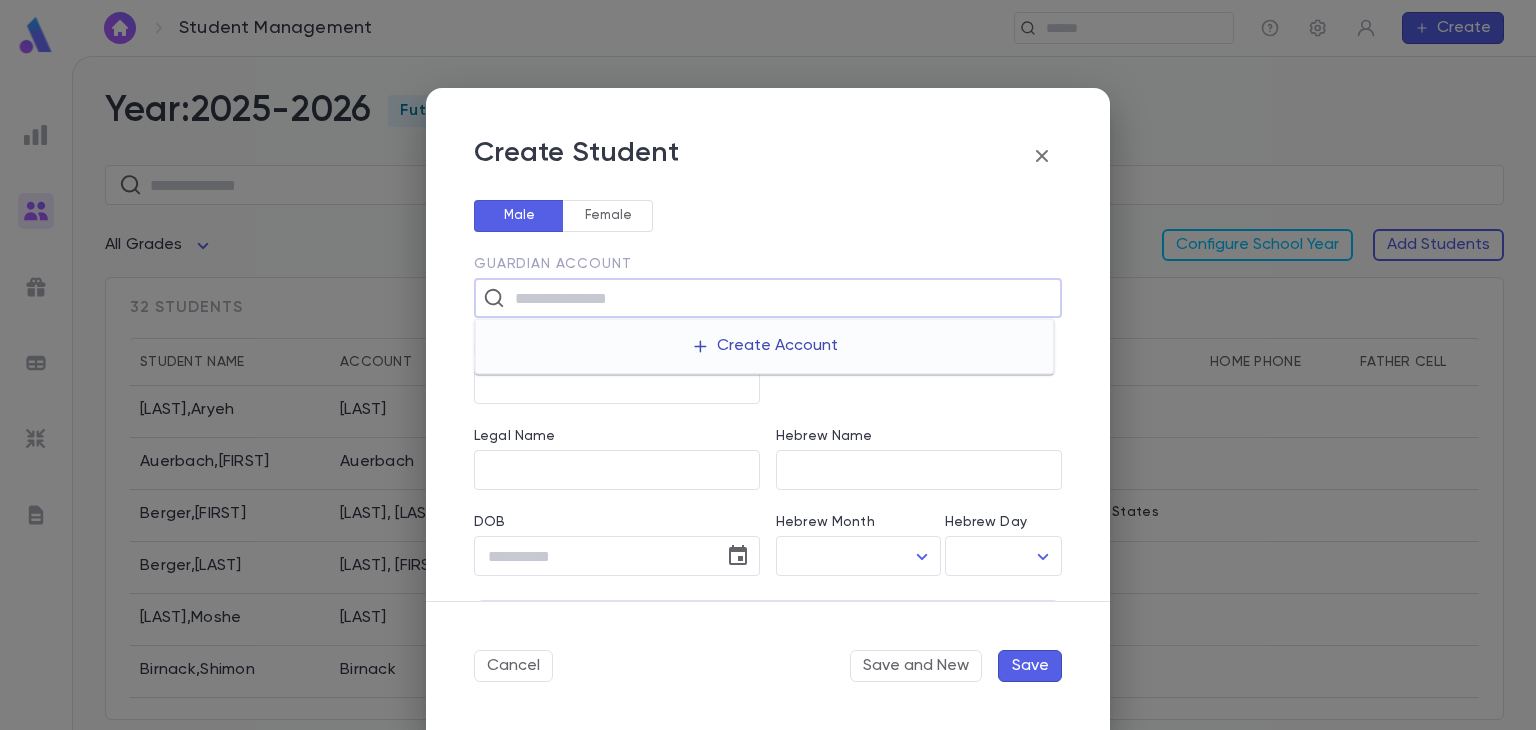 click on "Create Account" at bounding box center [764, 346] 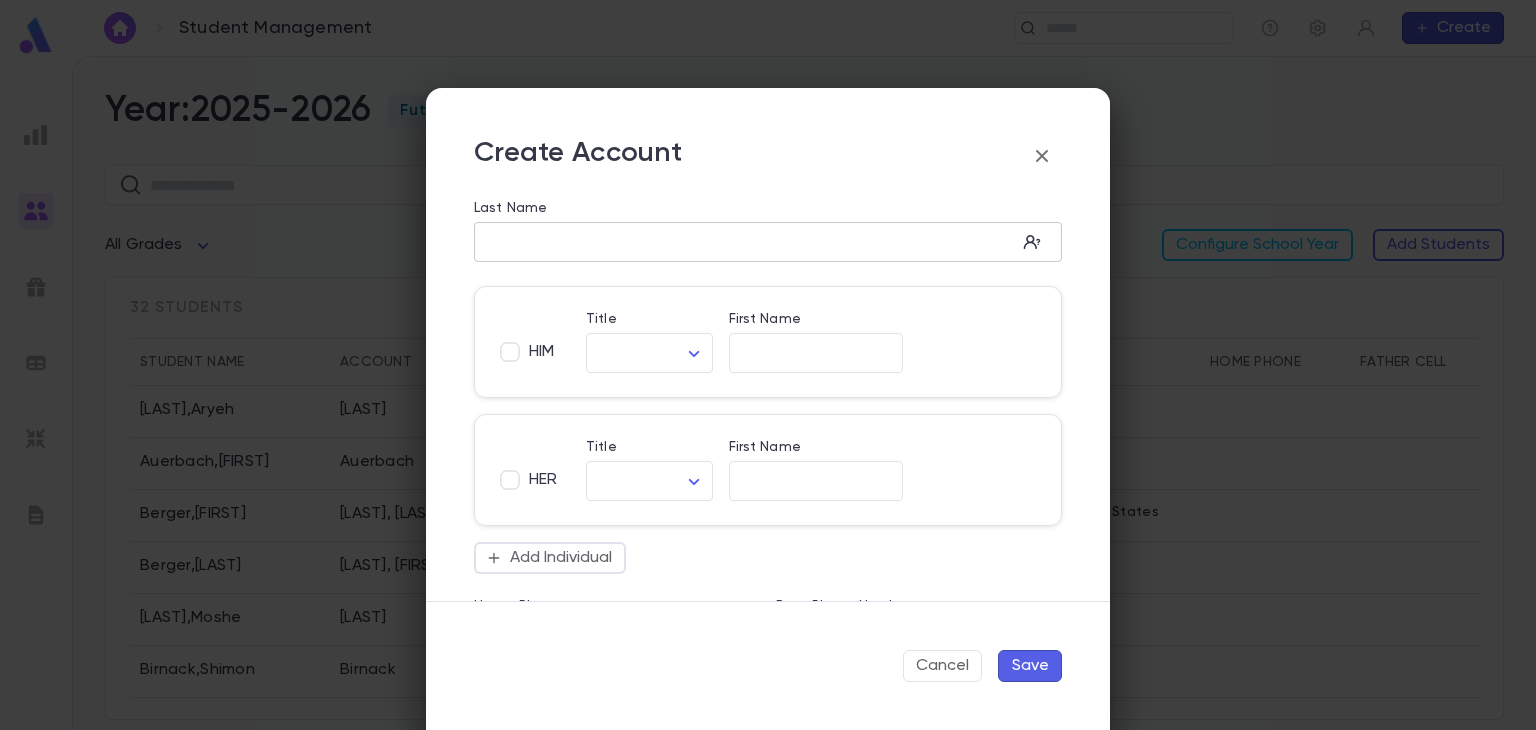 click on "Last Name" at bounding box center (745, 242) 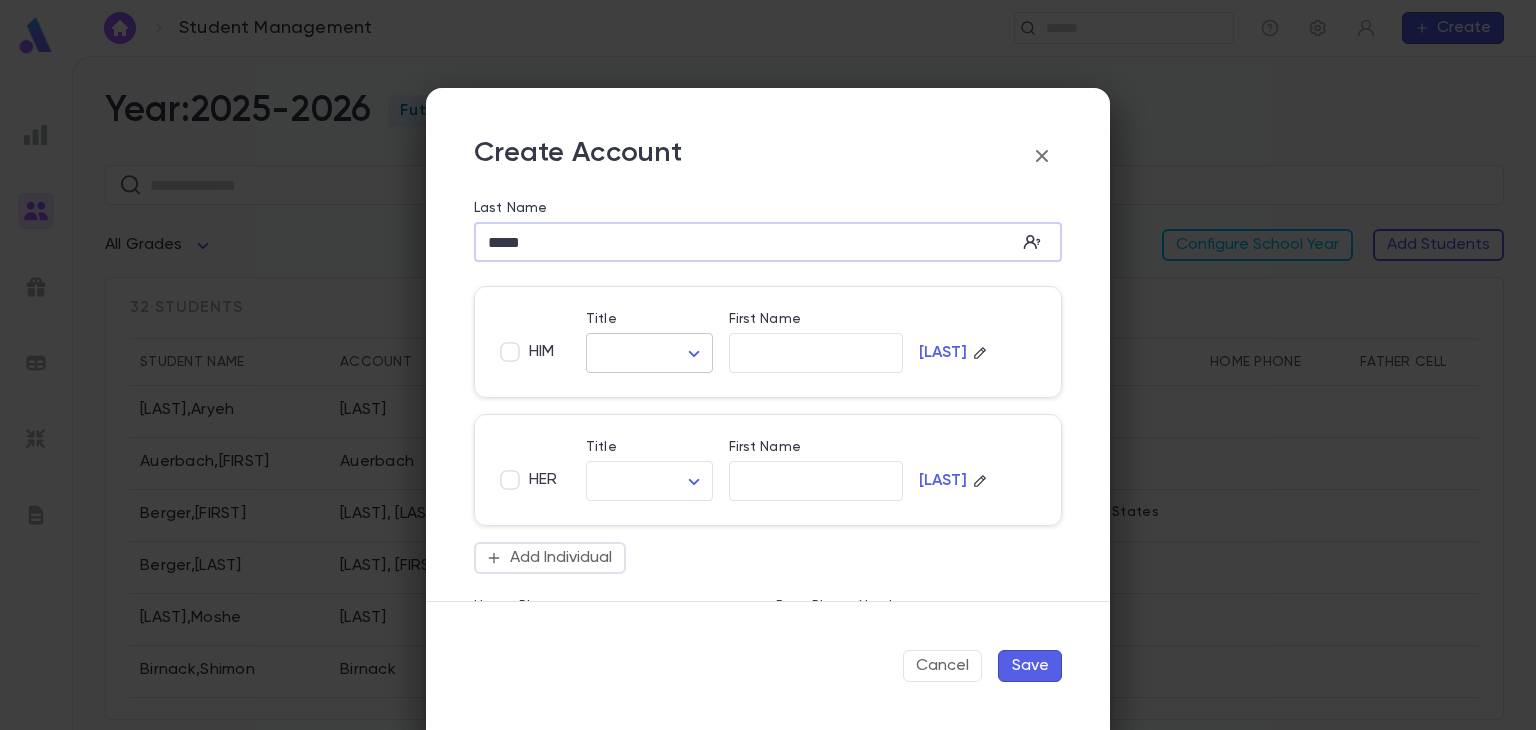 click on "Student Management ​  Create Year:  2025-2026 Future ​ All Grades Configure School Year Add Students 32   students Student Name Account Grade Address Home Phone Father Cell Mother Cell [LAST] ,  [FIRST] [LAST] 2 [LAST] ,  [FIRST] [LAST] 12 [NUMBER] [STREET], [CITY] [STATE] [COUNTRY] [LAST] ,  [FIRST] [LAST] 12 [LAST] ,  [FIRST] [LAST] 3 [LAST] ,  [FIRST] [LAST] 2 [LAST] ,  [FIRST] [LAST] 2 [LAST] ,  [FIRST] [LAST] 3 [LAST] ,  [FIRST] [LAST] 2 Profile Log out Account Pledge Payment 2025-2026 Create Student Male Female Guardian Account ​ First Name ​ Legal Name ​ Hebrew Name ​ DOB ​ Hebrew Month ​ ​ Hebrew Day ​ ​ School Year 2025-2026 ** Grade ​ Linked Practices  Add Practice Grandparents Paternal Add Account Maternal Add Account Student Image Upload Image Allergies ​ Cancel Save and New Save Create Account Last Name ***** ​ HIM Title ​ ​ First Name ​ [LAST] HER Title ​ ​ First Name ​ [LAST] Add Individual Home Phone ​ ​" at bounding box center (768, 393) 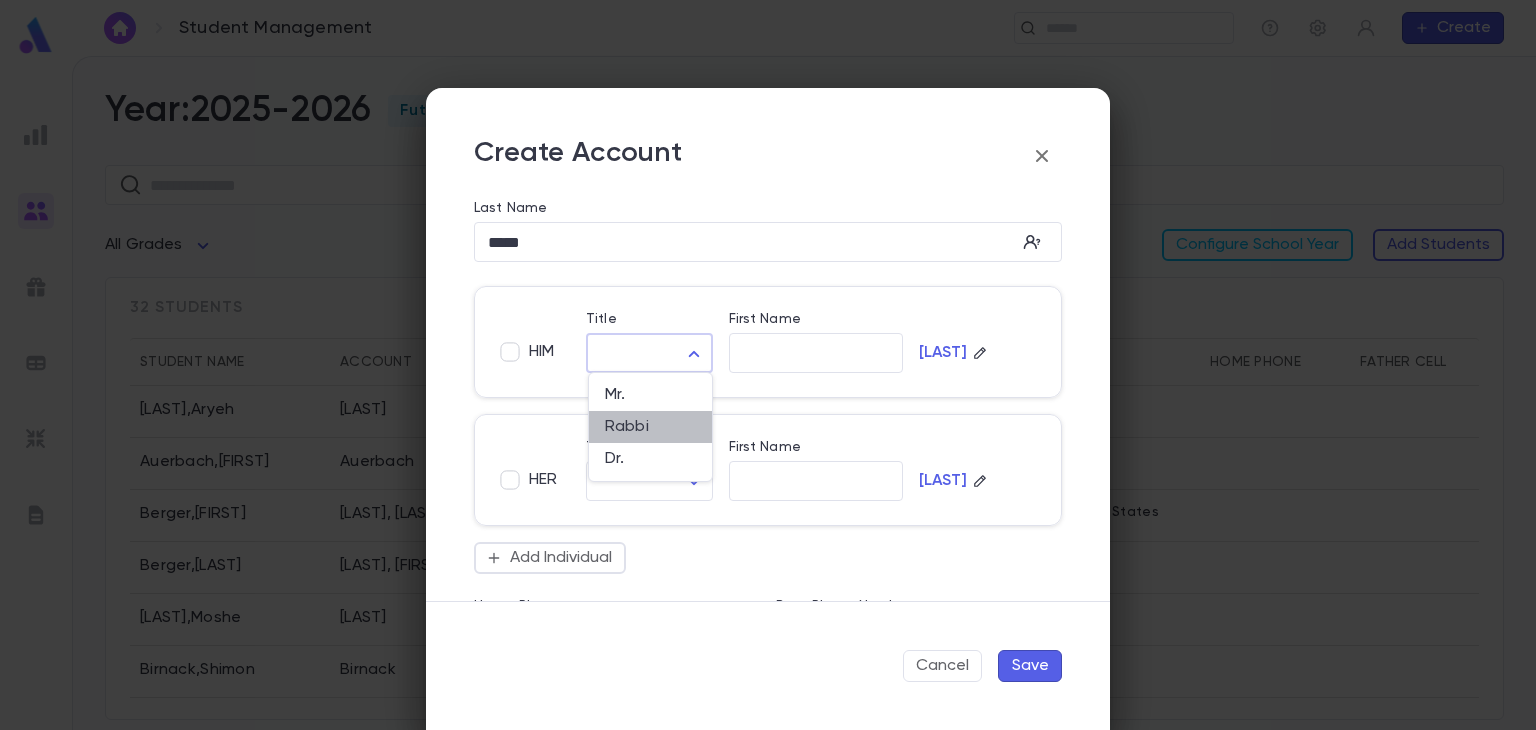 click on "Rabbi" at bounding box center [650, 427] 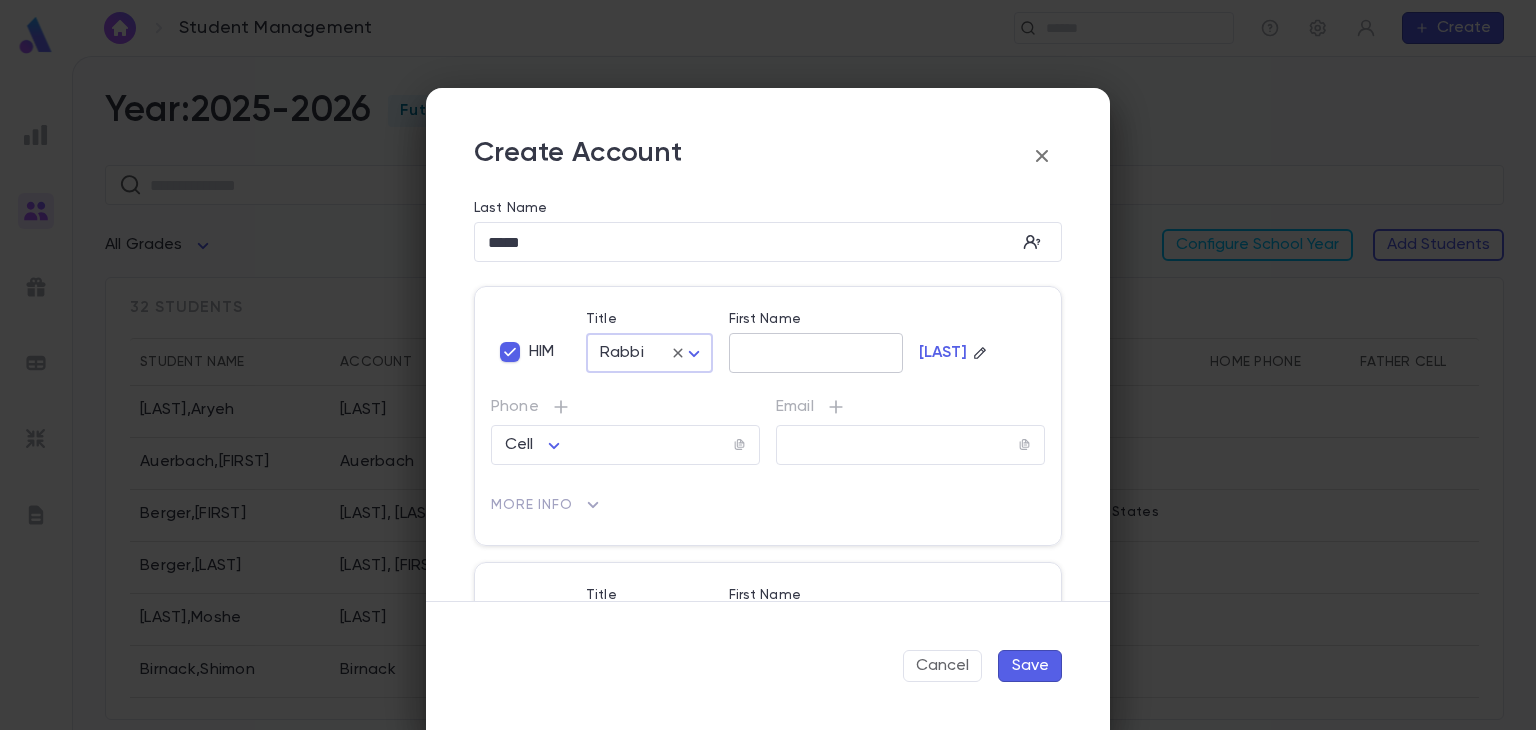click on "First Name" at bounding box center [816, 353] 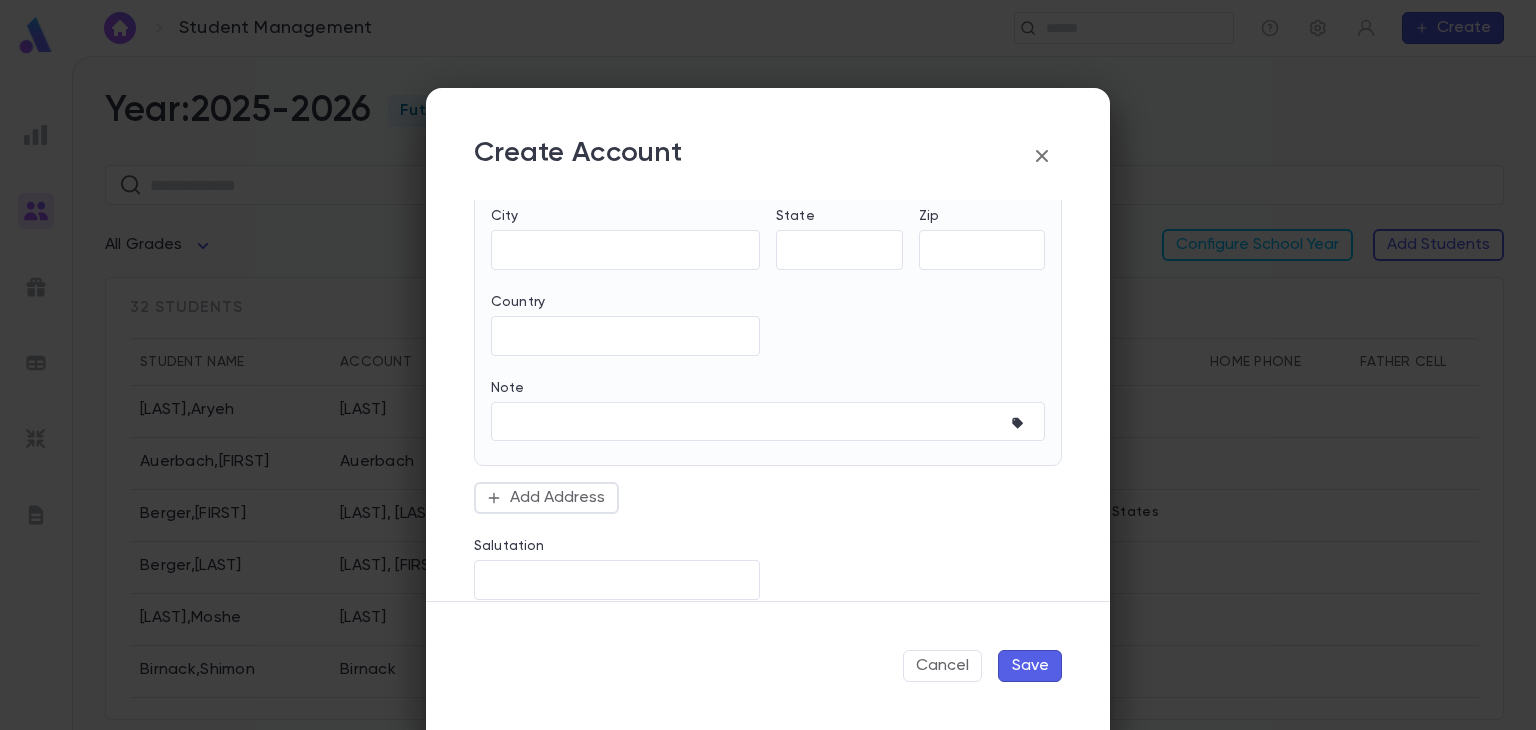 scroll, scrollTop: 806, scrollLeft: 0, axis: vertical 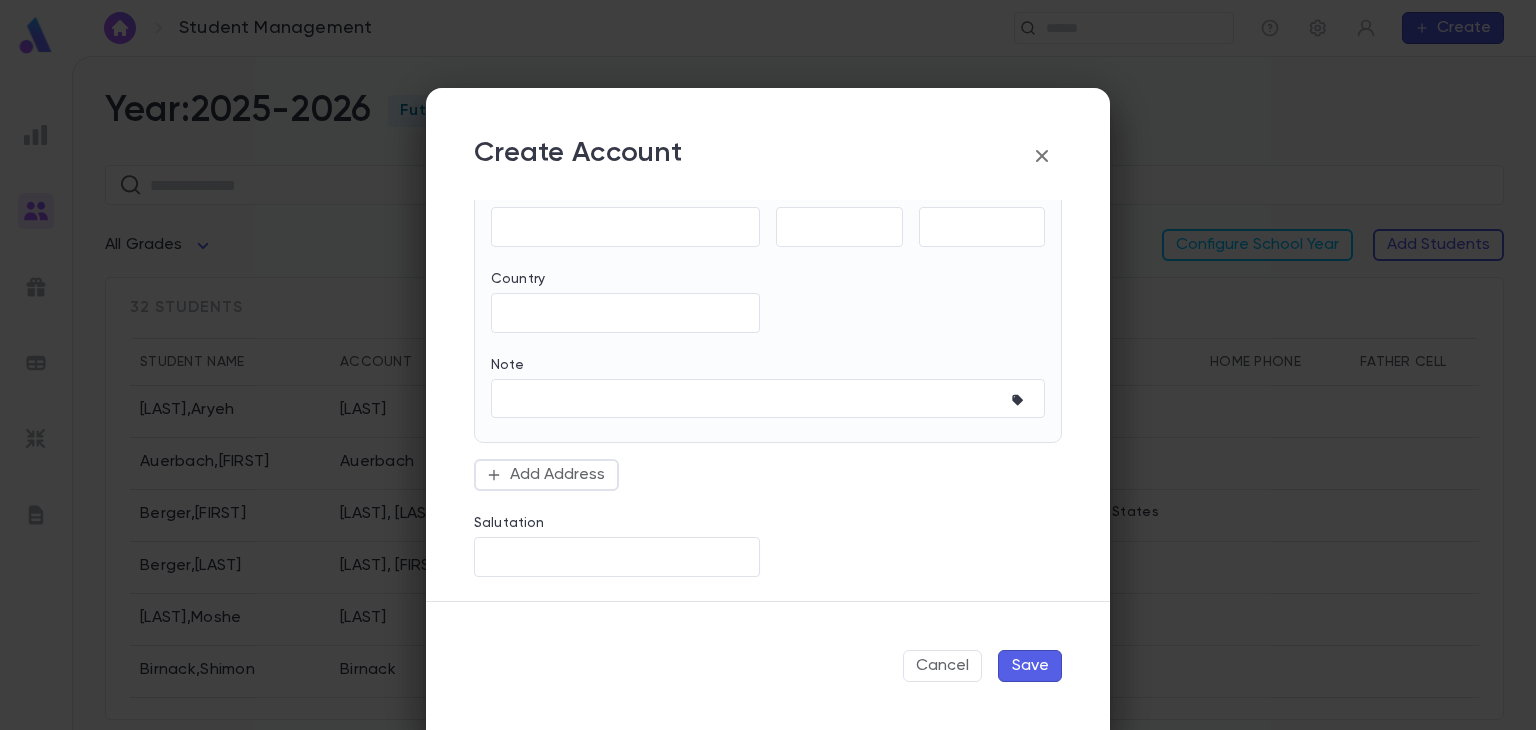 click on "Save" at bounding box center [1030, 666] 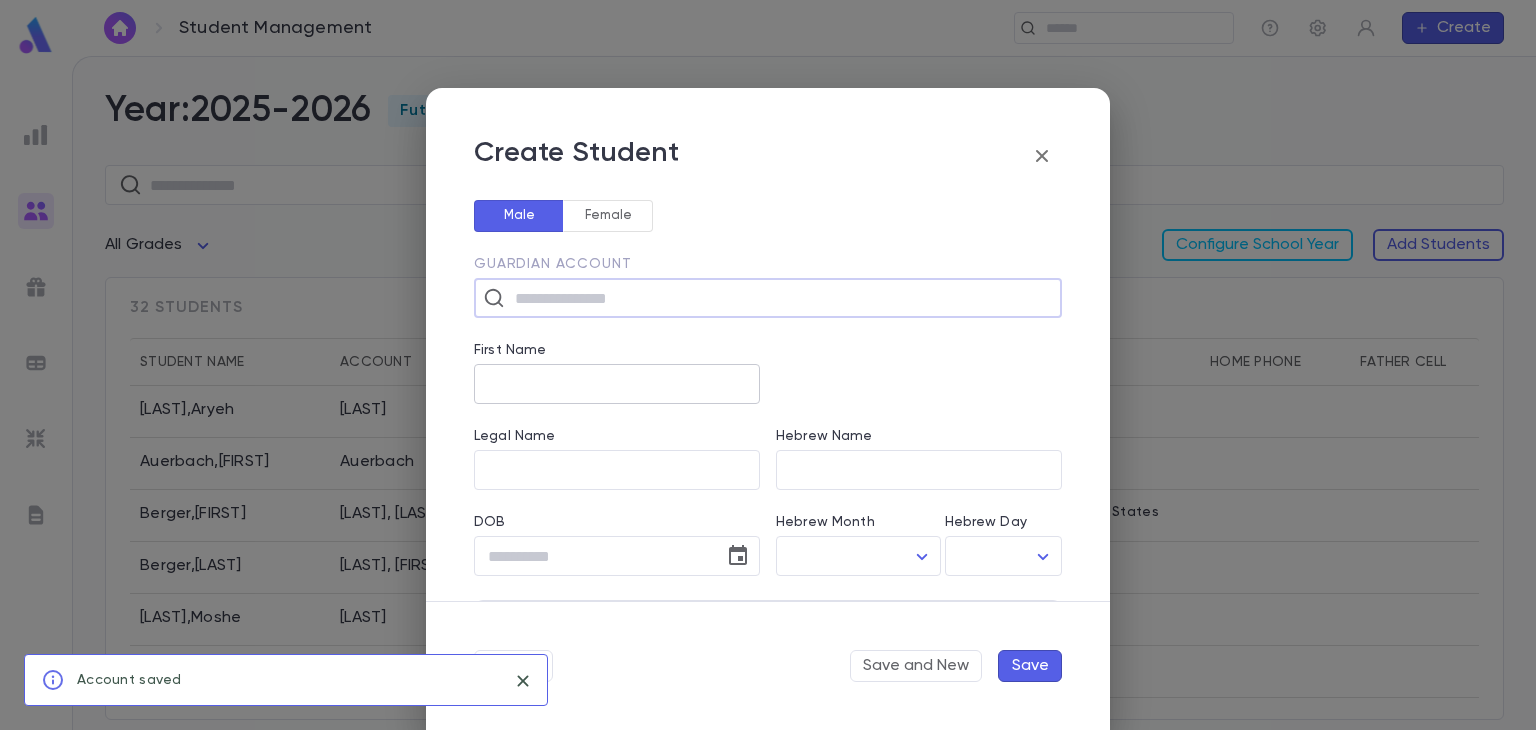 click on "First Name" at bounding box center [617, 384] 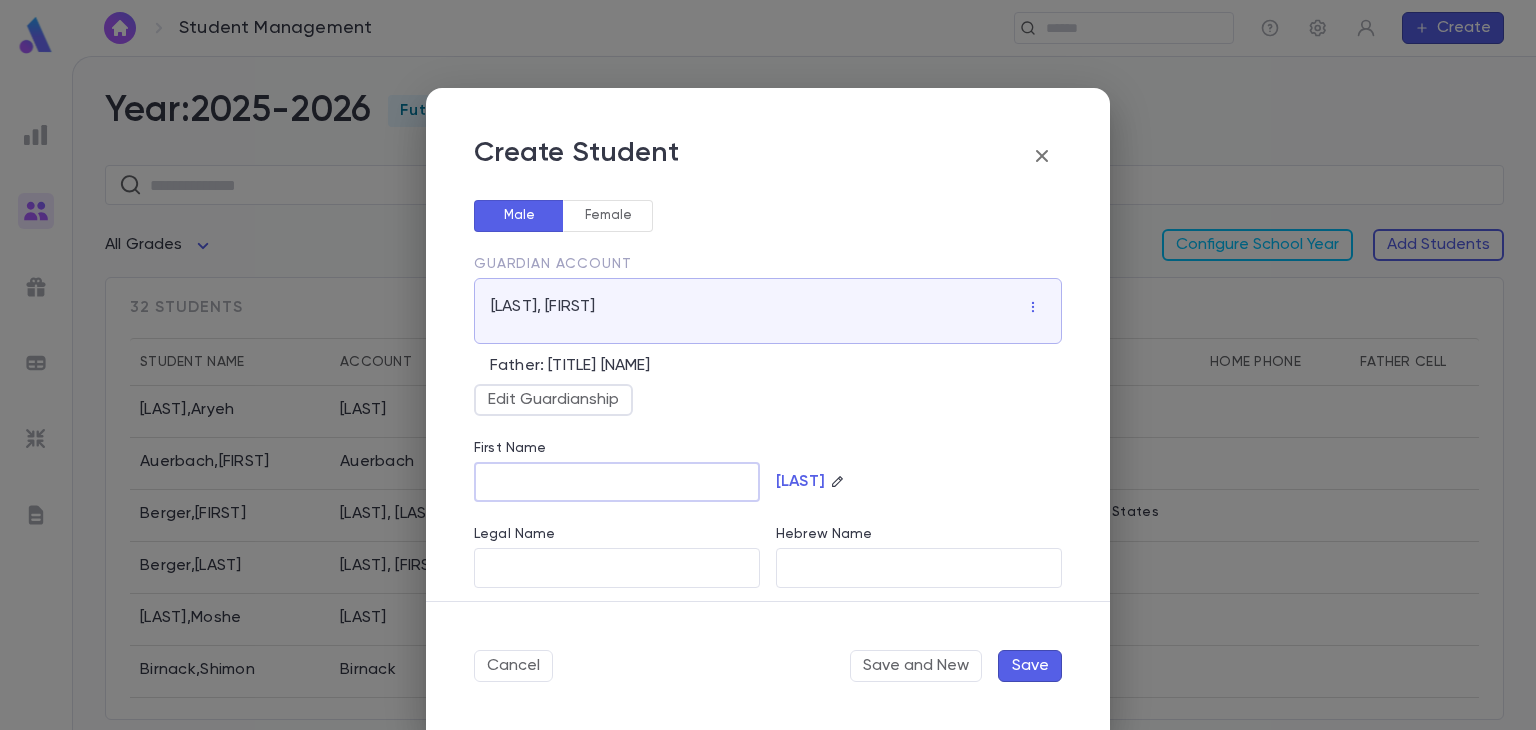 click on "First Name" at bounding box center [617, 482] 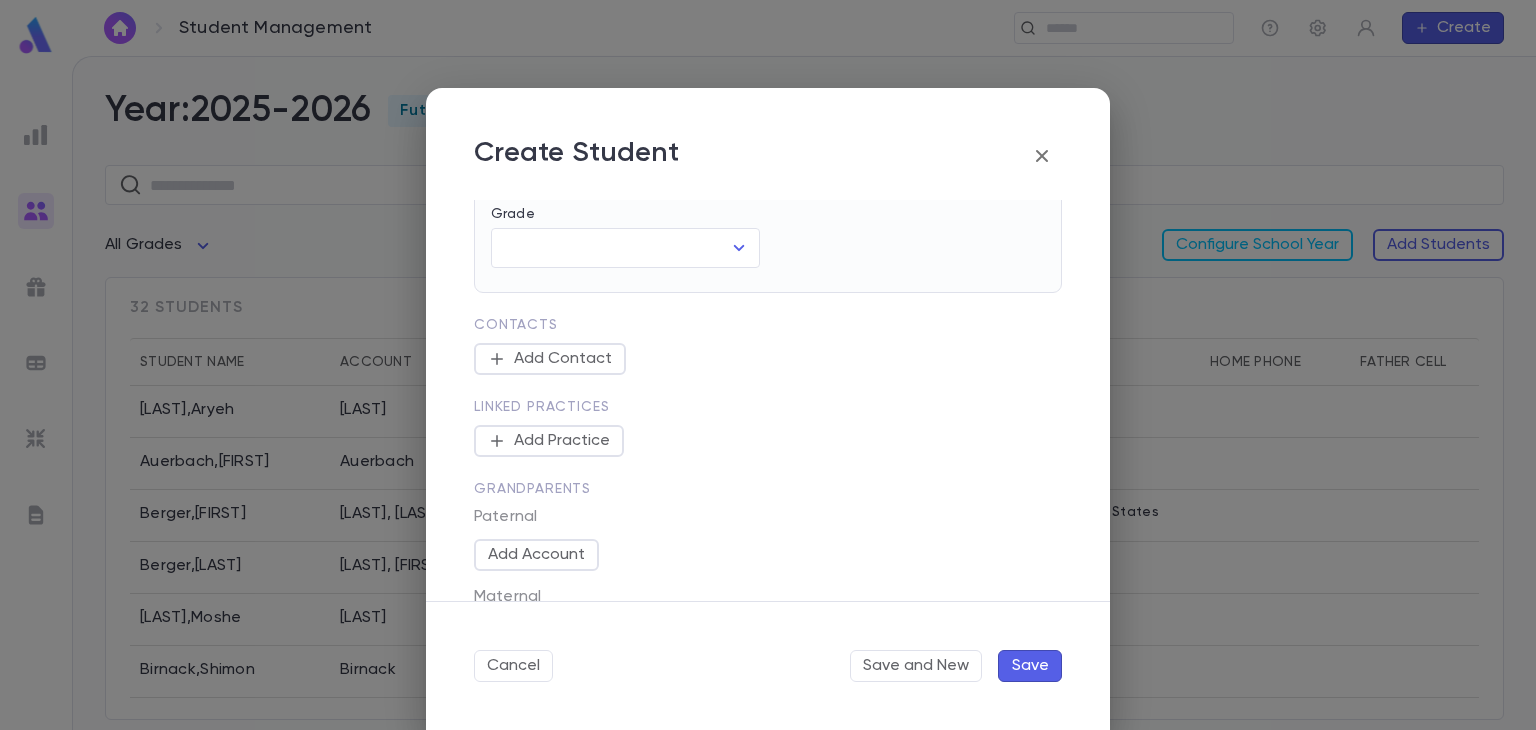 scroll, scrollTop: 558, scrollLeft: 0, axis: vertical 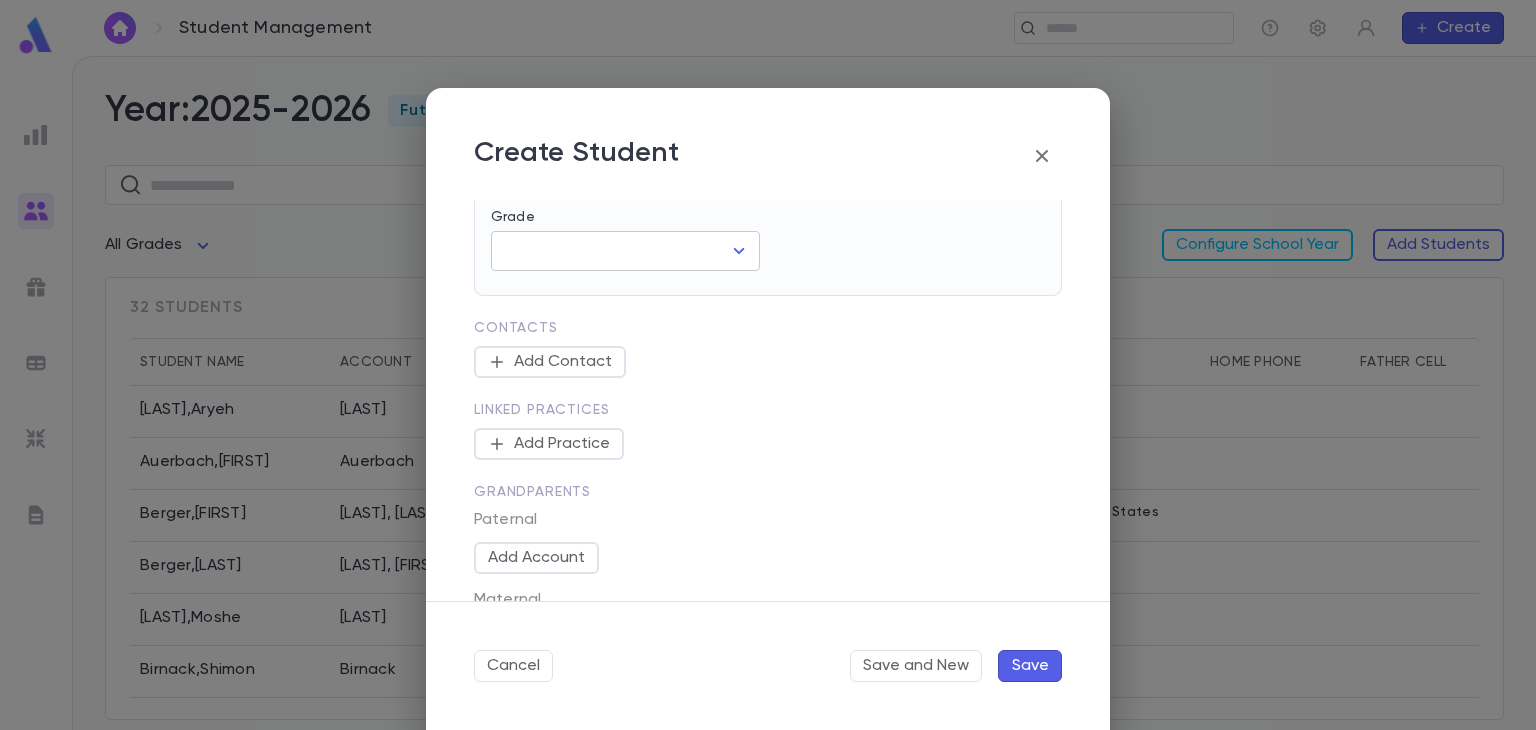 click 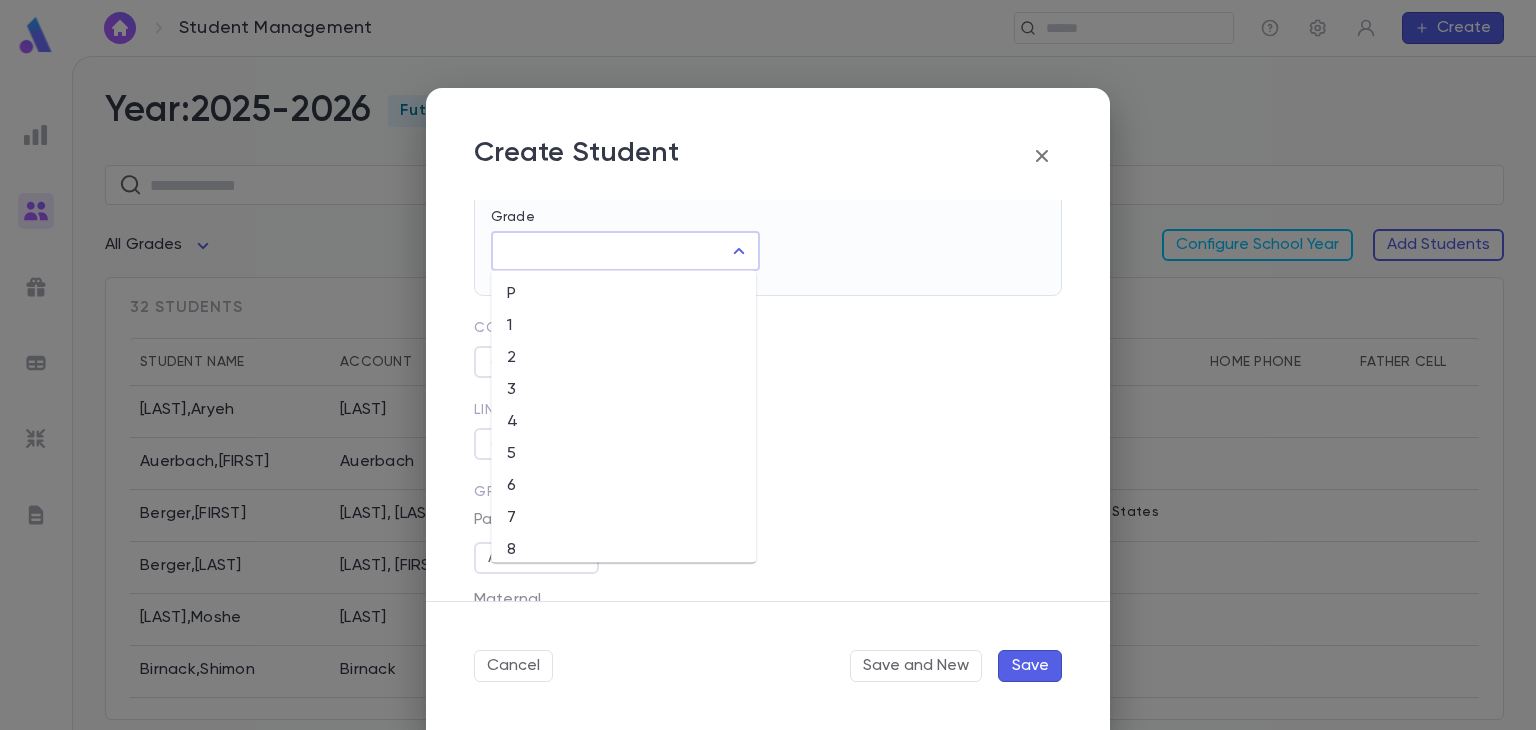 click on "4" at bounding box center (623, 422) 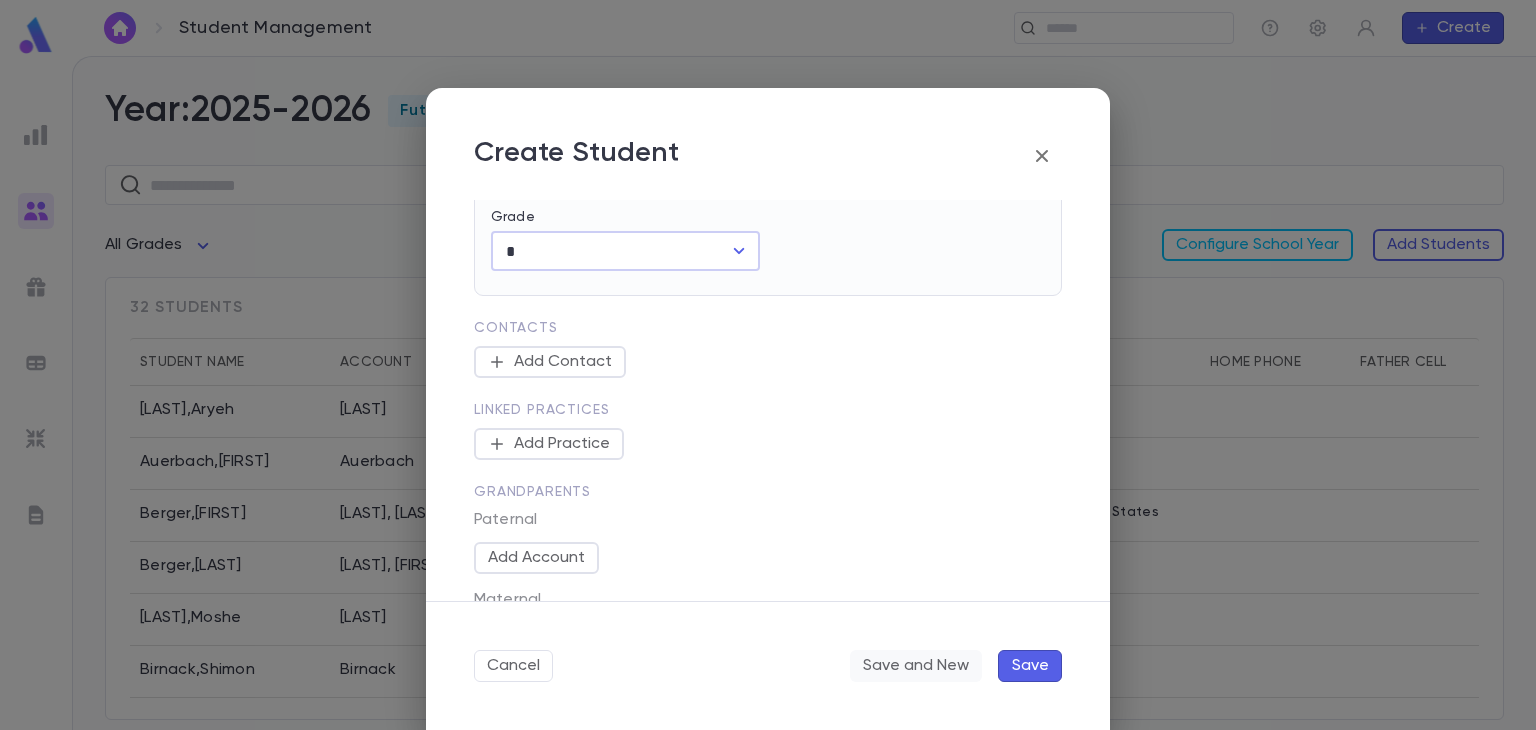 click on "Save and New" at bounding box center (916, 666) 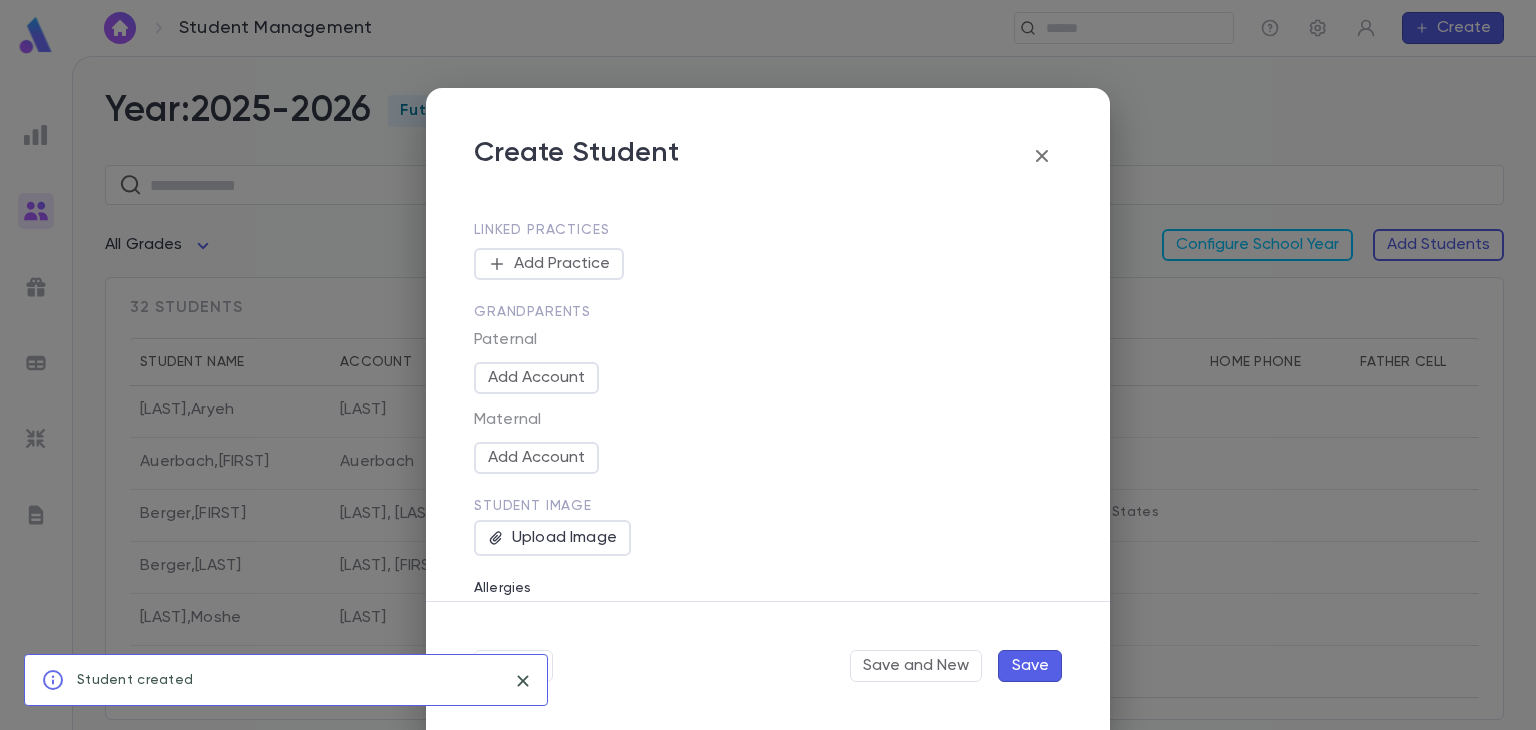 scroll, scrollTop: 0, scrollLeft: 0, axis: both 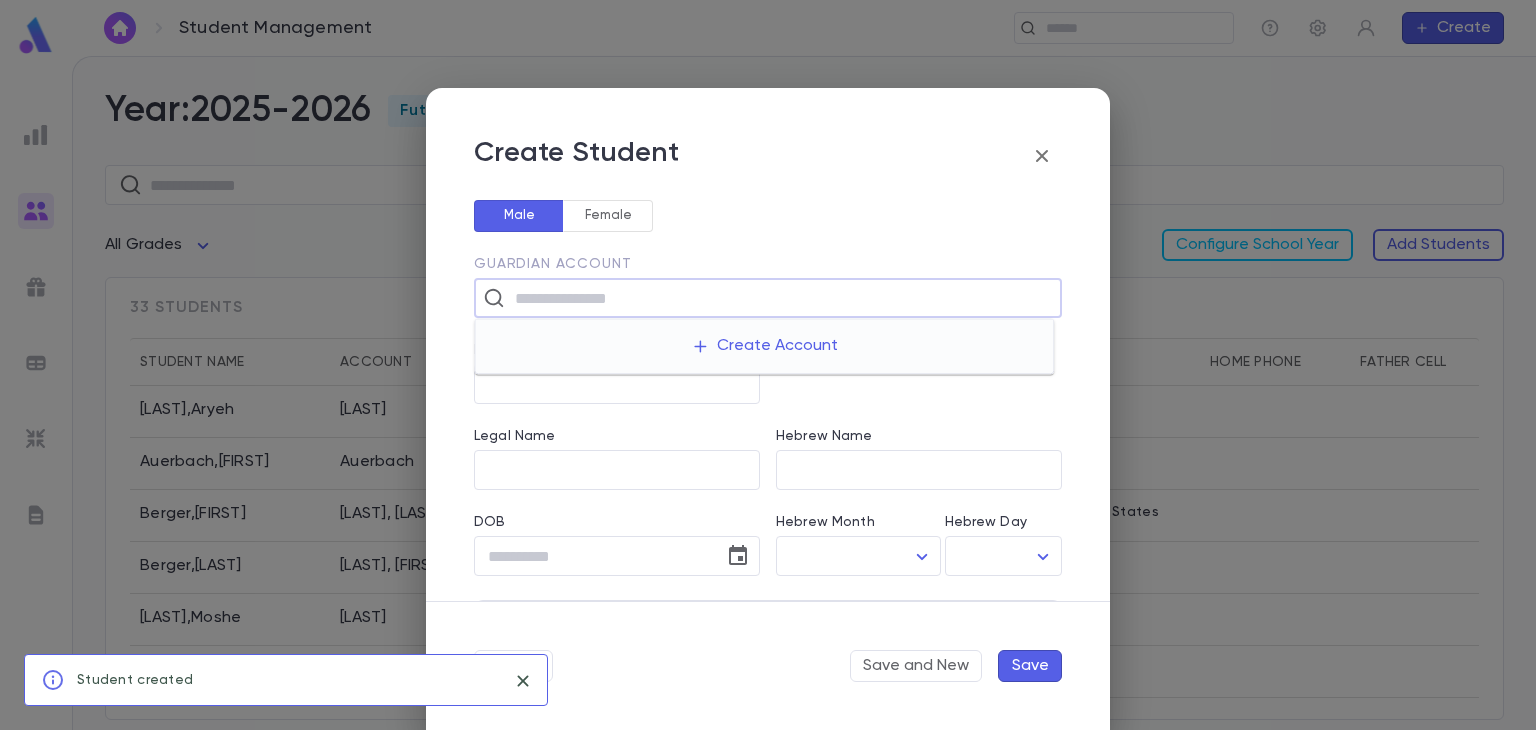 click at bounding box center [781, 298] 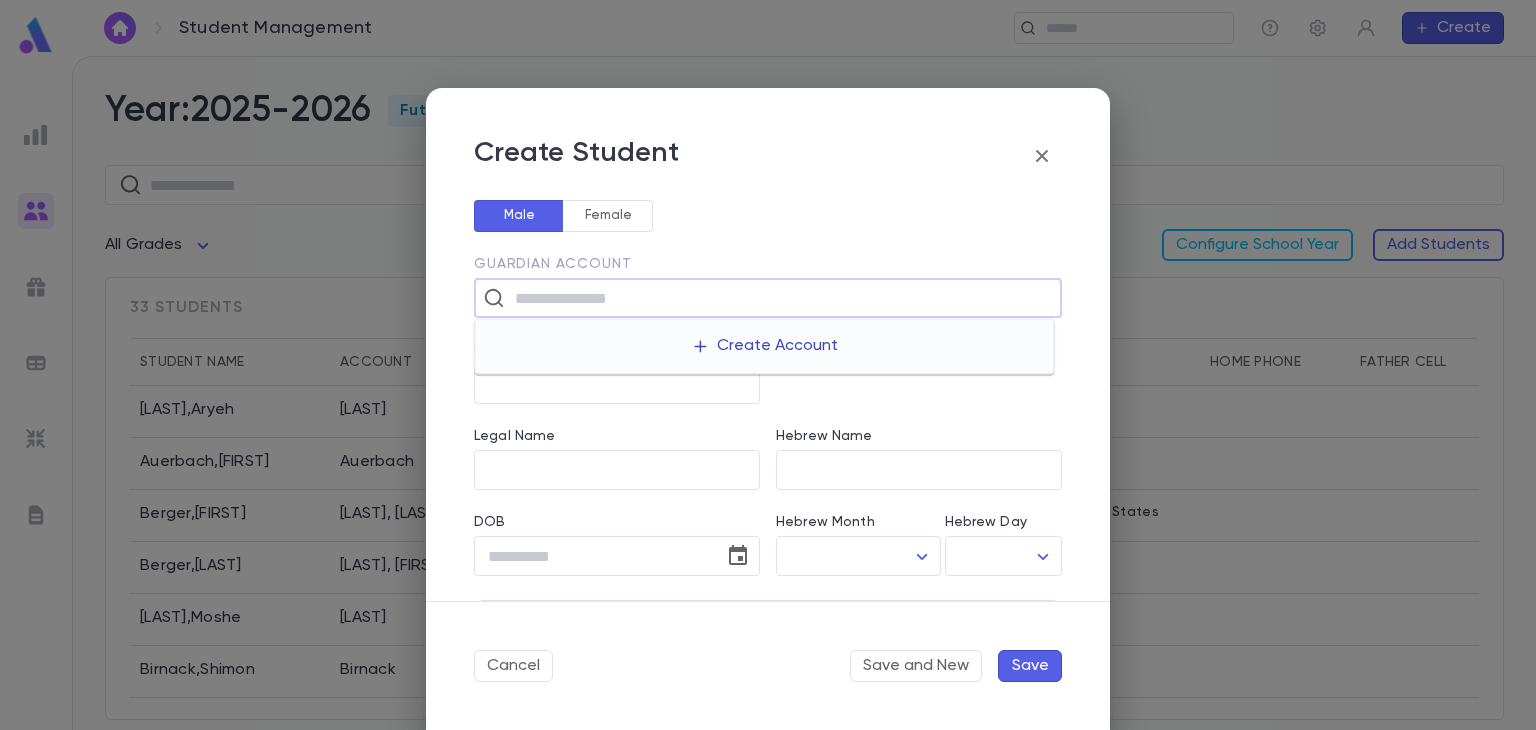 click on "Create Account" at bounding box center [764, 346] 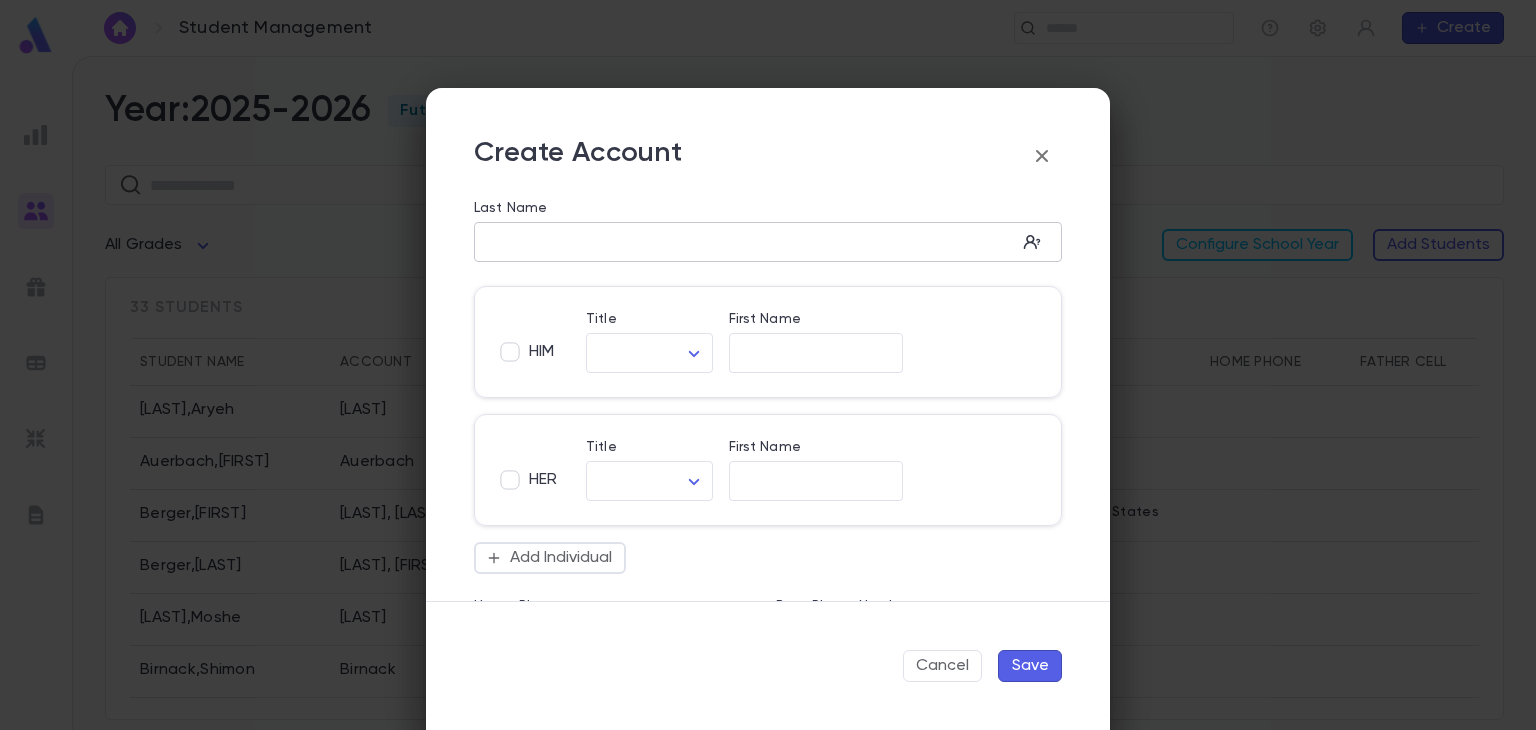 click on "Last Name" at bounding box center (745, 242) 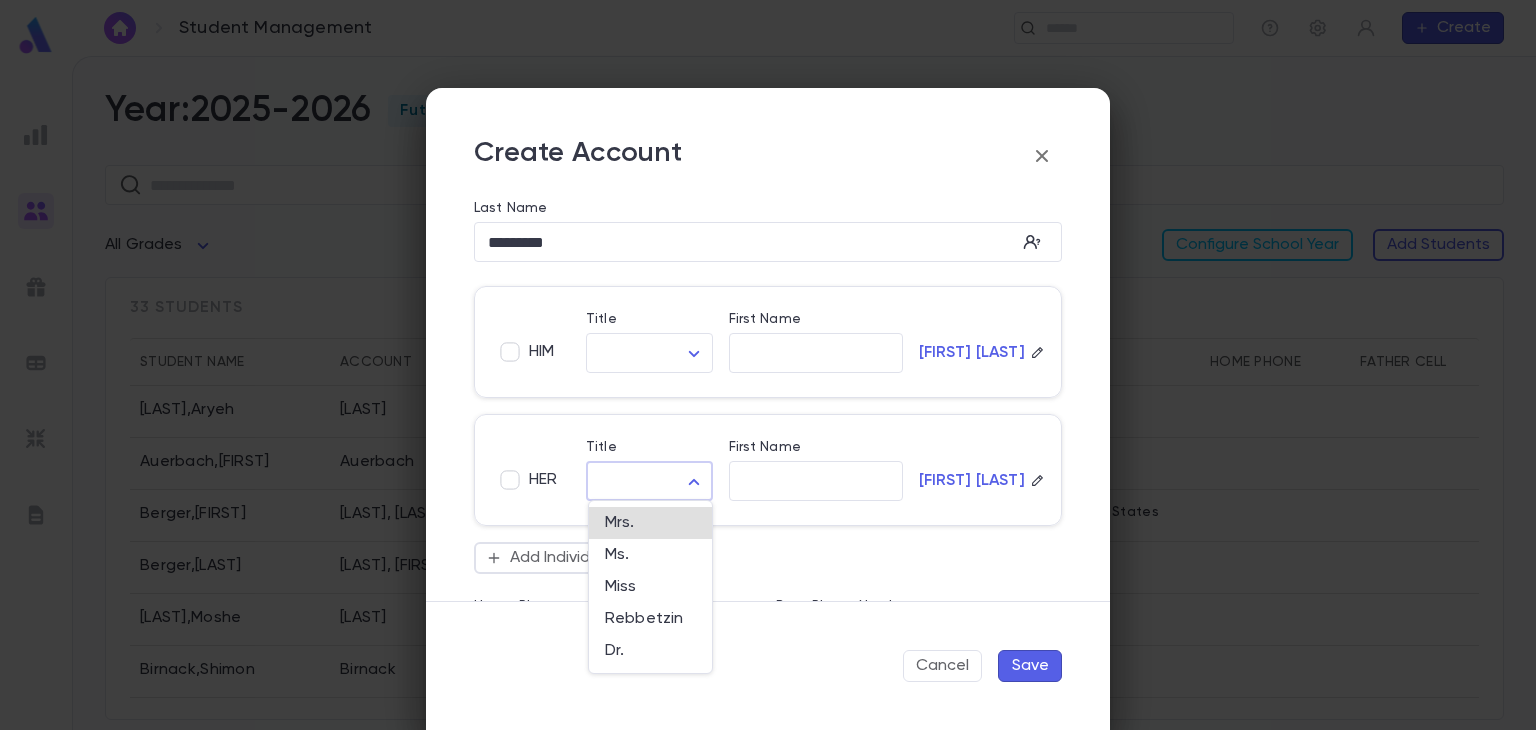 click on "Student Management ​  Create Year:  2025-2026 Future ​ All Grades Configure School Year Add Students 33   students Student Name Account Grade Address Home Phone Father Cell Mother Cell Altusky ,  [LAST] Altusky 2 Auerbach ,  Bentzion Auerbach 2 Berger ,  Aharon Berger, Dovid 12 139 Liberty Drive, [CITY] [STATE] [ZIP] United States Berger ,  Baroch Berger, Aryeh 12 Berman ,  Moshe Berman 3 Birnack ,  Shimon Birnack 2 Briger ,  David Briger 2 Brody ,  Avraham Brody 3 Eckstein ,  Avramy Eckstein 2 Profile Log out Account Pledge Payment 2025-2026 Create Student Male Female Guardian Account ​ First Name ​ Legal Name ​ Hebrew Name ​ DOB ​ Hebrew Month ​ ​ Hebrew Day ​ ​ School Year 2025-2026 ** Grade ​ Linked Practices  Add Practice Grandparents Paternal Add Account Maternal Add Account Student Image Upload Image Allergies ​ Cancel Save and New Save Create Account Last Name ********* ​ HIM Title ​ ​ First Name ​ Ben Attar HER Title ​ ​ First Name ​ Ben Attar Add Individual ​ *" at bounding box center [768, 393] 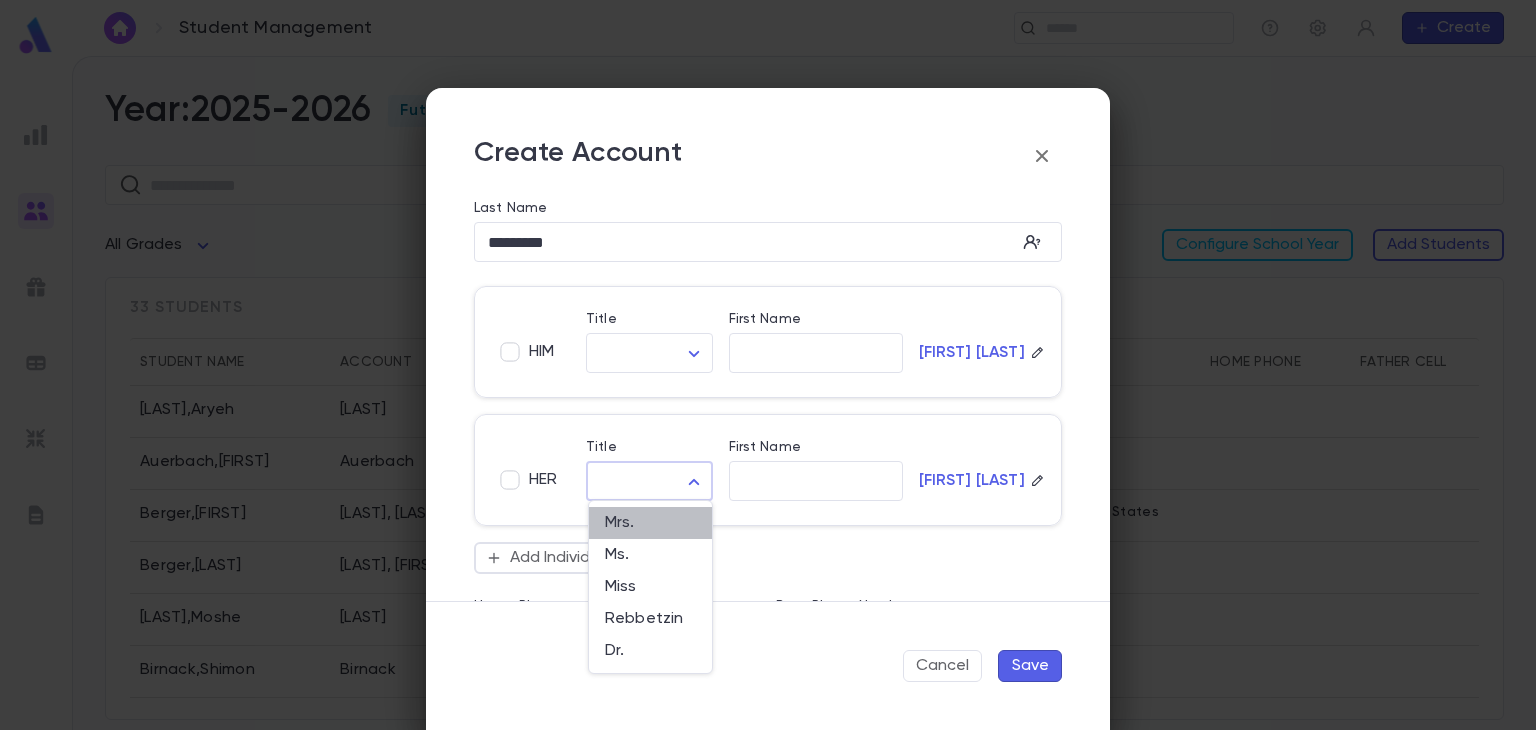 click on "Mrs." at bounding box center (650, 523) 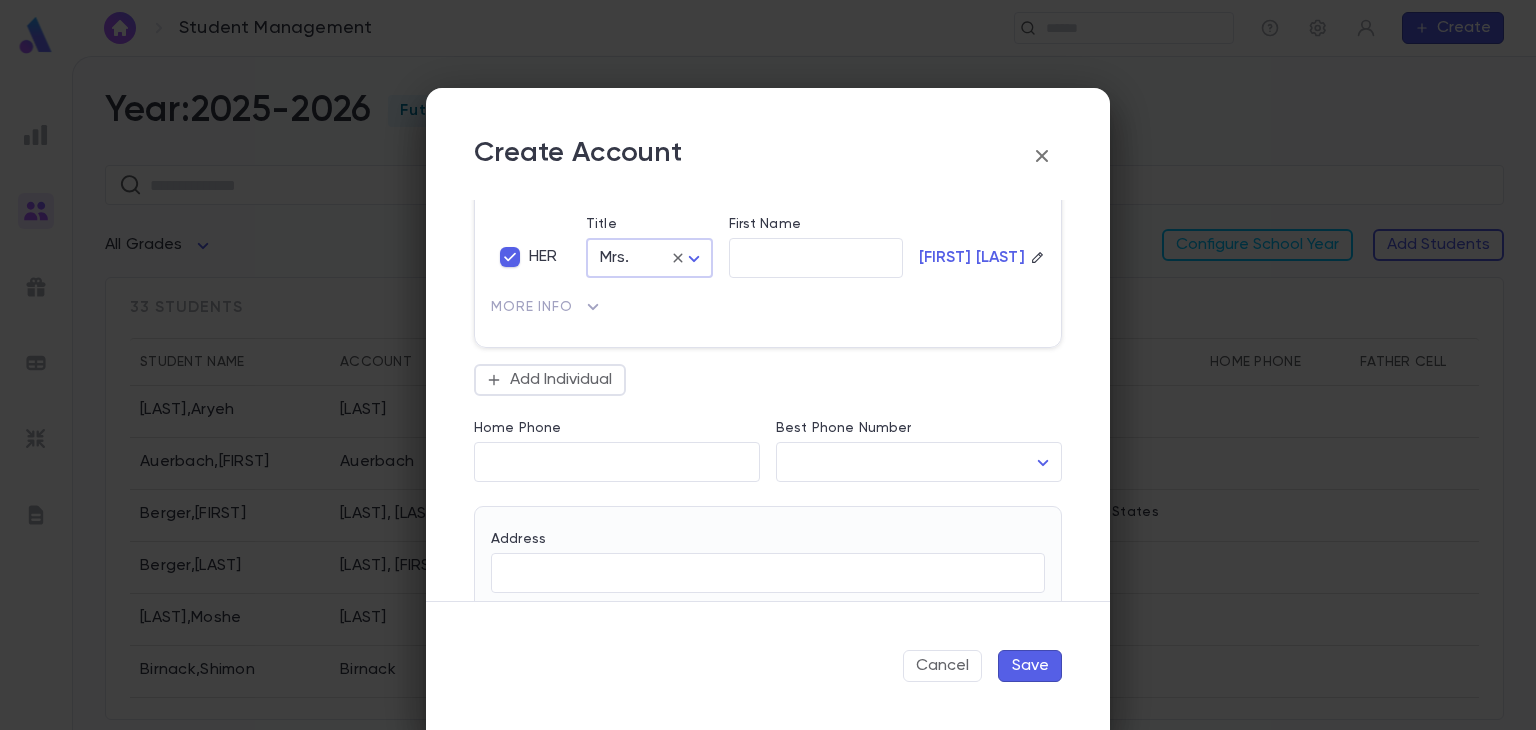 scroll, scrollTop: 332, scrollLeft: 0, axis: vertical 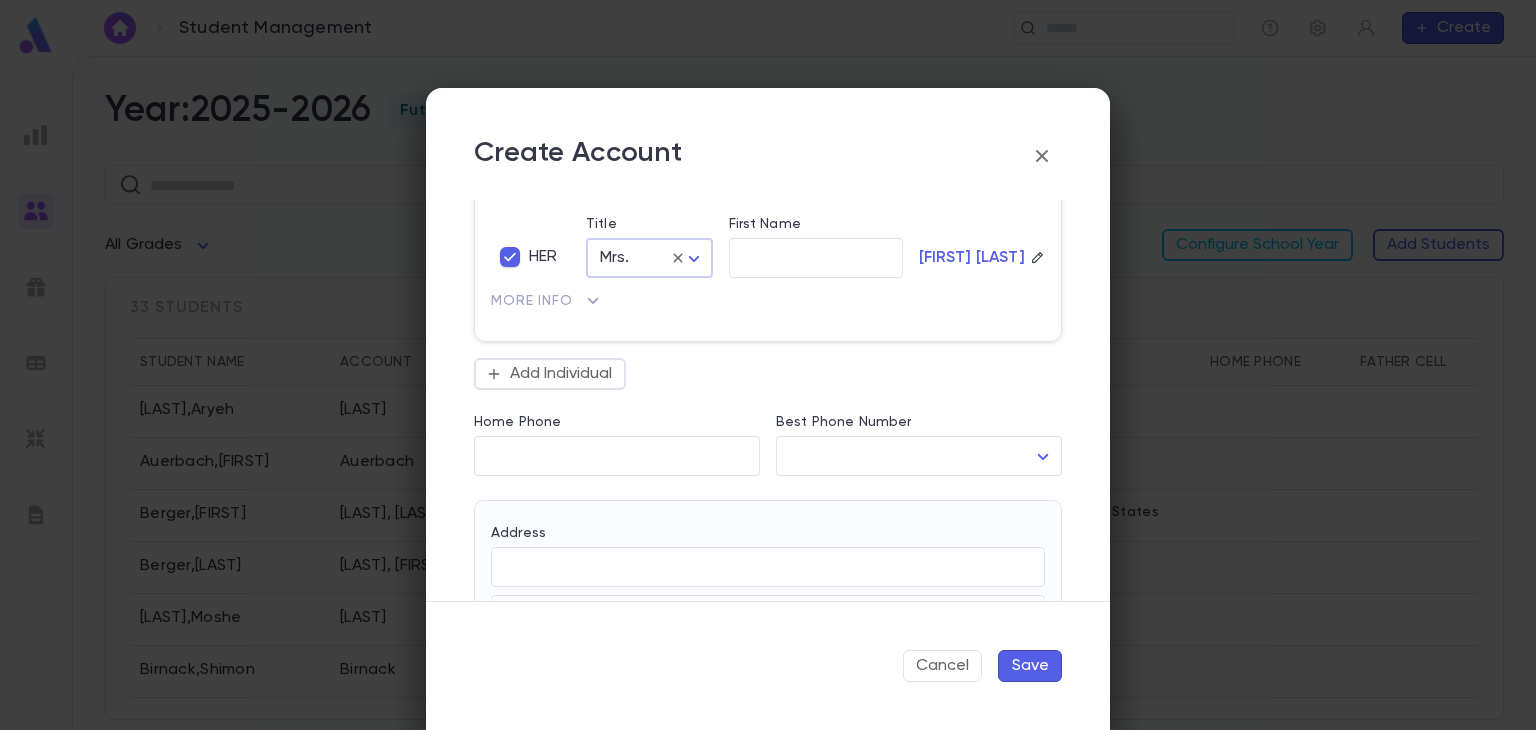click on "Save" at bounding box center (1030, 666) 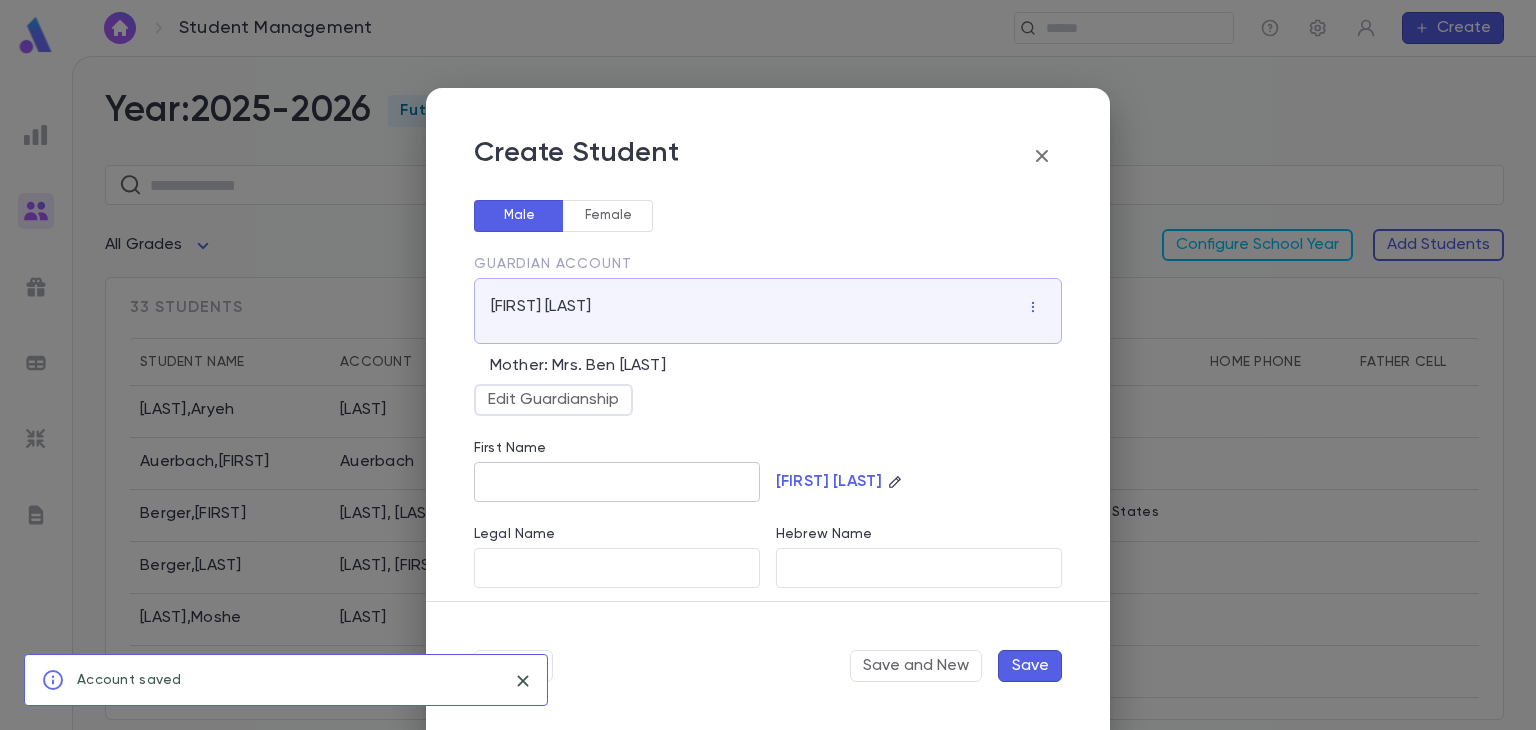 click on "First Name" at bounding box center (617, 482) 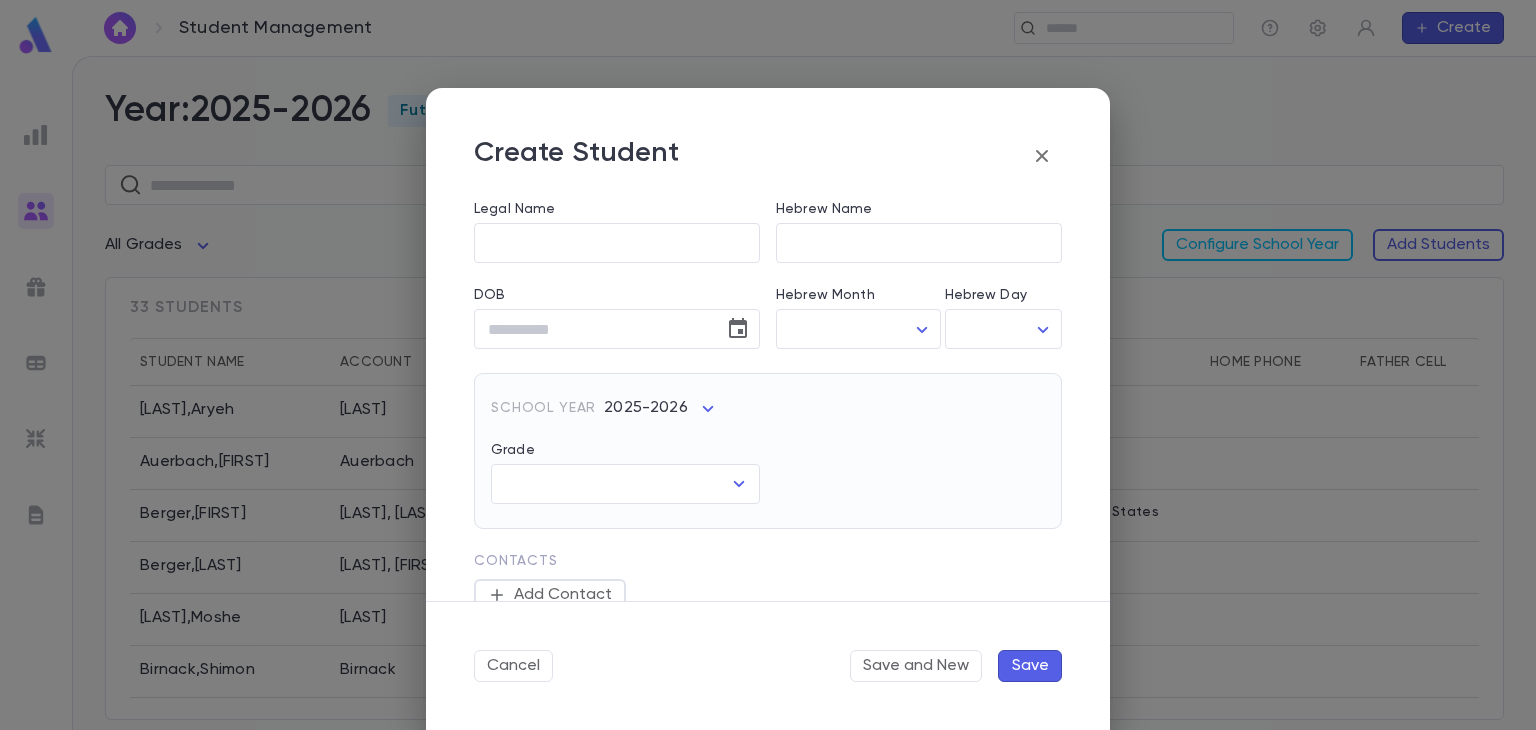 scroll, scrollTop: 329, scrollLeft: 0, axis: vertical 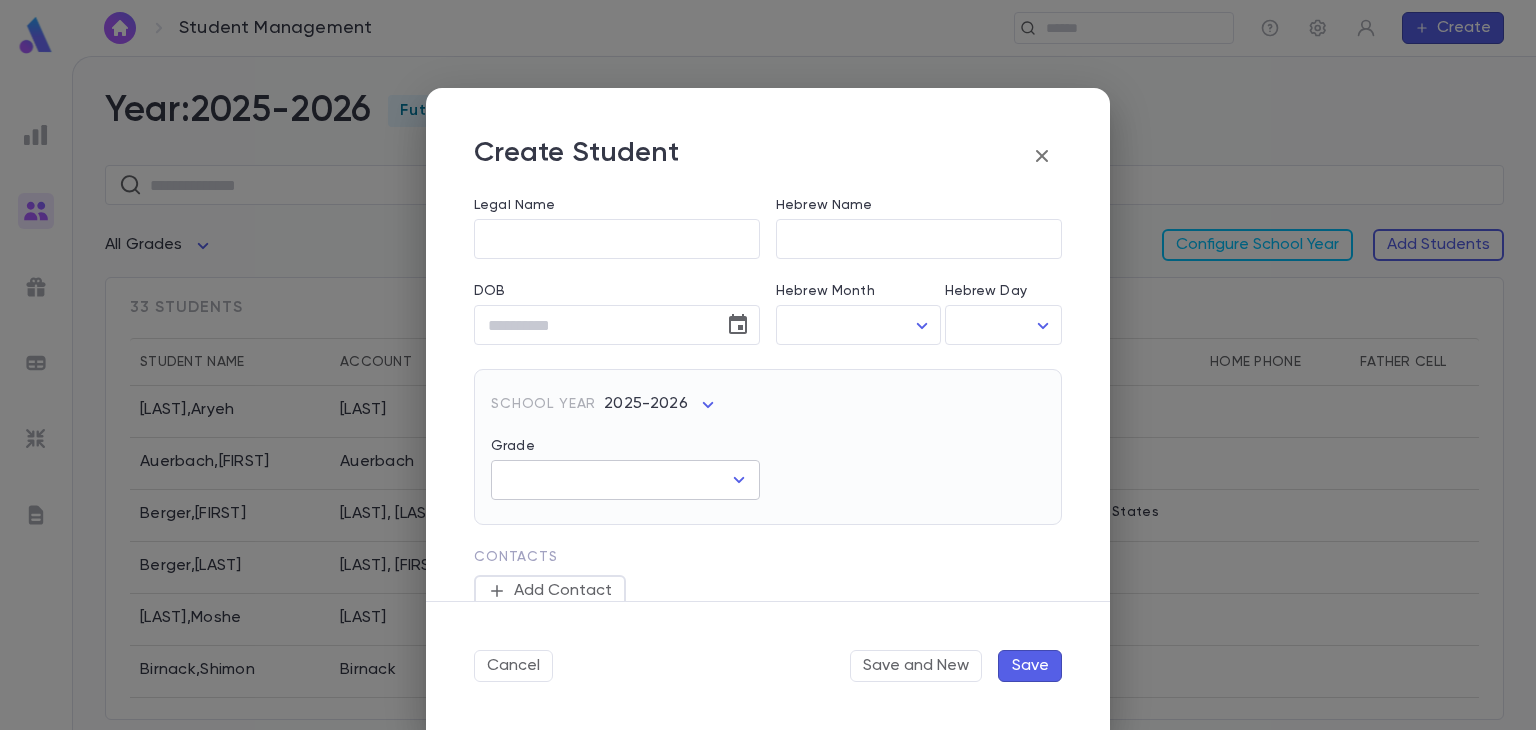 click 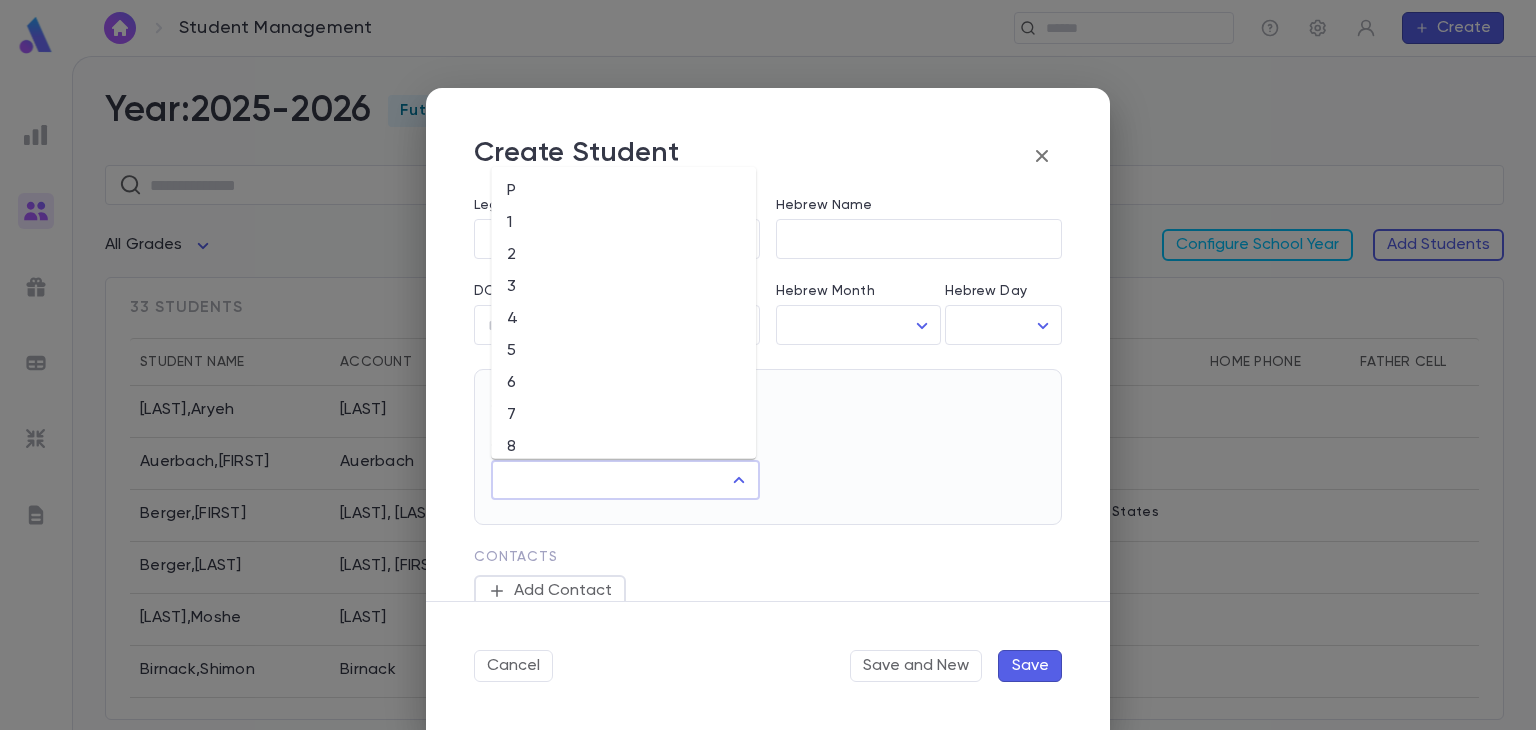 click on "3" at bounding box center (623, 287) 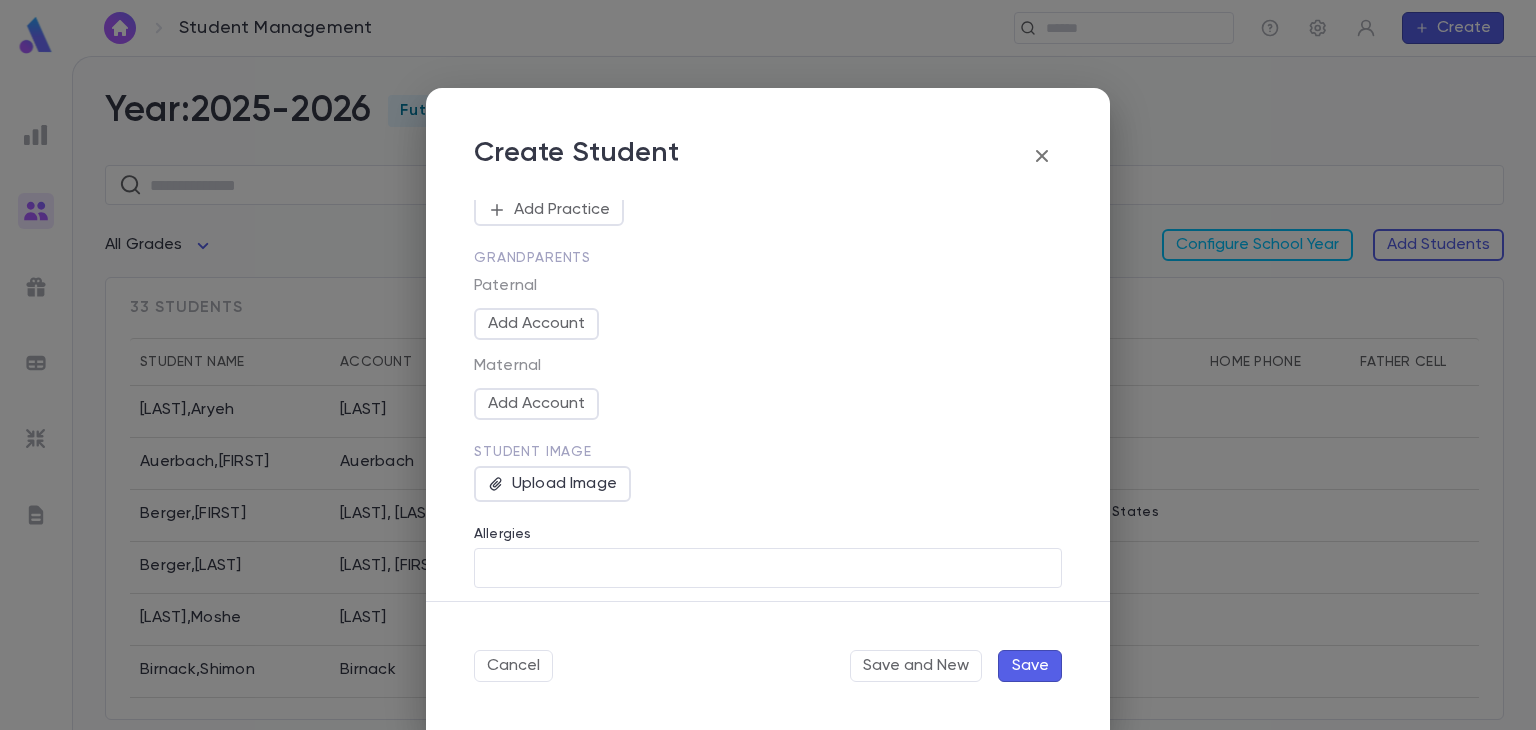 scroll, scrollTop: 801, scrollLeft: 0, axis: vertical 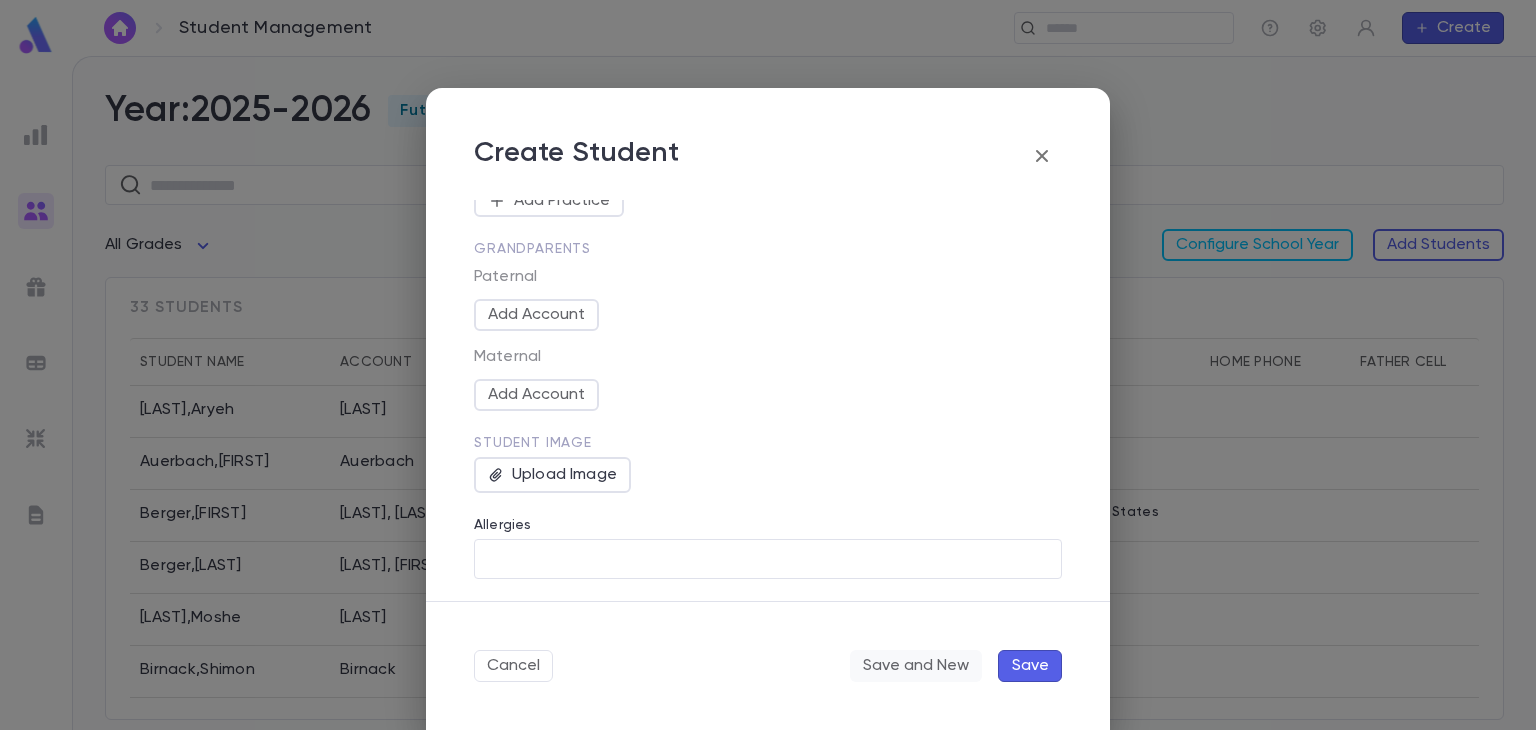 click on "Save and New" at bounding box center [916, 666] 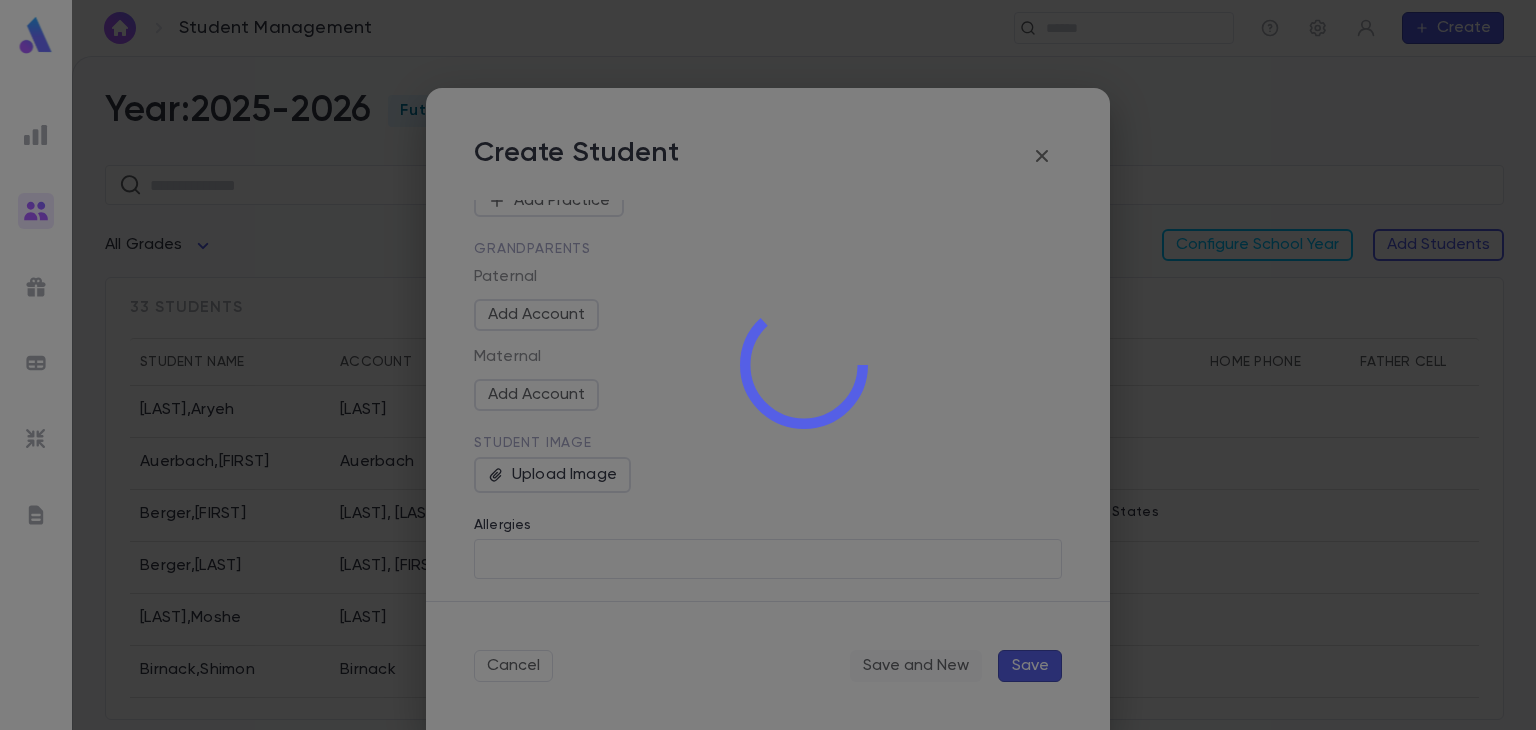 scroll, scrollTop: 0, scrollLeft: 0, axis: both 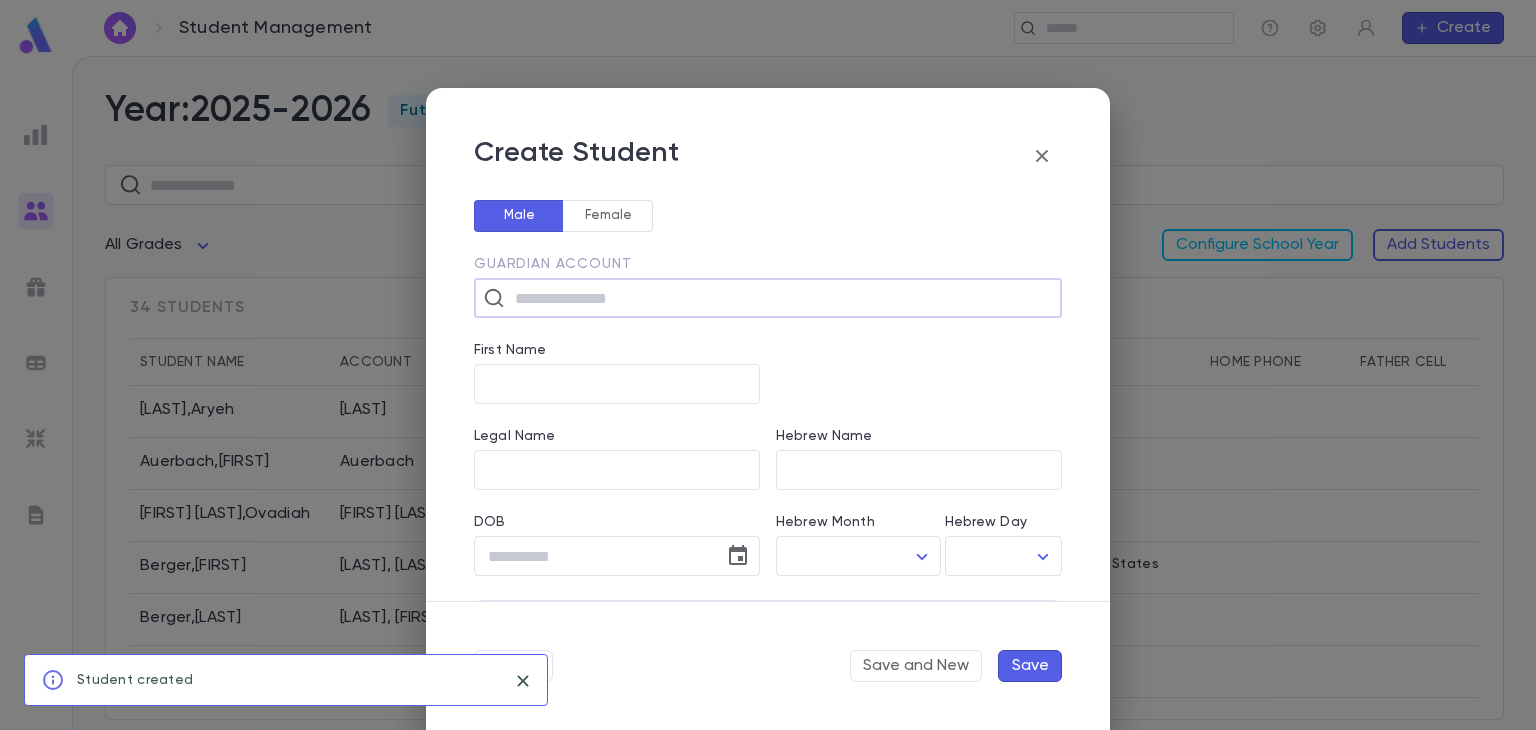 click at bounding box center (781, 298) 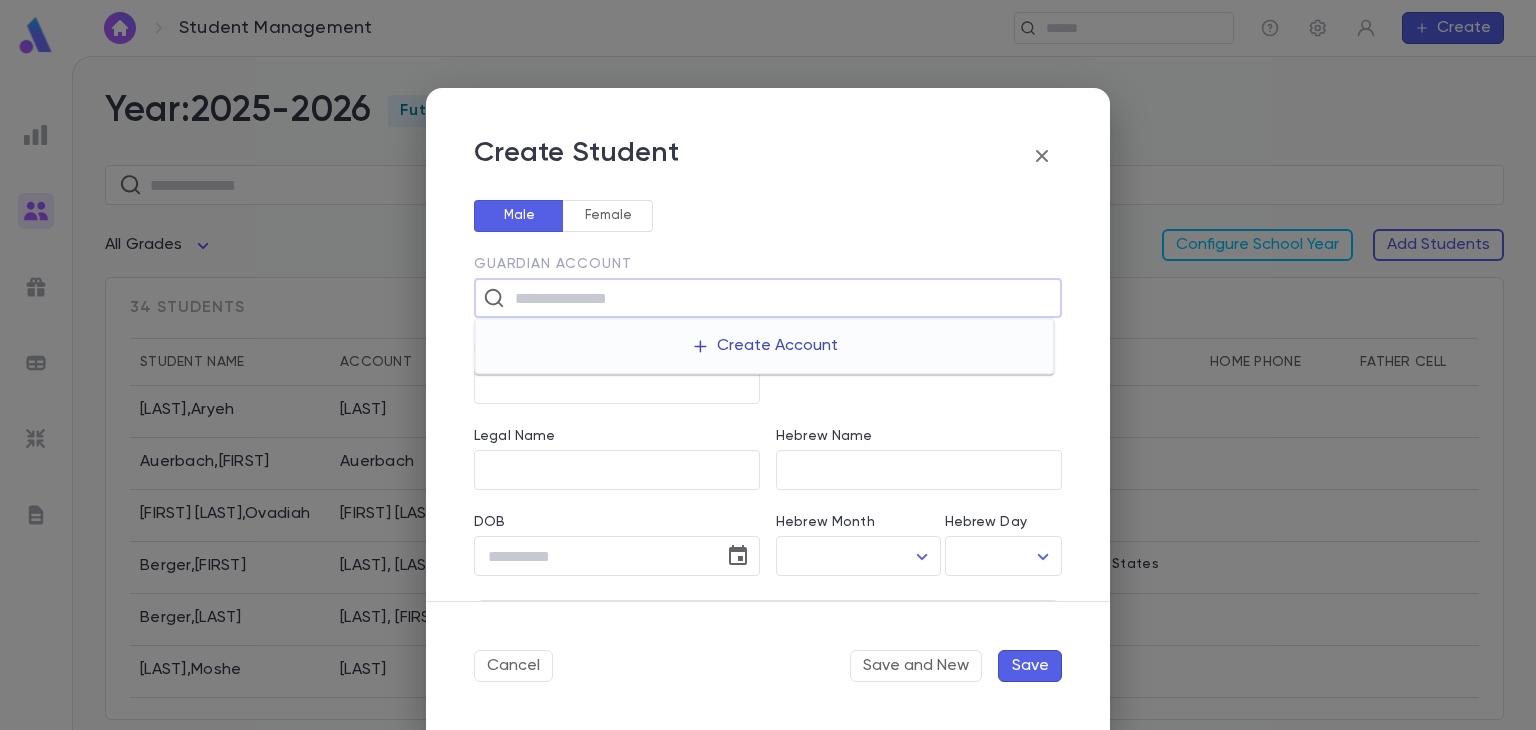 click on "Create Account" at bounding box center (764, 346) 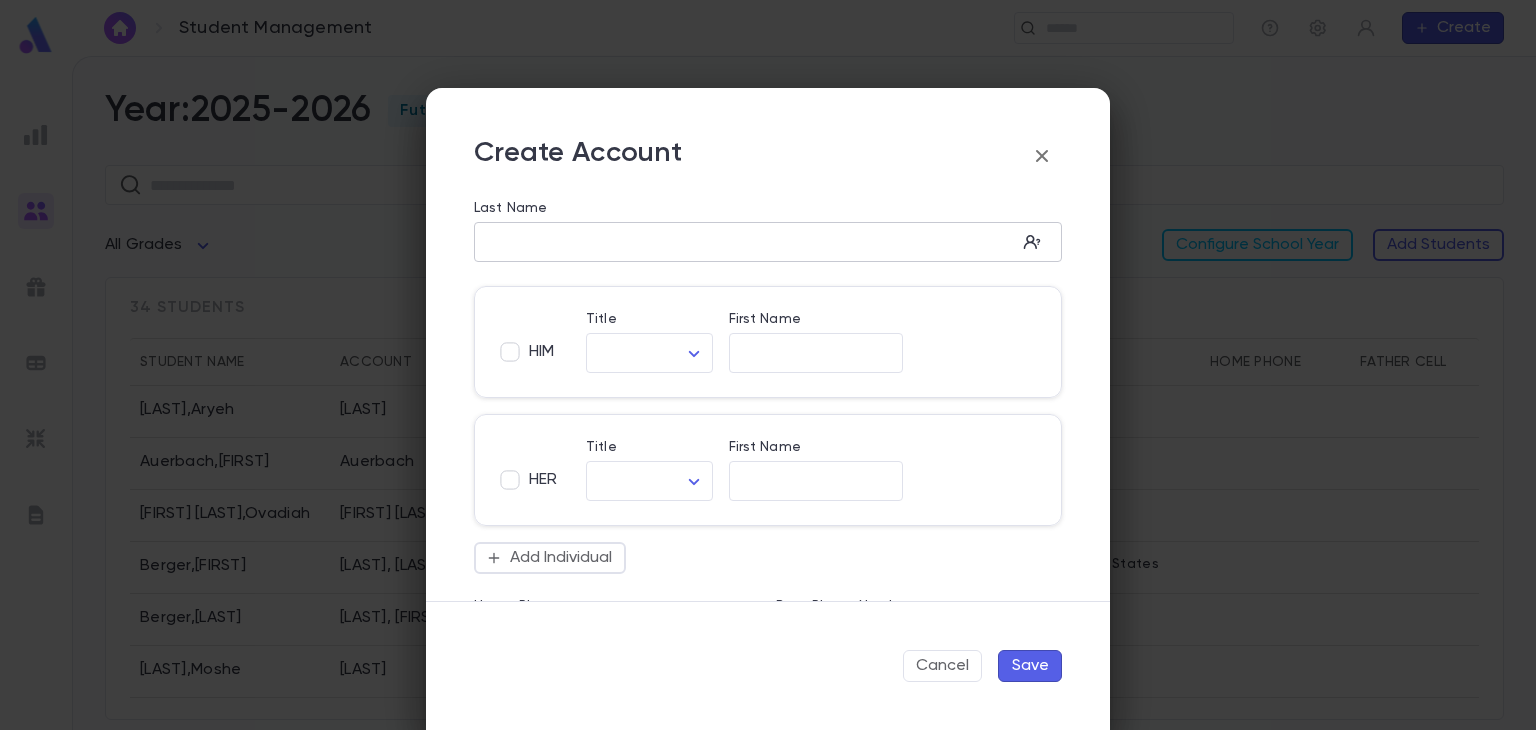 click on "Last Name" at bounding box center (745, 242) 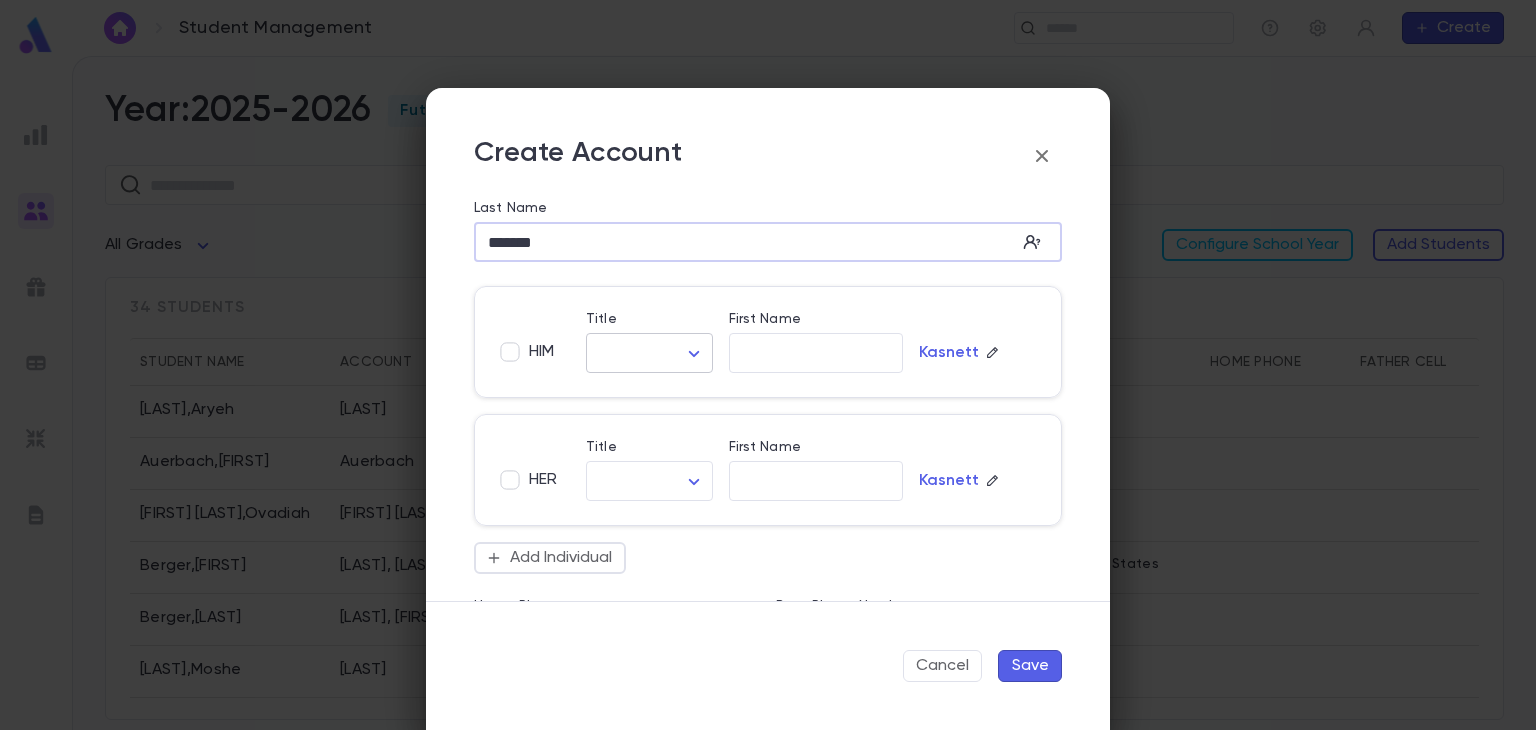 click on "Student Management ​  Create Year:  2025-2026 Future ​ All Grades Configure School Year Add Students 34   students Student Name Account Grade Address Home Phone Father Cell Mother Cell Altusky ,  Aryeh Altusky 2 Auerbach ,  Bentzion Auerbach 2 Ben Attar ,  Ovadiah Ben Attar 3 Berger ,  Aharon Berger, Dovid 12 139 Liberty Drive, [CITY], [STATE] [ZIP] United States Berger ,  Baroch Berger, Aryeh 12 Berman ,  Moshe Berman 3 Birnack ,  Shimon Birnack 2 Briger ,  David Briger 2 Brody ,  Avraham Brody 3 Profile Log out Account Pledge Payment 2025-2026 Create Student Male Female Guardian Account ​ First Name ​ Legal Name ​ Hebrew Name ​ DOB ​ Hebrew Month ​ ​ Hebrew Day ​ ​ School Year 2025-2026 ** Grade ​ Linked Practices  Add Practice Grandparents Paternal Add Account Maternal Add Account Student Image Upload Image Allergies ​ Cancel Save and New Save Create Account Last Name ******* ​ HIM Title ​ ​ First Name ​ Kasnett HER Title ​ ​ First Name ​ Kasnett Add Individual ​ ​ *" at bounding box center (768, 393) 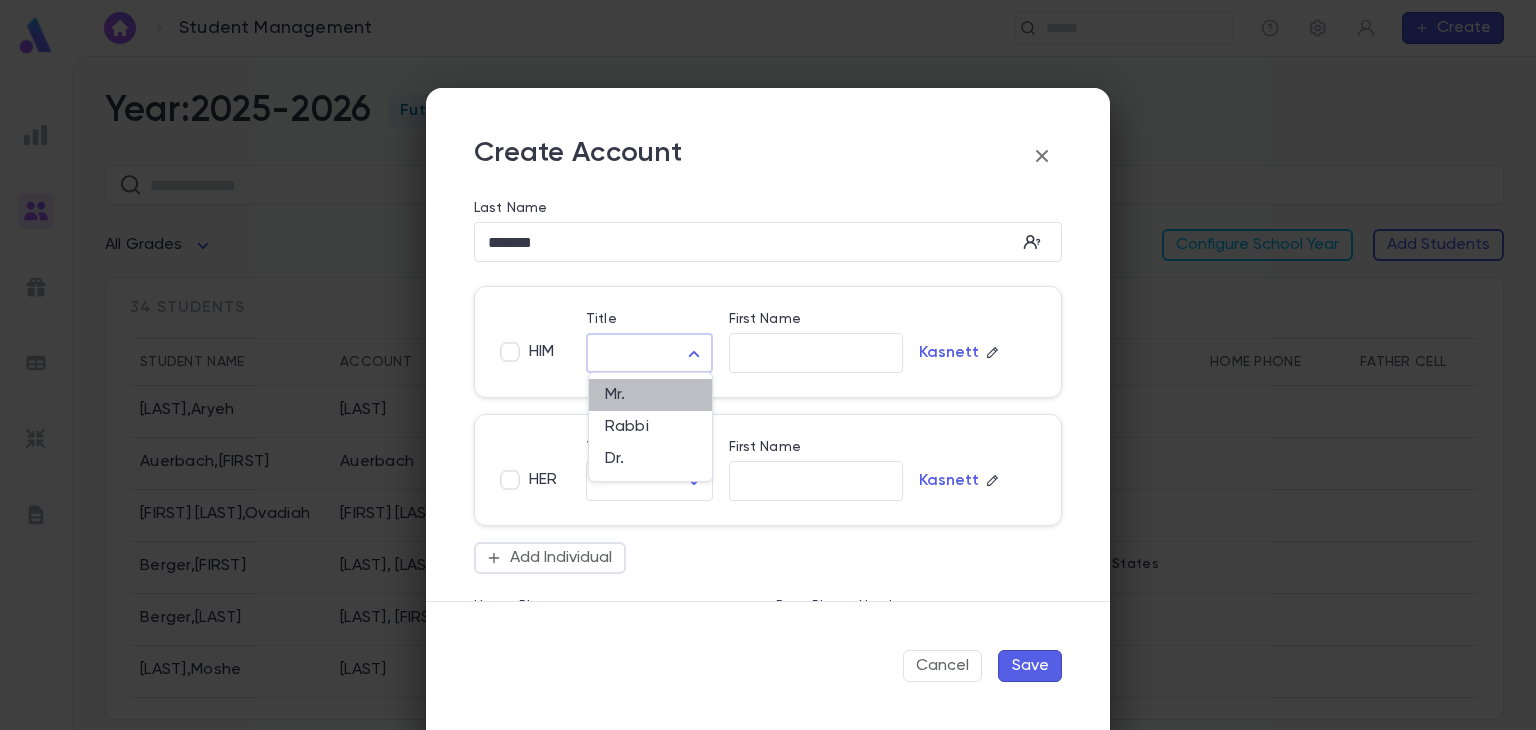 click on "Mr." at bounding box center [650, 395] 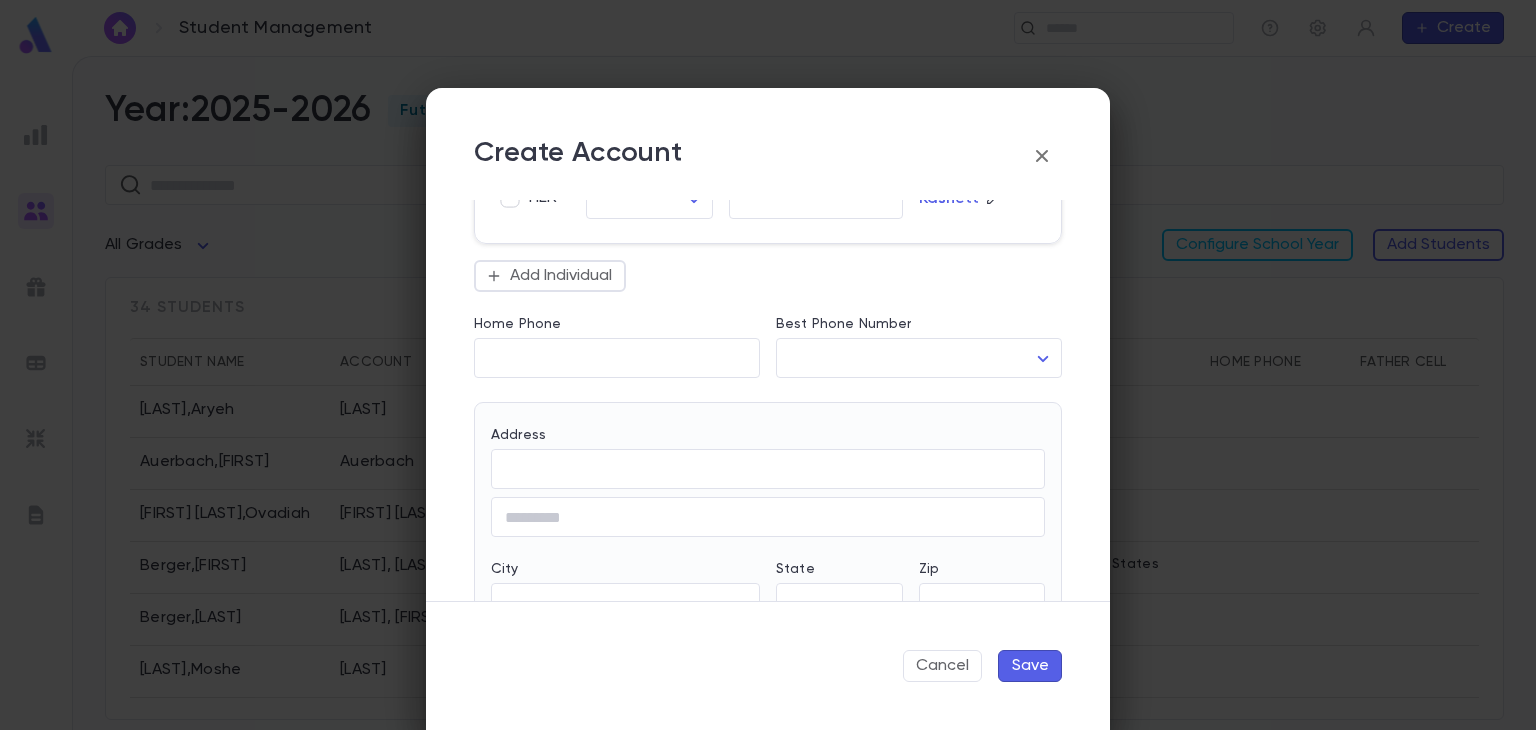 scroll, scrollTop: 806, scrollLeft: 0, axis: vertical 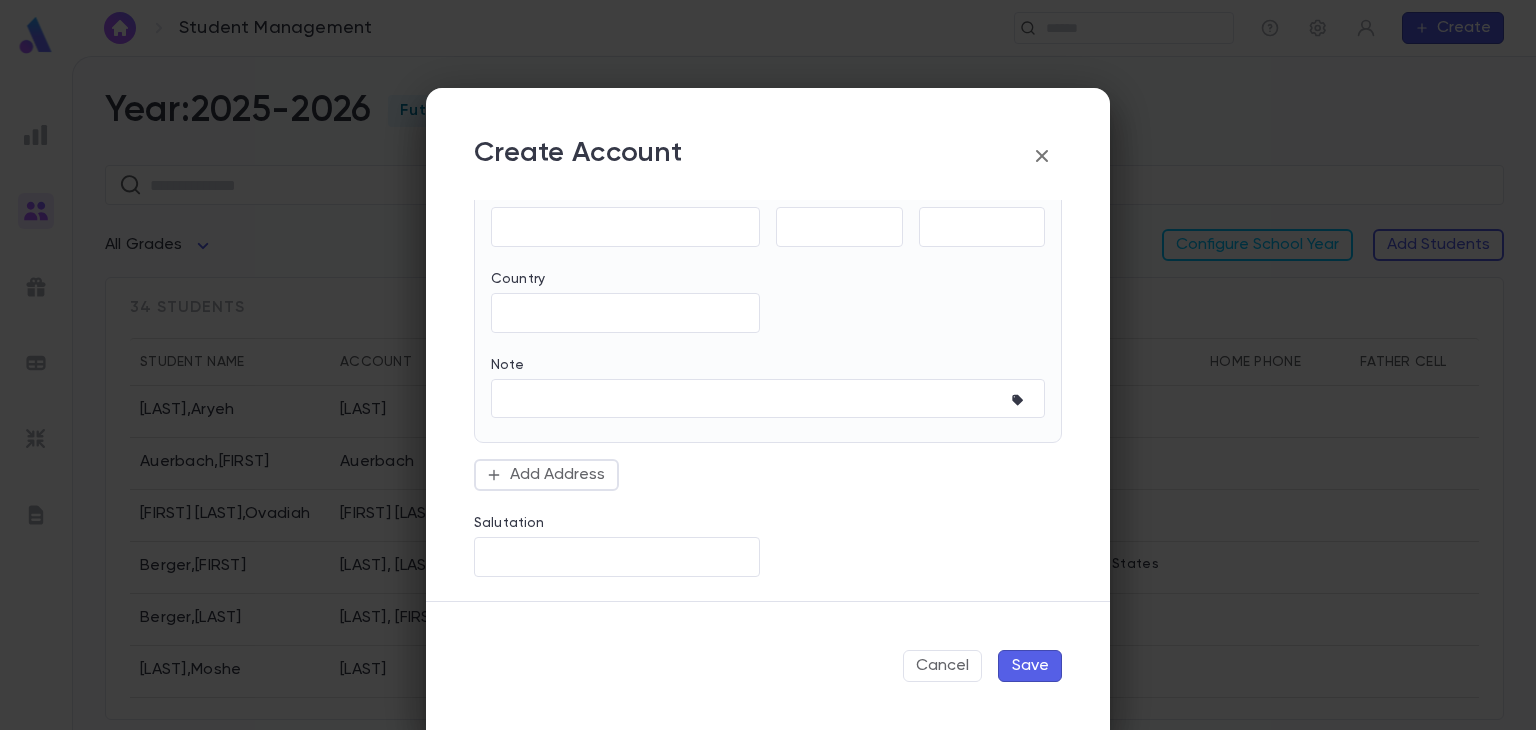 click on "Save" at bounding box center (1030, 666) 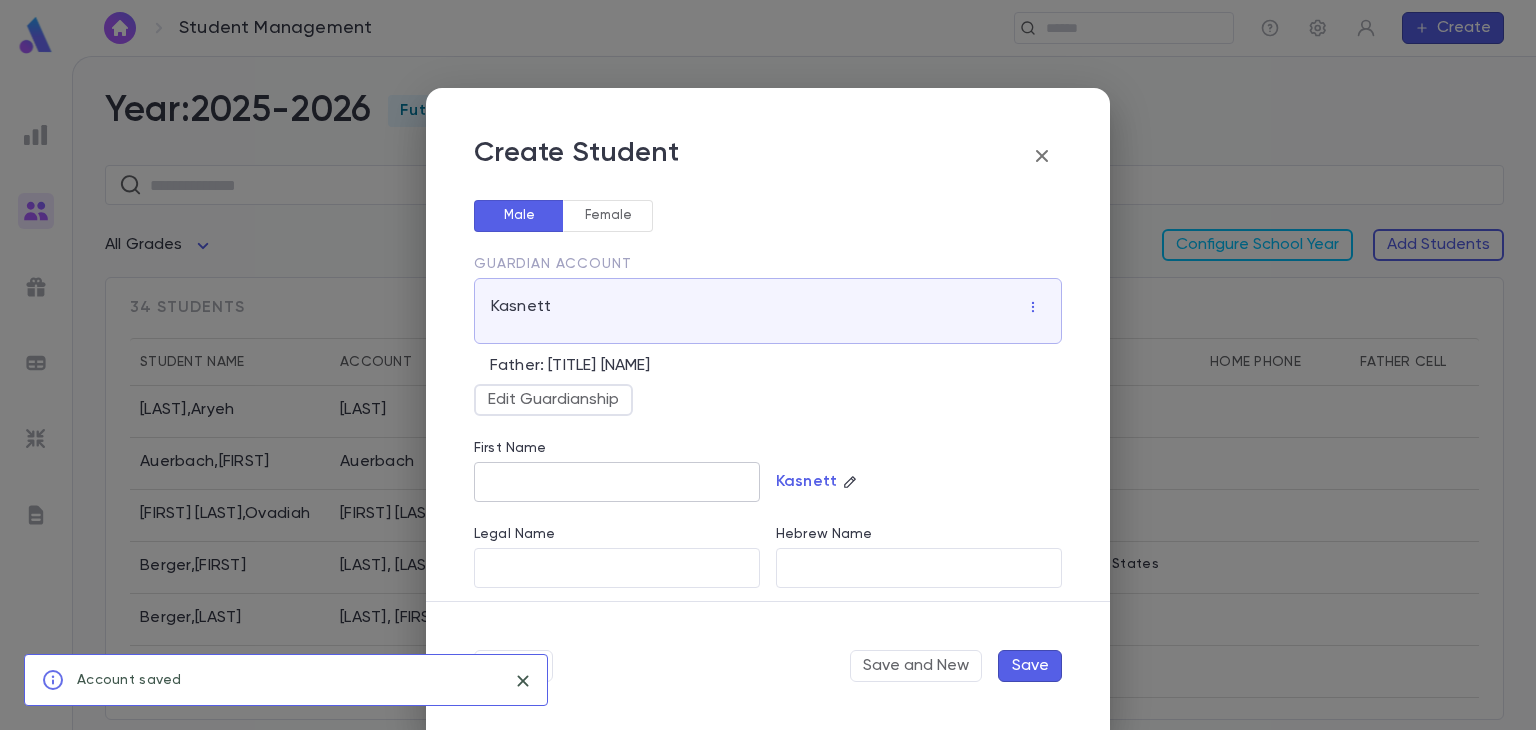 click on "First Name" at bounding box center [617, 482] 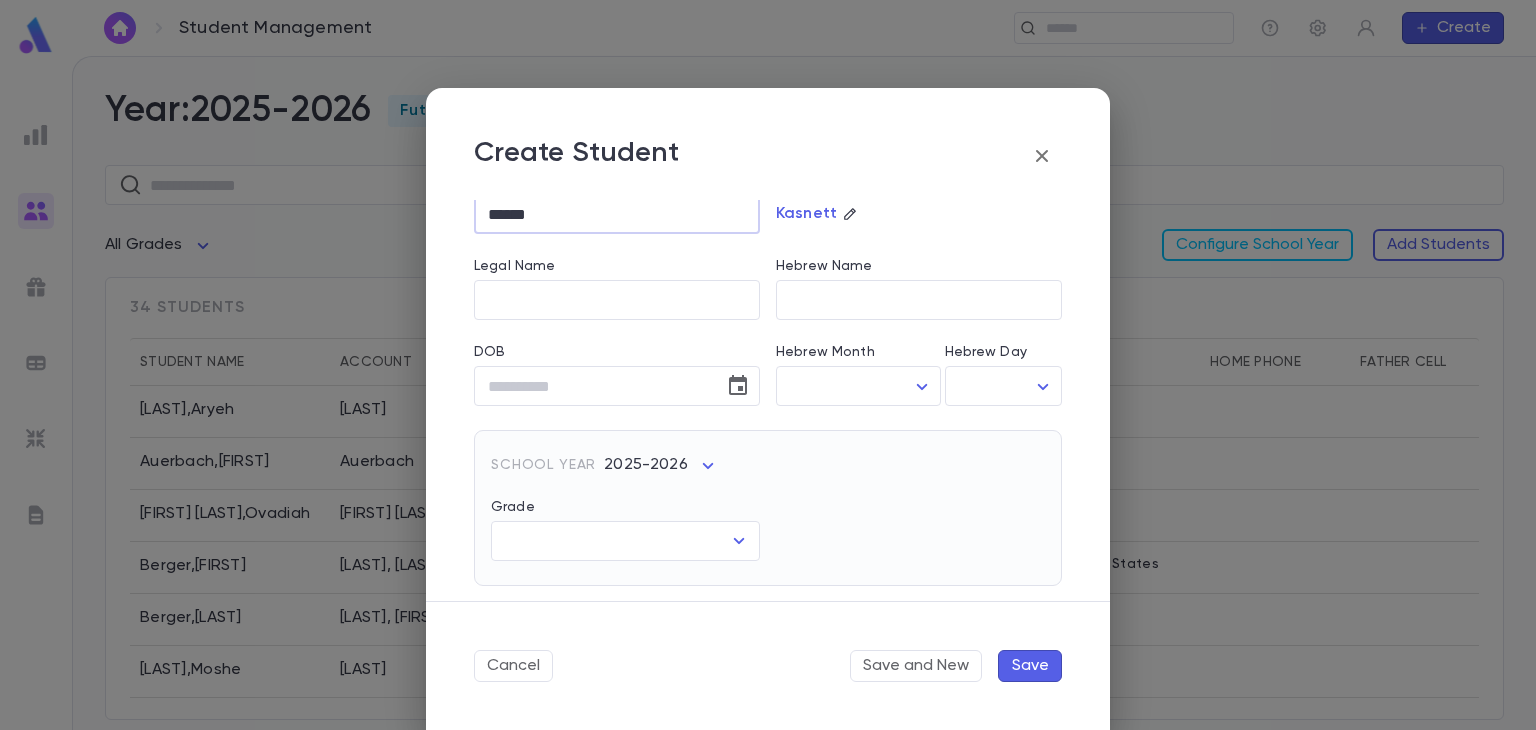 scroll, scrollTop: 274, scrollLeft: 0, axis: vertical 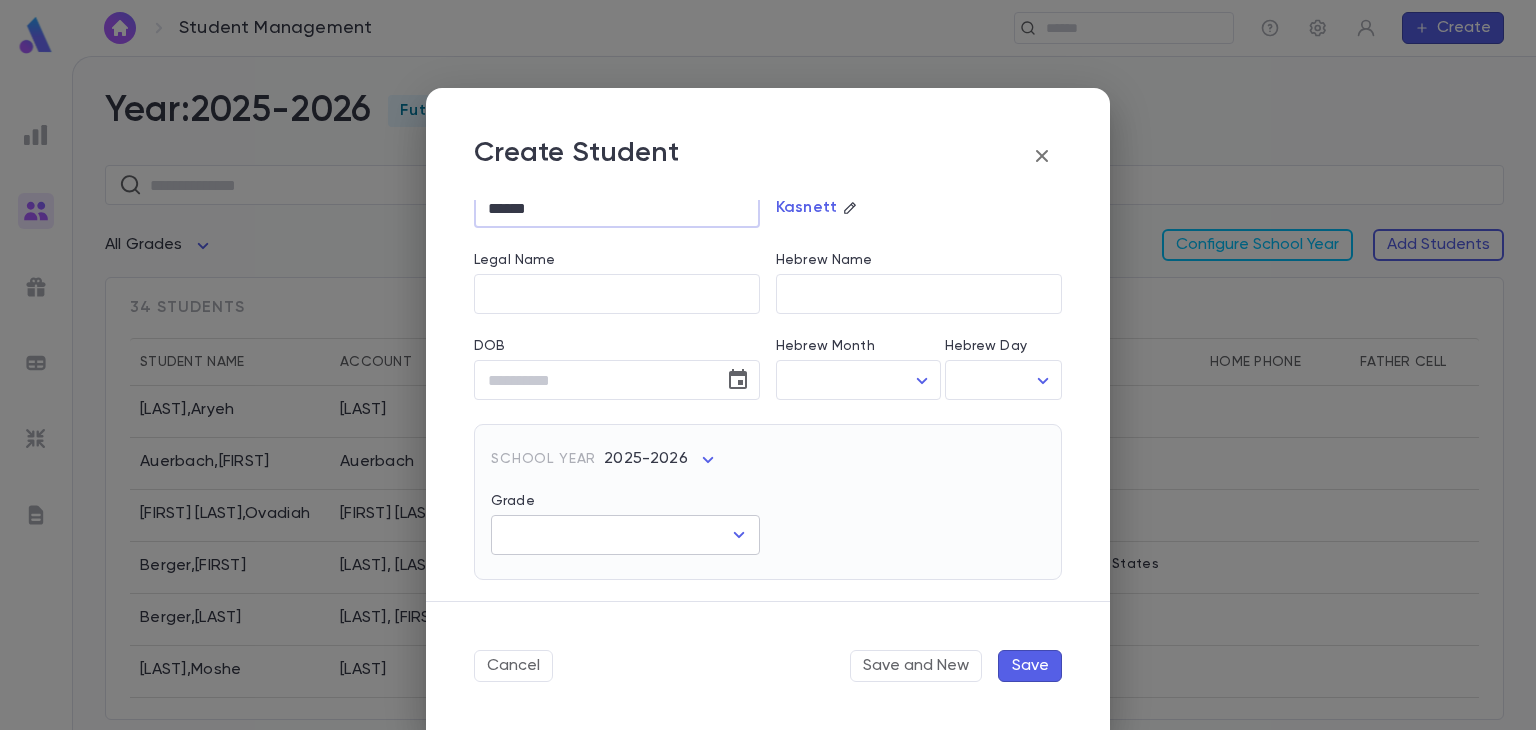 click 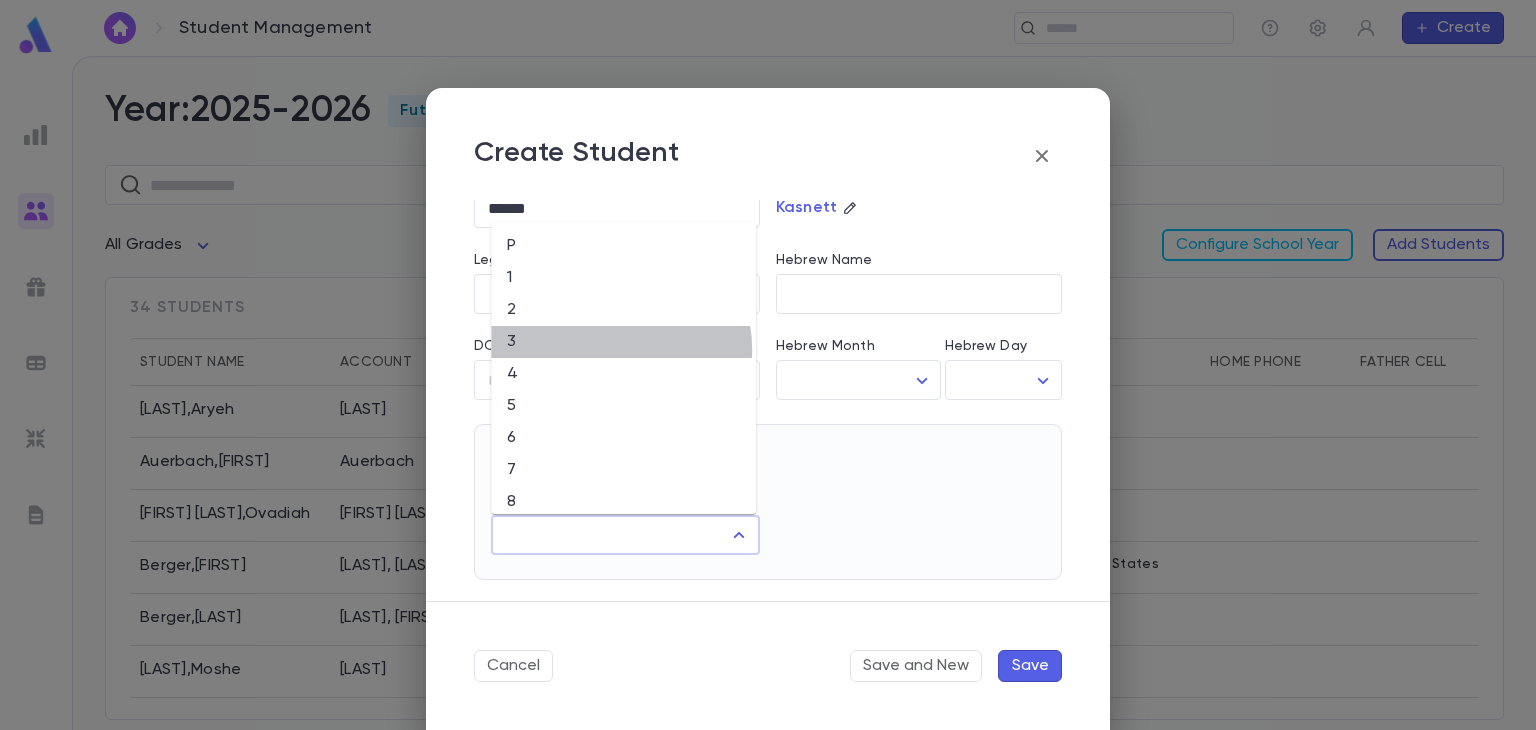click on "3" at bounding box center [623, 342] 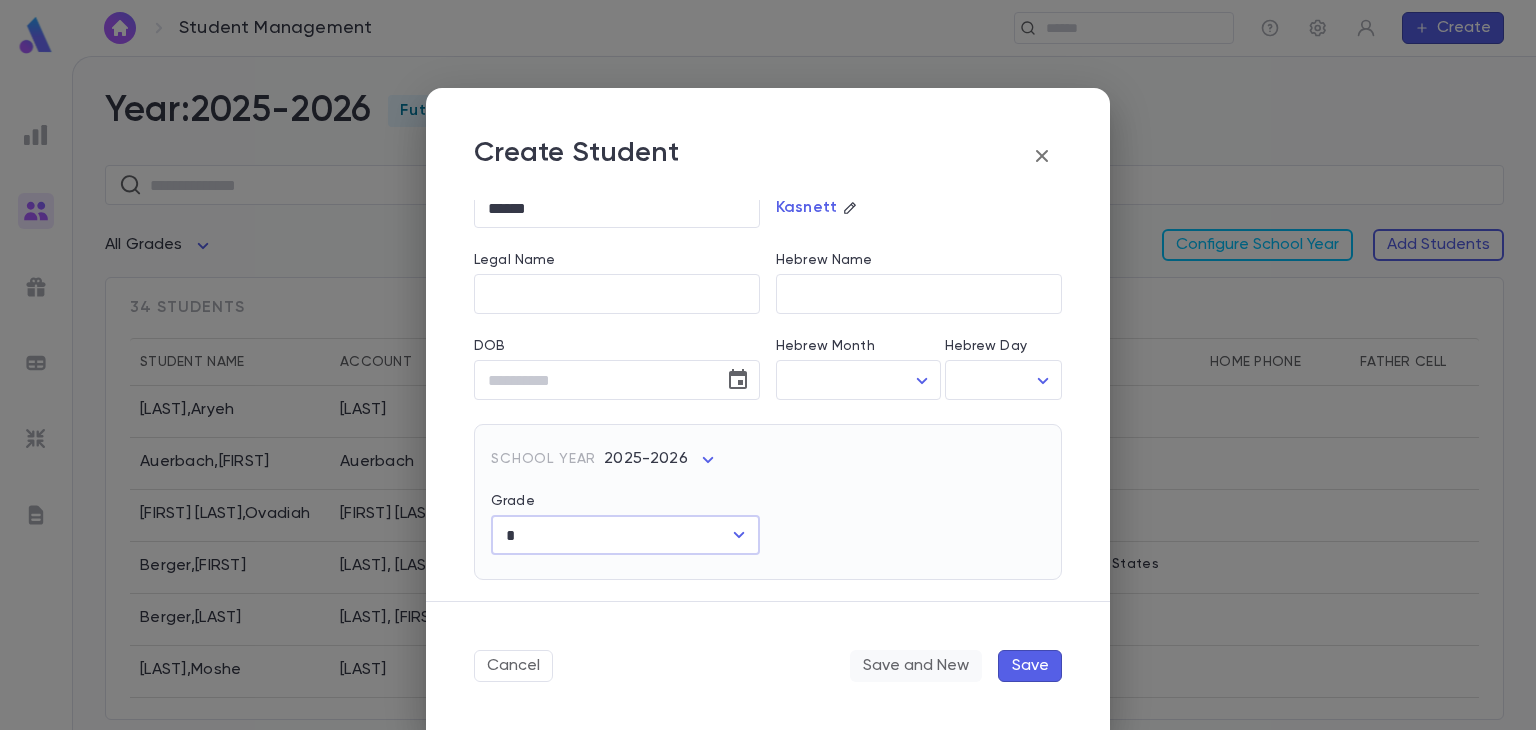 click on "Save and New" at bounding box center (916, 666) 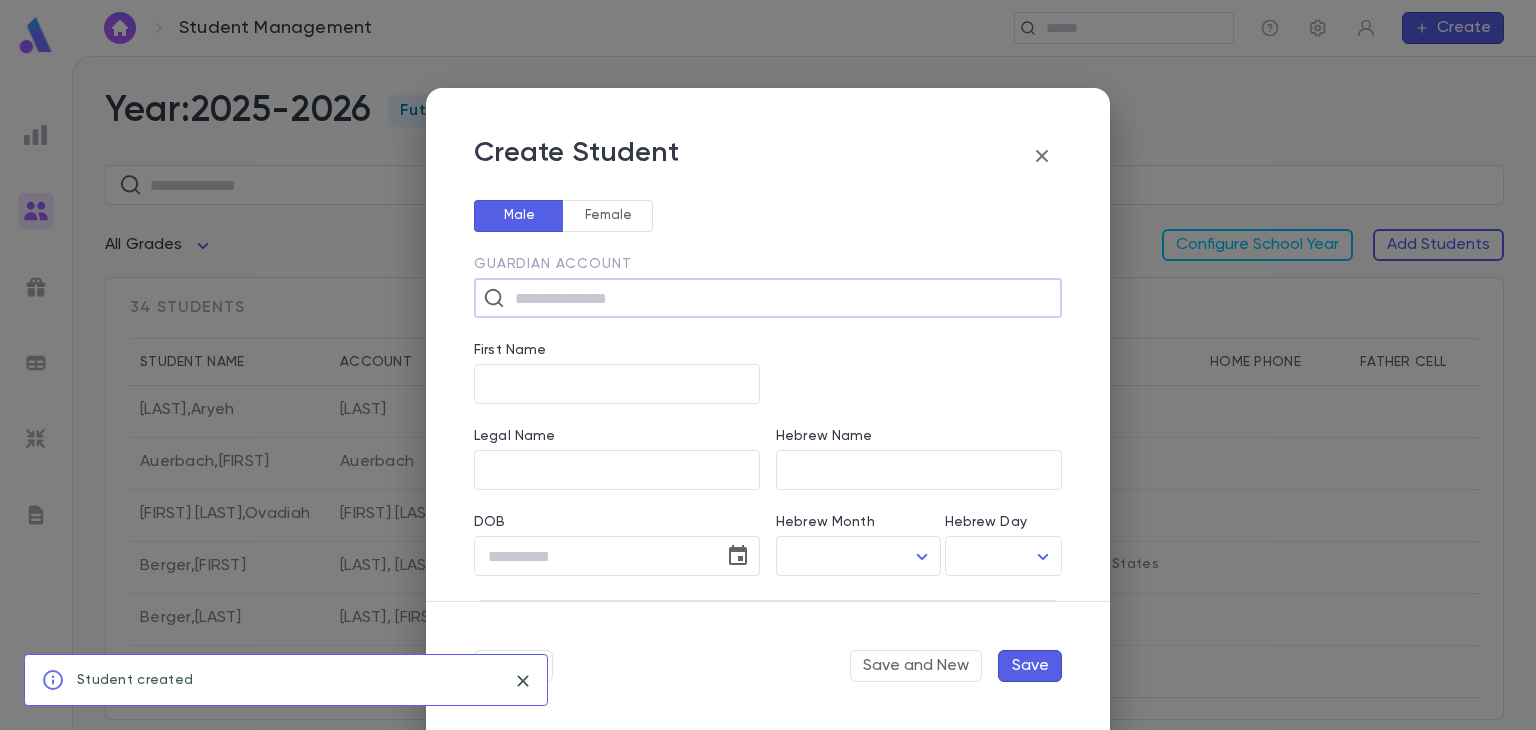 scroll, scrollTop: 0, scrollLeft: 0, axis: both 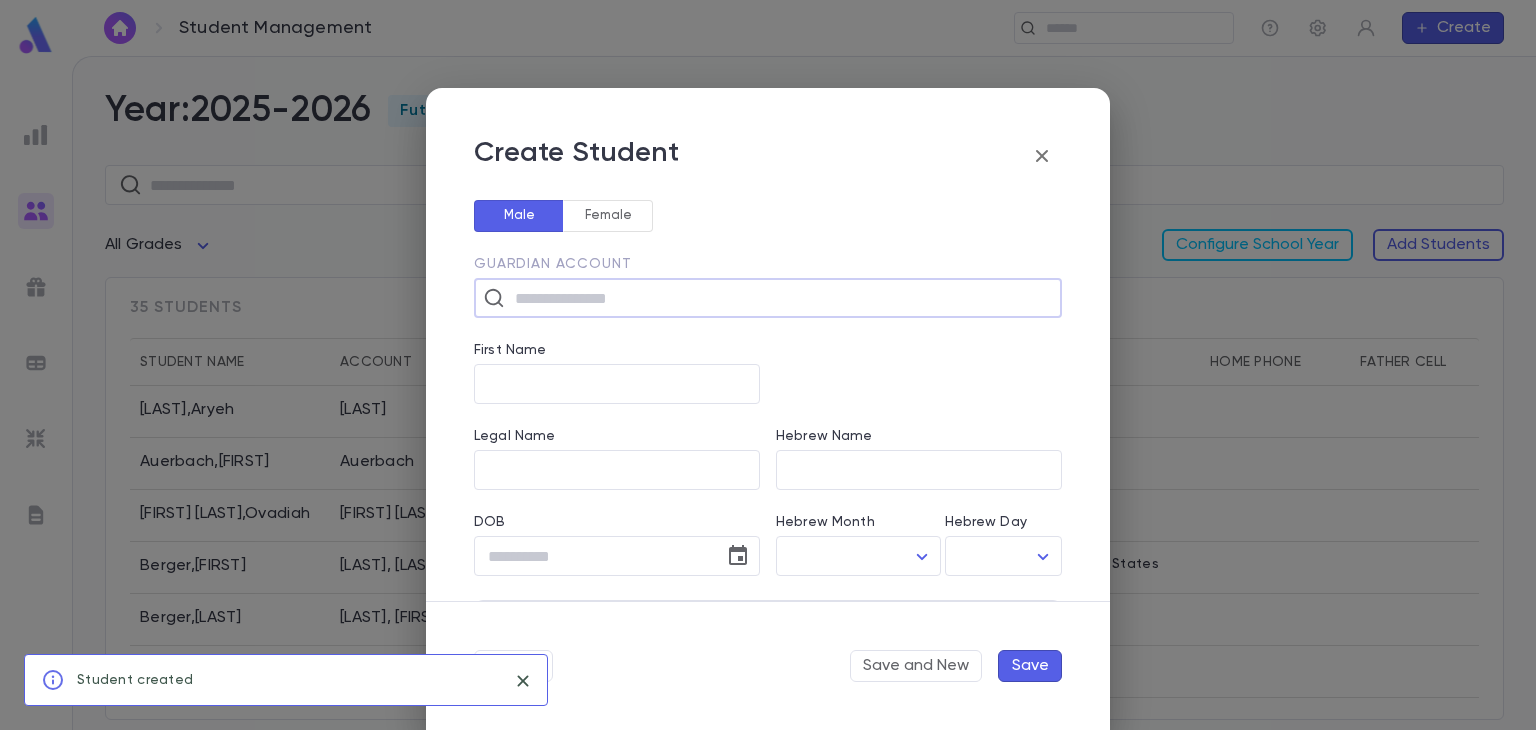 click at bounding box center (781, 298) 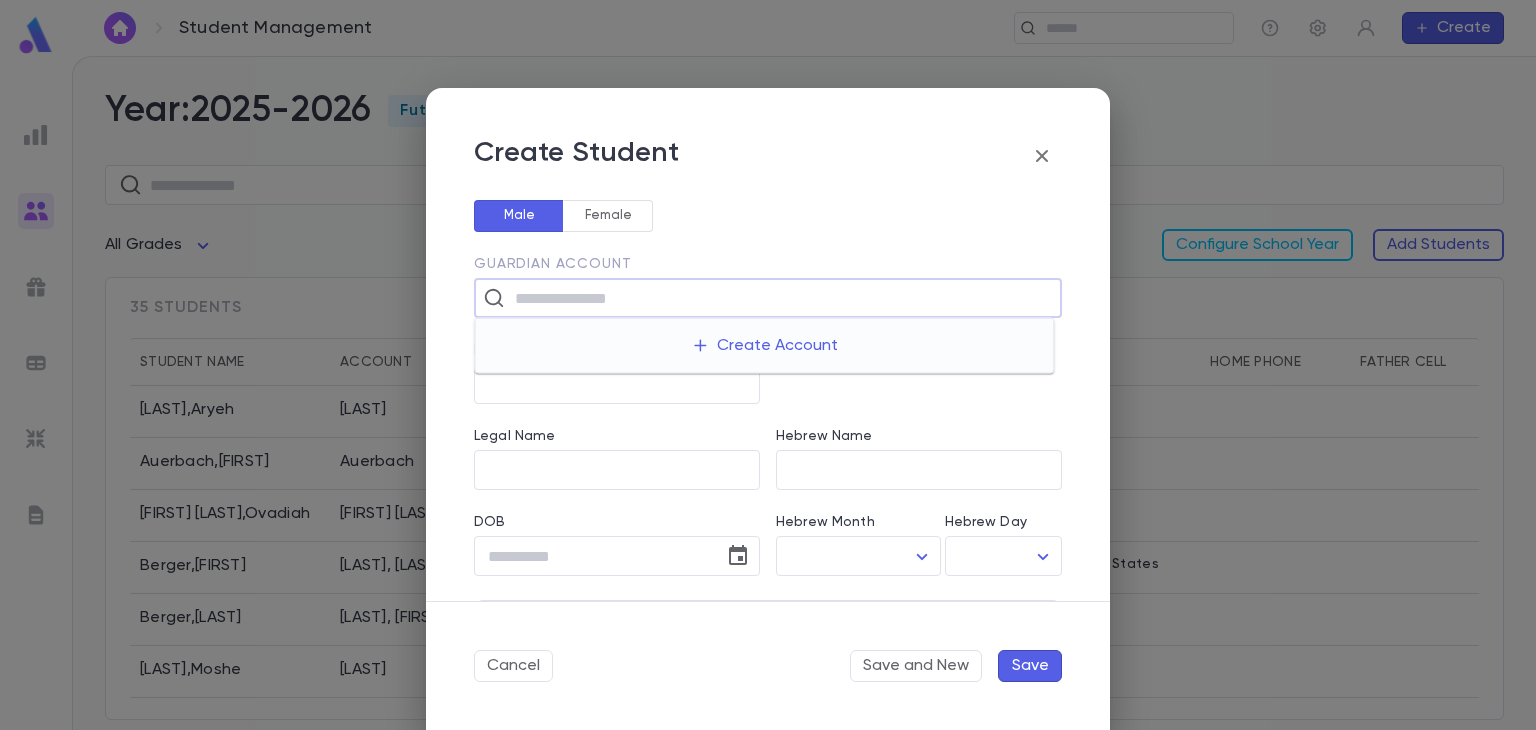 click at bounding box center (911, 361) 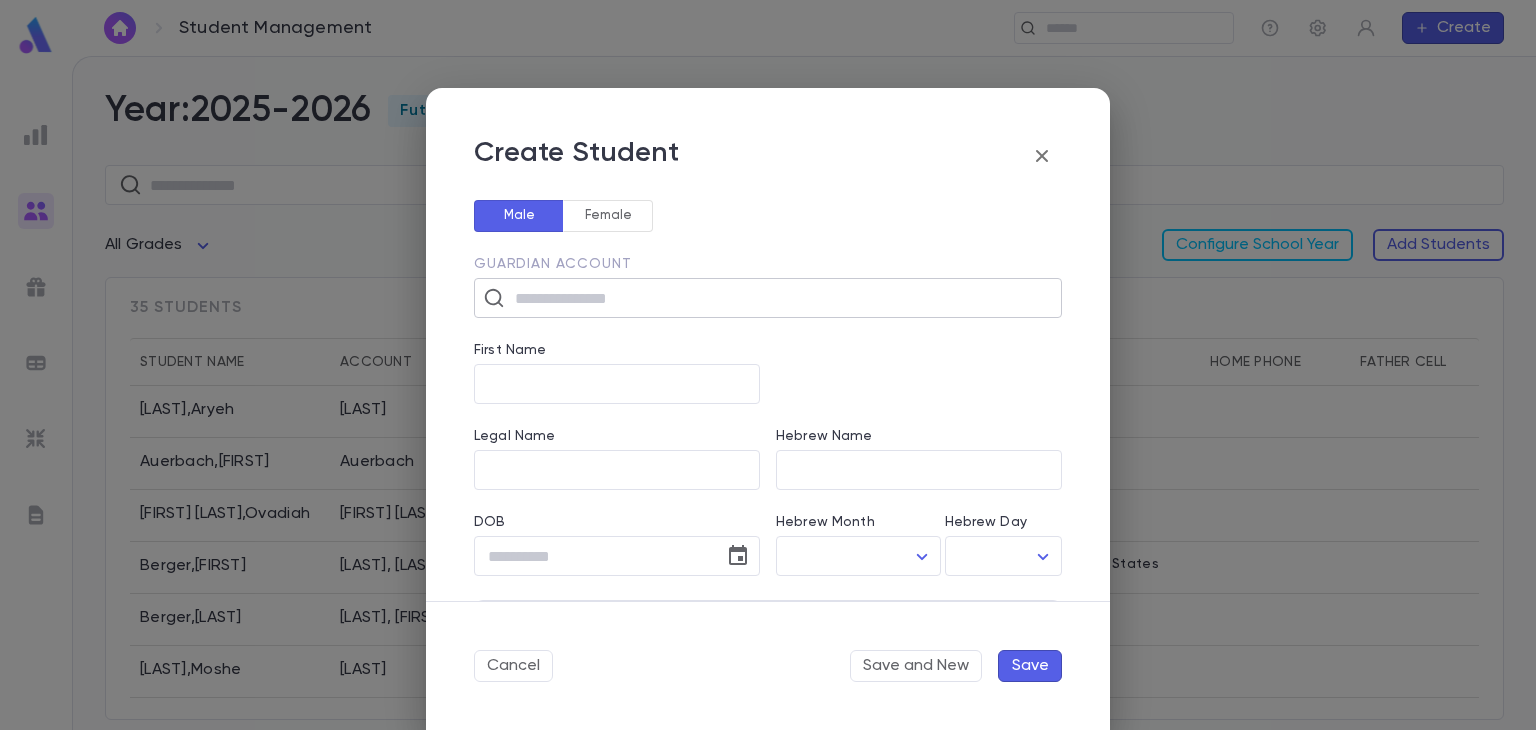 click at bounding box center [781, 298] 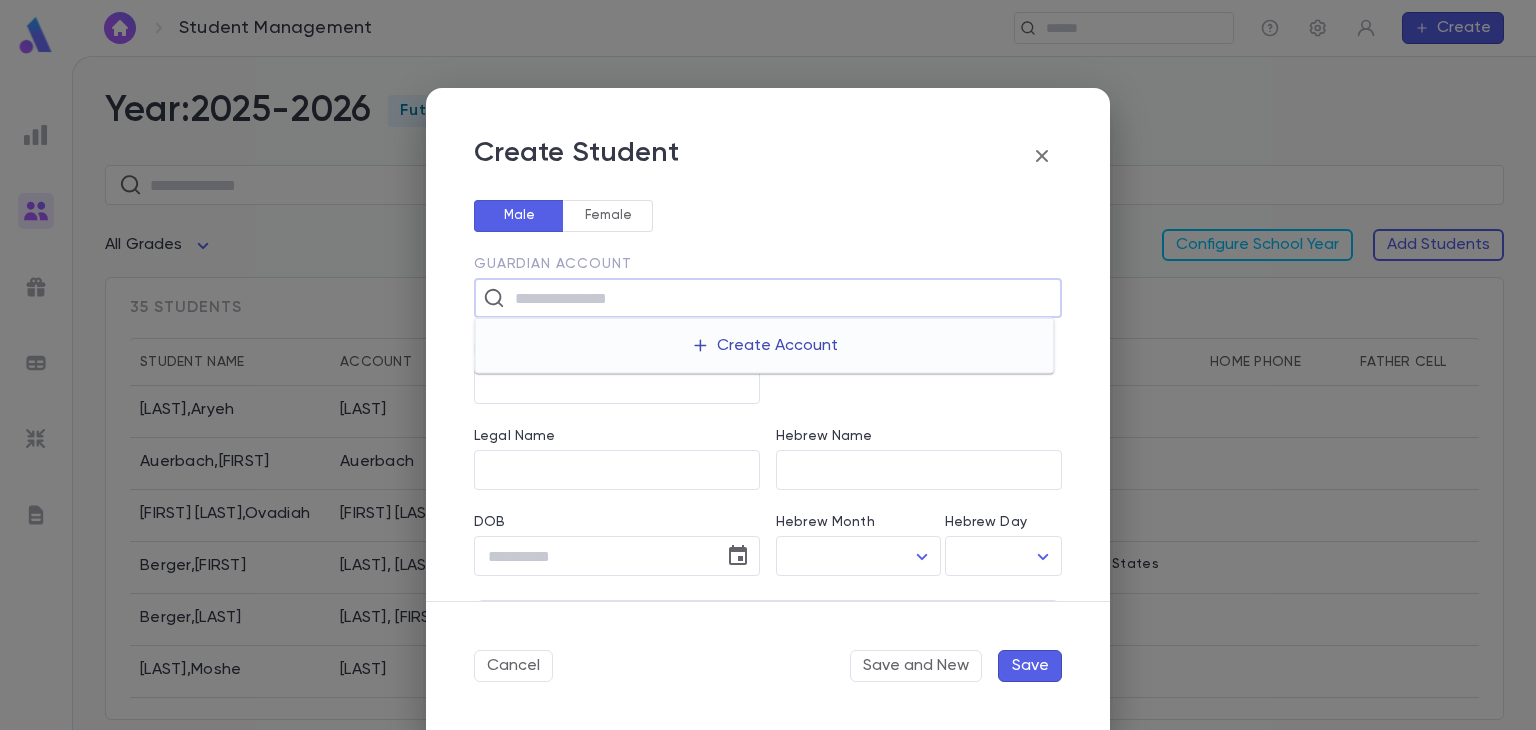 click on "Create Account" at bounding box center (764, 346) 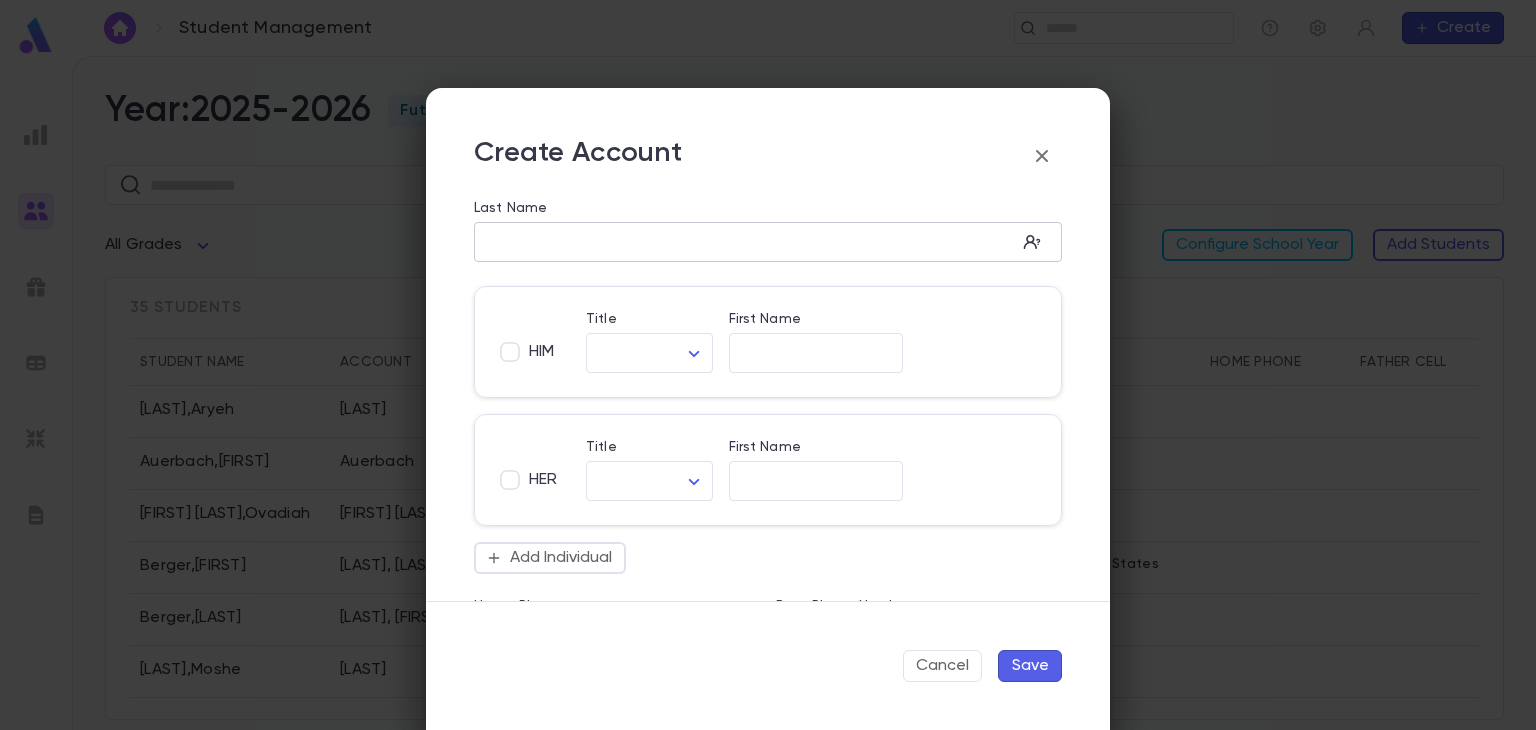 click on "​" at bounding box center [768, 242] 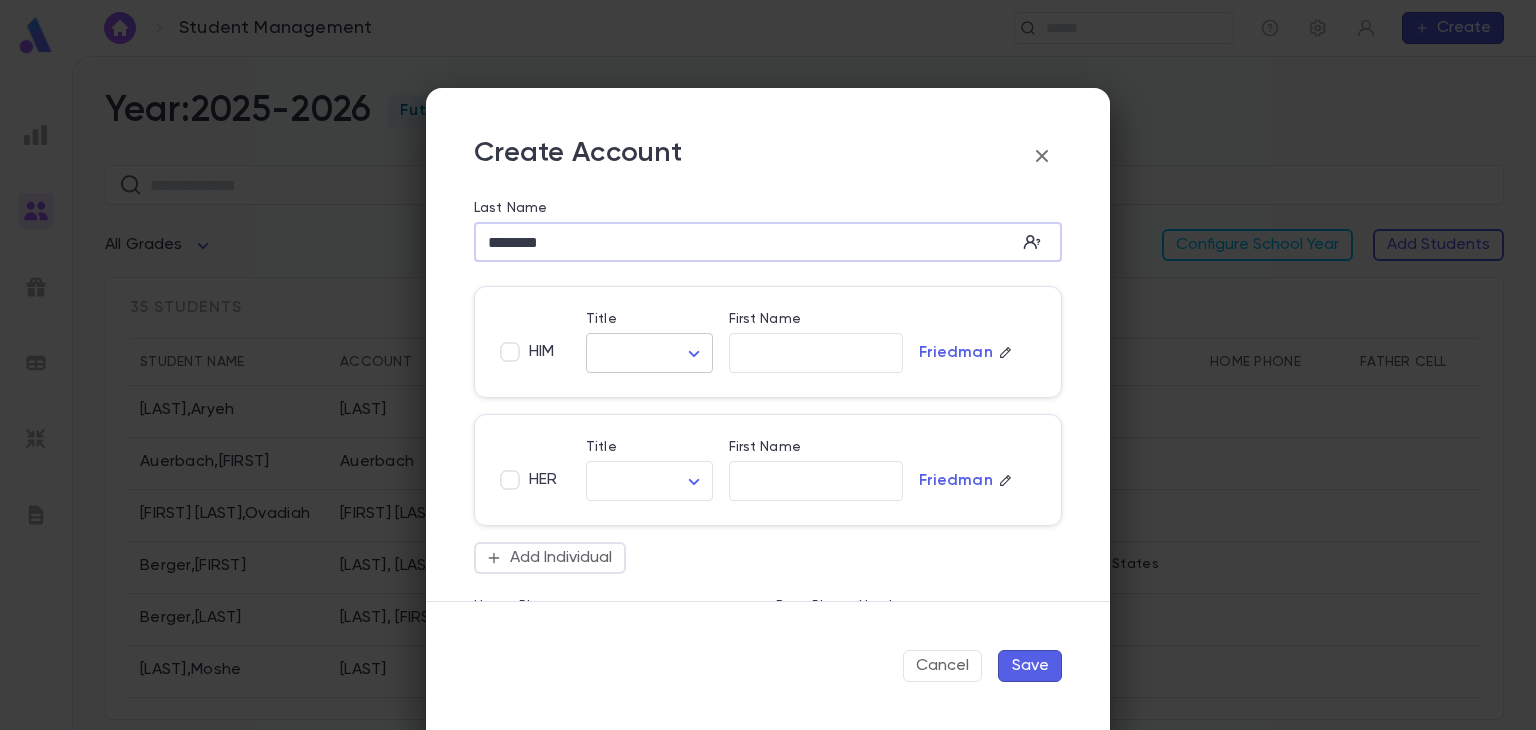 click on "Student Management ​  Create Year:  2025-2026 Future ​ All Grades Configure School Year Add Students 35   students Student Name Account Grade Address Home Phone Father Cell Mother Cell Altusky ,  Aryeh Altusky 2 Auerbach ,  Bentzion Auerbach 2 Ben Attar ,  Ovadiah Ben Attar 3 [LAST] ,  Aharon [LAST], Dovid 12 139 Liberty Drive, Lakewood [CITY] [STATE] [ZIP] United States [LAST] ,  Baroch [LAST], Aryeh 12 Berman ,  Moshe Berman 3 Birnack ,  Shimon Birnack 2 Briger ,  David Briger 2 Brody ,  Avraham Brody 3 Profile Log out Account Pledge Payment 2025-2026 Create Student Male Female Guardian Account ​ First Name ​ Legal Name ​ Hebrew Name ​ DOB ​ Hebrew Month ​ ​ Hebrew Day ​ ​ School Year 2025-2026 ** Grade ​ Linked Practices  Add Practice Grandparents Paternal Add Account Maternal Add Account Student Image Upload Image Allergies ​ Cancel Save and New Save Create Account Last Name ******** ​ HIM Title ​ ​ First Name ​ [LAST] HER Title ​ ​ First Name ​ [LAST] Add Individual ​ *" at bounding box center [768, 393] 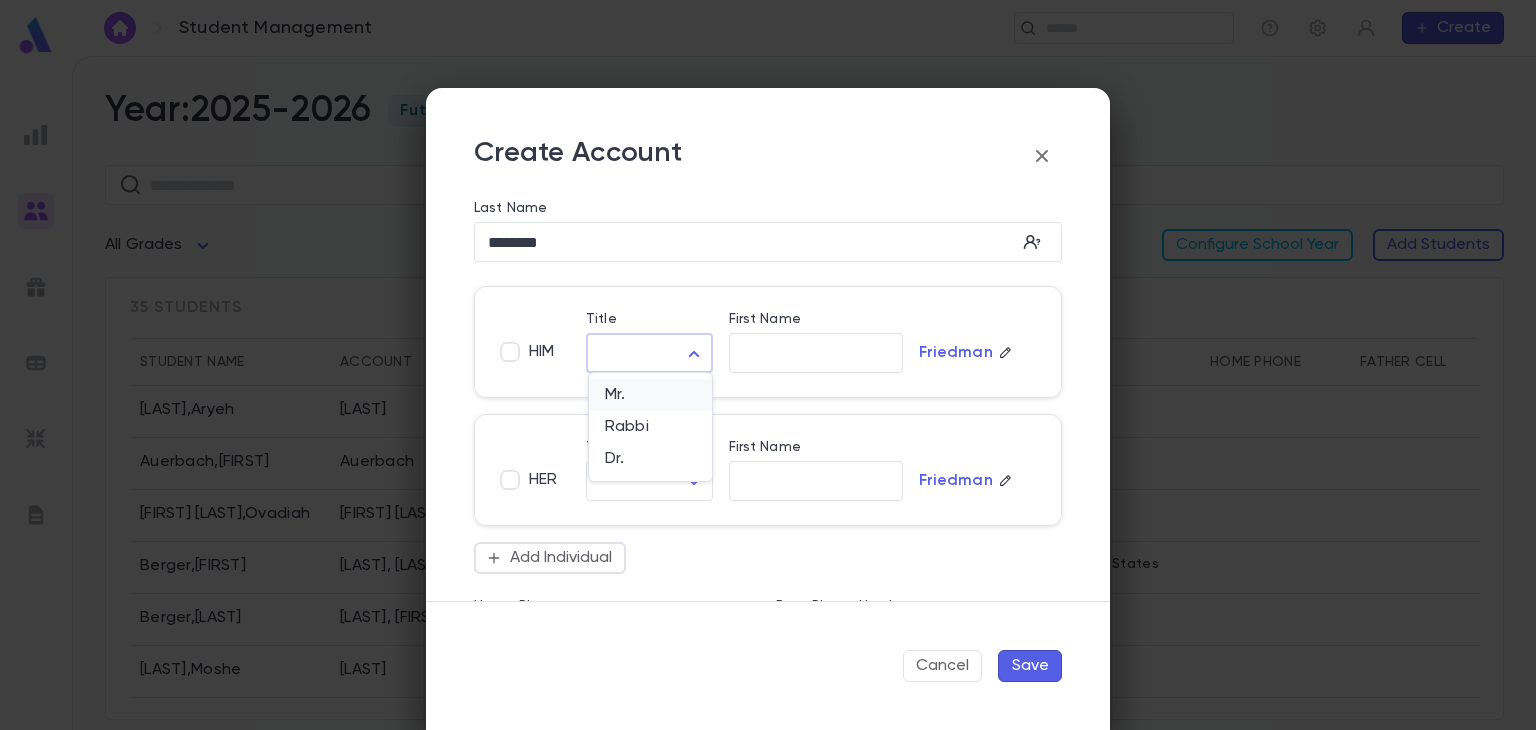 click on "Mr." at bounding box center [650, 395] 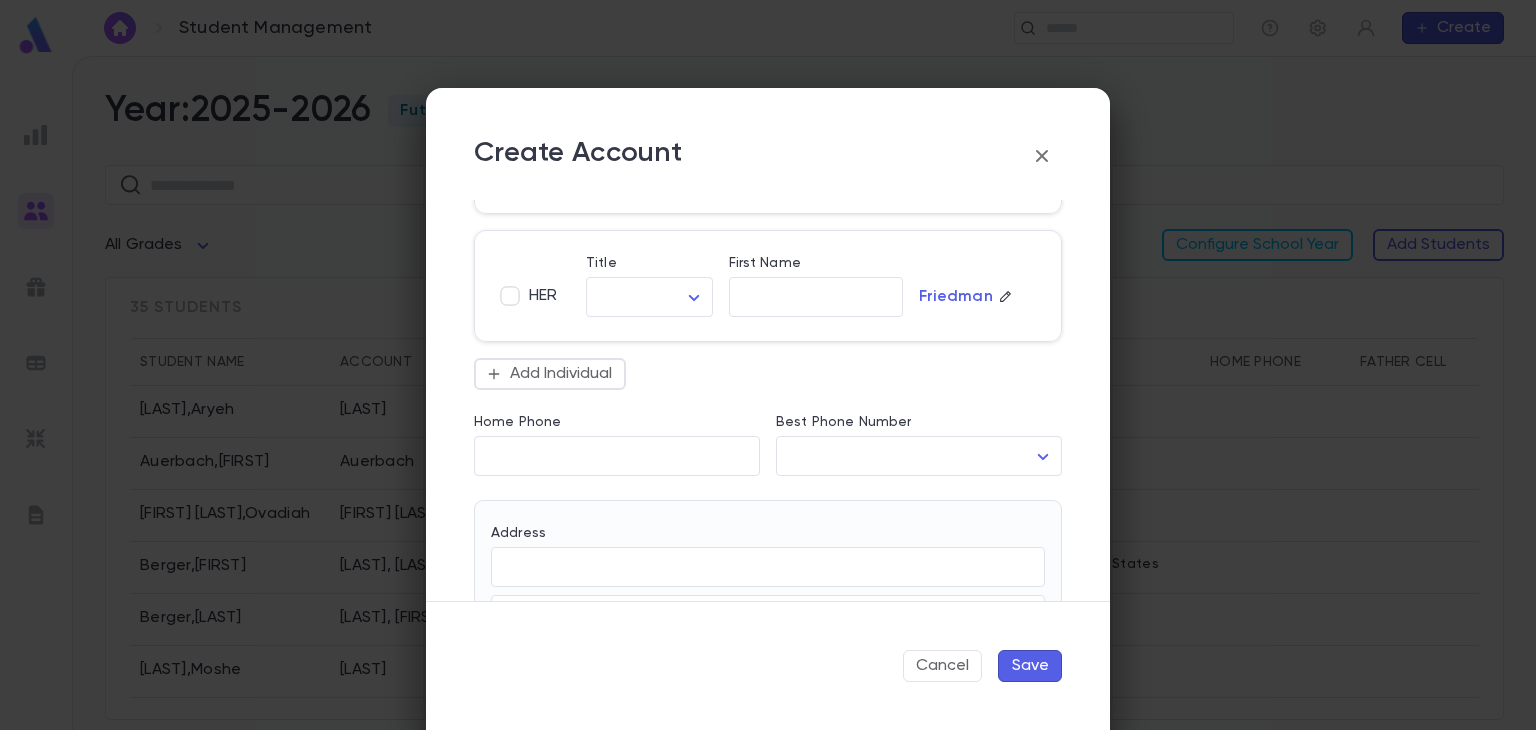 scroll, scrollTop: 334, scrollLeft: 0, axis: vertical 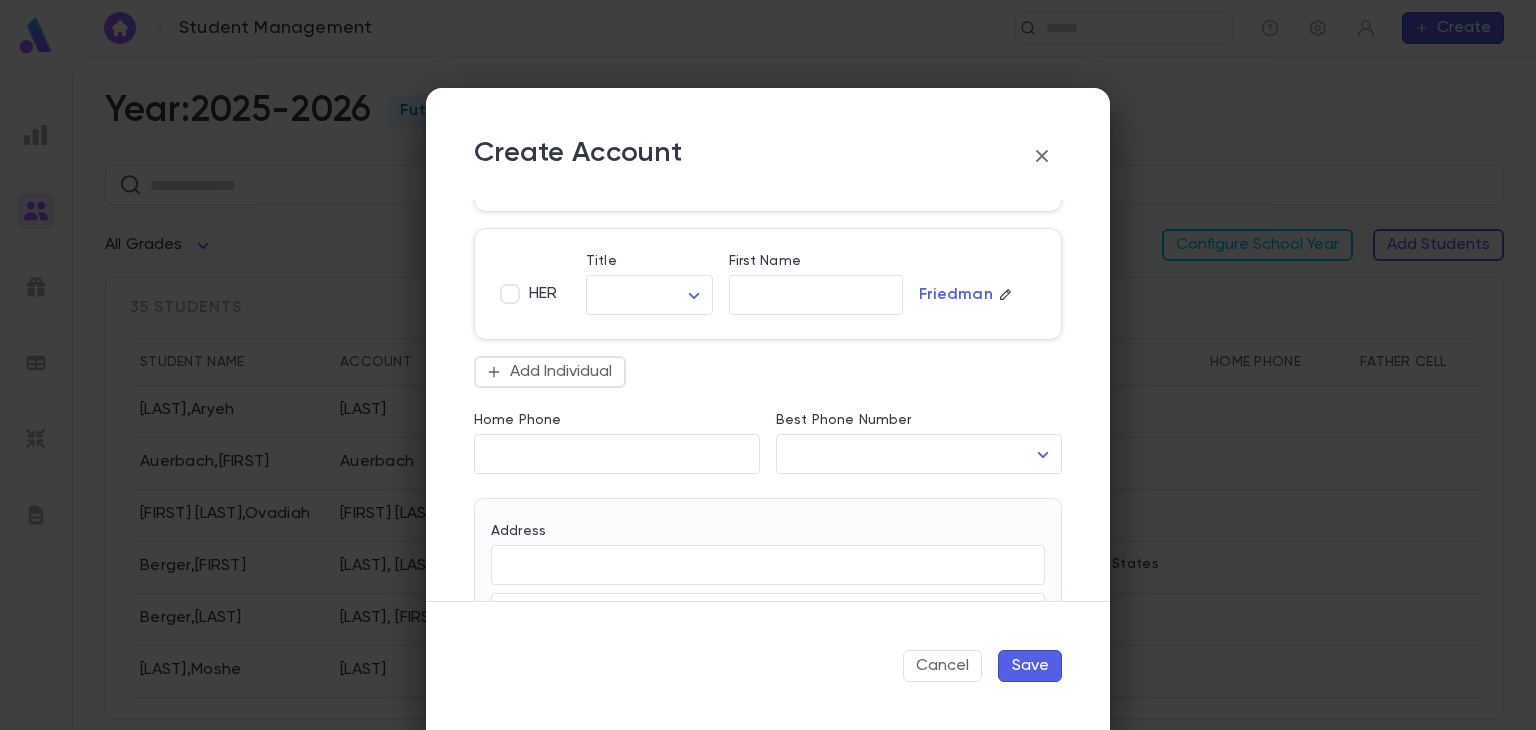 click on "Save" at bounding box center (1030, 666) 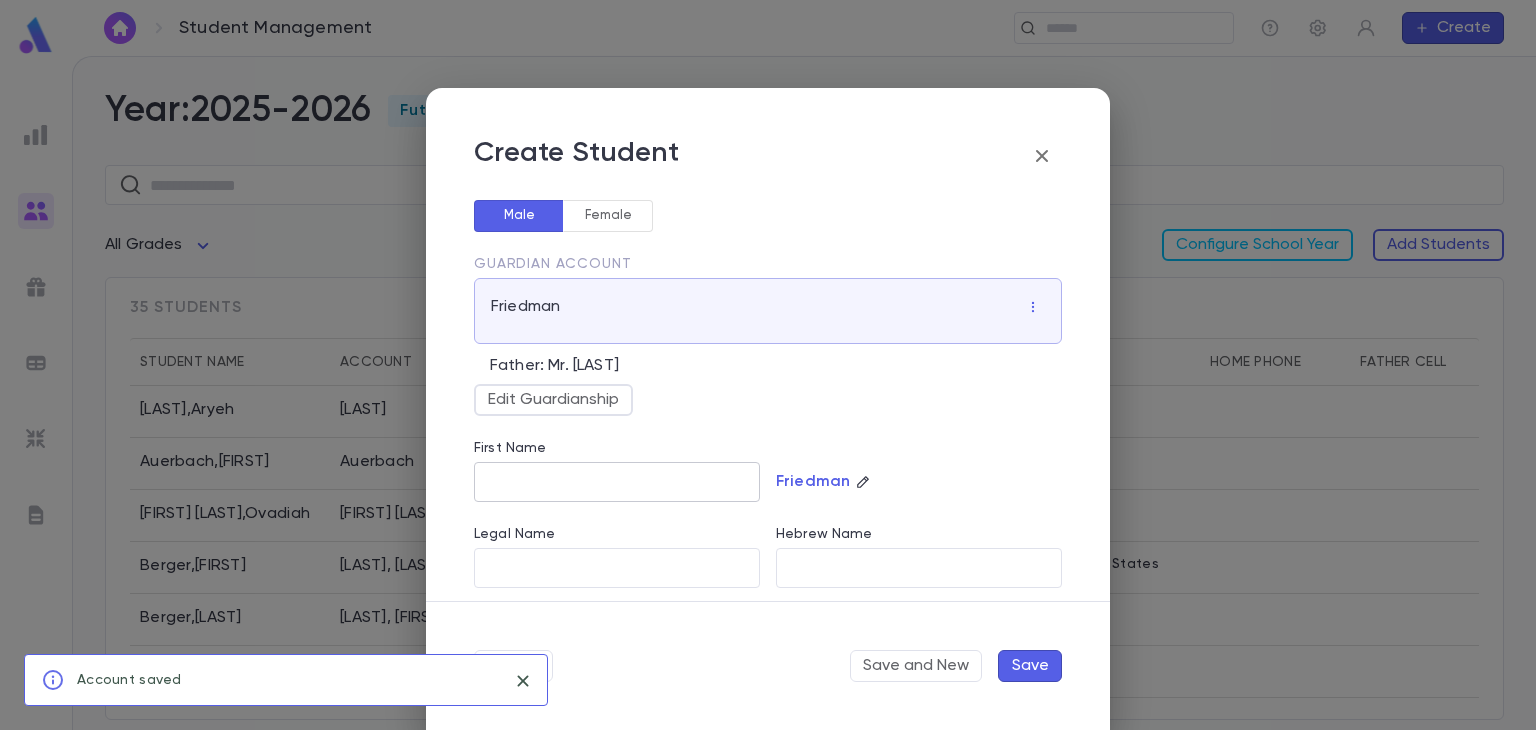 click on "First Name" at bounding box center [617, 482] 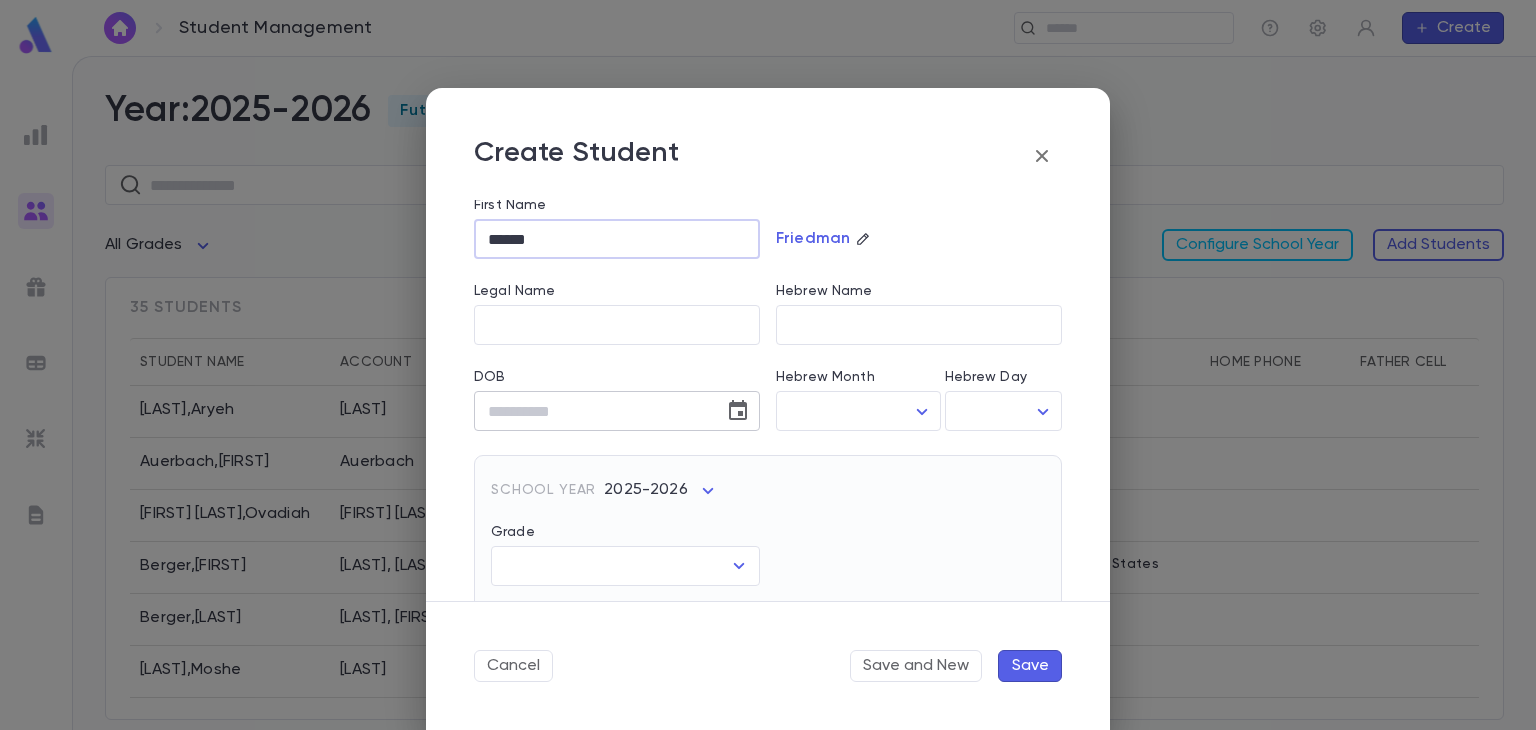 scroll, scrollTop: 244, scrollLeft: 0, axis: vertical 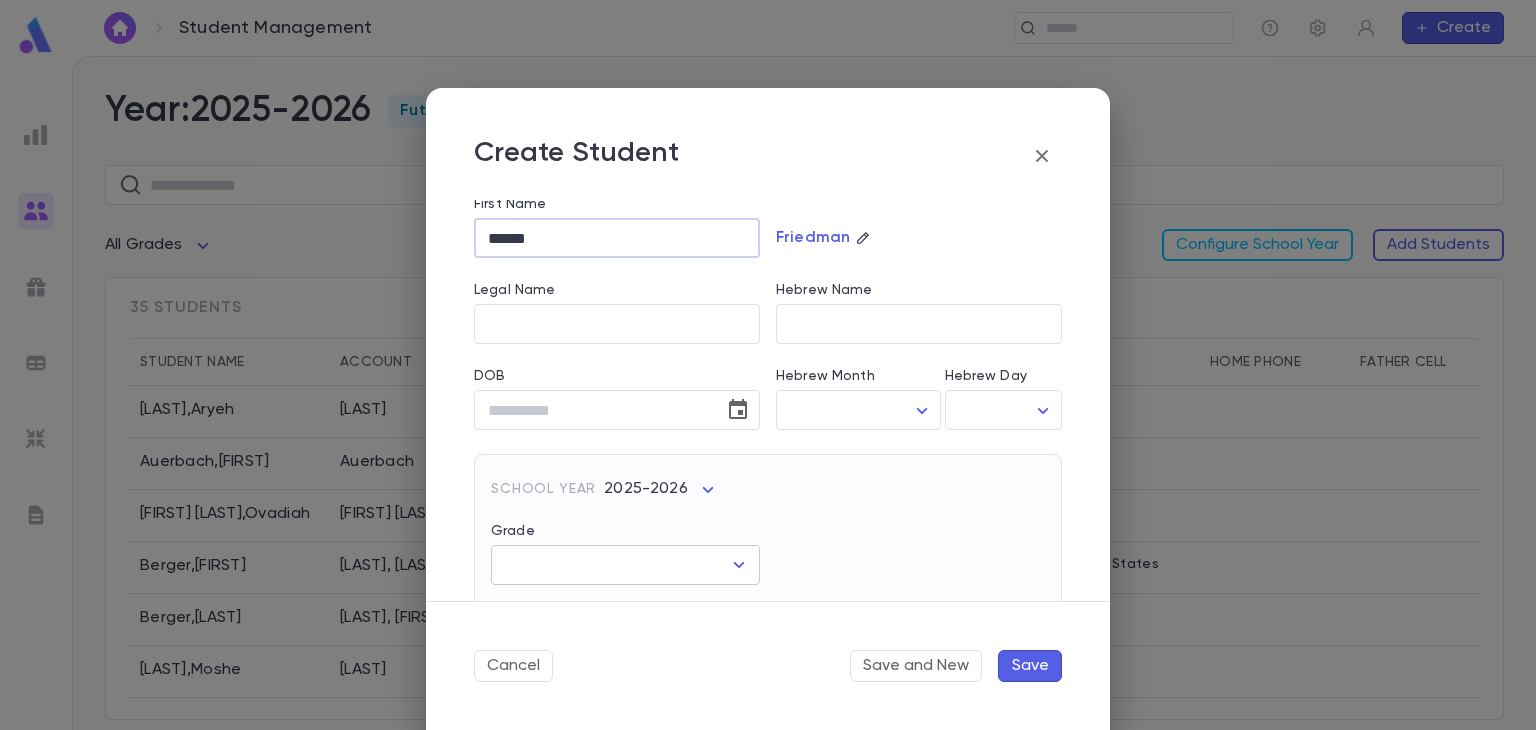 click 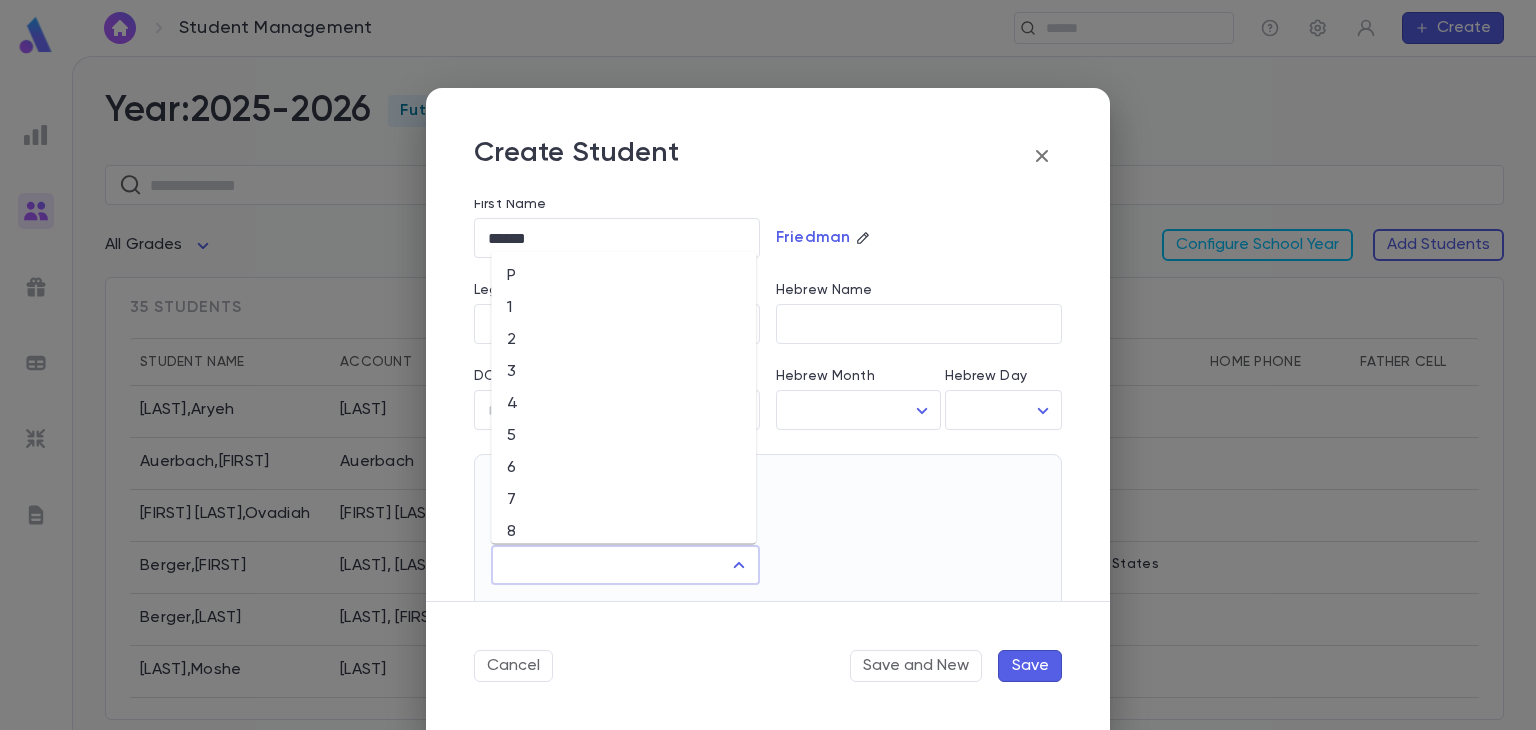 click on "3" at bounding box center (623, 372) 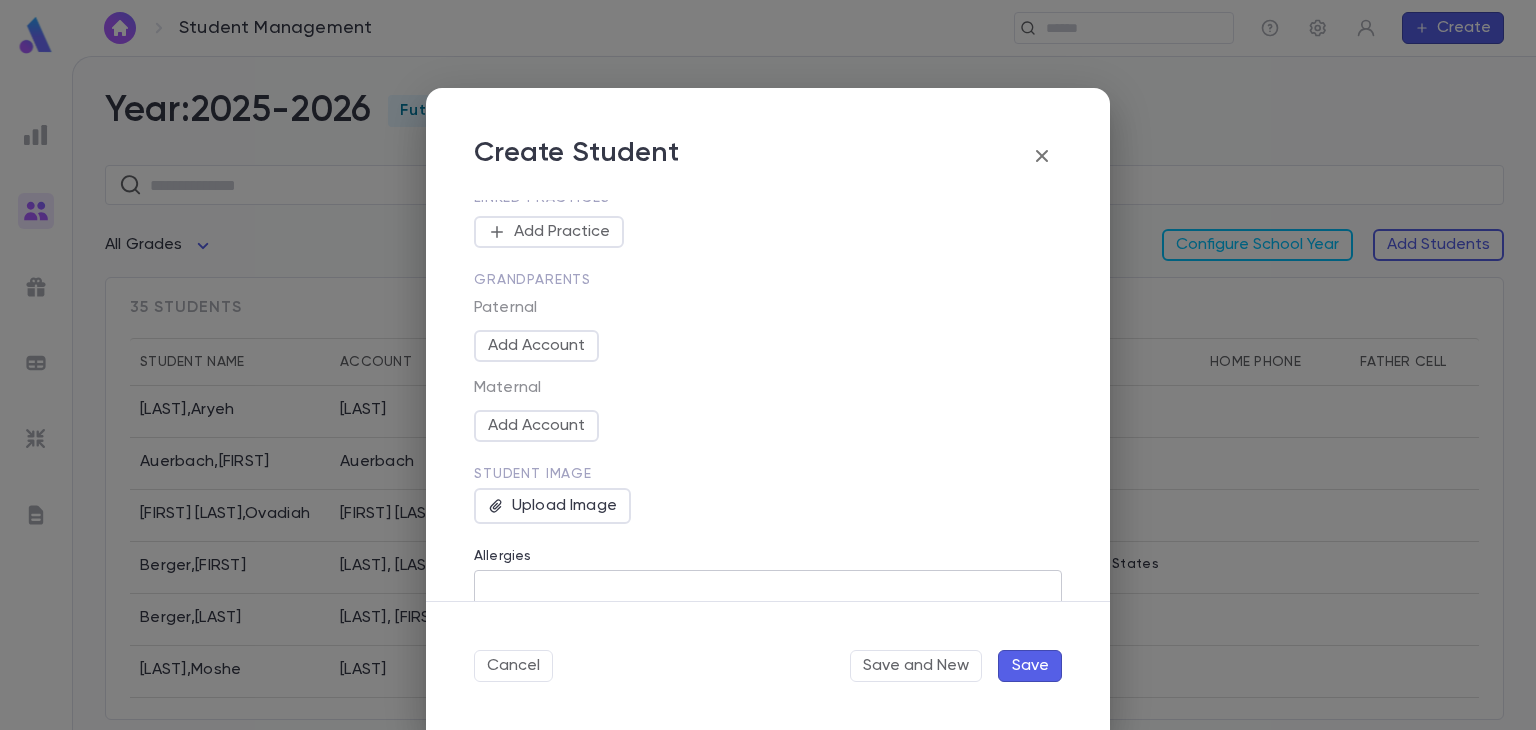 scroll, scrollTop: 771, scrollLeft: 0, axis: vertical 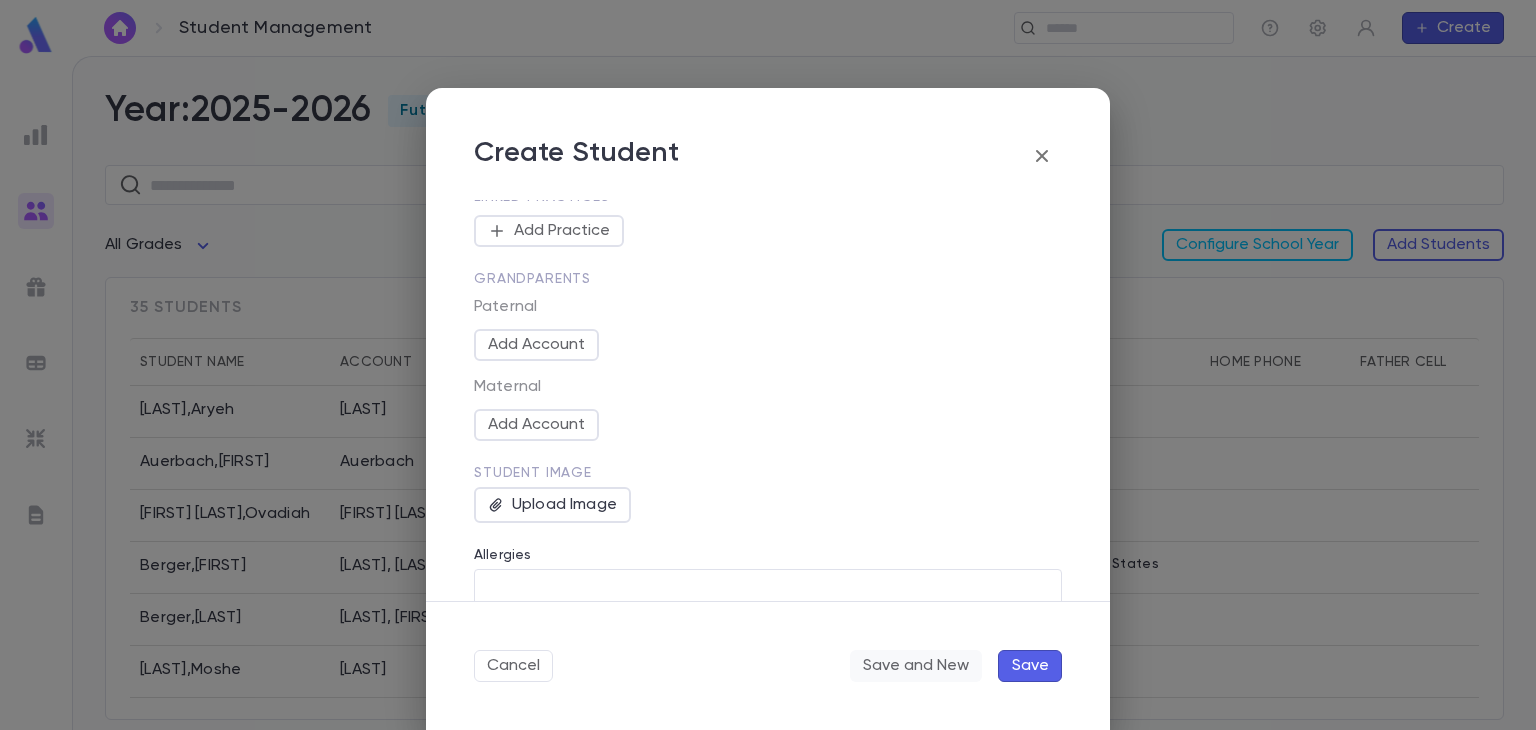 click on "Save and New" at bounding box center (916, 666) 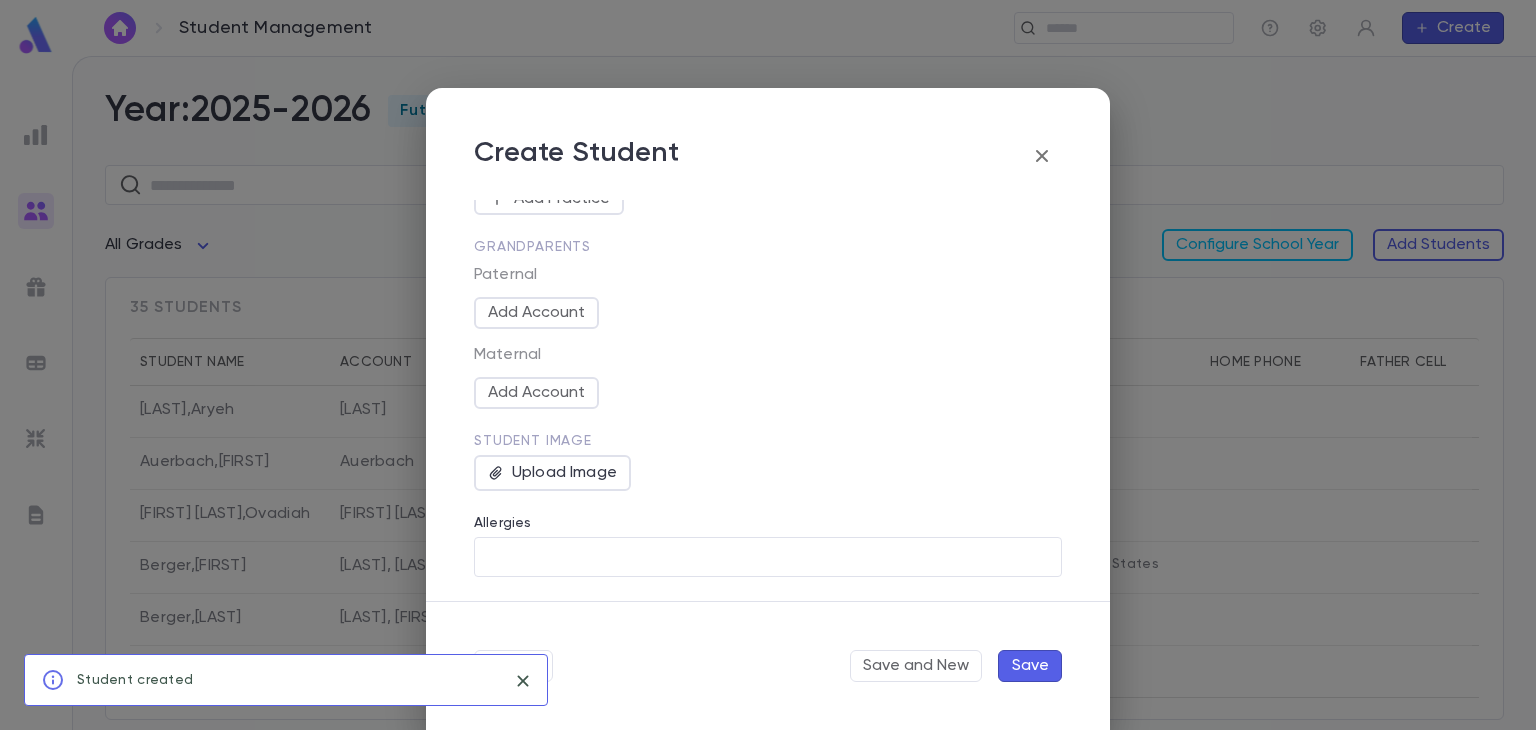 scroll, scrollTop: 0, scrollLeft: 0, axis: both 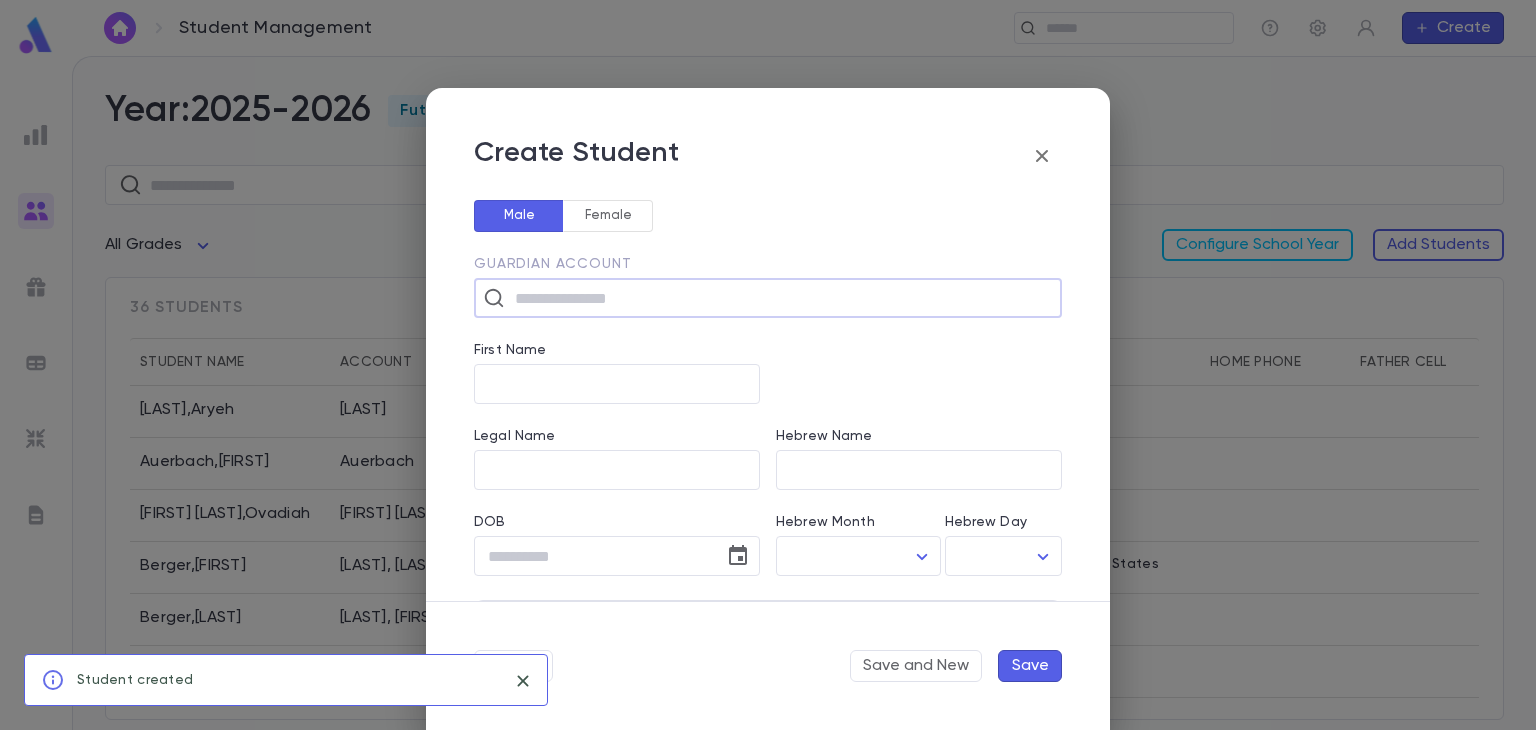 click at bounding box center (781, 298) 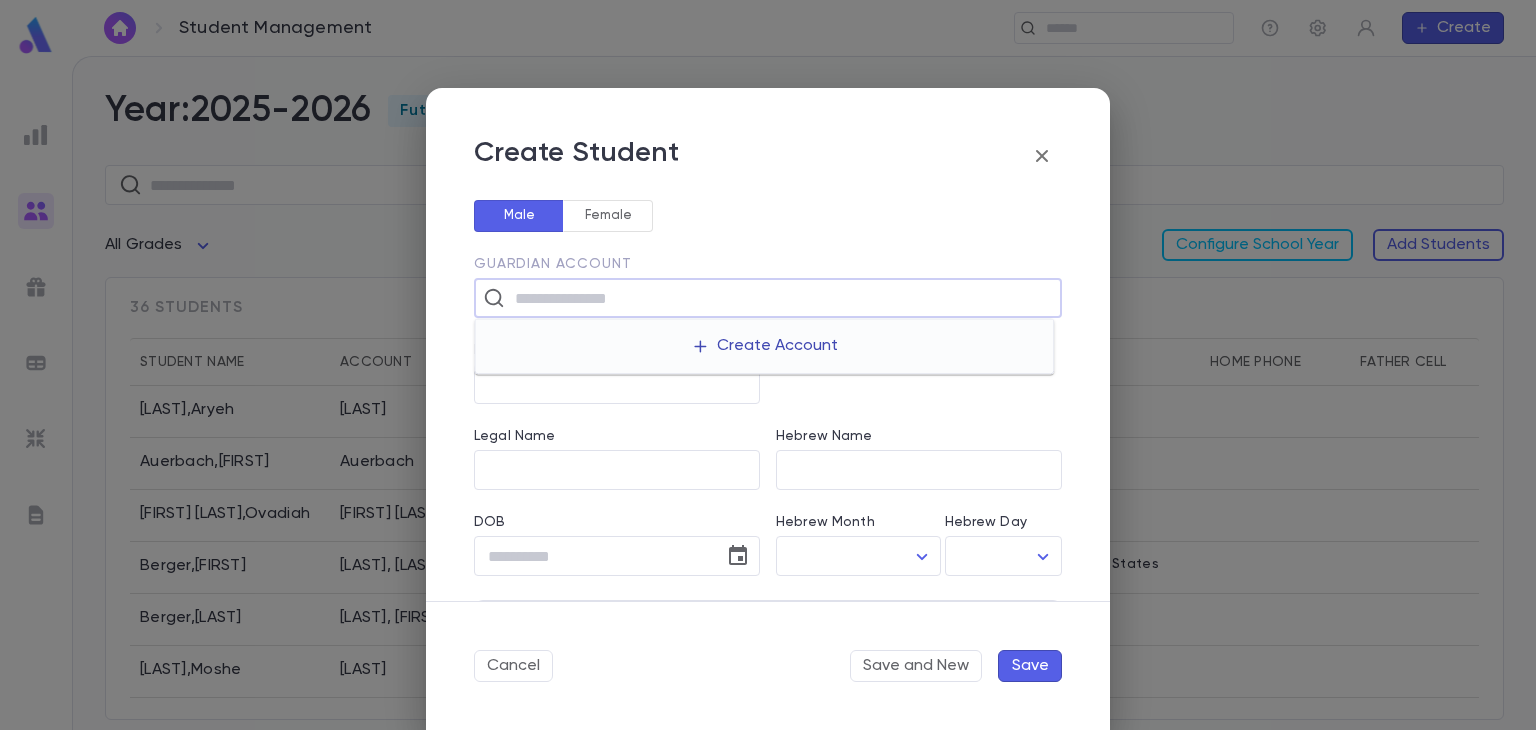 click on "Create Account" at bounding box center [764, 346] 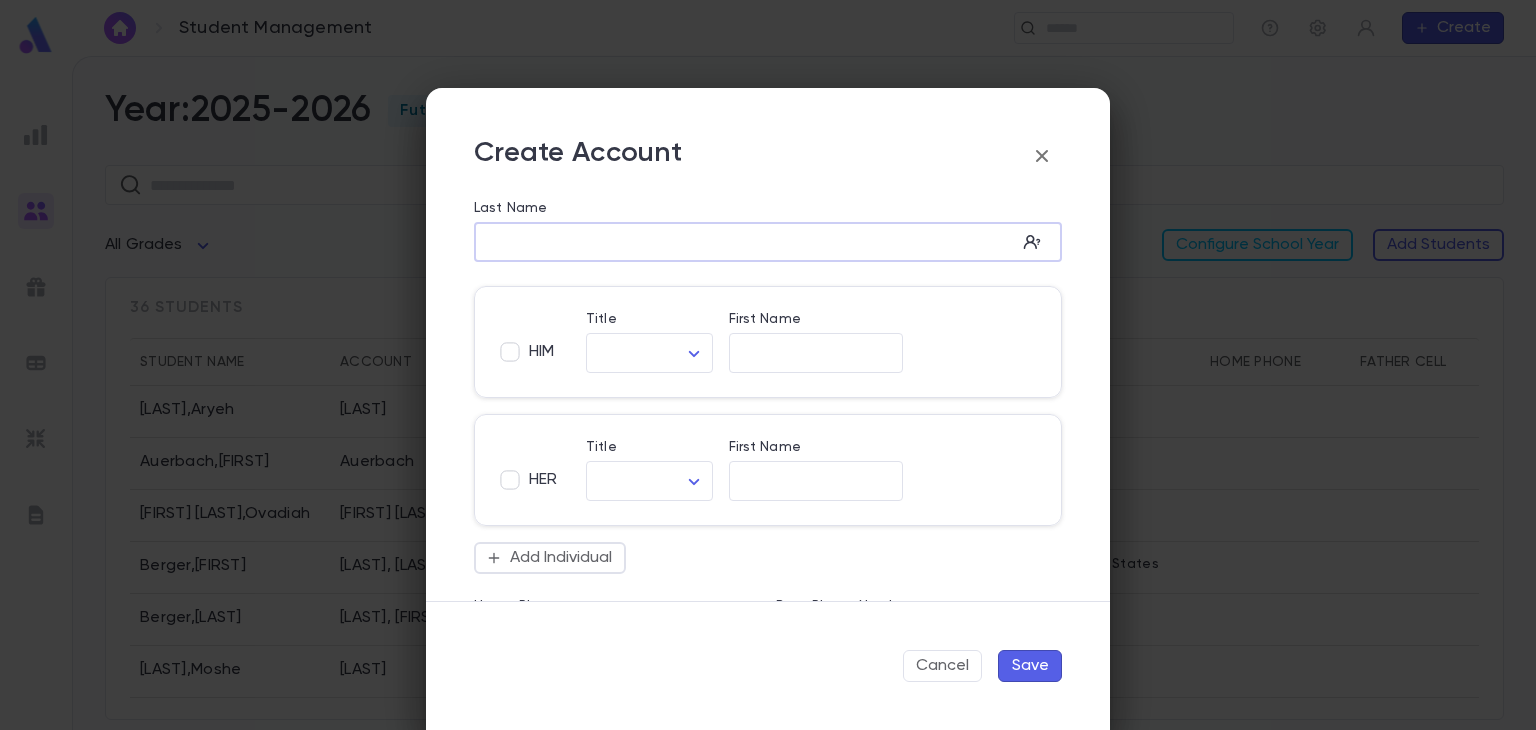 click on "Last Name" at bounding box center [745, 242] 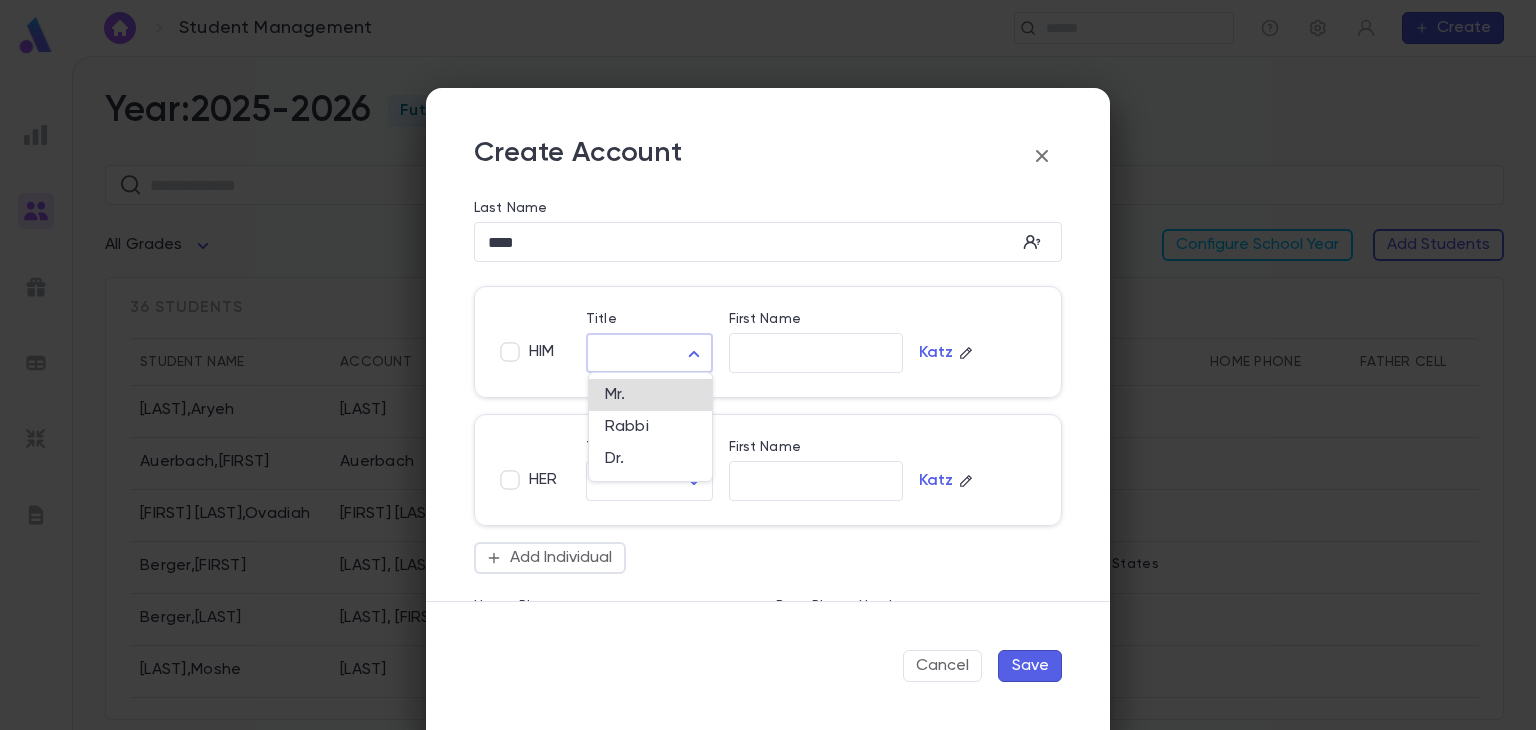 click on "Student Management ​  Create Year:  2025-2026 Future ​ All Grades Configure School Year Add Students 36   students Student Name Account Grade Address Home Phone Father Cell Mother Cell Altusky ,  [LAST] Altusky 2 Auerbach ,  Bentzion Auerbach 2 Ben Attar ,  Ovadiah Ben Attar 3 Berger ,  Aharon Berger, Dovid 12 139 Liberty Drive, Lakewood NJ 08701 United States Berger ,  Baroch Berger, Aryeh 12 Berman ,  Moshe Berman 3 Birnack ,  Shimon Birnack 2 Briger ,  David Briger 2 Brody ,  Avraham Brody 3 Profile Log out Account Pledge Payment 2025-2026 Create Student Male Female Guardian Account ​ First Name ​ Legal Name ​ Hebrew Name ​ DOB ​ Hebrew Month ​ ​ Hebrew Day ​ ​ School Year 2025-2026 ** Grade ​ Linked Practices  Add Practice Grandparents Paternal Add Account Maternal Add Account Student Image Upload Image Allergies ​ Cancel Save and New Save Create Account Last Name **** ​ HIM Title ​ ​ First Name ​ Katz HER Title ​ ​ First Name ​ Katz Add Individual Home Phone ​ ​" at bounding box center [768, 393] 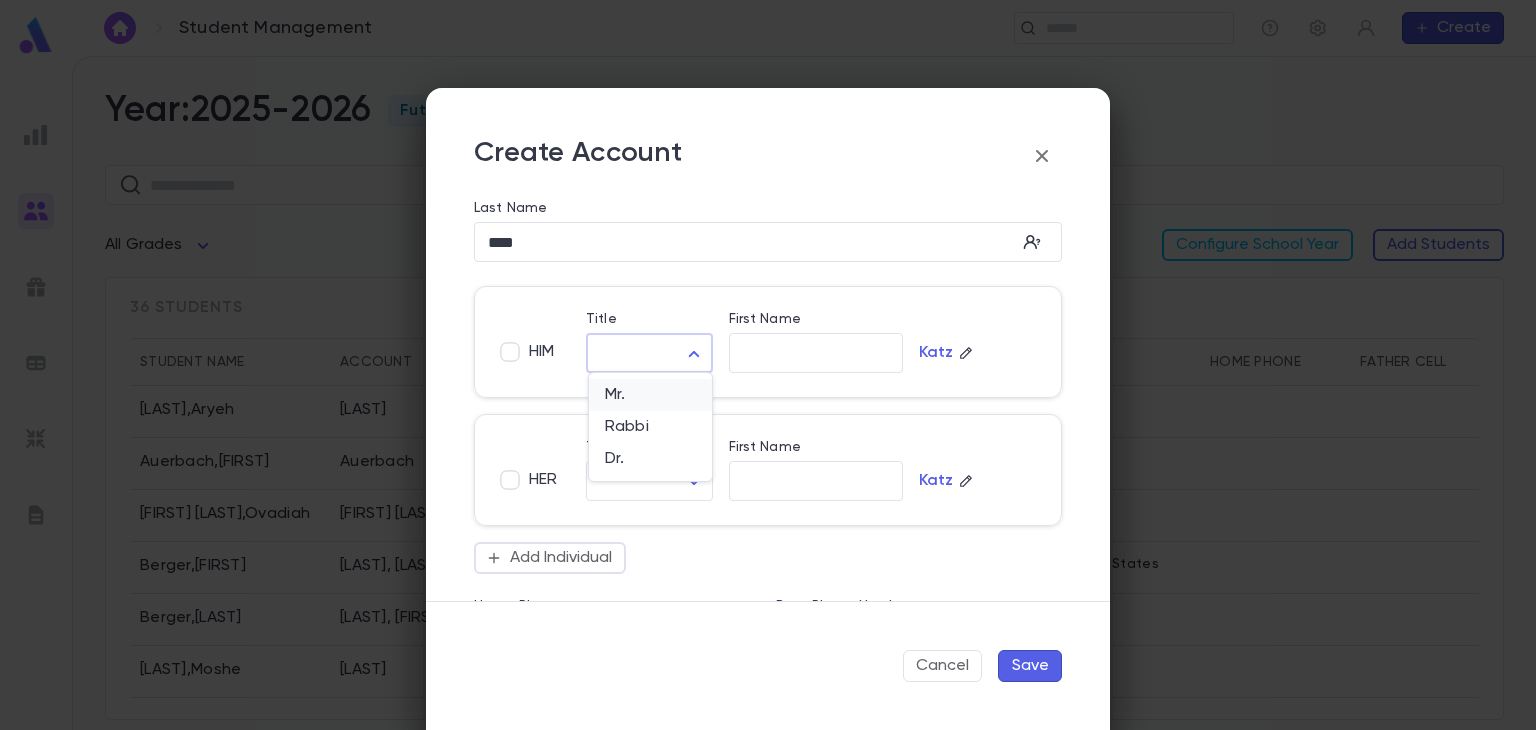 click on "Mr." at bounding box center (650, 395) 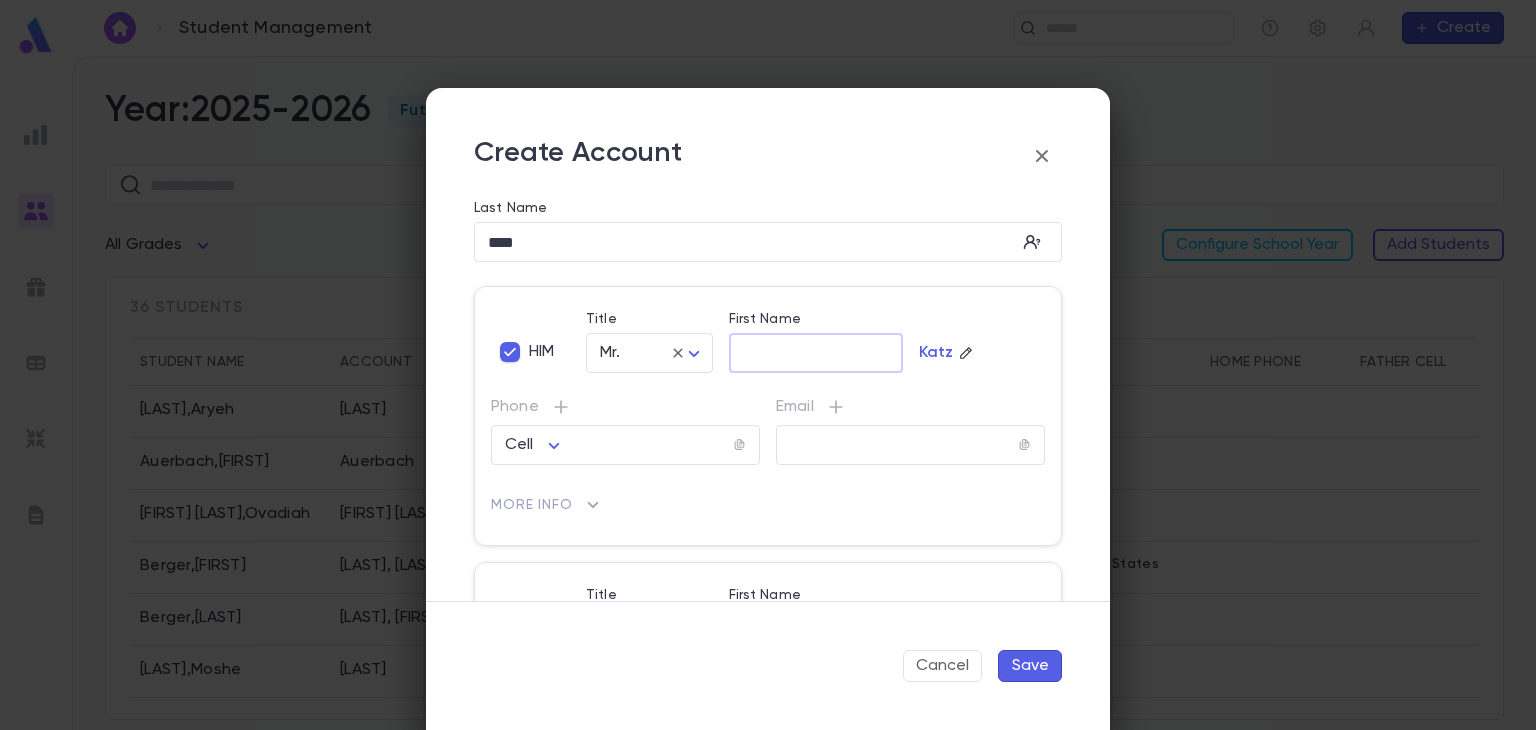 click on "First Name" at bounding box center [816, 353] 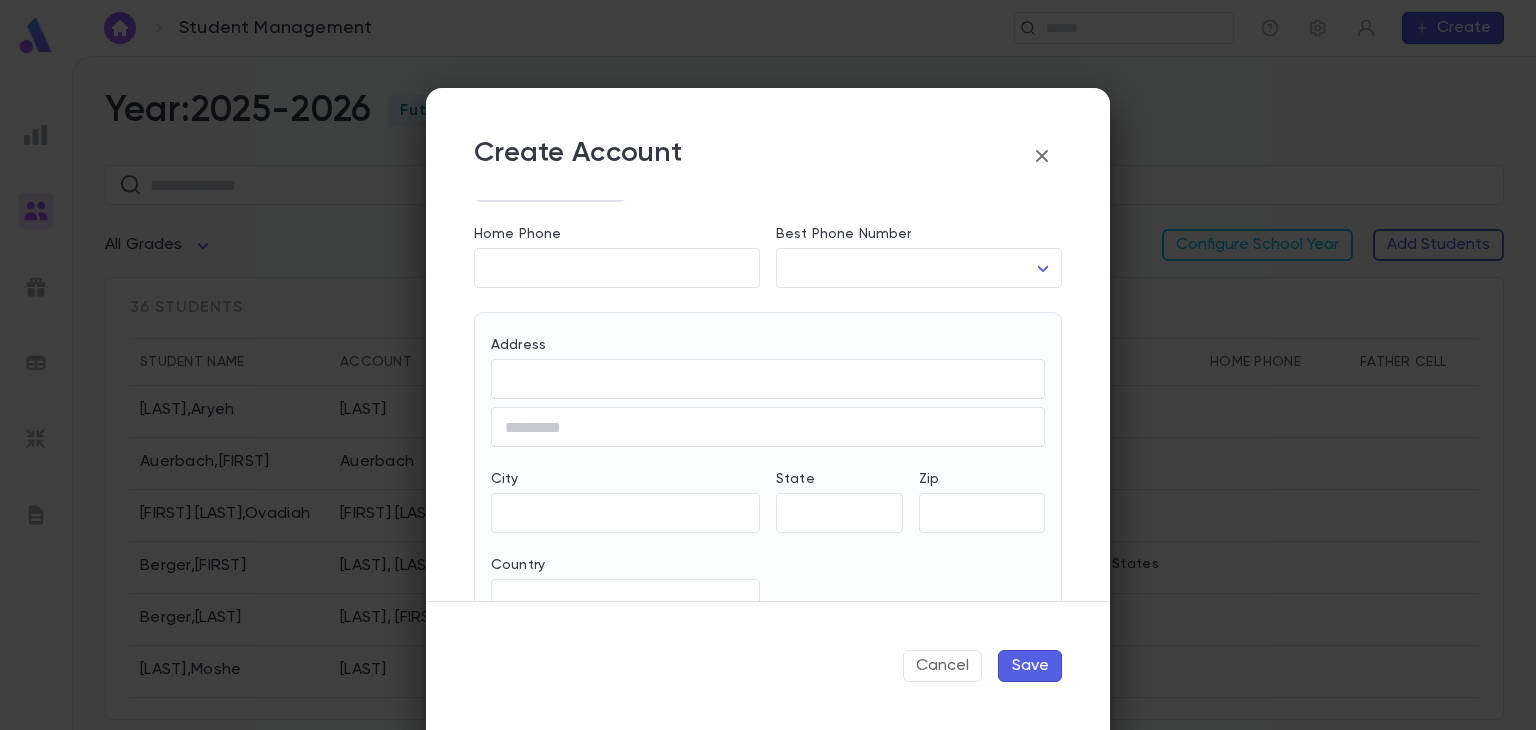 scroll, scrollTop: 806, scrollLeft: 0, axis: vertical 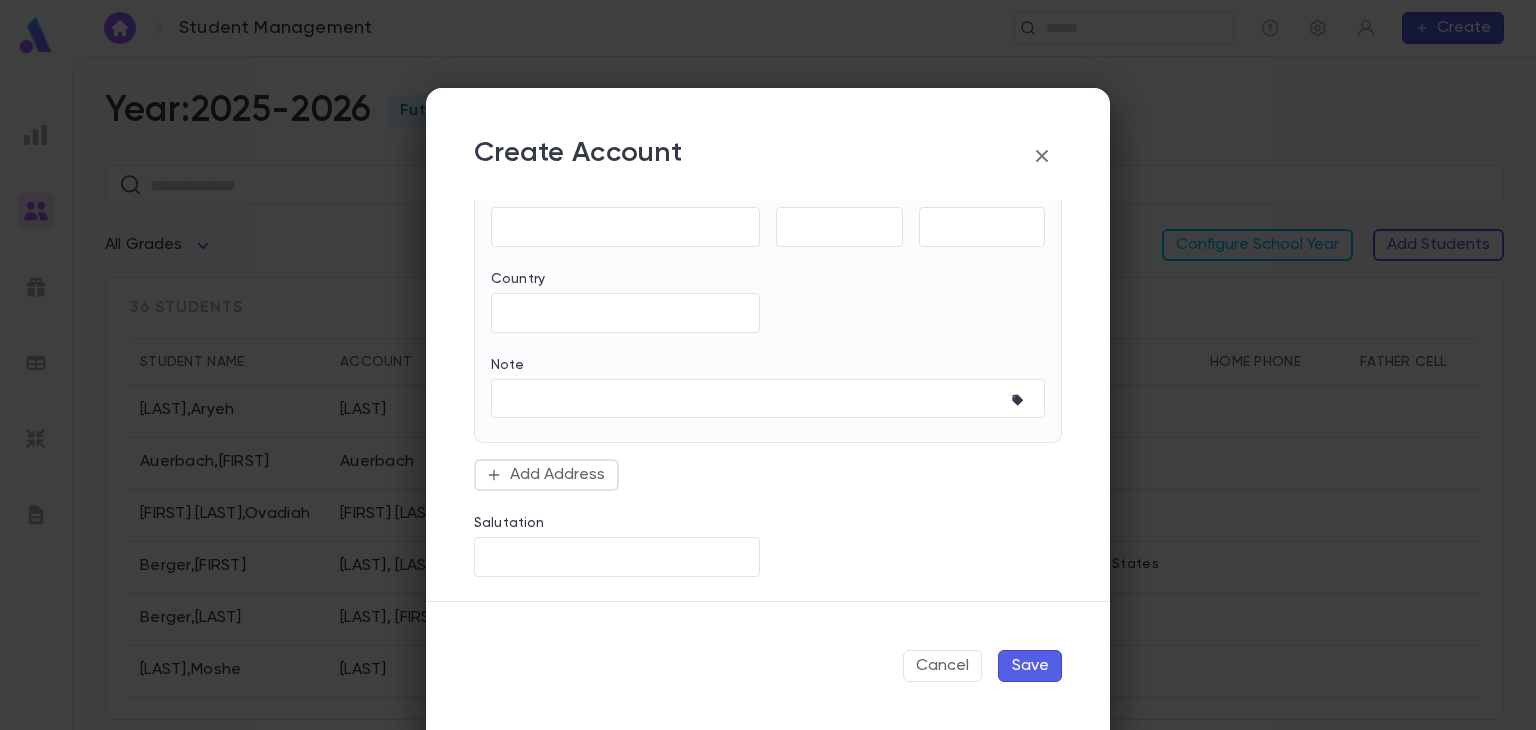click on "Save" at bounding box center (1030, 666) 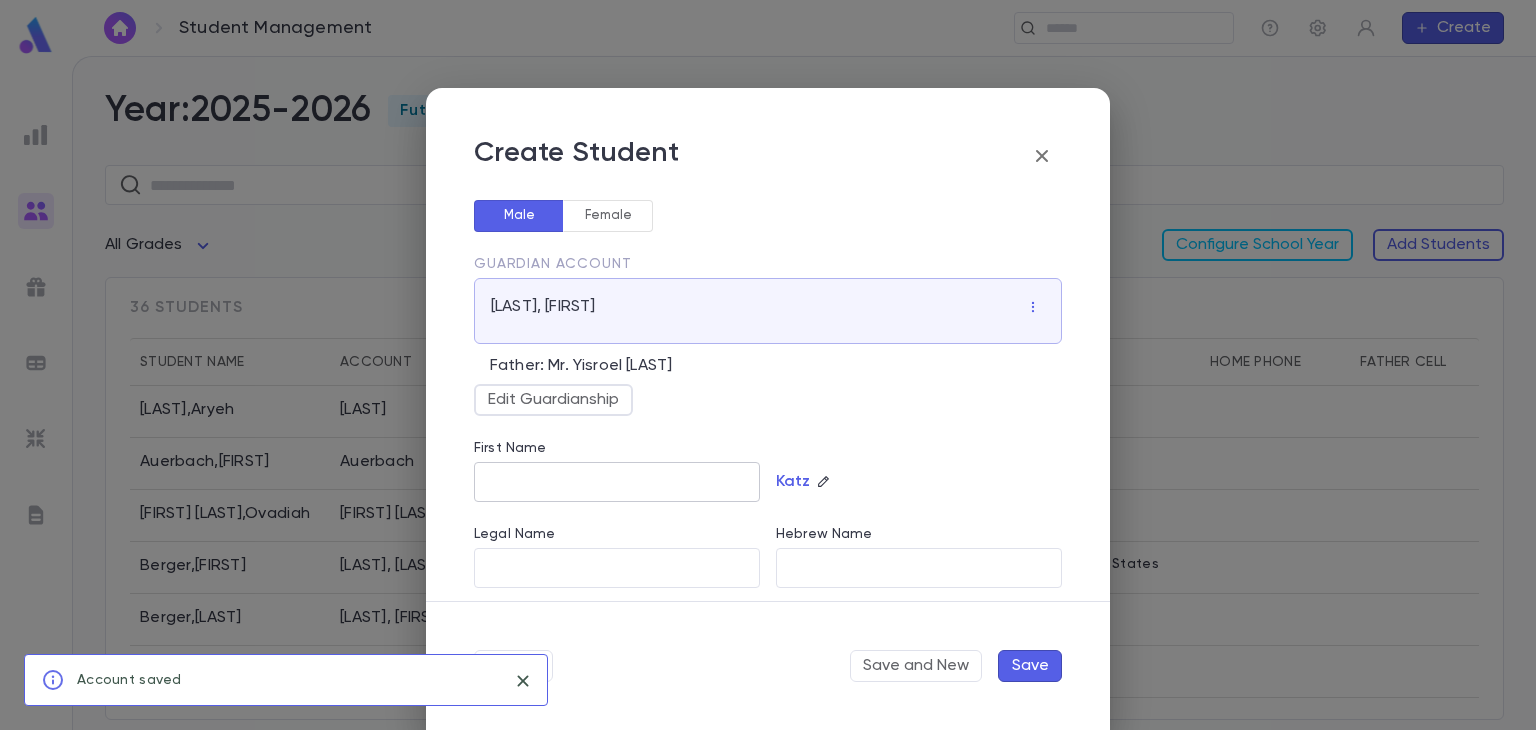 click on "First Name" at bounding box center (617, 482) 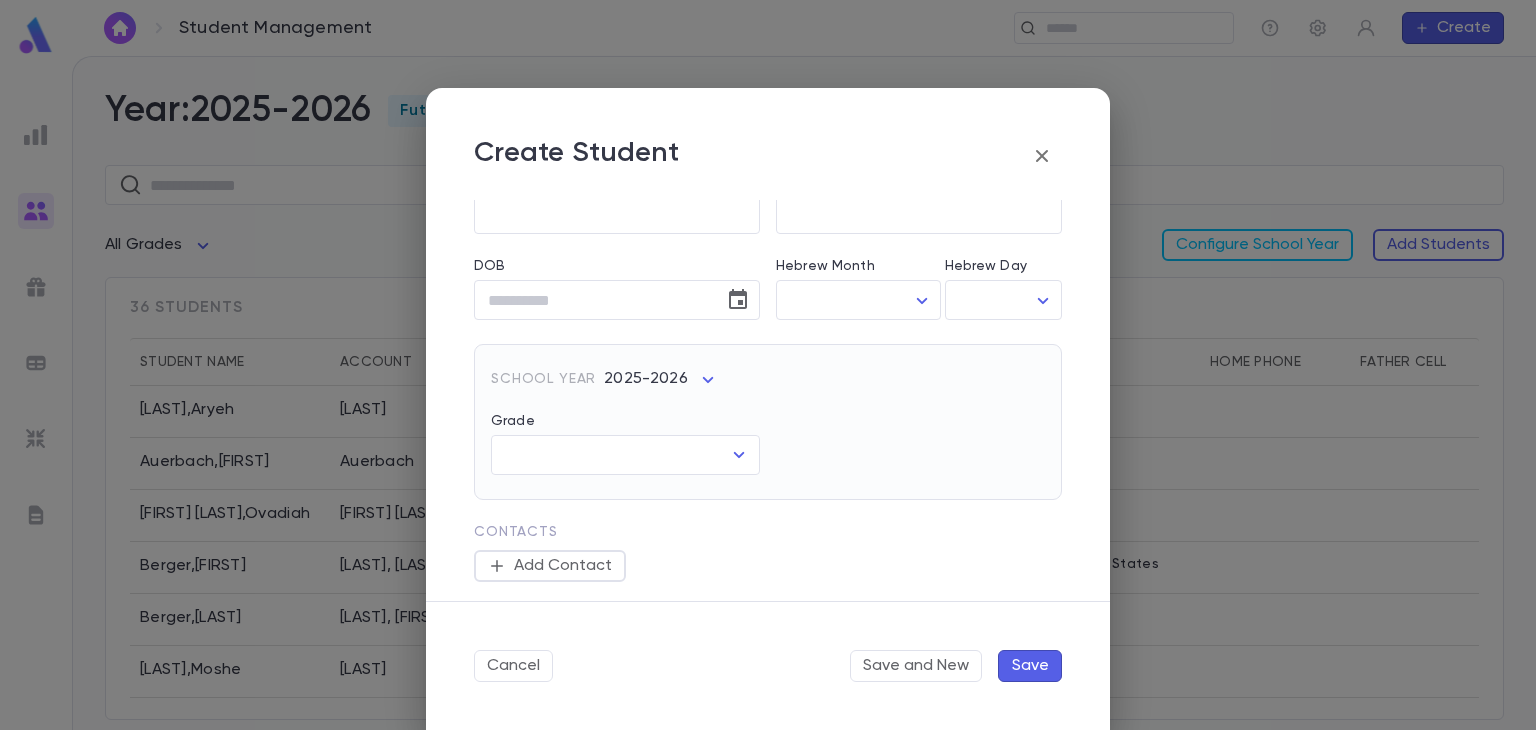 scroll, scrollTop: 353, scrollLeft: 0, axis: vertical 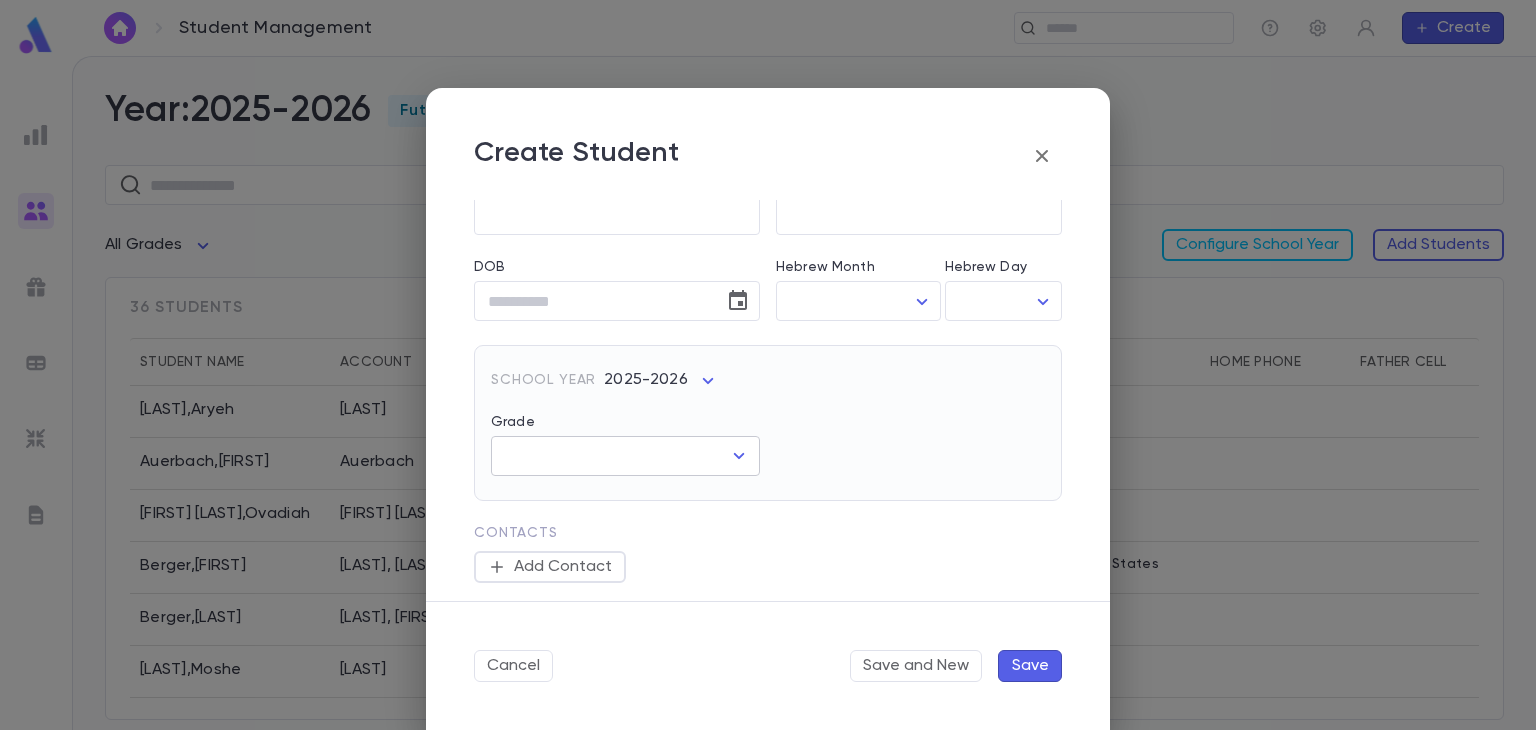 click 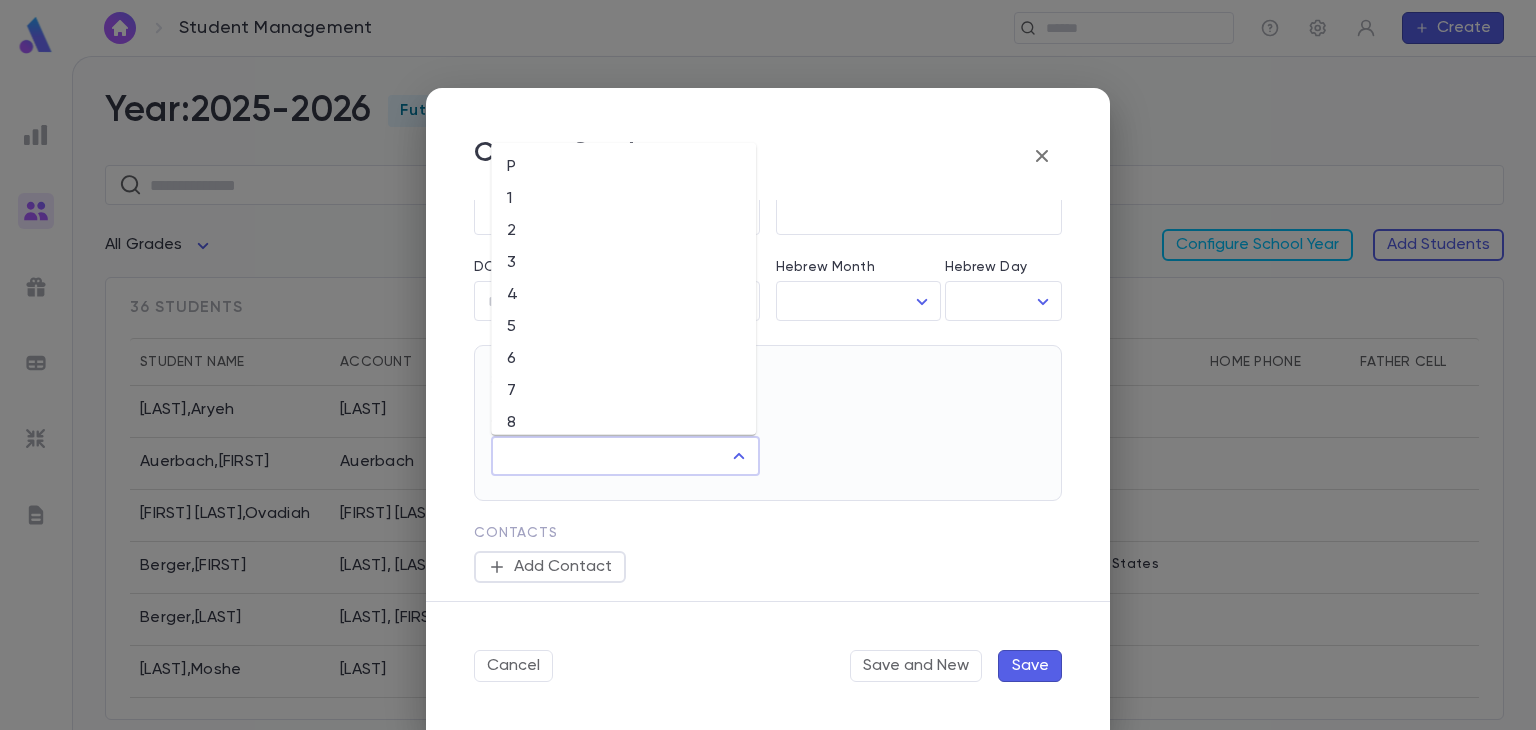 click on "2" at bounding box center [623, 231] 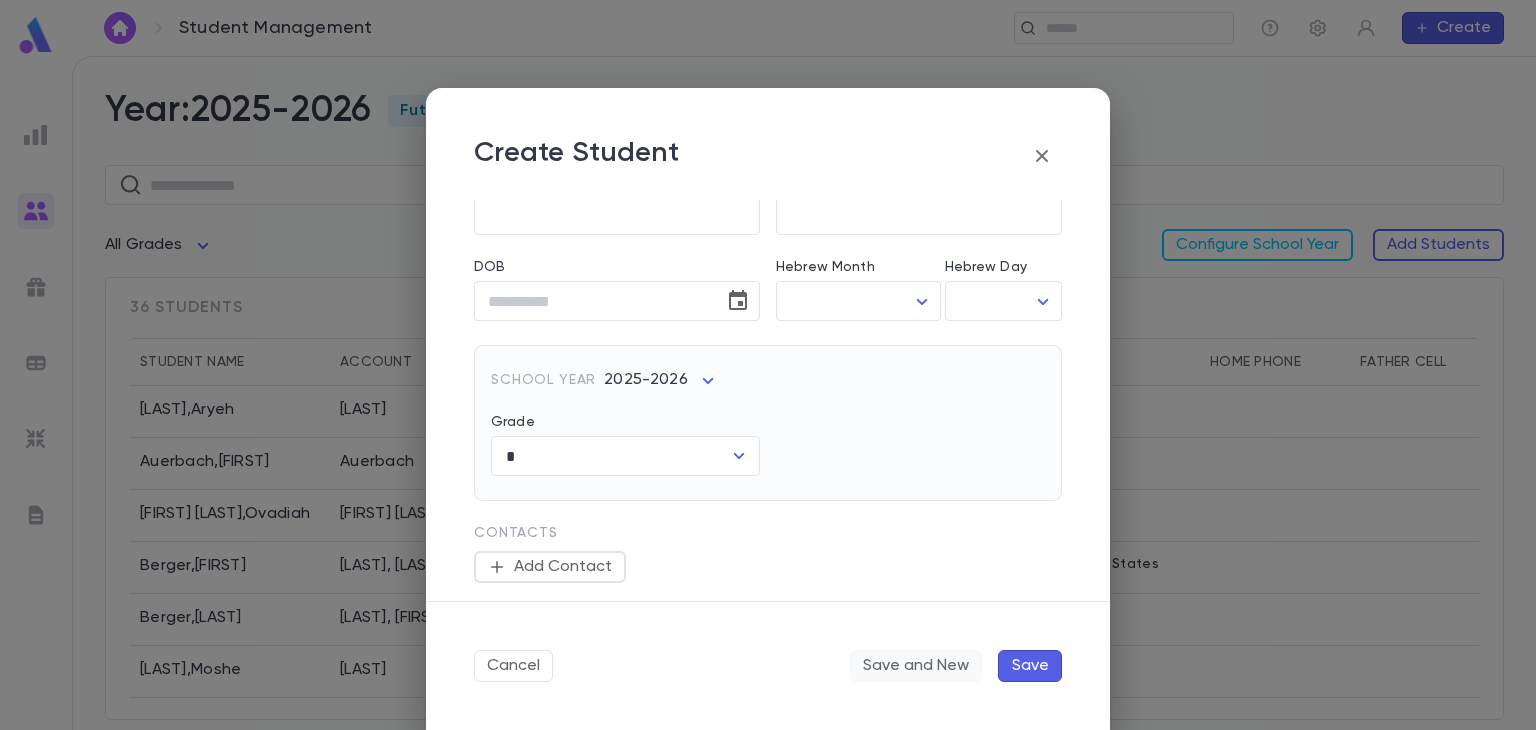 click on "Save and New" at bounding box center [916, 666] 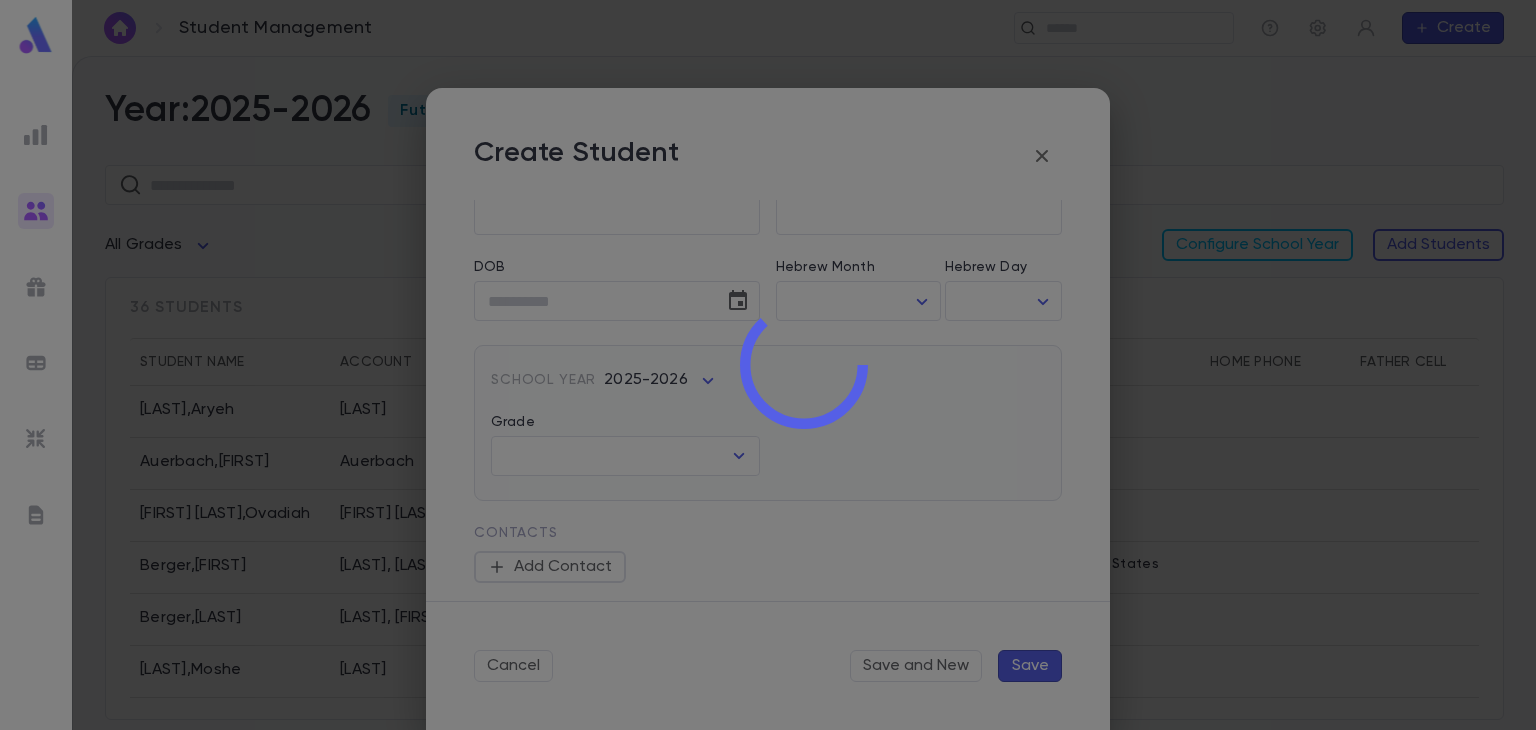 scroll, scrollTop: 0, scrollLeft: 0, axis: both 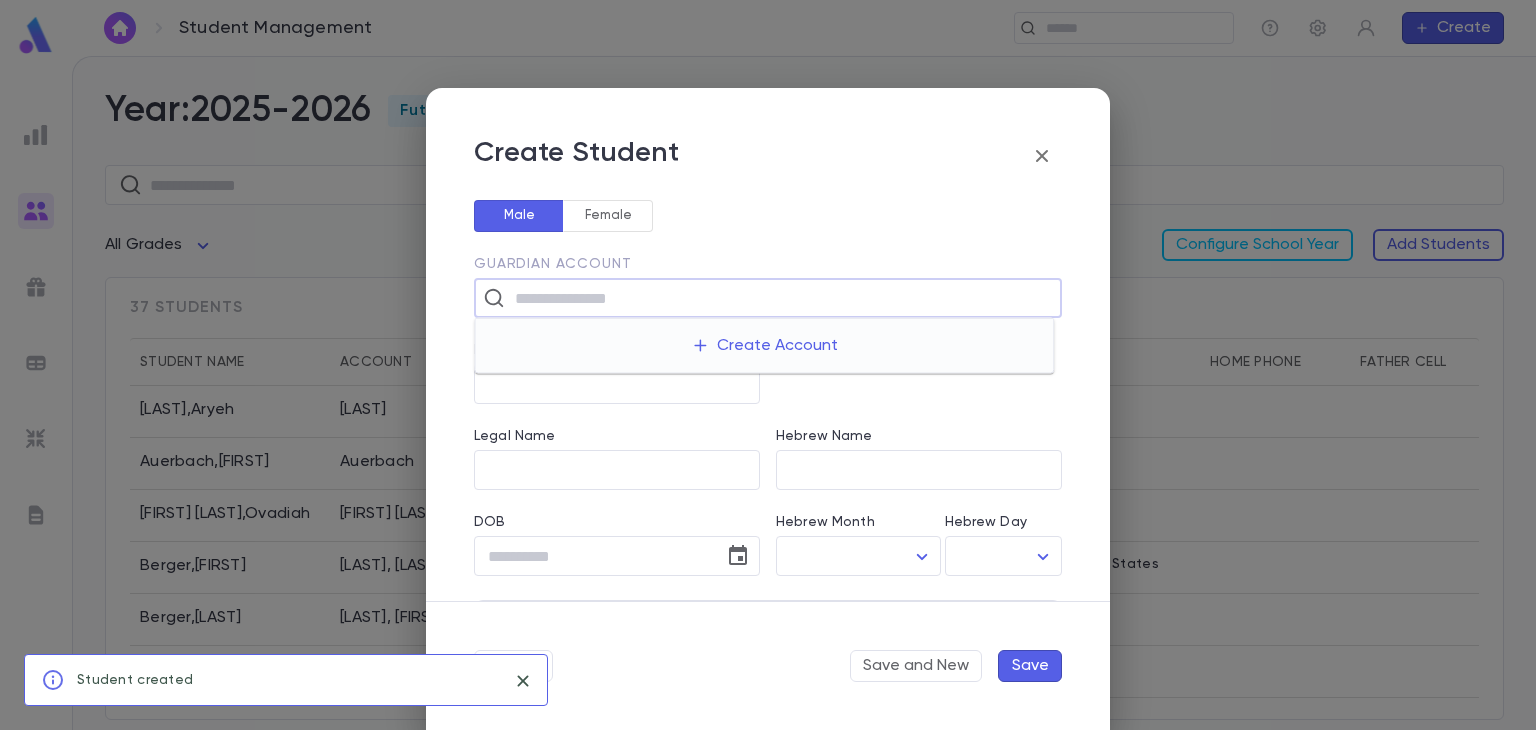 click at bounding box center (781, 298) 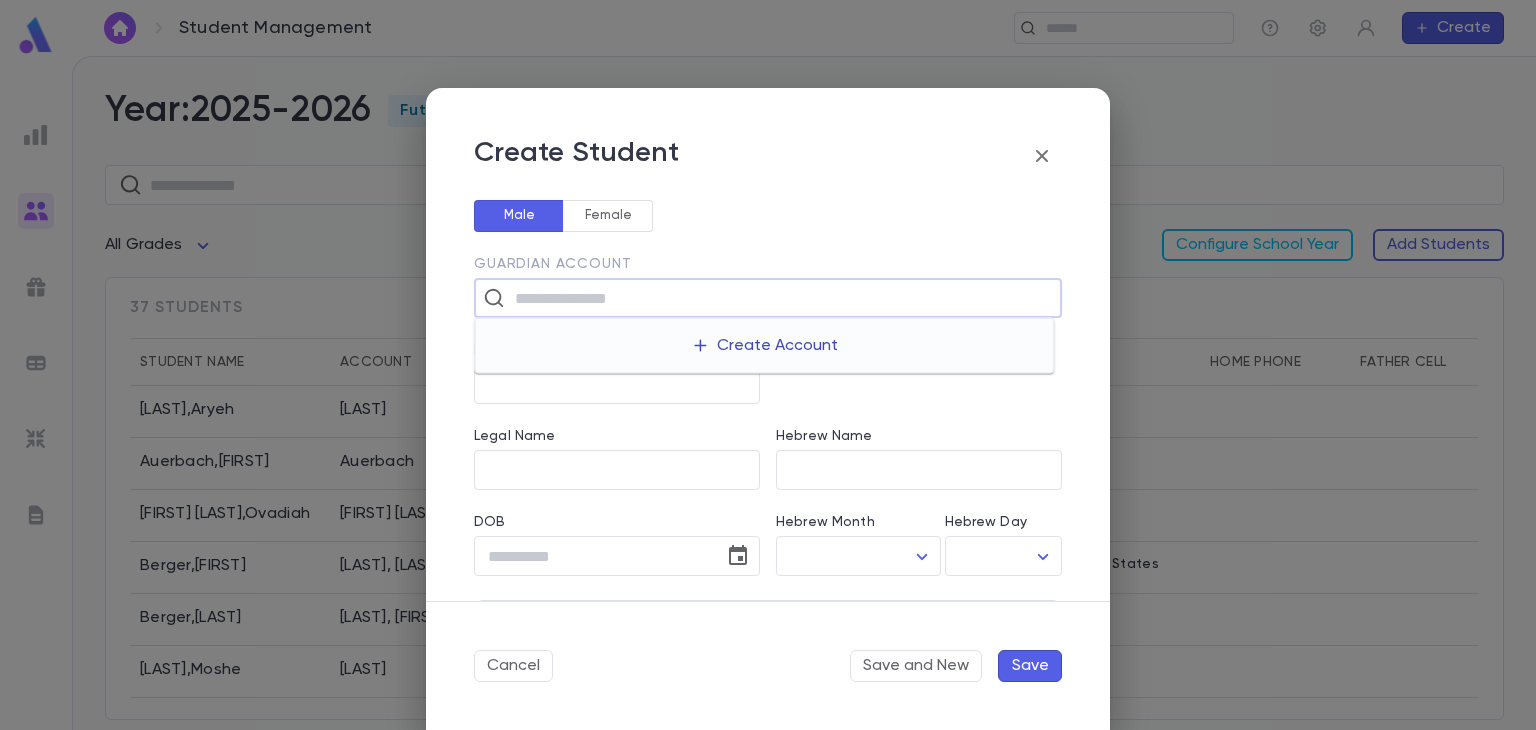 click on "Create Account" at bounding box center (764, 346) 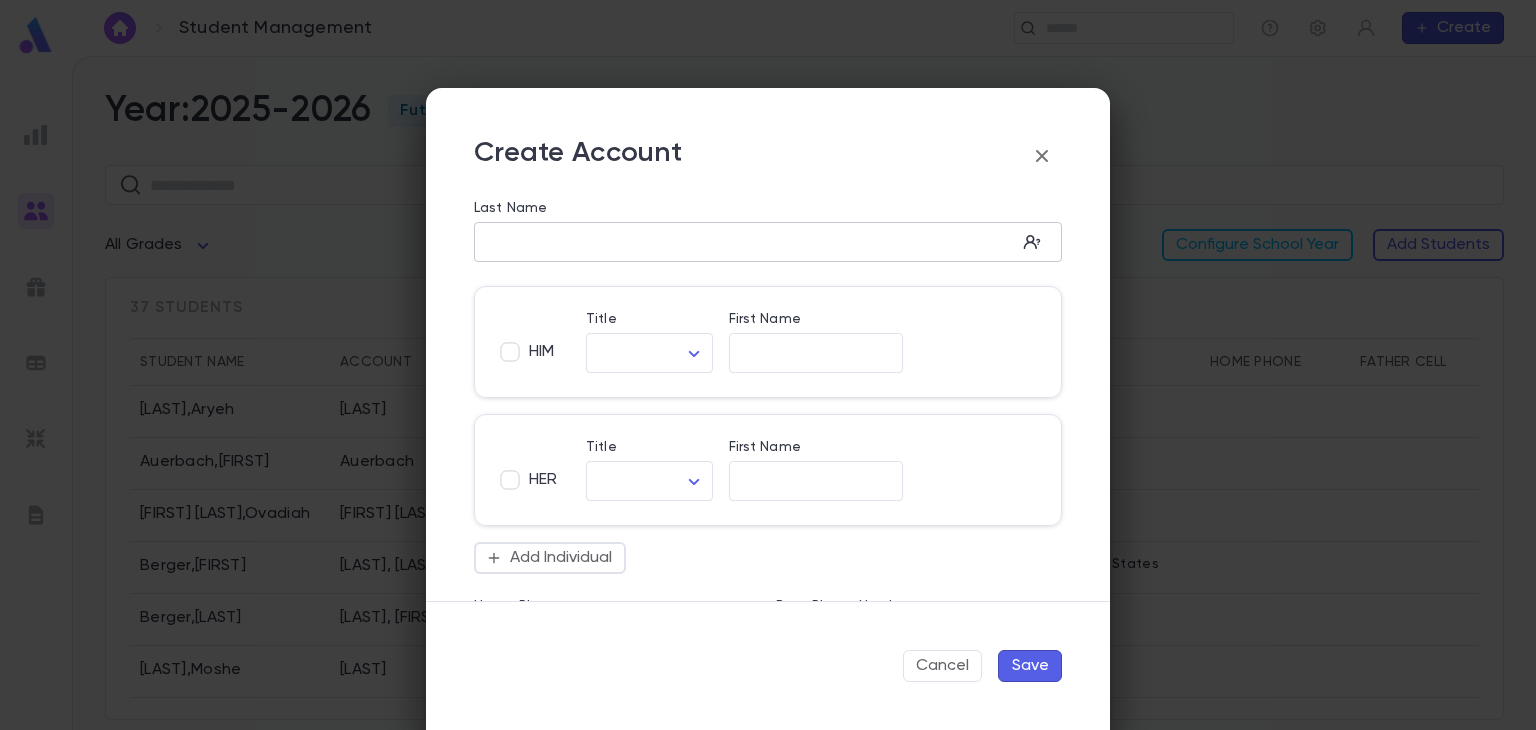 click on "​" at bounding box center [768, 242] 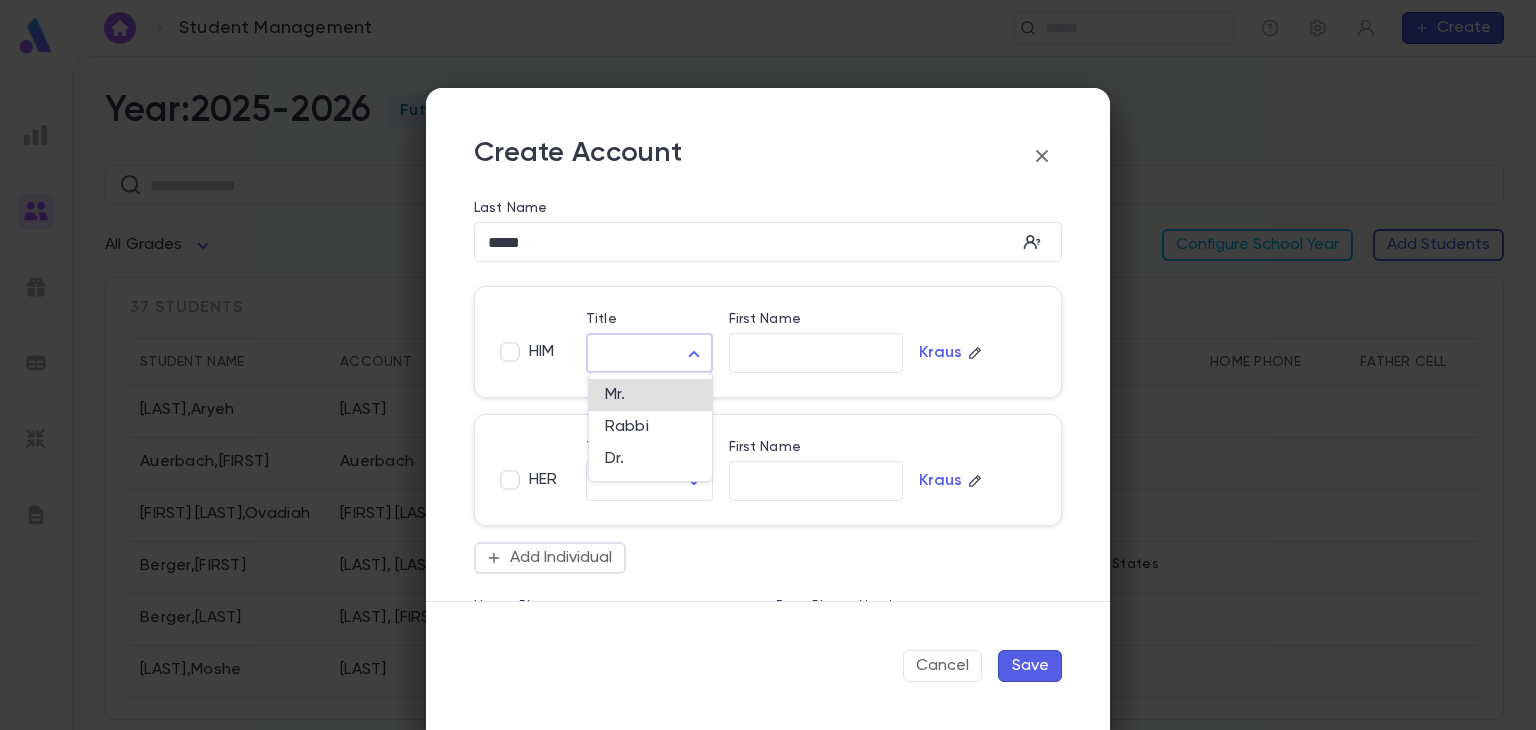click on "Student Management ​  Create Year:  2025-2026 Future ​ All Grades Configure School Year Add Students 37   students Student Name Account Grade Address Home Phone Father Cell Mother Cell Altusky ,  [LAST] Altusky 2 Auerbach ,  [LAST] Auerbach 2 Ben Attar ,  [LAST] Ben Attar 3 Berger ,  [LAST] Berger, [LAST] 12 139 Liberty Drive, [CITY] [STATE] [ZIP] United States Berger ,  [LAST] Berger, [LAST] 12 Berman ,  [LAST] Berman 3 Birnack ,  [LAST] Birnack 2 Briger ,  [LAST] Briger 2 Profile Log out Account Pledge Payment 2025-2026 Create Student Male Female Guardian Account ​ First Name ​ Legal Name ​ Hebrew Name ​ DOB ​ Hebrew Month ​ ​ Hebrew Day ​ ​ School Year 2025-2026 ** Grade ​ Linked Practices  Add Practice Grandparents Paternal Add Account Maternal Add Account Student Image Upload Image Allergies ​ Cancel Save and New Save Create Account Last Name ***** ​ HIM Title ​ ​ First Name ​ [LAST] HER Title ​ ​ First Name ​ [LAST] Add Individual Home Phone ​" at bounding box center [768, 393] 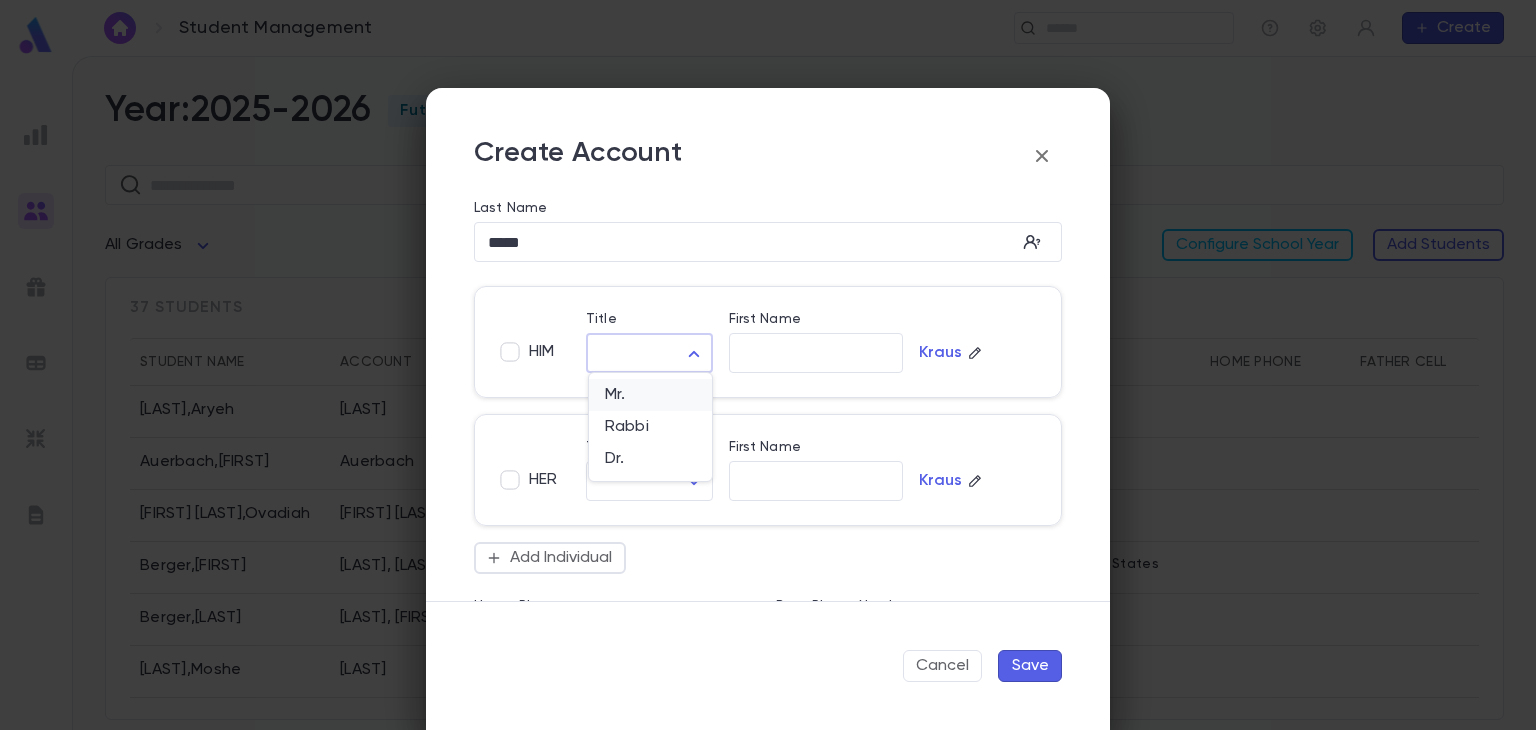 click on "Mr." at bounding box center [650, 395] 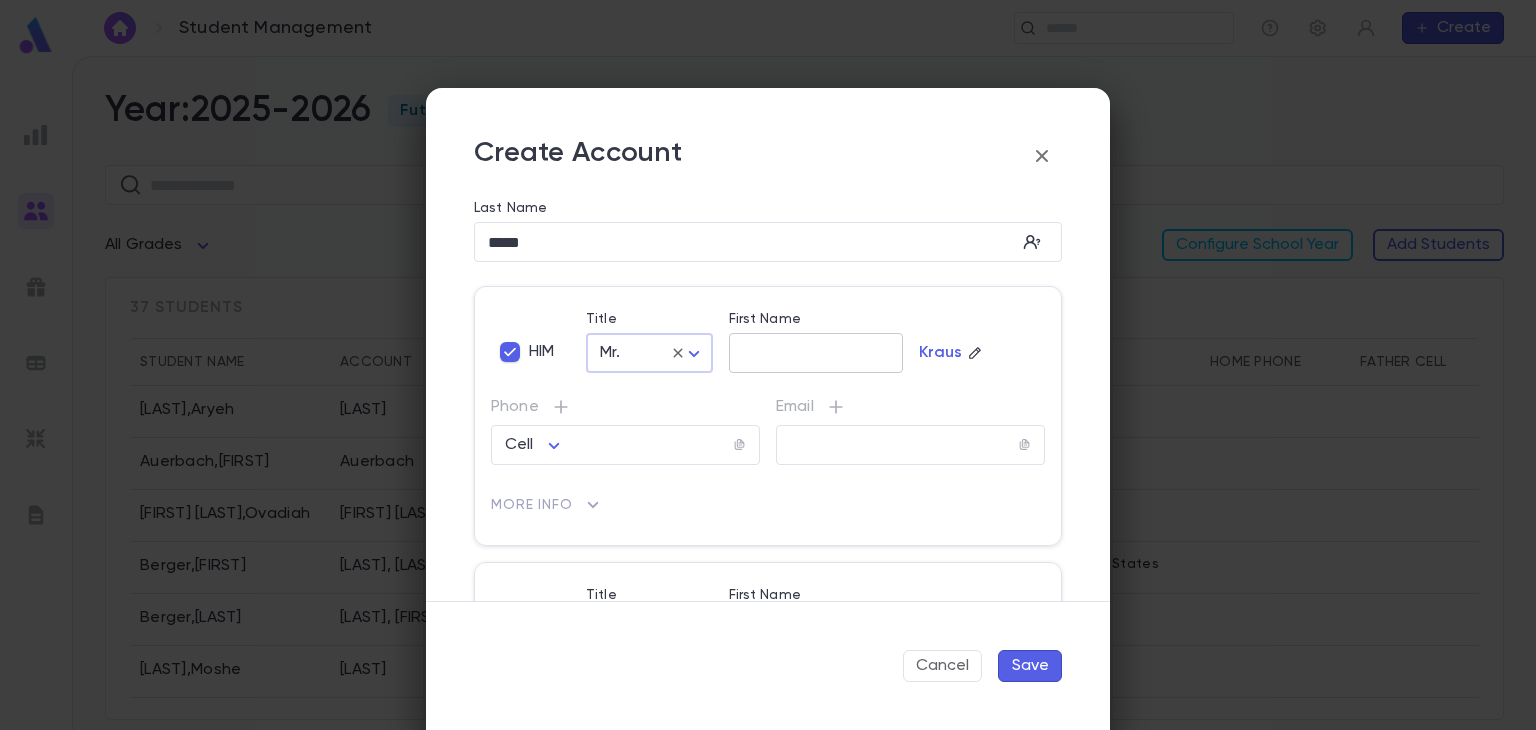 click on "First Name" at bounding box center [816, 353] 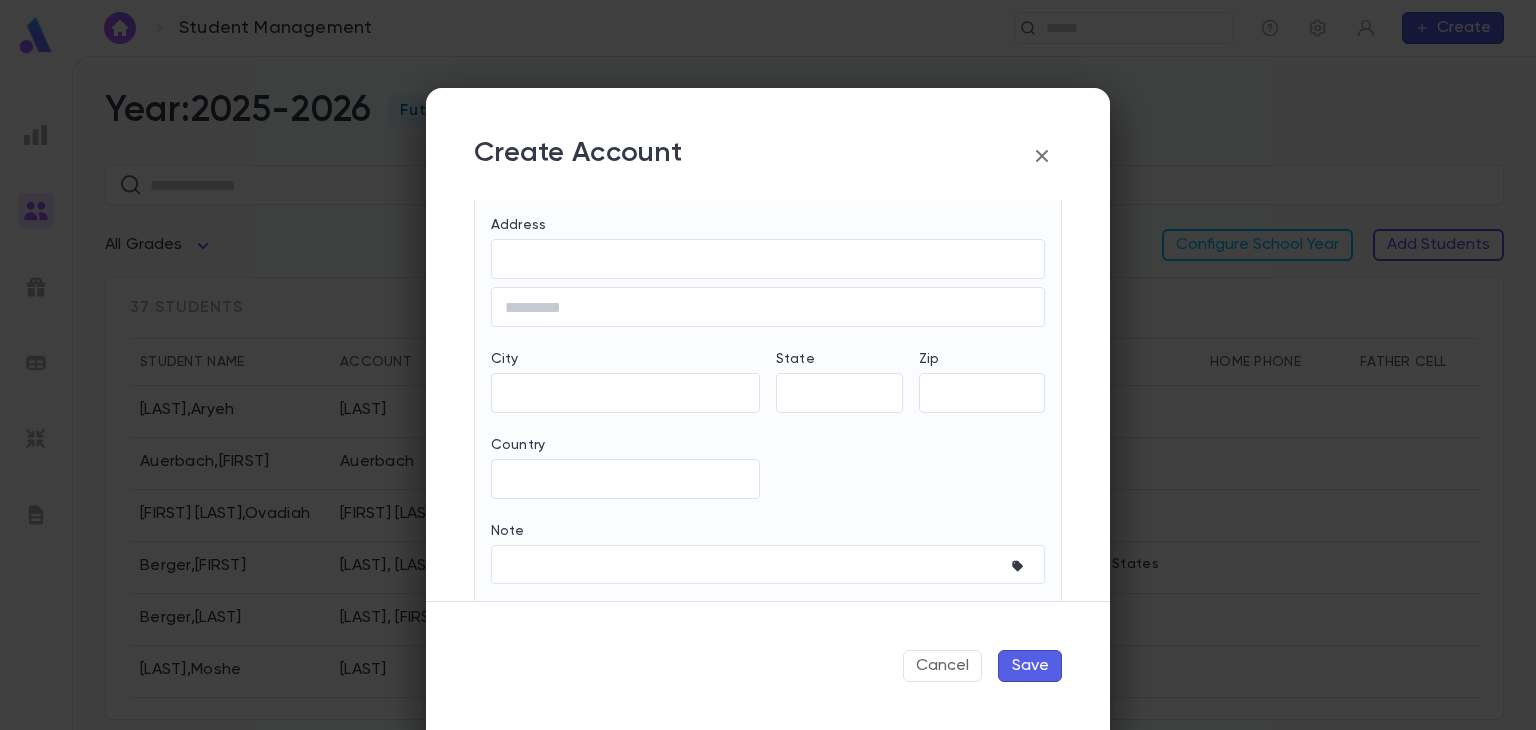 scroll, scrollTop: 806, scrollLeft: 0, axis: vertical 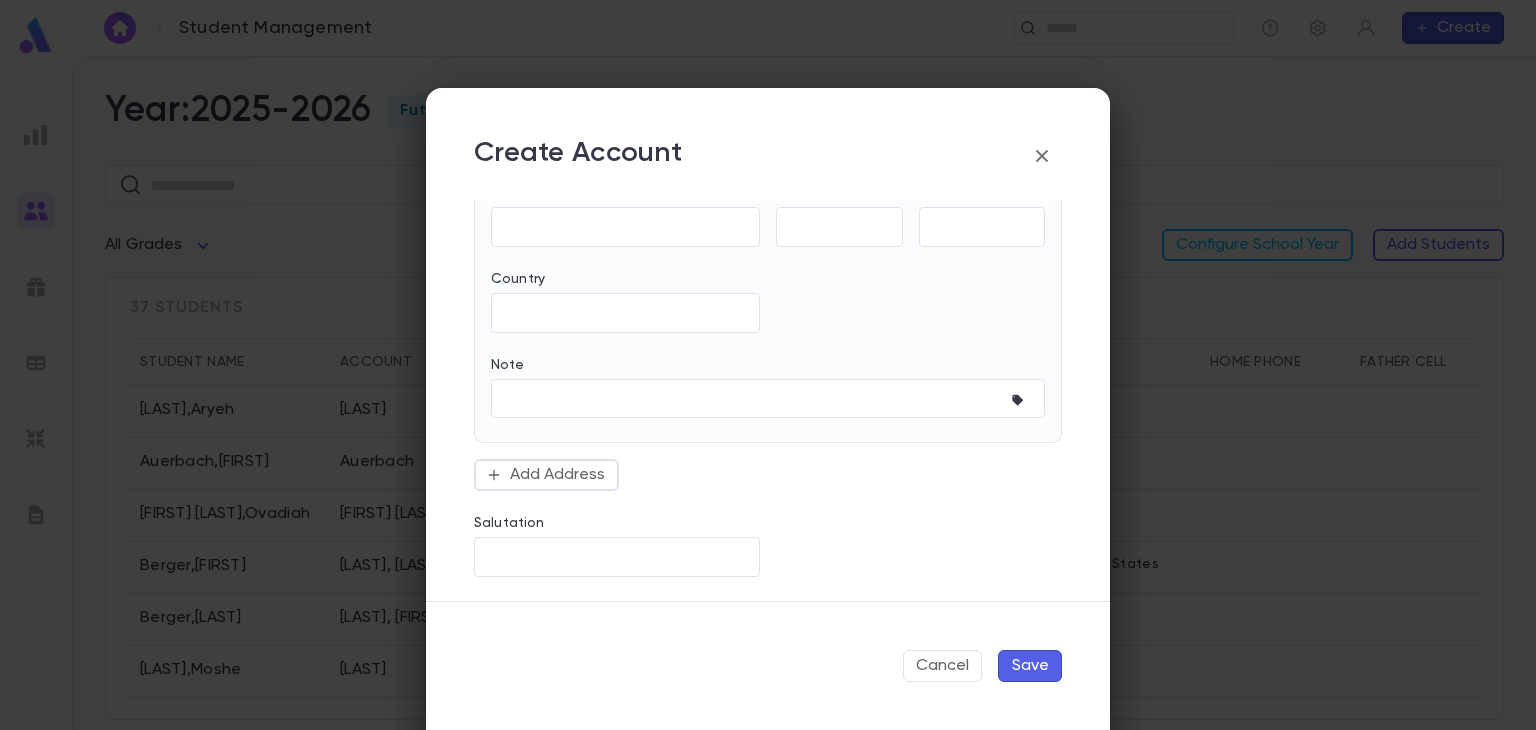 click on "Save" at bounding box center [1030, 666] 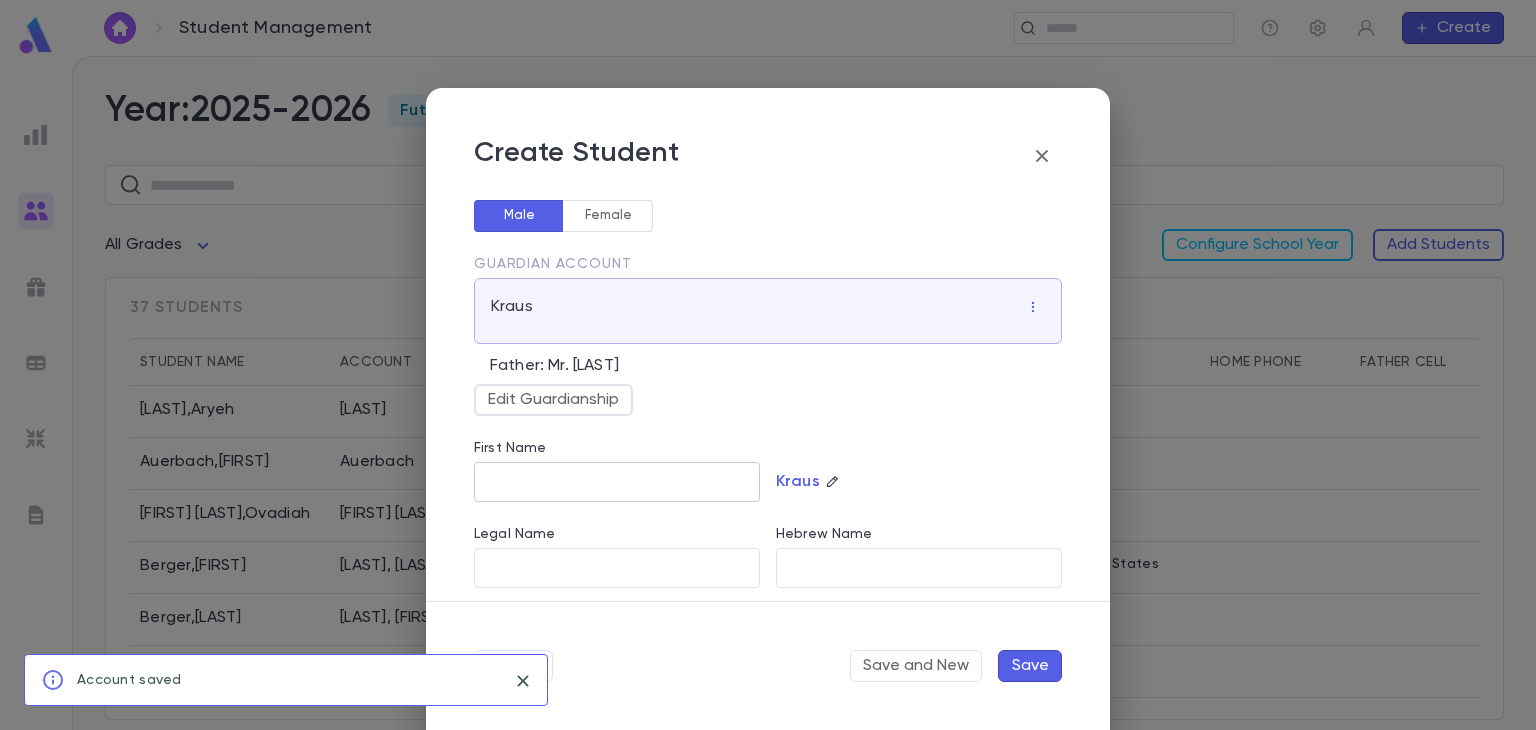 click on "First Name" at bounding box center [617, 482] 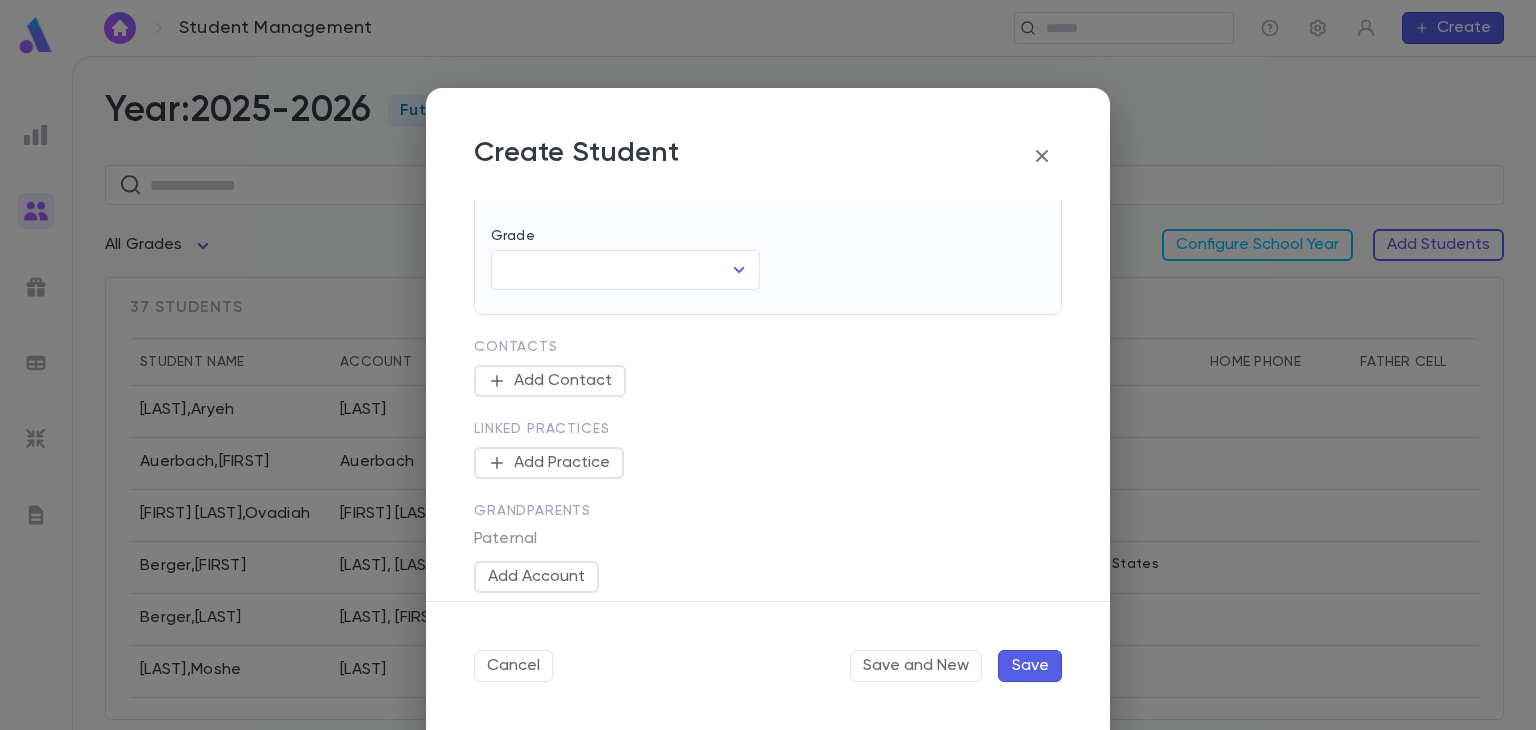 scroll, scrollTop: 541, scrollLeft: 0, axis: vertical 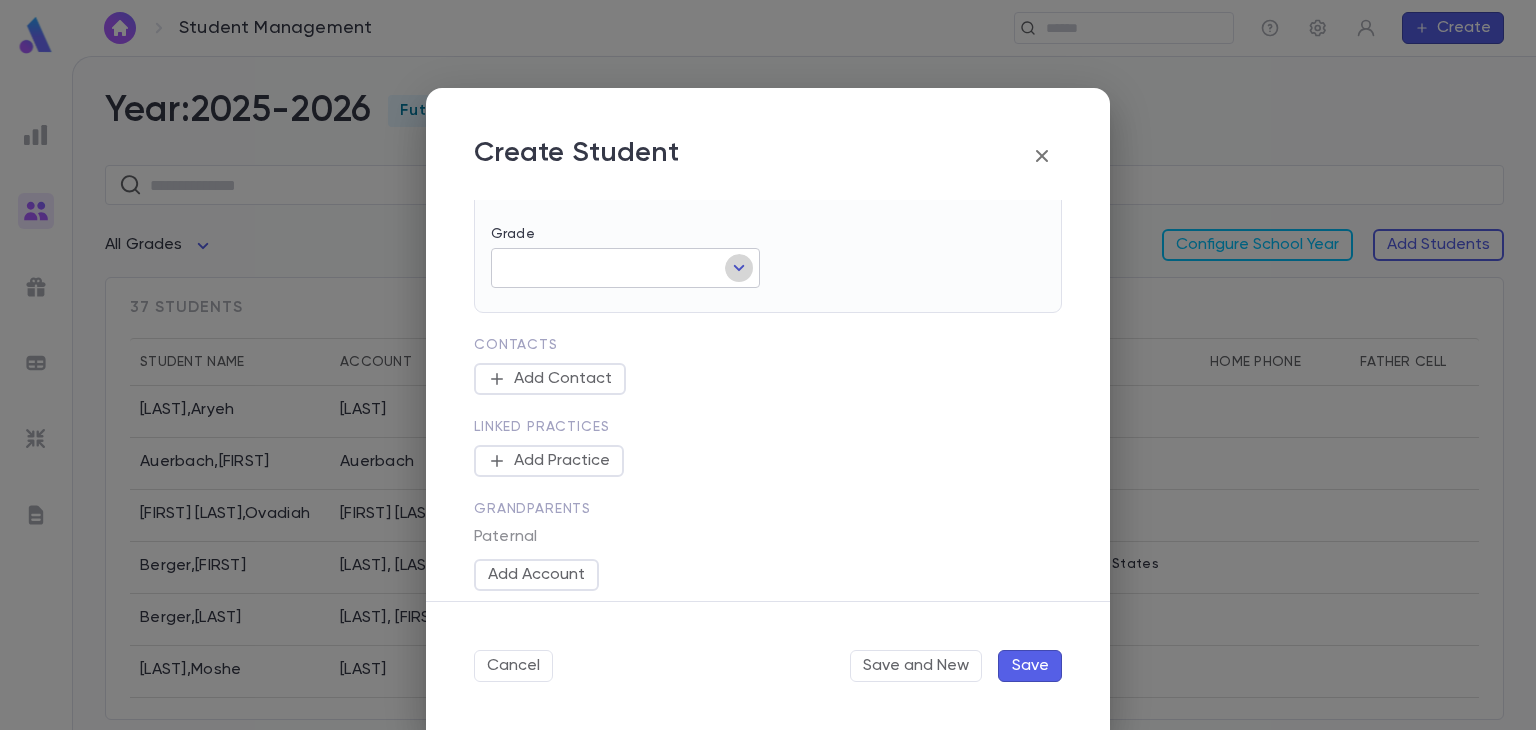 click 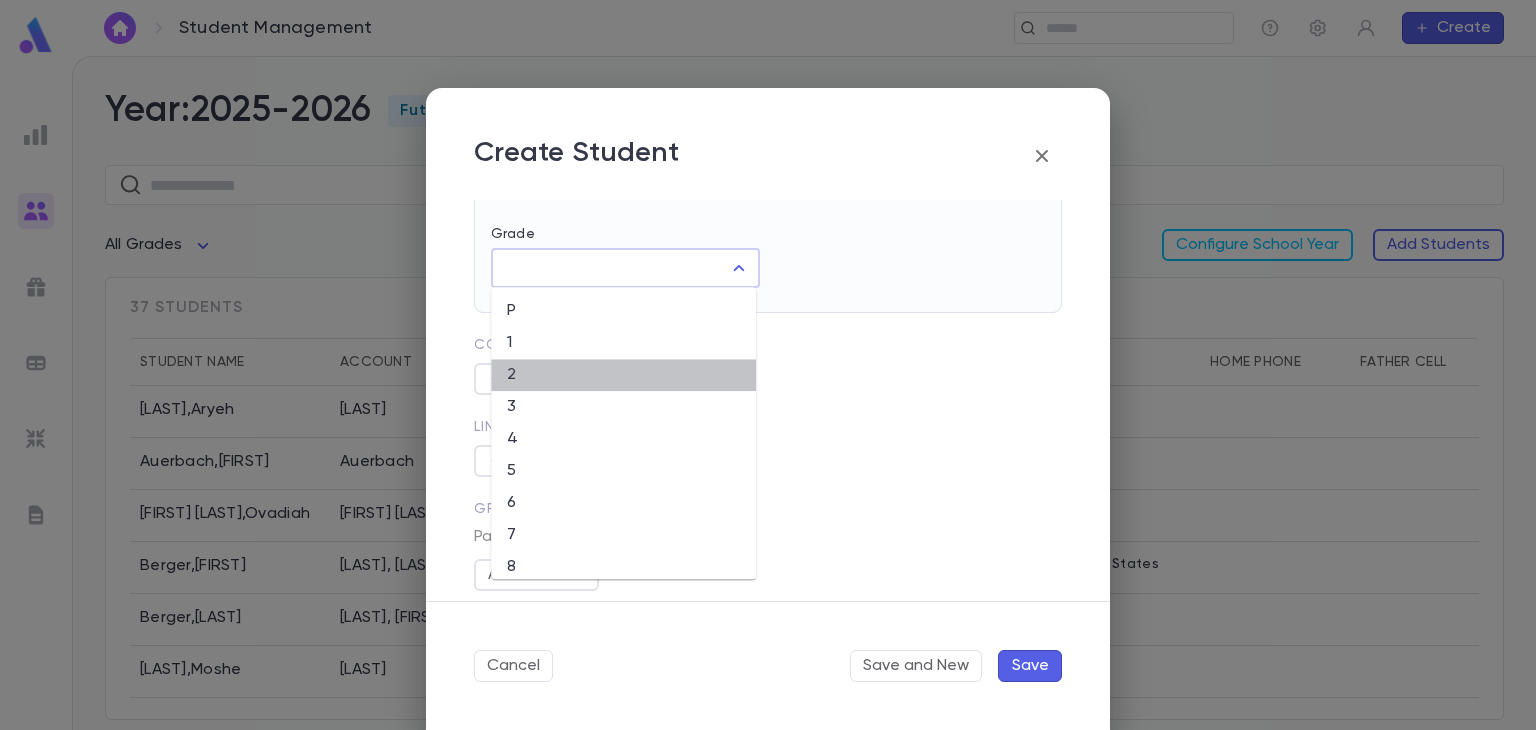 click on "2" at bounding box center (623, 375) 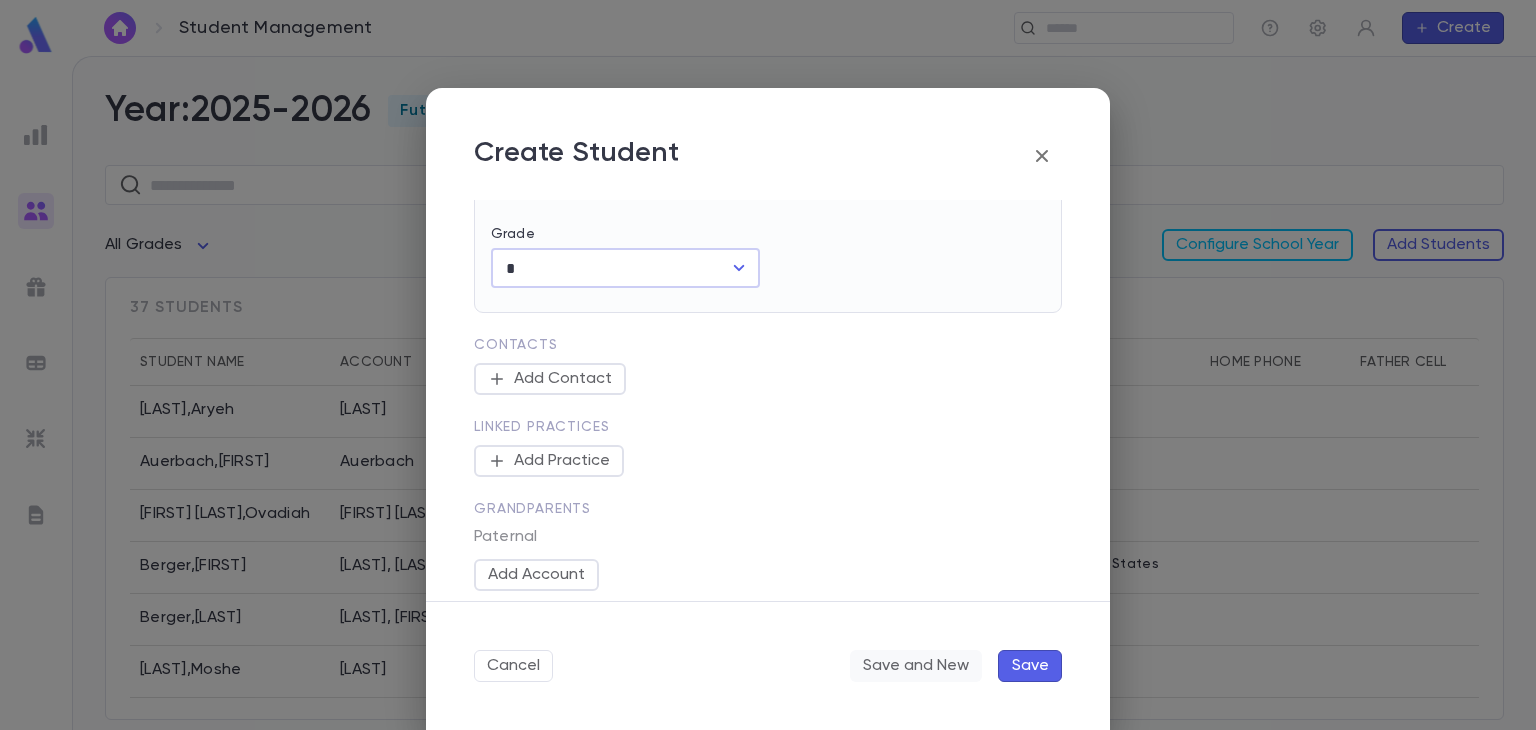 click on "Save and New" at bounding box center [916, 666] 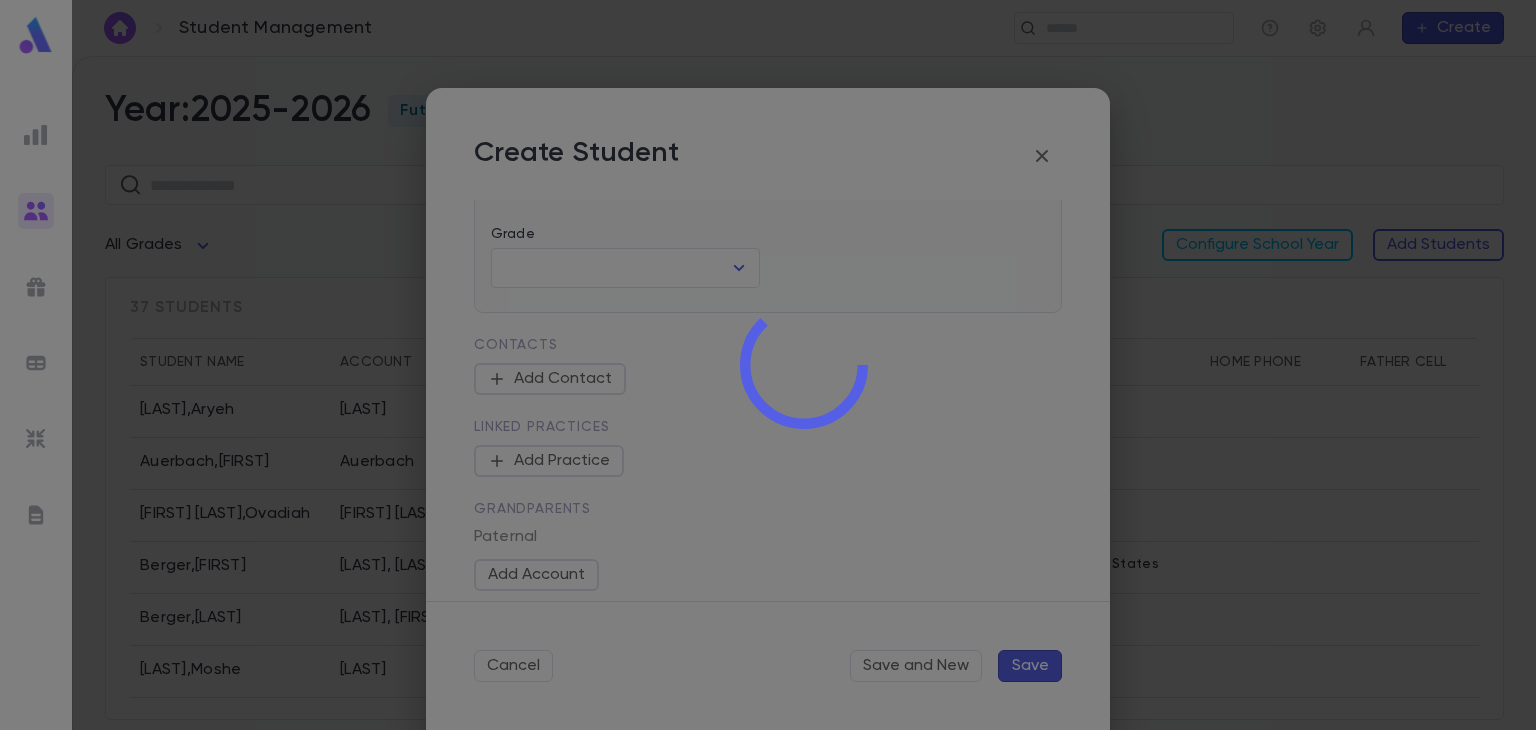 scroll, scrollTop: 0, scrollLeft: 0, axis: both 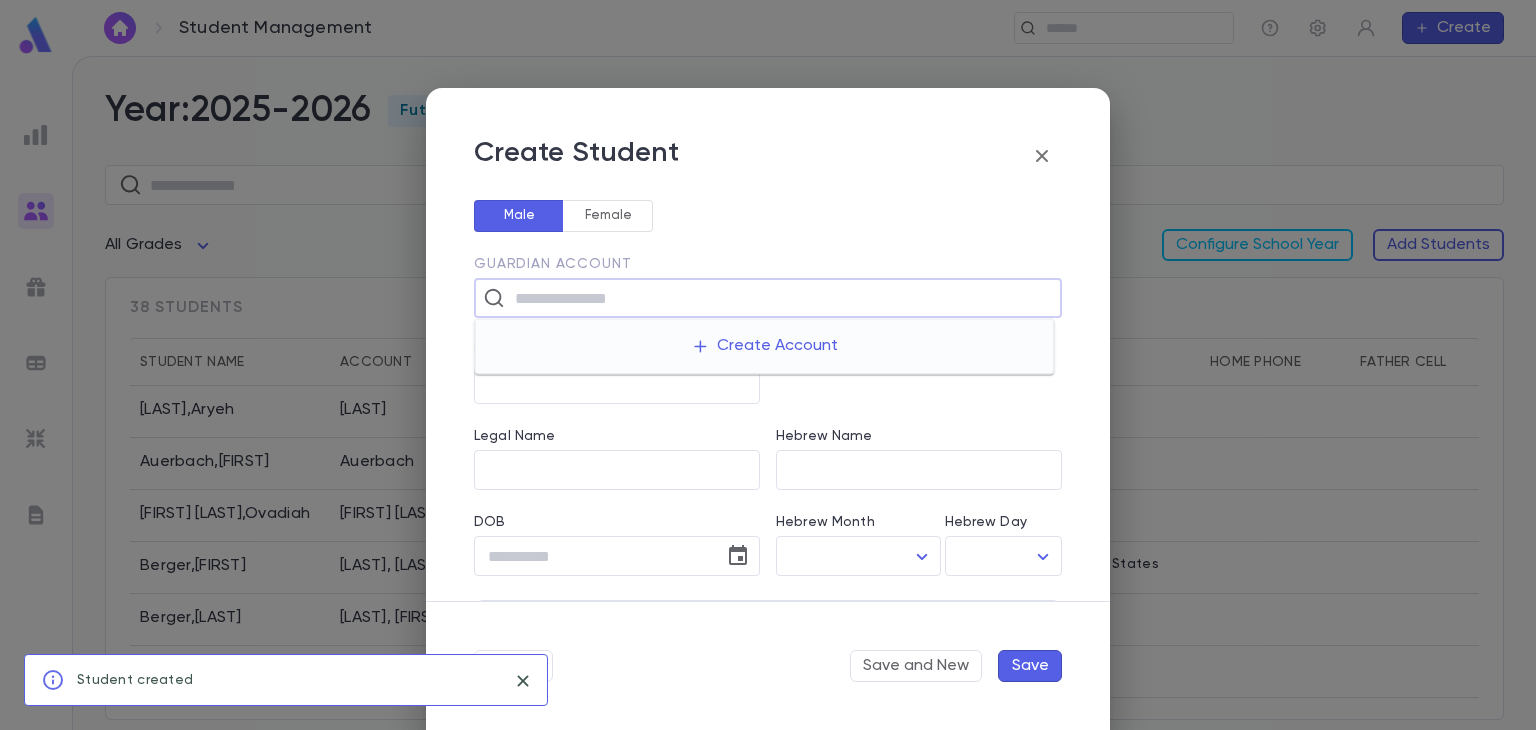 click at bounding box center (781, 298) 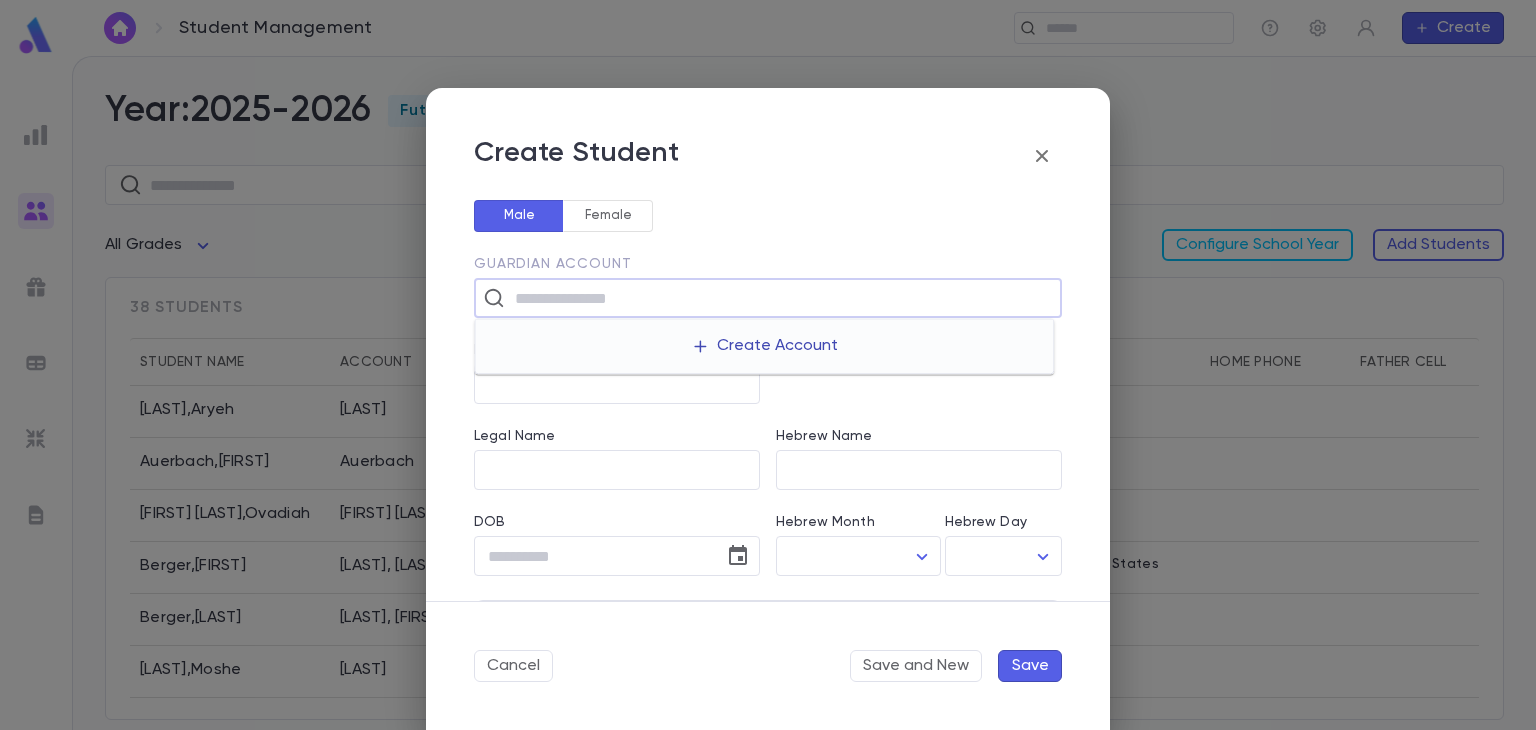 click on "Create Account" at bounding box center (764, 346) 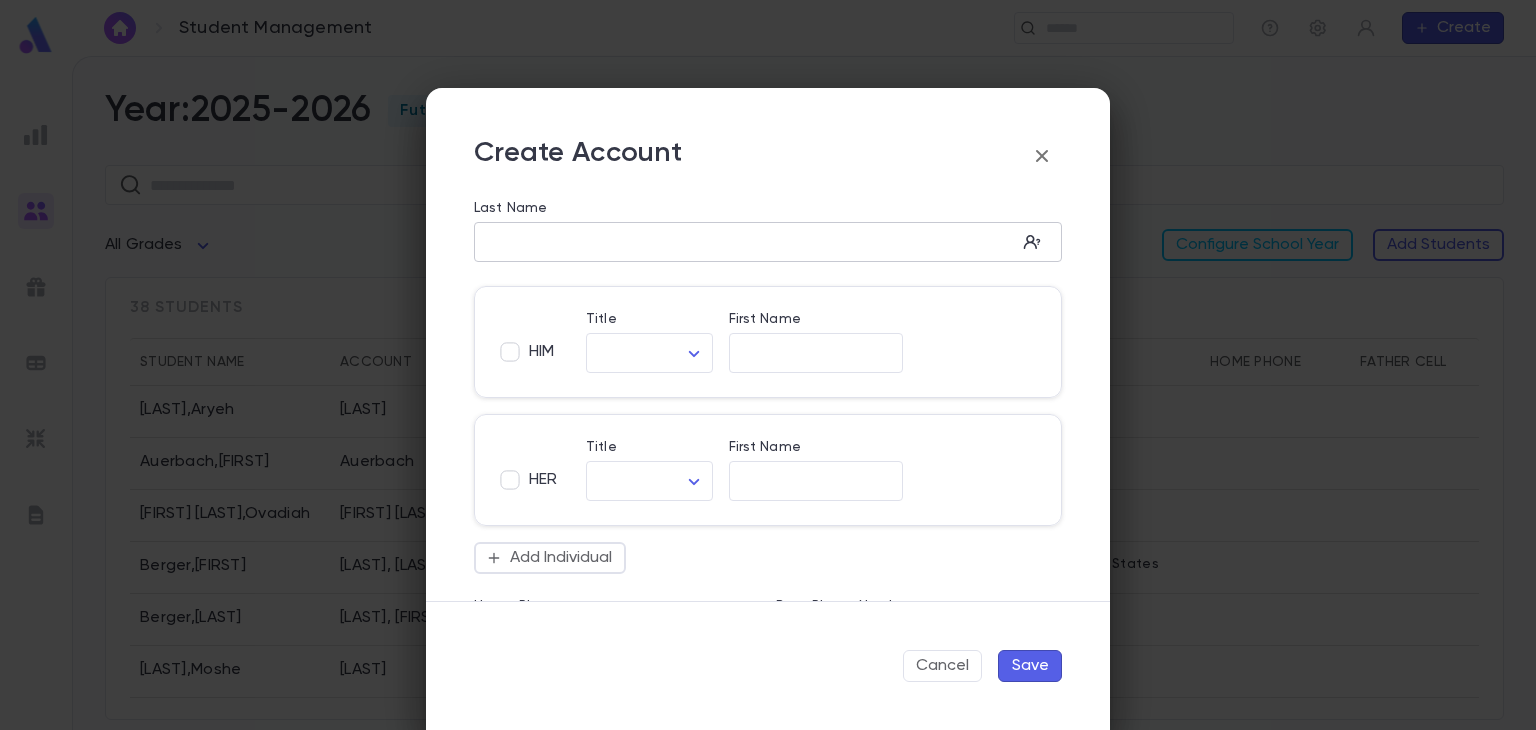 click on "Last Name" at bounding box center [745, 242] 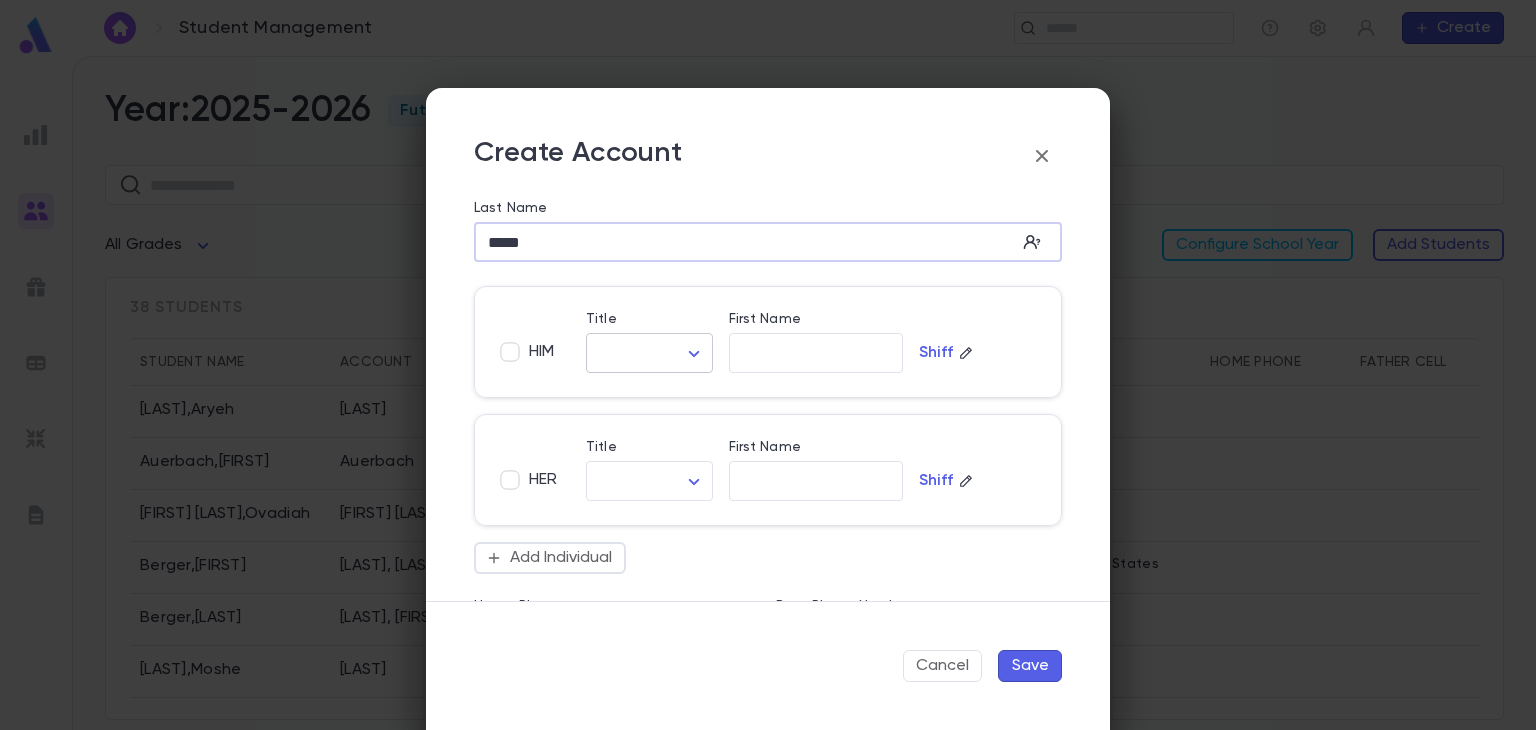 click on "Student Management ​  Create Year:  2025-2026 Future ​ All Grades Configure School Year Add Students 38   students Student Name Account Grade Address Home Phone Father Cell Mother Cell Altusky ,  Aryeh Altusky 2 Auerbach ,  Bentzion Auerbach 2 Ben Attar ,  Ovadiah Ben Attar 3 [LAST] ,  Aharon [LAST], Dovid 12 139 Liberty Drive, Lakewood [CITY] [STATE] [ZIP] United States [LAST] ,  Baroch [LAST], Aryeh 12 Berman ,  Moshe Berman 3 Birnack ,  Shimon Birnack 2 Briger ,  David Briger 2 Brody ,  Avraham Brody 3 Profile Log out Account Pledge Payment 2025-2026 Create Student Male Female Guardian Account ​ First Name ​ Legal Name ​ Hebrew Name ​ DOB ​ Hebrew Month ​ ​ Hebrew Day ​ ​ School Year 2025-2026 ** Grade ​ Linked Practices  Add Practice Grandparents Paternal Add Account Maternal Add Account Student Image Upload Image Allergies ​ Cancel Save and New Save Create Account Last Name ***** ​ HIM Title ​ ​ First Name ​ [LAST] HER Title ​ ​ First Name ​ [LAST] Add Individual Home Phone ​" at bounding box center [768, 393] 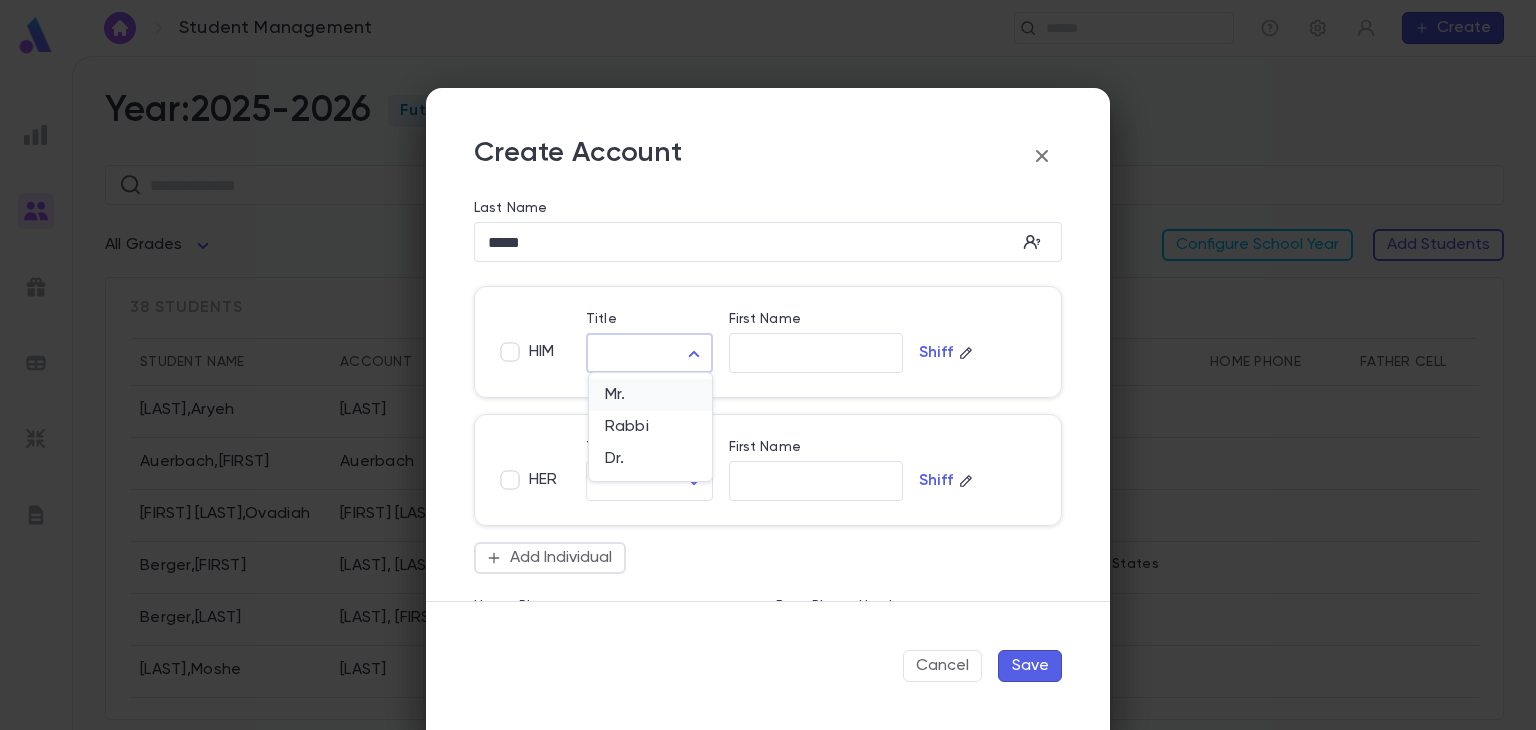 click on "Mr." at bounding box center (650, 395) 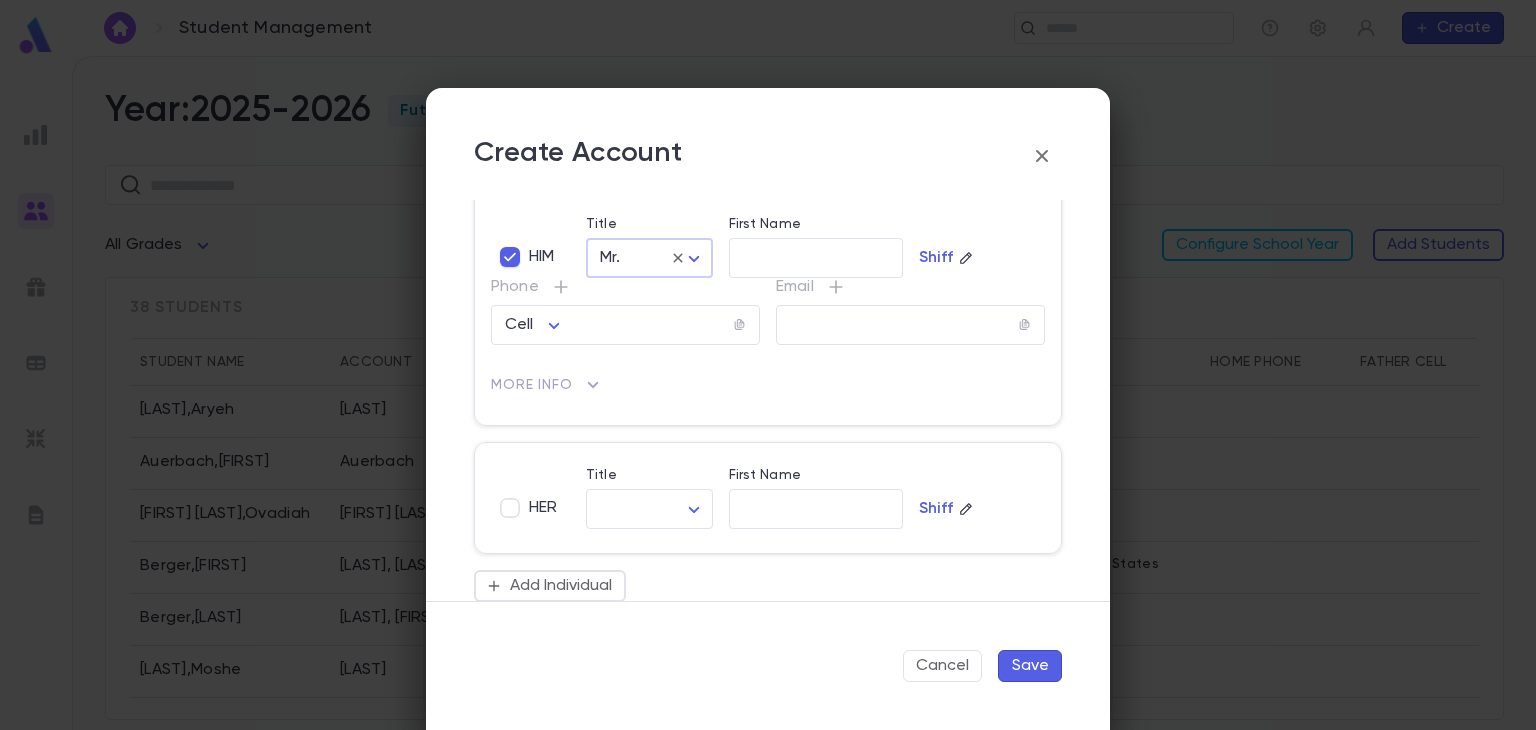 scroll, scrollTop: 114, scrollLeft: 0, axis: vertical 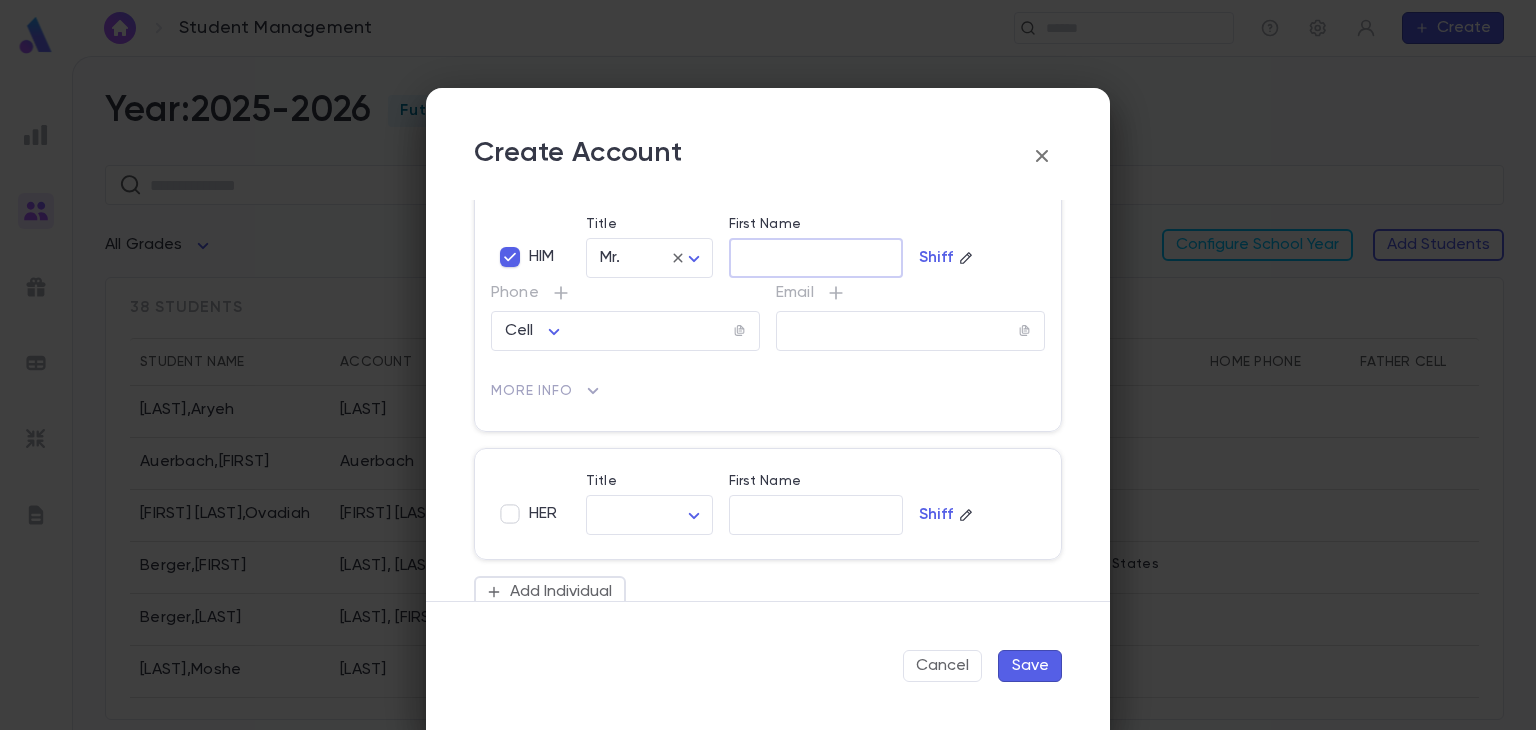 click on "First Name" at bounding box center (816, 258) 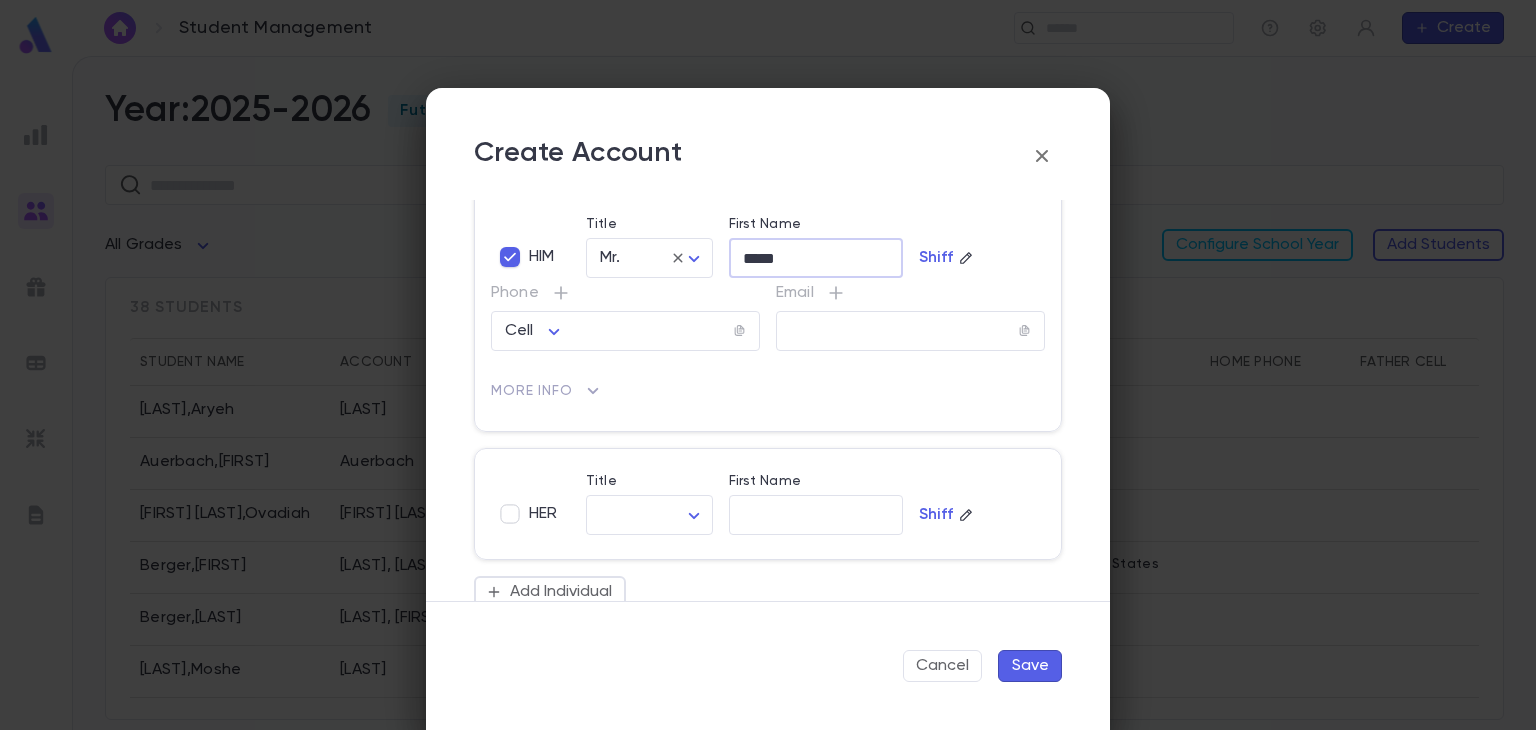 click on "Save" at bounding box center [1030, 666] 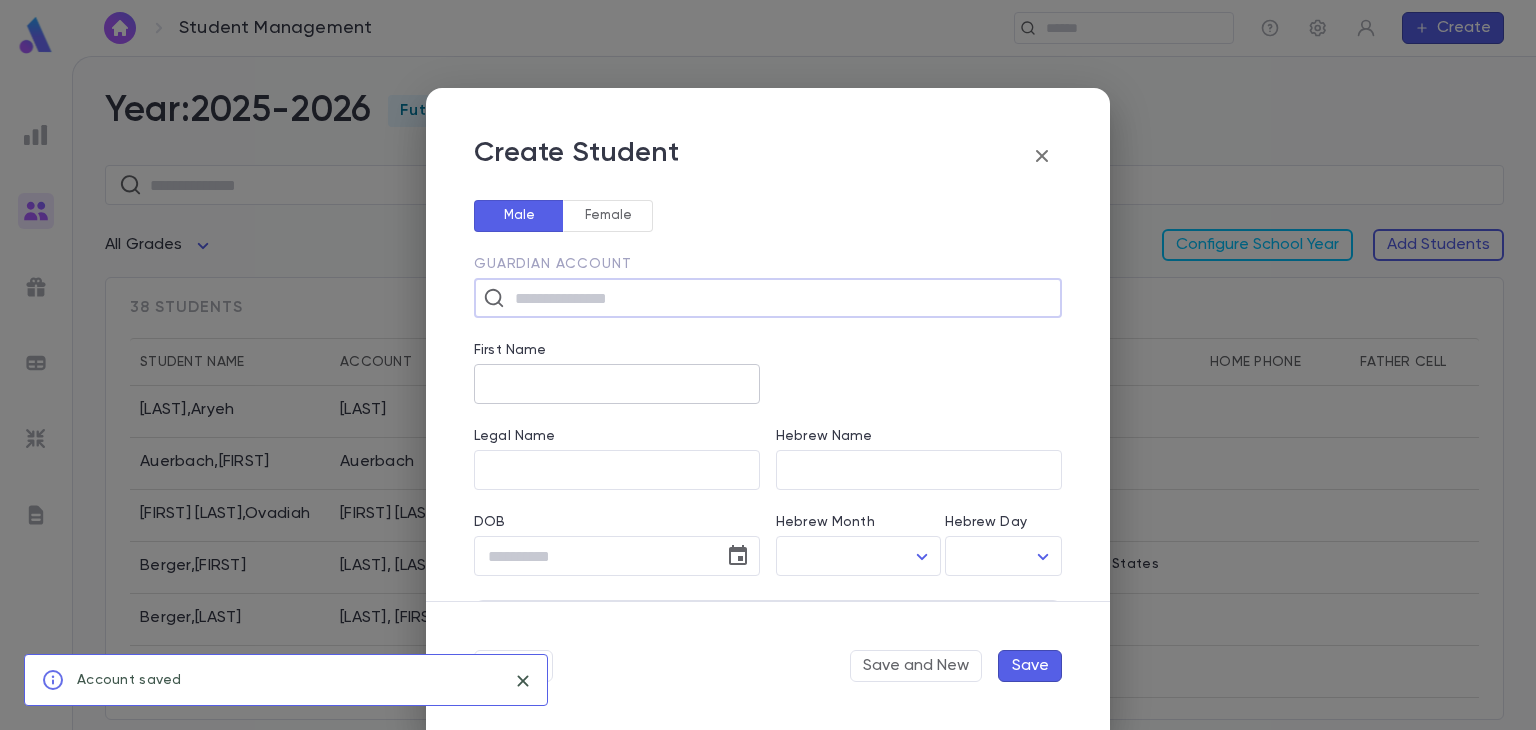click on "First Name" at bounding box center [617, 384] 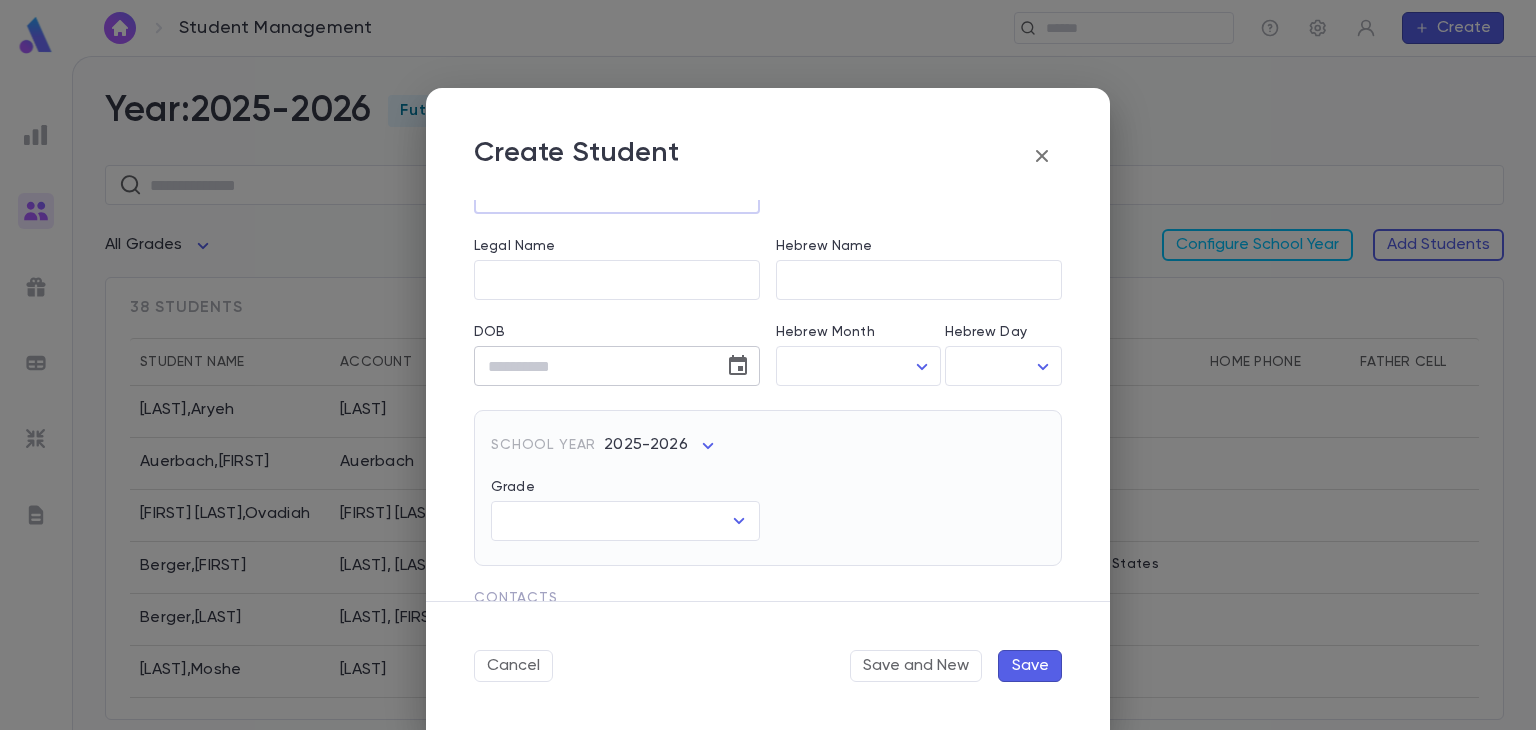 scroll, scrollTop: 289, scrollLeft: 0, axis: vertical 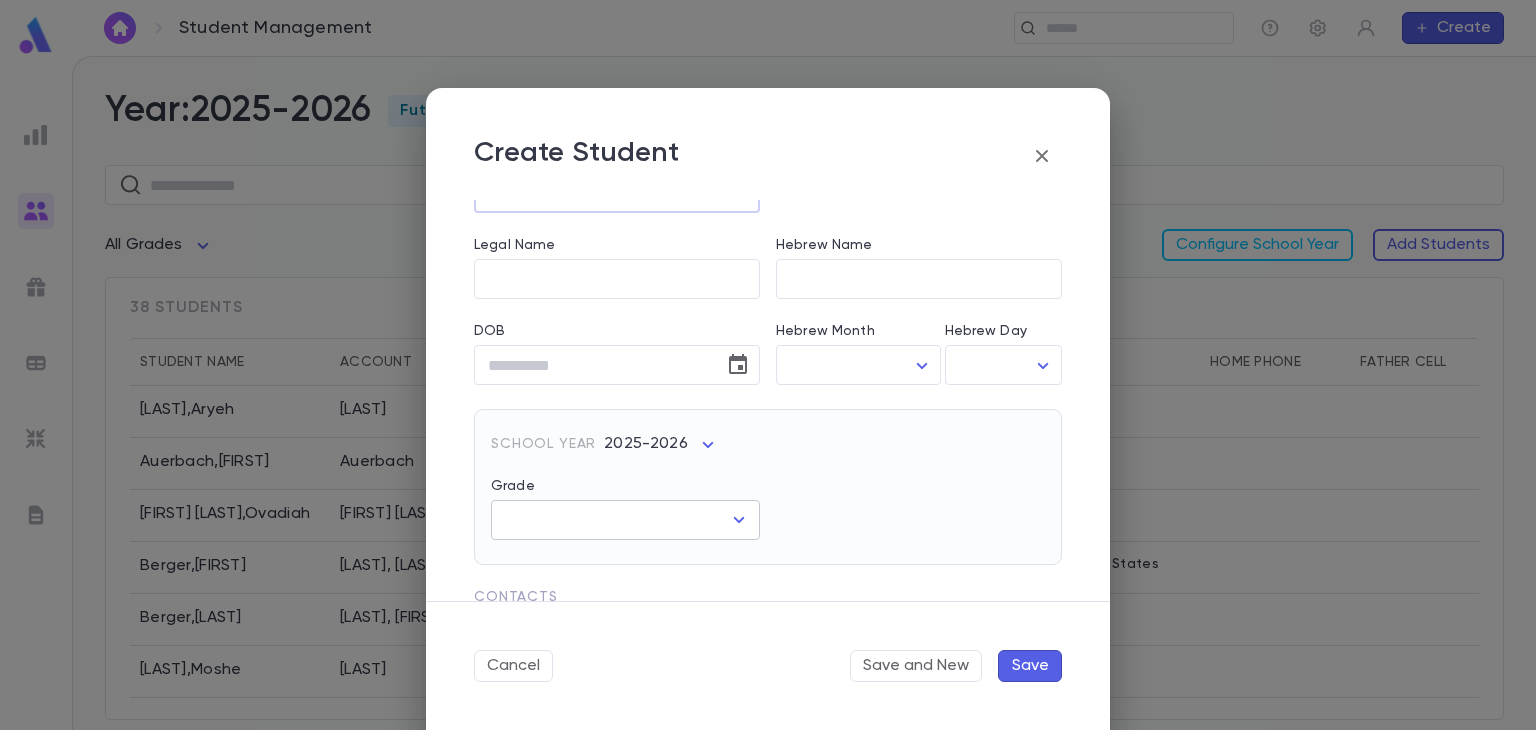 click 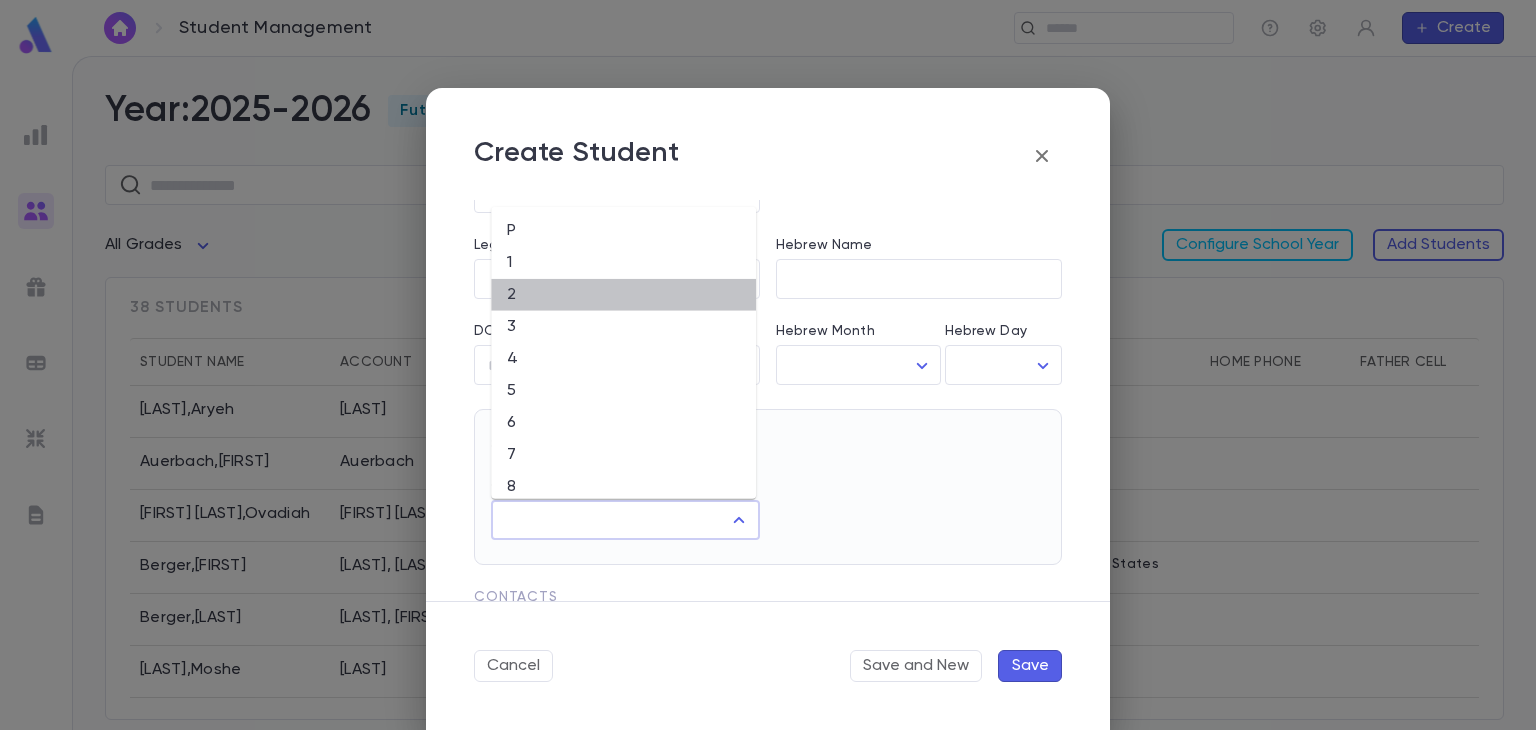 click on "2" at bounding box center (623, 295) 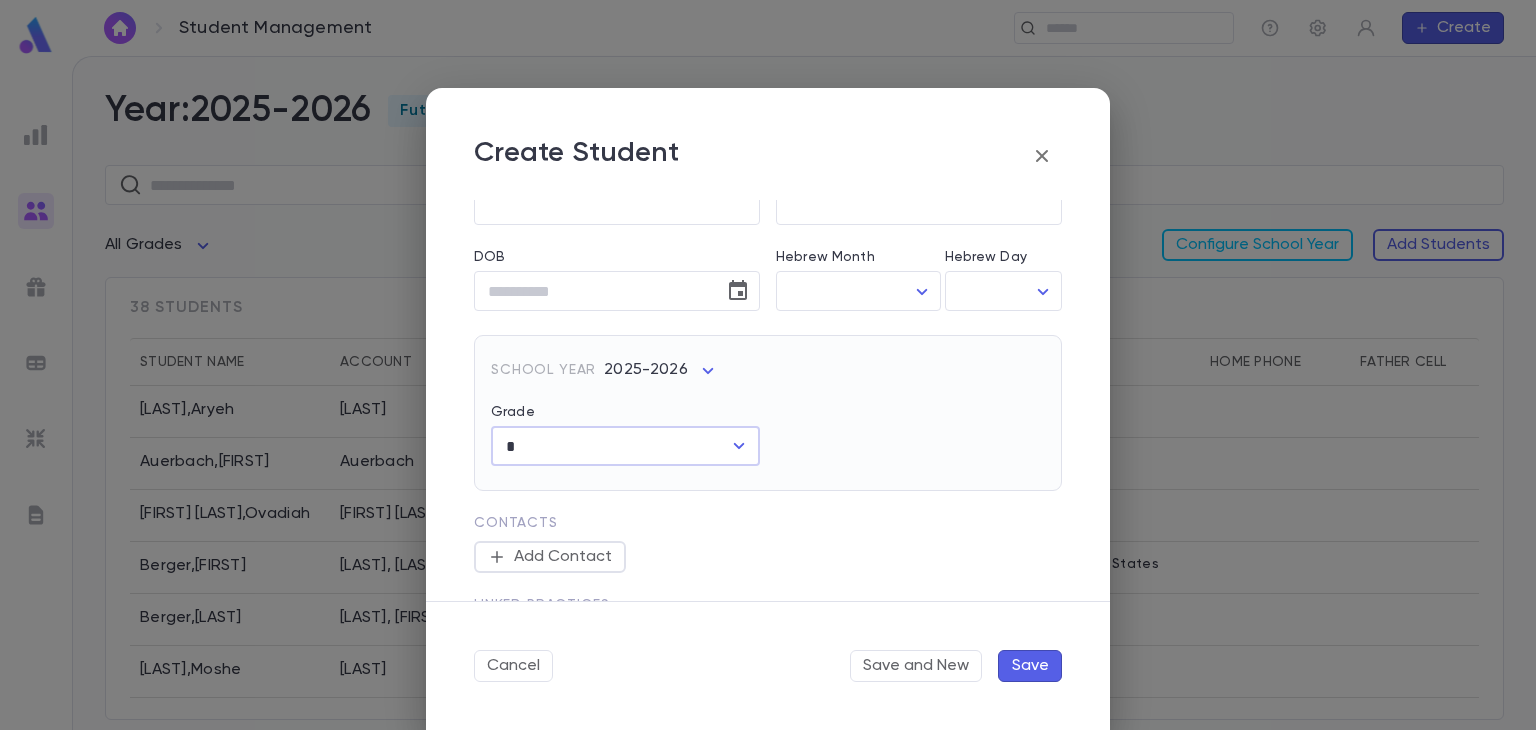 scroll, scrollTop: 384, scrollLeft: 0, axis: vertical 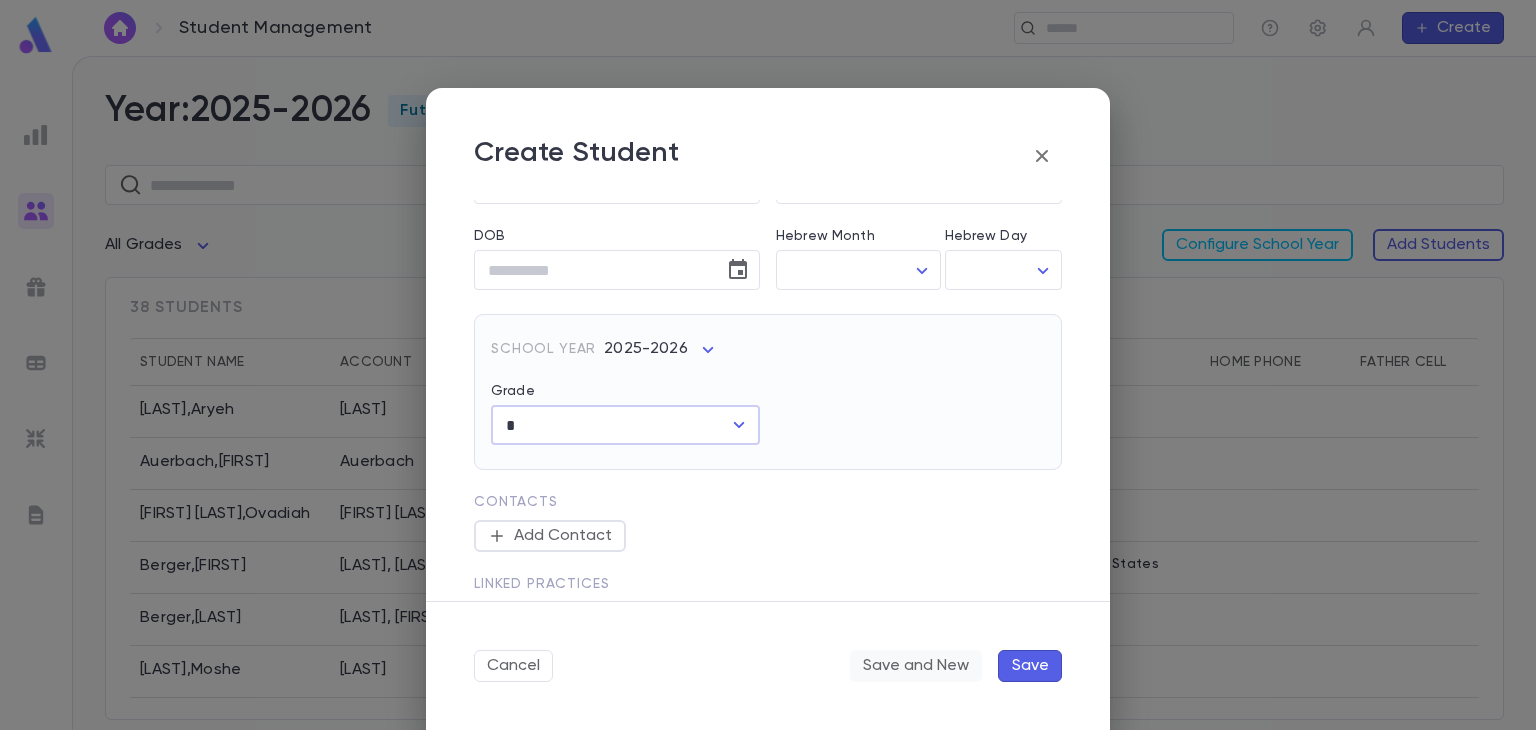 click on "Save and New" at bounding box center (916, 666) 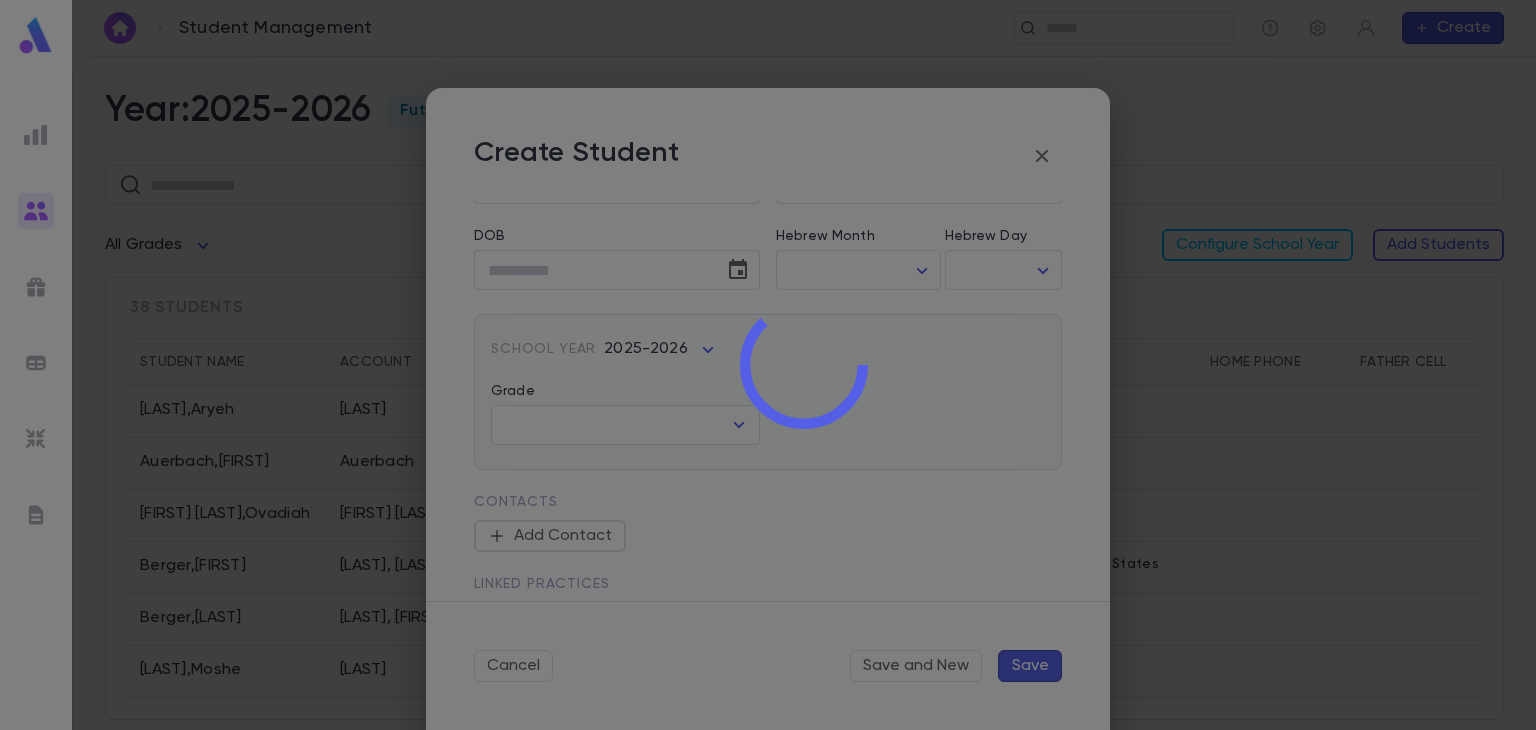 scroll, scrollTop: 0, scrollLeft: 0, axis: both 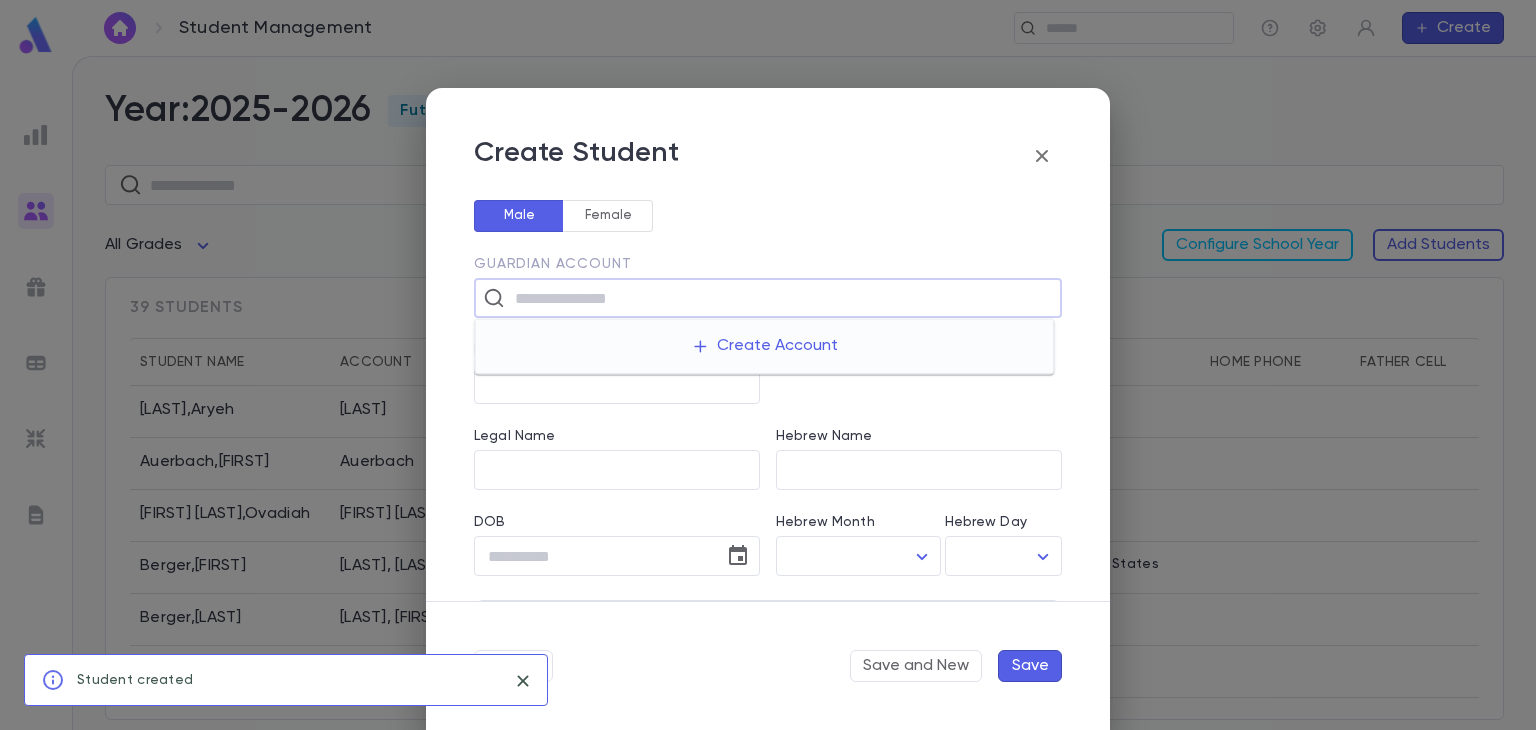 click at bounding box center [781, 298] 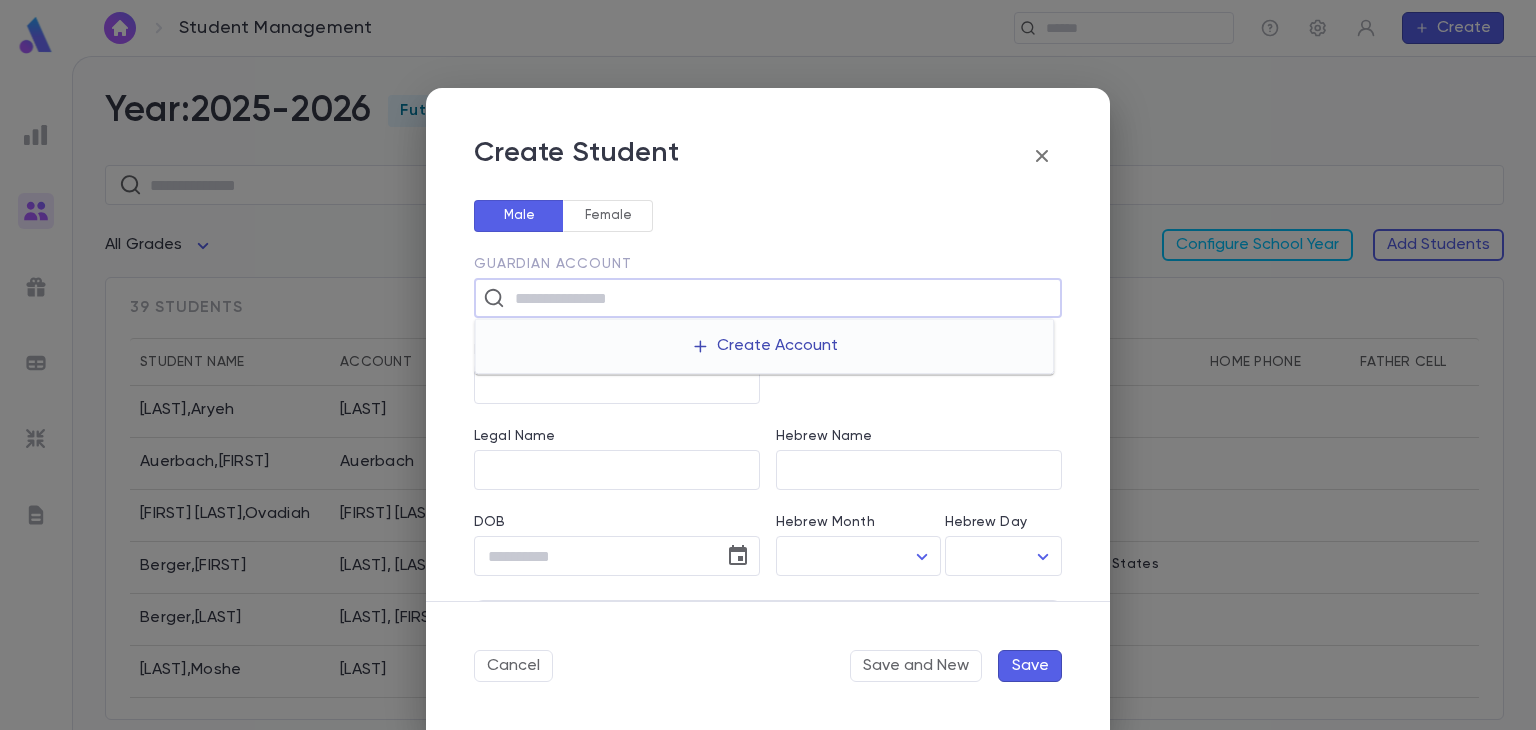 click on "Create Account" at bounding box center (764, 346) 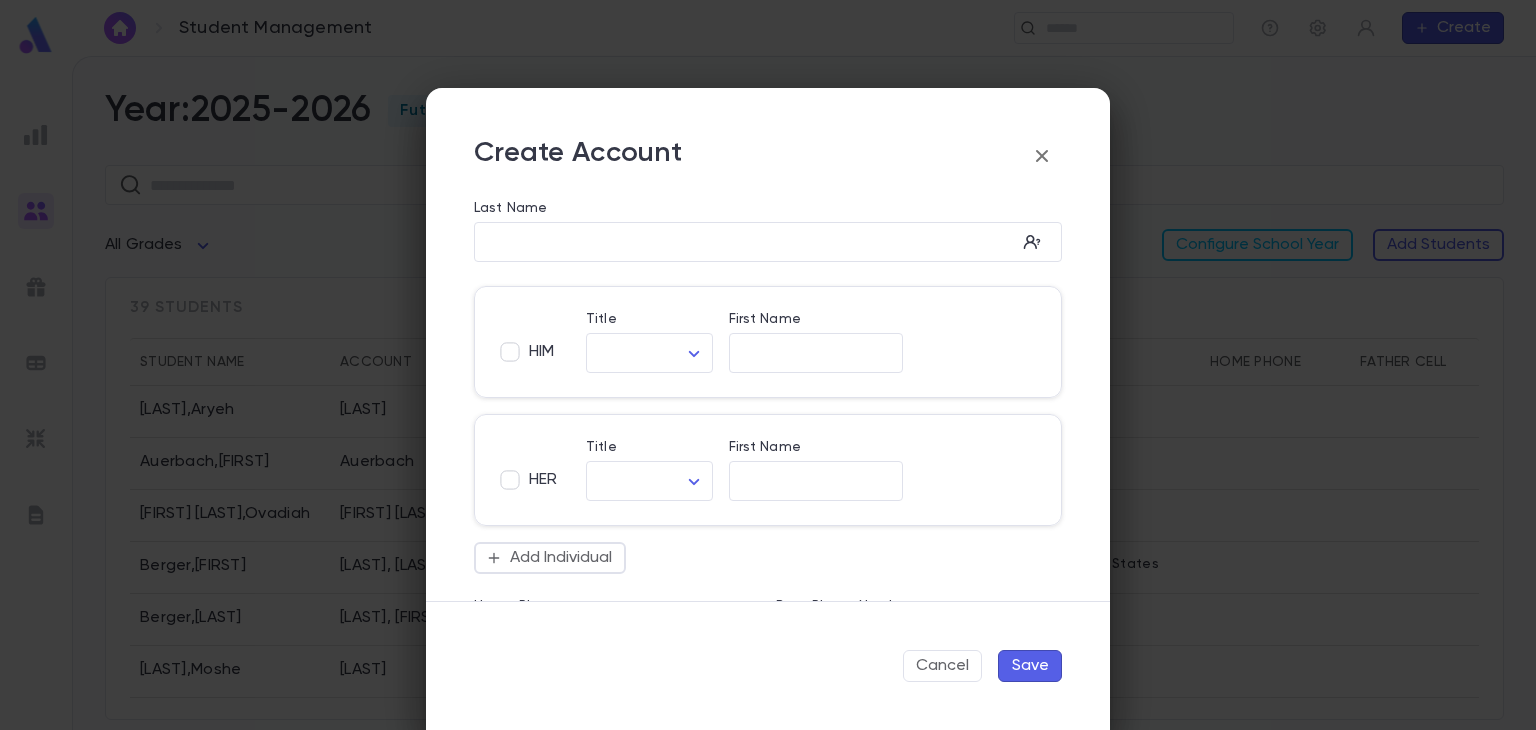 click on "Last Name" at bounding box center (768, 211) 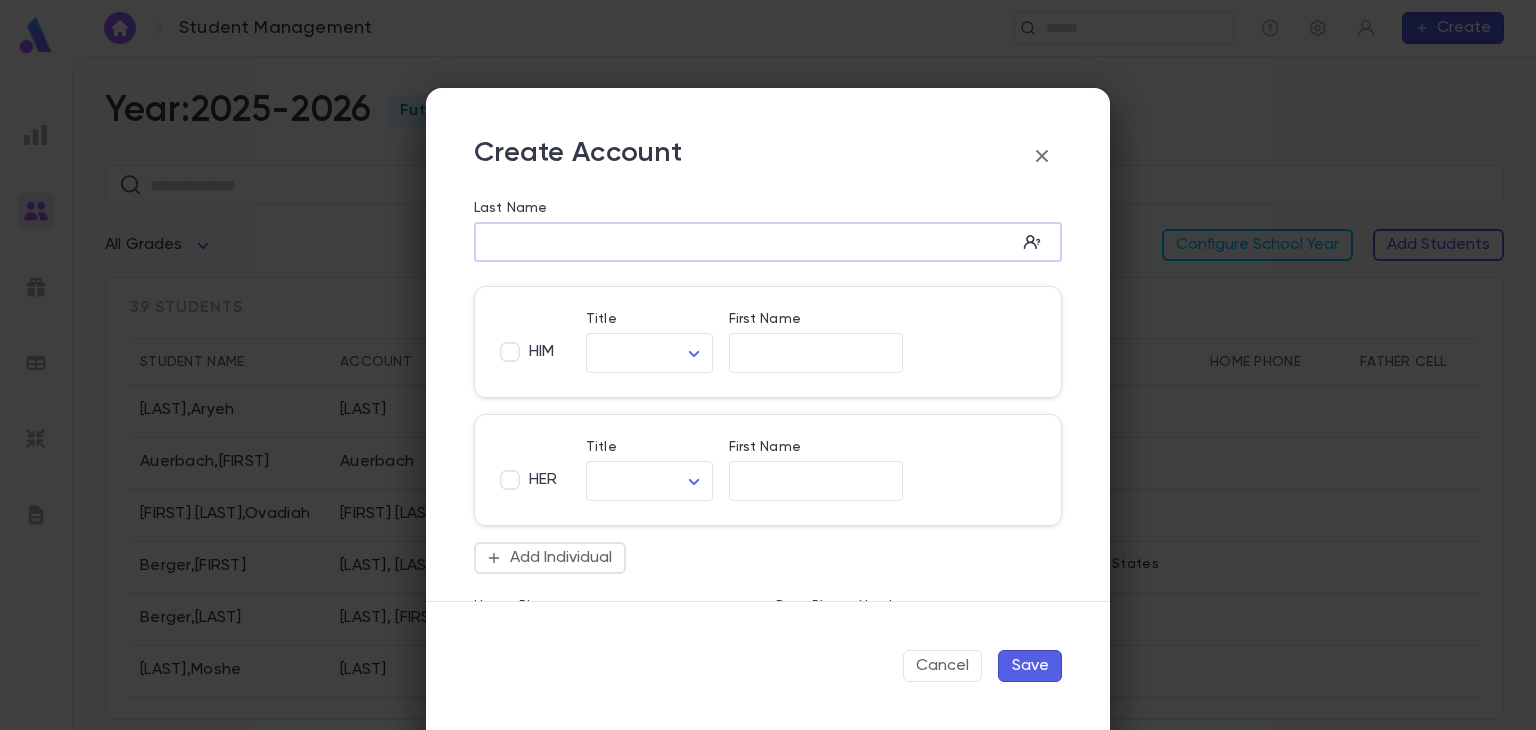 click on "Last Name" at bounding box center [745, 242] 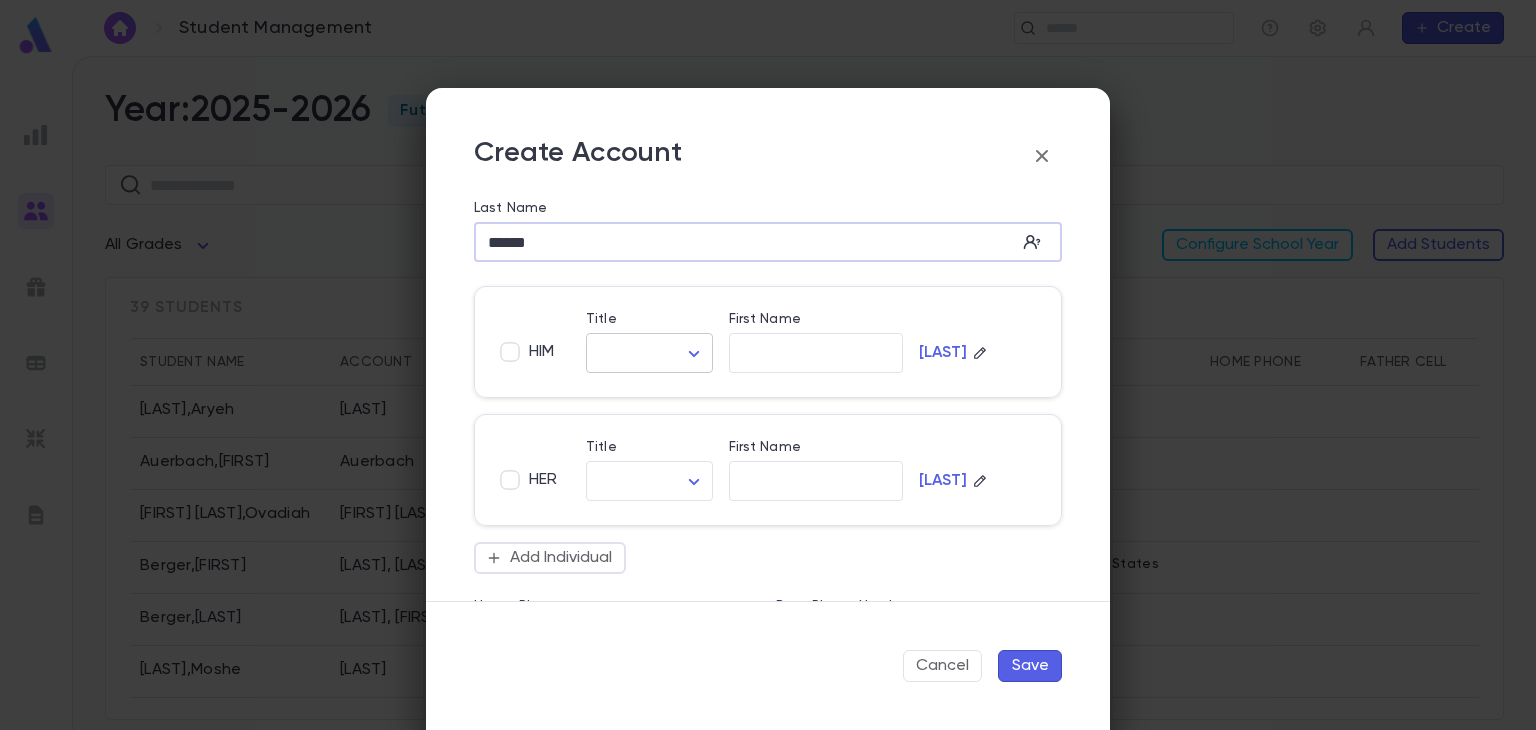 click on "Student Management ​  Create Year:  2025-2026 Future ​ All Grades Configure School Year Add Students 39   students Student Name Account Grade Address Home Phone Father Cell Mother Cell Altusky ,  Aryeh Altusky 2 Auerbach ,  Bentzion Auerbach 2 Ben Attar ,  Ovadiah Ben Attar 3 [LAST] ,  Aharon [LAST], Dovid 12 139 Liberty Drive, Lakewood [CITY] [STATE] [ZIP] United States [LAST] ,  Baroch [LAST], Aryeh 12 Berman ,  Moshe Berman 3 Birnack ,  Shimon Birnack 2 Briger ,  David Briger 2 Brody ,  Avraham Brody 3 Profile Log out Account Pledge Payment 2025-2026 Create Student Male Female Guardian Account ​ First Name ​ Legal Name ​ Hebrew Name ​ DOB ​ Hebrew Month ​ ​ Hebrew Day ​ ​ School Year 2025-2026 ** Grade ​ Linked Practices  Add Practice Grandparents Paternal Add Account Maternal Add Account Student Image Upload Image Allergies ​ Cancel Save and New Save Create Account Last Name ****** ​ HIM Title ​ ​ First Name ​ [LAST] HER Title ​ ​ First Name ​ [LAST] Add Individual Home Phone ​" at bounding box center [768, 393] 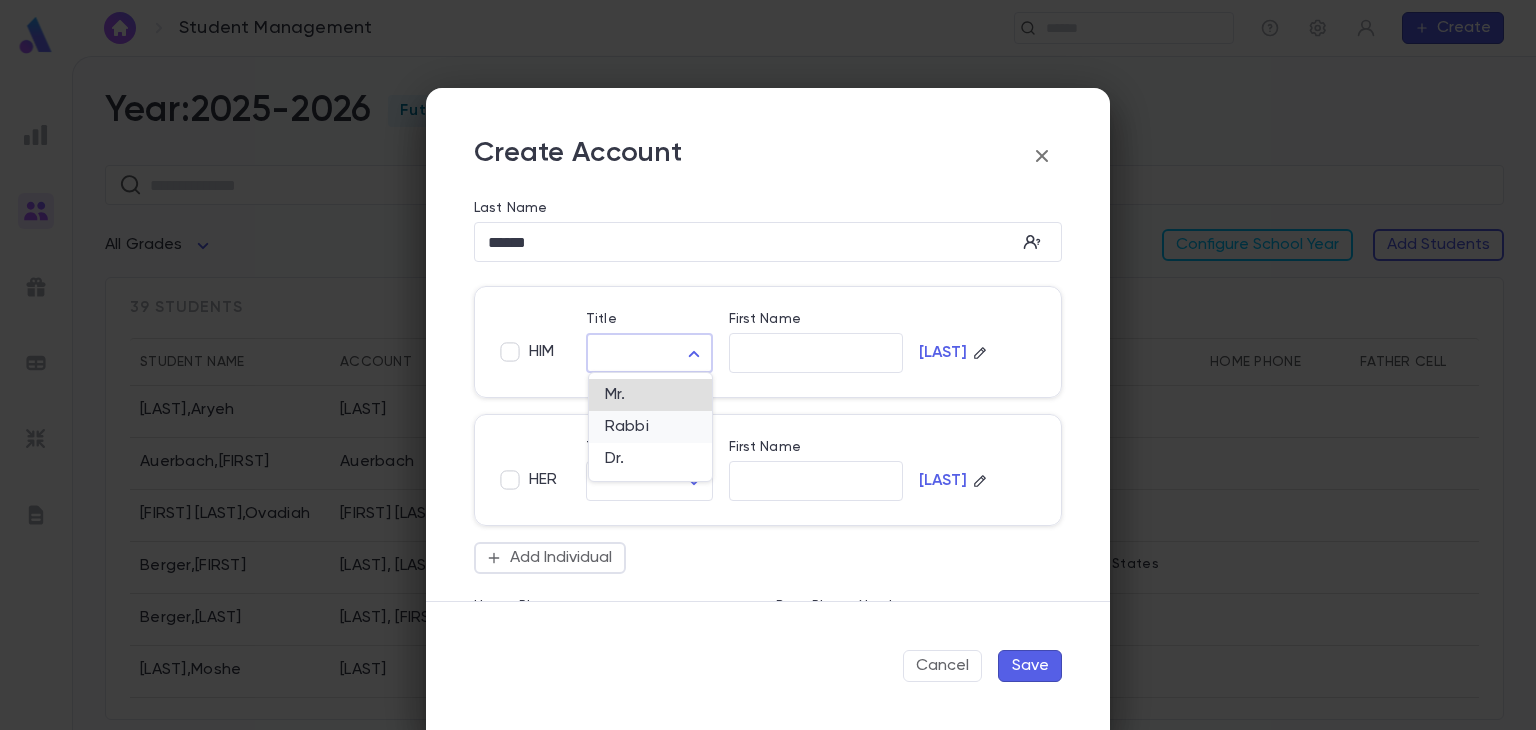 click on "Rabbi" at bounding box center [650, 427] 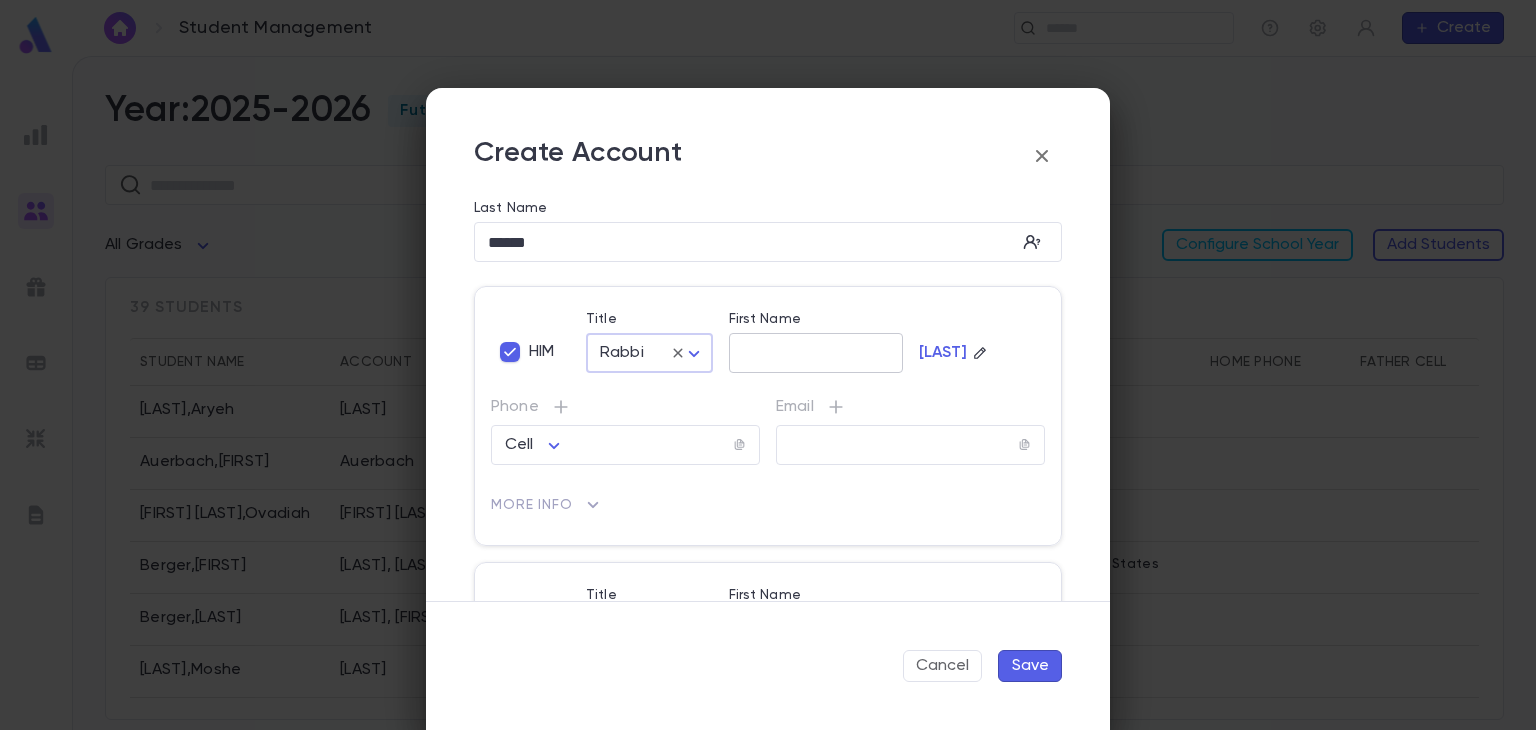 click on "​" at bounding box center (816, 353) 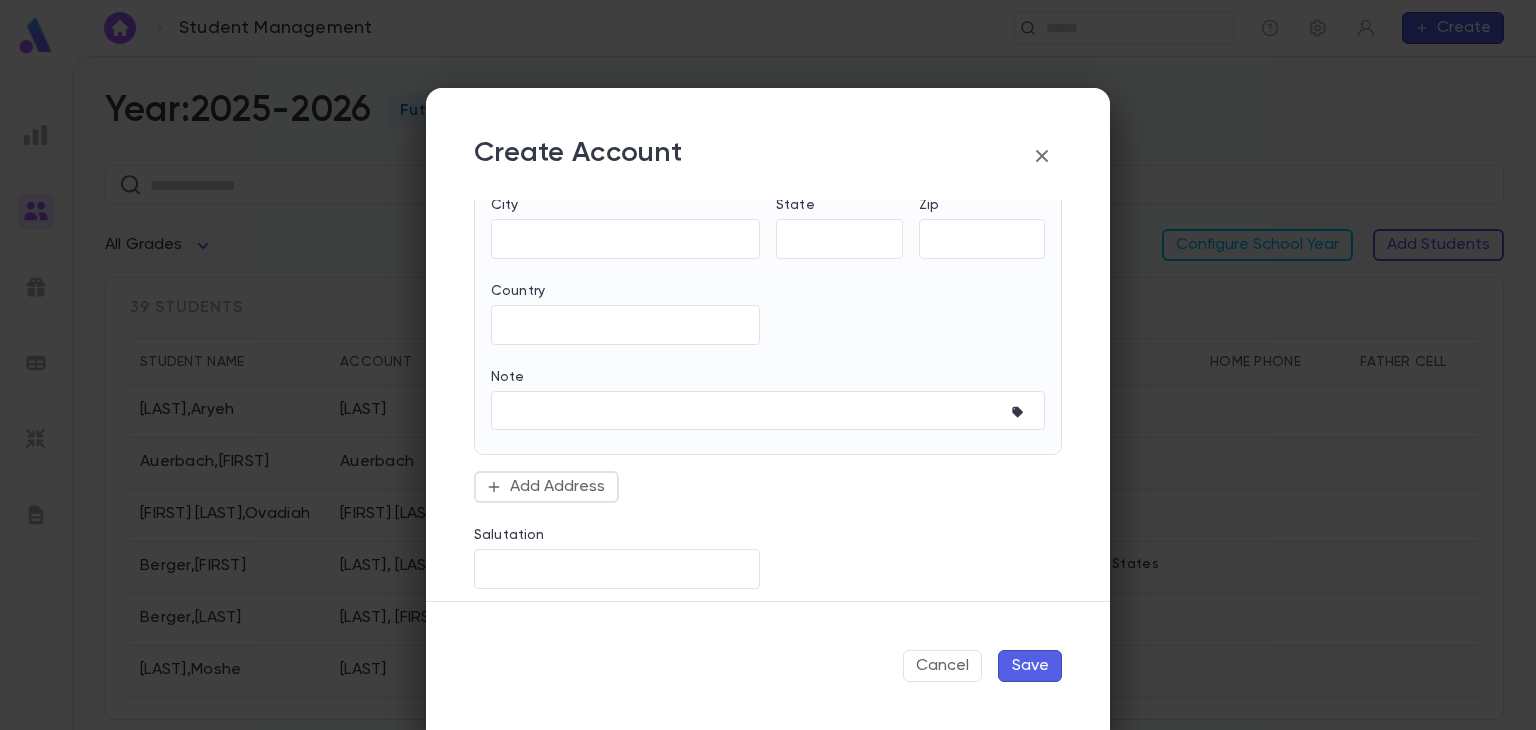 scroll, scrollTop: 806, scrollLeft: 0, axis: vertical 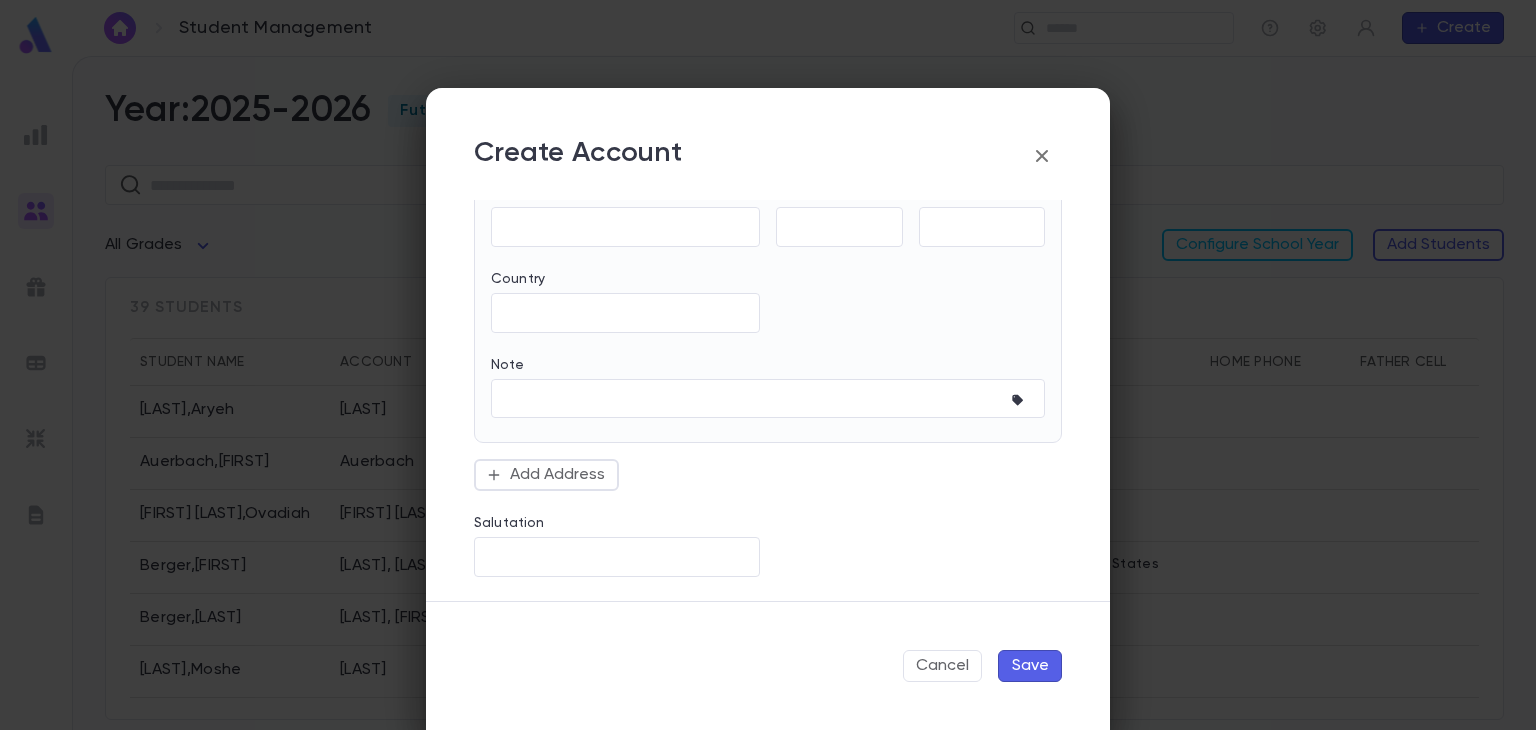click on "Save" at bounding box center [1030, 666] 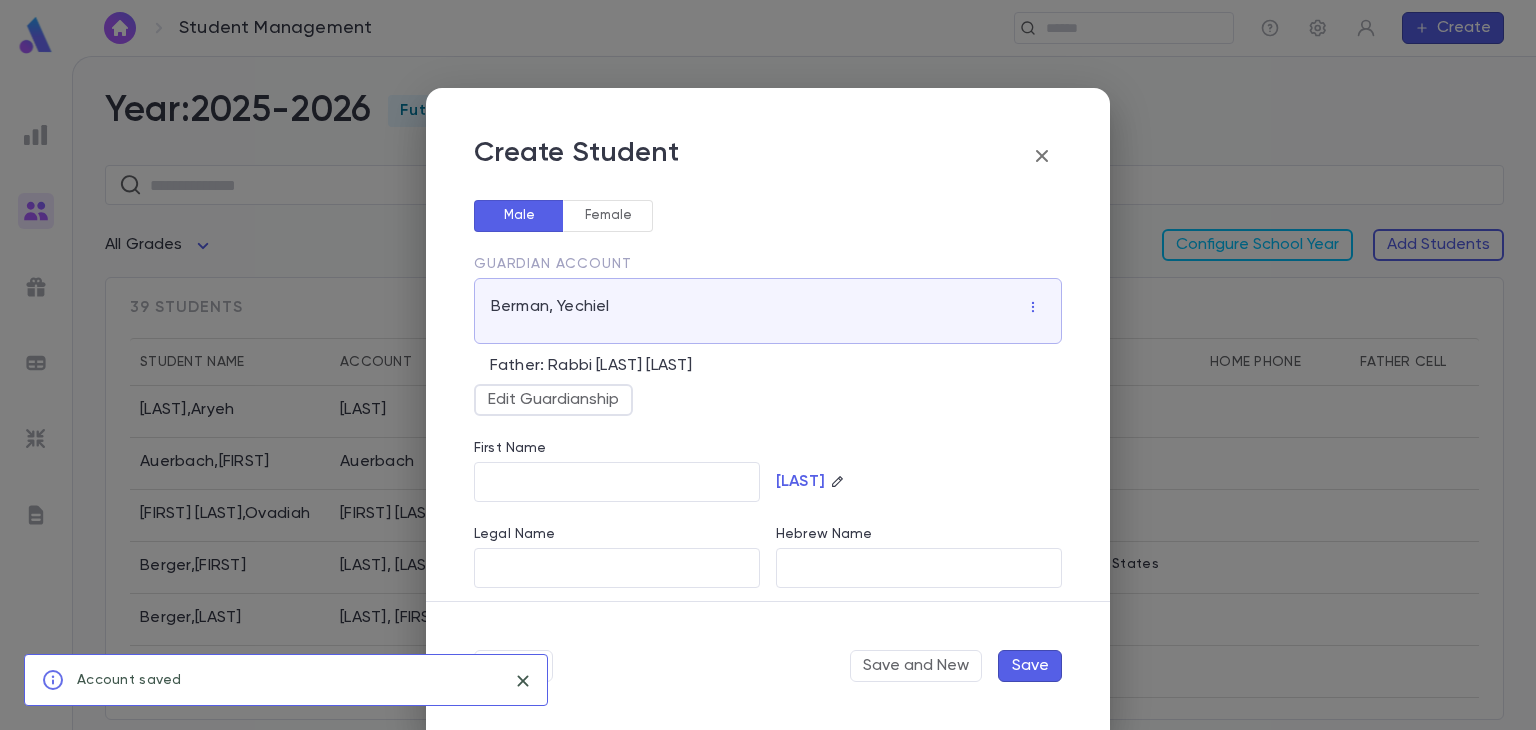 click on "First Name" at bounding box center [617, 451] 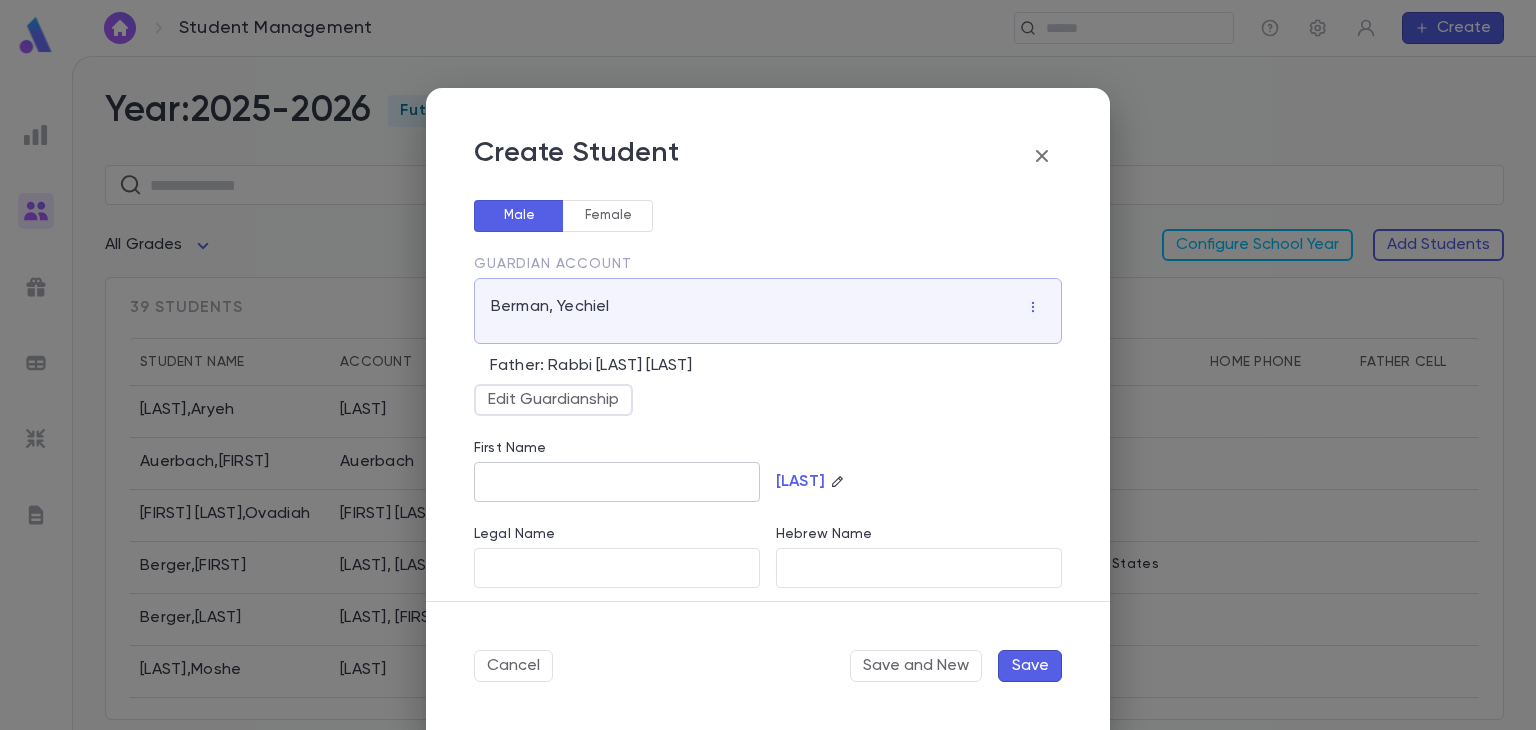 click on "First Name" at bounding box center [617, 482] 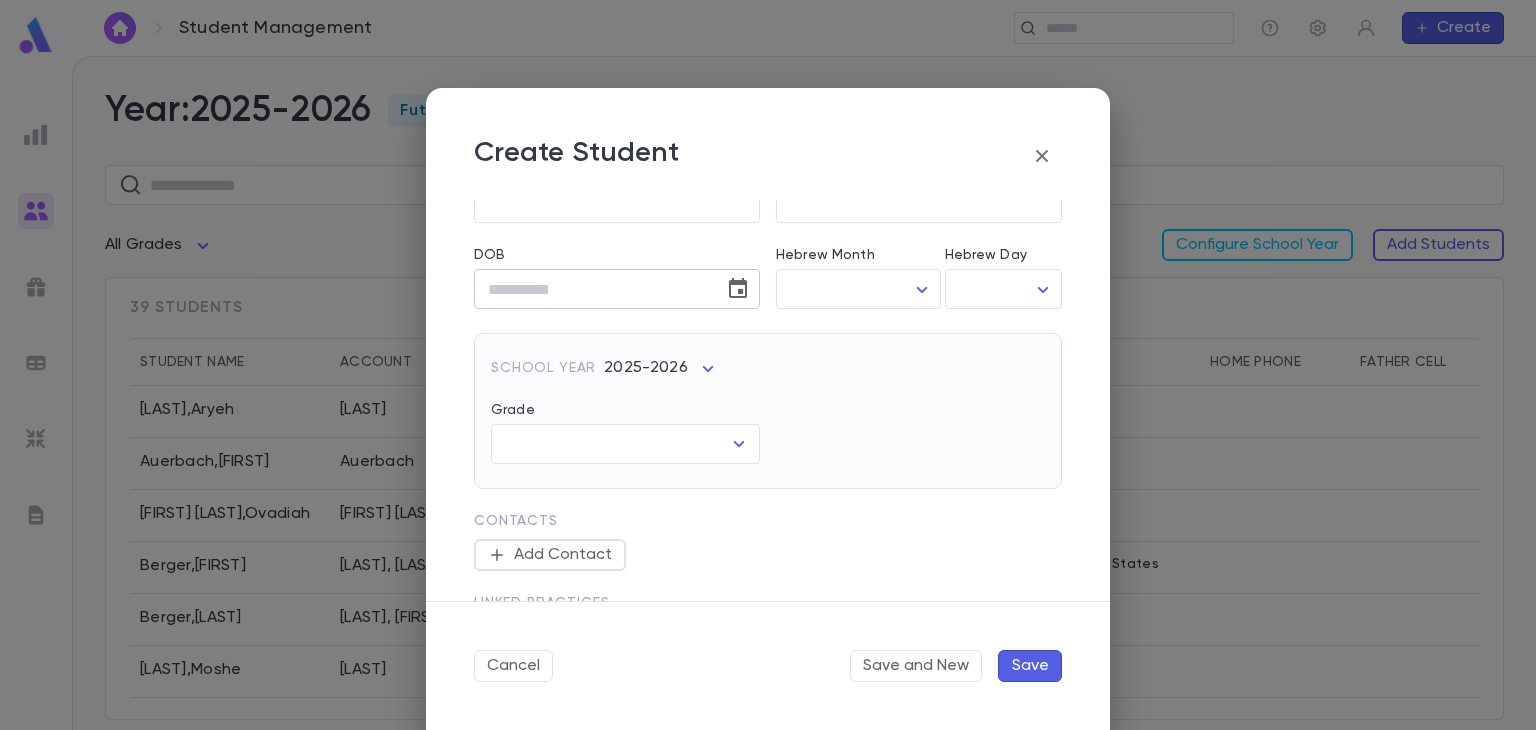 scroll, scrollTop: 372, scrollLeft: 0, axis: vertical 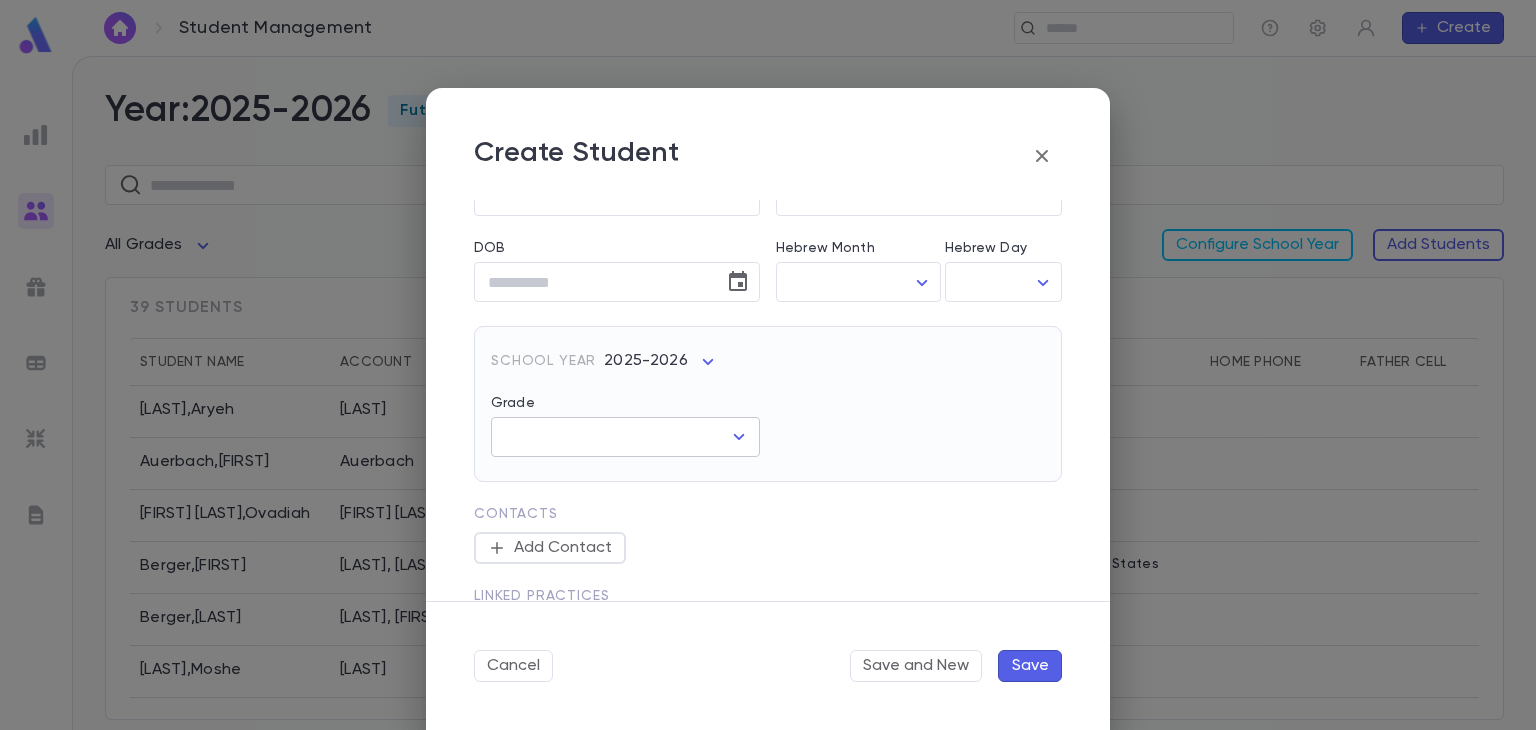 click 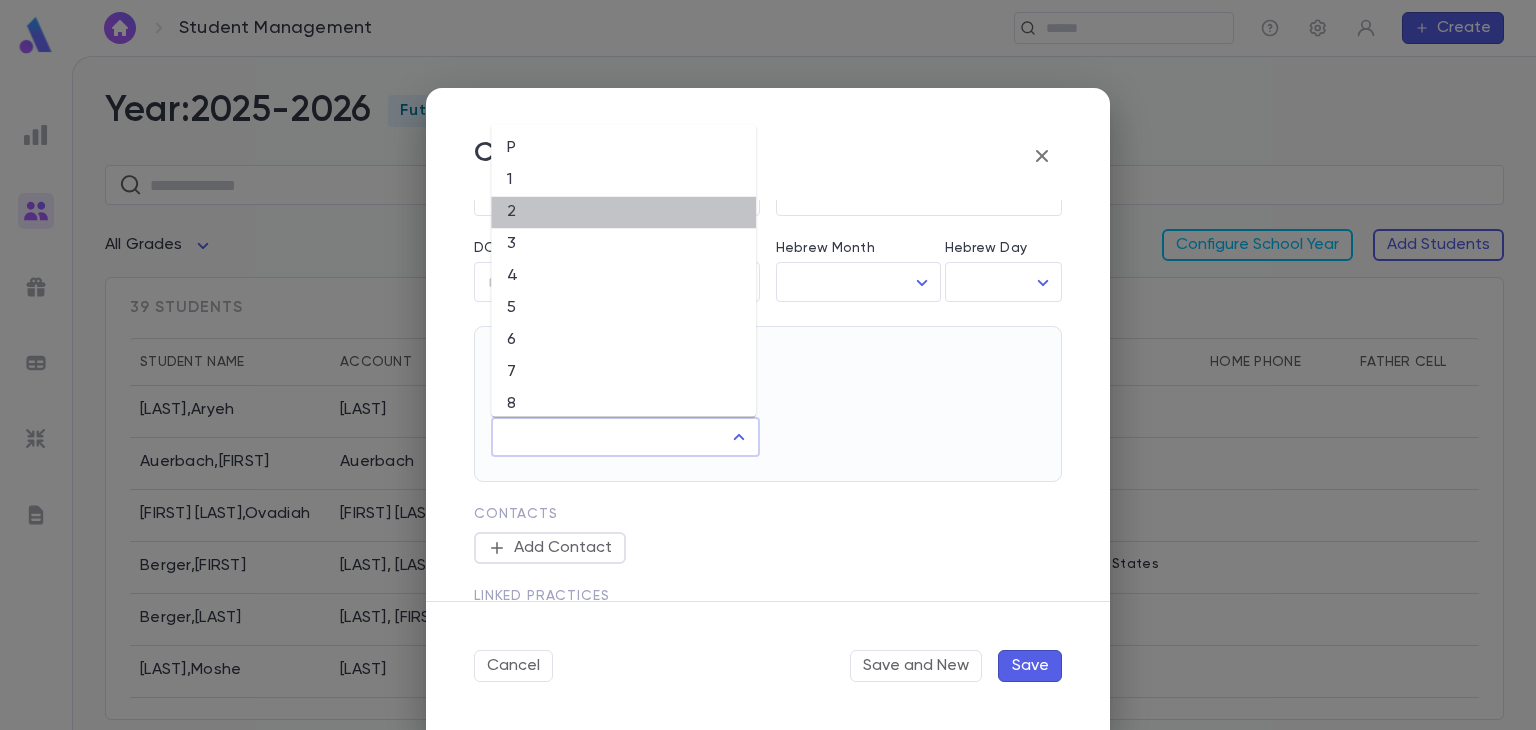 click on "2" at bounding box center (623, 212) 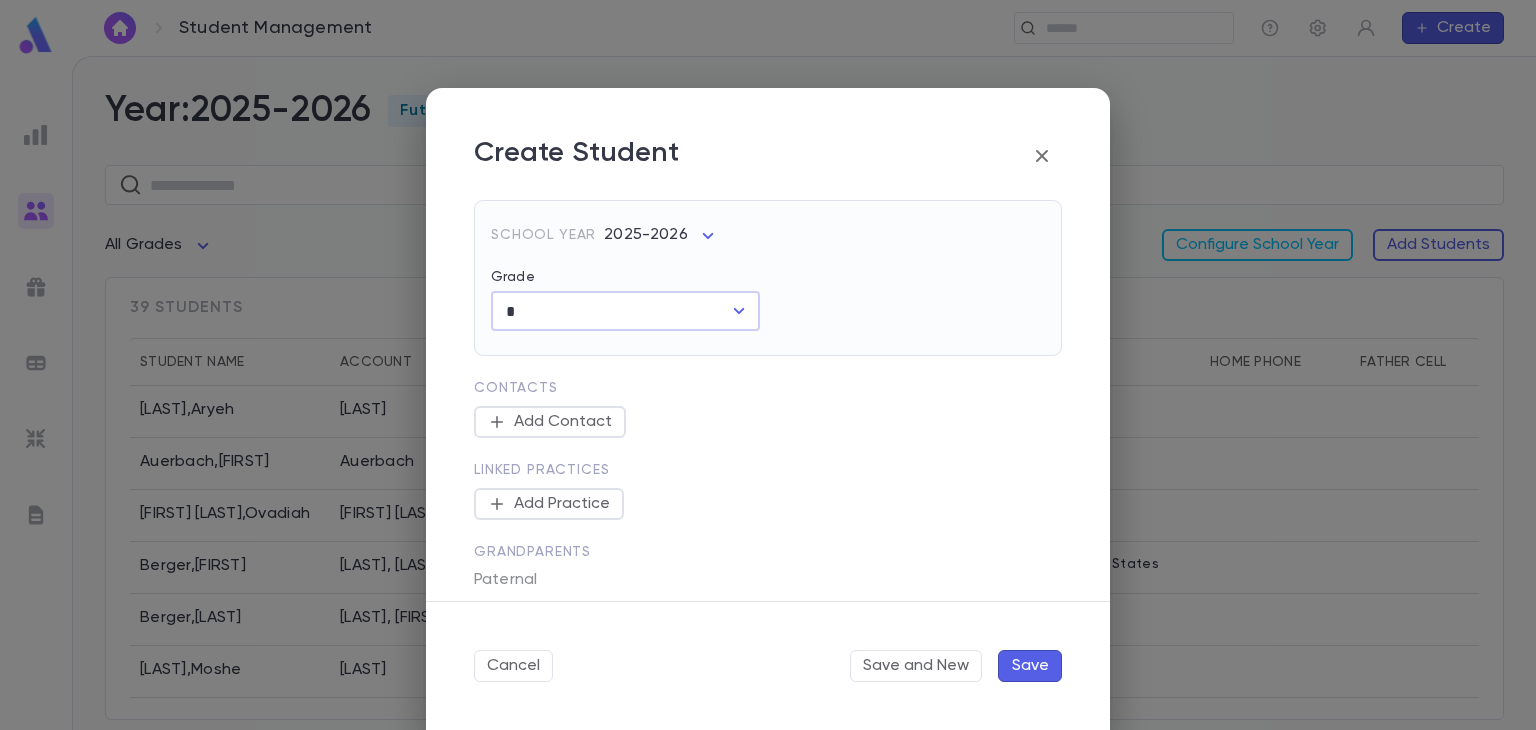 scroll, scrollTop: 476, scrollLeft: 0, axis: vertical 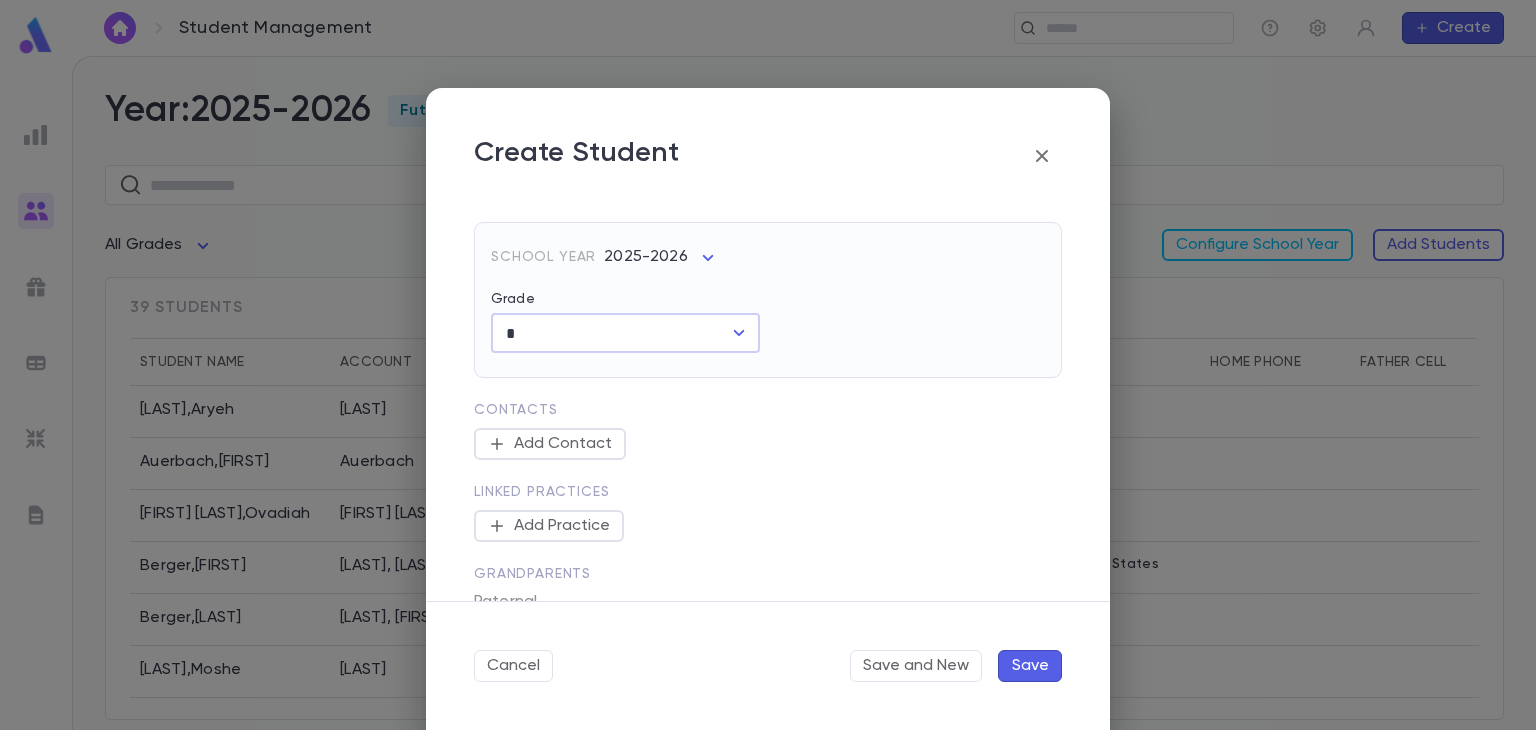 click on "* ​" at bounding box center (625, 333) 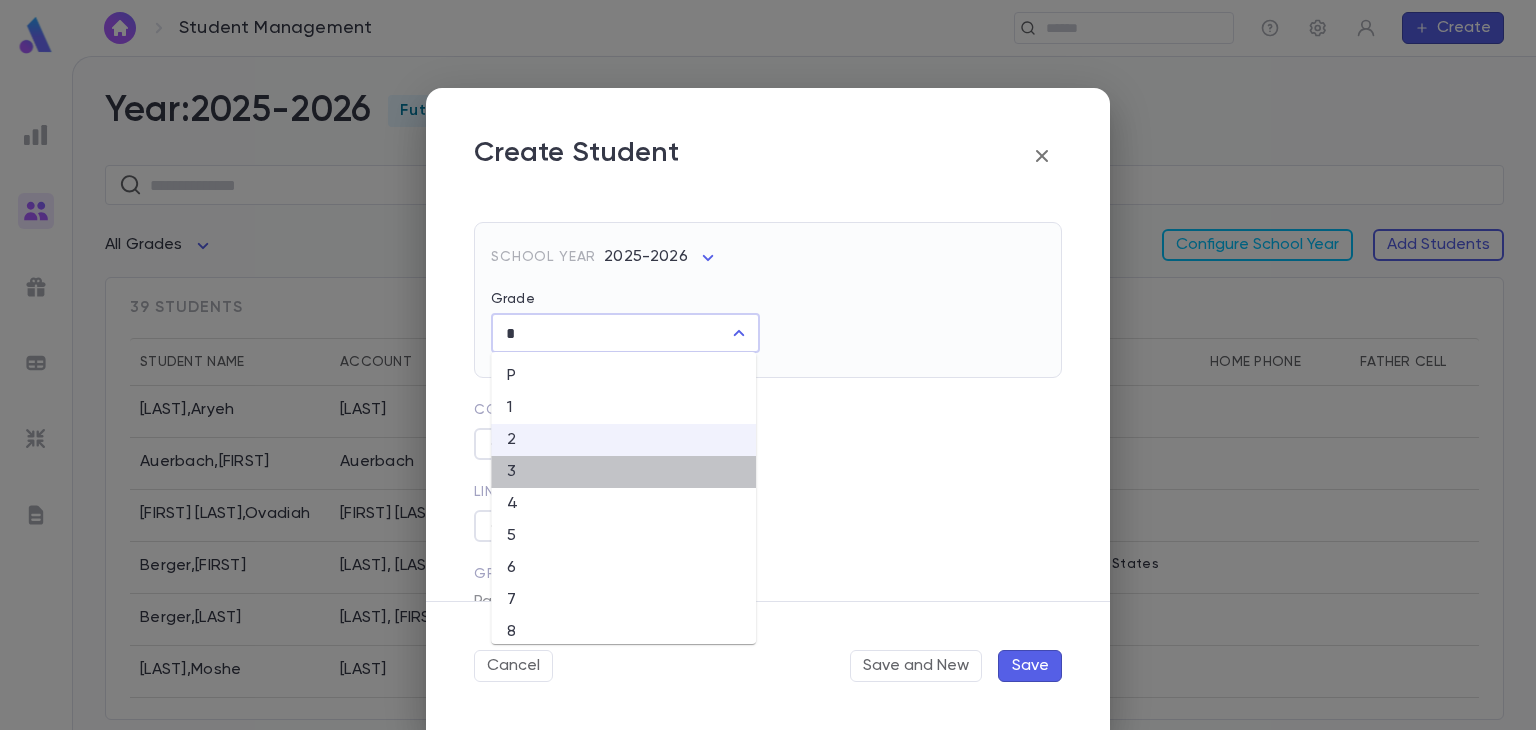 click on "3" at bounding box center (623, 472) 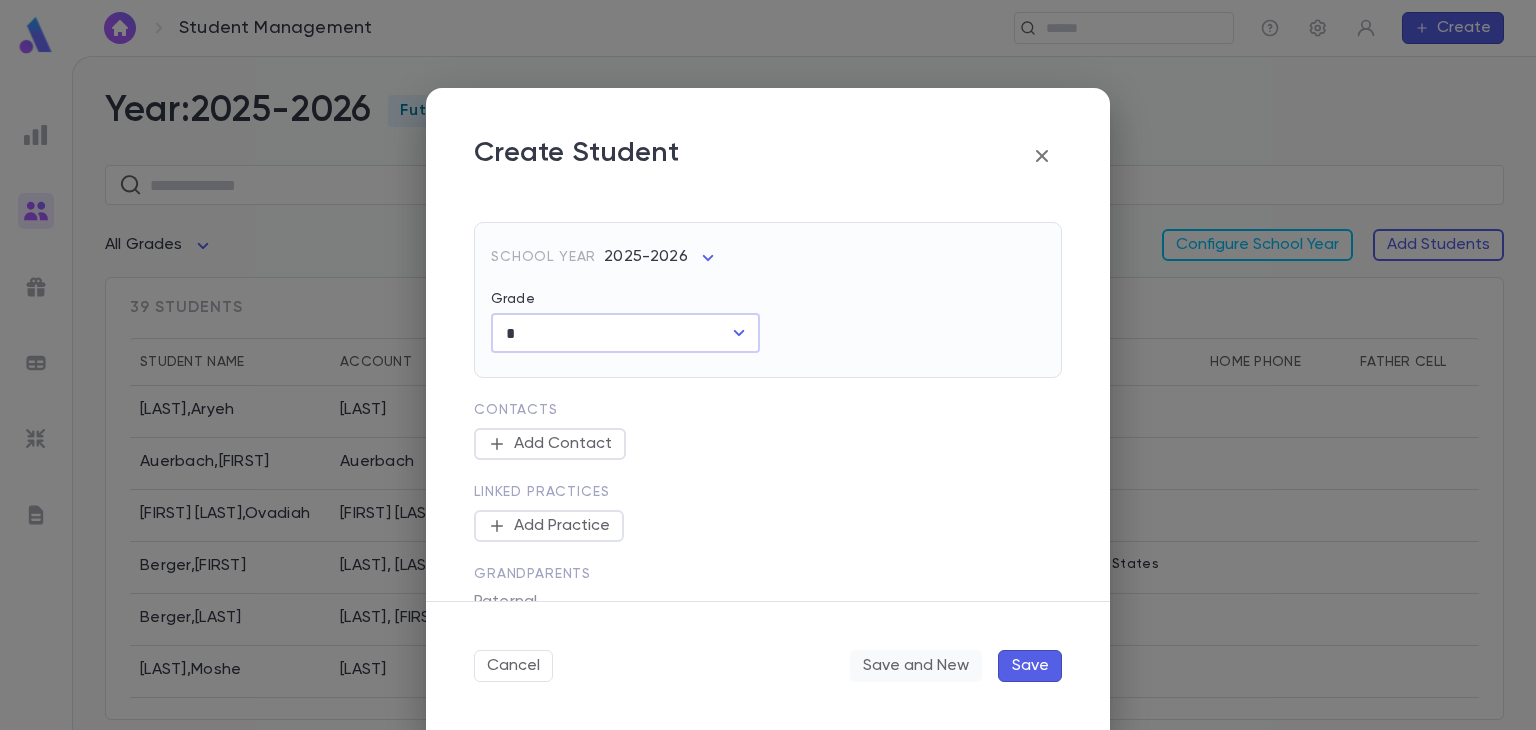 click on "Save and New" at bounding box center (916, 666) 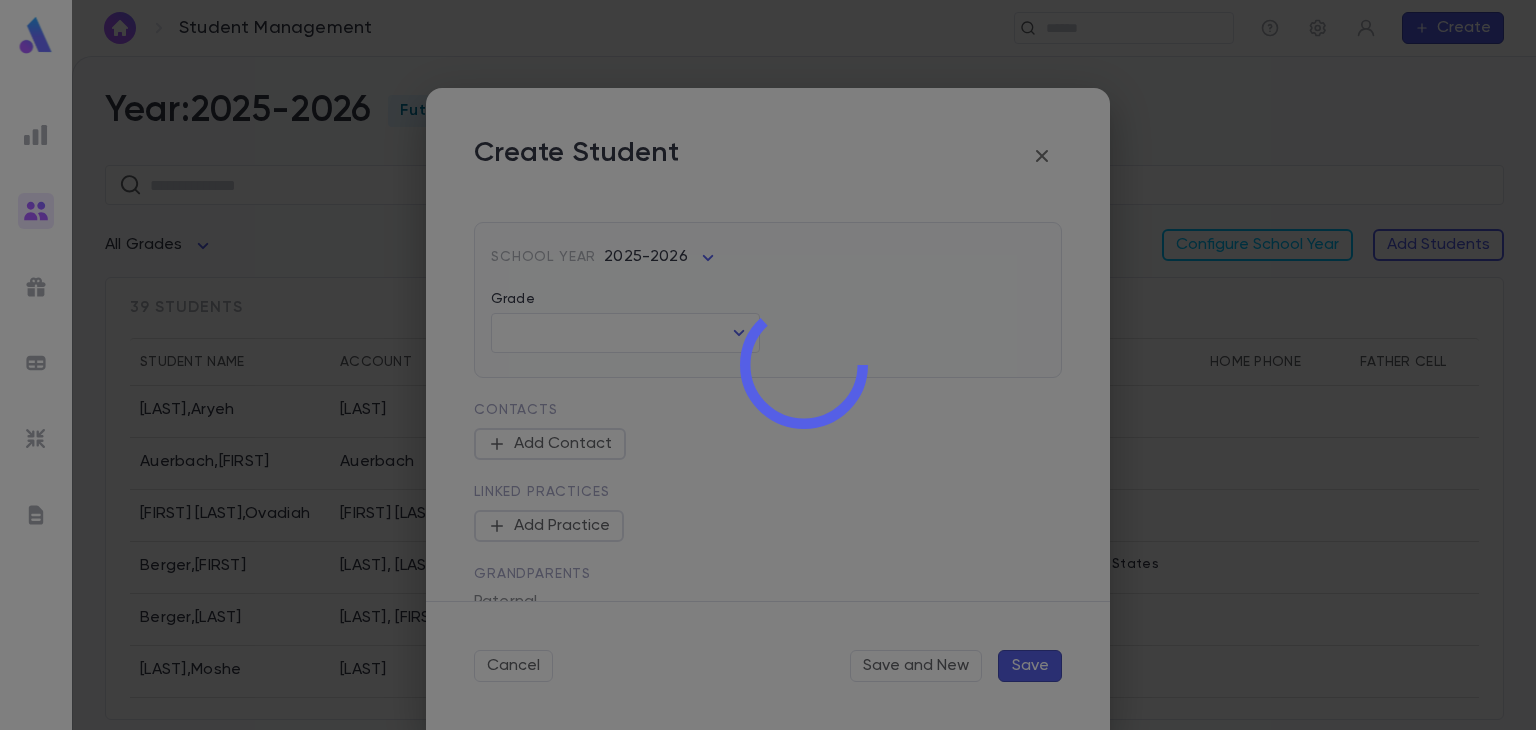 scroll, scrollTop: 0, scrollLeft: 0, axis: both 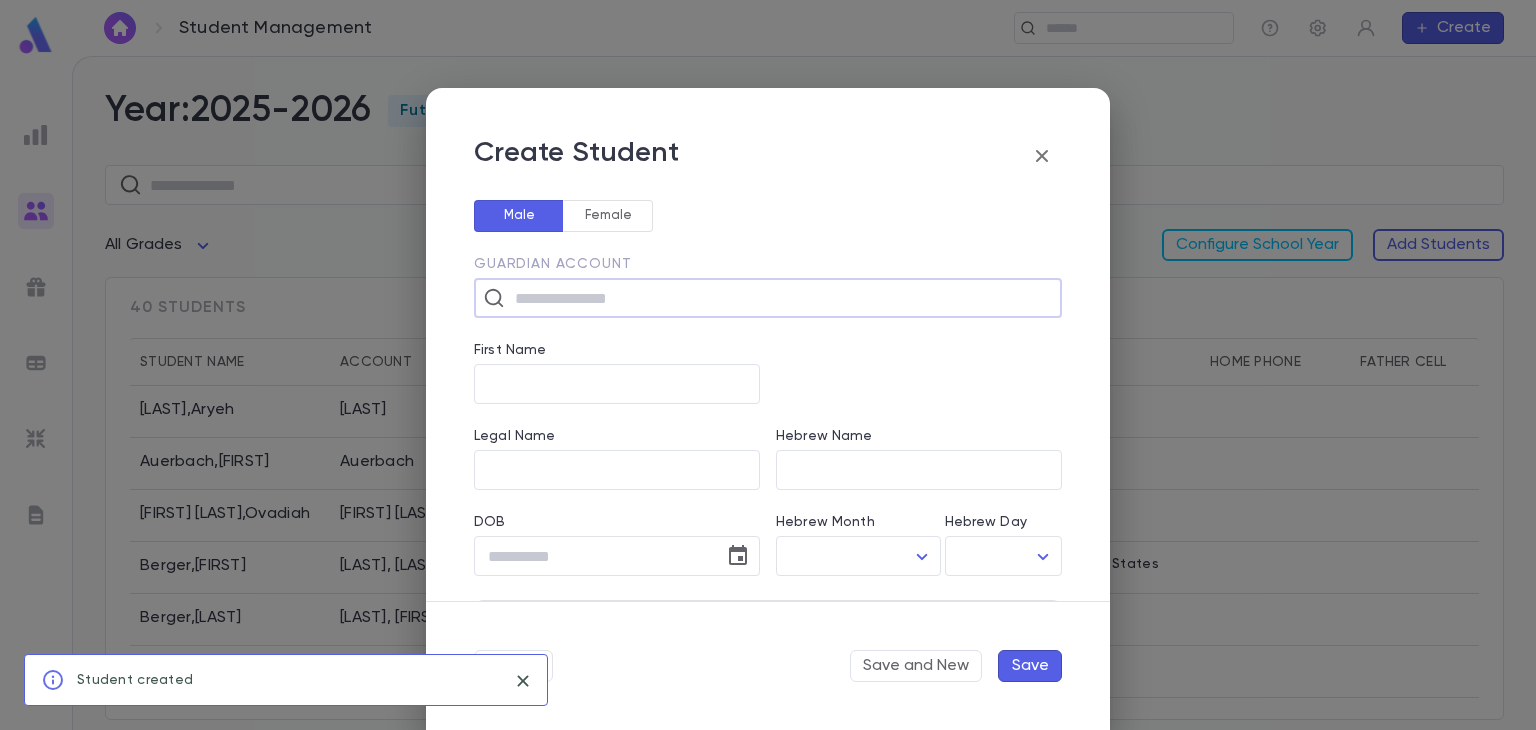 click at bounding box center (781, 298) 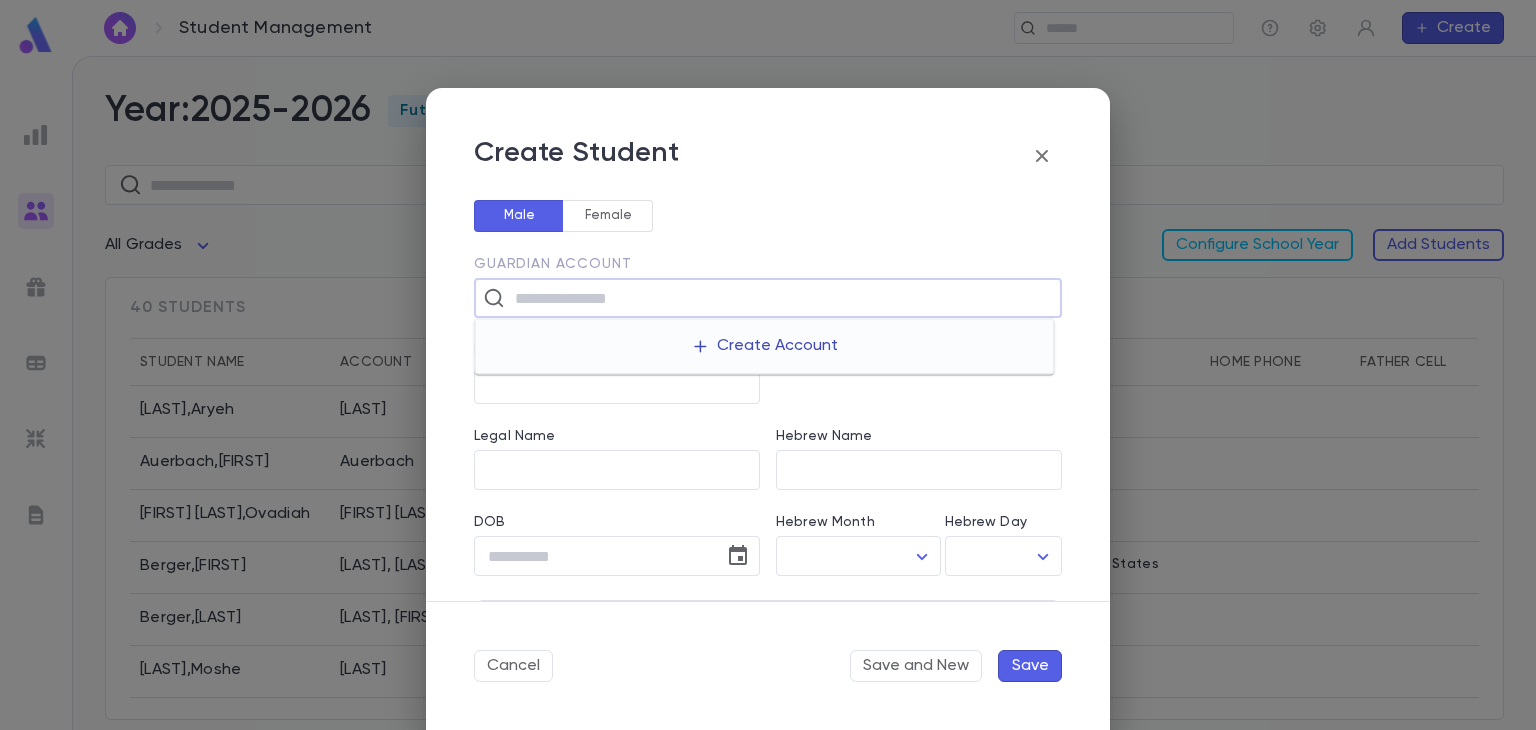 click on "Create Account" at bounding box center [764, 346] 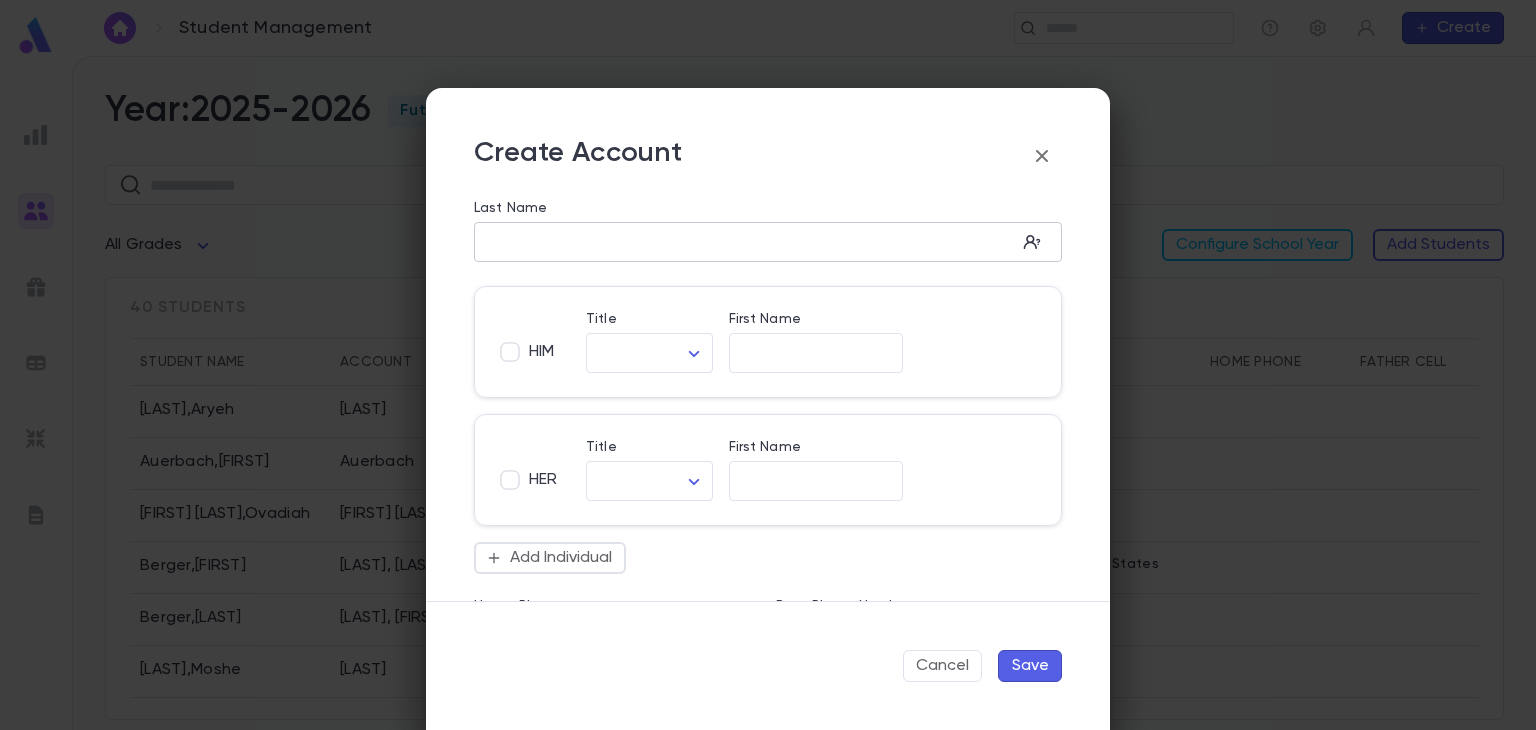 click on "​" at bounding box center (768, 242) 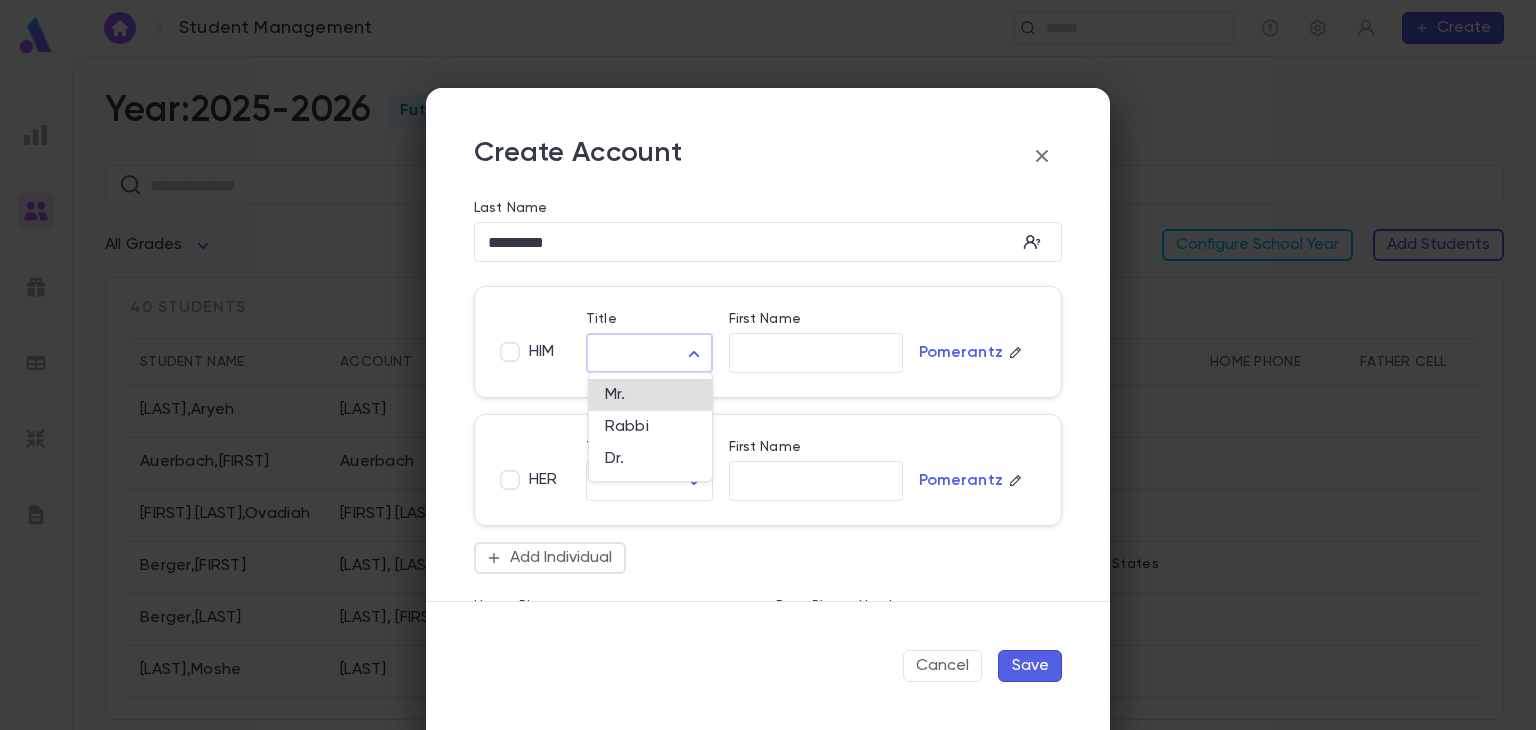 click on "Student Management ​  Create Year:  2025-2026 Future ​ All Grades Configure School Year Add Students 40   students Student Name Account Grade Address Home Phone Father Cell Mother Cell Altusky ,  [LAST] Altusky 2 Auerbach ,  [LAST] Auerbach 2 Ben Attar ,  [LAST] Ben Attar 3 Berger ,  [LAST] Berger, [LAST] 12 139 Liberty Drive, [CITY] [STATE] [ZIP] United States Berger ,  [LAST] Berger, [LAST] 12 Berman ,  [LAST] Berman, [LAST] 3 Berman ,  [LAST] Berman, [LAST] 3 Birnack ,  [LAST] Birnack 2 Briger ,  [LAST] Briger 2 Profile Log out Account Pledge Payment 2025-2026 Create Student Male Female Guardian Account ​ First Name ​ Legal Name ​ Hebrew Name ​ DOB ​ Hebrew Month ​ ​ Hebrew Day ​ ​ School Year 2025-2026 ** Grade ​ Linked Practices  Add Practice Grandparents Paternal Add Account Maternal Add Account Student Image Upload Image Allergies ​ Cancel Save and New Save Create Account Last Name ********* ​ HIM Title ​ ​ First Name ​ Pomerantz HER Title ​ ​ First Name ​ Pomerantz ​ ​" at bounding box center [768, 393] 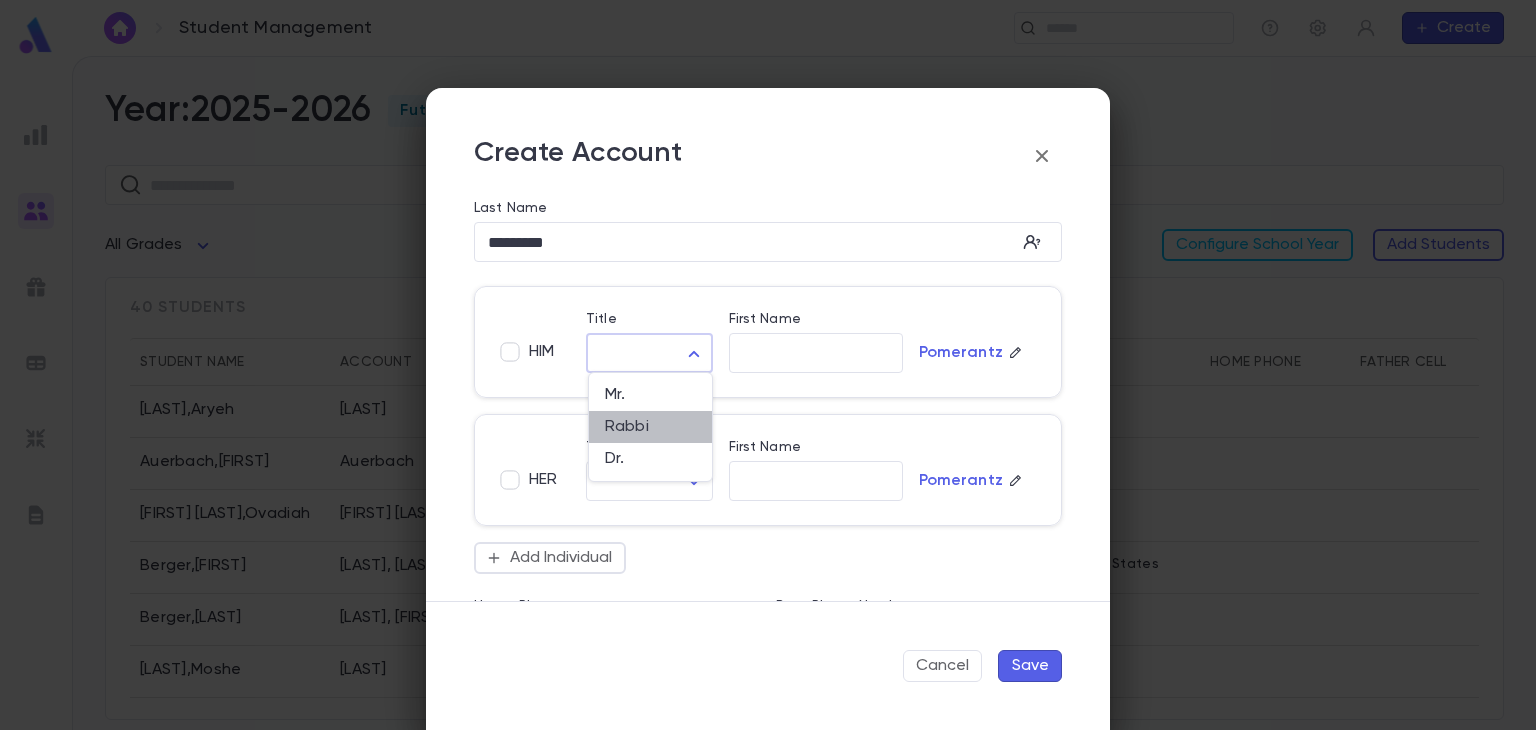 click on "Rabbi" at bounding box center (650, 427) 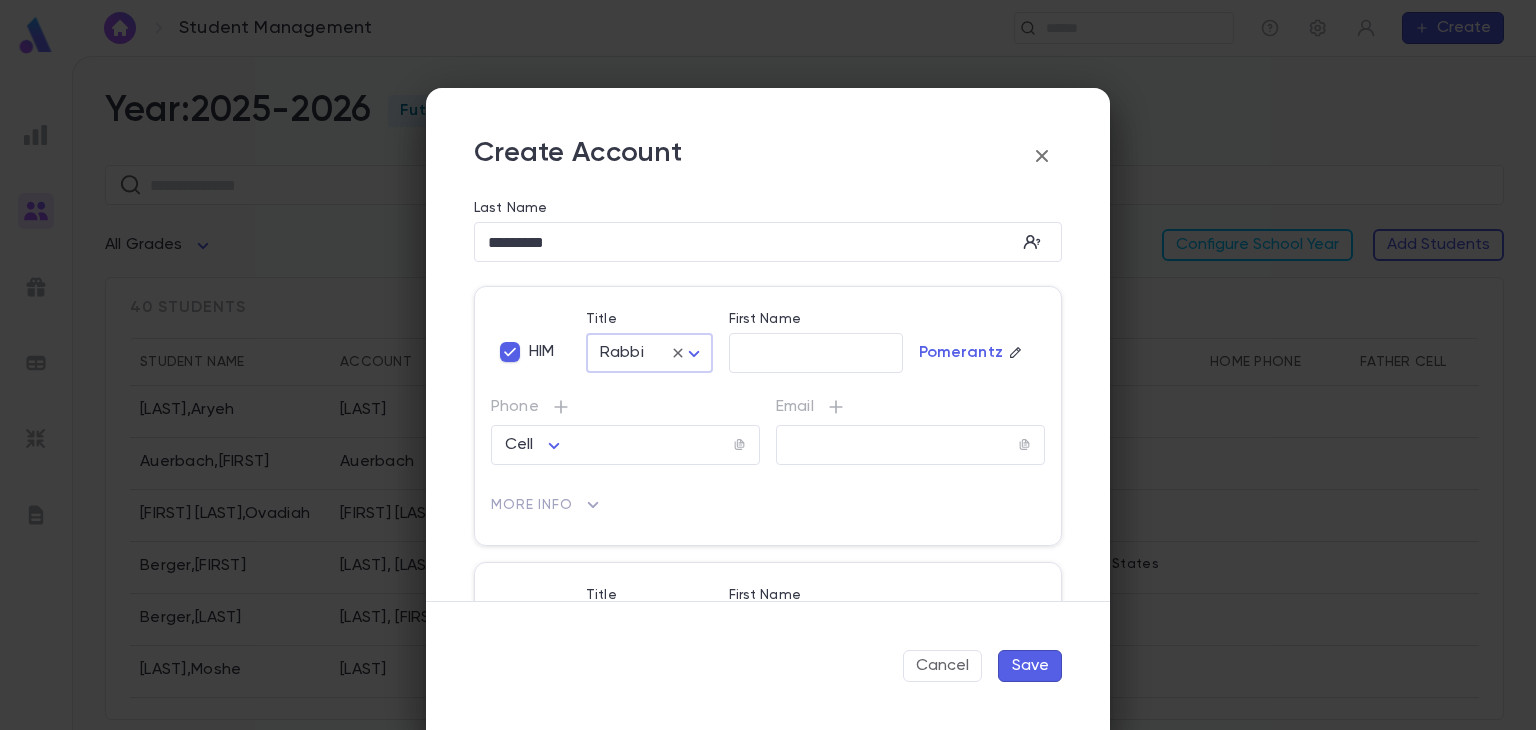 click on "Student Management ​  Create Year:  2025-2026 Future ​ All Grades Configure School Year Add Students 40   students Student Name Account Grade Address Home Phone Father Cell Mother Cell Altusky ,  Aryeh Altusky 2 Auerbach ,  Bentzion Auerbach 2 Ben Attar ,  Ovadiah Ben Attar 3 Berger ,  Aharon Berger, Dovid 12 139 Liberty Drive, [CITY], [STATE] [ZIP] United States Berger ,  Baroch Berger, Aryeh 12 Berman ,  Moshe Berman 3 Berman ,  Yaakov Berman, Yechiel 3 Birnack ,  Shimon Birnack 2 Briger ,  David Briger 2 Profile Log out Account Pledge Payment 2025-2026 Create Student Male Female Guardian Account ​ First Name ​ Legal Name ​ Hebrew Name ​ DOB ​ Hebrew Month ​ ​ Hebrew Day ​ ​ School Year 2025-2026 ** Grade ​ Linked Practices  Add Practice Grandparents Paternal Add Account Maternal Add Account Student Image Upload Image Allergies ​ Cancel Save and New Save Create Account Last Name ********* ​ HIM Title Rabbi ***** ​ First Name ​ Pomerantz Phone   Cell **** ​ Email   ​ More Info" at bounding box center (768, 393) 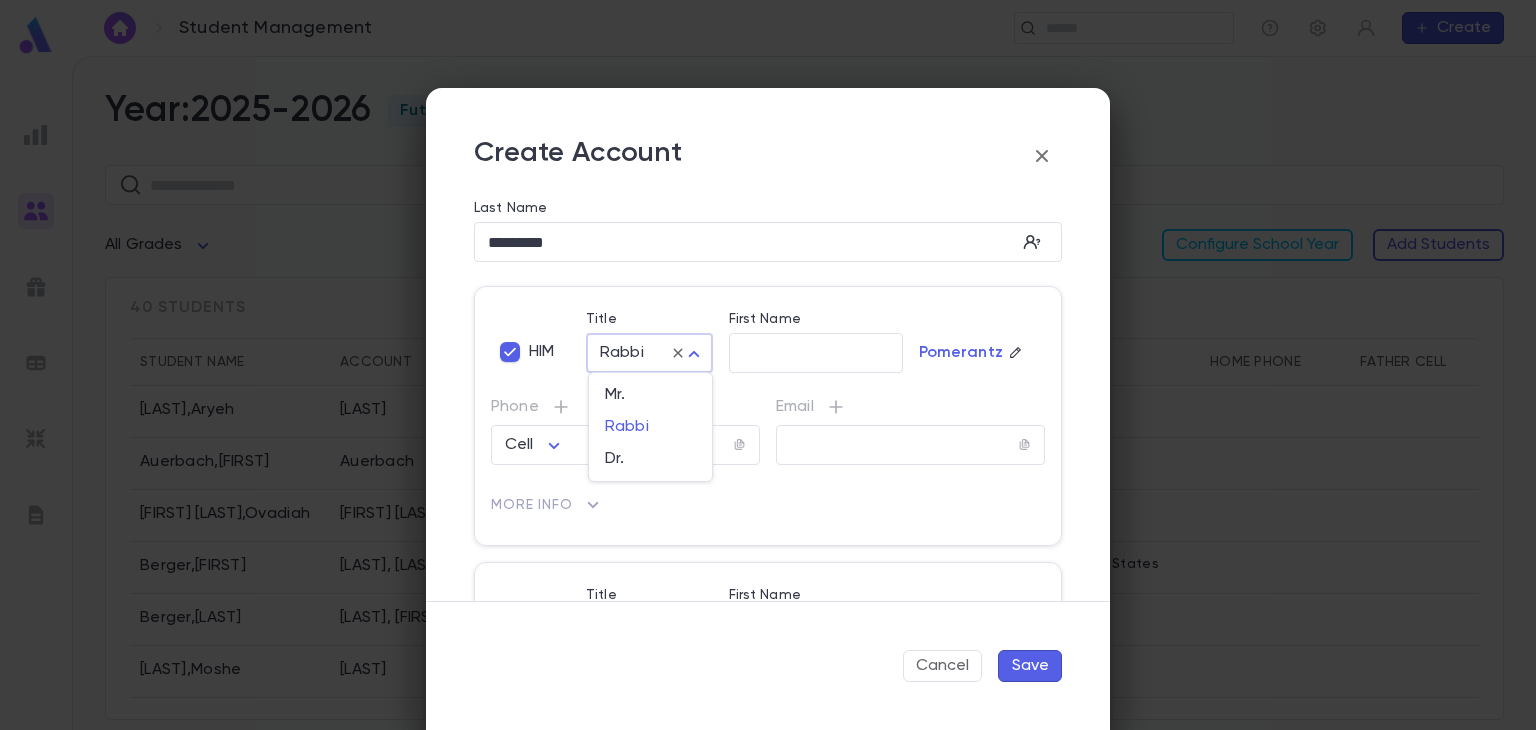 click at bounding box center (768, 365) 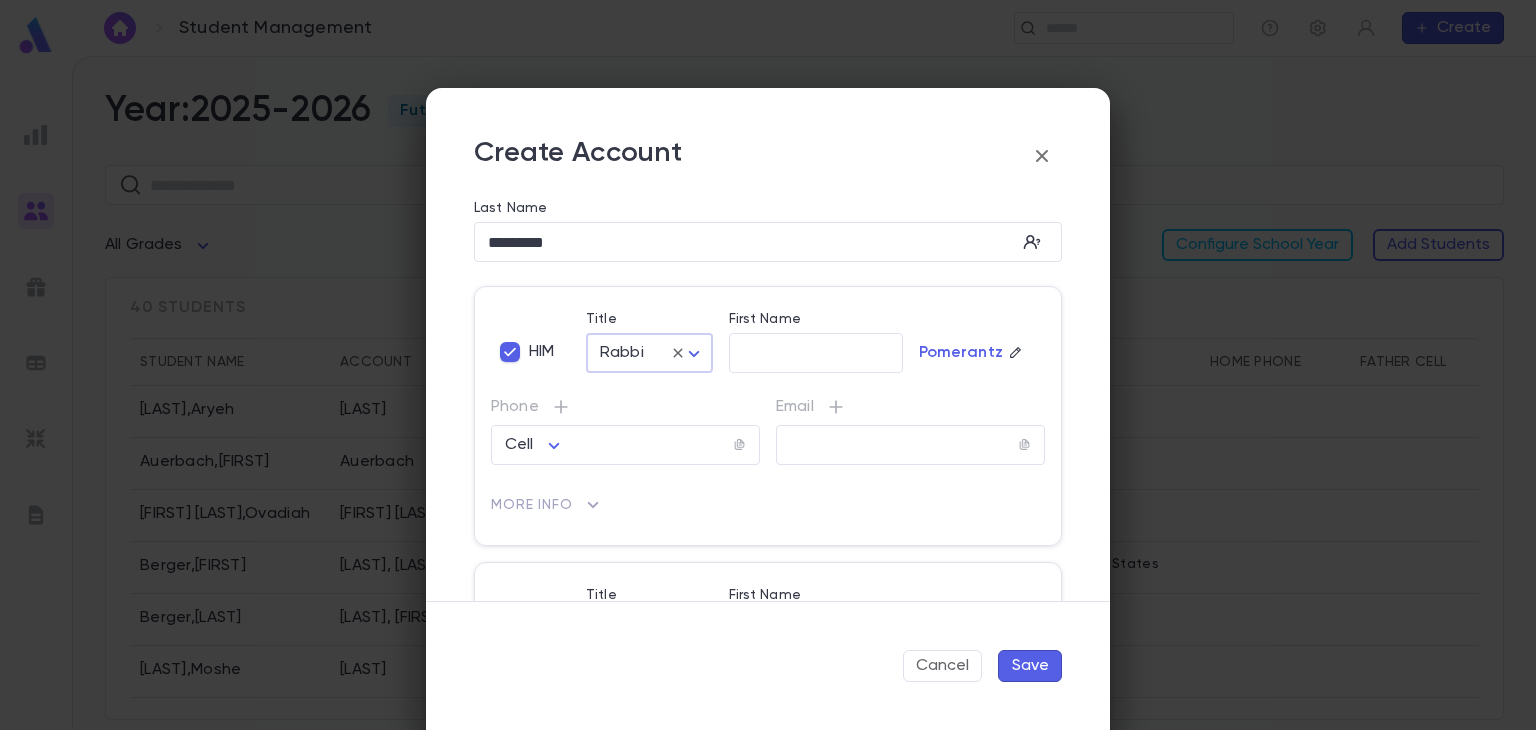 click 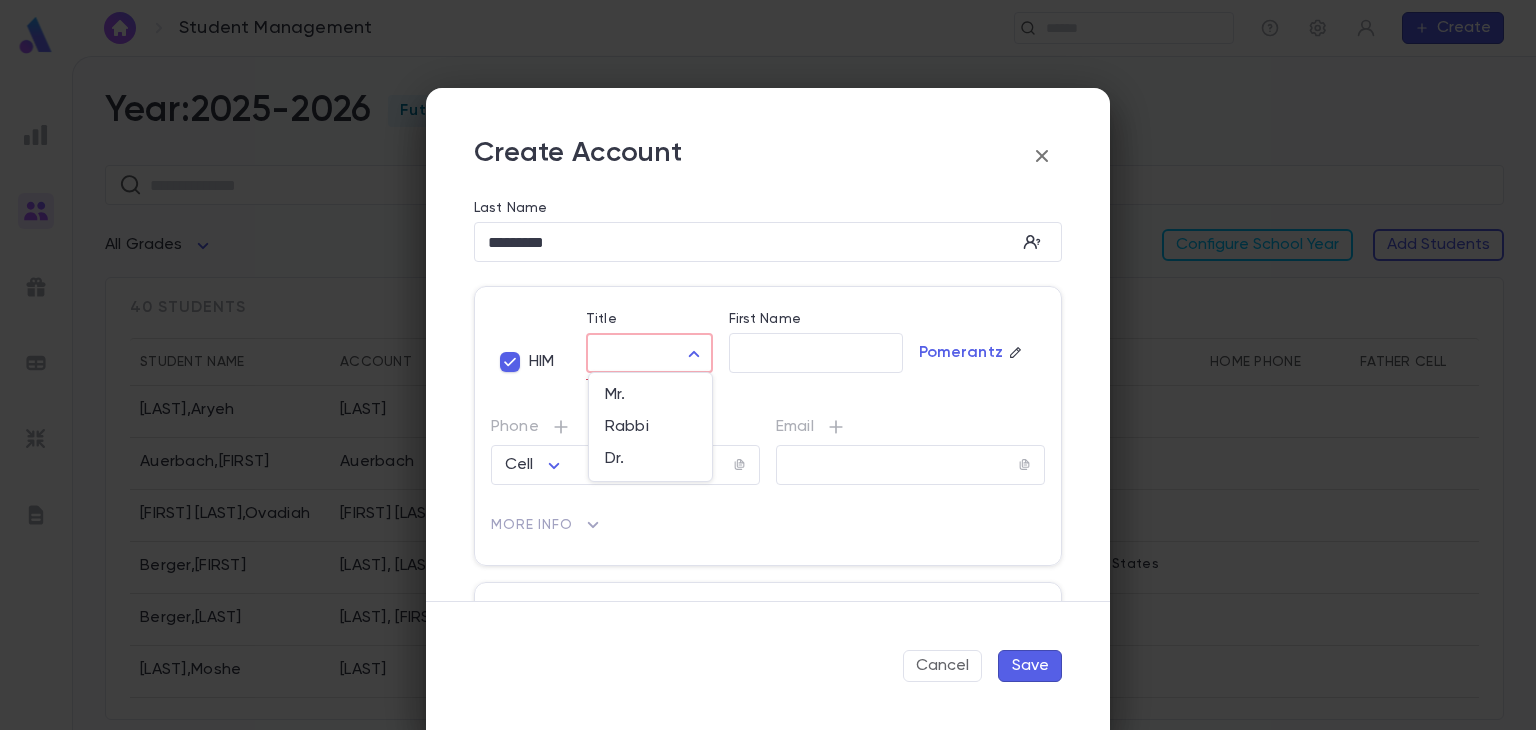 click on "Student Management ​  Create Year:  2025-2026 Future ​ All Grades Configure School Year Add Students 40   students Student Name Account Grade Address Home Phone Father Cell Mother Cell Altusky ,  Aryeh Altusky 2 Auerbach ,  Bentzion Auerbach 2 Ben Attar ,  Ovadiah Ben Attar 3 Berger ,  Aharon Berger, Dovid 12 139 Liberty Drive, [CITY], [STATE] [ZIP] United States Berger ,  Baroch Berger, Aryeh 12 Berman ,  Moshe Berman 3 Berman ,  Yaakov Berman, Yechiel 3 Birnack ,  Shimon Birnack 2 Briger ,  David Briger 2 Profile Log out Account Pledge Payment 2025-2026 Create Student Male Female Guardian Account ​ First Name ​ Legal Name ​ Hebrew Name ​ DOB ​ Hebrew Month ​ ​ Hebrew Day ​ ​ School Year 2025-2026 ** Grade ​ Linked Practices  Add Practice Grandparents Paternal Add Account Maternal Add Account Student Image Upload Image Allergies ​ Cancel Save and New Save Create Account Last Name ********* ​ HIM Title ​ ​ Title is required First Name ​ Pomerantz Phone   Cell **** ​ Email   ​" at bounding box center [768, 393] 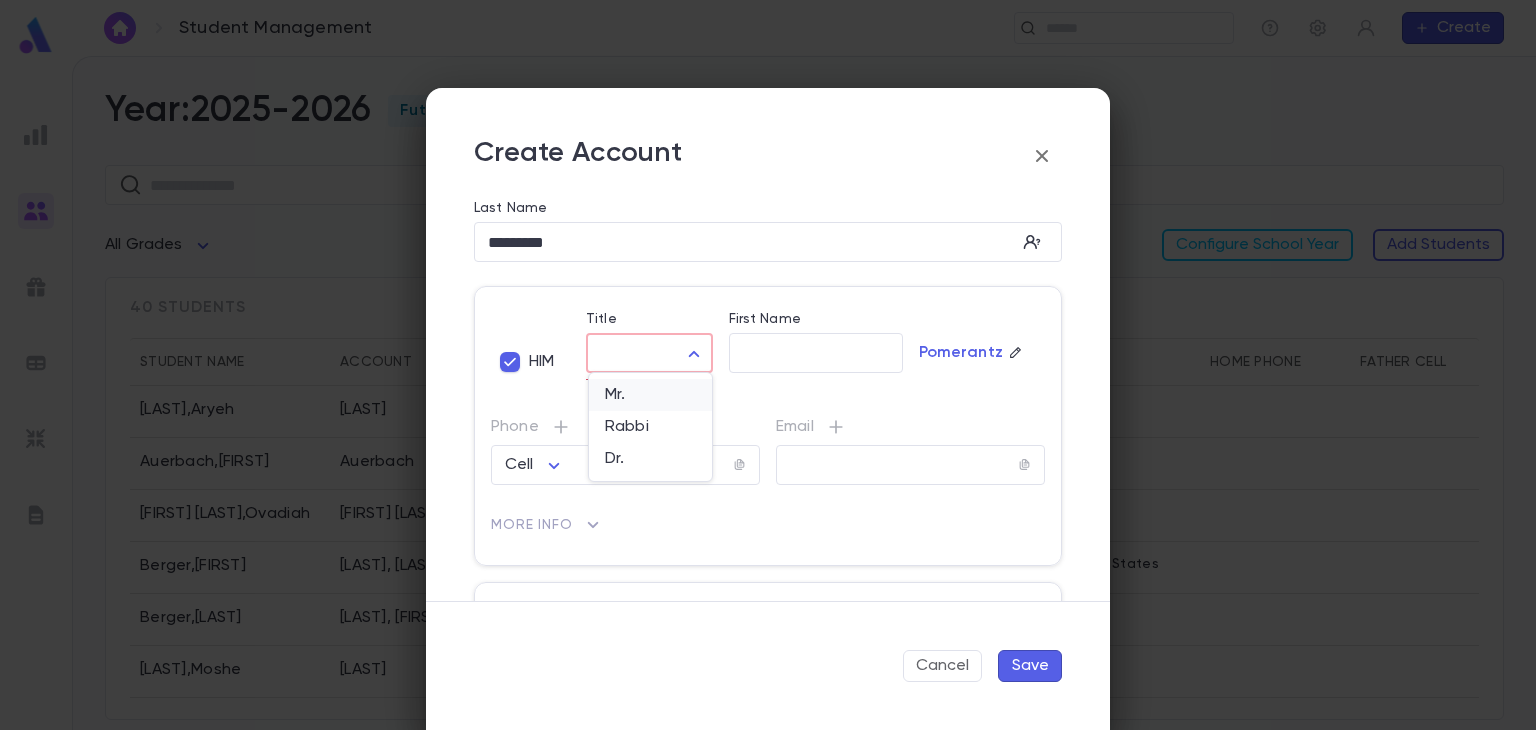 click on "Mr." at bounding box center [650, 395] 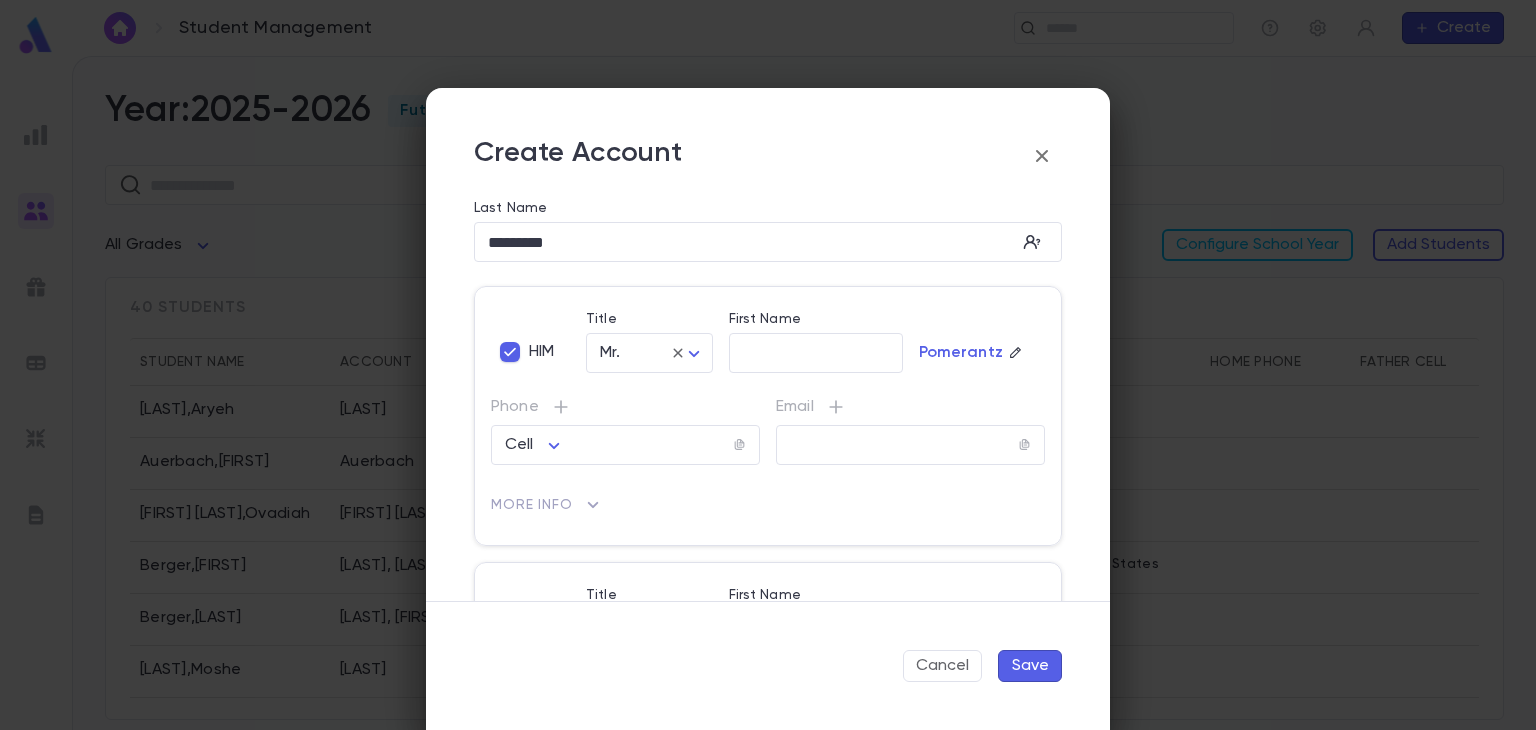 click on "Save" at bounding box center [1030, 666] 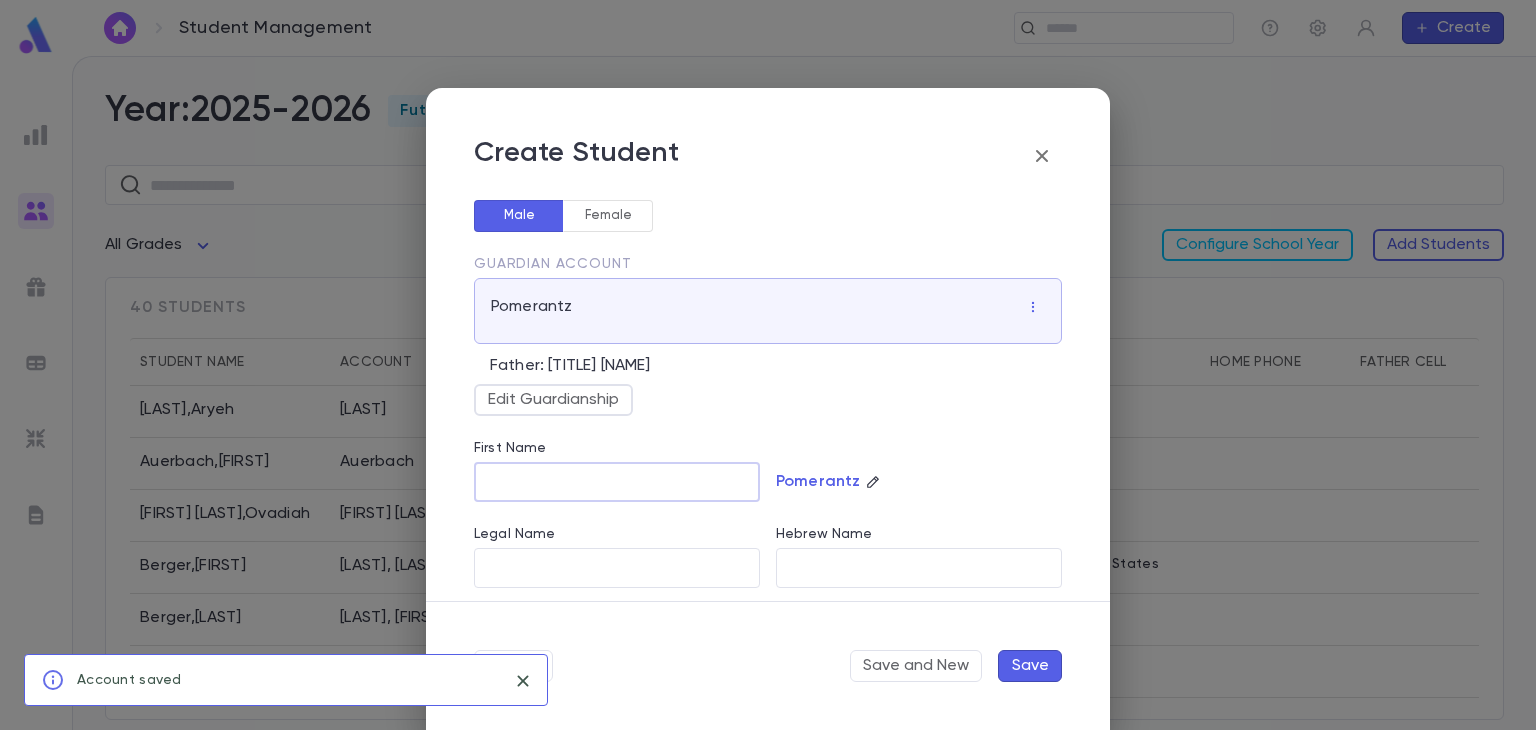 click on "First Name" at bounding box center [617, 482] 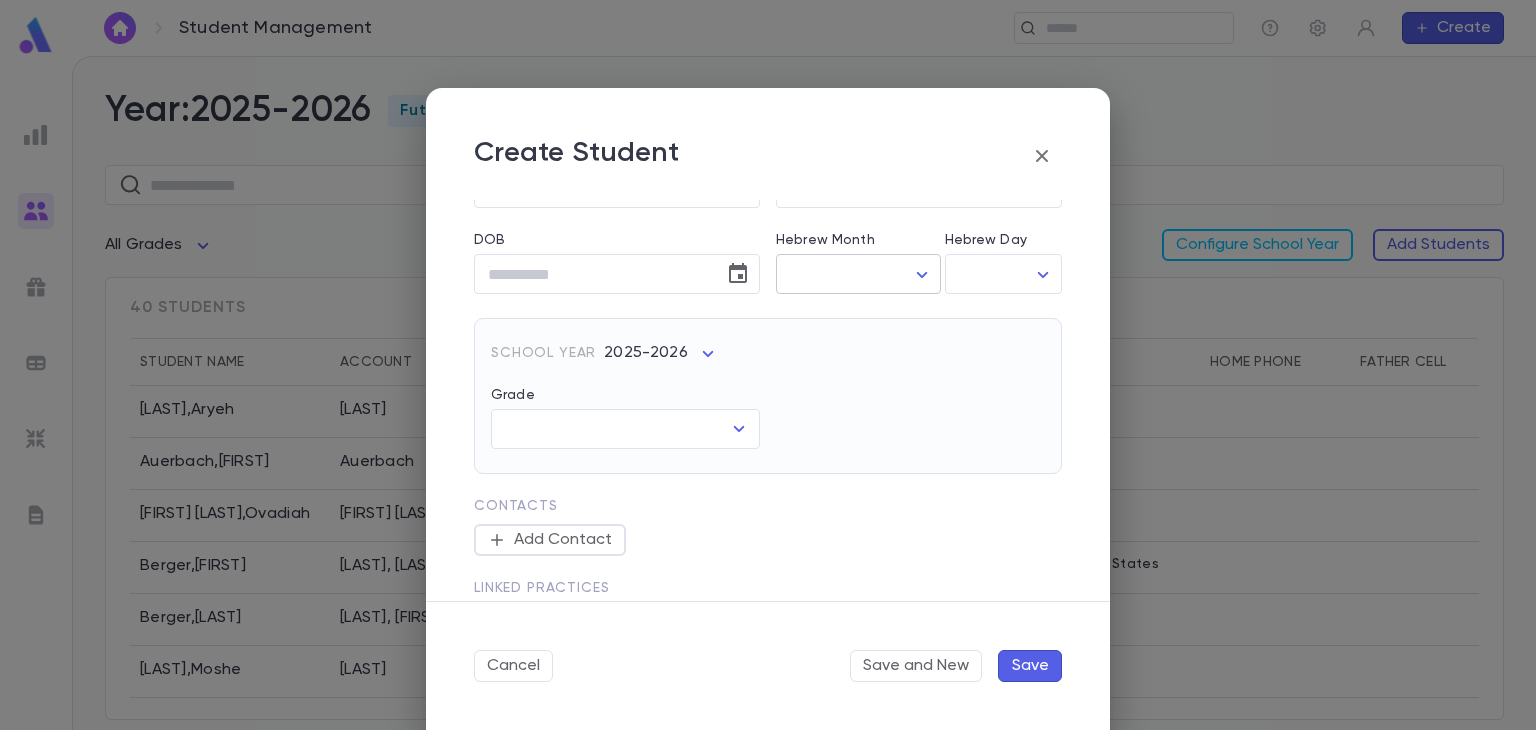 scroll, scrollTop: 384, scrollLeft: 0, axis: vertical 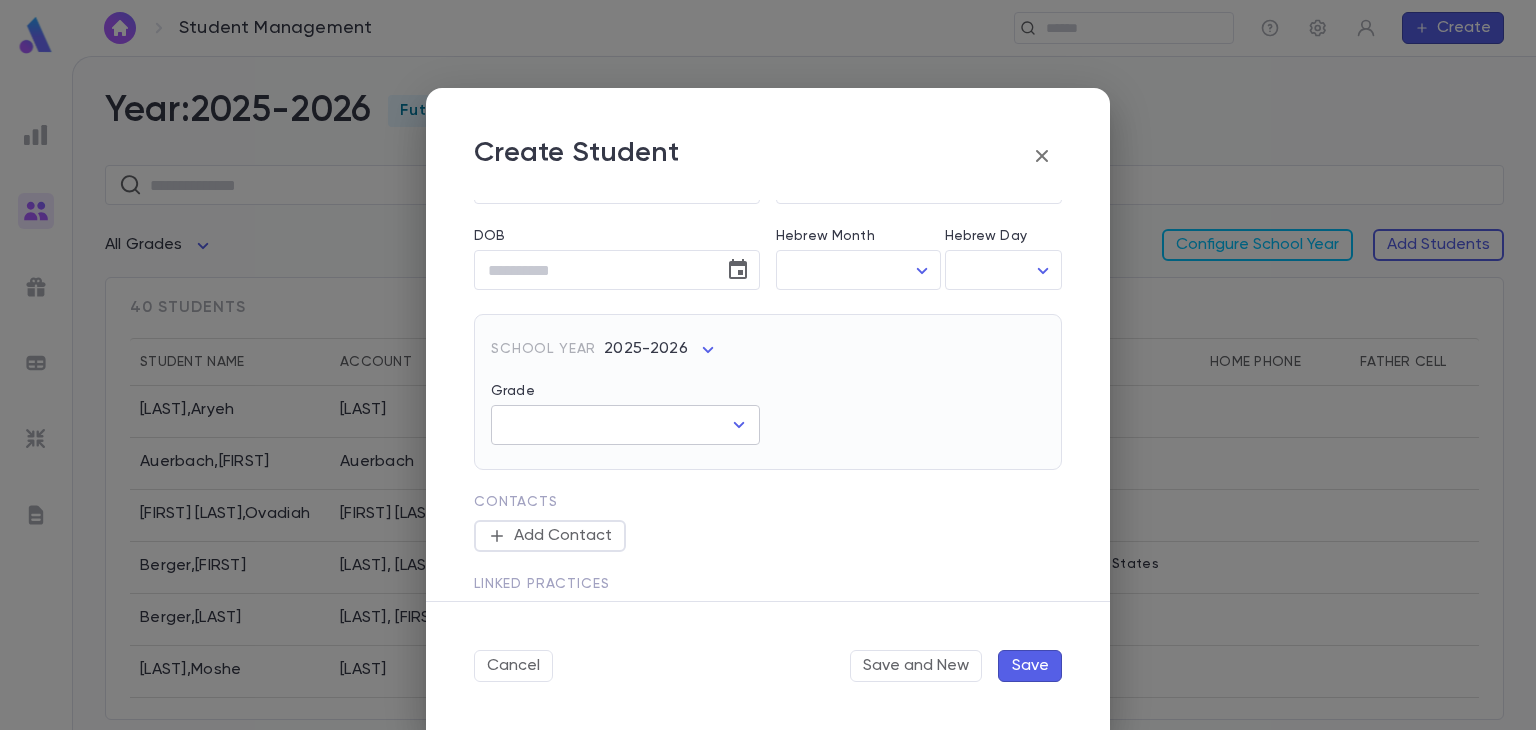 click on "​" at bounding box center (625, 425) 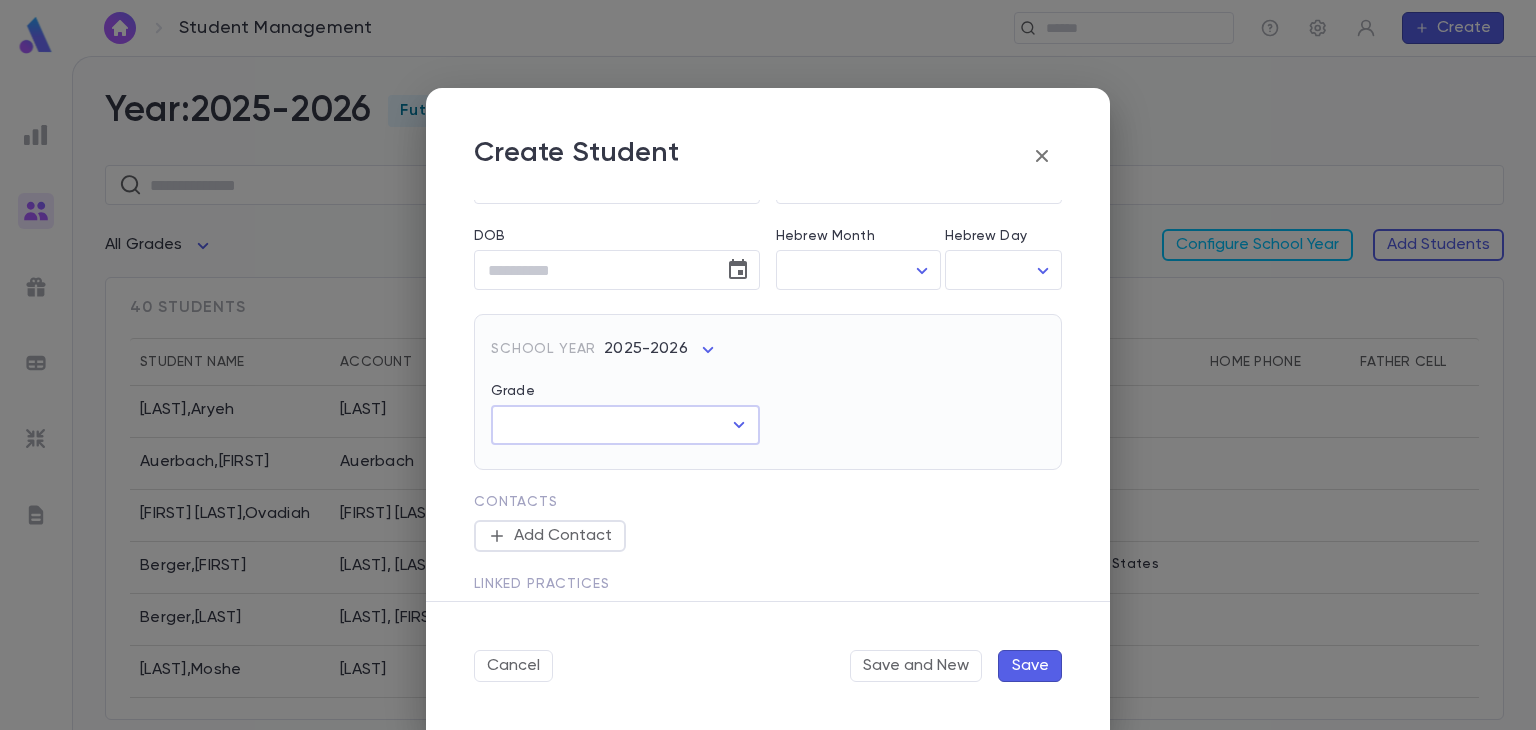click 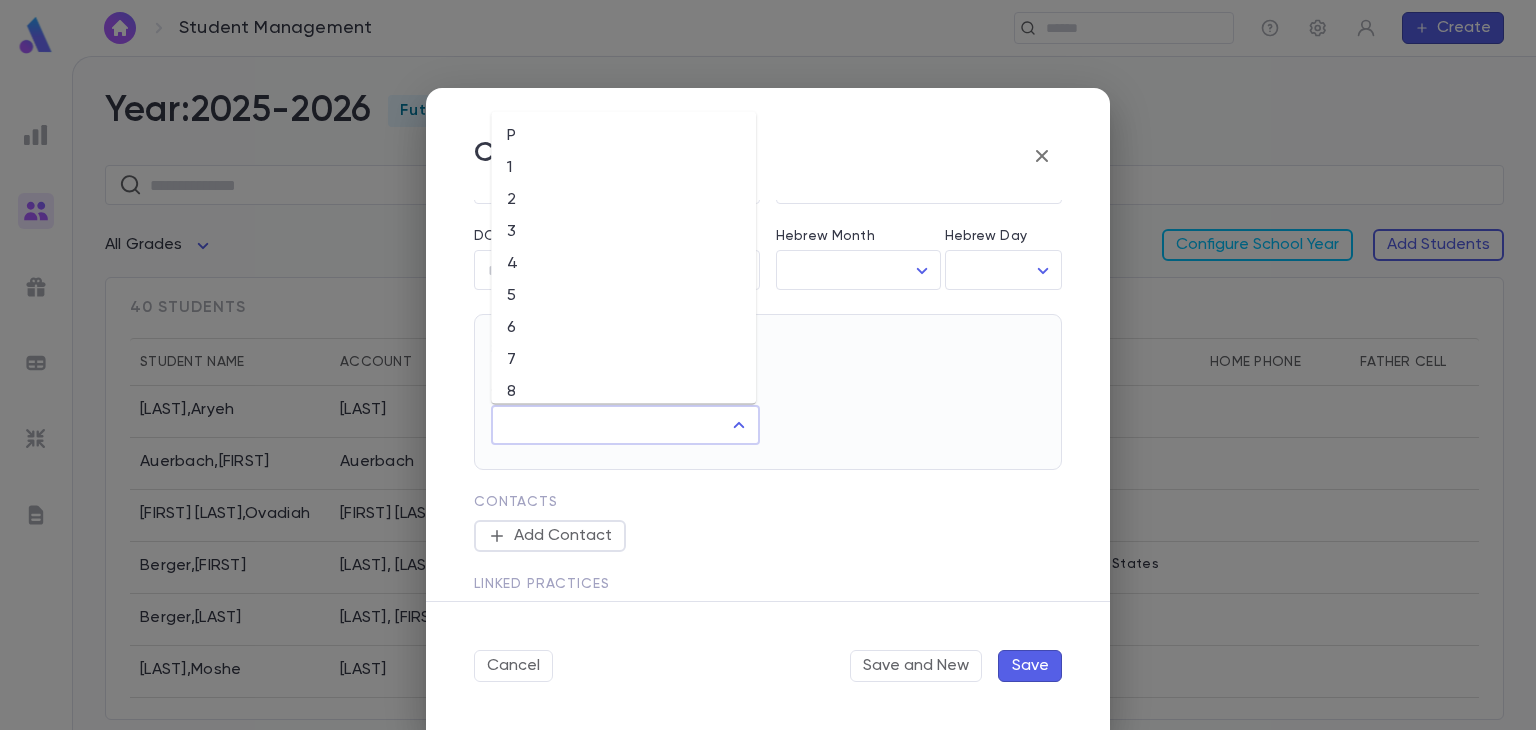 click on "2" at bounding box center (623, 200) 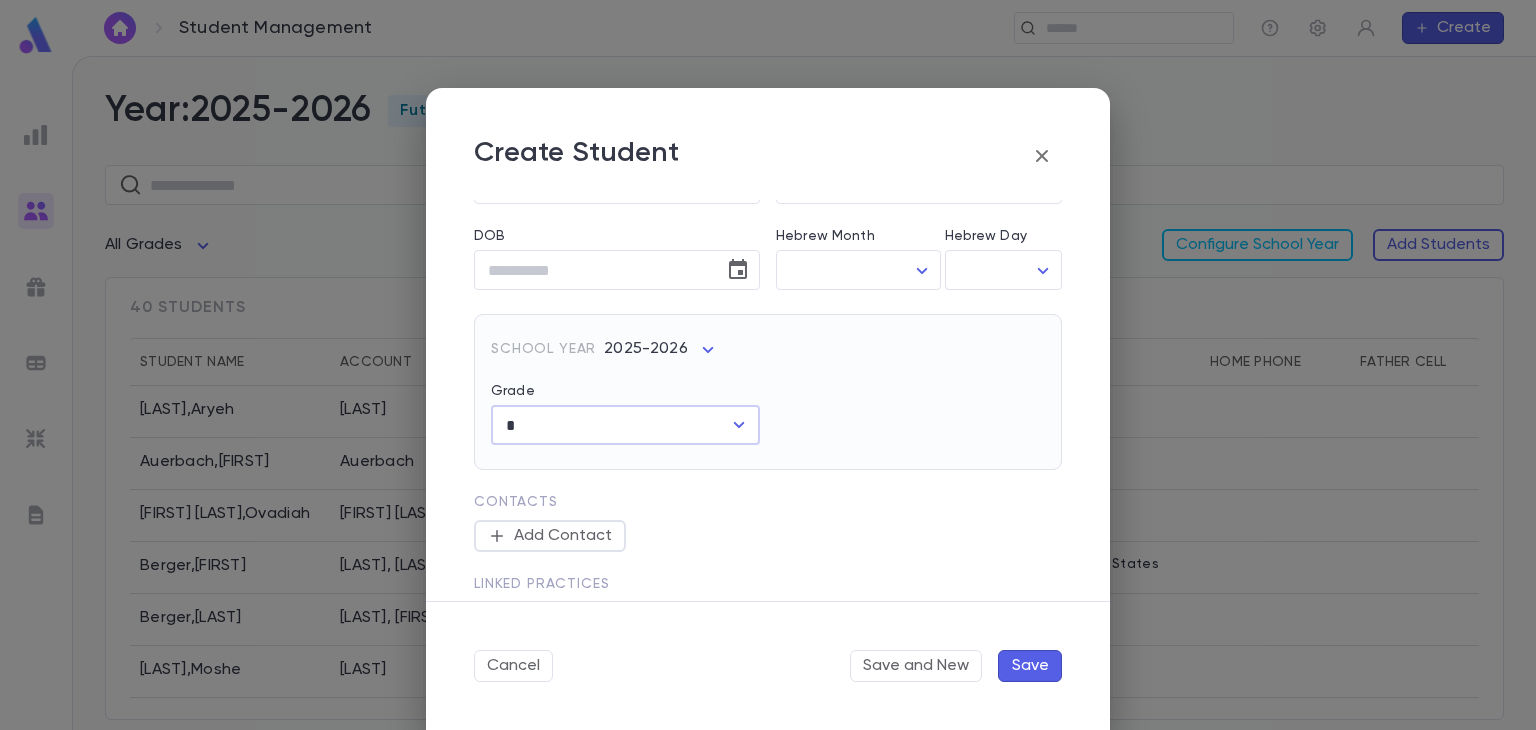 scroll, scrollTop: 801, scrollLeft: 0, axis: vertical 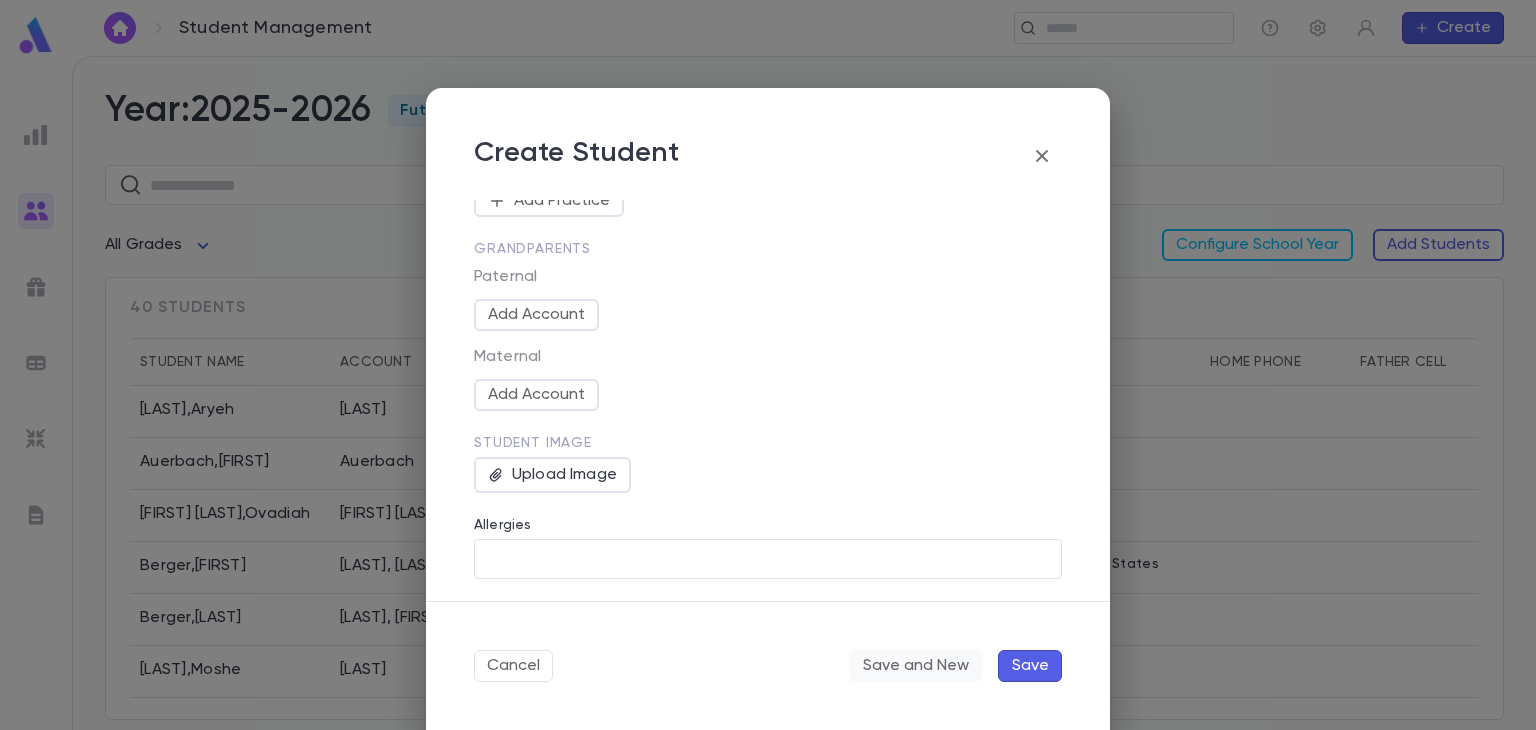 click on "Save and New" at bounding box center [916, 666] 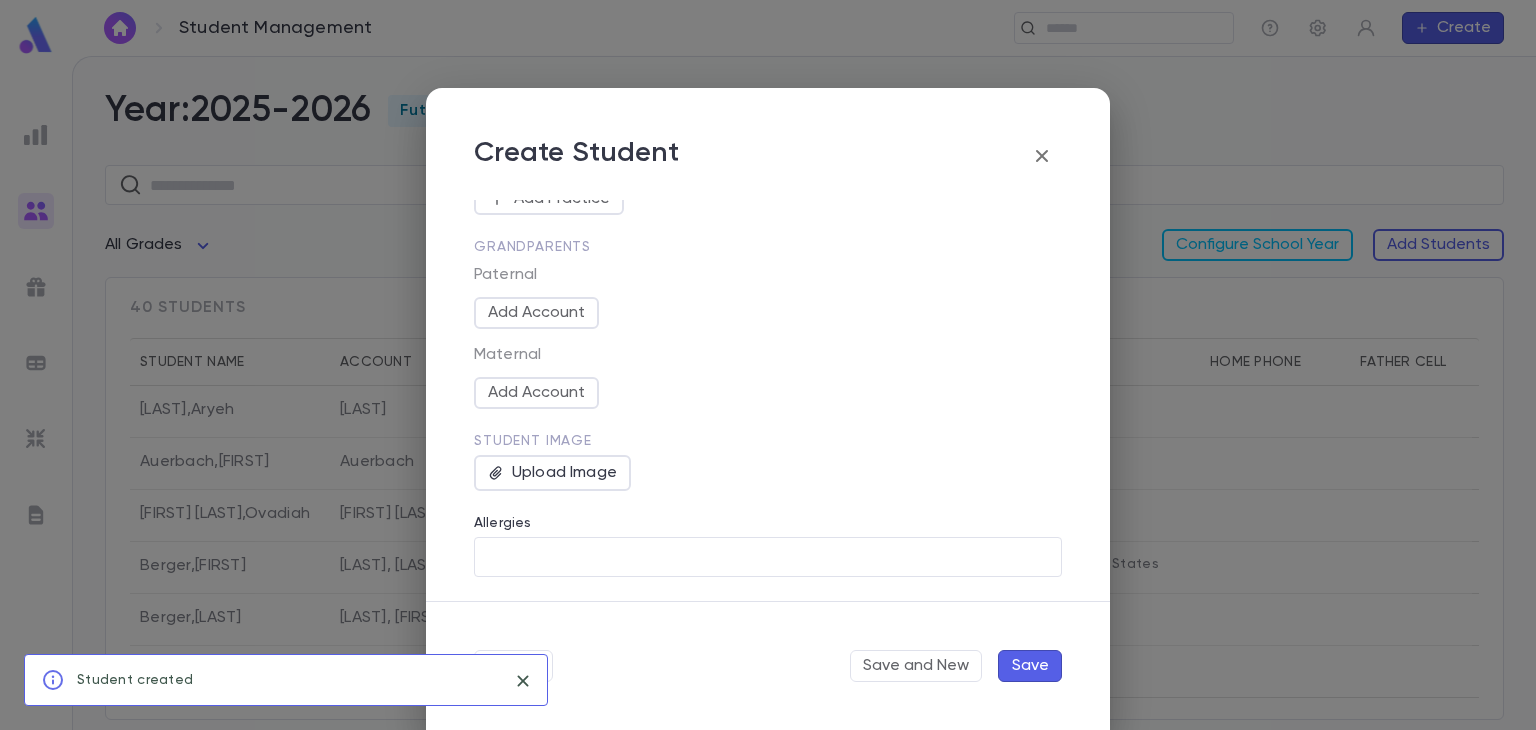 scroll, scrollTop: 0, scrollLeft: 0, axis: both 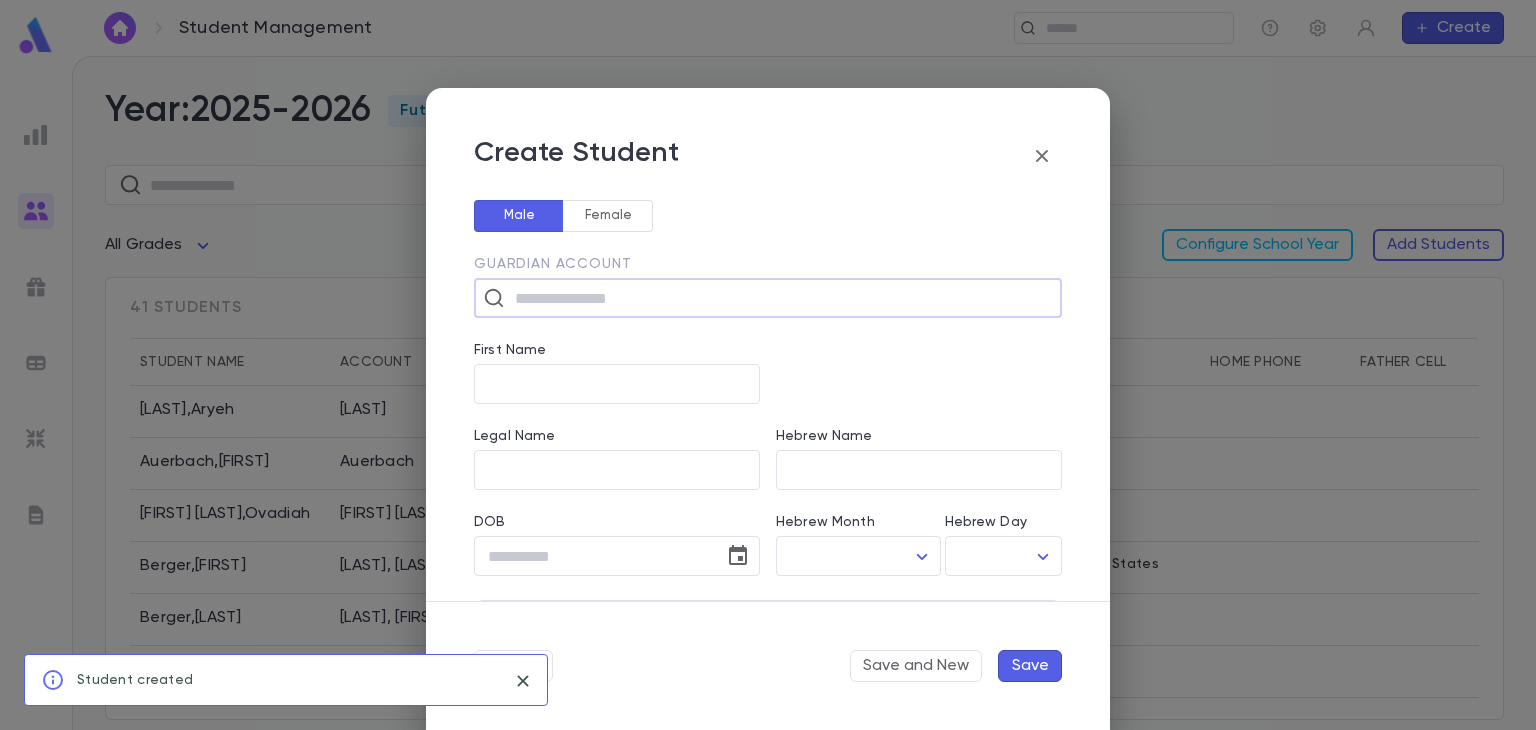 click at bounding box center [781, 298] 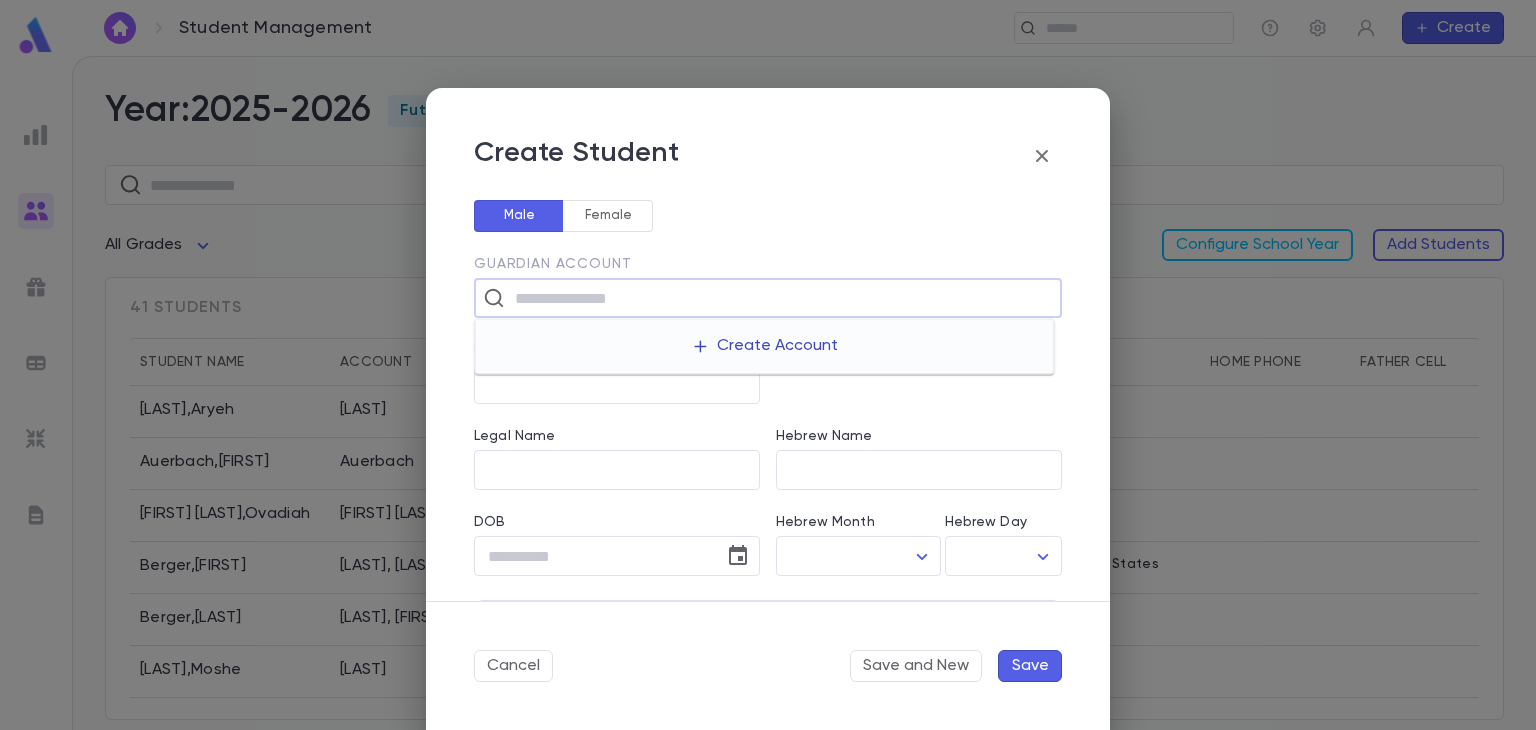 click on "Create Account" at bounding box center (764, 346) 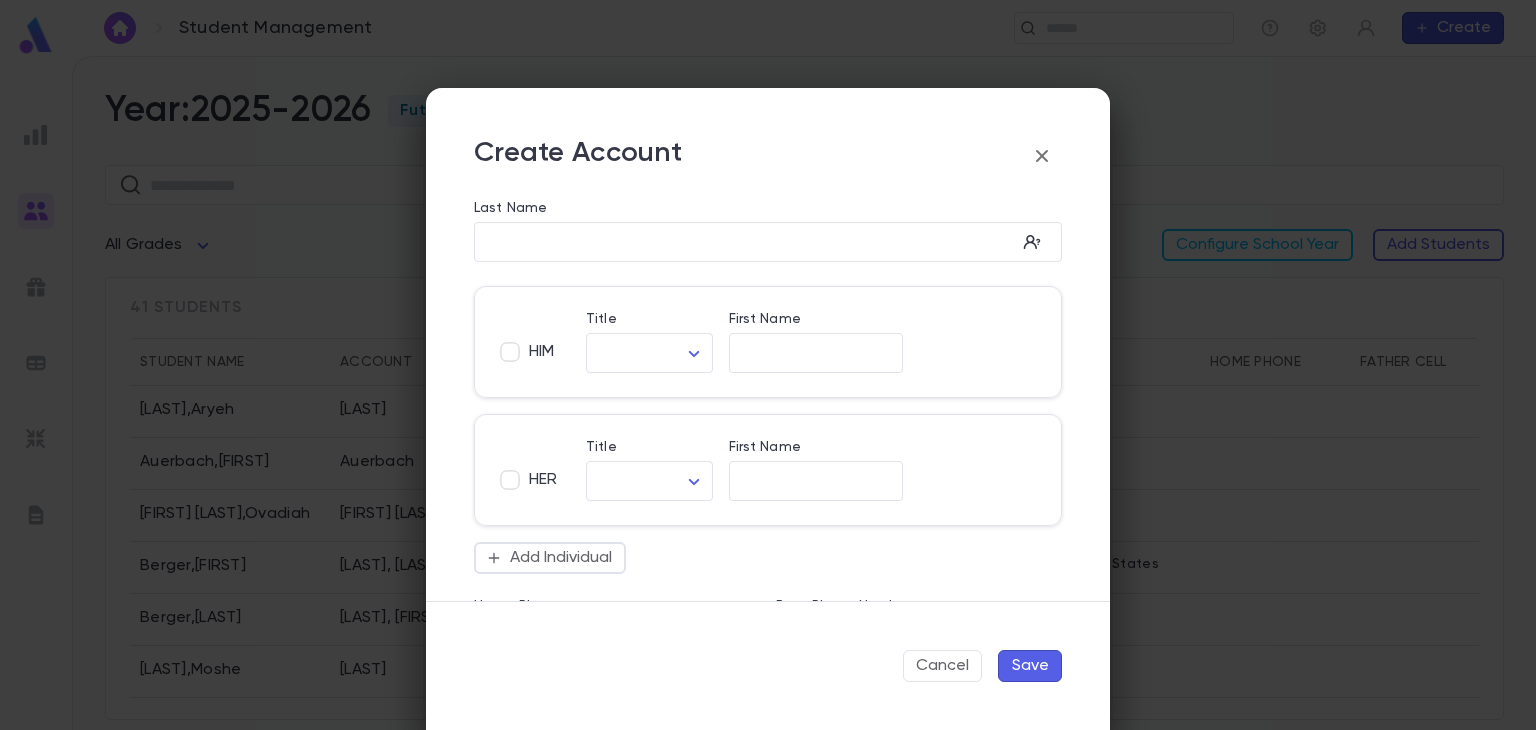 click on "HIM Title ​ ​ First Name ​" at bounding box center [760, 334] 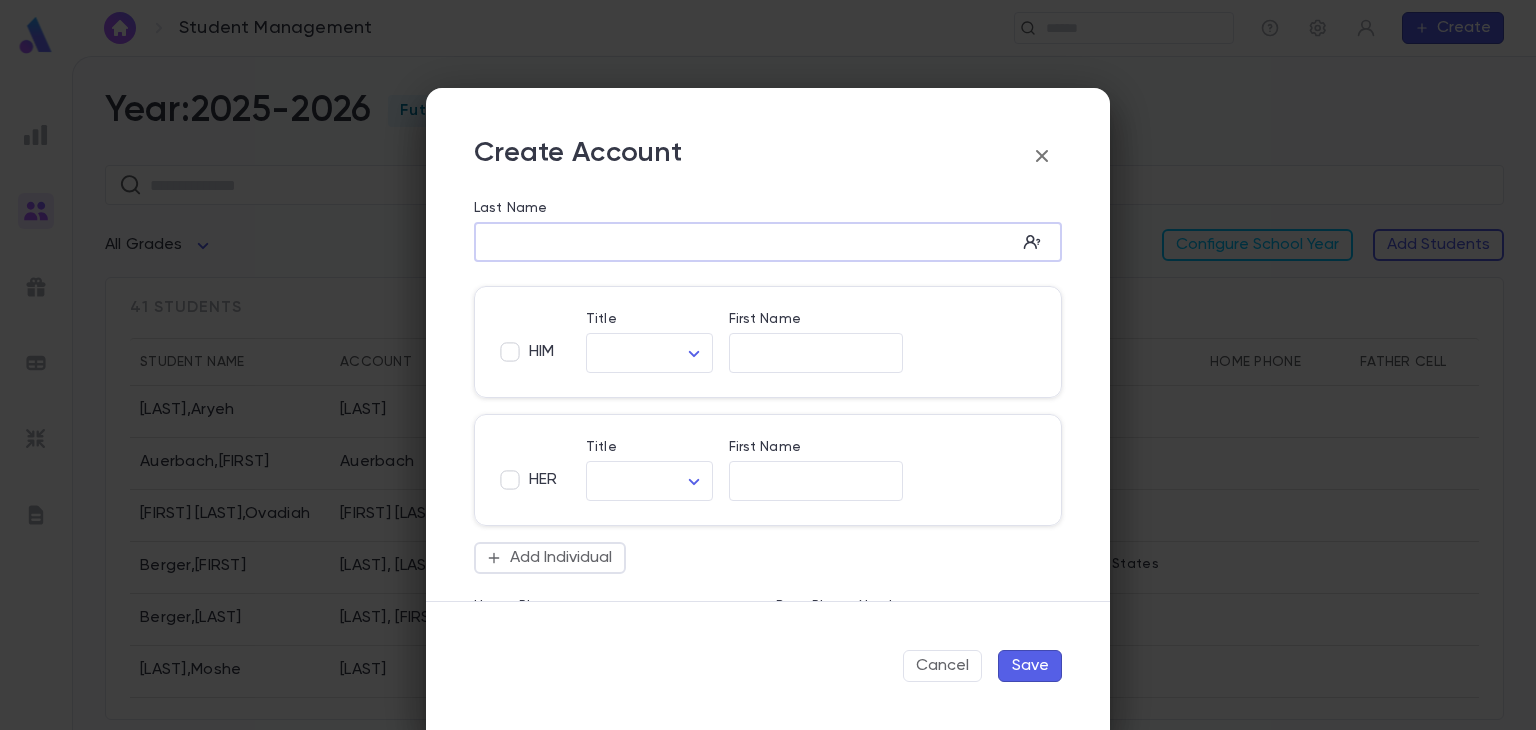 click on "Last Name" at bounding box center [745, 242] 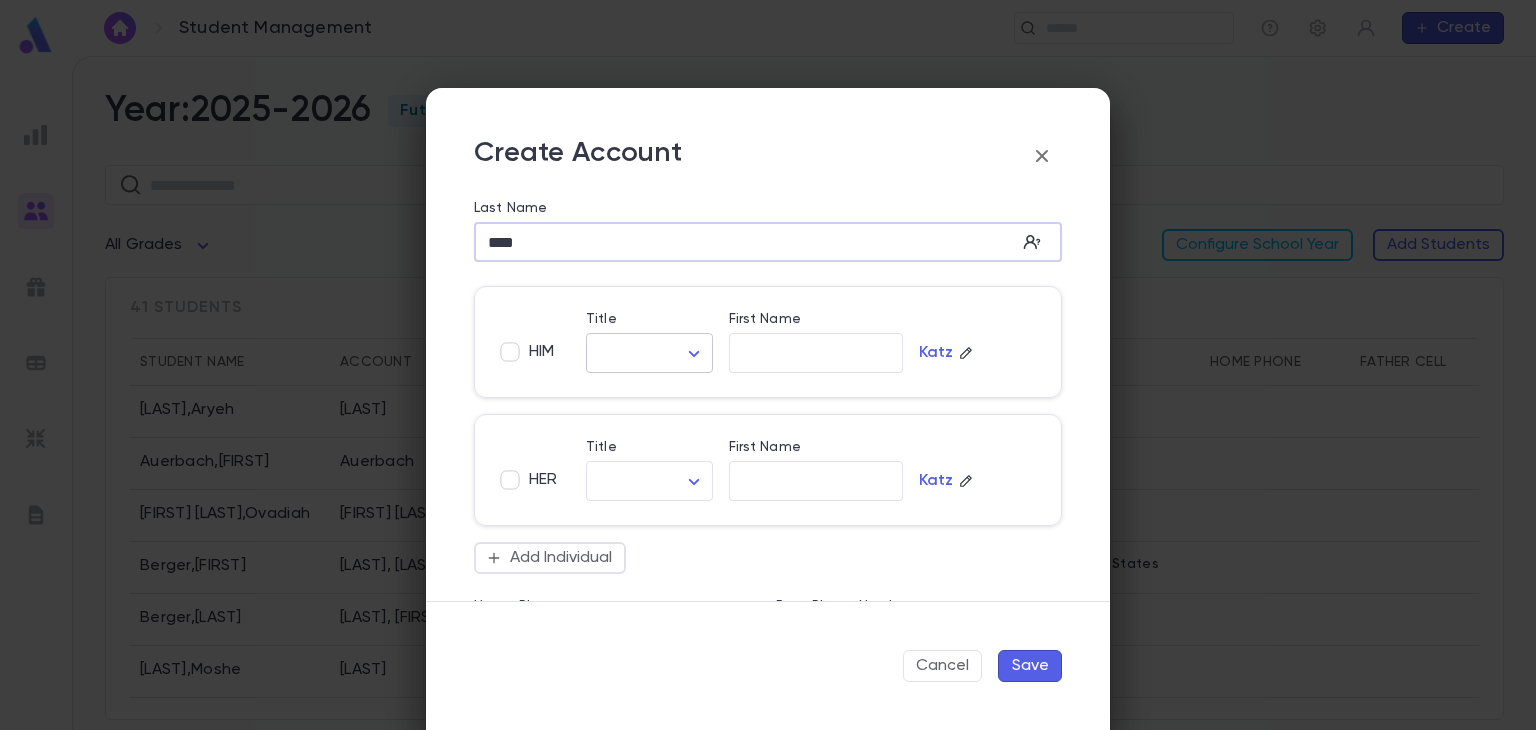 click on "Student Management ​  Create Year:  2025-2026 Future ​ All Grades Configure School Year Add Students 41   students Student Name Account Grade Address Home Phone Father Cell Mother Cell Altusky ,  [LAST] Altusky 2 Auerbach ,  Bentzion Auerbach 2 Ben Attar ,  Ovadiah Ben Attar 3 Berger ,  Aharon Berger, Dovid 12 139 Liberty Drive, [CITY] [STATE] [ZIP] United States Berger ,  Baroch Berger, Aryeh 12 Berman ,  Moshe Berman 3 Berman ,  Yaakov Berman, Yechiel 3 Birnack ,  Shimon Birnack 2 Briger ,  David Briger 2 Profile Log out Account Pledge Payment 2025-2026 Create Student Male Female Guardian Account ​ First Name ​ Legal Name ​ Hebrew Name ​ DOB ​ Hebrew Month ​ ​ Hebrew Day ​ ​ School Year 2025-2026 ** Grade ​ Linked Practices  Add Practice Grandparents Paternal Add Account Maternal Add Account Student Image Upload Image Allergies ​ Cancel Save and New Save Create Account Last Name **** ​ HIM Title ​ ​ First Name ​ Katz HER Title ​ ​ First Name ​ Katz Add Individual ​ ​" at bounding box center (768, 393) 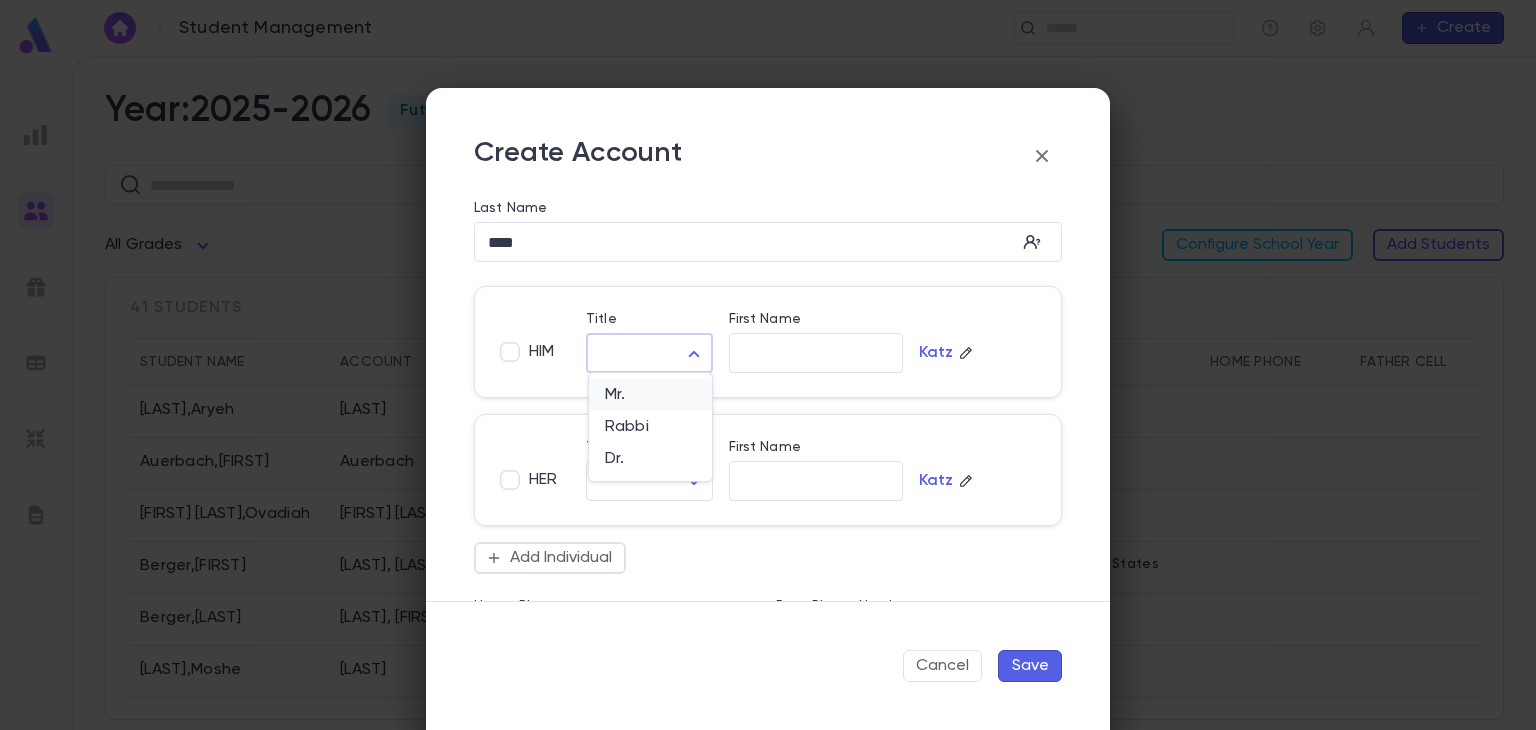 click on "Mr." at bounding box center [650, 395] 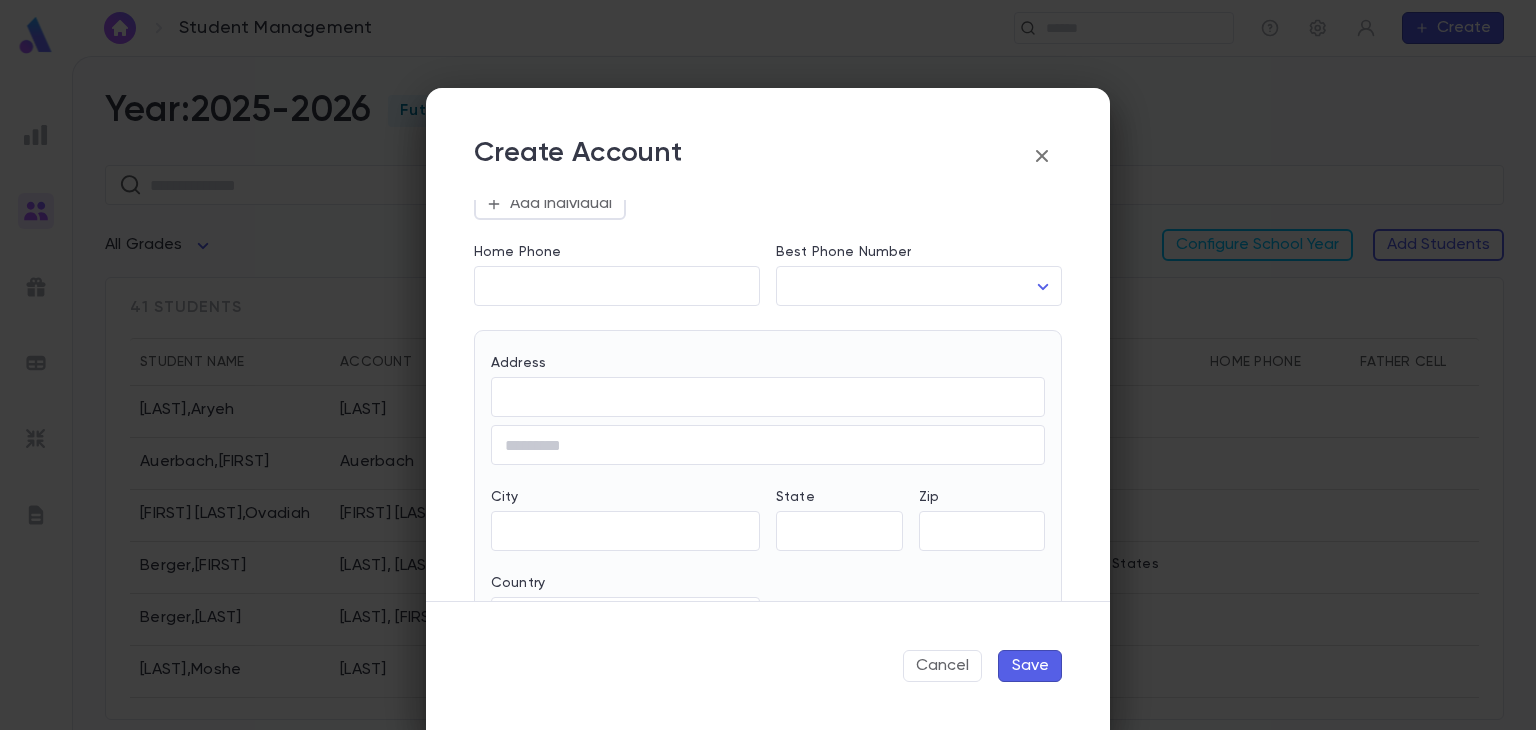 scroll, scrollTop: 503, scrollLeft: 0, axis: vertical 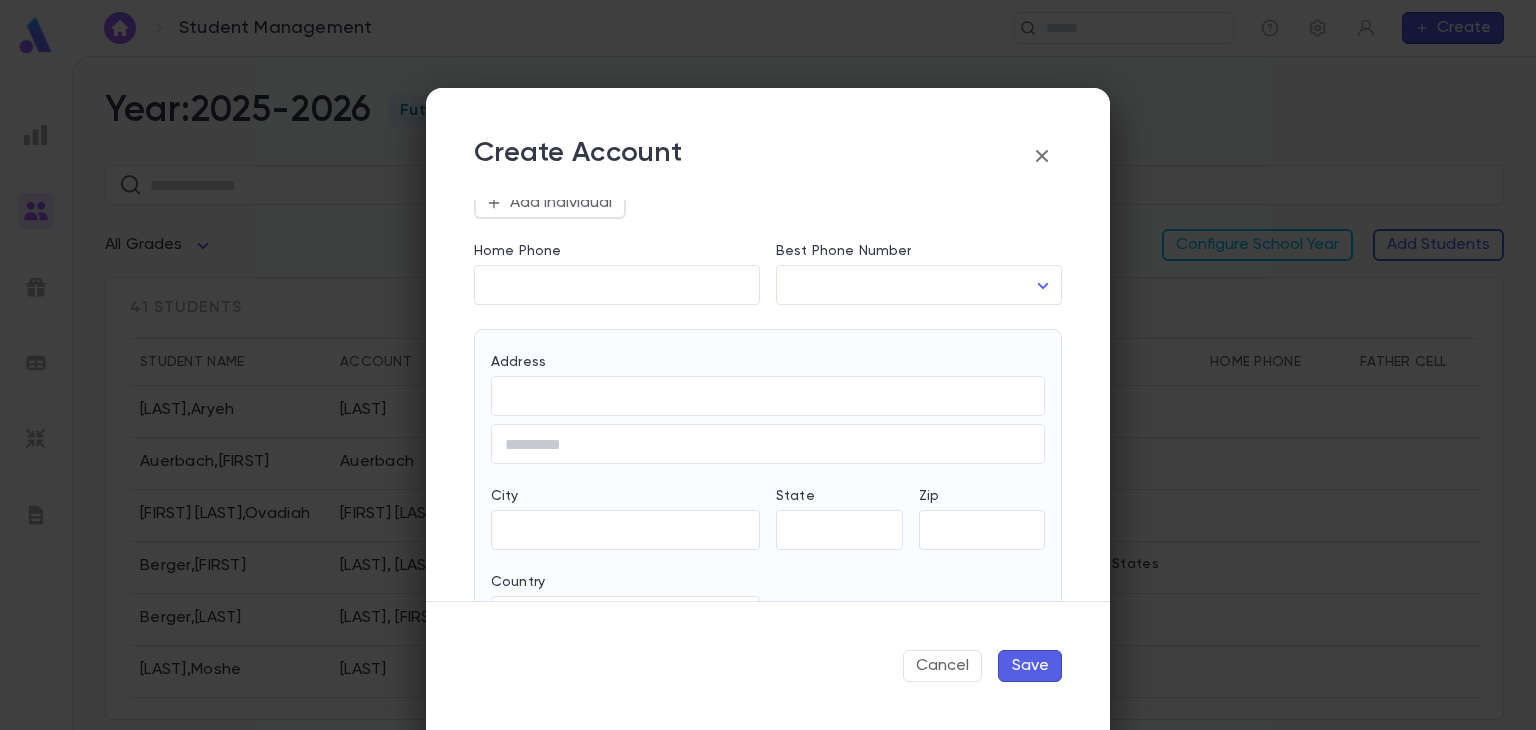 click on "Save" at bounding box center [1030, 666] 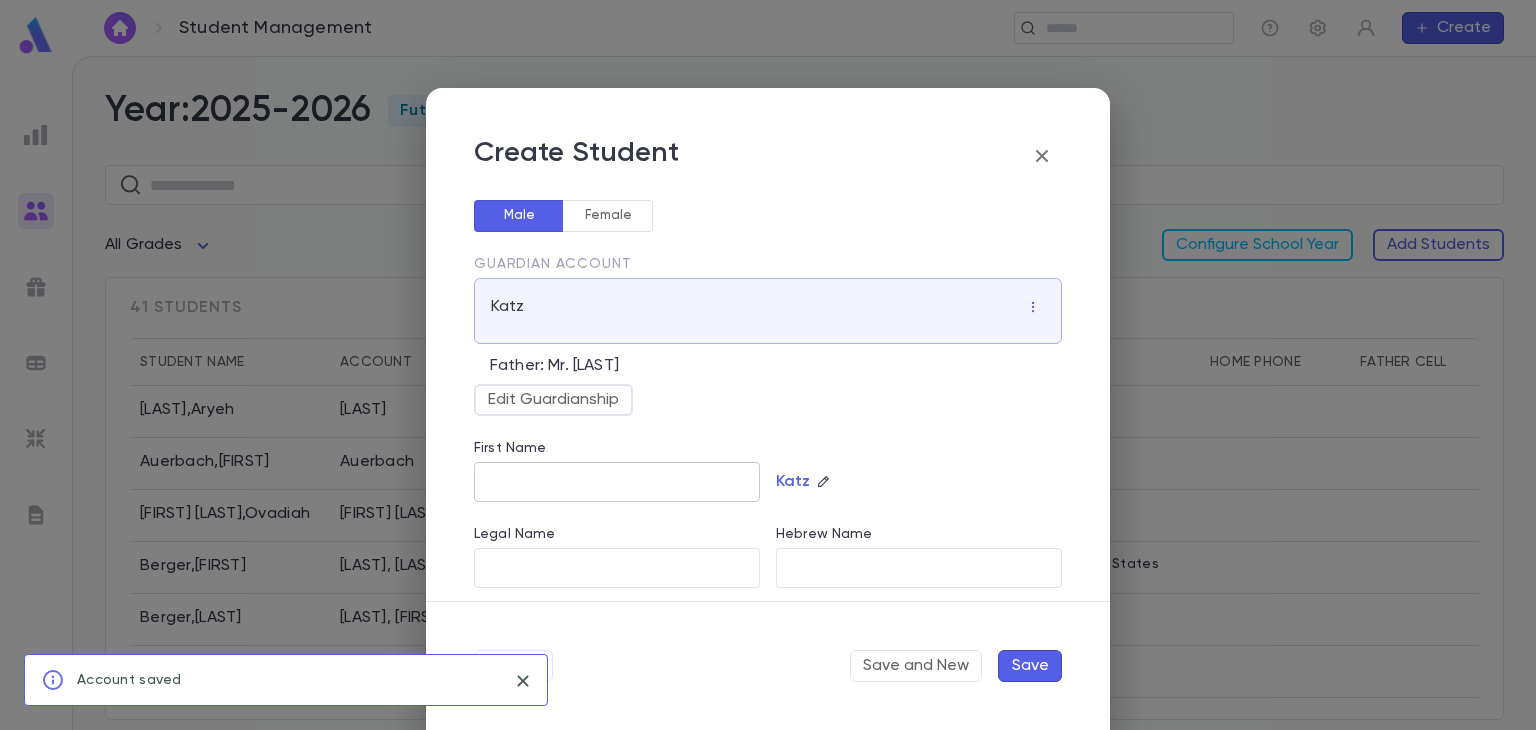 click on "First Name" at bounding box center (617, 482) 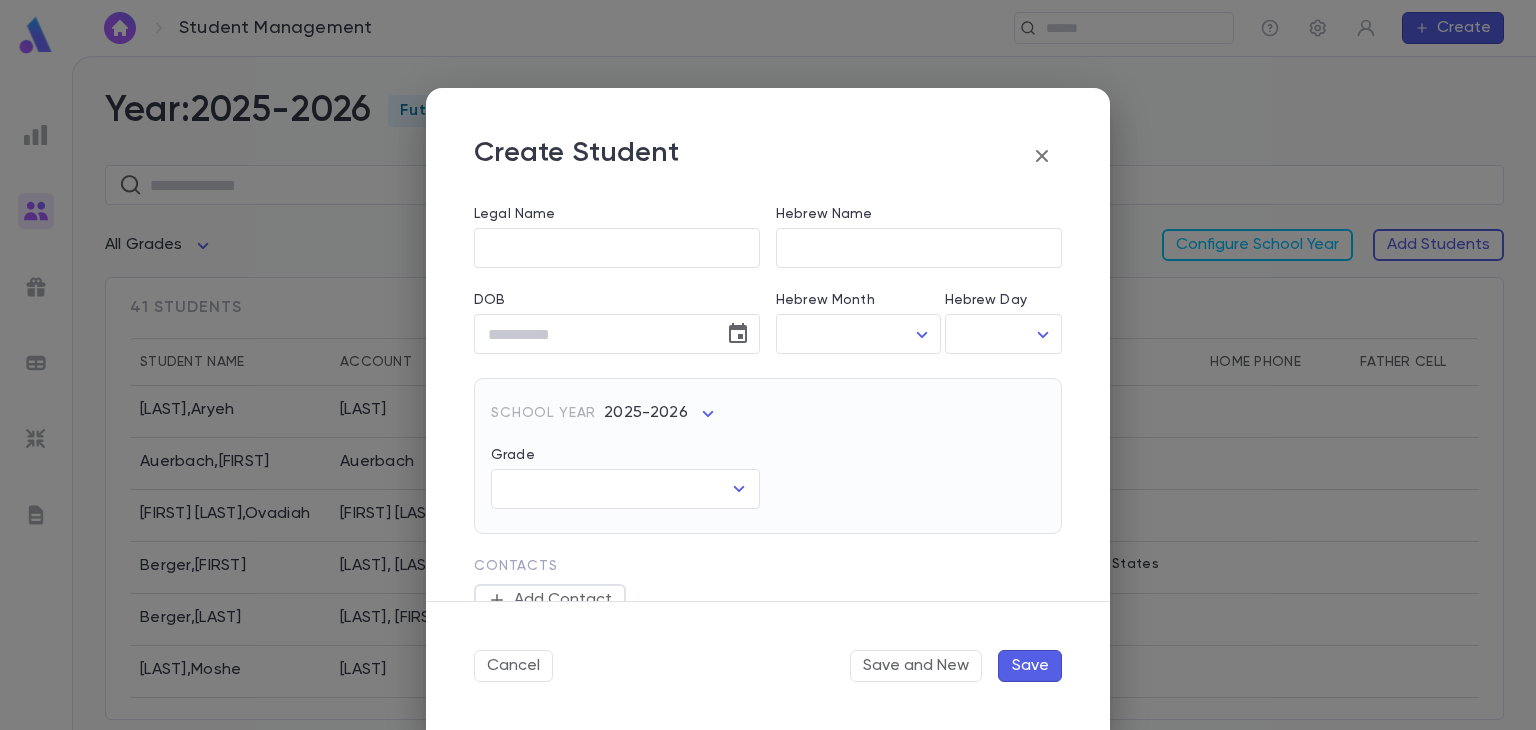 scroll, scrollTop: 322, scrollLeft: 0, axis: vertical 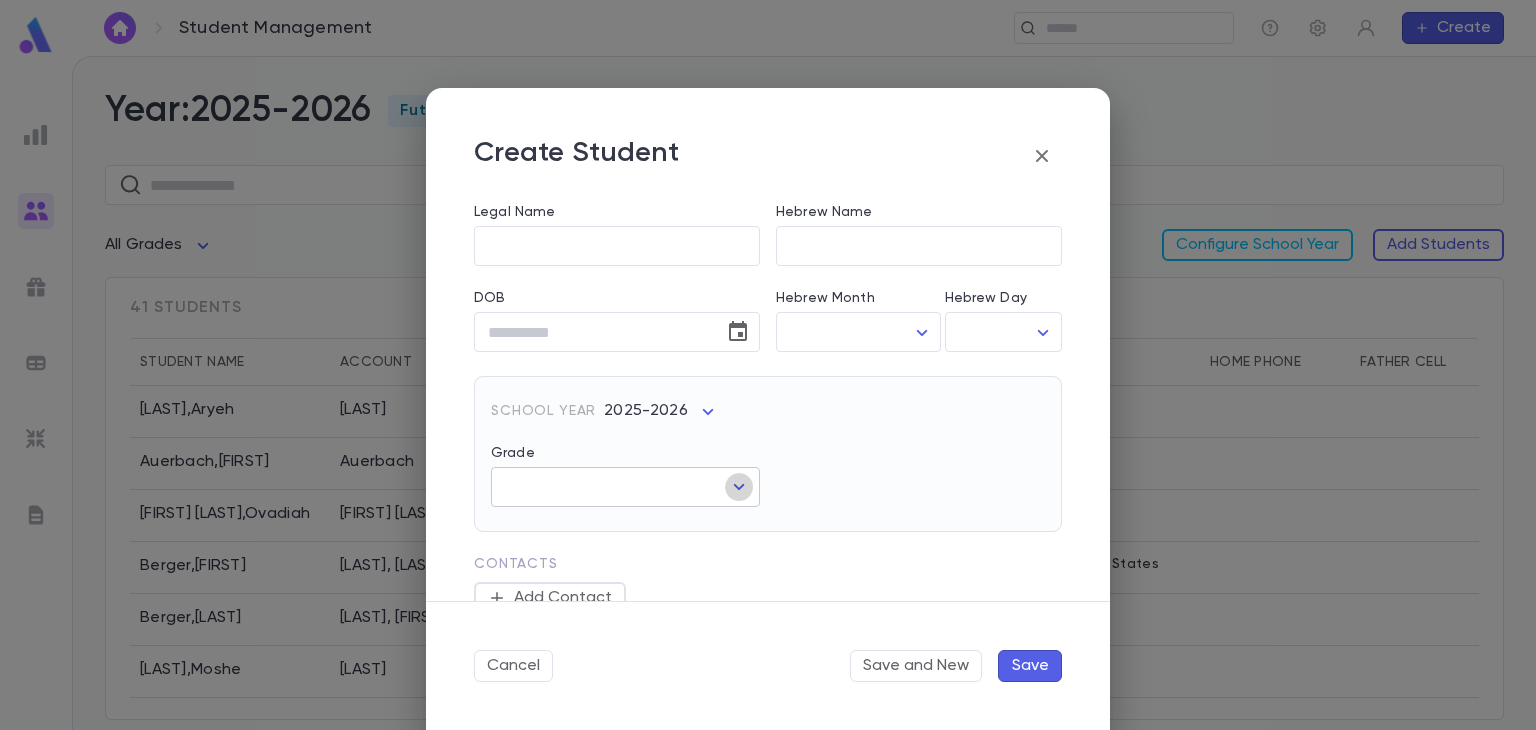 click 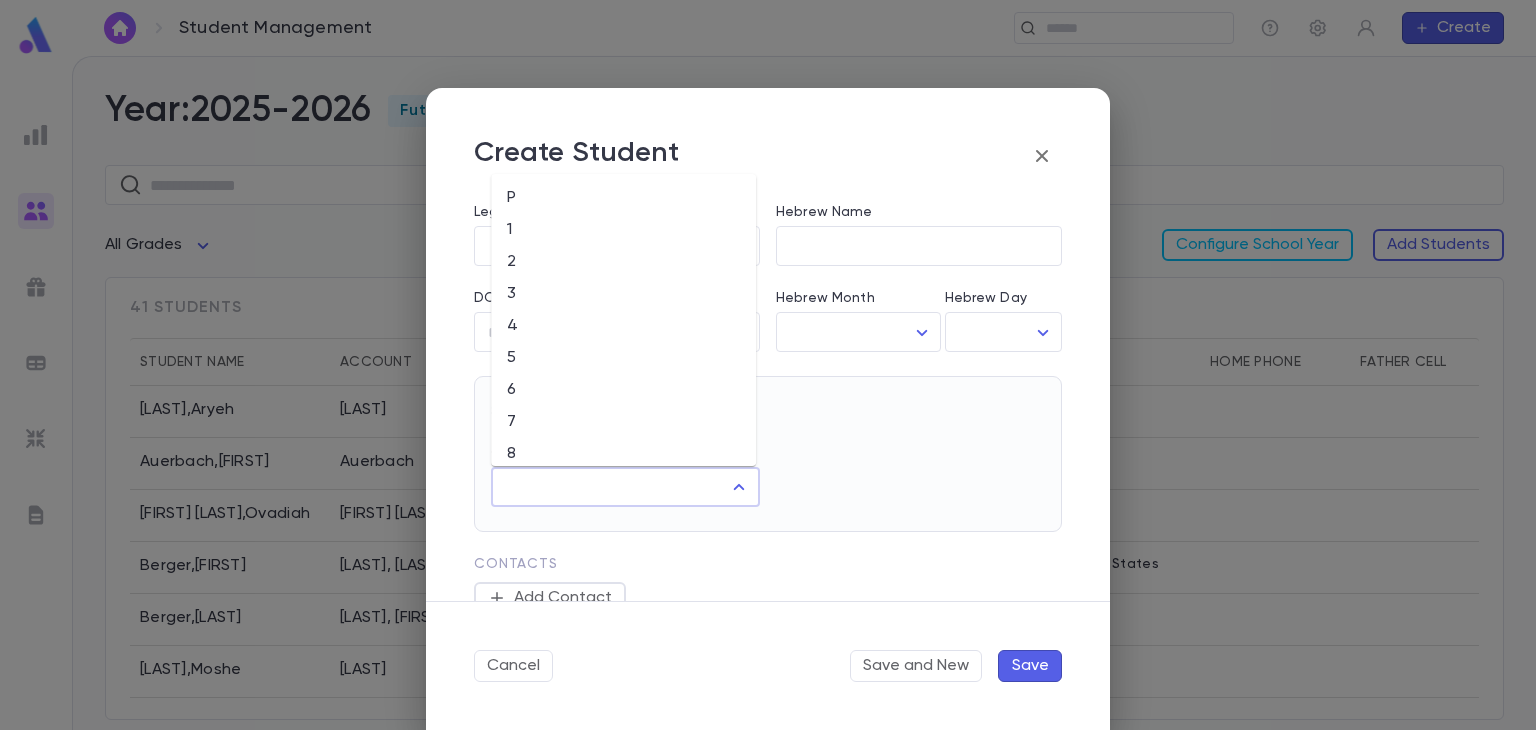 click on "2" at bounding box center (623, 262) 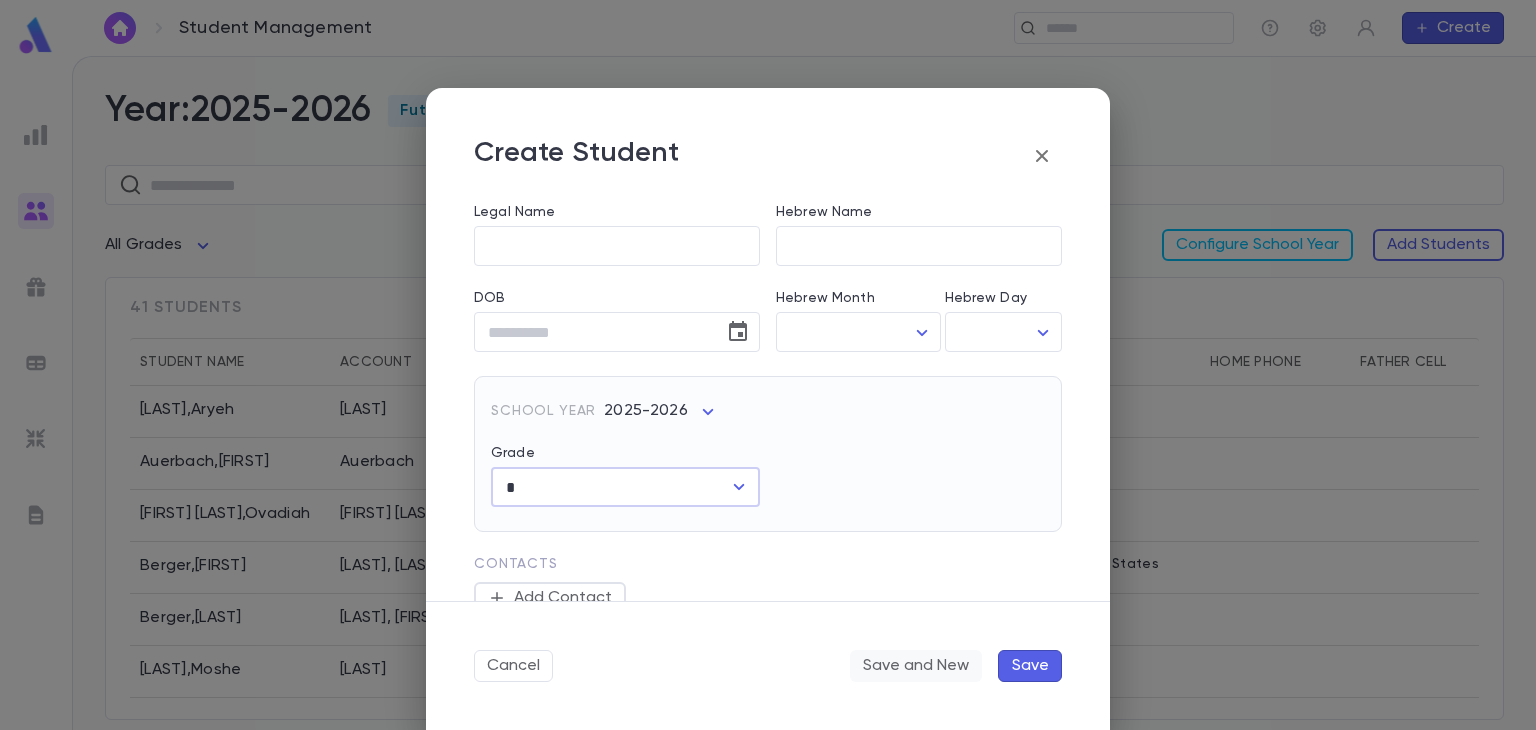 click on "Save and New" at bounding box center (916, 666) 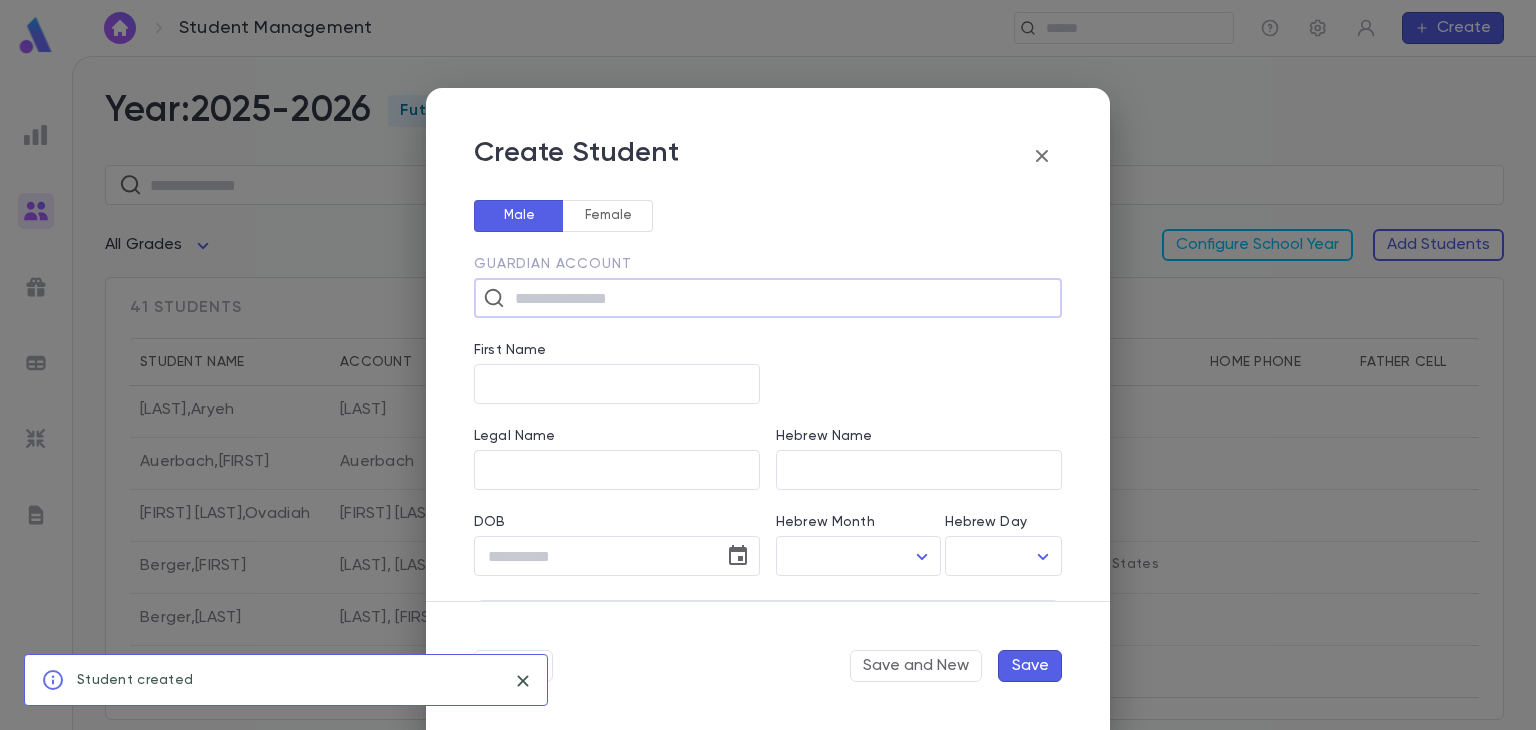 scroll, scrollTop: 0, scrollLeft: 0, axis: both 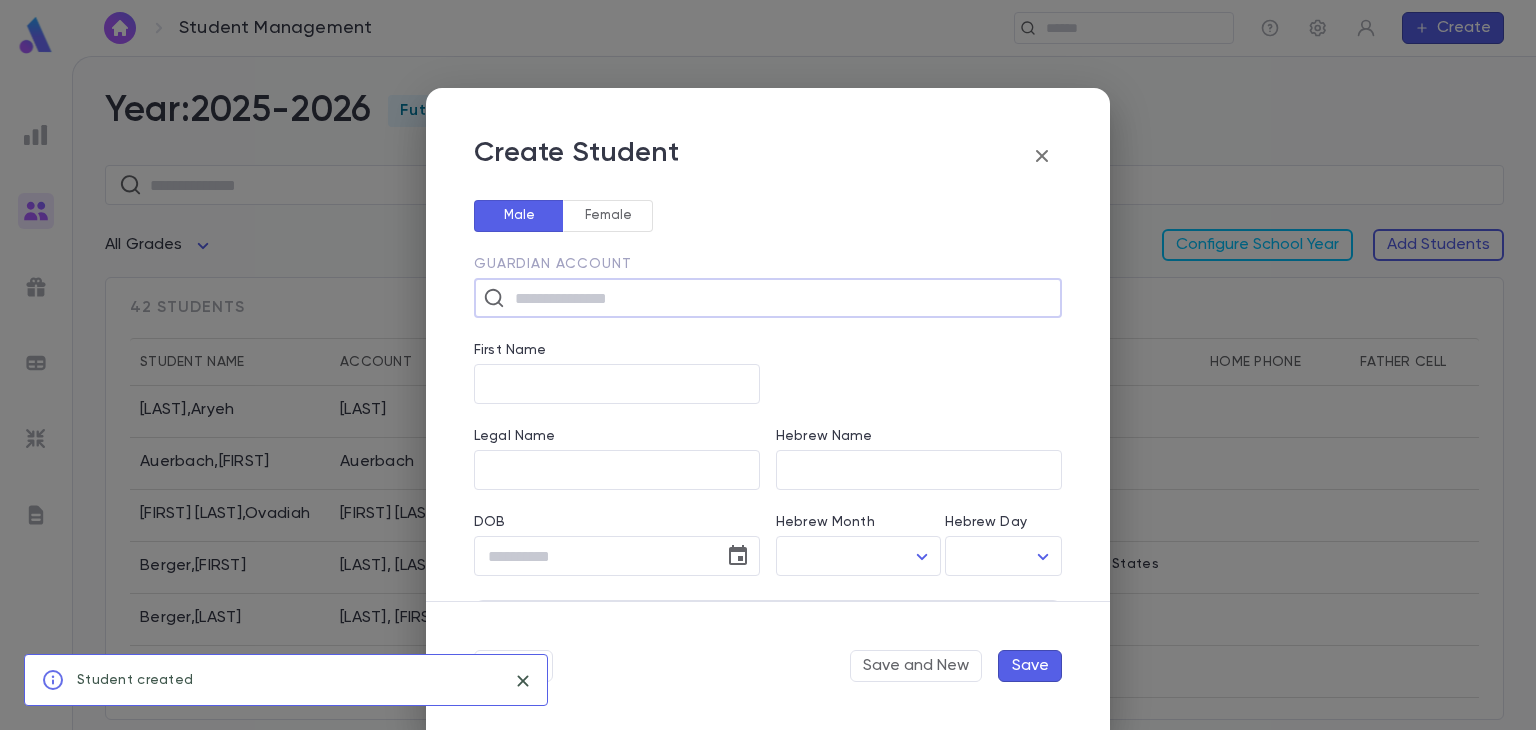 click at bounding box center (781, 298) 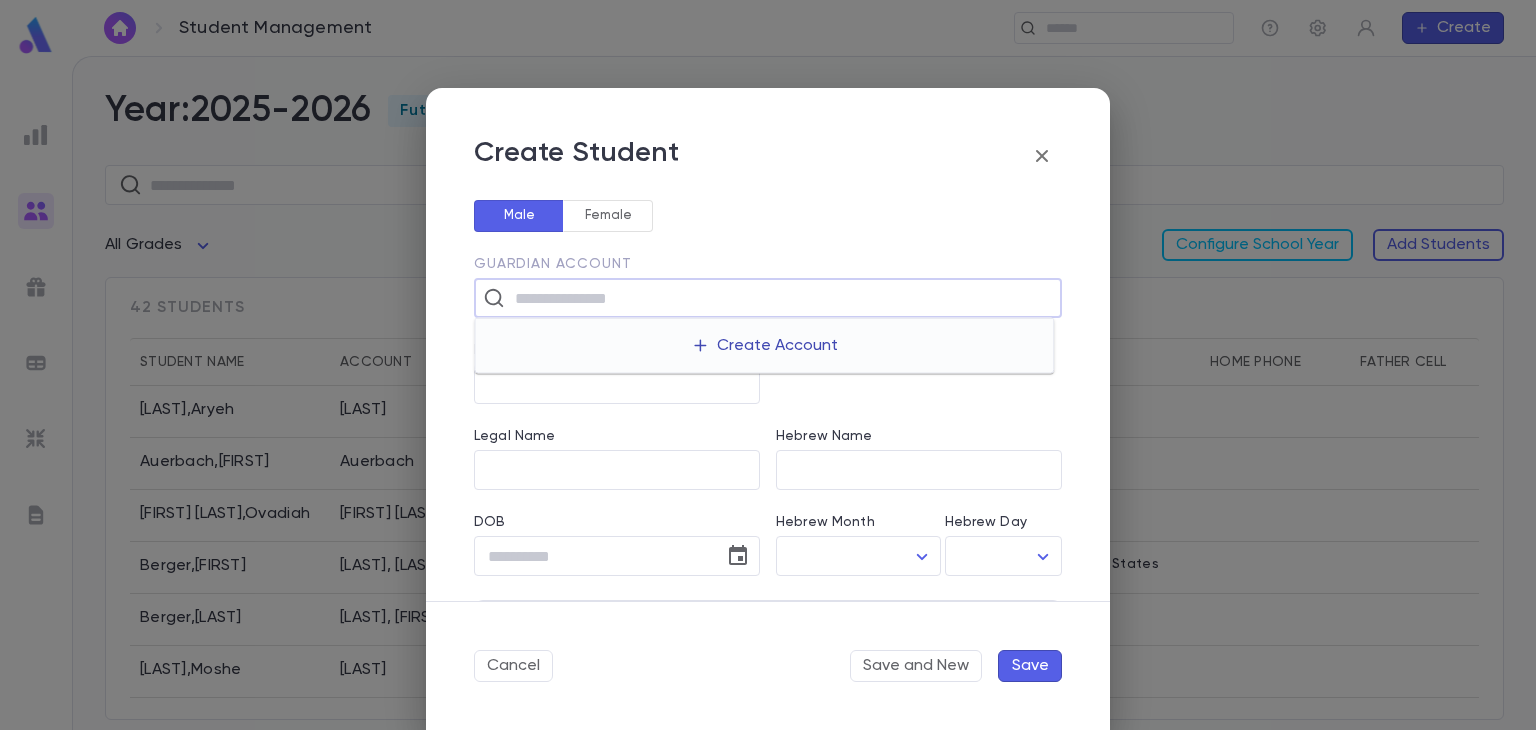 click on "Create Account" at bounding box center (764, 346) 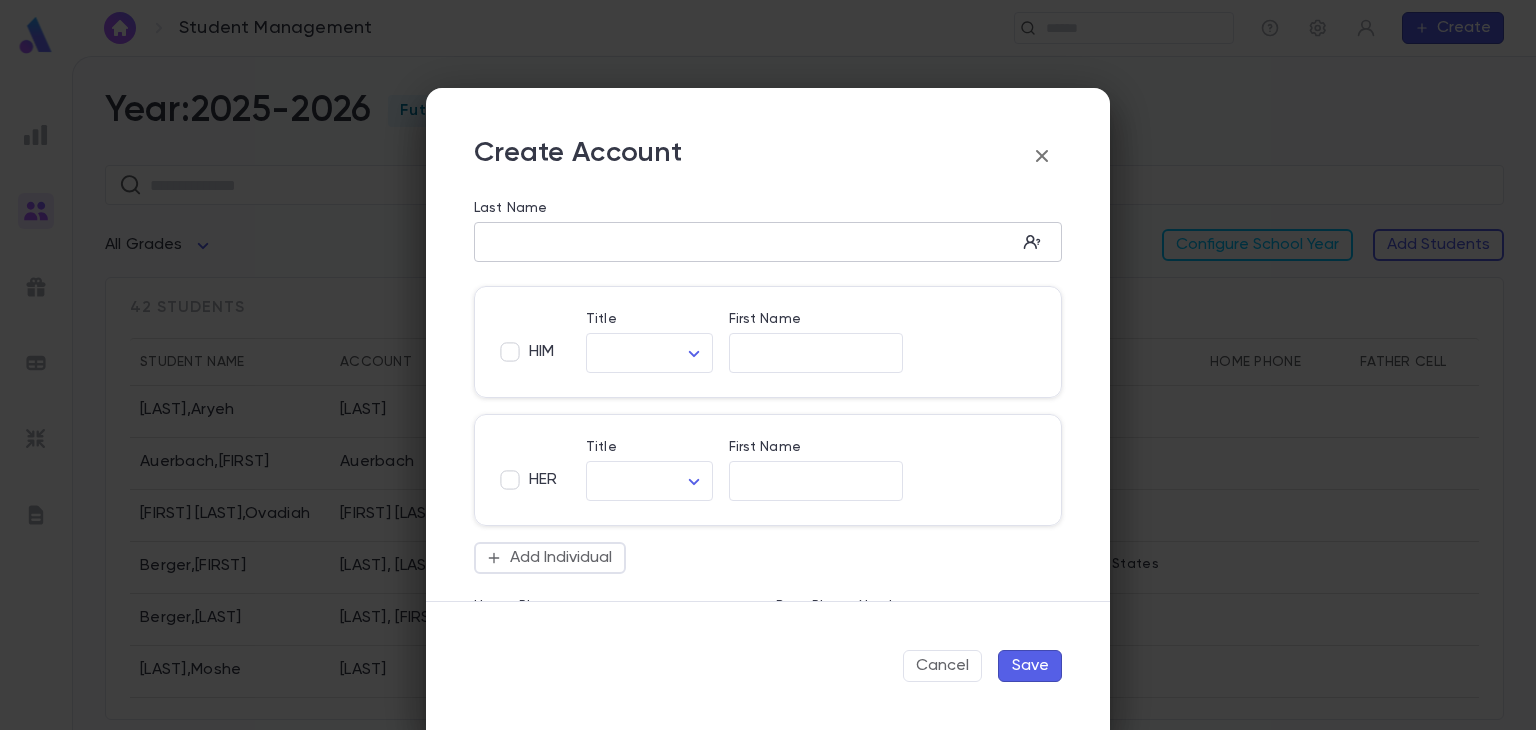 click on "Last Name" at bounding box center [745, 242] 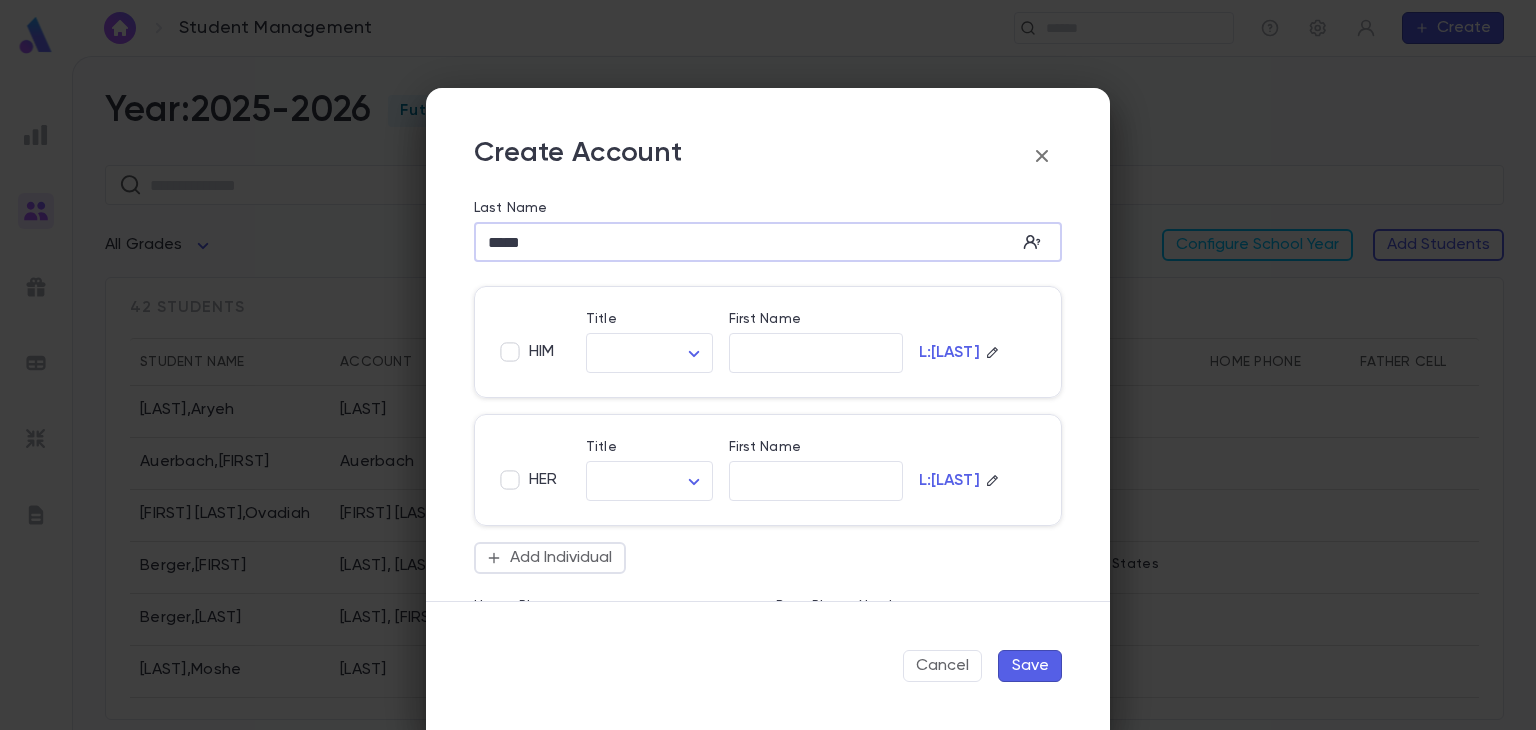 click on "*****" at bounding box center [745, 242] 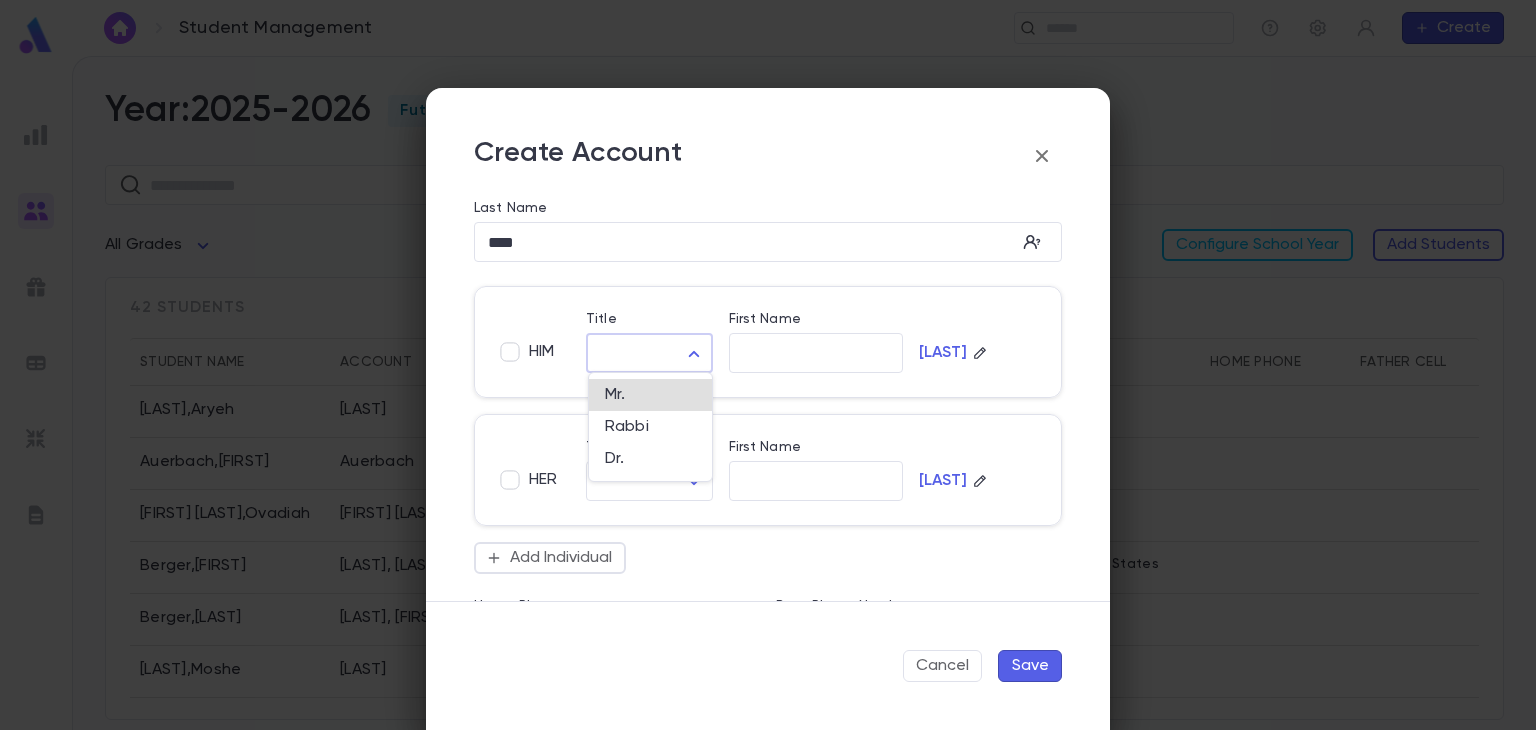 click on "Student Management ​  Create Year:  2025-2026 Future ​ All Grades Configure School Year Add Students 42   students Student Name Account Grade Address Home Phone Father Cell Mother Cell Altusky ,  [LAST] Altusky 2 Auerbach ,  [LAST] Auerbach 2 Ben Attar ,  [LAST] Ben Attar 3 Berger ,  [LAST] Berger, [LAST] 12 139 Liberty Drive, [CITY] [STATE] [ZIP] United States Berger ,  [LAST] Berger, [LAST] 12 Berman ,  [LAST] Berman 3 Berman ,  [LAST] Berman, [LAST] 3 Birnack ,  [LAST] Birnack 2 Briger ,  [LAST] Briger 2 Profile Log out Account Pledge Payment 2025-2026 Create Student Male Female Guardian Account ​ First Name ​ Legal Name ​ Hebrew Name ​ DOB ​ Hebrew Month ​ ​ Hebrew Day ​ ​ School Year 2025-2026 ** Grade ​ Linked Practices  Add Practice Grandparents Paternal Add Account Maternal Add Account Student Image Upload Image Allergies ​ Cancel Save and New Save Create Account Last Name **** ​ HIM Title ​ ​ First Name ​ [LAST] HER Title ​ ​ First Name ​ [LAST] Add Individual ​ ​" at bounding box center [768, 393] 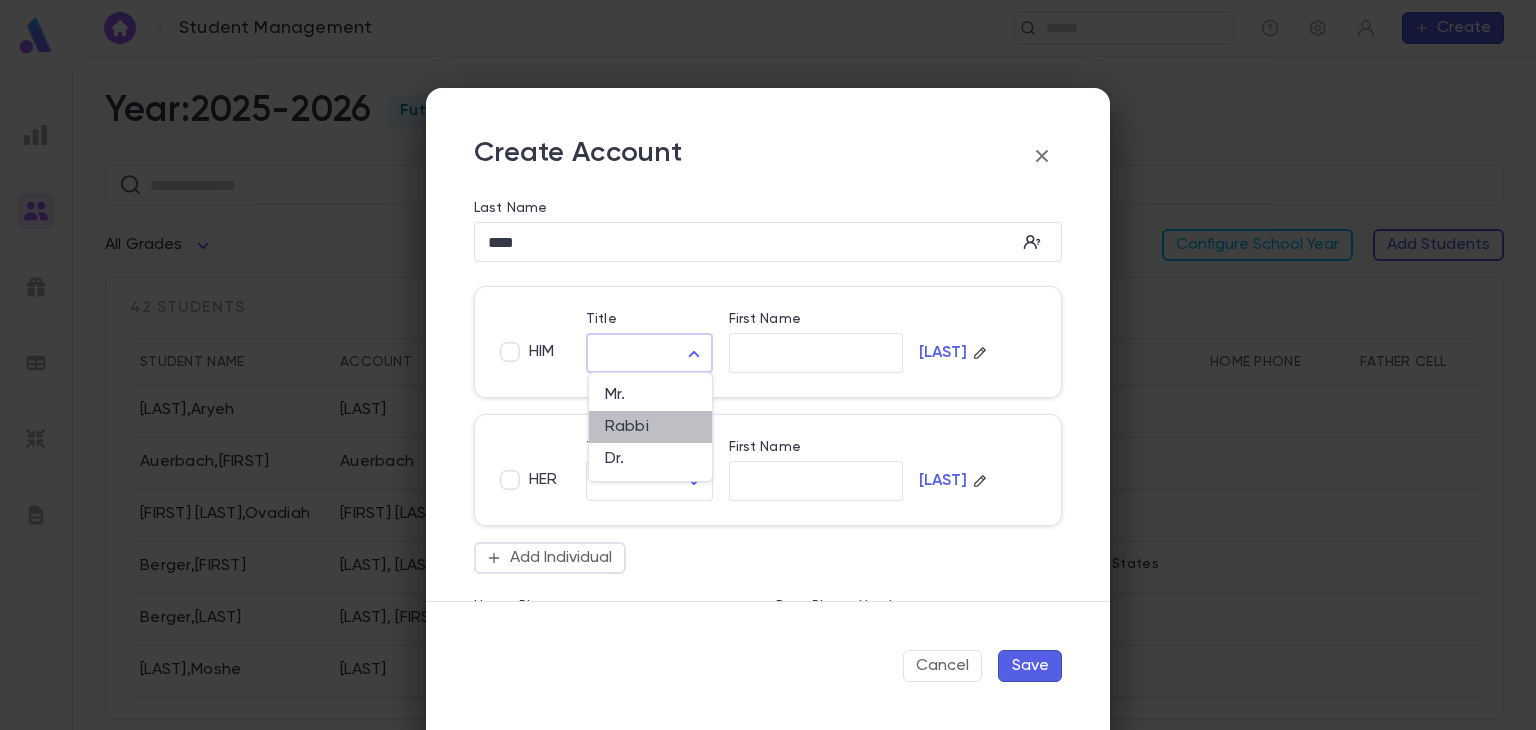 click on "Rabbi" at bounding box center [650, 427] 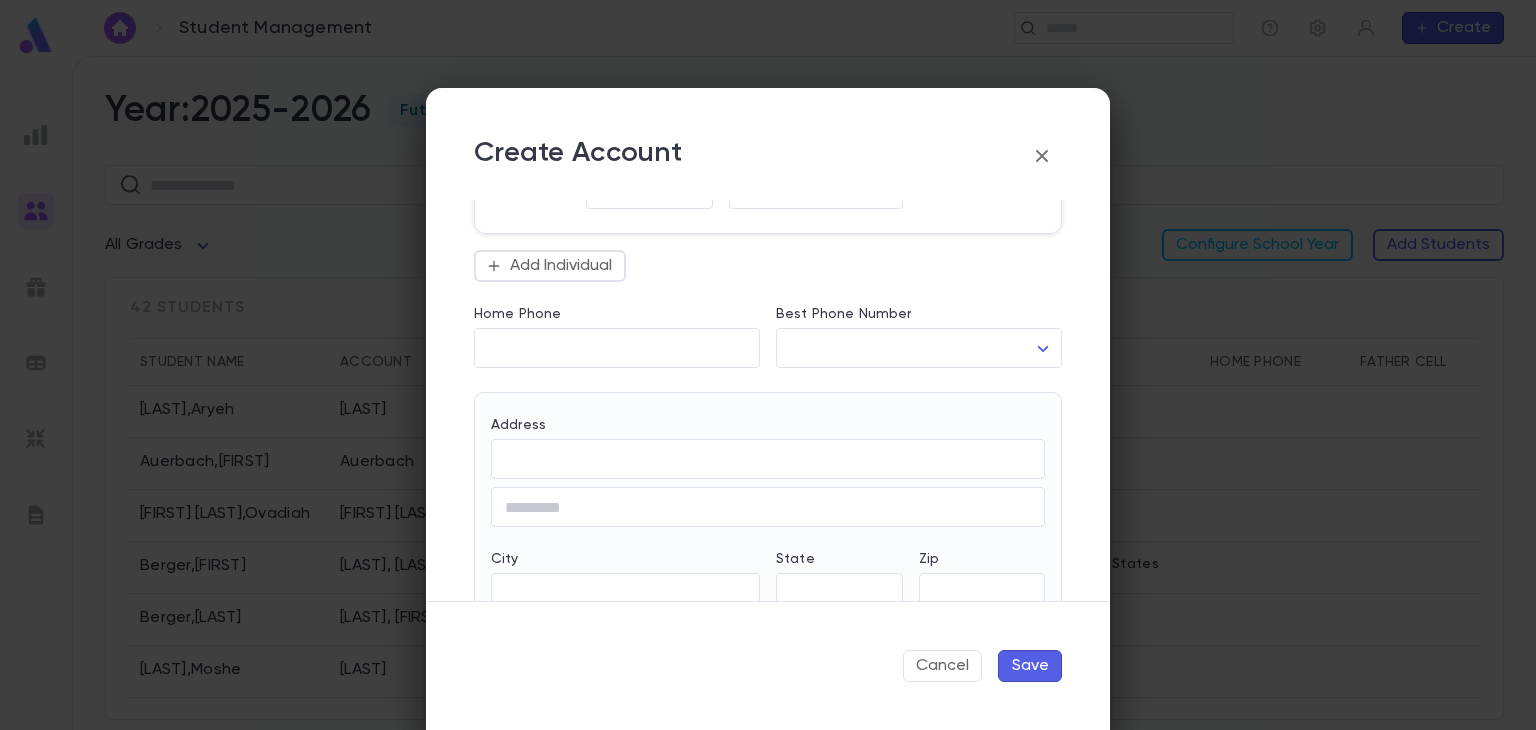 scroll, scrollTop: 448, scrollLeft: 0, axis: vertical 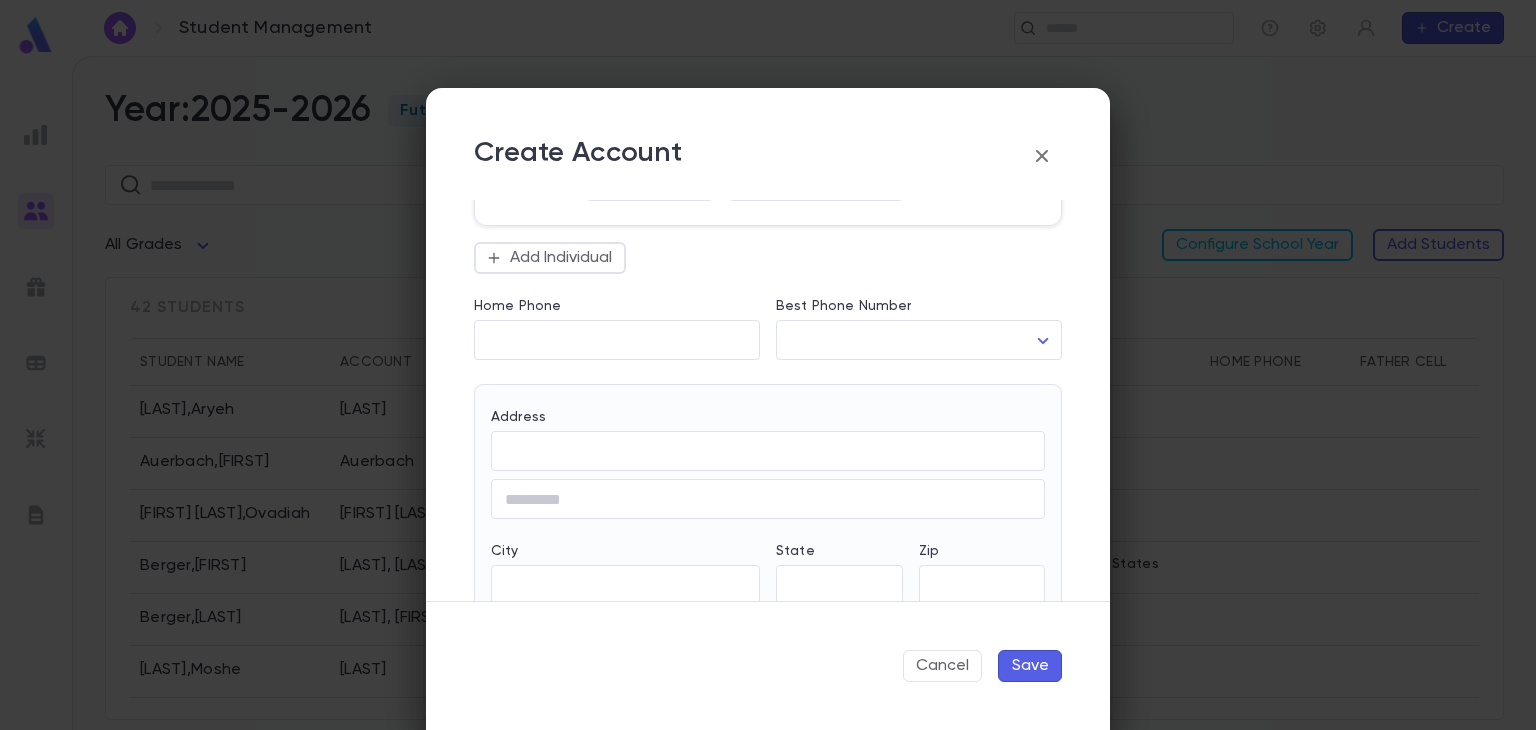 click on "Save" at bounding box center [1030, 666] 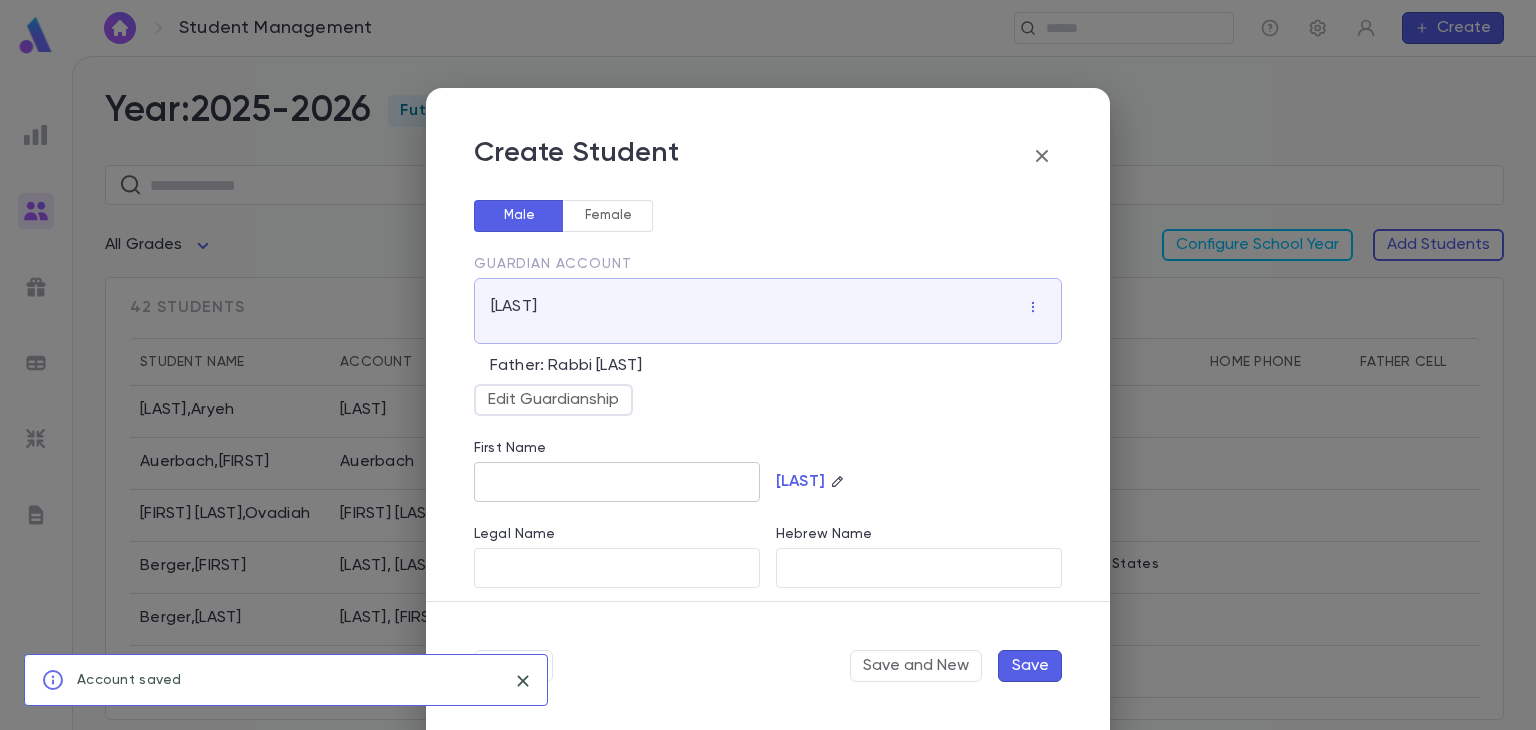 click on "First Name" at bounding box center (617, 482) 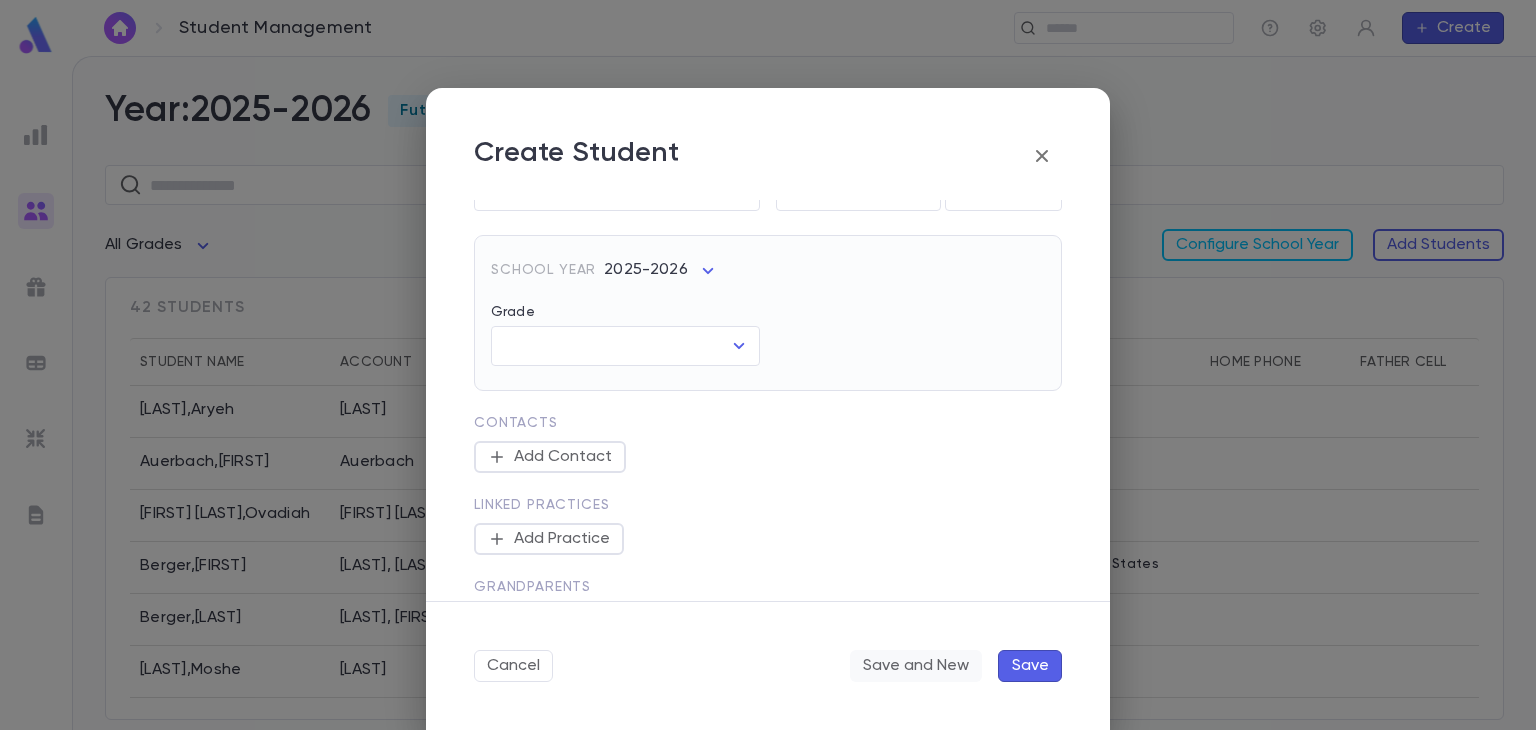scroll, scrollTop: 464, scrollLeft: 0, axis: vertical 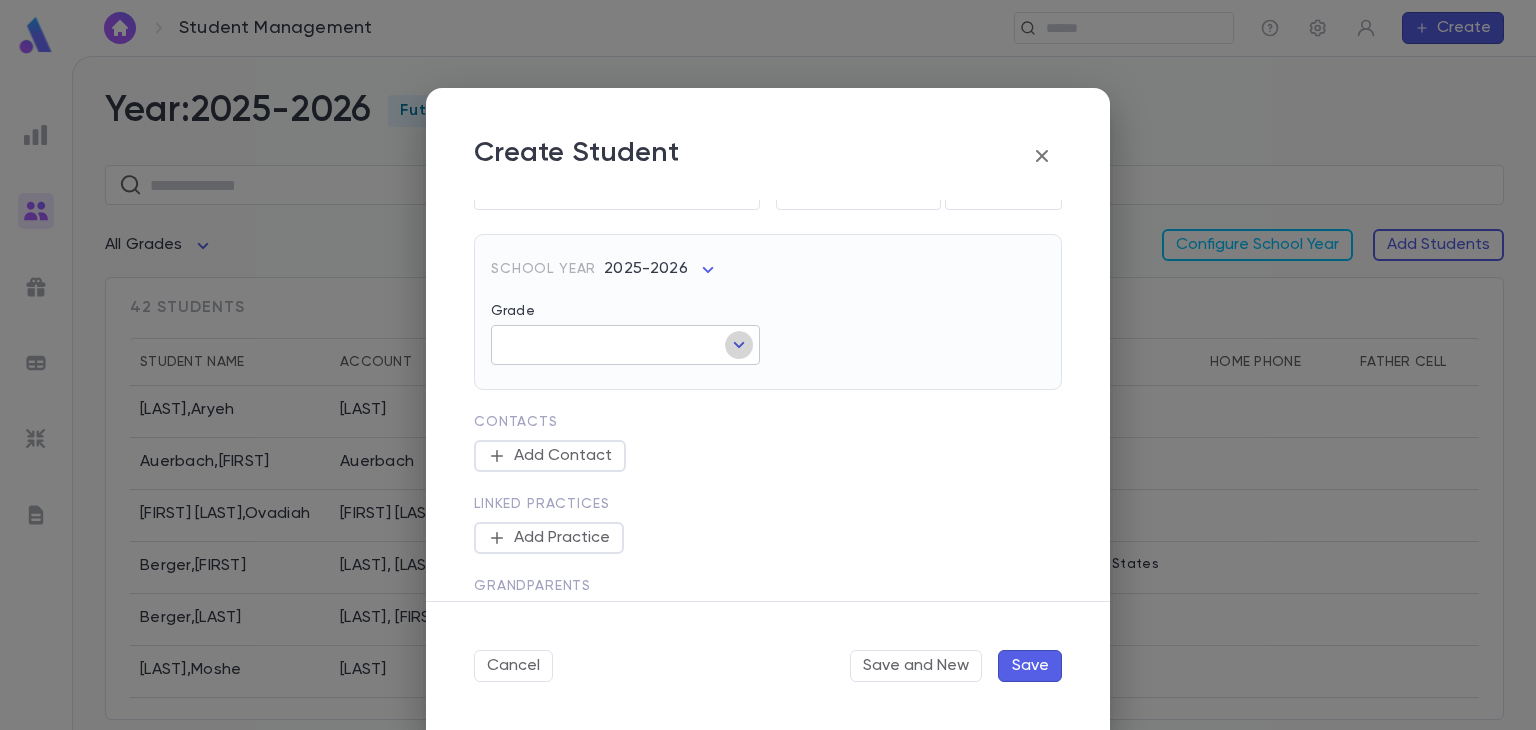 click 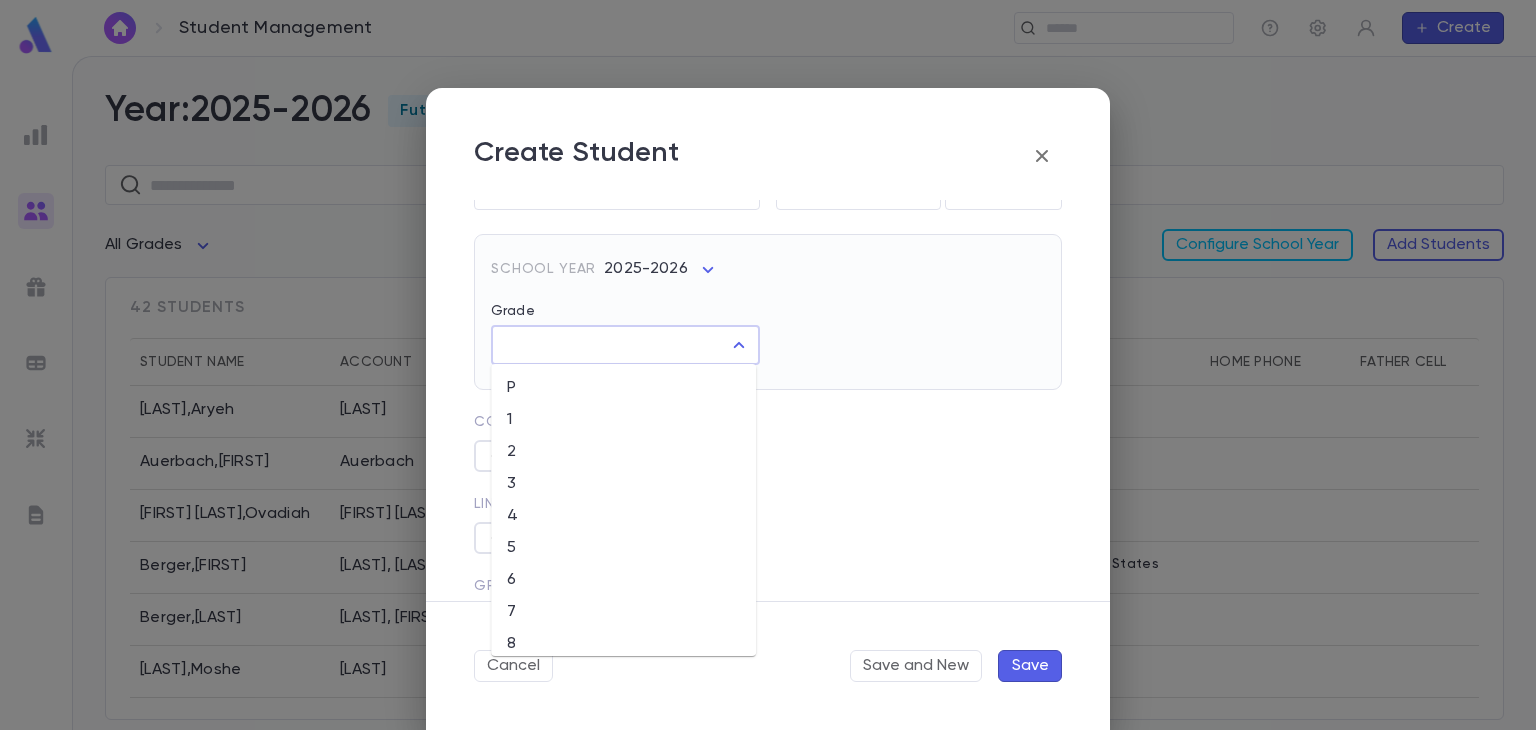 click on "3" at bounding box center (623, 484) 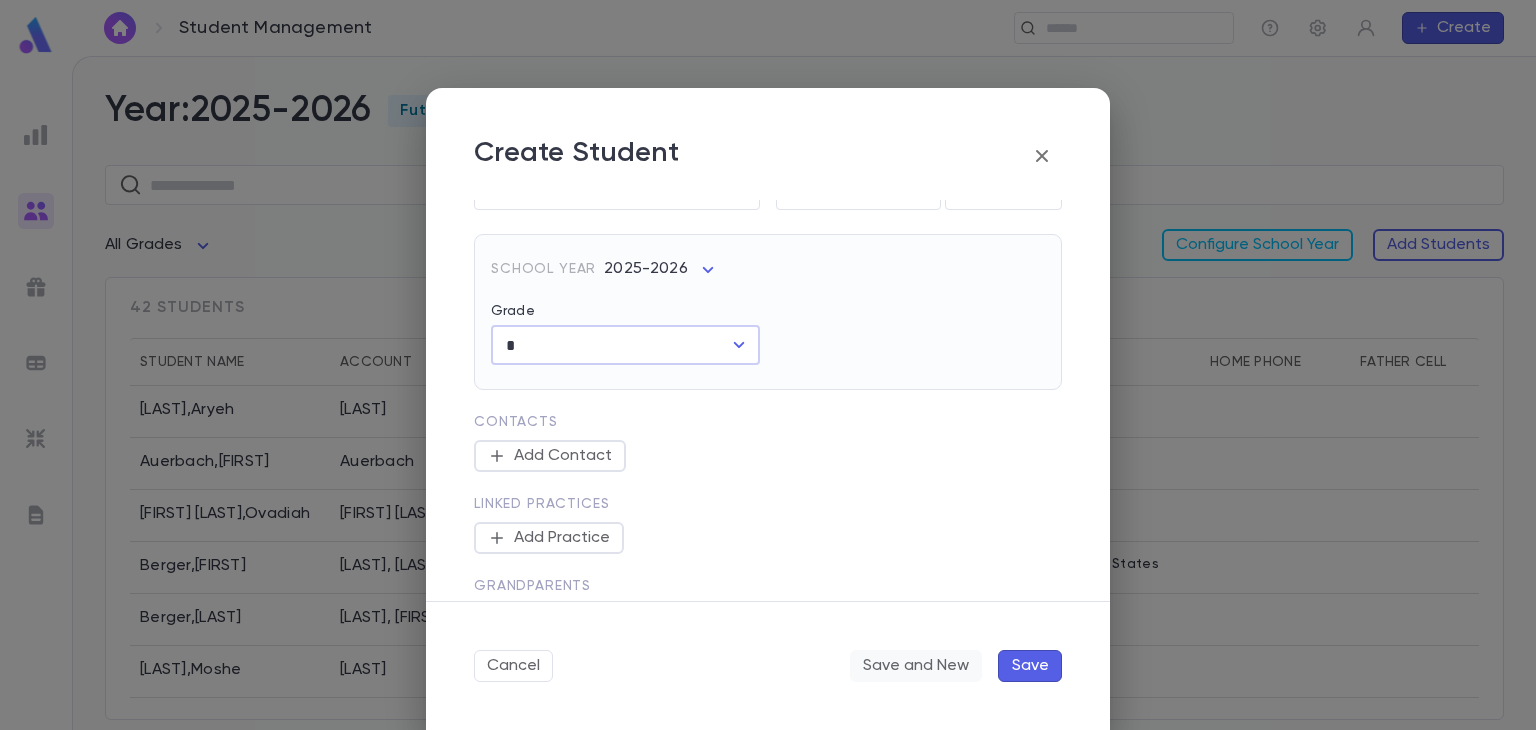 click on "Save and New" at bounding box center [916, 666] 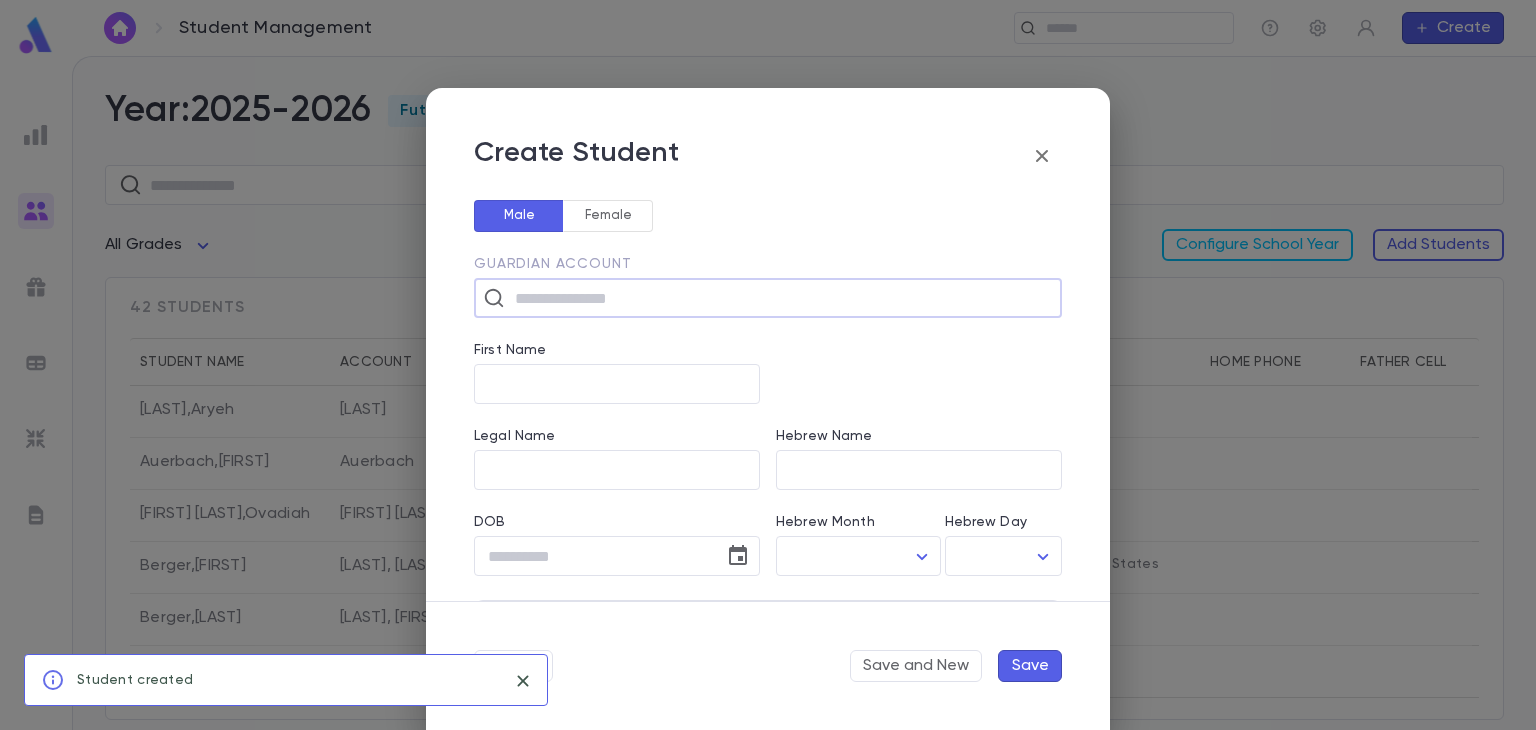 scroll, scrollTop: 0, scrollLeft: 0, axis: both 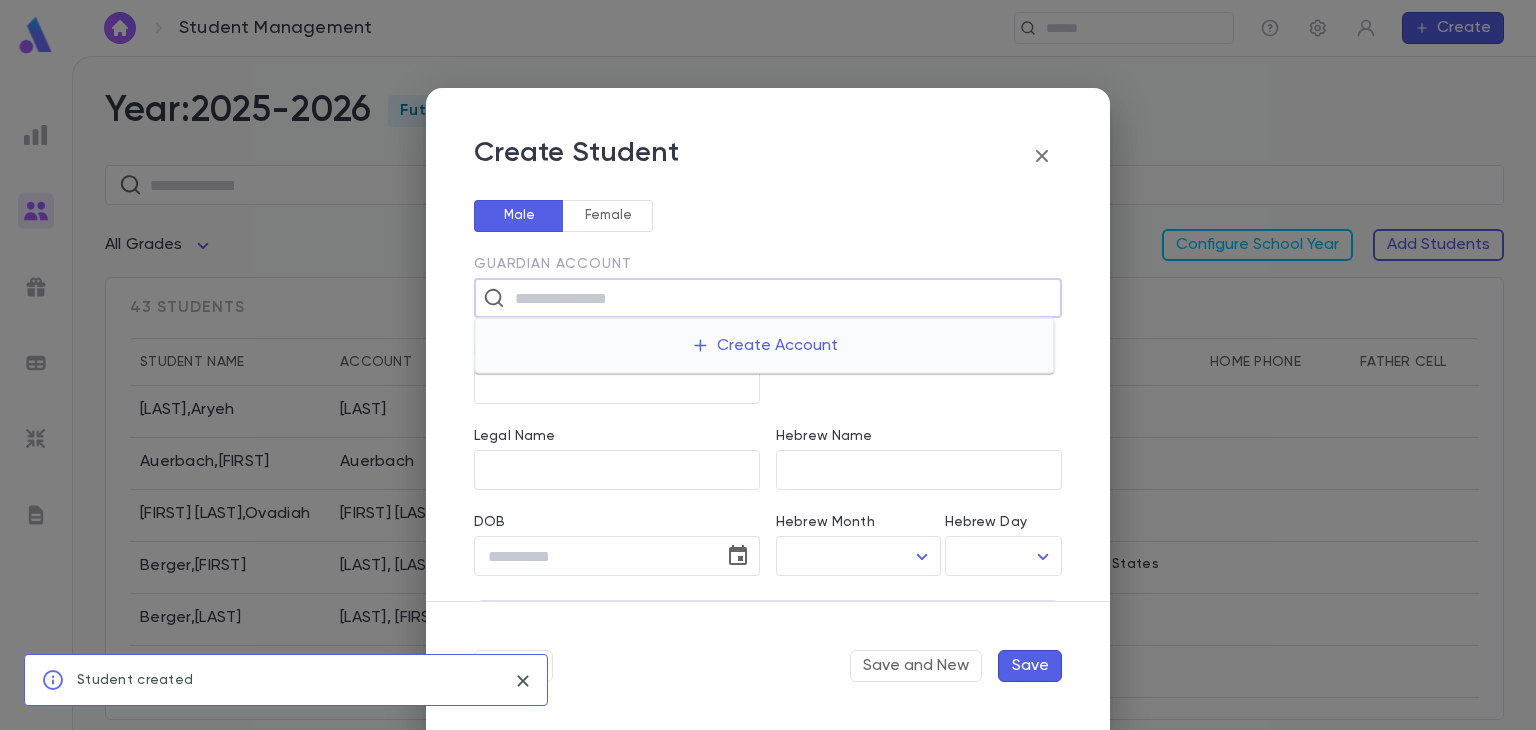 click at bounding box center [781, 298] 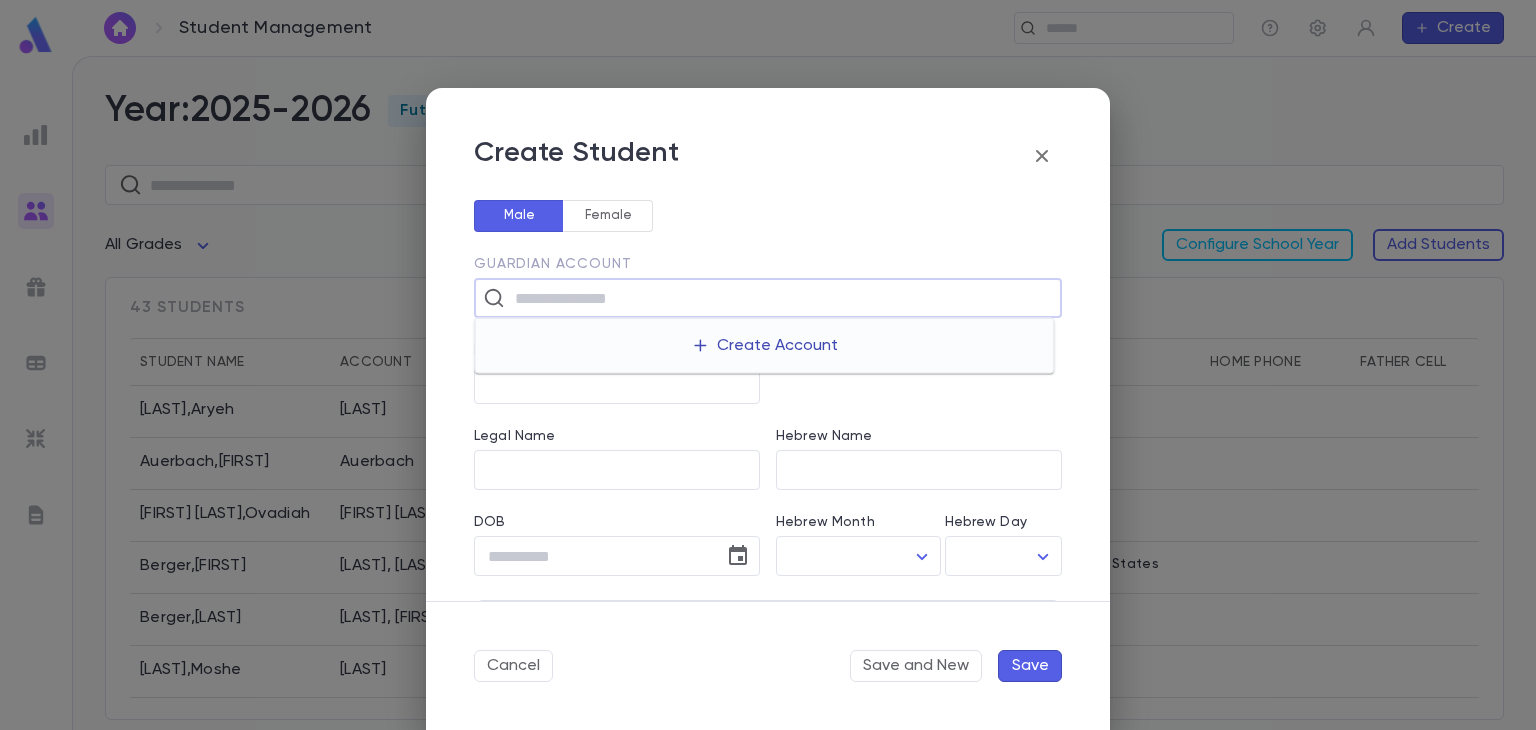 click on "Create Account" at bounding box center [764, 346] 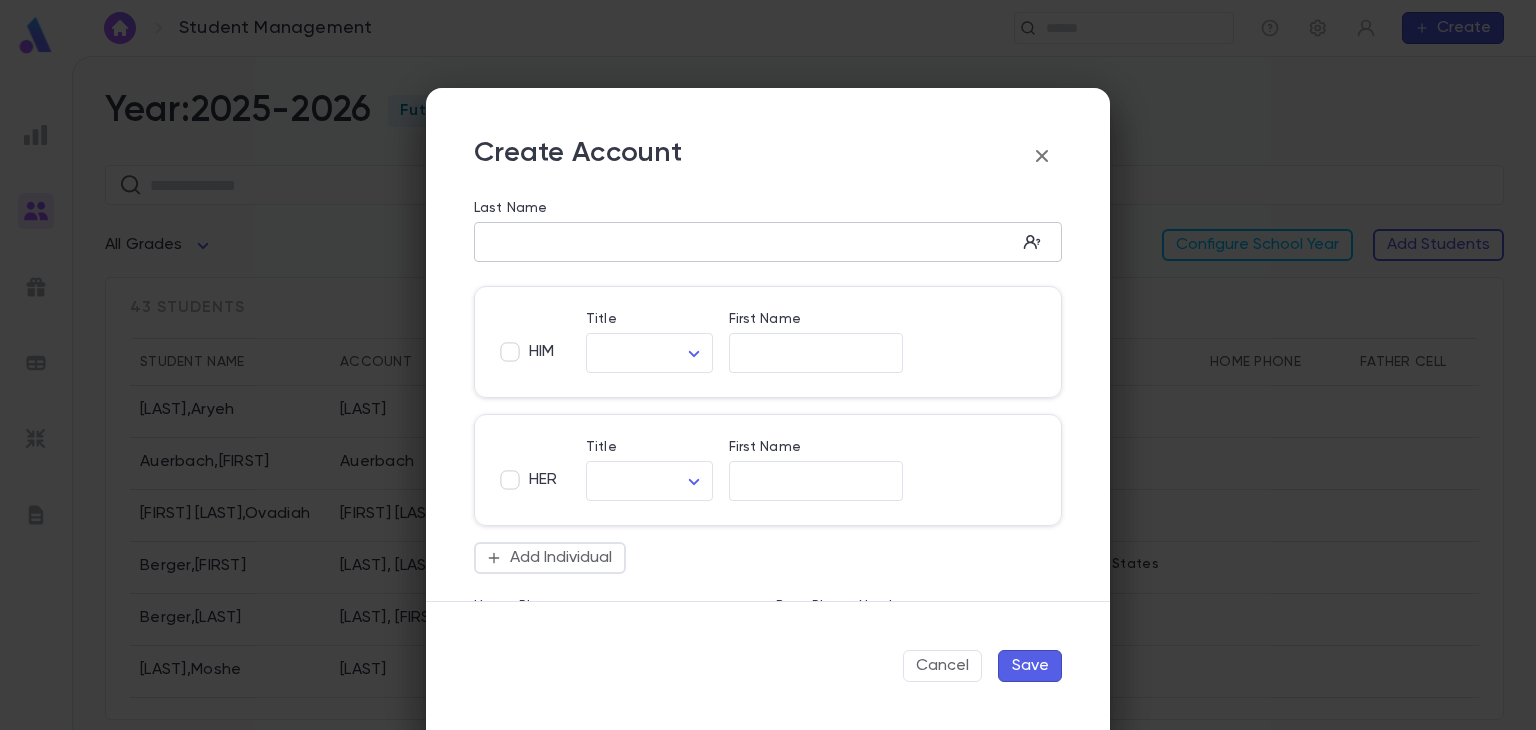 click on "Last Name" at bounding box center (745, 242) 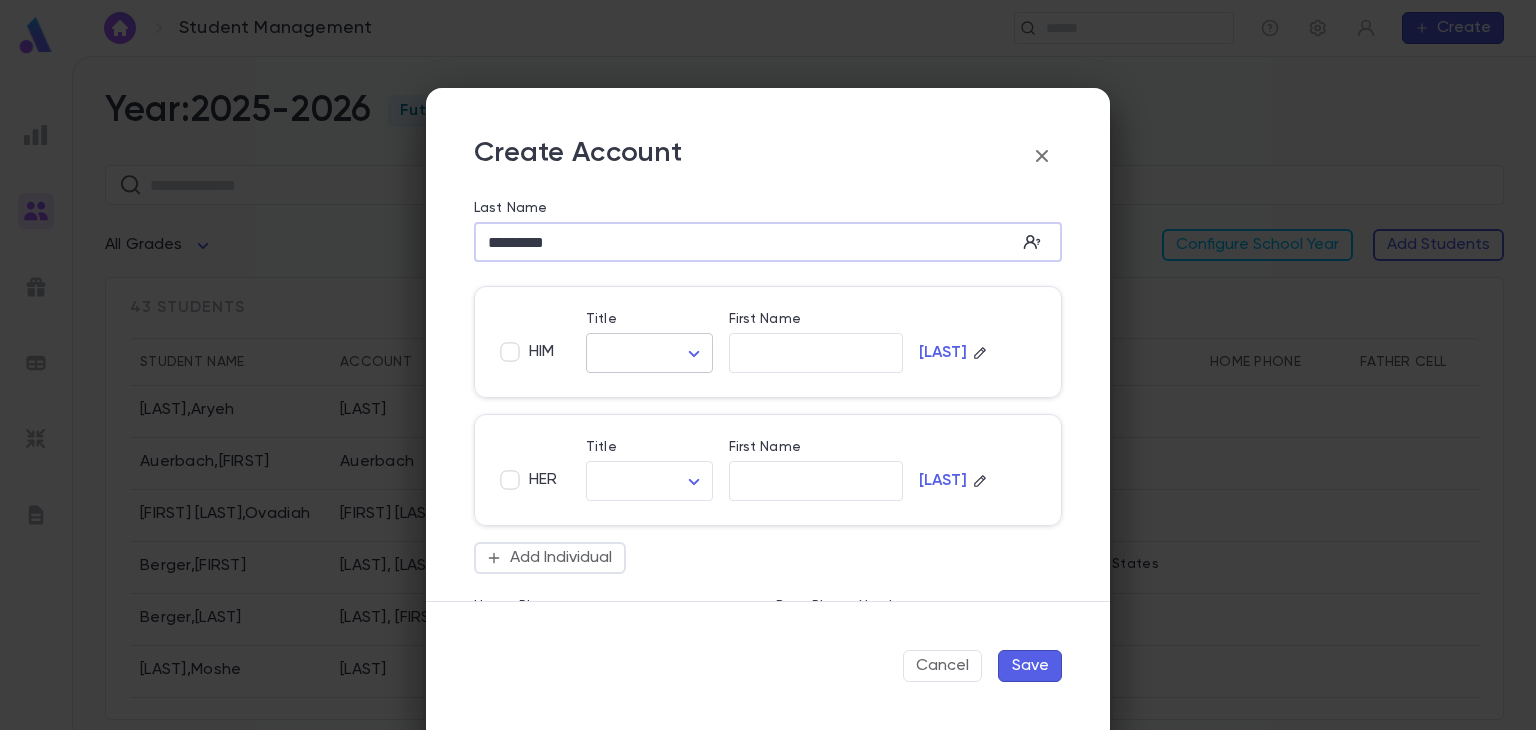 click on "Student Management ​  Create Year:  2025-2026 Future ​ All Grades Configure School Year Add Students 43   students Student Name Account Grade Address Home Phone Father Cell Mother Cell Altusky ,  [LAST] Altusky 2 Auerbach ,  [LAST] Auerbach 2 Ben Attar ,  [LAST] Ben Attar 3 Berger ,  [LAST] Berger, [LAST] 12 139 Liberty Drive, [CITY] [STATE] [ZIP] United States Berger ,  [LAST] Berger, [LAST] 12 Berman ,  [LAST] Berman 3 Berman ,  [LAST] Berman, [LAST] 3 Birnack ,  [LAST] Birnack 2 Briger ,  [LAST] Briger 2 Profile Log out Account Pledge Payment 2025-2026 Create Student Male Female Guardian Account ​ First Name ​ Legal Name ​ Hebrew Name ​ DOB ​ Hebrew Month ​ ​ Hebrew Day ​ ​ School Year 2025-2026 ** Grade ​ Linked Practices  Add Practice Grandparents Paternal Add Account Maternal Add Account Student Image Upload Image Allergies ​ Cancel Save and New Save Create Account Last Name ********* ​ HIM Title ​ ​ First Name ​ [LAST] HER Title ​ ​ First Name ​ [LAST] ​ ​" at bounding box center (768, 393) 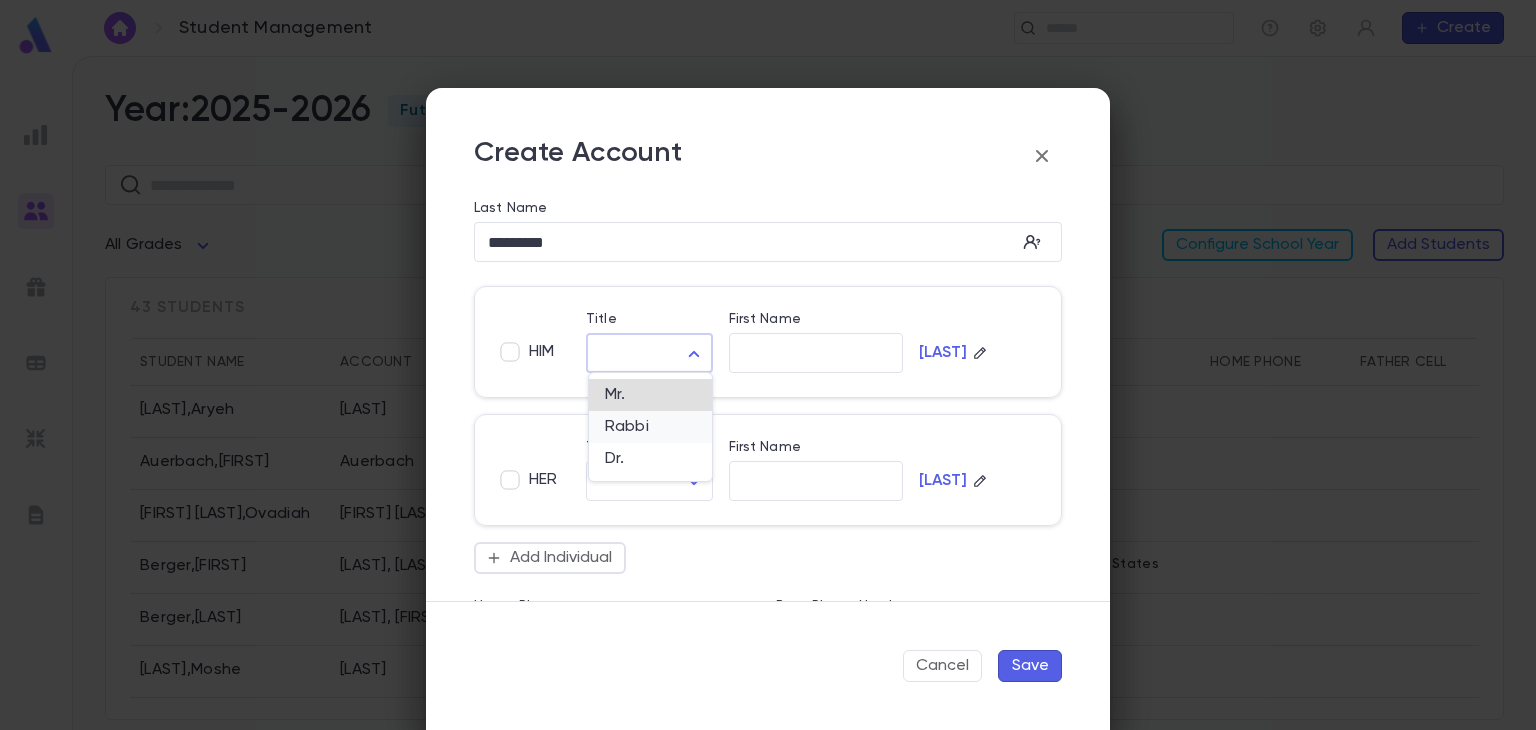 click on "Rabbi" at bounding box center [650, 427] 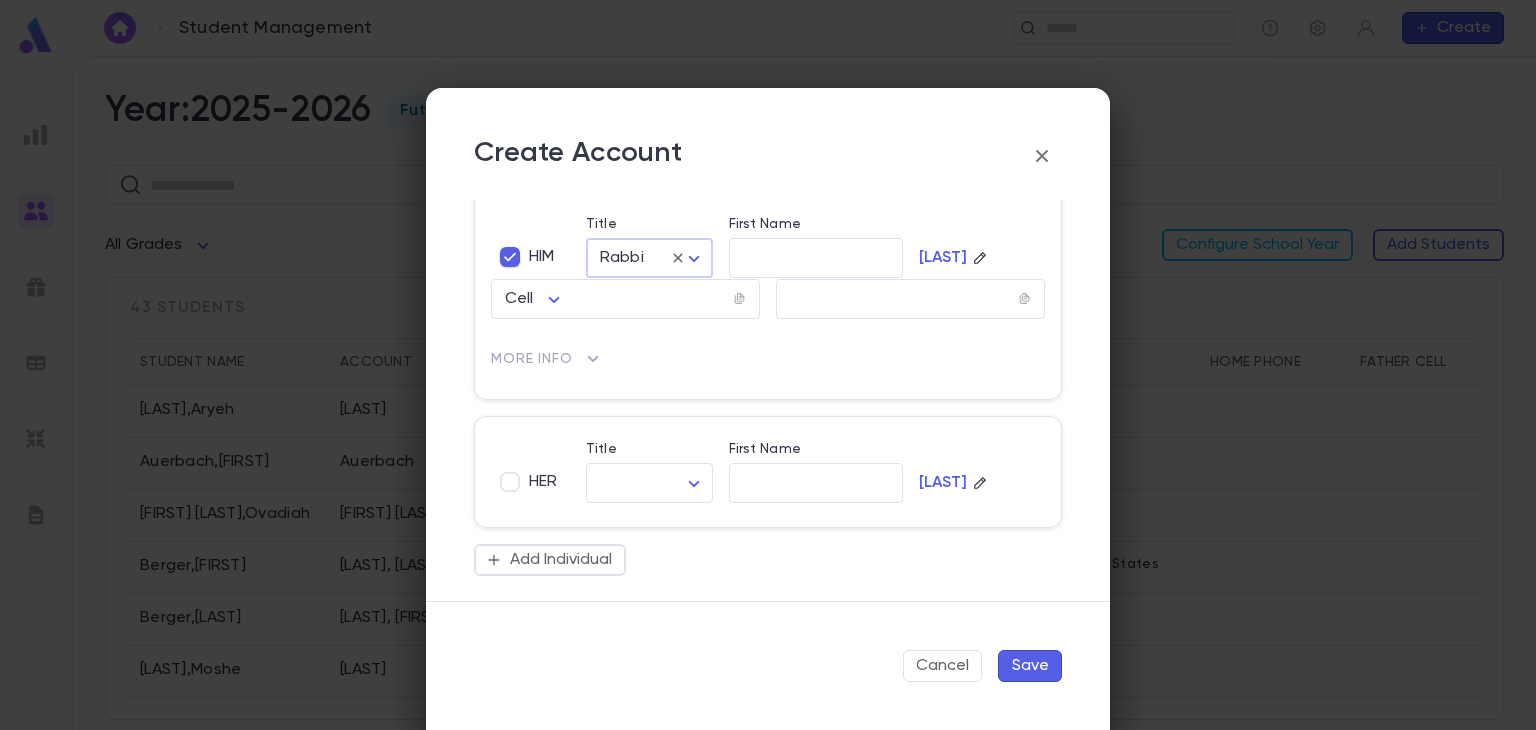 scroll, scrollTop: 148, scrollLeft: 0, axis: vertical 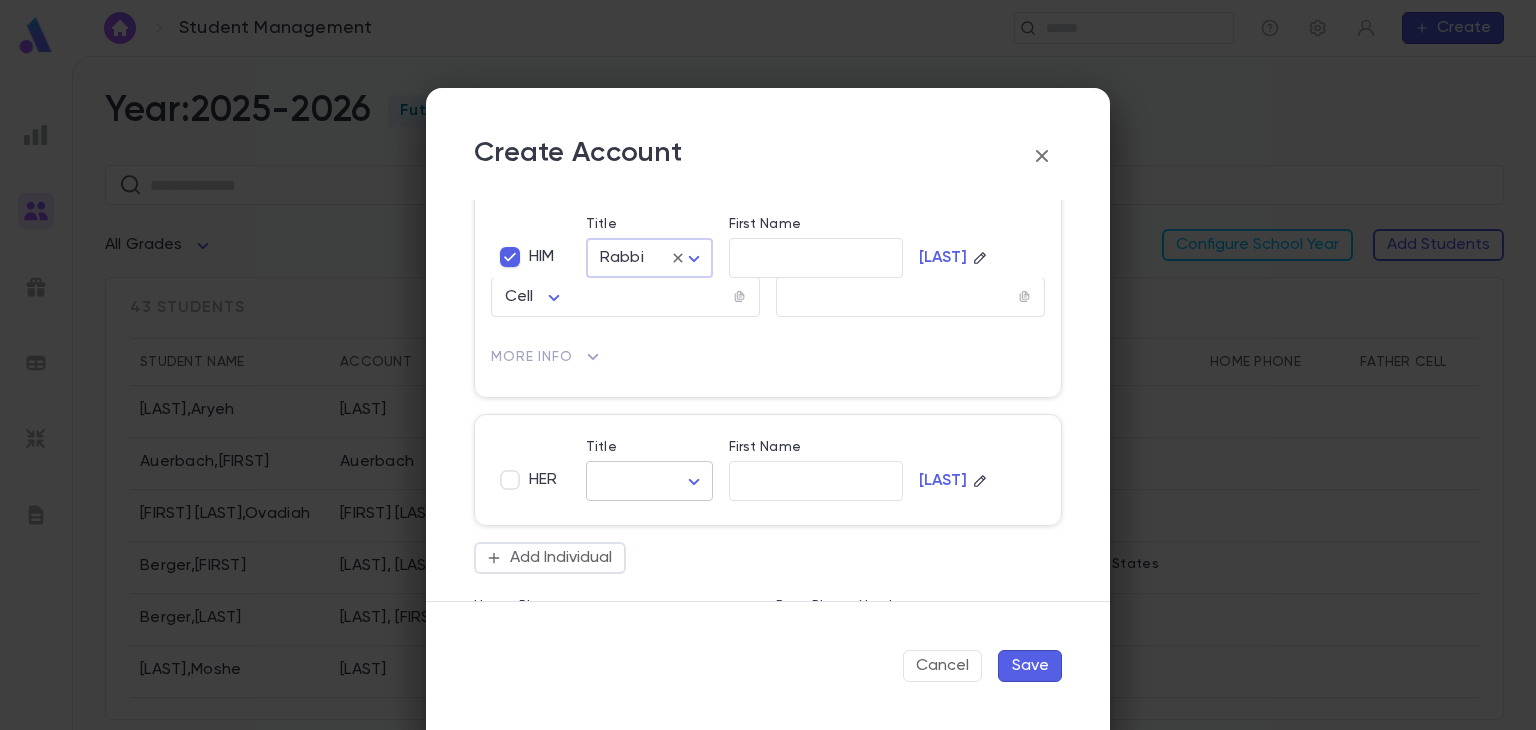 click on "Student Management ​  Create Year:  2025-2026 Future ​ All Grades Configure School Year Add Students 43   students Student Name Account Grade Address Home Phone Father Cell Mother Cell Altusky ,  [LAST] Altusky 2 Auerbach ,  Bentzion Auerbach 2 Ben Attar ,  Ovadiah Ben Attar 3 Berger ,  Aharon Berger, Dovid 12 139 Liberty Drive, [CITY] [STATE] [ZIP] United States Berger ,  Baroch Berger, Aryeh 12 Berman ,  Moshe Berman 3 Berman ,  Yaakov Berman, Yechiel 3 Birnack ,  Shimon Birnack 2 Briger ,  David Briger 2 Profile Log out Account Pledge Payment 2025-2026 Create Student Male Female Guardian Account ​ First Name ​ Legal Name ​ Hebrew Name ​ DOB ​ Hebrew Month ​ ​ Hebrew Day ​ ​ School Year 2025-2026 ** Grade ​ Linked Practices  Add Practice Grandparents Paternal Add Account Maternal Add Account Student Image Upload Image Allergies ​ Cancel Save and New Save Create Account Last Name ********* ​ HIM Title Rabbi ***** ​ First Name ​ Yoslovsky Phone   Cell **** ​ Email   ​ More Info" at bounding box center [768, 393] 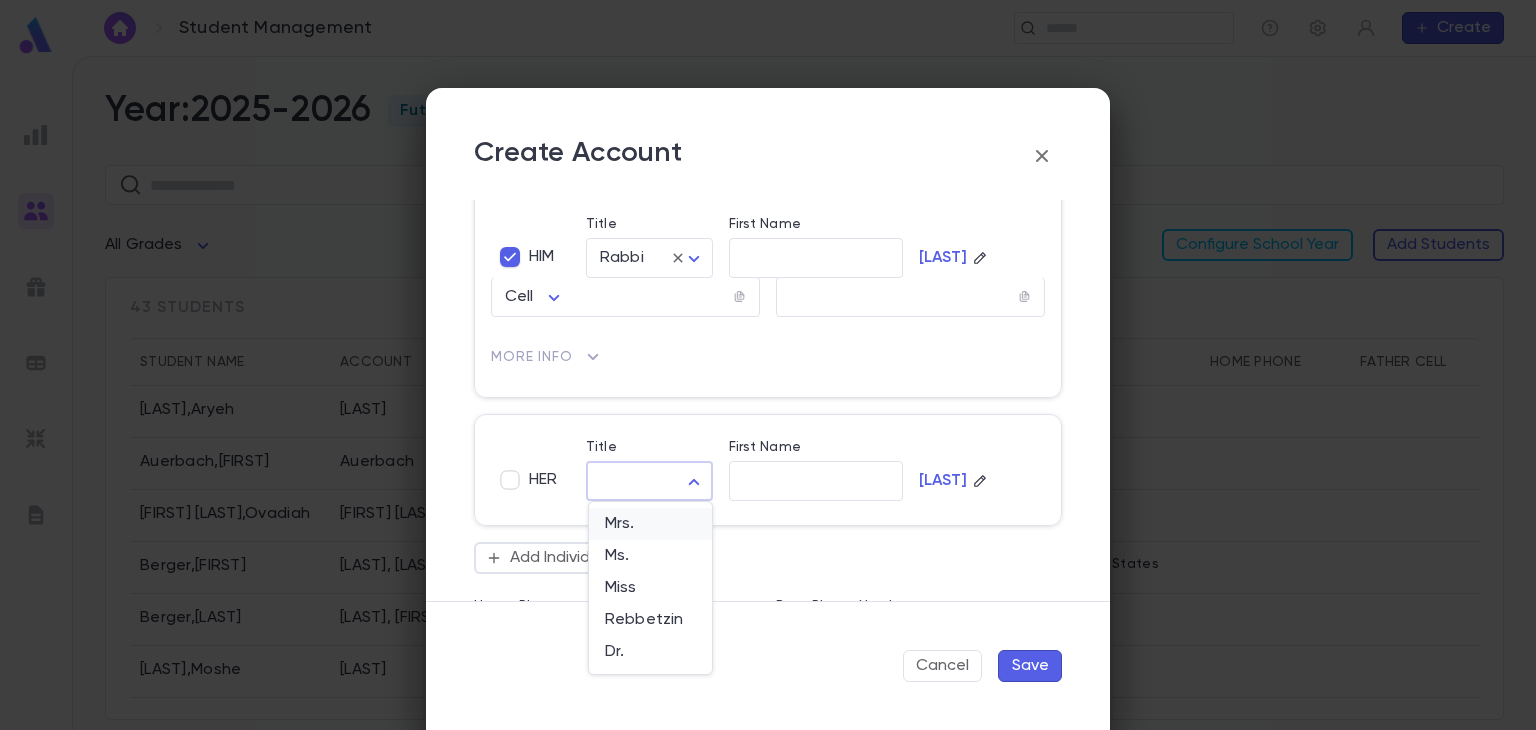 click on "Mrs." at bounding box center [650, 524] 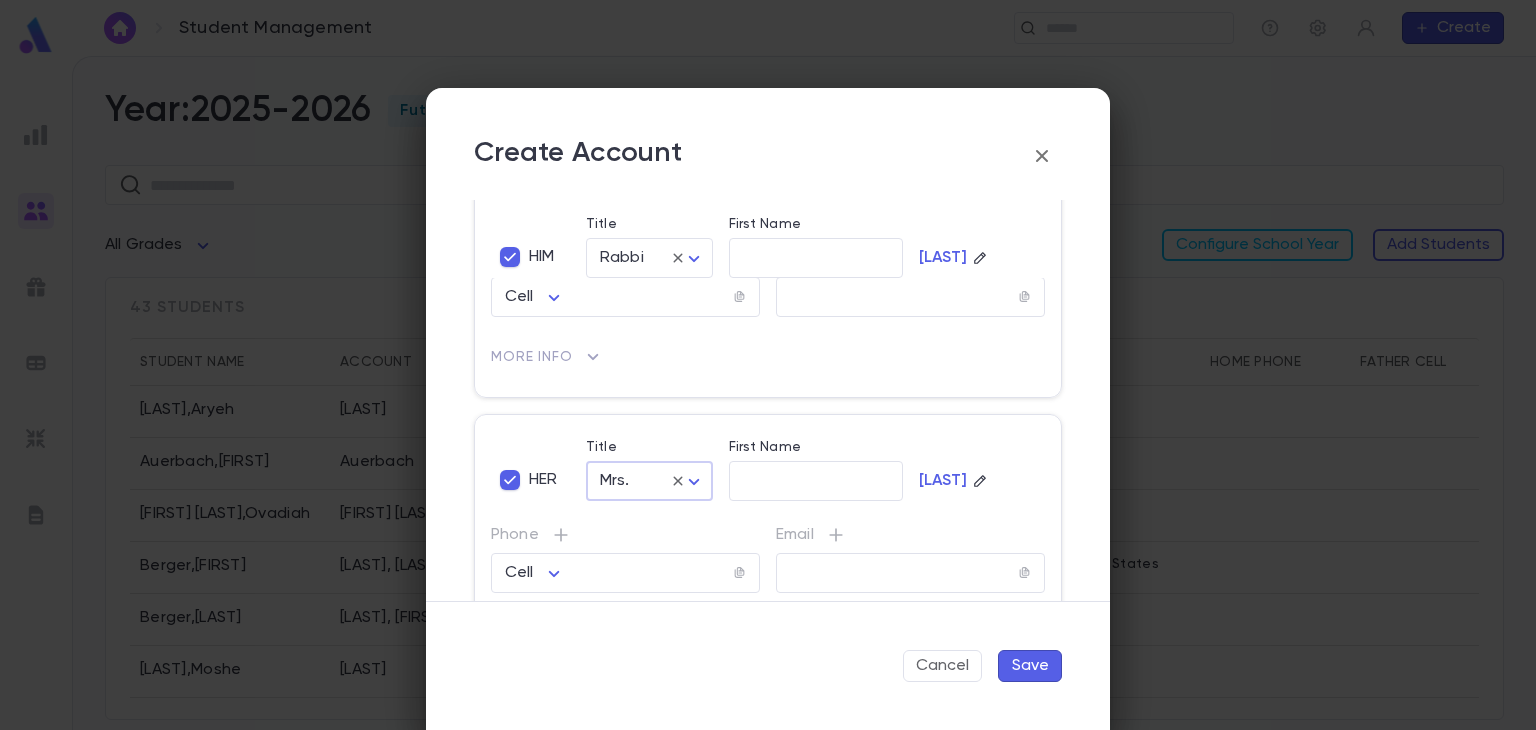 click on "Save" at bounding box center [1030, 666] 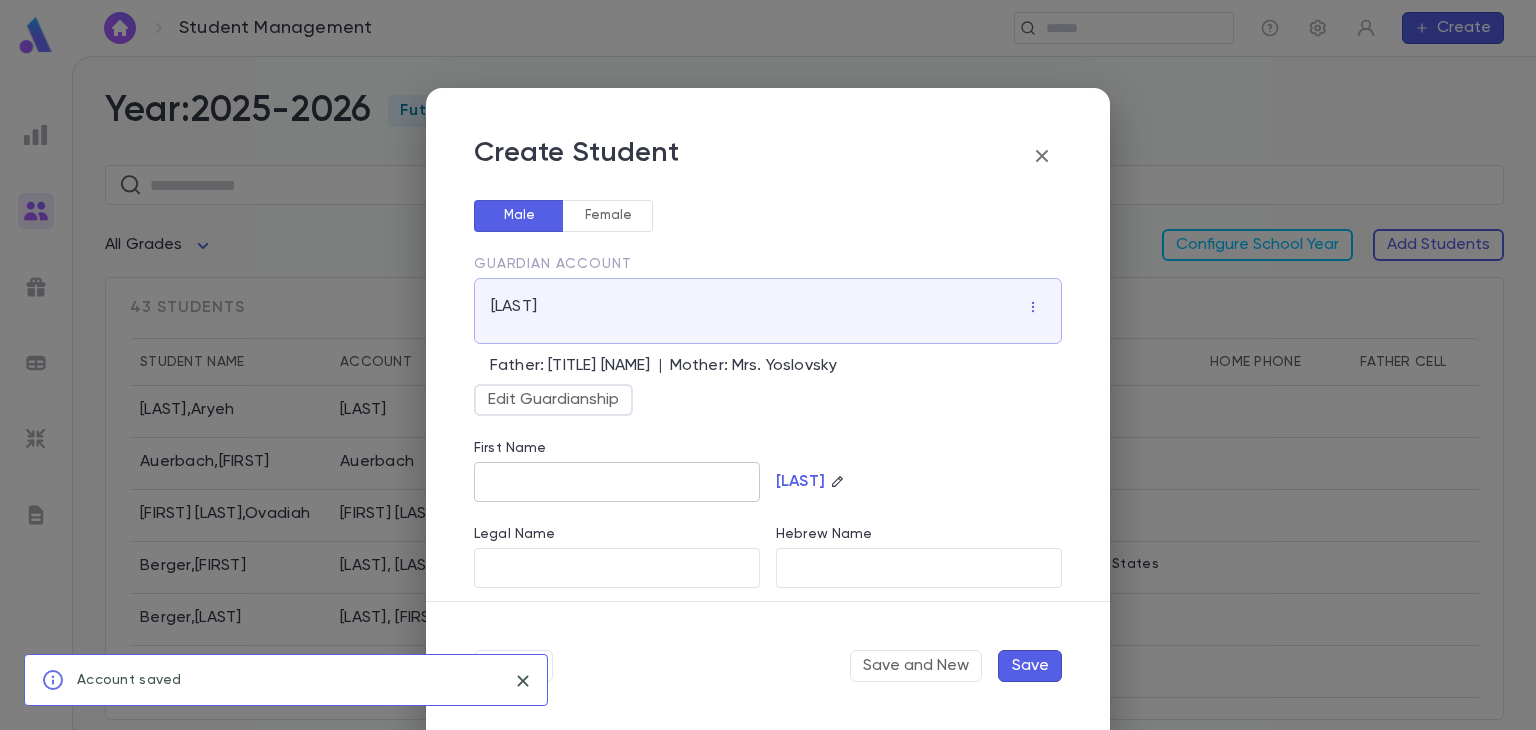 click on "First Name" at bounding box center [617, 482] 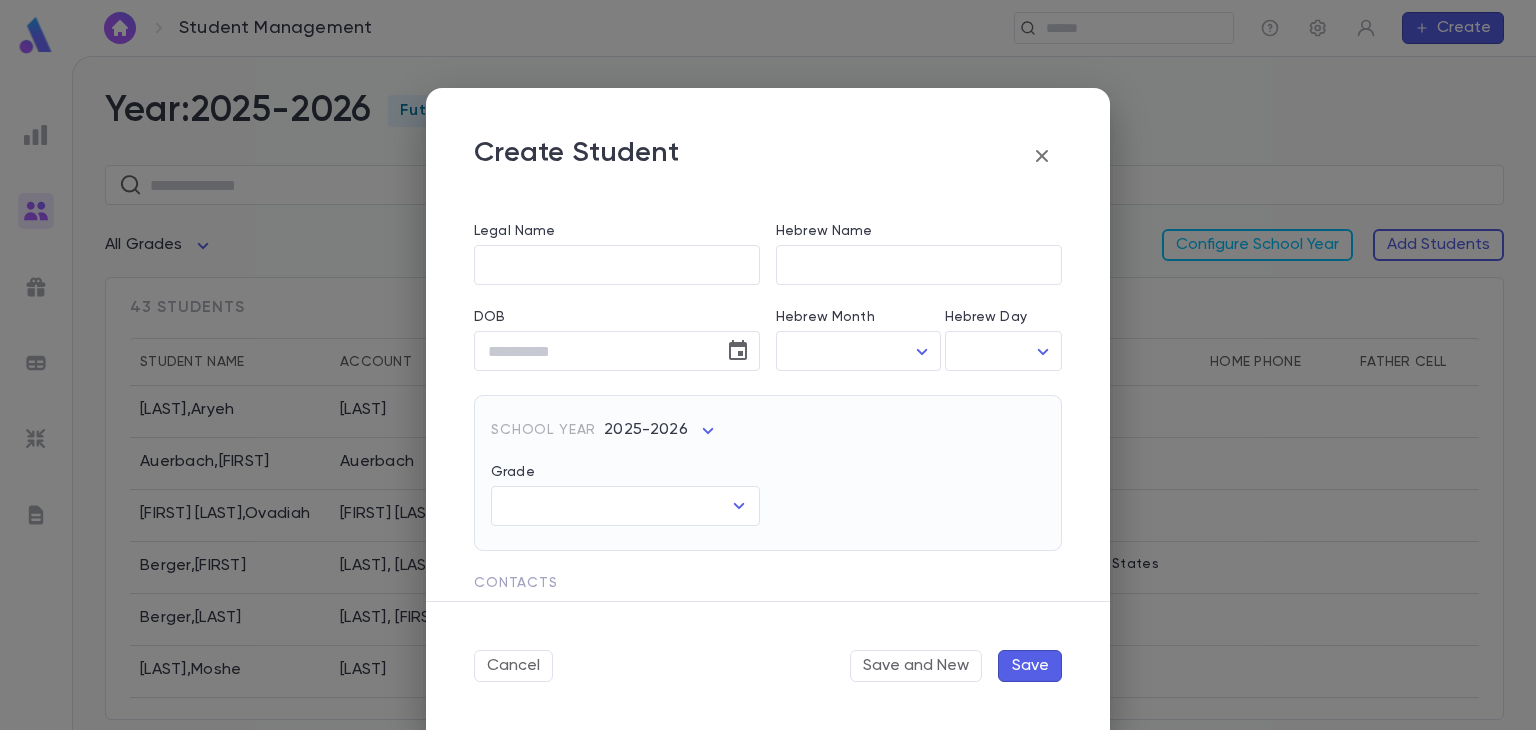scroll, scrollTop: 306, scrollLeft: 0, axis: vertical 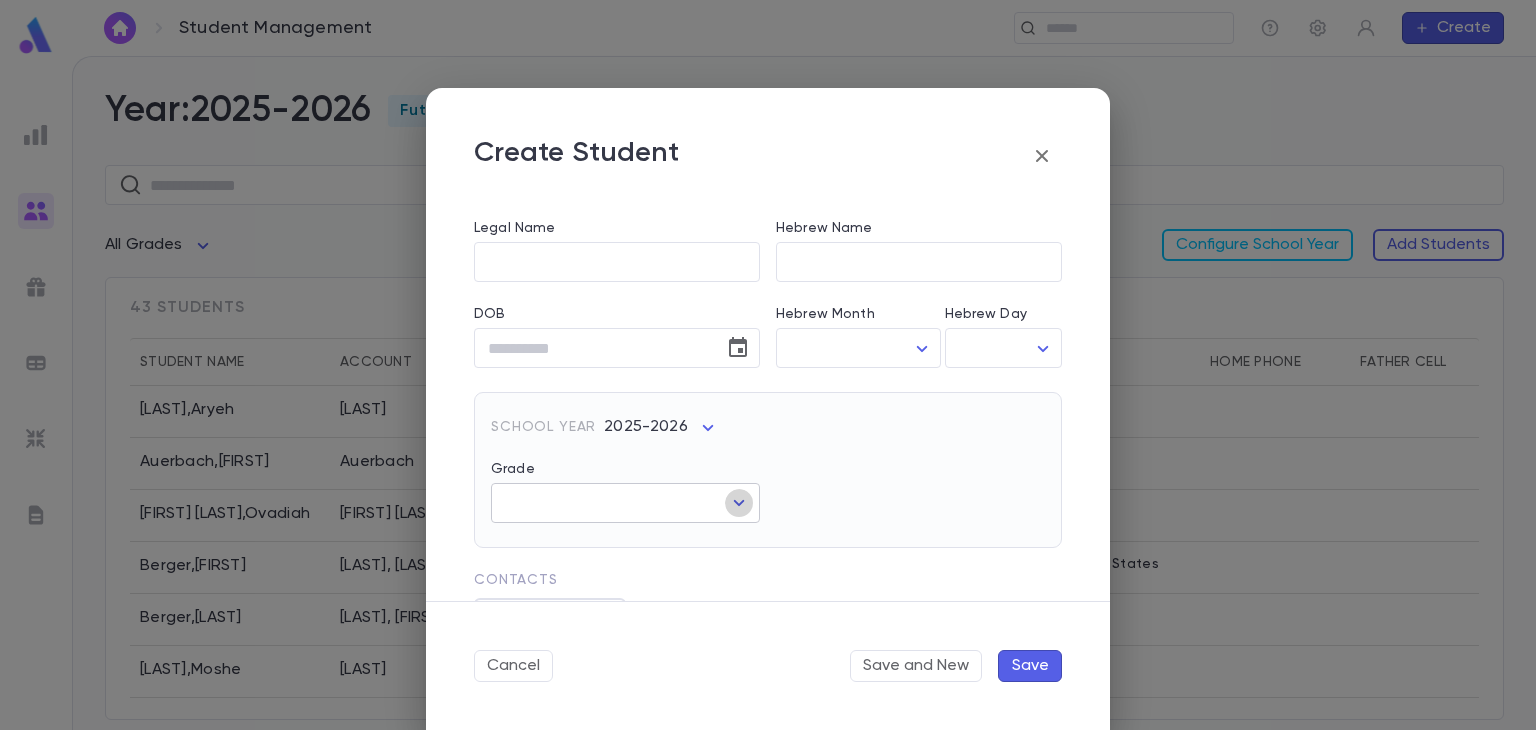 click 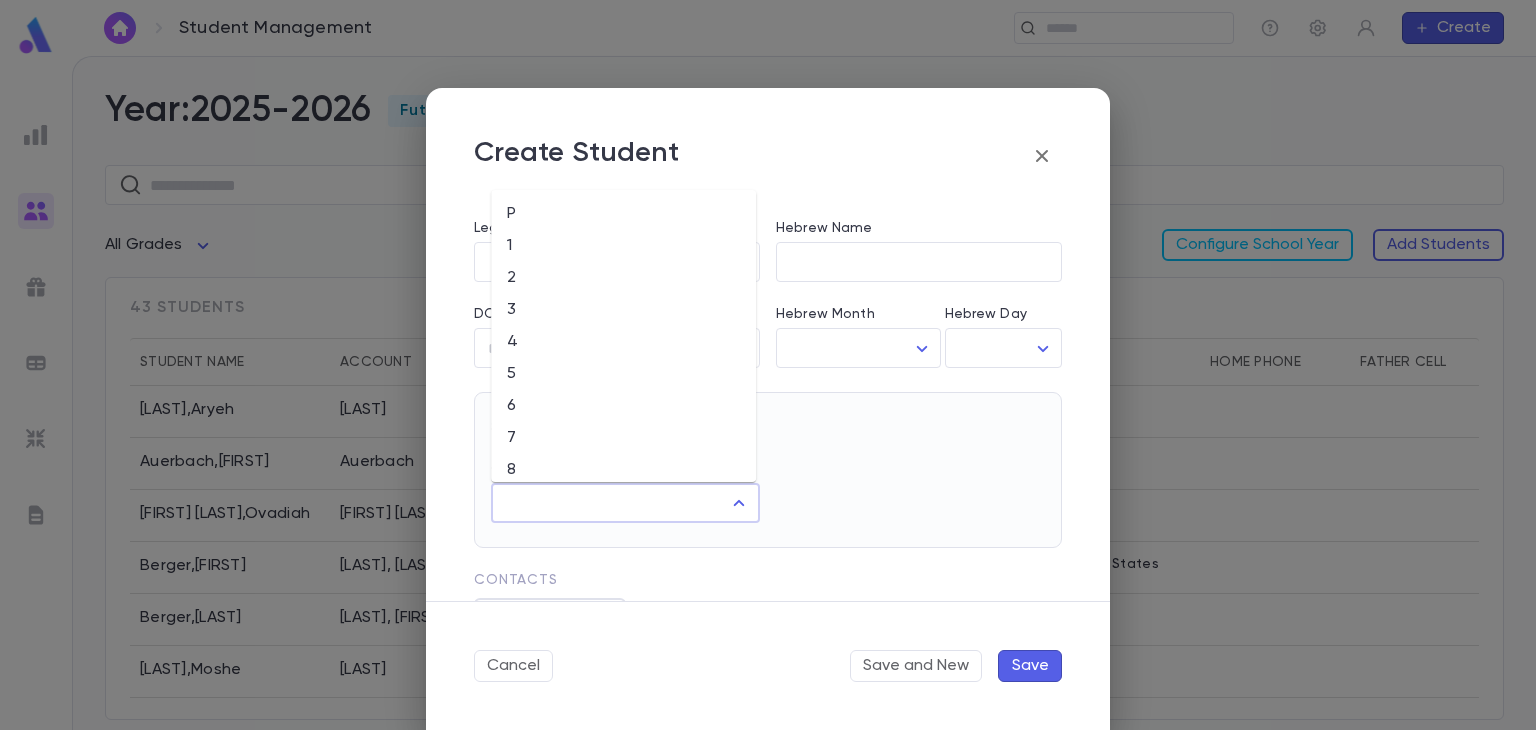 click on "5" at bounding box center (623, 374) 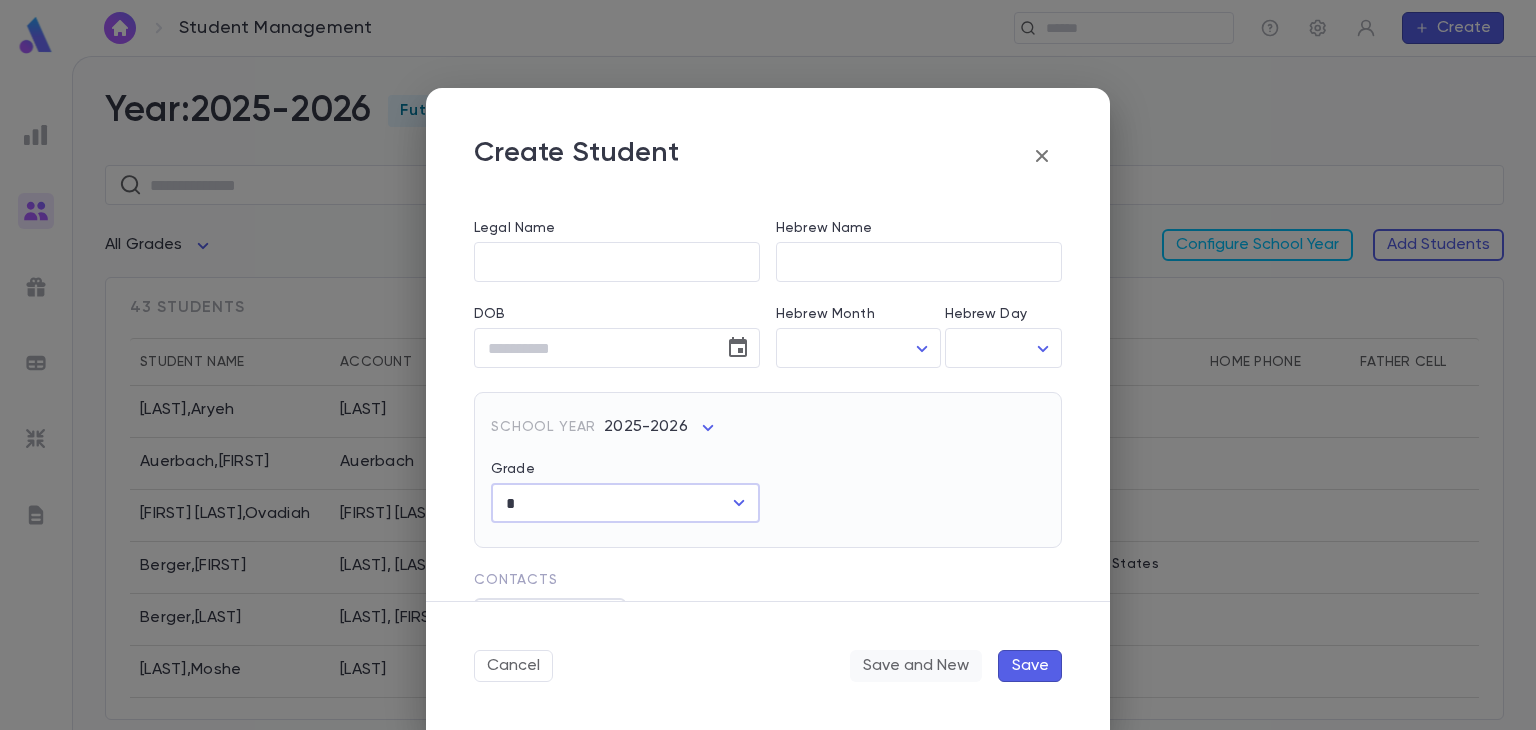 click on "Save and New" at bounding box center (916, 666) 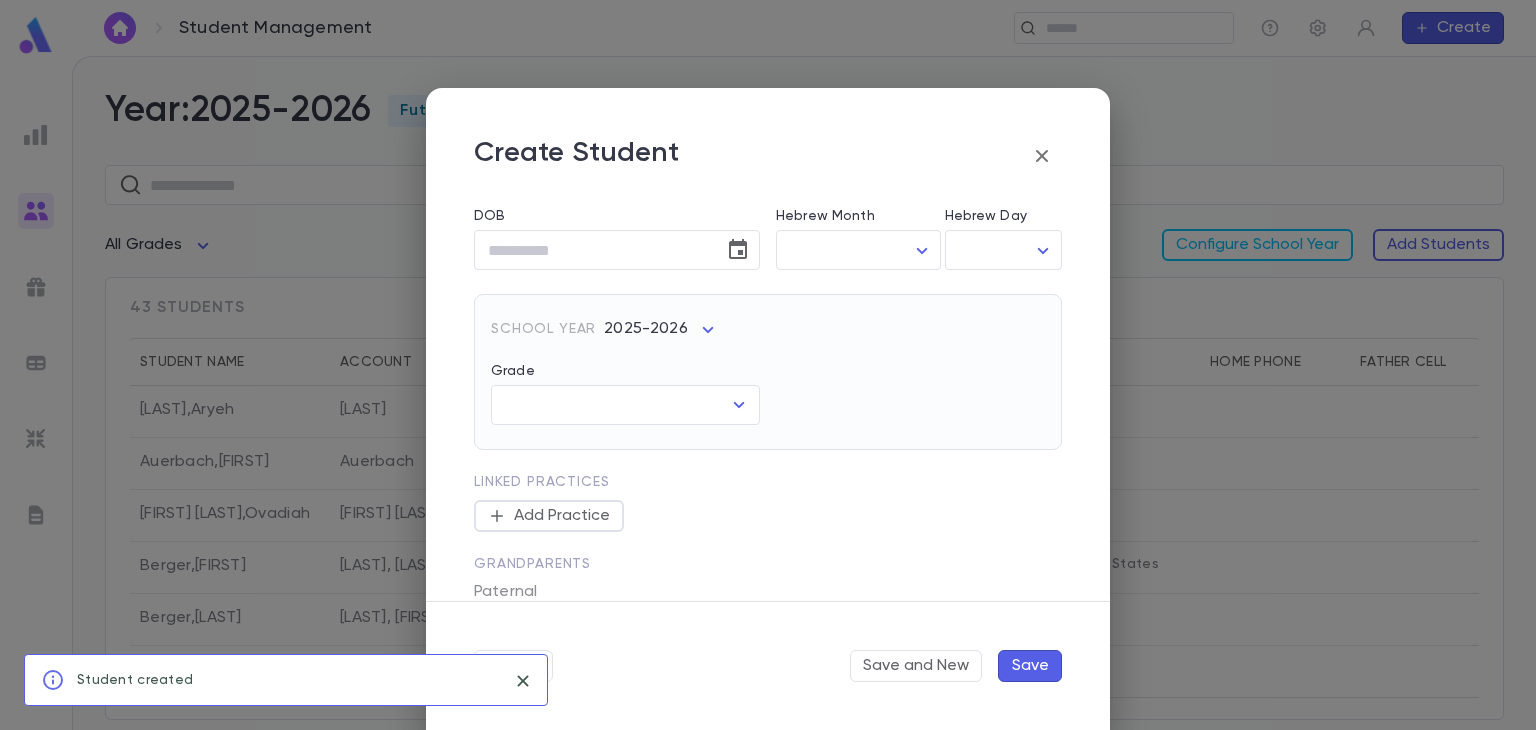 scroll, scrollTop: 0, scrollLeft: 0, axis: both 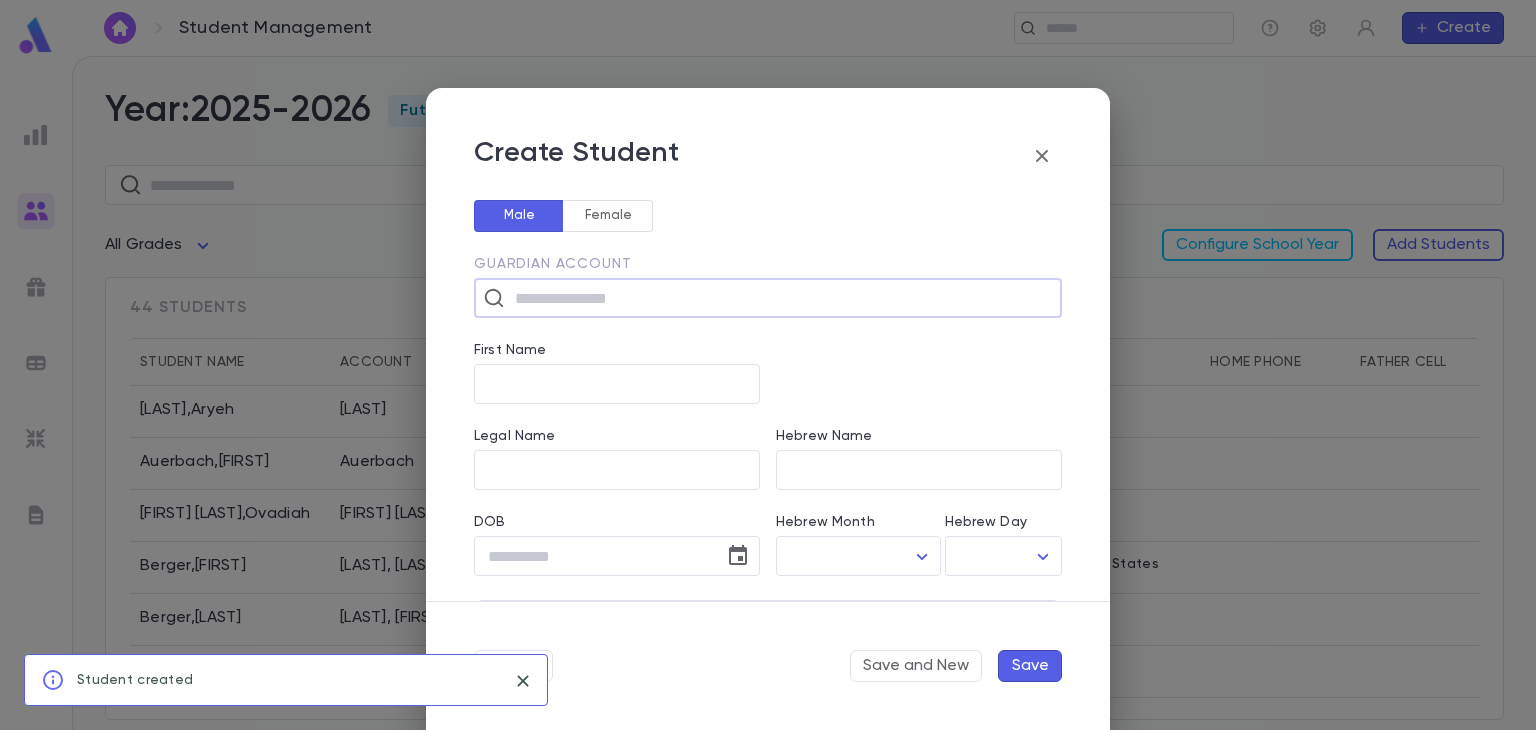 click 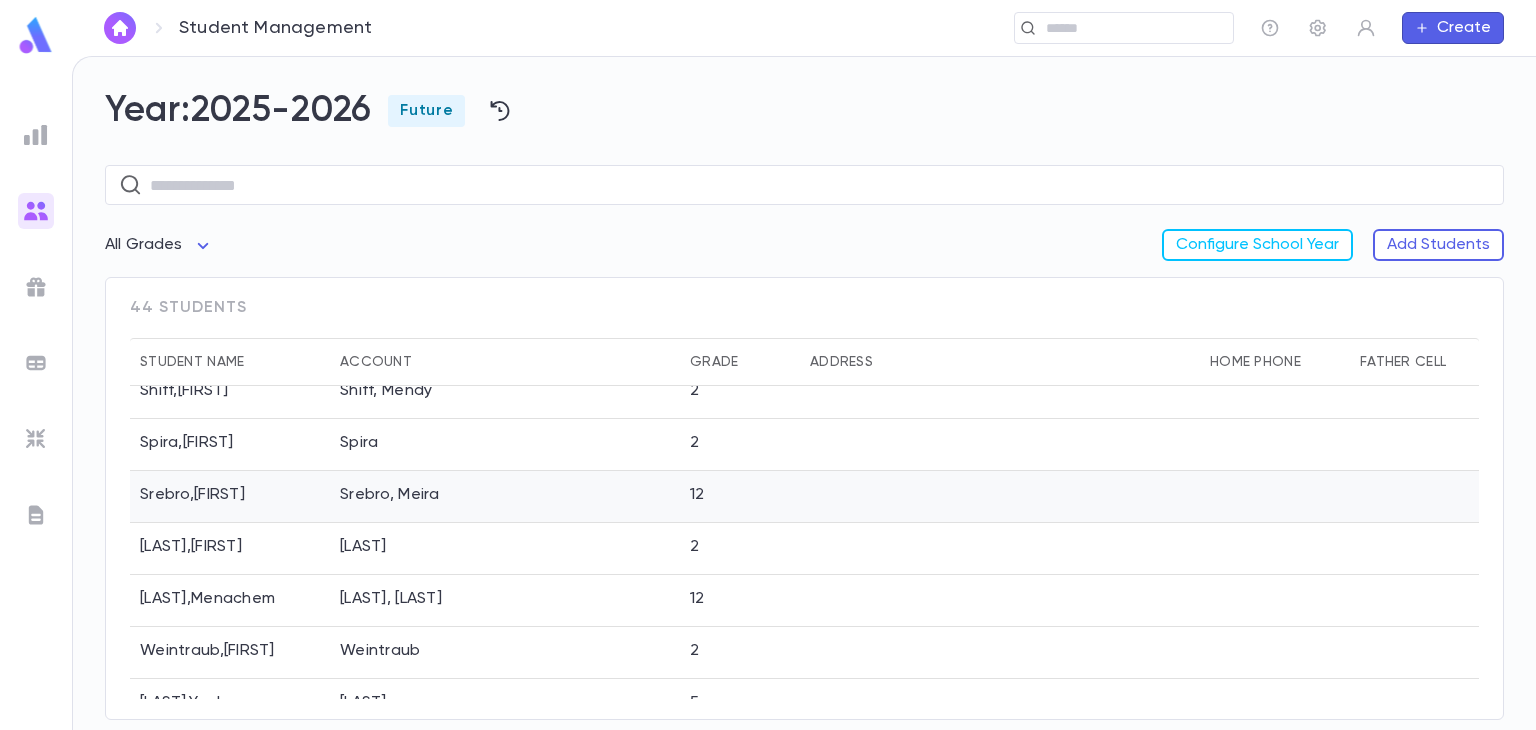 scroll, scrollTop: 1983, scrollLeft: 0, axis: vertical 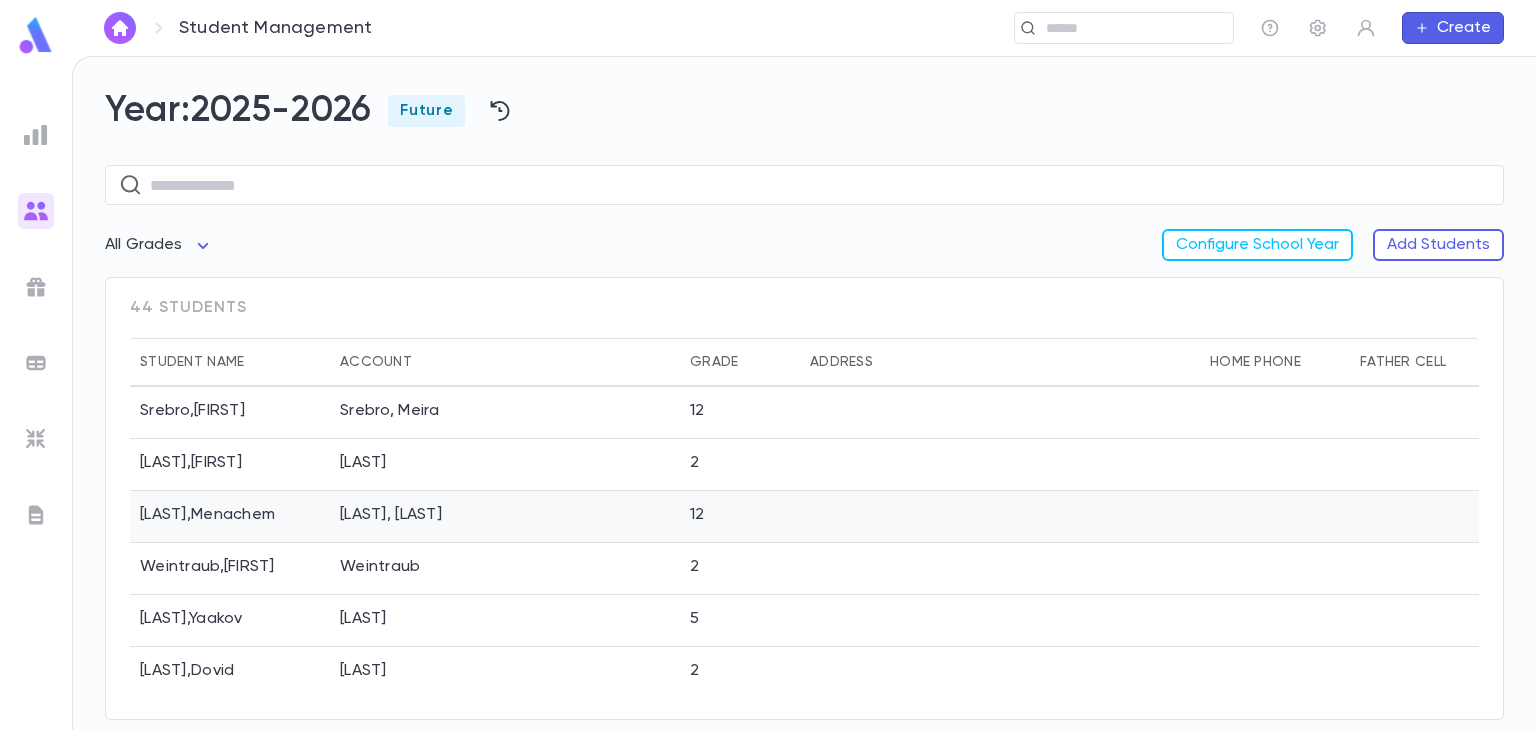 click at bounding box center [1000, 517] 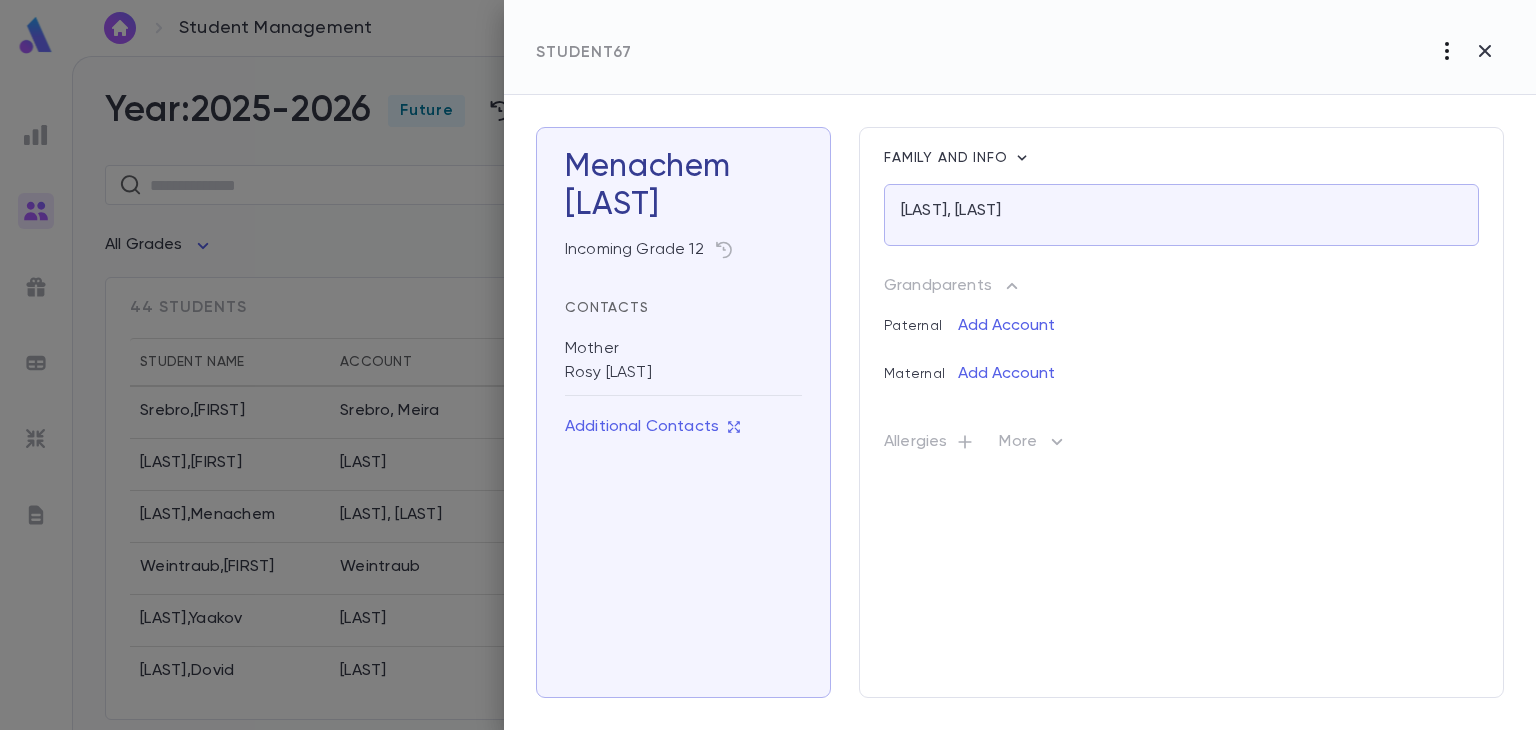 click 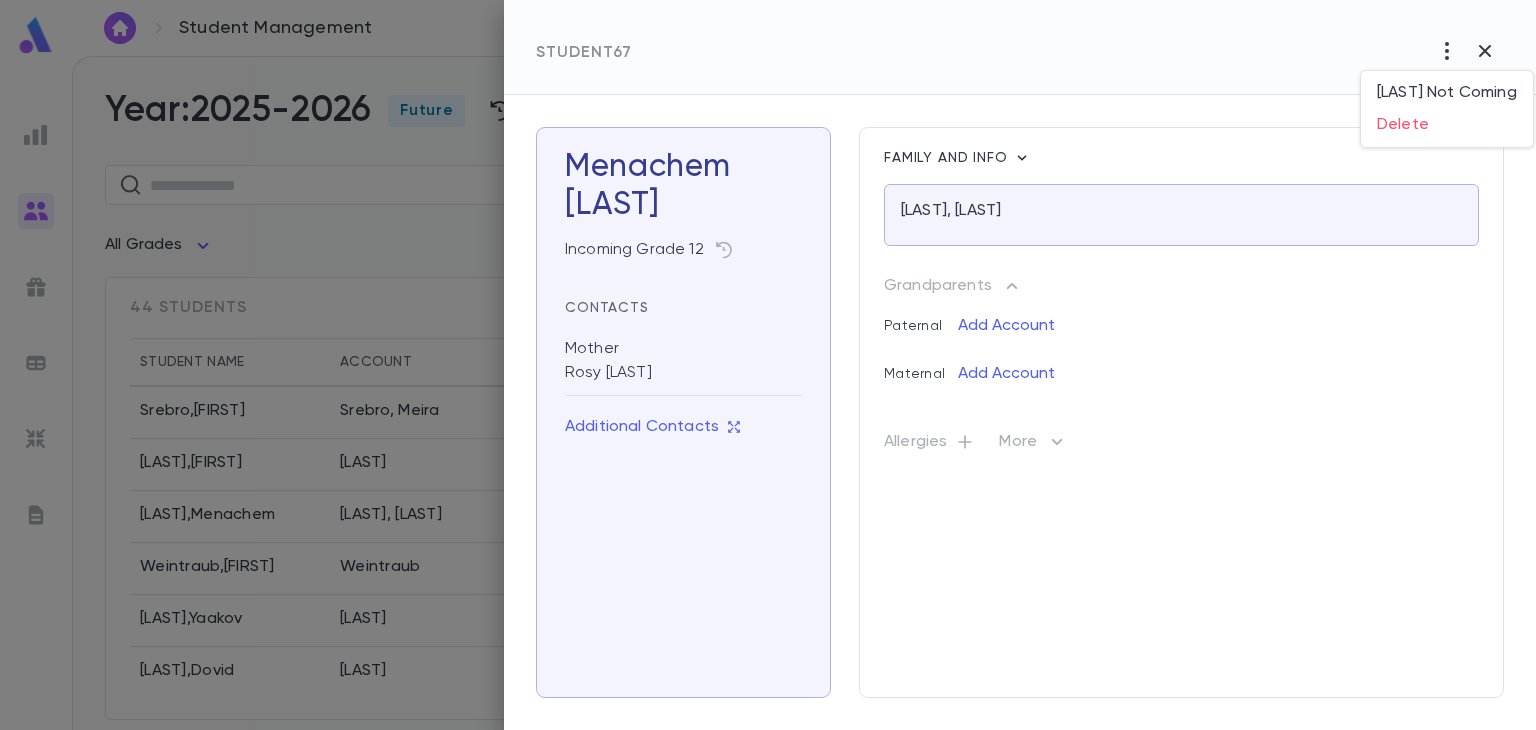 click at bounding box center [768, 365] 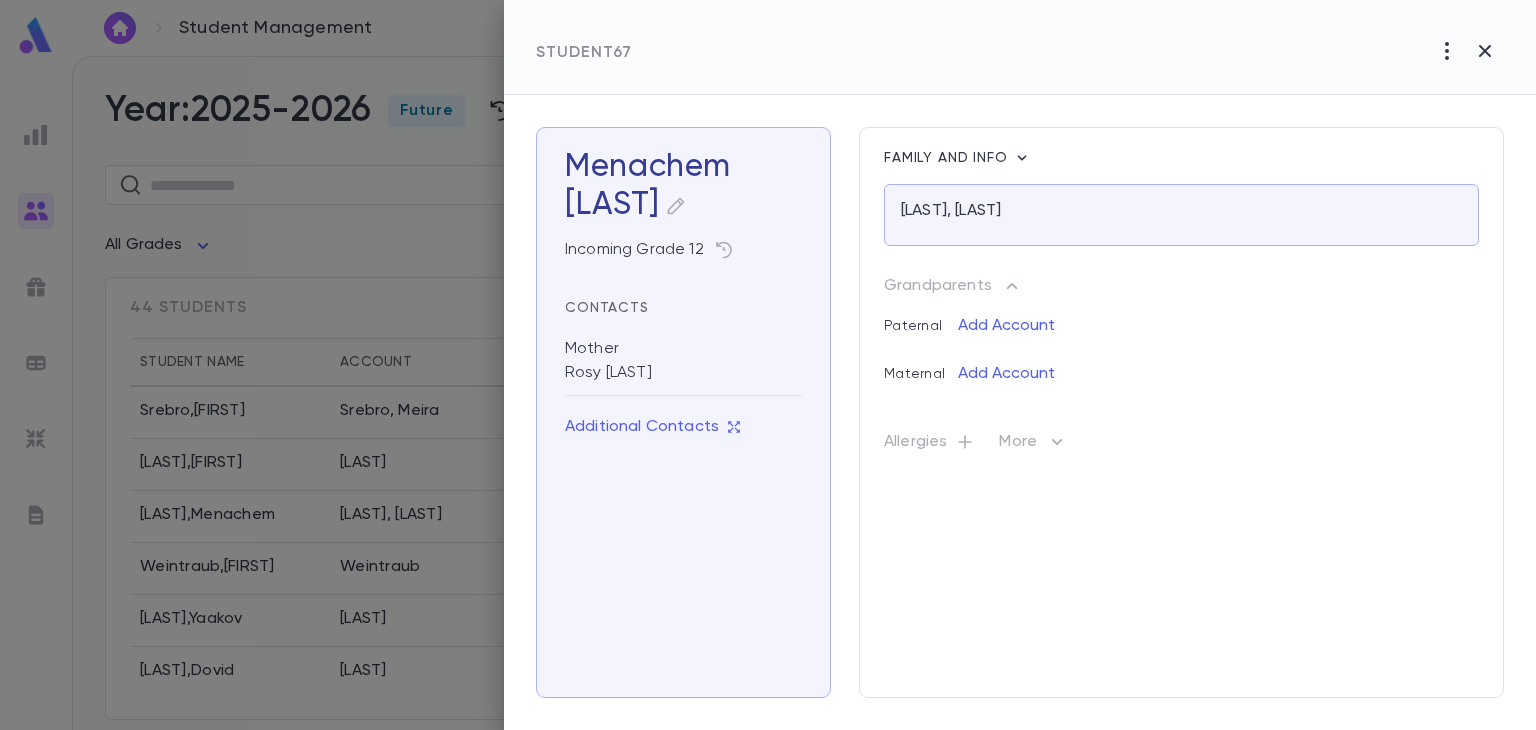 click 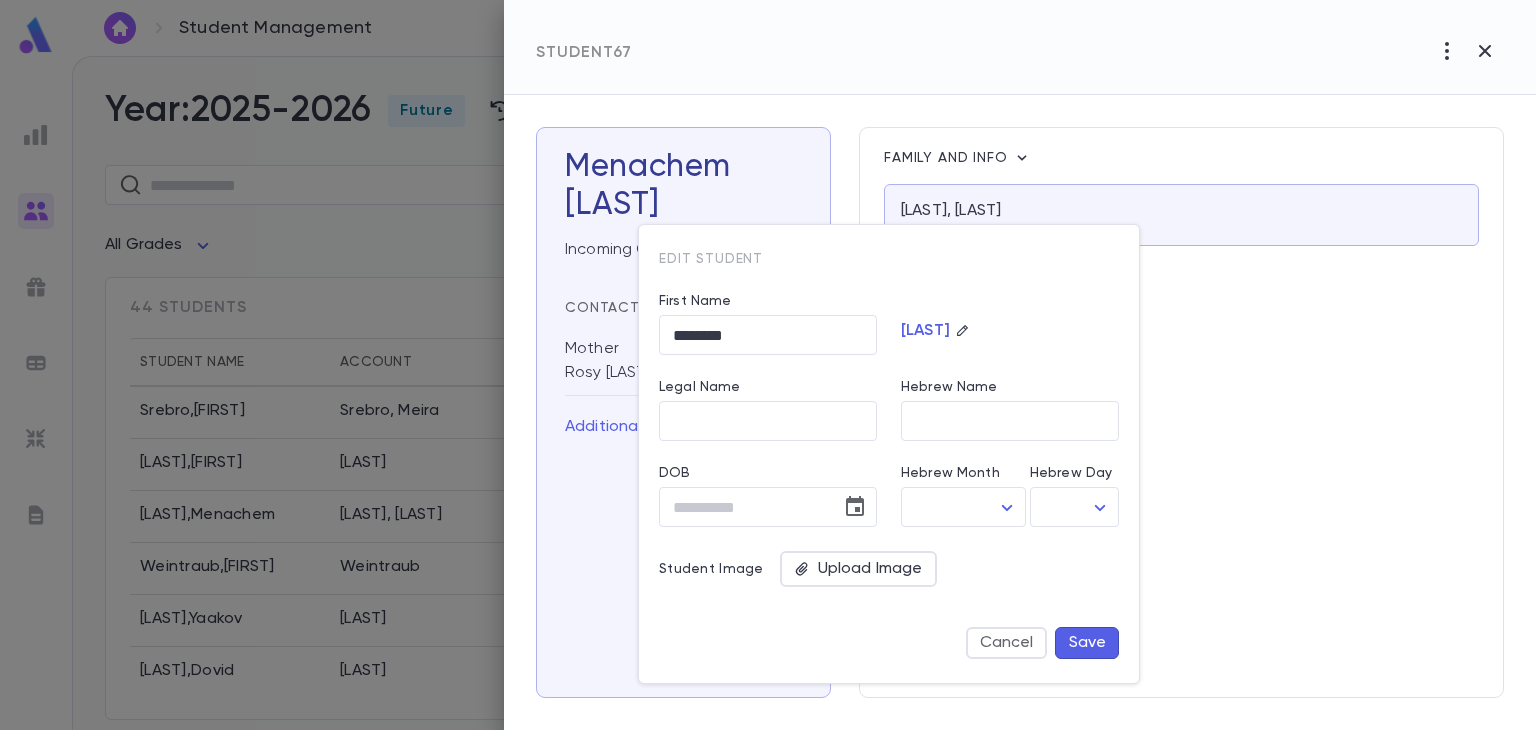 click on "First Name" at bounding box center (768, 304) 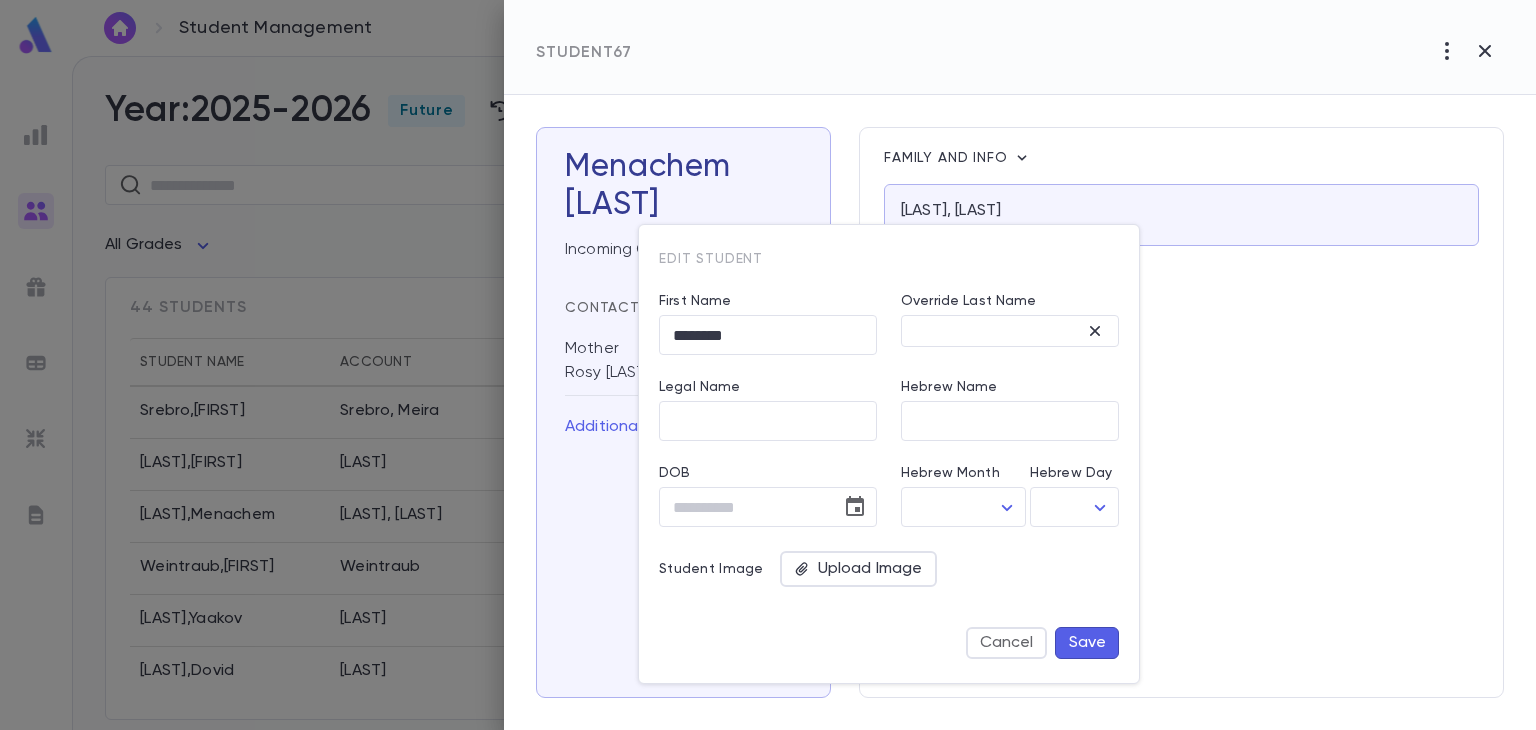 click on "Hebrew Name ​" at bounding box center (998, 398) 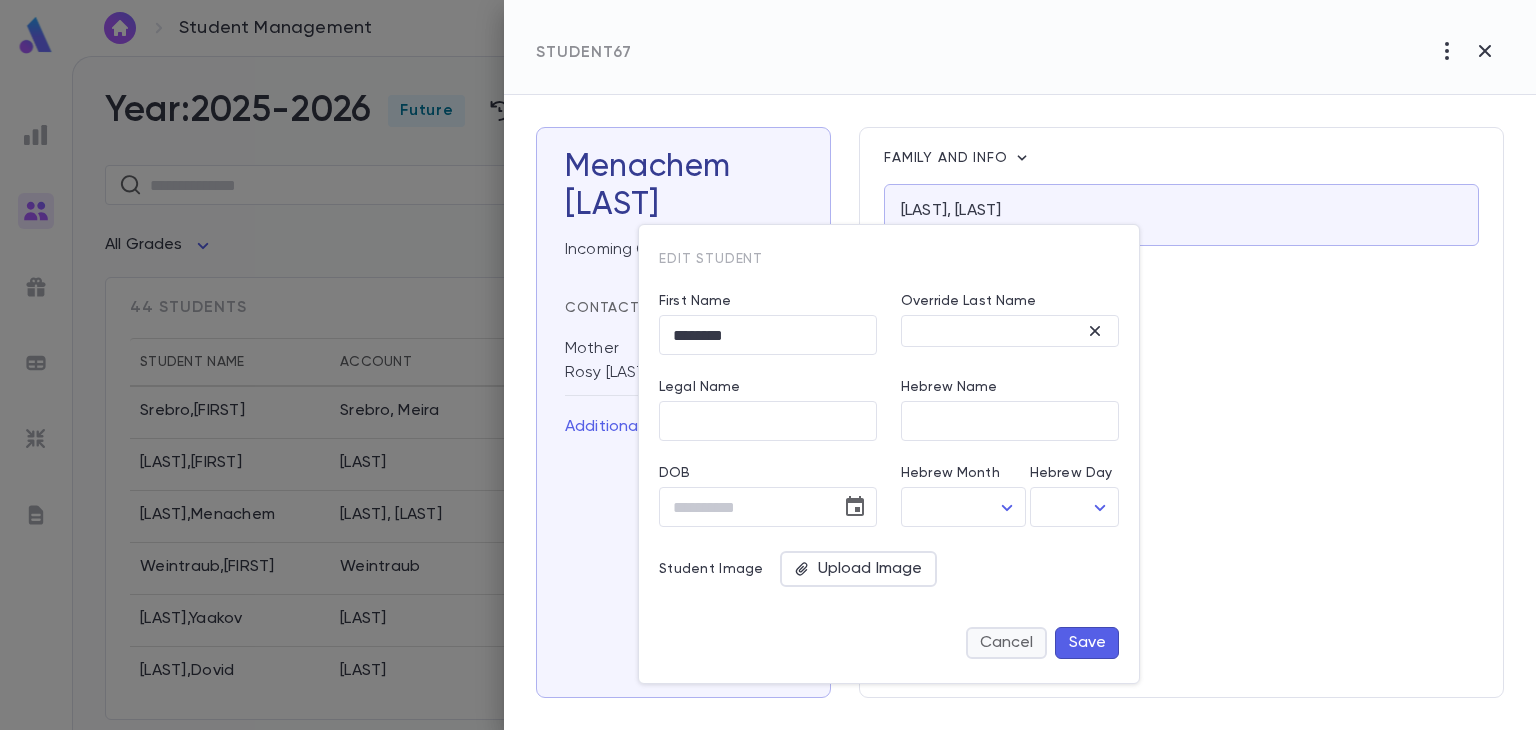 click on "Cancel" at bounding box center [1006, 643] 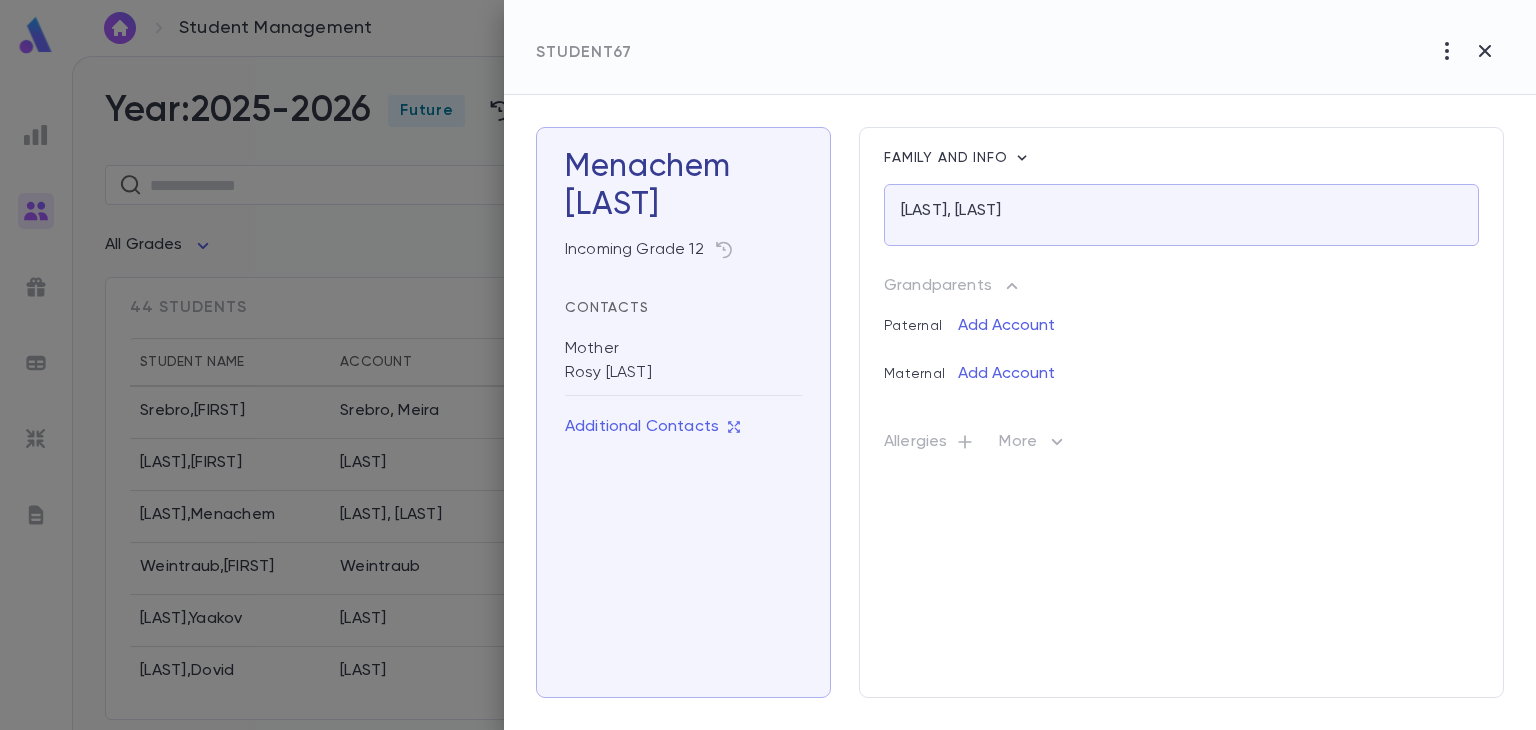 click 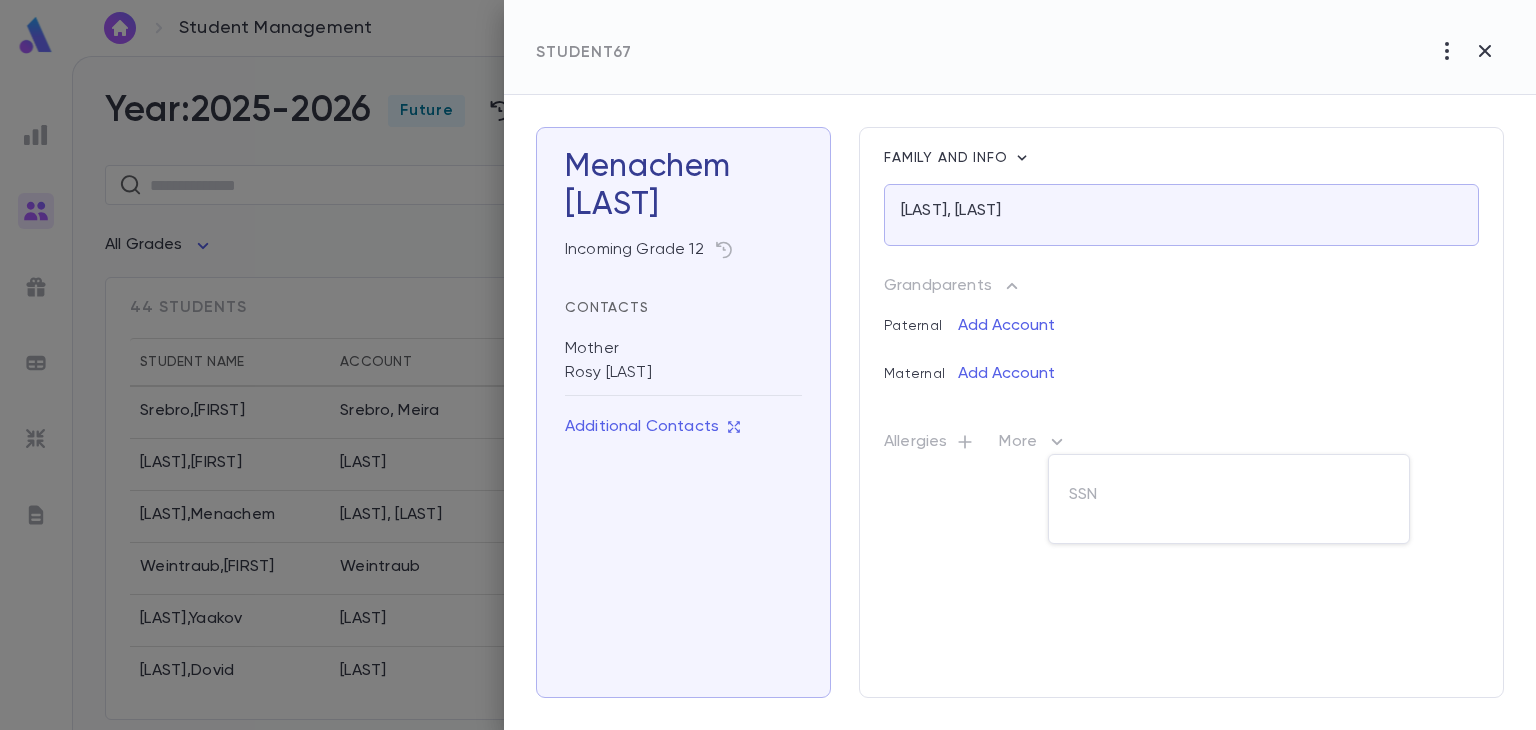 click at bounding box center [768, 365] 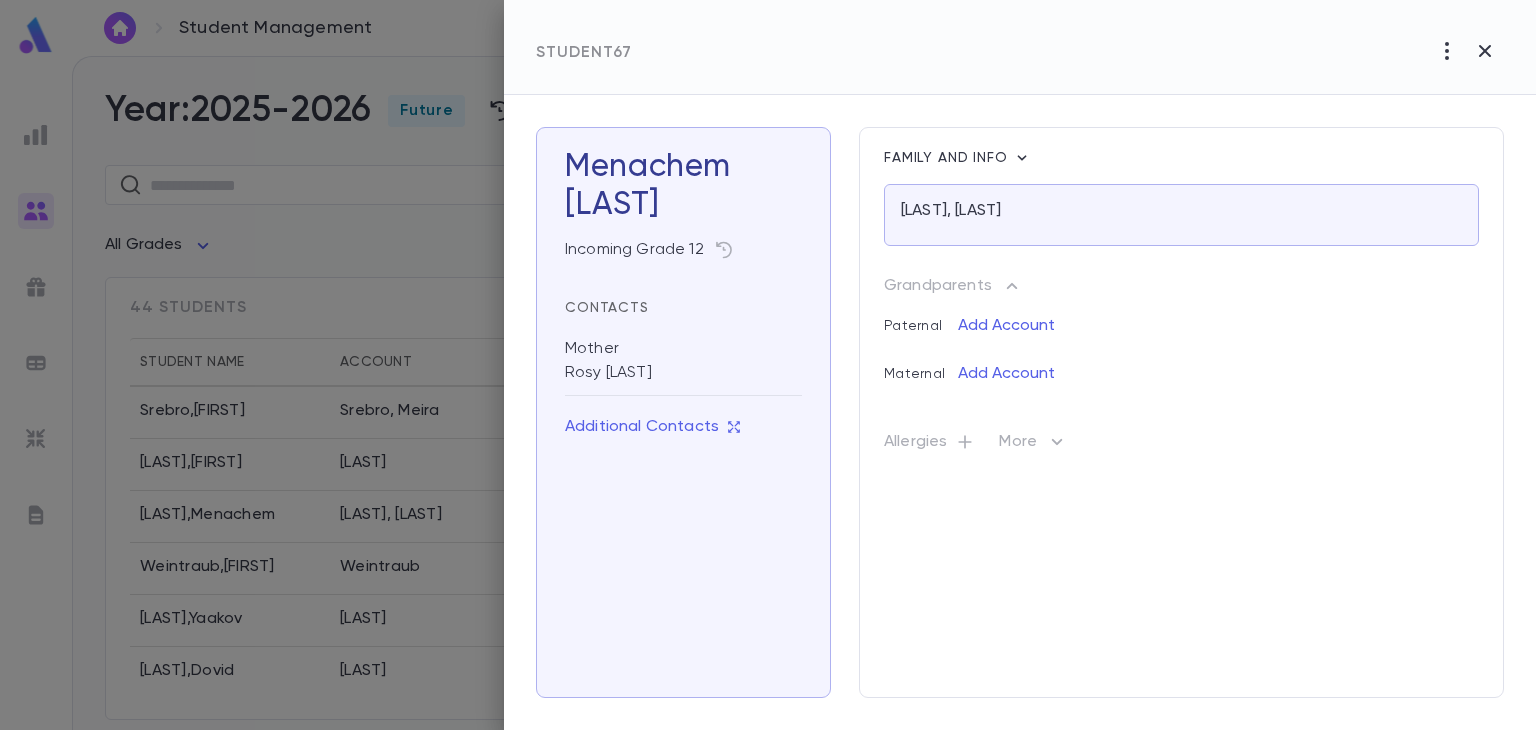 click on "Mother" at bounding box center (683, 350) 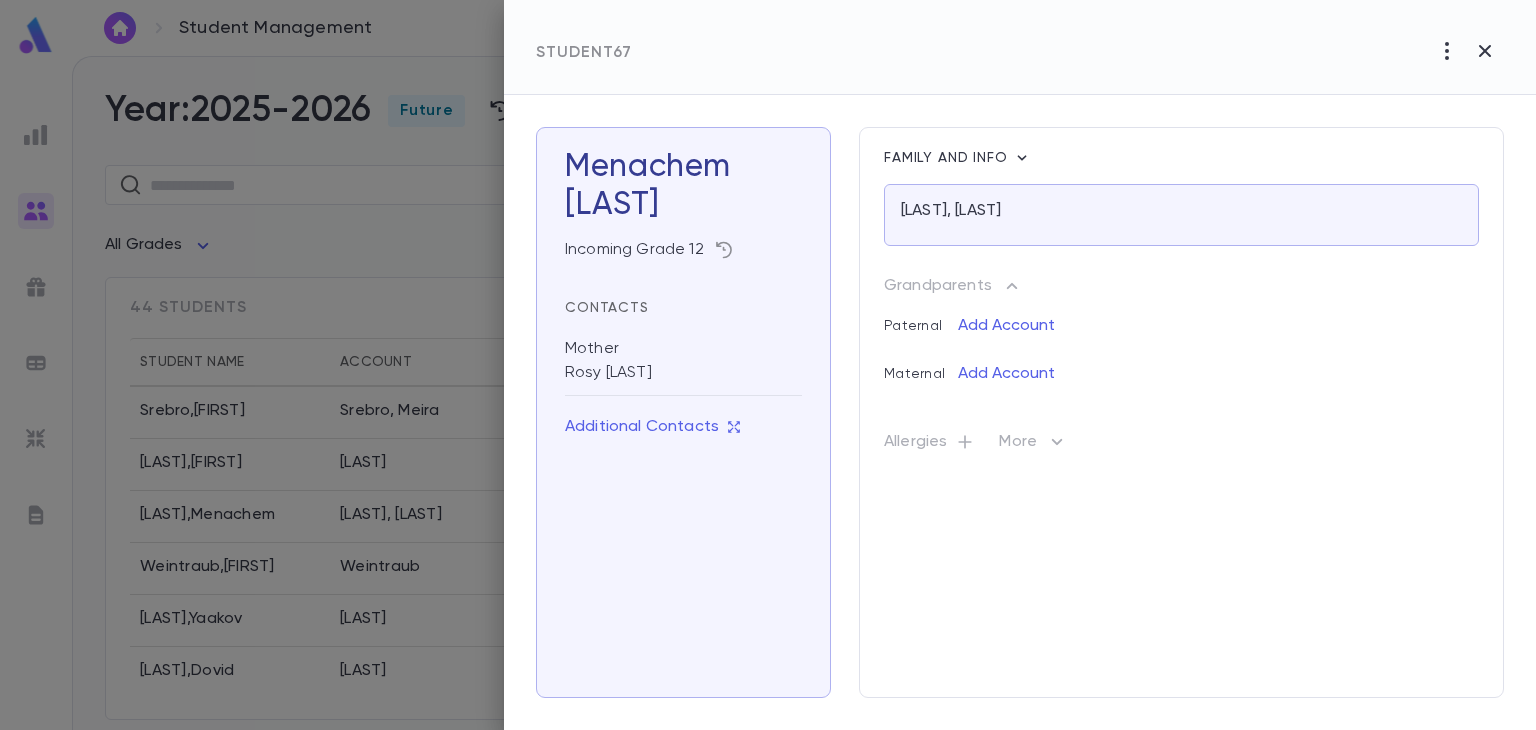 click 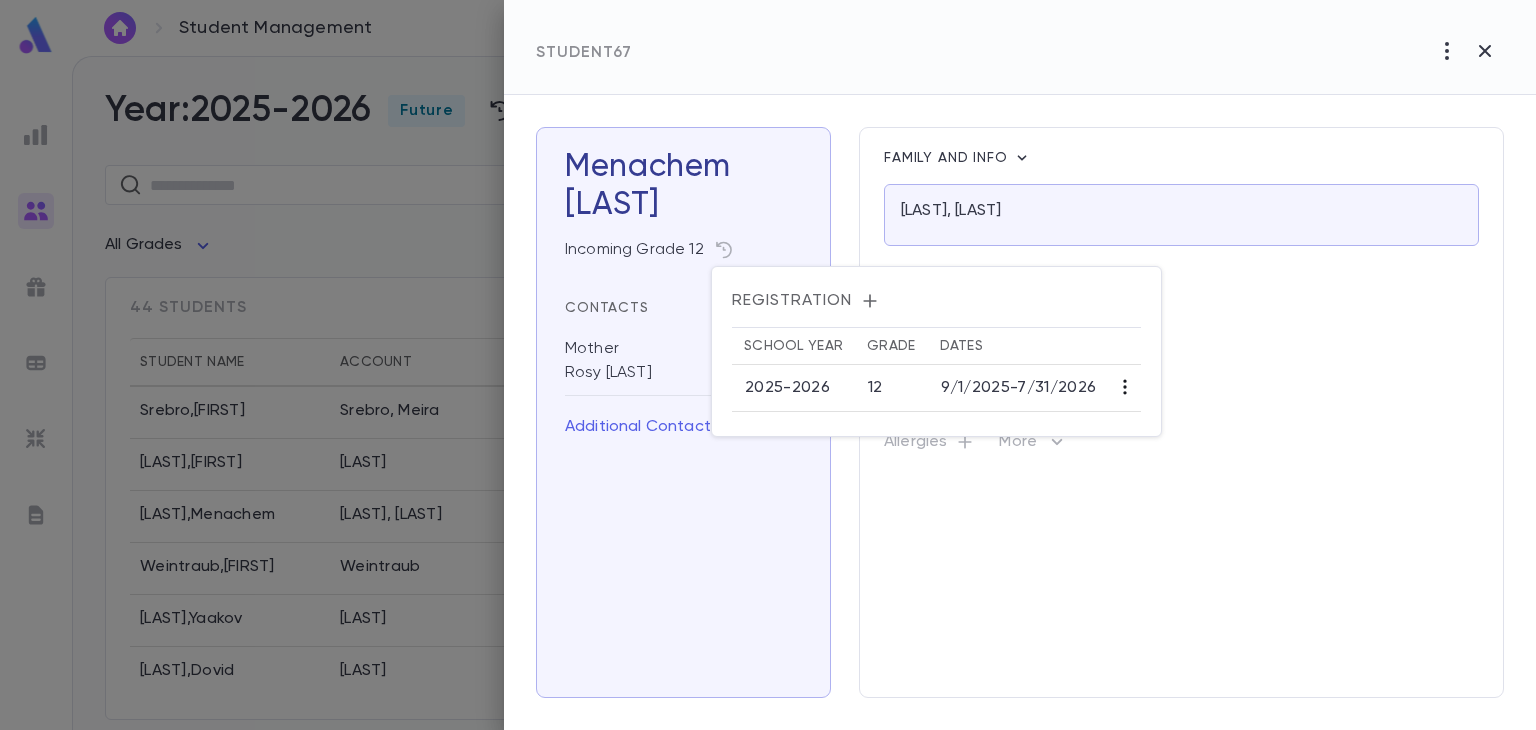 click 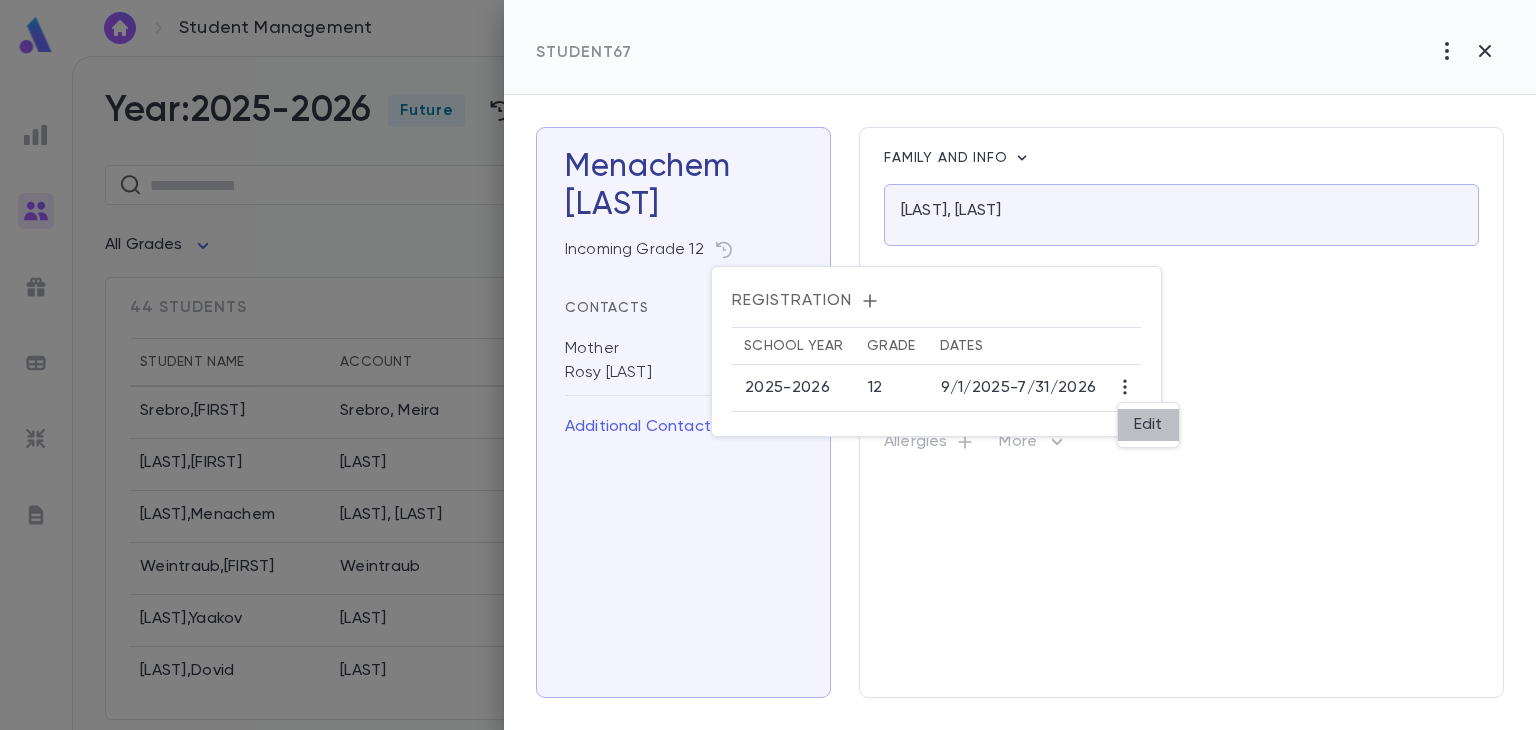 click on "Edit" at bounding box center (1148, 425) 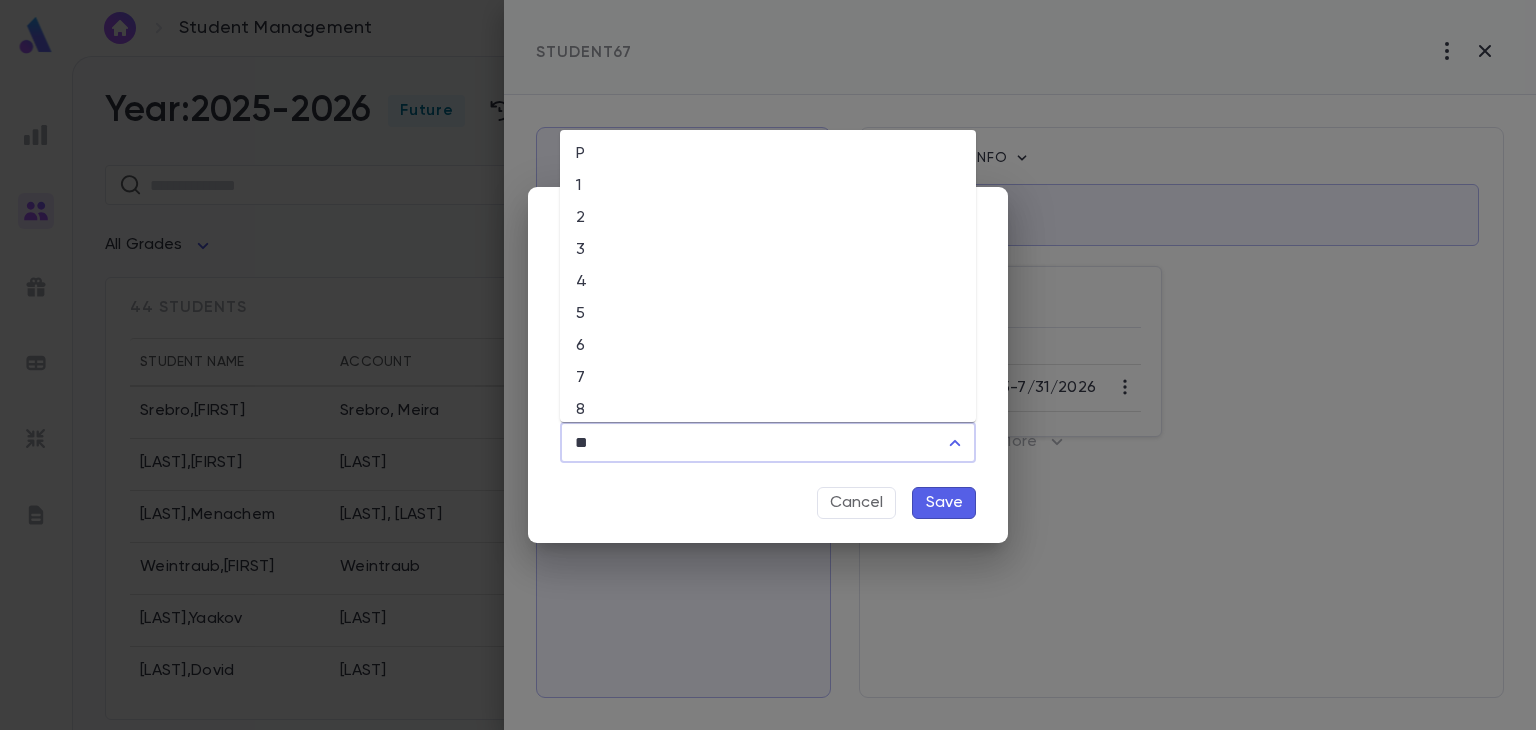 click on "**" at bounding box center (753, 443) 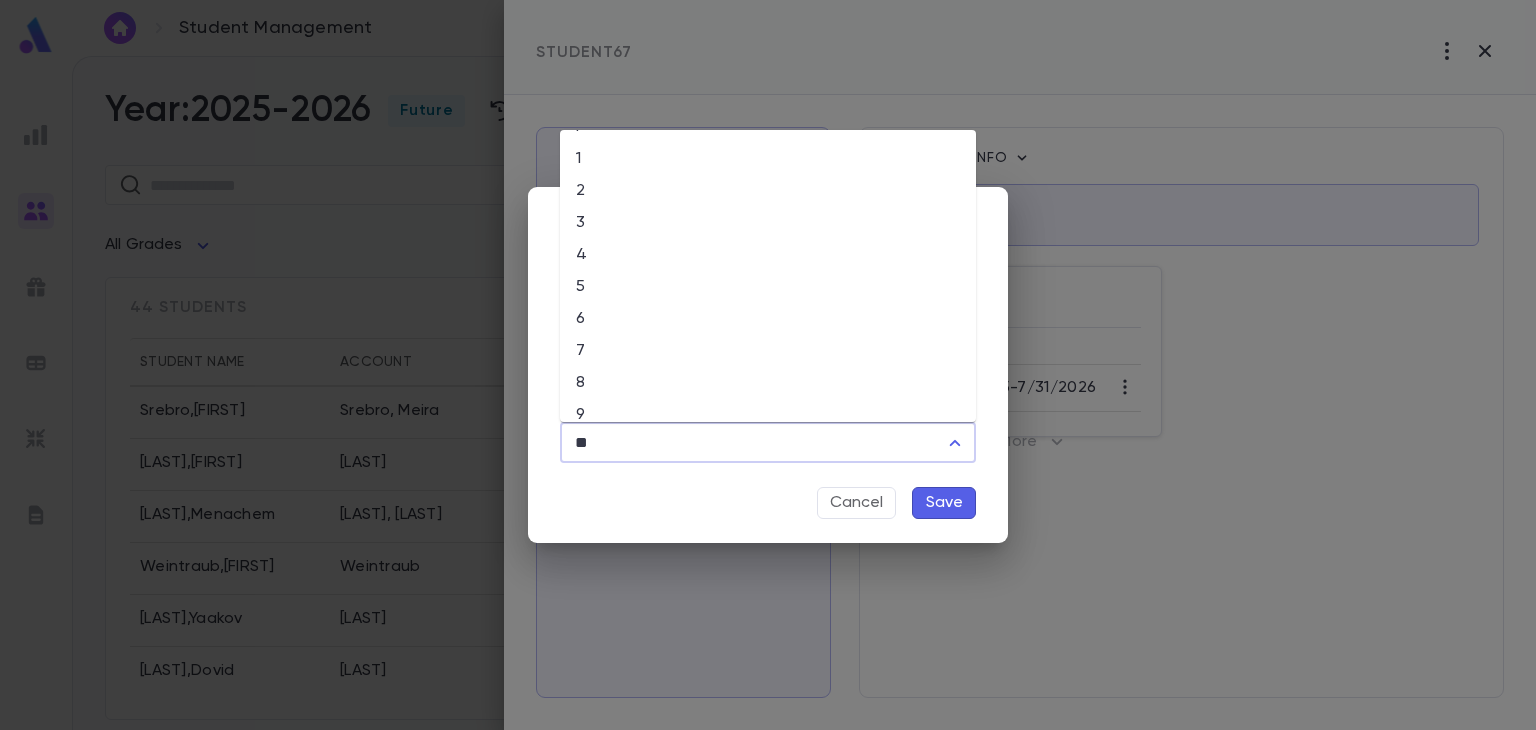 scroll, scrollTop: 26, scrollLeft: 0, axis: vertical 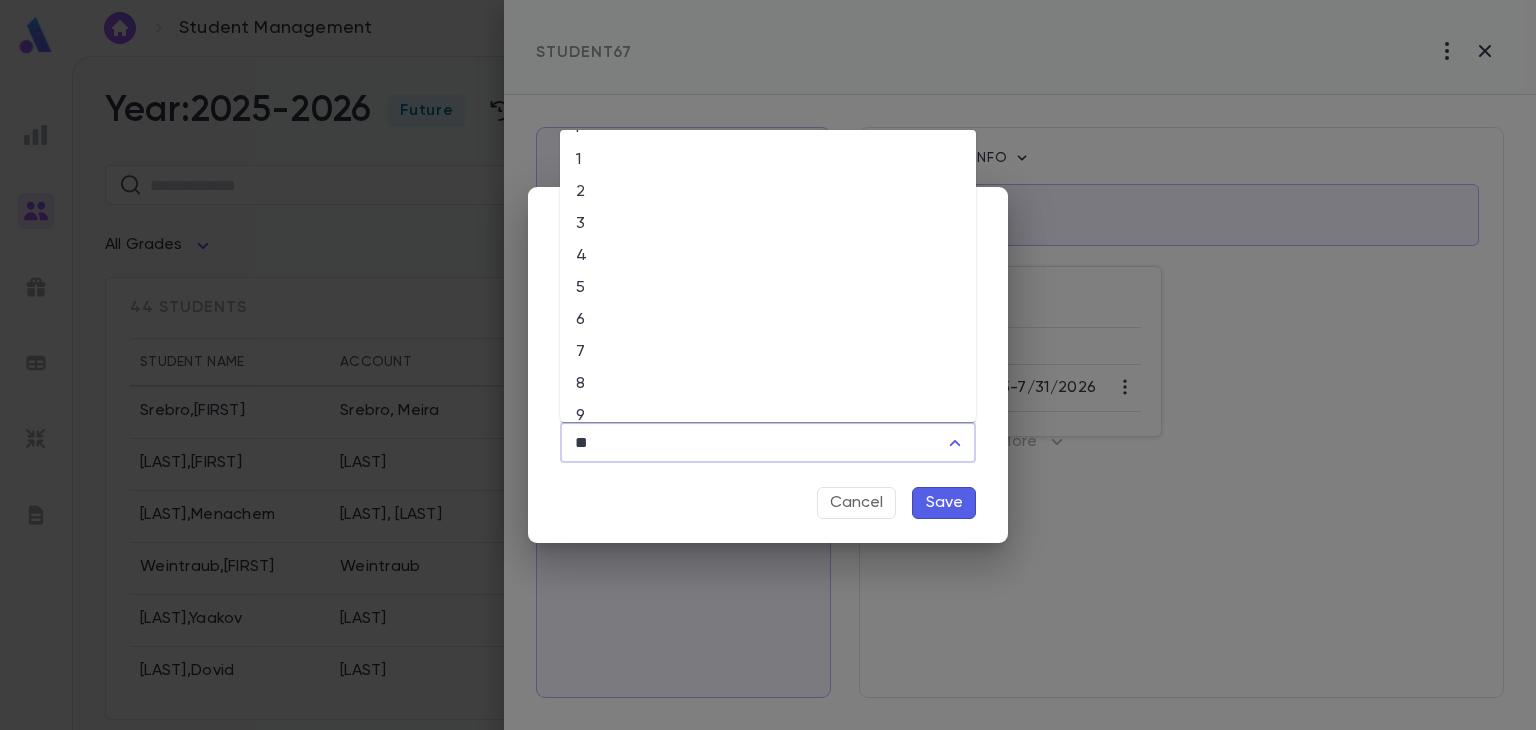 click on "3" at bounding box center [768, 224] 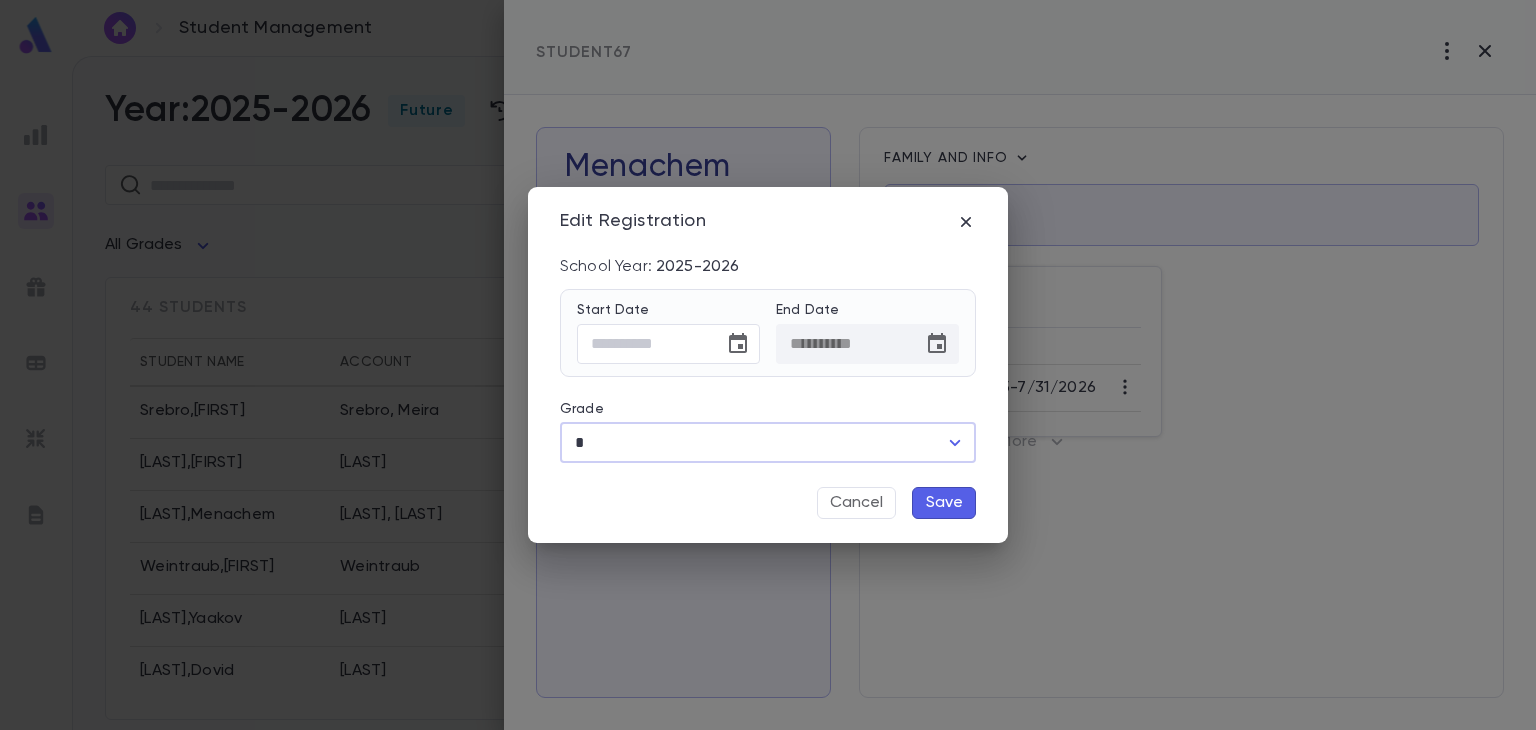 click on "Save" at bounding box center (944, 503) 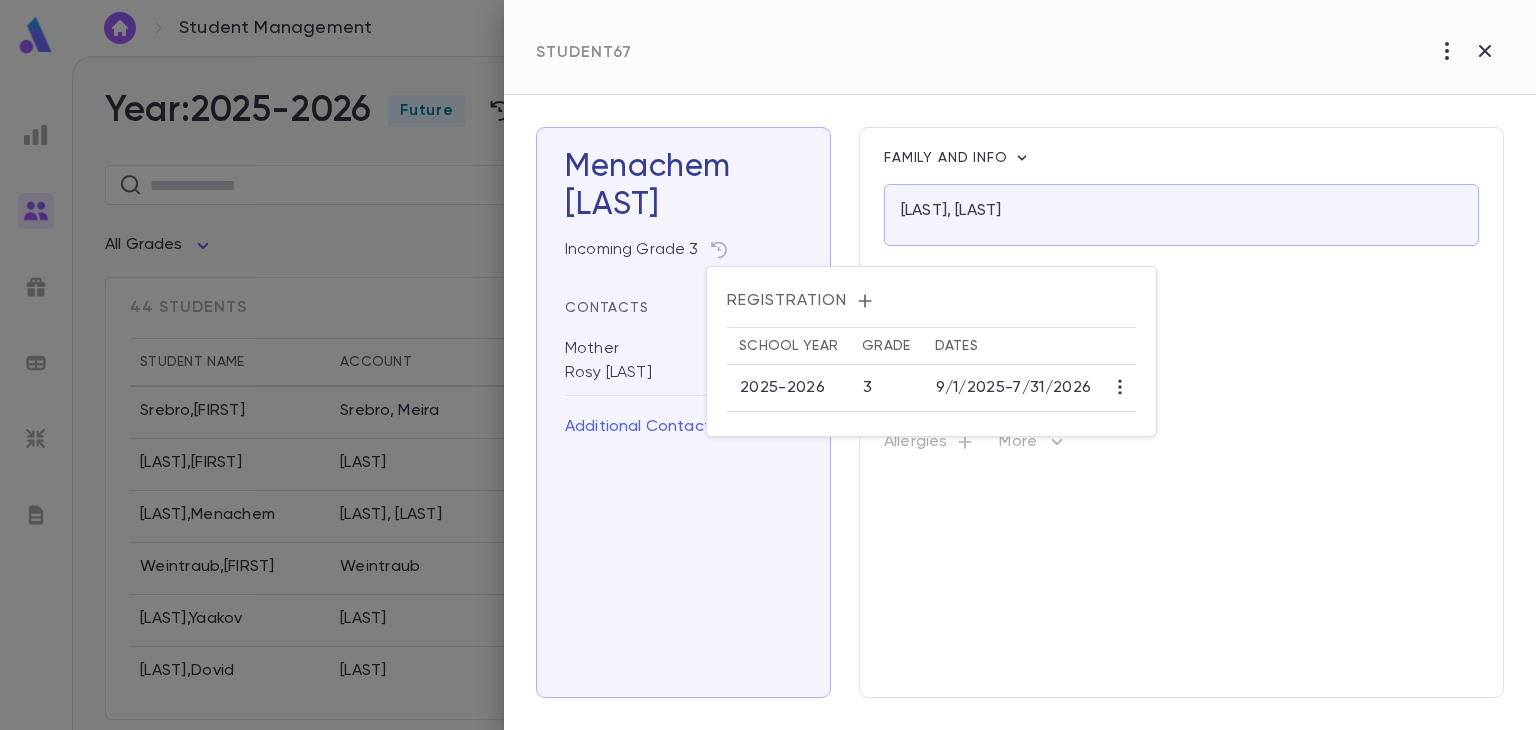 click at bounding box center [768, 365] 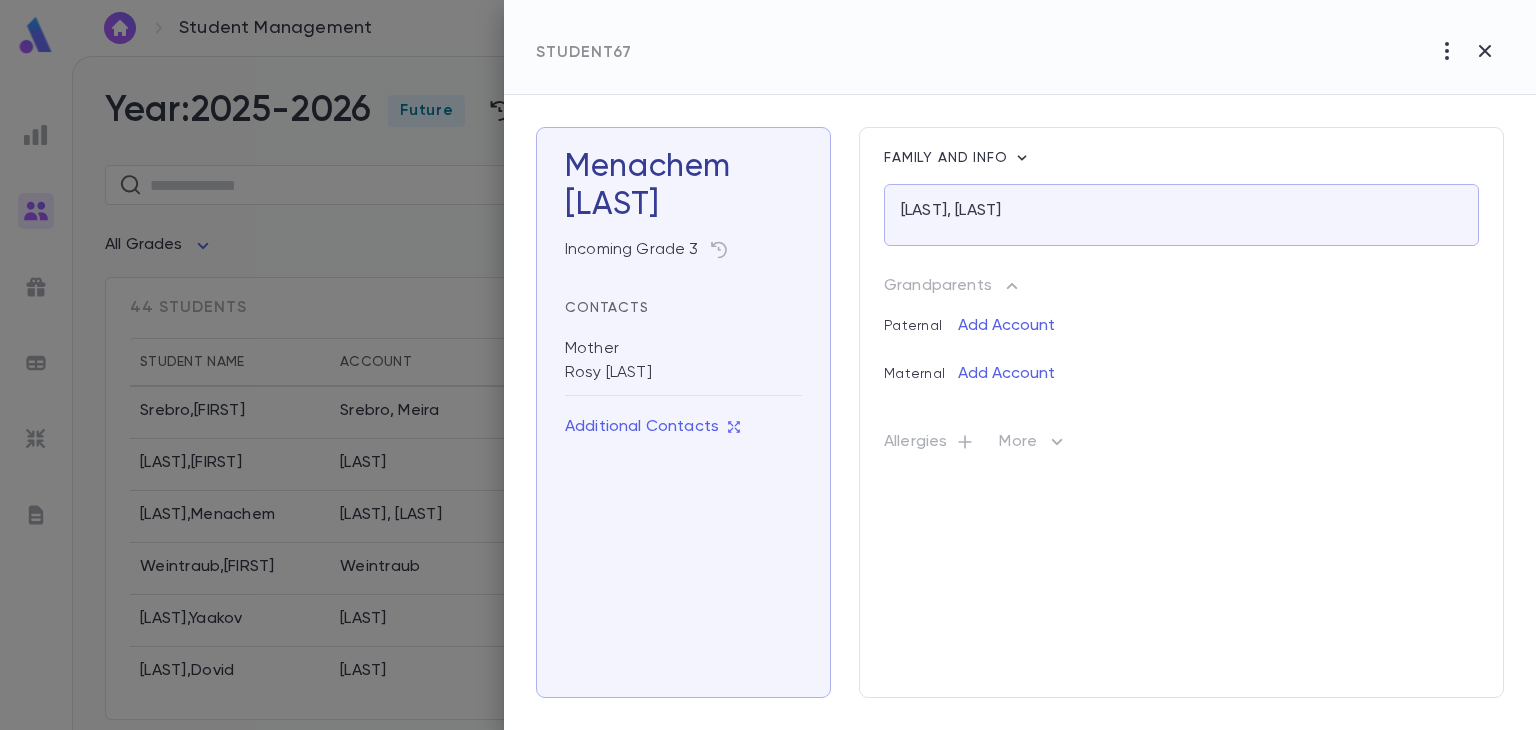 click 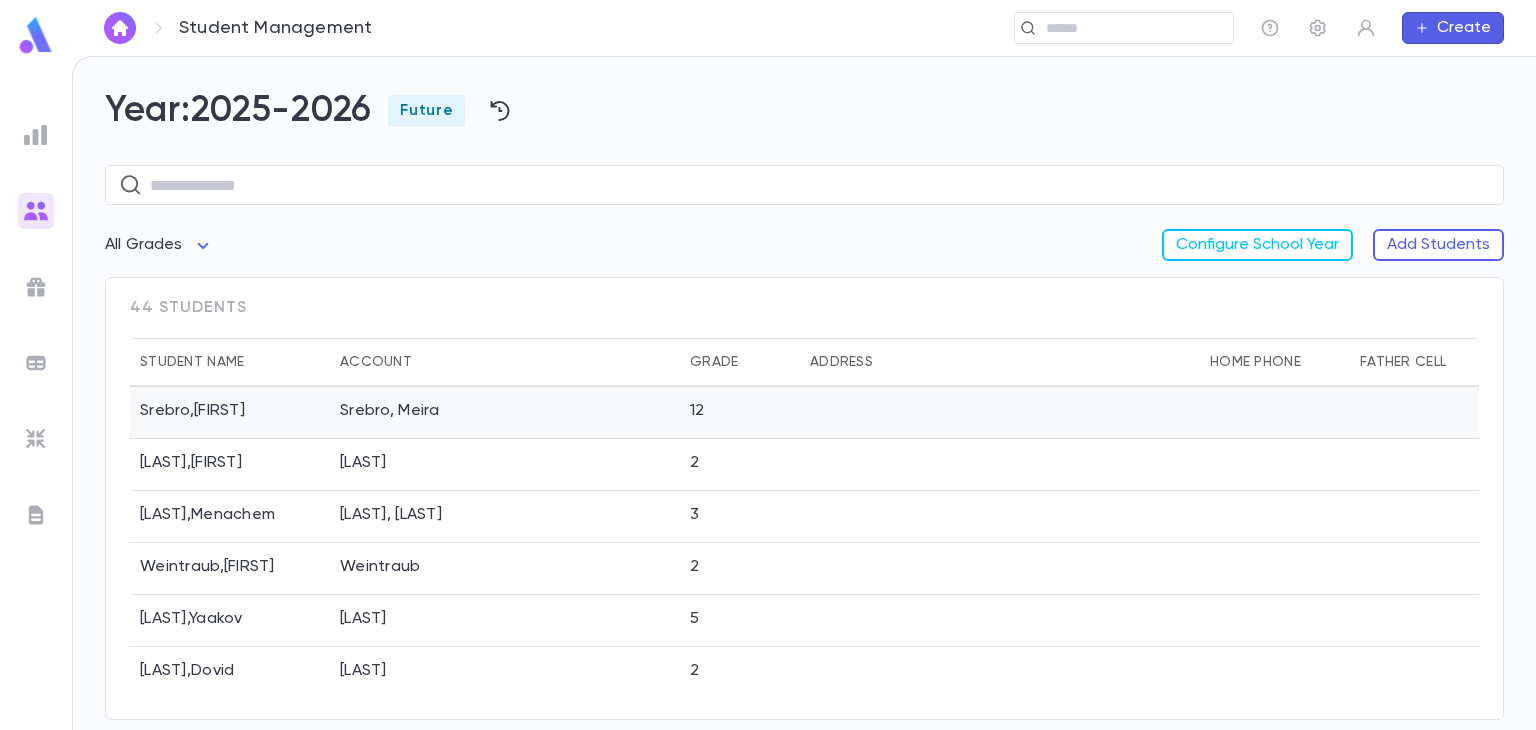 click at bounding box center (1275, 413) 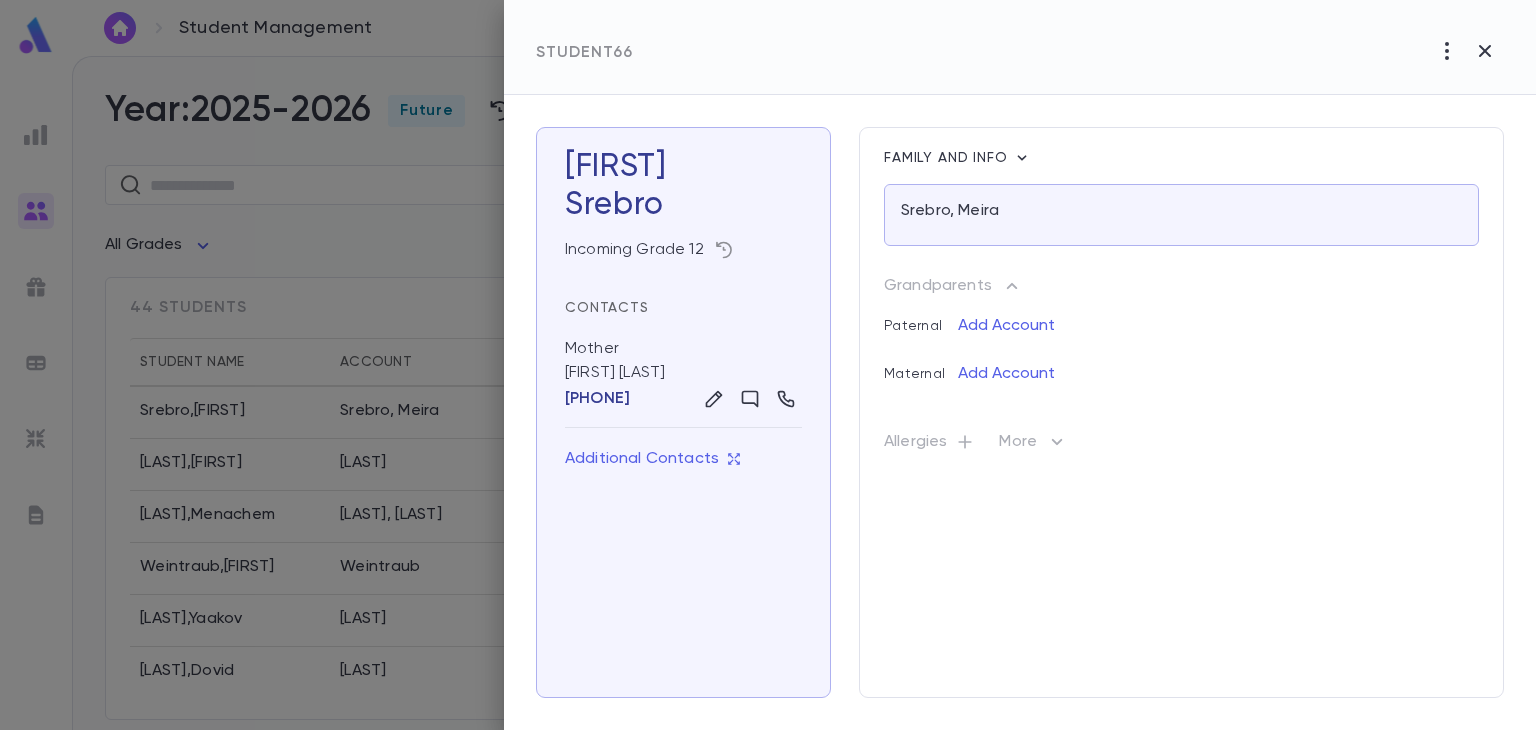 click 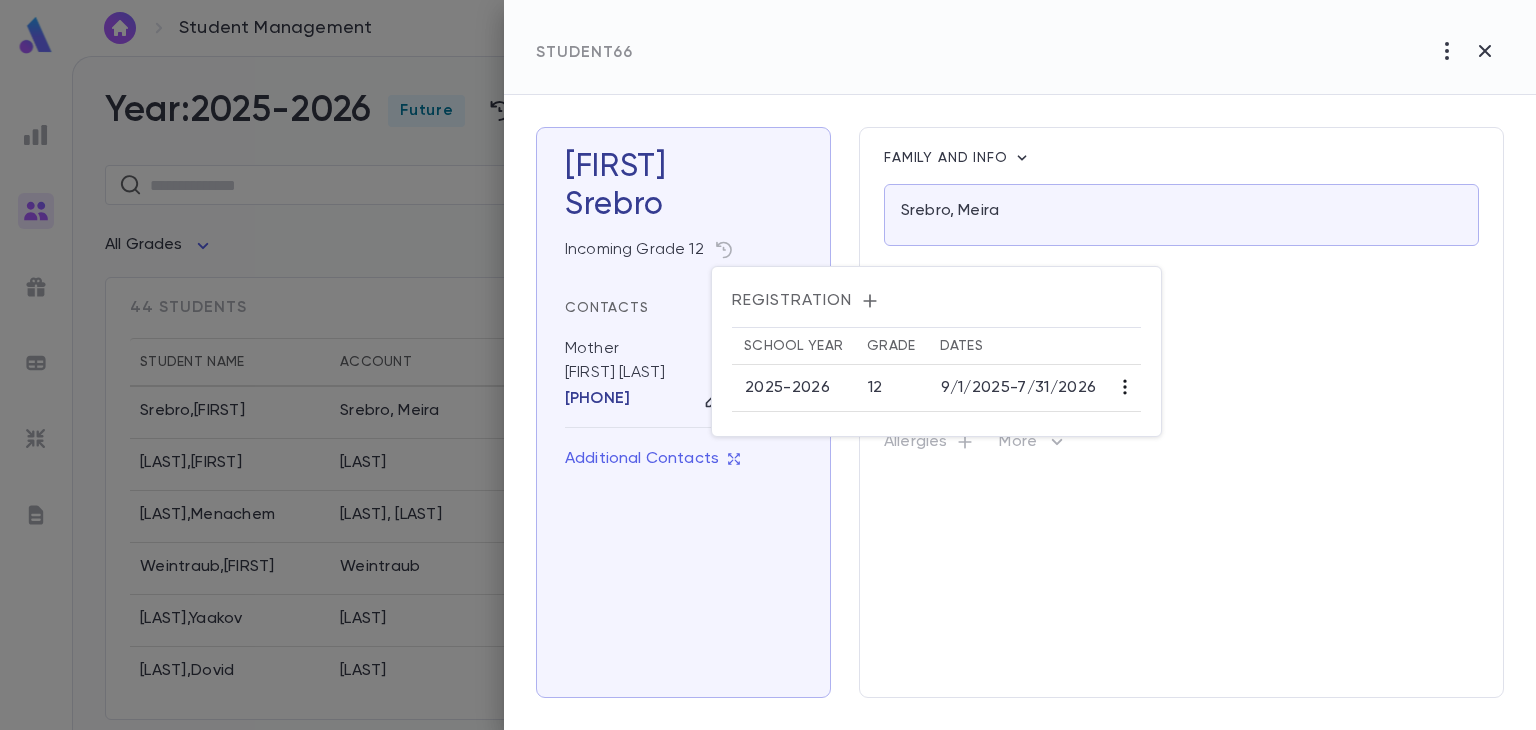 click 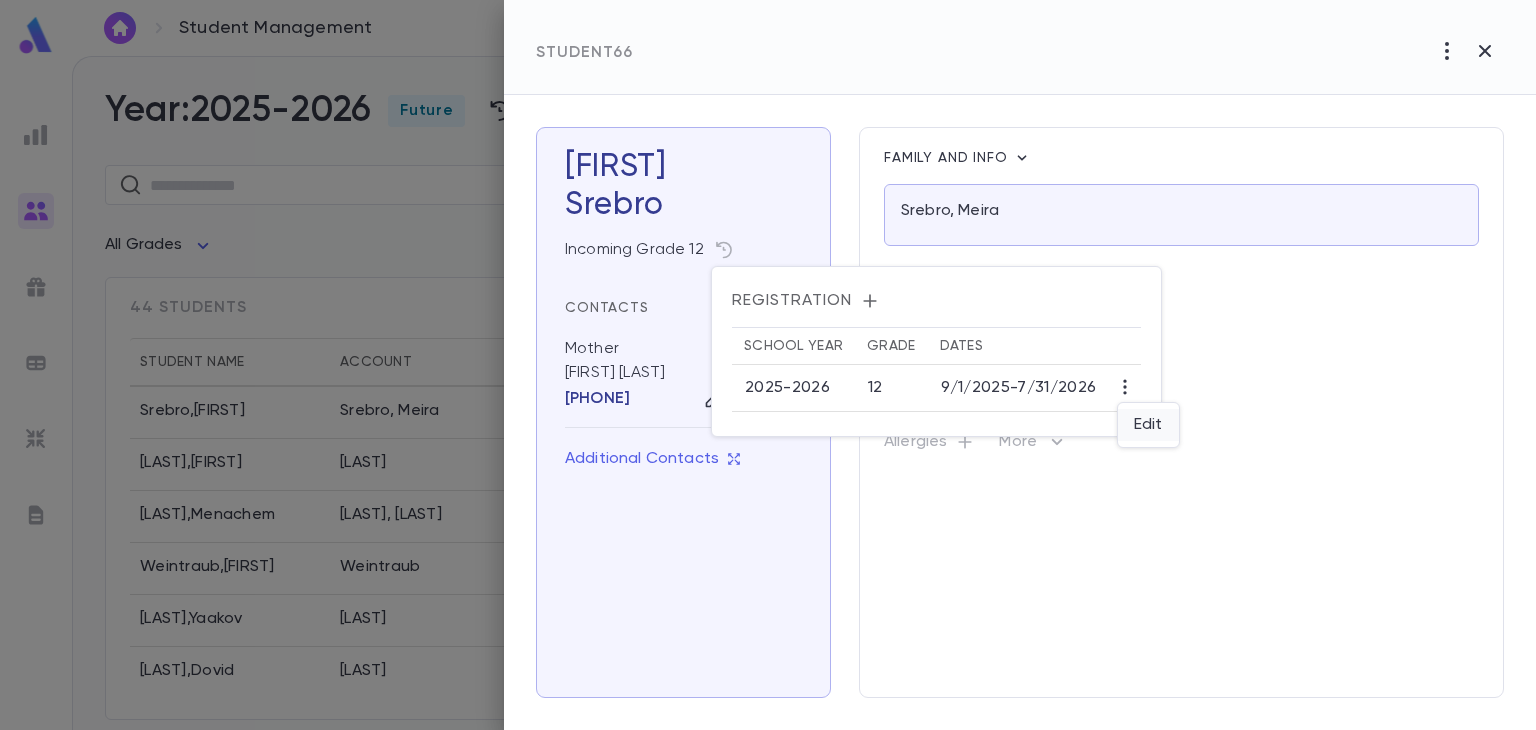 click on "Edit" at bounding box center [1148, 425] 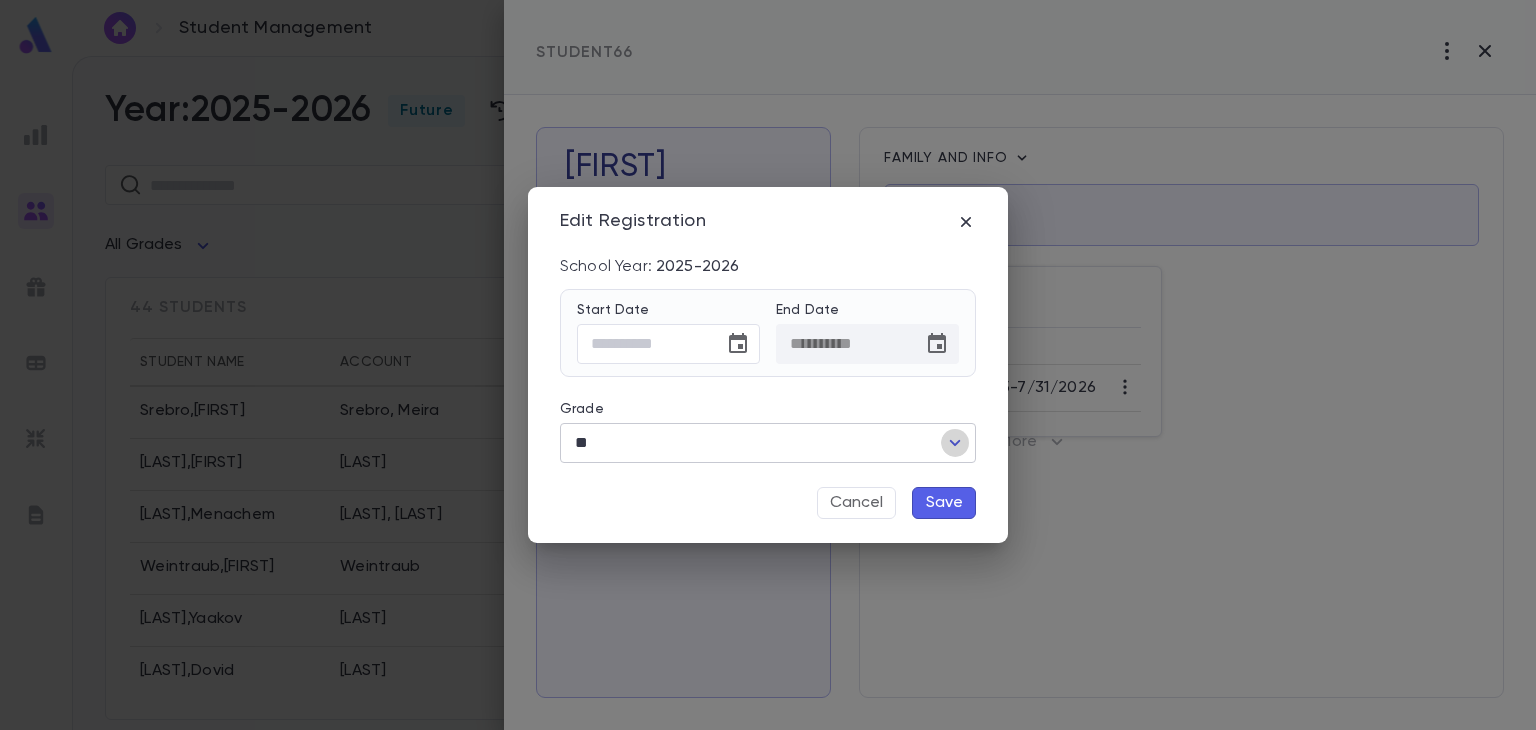 click at bounding box center [955, 443] 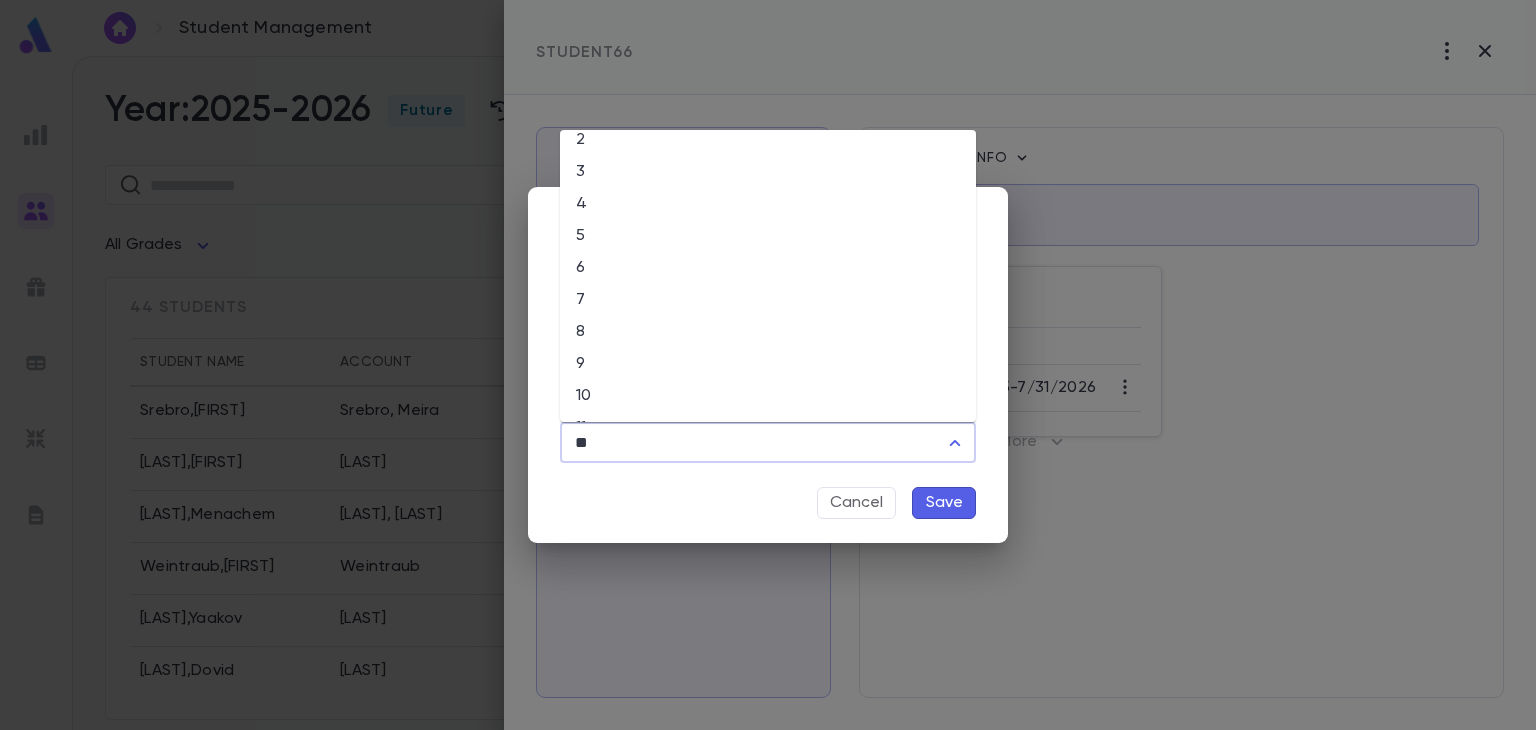 scroll, scrollTop: 76, scrollLeft: 0, axis: vertical 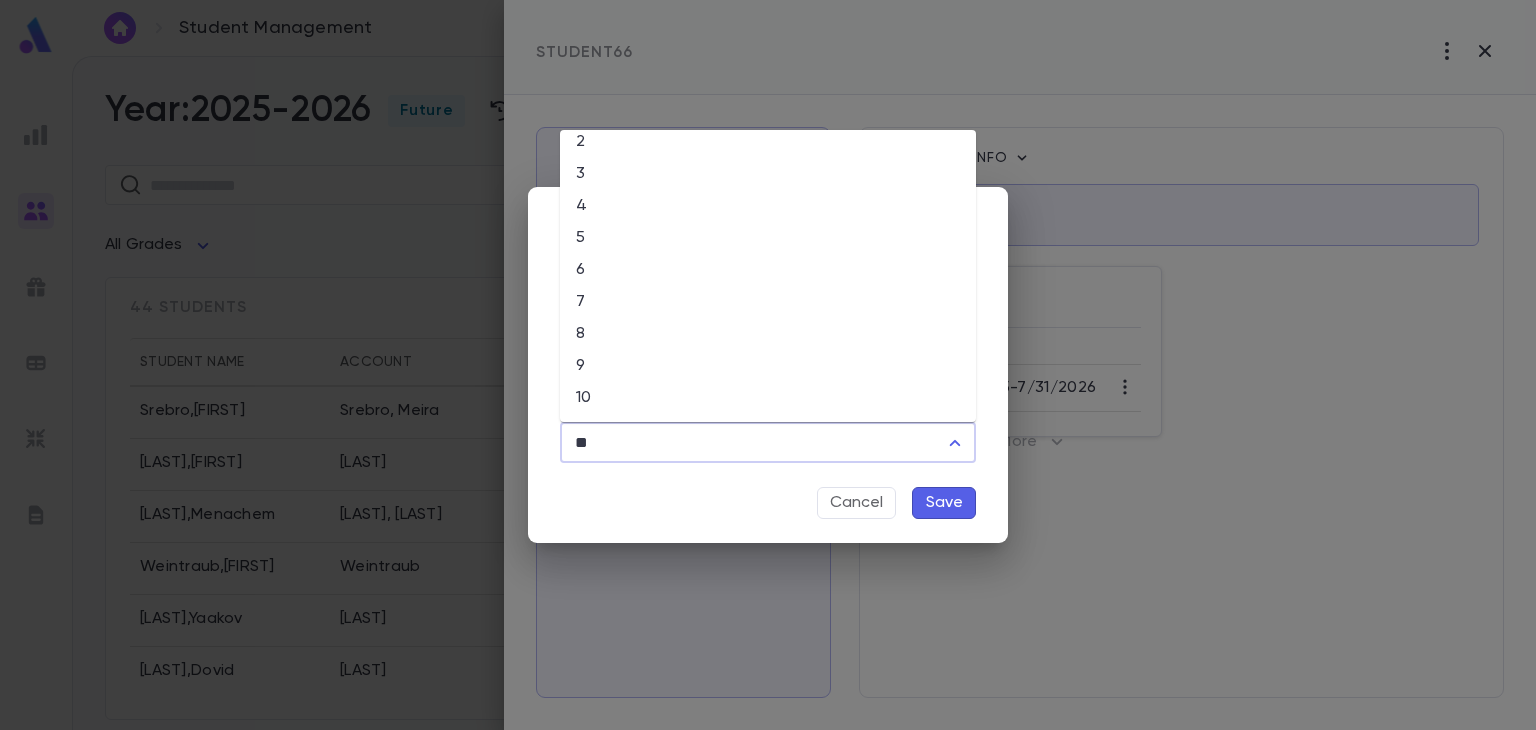 click on "3" at bounding box center [768, 174] 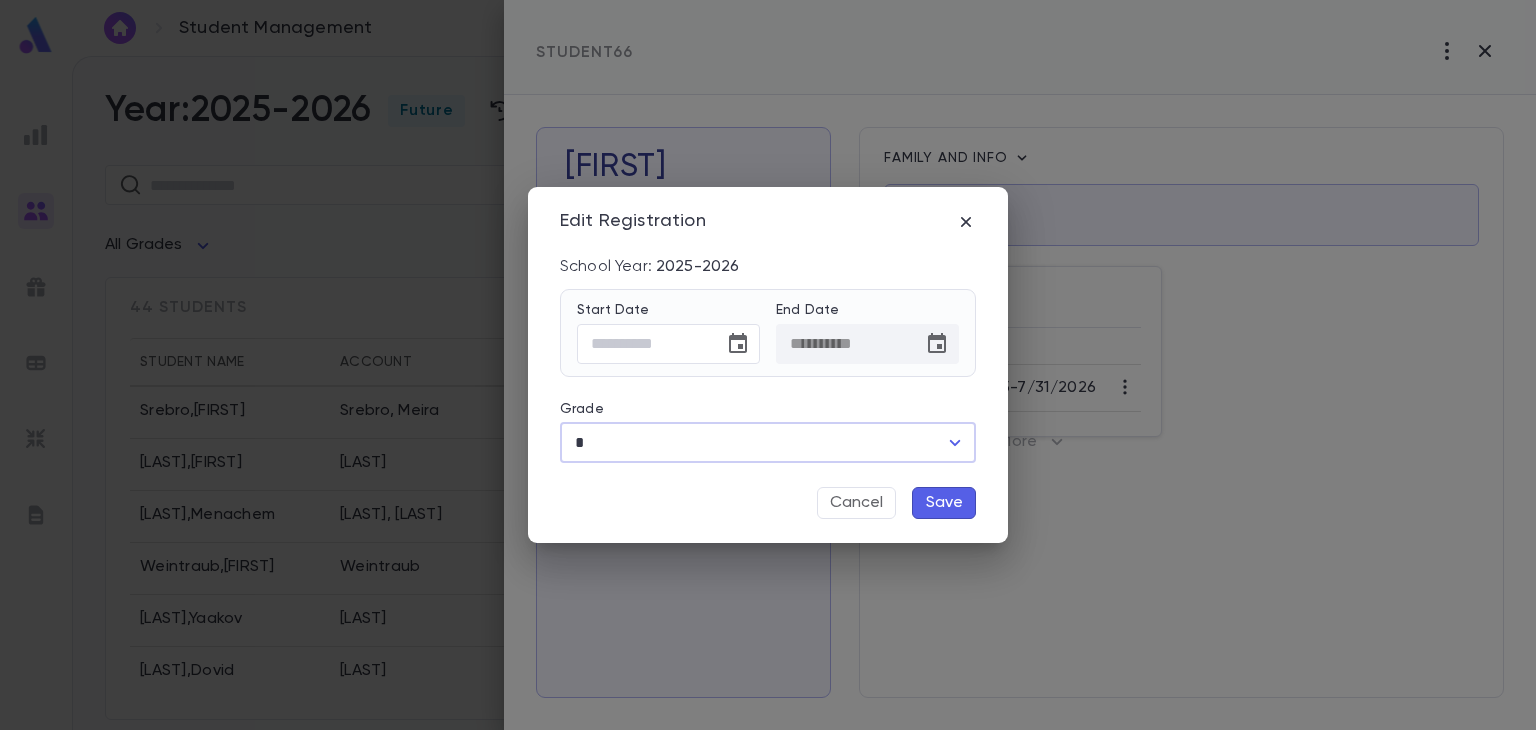 click on "Save" at bounding box center (944, 503) 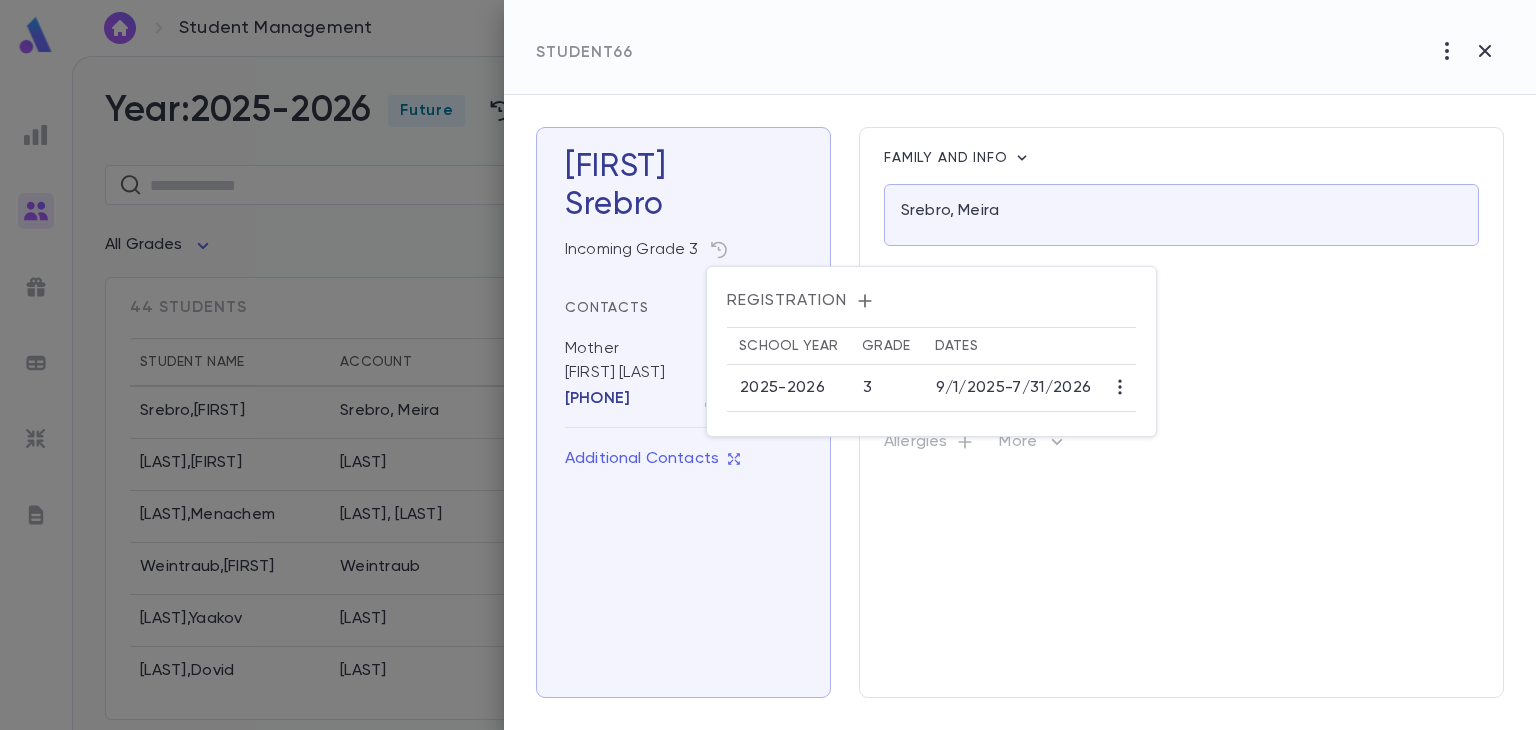 click at bounding box center [768, 365] 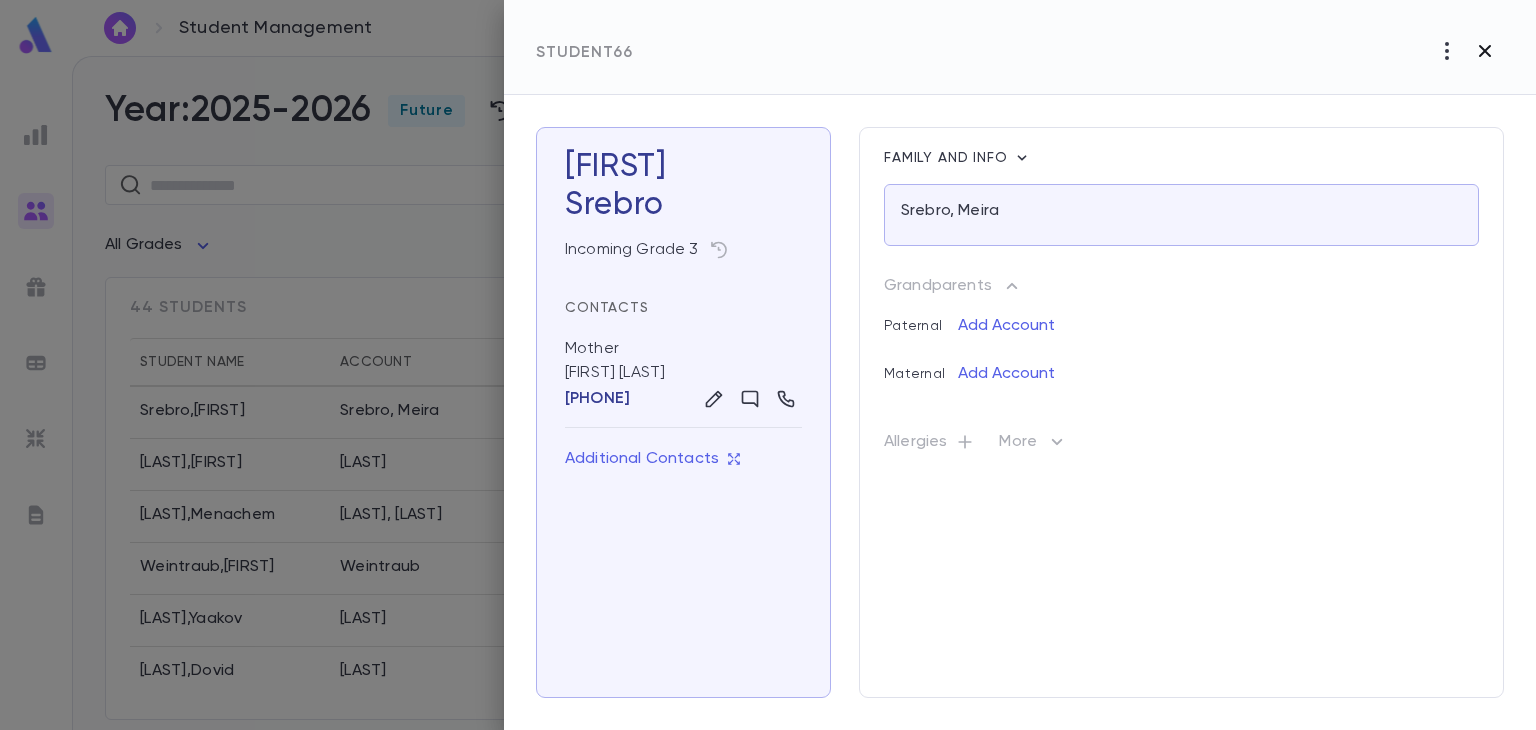 click 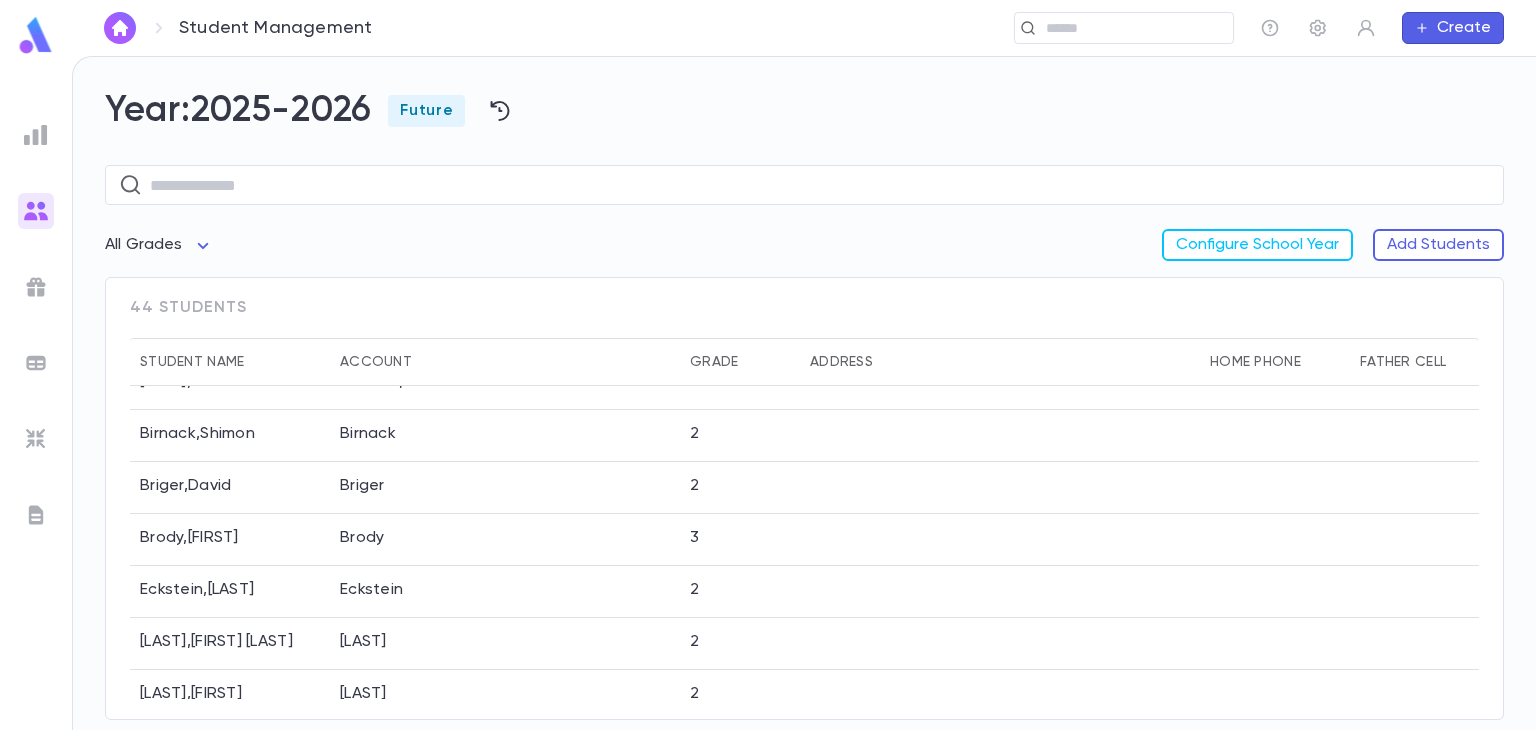 scroll, scrollTop: 0, scrollLeft: 0, axis: both 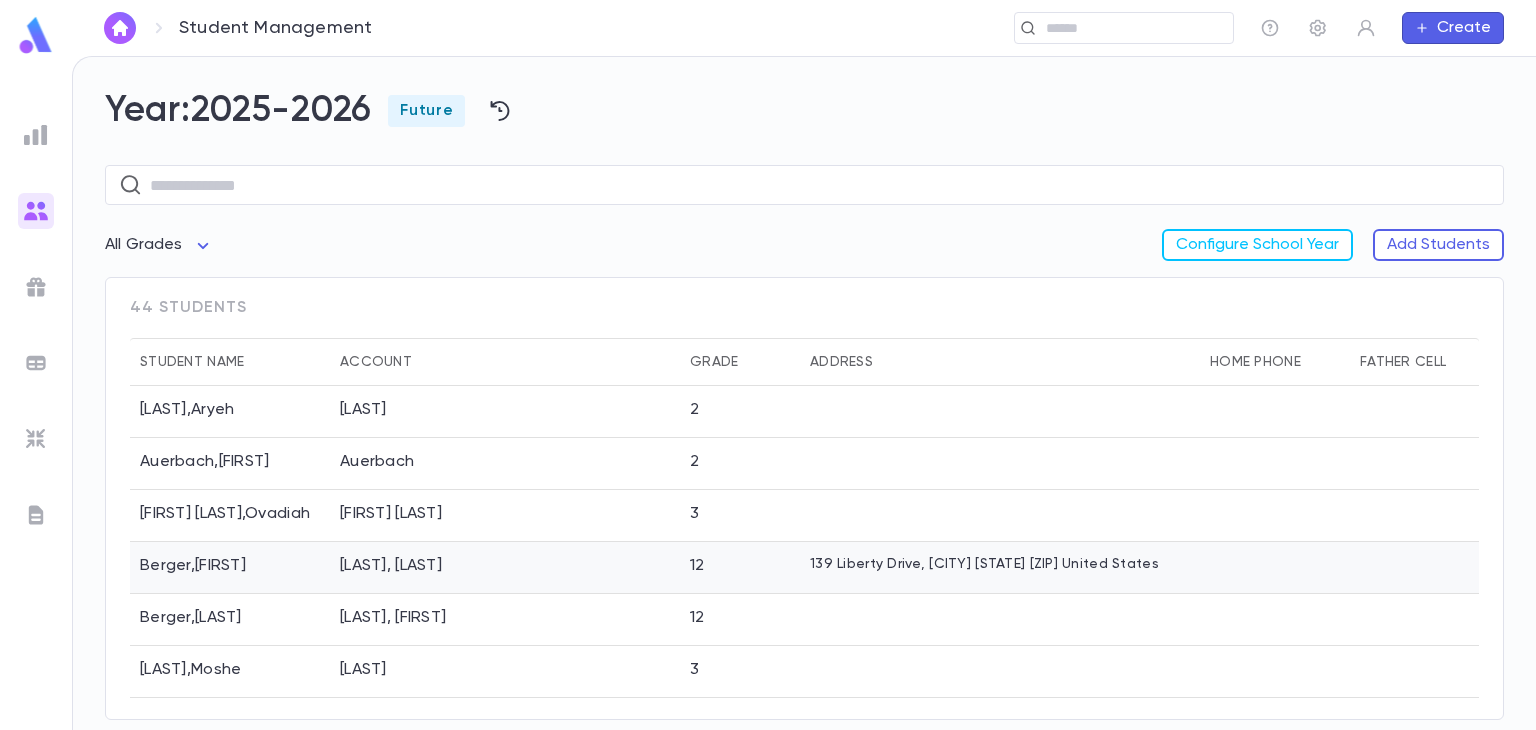 click on "[LAST], [LAST]" at bounding box center (505, 568) 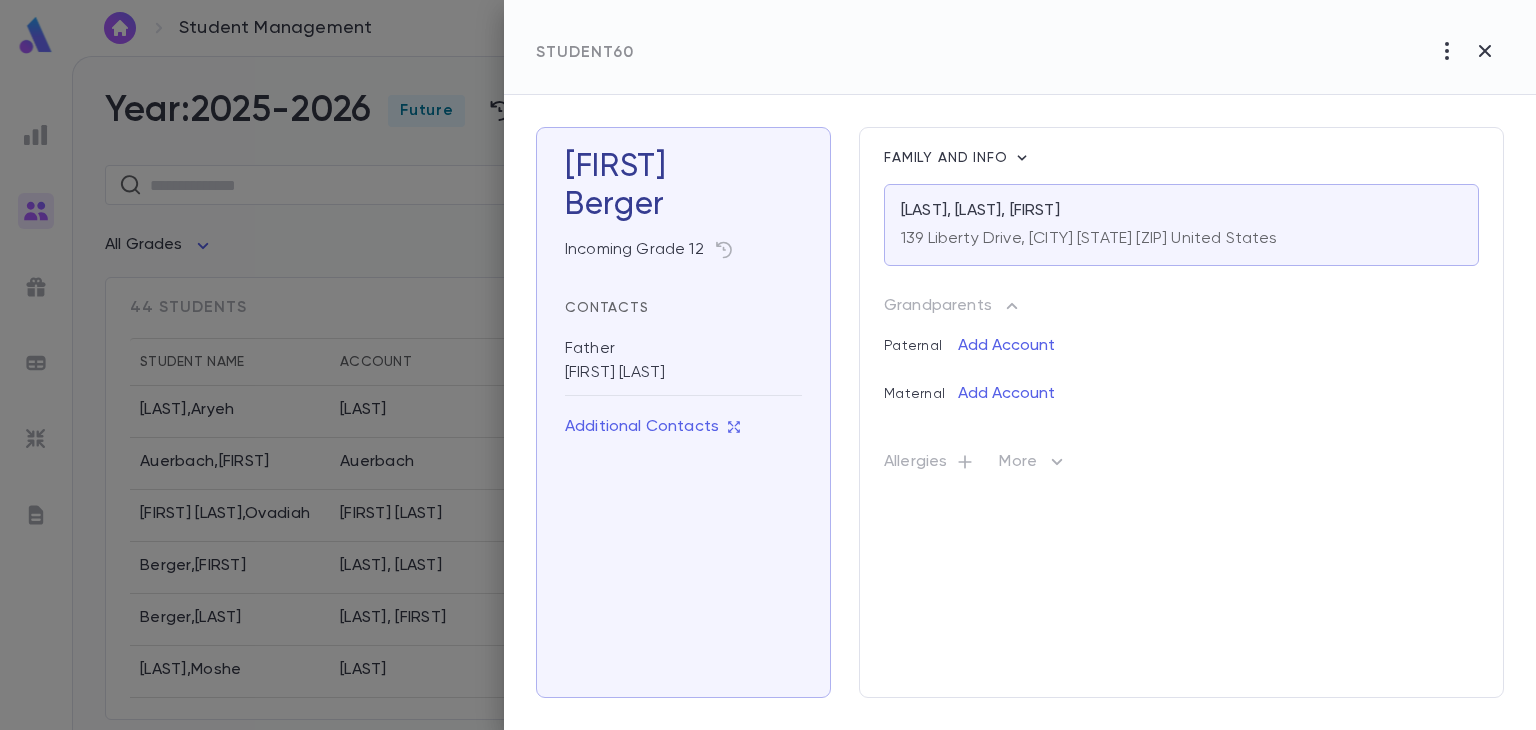 click on "Father Dovid Berger" at bounding box center [683, 361] 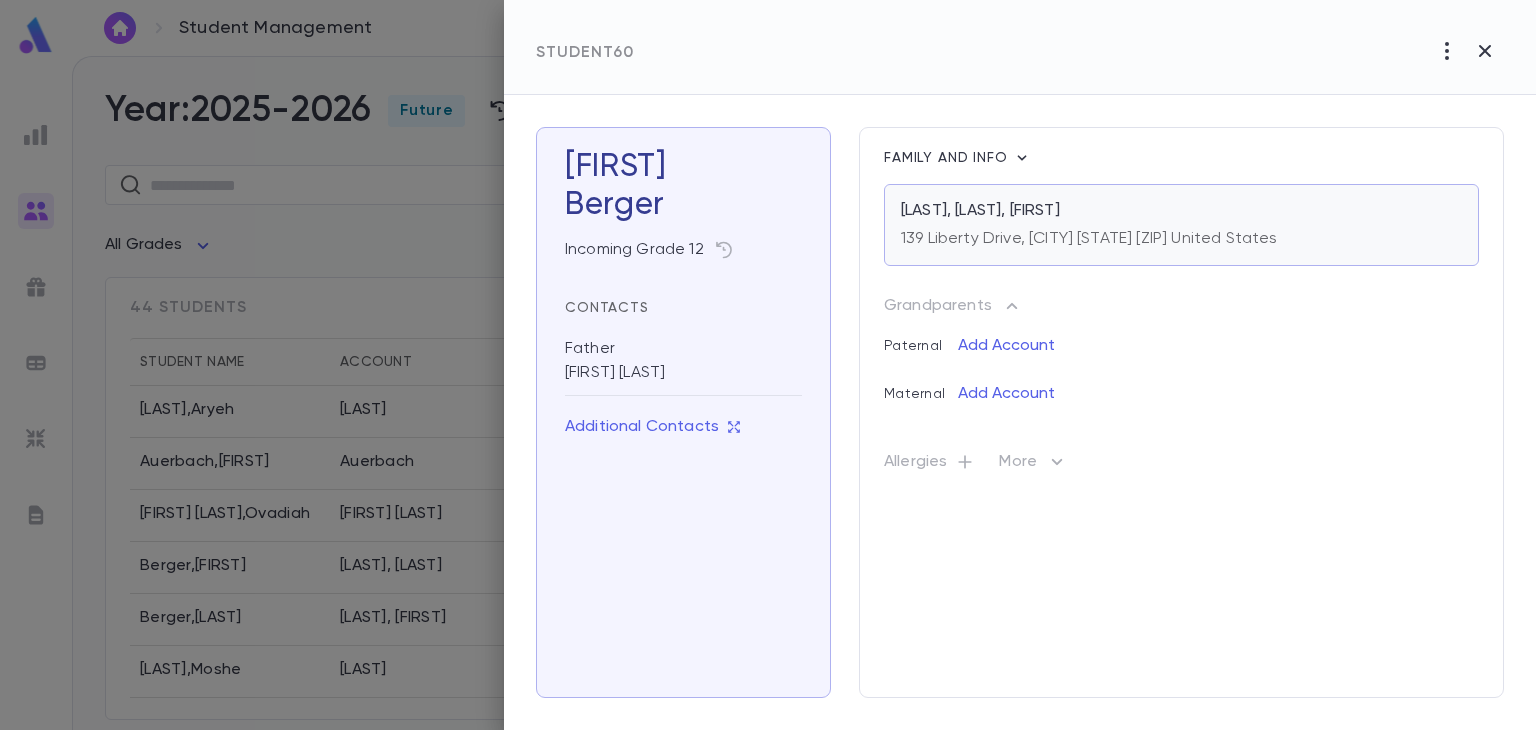 click on "139 Liberty Drive, [CITY] [STATE] [ZIP] United States" at bounding box center (1089, 239) 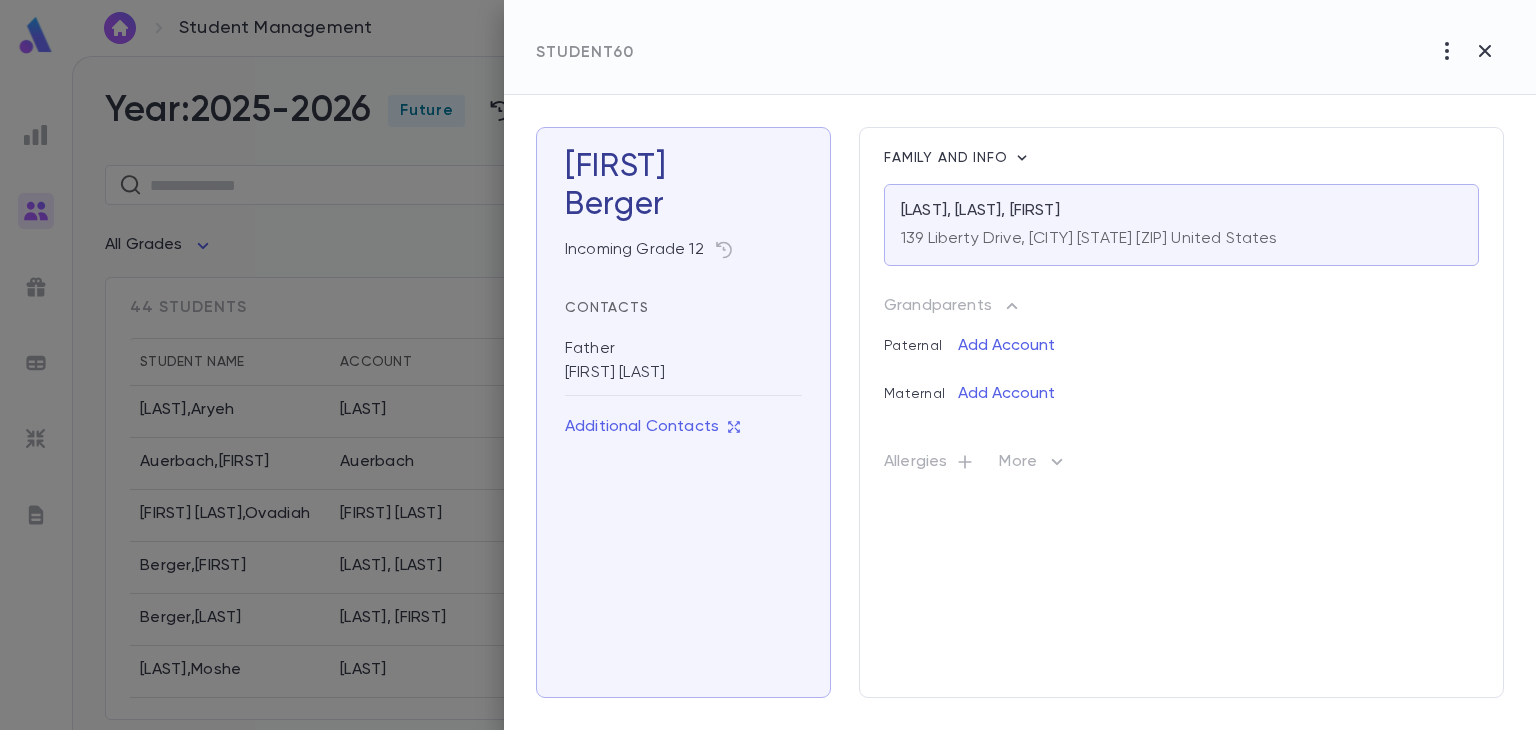 click at bounding box center [768, 365] 